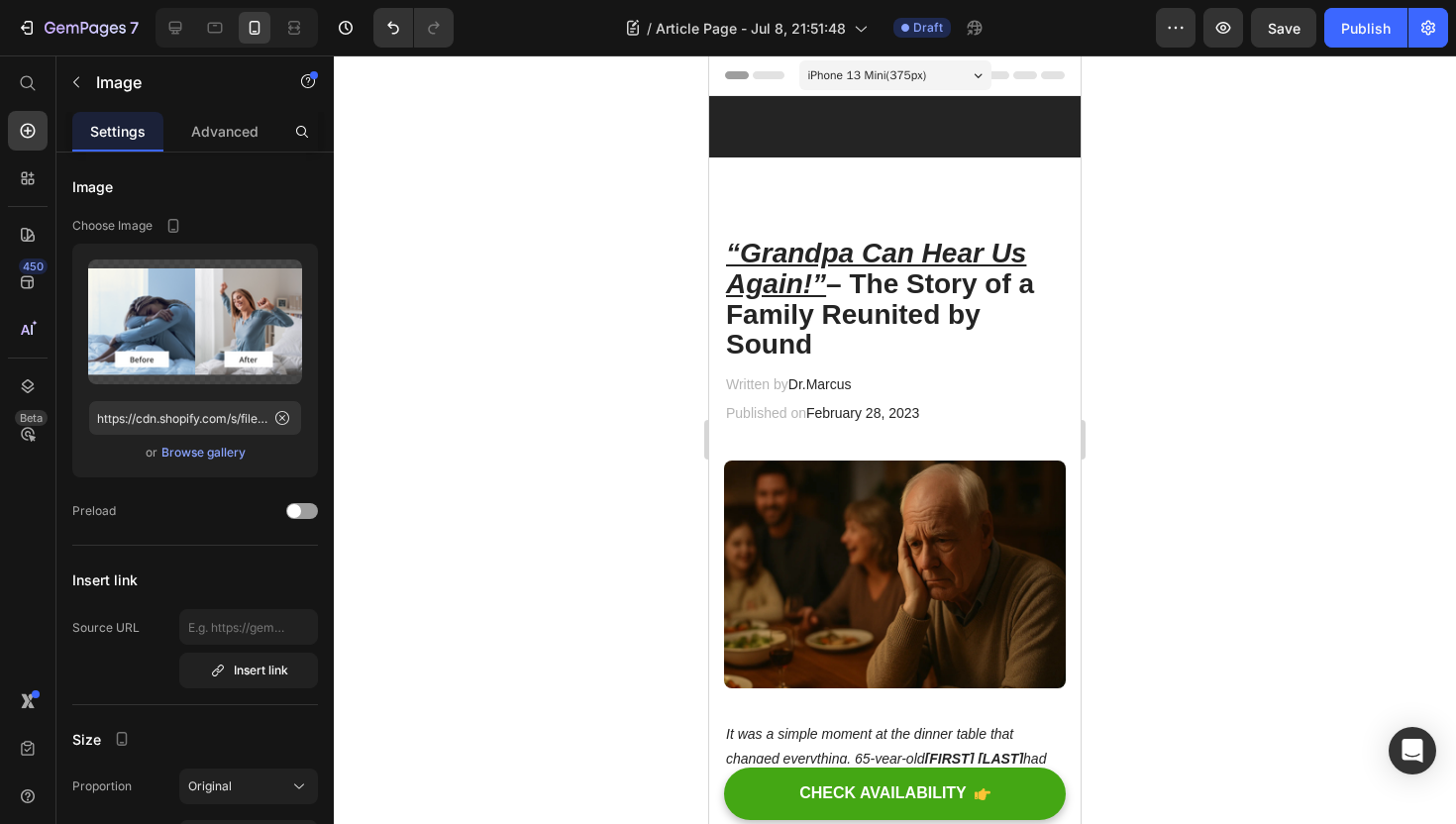 scroll, scrollTop: 1741, scrollLeft: 0, axis: vertical 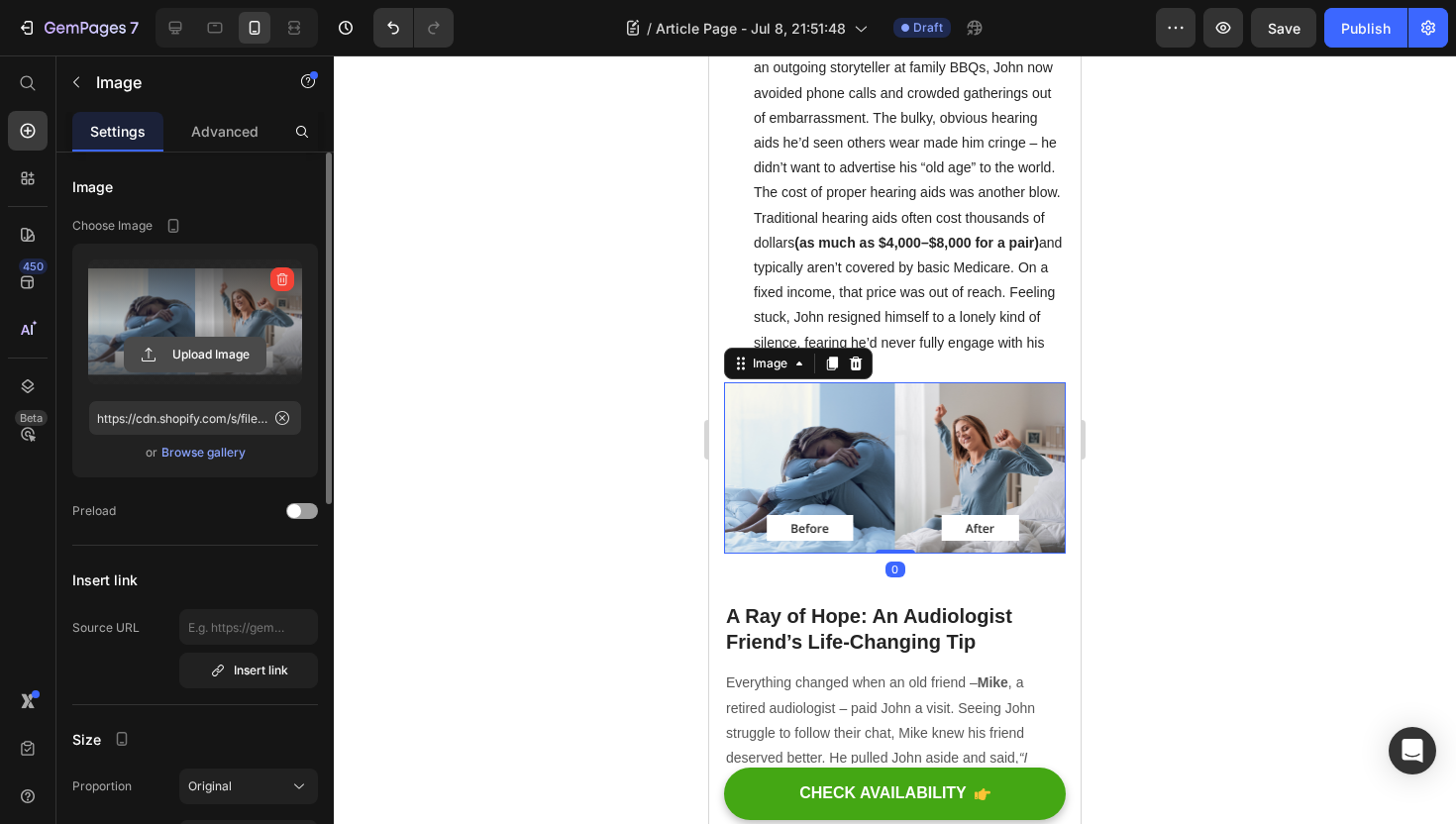 click 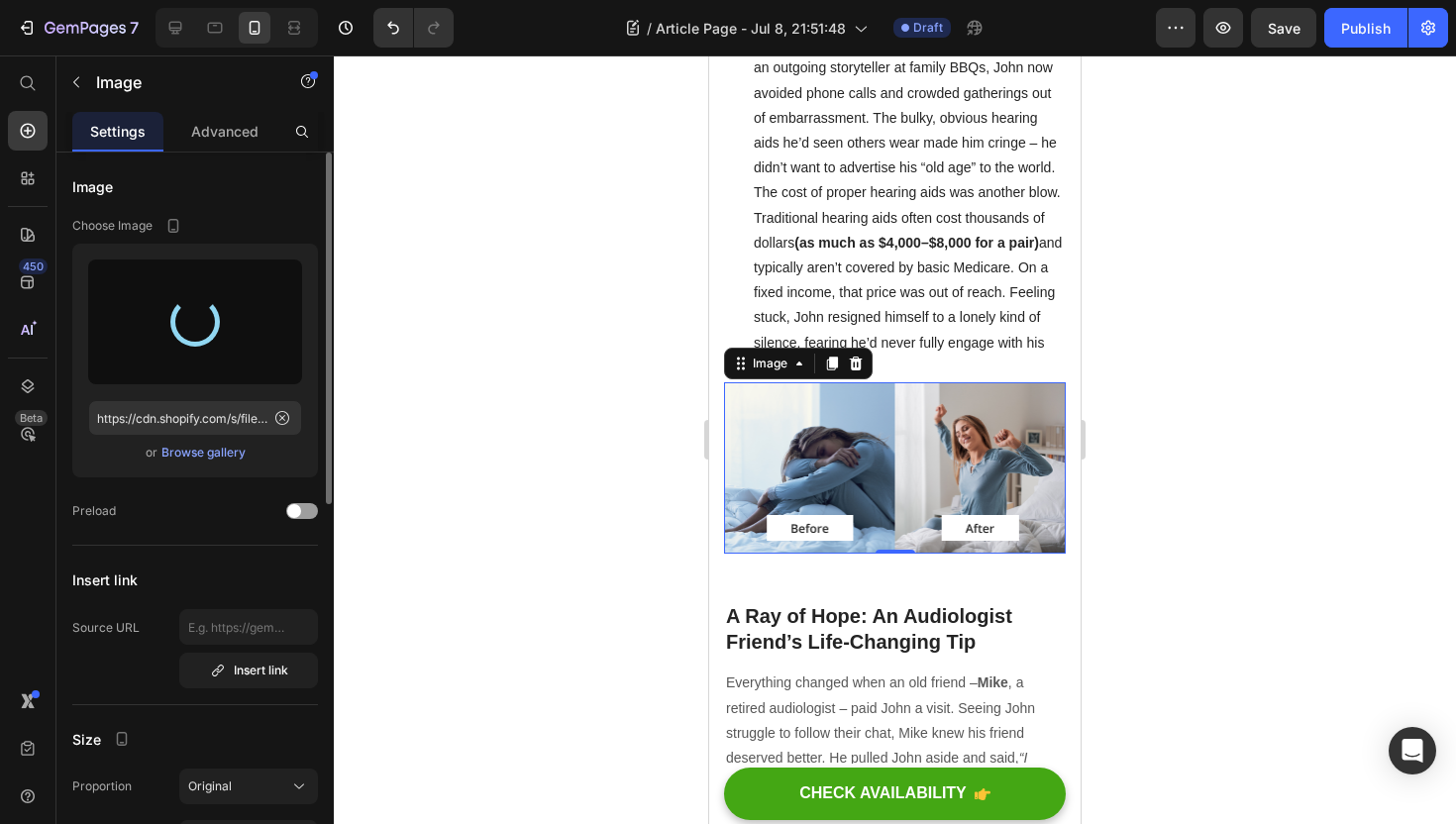 type on "https://cdn.shopify.com/s/files/1/0746/9921/1048/files/gempages_555058206901011322-8cd3855c-3b02-45e6-9b54-4530abbba7d2.webp" 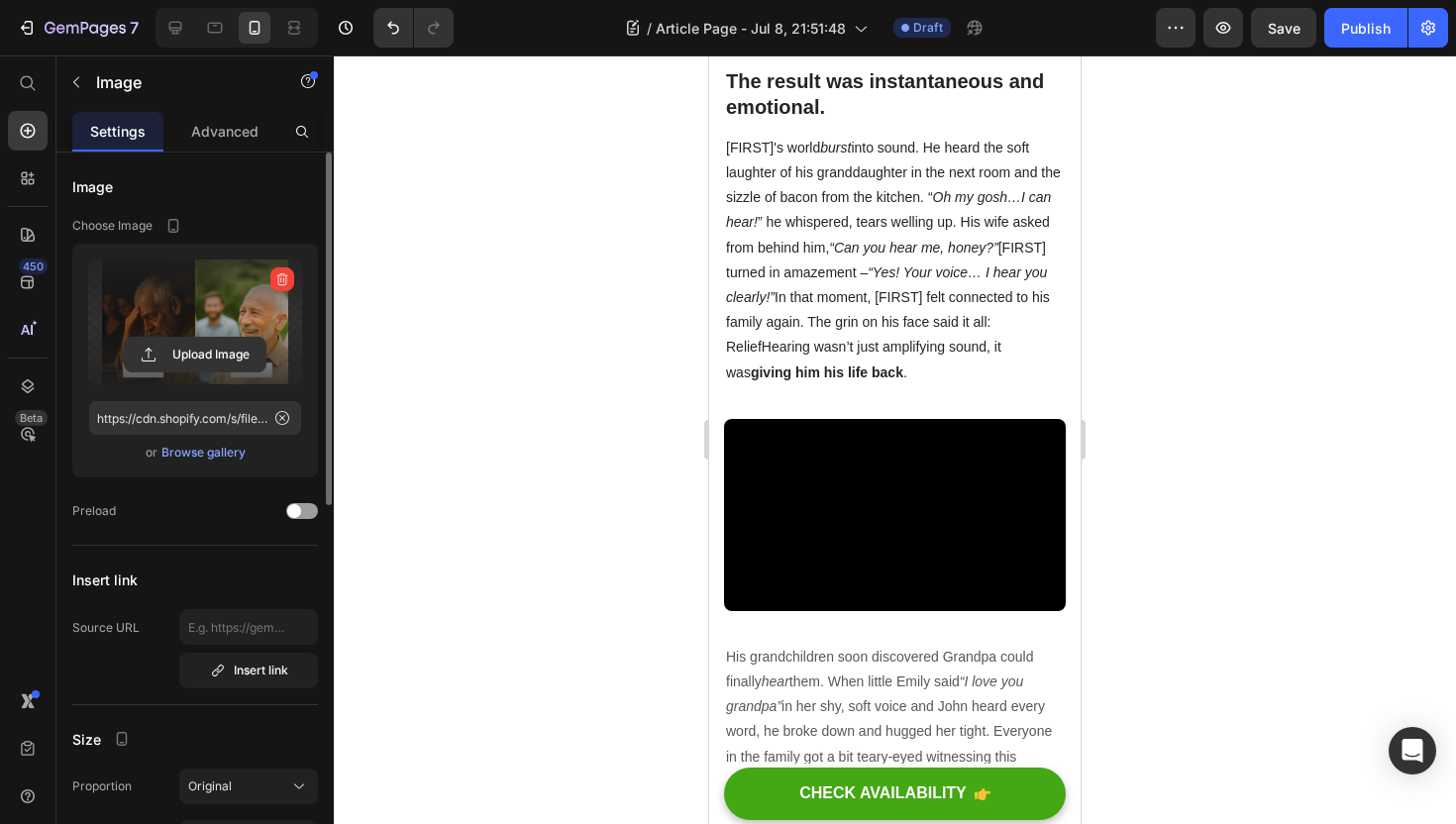 scroll, scrollTop: 3593, scrollLeft: 0, axis: vertical 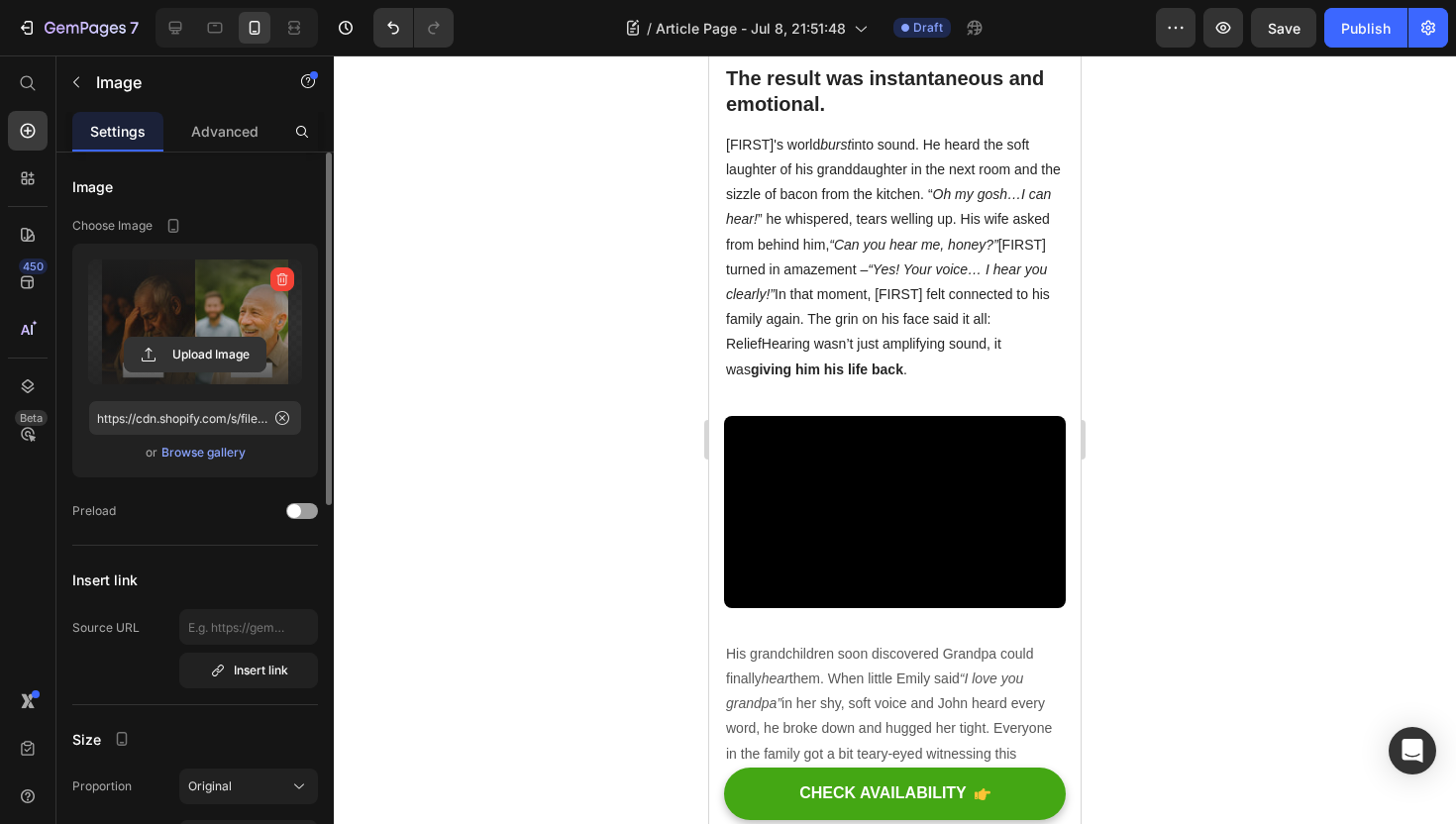 click at bounding box center [894, 512] 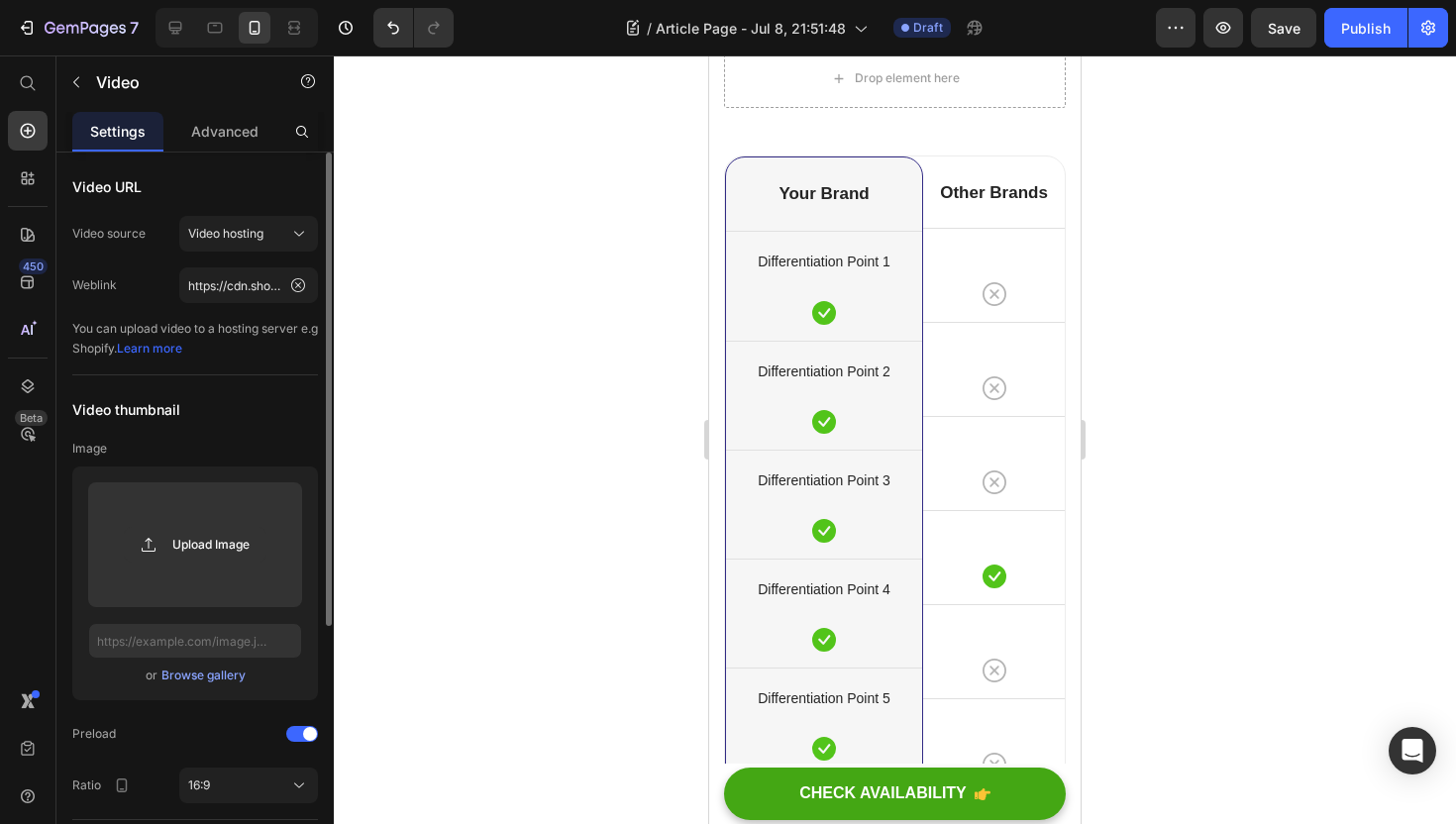 scroll, scrollTop: 11331, scrollLeft: 0, axis: vertical 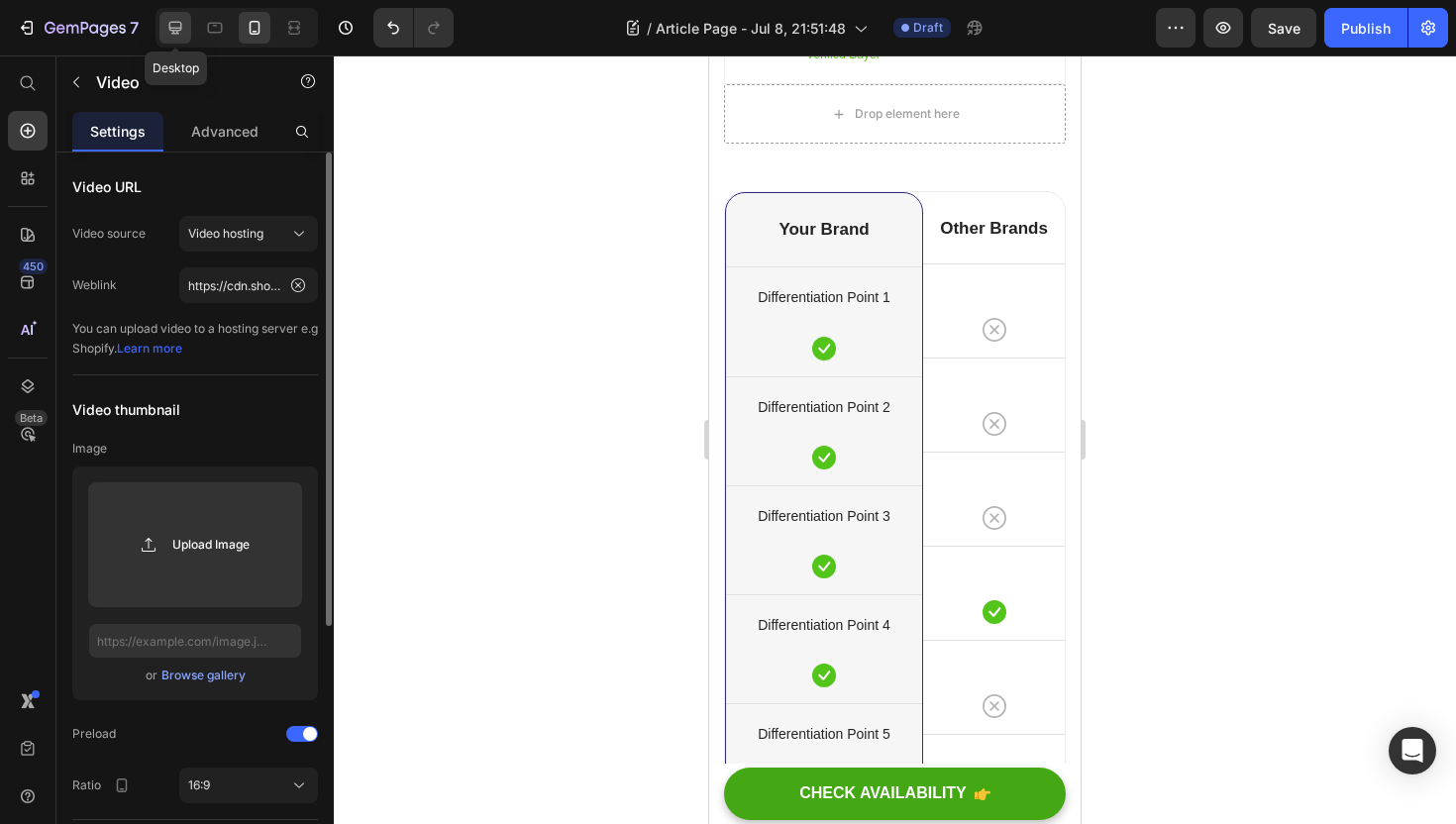 click 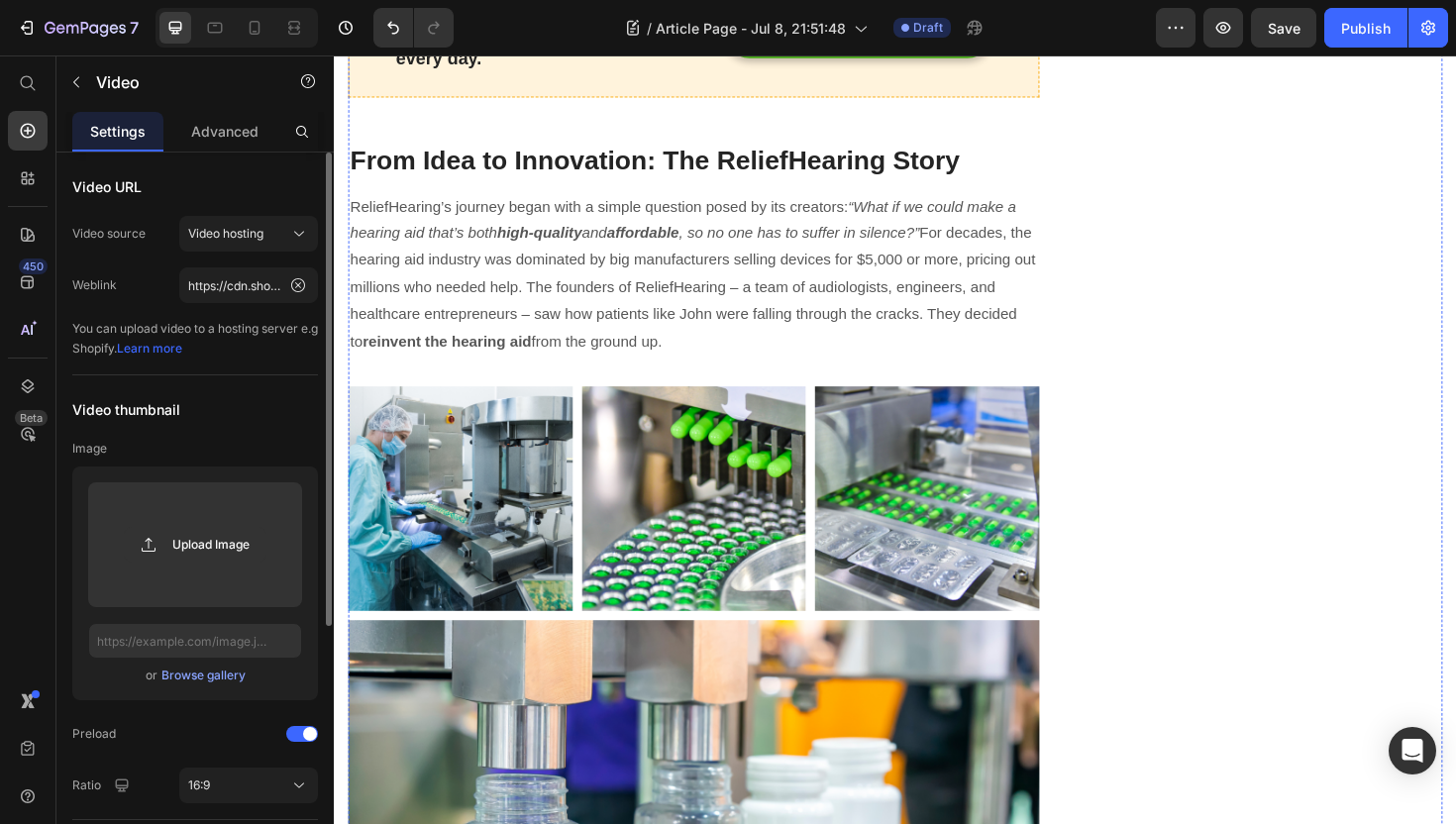 scroll, scrollTop: 6845, scrollLeft: 0, axis: vertical 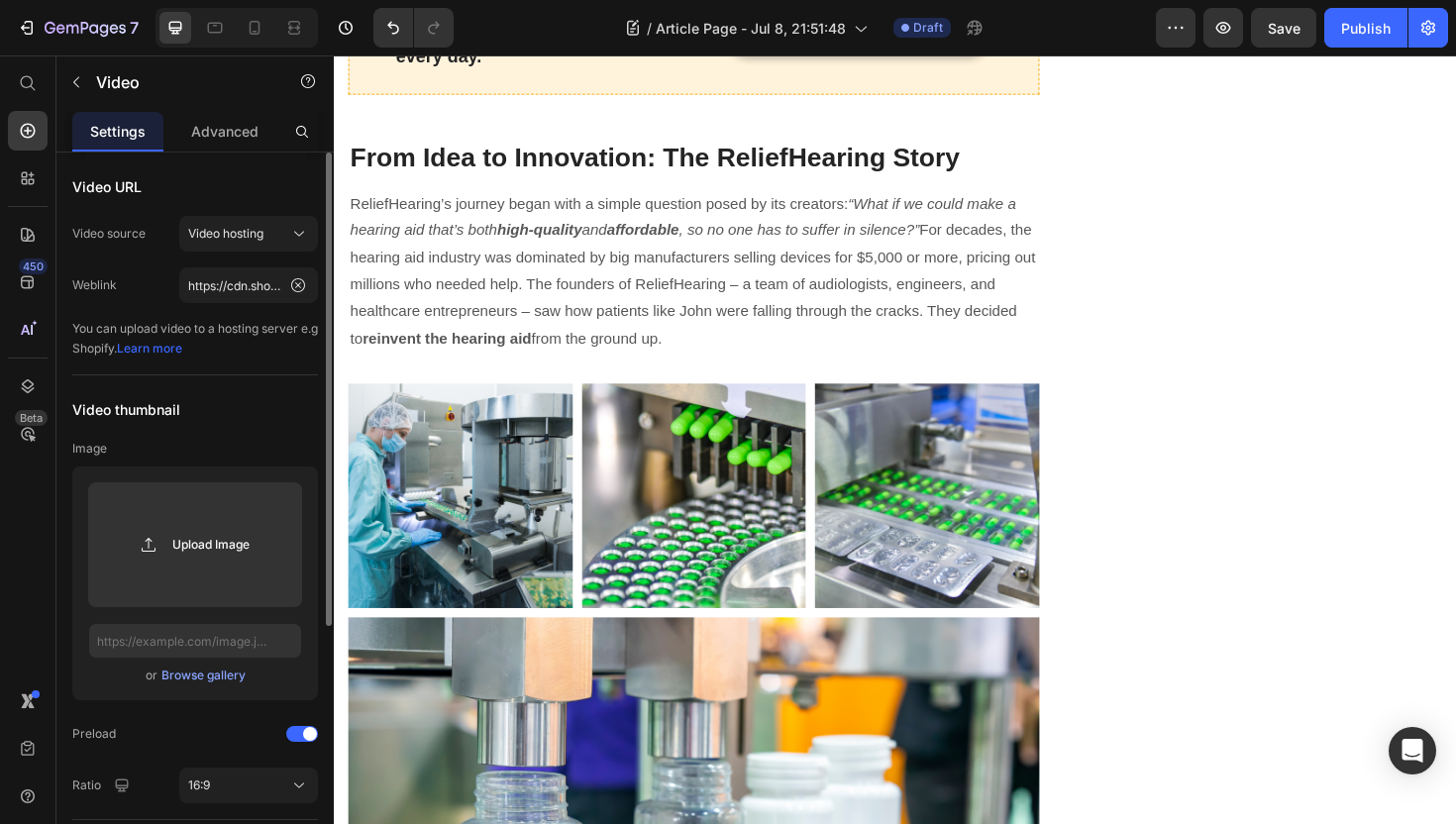 click at bounding box center (958, -667) 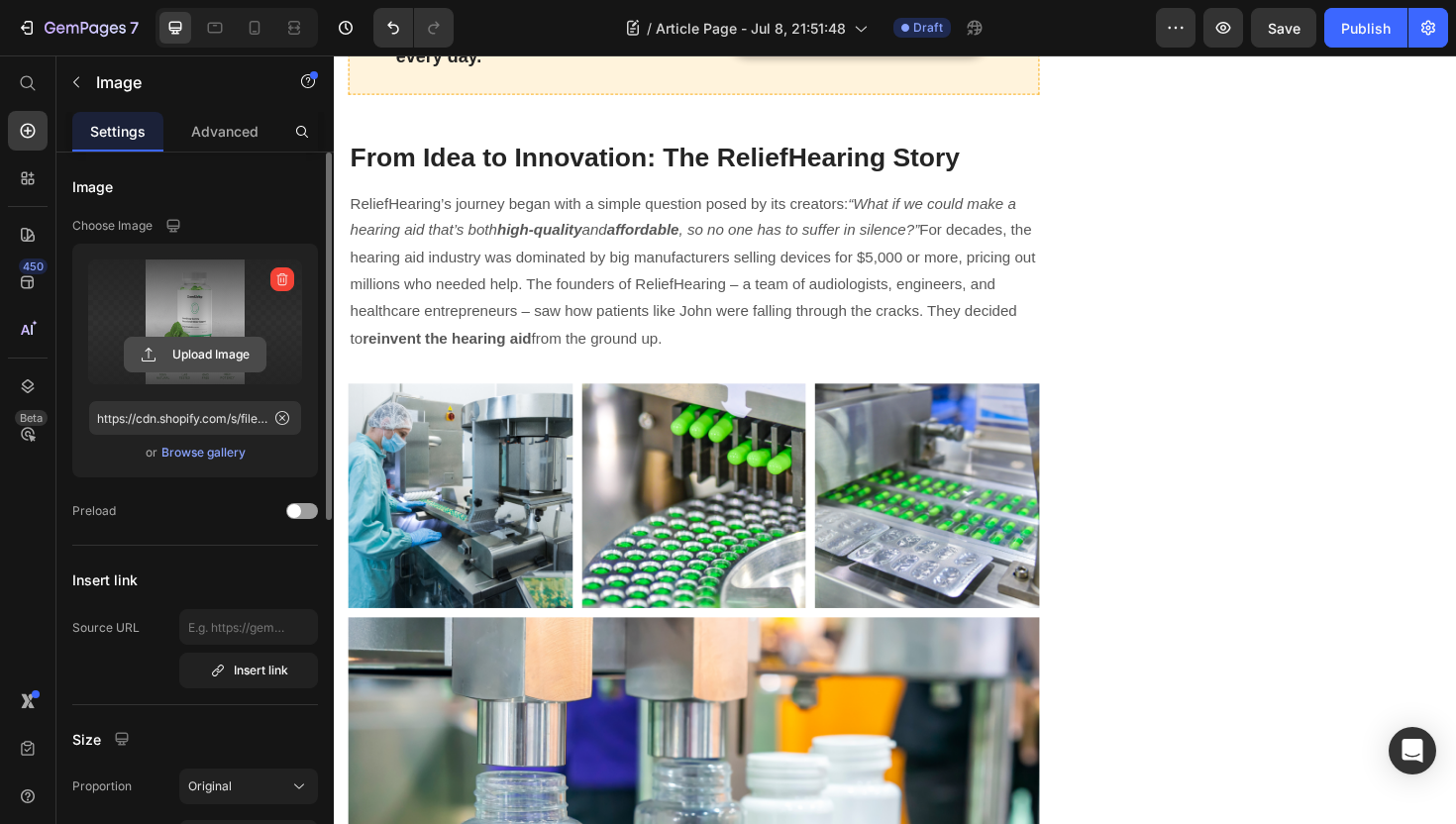 click 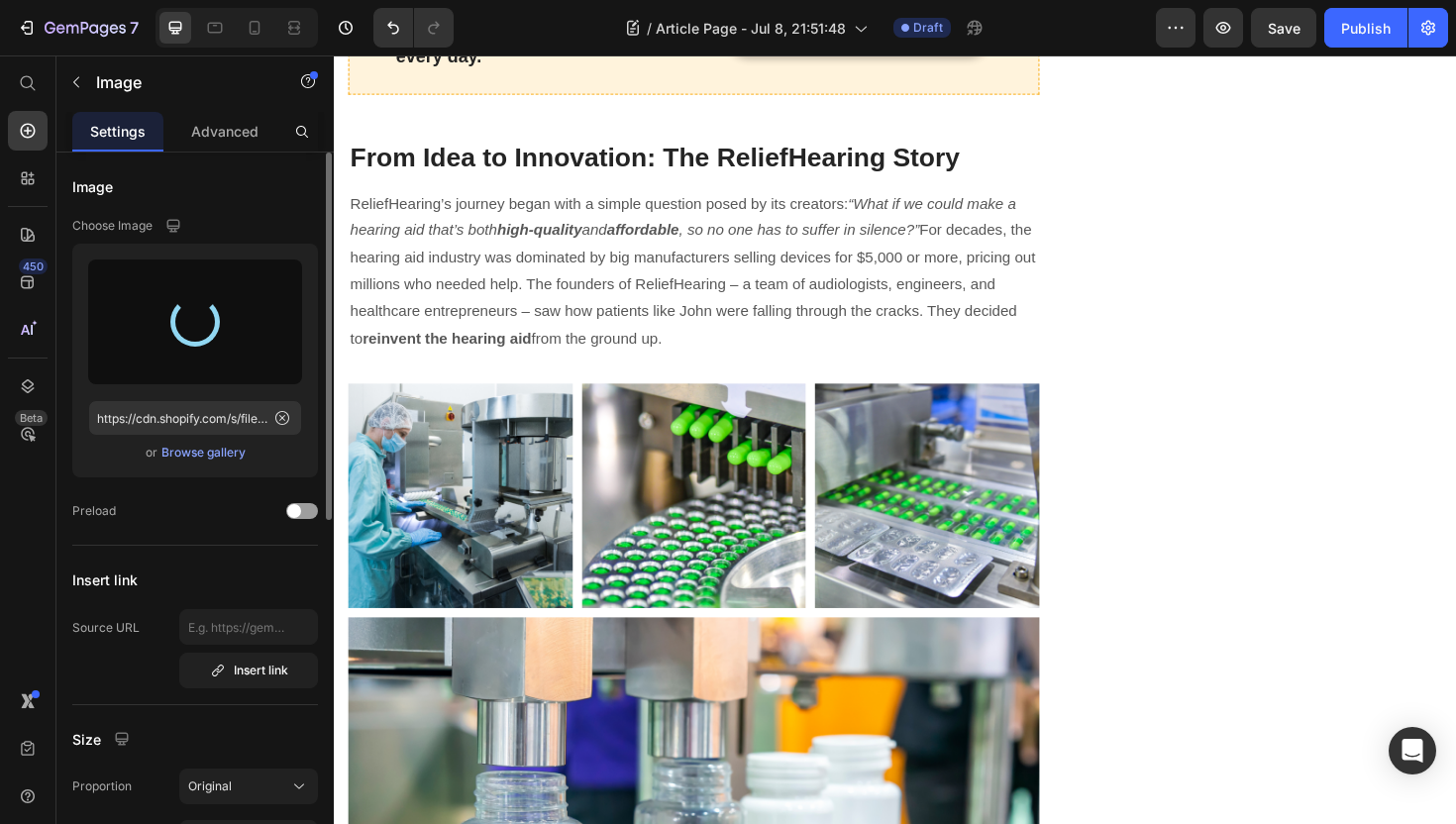 type on "https://cdn.shopify.com/s/files/1/0746/9921/1048/files/gempages_555058206901011322-e408e82d-ef54-4d8d-941b-254836cc4e75.webp" 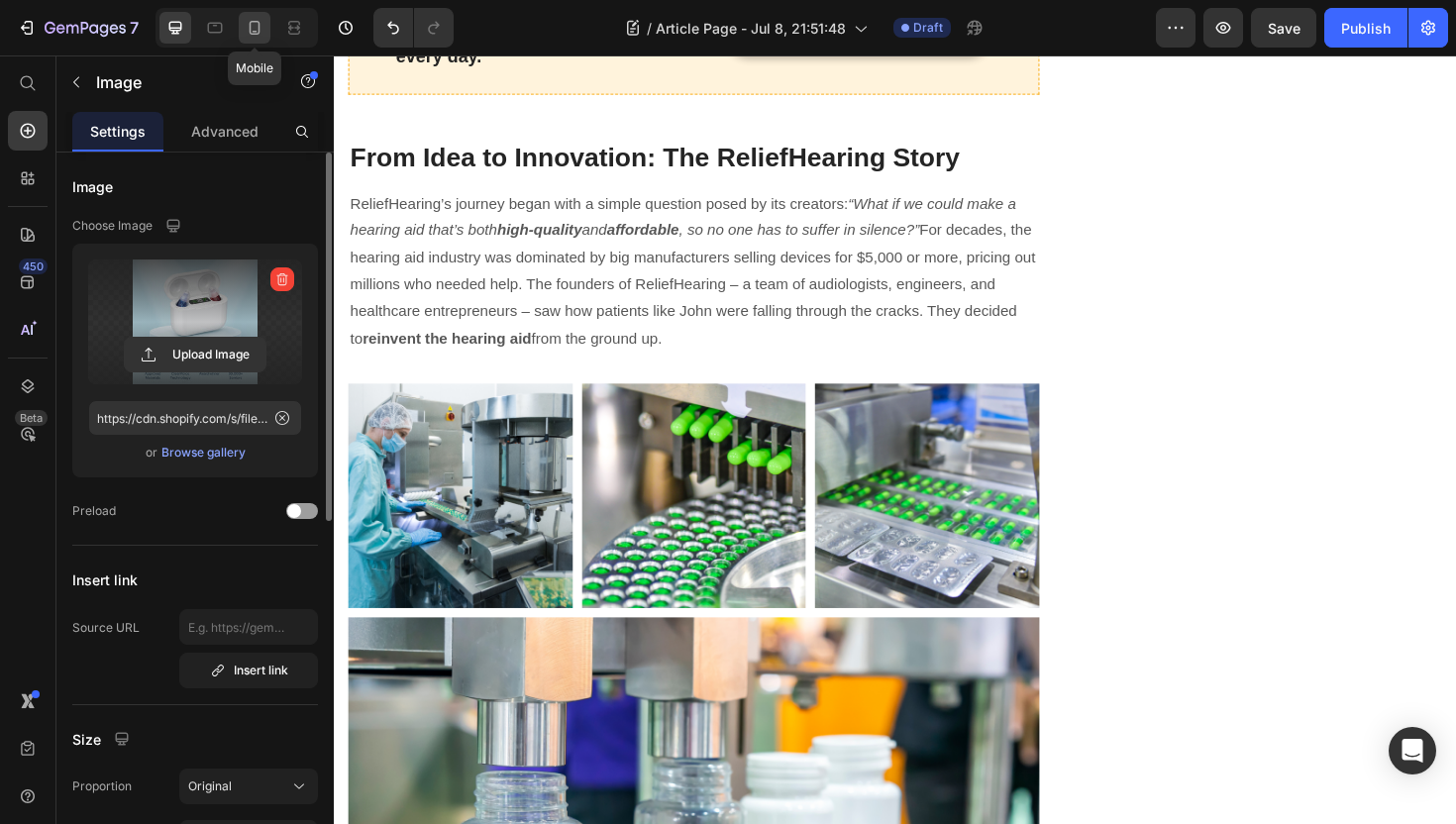 click 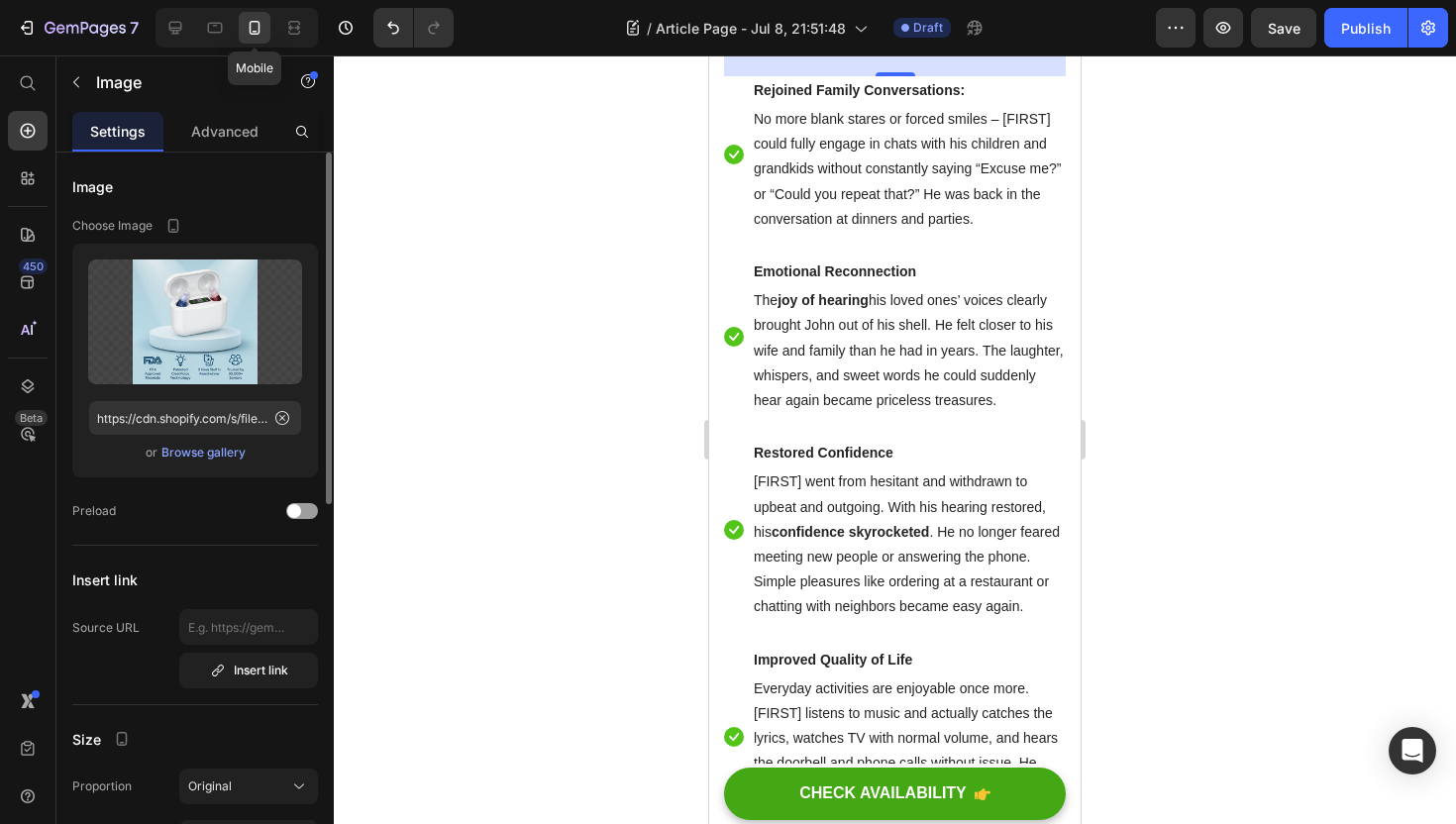 scroll, scrollTop: 7596, scrollLeft: 0, axis: vertical 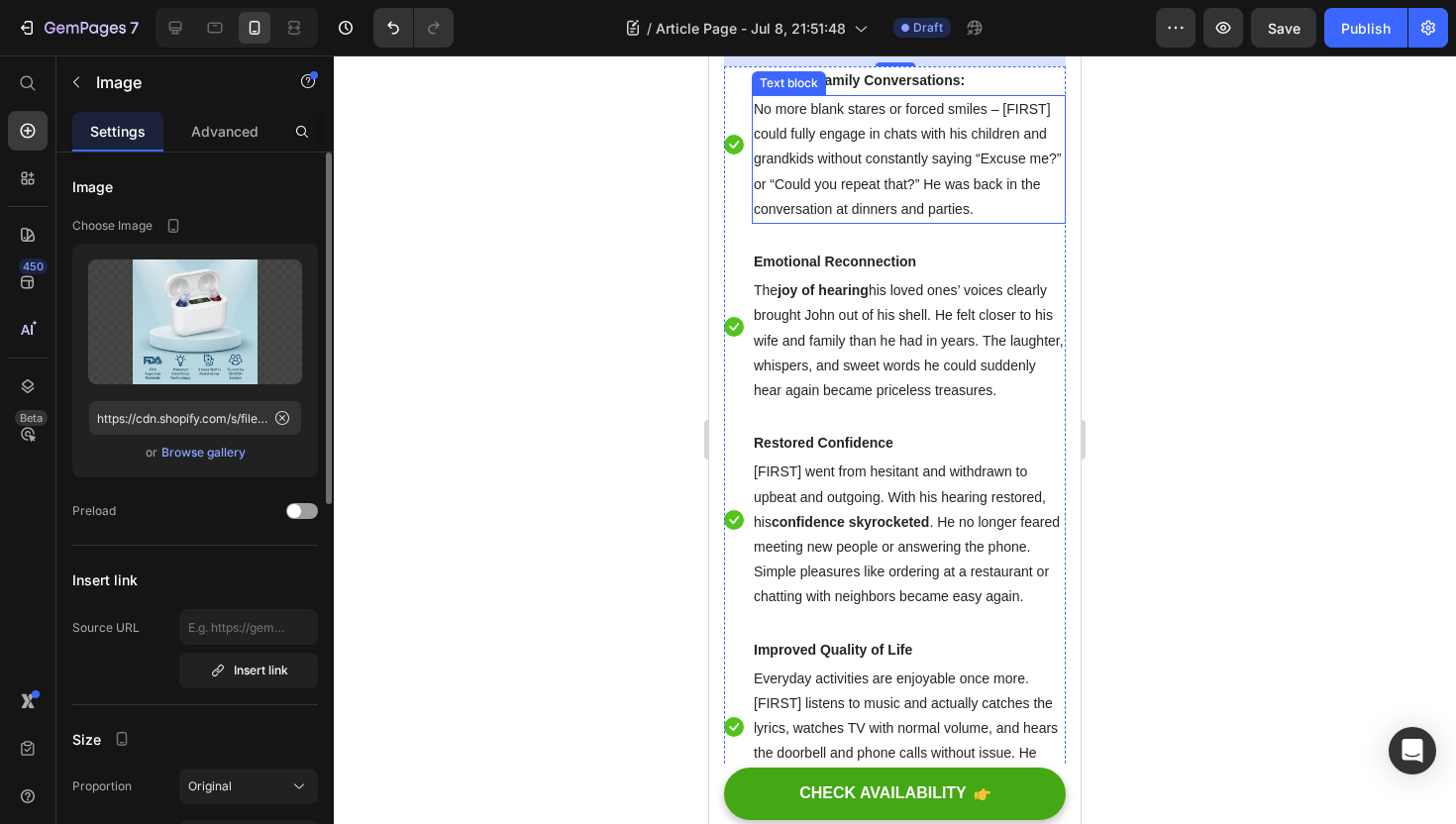 click on "No more blank stares or forced smiles – [NAME] could fully engage in chats with his children and grandkids without constantly saying “Excuse me?” or “Could you repeat that?” He was back in the conversation at dinners and parties." at bounding box center [908, 159] 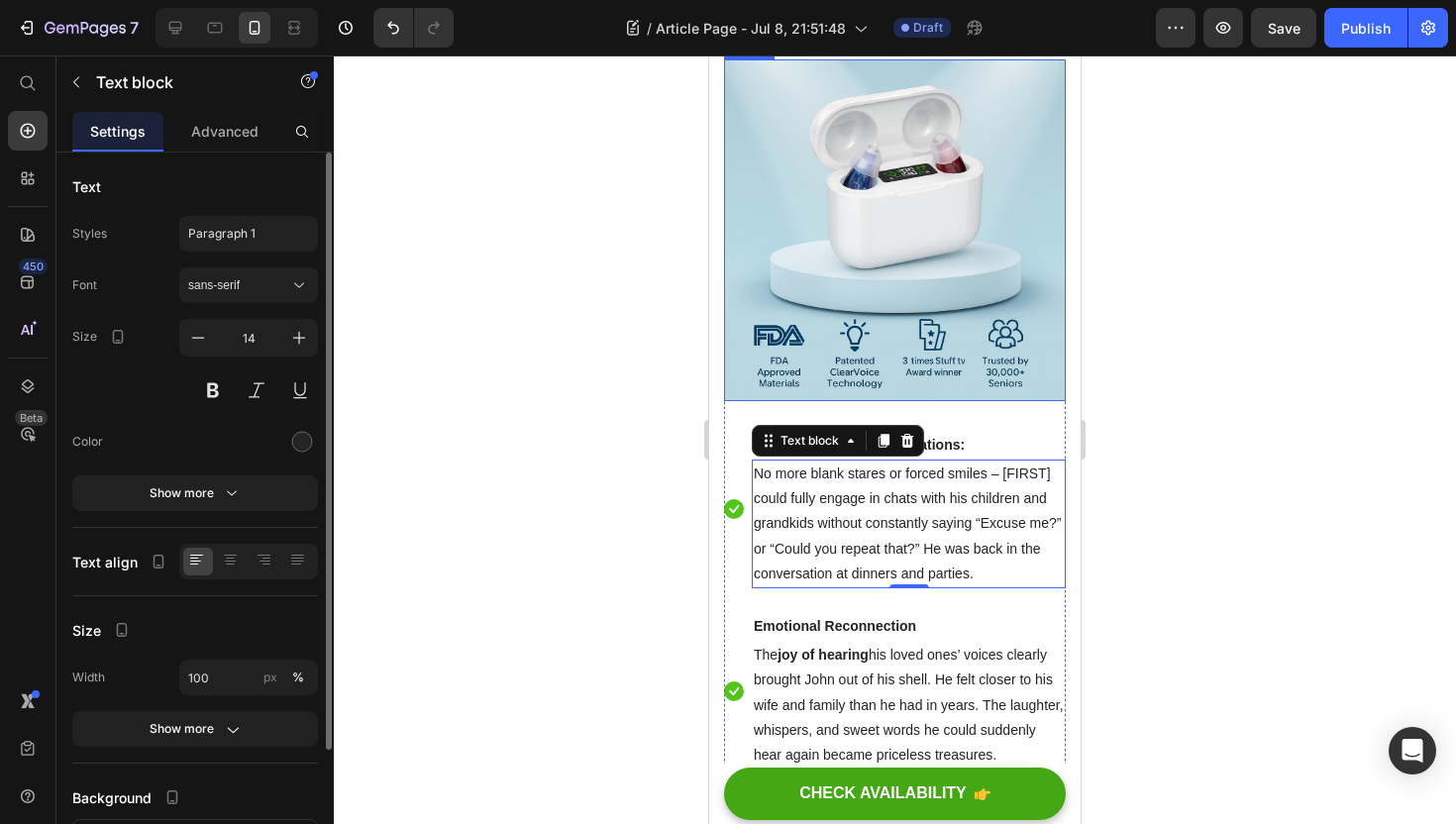 scroll, scrollTop: 7140, scrollLeft: 0, axis: vertical 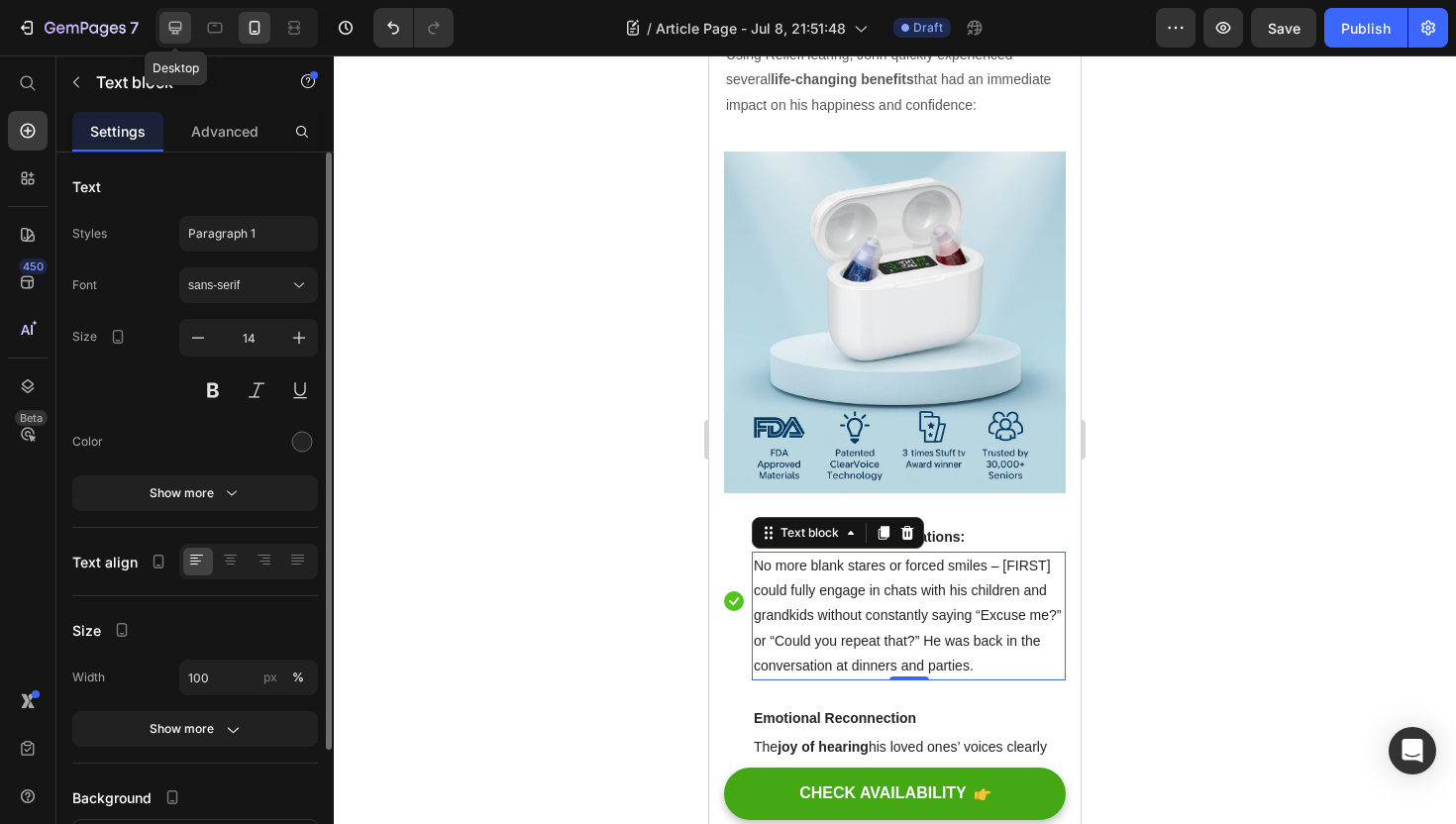 click 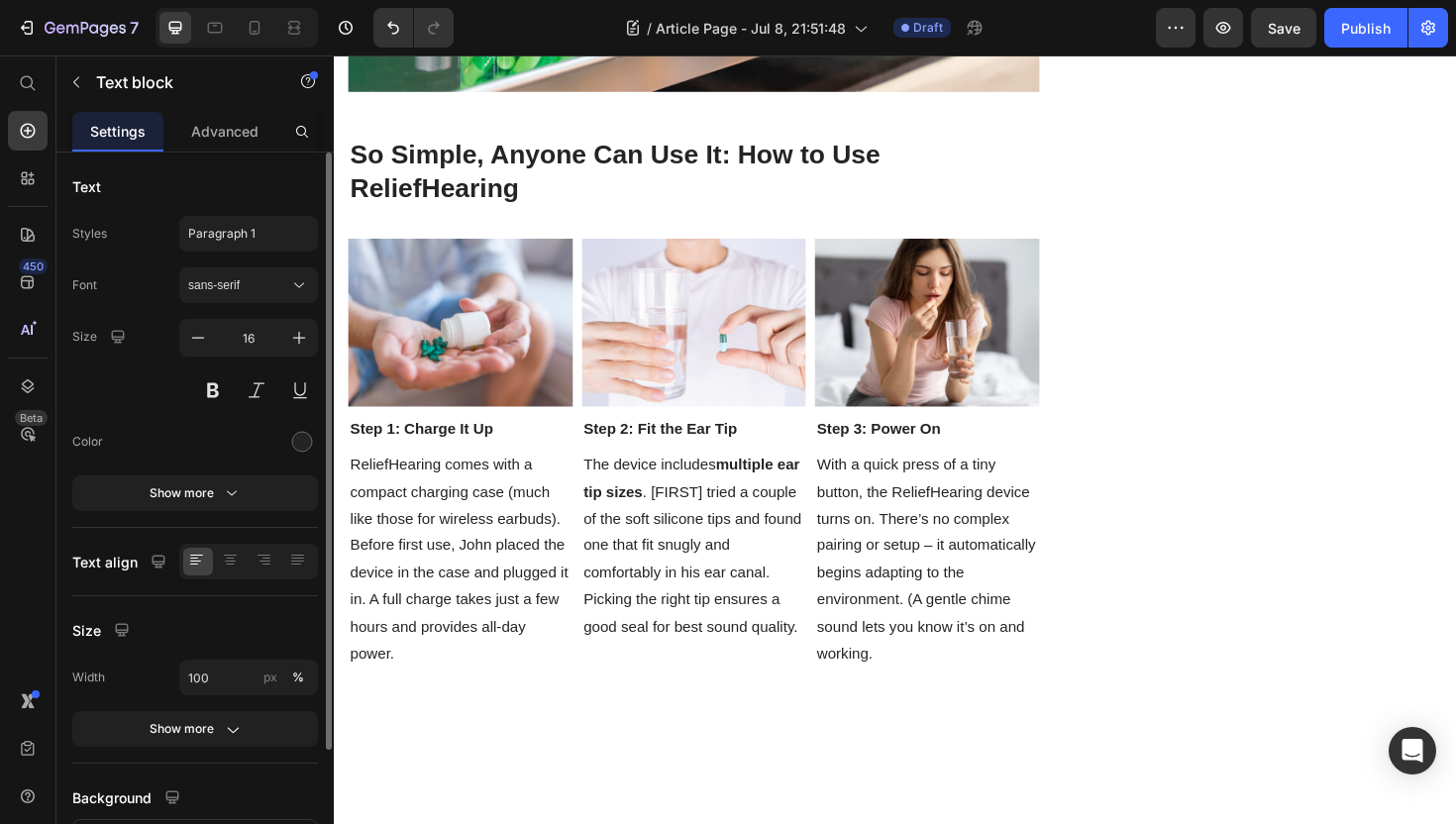 scroll, scrollTop: 7793, scrollLeft: 0, axis: vertical 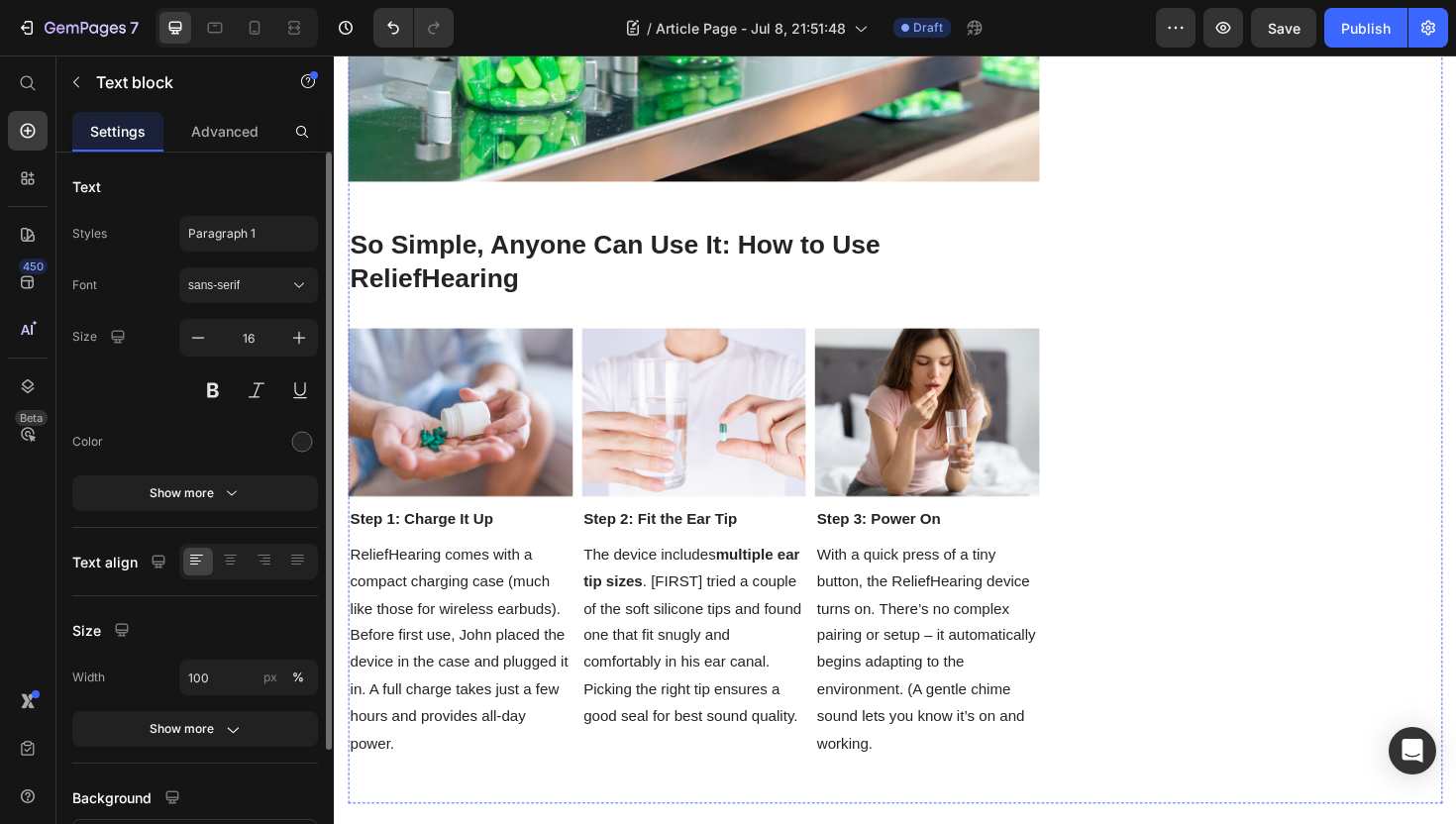 click on "From Idea to Innovation: The ReliefHearing Story" at bounding box center [714, -784] 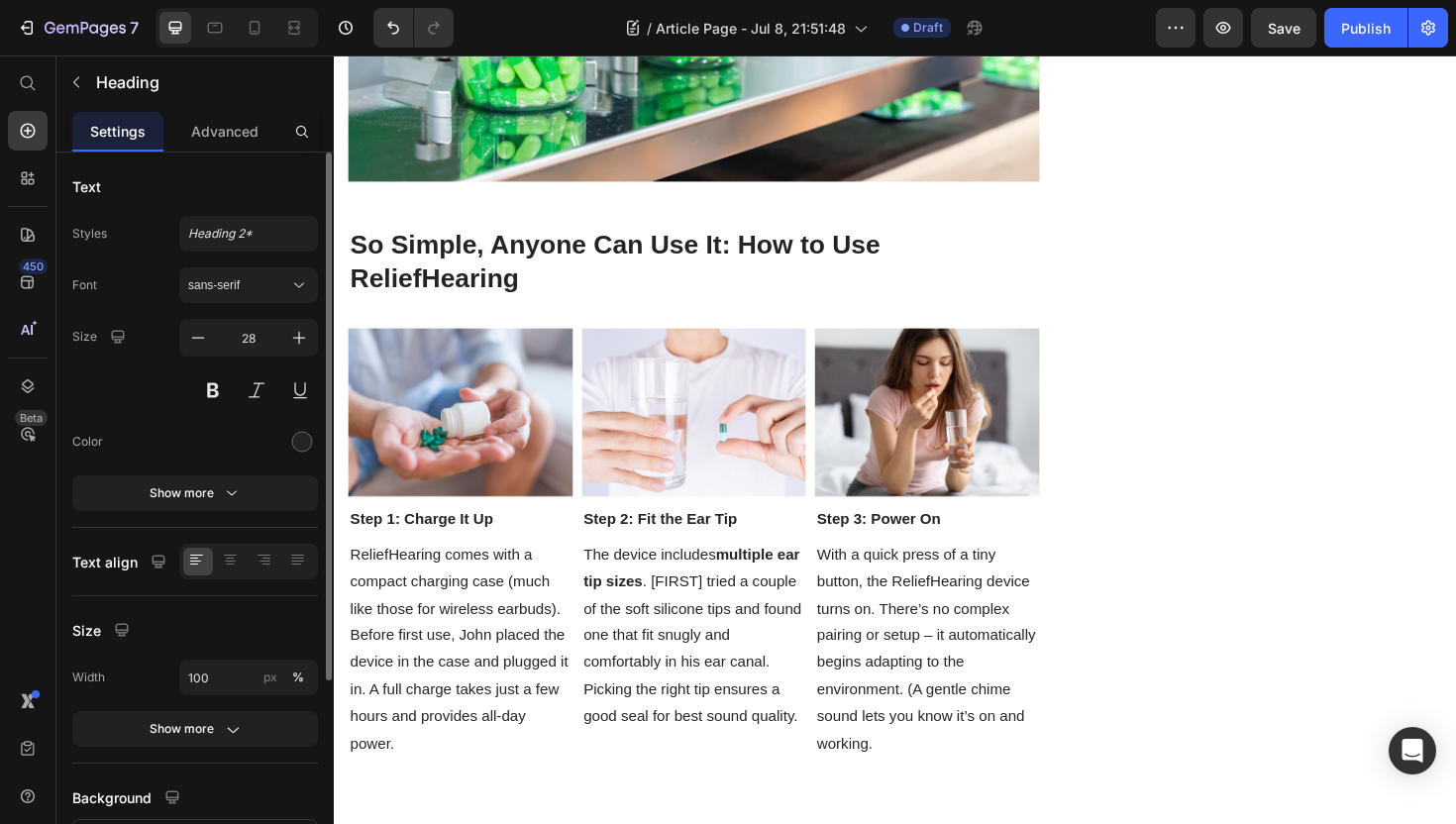 click on "From Idea to Innovation: The ReliefHearing Story" at bounding box center (714, -784) 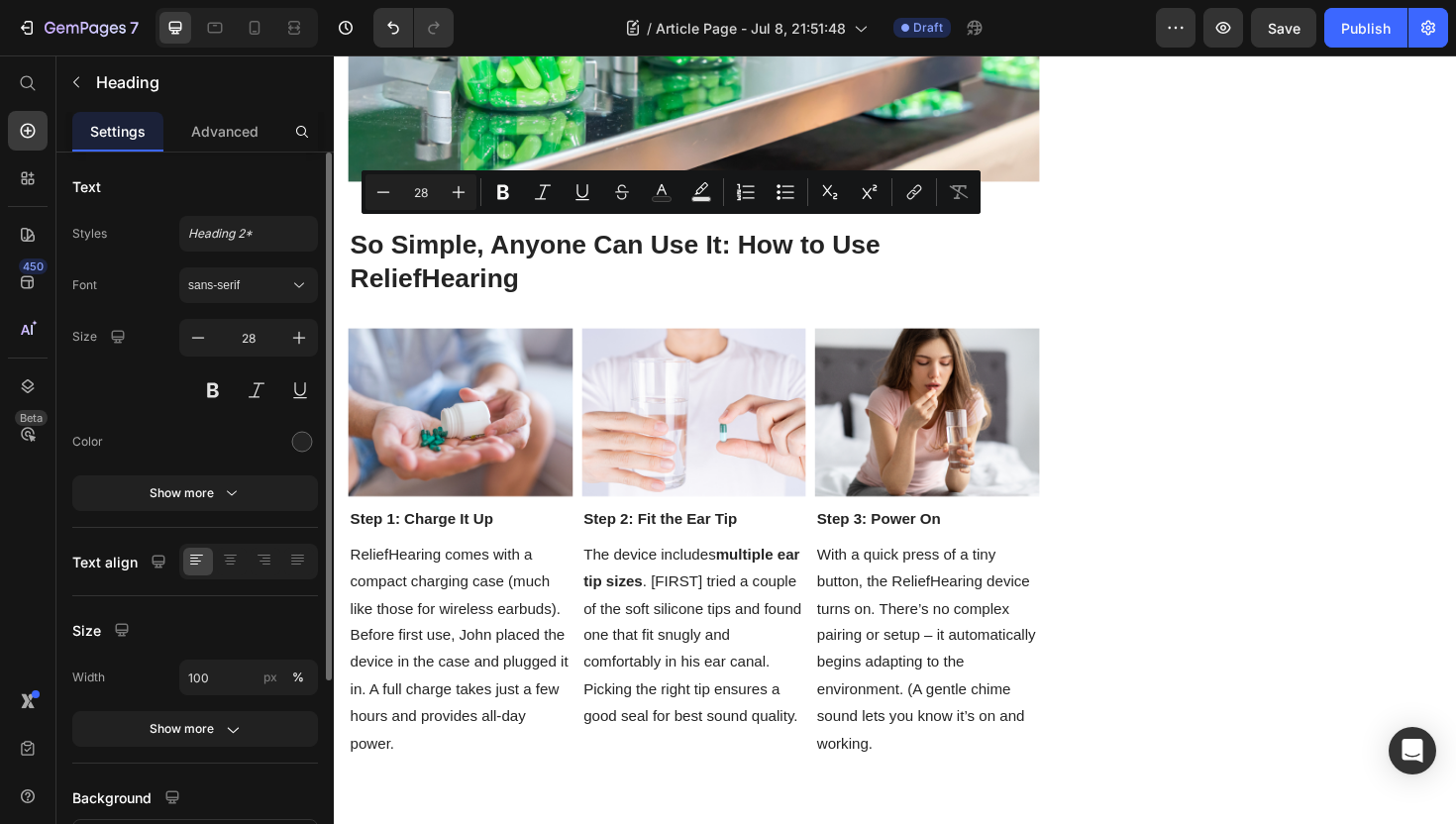 click at bounding box center [468, -427] 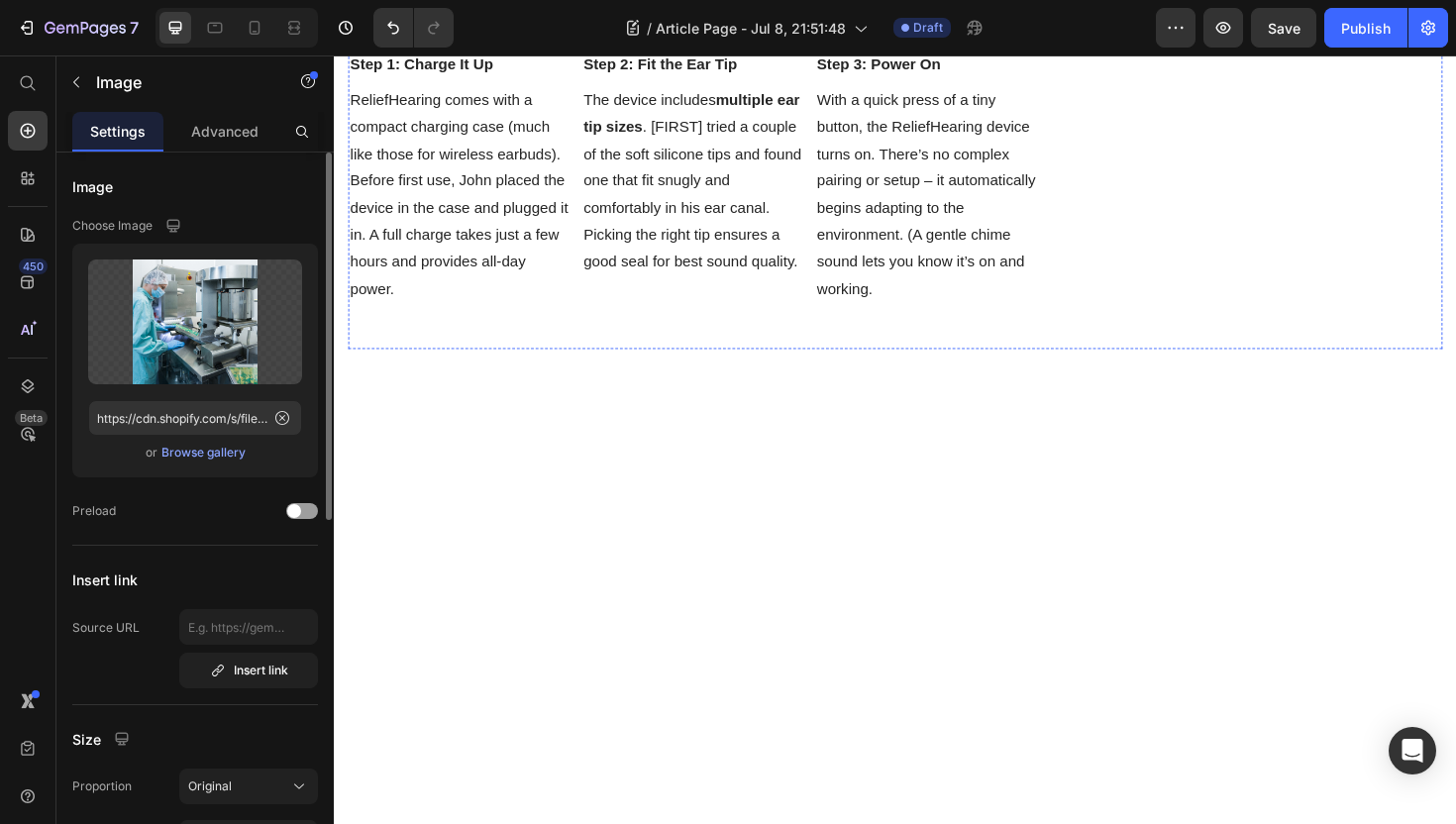 scroll, scrollTop: 8402, scrollLeft: 0, axis: vertical 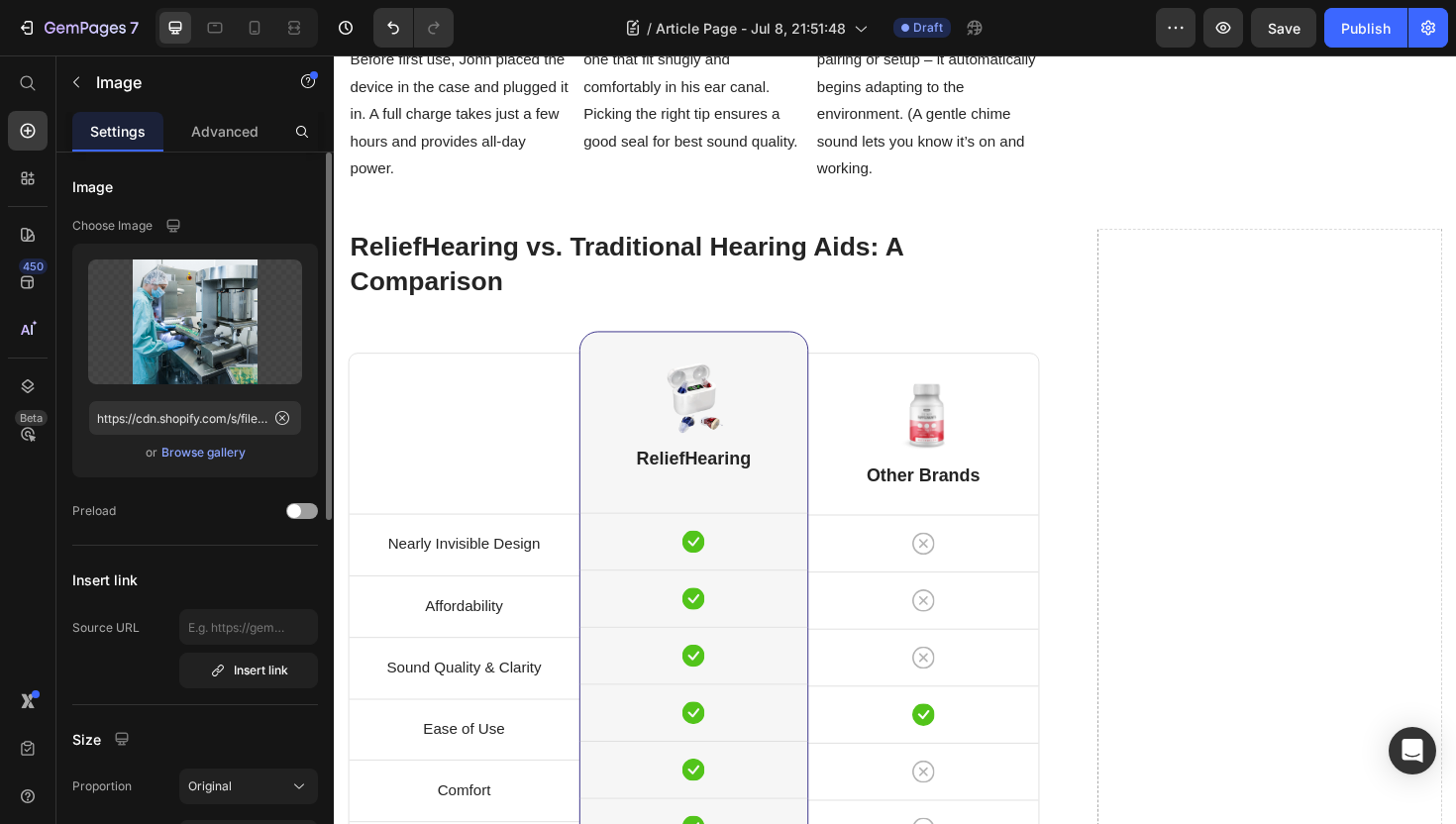 click at bounding box center (237, 28) 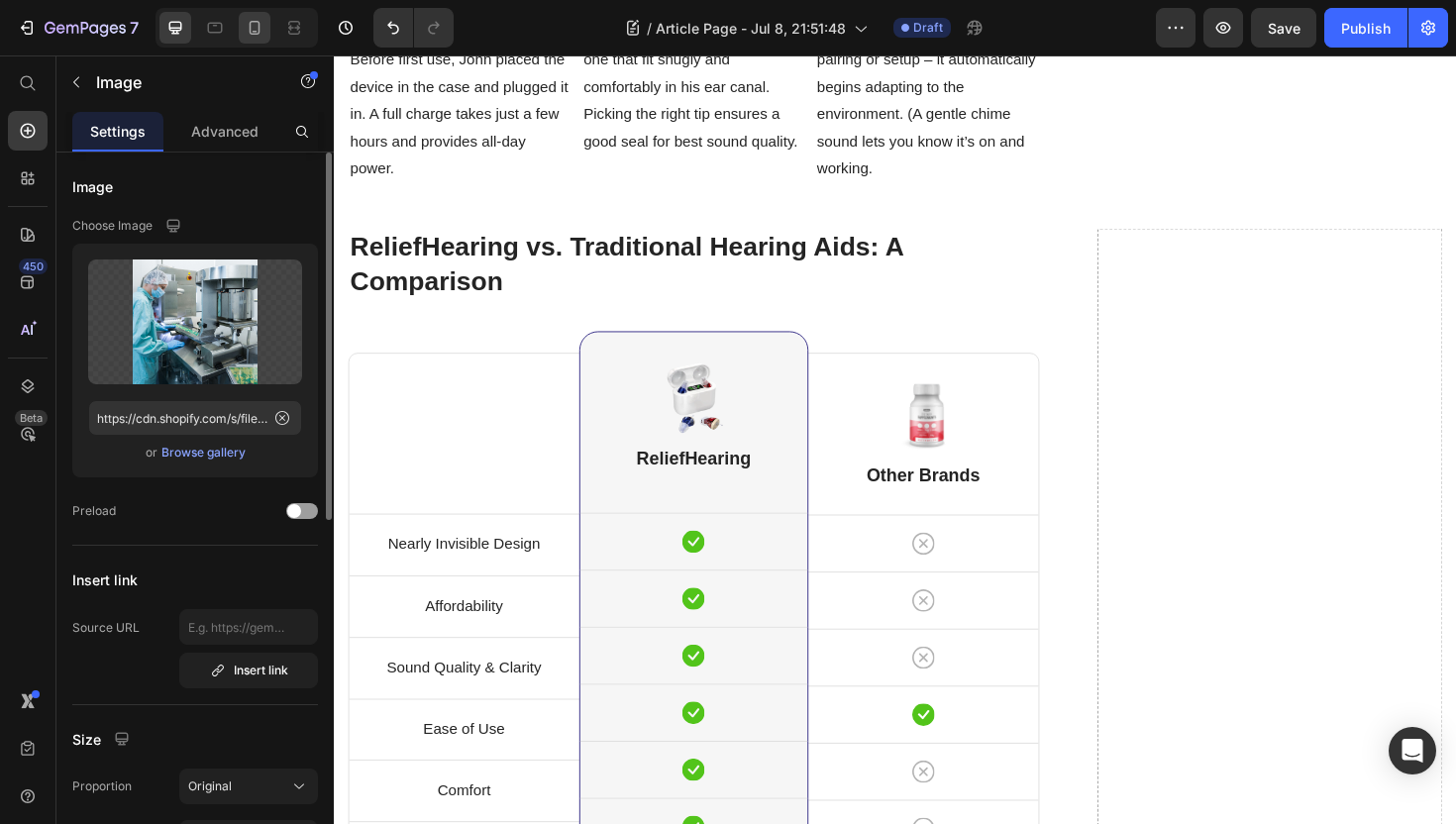 click 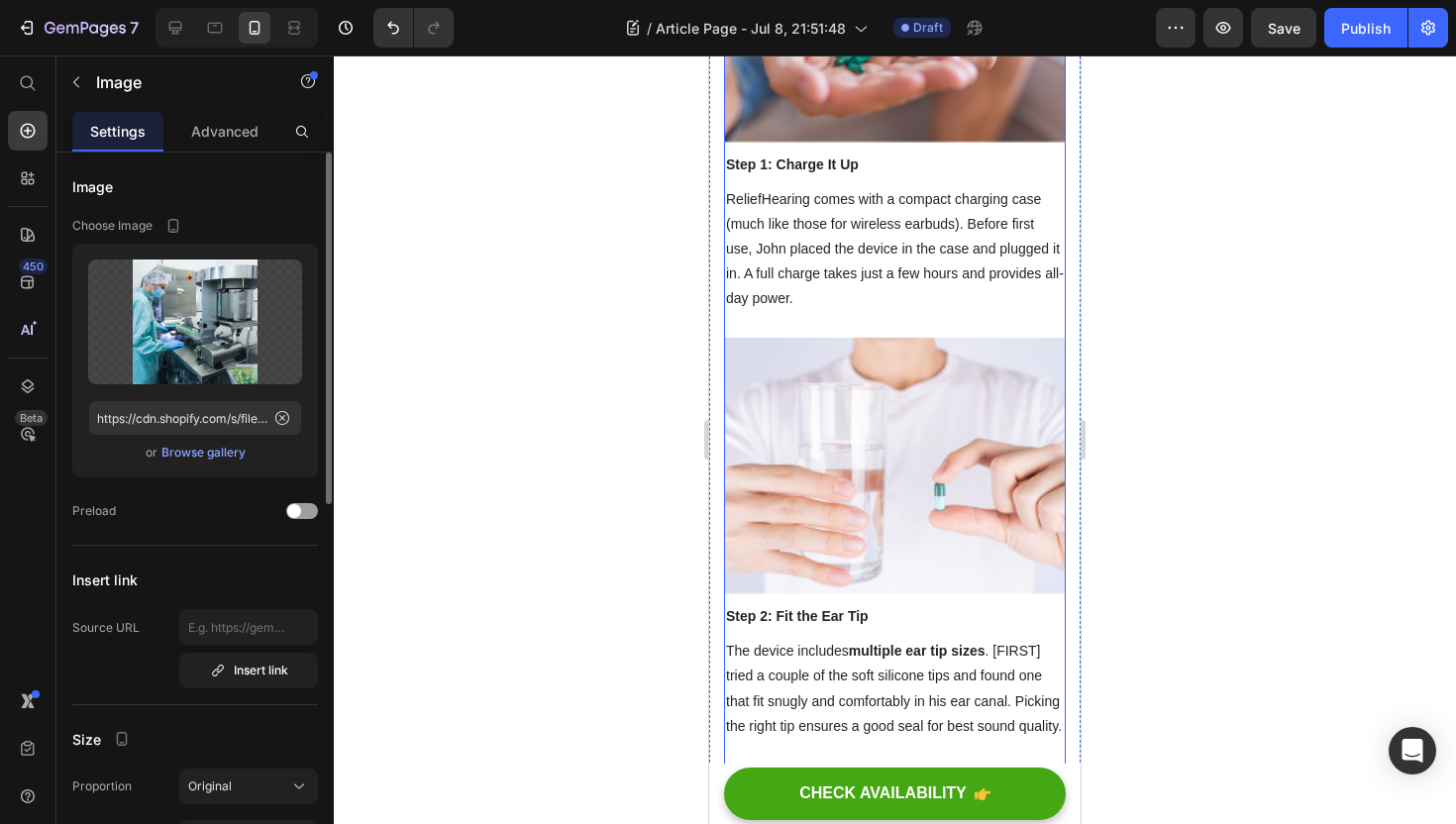 scroll, scrollTop: 9710, scrollLeft: 0, axis: vertical 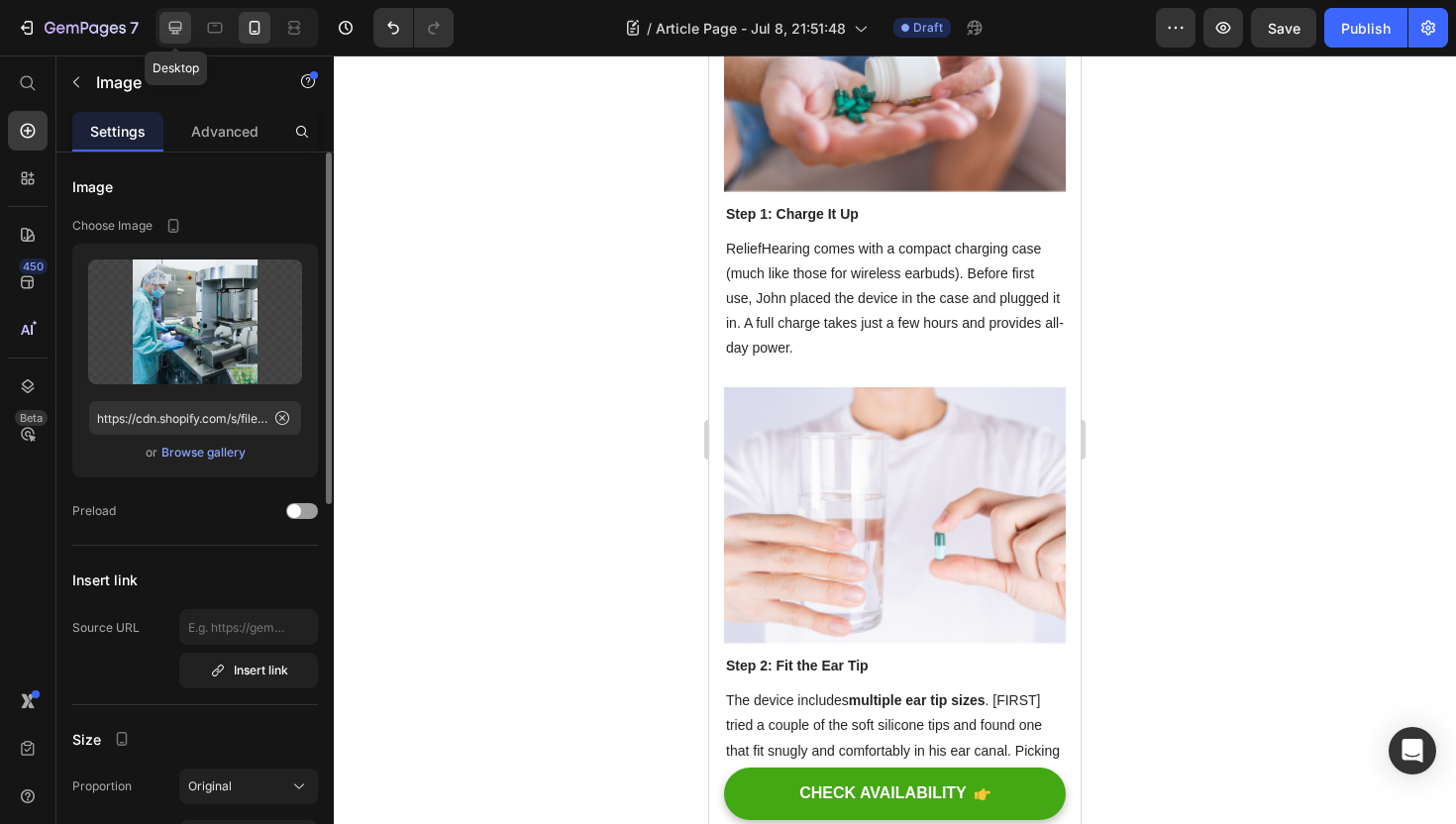 click 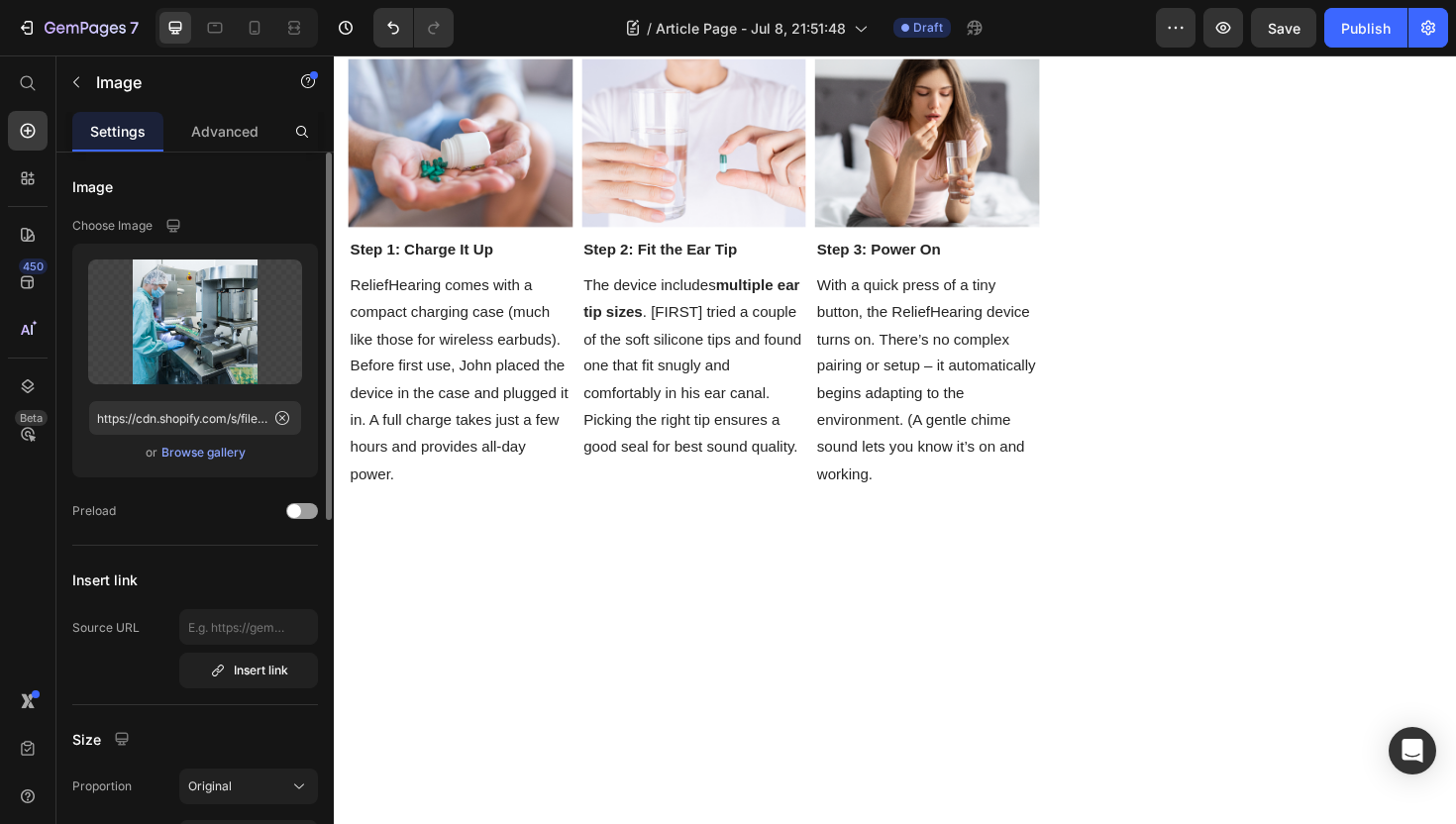 scroll, scrollTop: 8233, scrollLeft: 0, axis: vertical 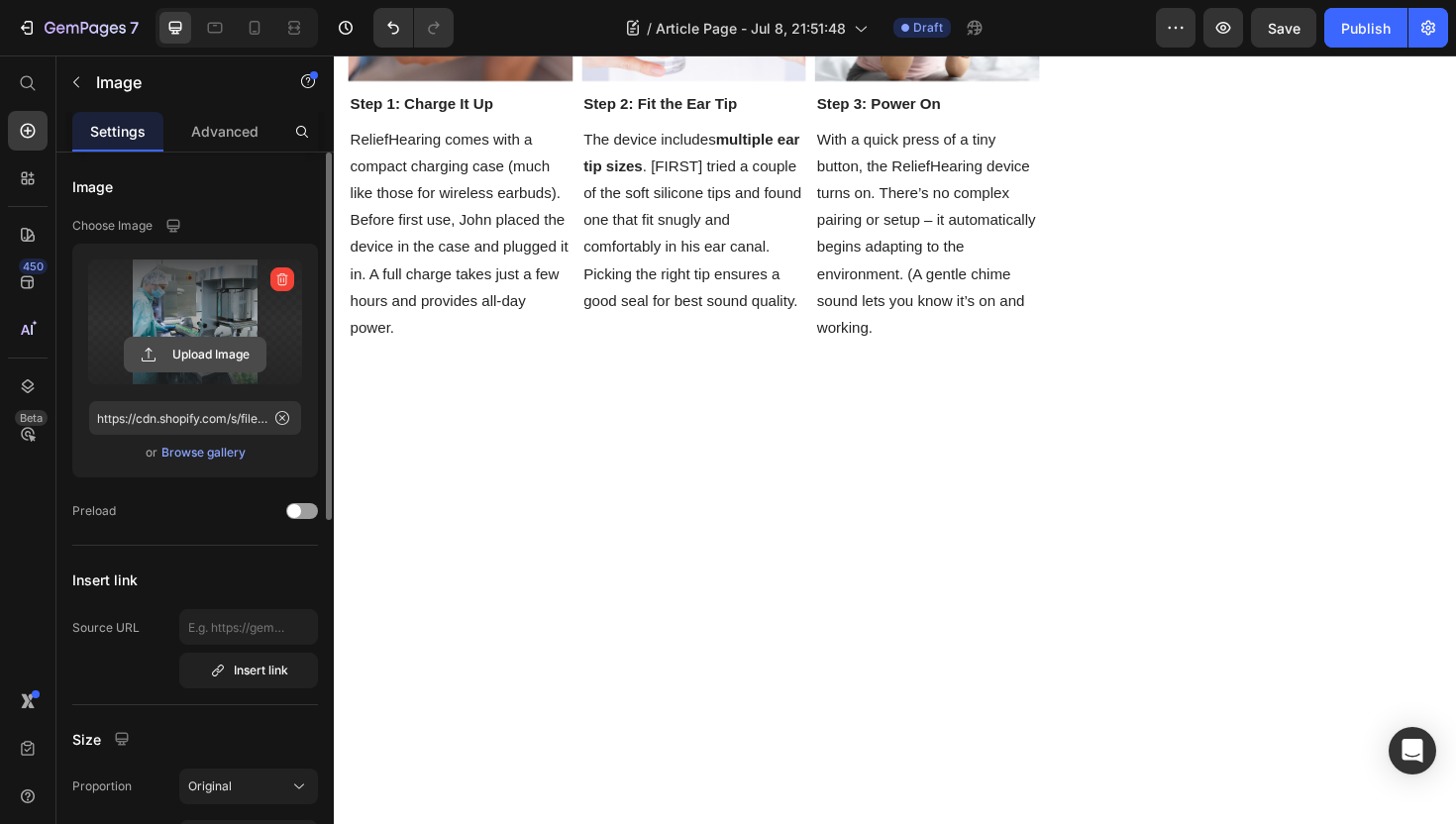 click 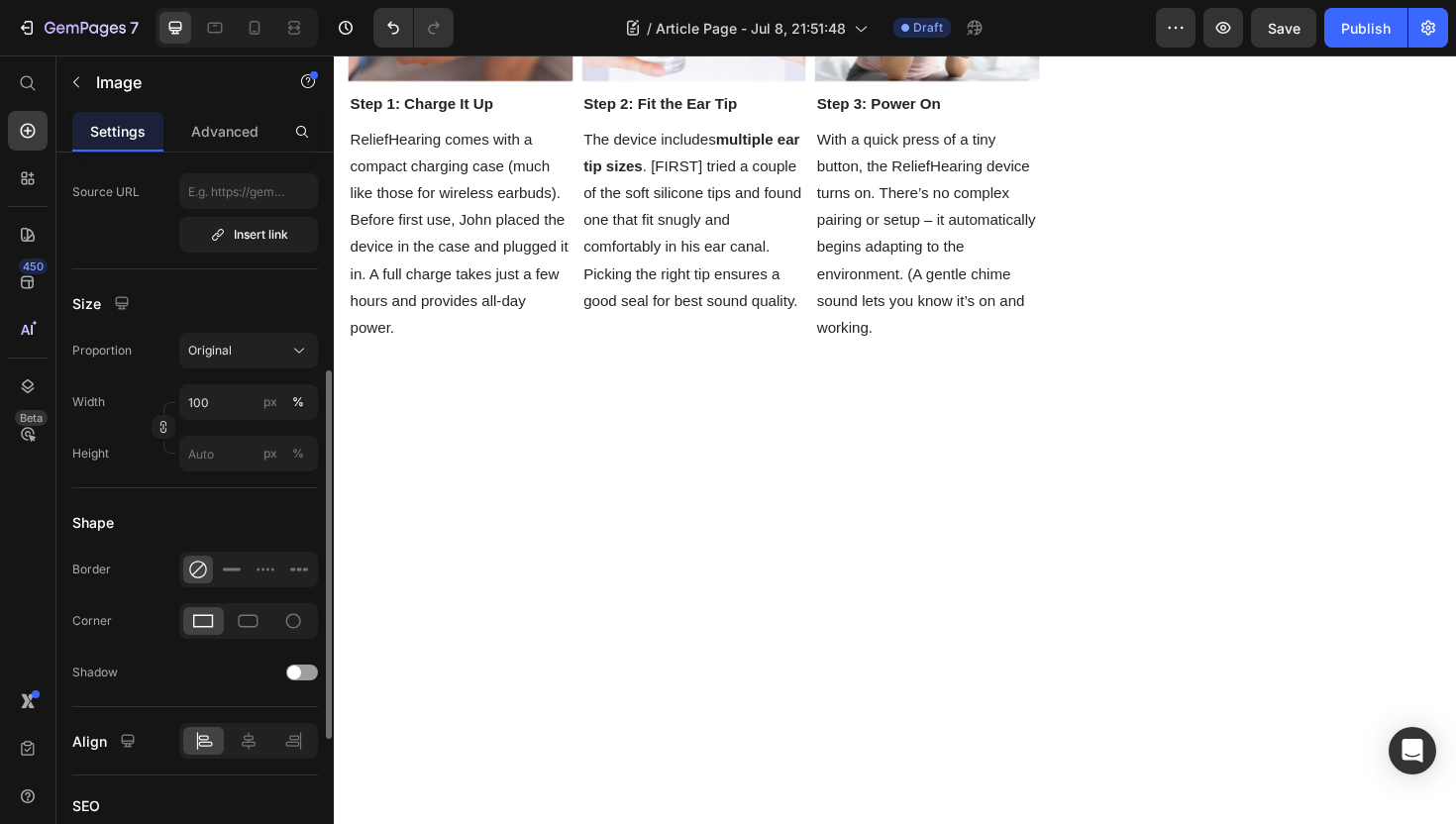 scroll, scrollTop: 449, scrollLeft: 0, axis: vertical 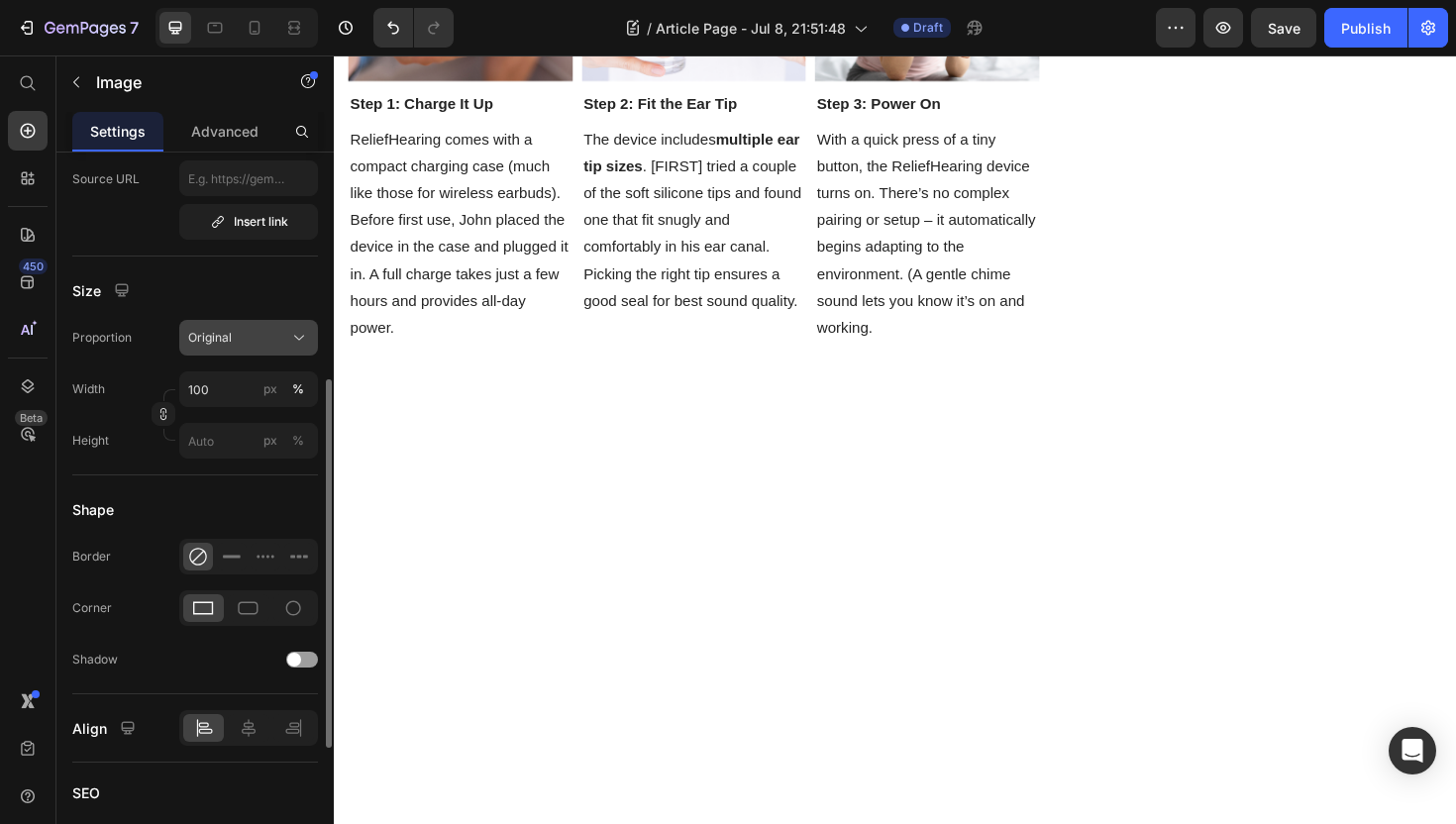 click on "Original" 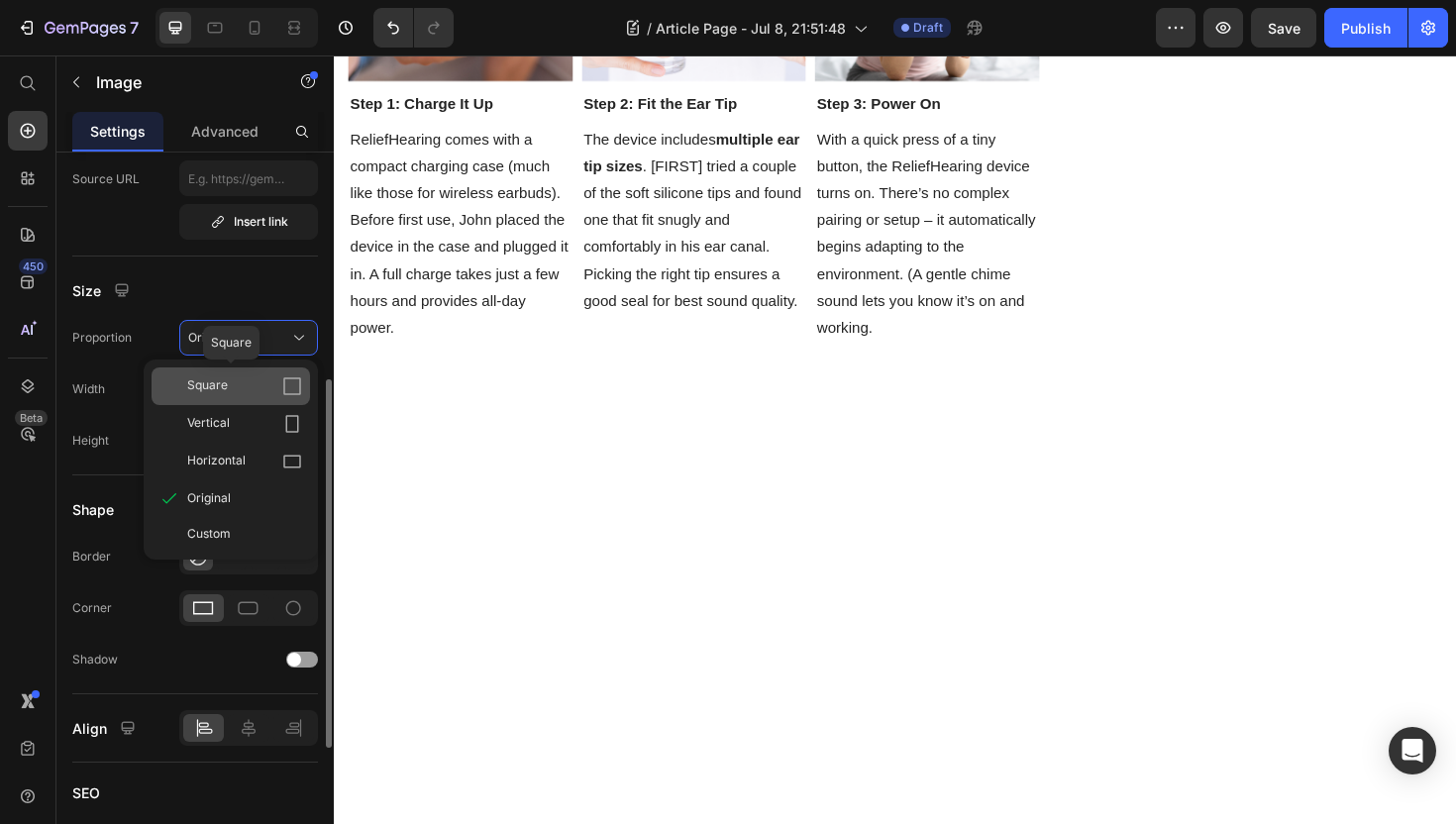 click on "Square" at bounding box center (245, 386) 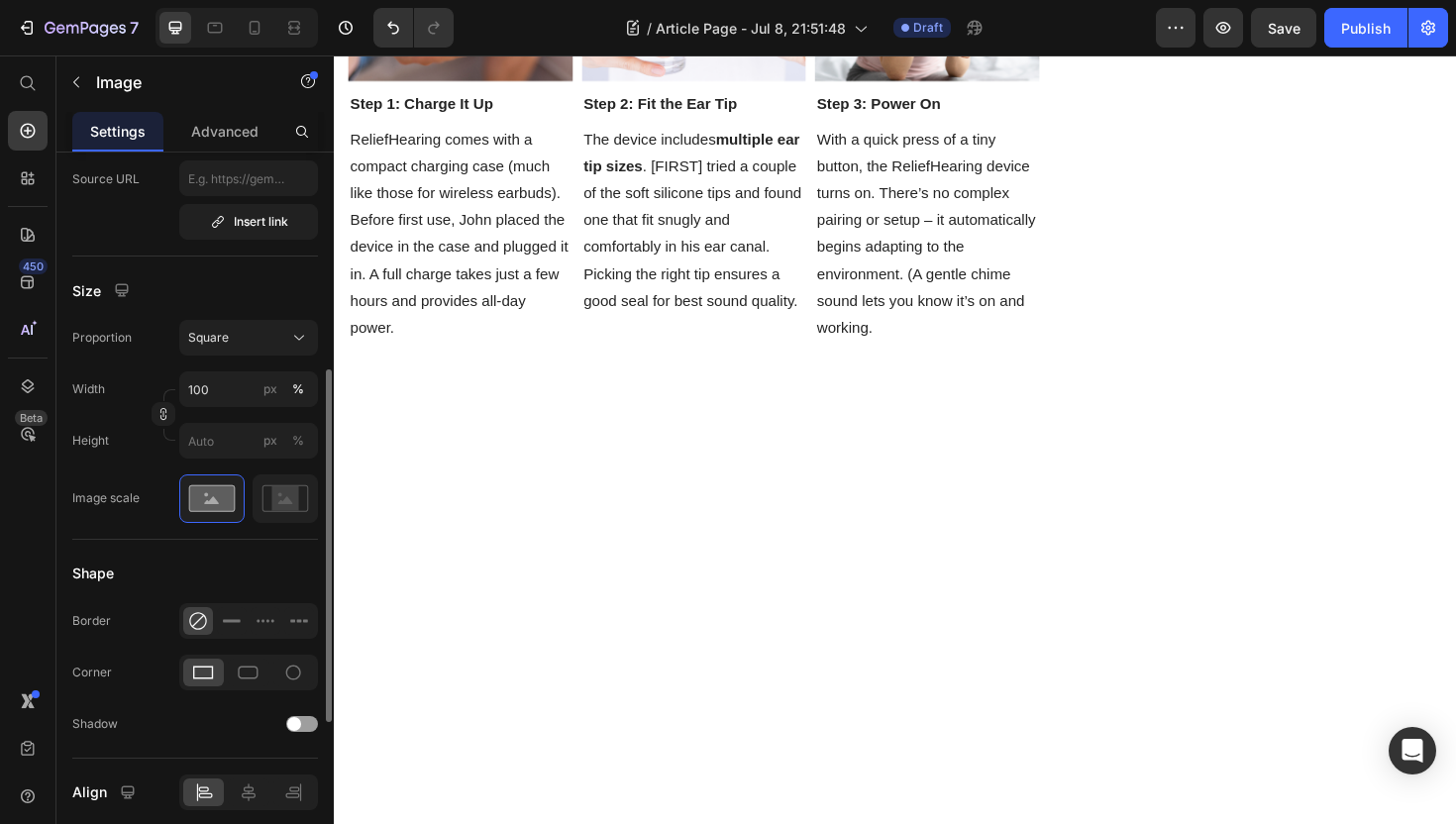 type on "https://cdn.shopify.com/s/files/1/0746/9921/1048/files/gempages_555058206901011322-89435f82-01ba-44f5-947f-e1810597ca9c.webp" 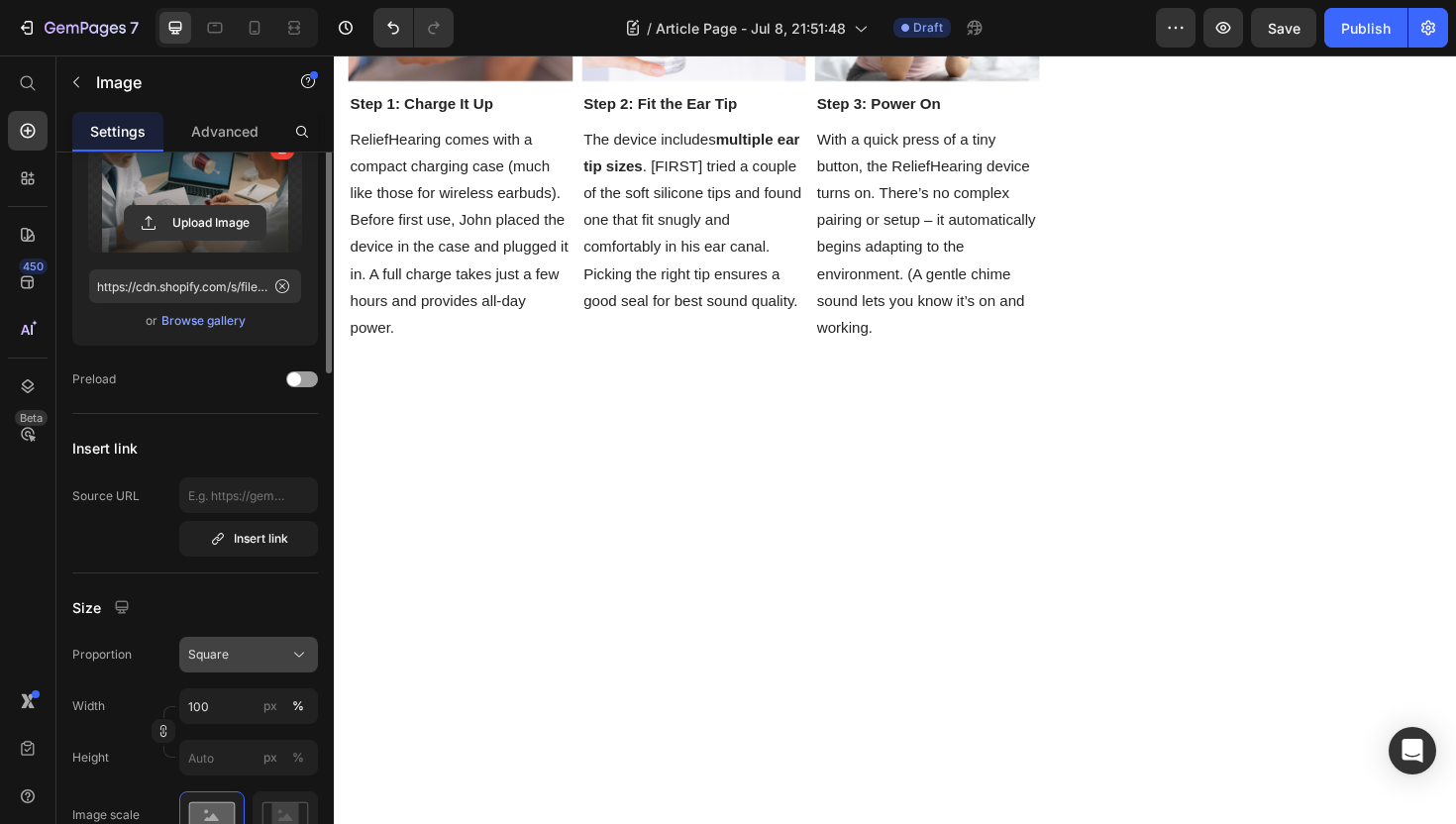 scroll, scrollTop: 0, scrollLeft: 0, axis: both 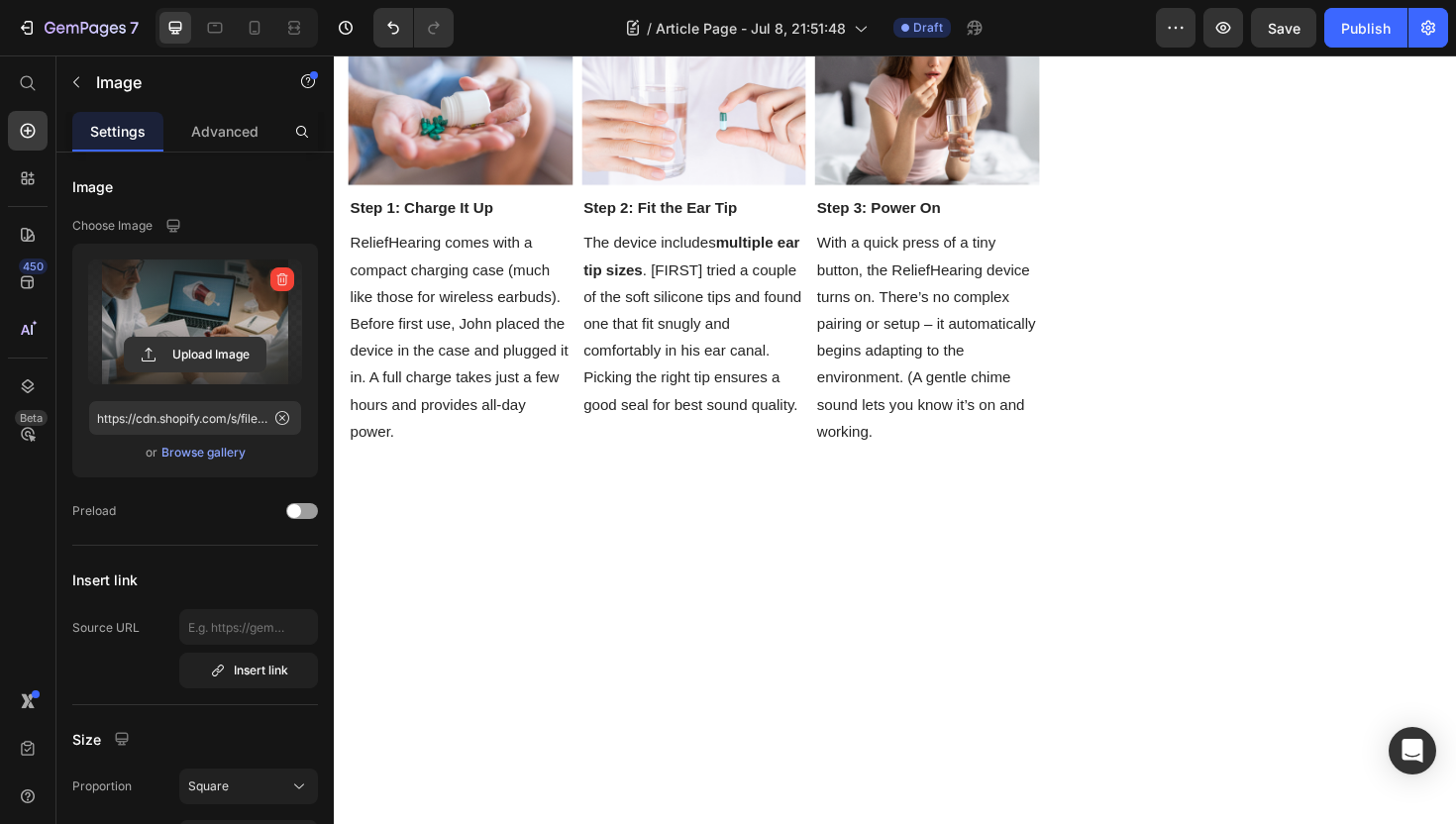 click at bounding box center [715, -757] 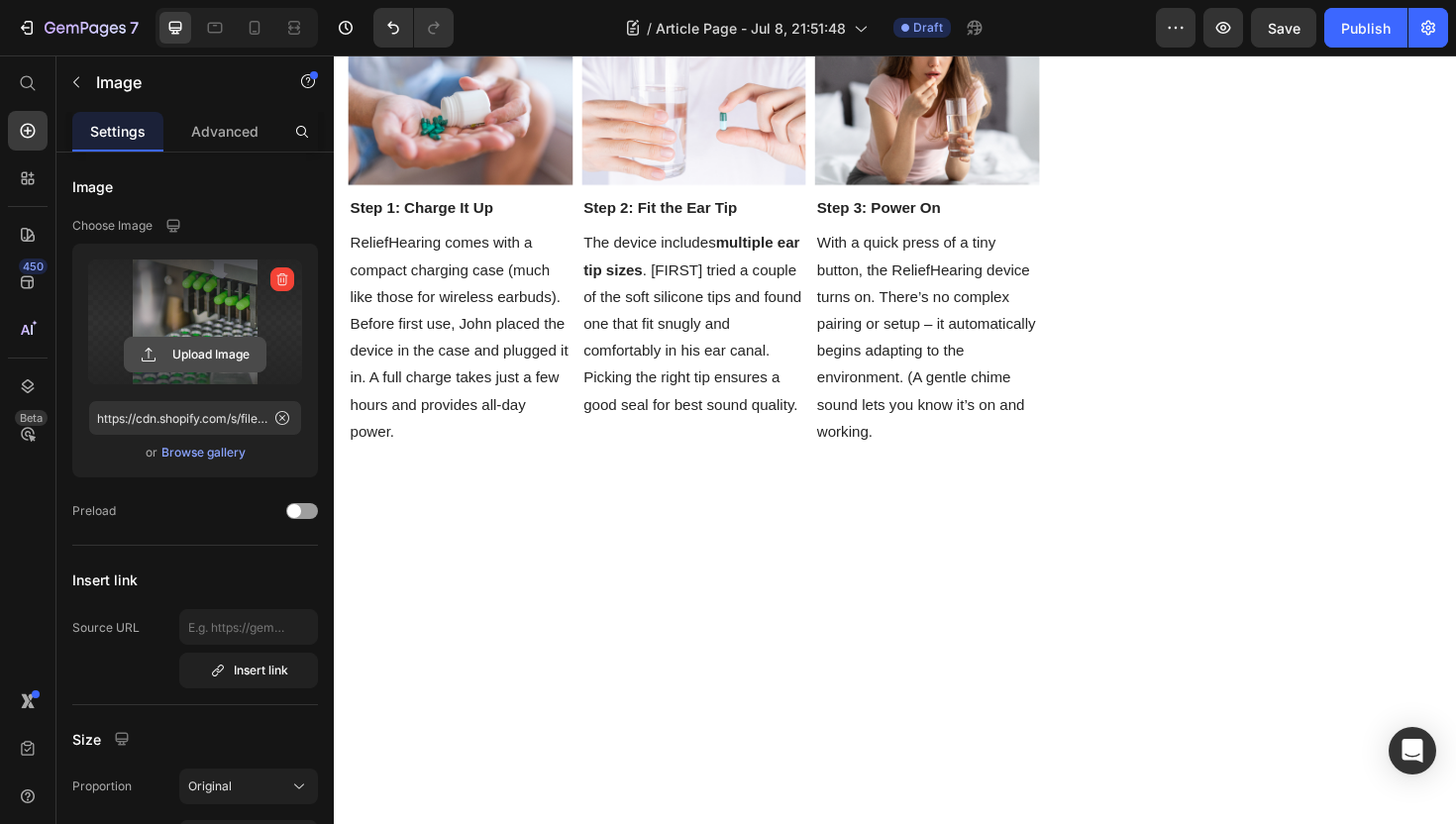 click 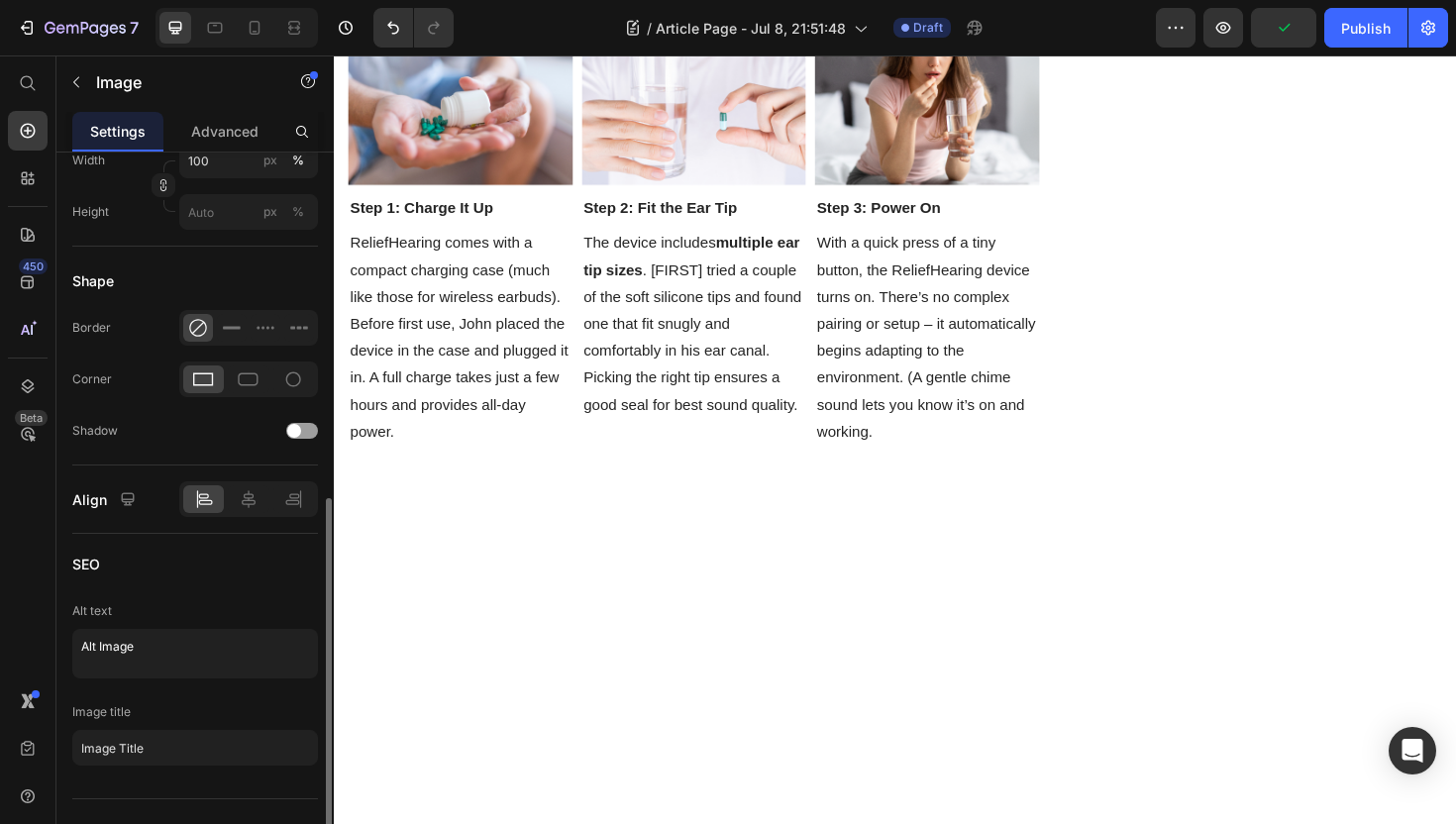 scroll, scrollTop: 681, scrollLeft: 0, axis: vertical 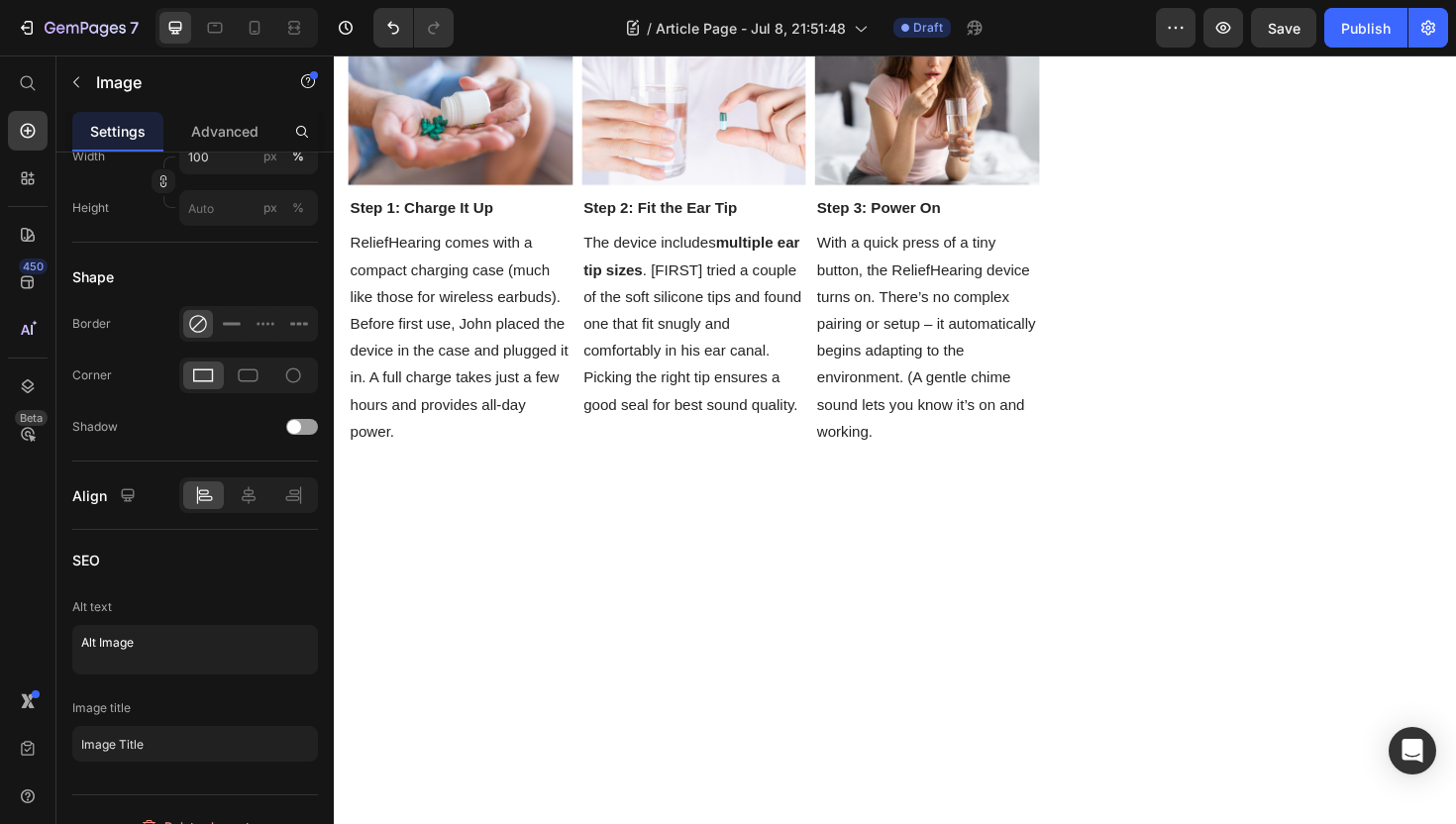 type on "https://cdn.shopify.com/s/files/1/0746/9921/1048/files/gempages_555058206901011322-afea5b90-a4c6-4a50-8042-789d60fbd33a.png" 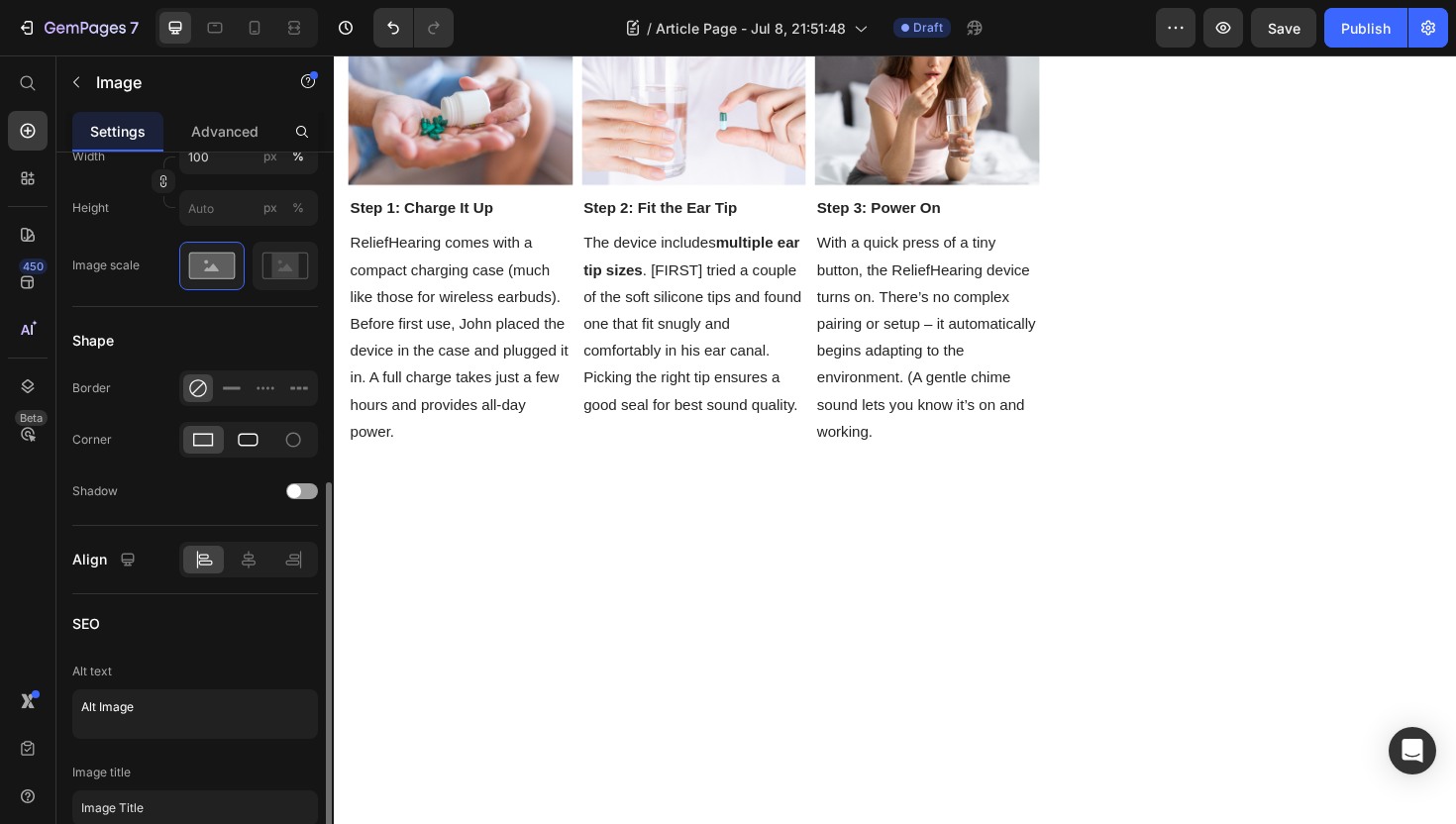 click 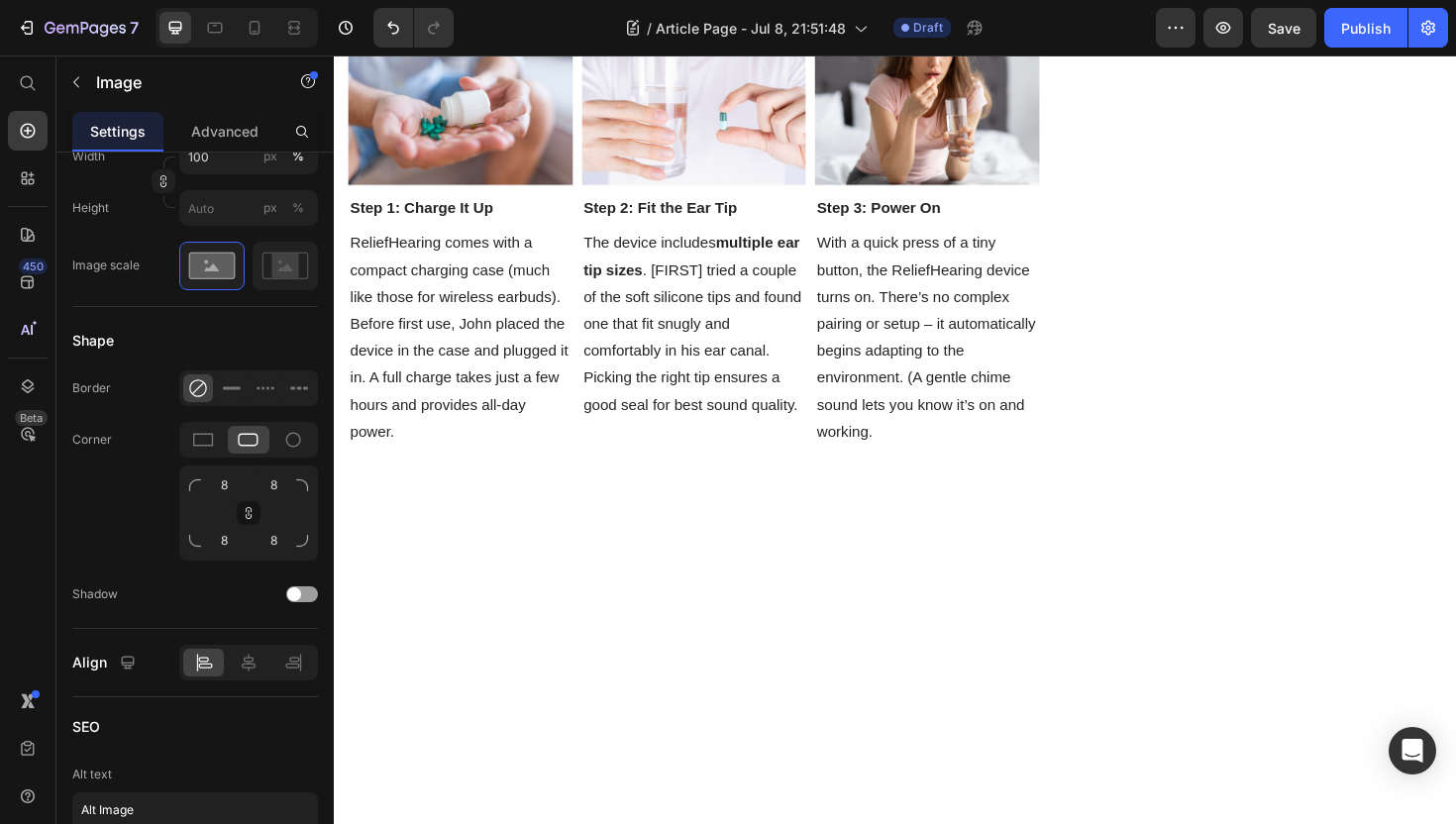 click at bounding box center [715, -757] 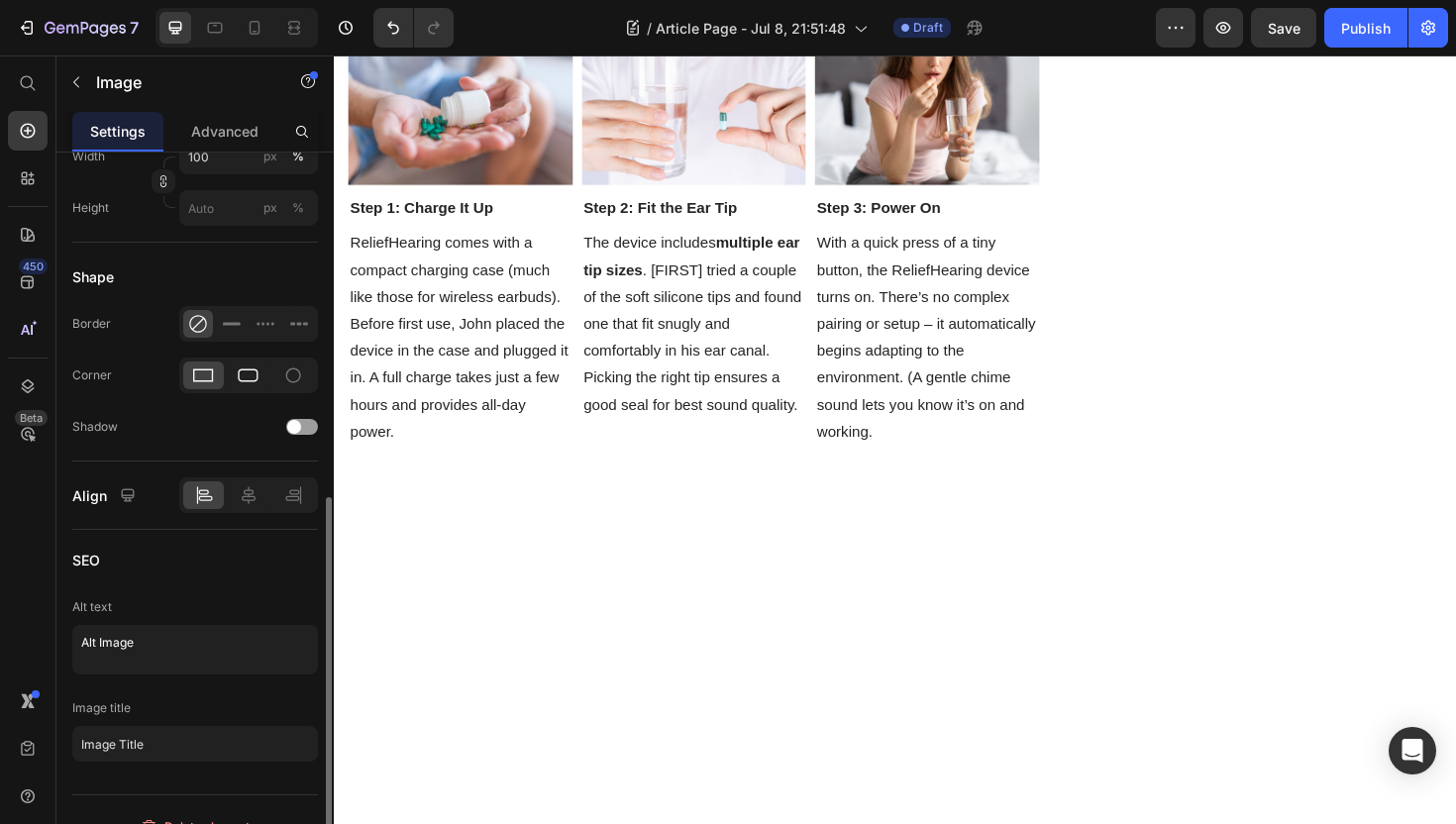 click 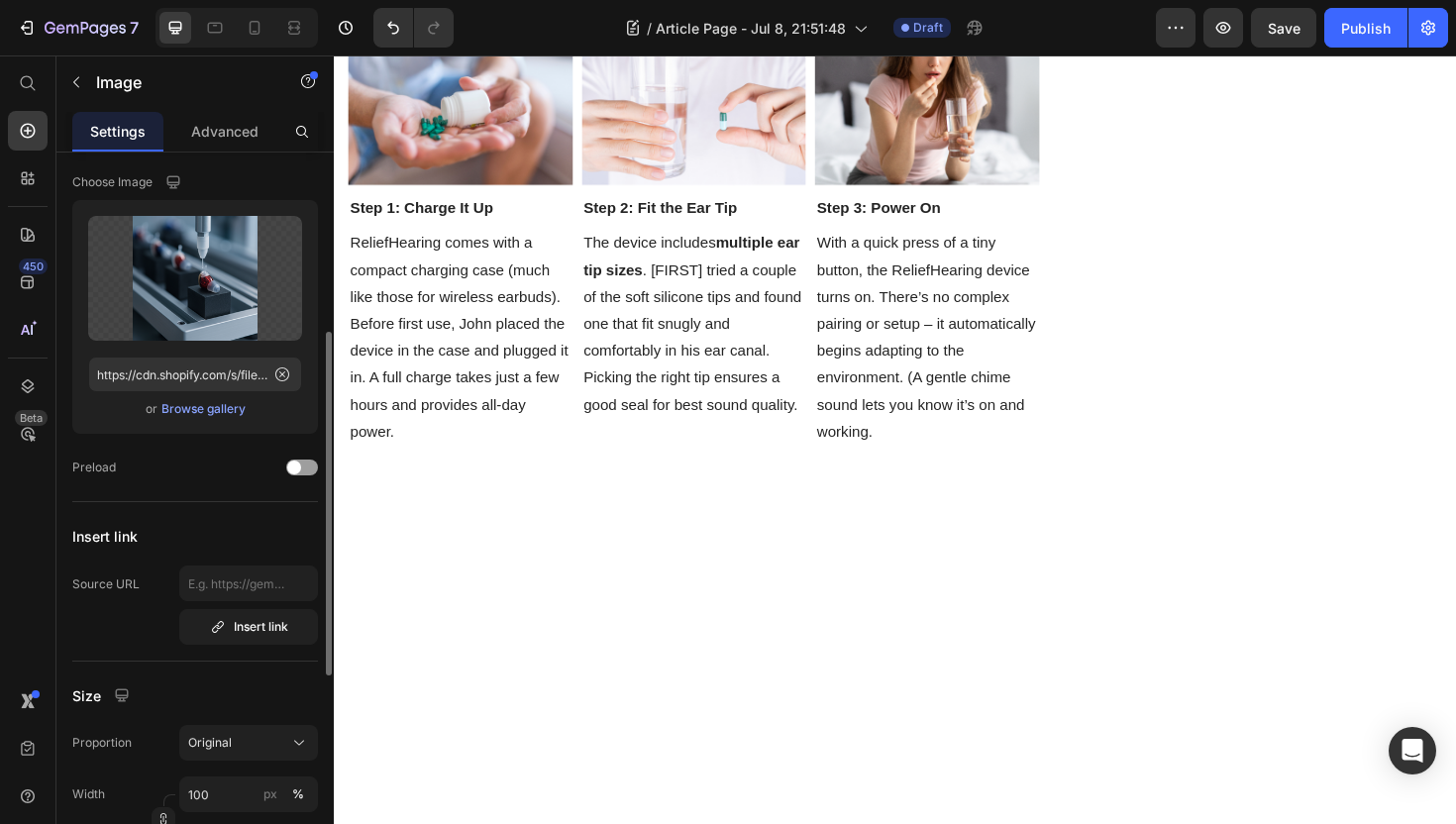 scroll, scrollTop: 7, scrollLeft: 0, axis: vertical 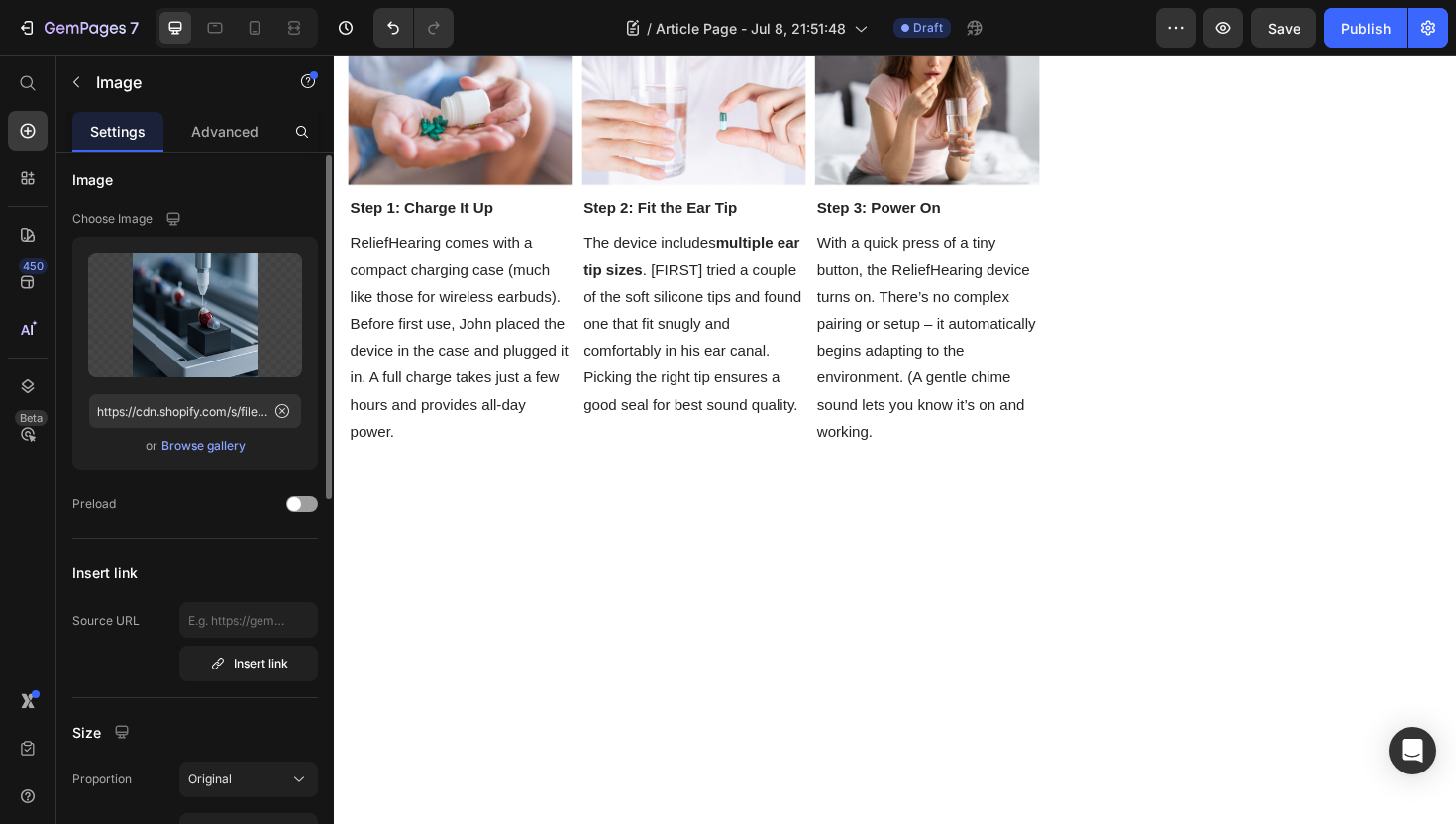 click at bounding box center [962, -757] 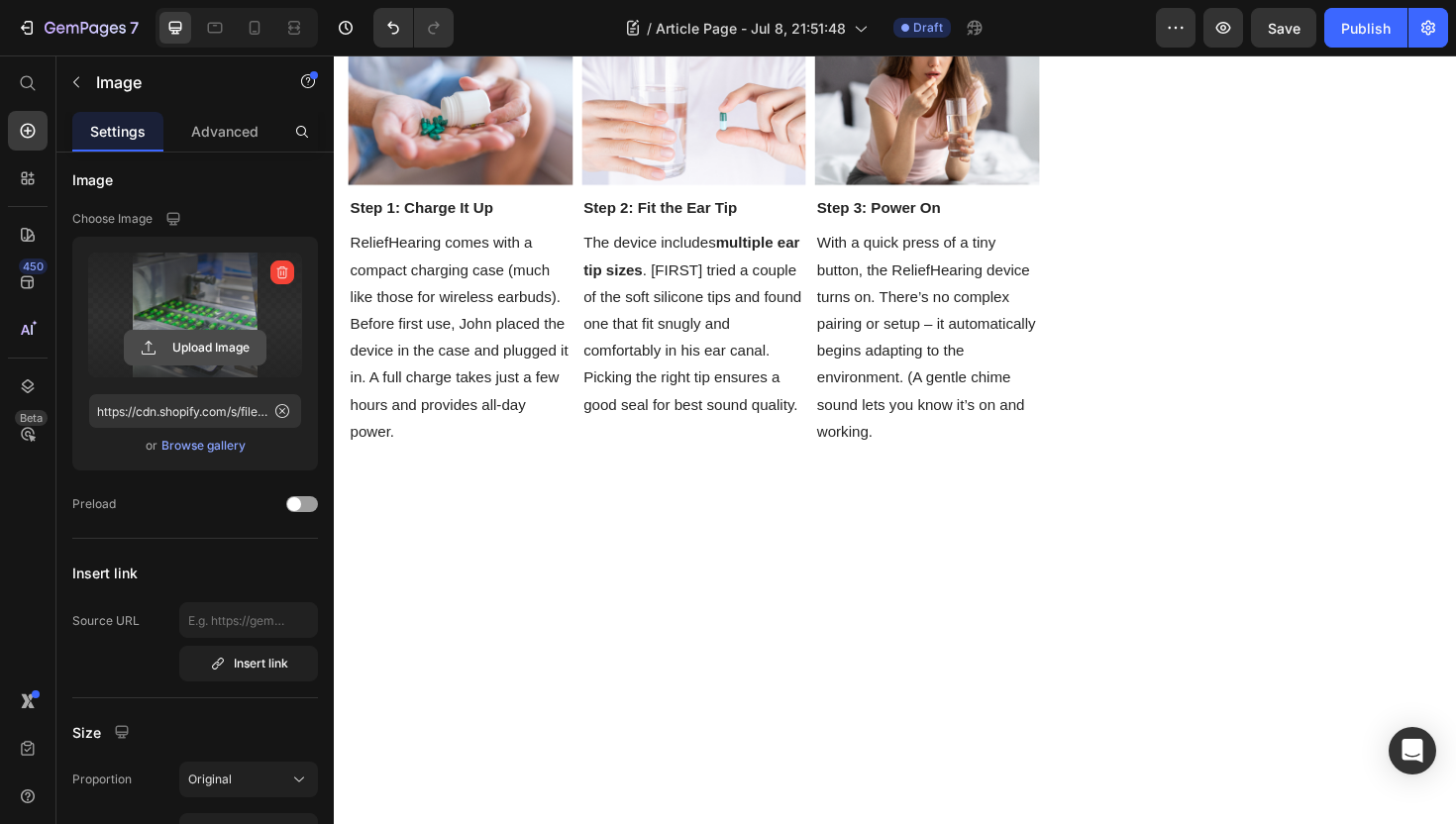 click 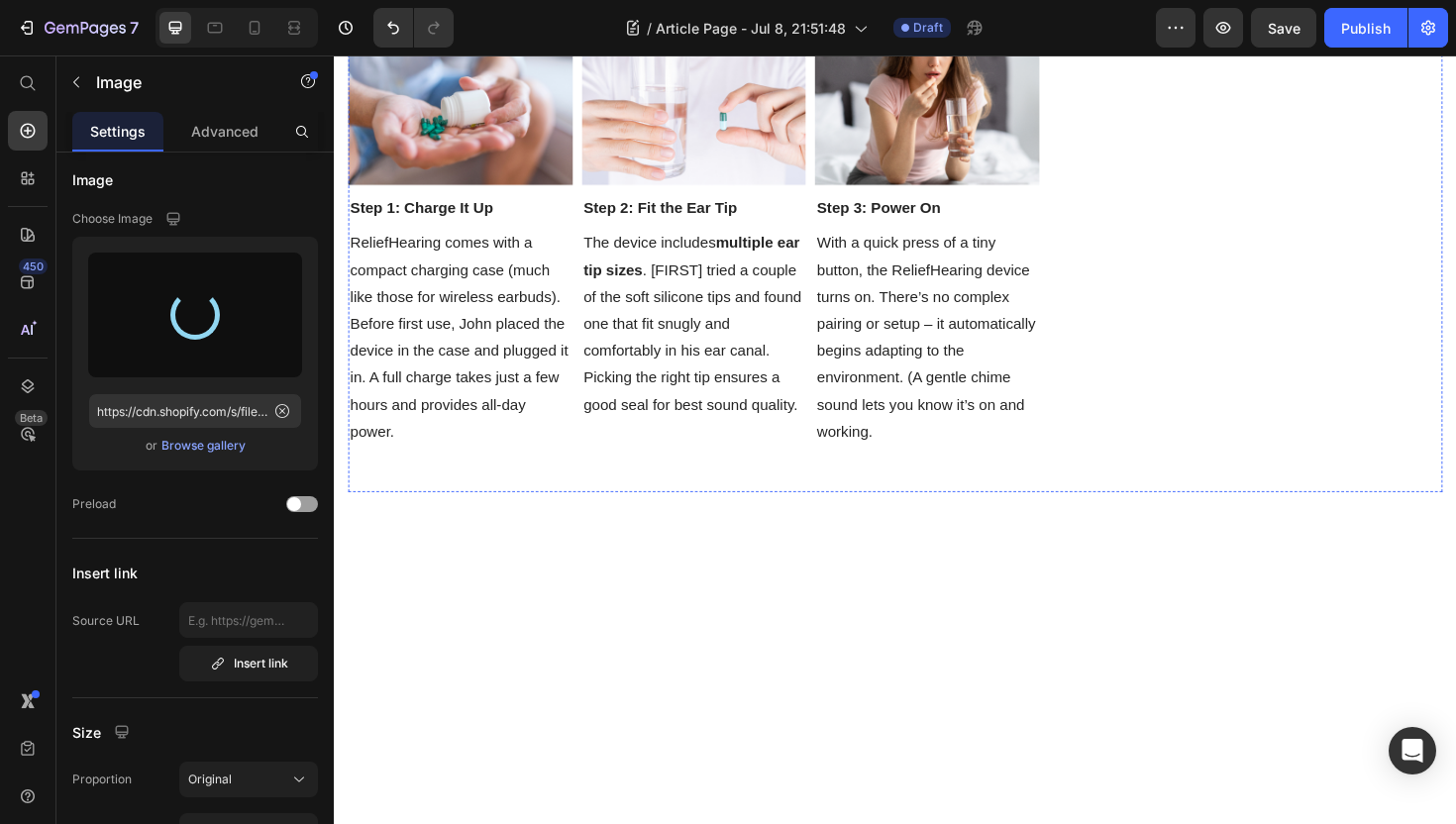 type on "https://cdn.shopify.com/s/files/1/0746/9921/1048/files/gempages_555058206901011322-0e21908c-e5bb-4940-99d2-3e06198b0ebc.png" 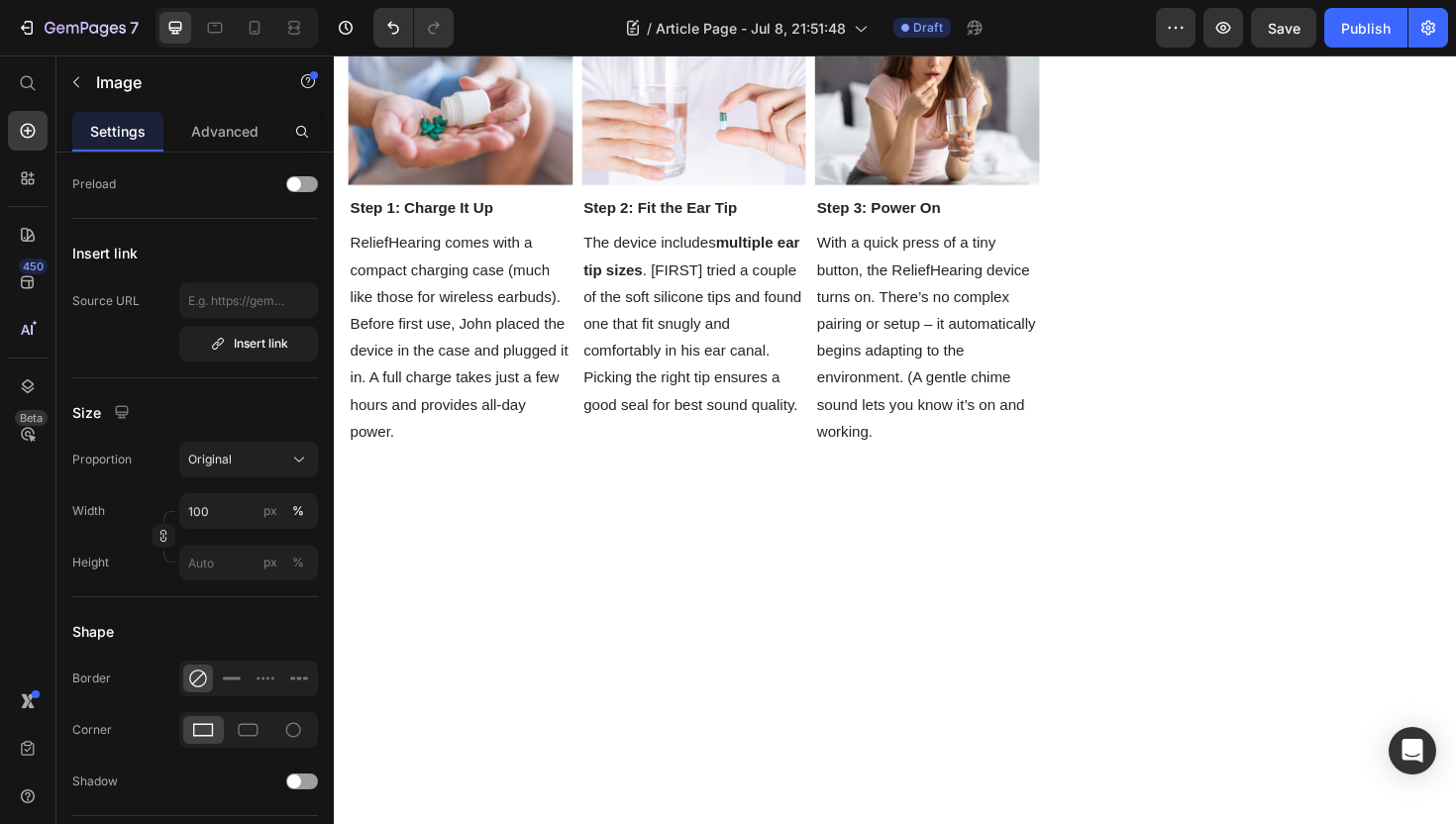 scroll, scrollTop: 709, scrollLeft: 0, axis: vertical 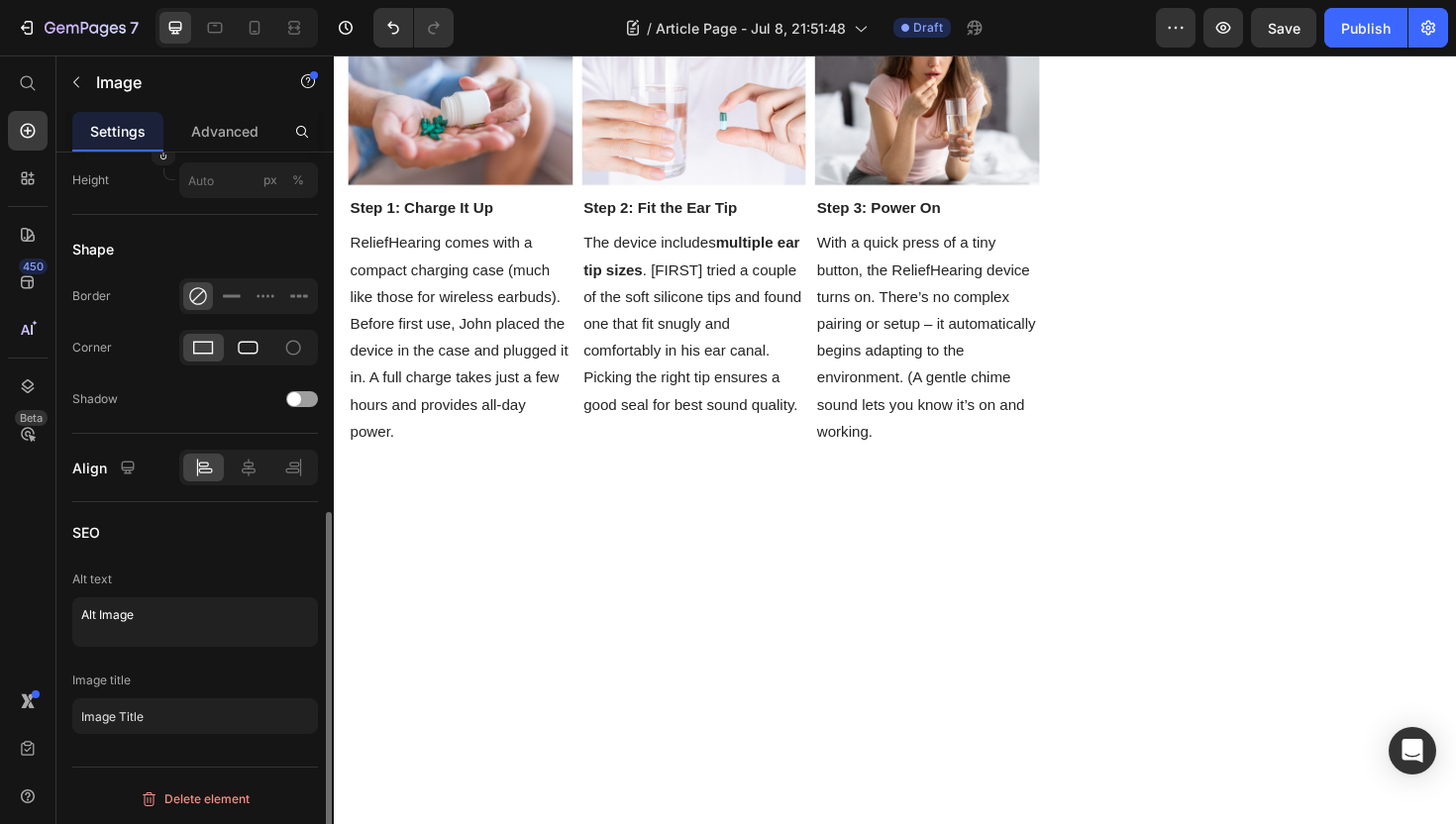 click 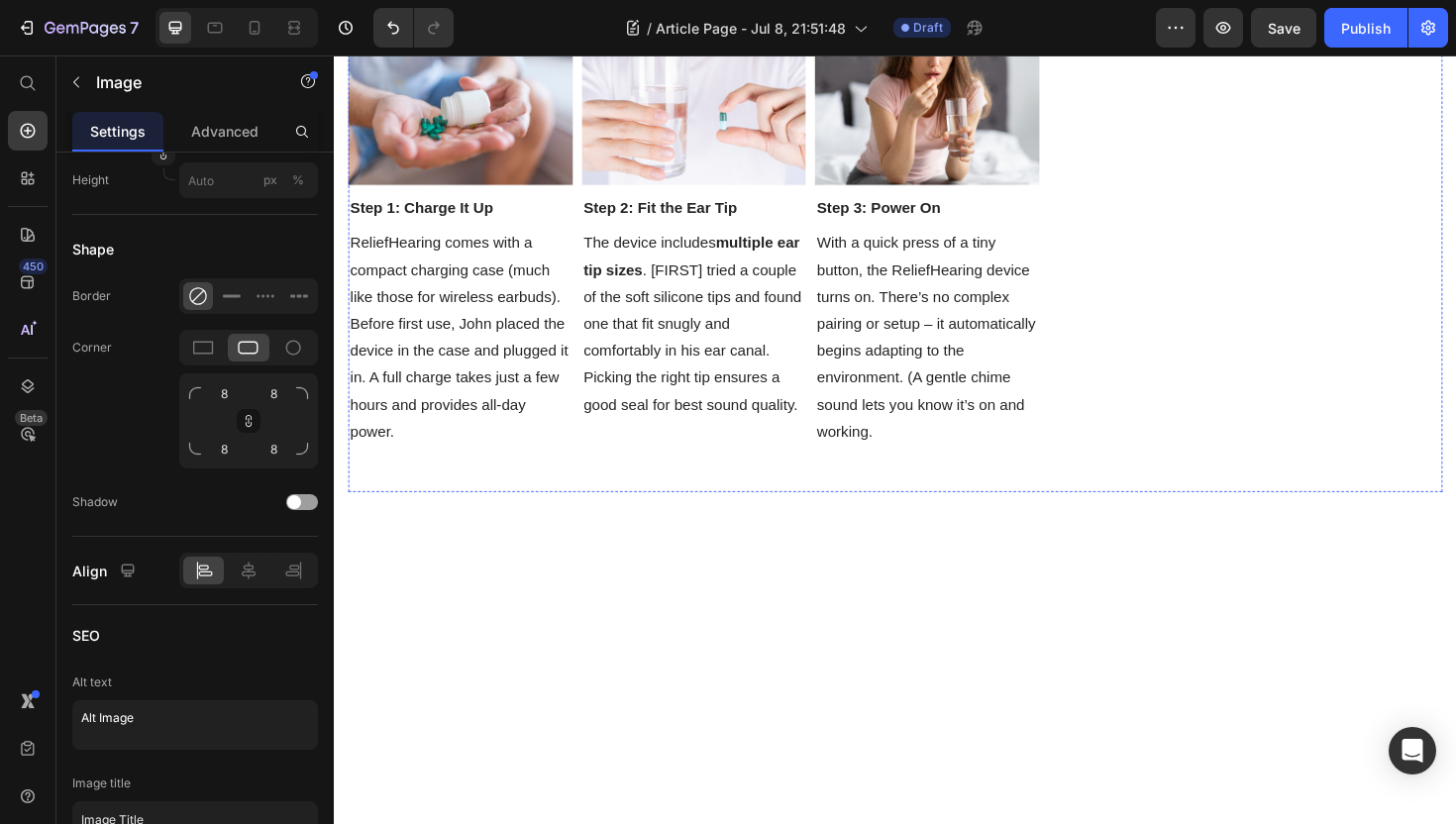 click at bounding box center [714, -384] 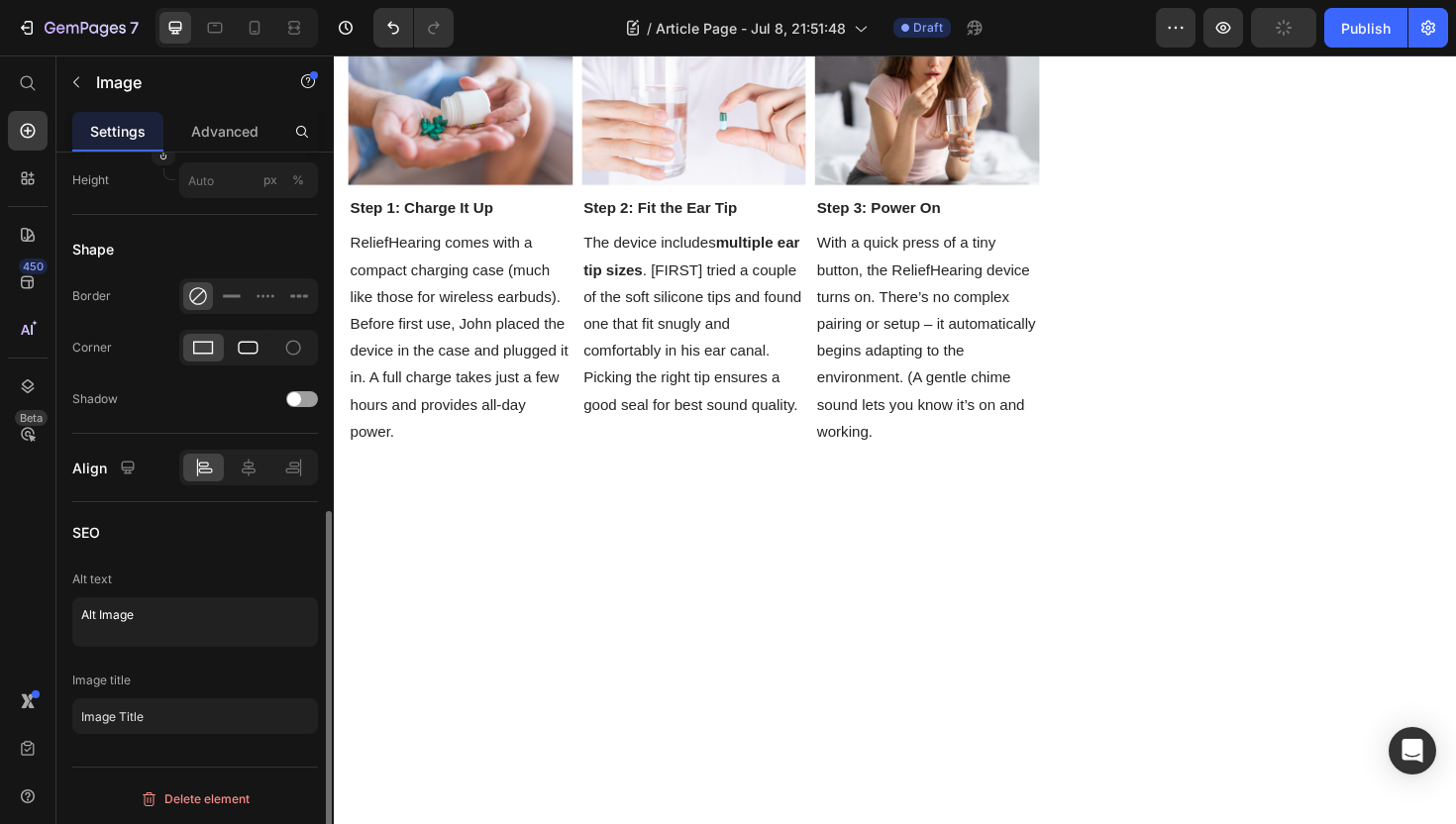 click 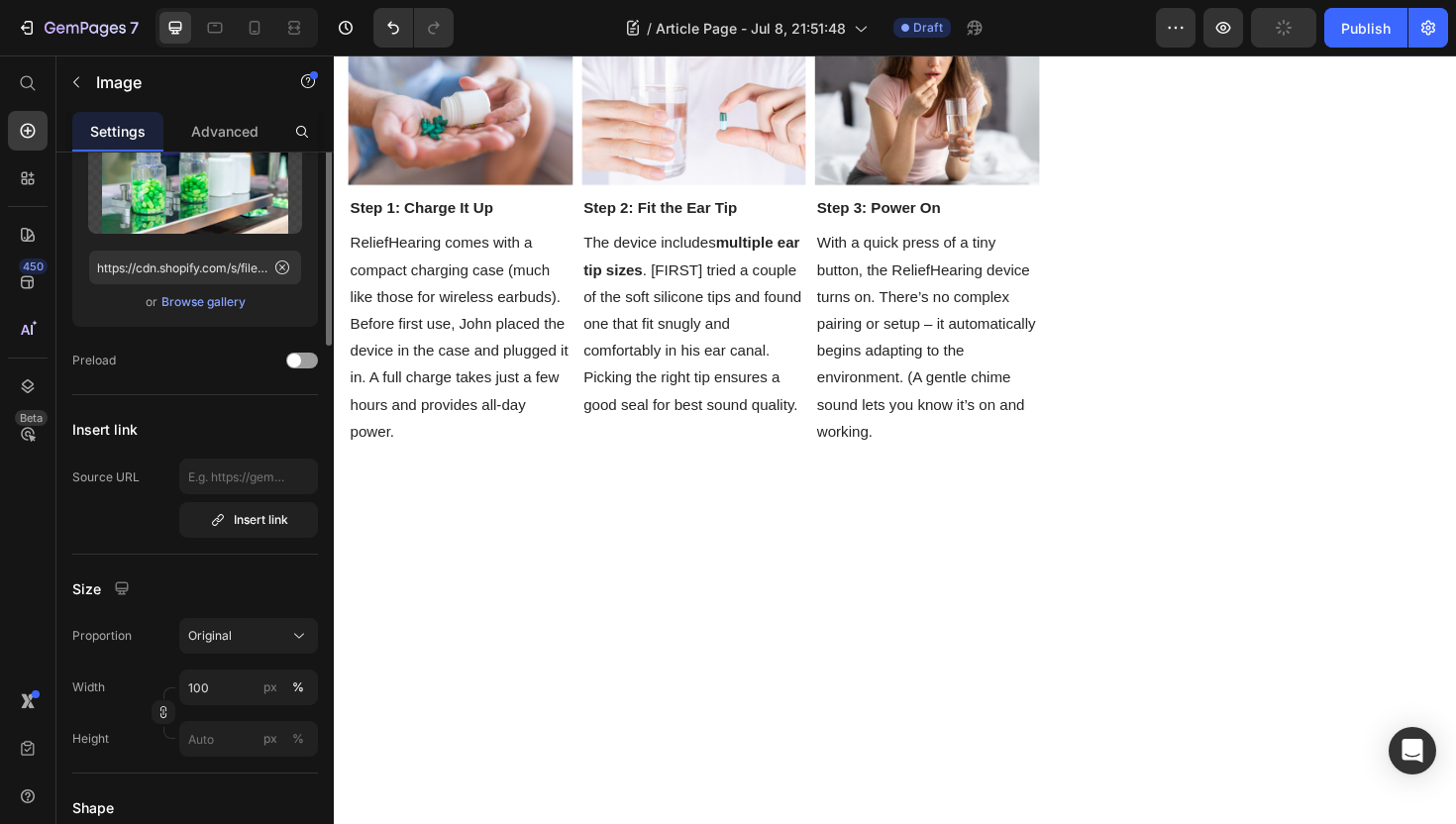 scroll, scrollTop: 0, scrollLeft: 0, axis: both 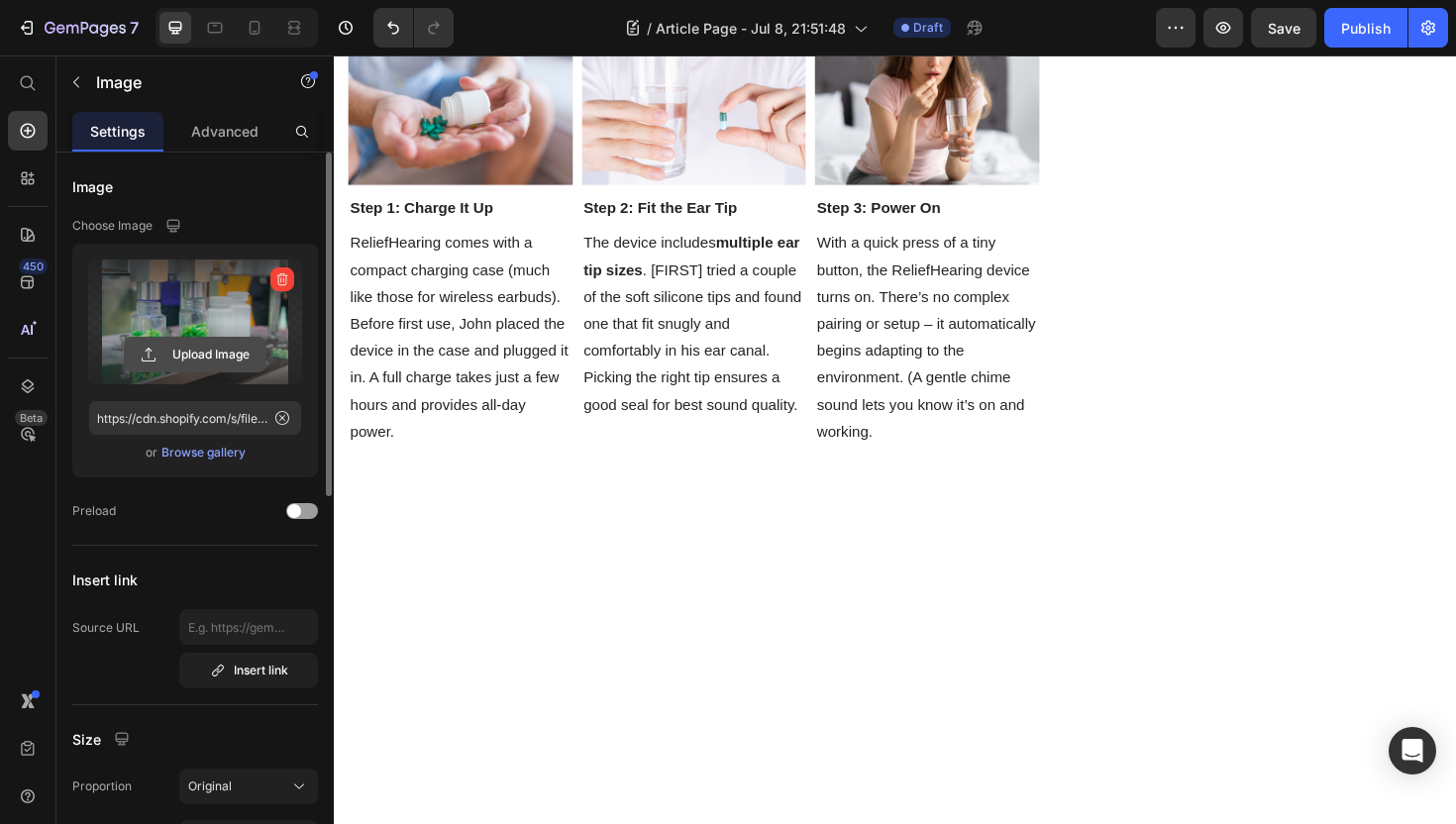 click 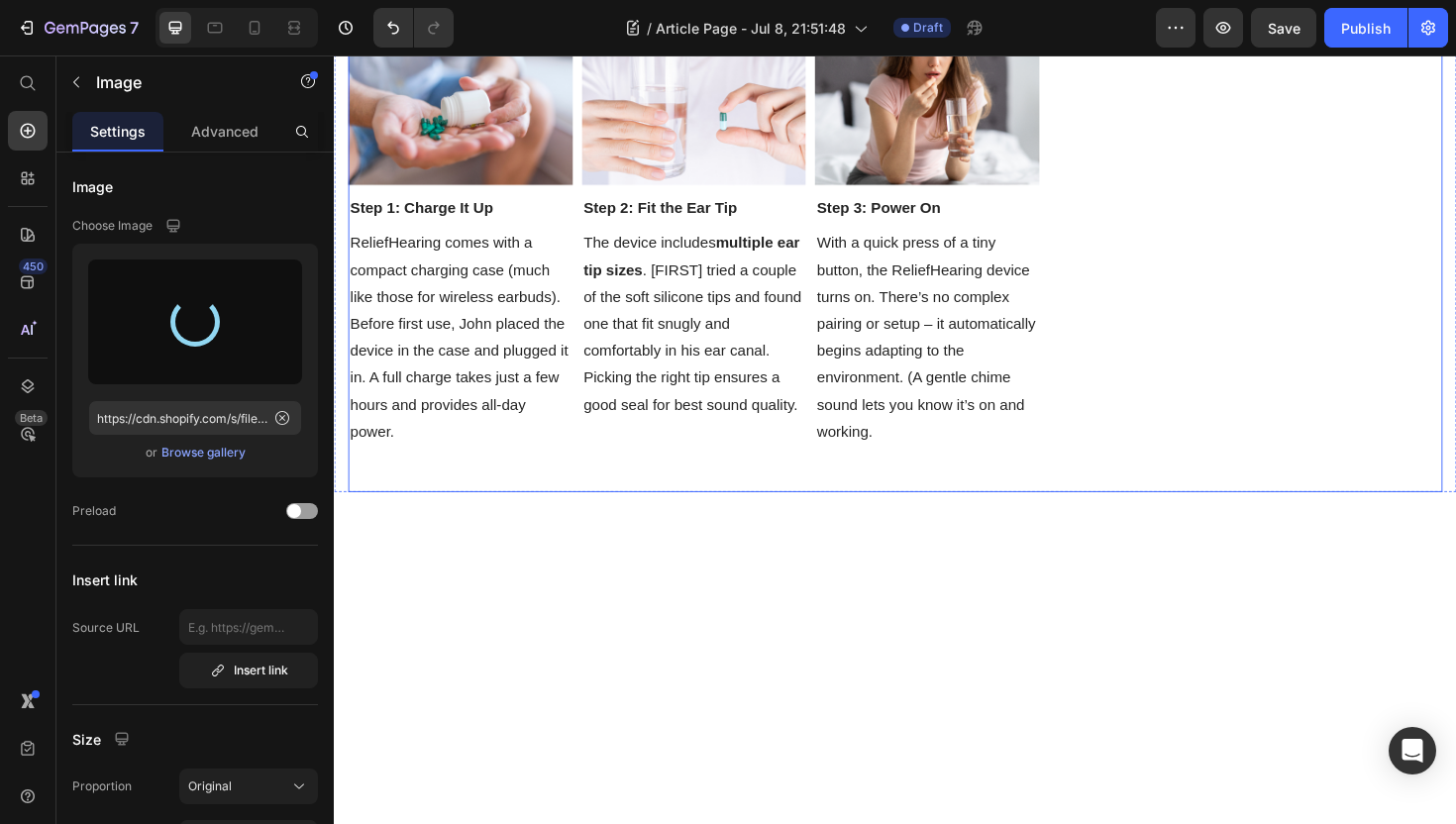 type on "https://cdn.shopify.com/s/files/1/0746/9921/1048/files/gempages_555058206901011322-eea32cf4-dfab-4bb3-9772-f2ed3c5a8bed.png" 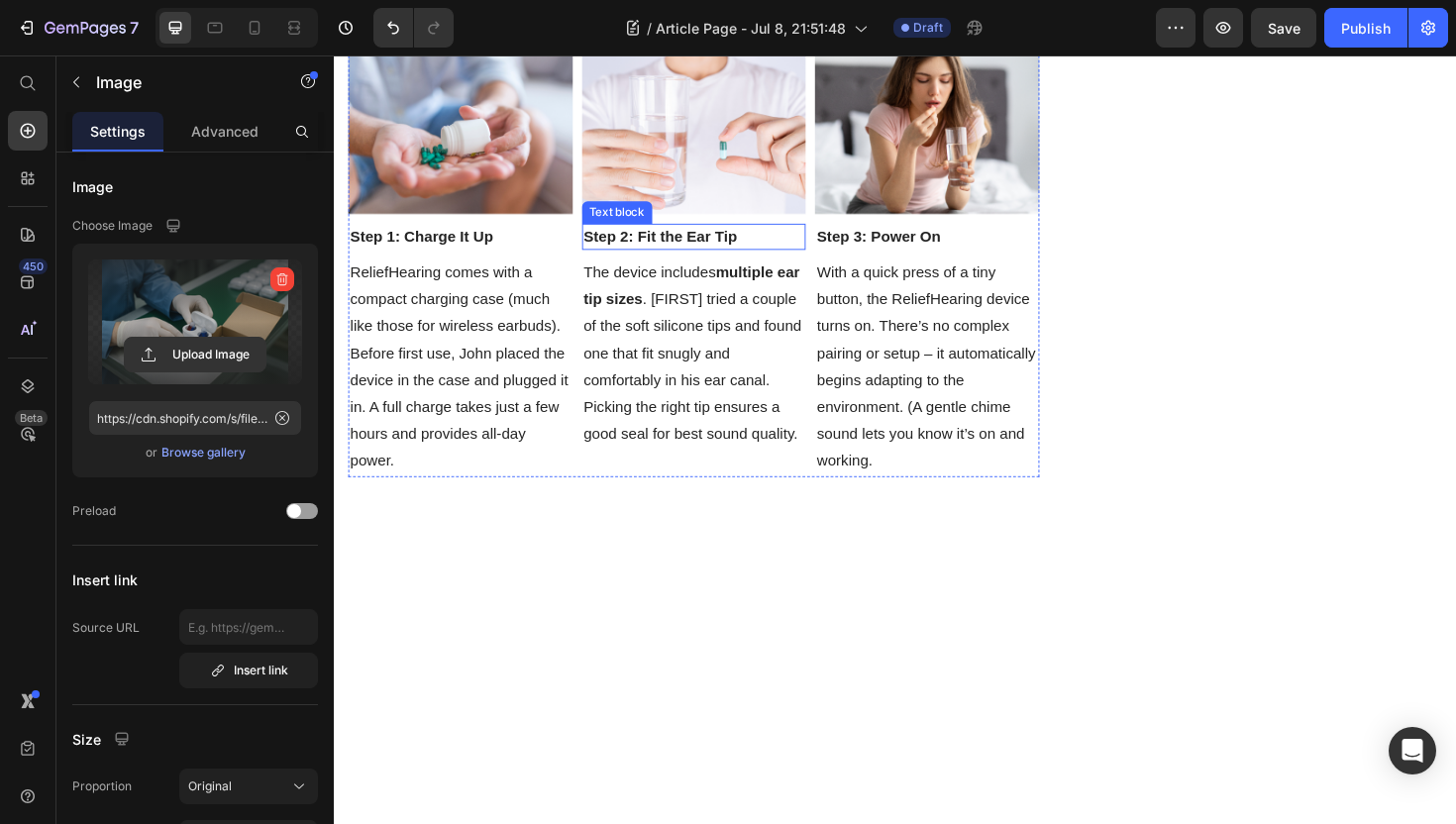 scroll, scrollTop: 8097, scrollLeft: 0, axis: vertical 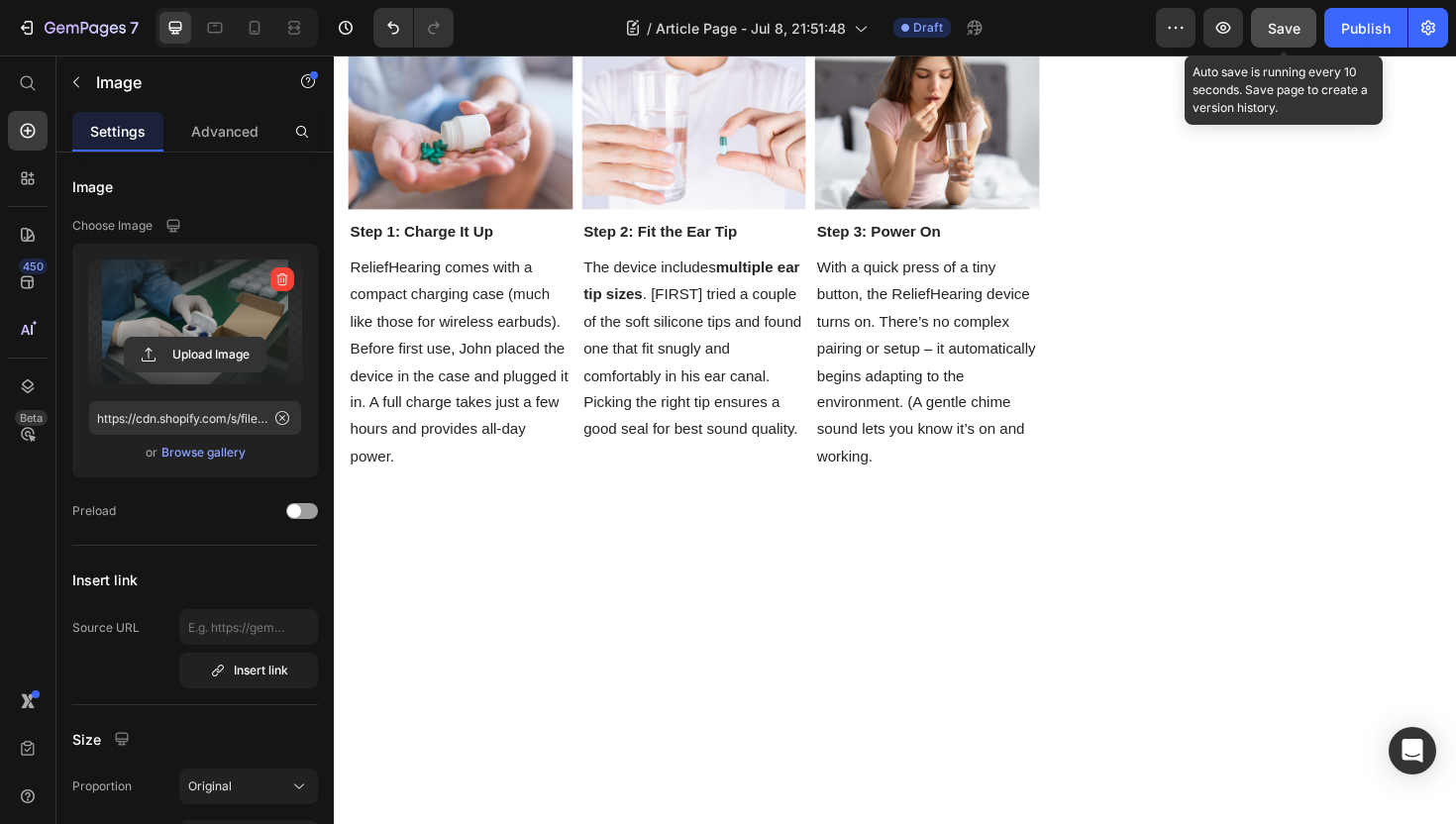 click on "Save" 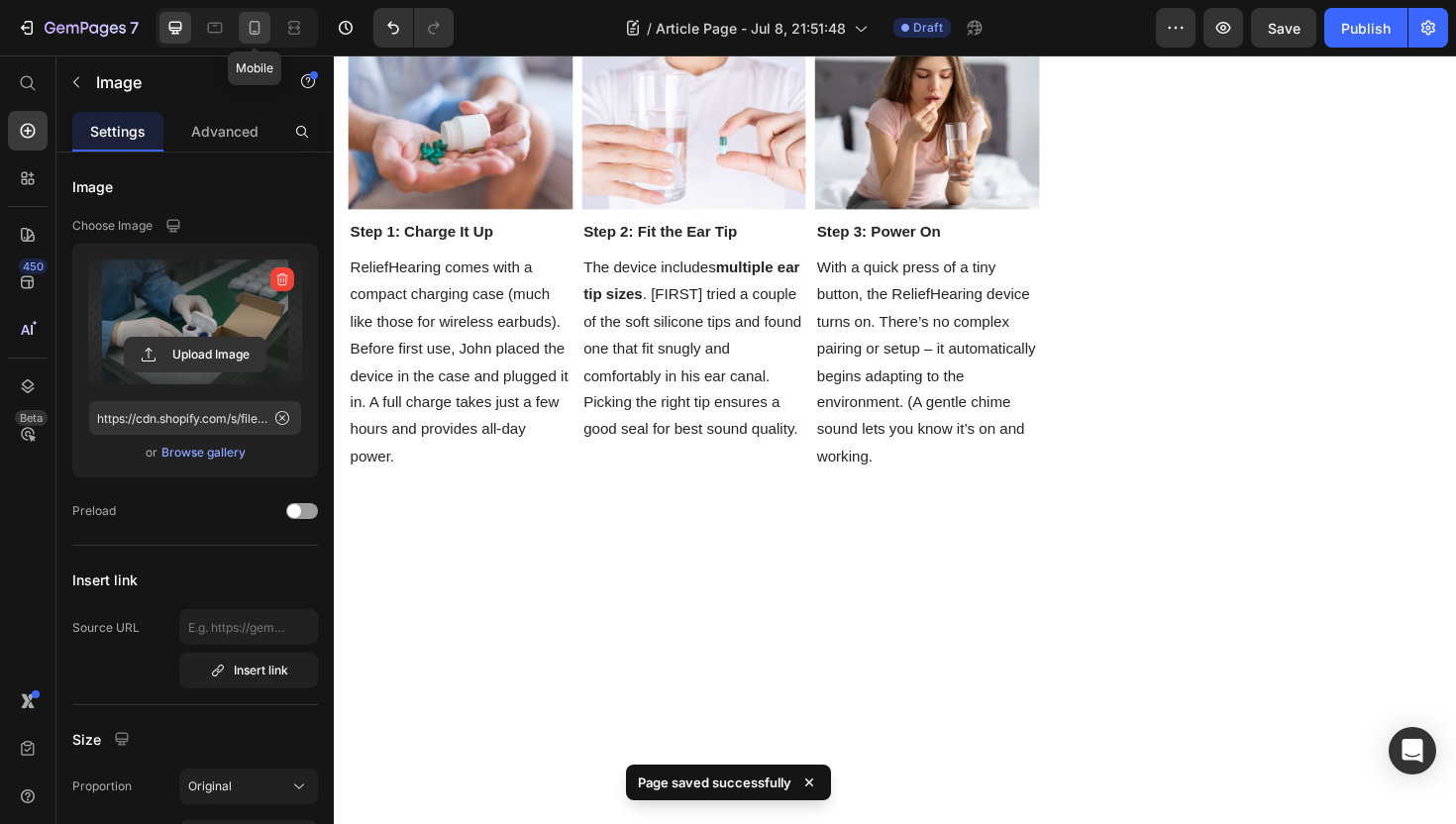 click 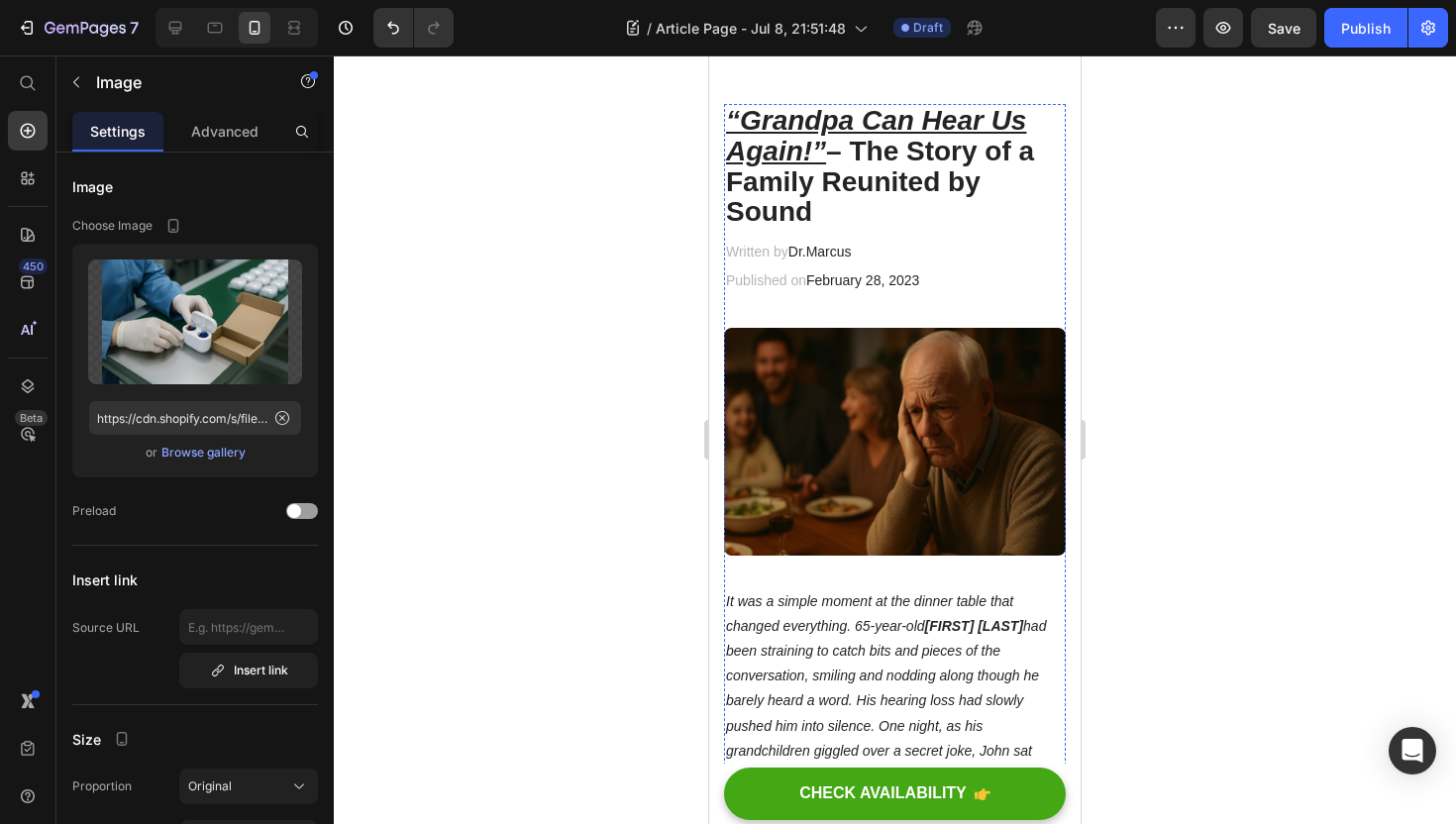 scroll, scrollTop: 0, scrollLeft: 0, axis: both 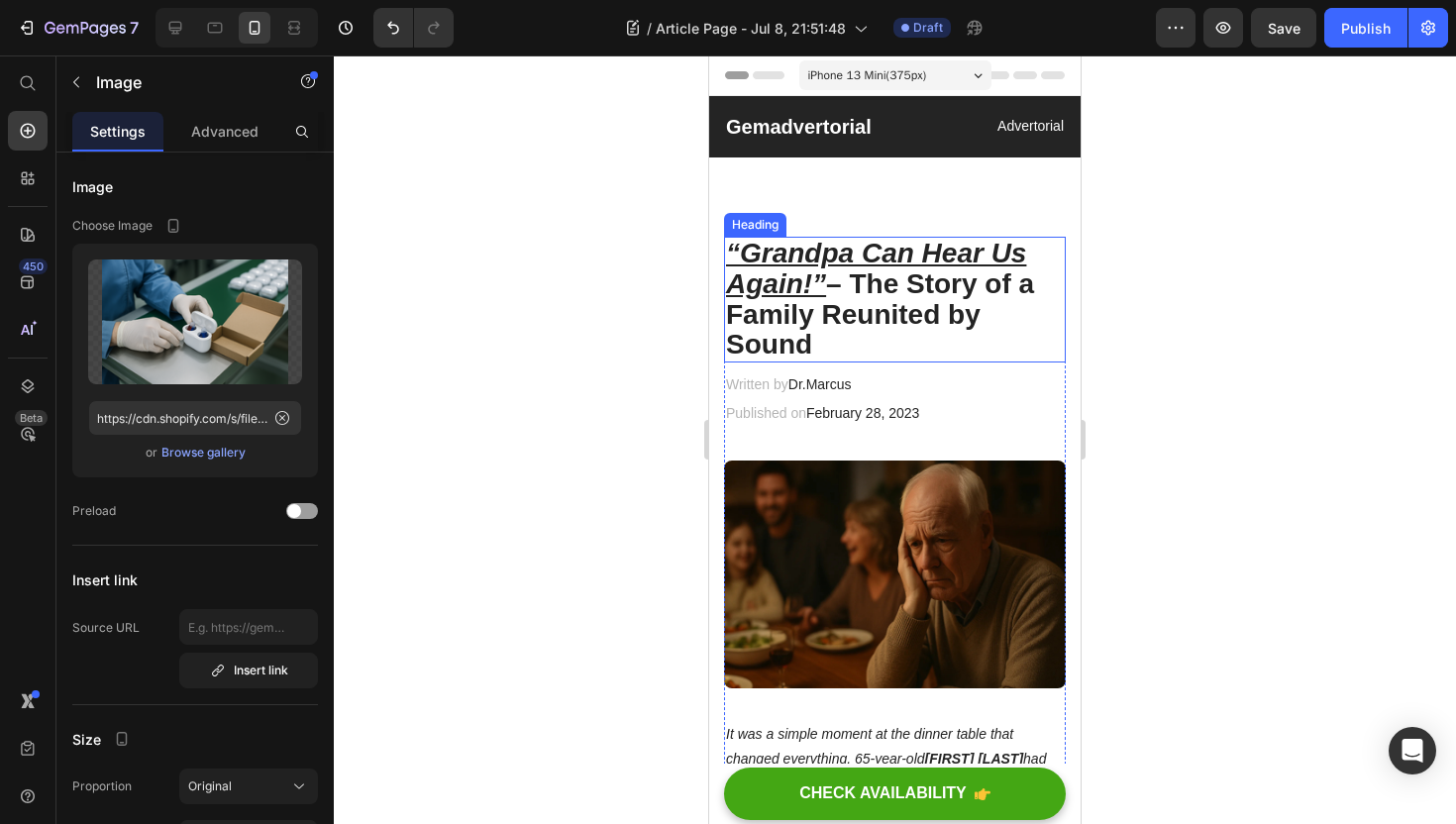click on "“Grandpa Can Hear Us Again!”" at bounding box center (876, 268) 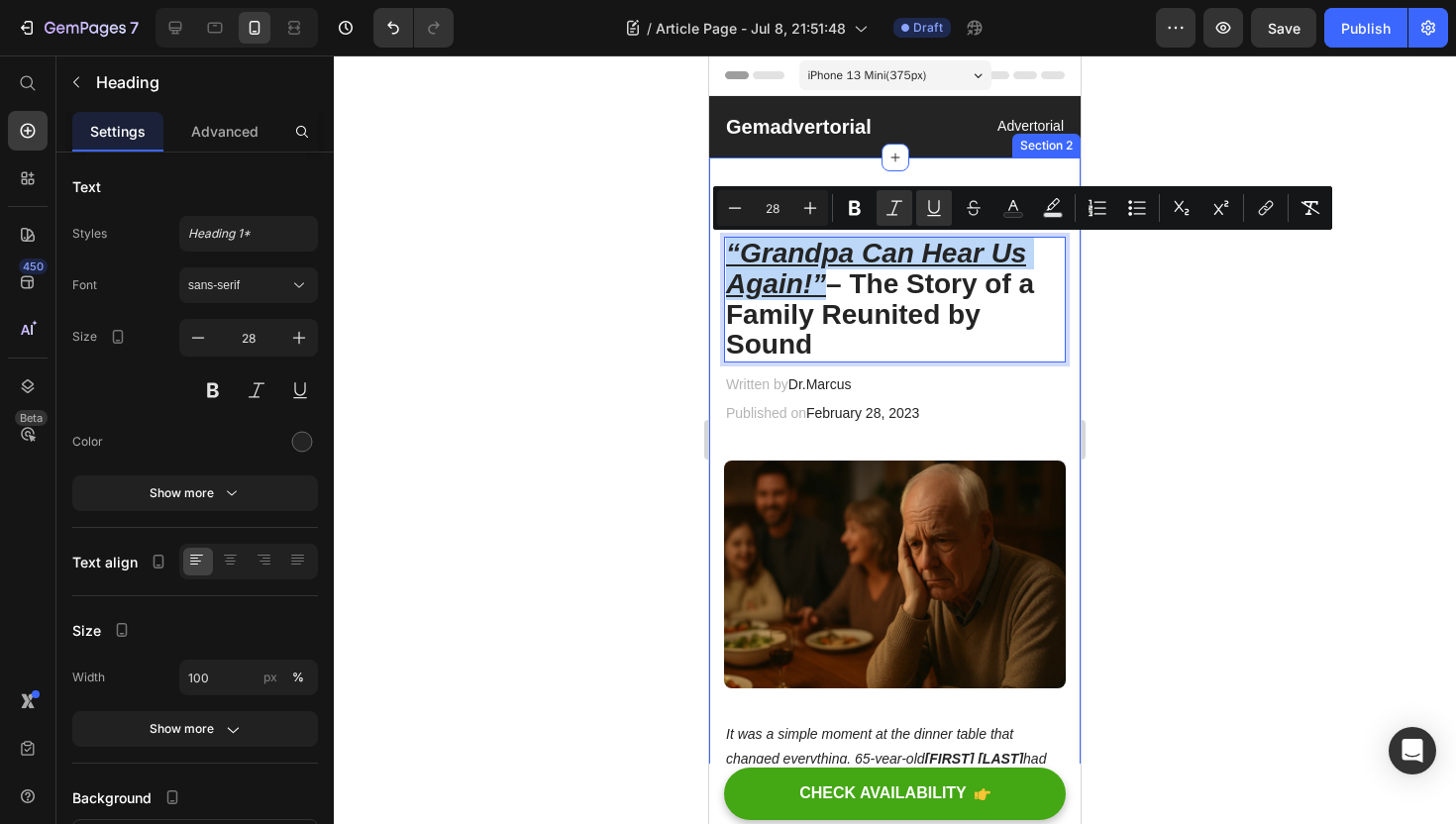 drag, startPoint x: 828, startPoint y: 284, endPoint x: 735, endPoint y: 229, distance: 108.04629 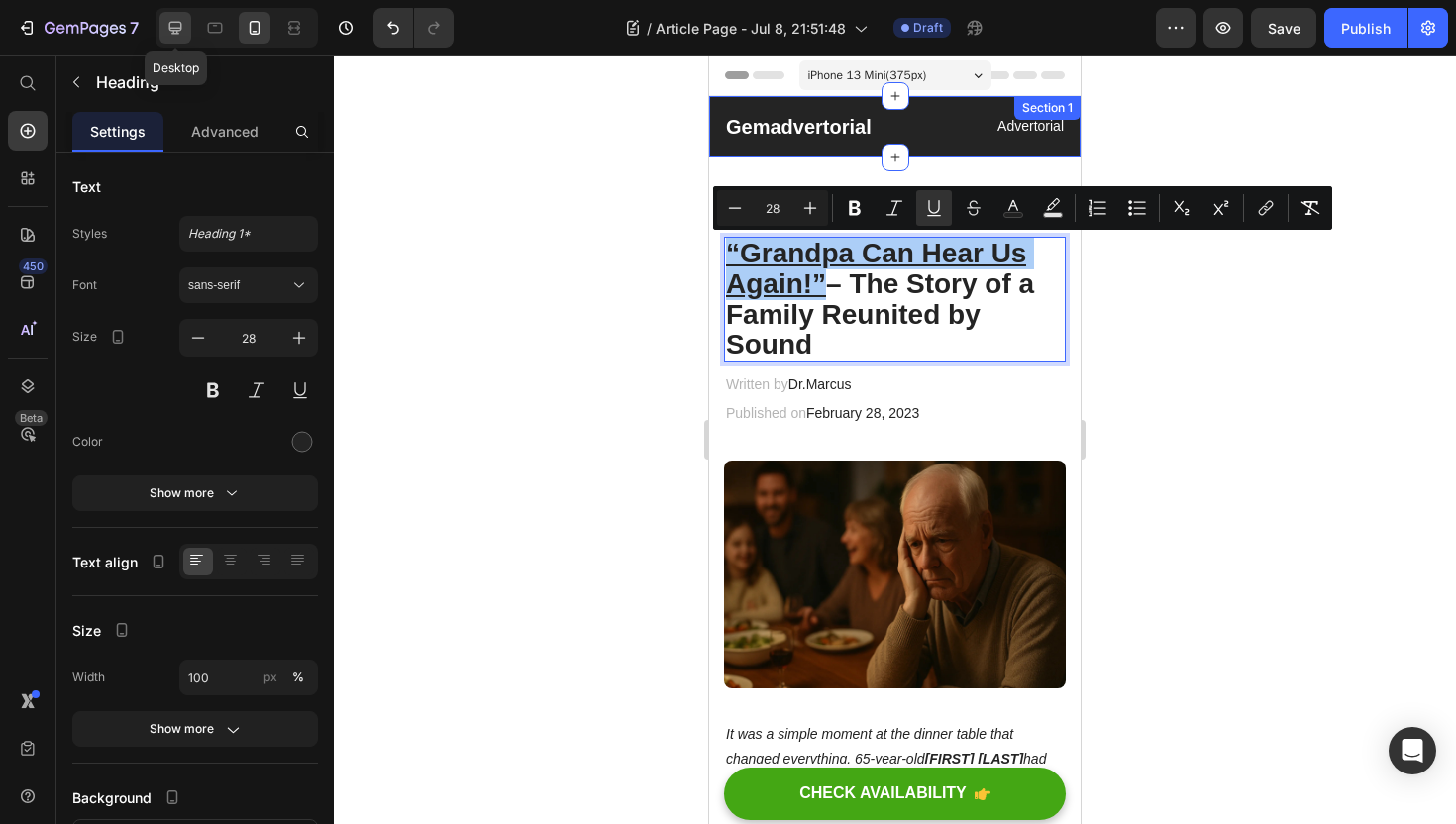 click 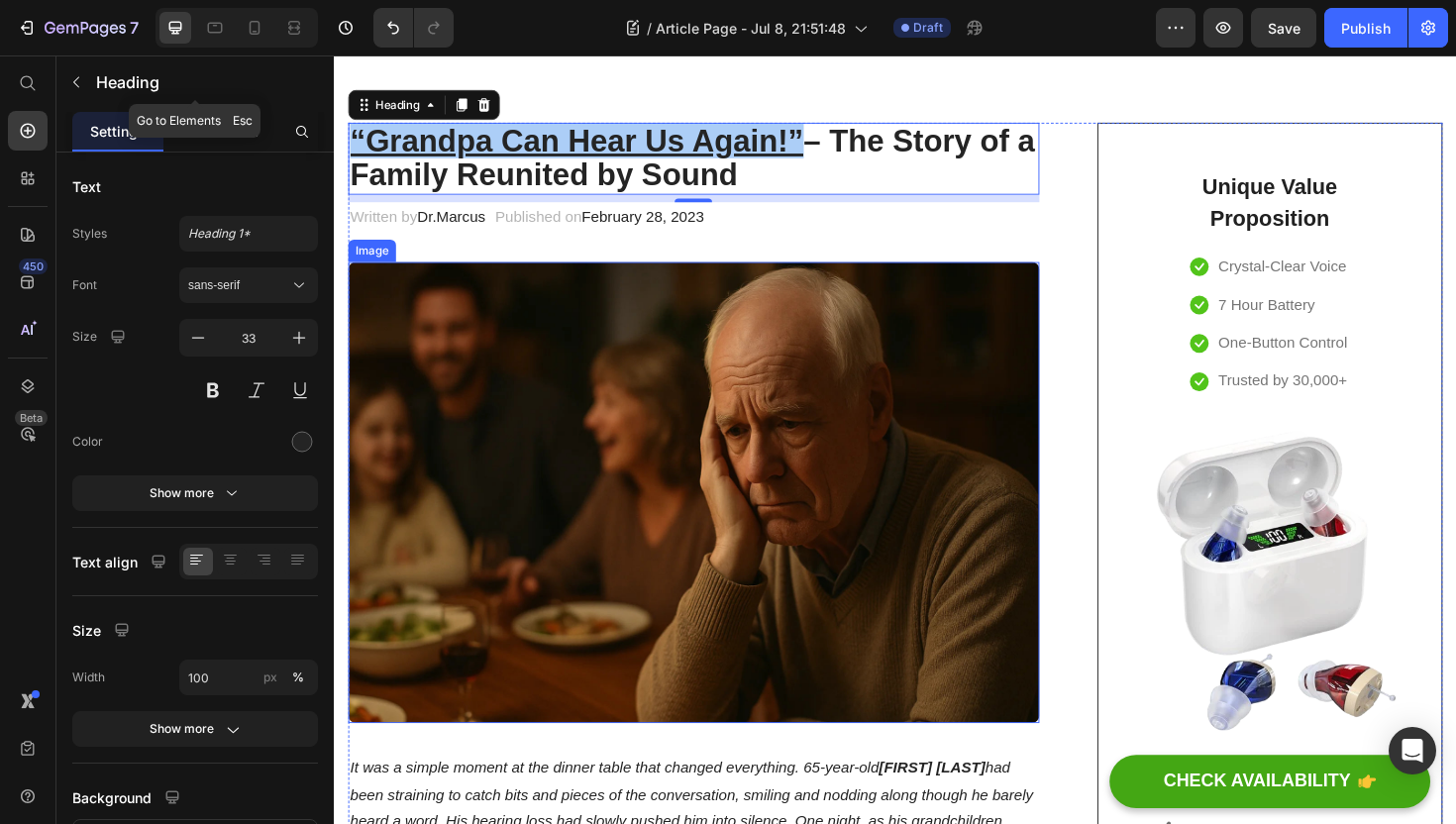 scroll, scrollTop: 116, scrollLeft: 0, axis: vertical 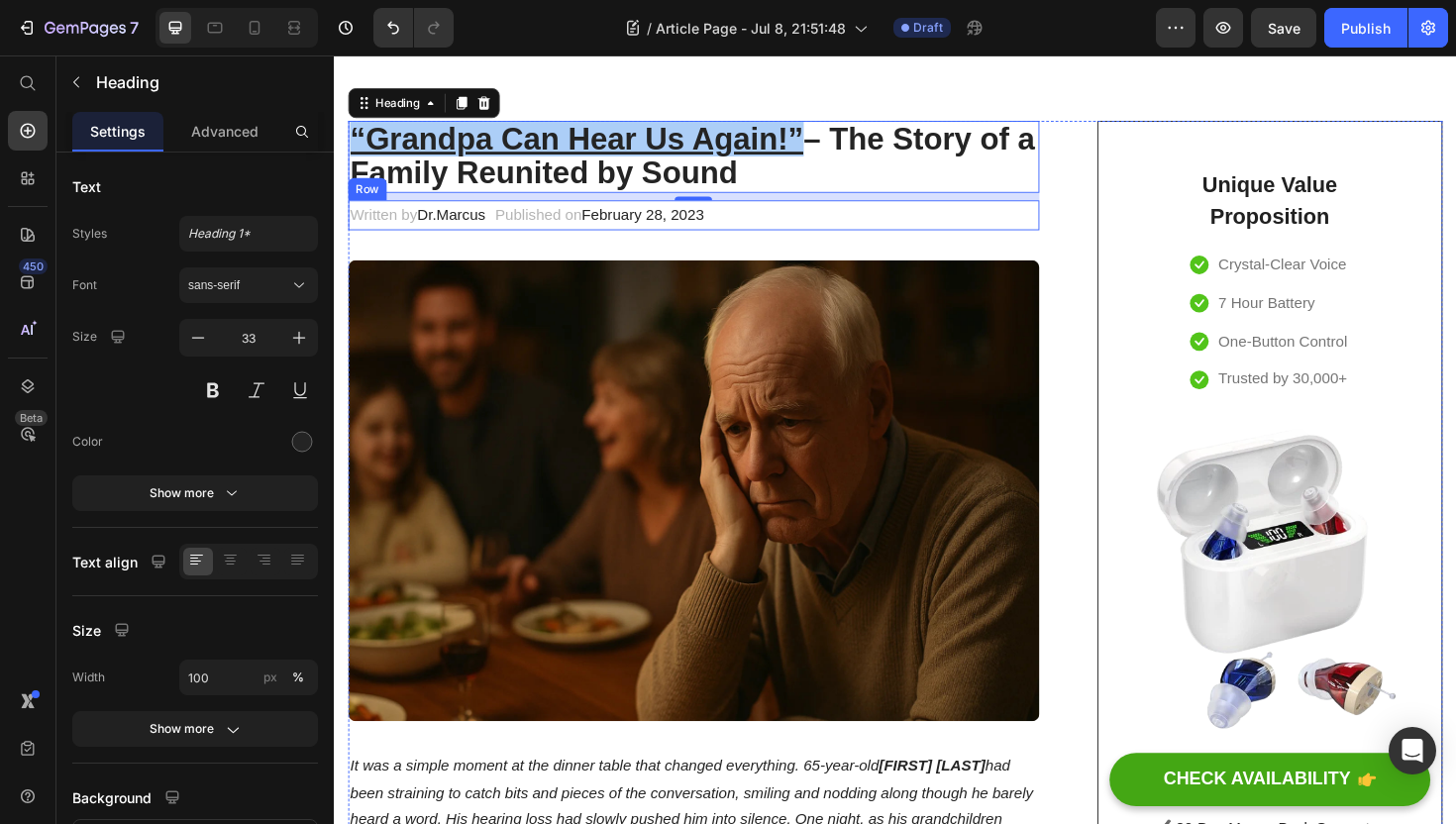 click on "Written by  Dr.Marcus   Text block Published on  February 28, 2023 Text block Row" at bounding box center [714, 225] 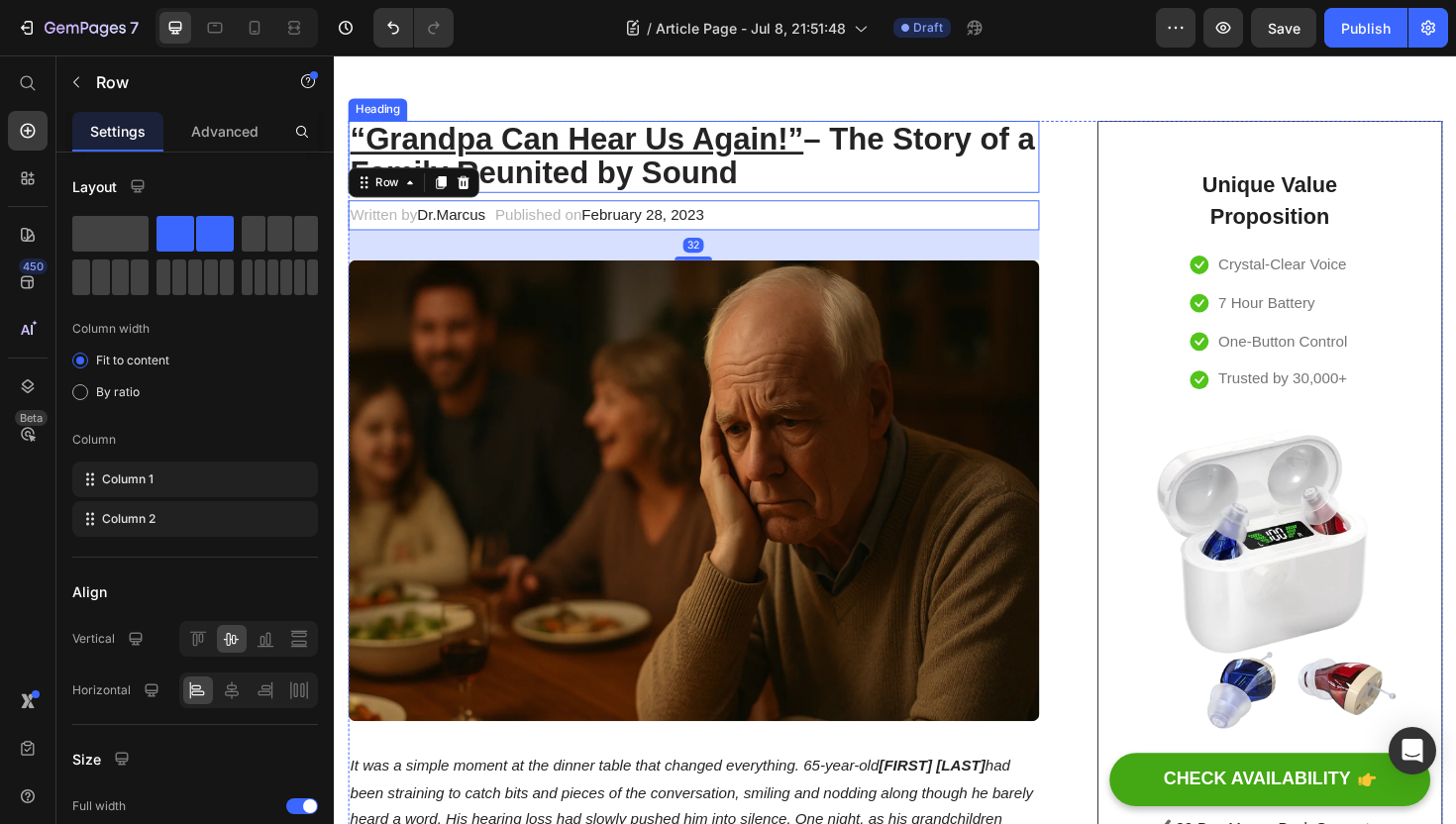 click on "⁠⁠⁠⁠⁠⁠⁠ “Grandpa Can Hear Us Again!”  – The Story of a Family Reunited by Sound" at bounding box center (714, 162) 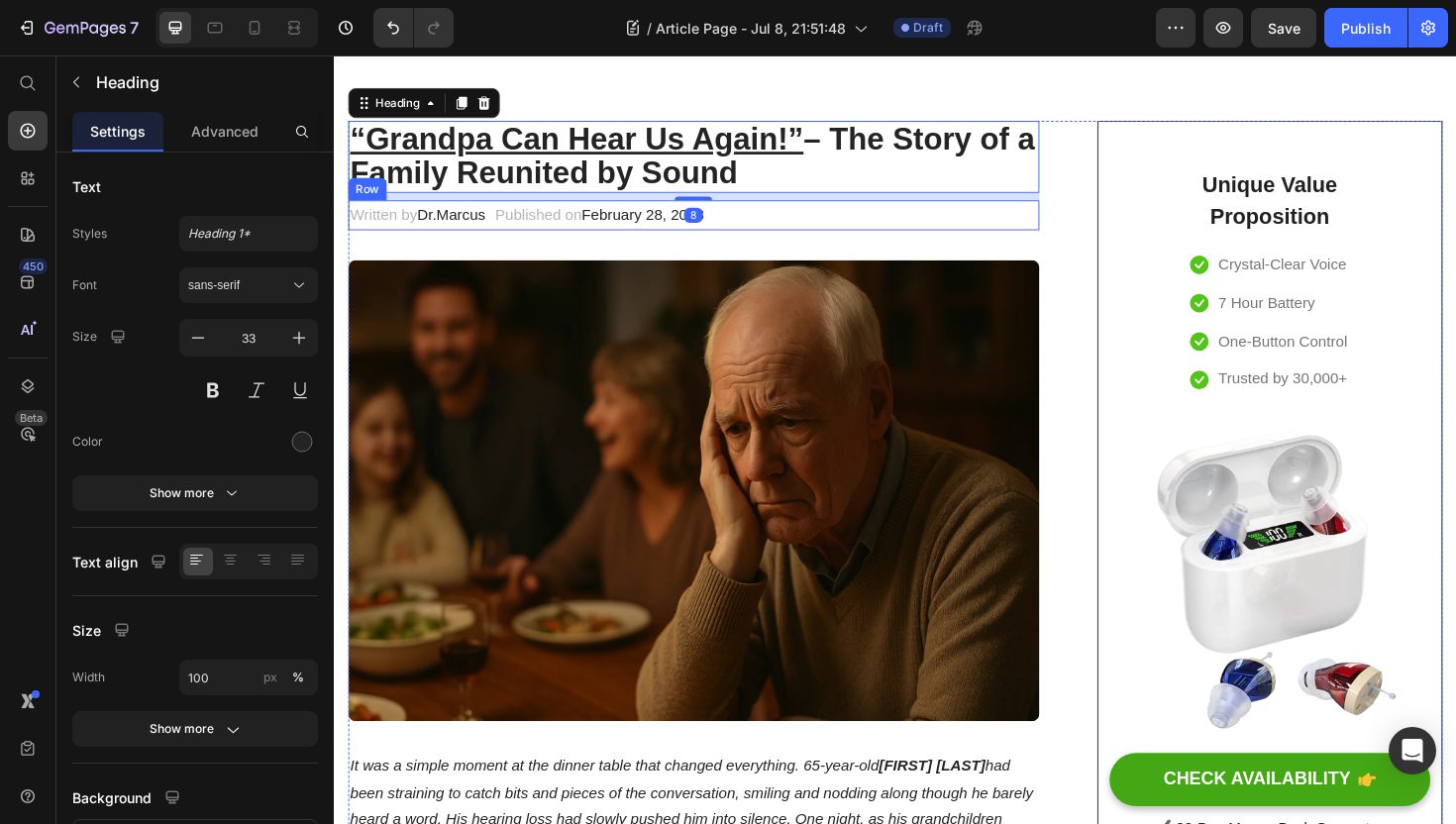 click on "Written by  Dr.Marcus   Text block Published on  February 28, 2023 Text block Row" at bounding box center [714, 225] 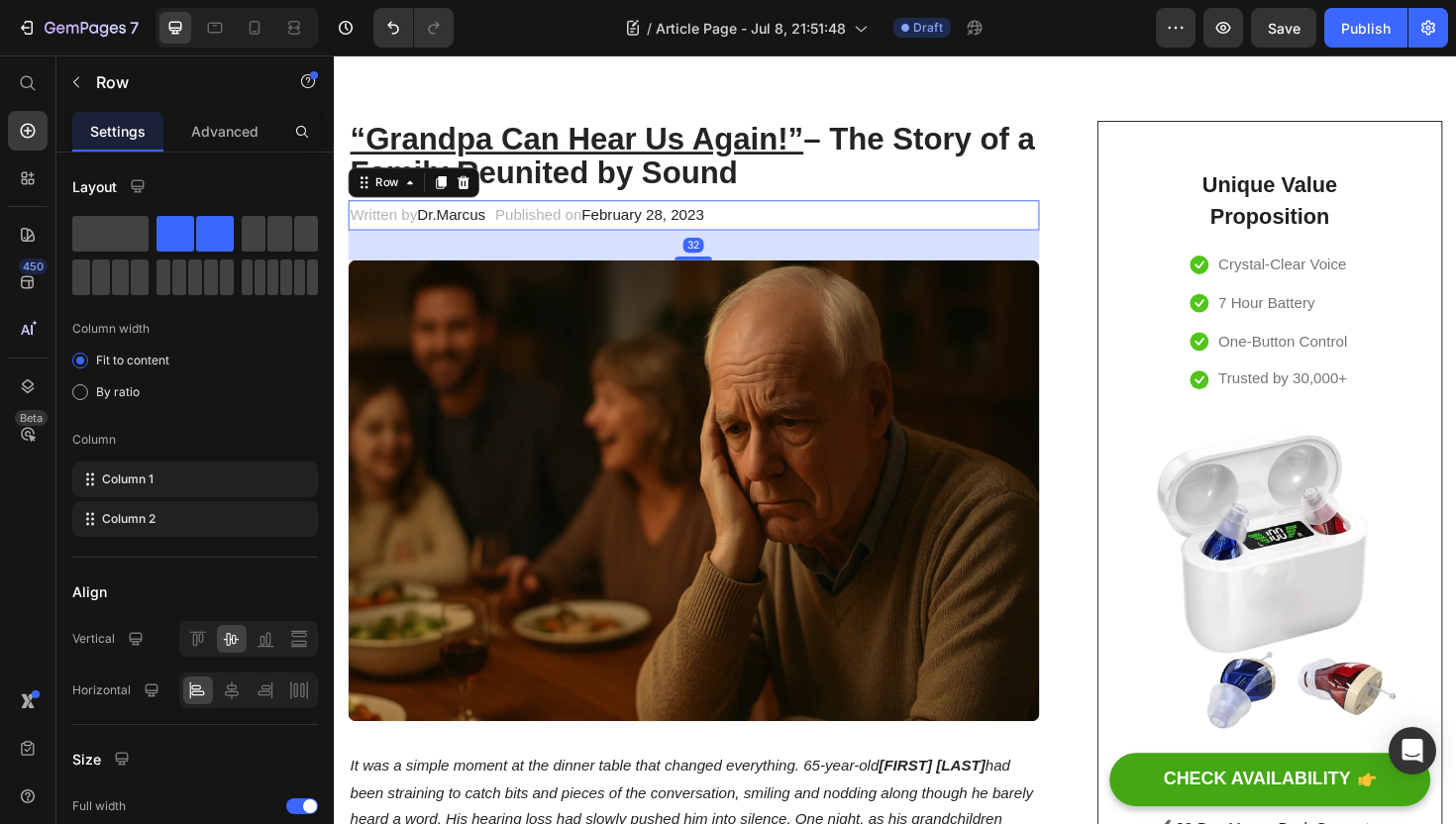 click on "Written by  Dr.Marcus   Text block Published on  February 28, 2023 Text block Row   32" at bounding box center [714, 225] 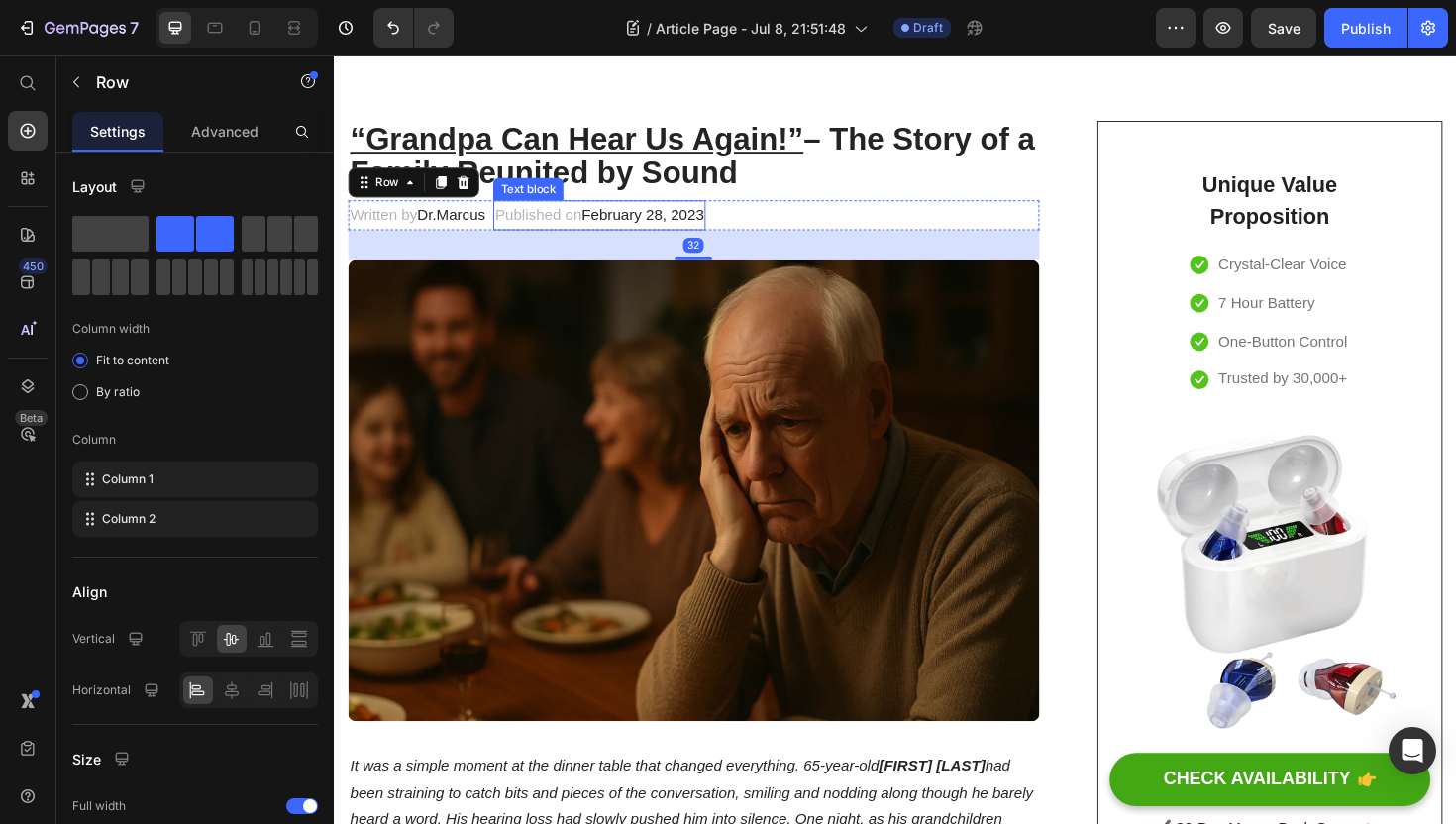 click on "February 28, 2023" at bounding box center (661, 224) 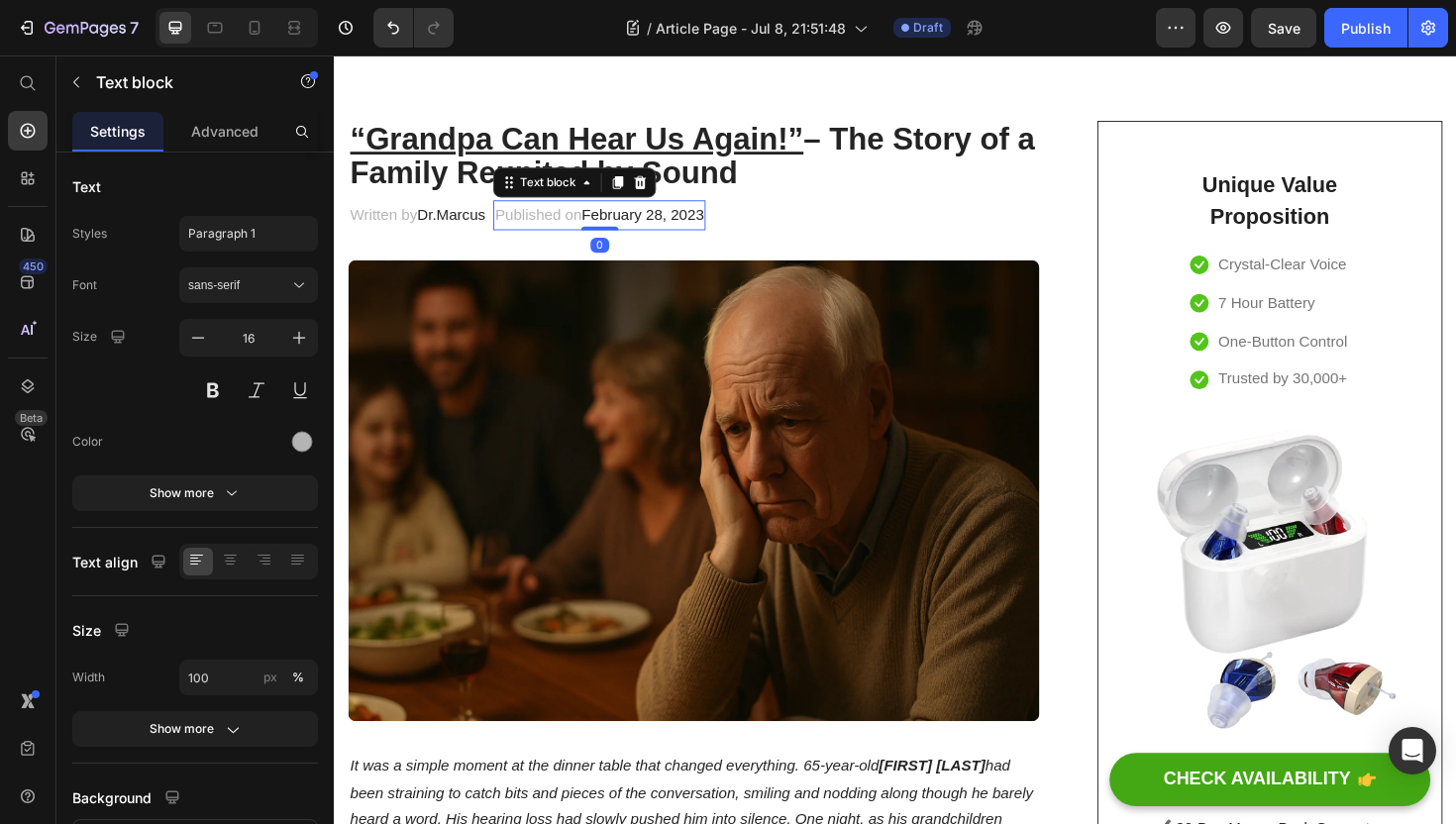 click on "February 28, 2023" at bounding box center [661, 224] 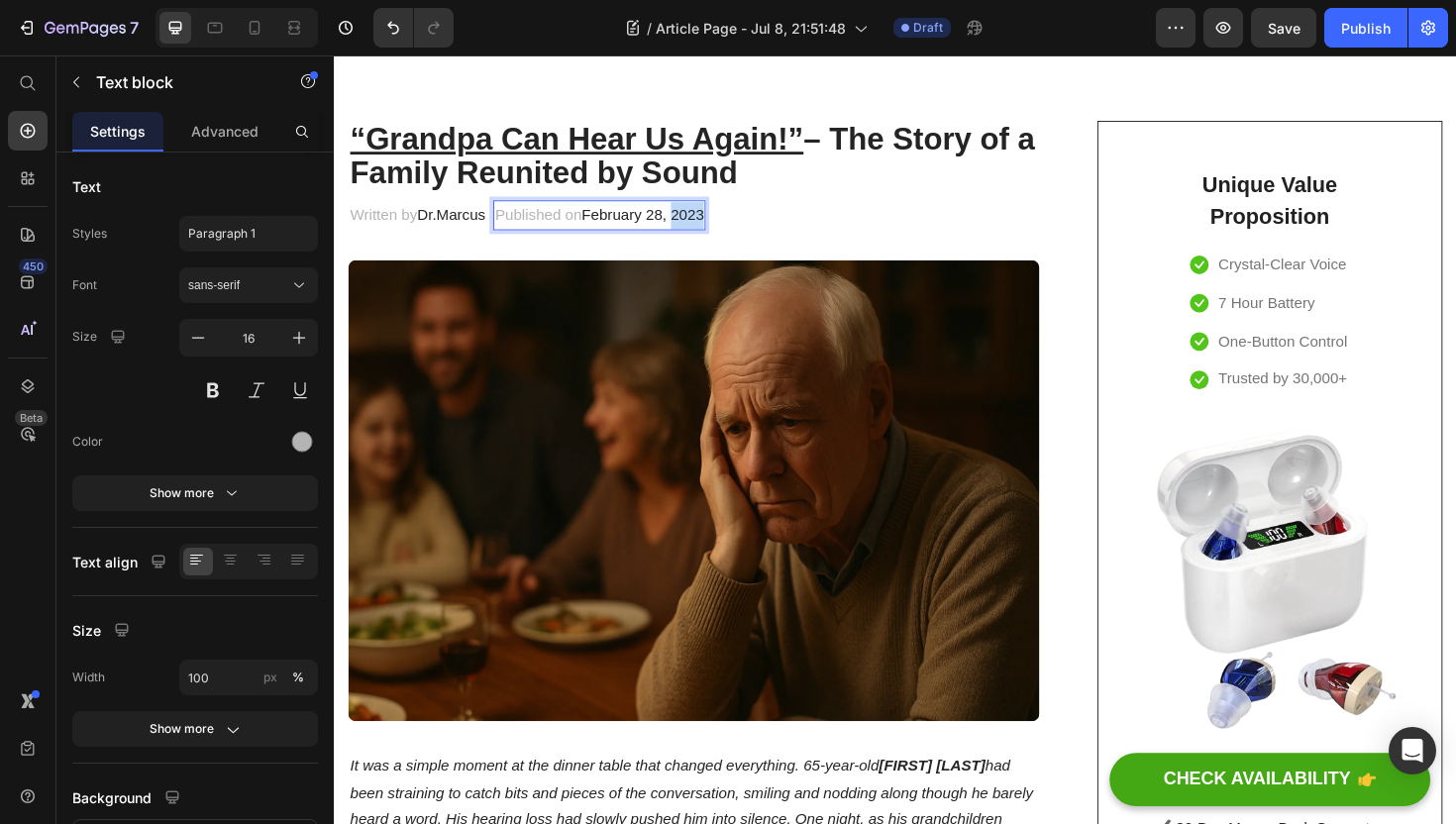 click on "February 28, 2023" at bounding box center (661, 224) 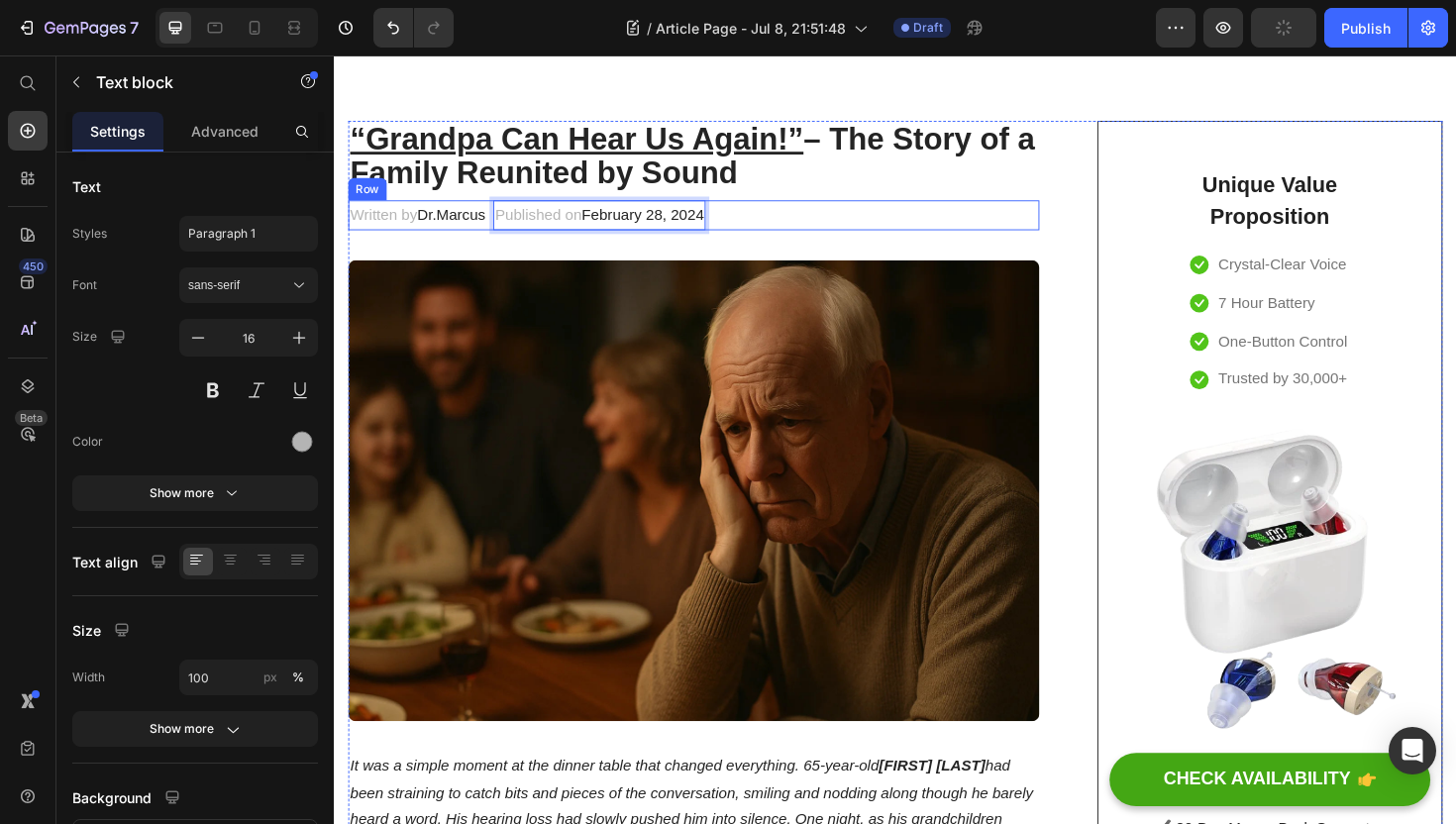 click on "Written by  Dr.Marcus   Text block Published on  February 28, 2024 Text block   0 Row" at bounding box center [714, 225] 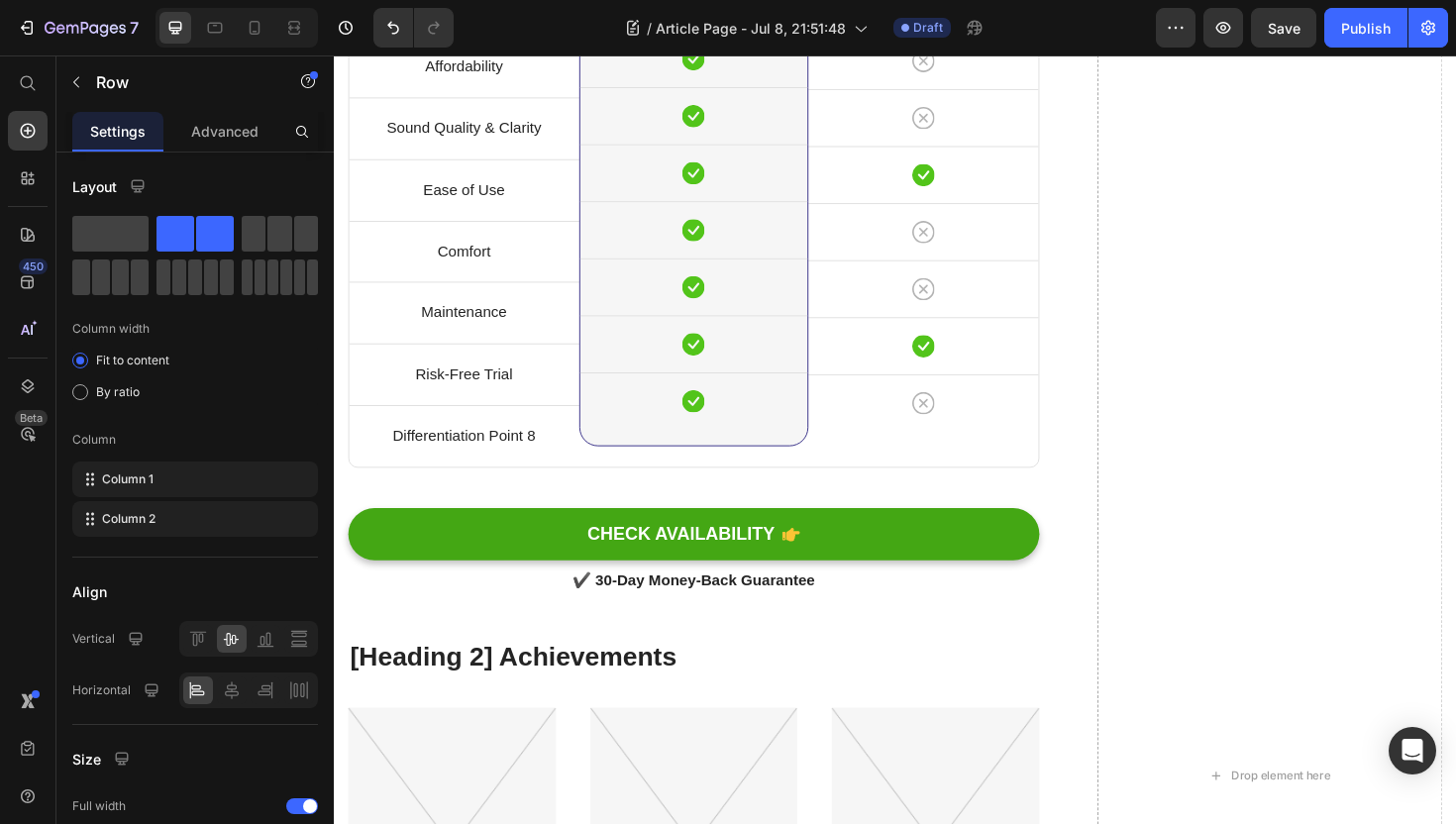 scroll, scrollTop: 8977, scrollLeft: 0, axis: vertical 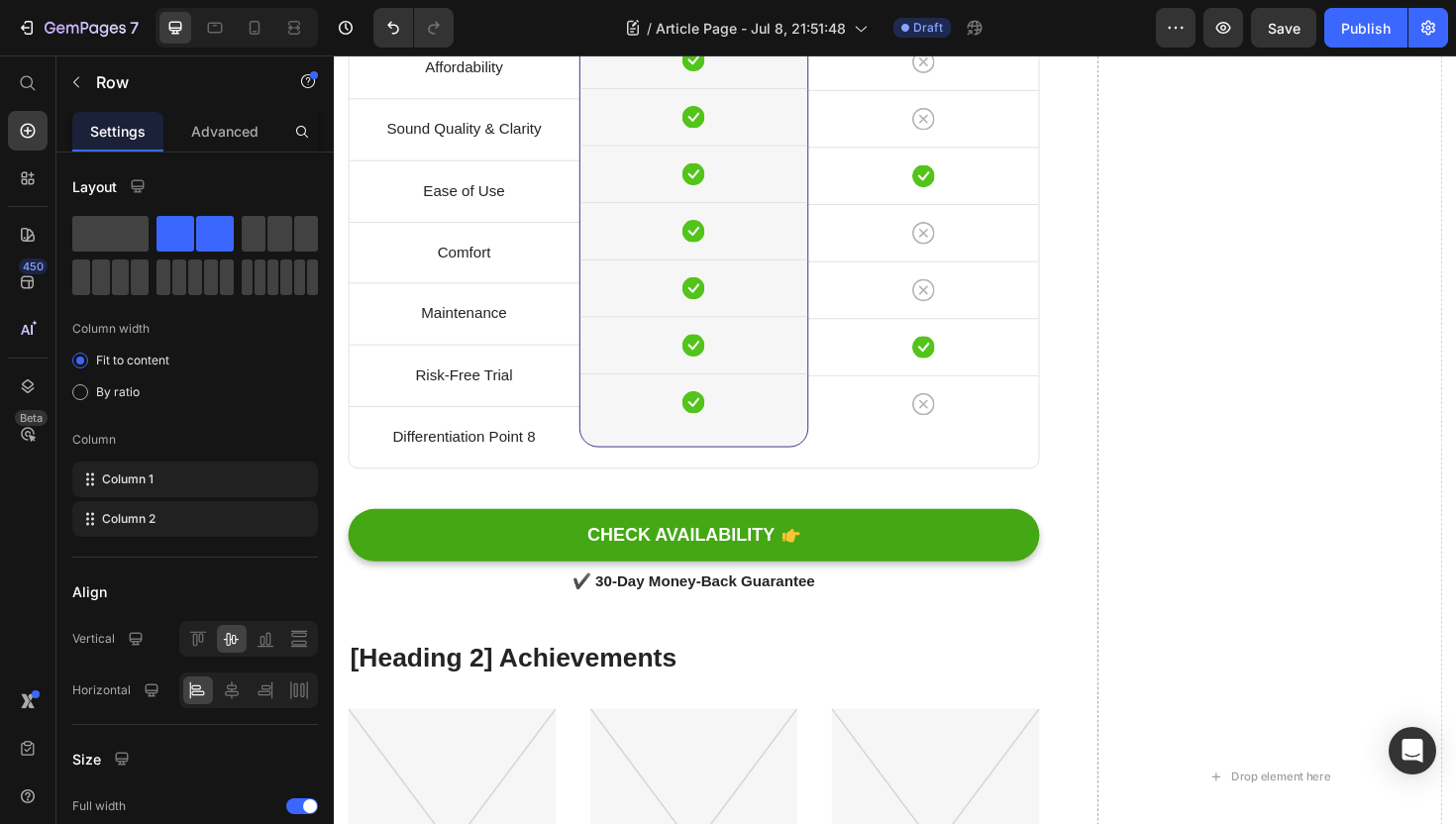 click on "Step 2: Fit the Ear Tip" at bounding box center [715, -633] 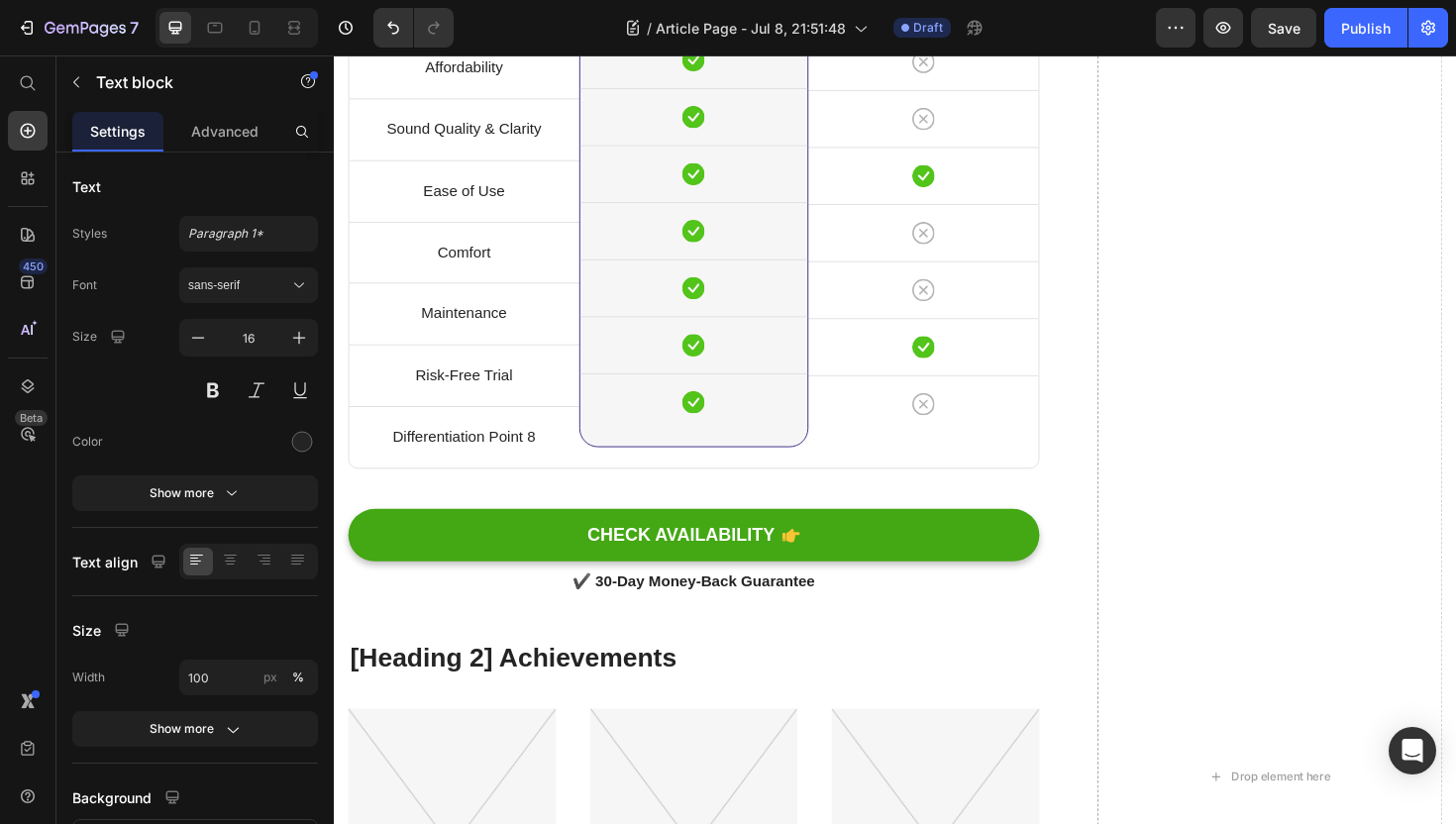 click on "Step 2: Fit the Ear Tip" at bounding box center [715, -633] 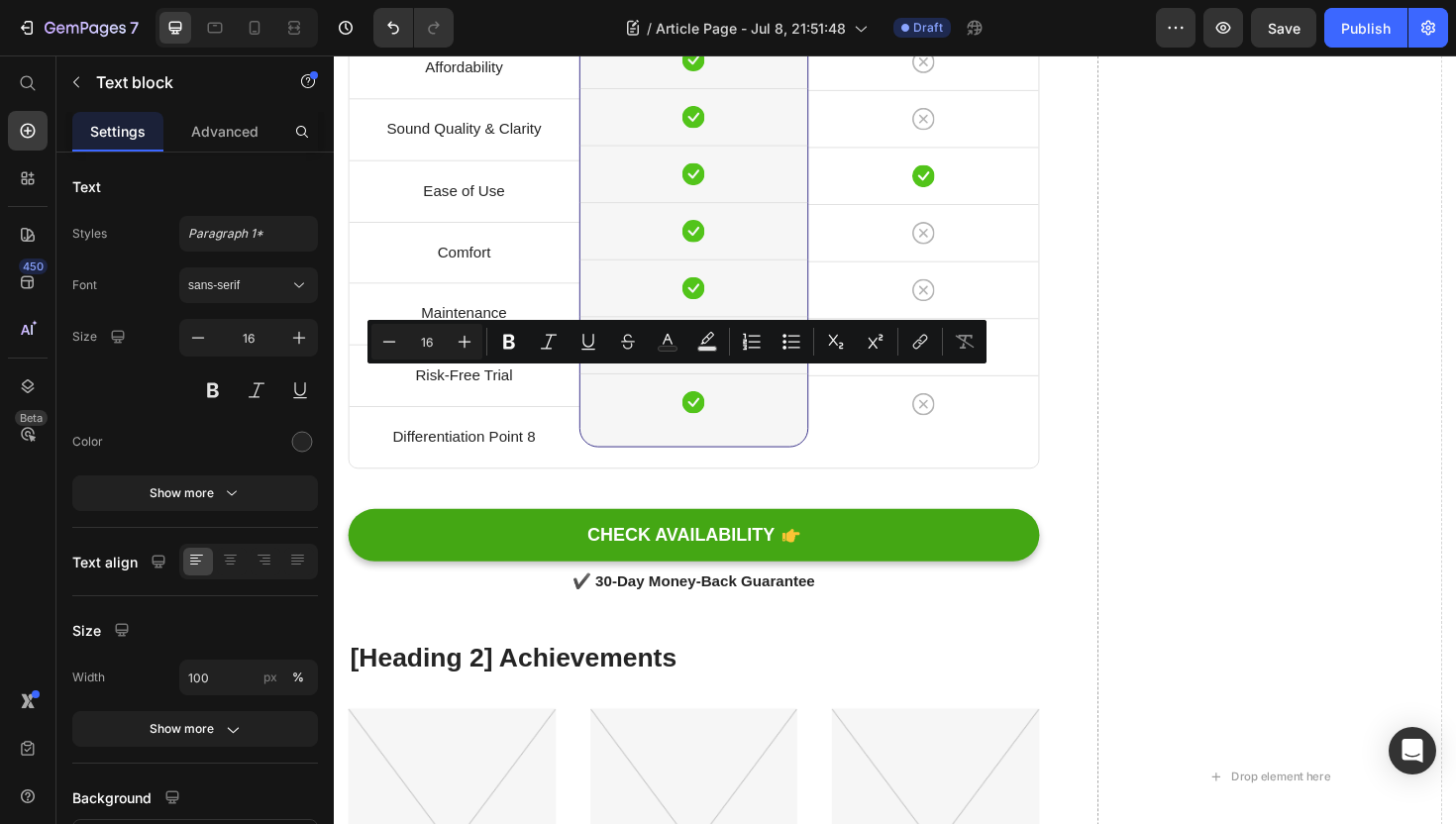 click at bounding box center [962, -746] 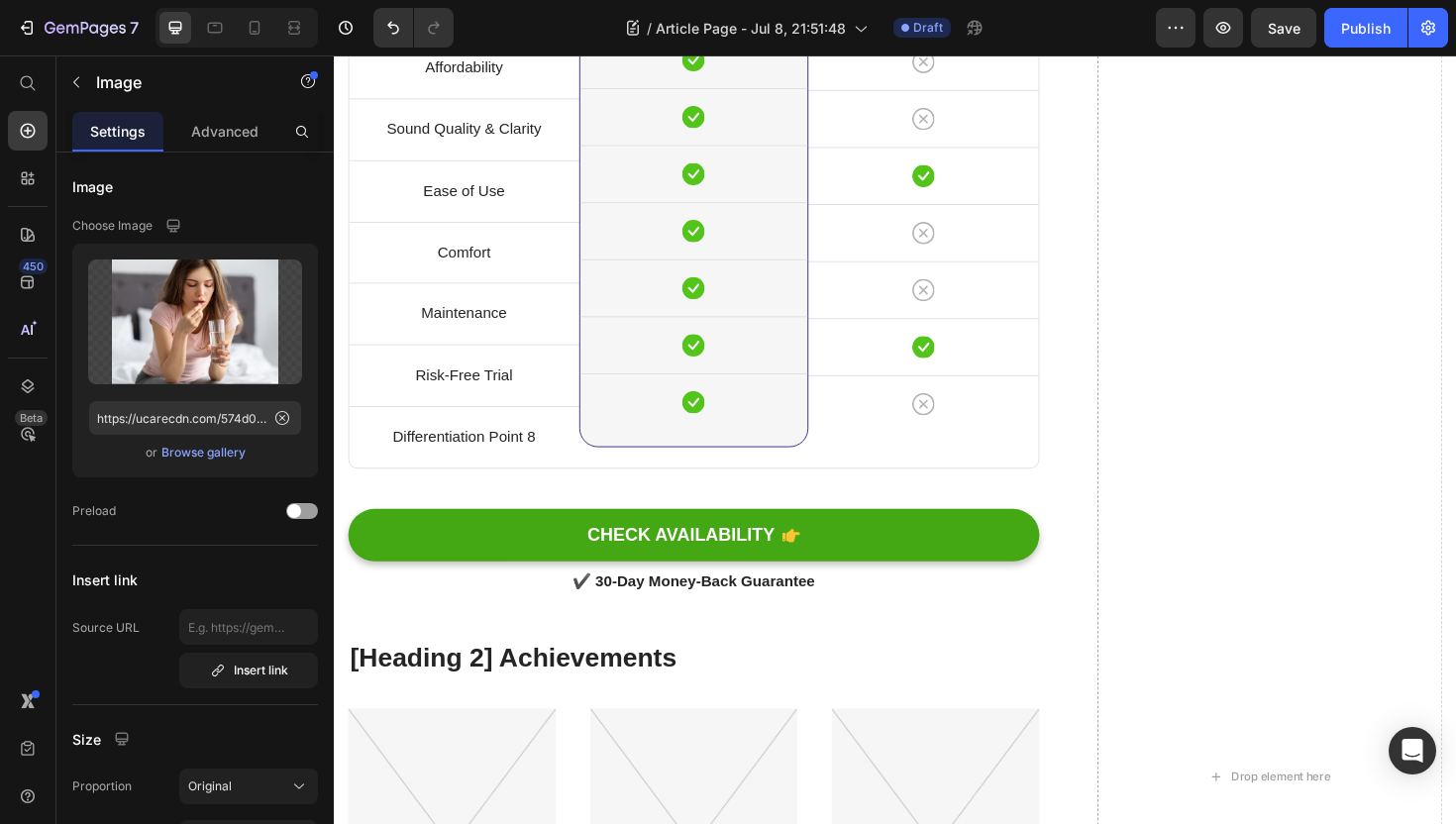 click on "Step 3: Power On" at bounding box center (962, -633) 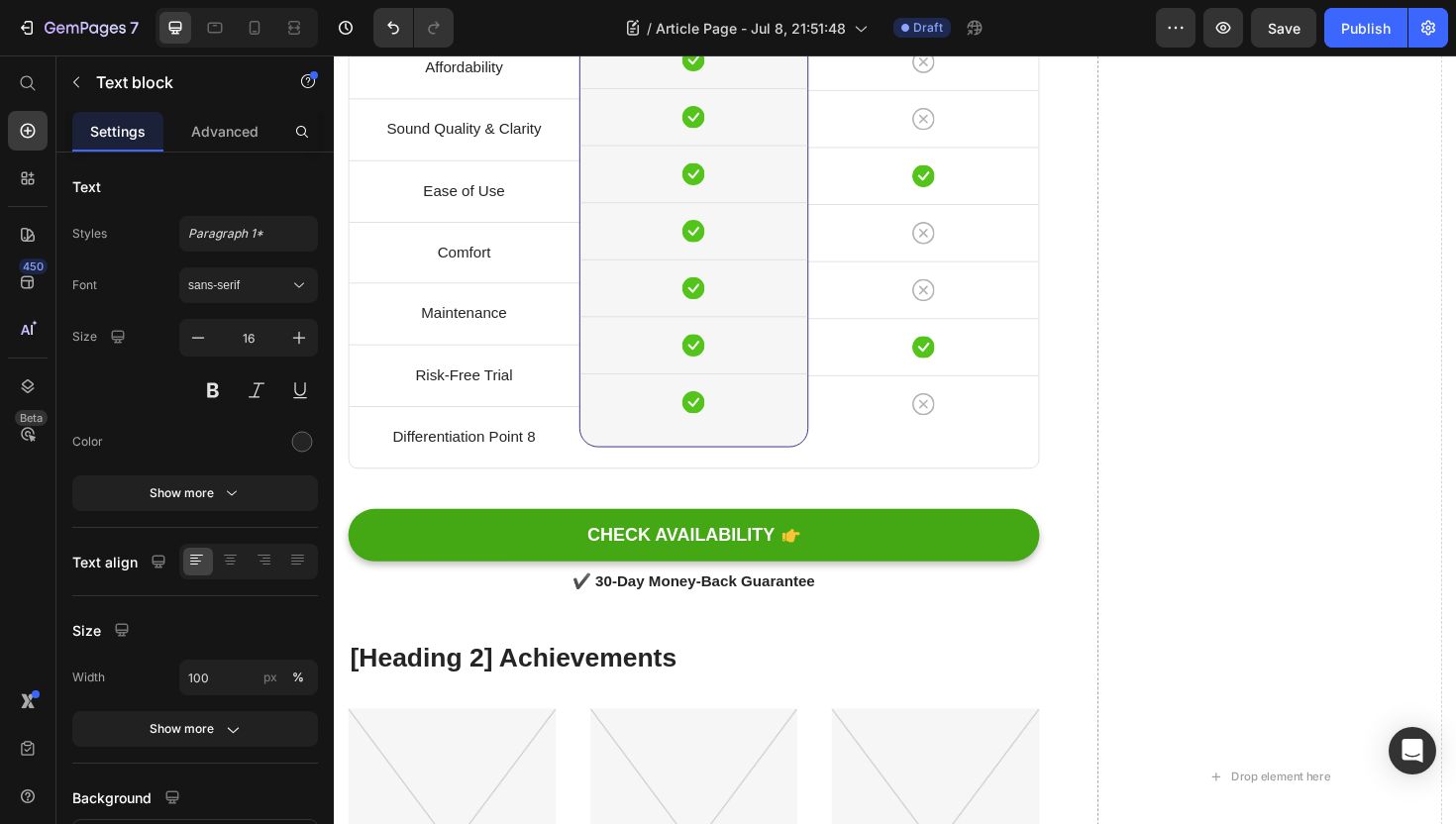 click on "Step 3: Power On" at bounding box center (962, -633) 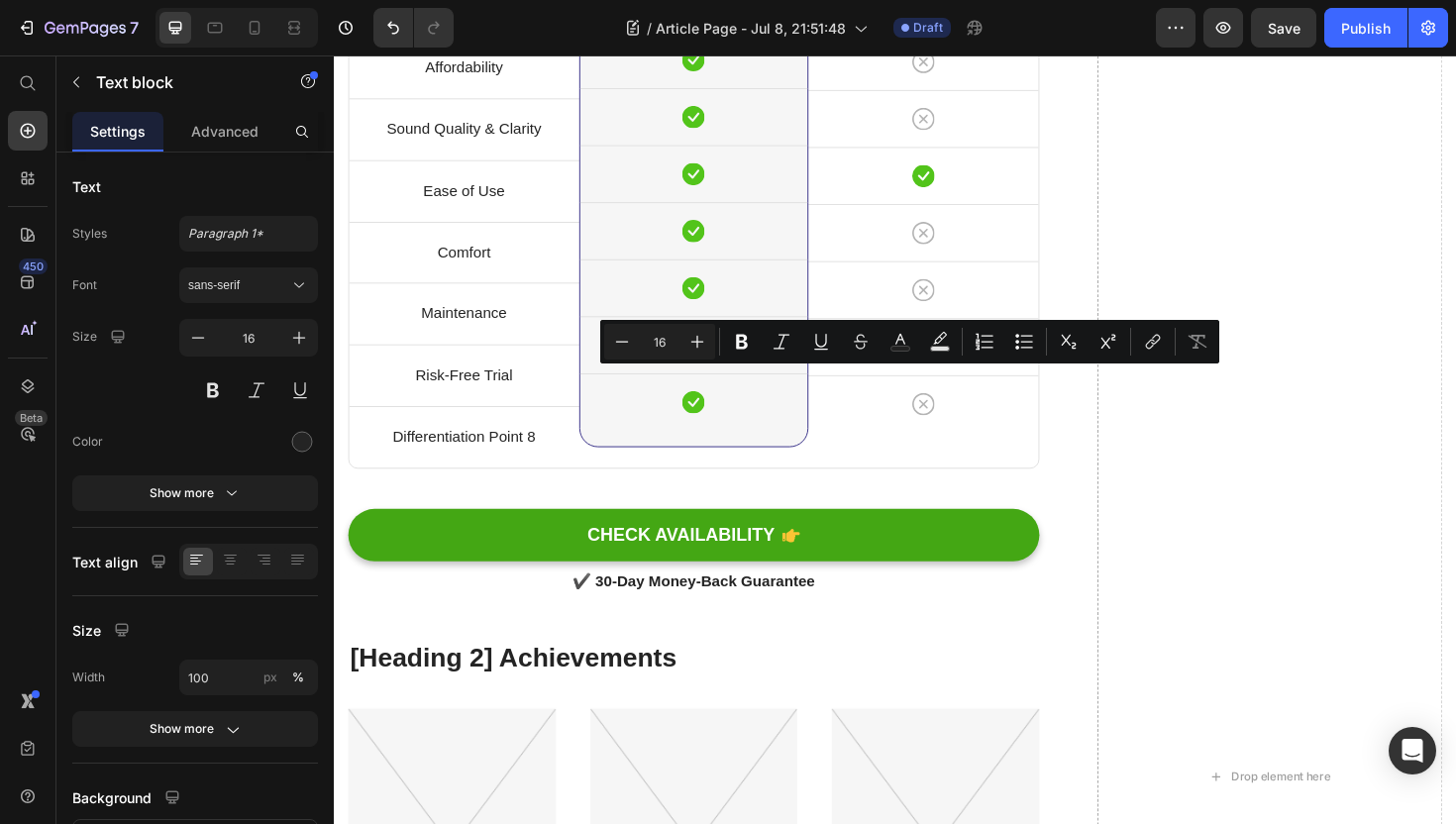 click on "Step 3: Power On" at bounding box center [962, -633] 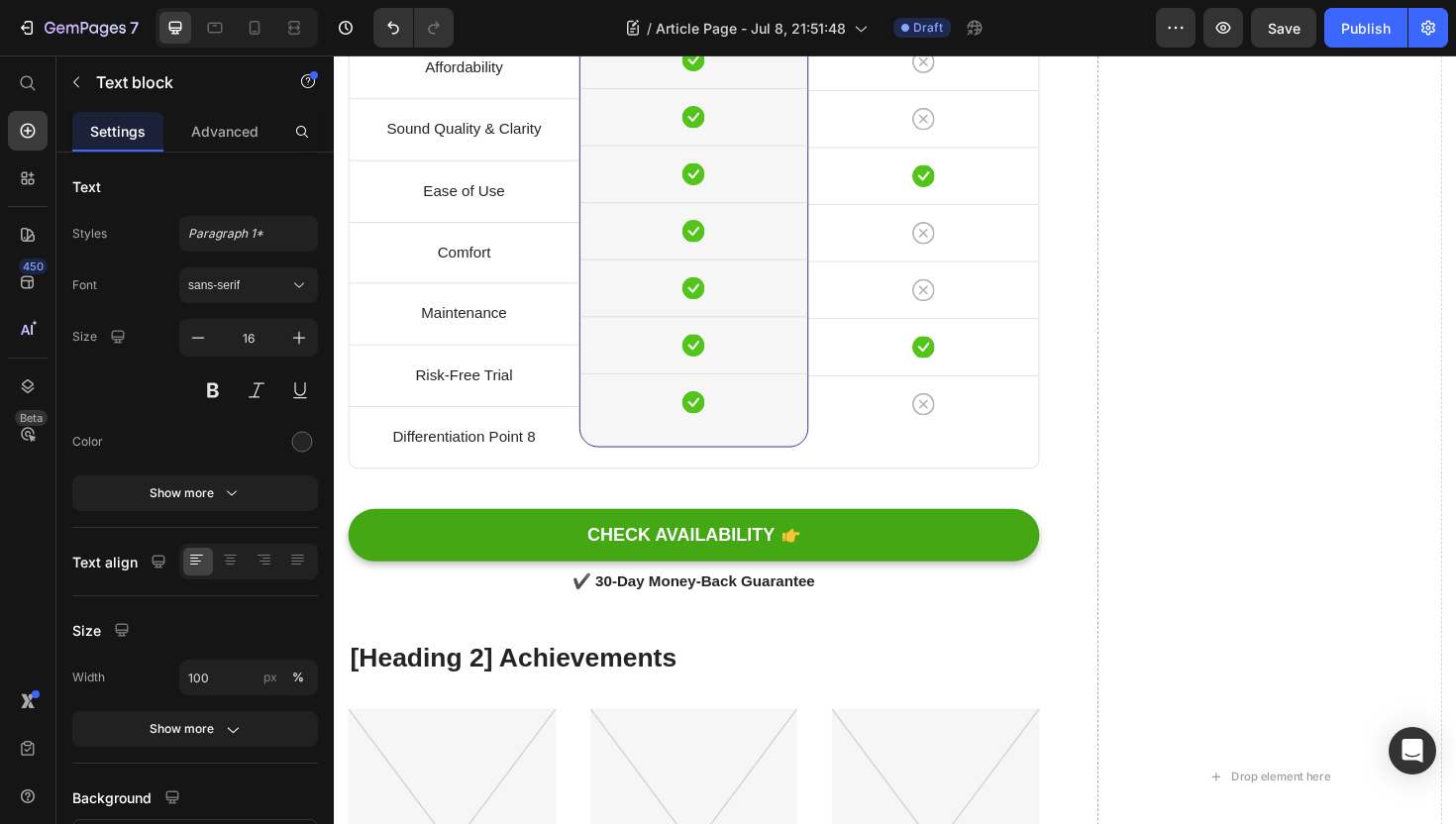 click on "Step 3: Power On" at bounding box center [962, -633] 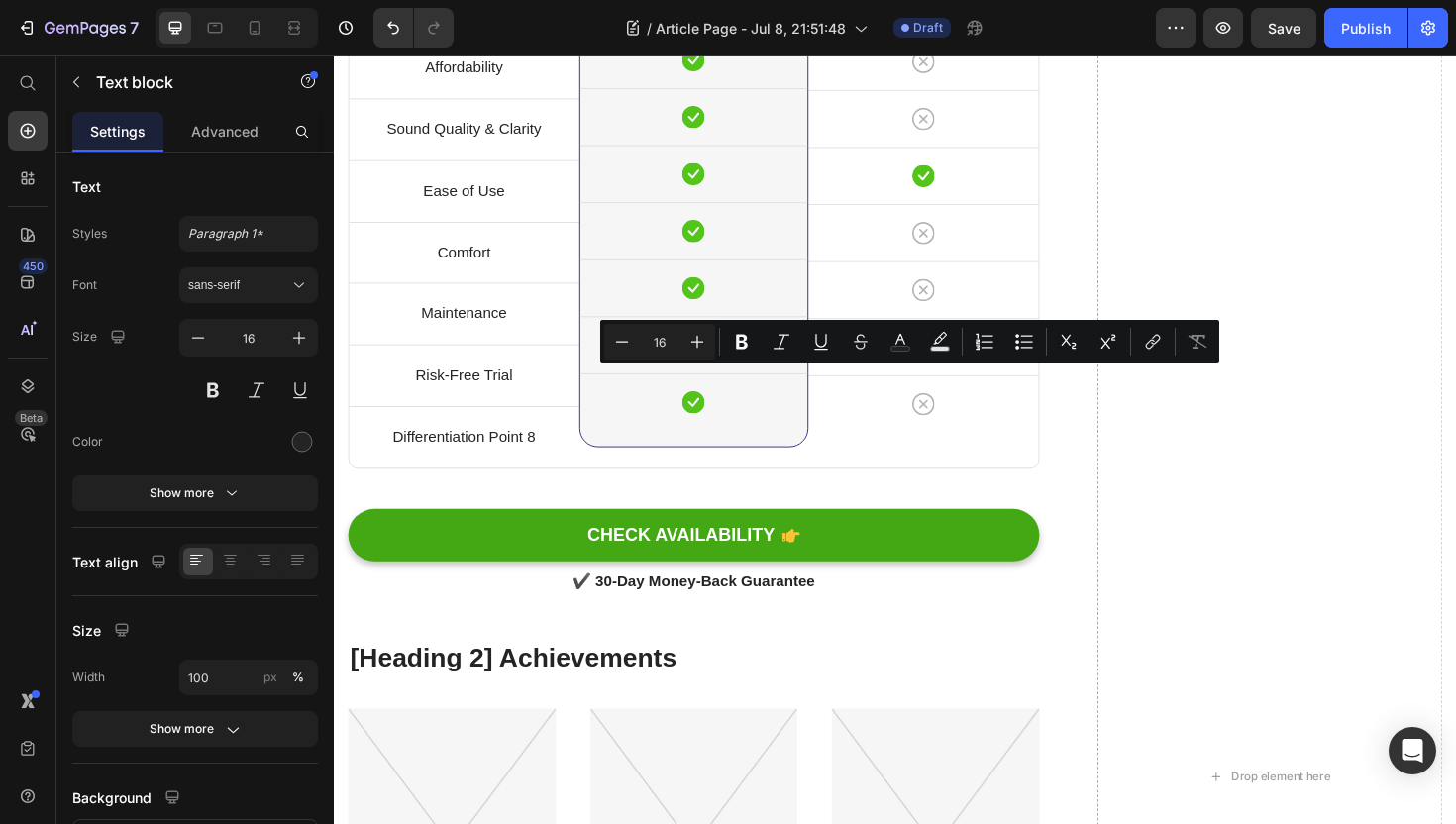 click on "Step 3: Power On" at bounding box center (962, -633) 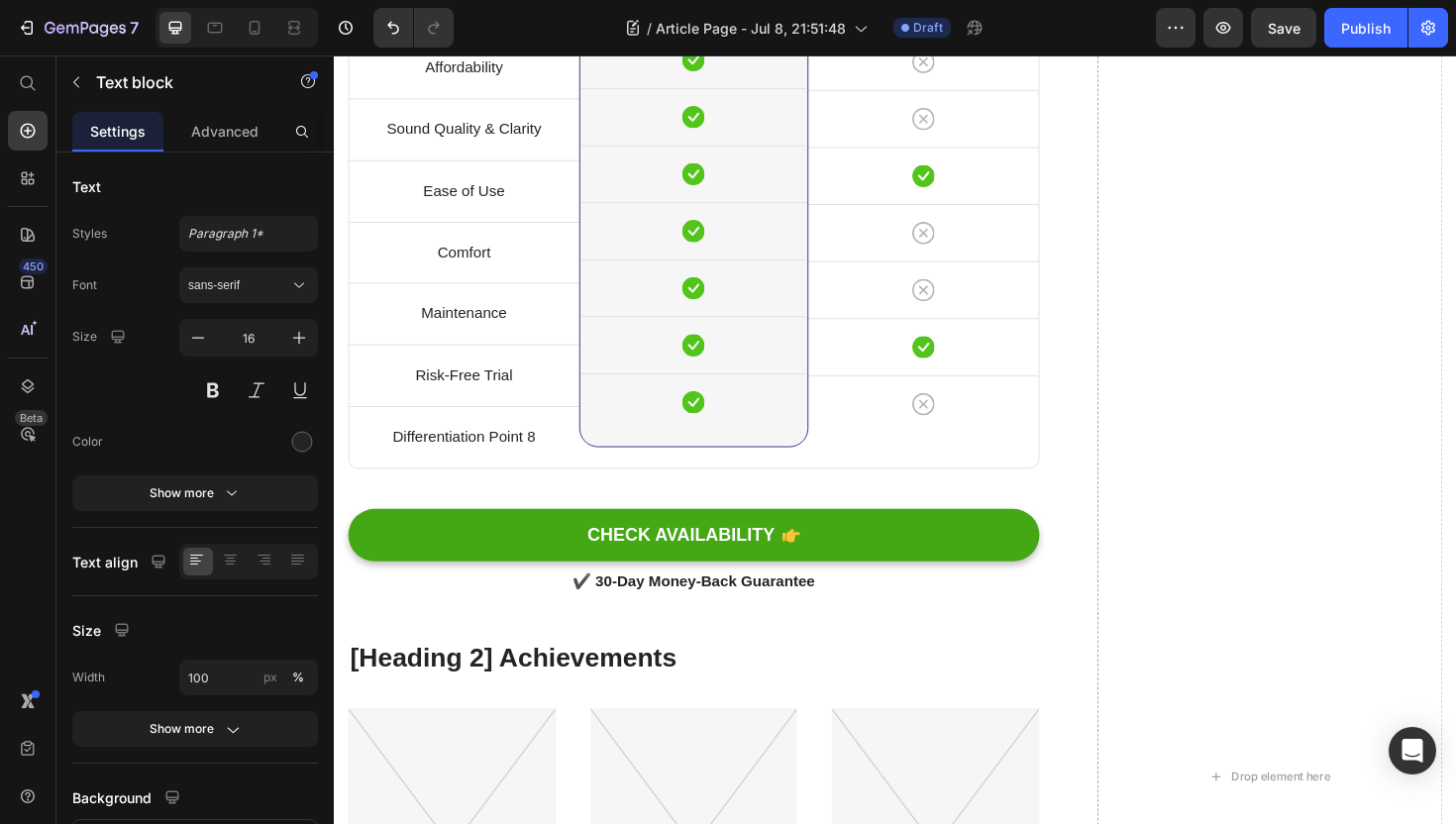 click on "Step 3: Power On" at bounding box center (962, -633) 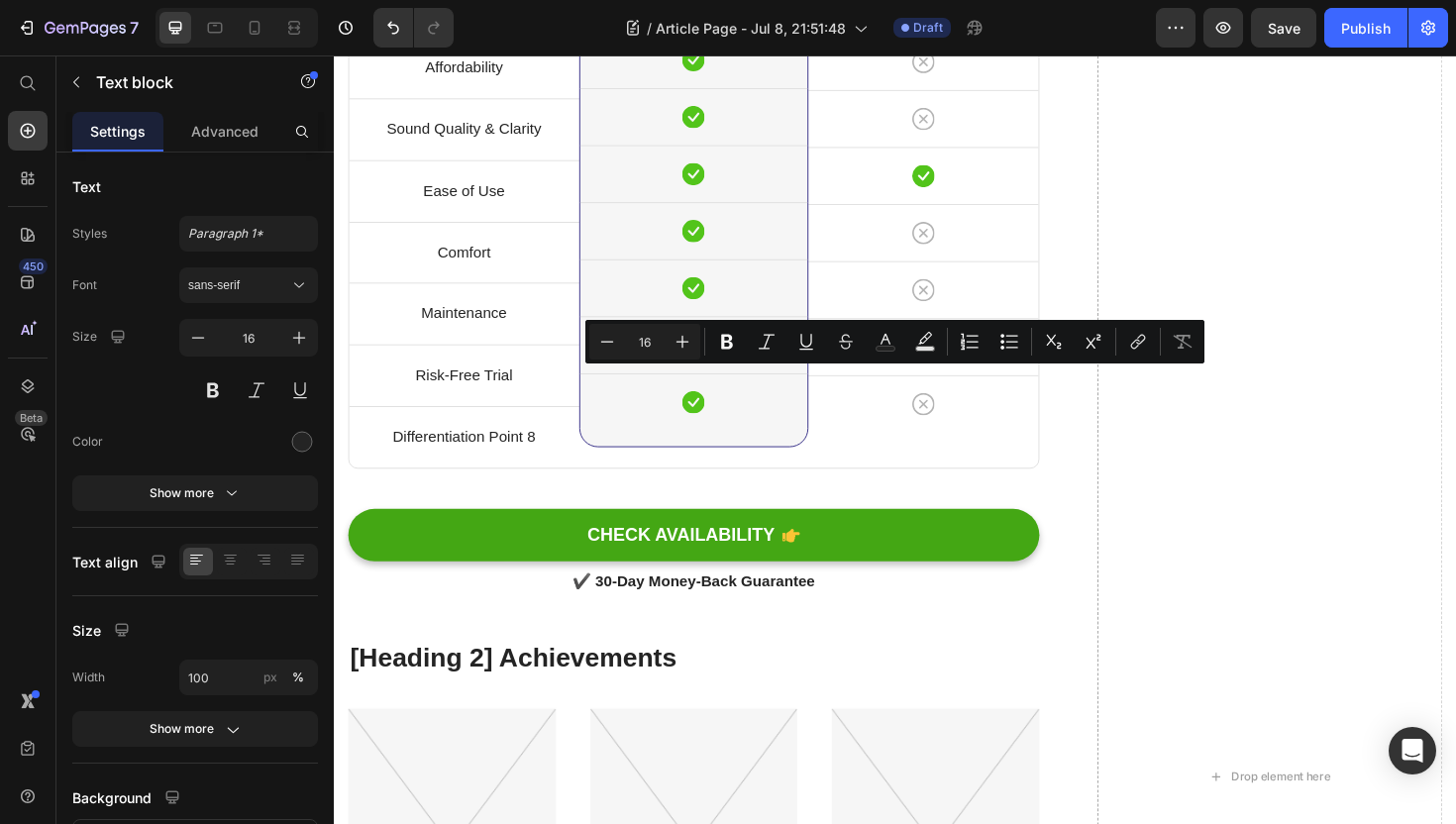 copy on "Step 3: Power On" 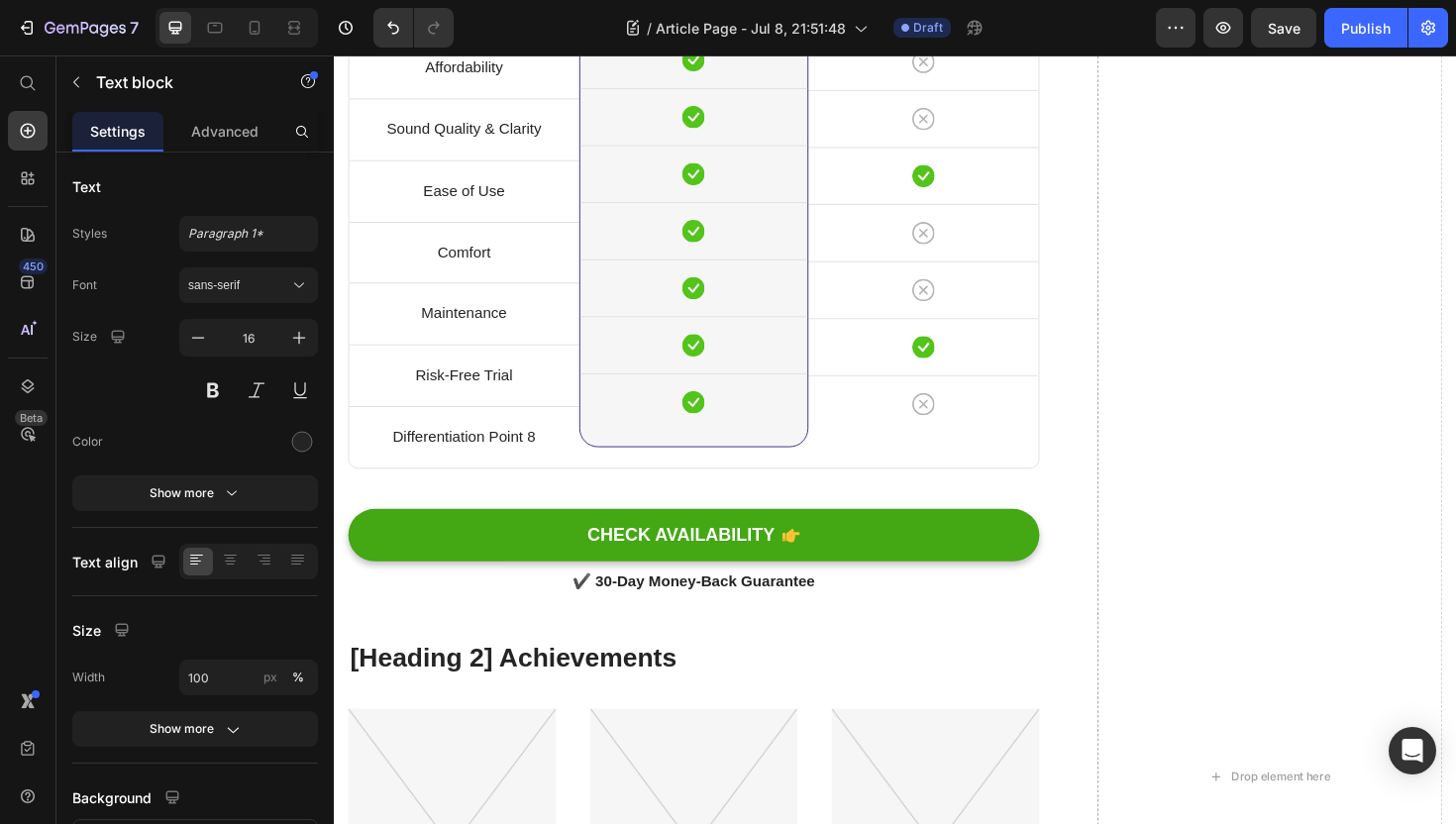 click on "Step 3: Power On" at bounding box center [962, -633] 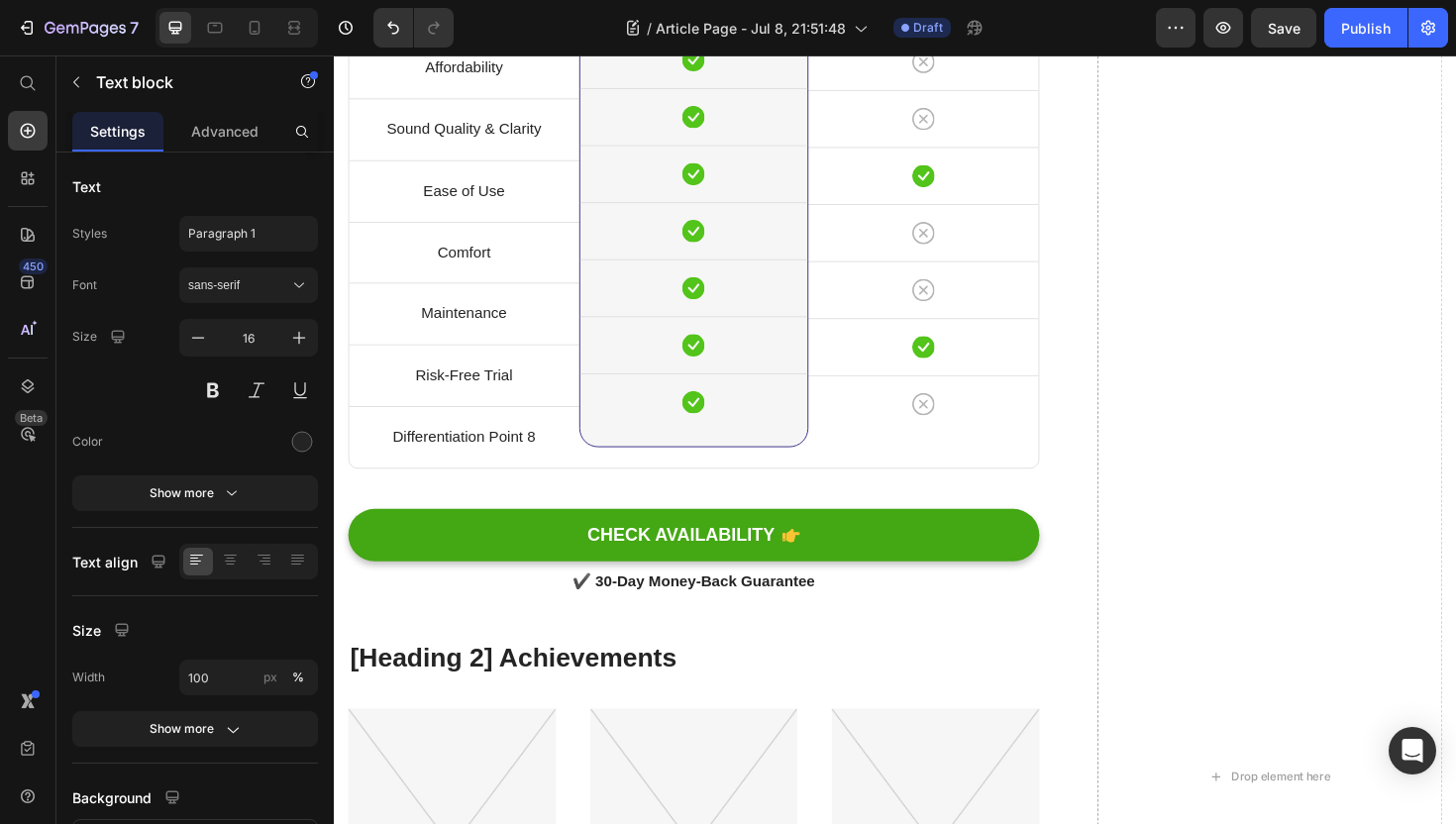 click on "With a quick press of a tiny button, the ReliefHearing device turns on. There’s no complex pairing or setup – it automatically begins adapting to the environment. (A gentle chime sound lets you know it’s on and working." at bounding box center (962, -495) 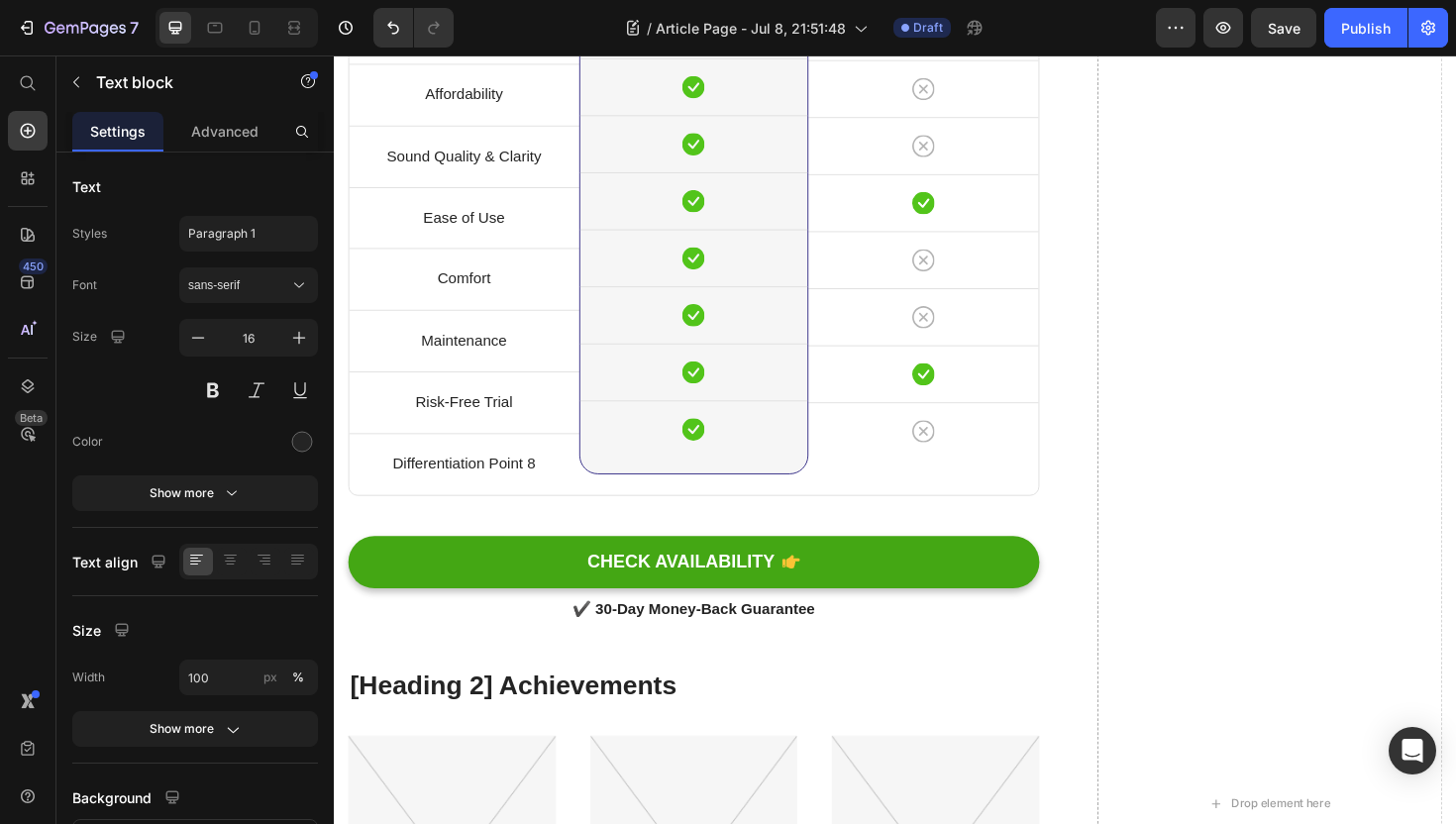 click on "Unique Value Proposition Heading
Icon Crystal-Clear Voice Text block
Icon 7 Hour Battery  Text block
Icon One-Button Control Text block
Icon Trusted by 30,000+ Text block Icon List Row Image  	   CHECK AVAILABILITY Button ✔️ 30-Day Money-Back Guarantee Text block Row
Publish the page to see the content.
Sticky sidebar" at bounding box center (1324, -4519) 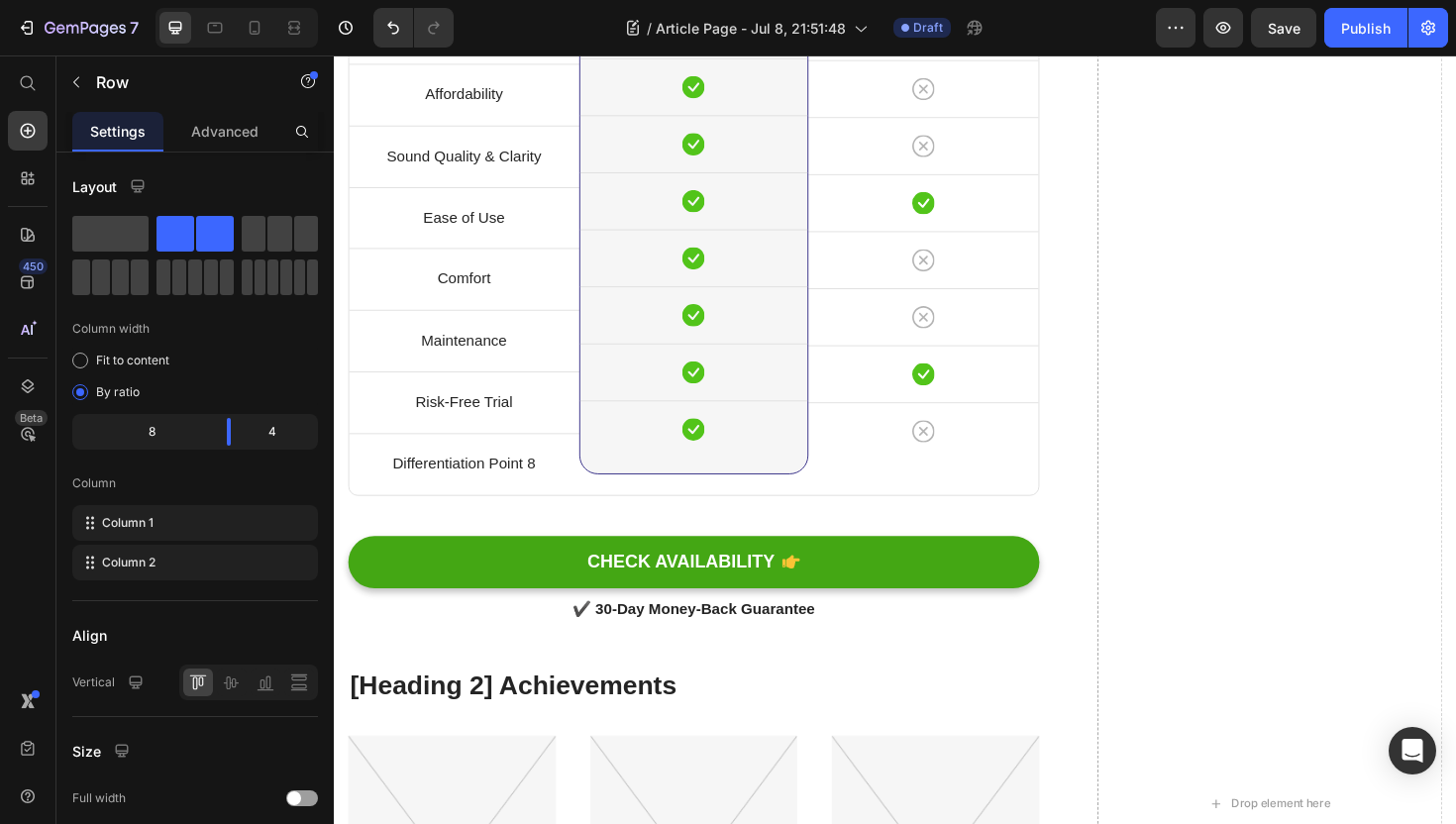 click on "Step 3: Enjoy Clear Hearing" at bounding box center [962, -633] 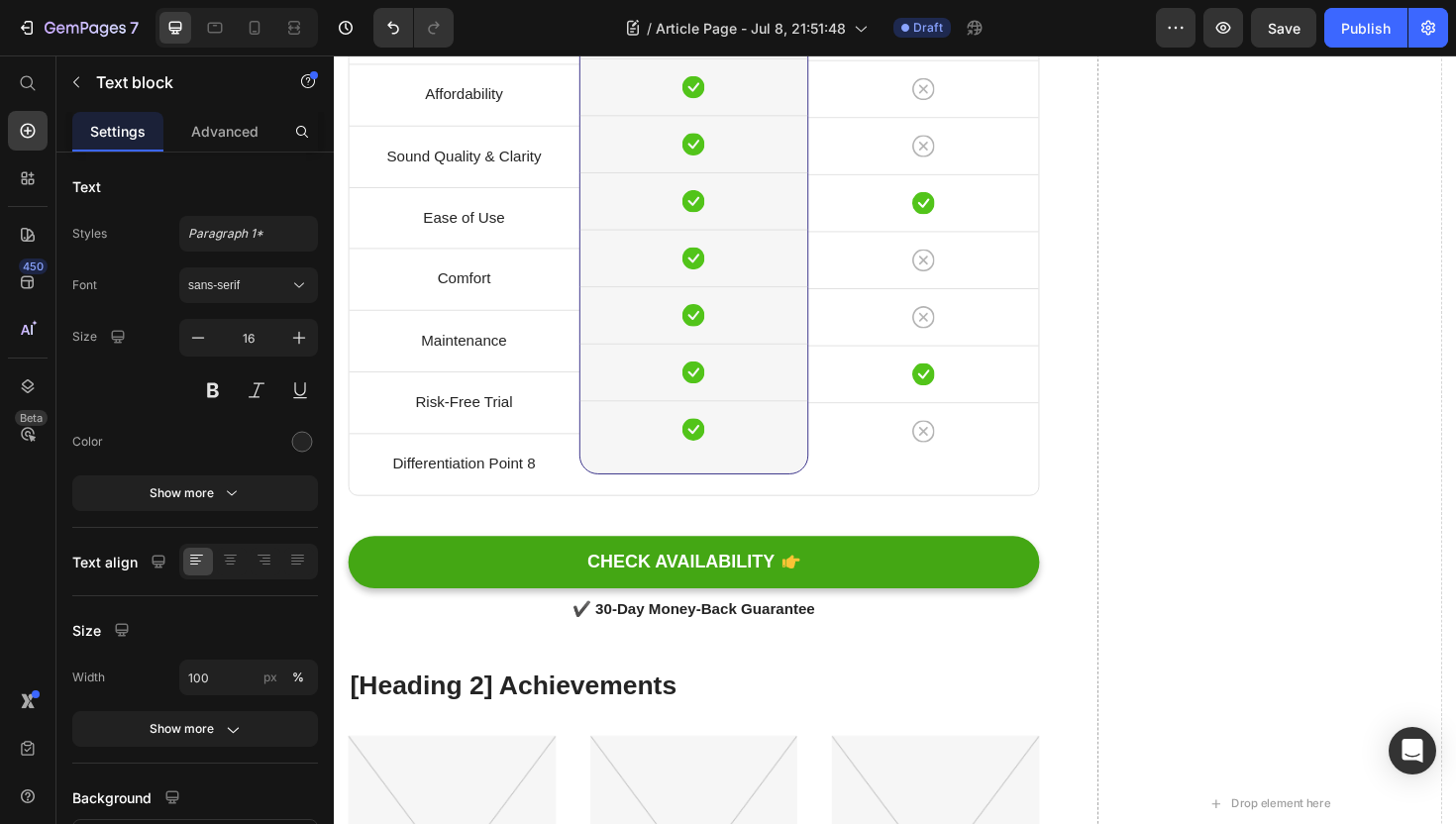 click on "Step 3: Enjoy Clear Hearing" at bounding box center (962, -633) 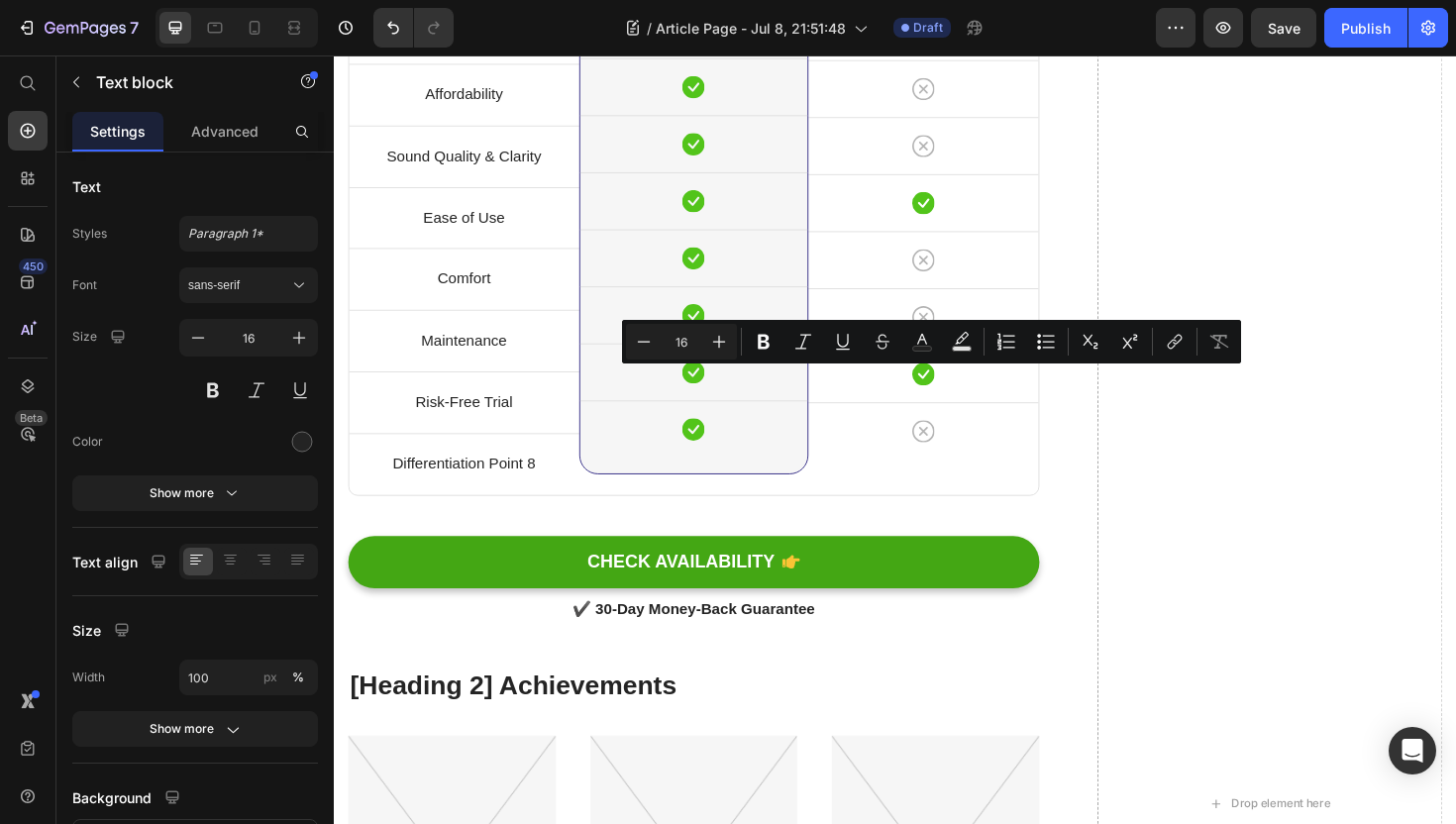 copy on "Step 3: Enjoy Clear Hearing" 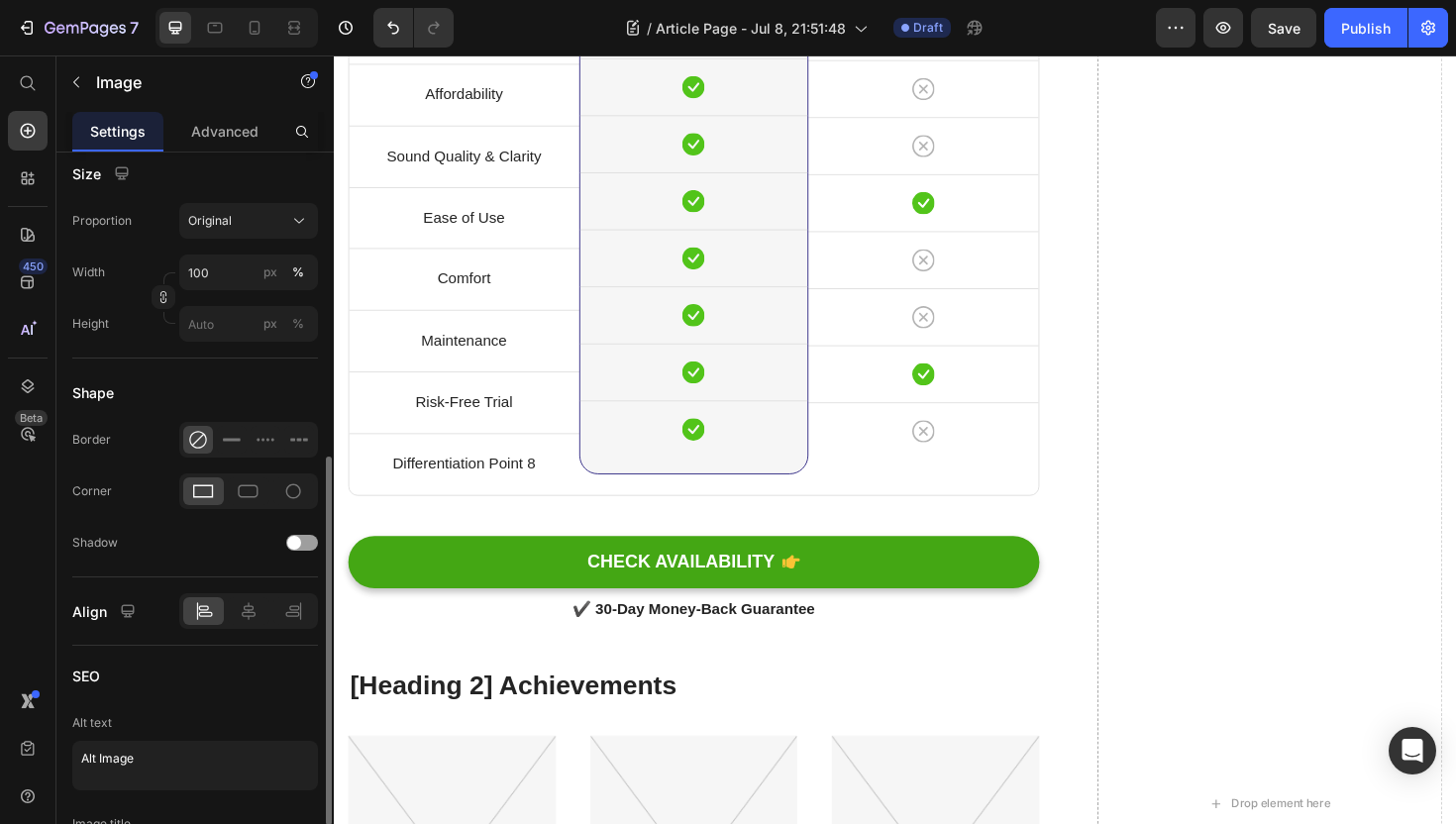 scroll, scrollTop: 577, scrollLeft: 0, axis: vertical 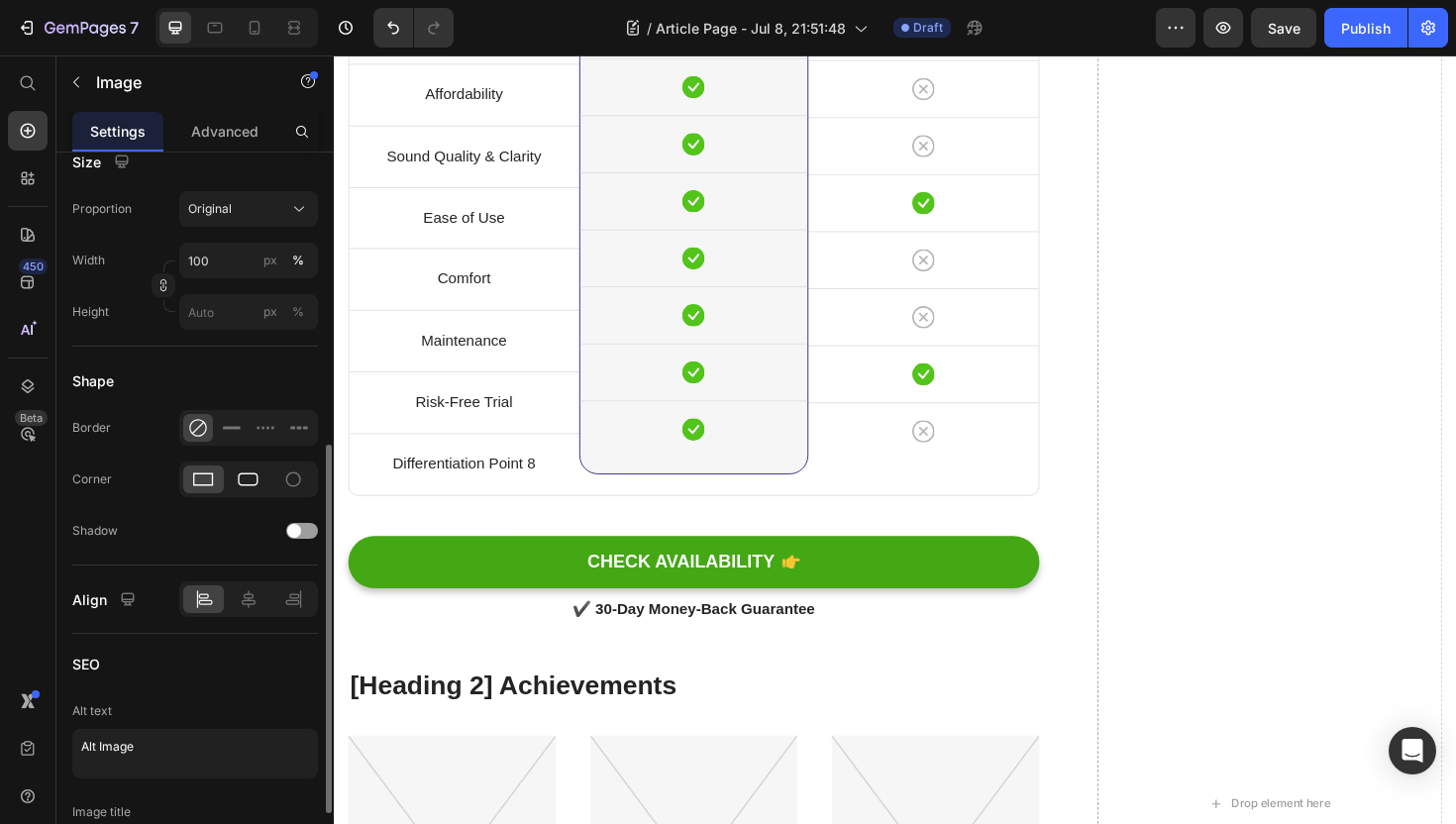 click 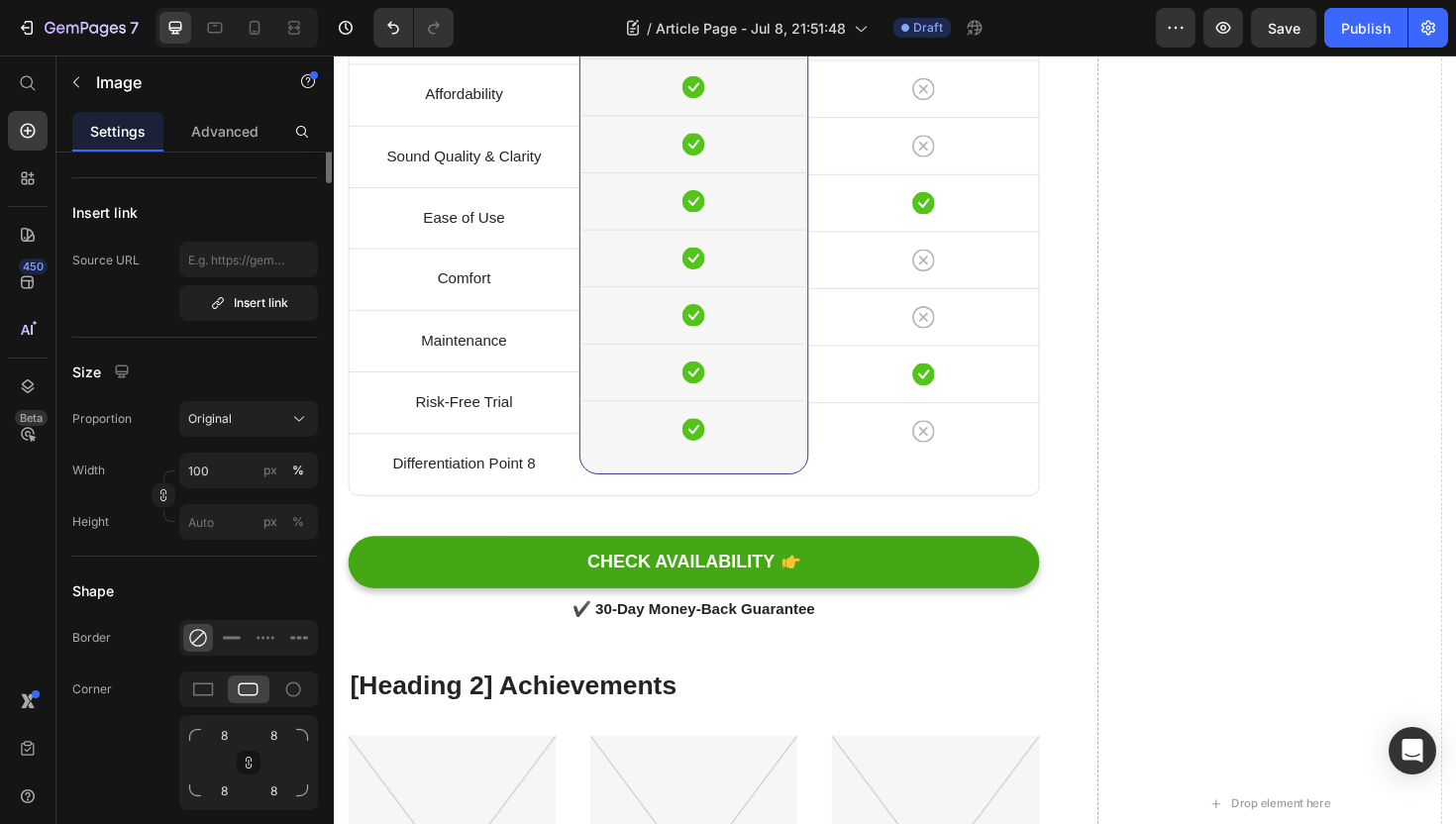 scroll, scrollTop: 0, scrollLeft: 0, axis: both 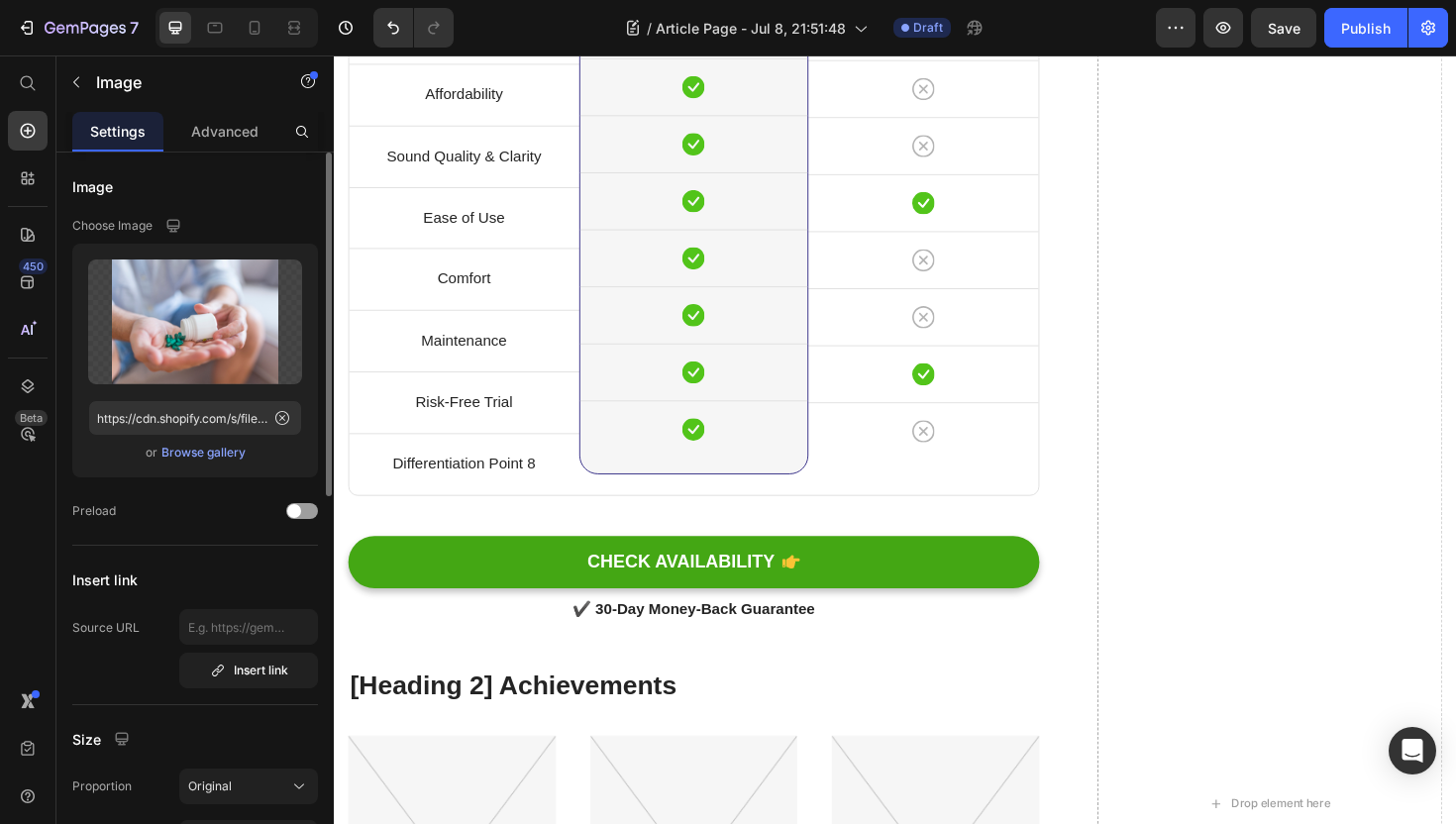 click at bounding box center [715, -746] 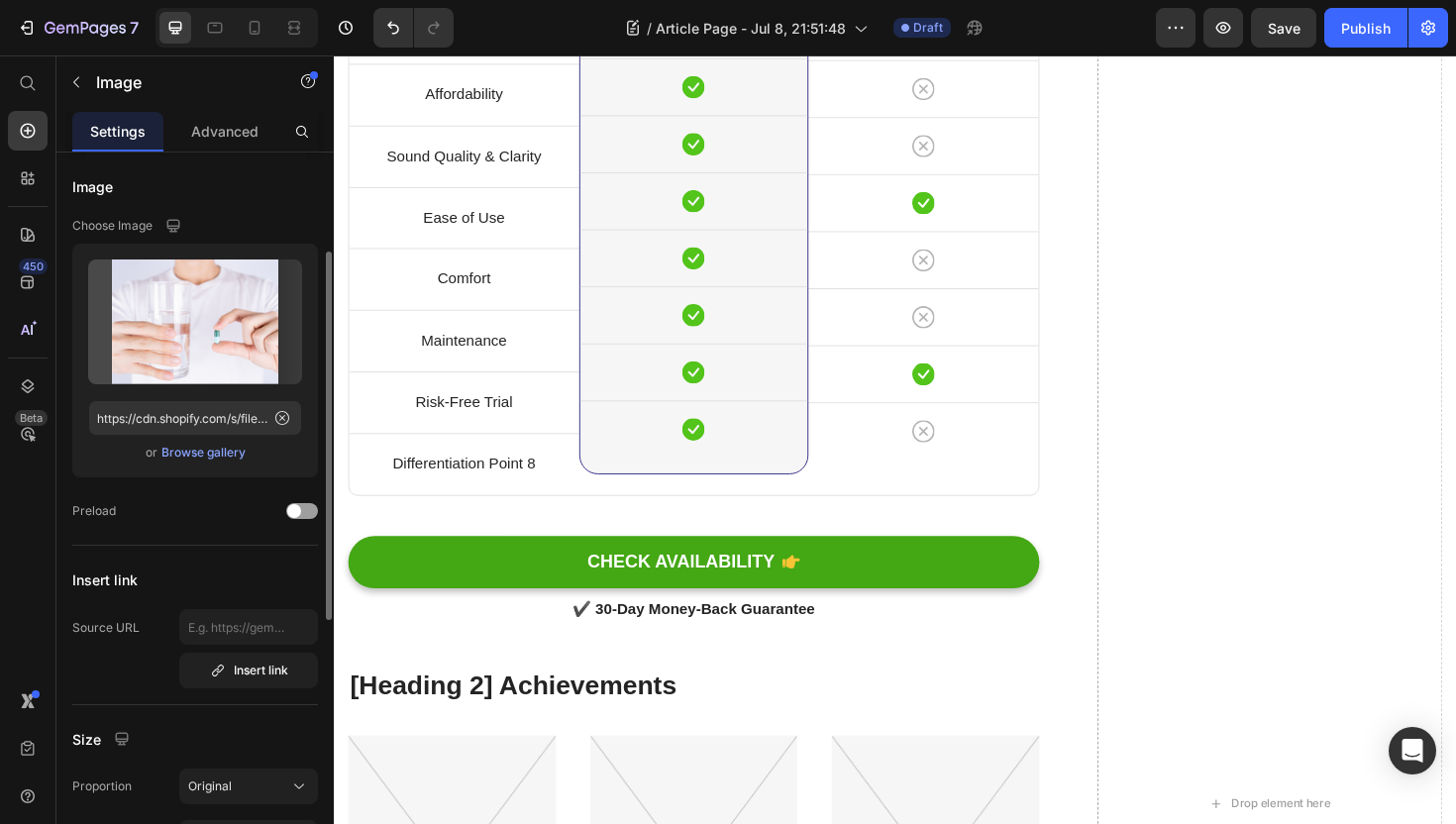 scroll, scrollTop: 709, scrollLeft: 0, axis: vertical 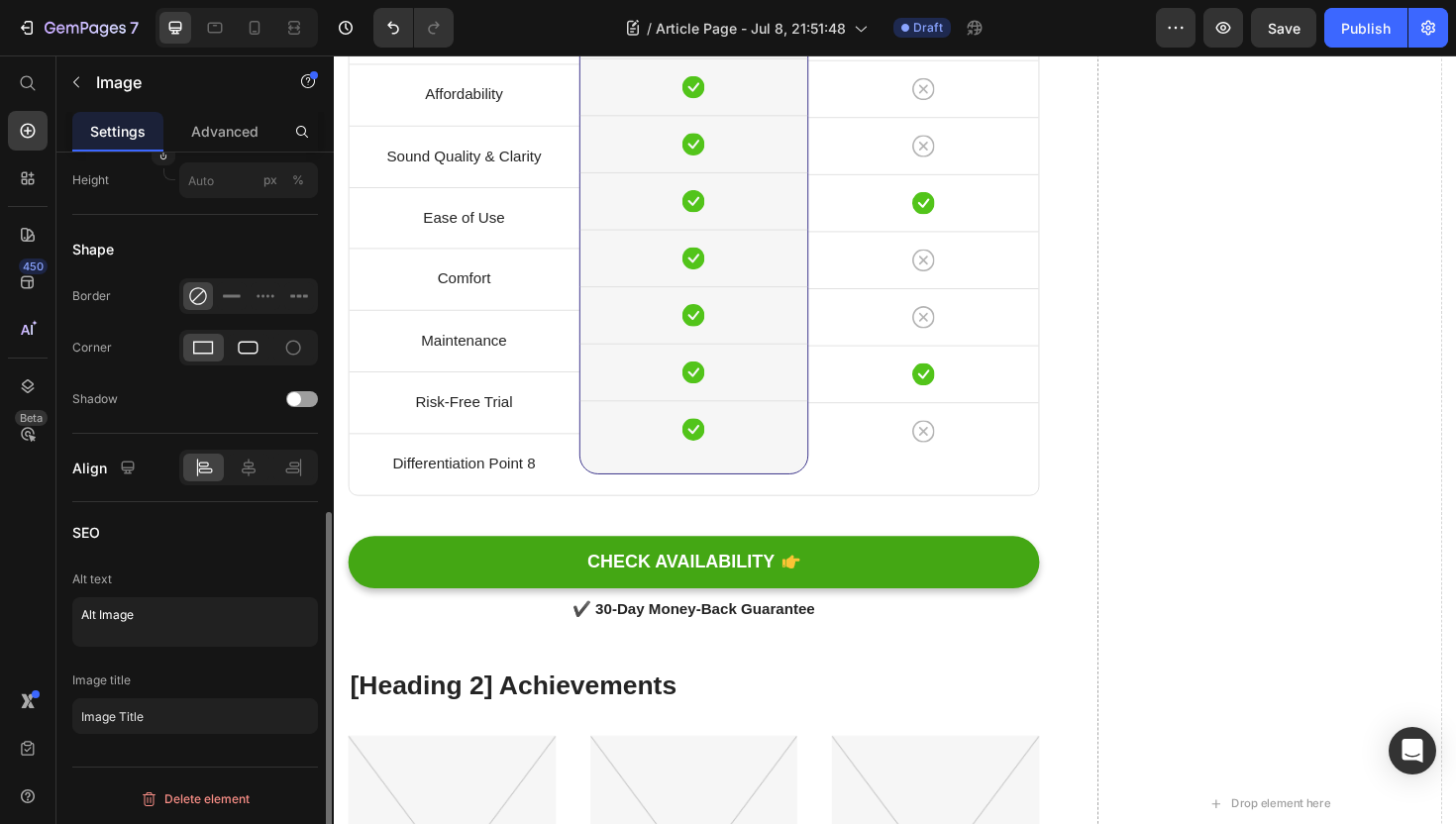 click 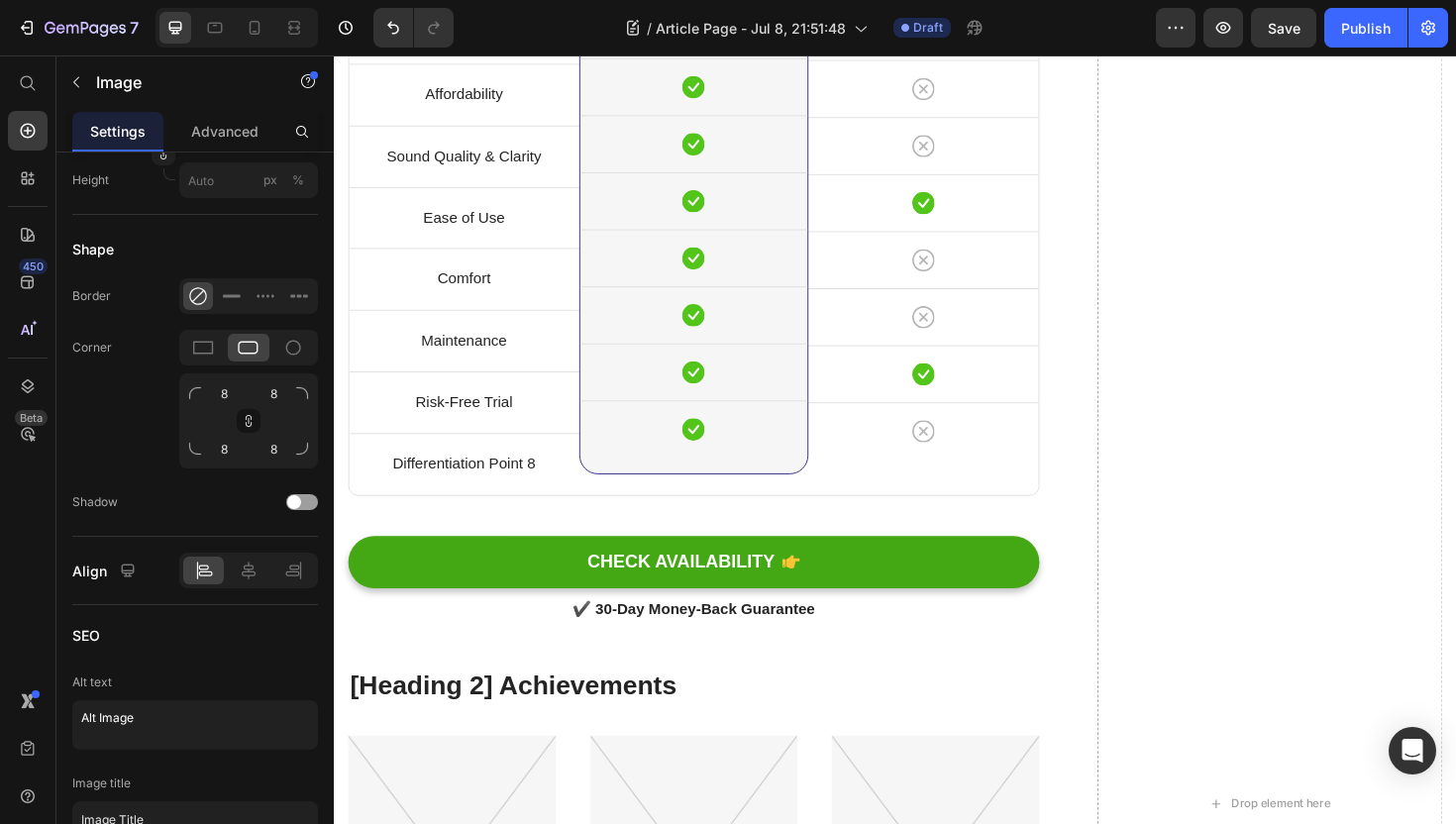 click at bounding box center (962, -746) 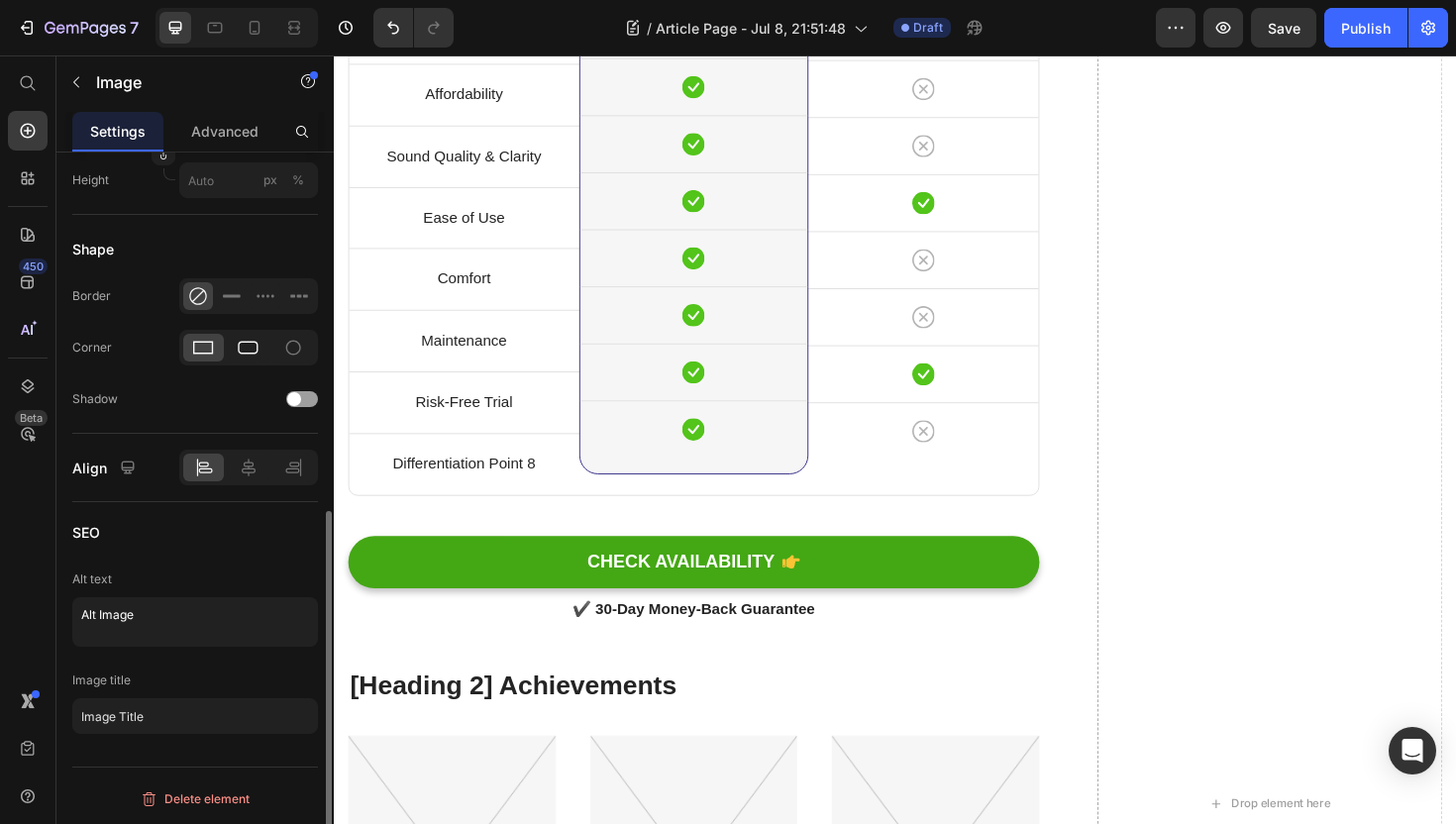 click 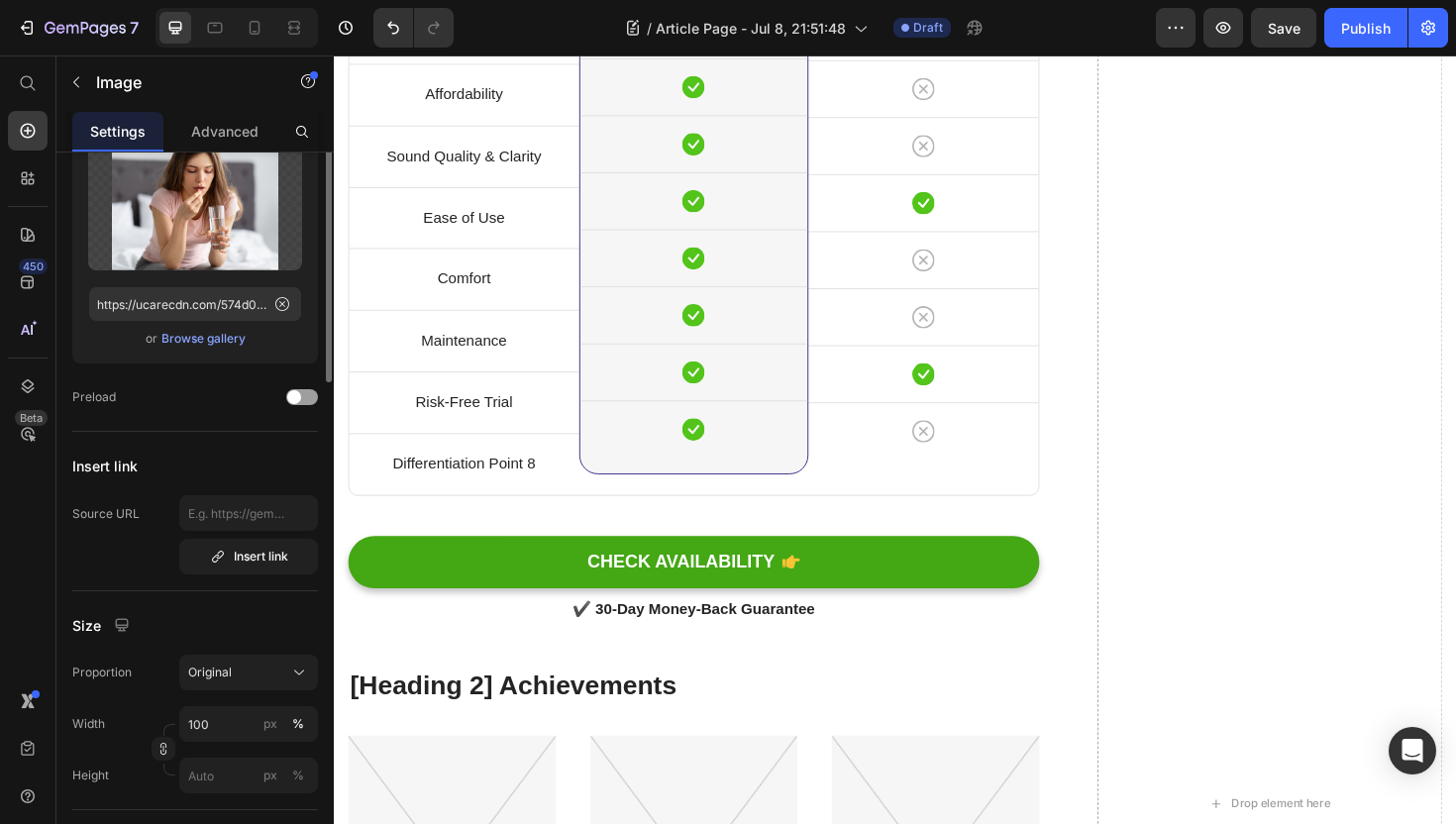 scroll, scrollTop: 0, scrollLeft: 0, axis: both 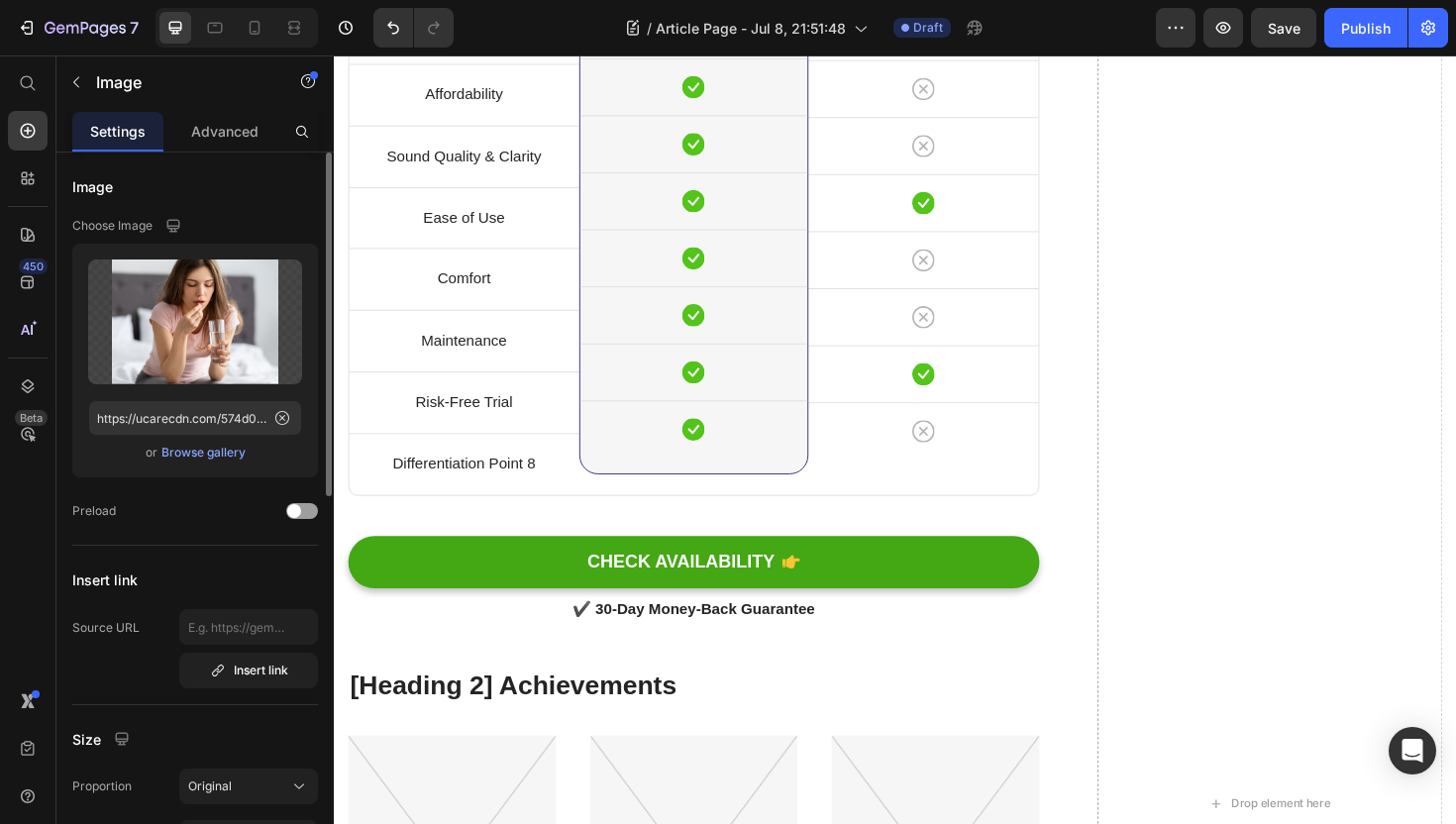 click at bounding box center (468, -746) 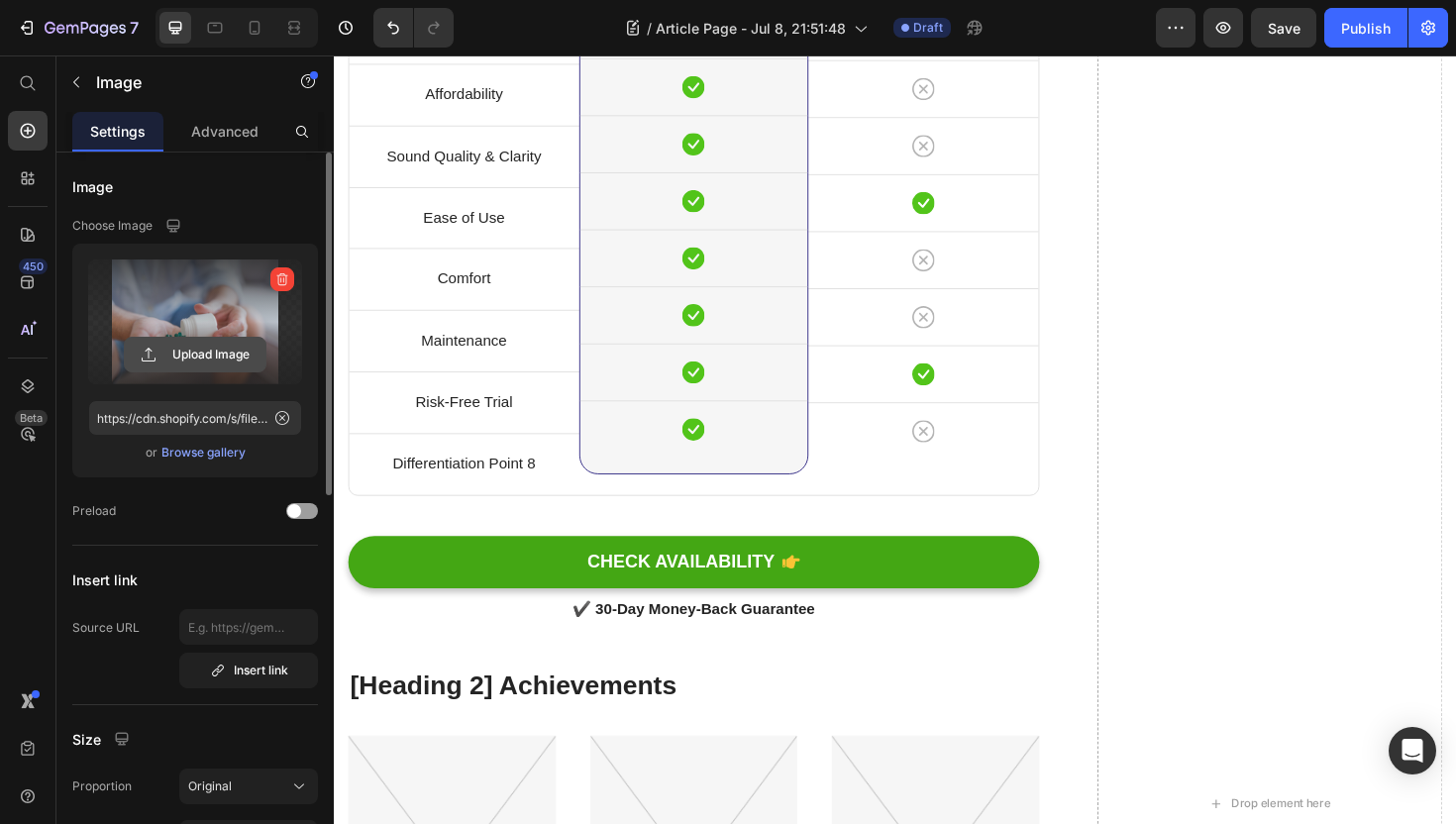 click 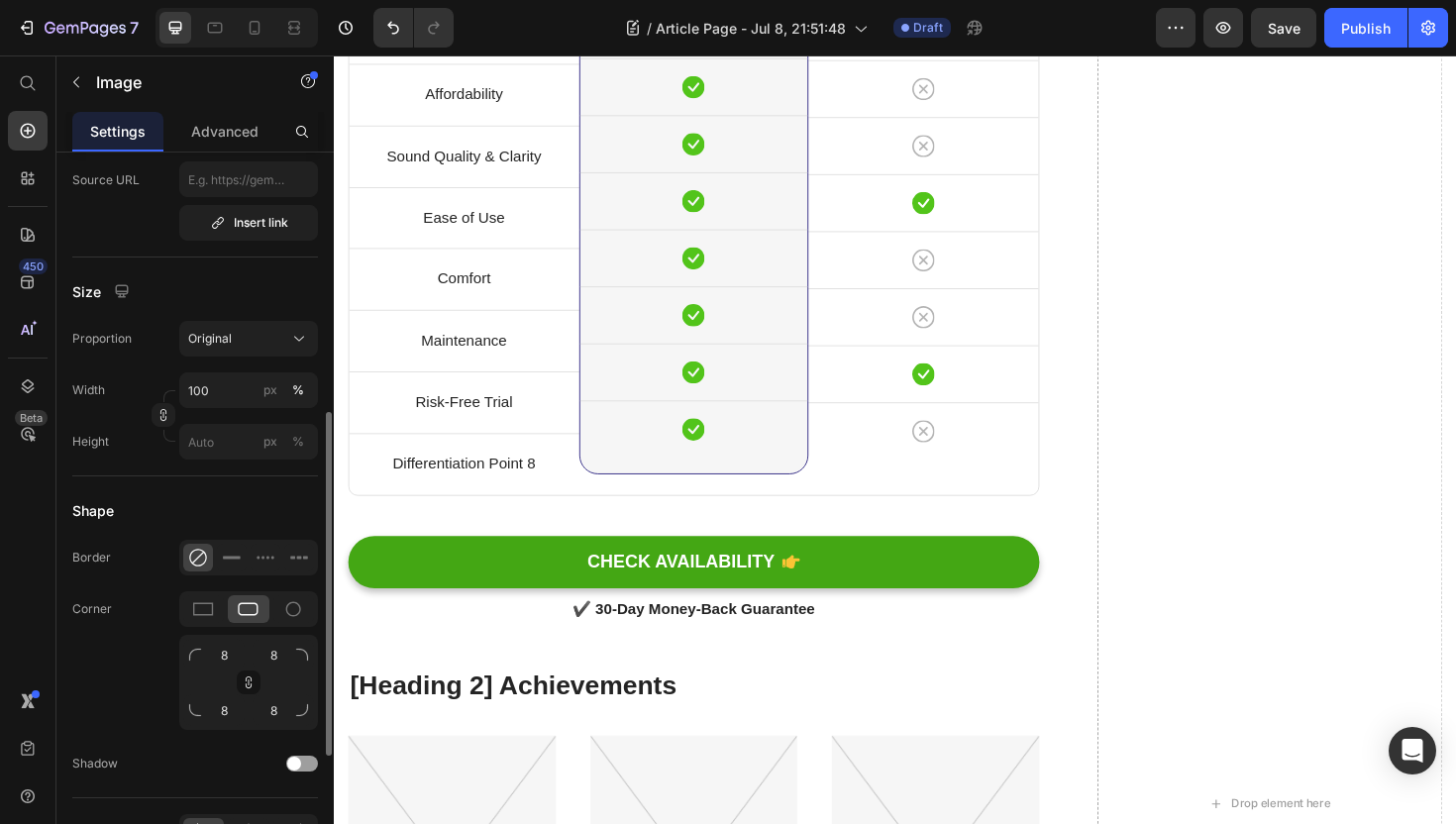 scroll, scrollTop: 509, scrollLeft: 0, axis: vertical 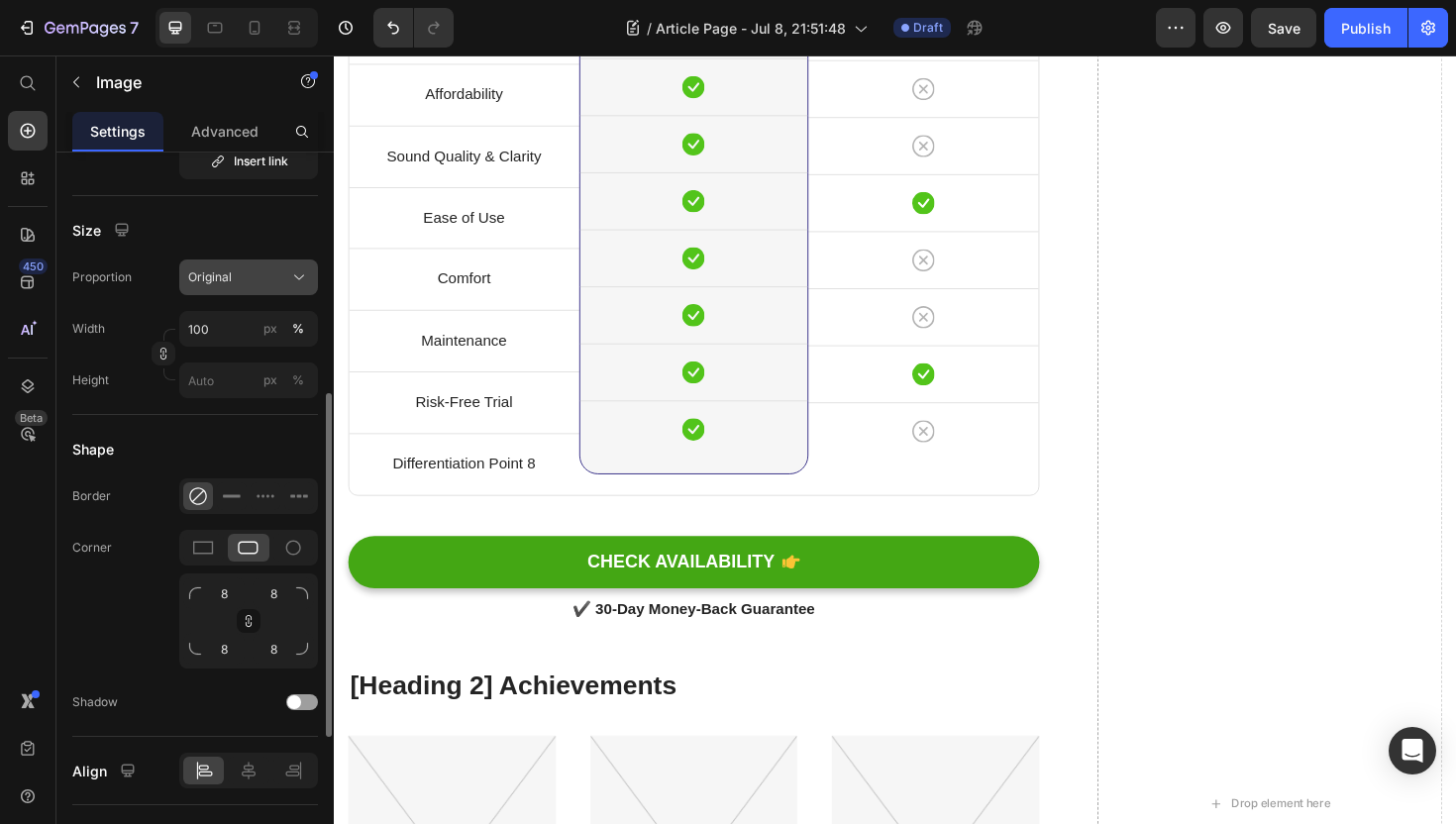 click on "Original" 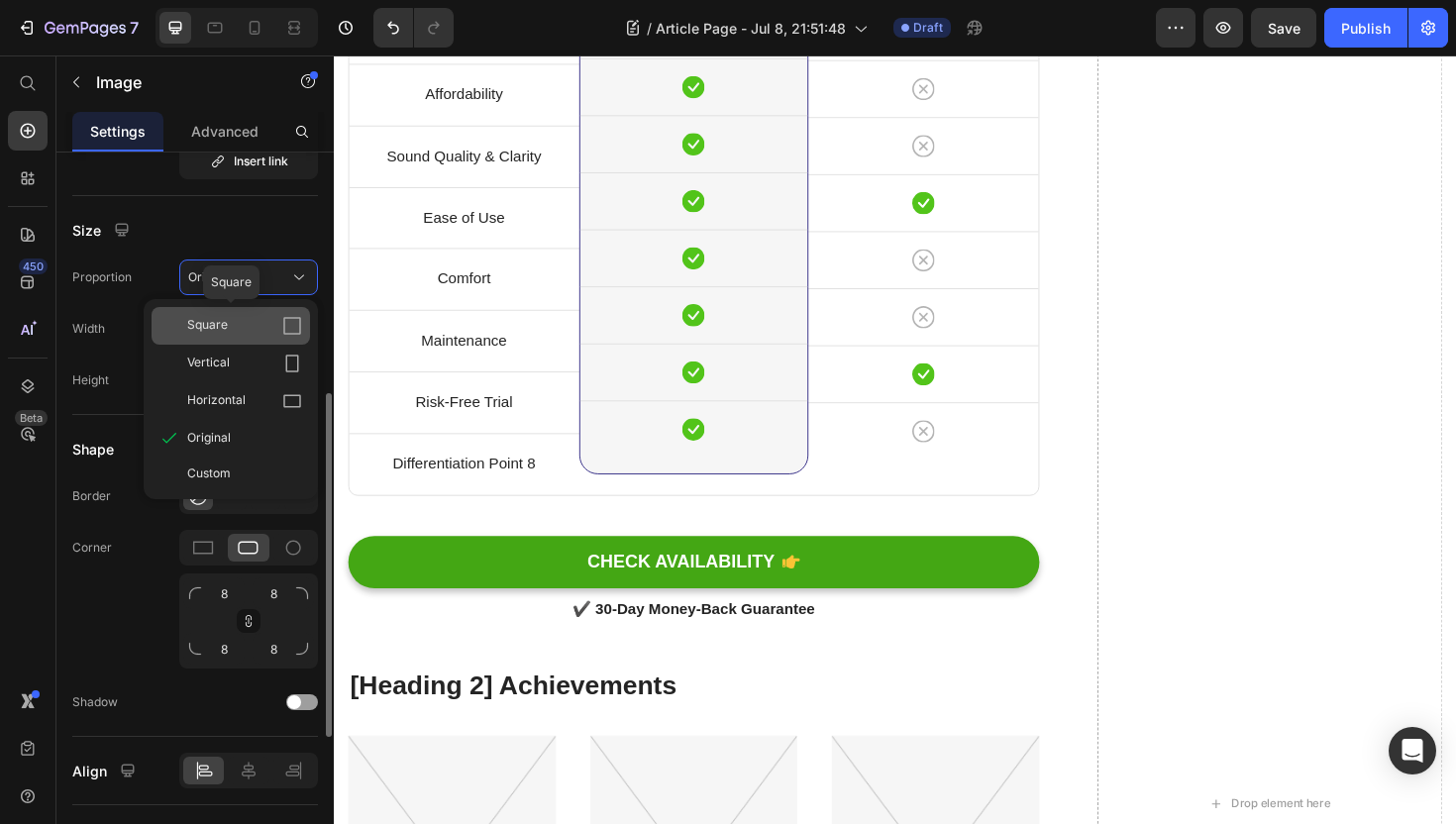 click on "Square" 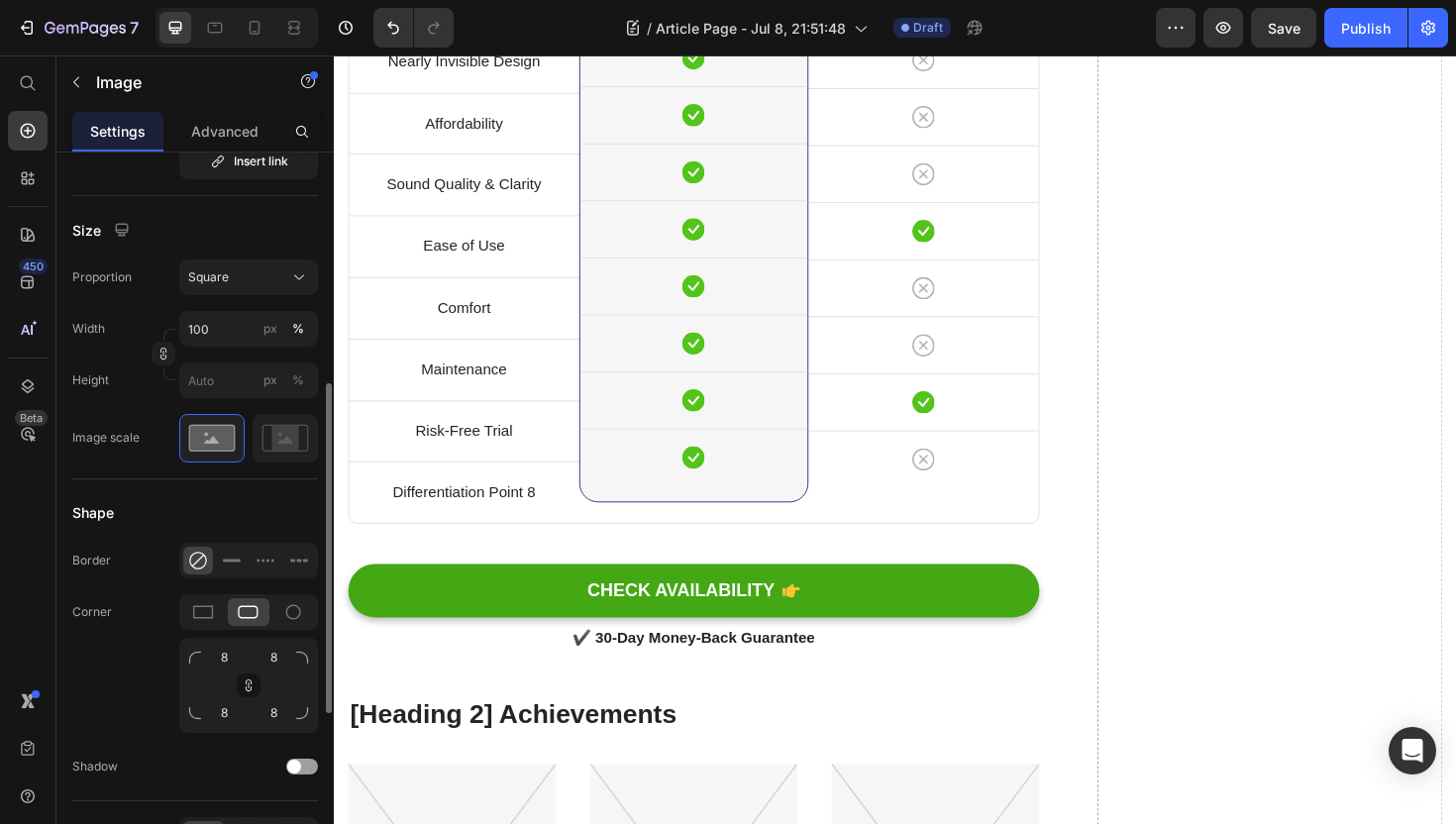 click at bounding box center (715, -746) 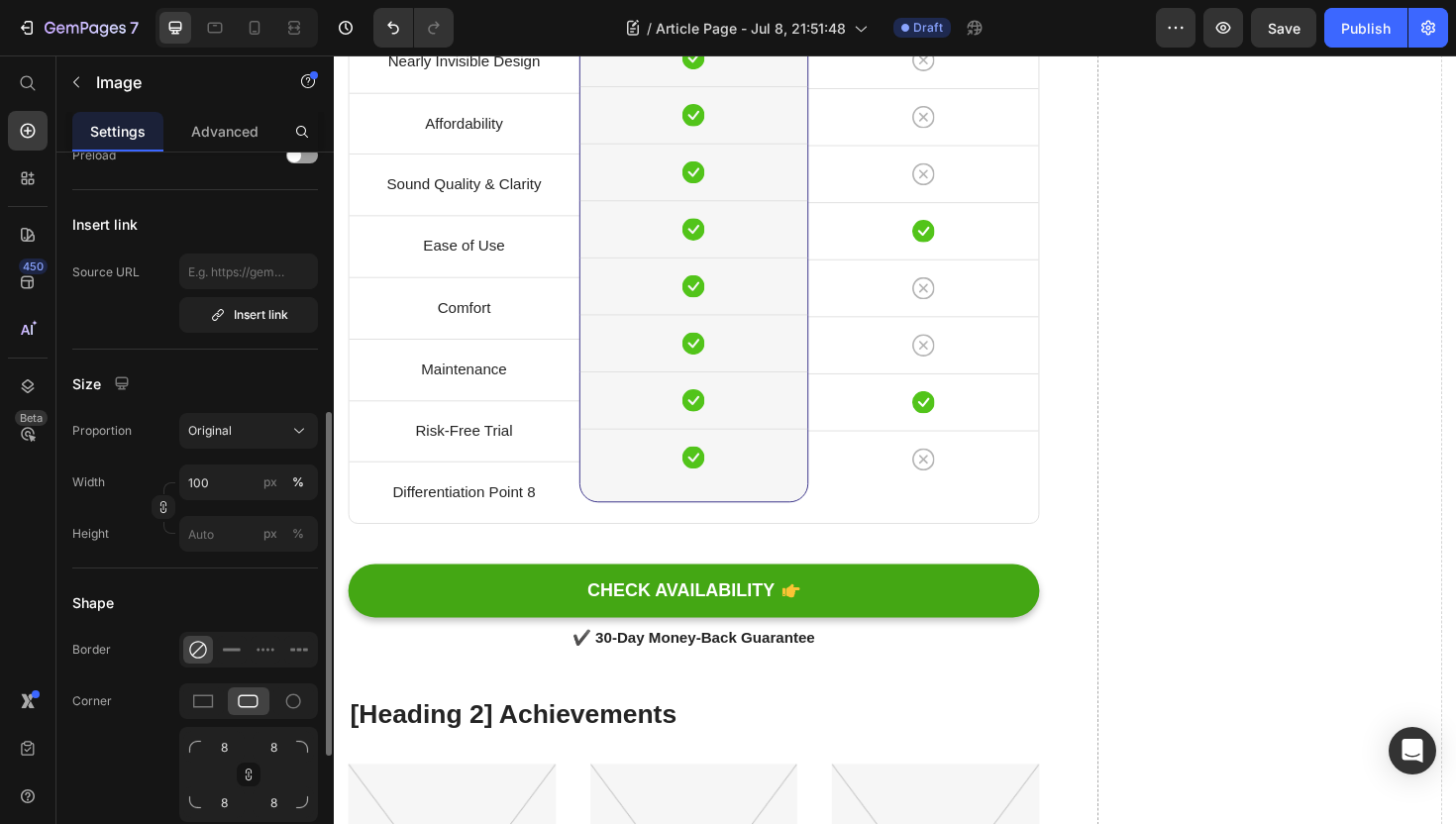 scroll, scrollTop: 265, scrollLeft: 0, axis: vertical 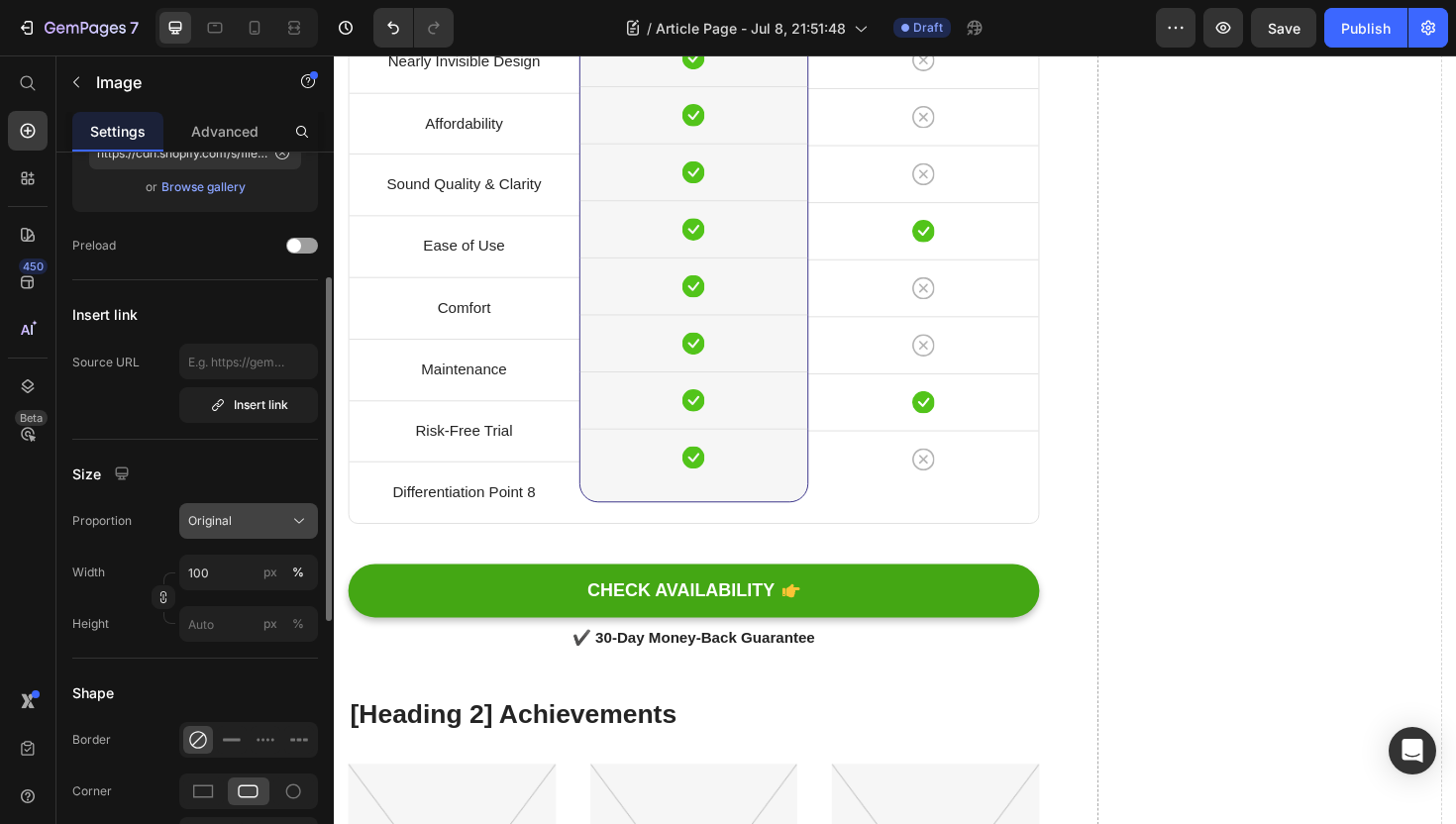 click on "Original" 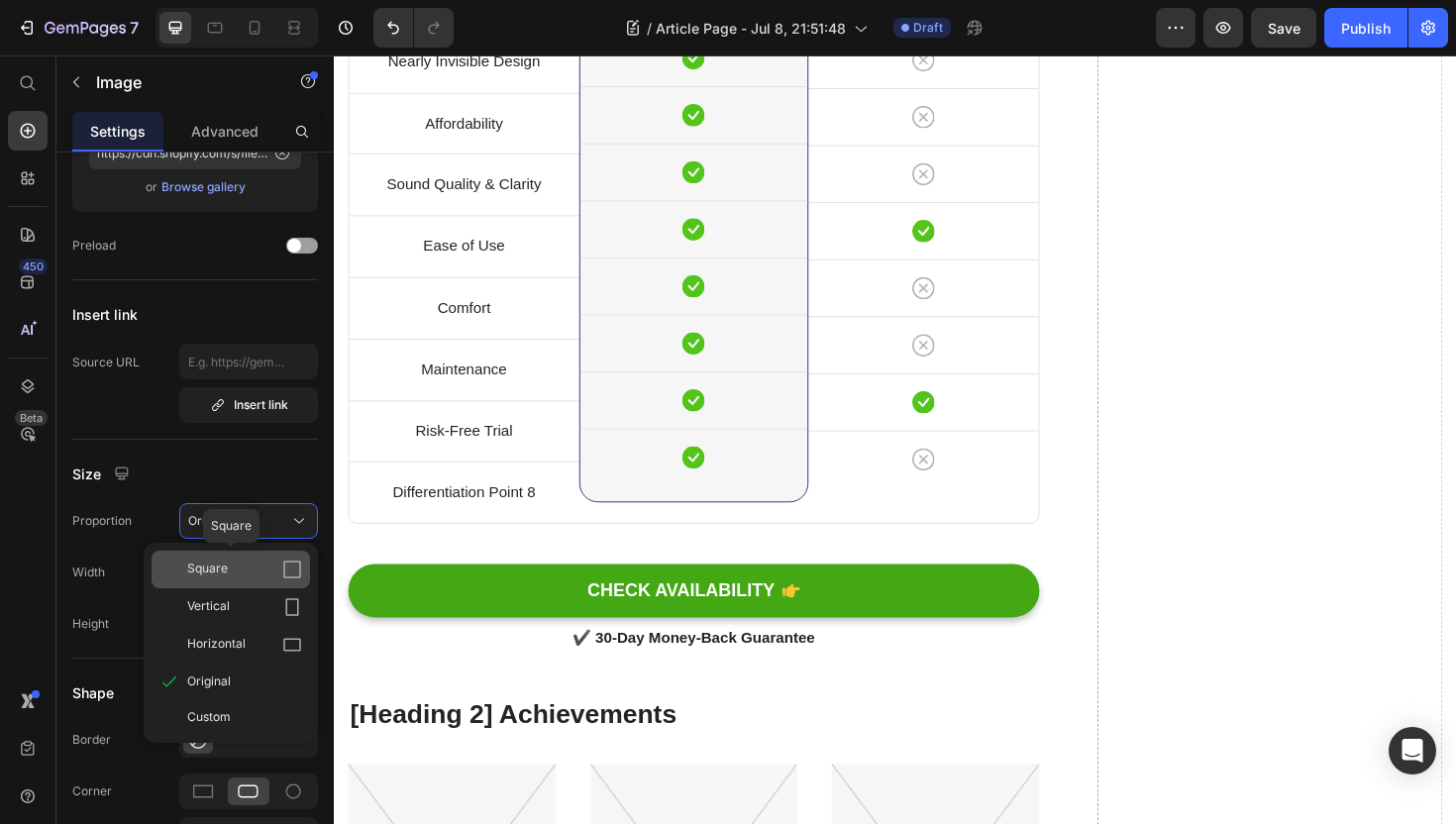 click on "Square" at bounding box center [245, 569] 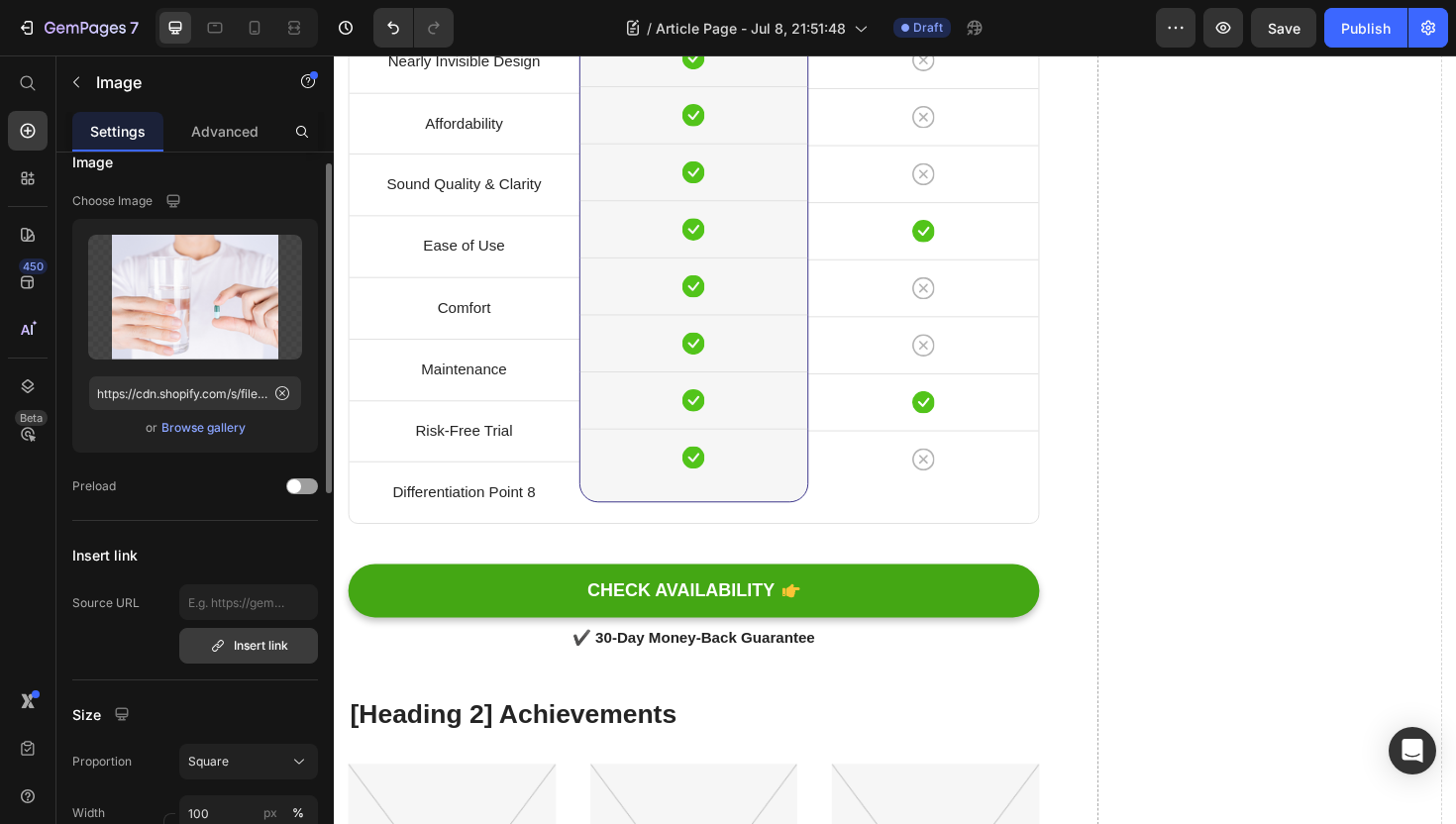 scroll, scrollTop: 0, scrollLeft: 0, axis: both 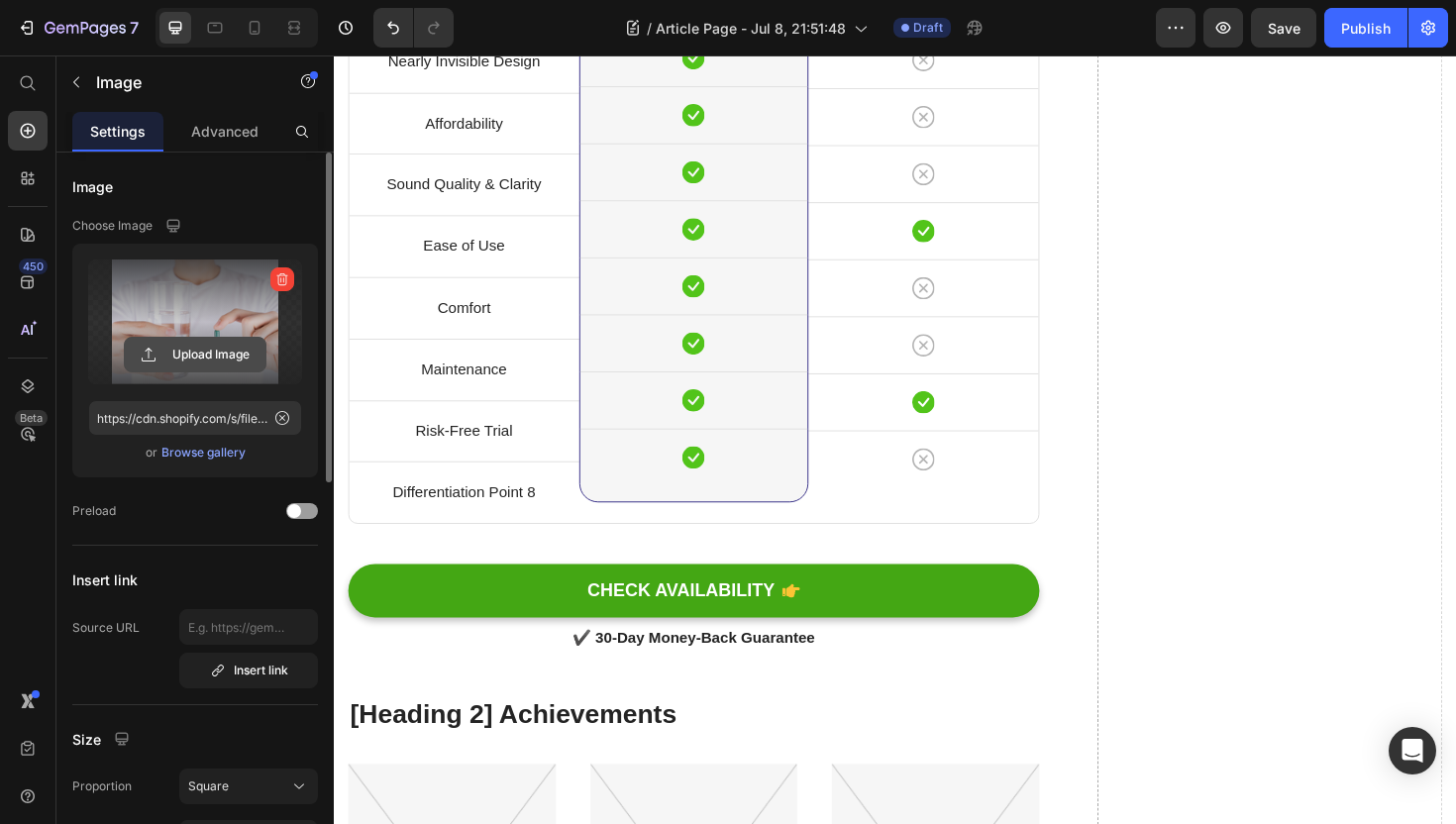 click 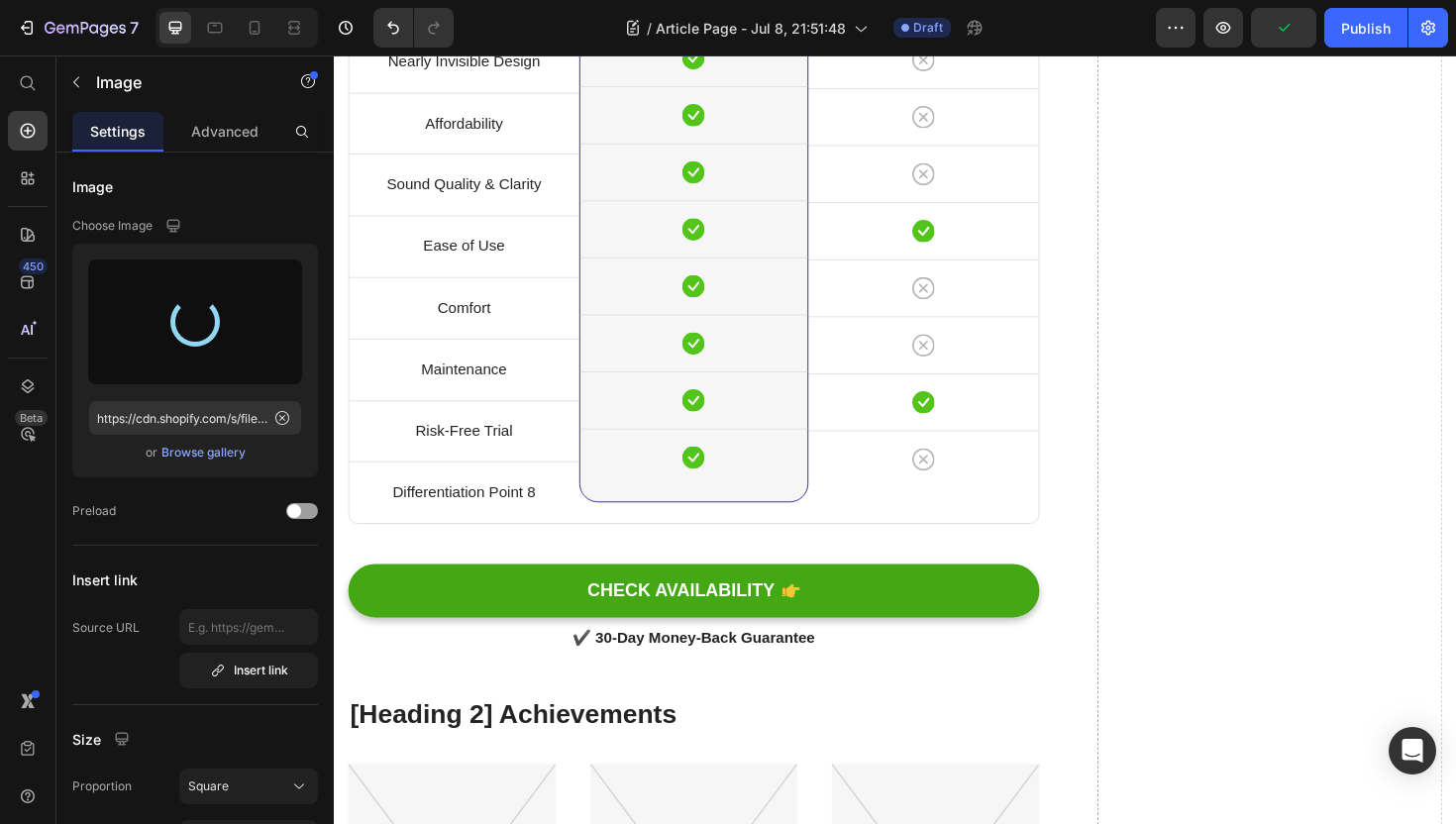 type on "https://cdn.shopify.com/s/files/1/0746/9921/1048/files/gempages_555058206901011322-53693fe2-41f0-495b-a2aa-87bd379d57a0.webp" 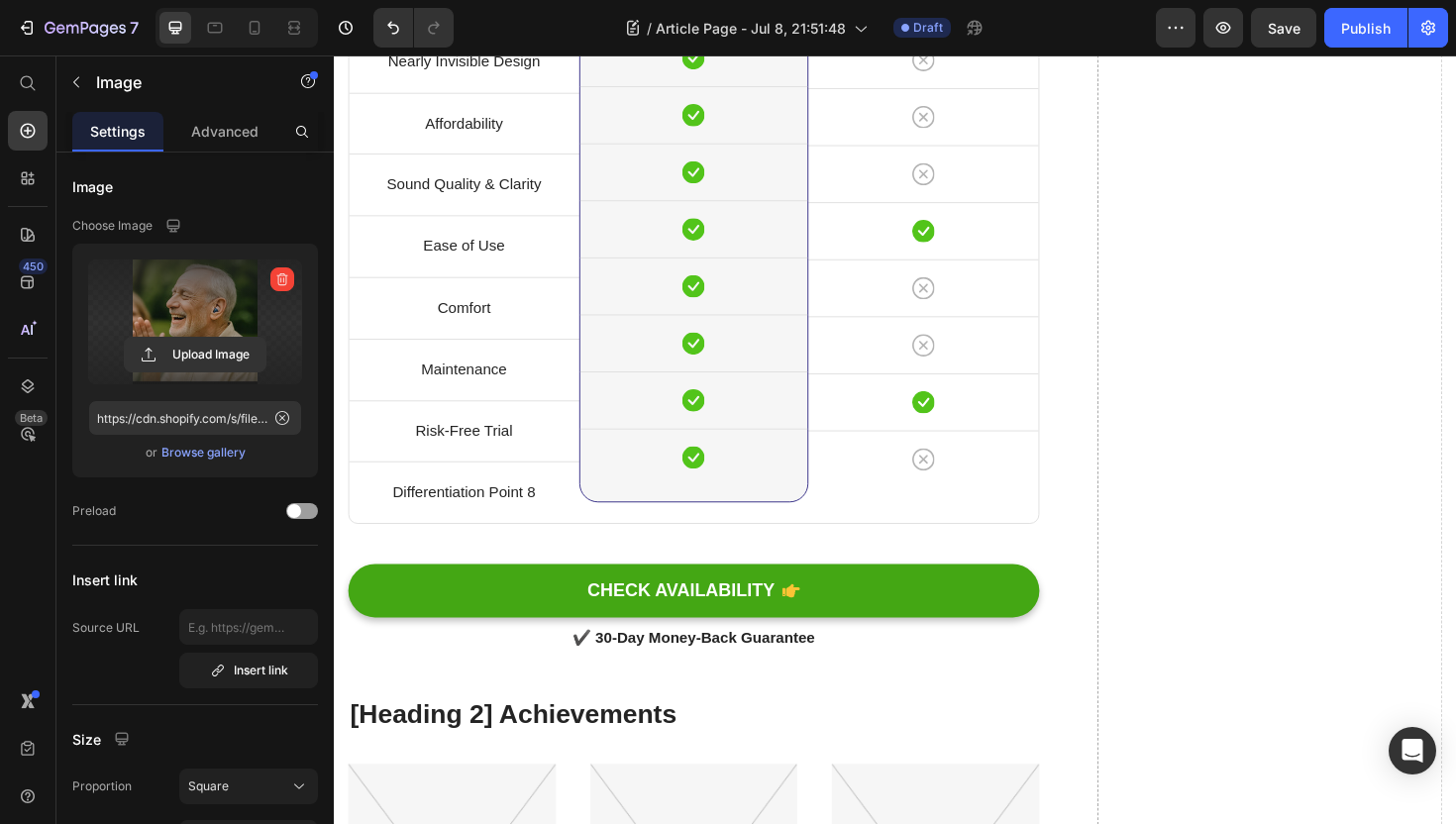 click at bounding box center (962, -746) 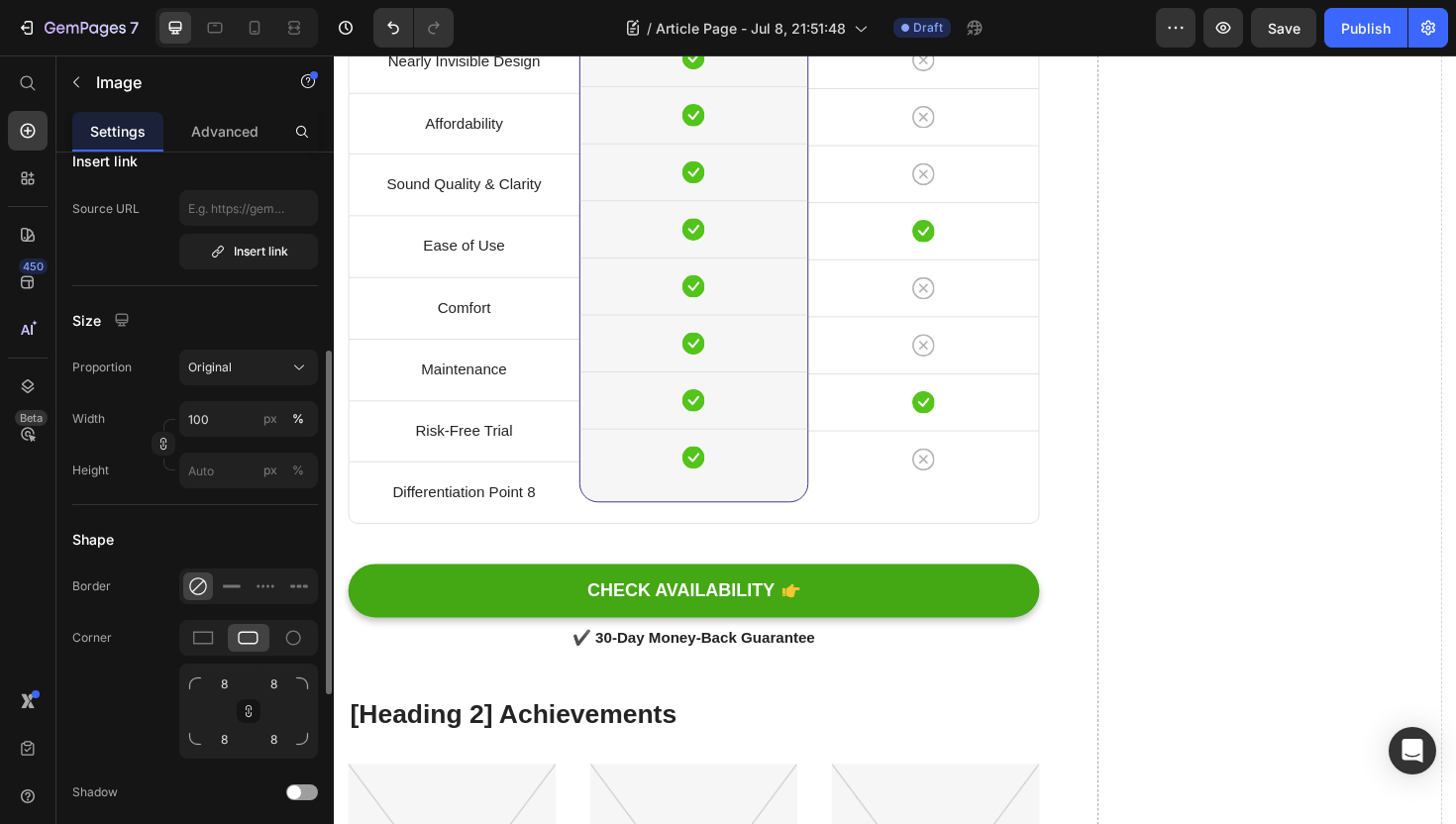 scroll, scrollTop: 447, scrollLeft: 0, axis: vertical 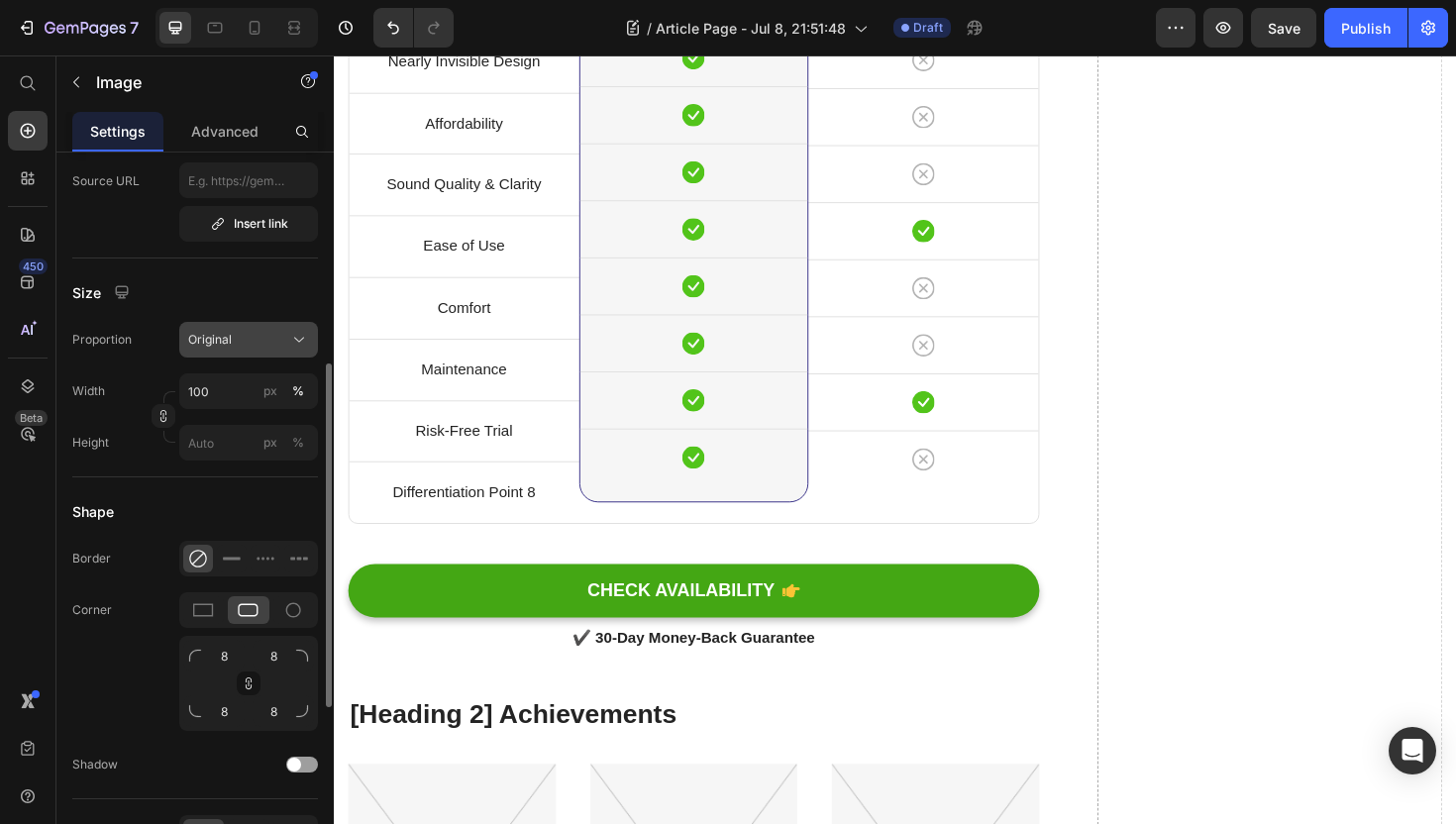 click on "Original" 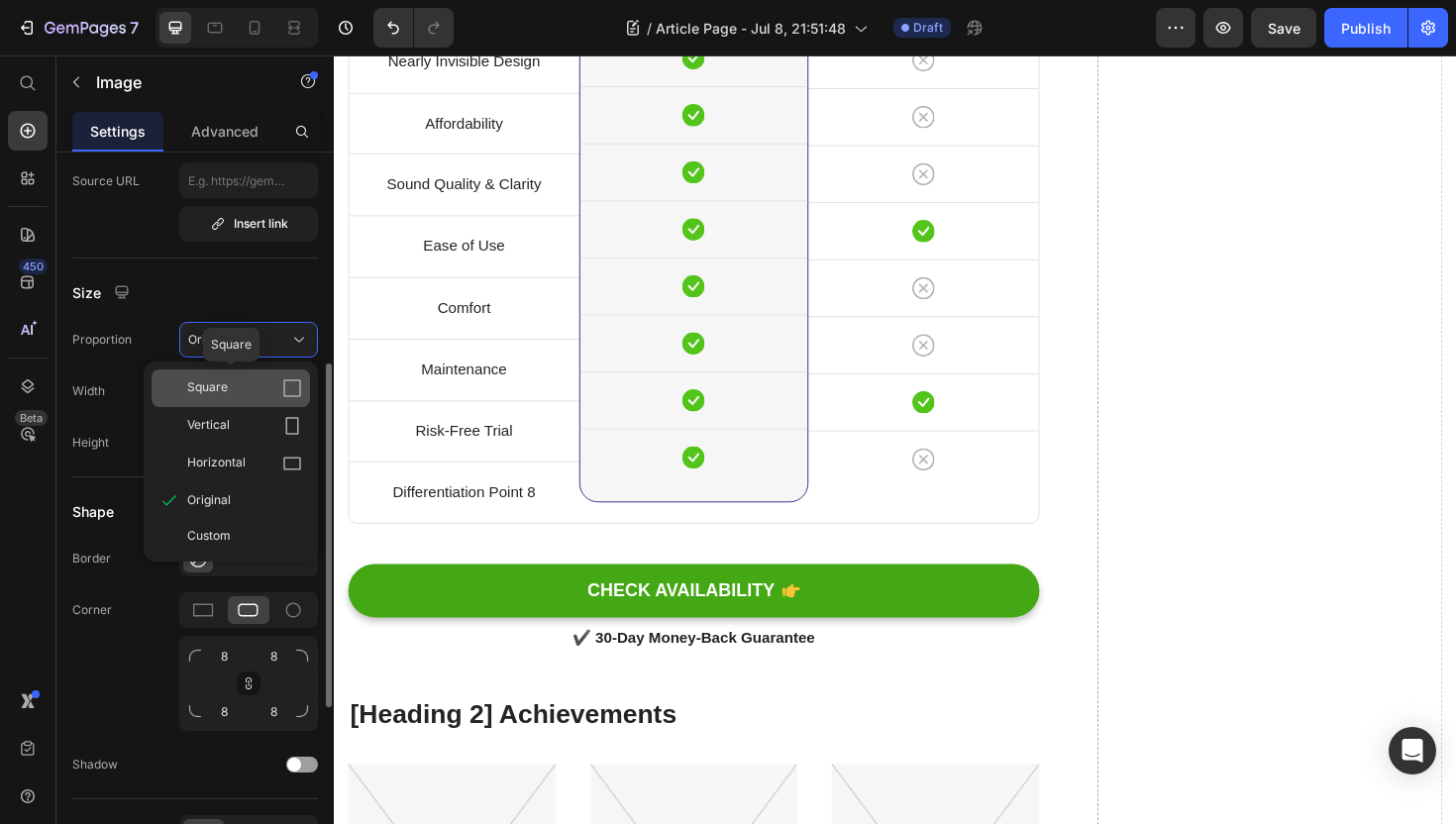 click on "Square" at bounding box center [245, 388] 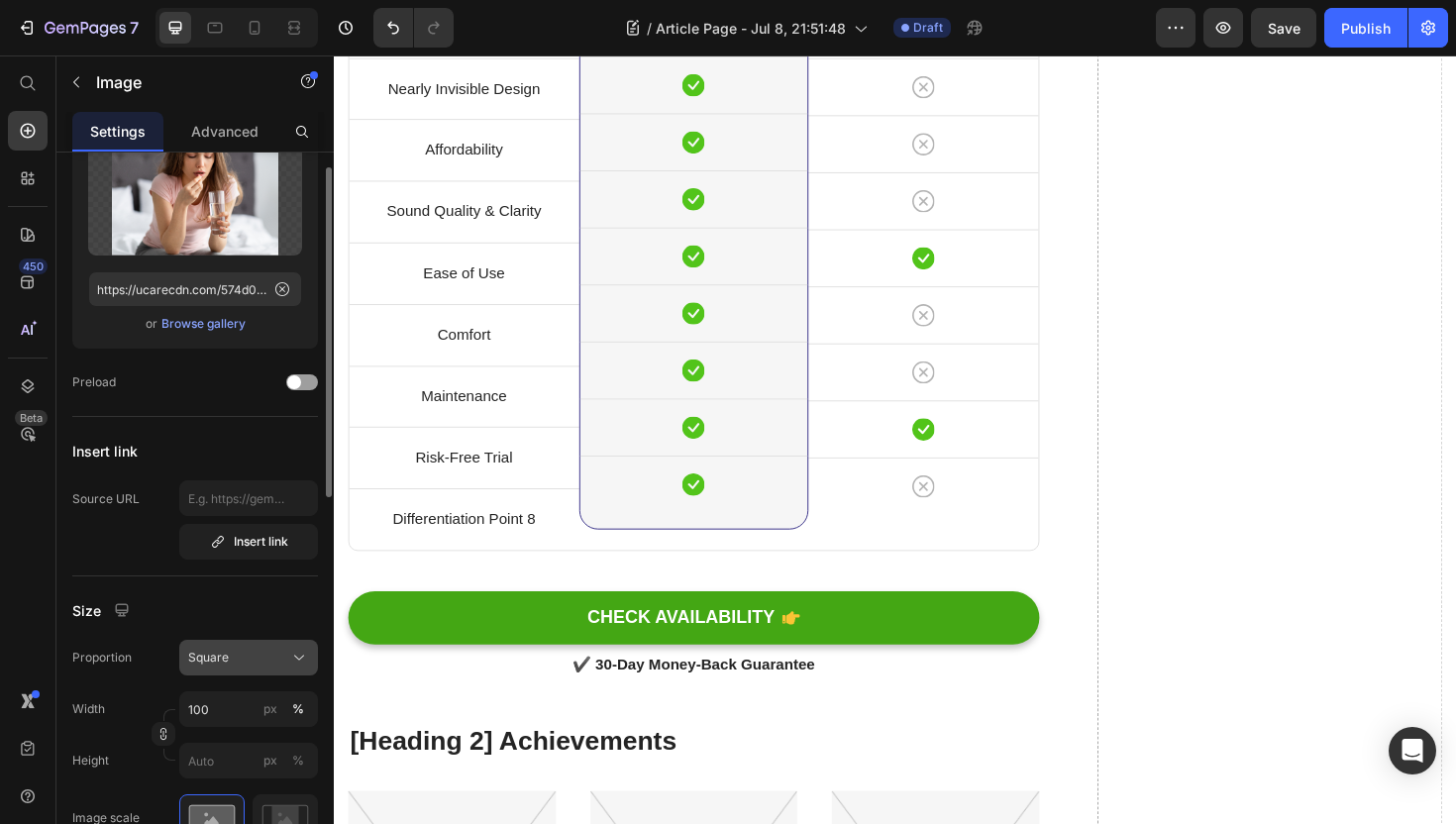 scroll, scrollTop: 0, scrollLeft: 0, axis: both 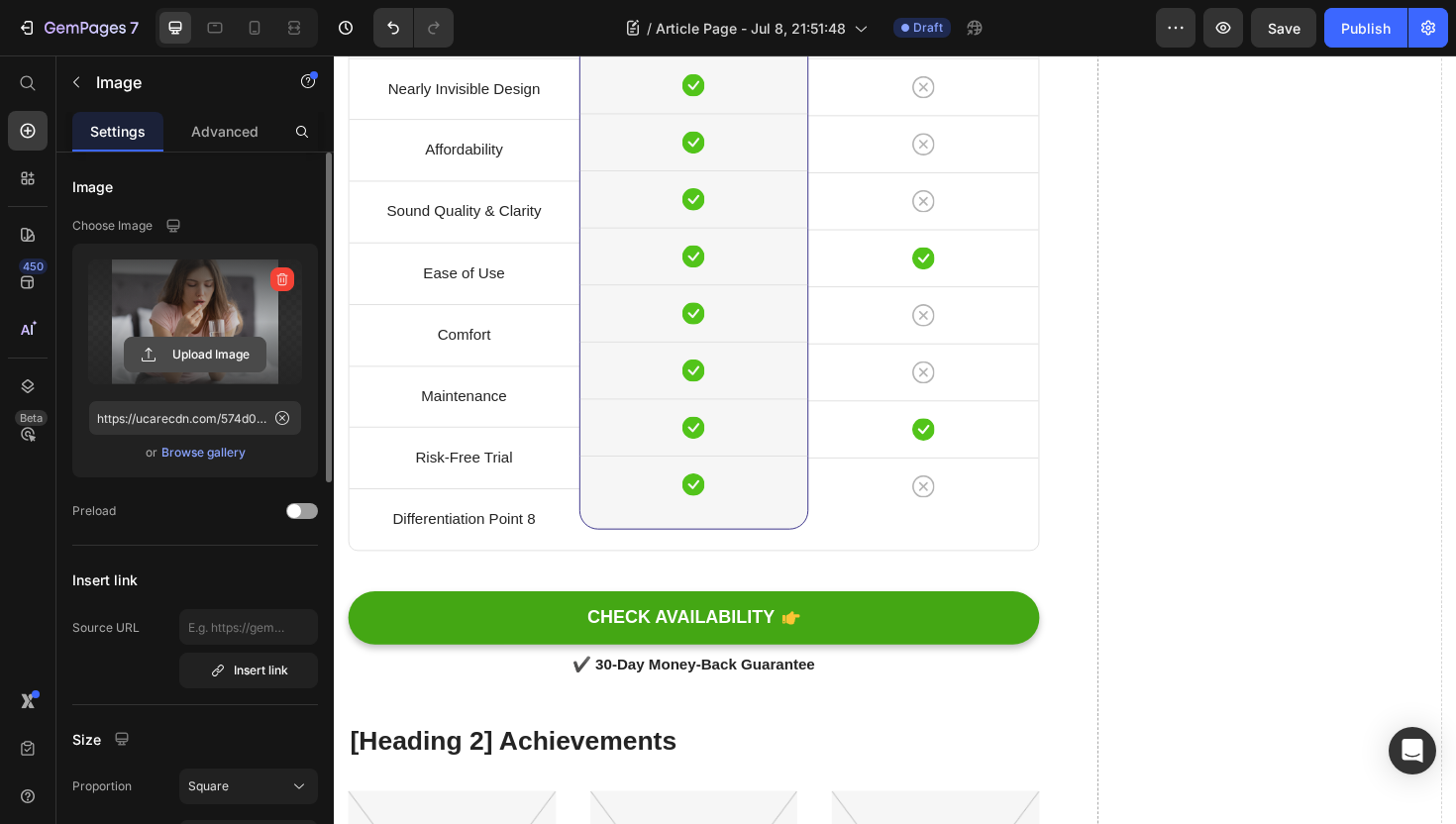 click 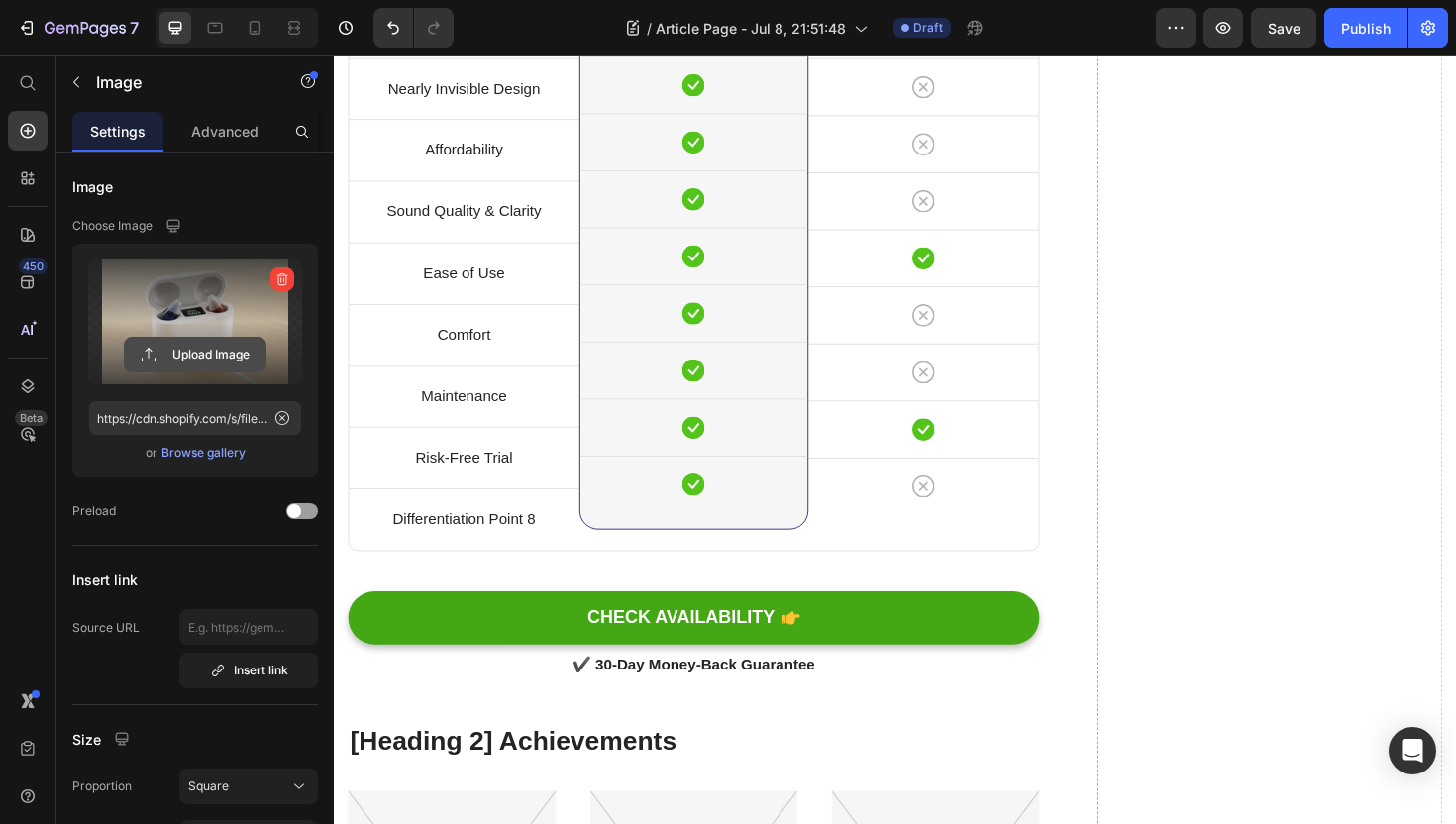 click 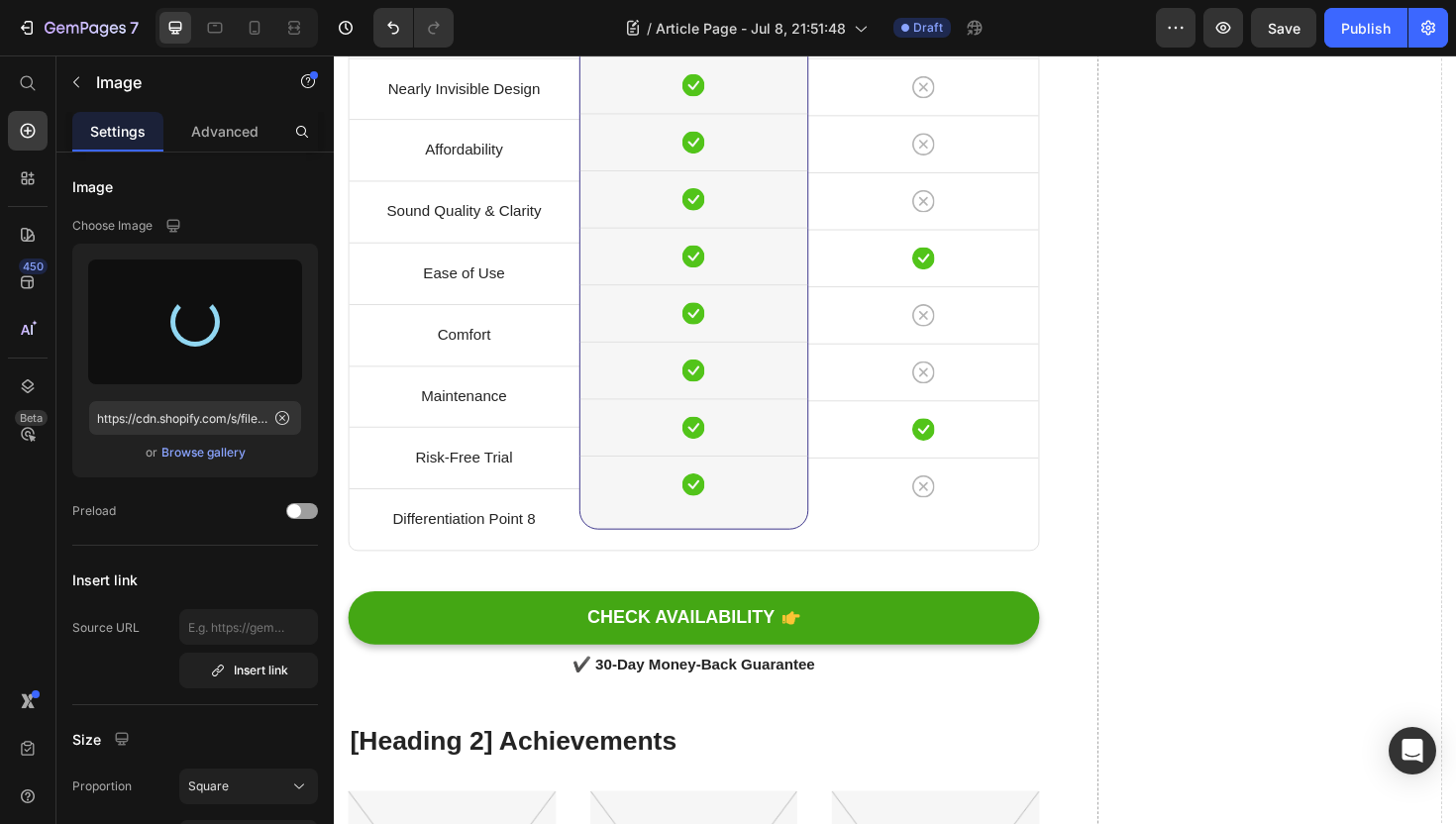 type on "https://cdn.shopify.com/s/files/1/0746/9921/1048/files/gempages_555058206901011322-53693fe2-41f0-495b-a2aa-87bd379d57a0.webp" 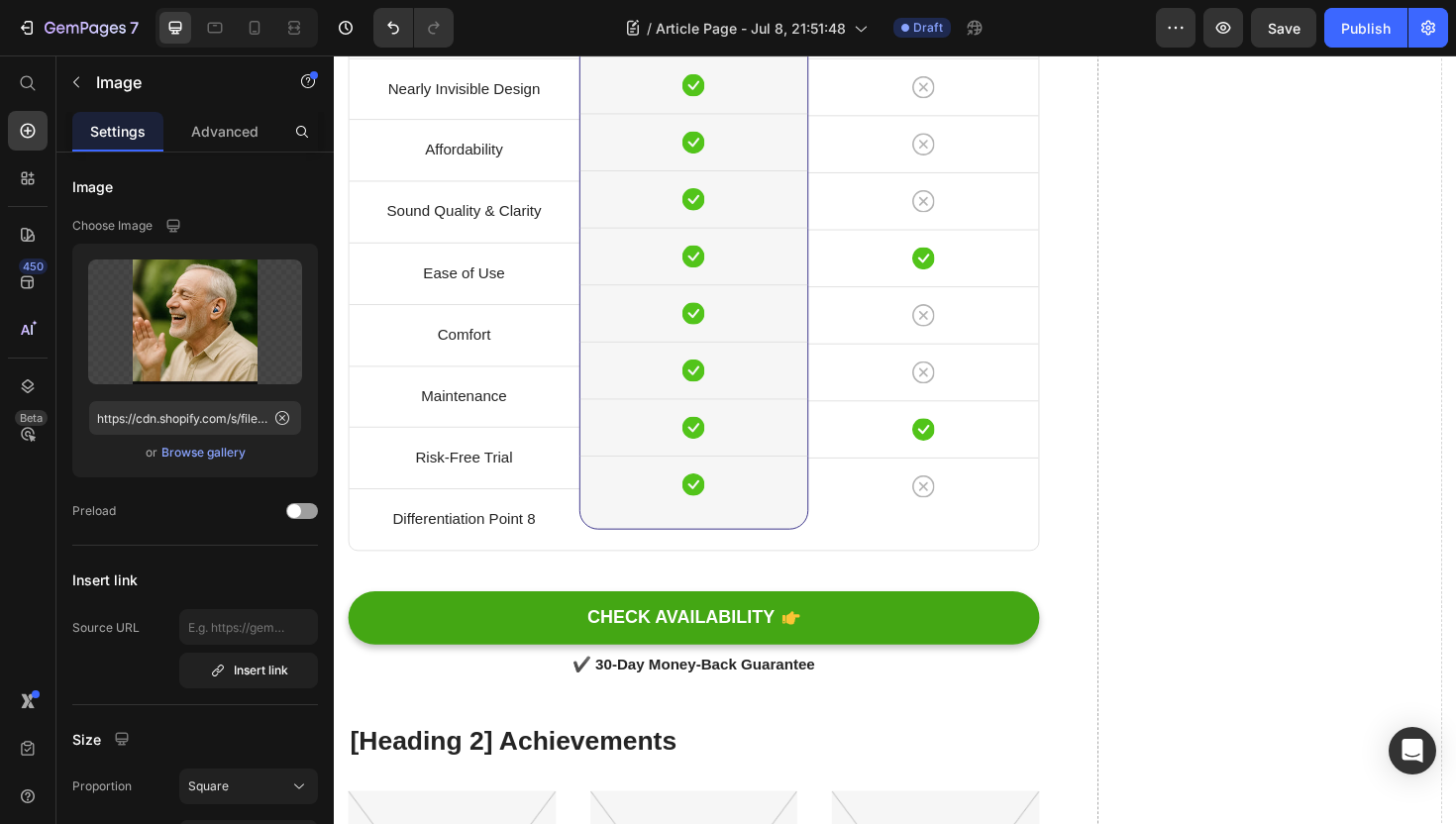 click at bounding box center [715, -716] 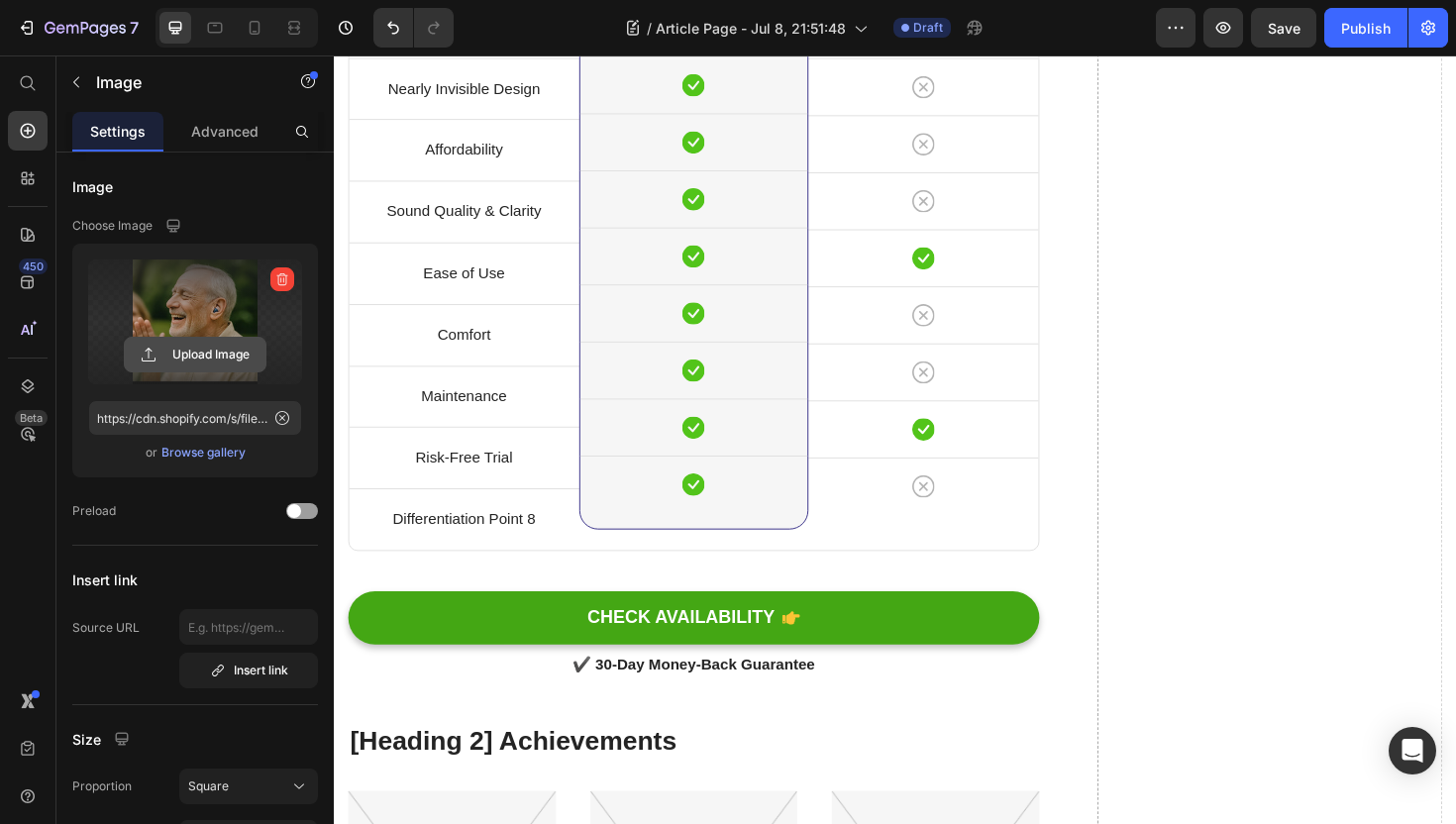 click 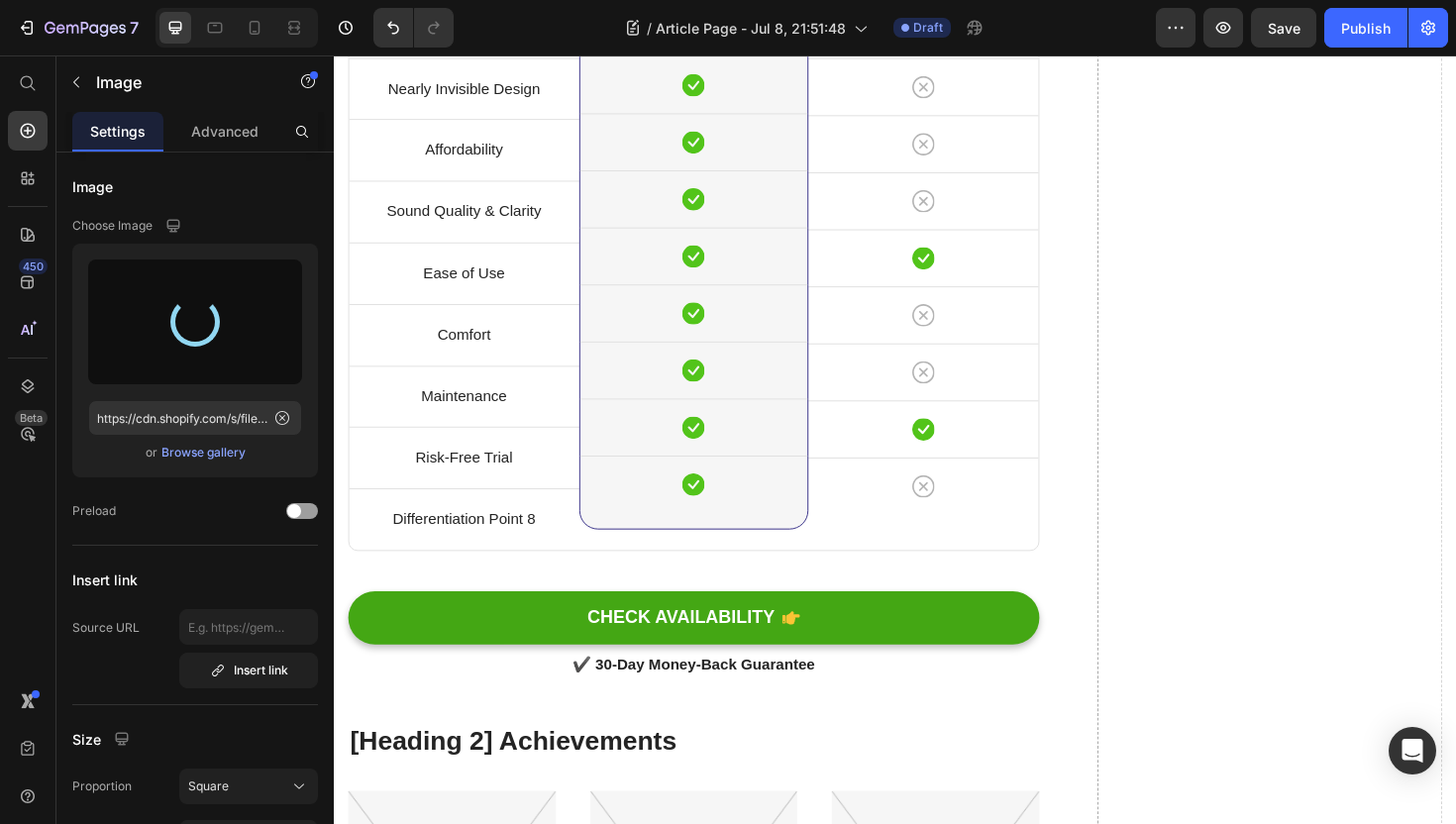 type on "https://cdn.shopify.com/s/files/1/0746/9921/1048/files/gempages_555058206901011322-65d49679-18da-4ffa-93d3-a9c28765c284.webp" 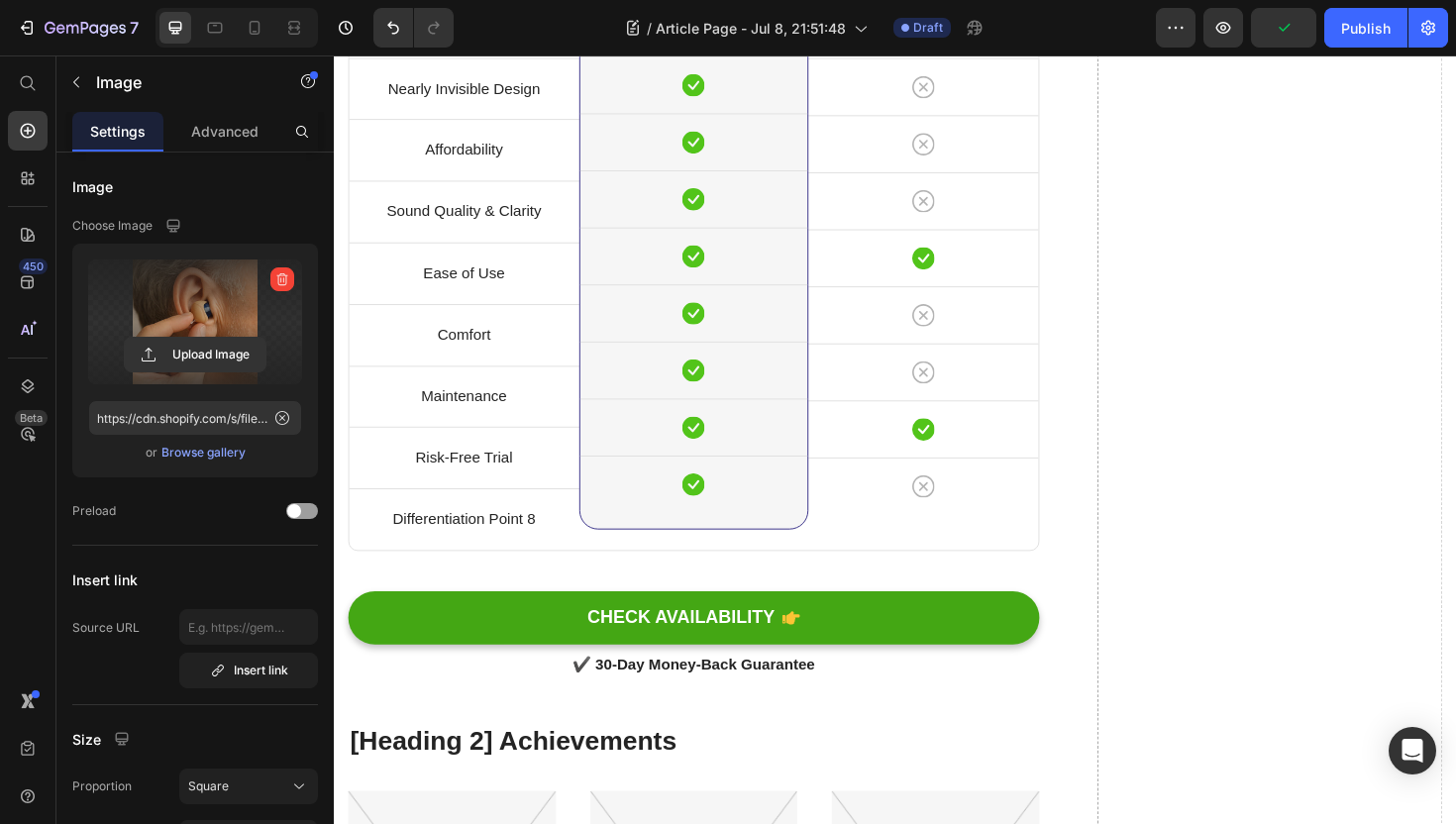 click on "Unique Value Proposition Heading
Icon Crystal-Clear Voice Text block
Icon 7 Hour Battery  Text block
Icon One-Button Control Text block
Icon Trusted by 30,000+ Text block Icon List Row Image  	   CHECK AVAILABILITY Button ✔️ 30-Day Money-Back Guarantee Text block Row
Publish the page to see the content.
Sticky sidebar" at bounding box center [1324, -4490] 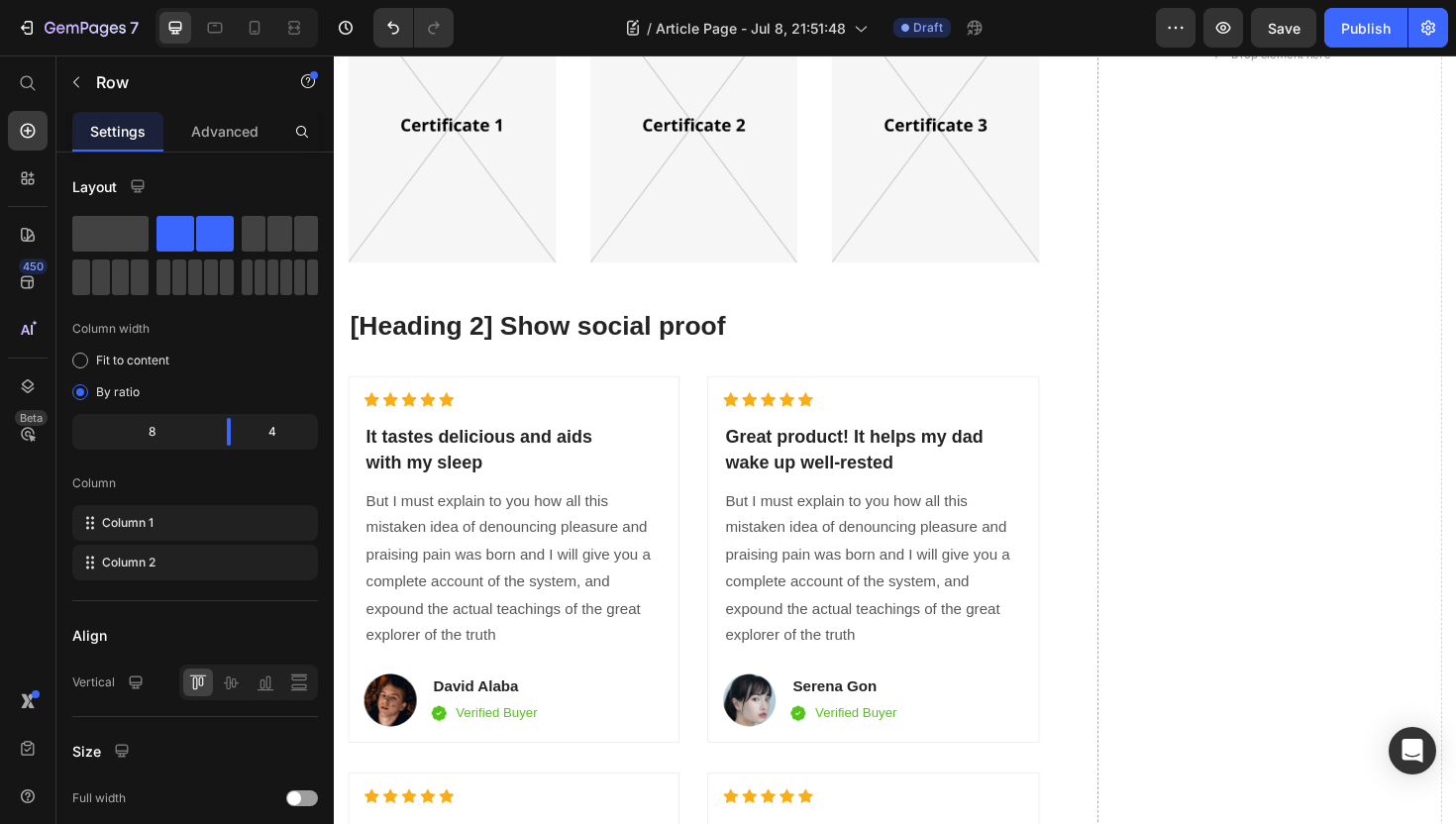 scroll, scrollTop: 9744, scrollLeft: 0, axis: vertical 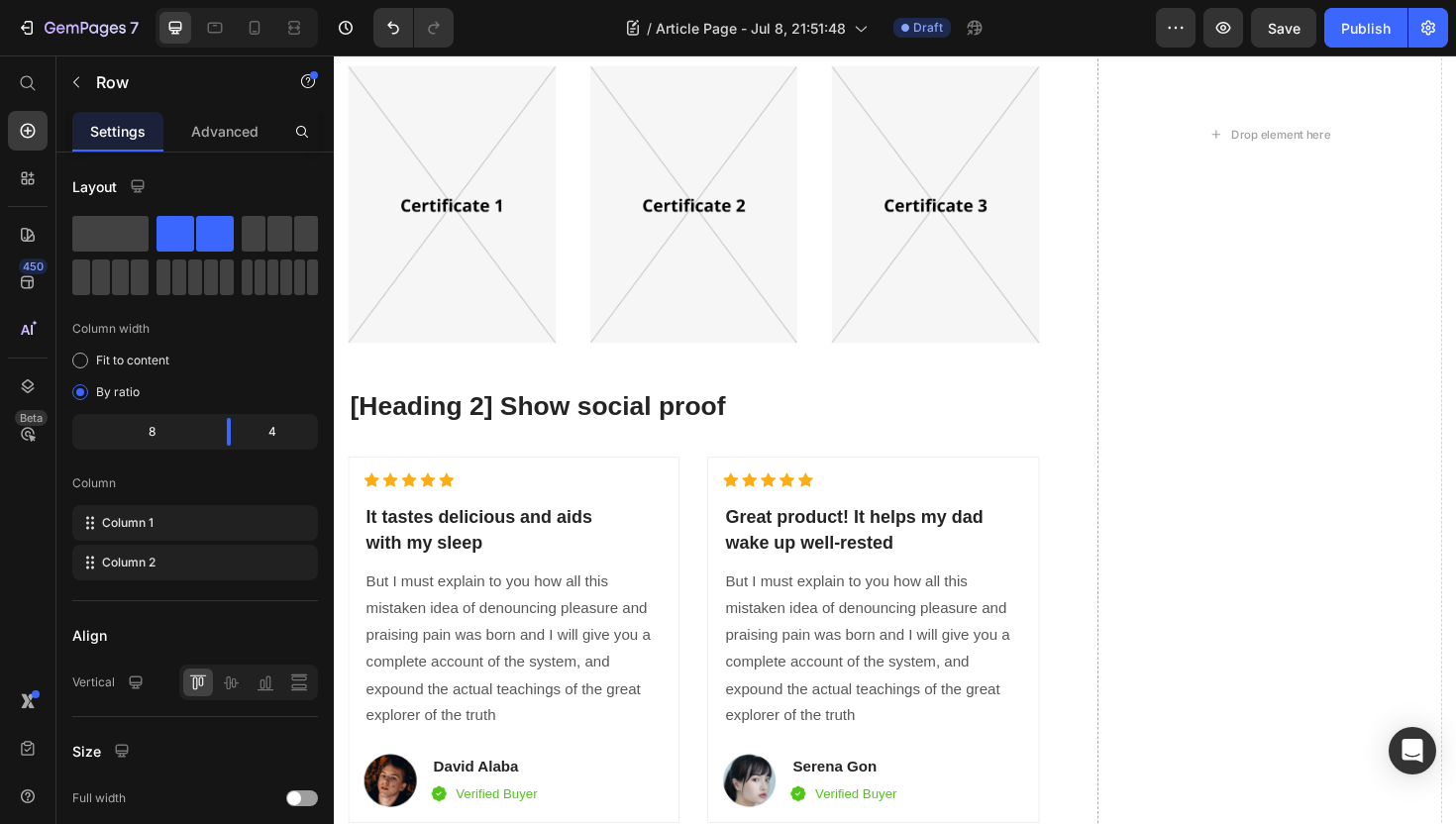 click at bounding box center (958, -822) 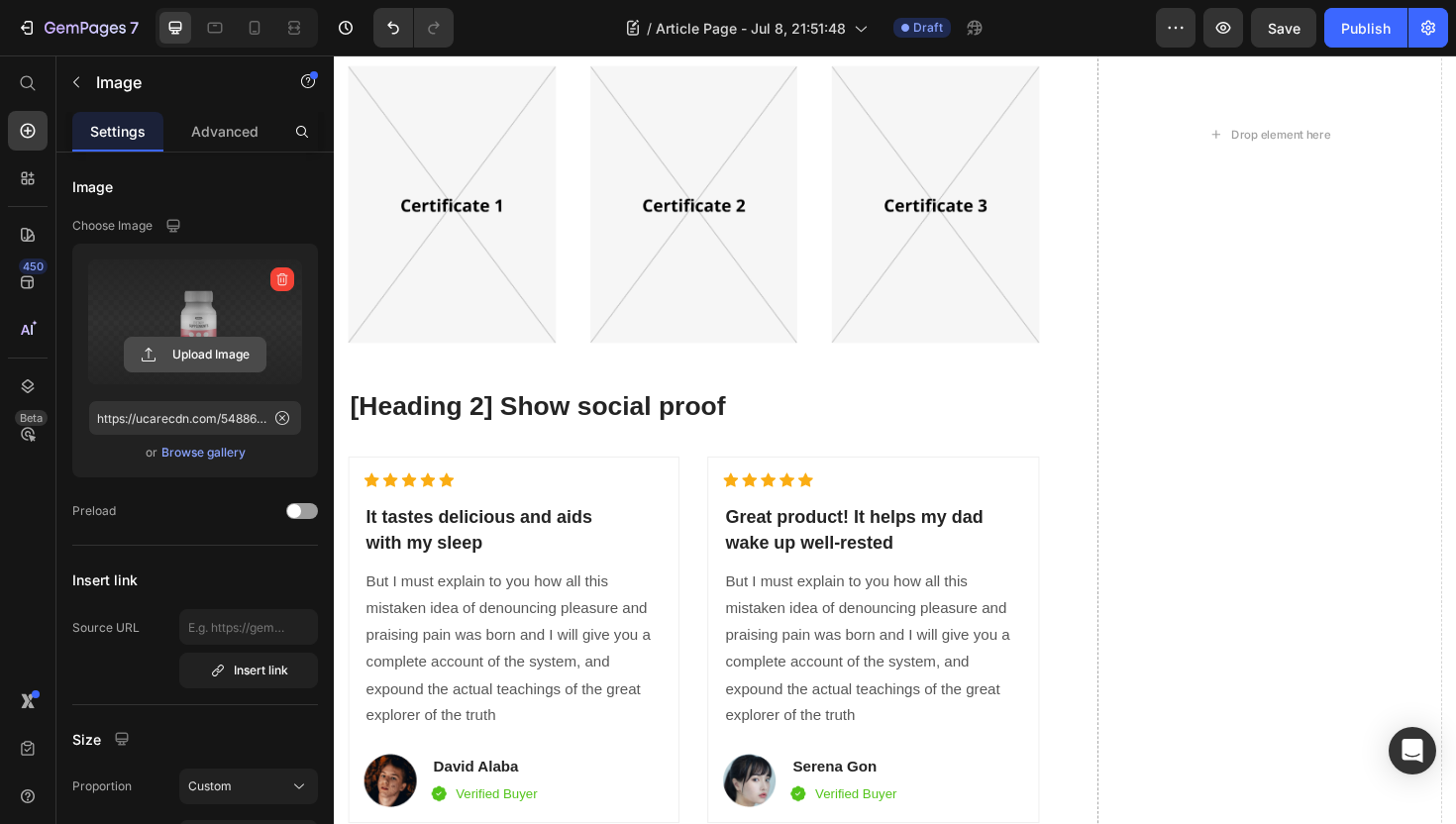 click 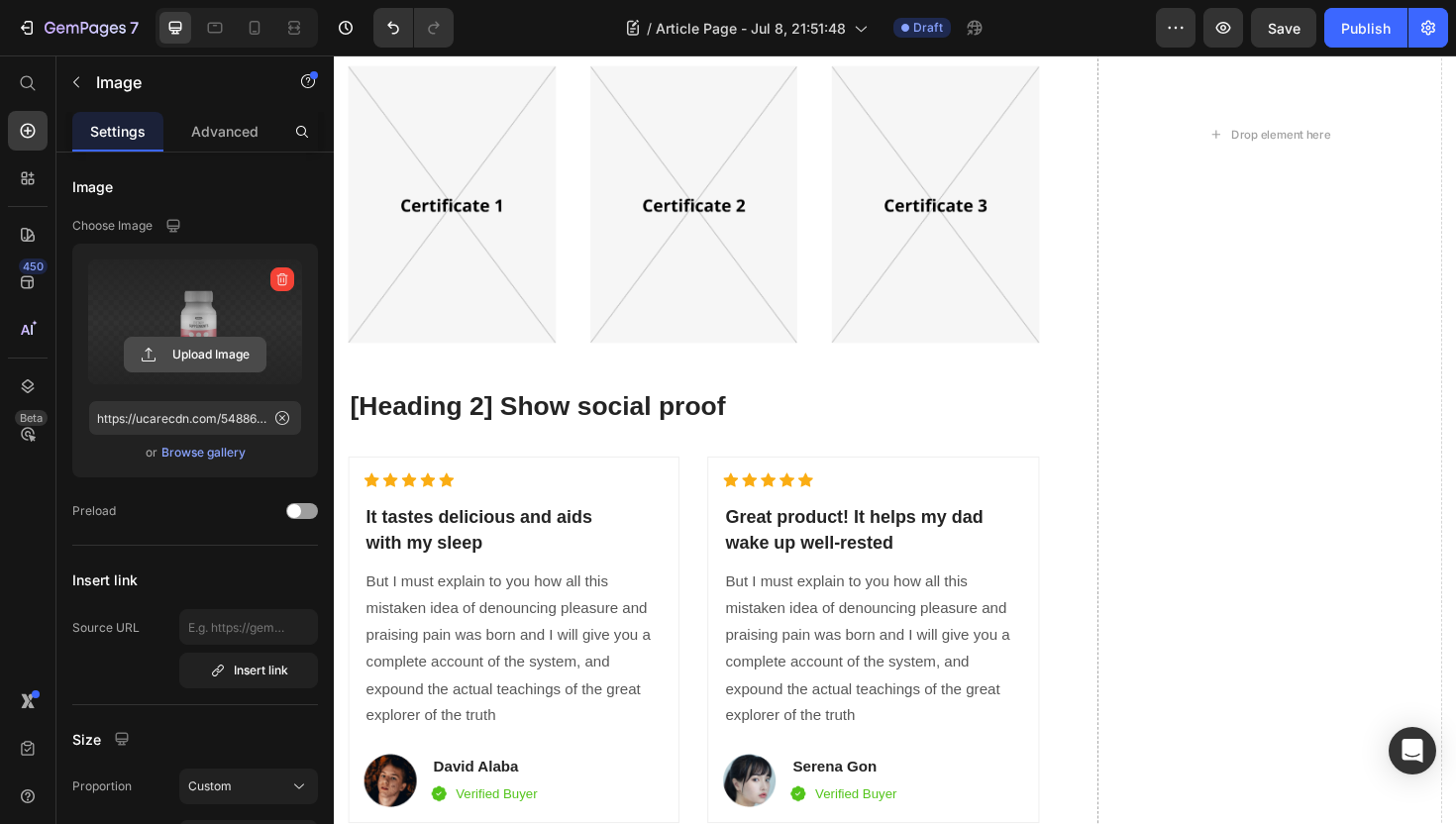 click 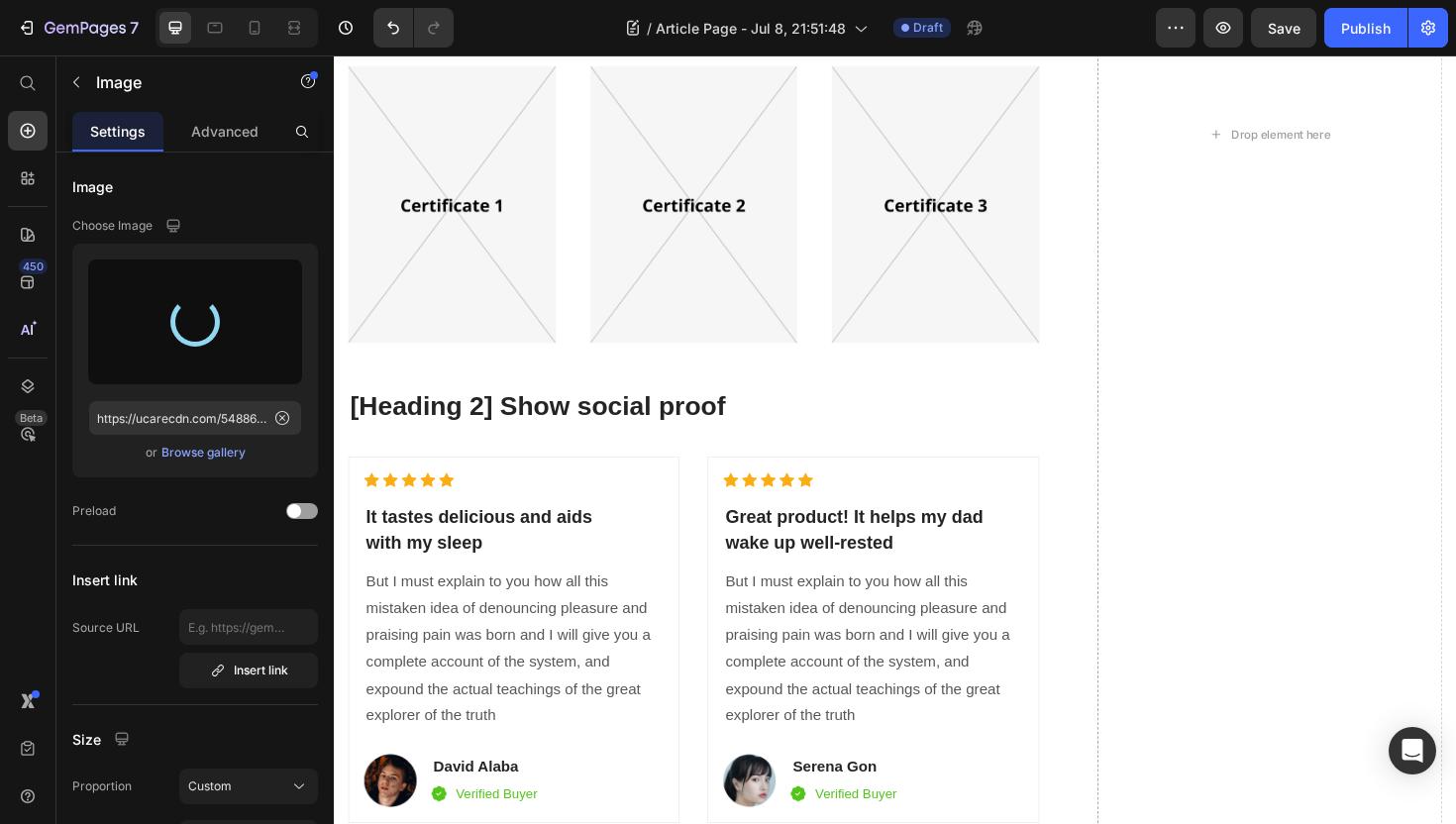 type on "https://cdn.shopify.com/s/files/1/0746/9921/1048/files/gempages_555058206901011322-c601cd24-4ac1-4a21-ba76-6611101210cf.webp" 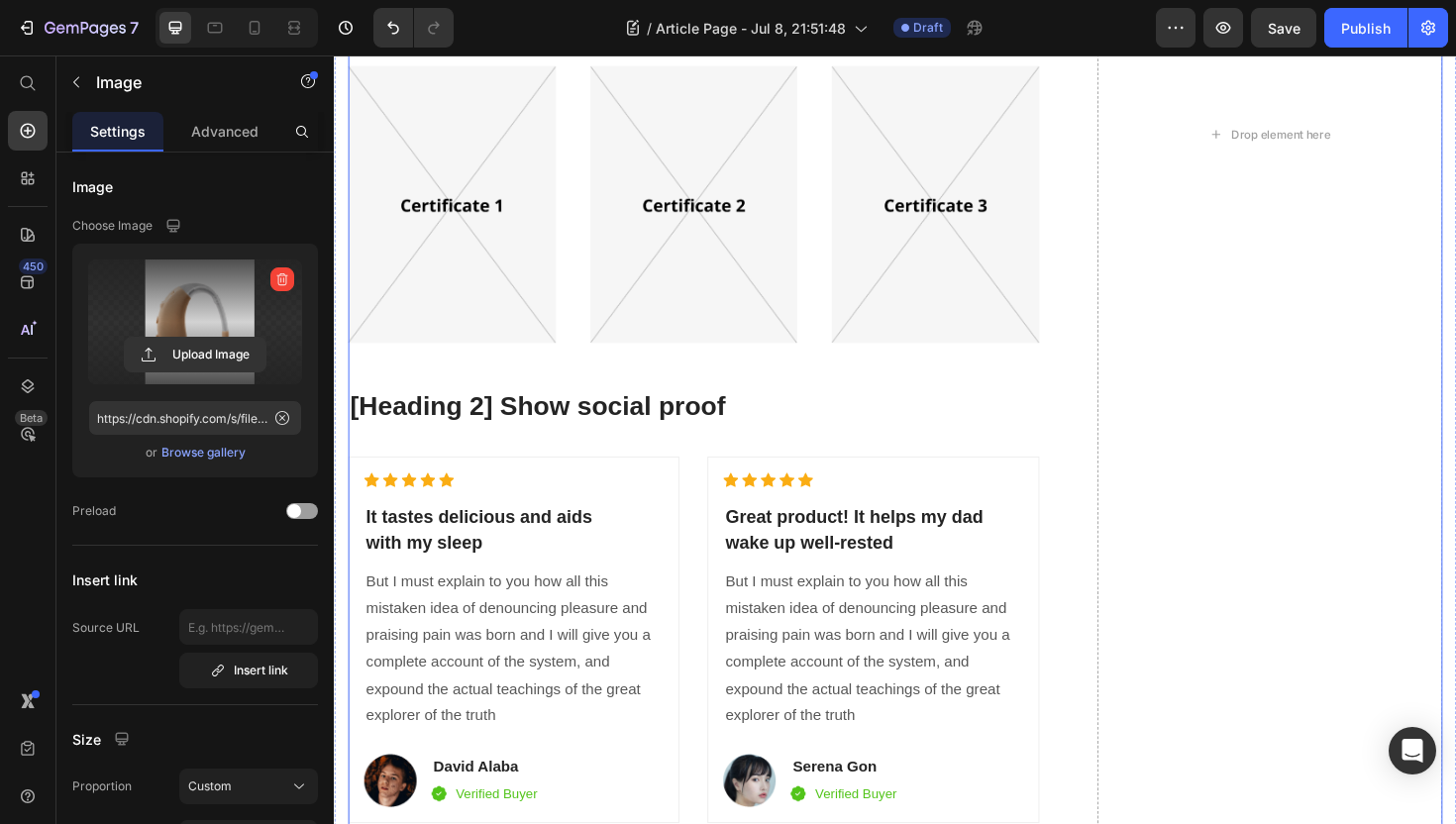 click on "ReliefHearing vs. Traditional Hearing Aids: A Comparison Heading                Title Line Nearly Invisible Design Text block Row Affordability Text block Row Sound Quality & Clarity Text block Row Ease of Use Text block Row Comfort Text block Row Maintenance Text block Row Risk-Free Trial Text block Row Differentiation Point 8 Text block Row Image ReliefHearing Heading
Icon Row
Icon Row
Icon Row
Icon Row
Icon Row
Icon Row
Icon Row
Icon Row Row Image   0 Other Brands Heading
Icon Row
Icon Row
Icon Row
Icon Row
Icon Row
Icon Row
Icon Row
Icon Row Row  	   CHECK AVAILABILITY Button ✔️ 30-Day Money-Back Guarantee Text block [Heading 2] Achievements Heading Image Image Image Row [Heading 2] Show social proof Heading                Icon                Icon" at bounding box center [928, 140] 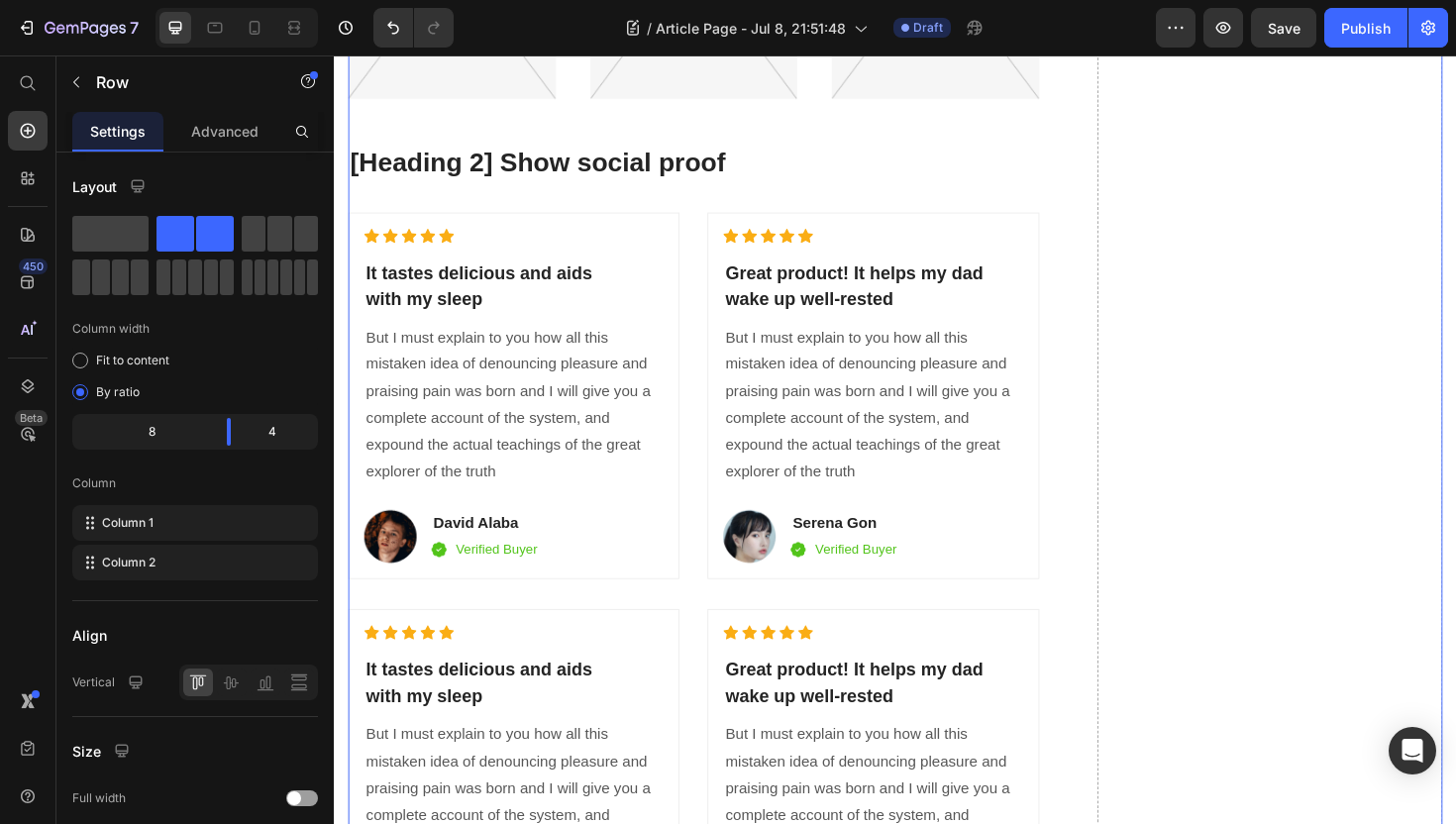 scroll, scrollTop: 10008, scrollLeft: 0, axis: vertical 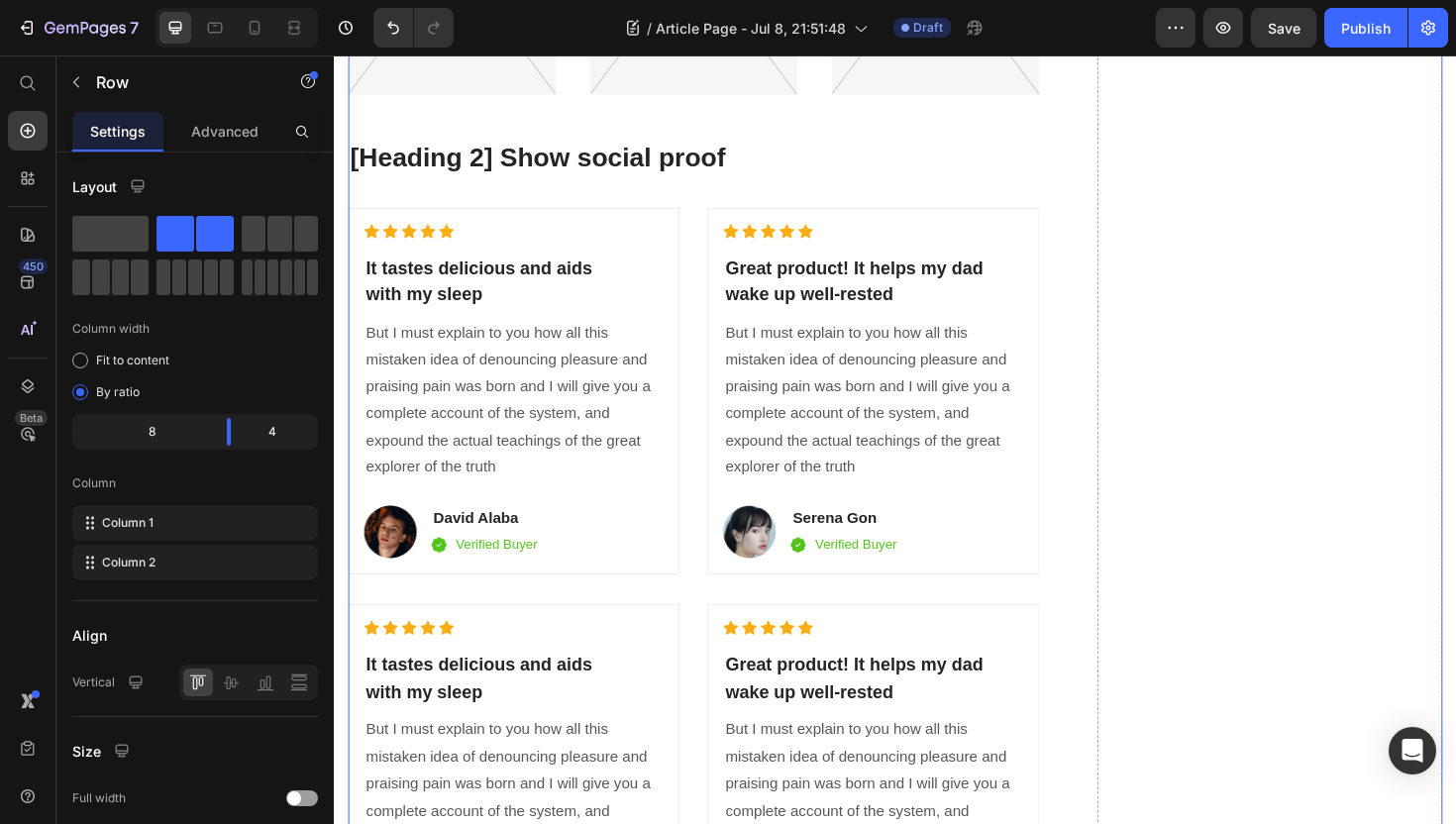 click on "Icon" at bounding box center (958, -822) 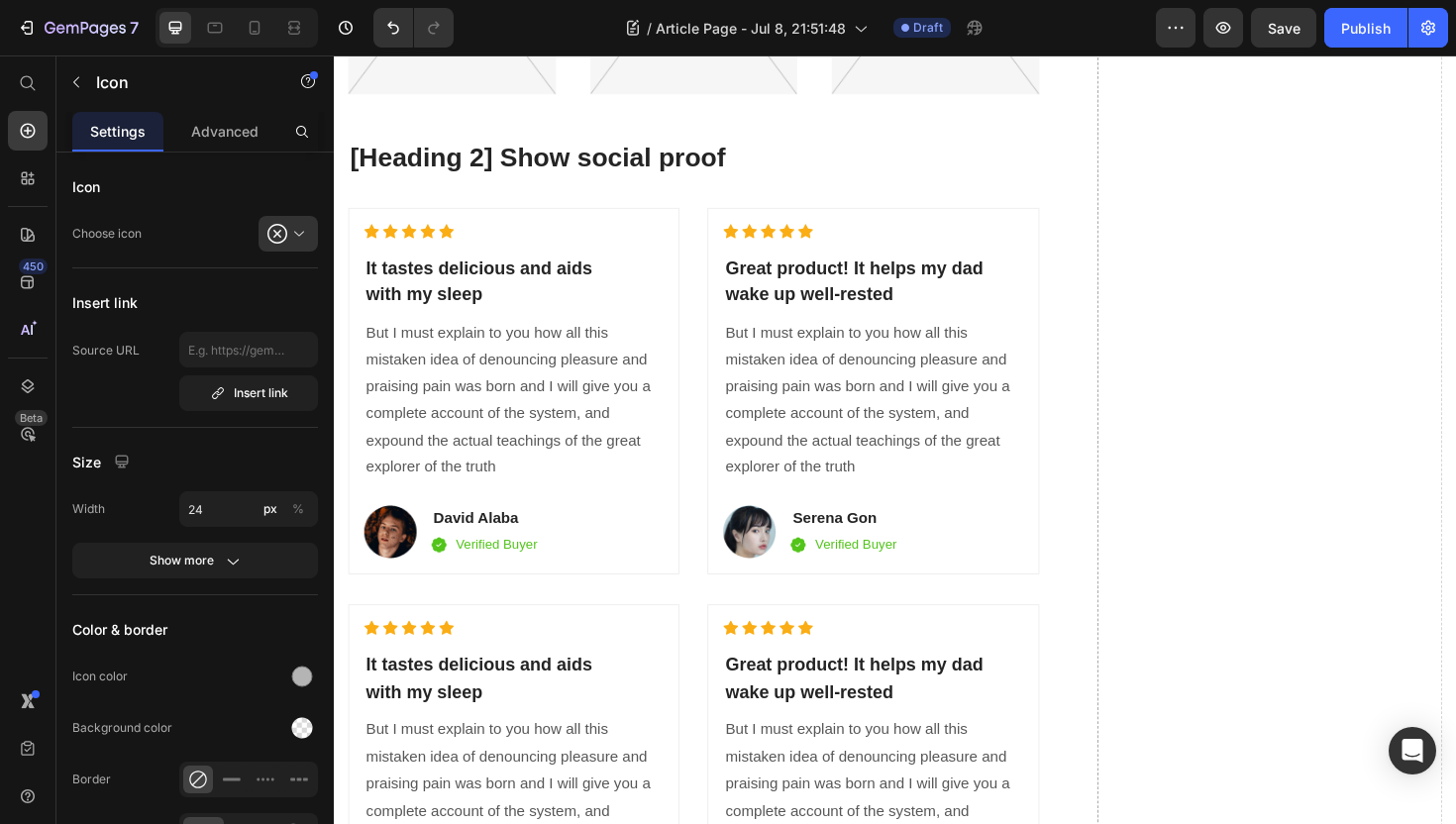 click 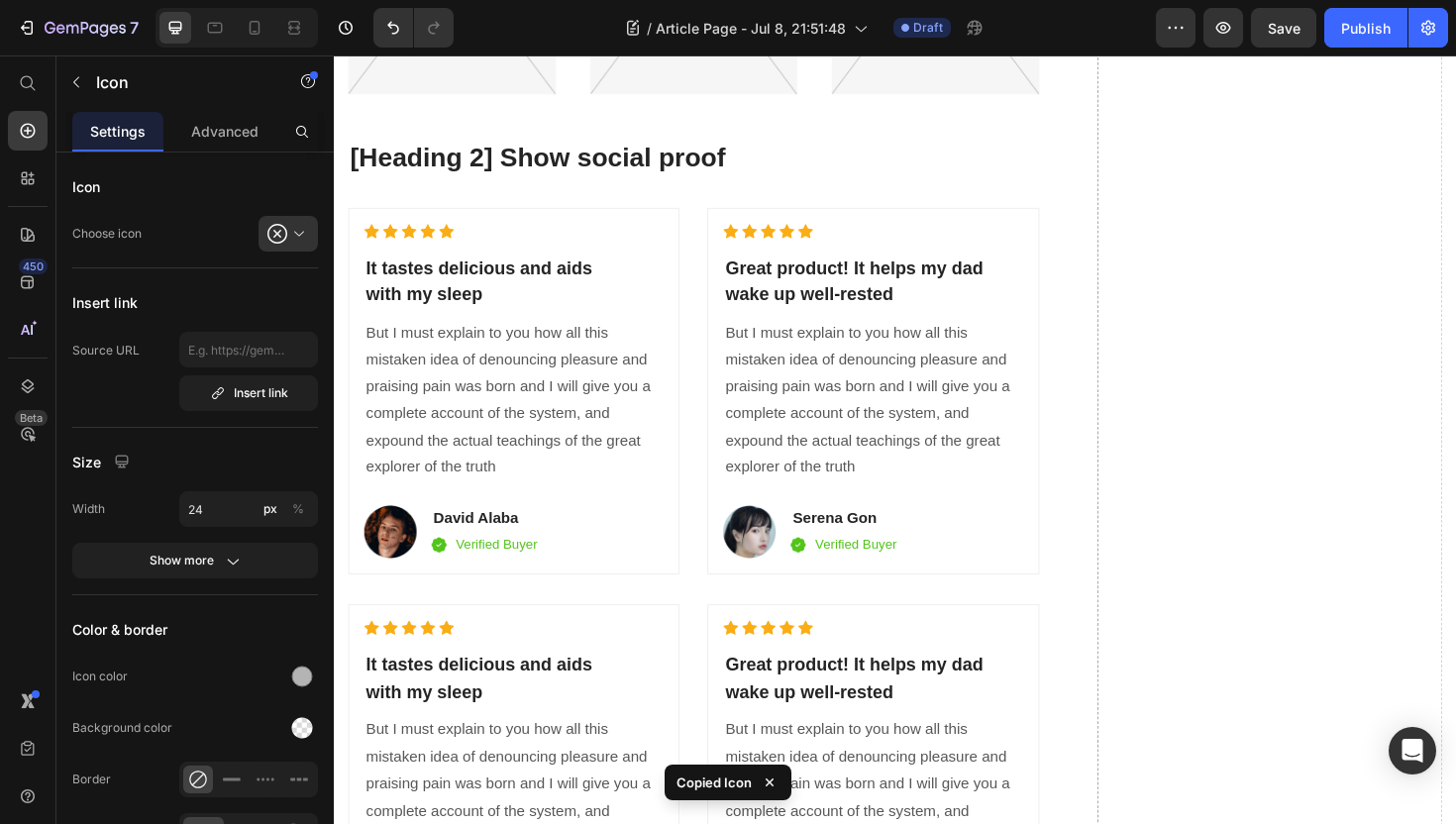 click on "Icon" at bounding box center (958, -762) 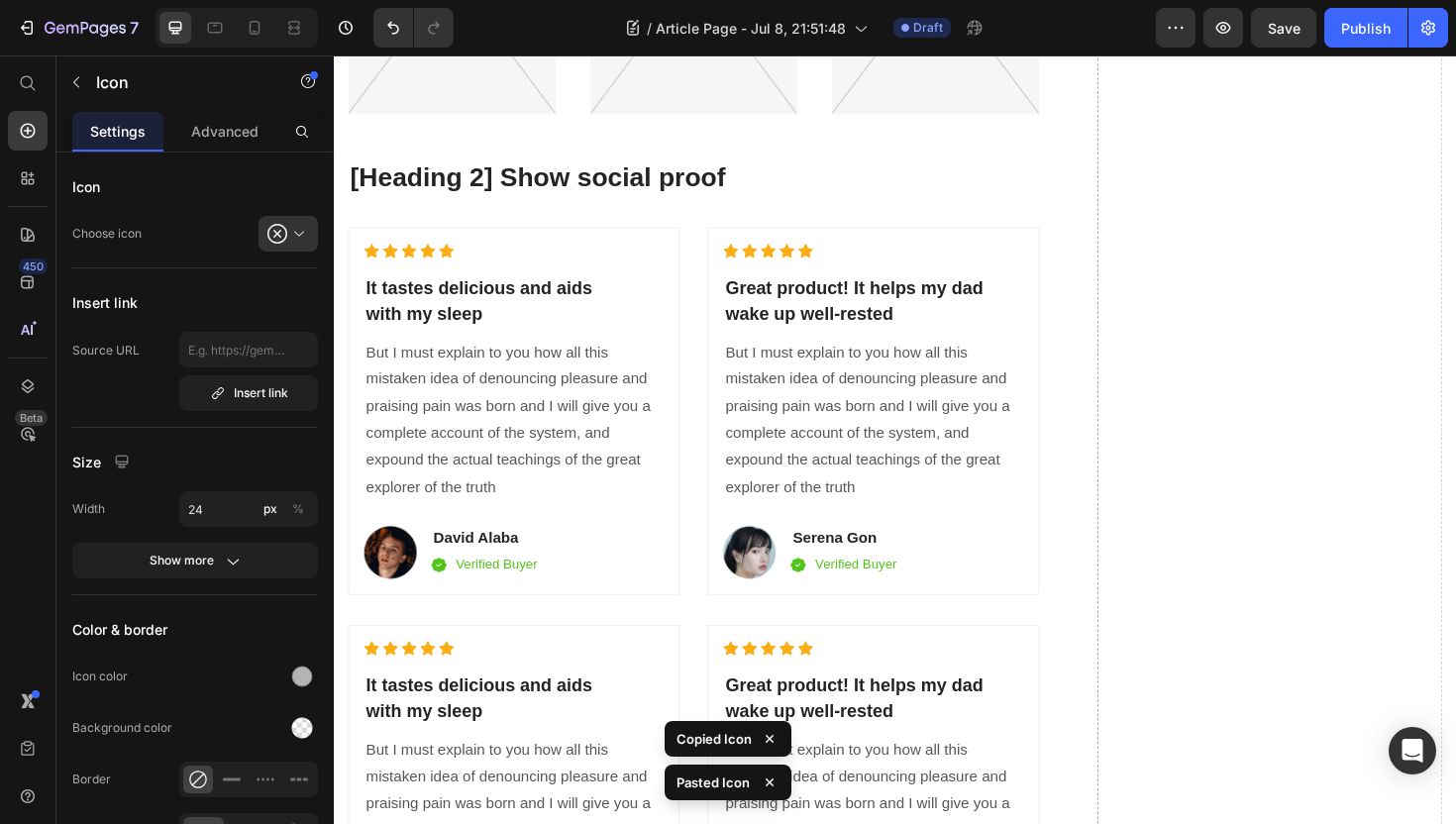 click on "Icon   0" at bounding box center [958, -762] 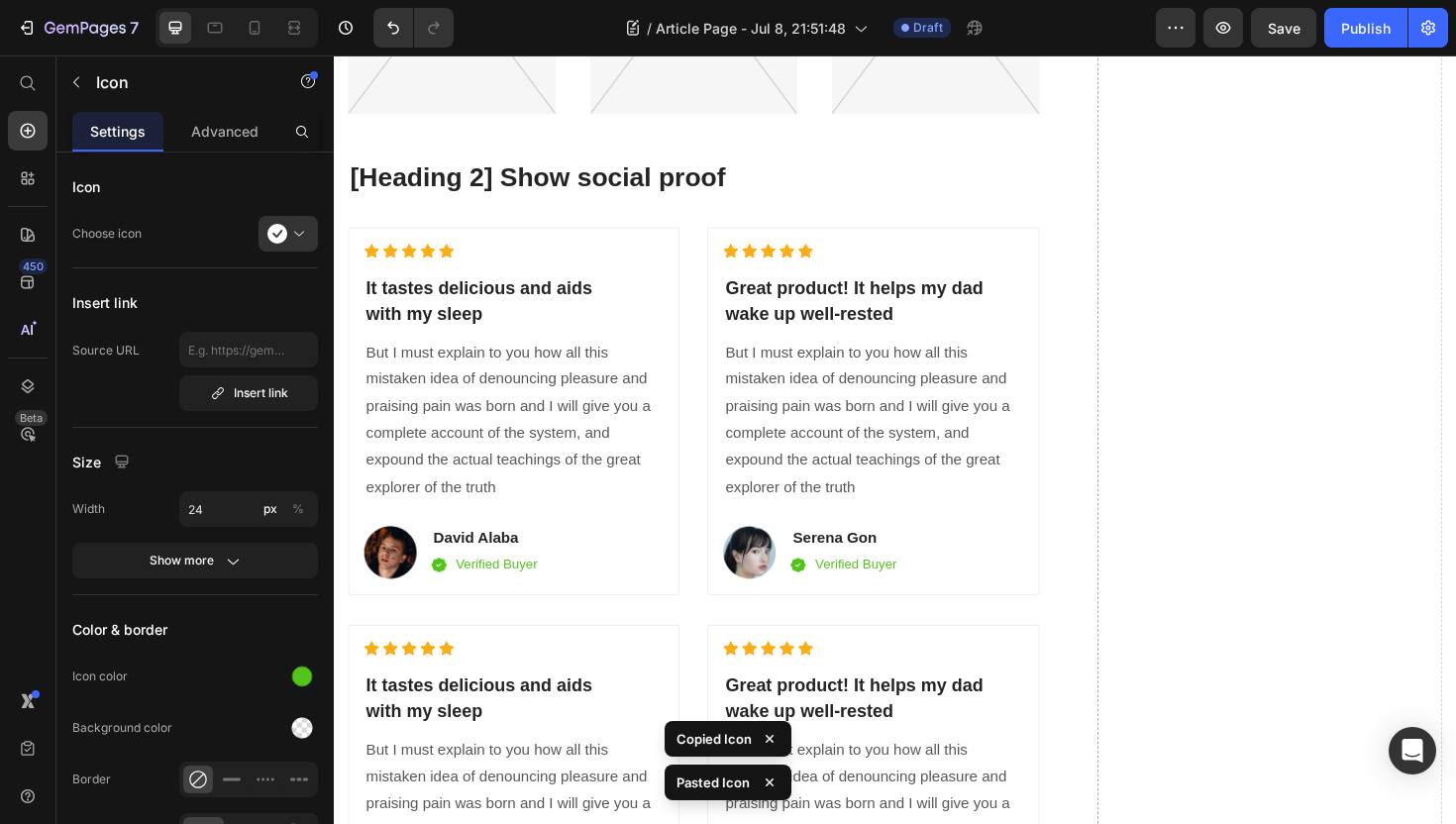 click 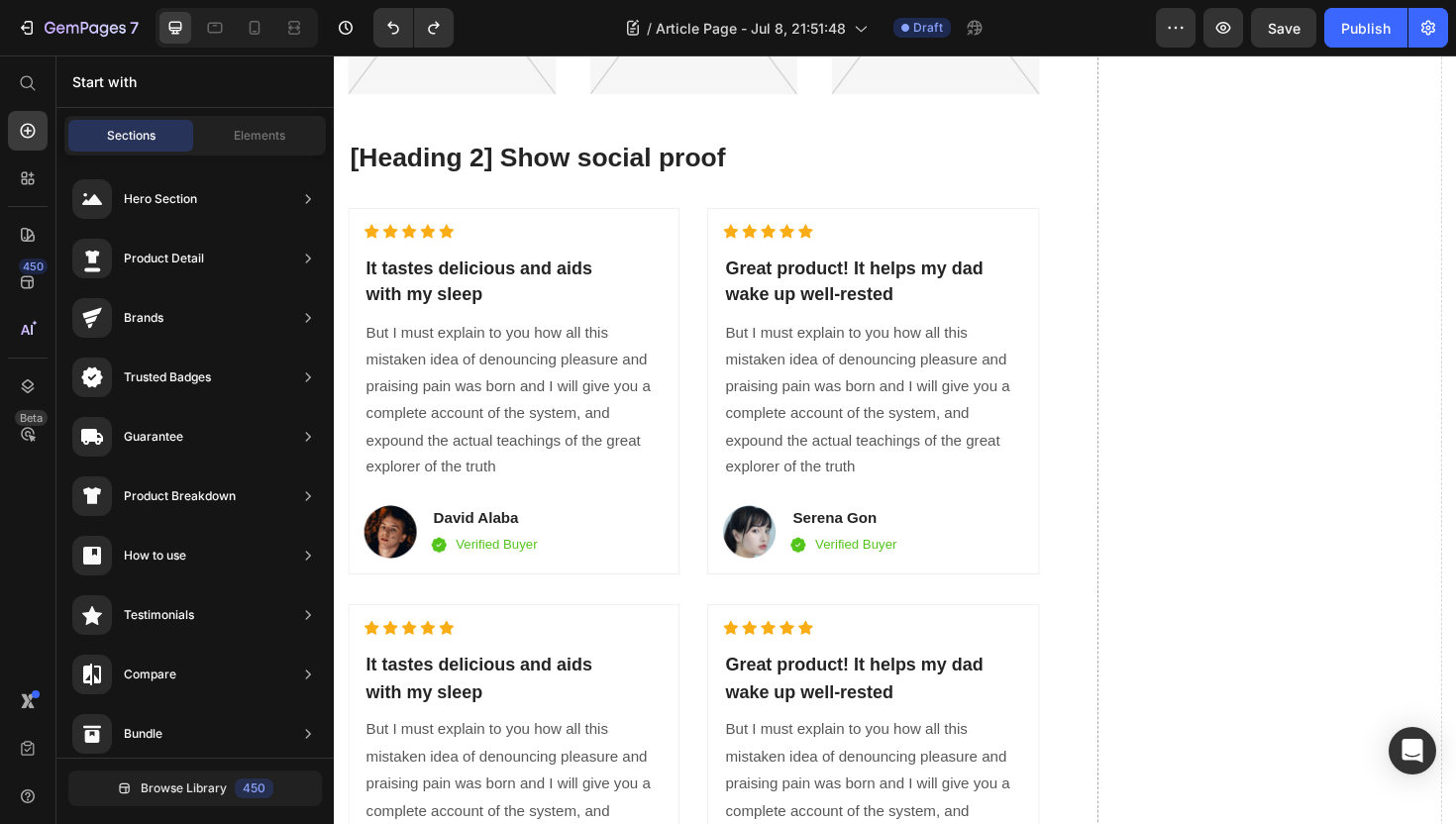 click 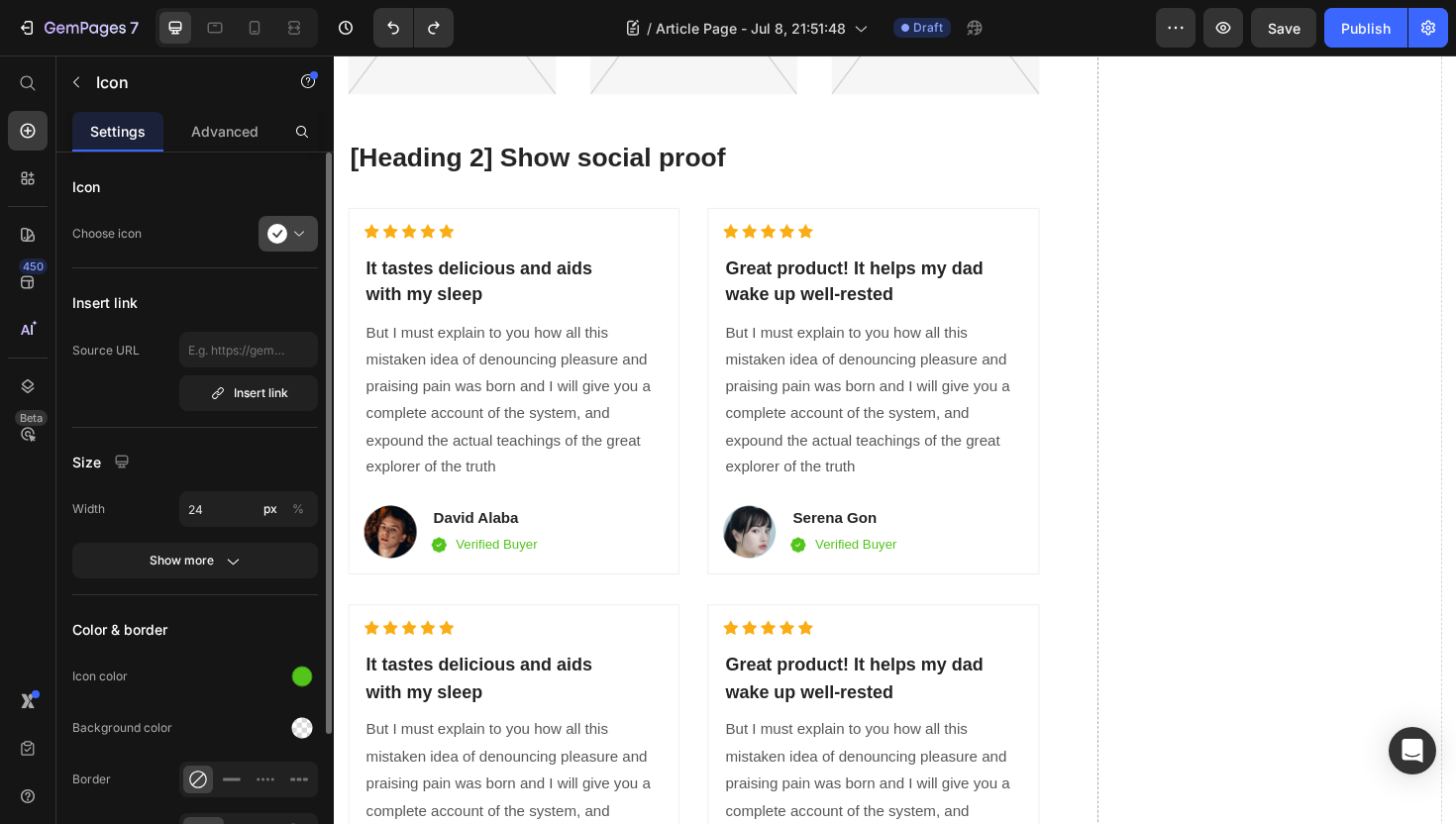 click at bounding box center (296, 234) 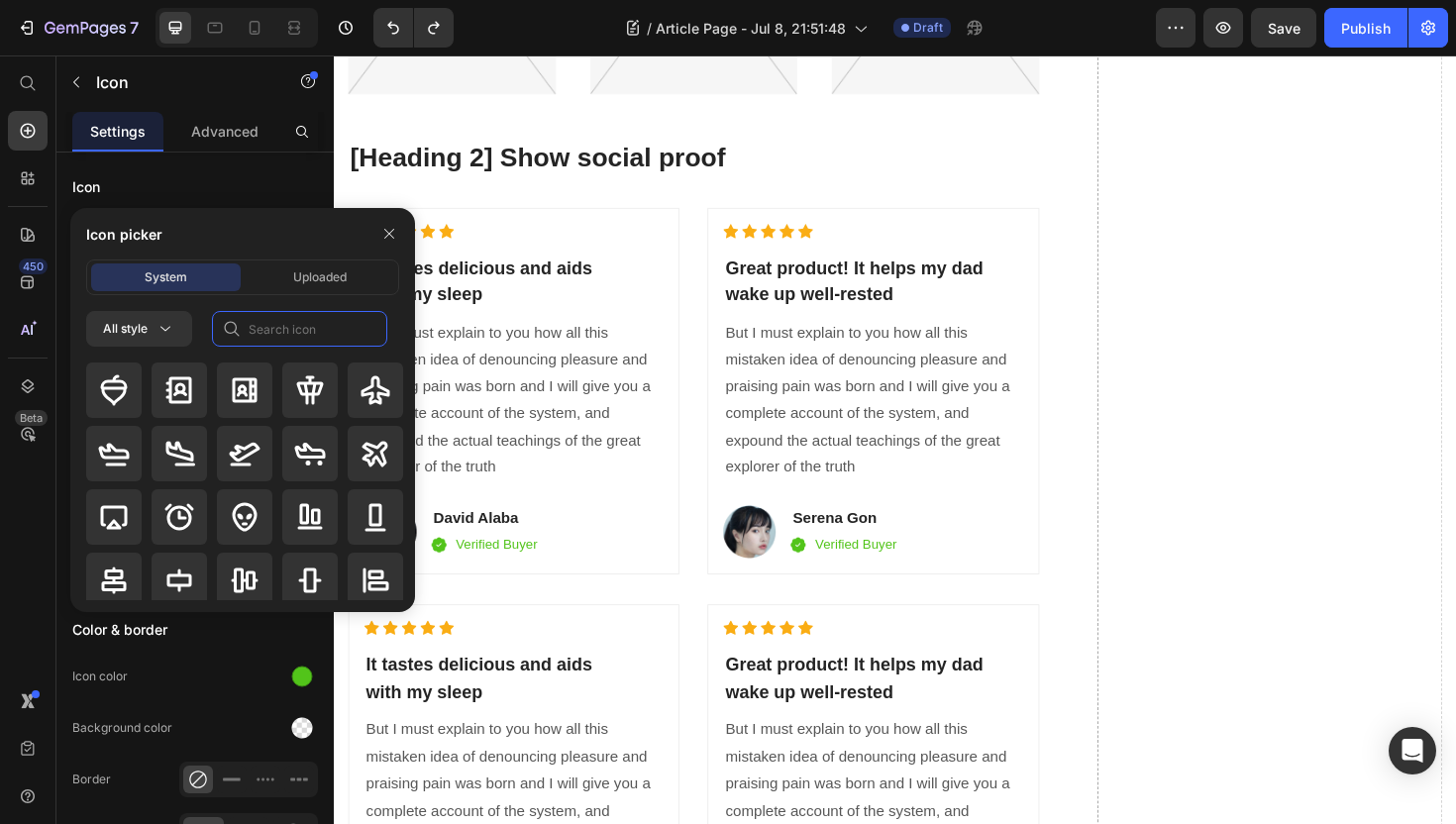 click 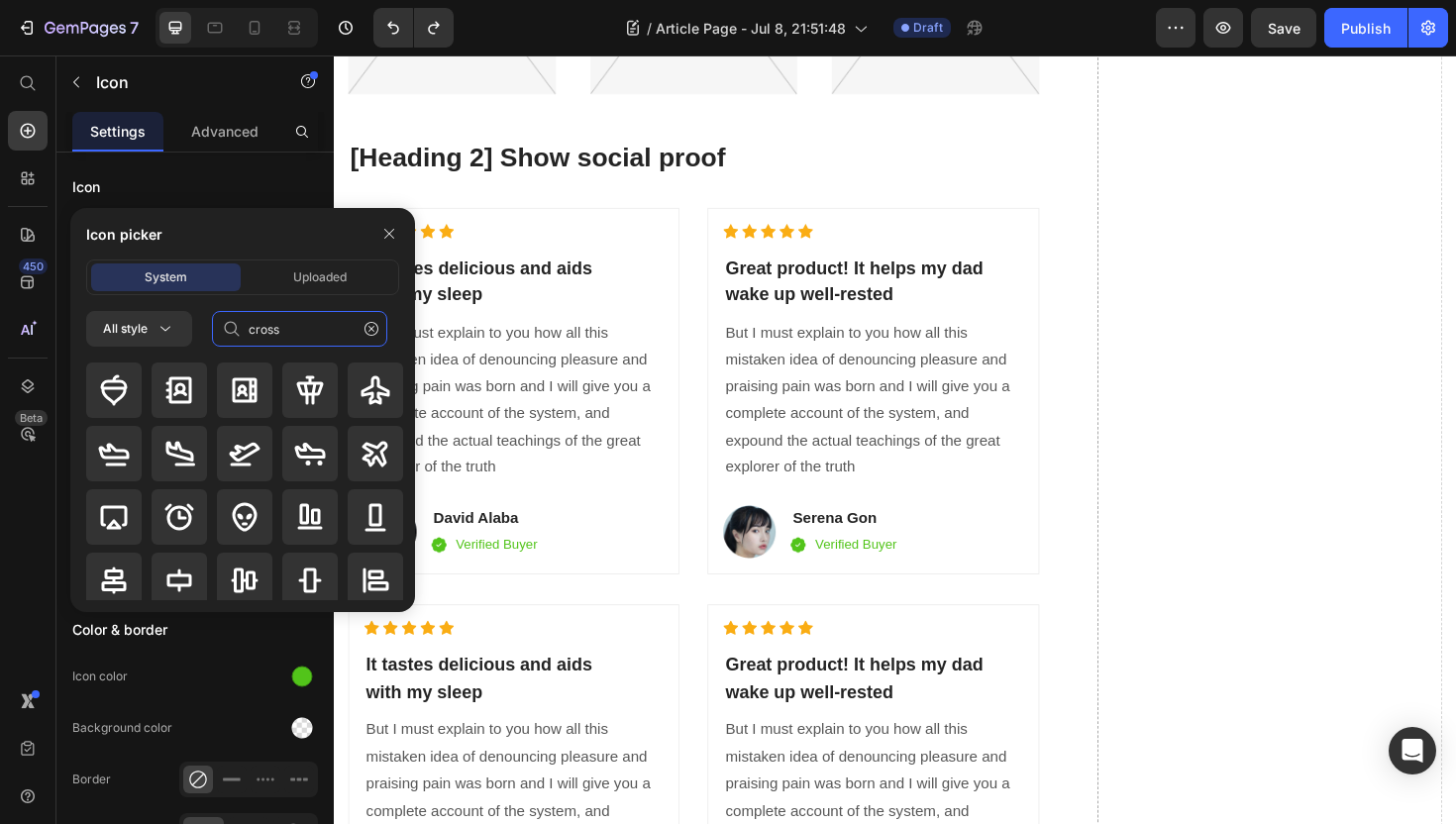 type on "cross" 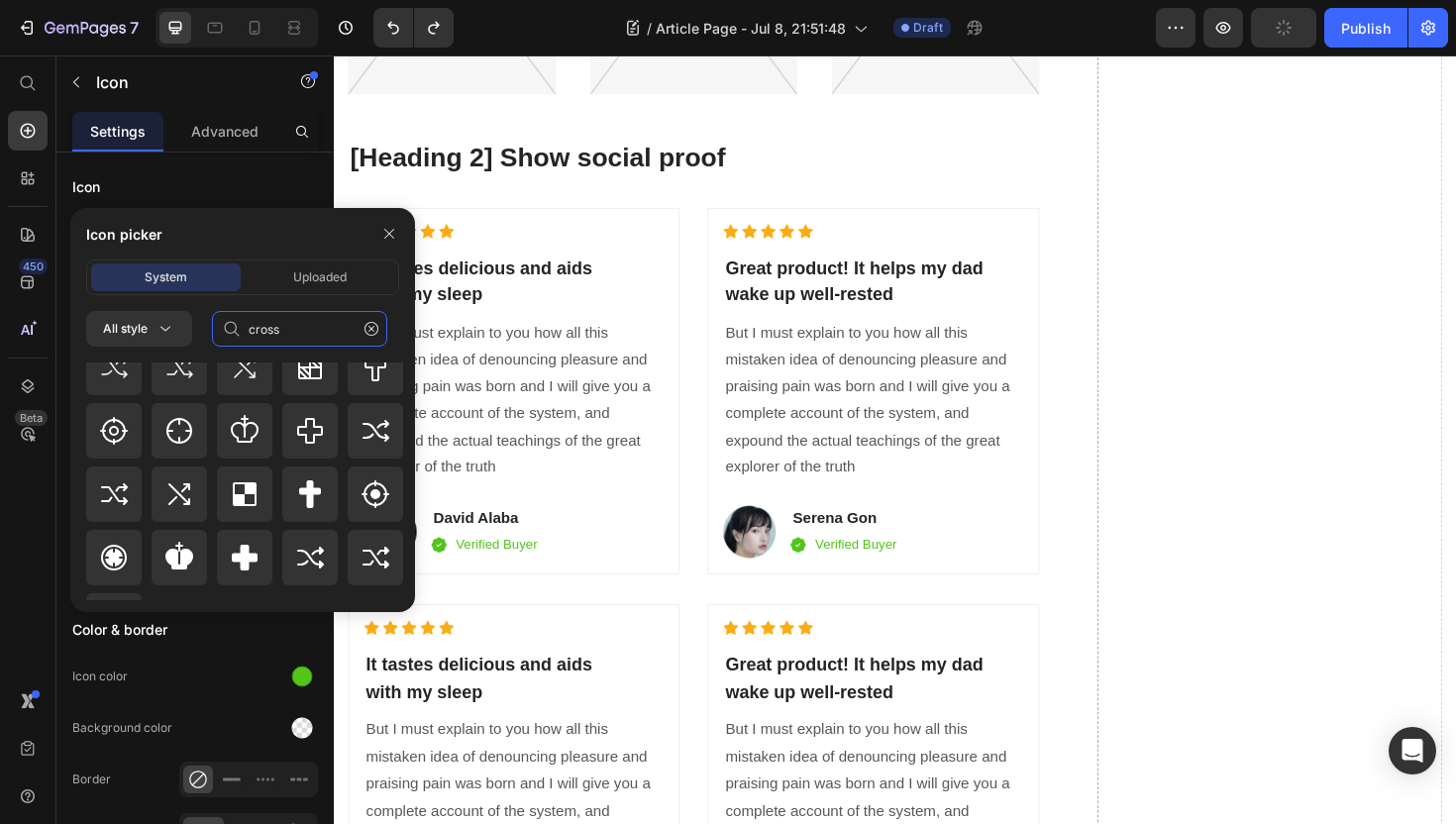 scroll, scrollTop: 254, scrollLeft: 0, axis: vertical 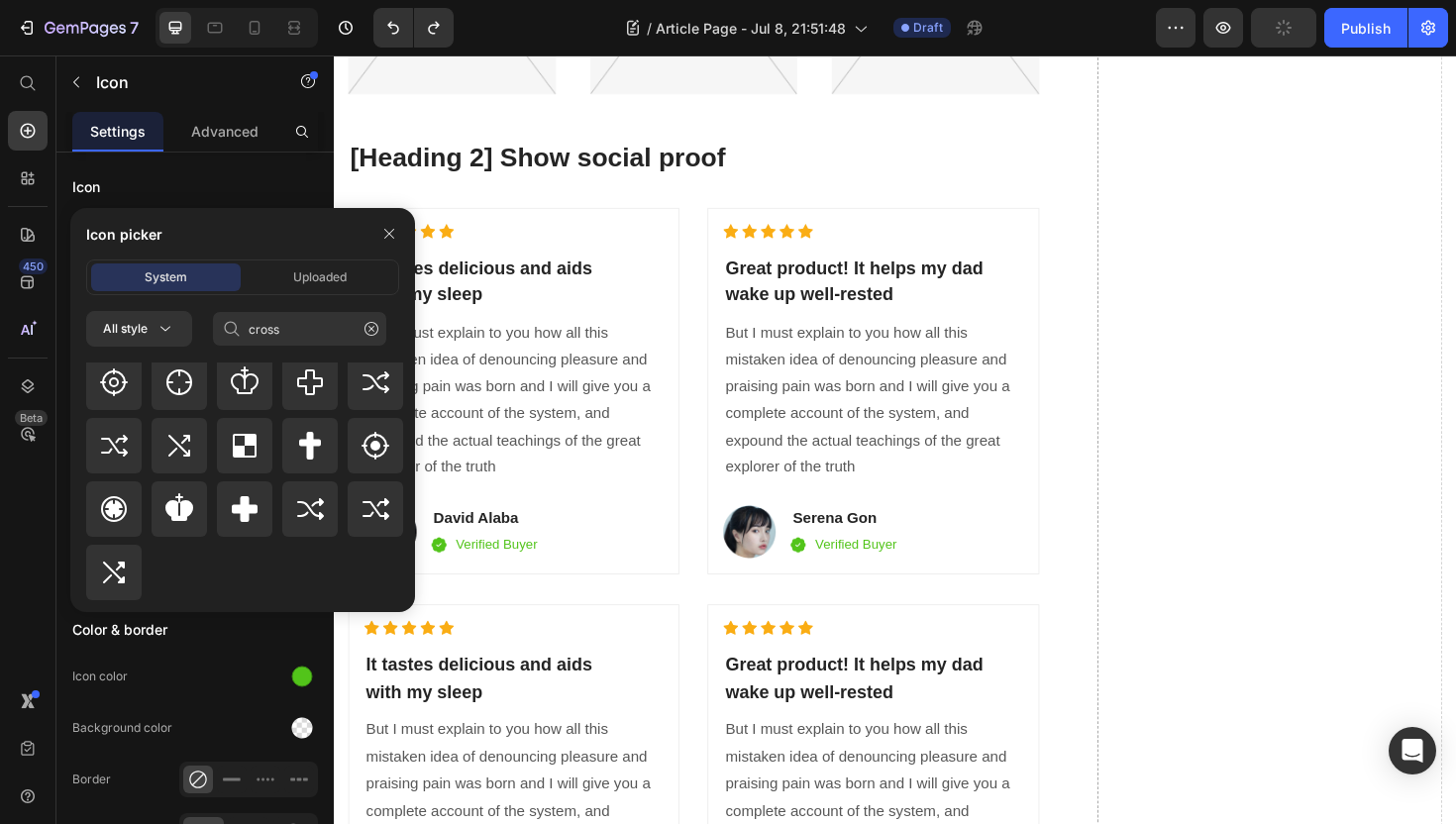 click on "Icon" at bounding box center [958, -701] 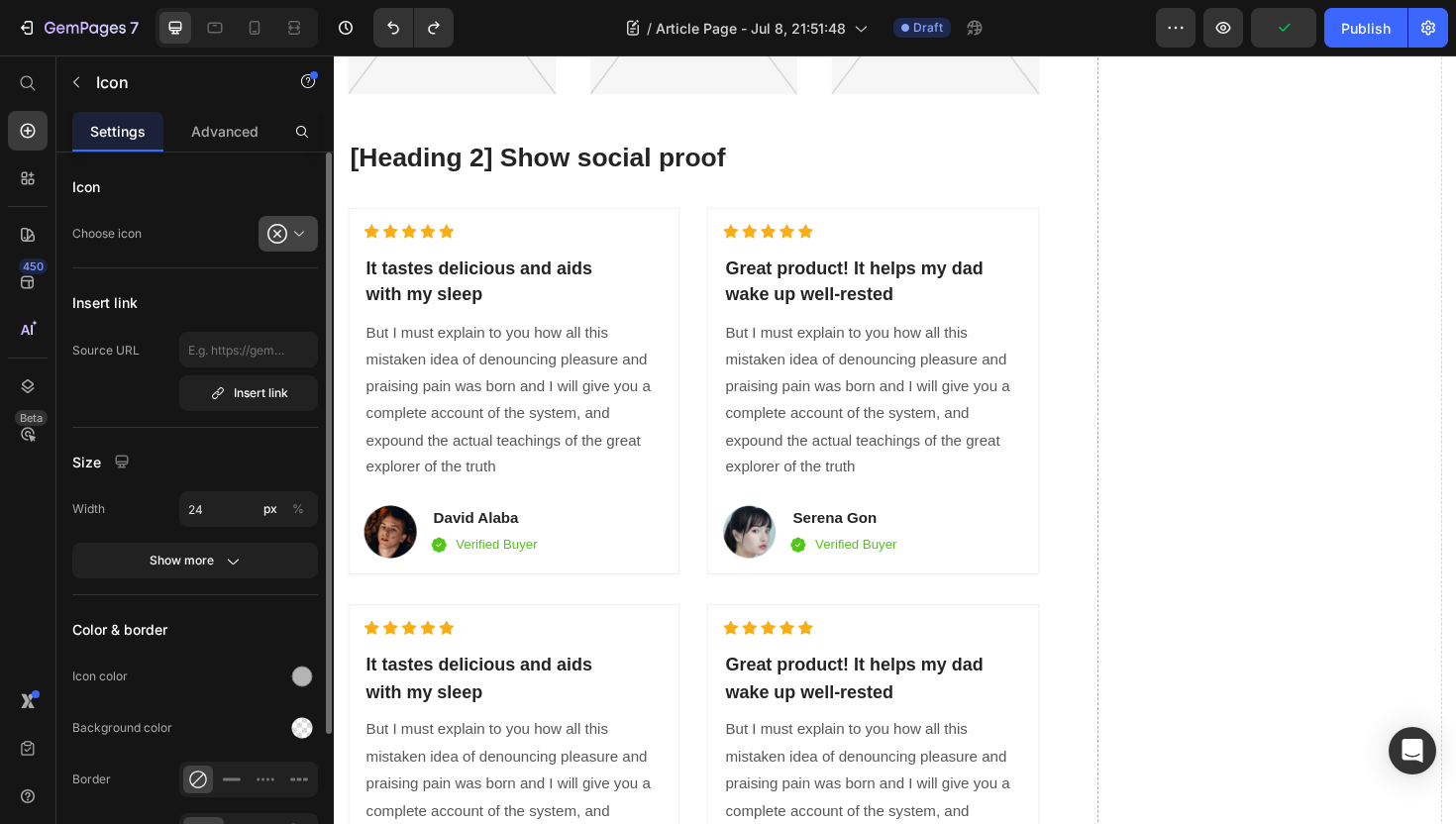 click at bounding box center (296, 234) 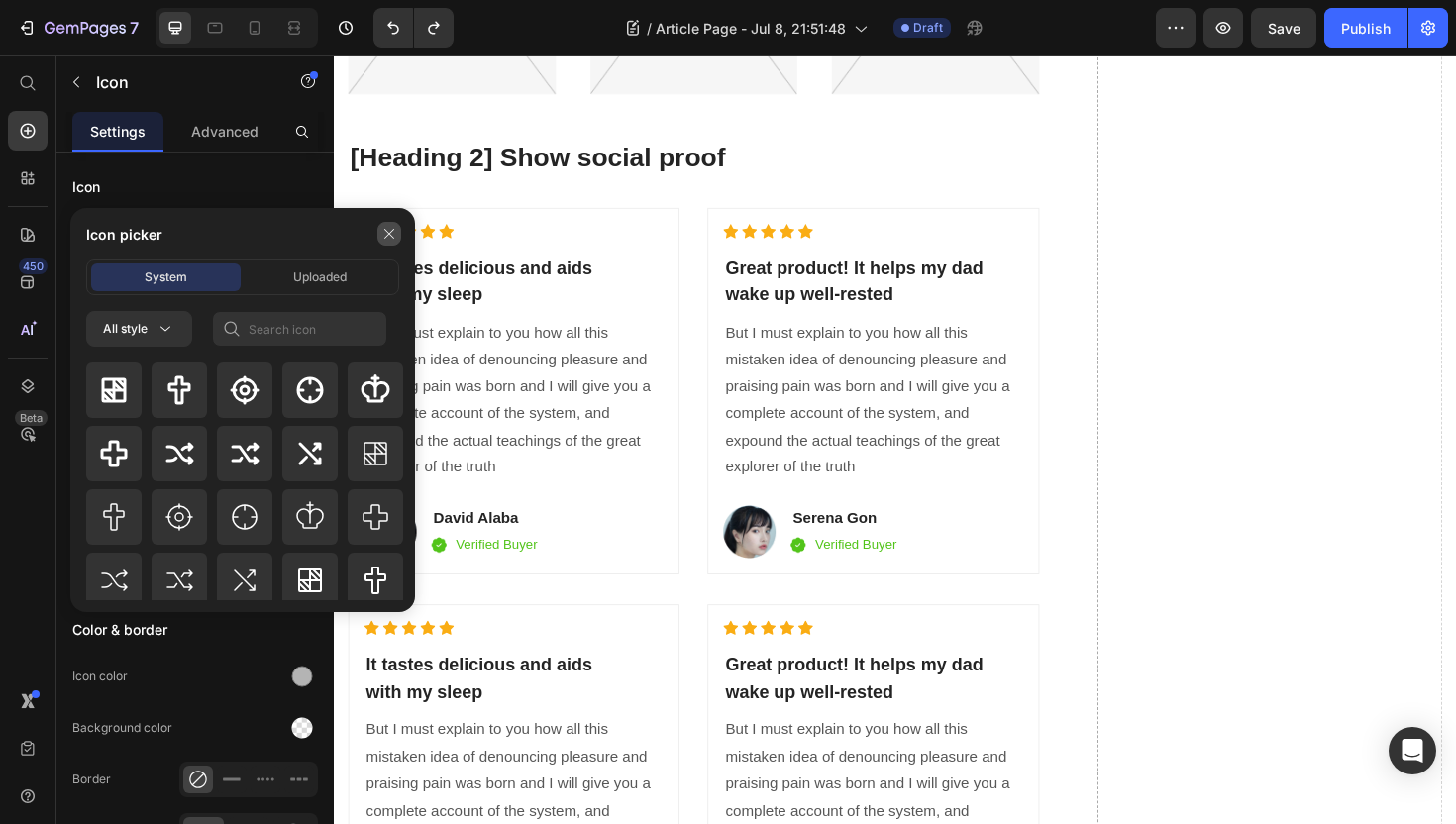 click at bounding box center (389, 234) 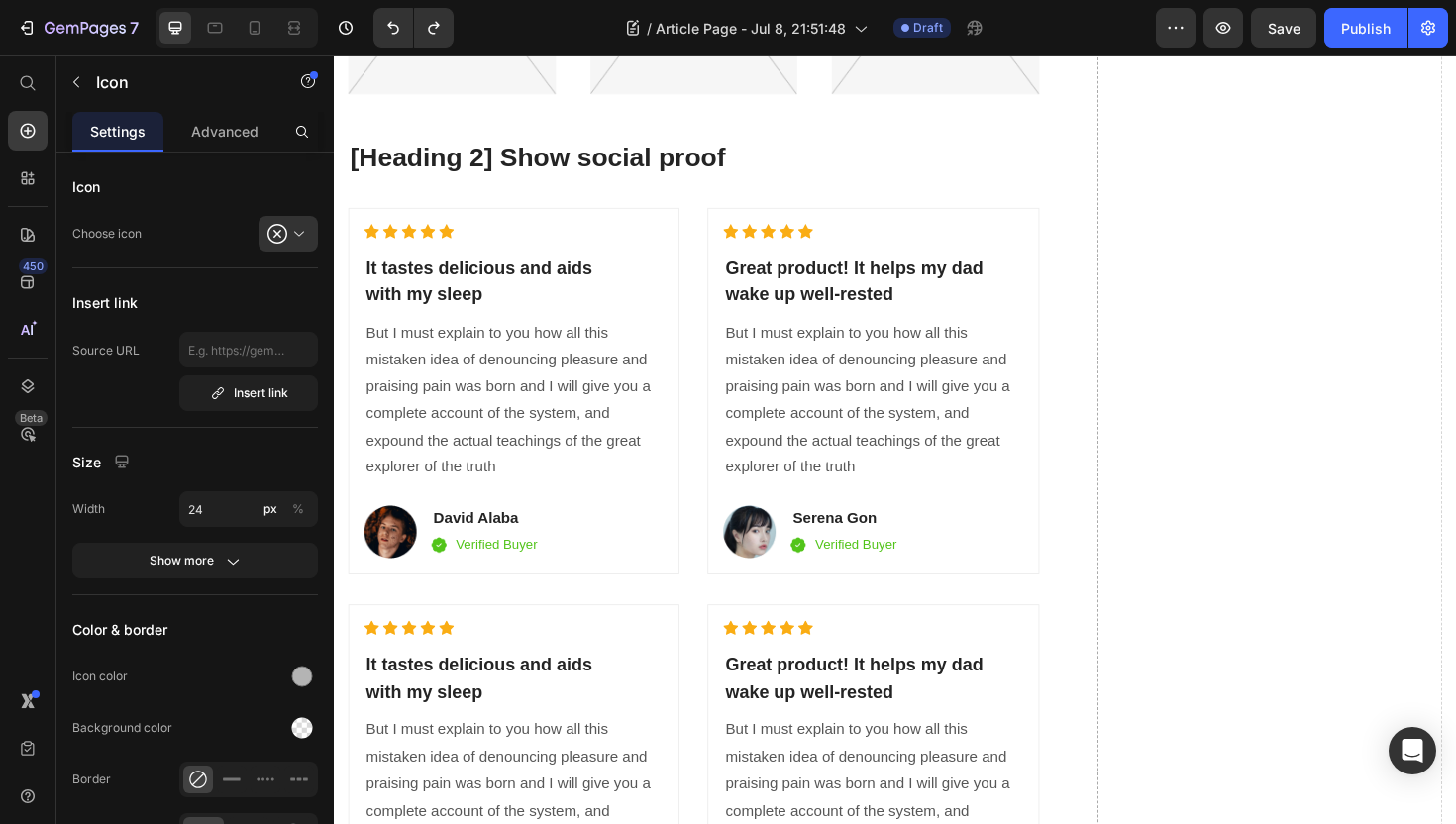 click on "Icon" at bounding box center (958, -762) 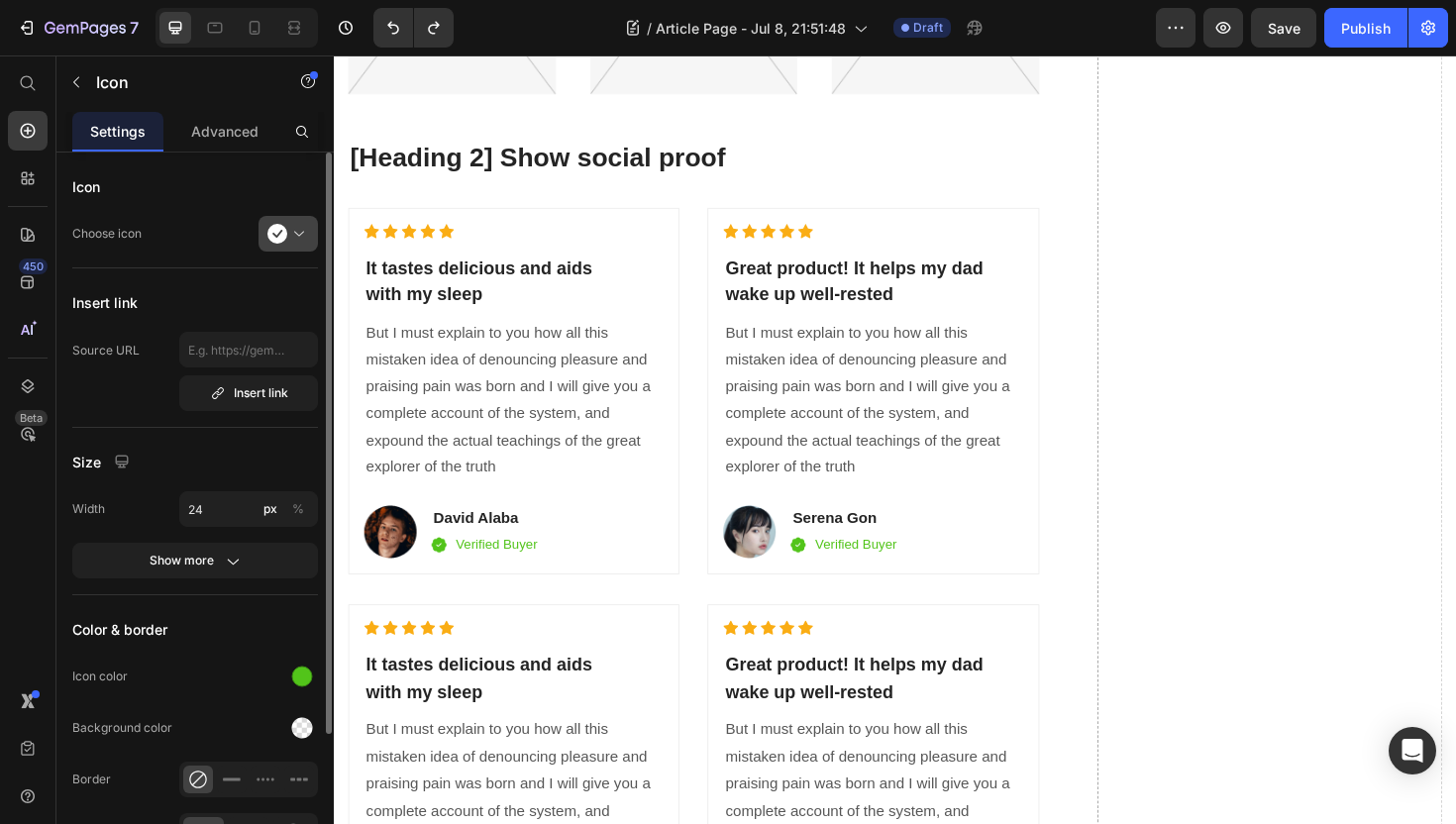 click at bounding box center (296, 234) 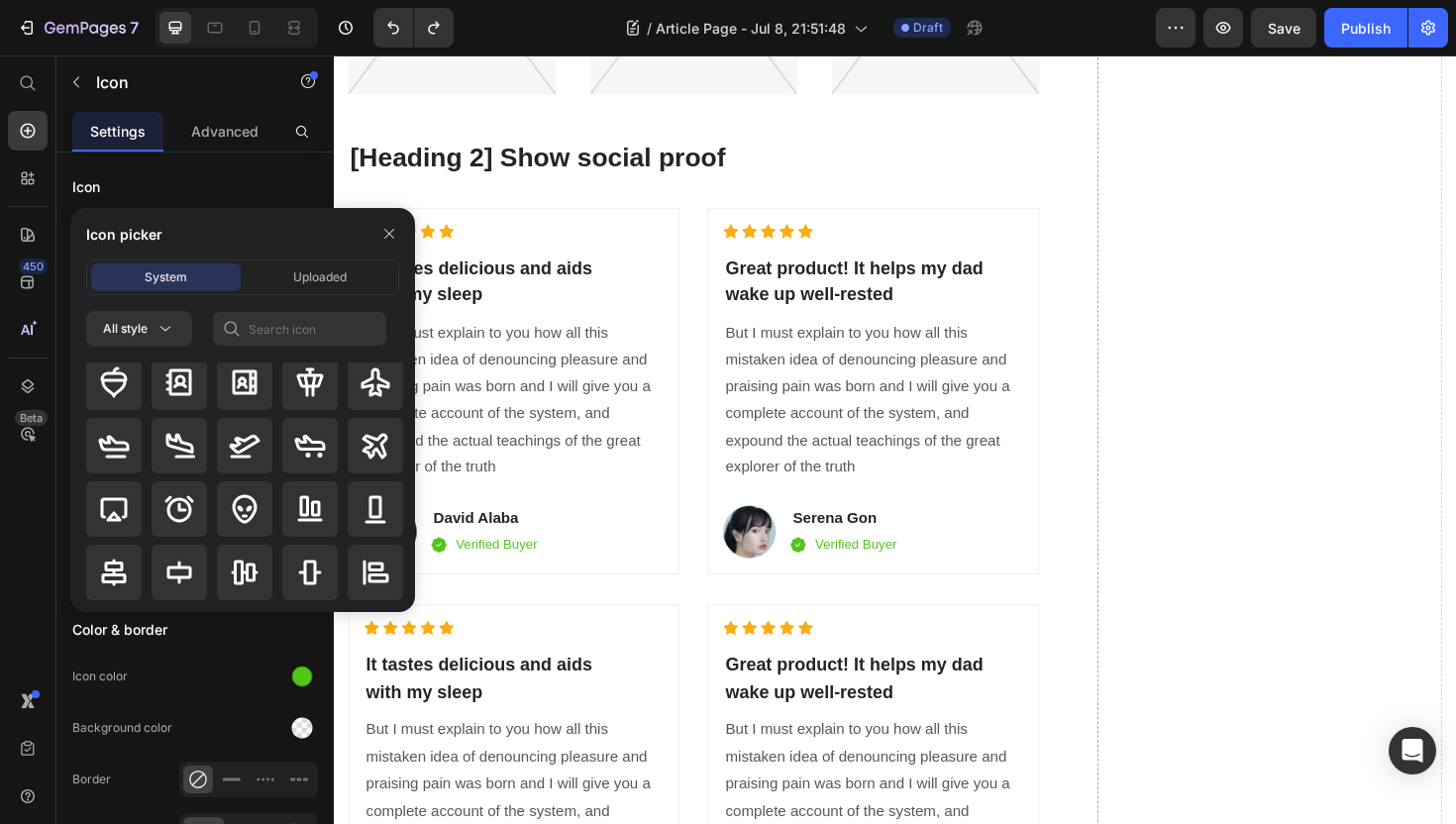 scroll, scrollTop: 0, scrollLeft: 0, axis: both 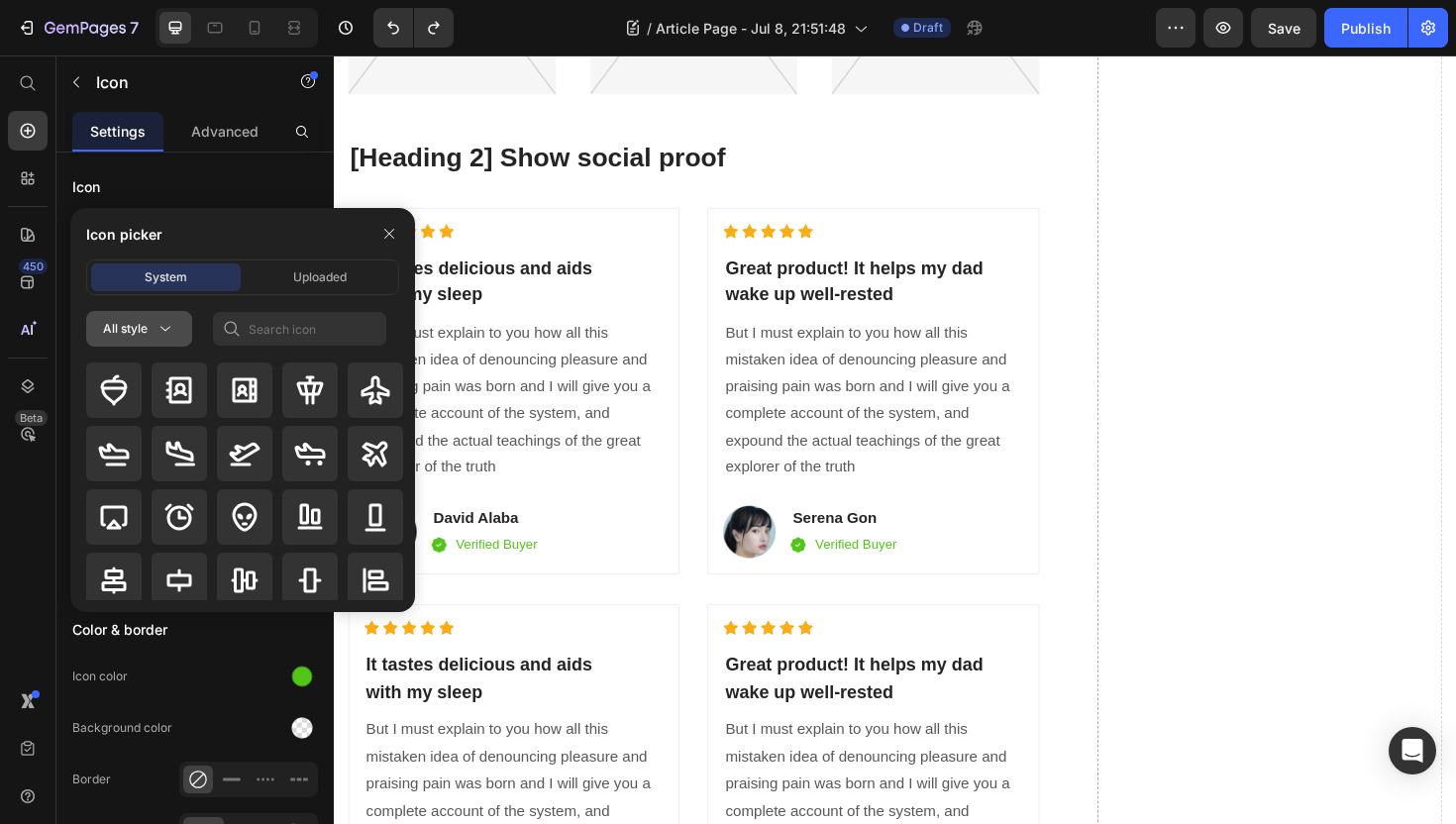 click on "All style" at bounding box center [139, 329] 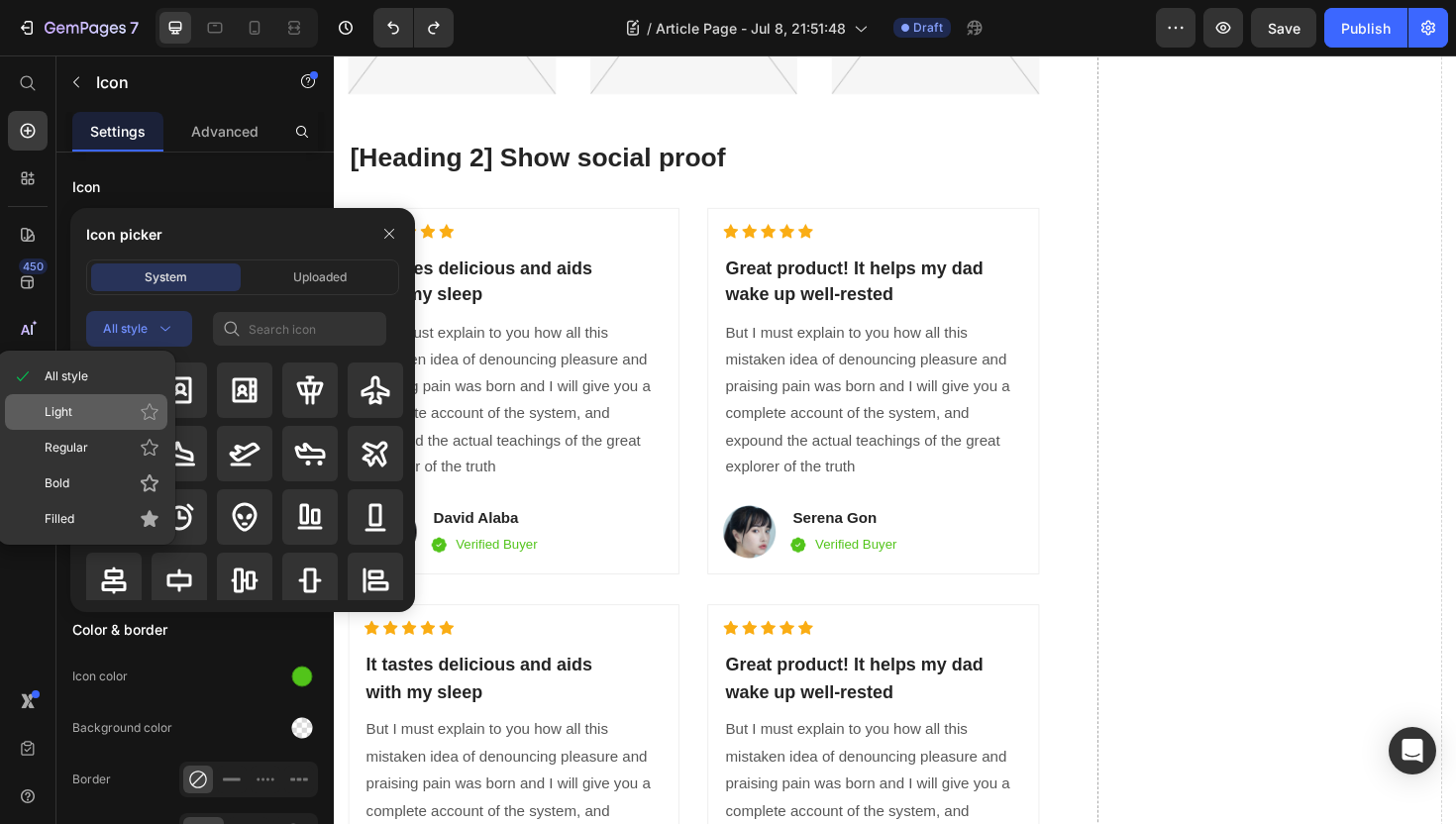click on "Light" at bounding box center (102, 412) 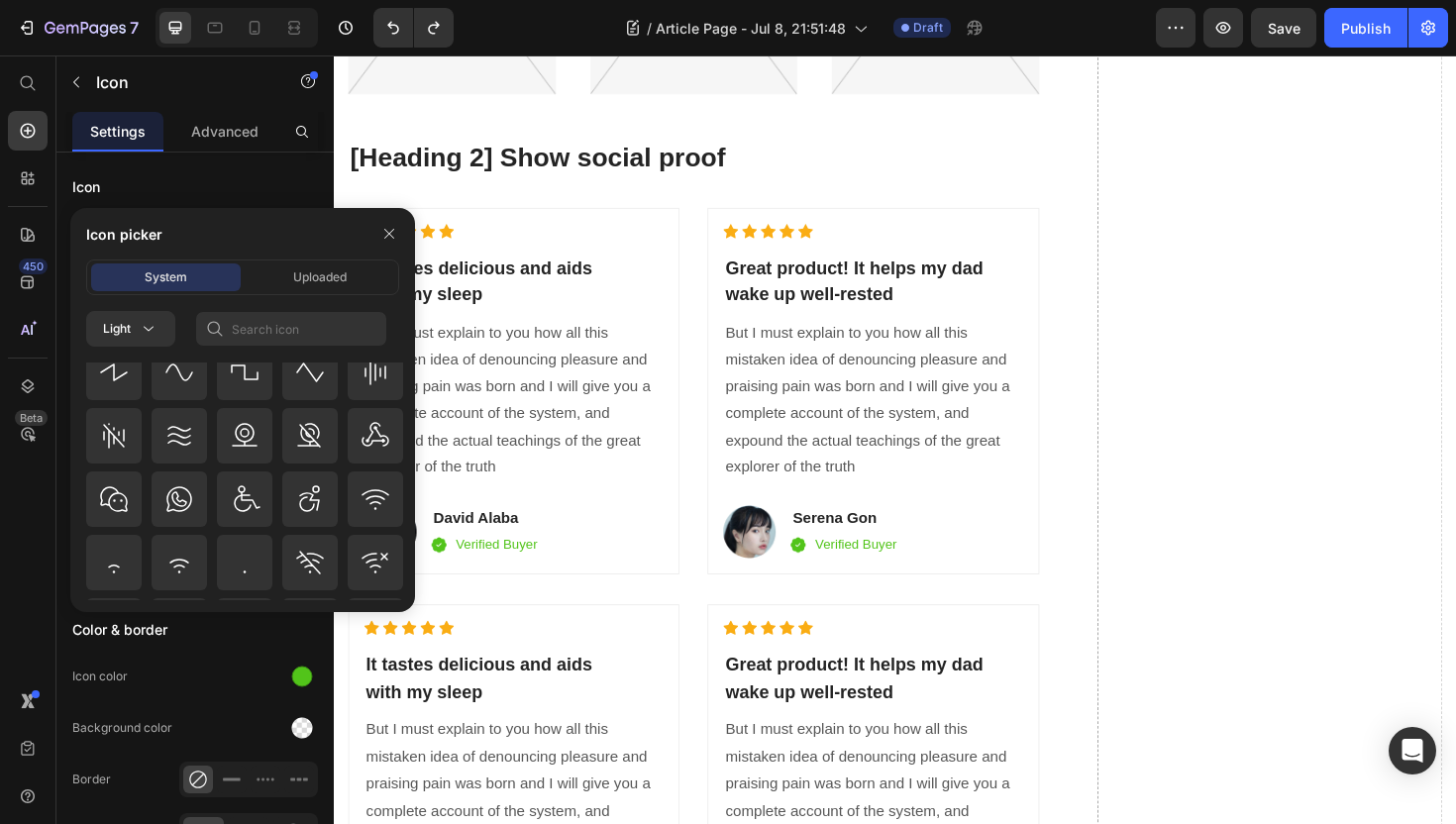 scroll, scrollTop: 16615, scrollLeft: 0, axis: vertical 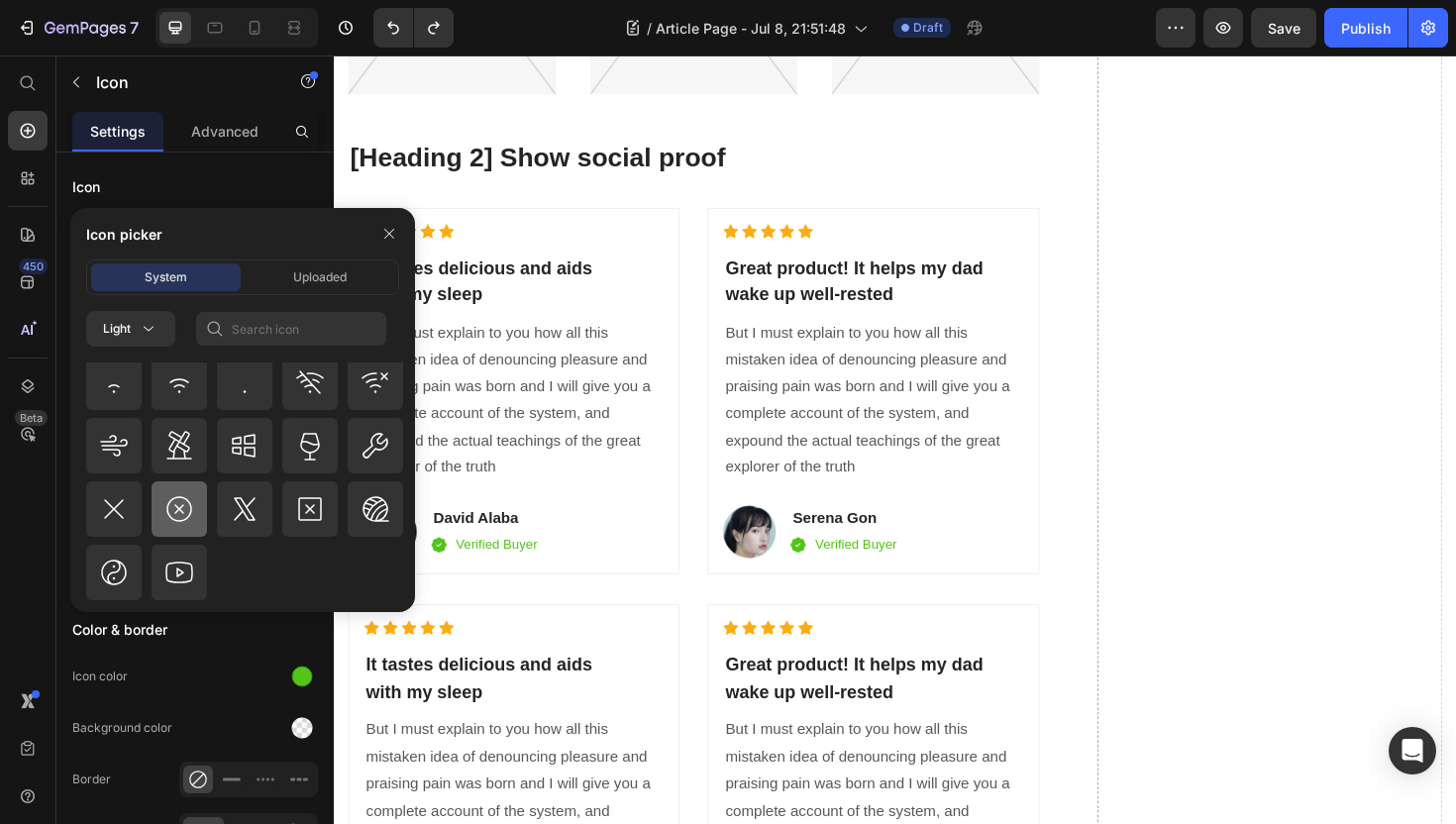 click 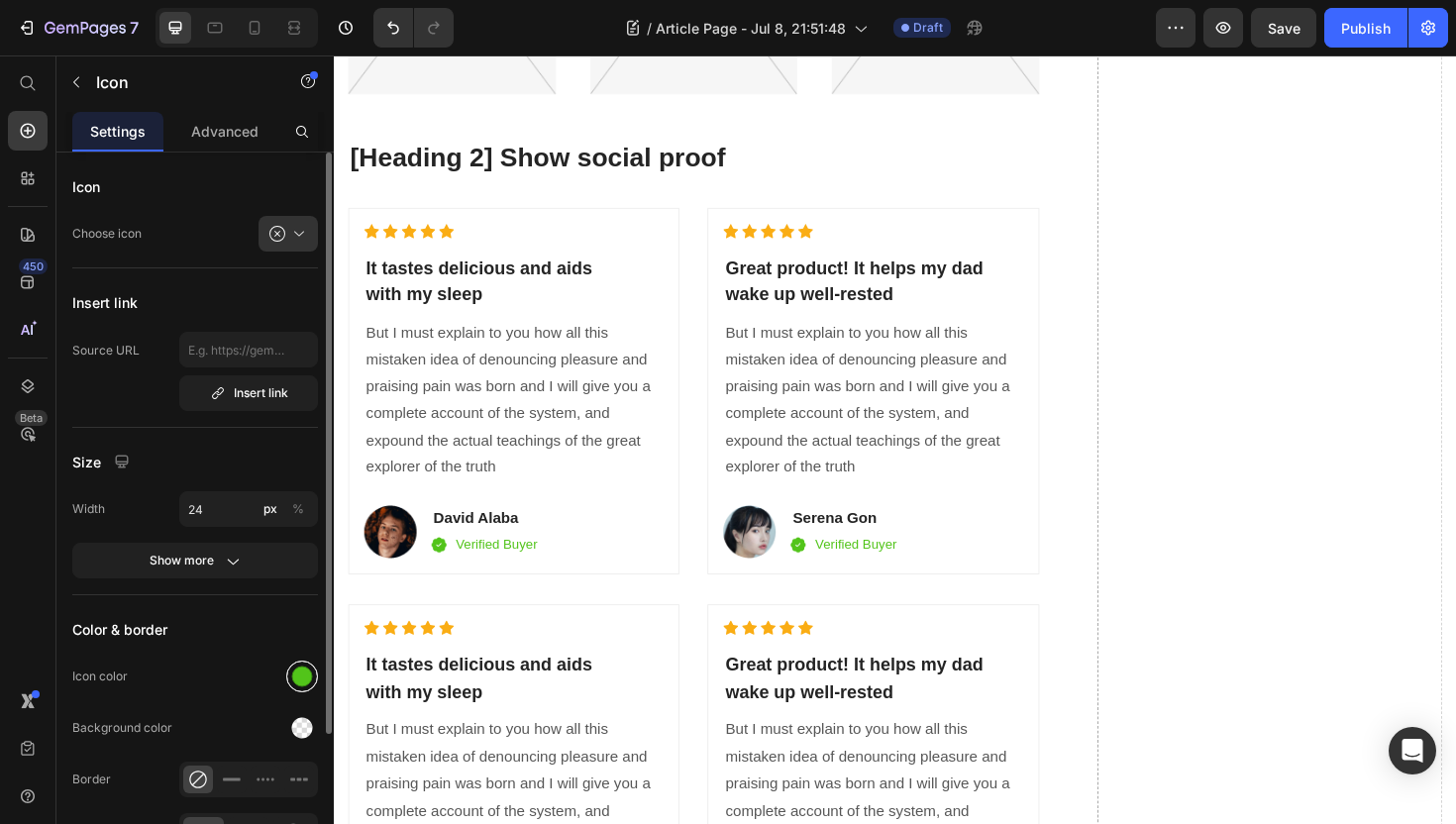 click at bounding box center (302, 676) 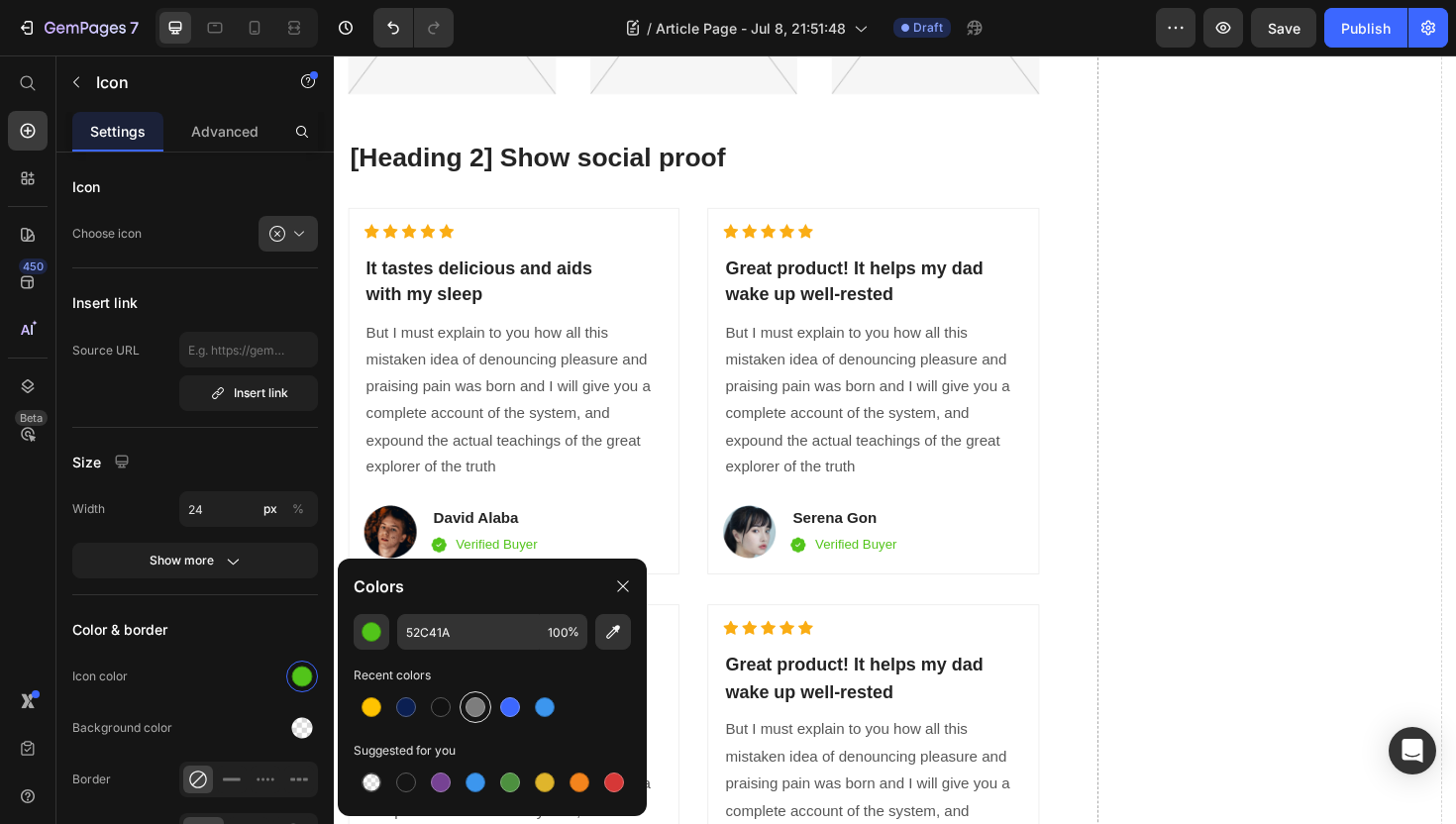 click at bounding box center (475, 707) 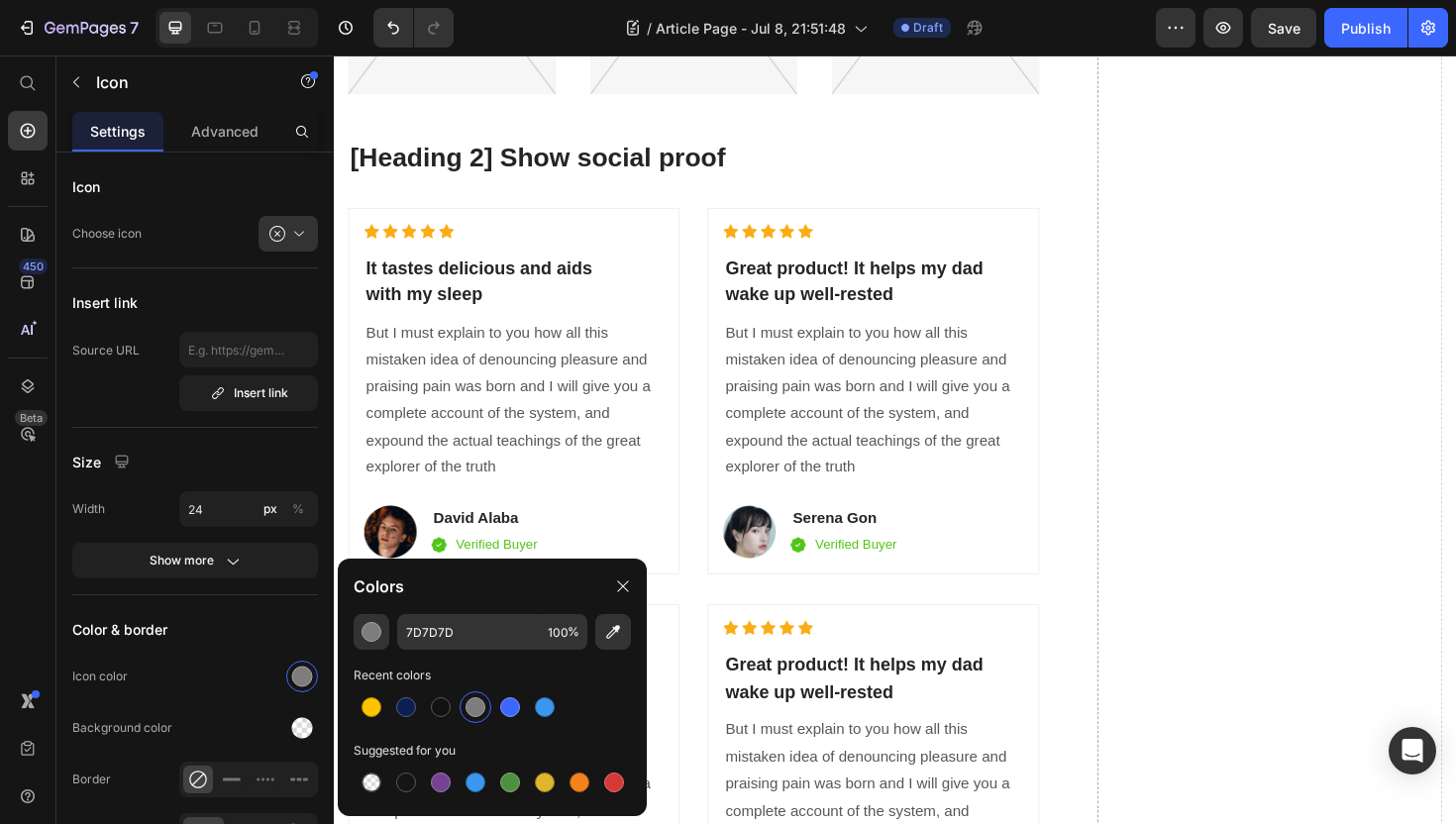click on "Icon" at bounding box center [958, -580] 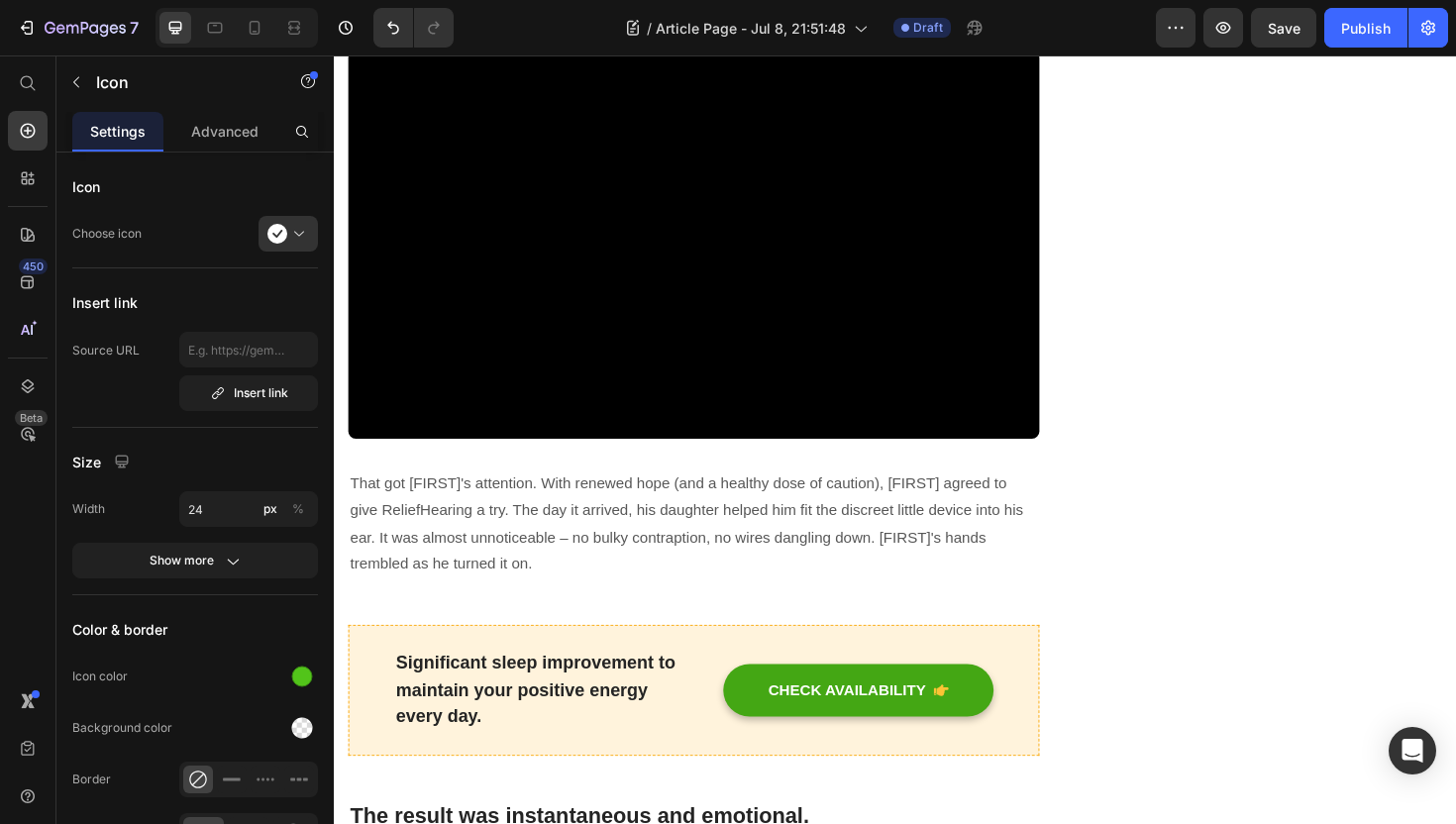 scroll, scrollTop: 2832, scrollLeft: 0, axis: vertical 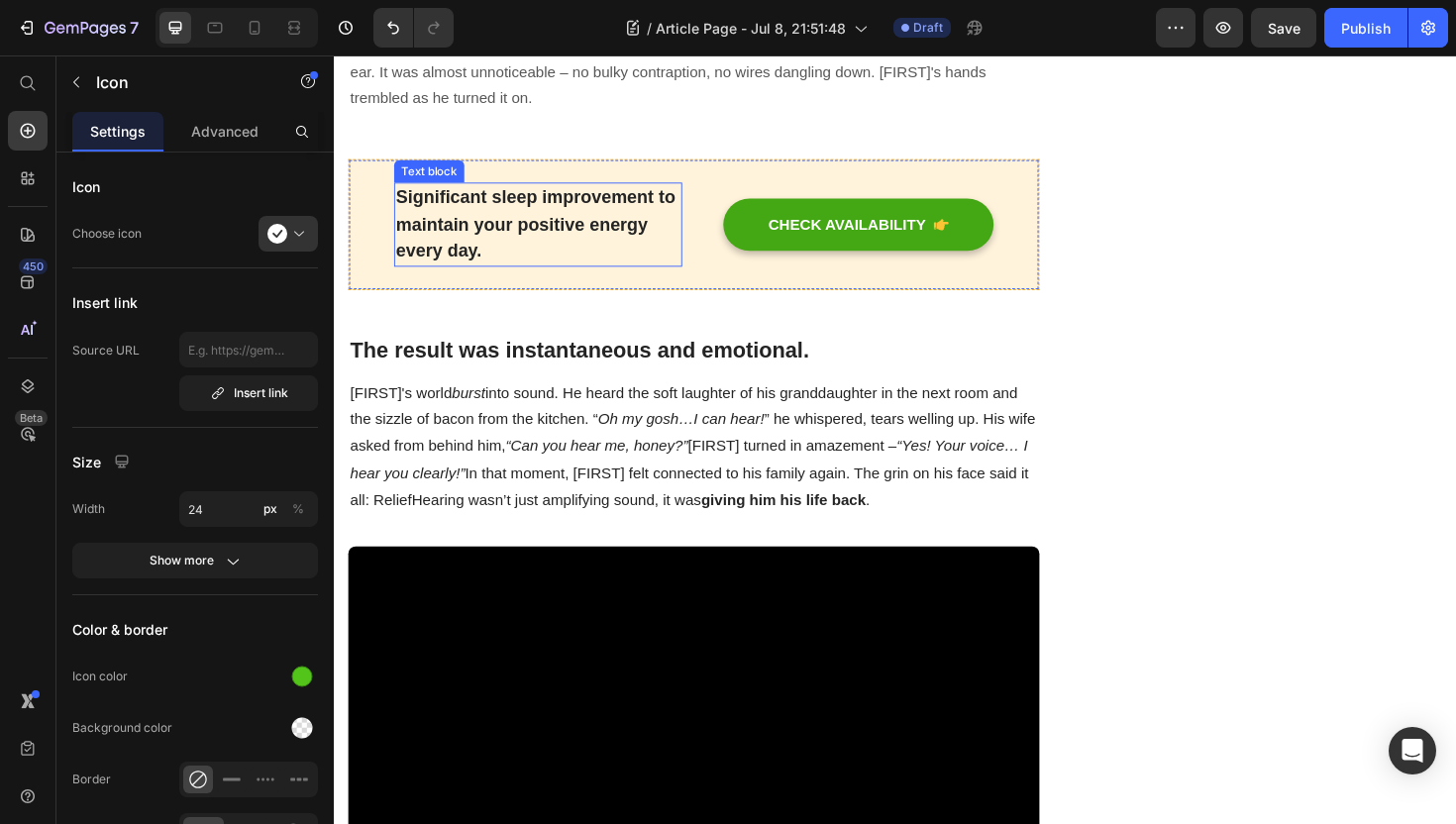 click on "Significant sleep improvement to maintain your positive energy  every day." at bounding box center [550, 235] 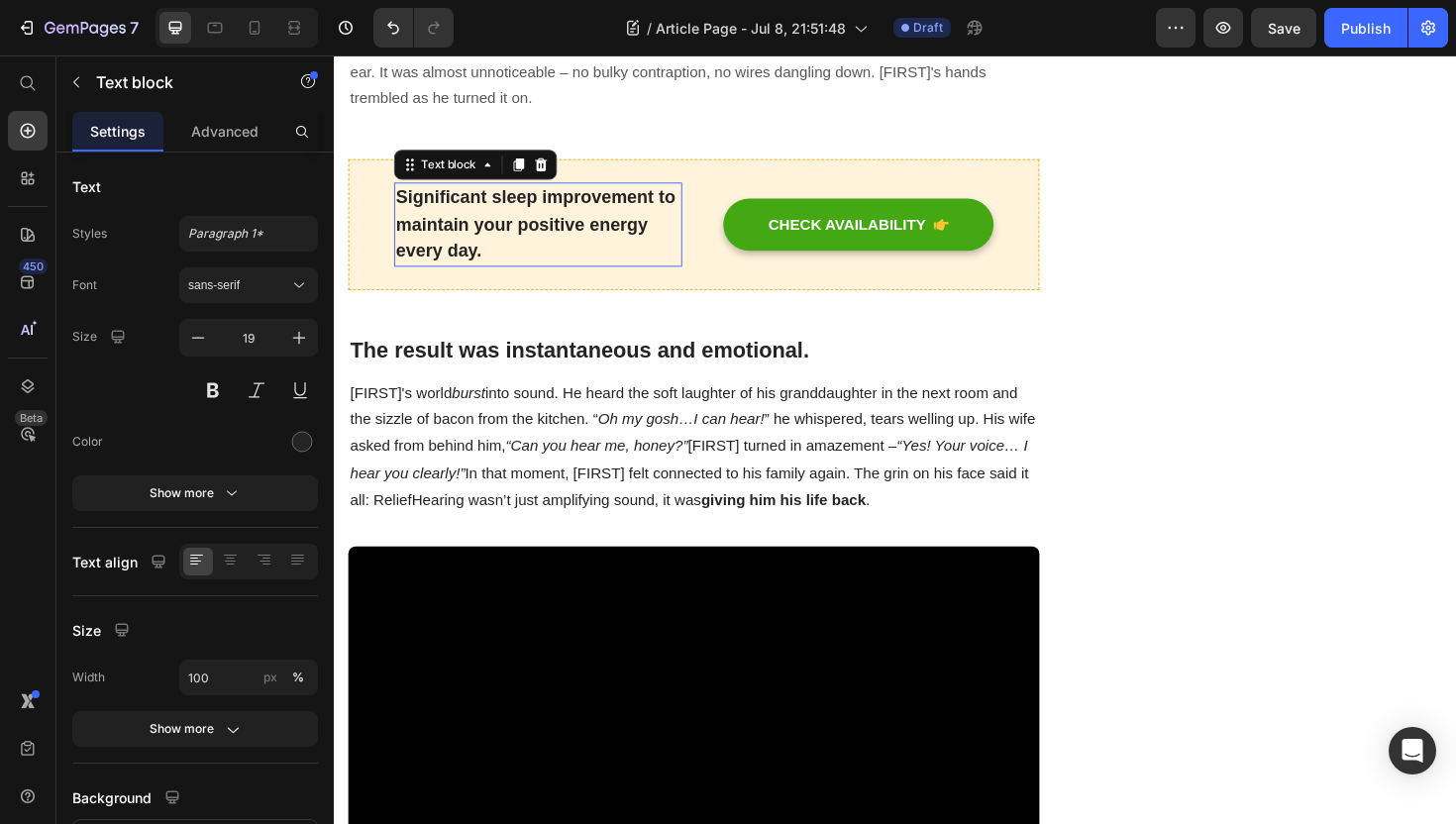 click on "Significant sleep improvement to maintain your positive energy  every day." at bounding box center (550, 235) 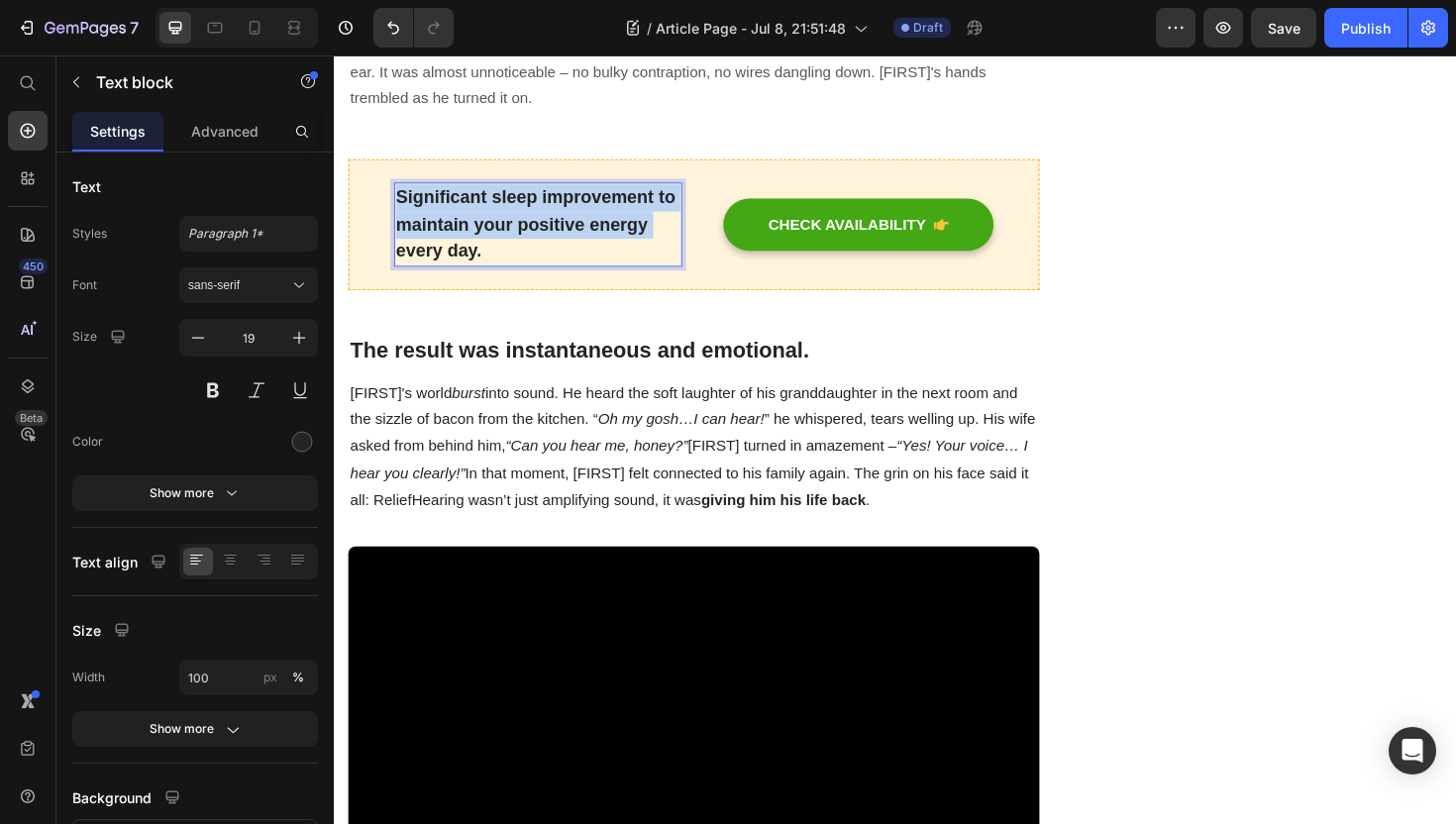 click on "Significant sleep improvement to maintain your positive energy  every day." at bounding box center [550, 235] 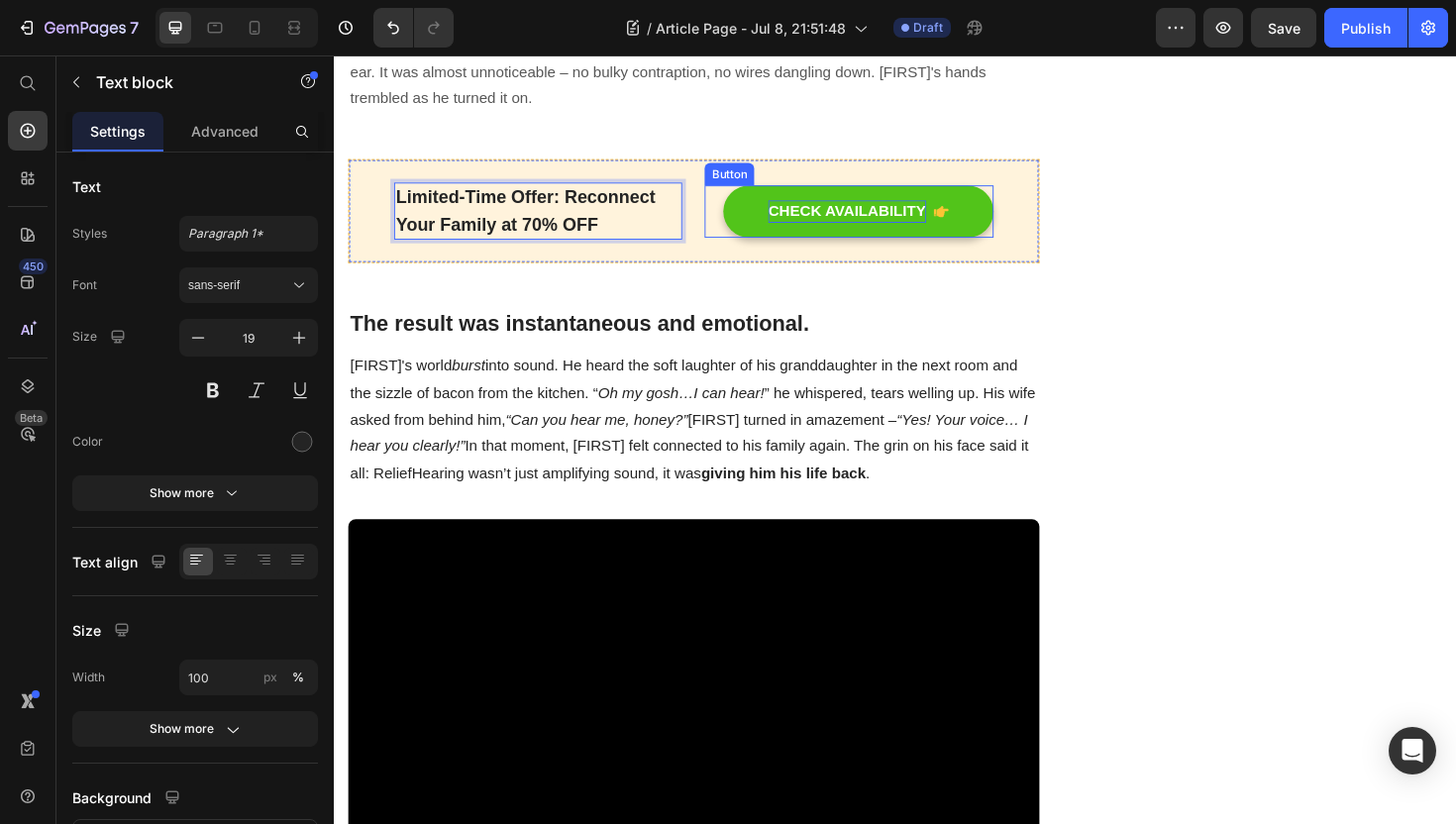 click on "CHECK AVAILABILITY" at bounding box center [877, 221] 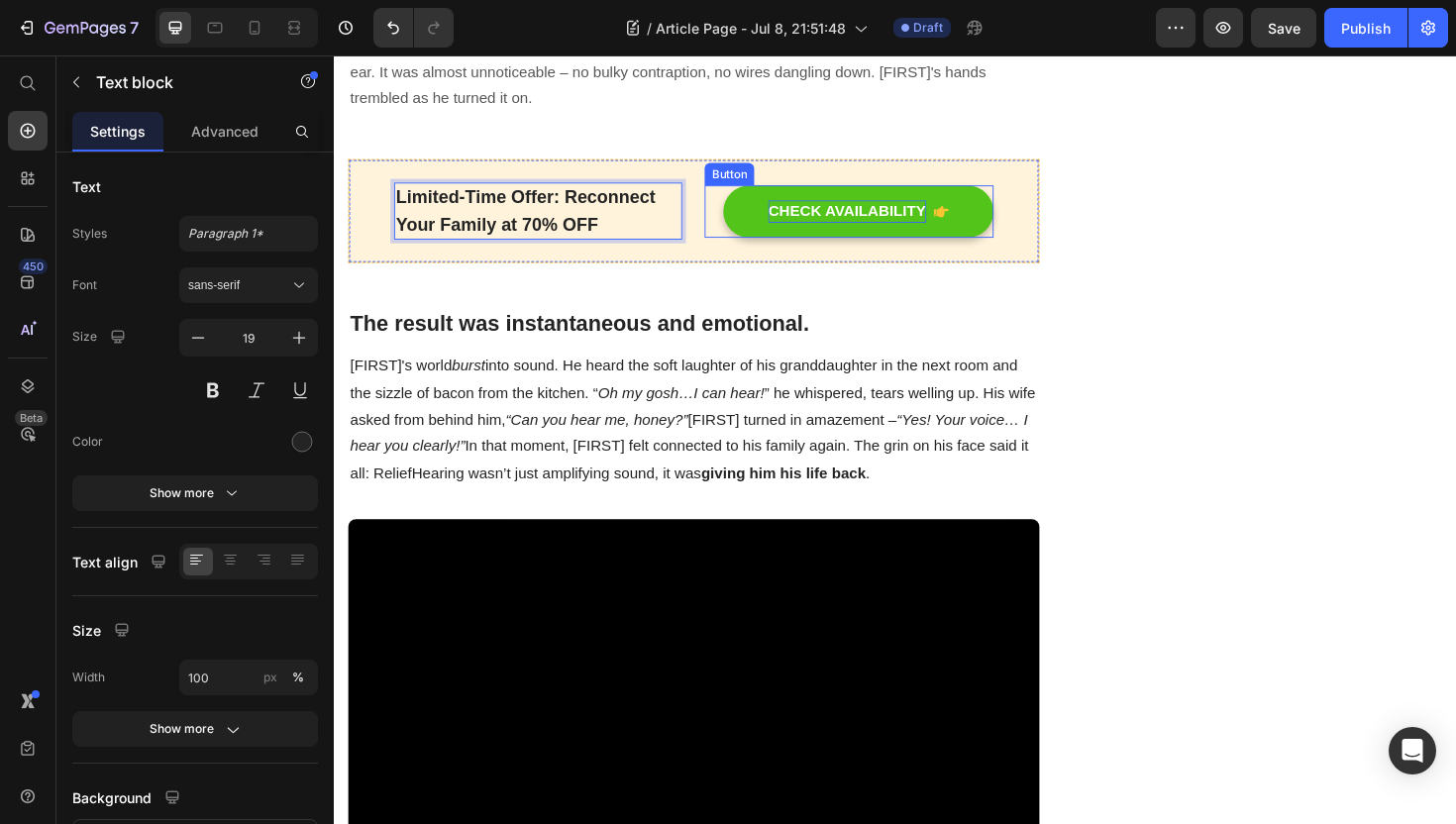 click on "CHECK AVAILABILITY" at bounding box center [877, 221] 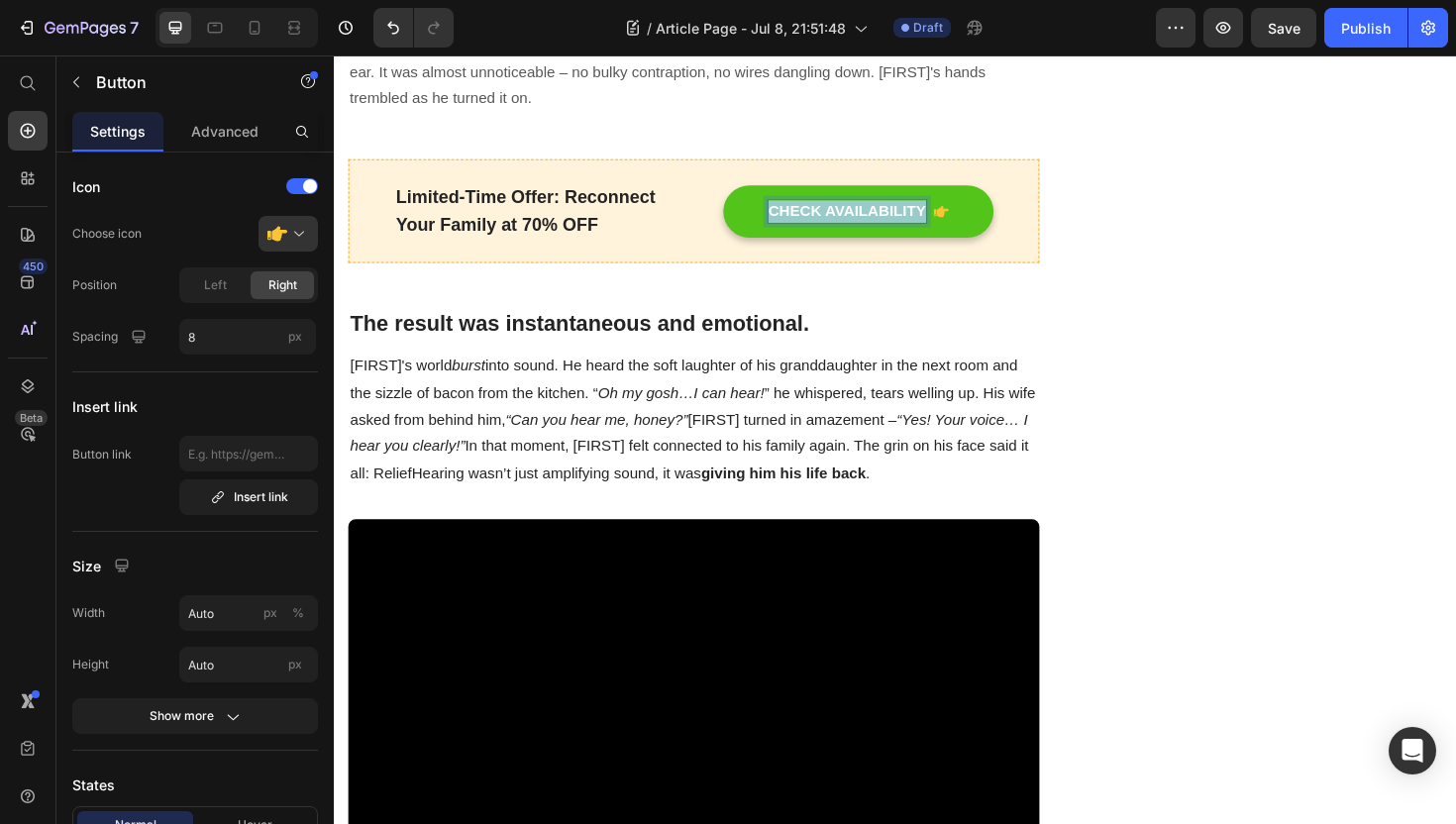 click on "CHECK AVAILABILITY" at bounding box center [877, 221] 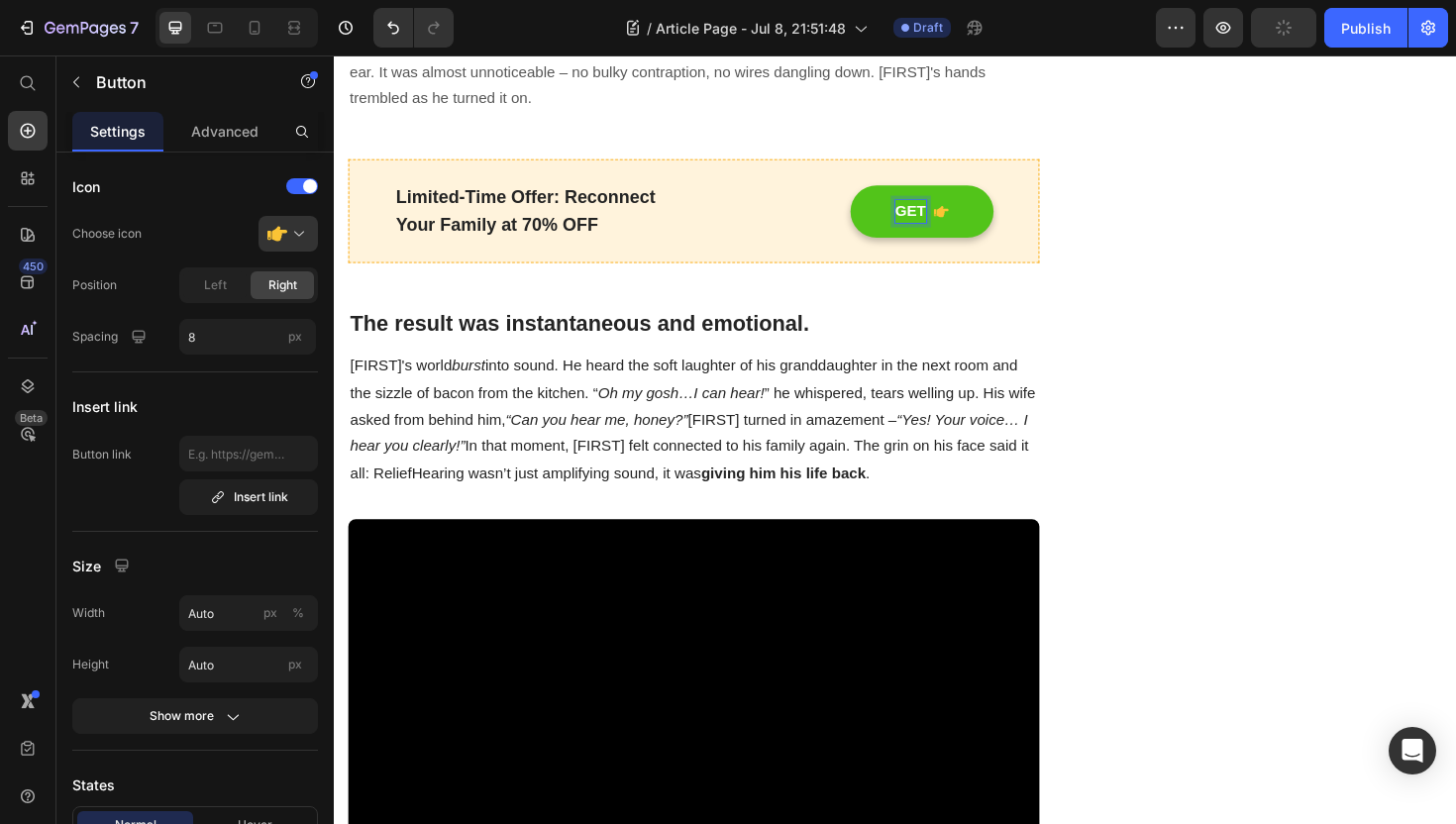 click on "GET" at bounding box center [956, 221] 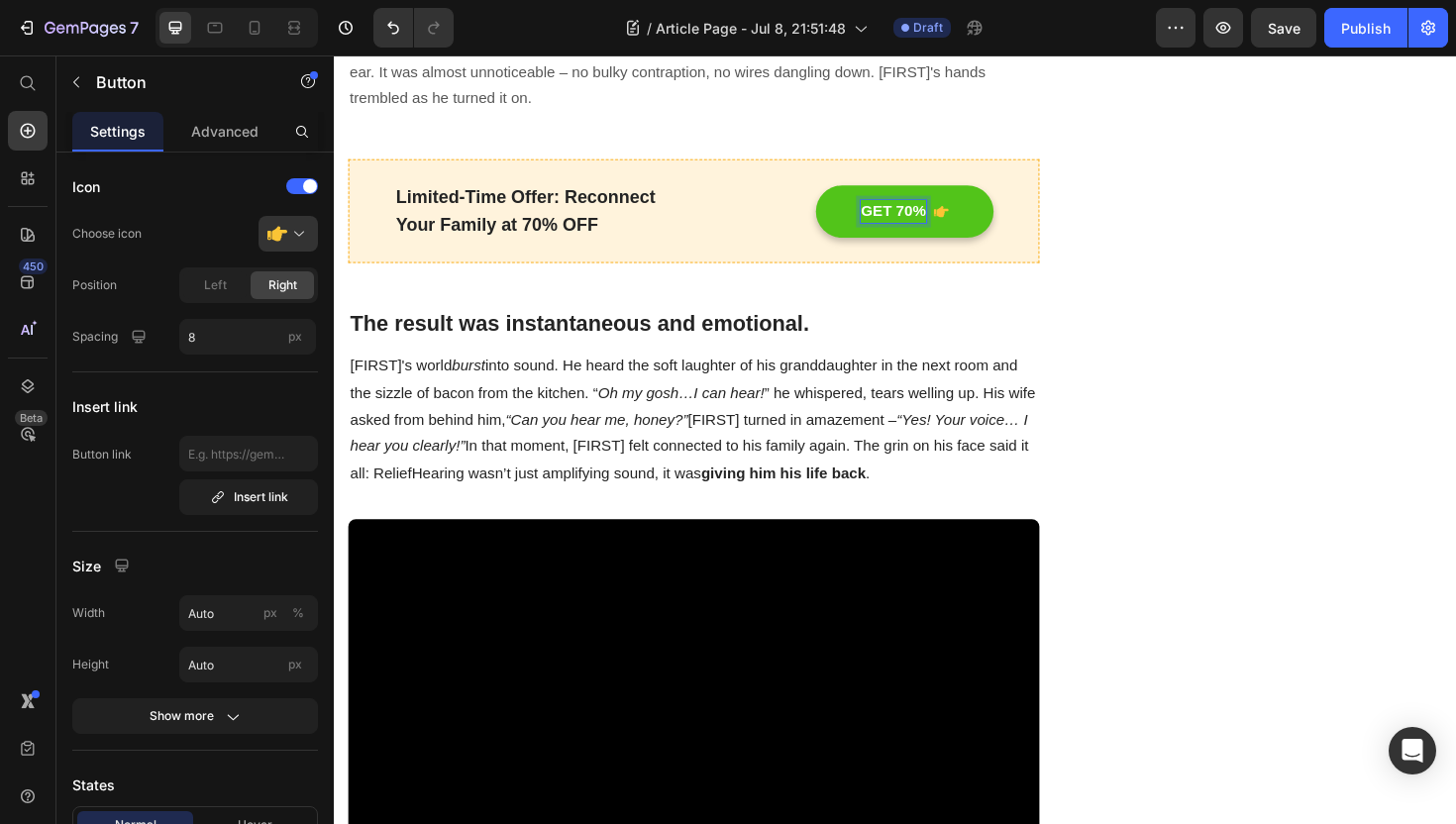 click on "GET 70%" at bounding box center [937, 221] 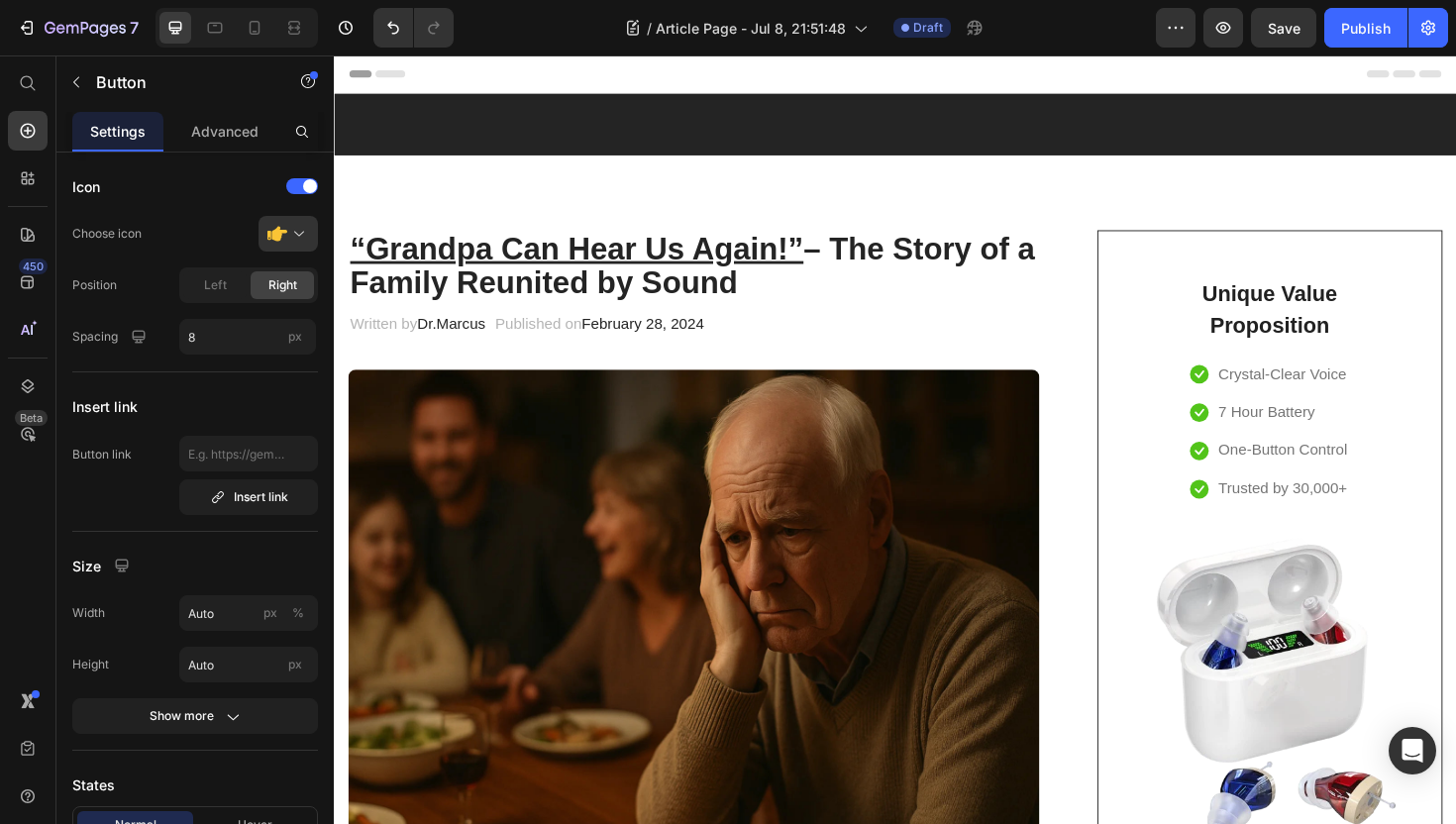 scroll, scrollTop: 0, scrollLeft: 0, axis: both 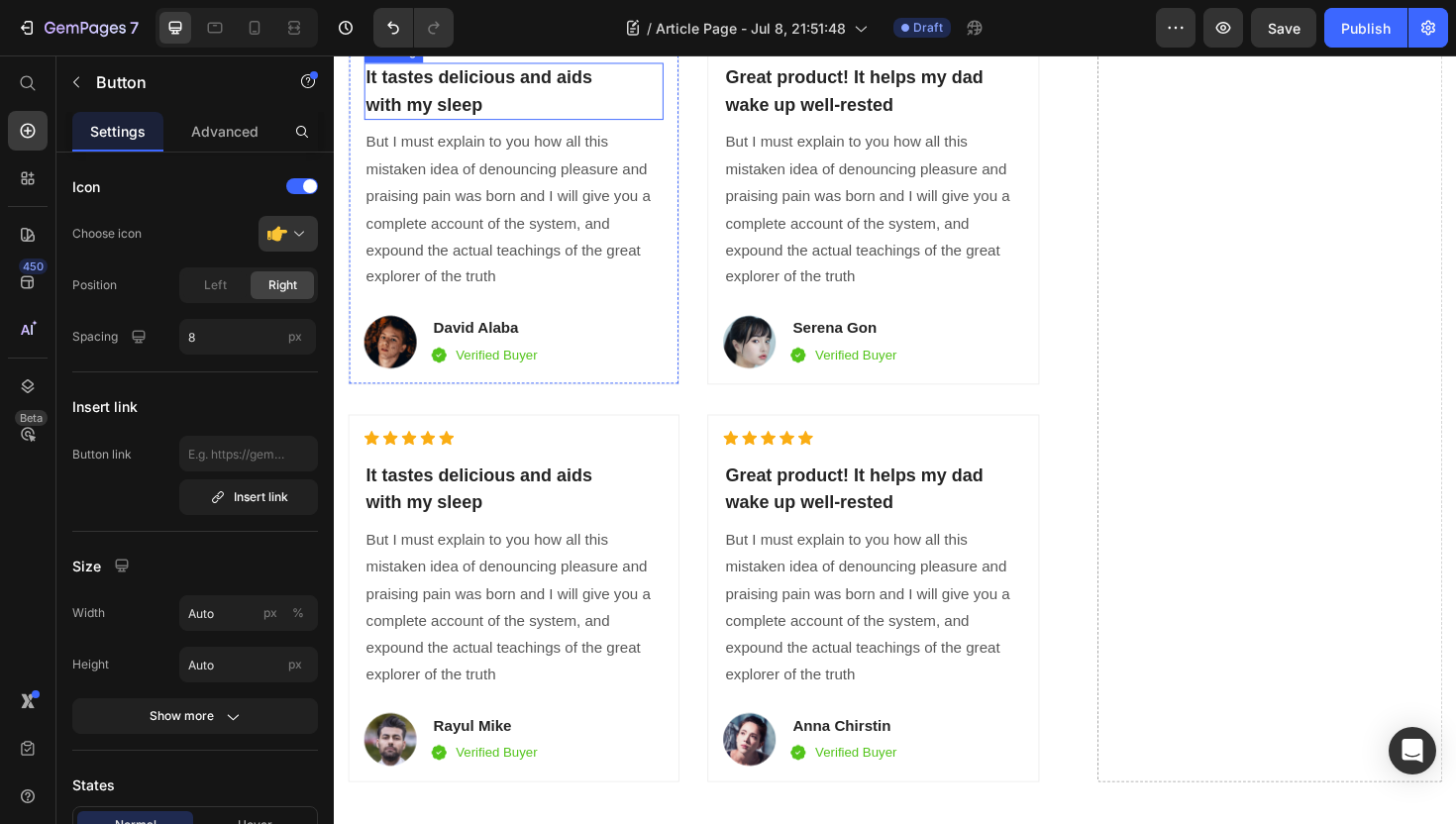 click on "It tastes delicious and aids with my sleep" at bounding box center (524, 93) 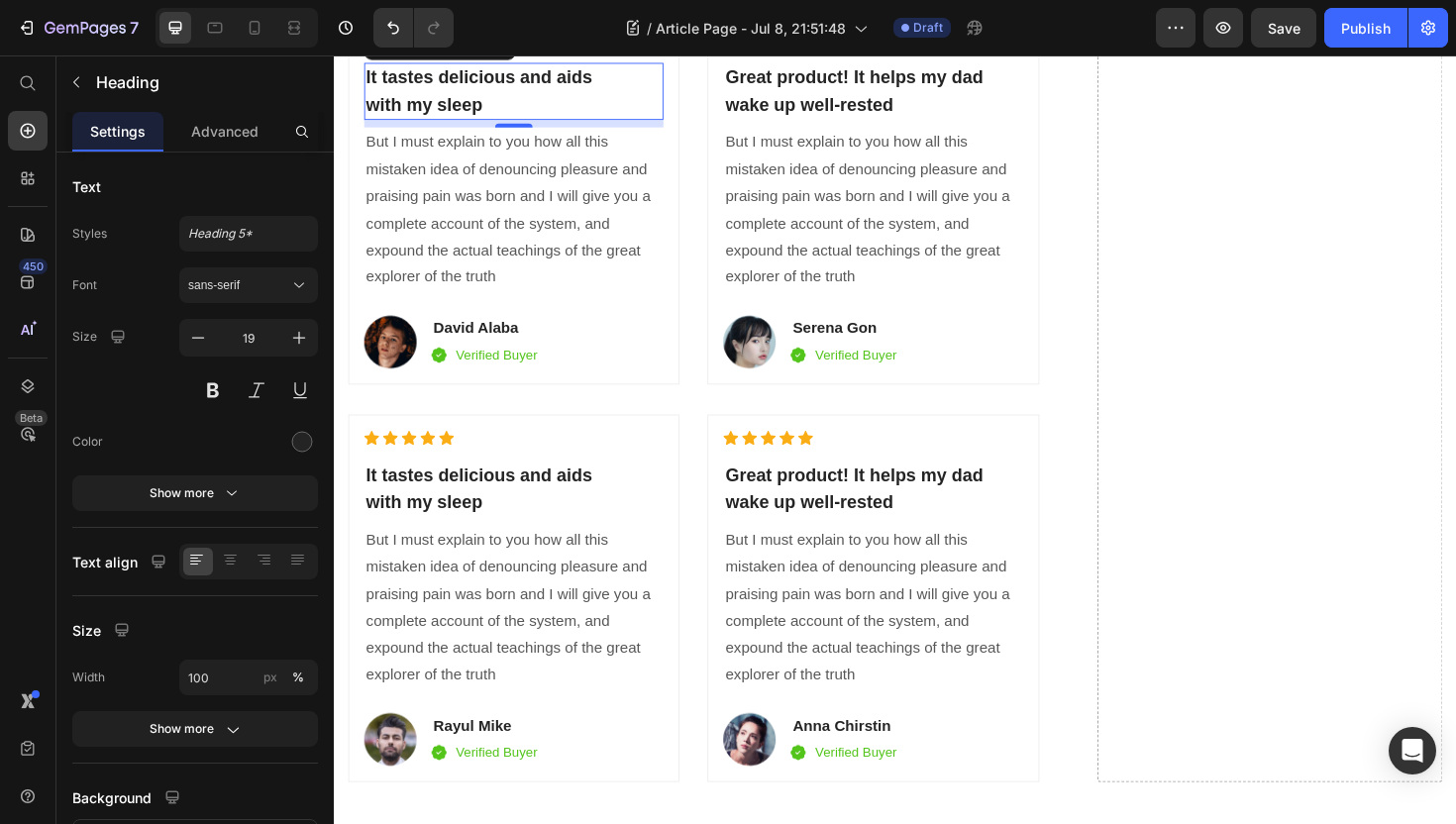 click on "It tastes delicious and aids with my sleep" at bounding box center [524, 93] 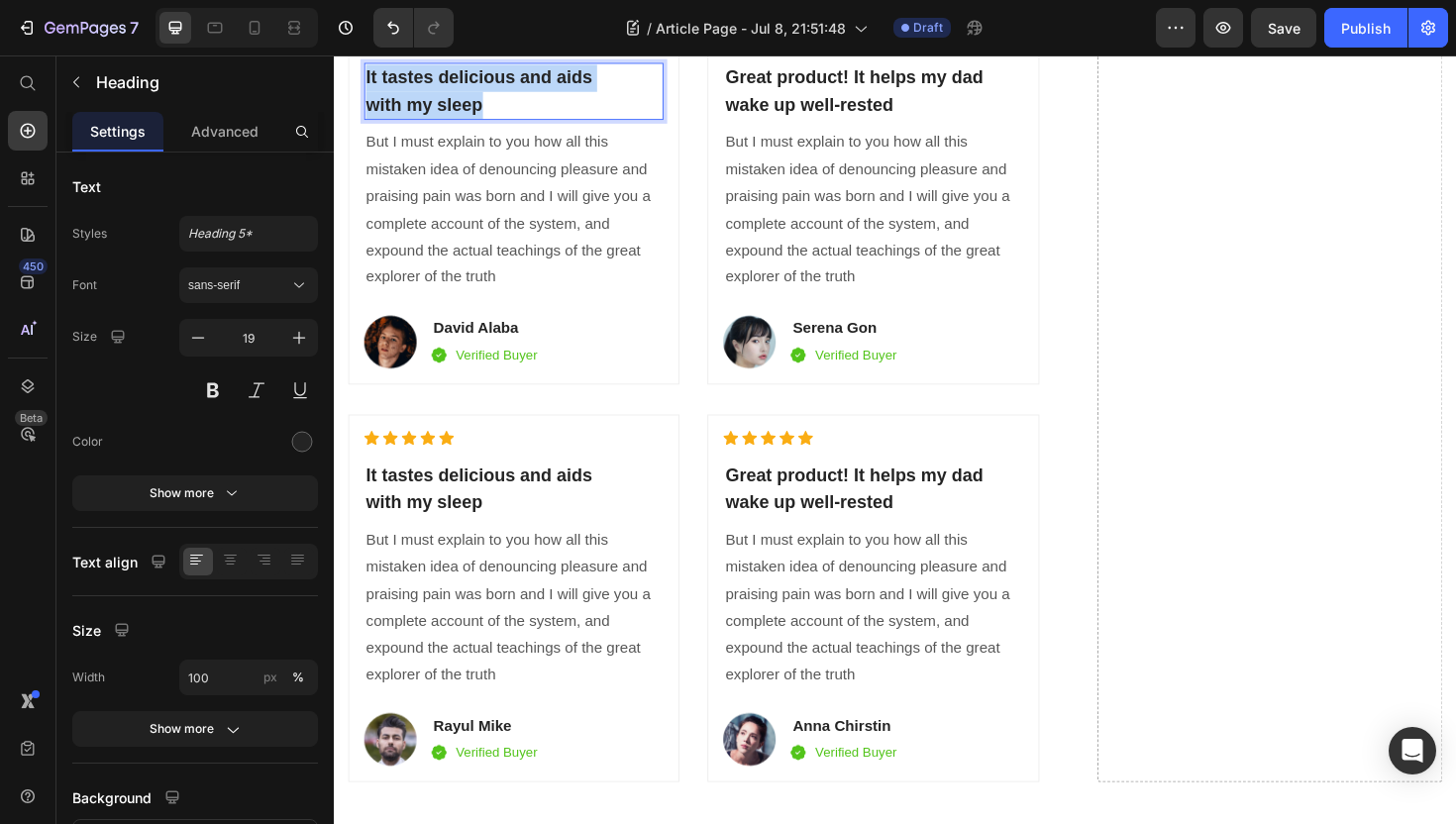 click on "It tastes delicious and aids with my sleep" at bounding box center [524, 93] 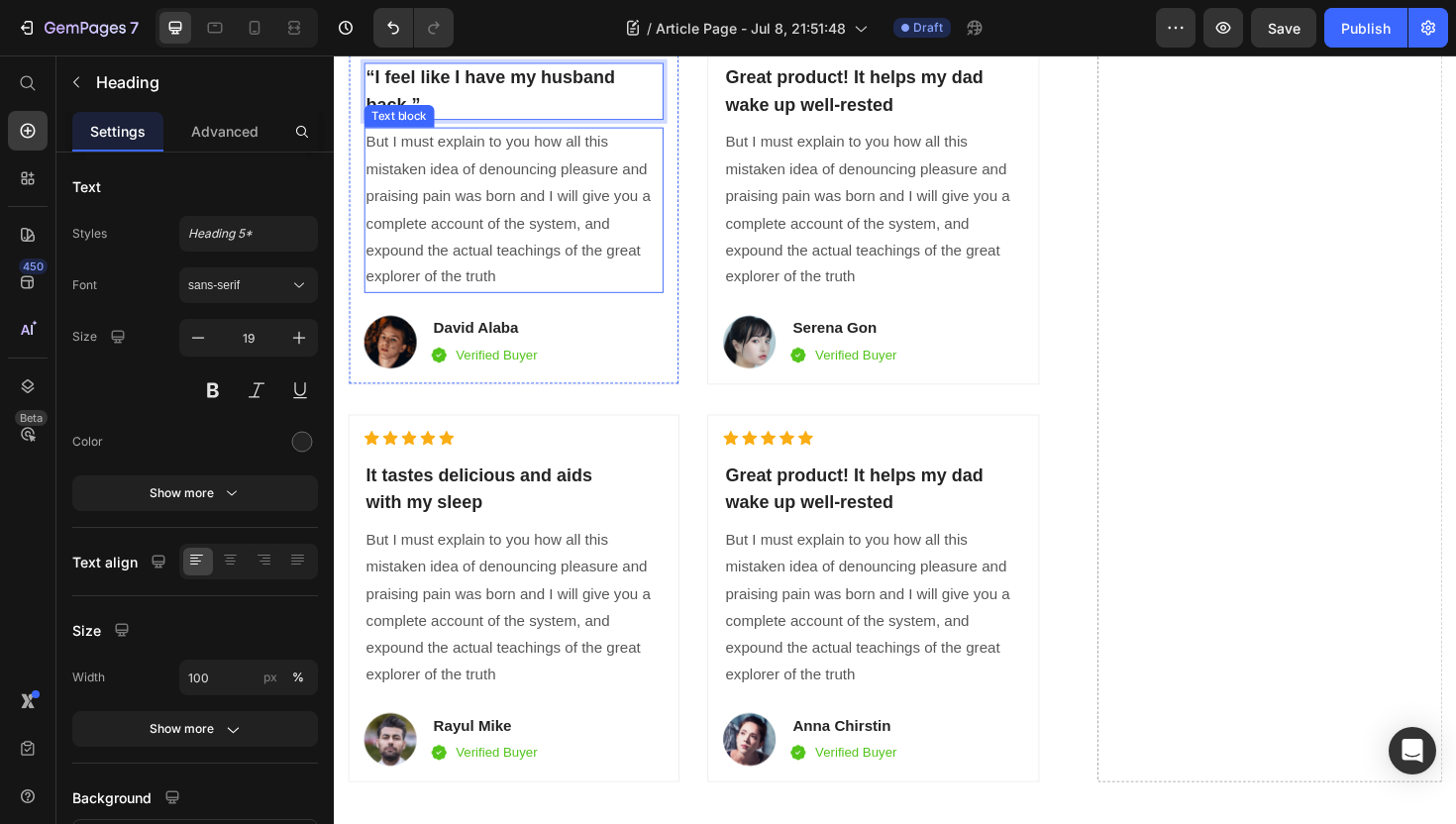 click on "But I must explain to you how all this mistaken idea of denouncing pleasure and praising pain was born and I will give you a complete account of the system, and expound the actual teachings of the great explorer of the truth" at bounding box center (524, 219) 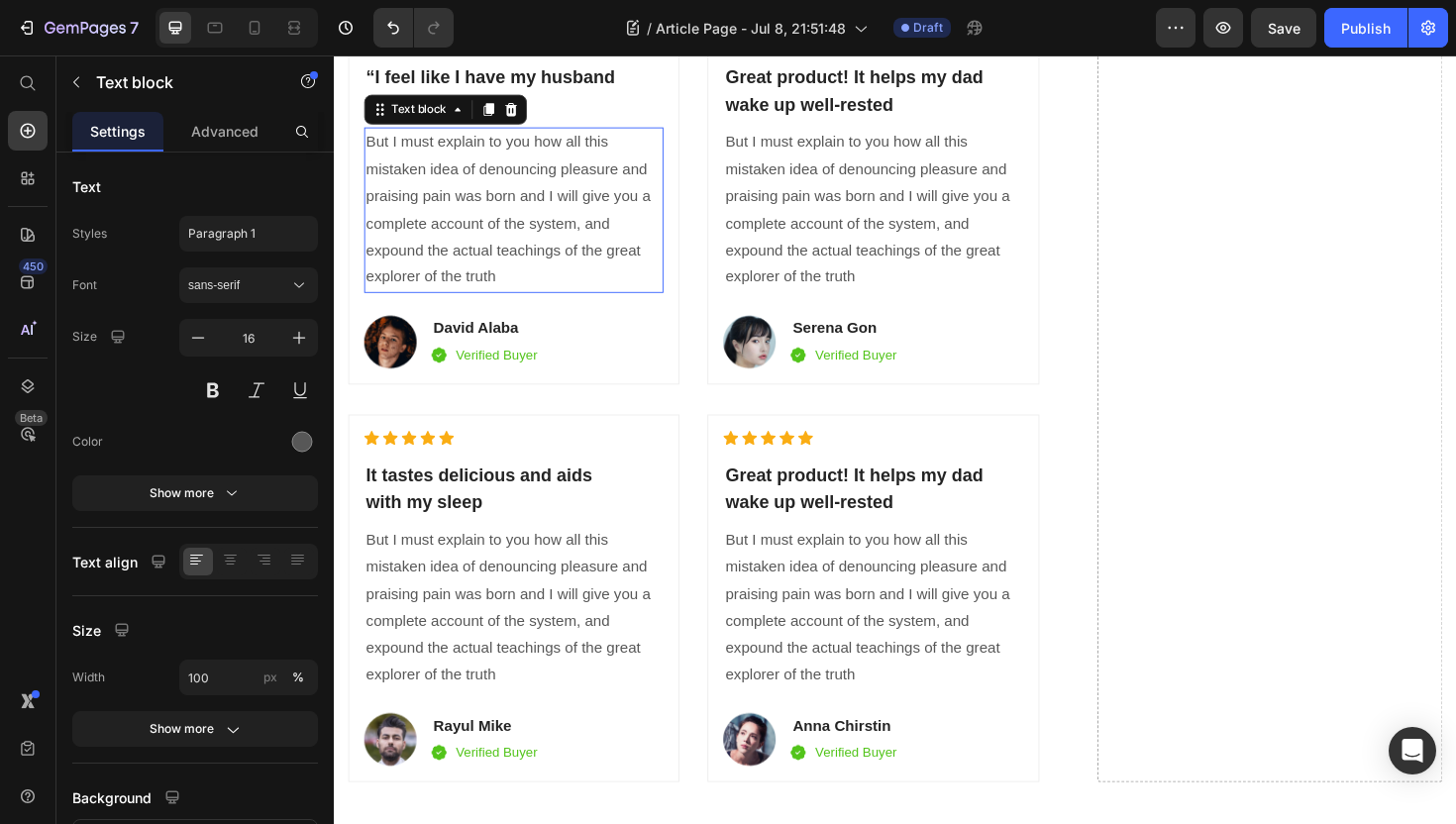 click on "But I must explain to you how all this mistaken idea of denouncing pleasure and praising pain was born and I will give you a complete account of the system, and expound the actual teachings of the great explorer of the truth" at bounding box center [524, 219] 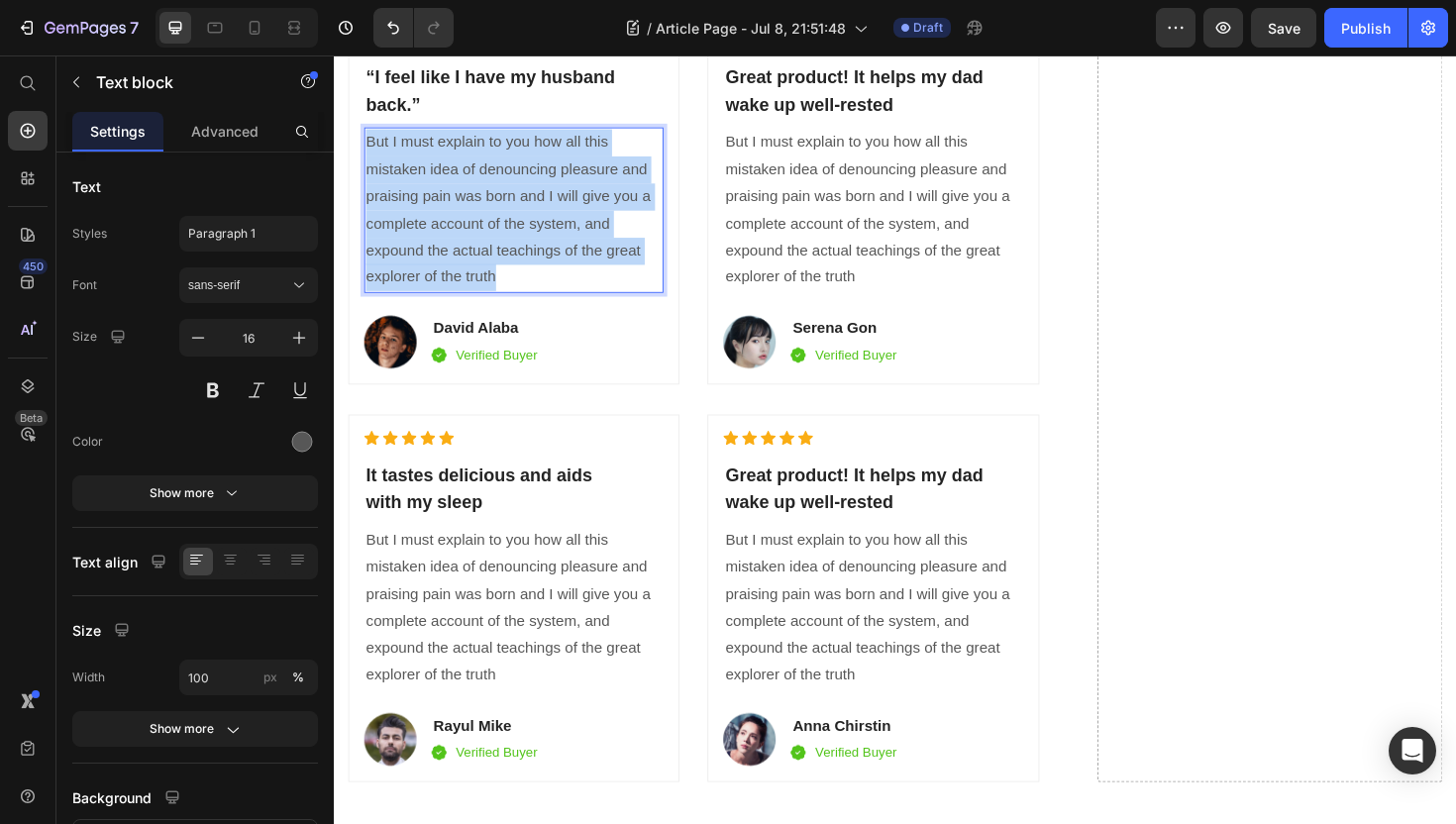 click on "But I must explain to you how all this mistaken idea of denouncing pleasure and praising pain was born and I will give you a complete account of the system, and expound the actual teachings of the great explorer of the truth" at bounding box center [524, 219] 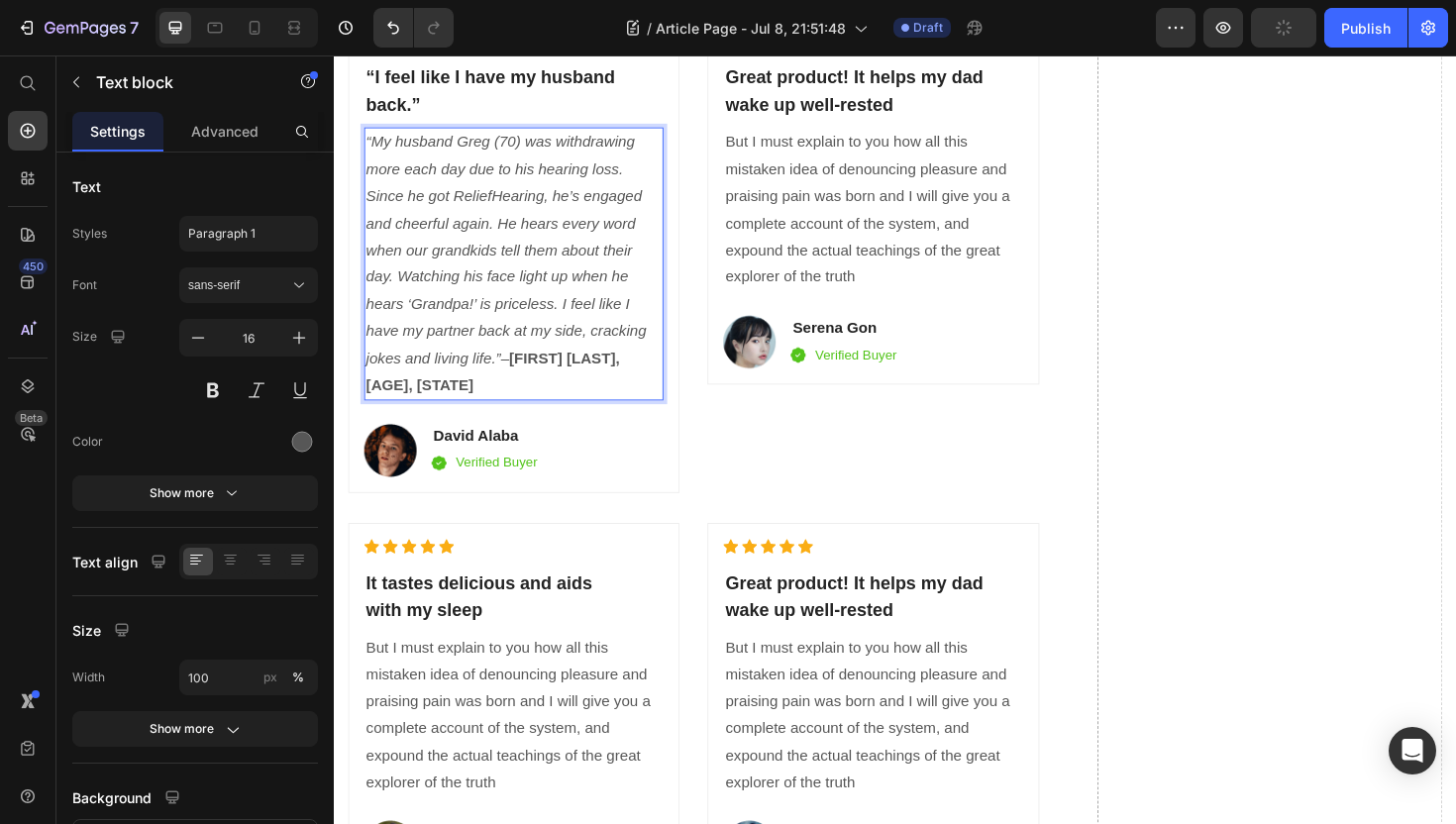 click on "Elaine R., 67, California" at bounding box center (501, 390) 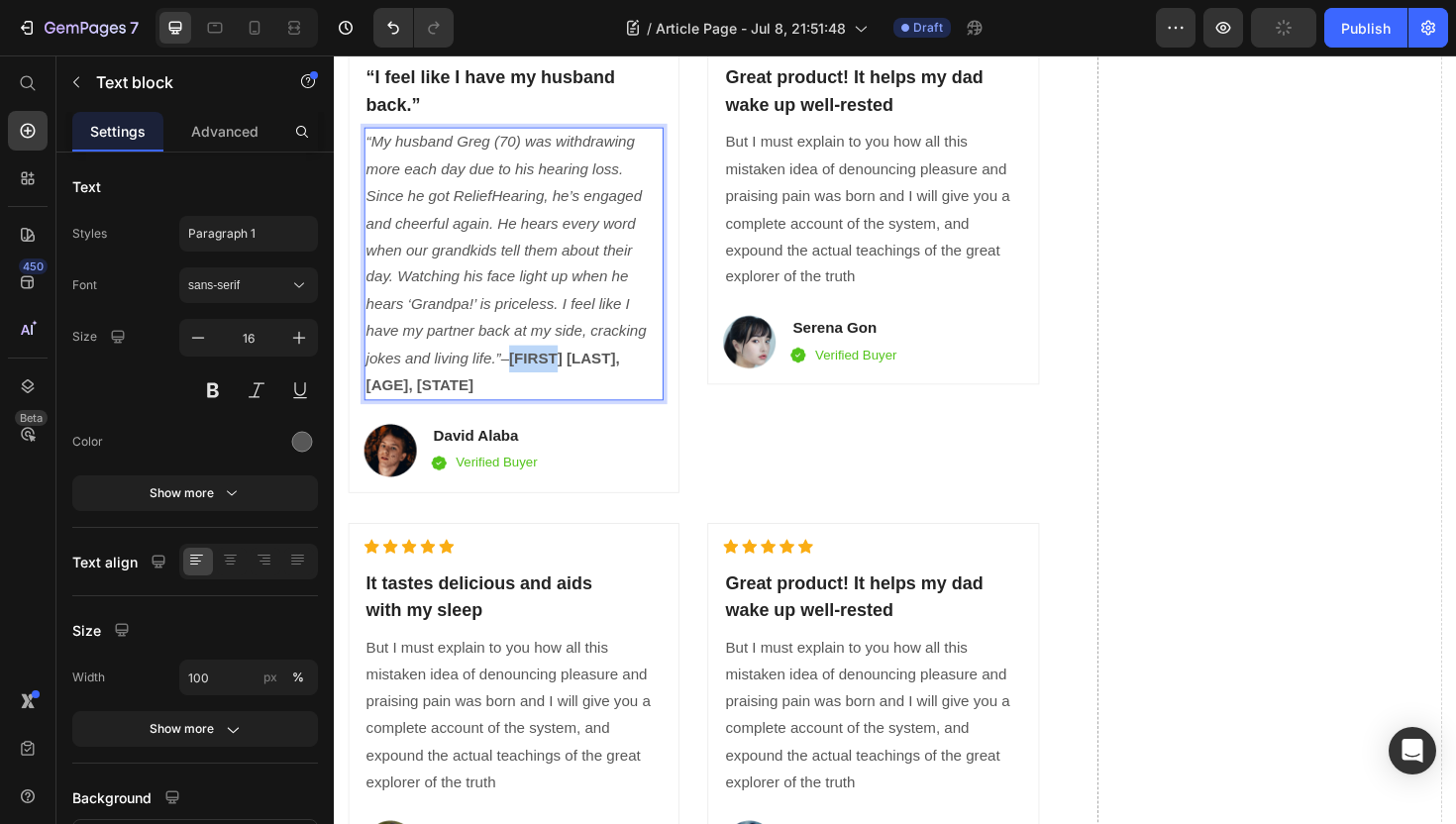 click on "Elaine R., 67, California" at bounding box center (501, 390) 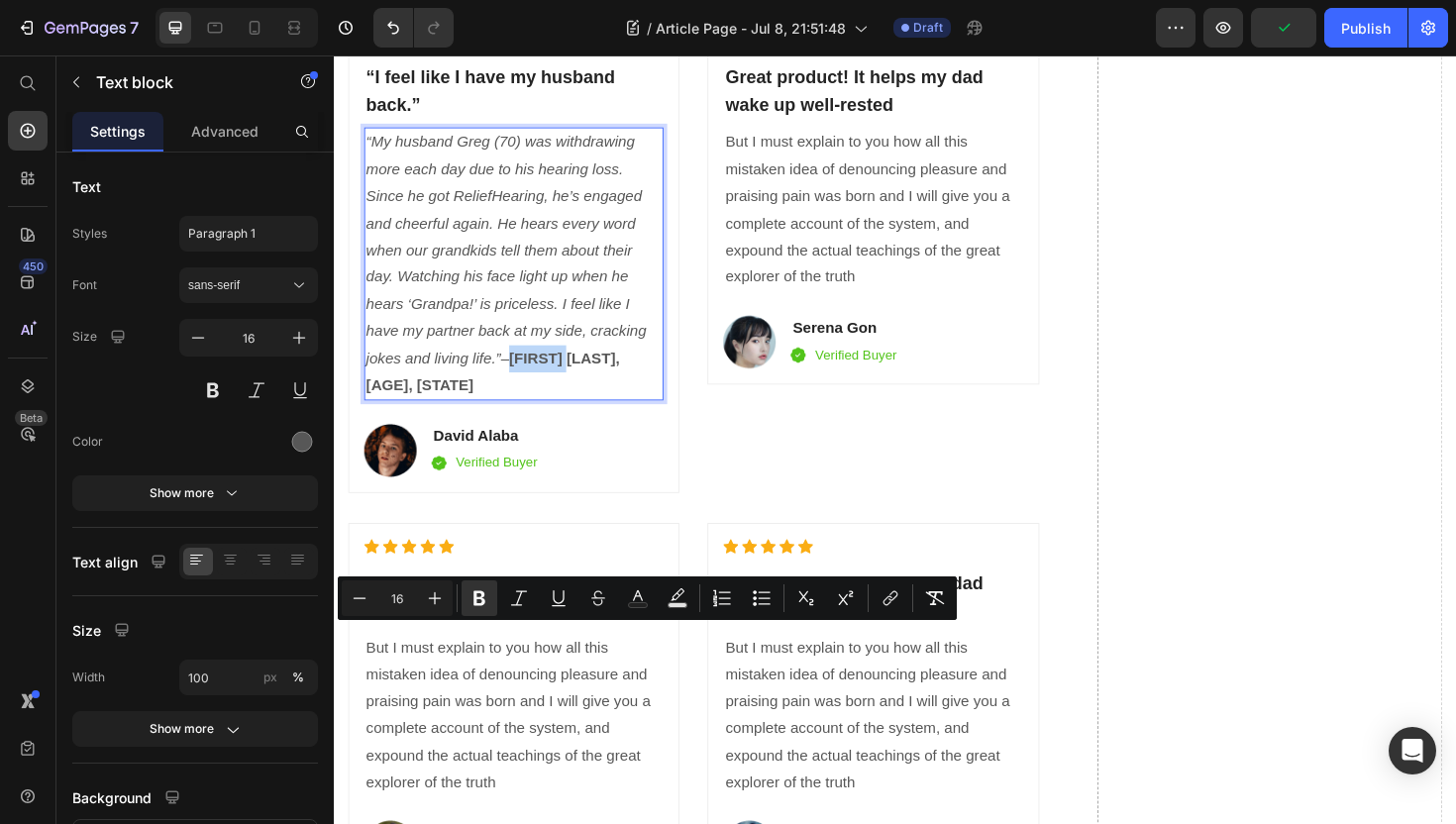 drag, startPoint x: 517, startPoint y: 673, endPoint x: 458, endPoint y: 673, distance: 59 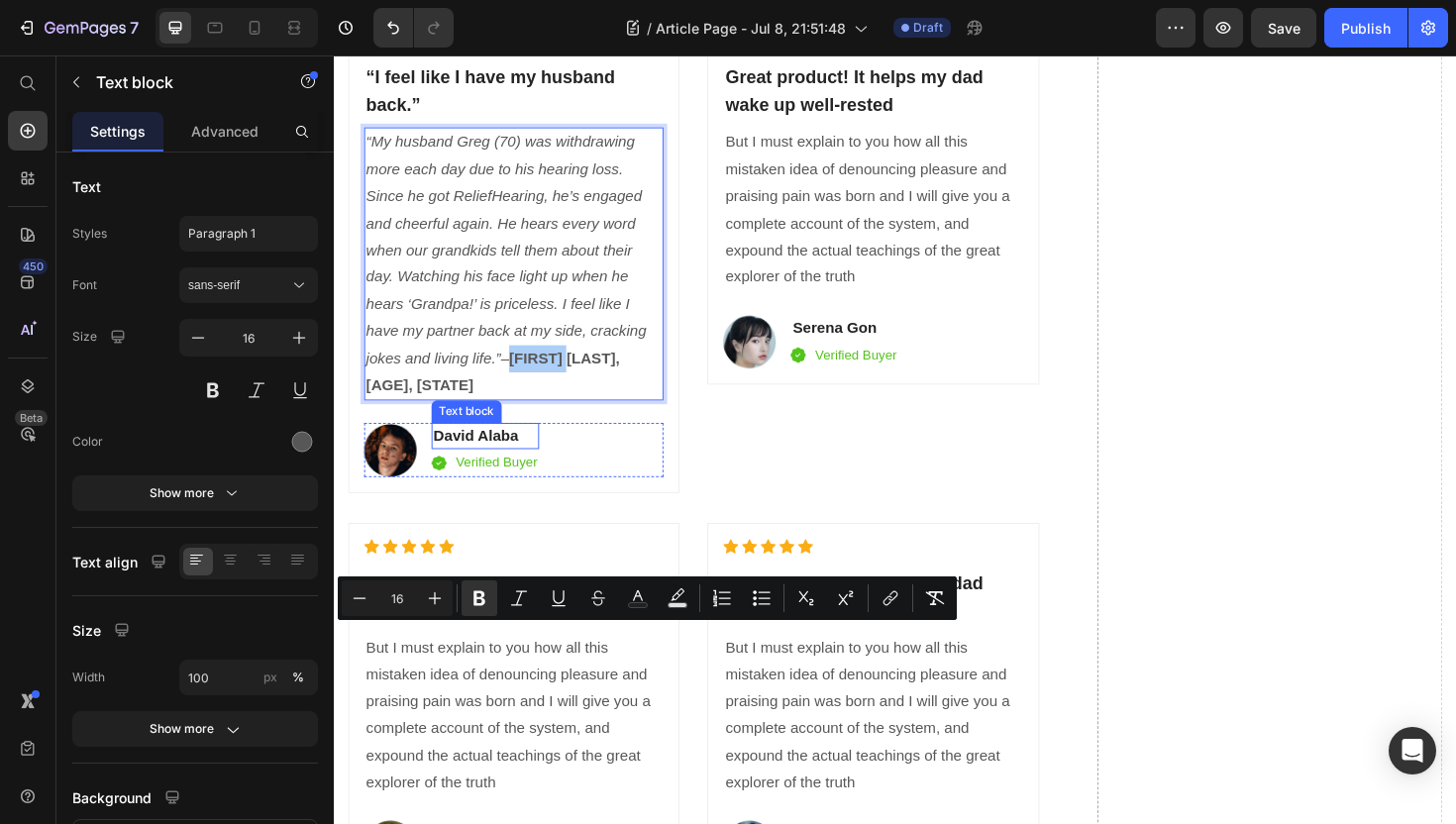 click on "David Alaba" at bounding box center [493, 459] 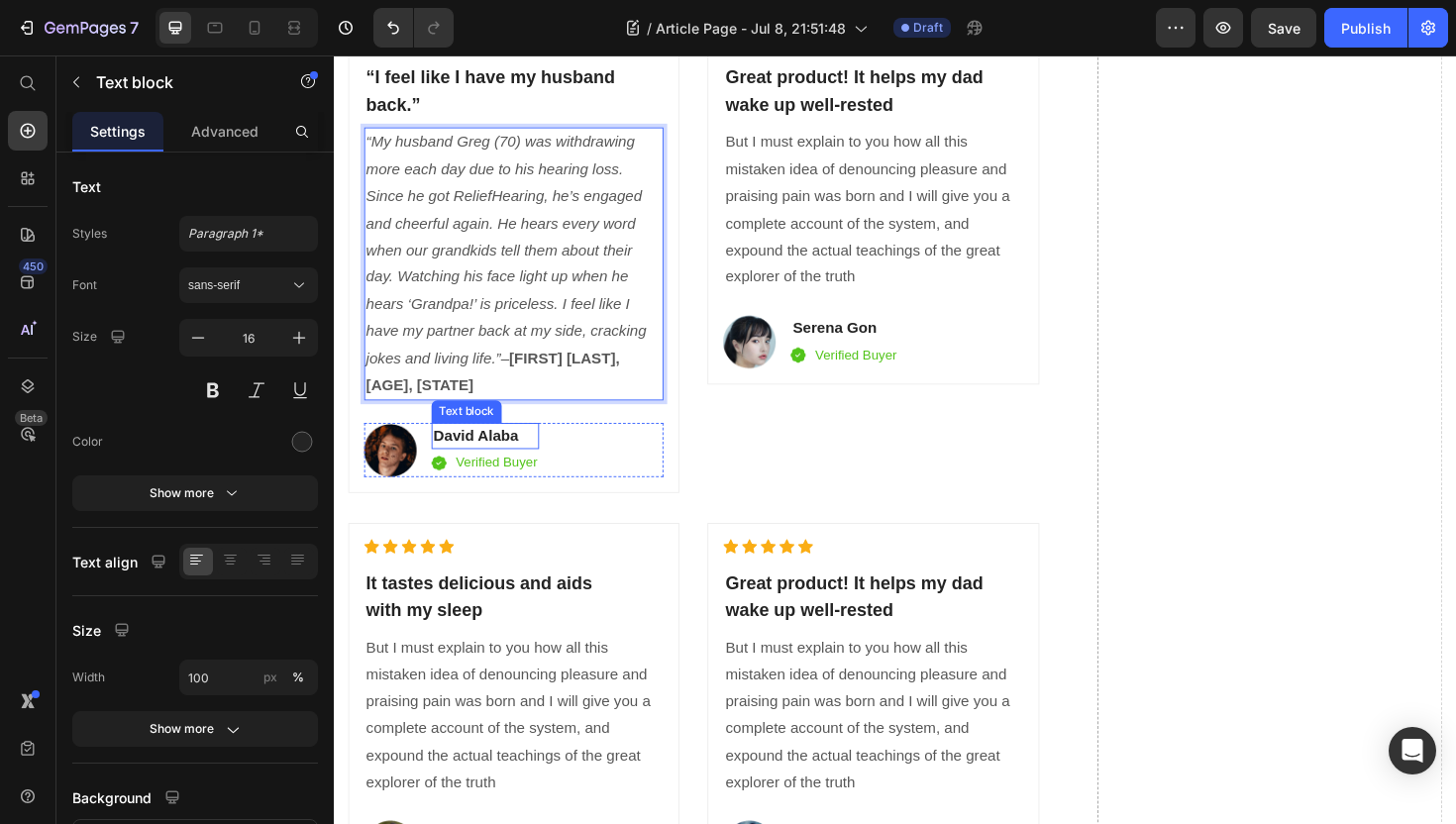 click on "David Alaba" at bounding box center [493, 459] 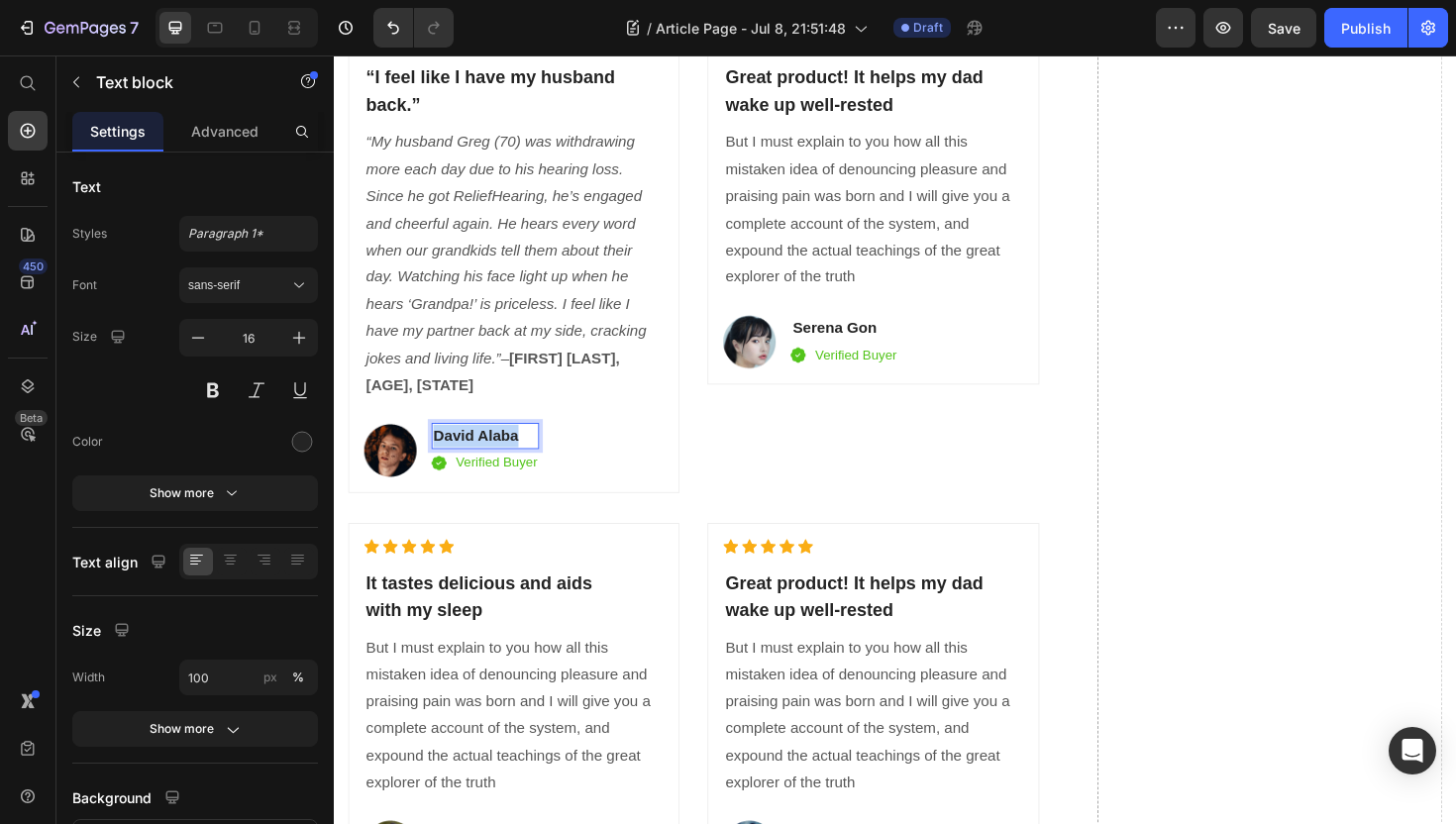 click on "David Alaba" at bounding box center (493, 459) 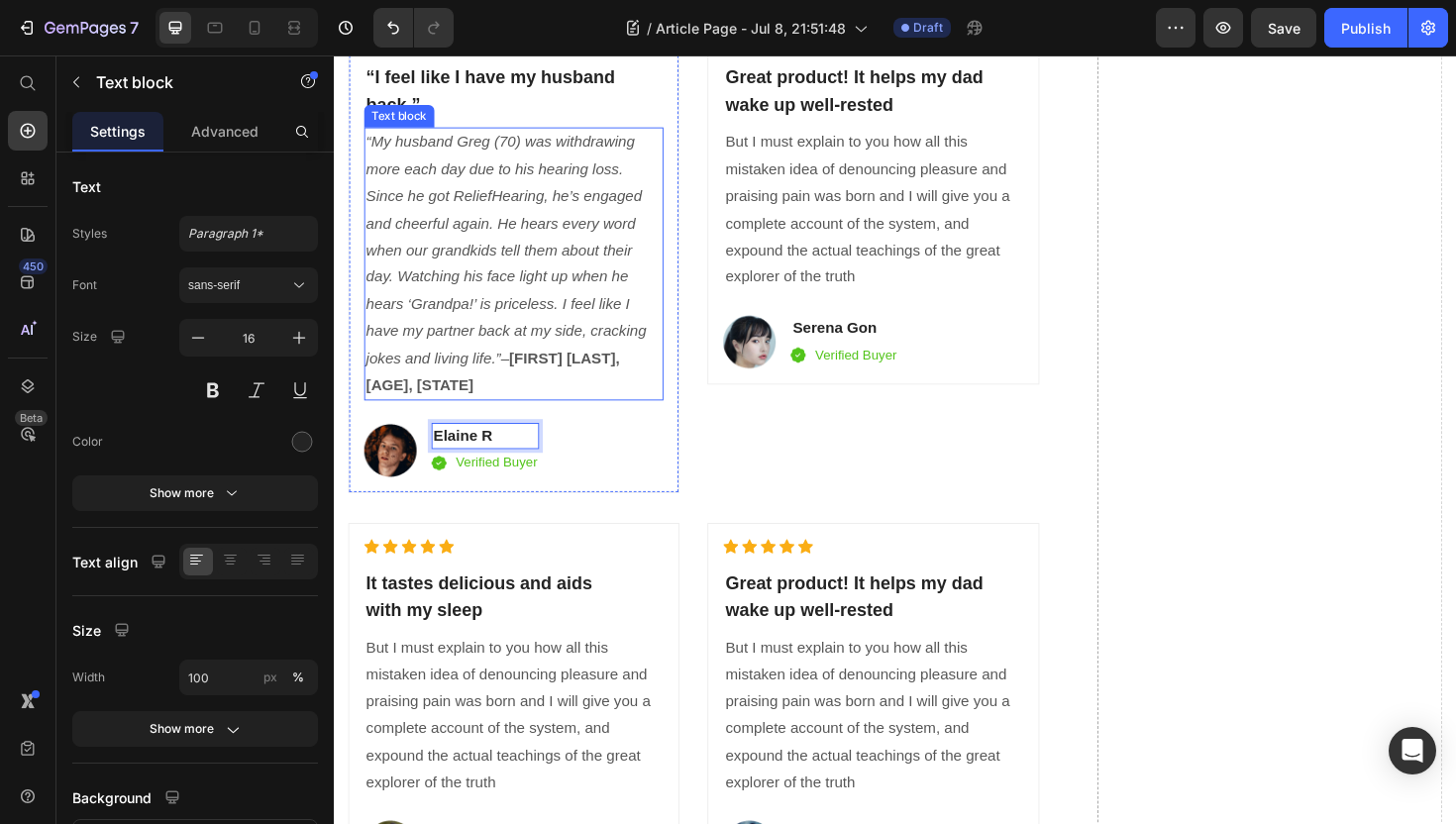 click on "Elaine R., 67, California" at bounding box center (501, 390) 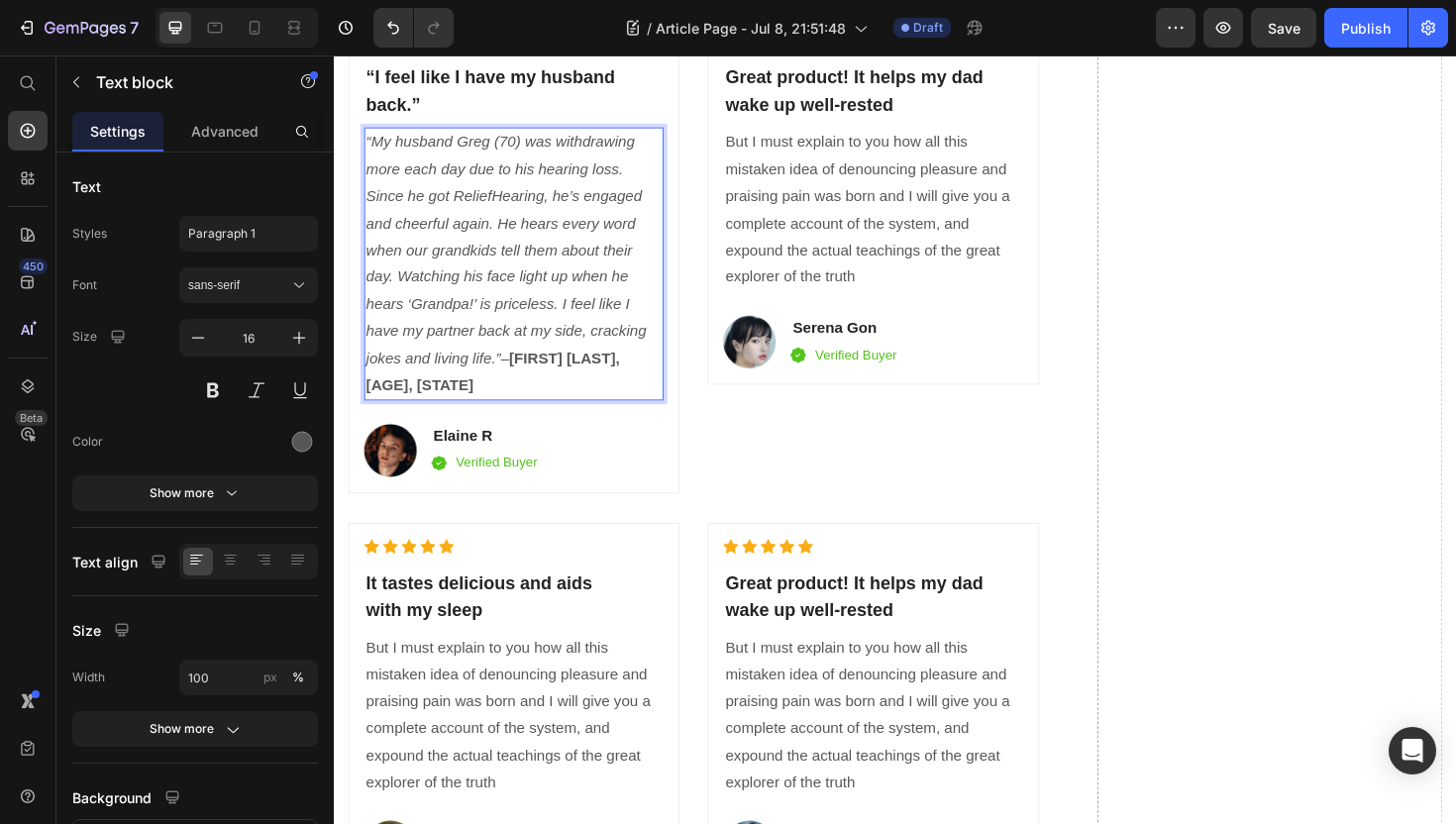 click on "“My husband Greg (70) was withdrawing more each day due to his hearing loss. Since he got ReliefHearing, he’s engaged and cheerful again. He hears every word when our grandkids tell him about their day. Watching his face light up when he hears ‘Grandpa!’ is priceless. I feel like I have my partner back at my side, cracking jokes and living life.”  –  Elaine R., 67, California" at bounding box center [524, 276] 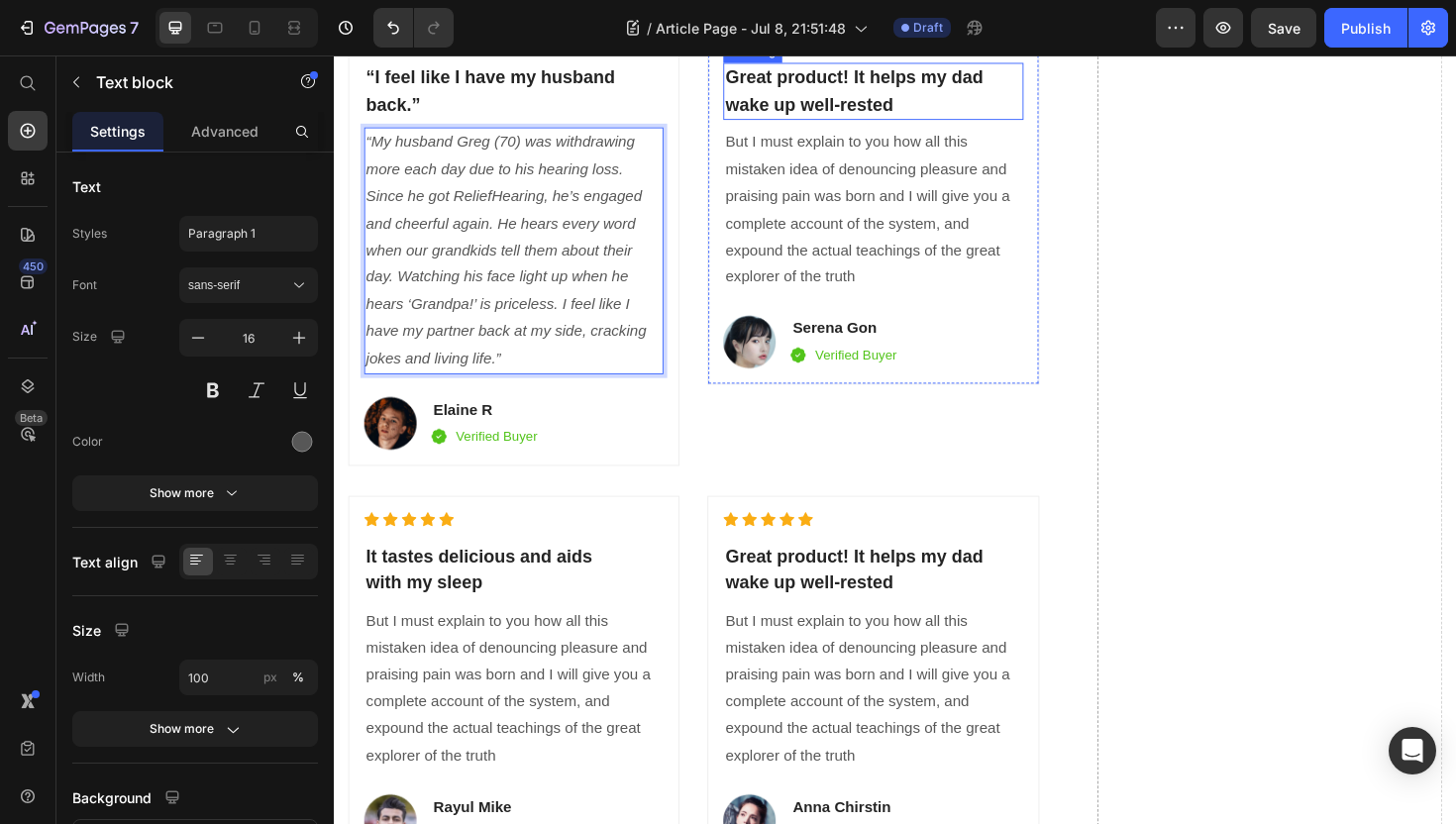 click on "Great product! It helps my dad wake up well-rested" at bounding box center (904, 93) 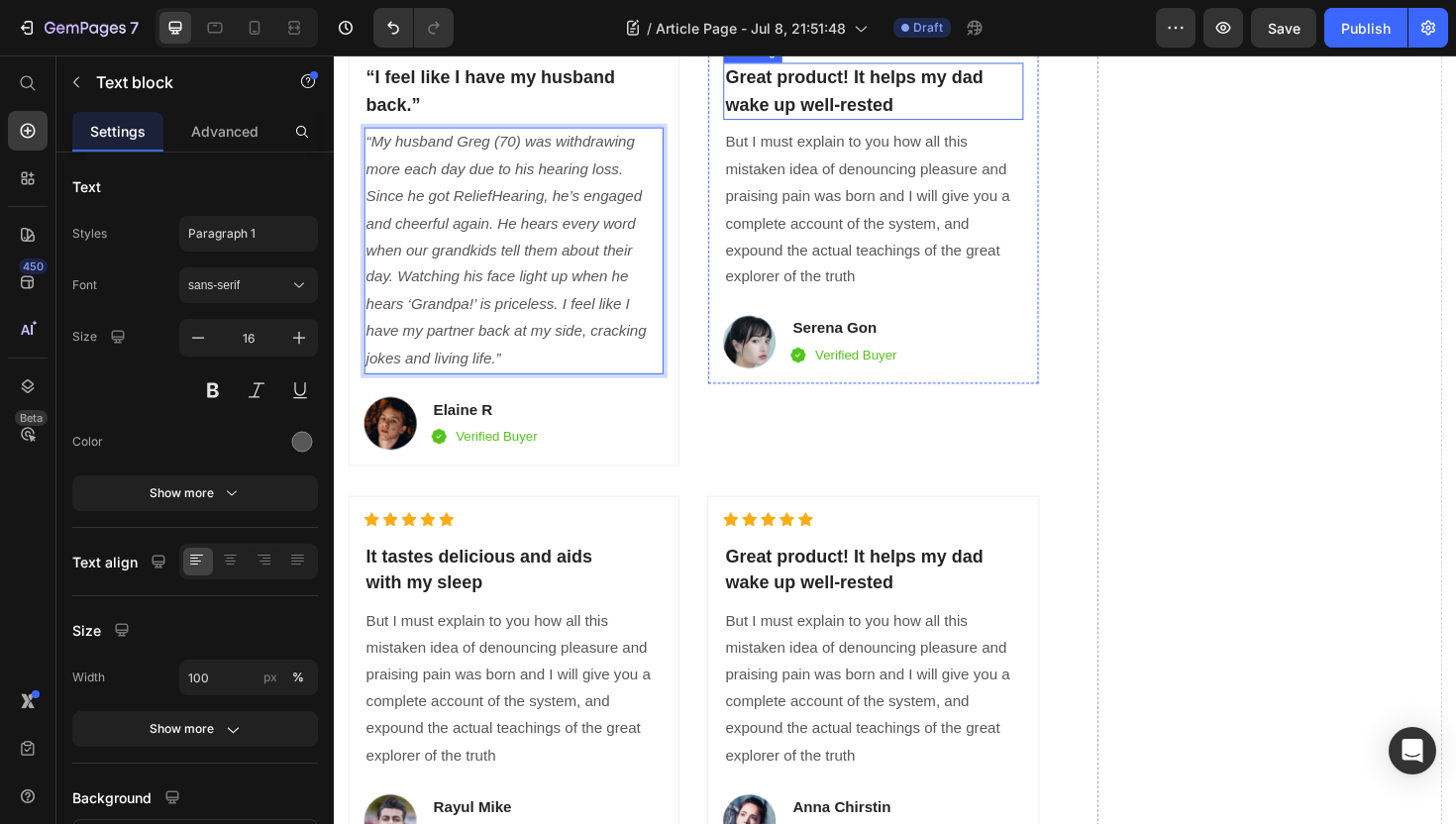 click on "Great product! It helps my dad wake up well-rested" at bounding box center (904, 93) 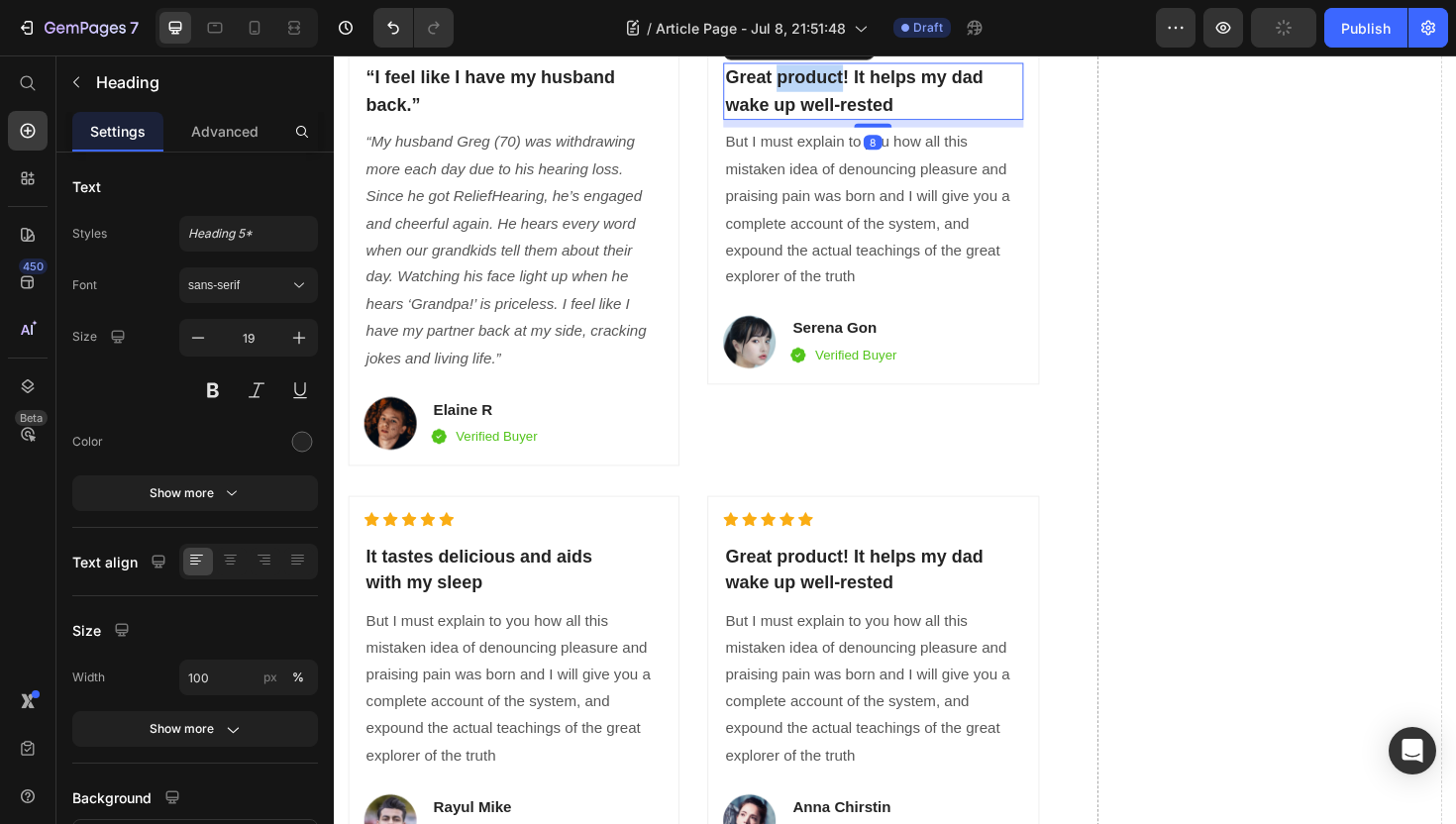 click on "Great product! It helps my dad wake up well-rested" at bounding box center [904, 93] 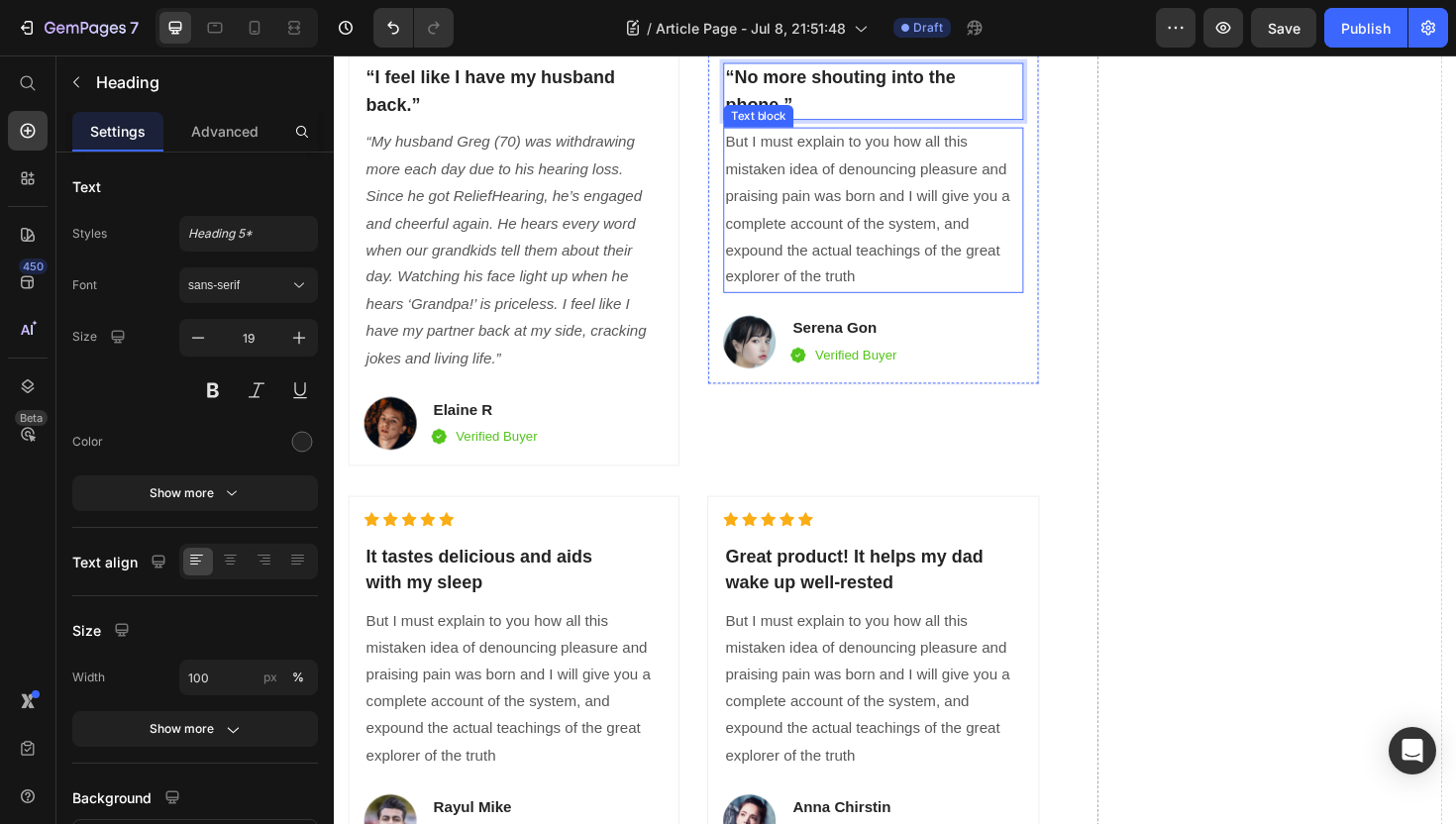 click on "But I must explain to you how all this mistaken idea of denouncing pleasure and praising pain was born and I will give you a complete account of the system, and expound the actual teachings of the great explorer of the truth" at bounding box center [904, 219] 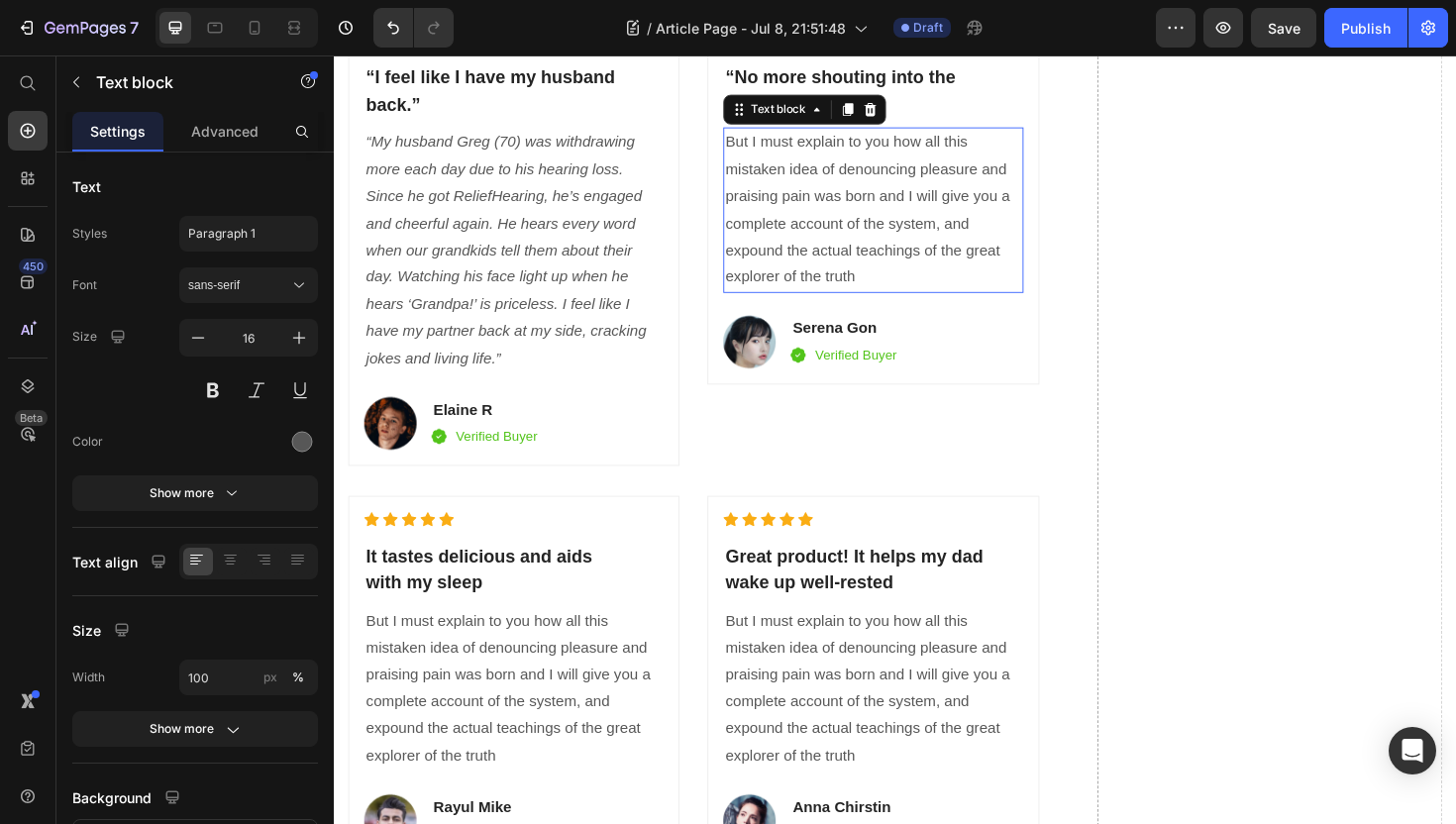 click on "But I must explain to you how all this mistaken idea of denouncing pleasure and praising pain was born and I will give you a complete account of the system, and expound the actual teachings of the great explorer of the truth" at bounding box center [904, 219] 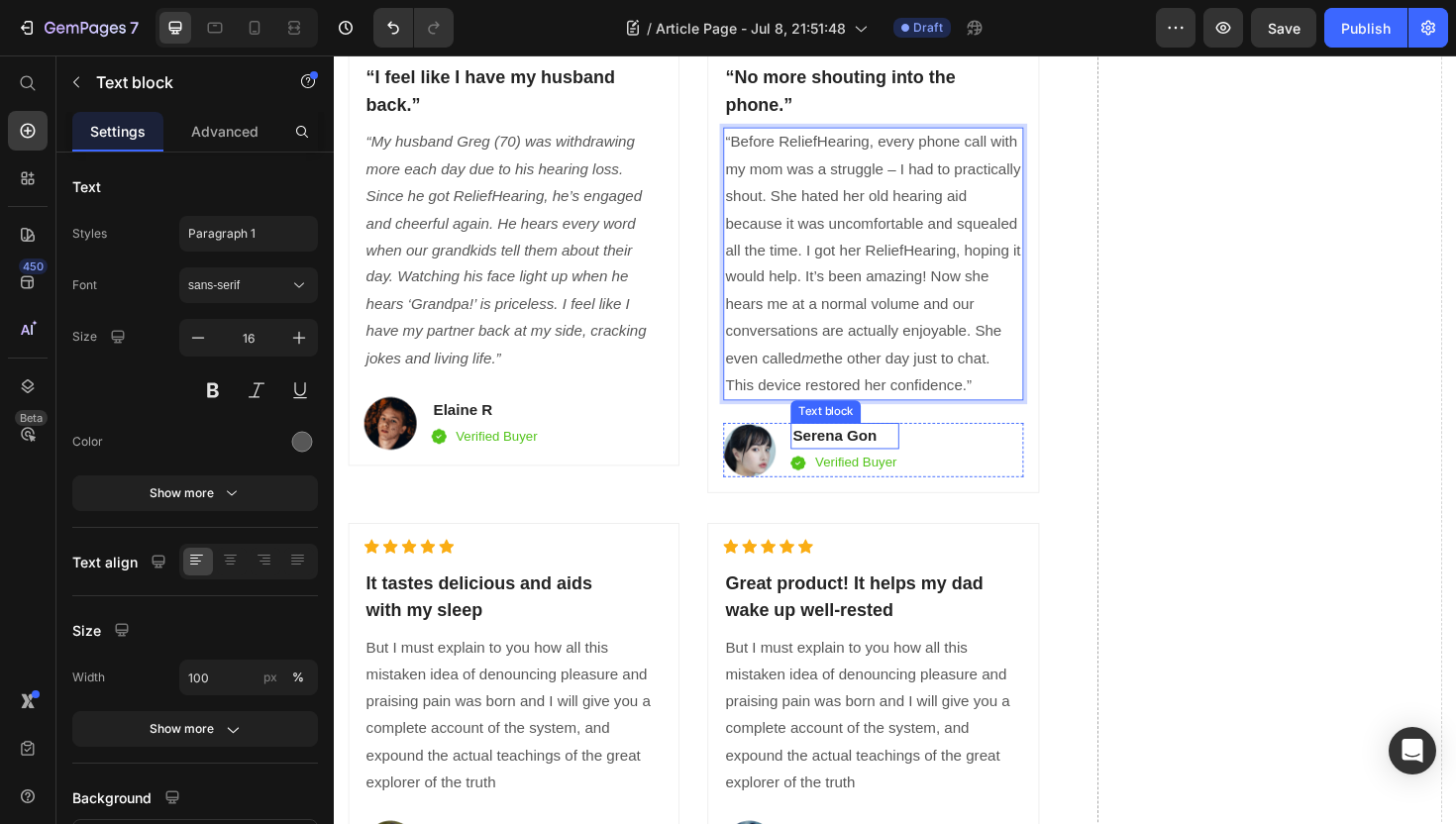click on "Serena Gon" at bounding box center (874, 459) 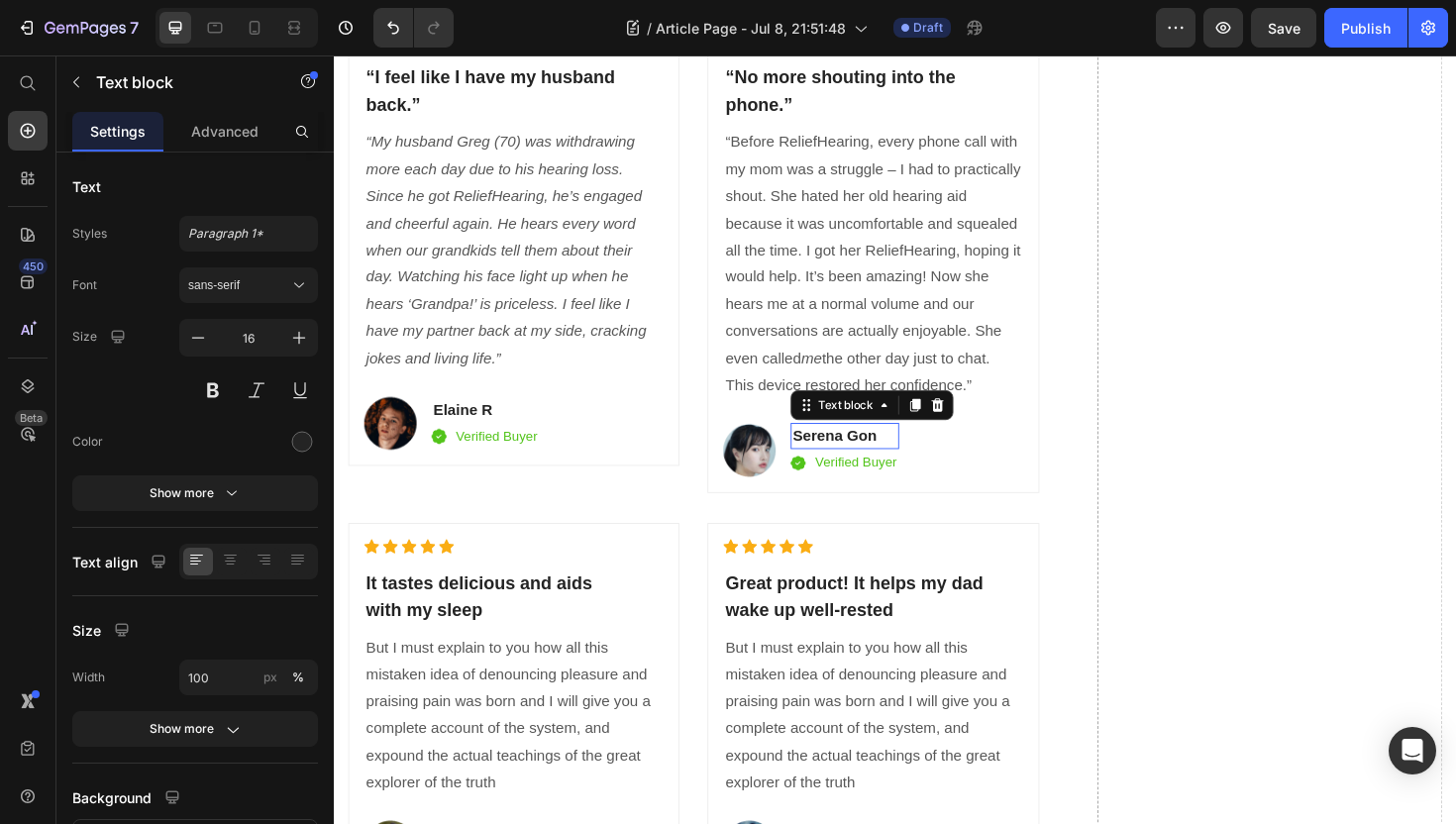 click on "Serena Gon" at bounding box center (874, 459) 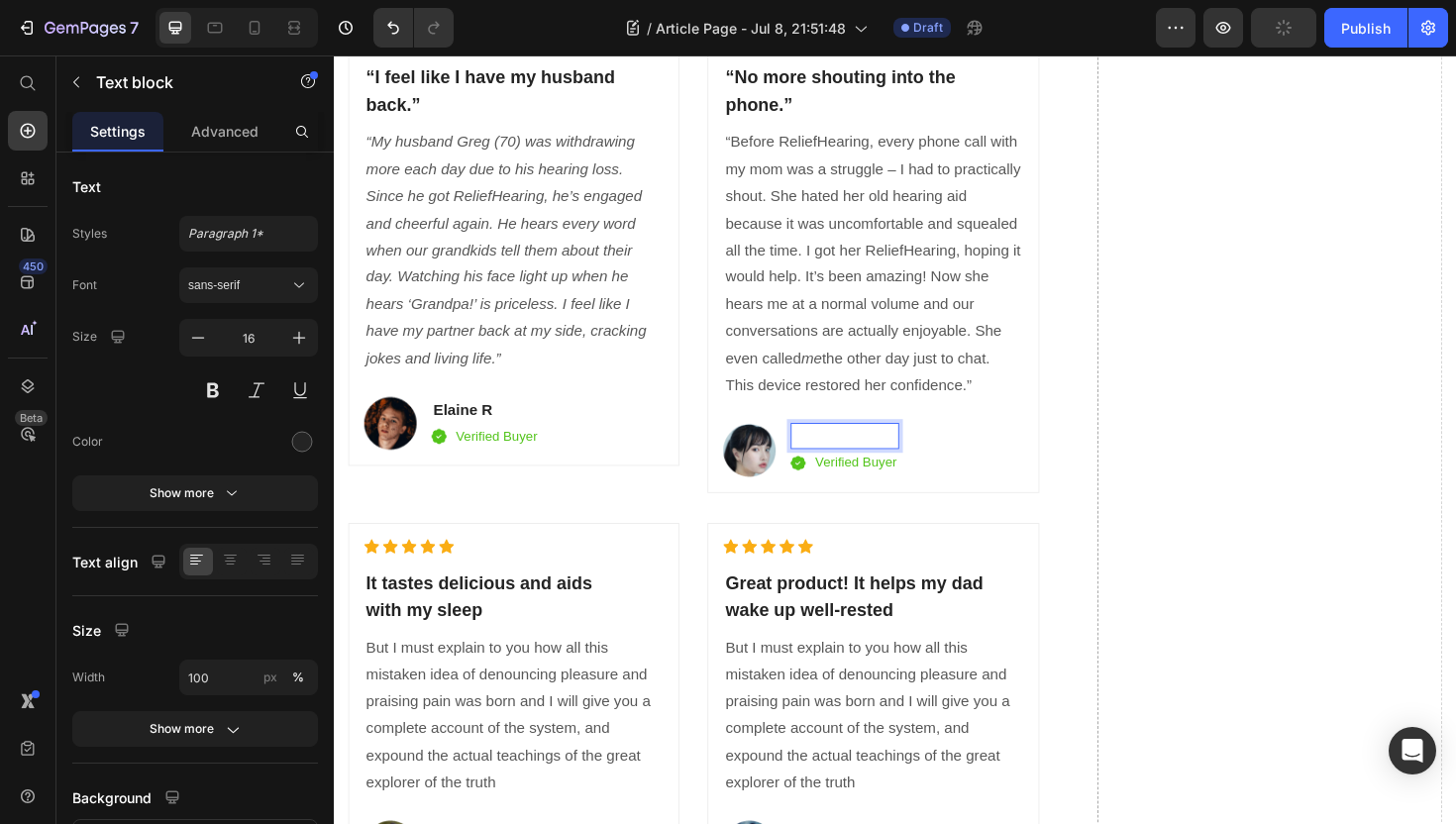 scroll, scrollTop: 10907, scrollLeft: 0, axis: vertical 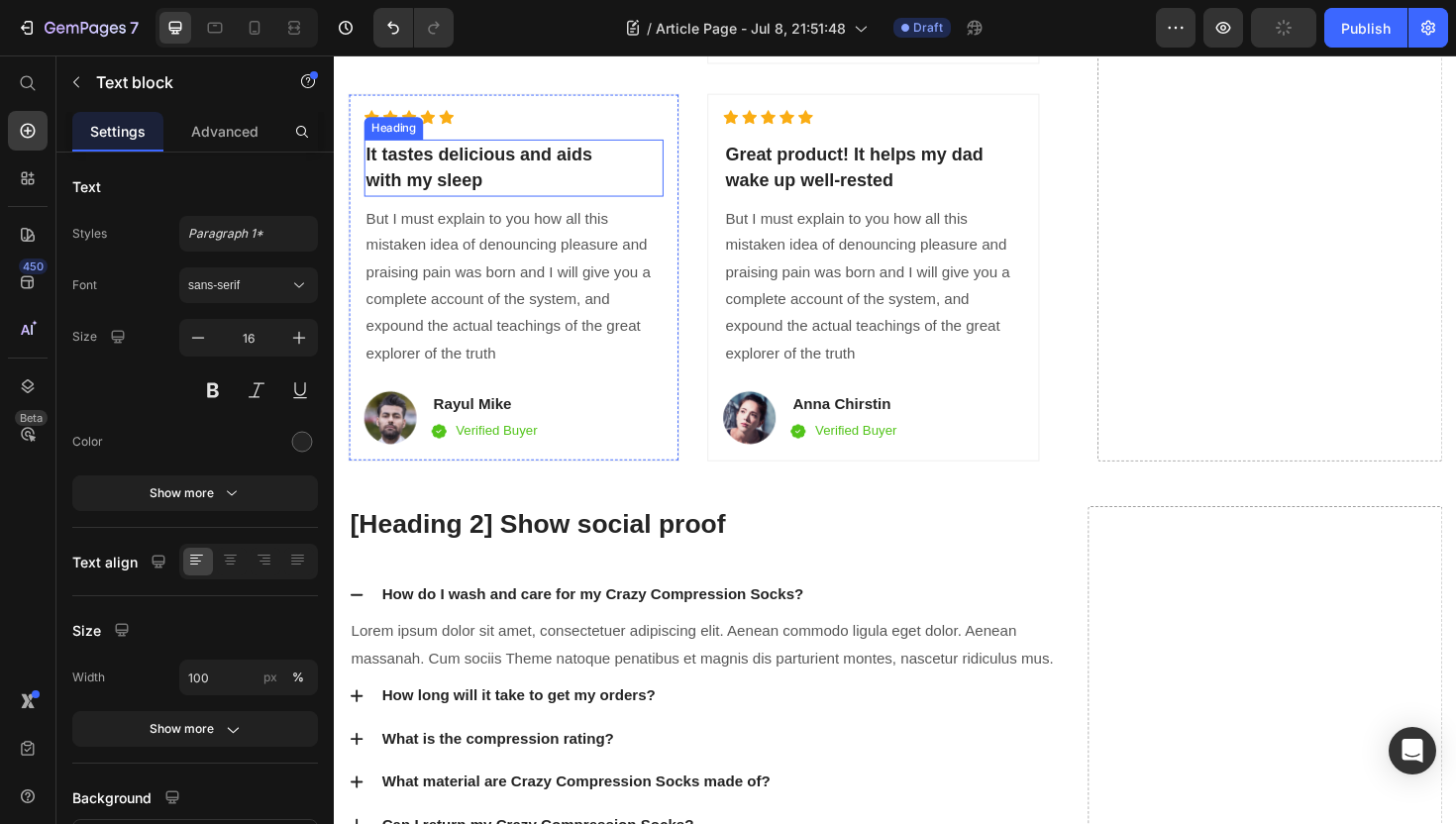 click on "It tastes delicious and aids with my sleep" at bounding box center [524, 174] 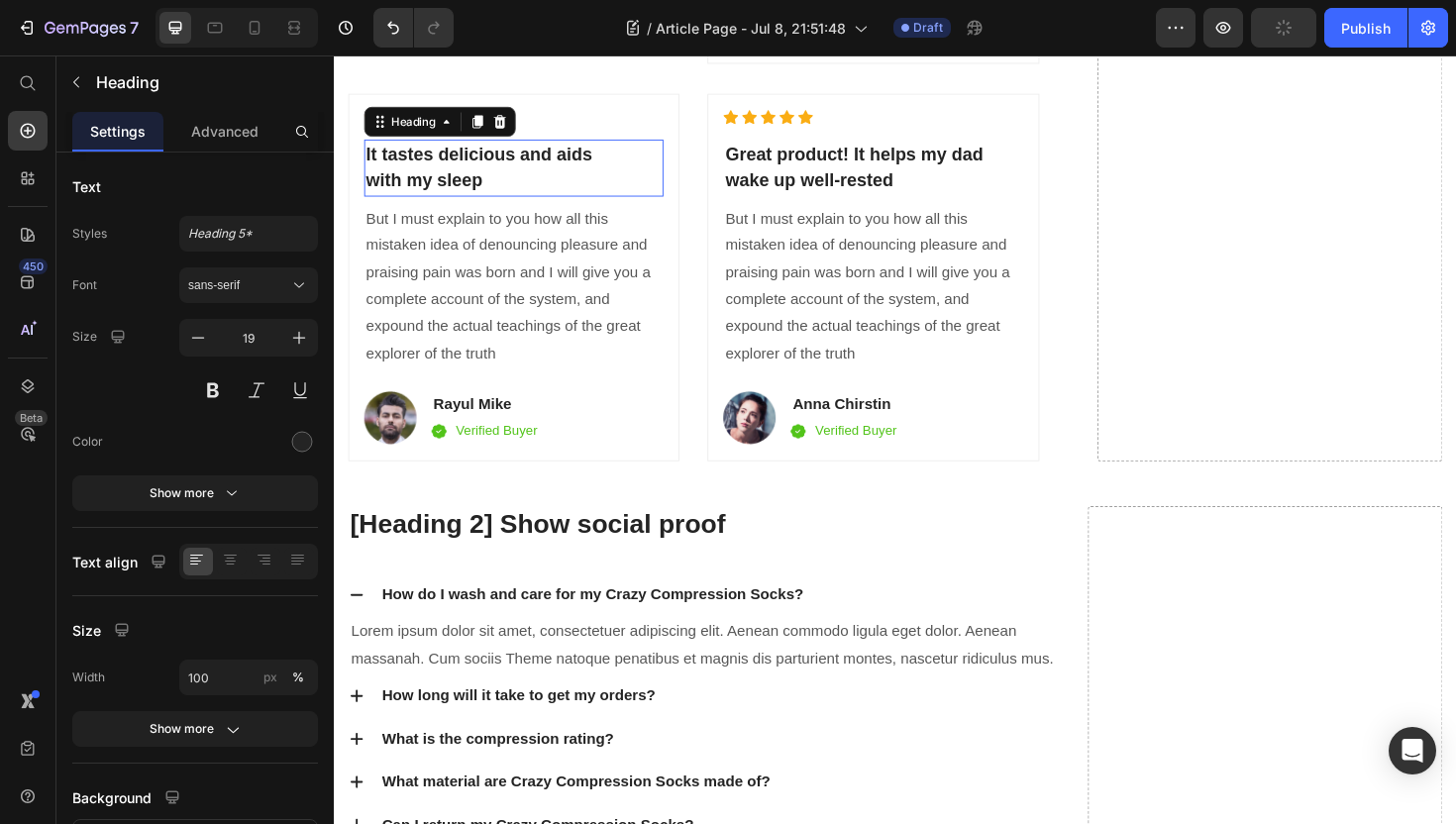 click on "It tastes delicious and aids with my sleep" at bounding box center (524, 174) 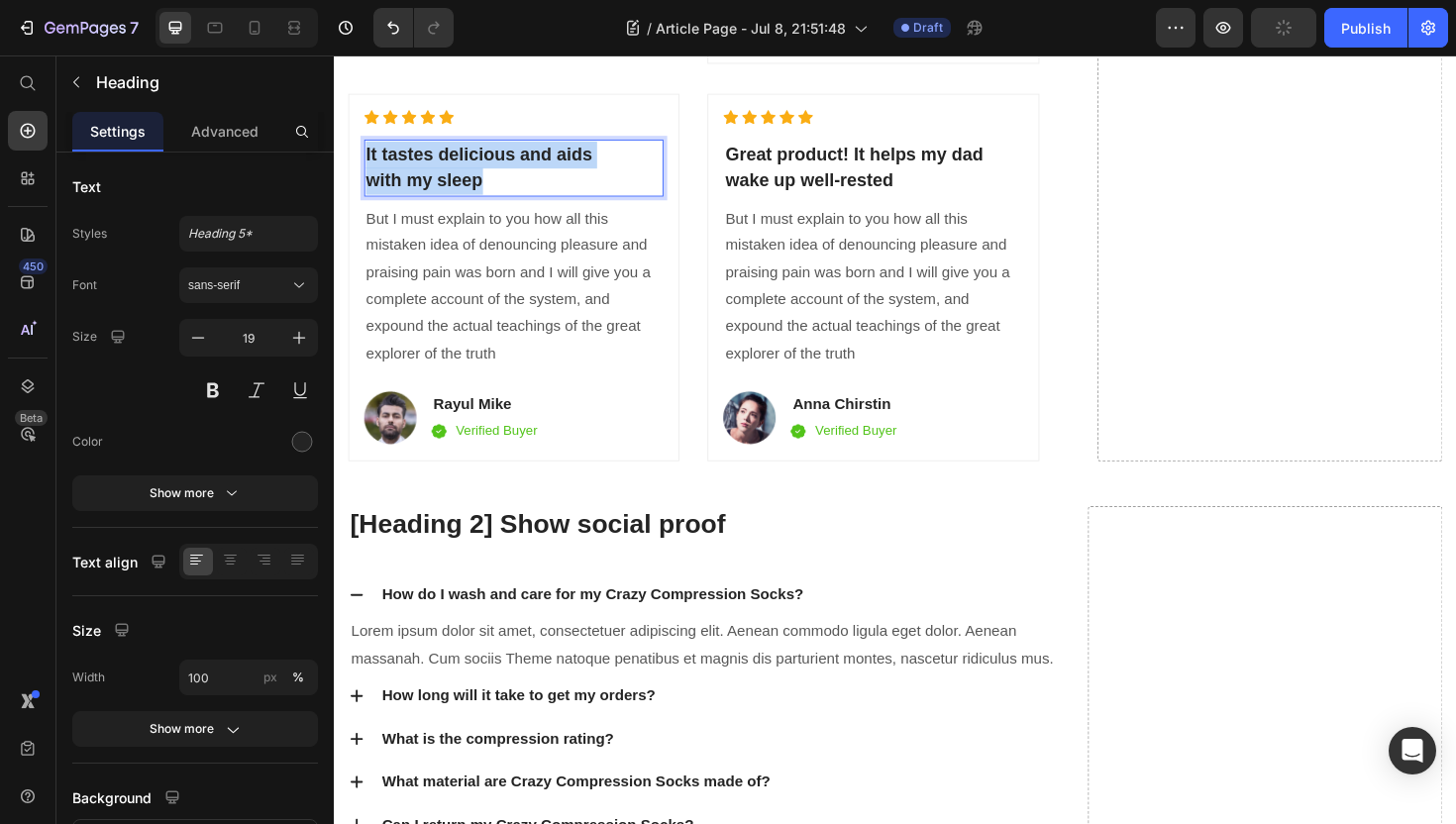click on "It tastes delicious and aids with my sleep" at bounding box center (524, 174) 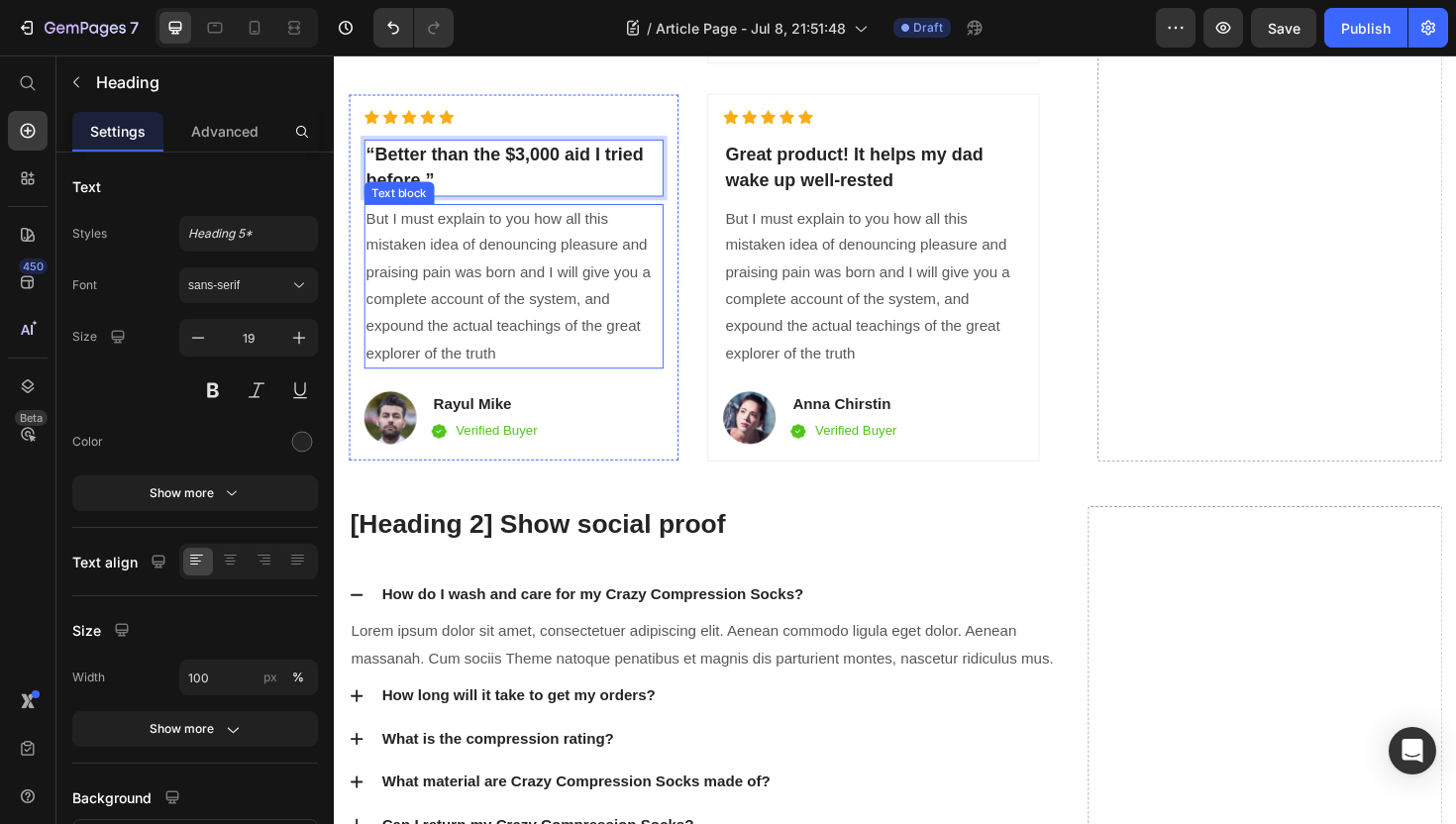 click on "But I must explain to you how all this mistaken idea of denouncing pleasure and praising pain was born and I will give you a complete account of the system, and expound the actual teachings of the great explorer of the truth" at bounding box center (524, 300) 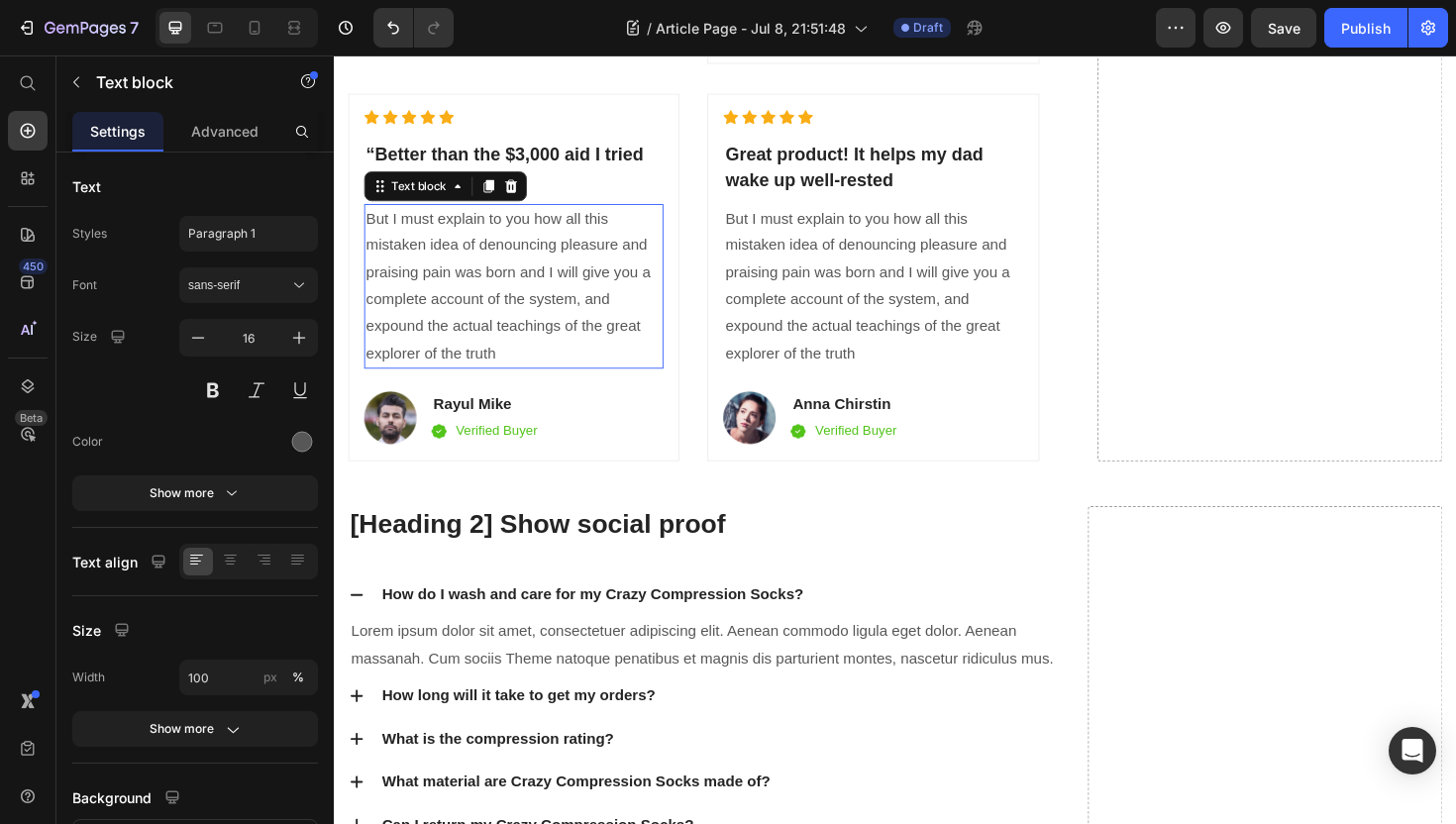 click on "But I must explain to you how all this mistaken idea of denouncing pleasure and praising pain was born and I will give you a complete account of the system, and expound the actual teachings of the great explorer of the truth" at bounding box center [524, 300] 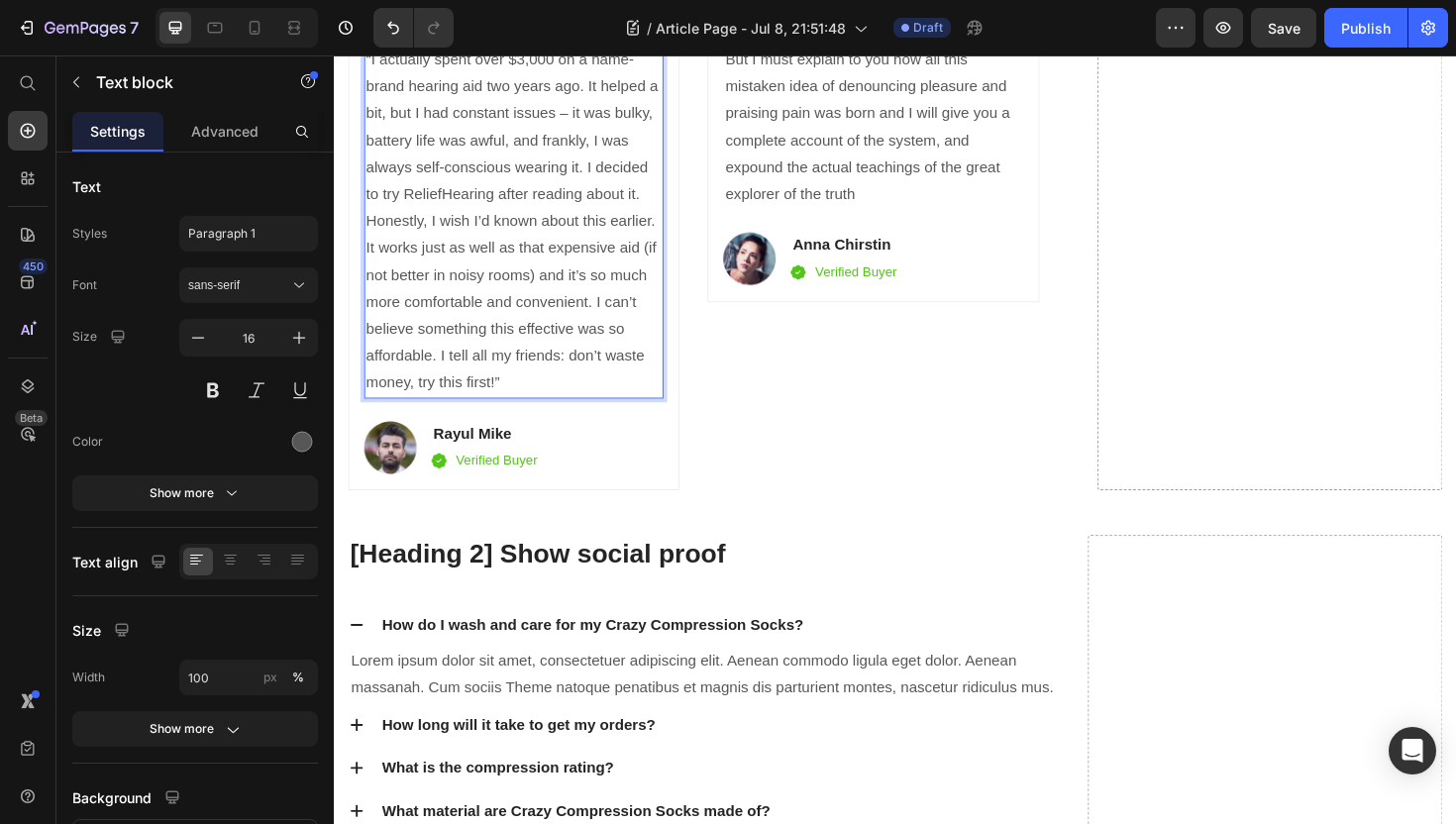 scroll, scrollTop: 11761, scrollLeft: 0, axis: vertical 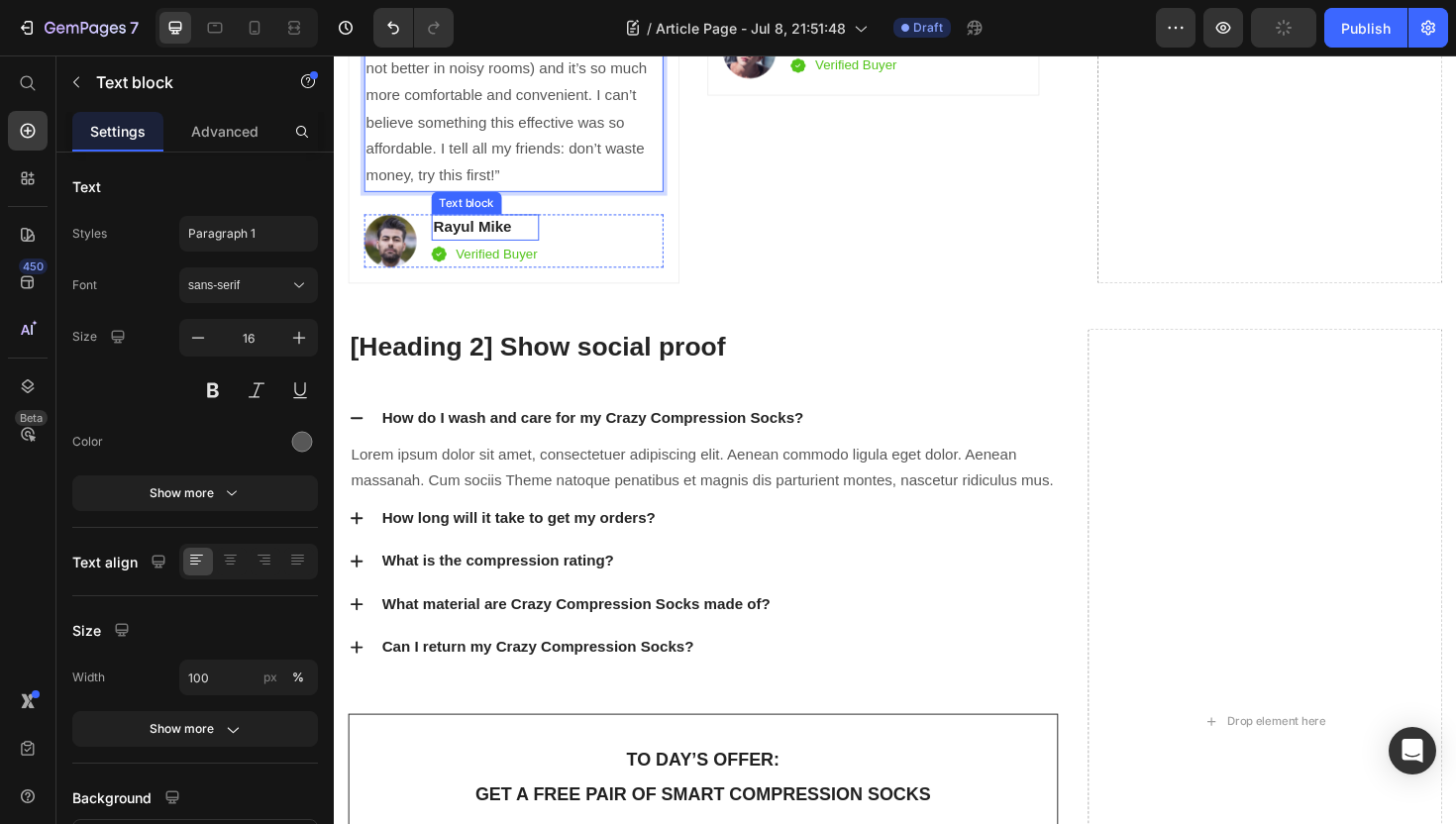 click on "Rayul Mike" at bounding box center (493, 238) 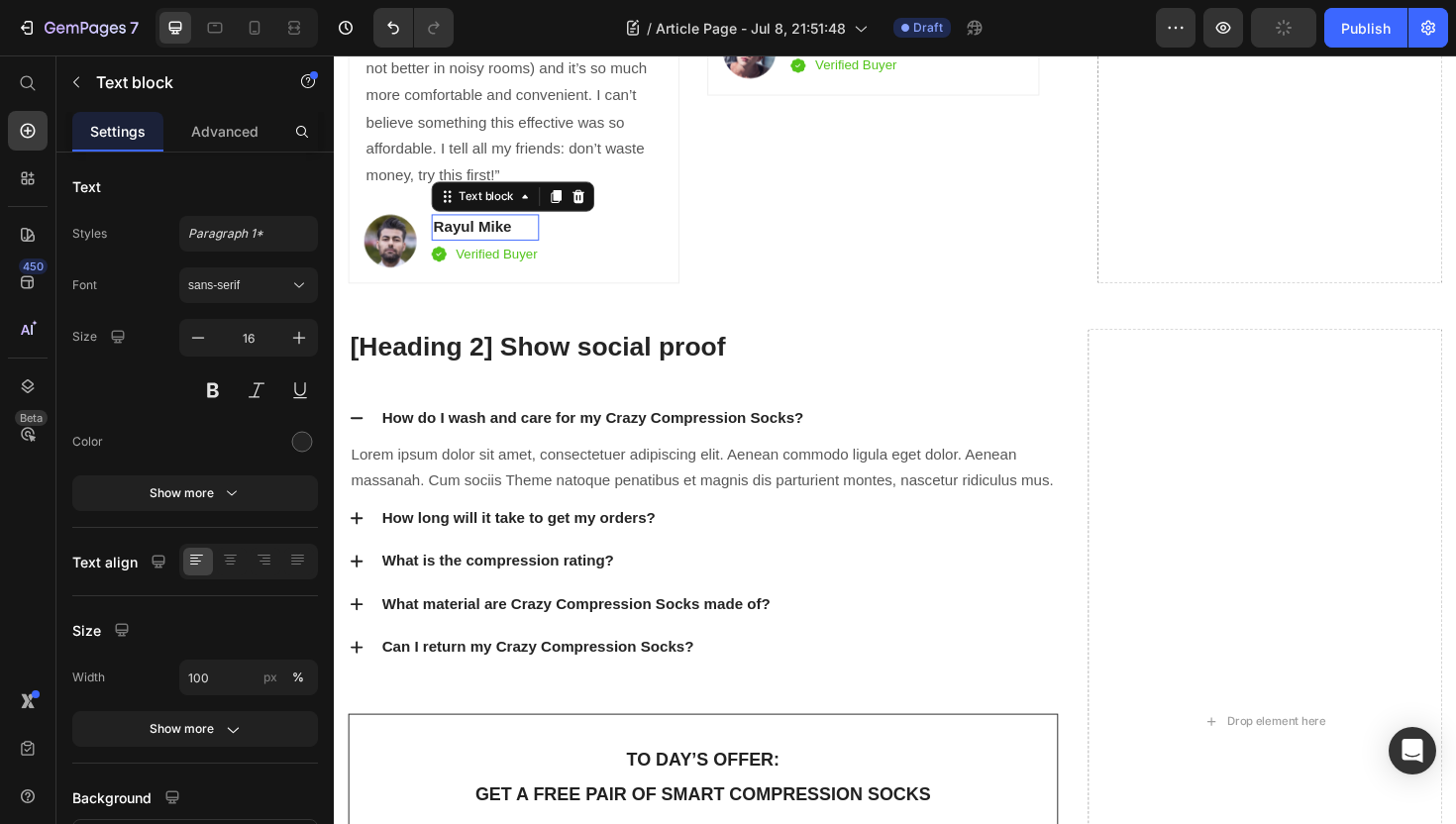 click on "Rayul Mike" at bounding box center [493, 238] 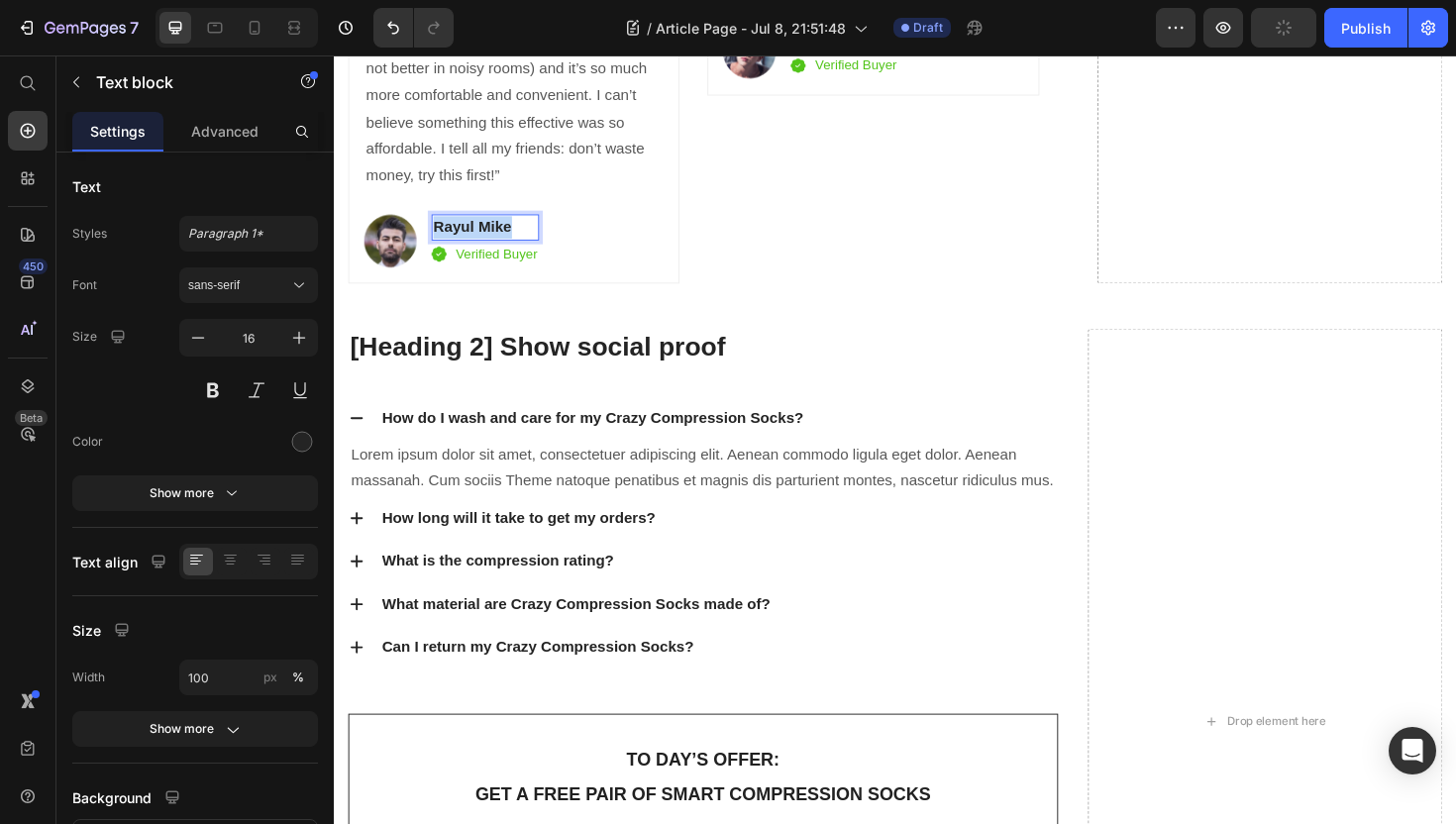 click on "Rayul Mike" at bounding box center [493, 238] 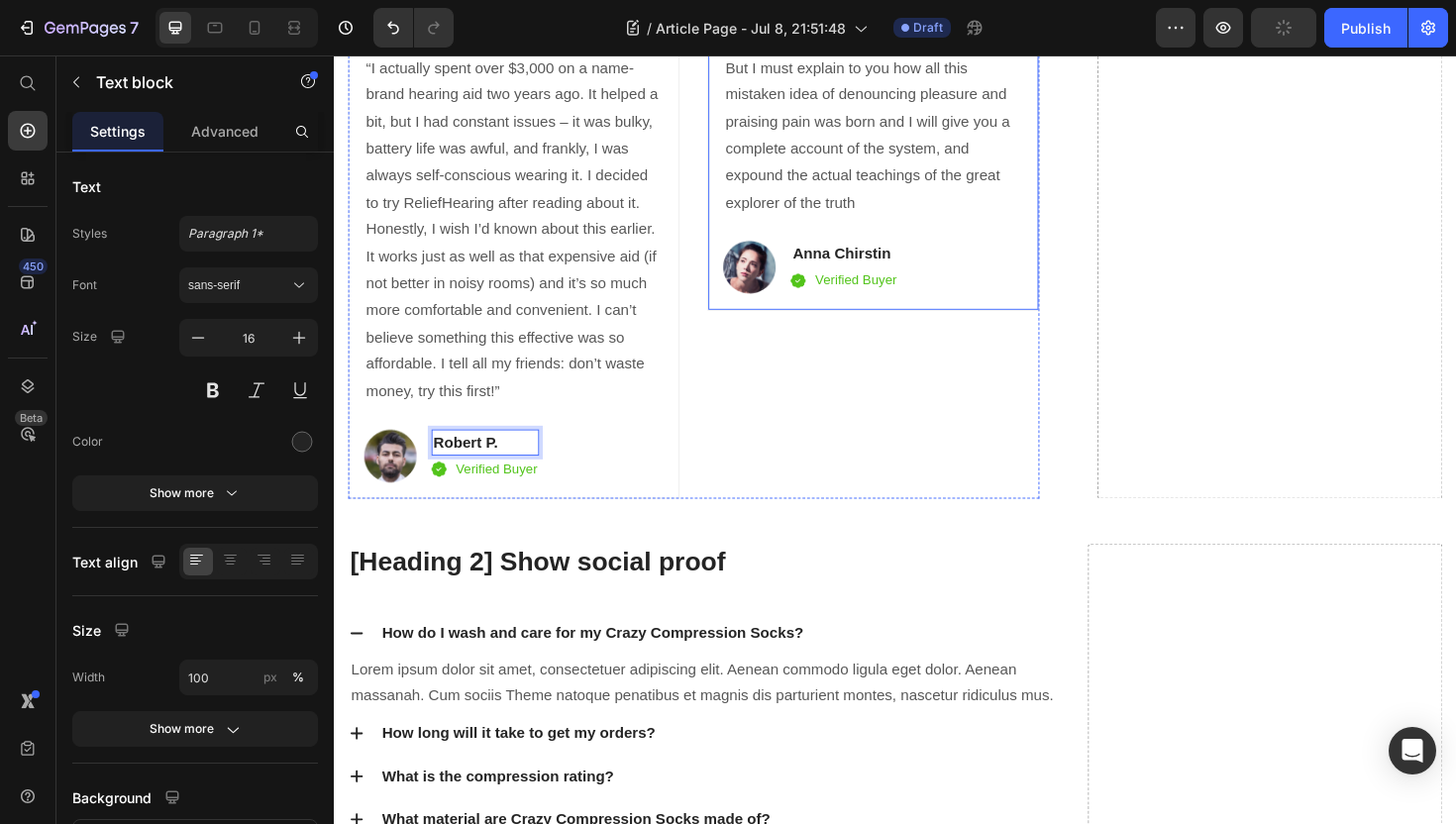 scroll, scrollTop: 11527, scrollLeft: 0, axis: vertical 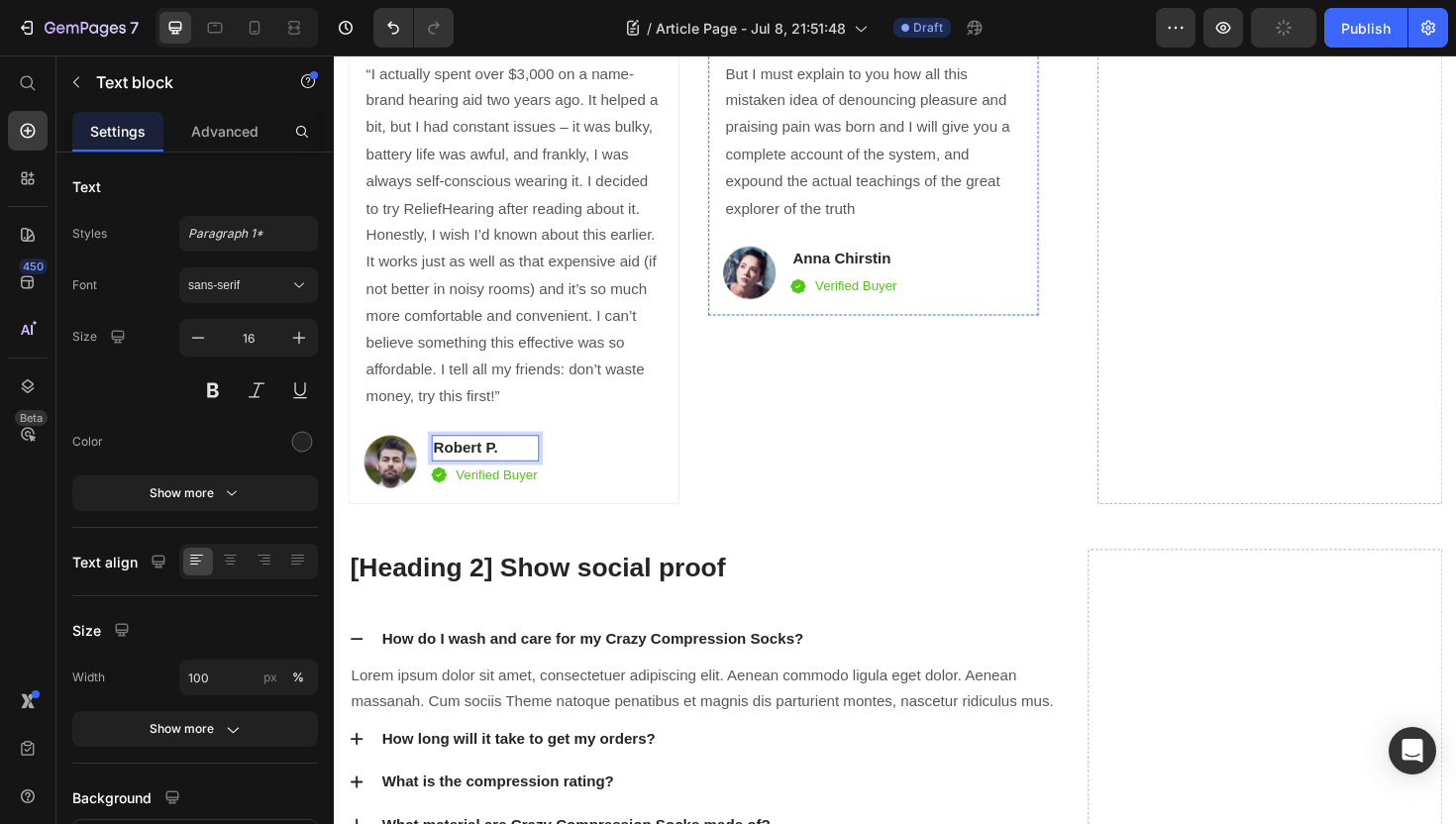 click on "Great product! It helps my dad wake up well-rested" at bounding box center (904, 21) 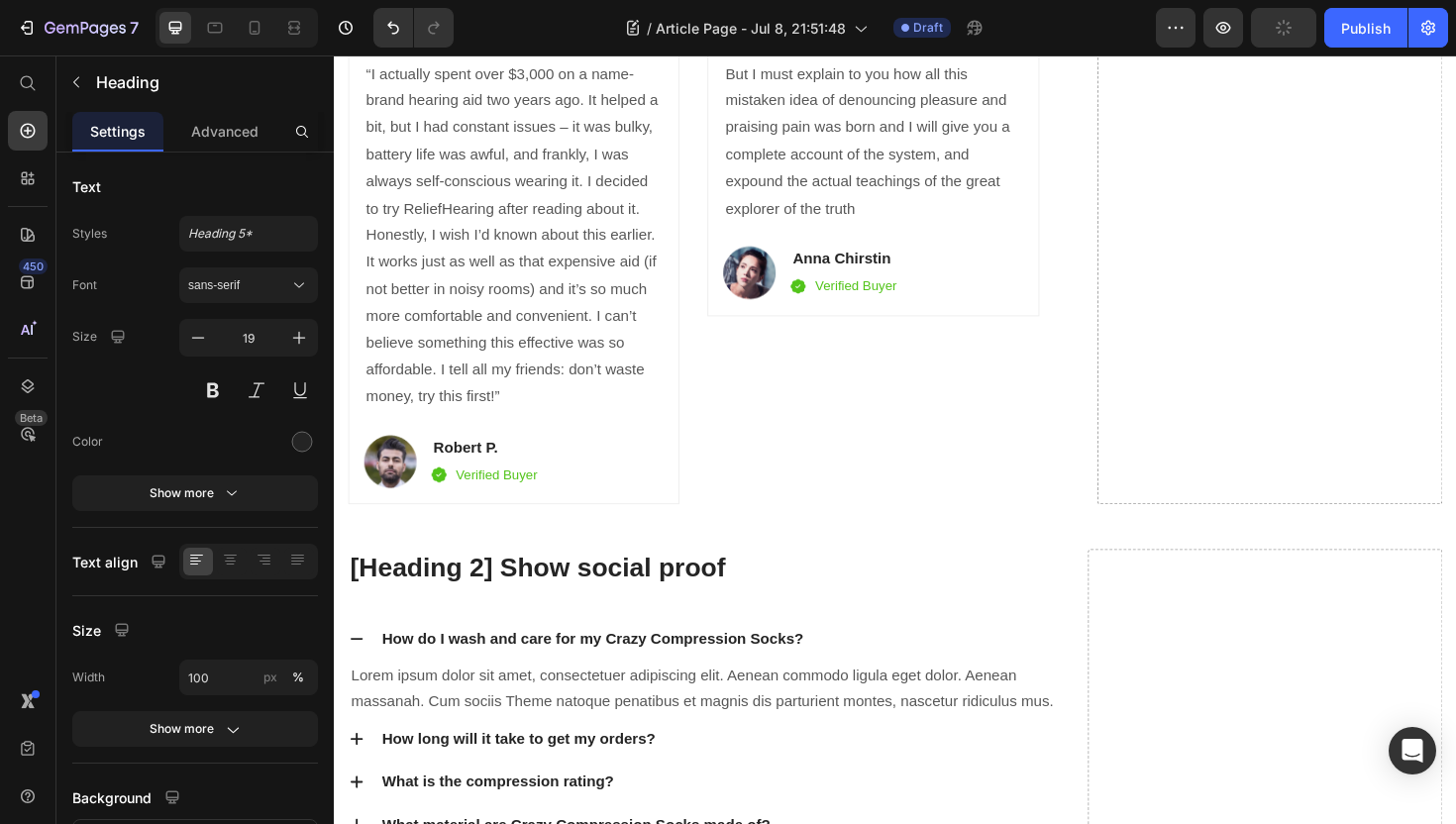 click on "Great product! It helps my dad wake up well-rested" at bounding box center (904, 21) 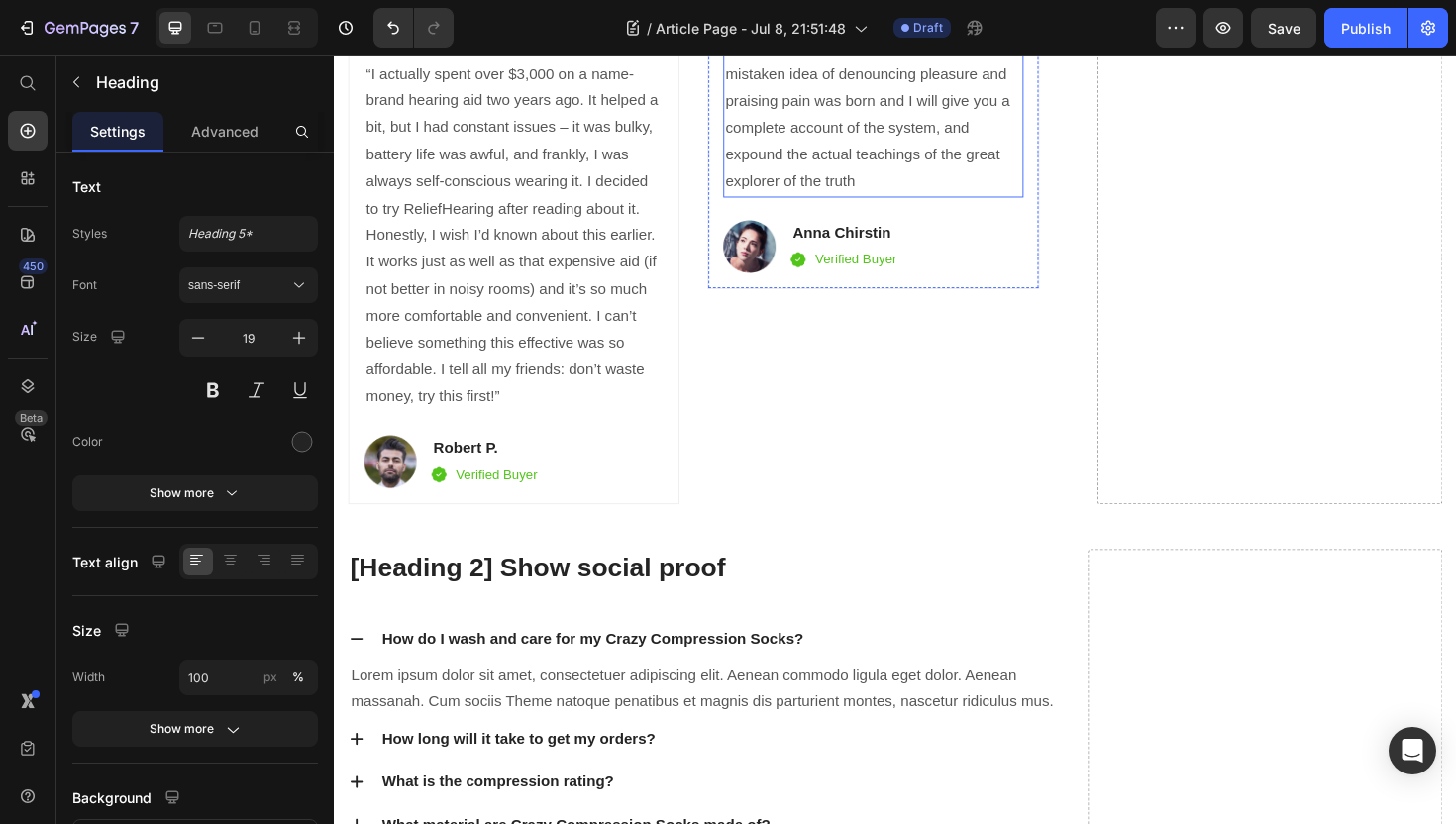 click on "But I must explain to you how all this mistaken idea of denouncing pleasure and praising pain was born and I will give you a complete account of the system, and expound the actual teachings of the great explorer of the truth" at bounding box center [904, 118] 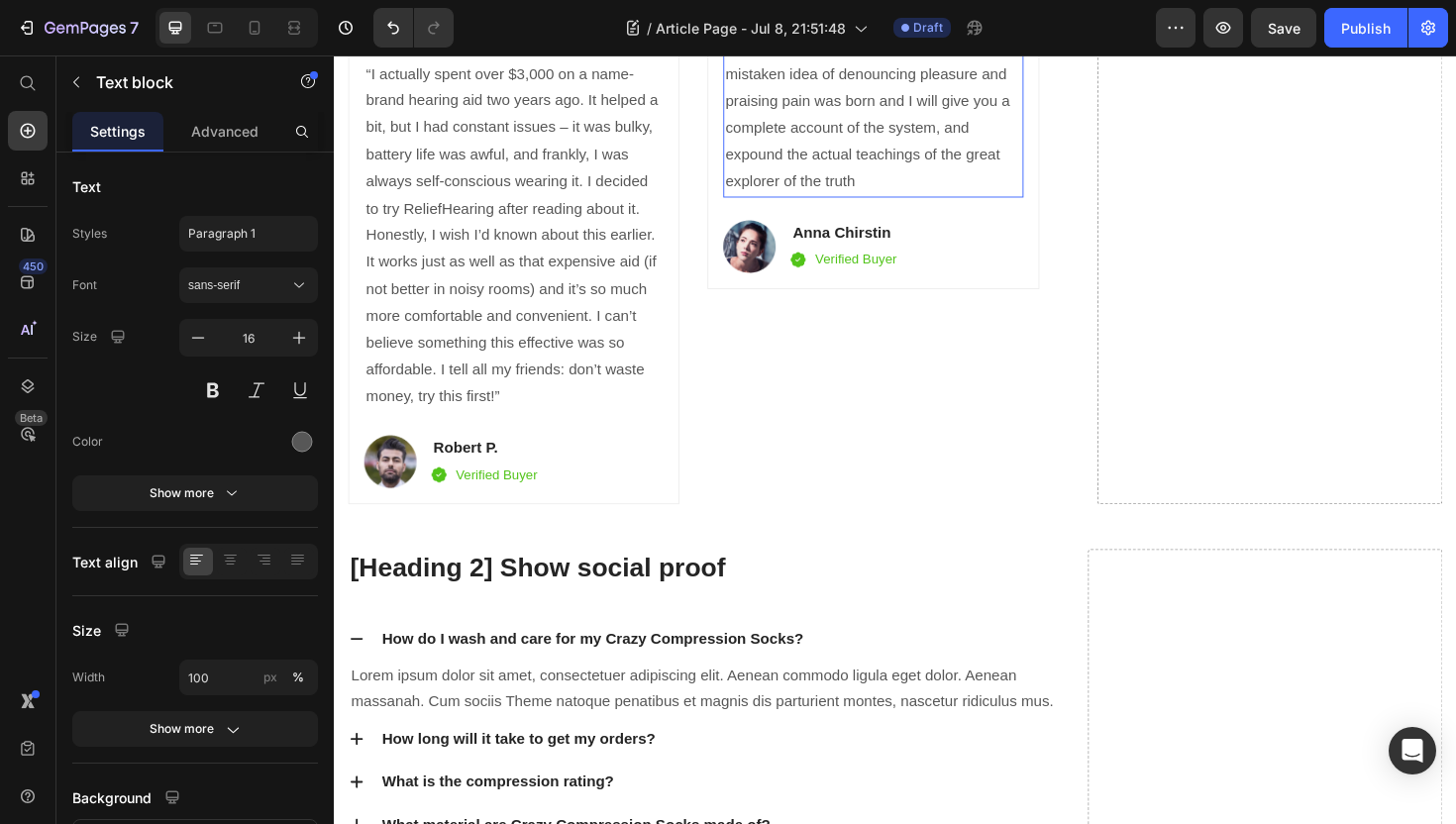 click on "But I must explain to you how all this mistaken idea of denouncing pleasure and praising pain was born and I will give you a complete account of the system, and expound the actual teachings of the great explorer of the truth" at bounding box center (904, 118) 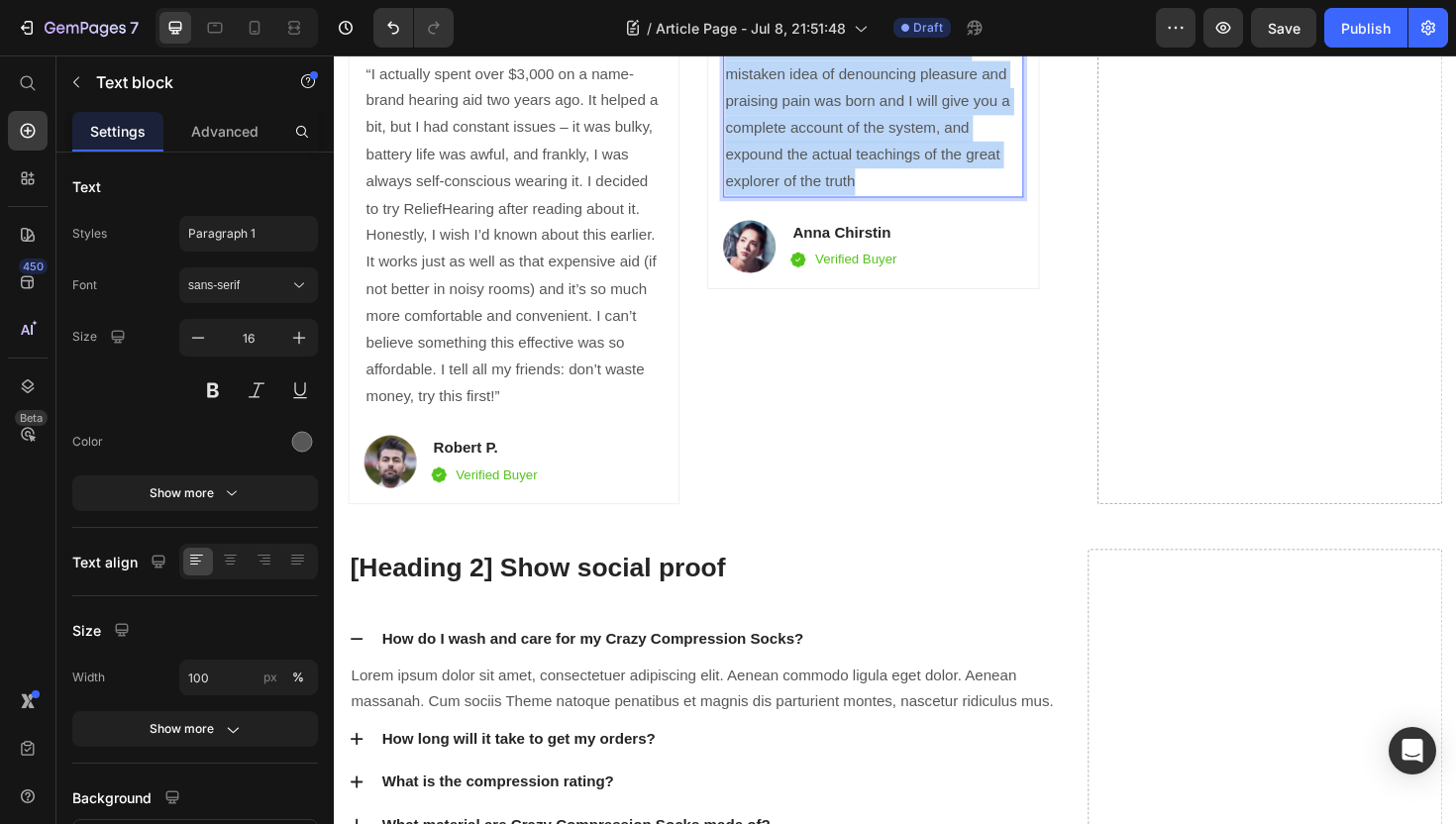 click on "But I must explain to you how all this mistaken idea of denouncing pleasure and praising pain was born and I will give you a complete account of the system, and expound the actual teachings of the great explorer of the truth" at bounding box center [904, 118] 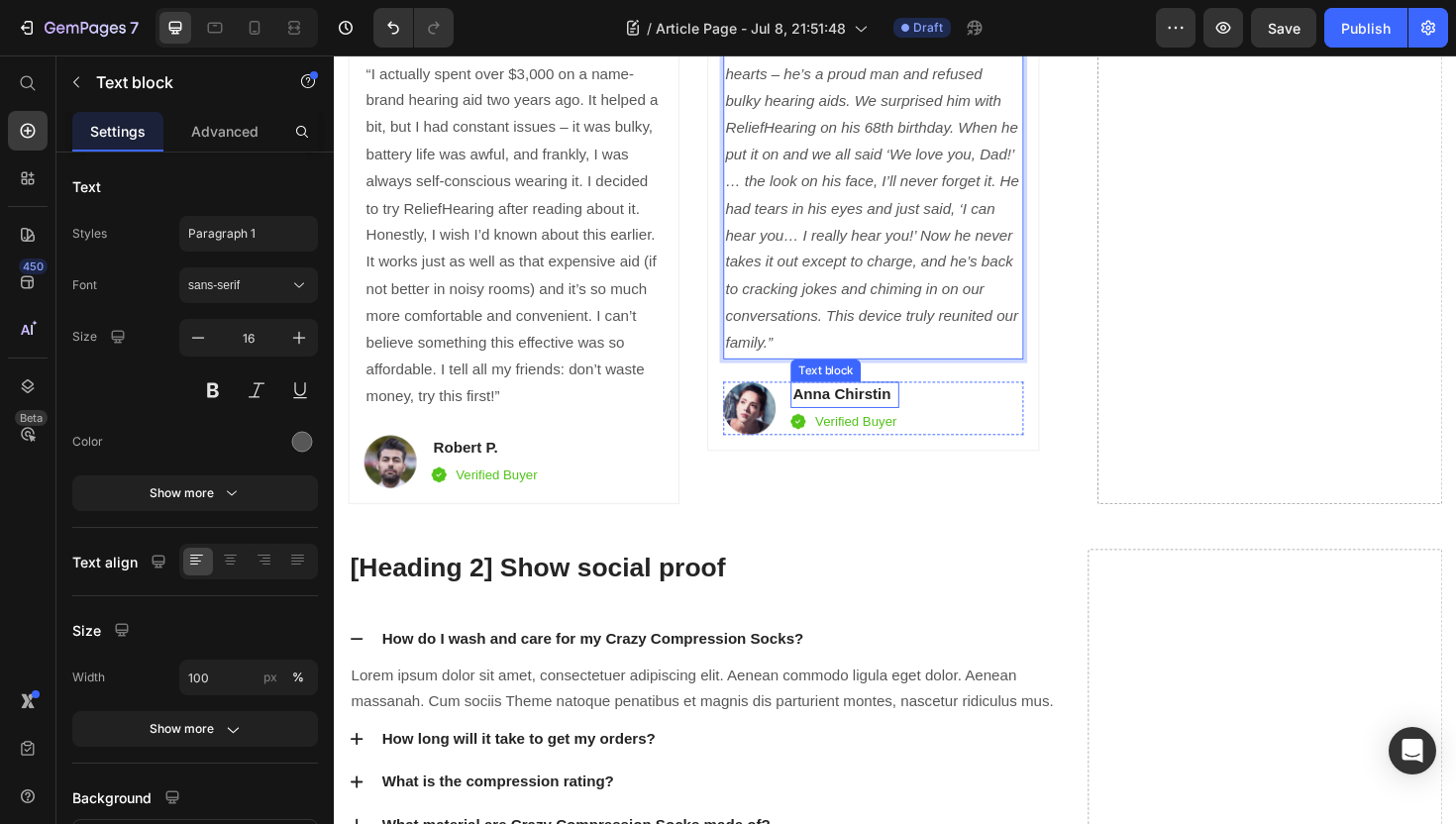 click on "Anna Chirstin" at bounding box center (874, 415) 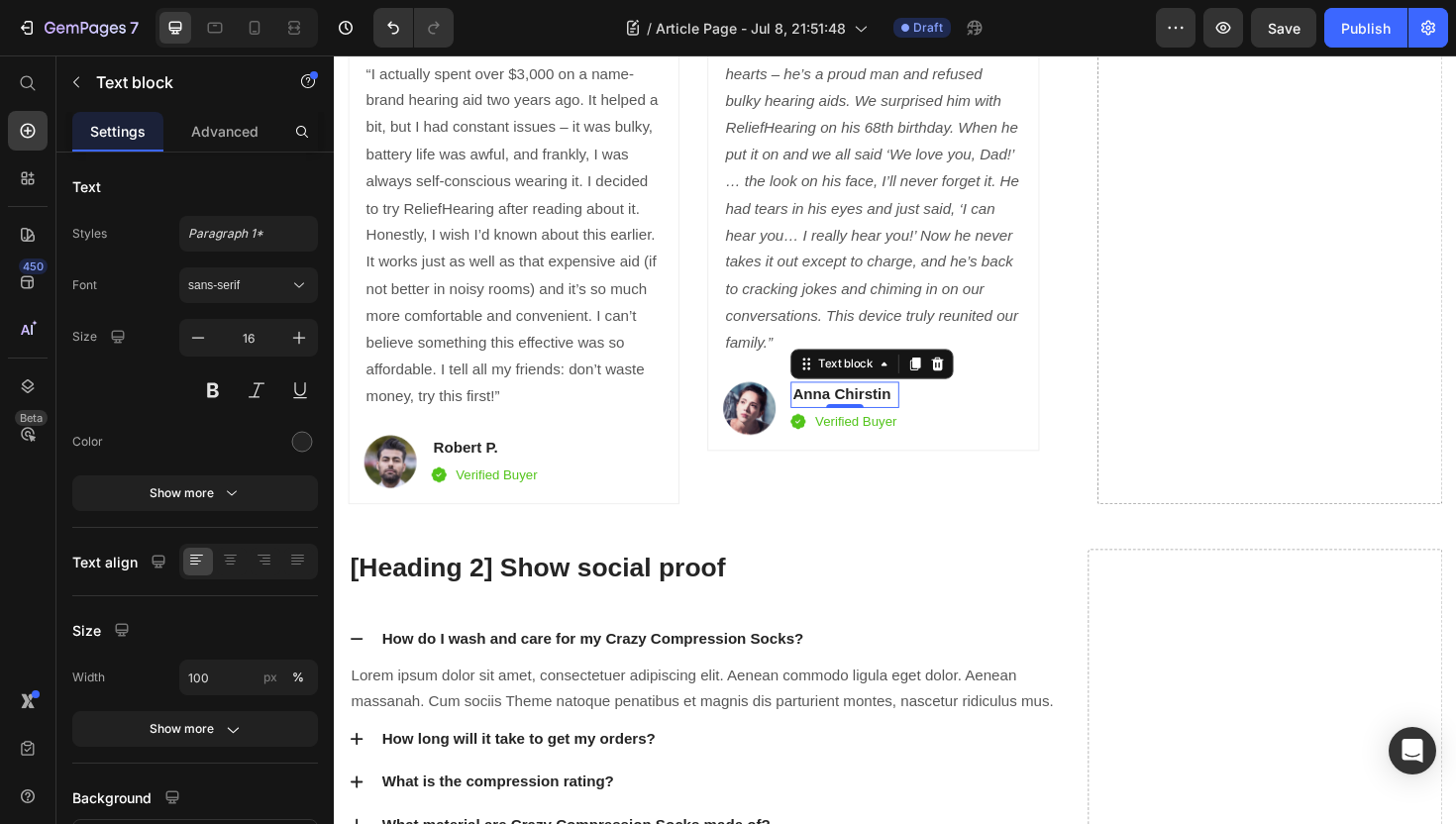 click on "Anna Chirstin" at bounding box center [874, 415] 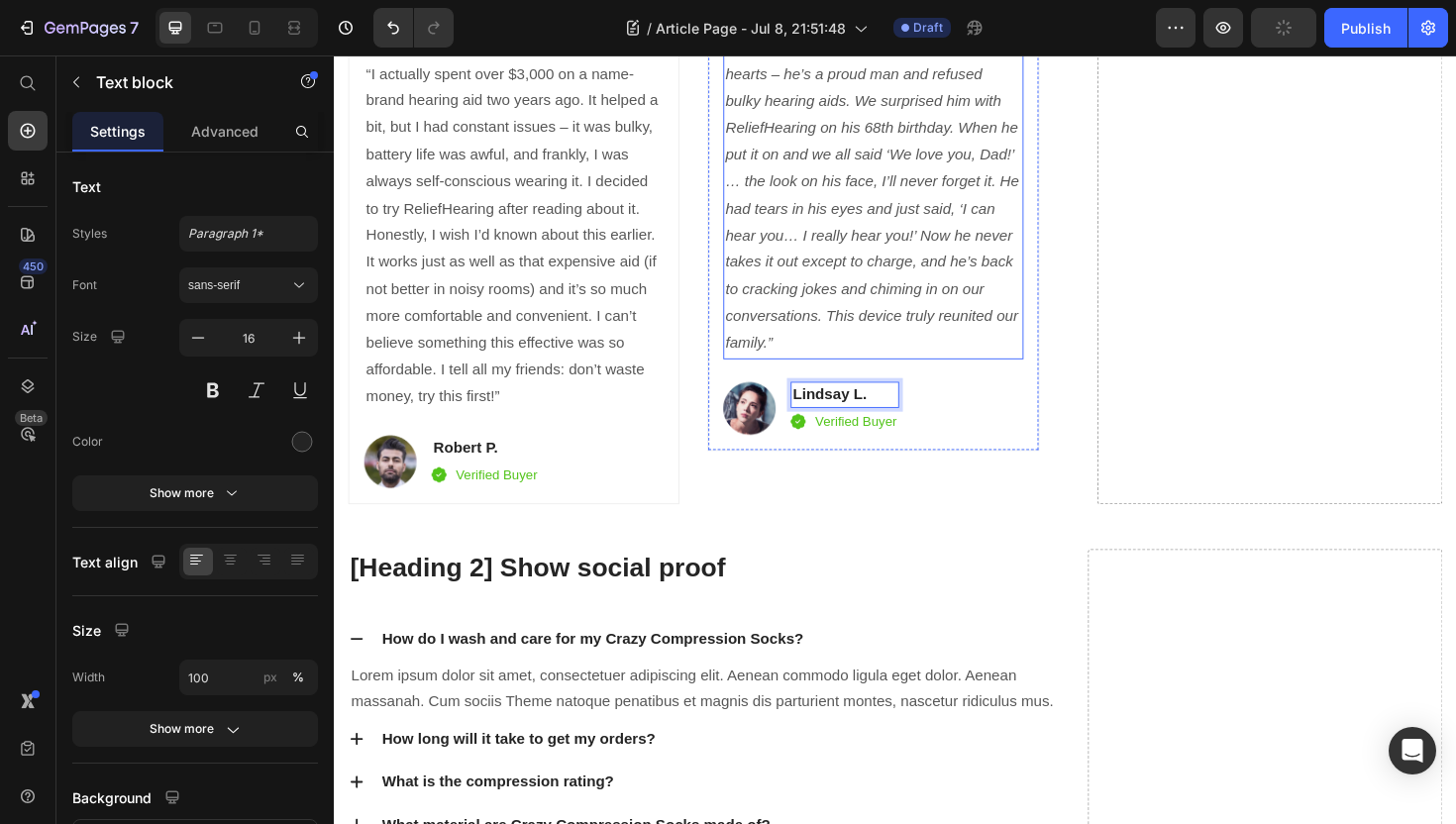 scroll, scrollTop: 11380, scrollLeft: 0, axis: vertical 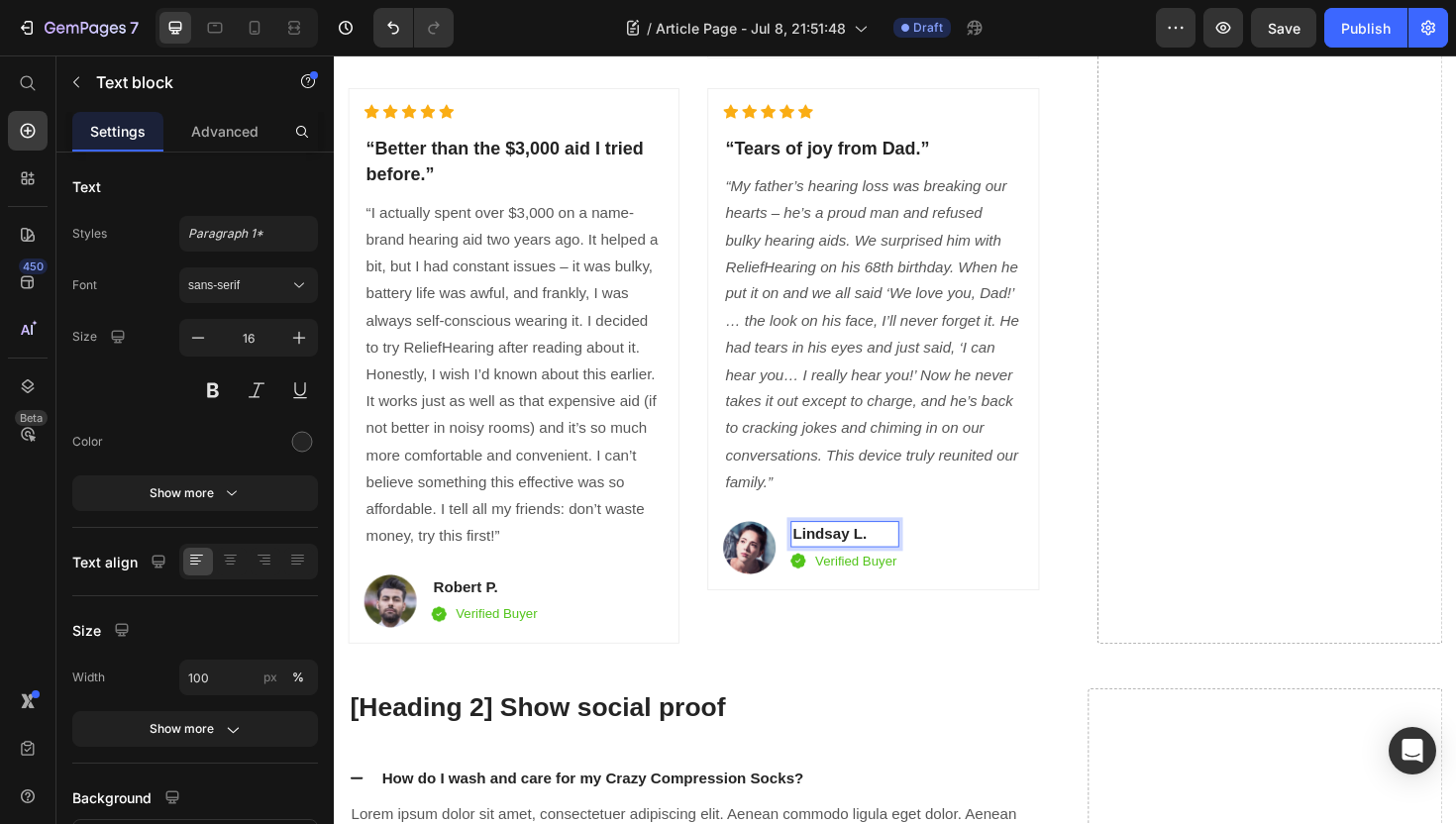 click on "Elaine R" at bounding box center [469, -31] 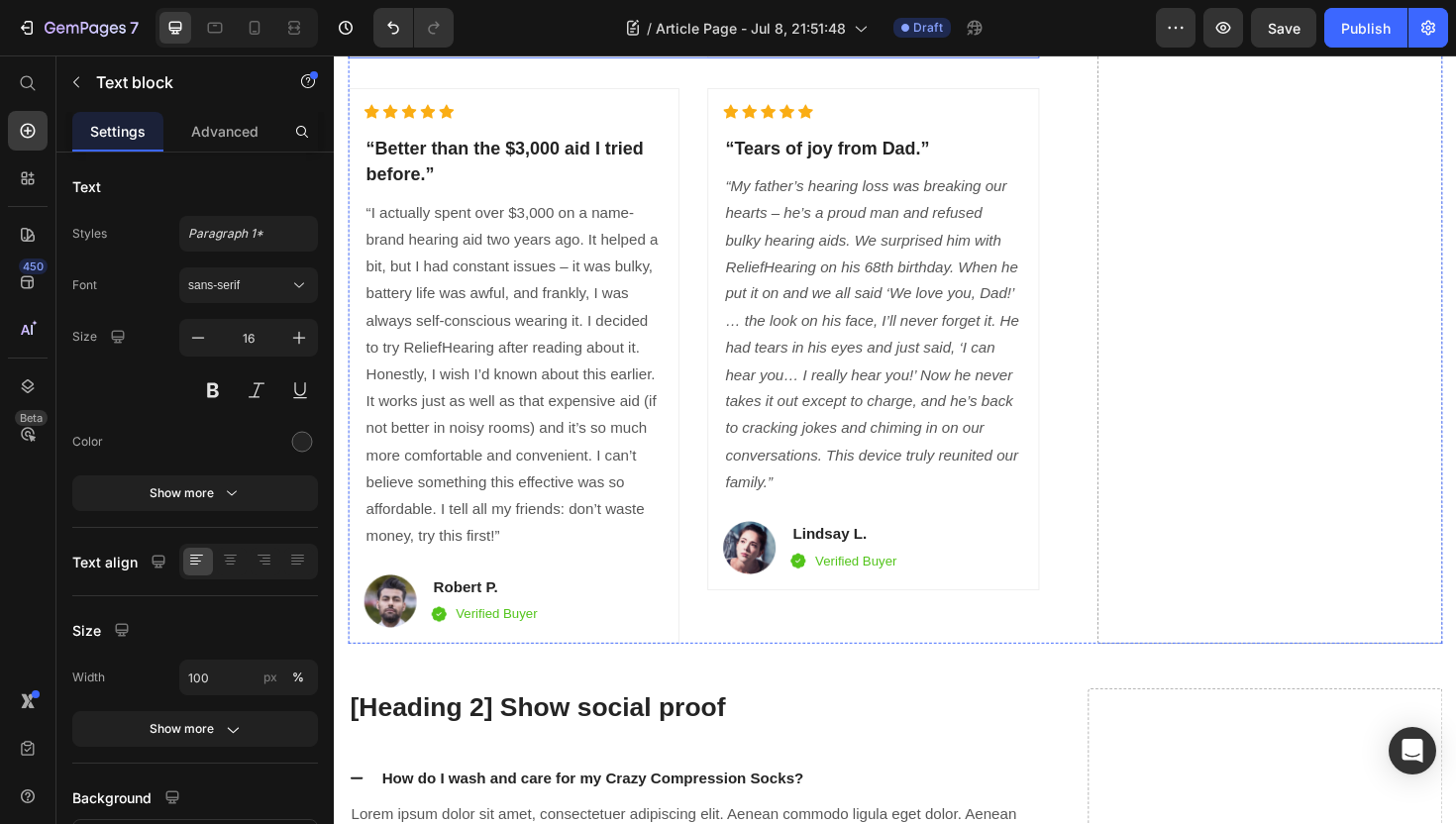 click on "Icon                Icon                Icon                Icon                Icon Icon List Hoz “I feel like I have my husband back.” Heading “My husband Greg (70) was withdrawing more each day due to his hearing loss. Since he got ReliefHearing, he’s engaged and cheerful again. He hears every word when our grandkids tell him about their day. Watching his face light up when he hears ‘Grandpa!’ is priceless. I feel like I have my partner back at my side, cracking jokes and living life.” Text block Image Elaine R. Text block   0 Image Verified Buyer Text block Row Row Row" at bounding box center (524, -194) 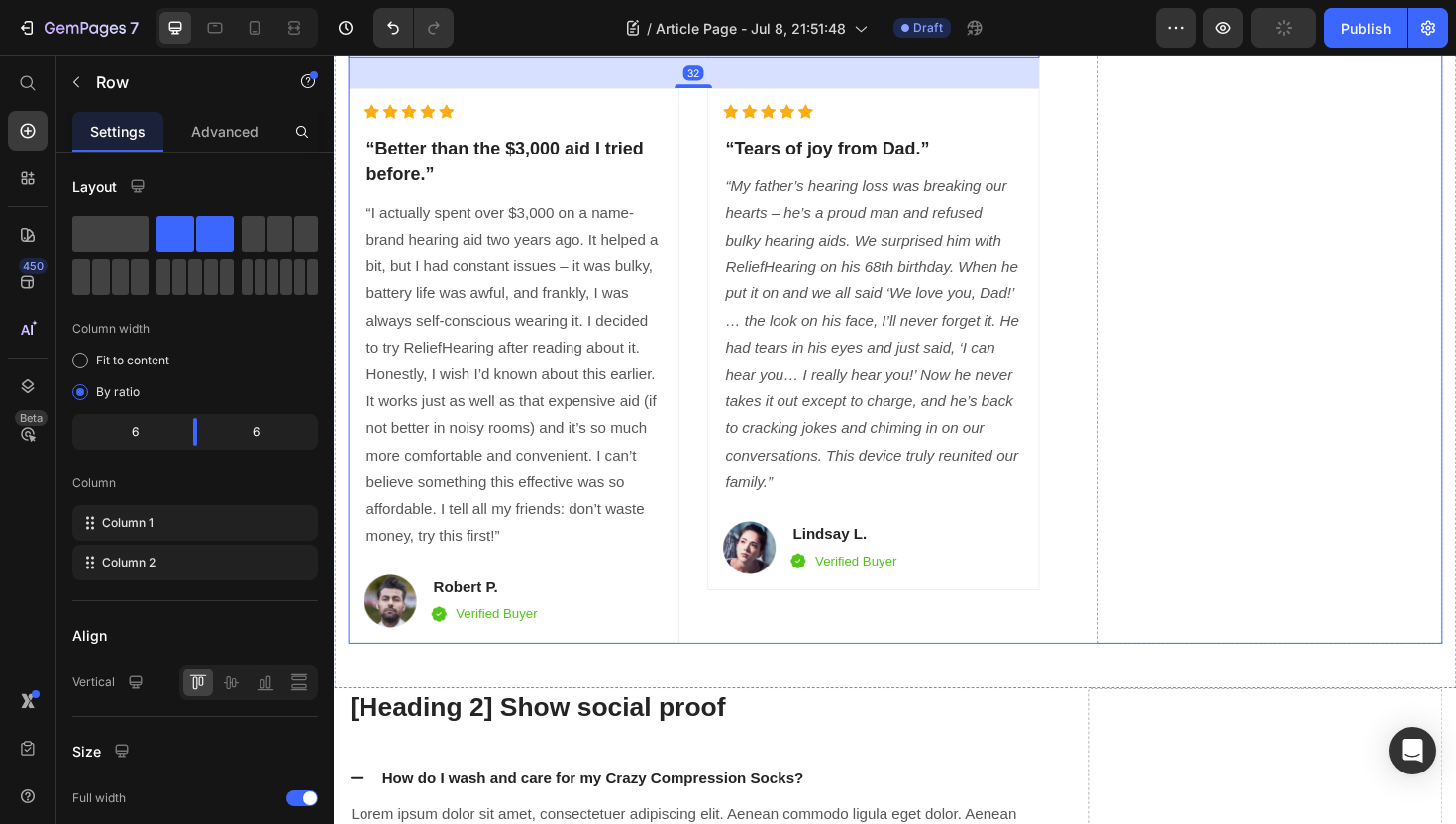 click on "ReliefHearing vs. Traditional Hearing Aids: A Comparison Heading                Title Line Nearly Invisible Design Text block Row Affordability Text block Row Sound Quality & Clarity Text block Row Ease of Use Text block Row Comfort Text block Row Maintenance Text block Row Risk-Free Trial Text block Row Differentiation Point 8 Text block Row Image ReliefHearing Heading
Icon Row
Icon Row
Icon Row
Icon Row
Icon Row
Icon Row
Icon Row
Icon Row Row Image Other Brands Heading
Icon Row
Icon Row
Icon Row
Icon Row
Icon Row
Icon Row
Icon Row
Icon Row Row  	   CHECK AVAILABILITY Button ✔️ 30-Day Money-Back Guarantee Text block [Heading 2] Achievements Heading Image Image Image Row [Heading 2] Show social proof Heading                Icon                Icon Icon" at bounding box center (928, -482) 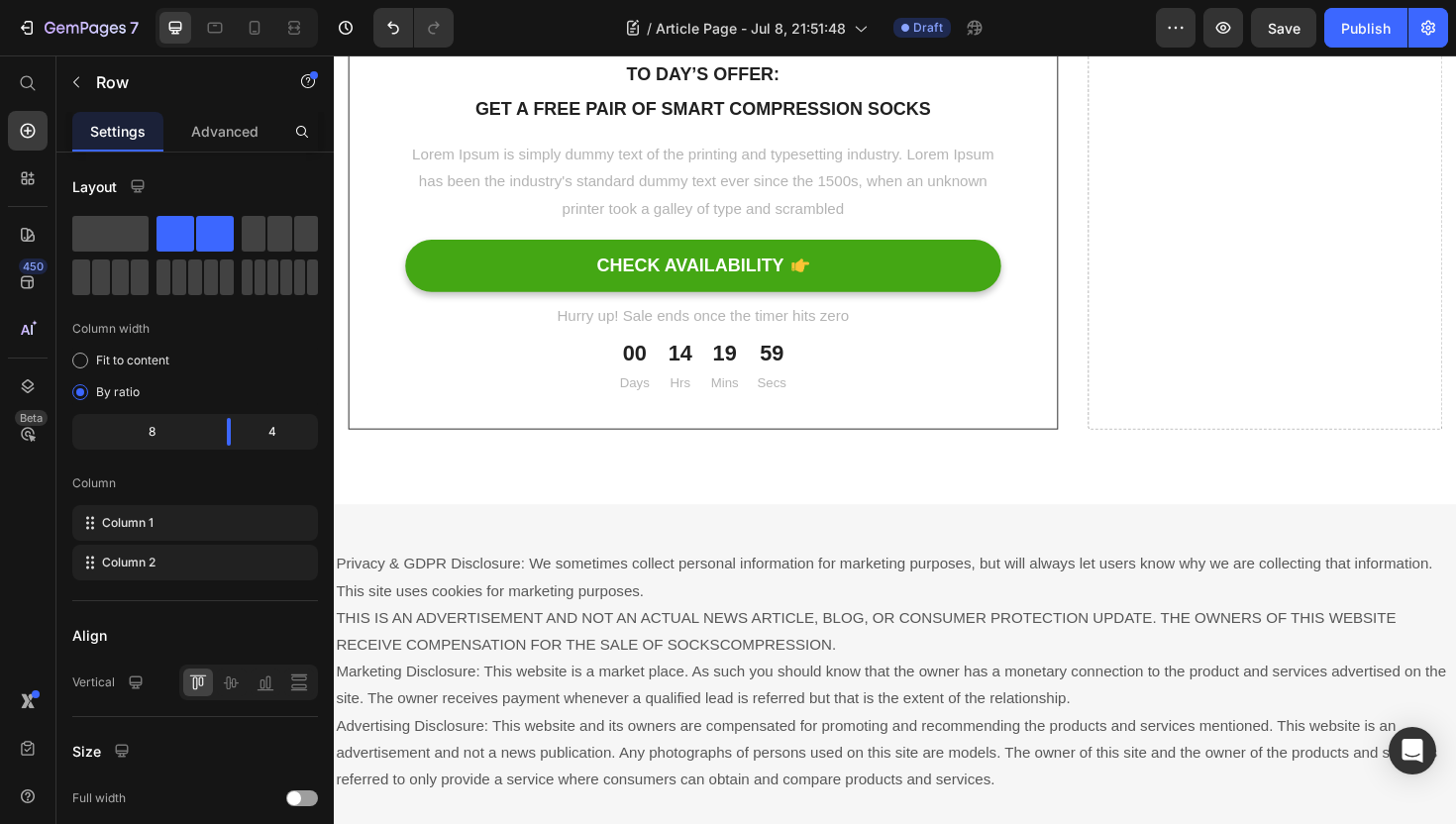 scroll, scrollTop: 12532, scrollLeft: 0, axis: vertical 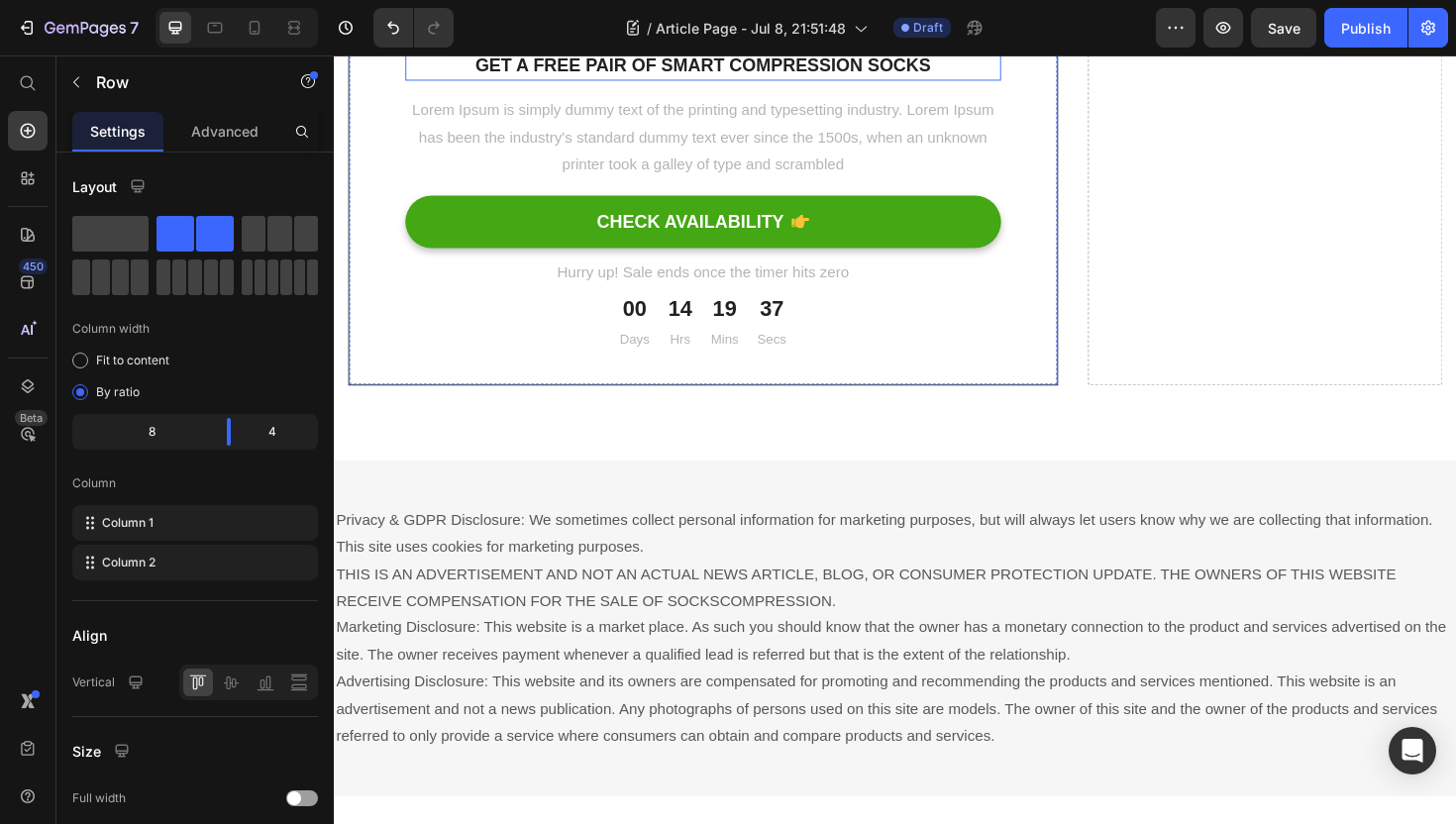 click on "Get a free pair of smart compression socks" at bounding box center [724, 66] 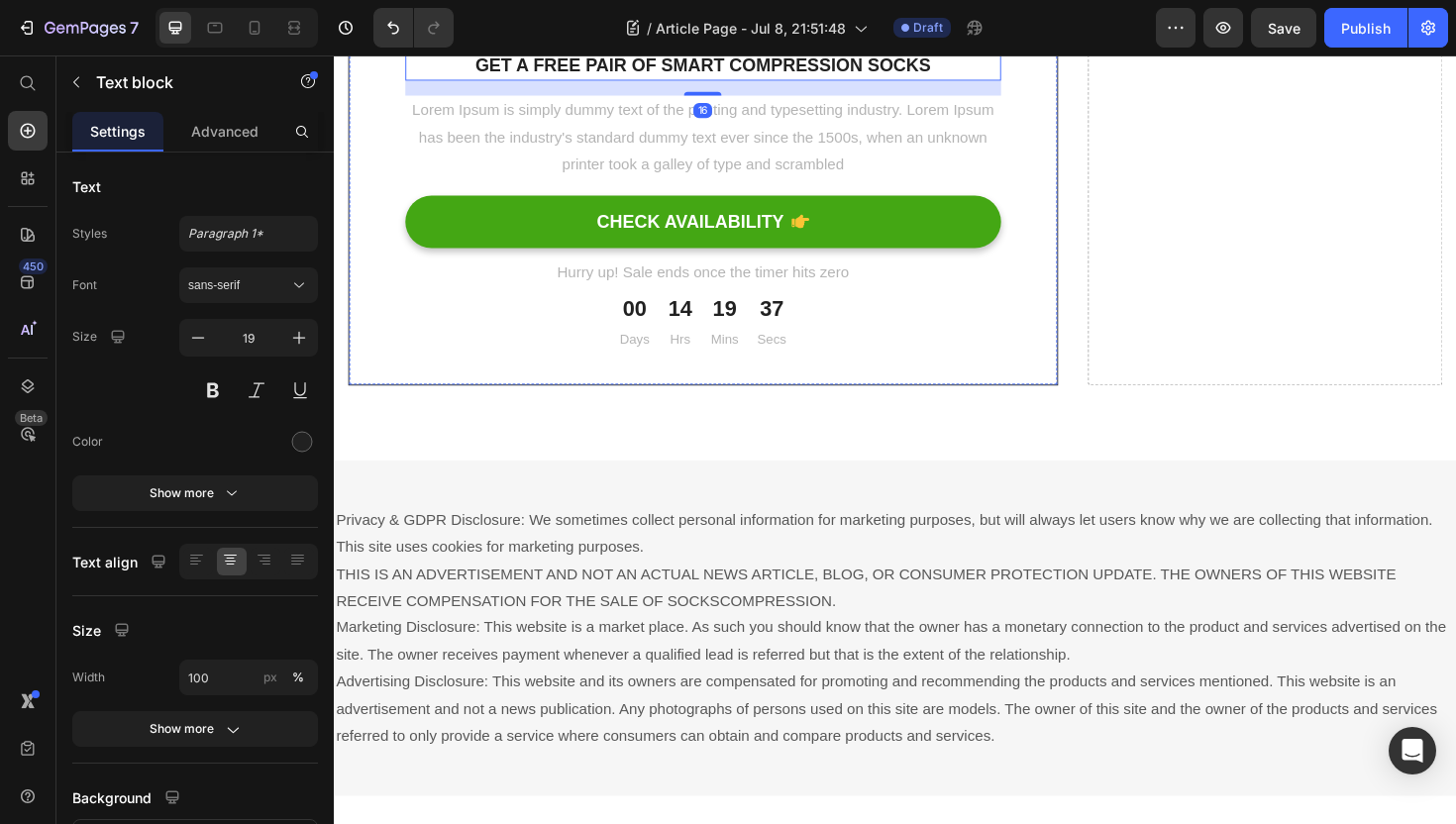 click on "To day’s offer:" at bounding box center (724, 30) 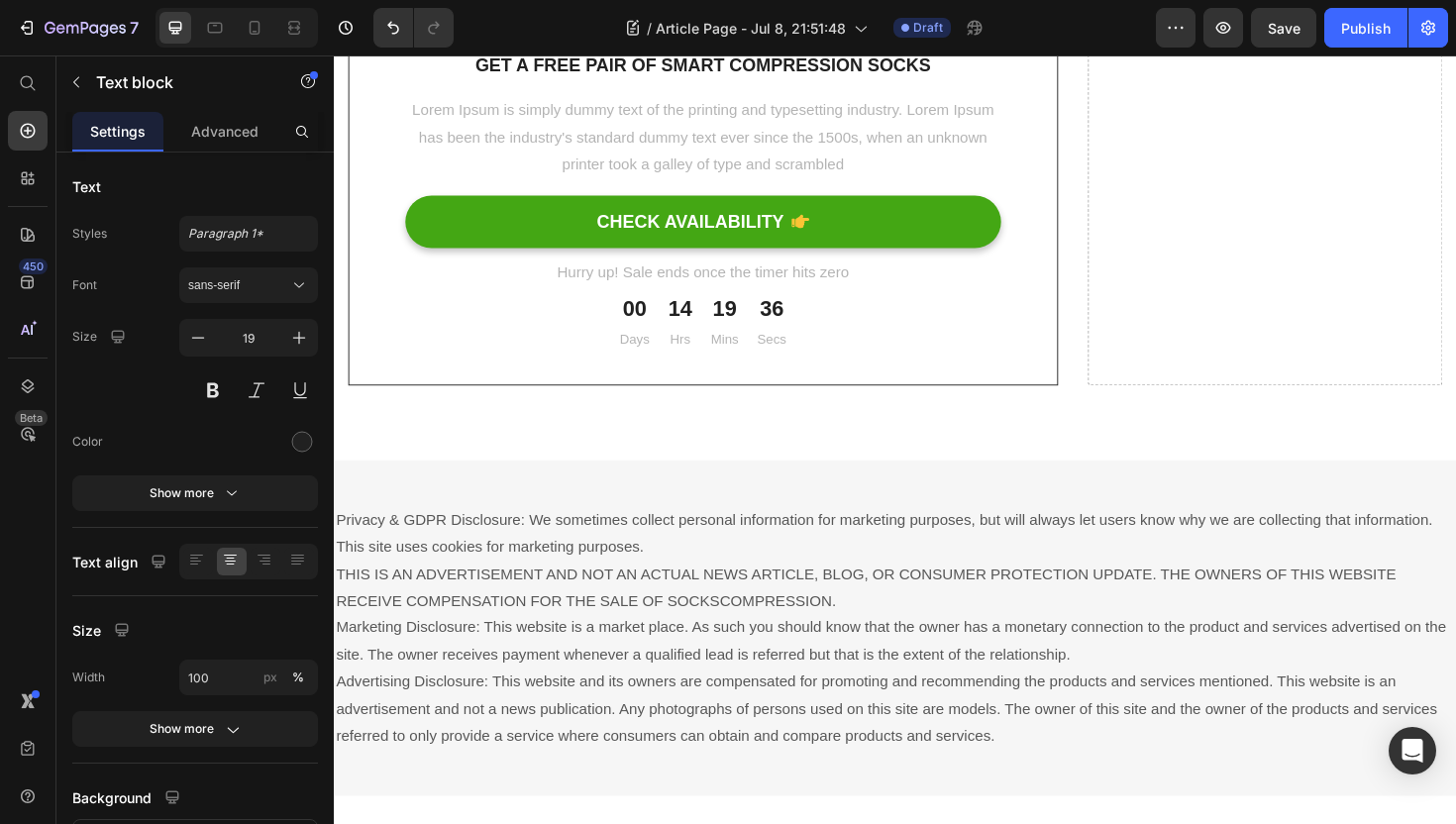 click on "To day’s offer:" at bounding box center [724, 30] 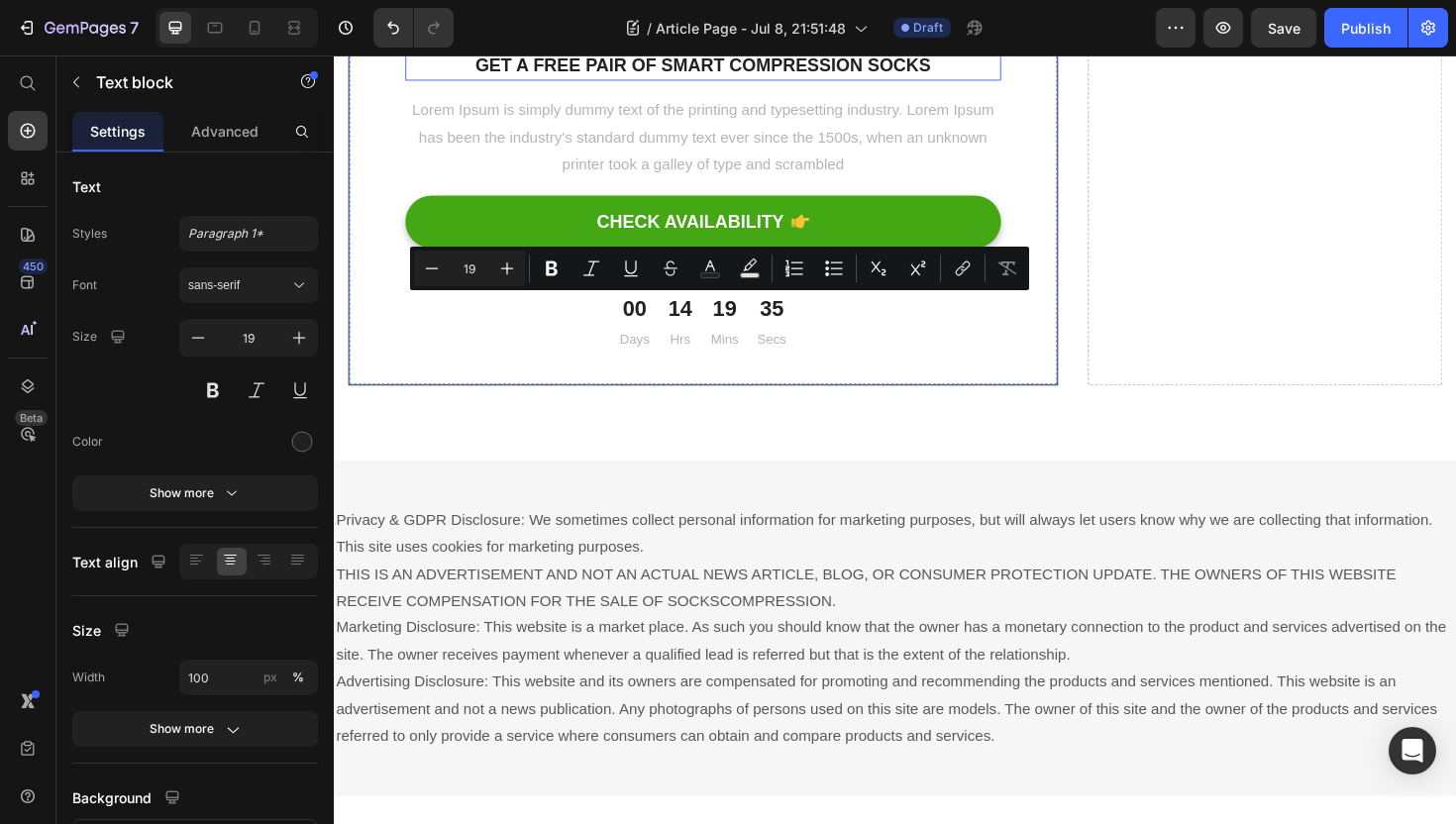 click on "Get a free pair of smart compression socks" at bounding box center [724, 66] 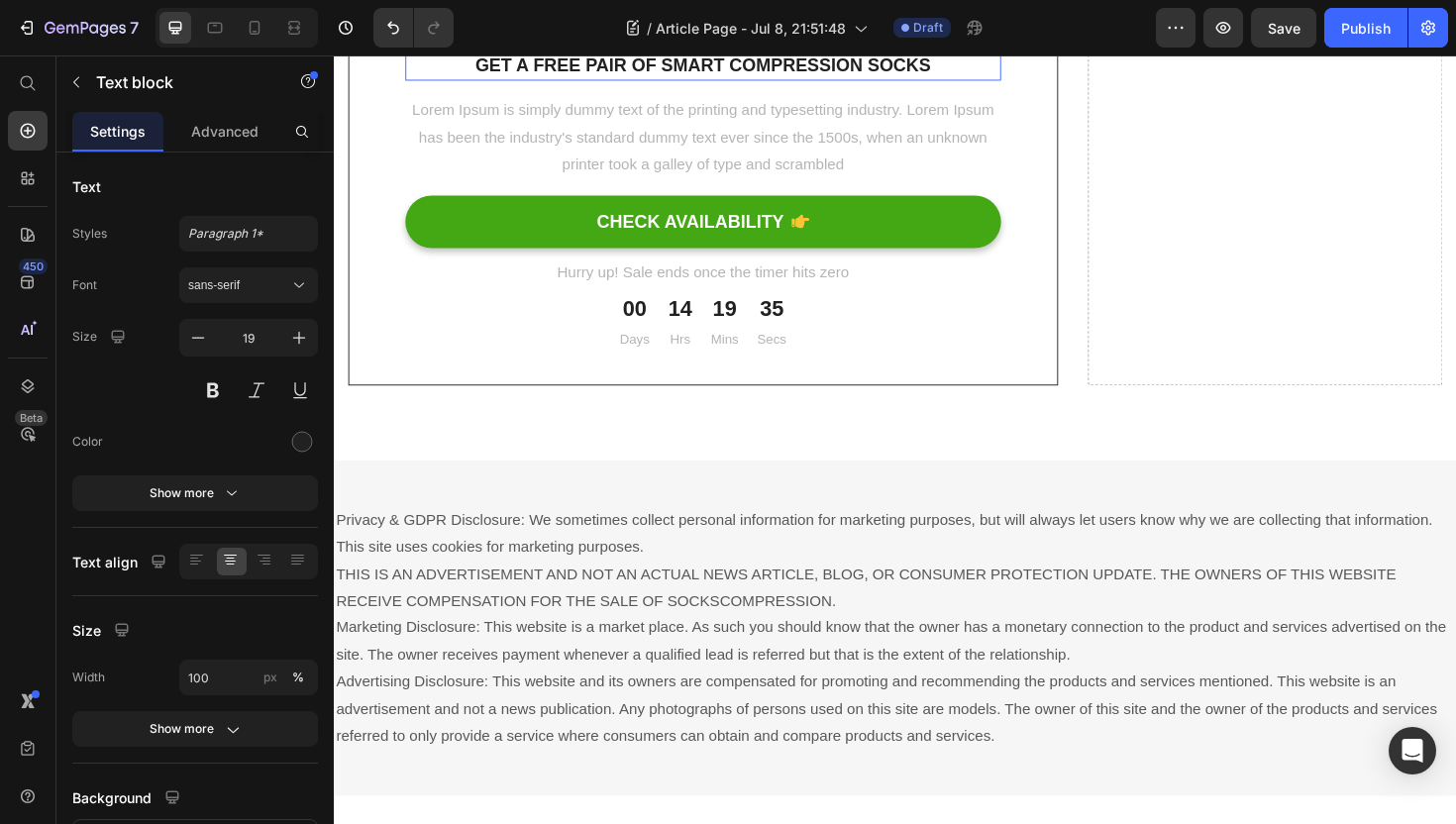 click on "Get a free pair of smart compression socks" at bounding box center [724, 66] 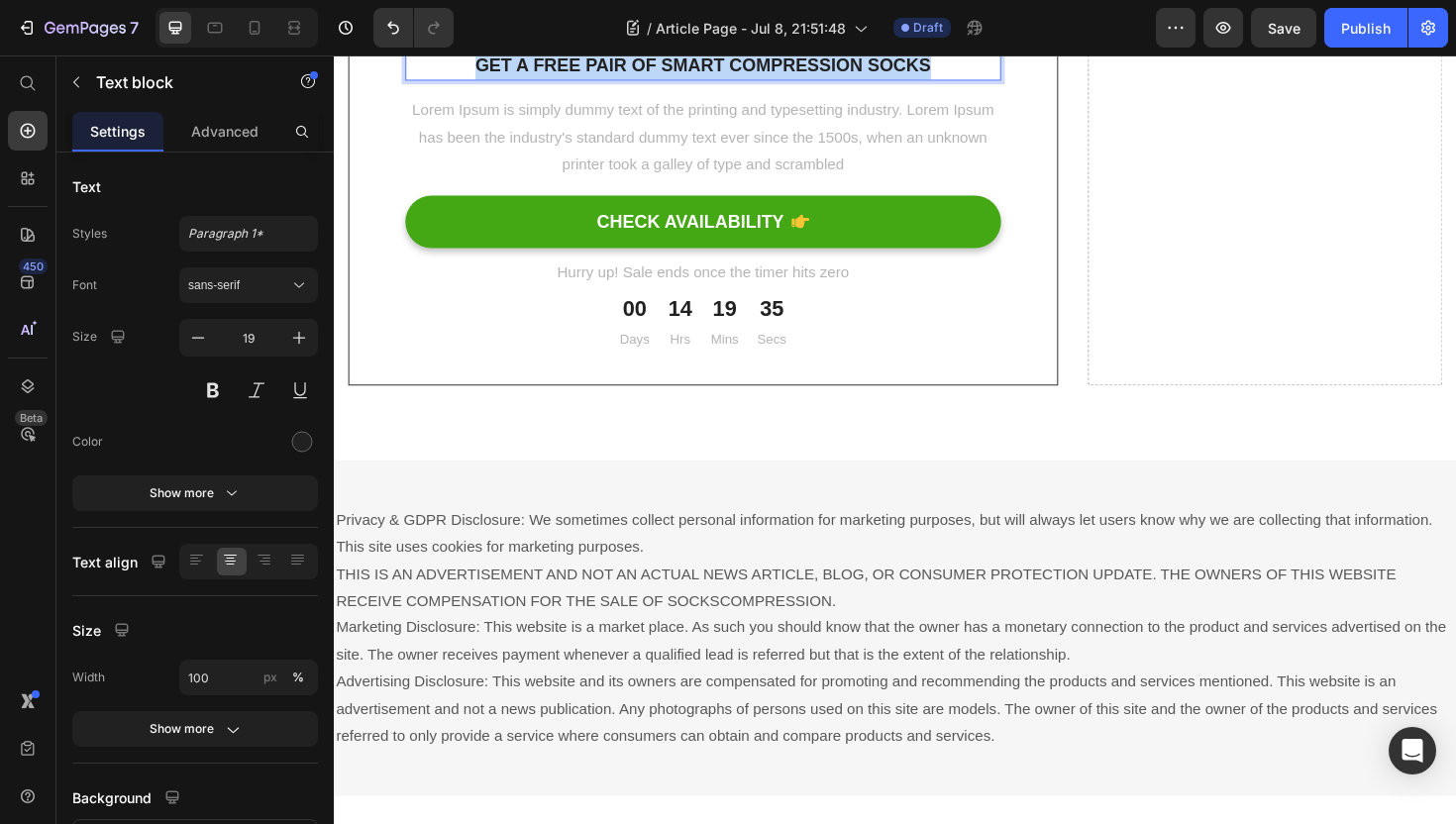 click on "Get a free pair of smart compression socks" at bounding box center [724, 66] 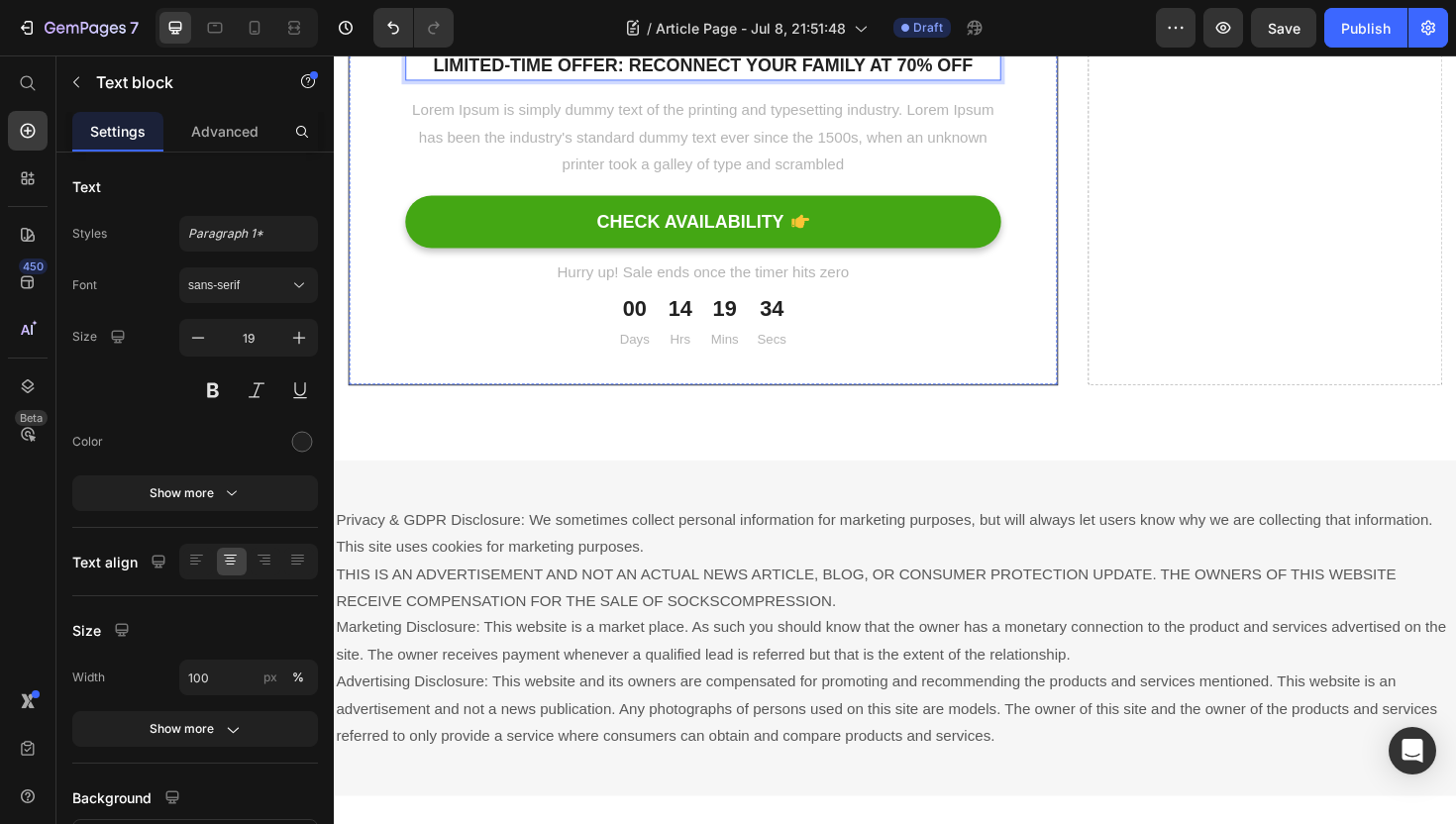 click on "To day’s offer:" at bounding box center [724, 30] 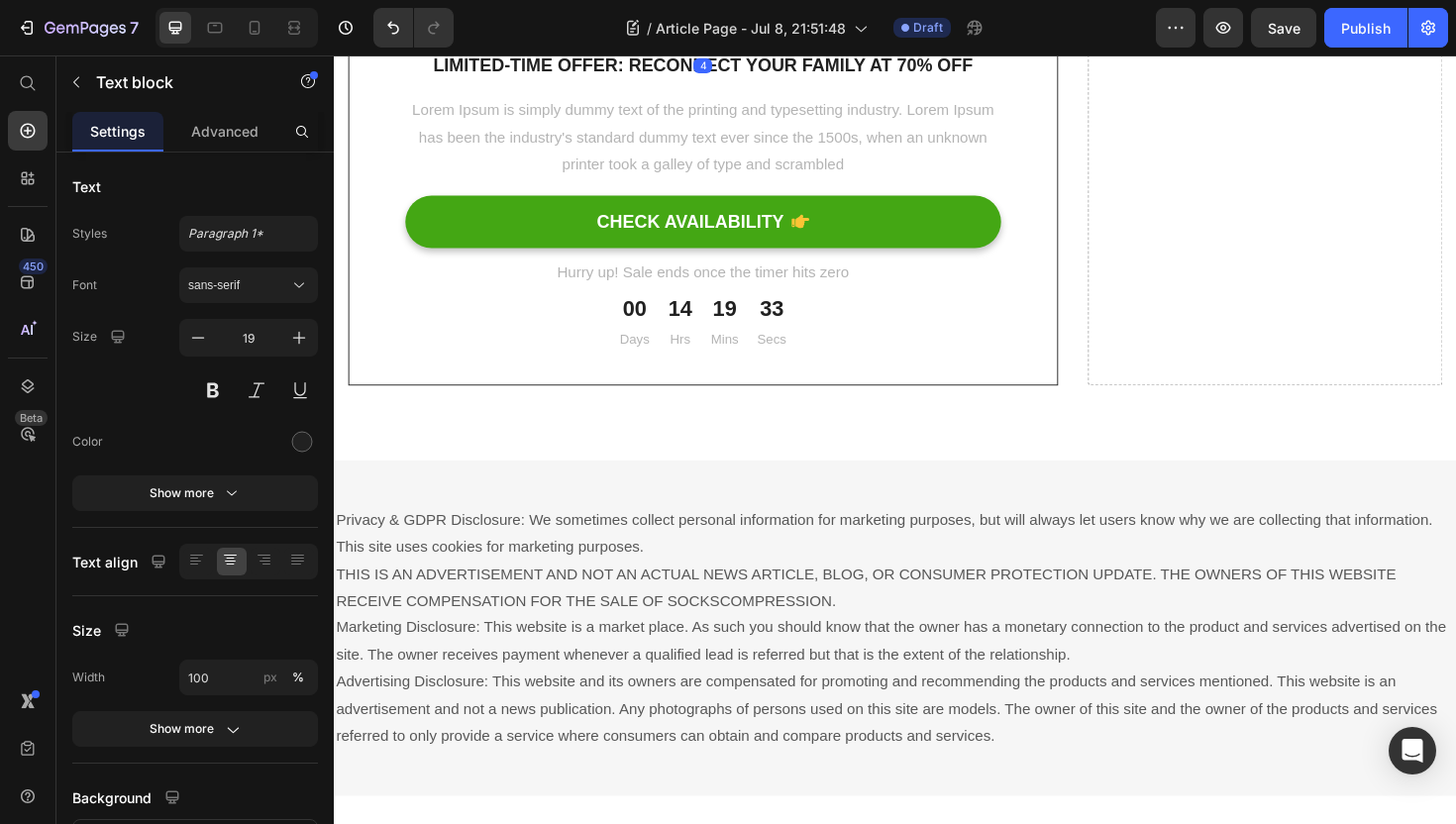 click 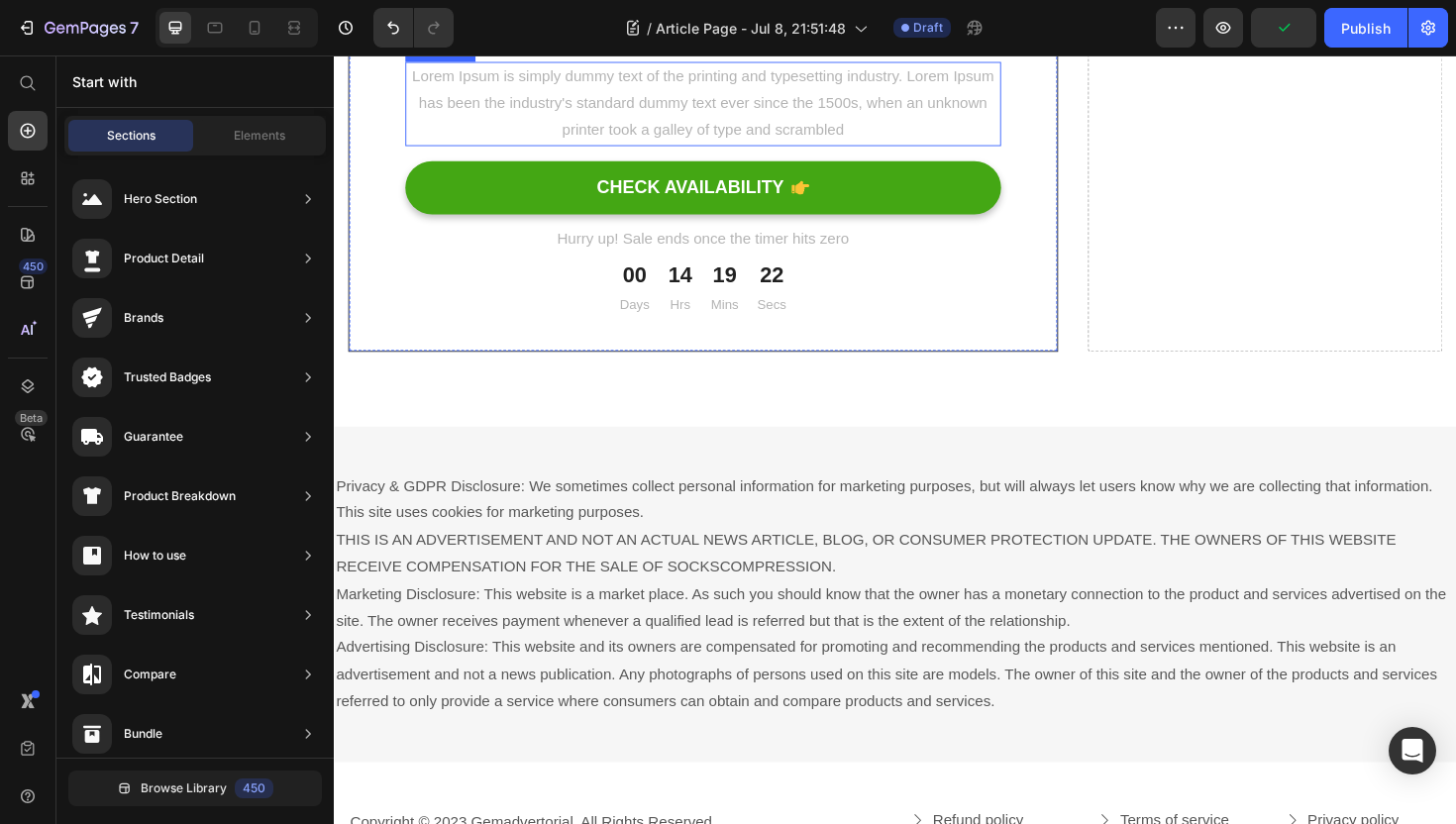click on "Lorem Ipsum is simply dummy text of the printing and typesetting industry. Lorem Ipsum has been the industry's standard dummy text ever since the 1500s, when an unknown printer took a galley of type and scrambled" at bounding box center [724, 107] 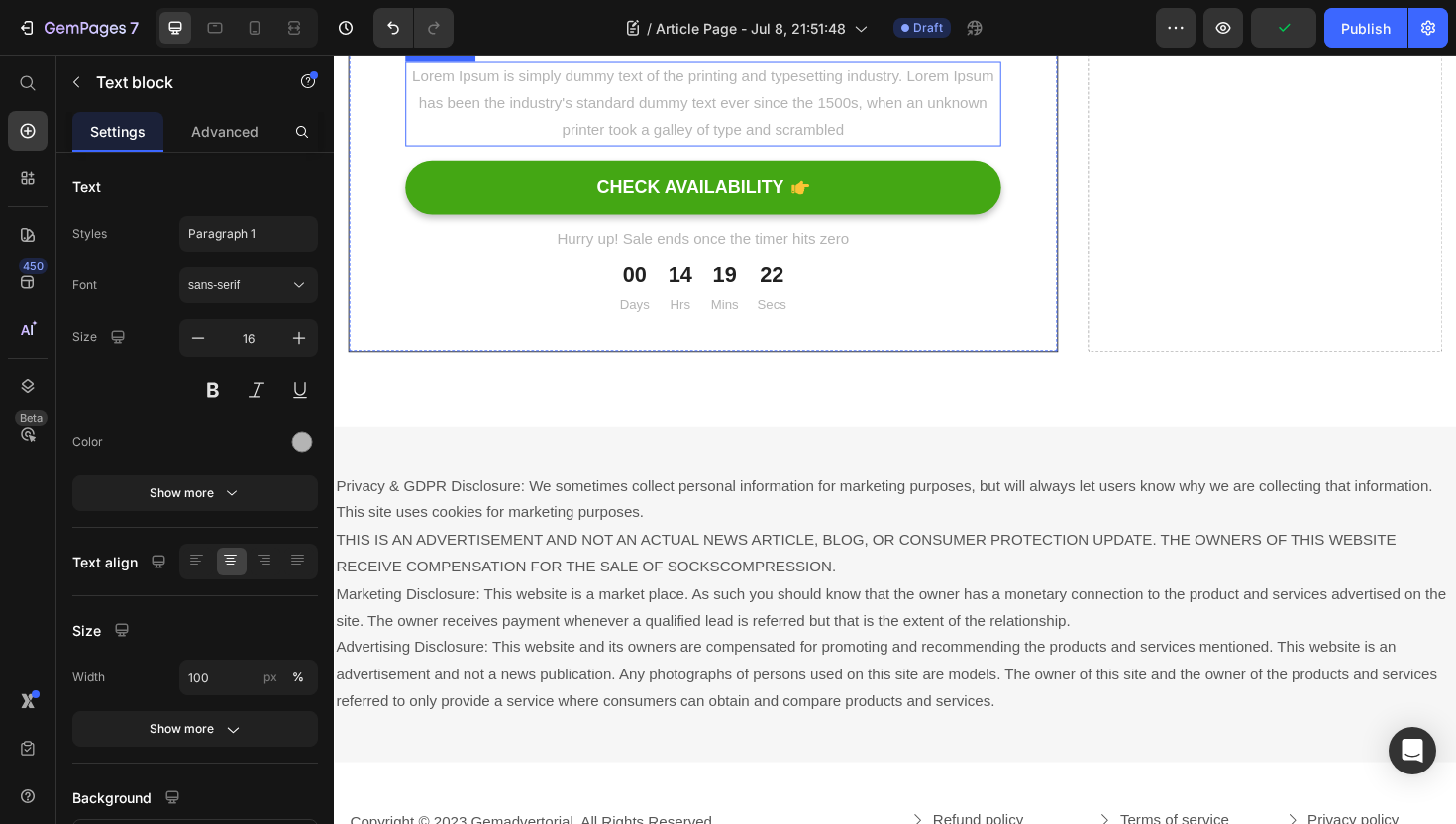 click on "Lorem Ipsum is simply dummy text of the printing and typesetting industry. Lorem Ipsum has been the industry's standard dummy text ever since the 1500s, when an unknown printer took a galley of type and scrambled" at bounding box center [724, 107] 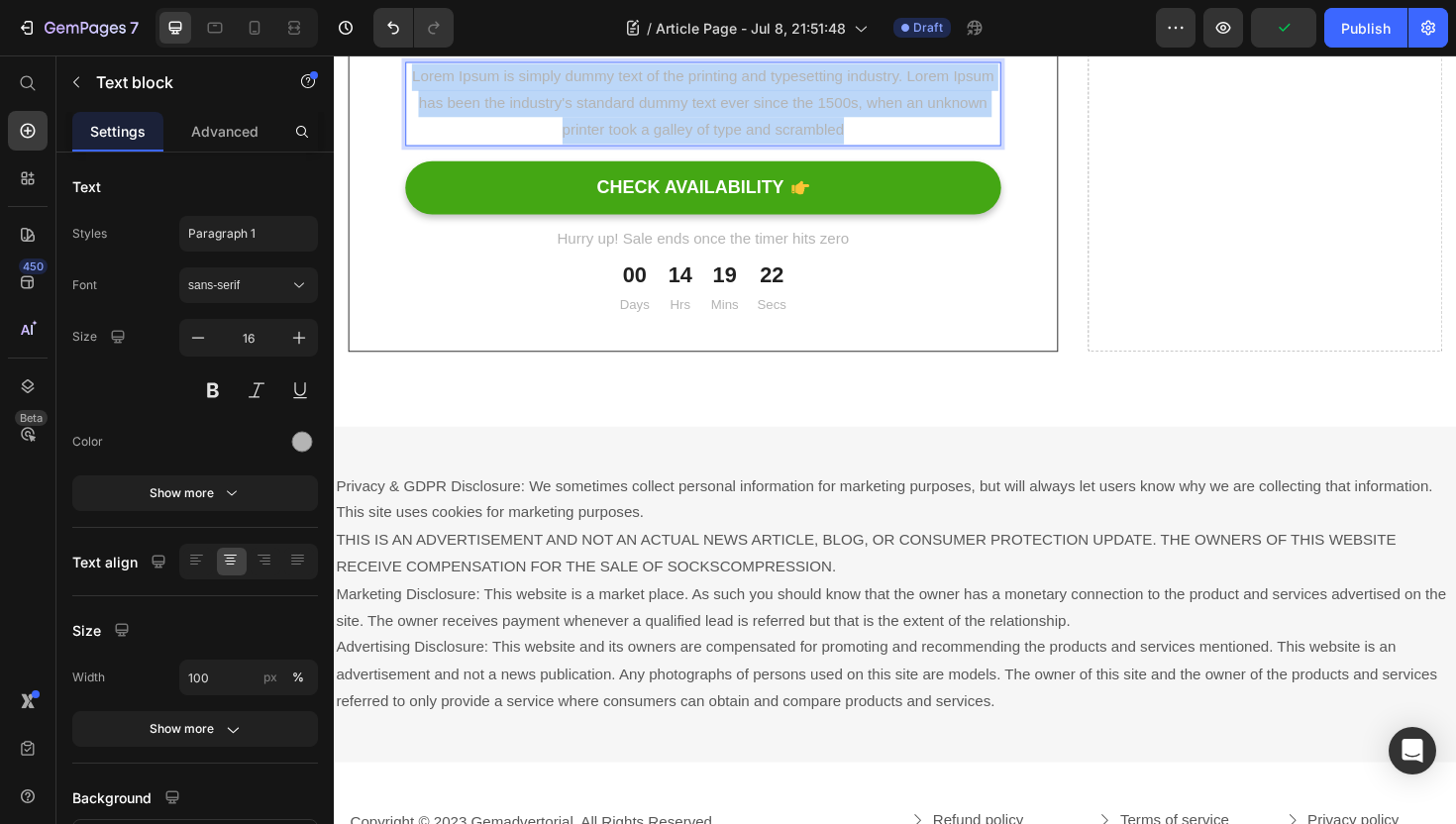 click on "Lorem Ipsum is simply dummy text of the printing and typesetting industry. Lorem Ipsum has been the industry's standard dummy text ever since the 1500s, when an unknown printer took a galley of type and scrambled" at bounding box center [724, 107] 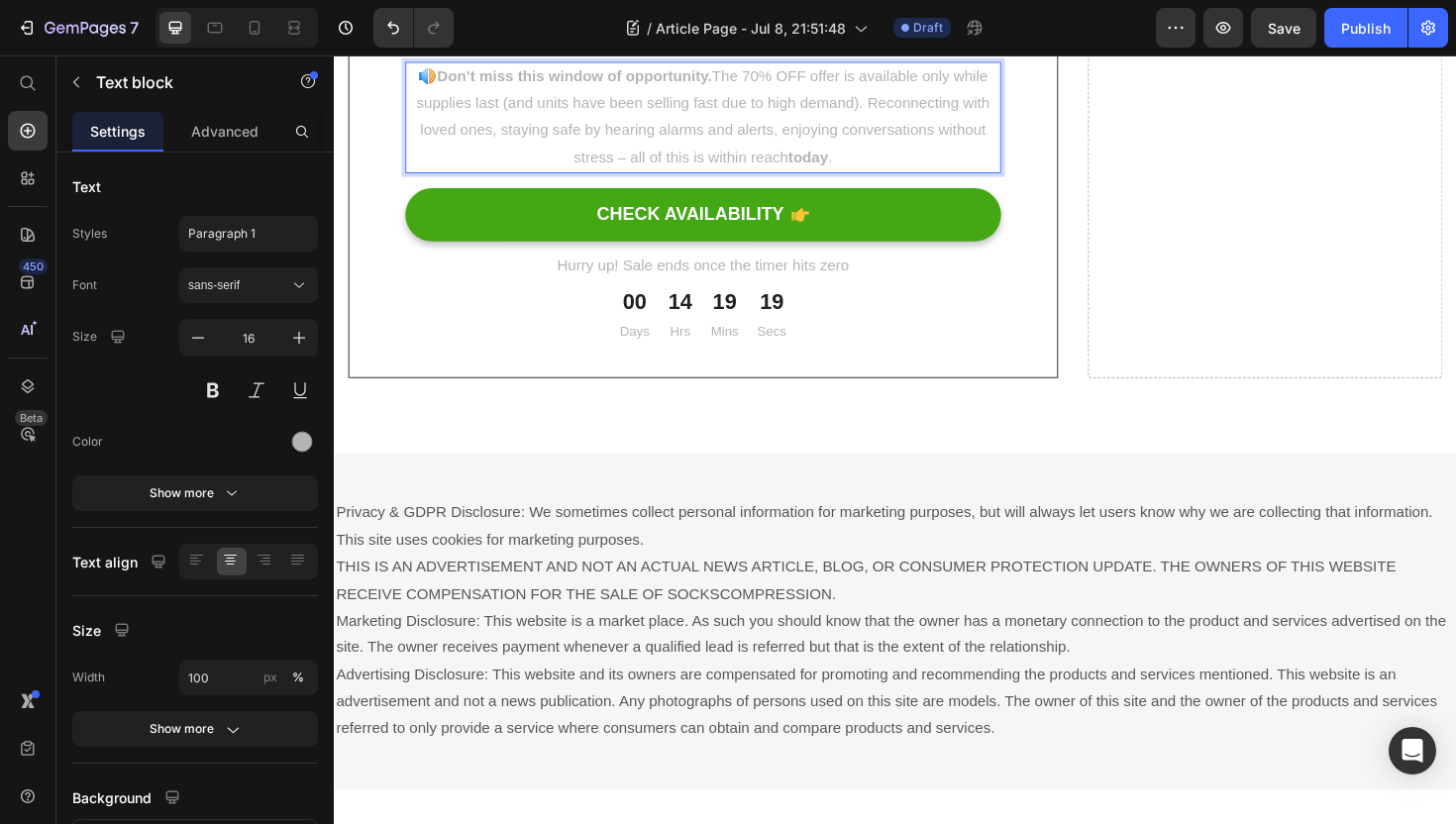 click on "🔊  Don’t miss this window of opportunity.  The 70% OFF offer is available only while supplies last (and units have been selling fast due to high demand). Reconnecting with loved ones, staying safe by hearing alarms and alerts, enjoying conversations without stress – all of this is within reach  today ." at bounding box center (724, 121) 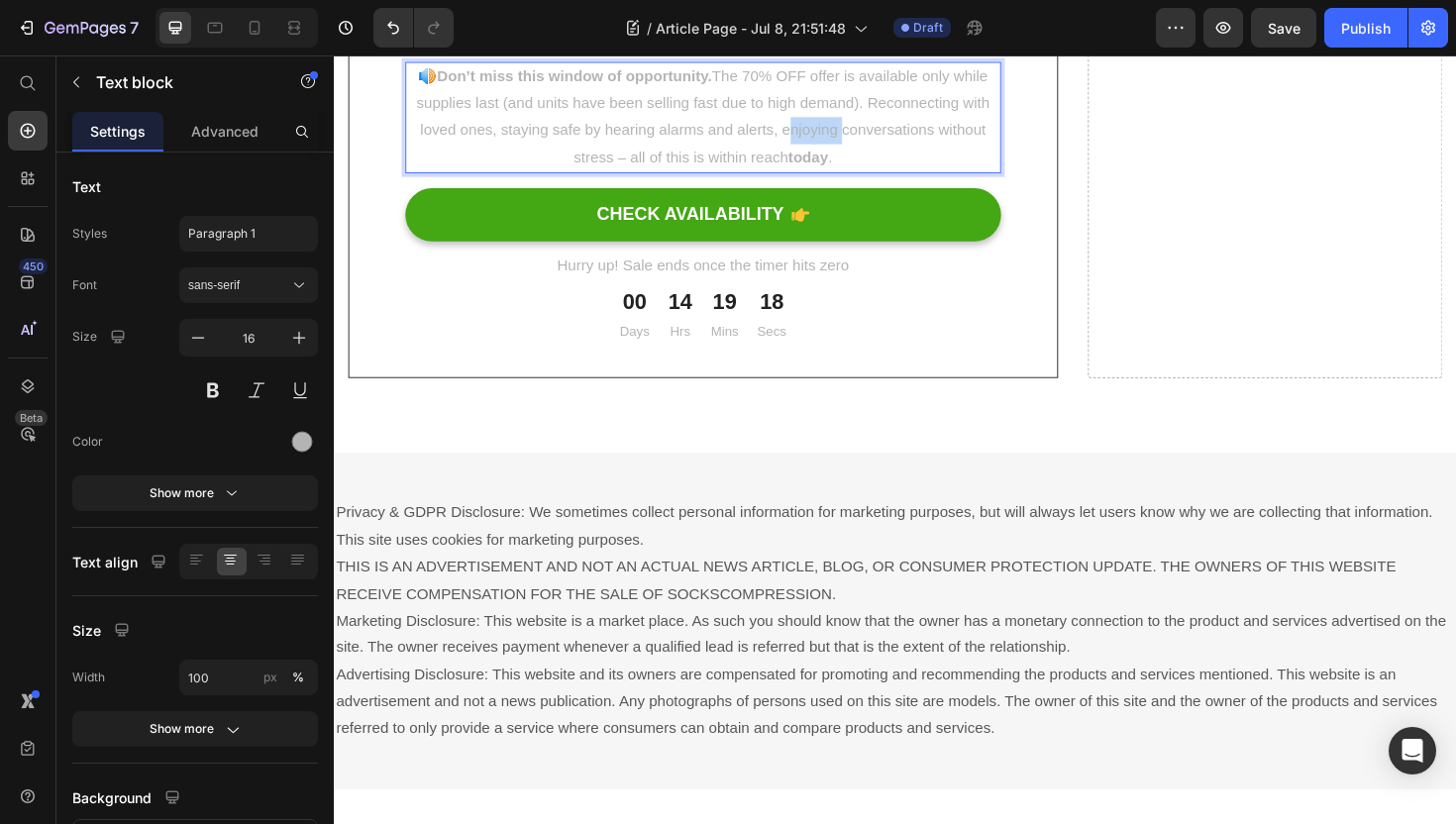click on "🔊  Don’t miss this window of opportunity.  The 70% OFF offer is available only while supplies last (and units have been selling fast due to high demand). Reconnecting with loved ones, staying safe by hearing alarms and alerts, enjoying conversations without stress – all of this is within reach  today ." at bounding box center [724, 121] 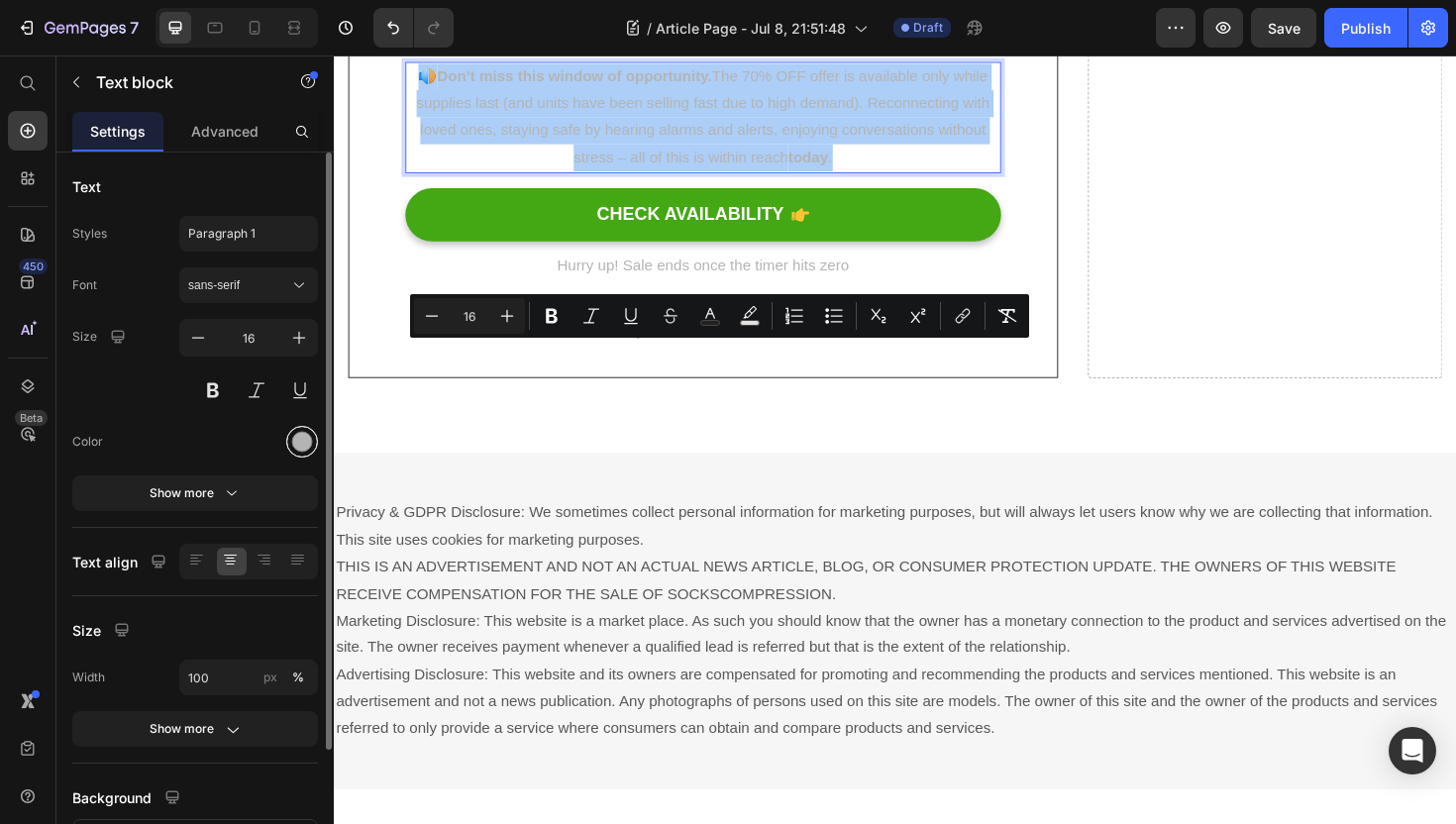 click at bounding box center (302, 442) 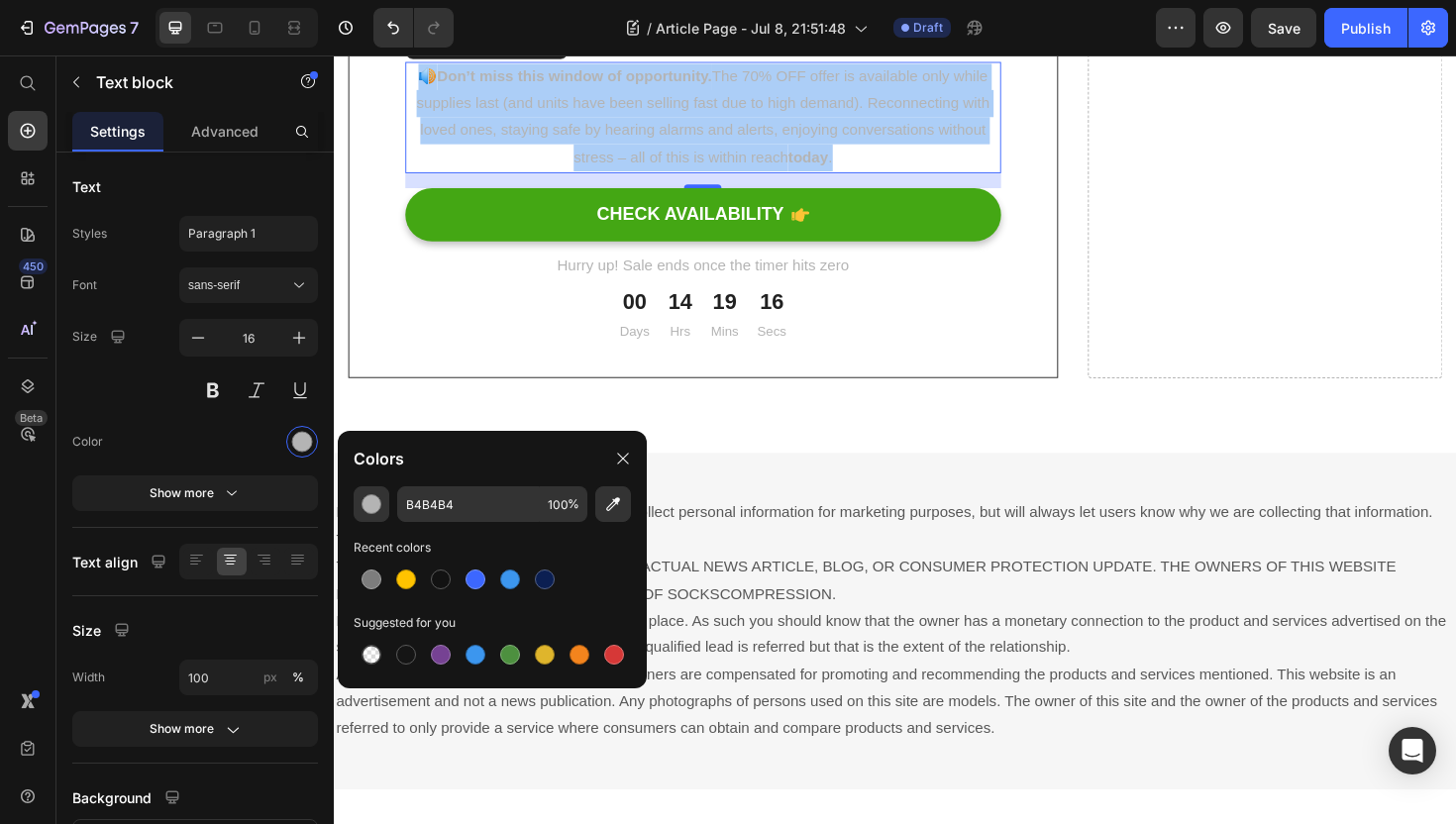 click on "B4B4B4 100 % Recent colors Suggested for you" 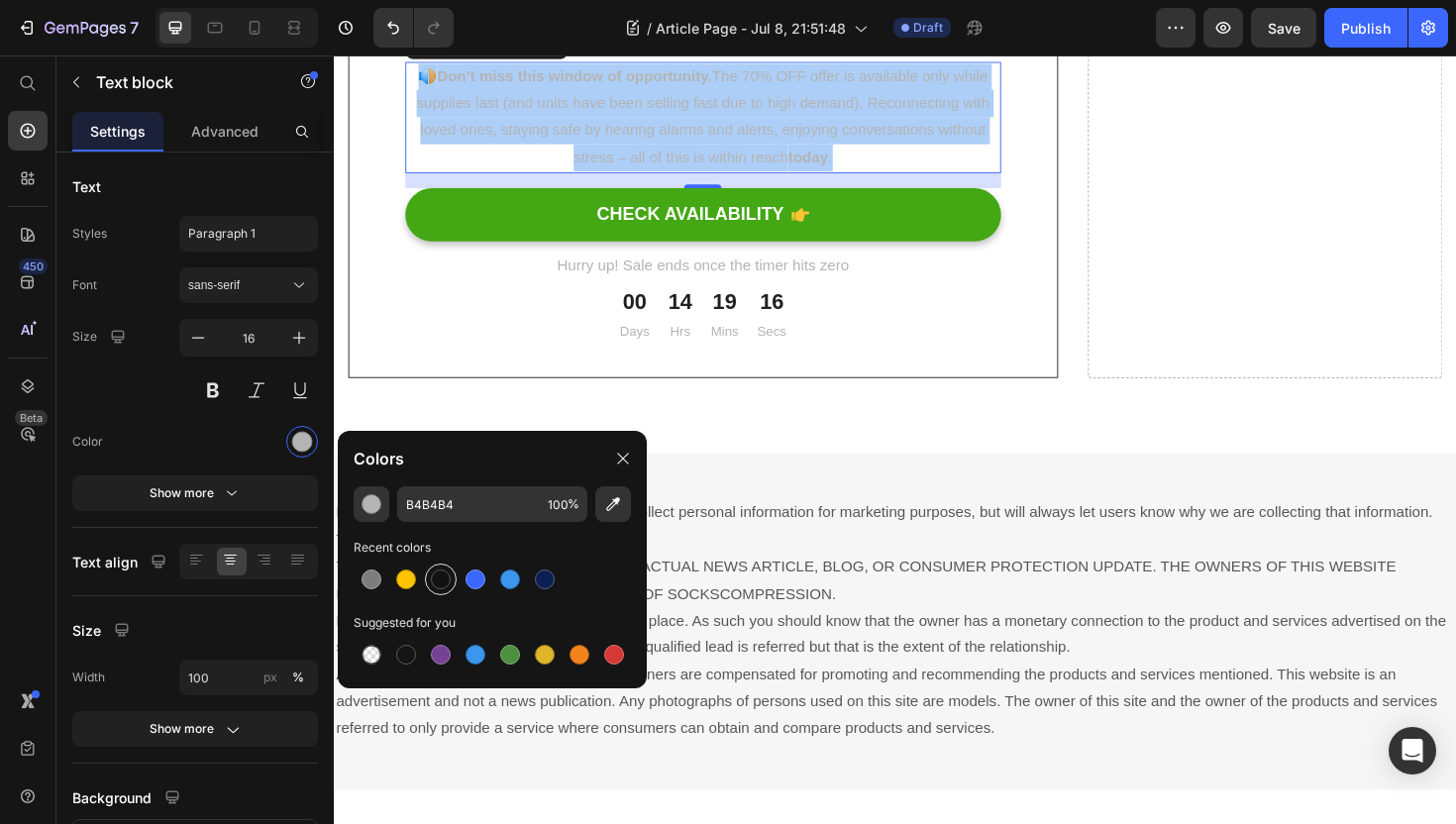 click at bounding box center [441, 579] 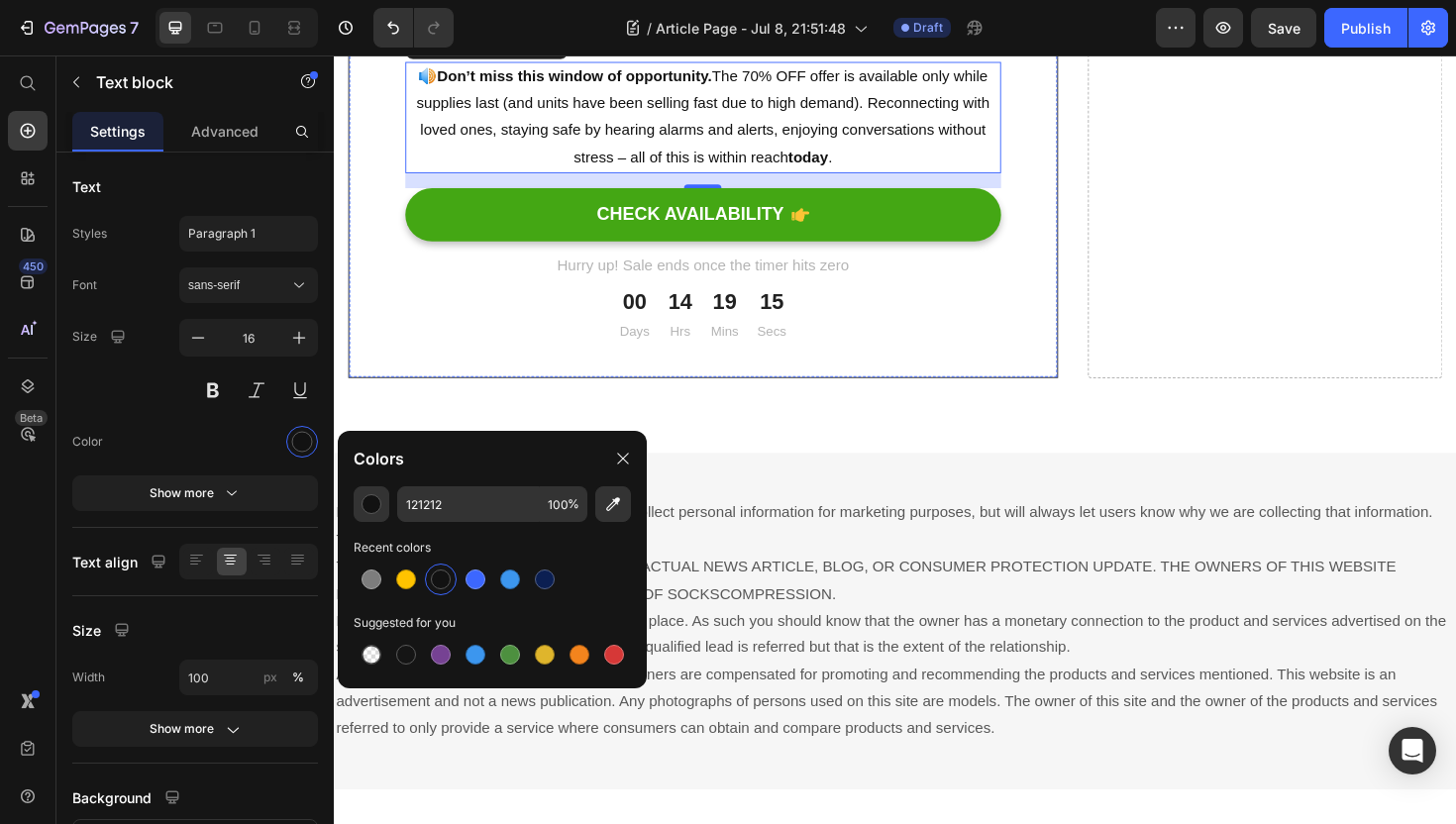 click on "Limited-Time Offer: Reconnect Your Family at 70% OFF Text block 🔊  Don’t miss this window of opportunity.  The 70% OFF offer is available only while supplies last (and units have been selling fast due to high demand). Reconnecting with loved ones, staying safe by hearing alarms and alerts, enjoying conversations without stress – all of this is within reach  today . Text block   16  	   CHECK AVAILABILITY Button Hurry up! Sale ends once the timer hits zero Text block 00 Days 14 Hrs 19 Mins 15 Secs CountDown Timer" at bounding box center [724, 189] 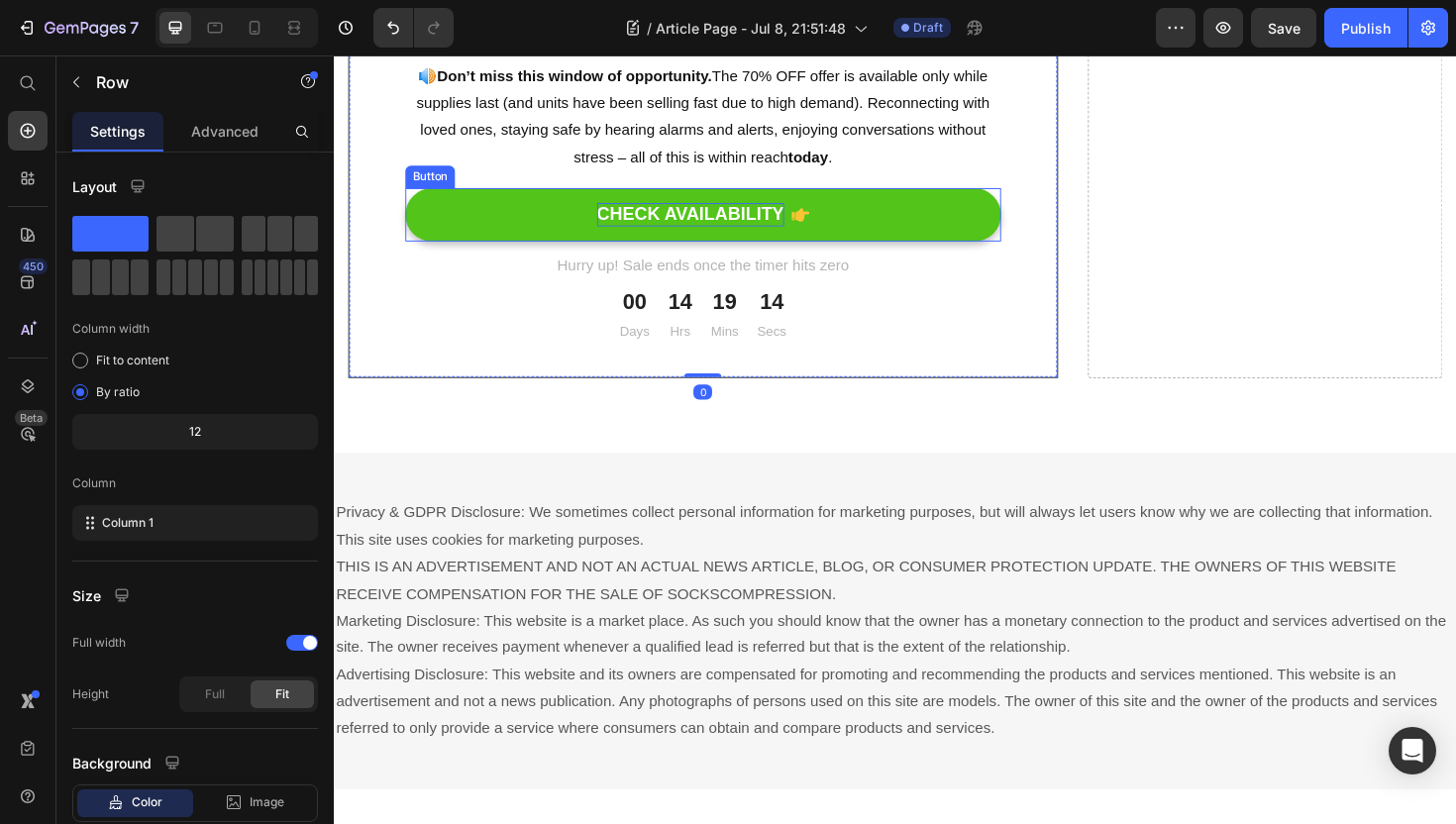 click on "CHECK AVAILABILITY" at bounding box center (711, 224) 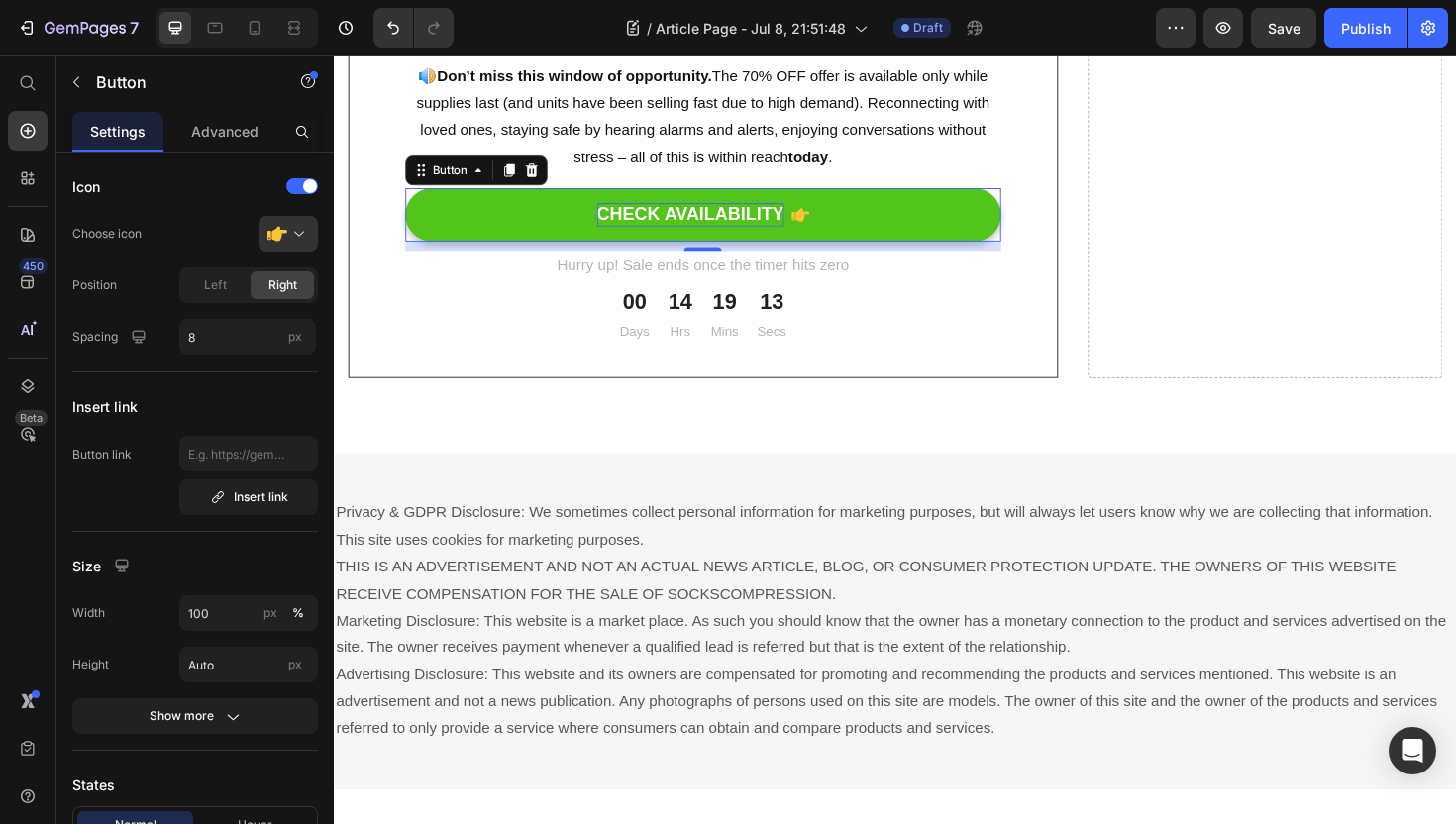 click on "CHECK AVAILABILITY" at bounding box center (711, 224) 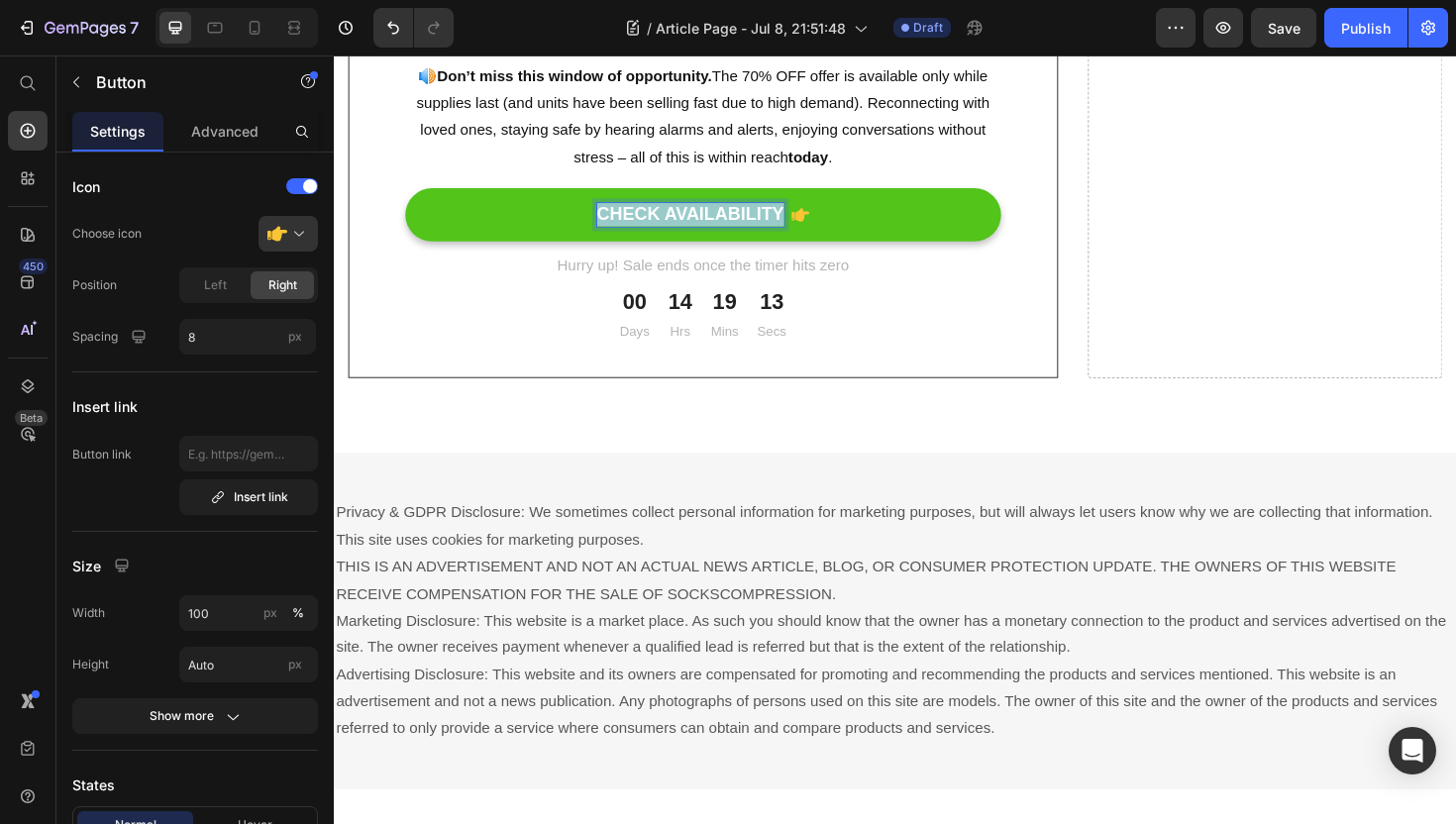 click on "CHECK AVAILABILITY" at bounding box center (711, 224) 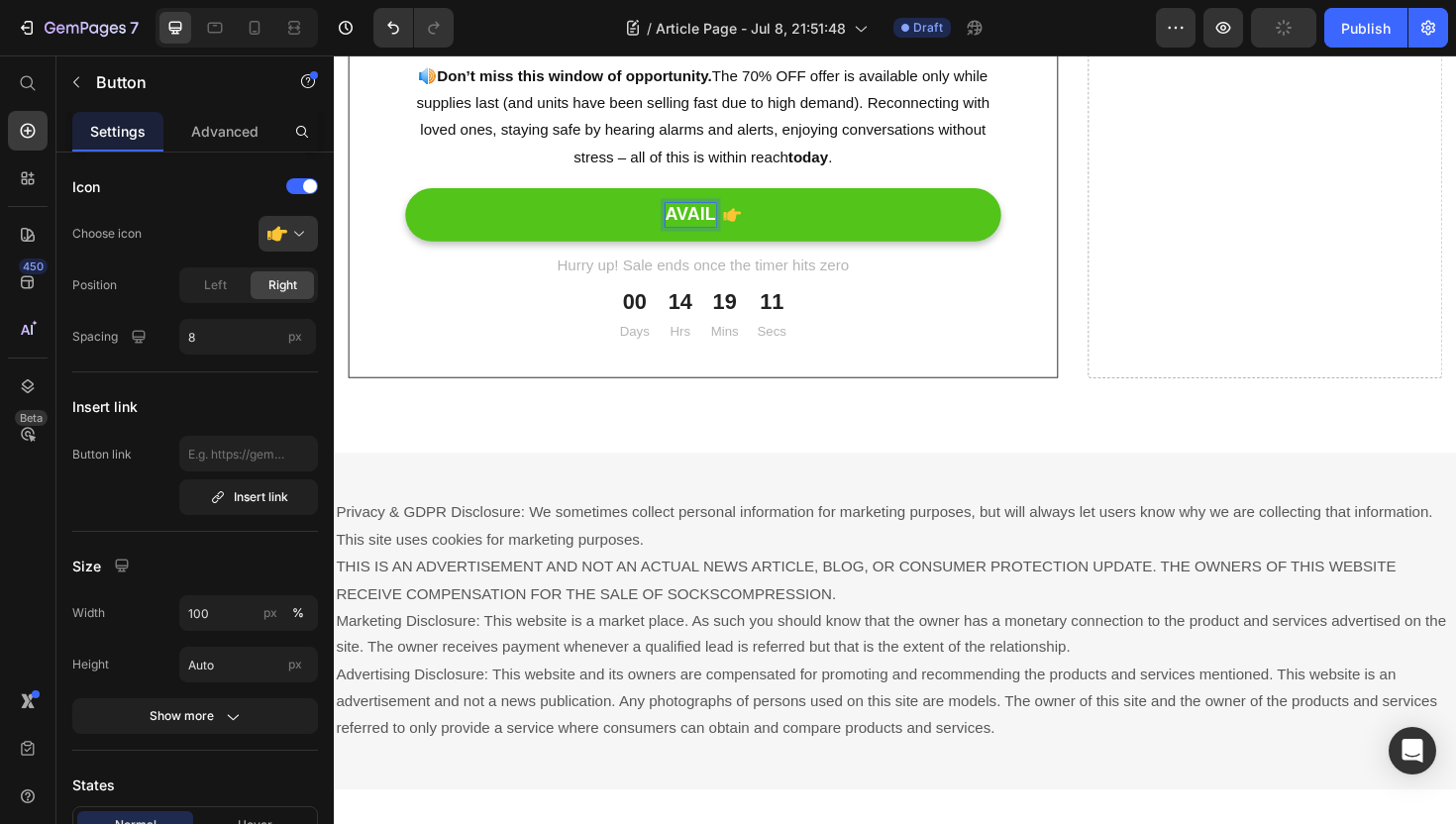 click on "AVAIL" at bounding box center [724, 224] 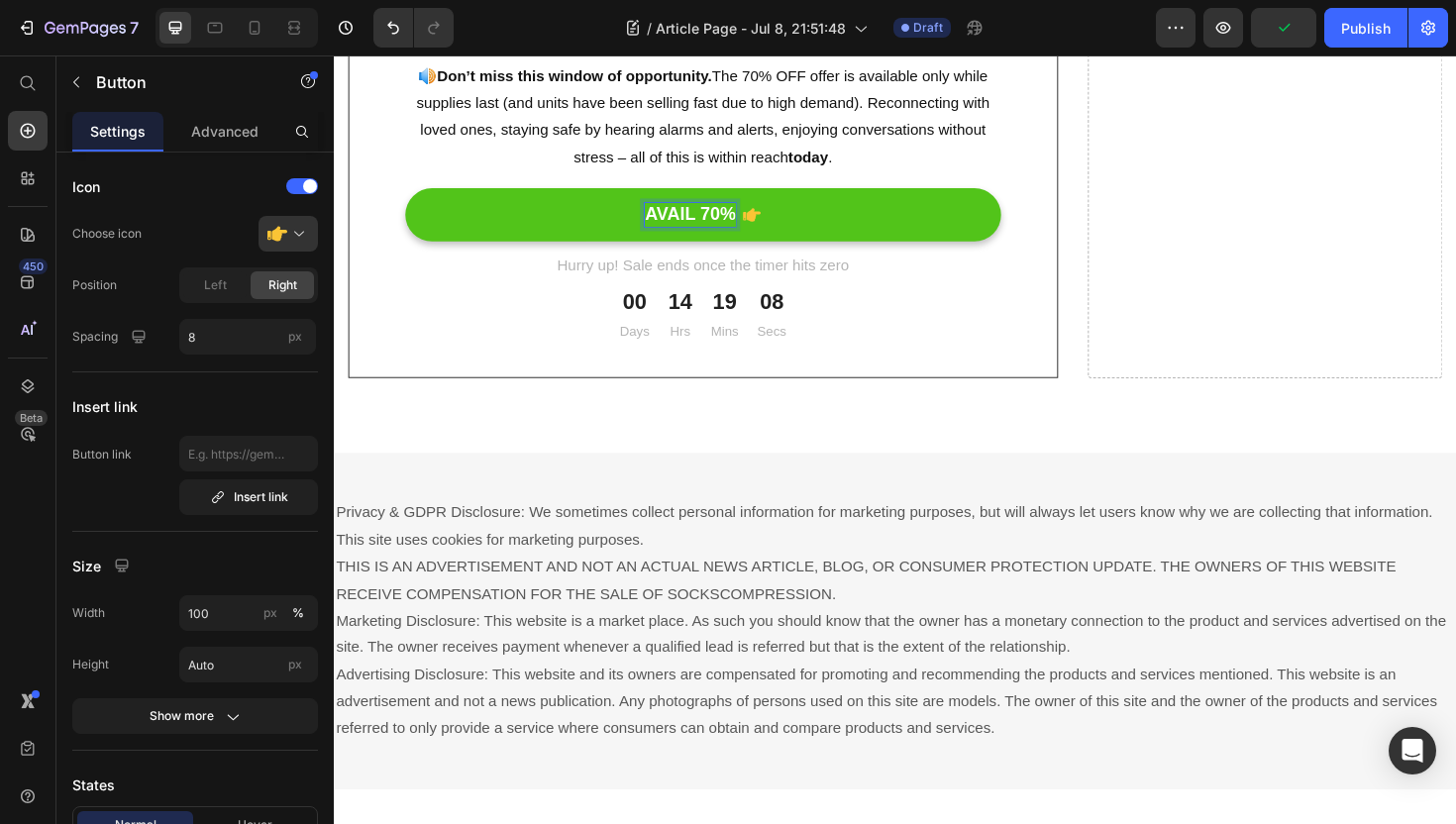 click on "AVAIL 70%" at bounding box center (724, 224) 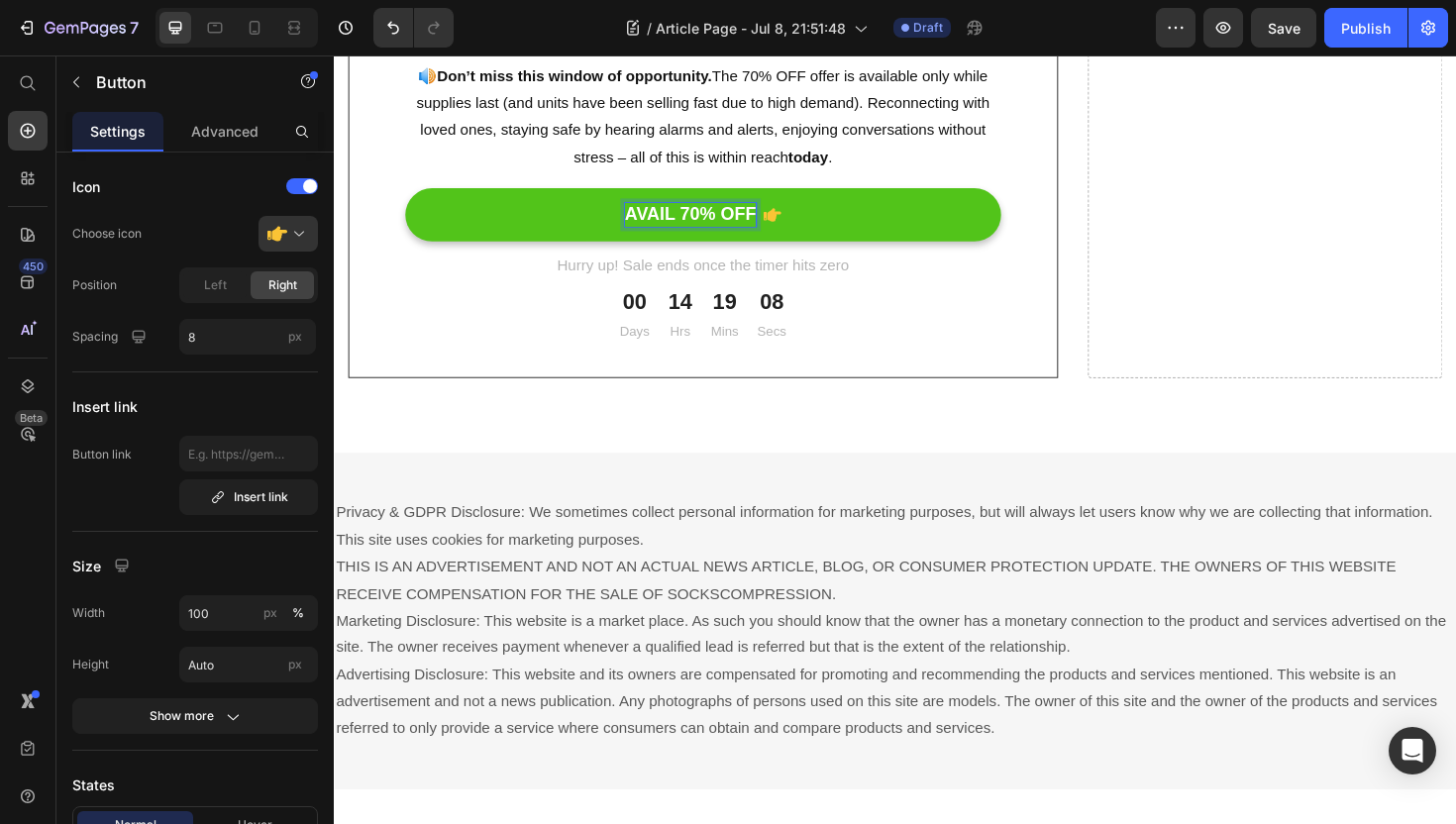 click on "AVAIL 70% OFF" at bounding box center [724, 224] 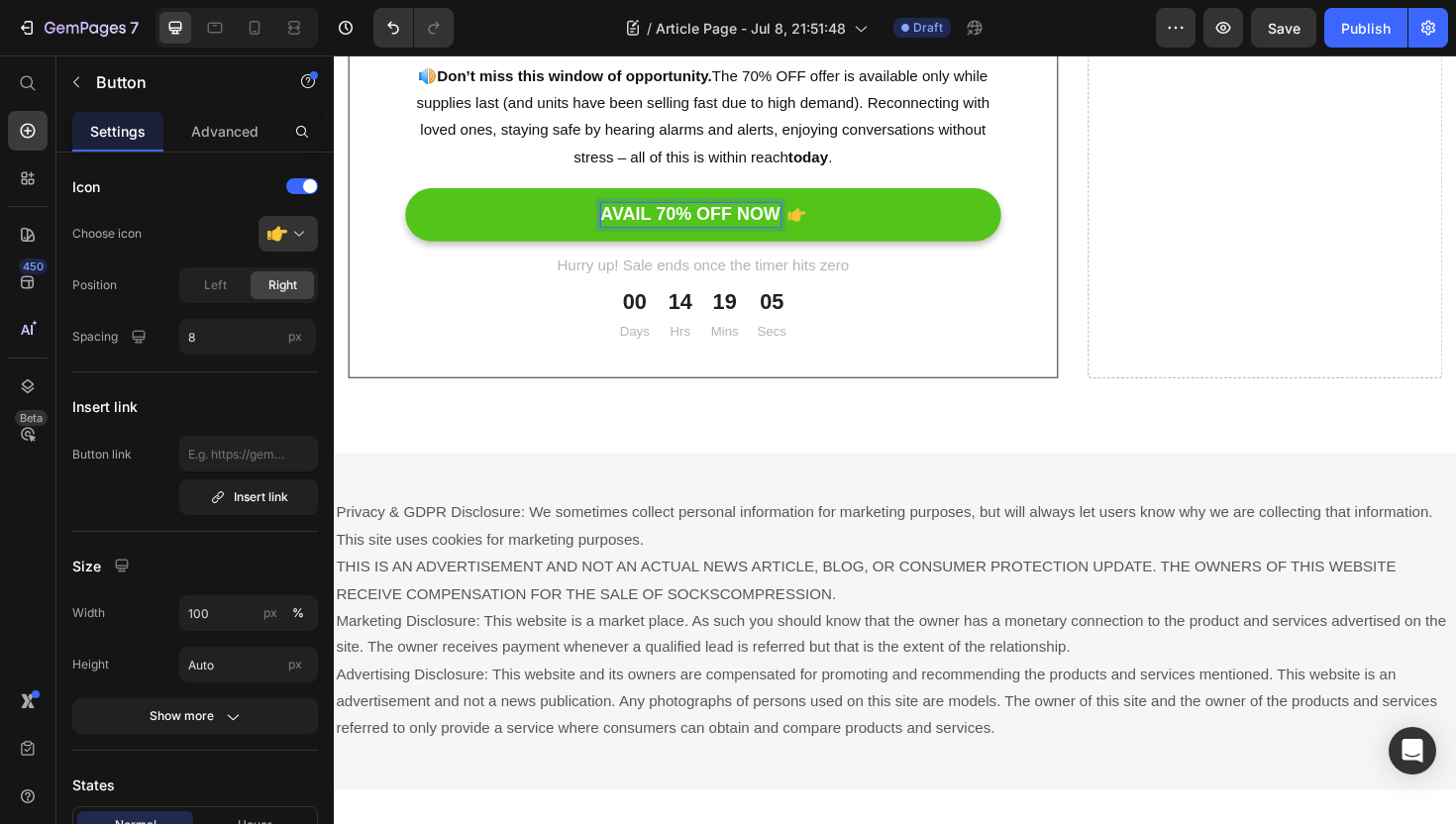 click on "AVAIL 70% OFF NOW" at bounding box center [711, 224] 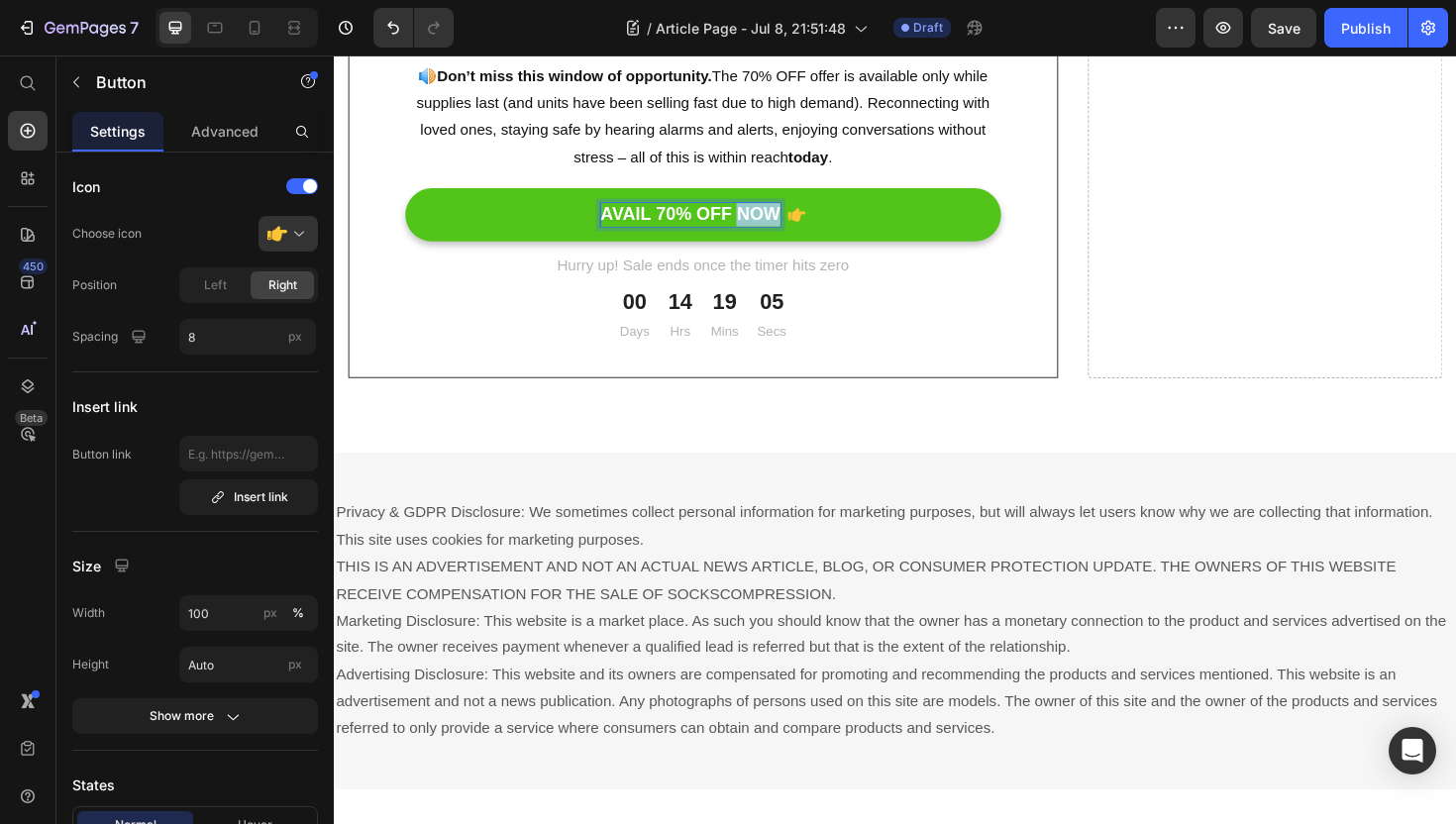 click on "AVAIL 70% OFF NOW" at bounding box center [711, 224] 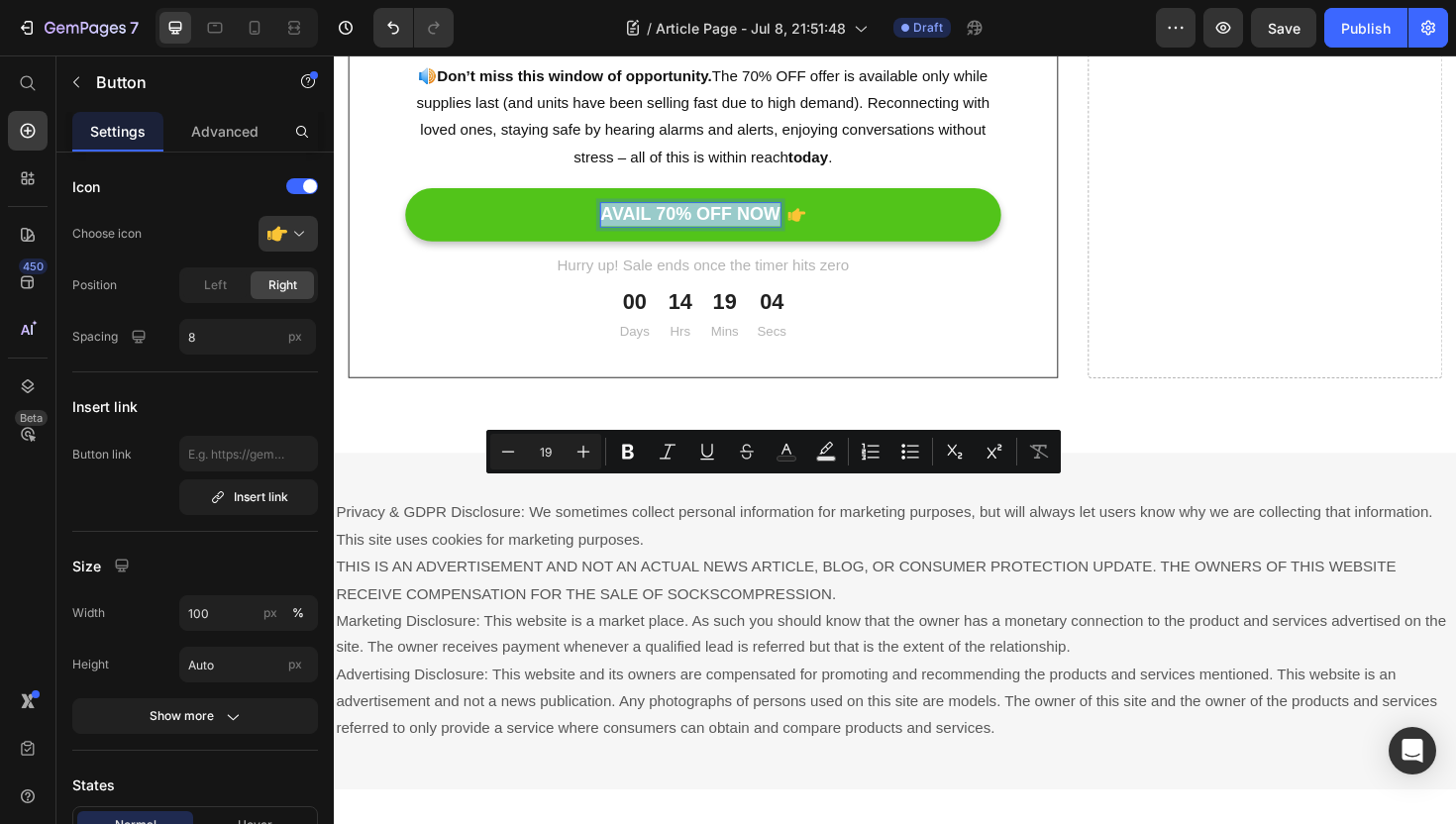 click on "AVAIL 70% OFF NOW" at bounding box center [711, 224] 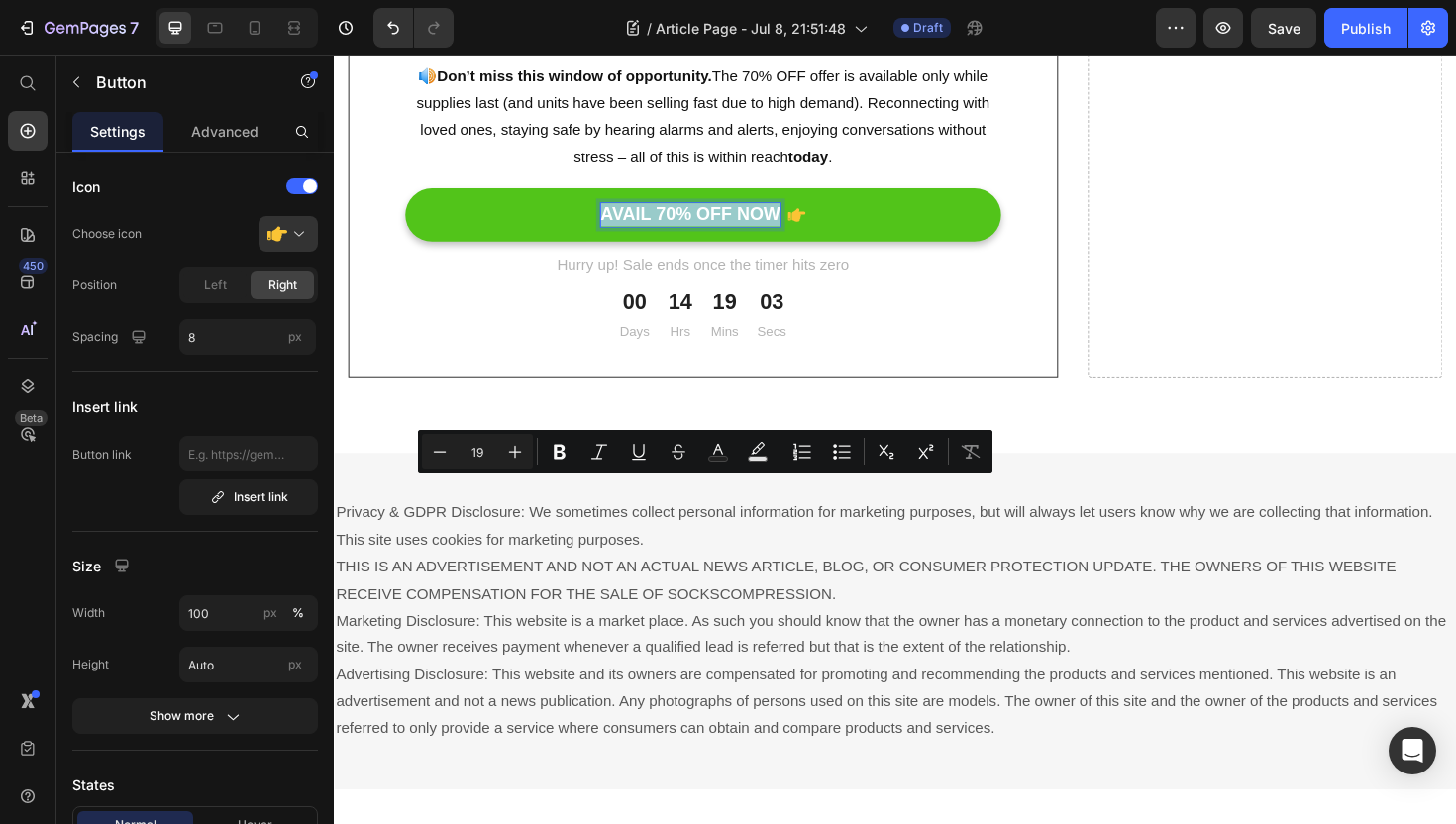 copy on "AVAIL 70% OFF NOW" 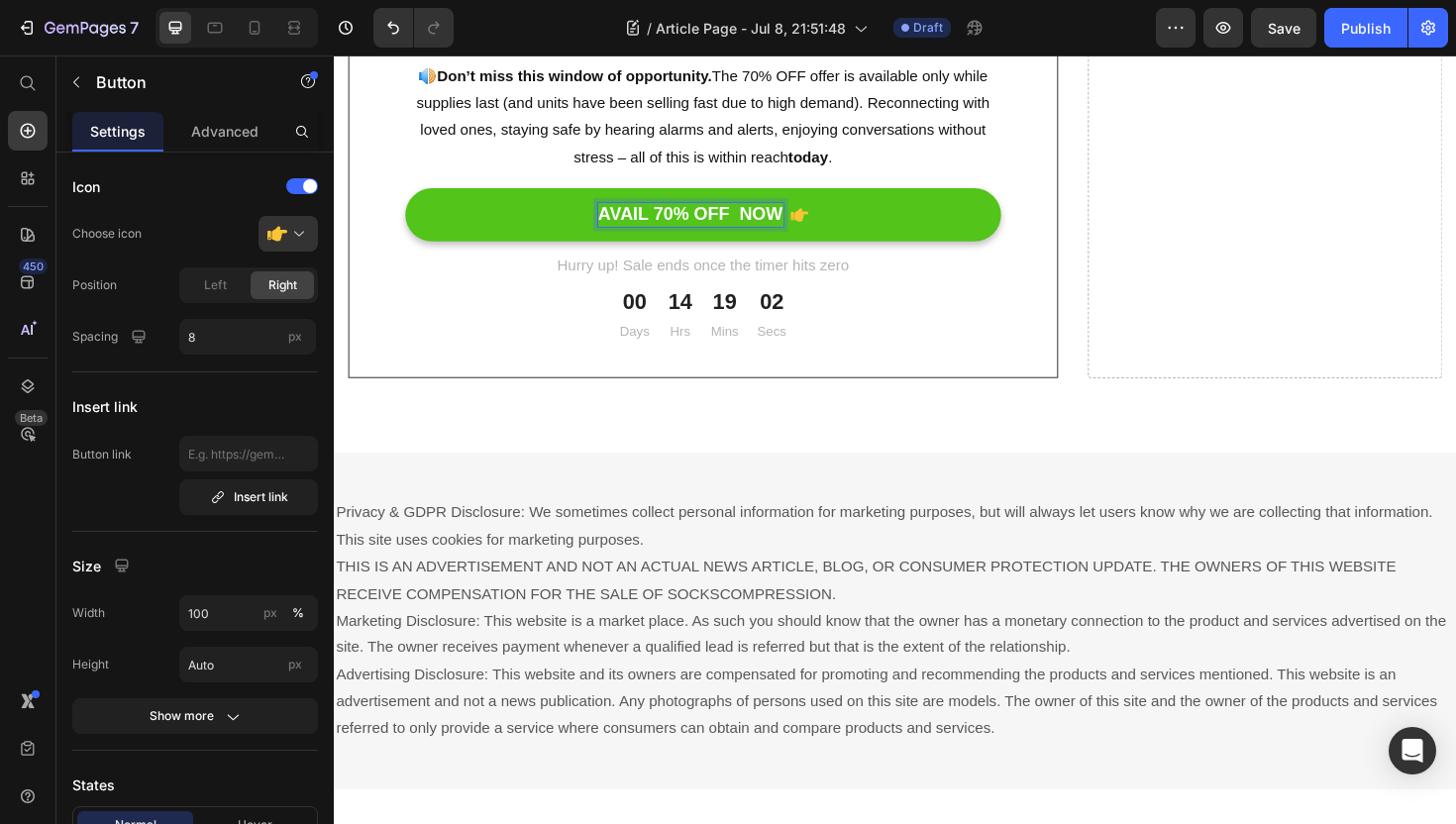 click on "AVAIL 70% OFF  NOW" at bounding box center [724, 224] 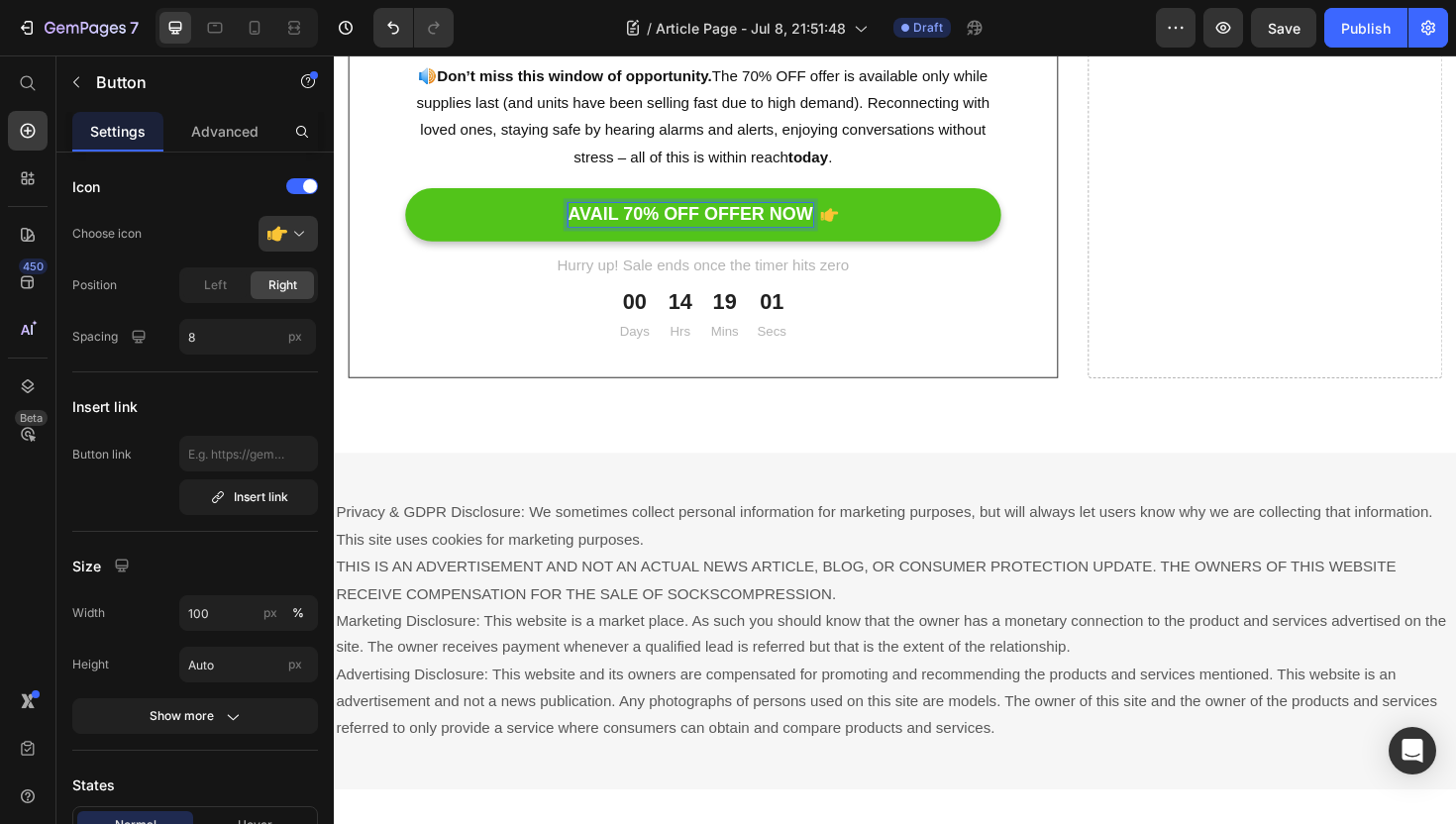 click on "AVAIL 70% OFF OFFER NOW" at bounding box center (711, 224) 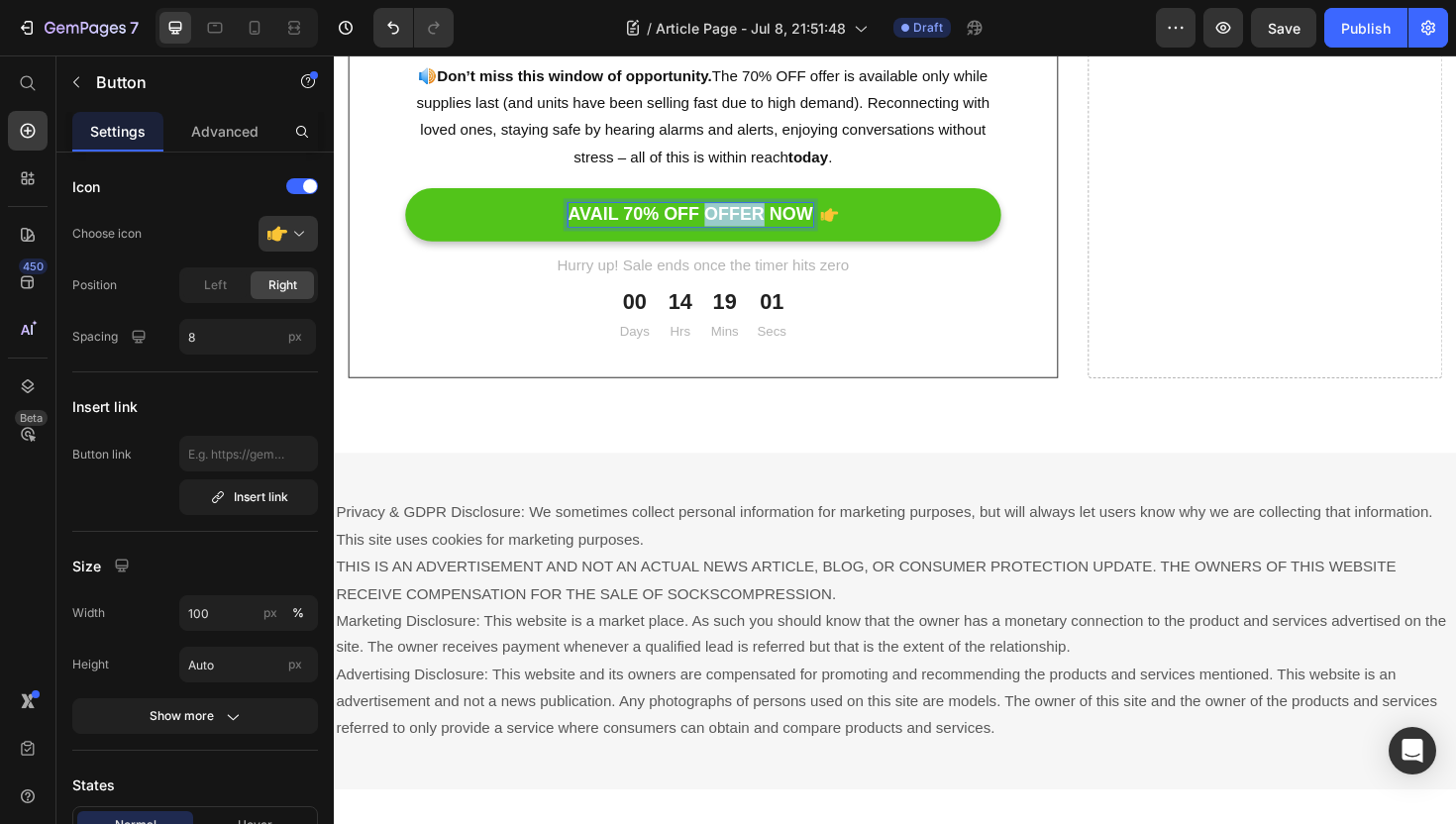 click on "AVAIL 70% OFF OFFER NOW" at bounding box center (711, 224) 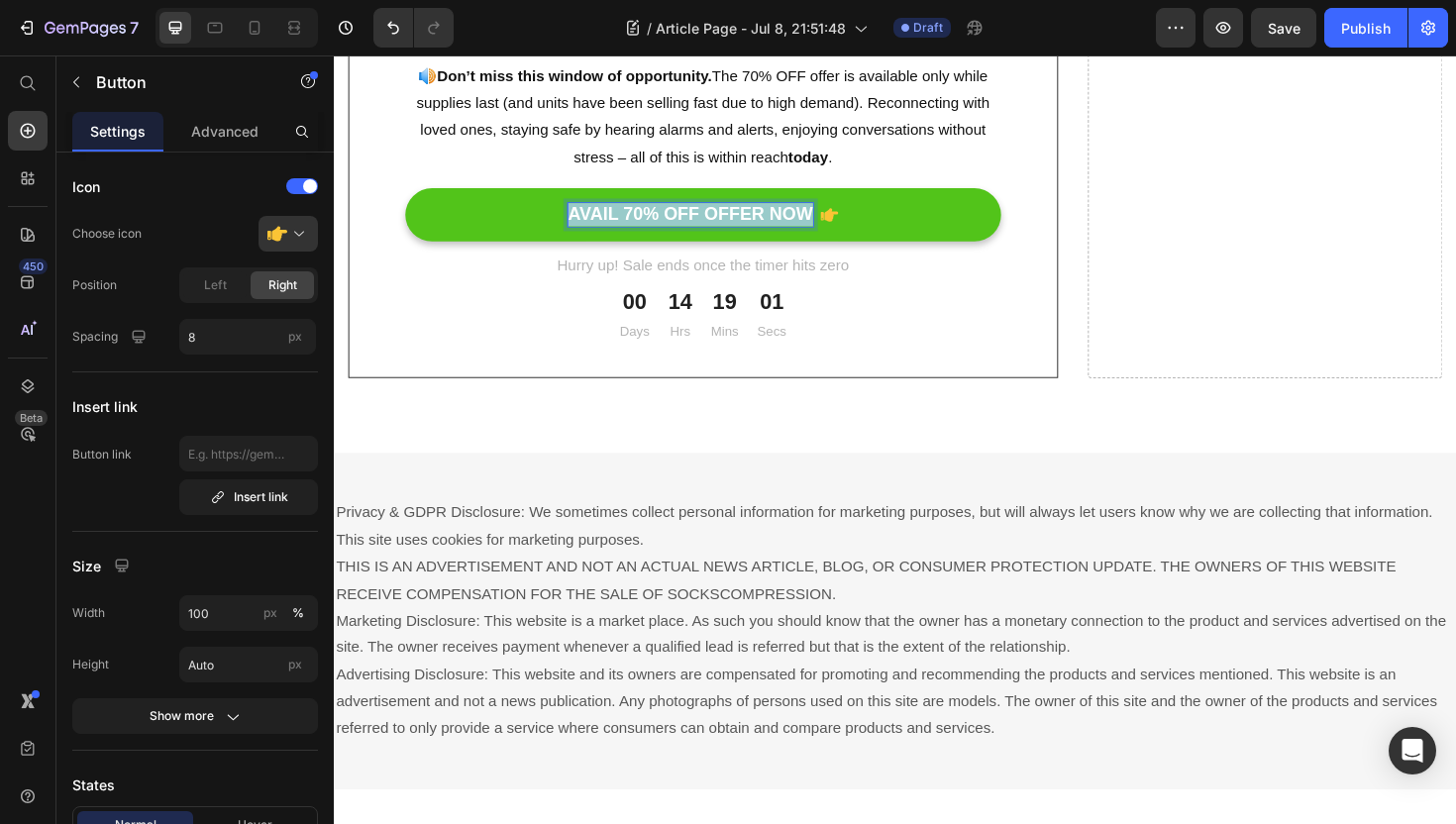 click on "AVAIL 70% OFF OFFER NOW" at bounding box center (711, 224) 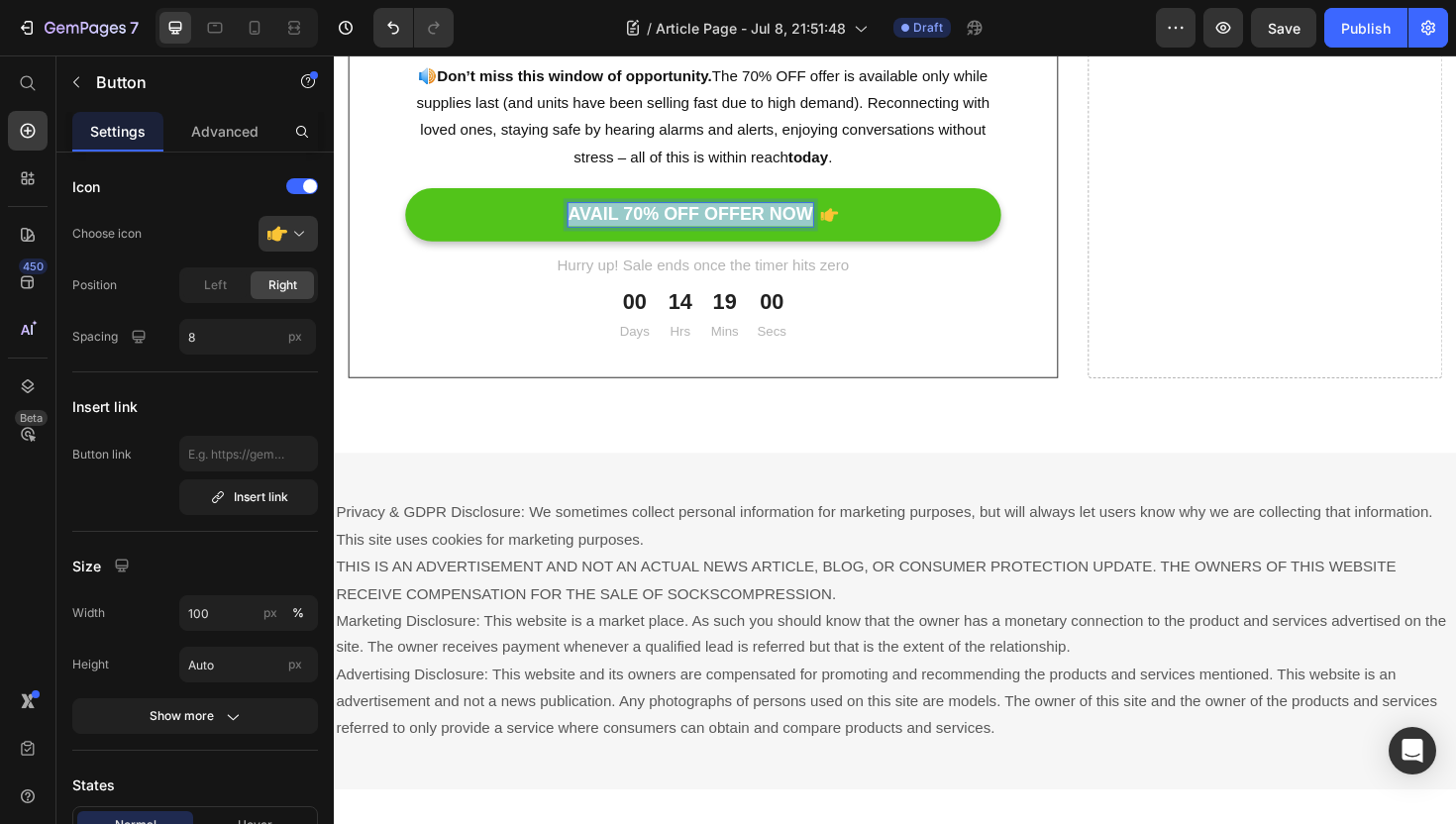 copy on "AVAIL 70% OFF OFFER NOW" 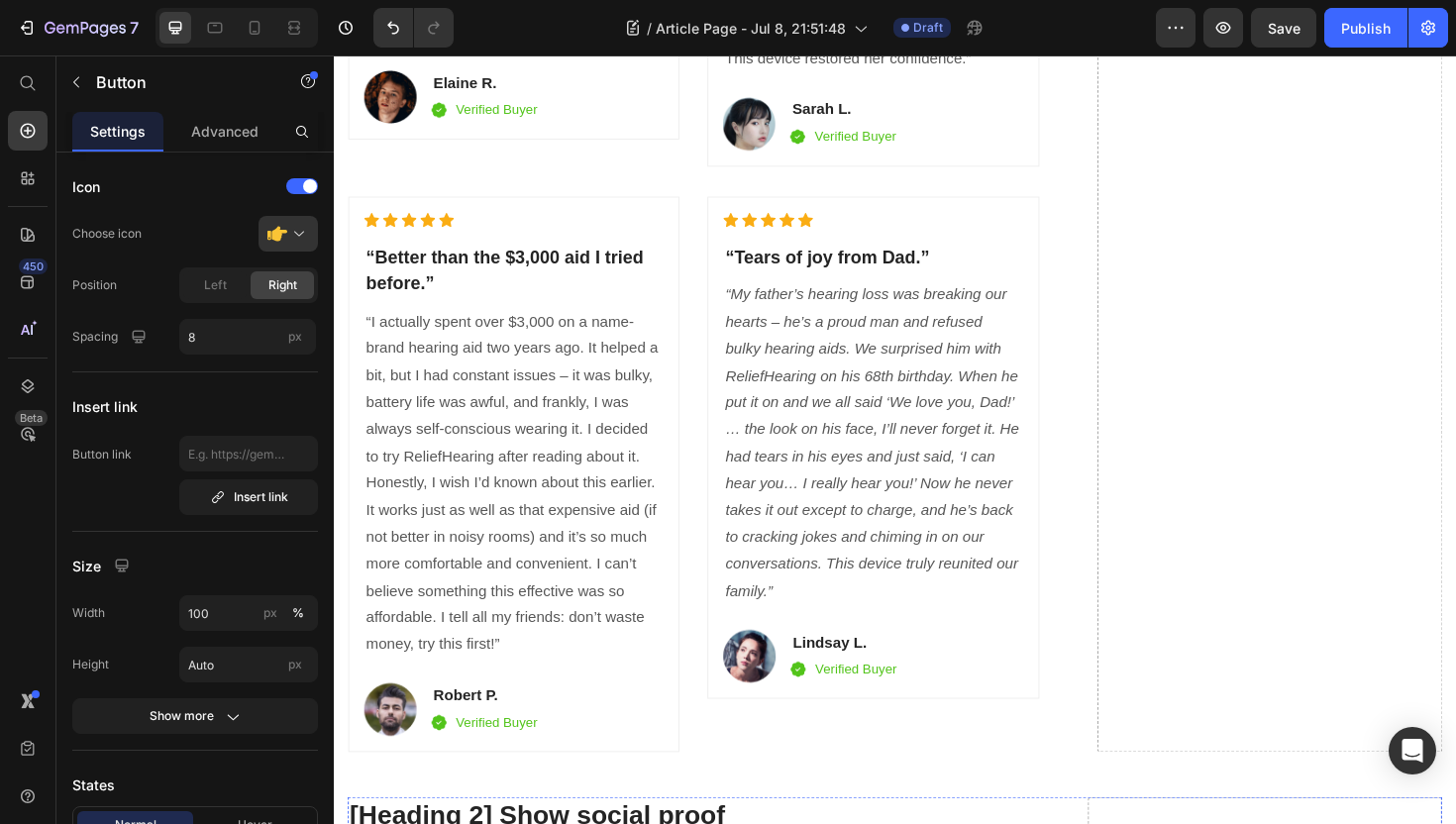 type on "16" 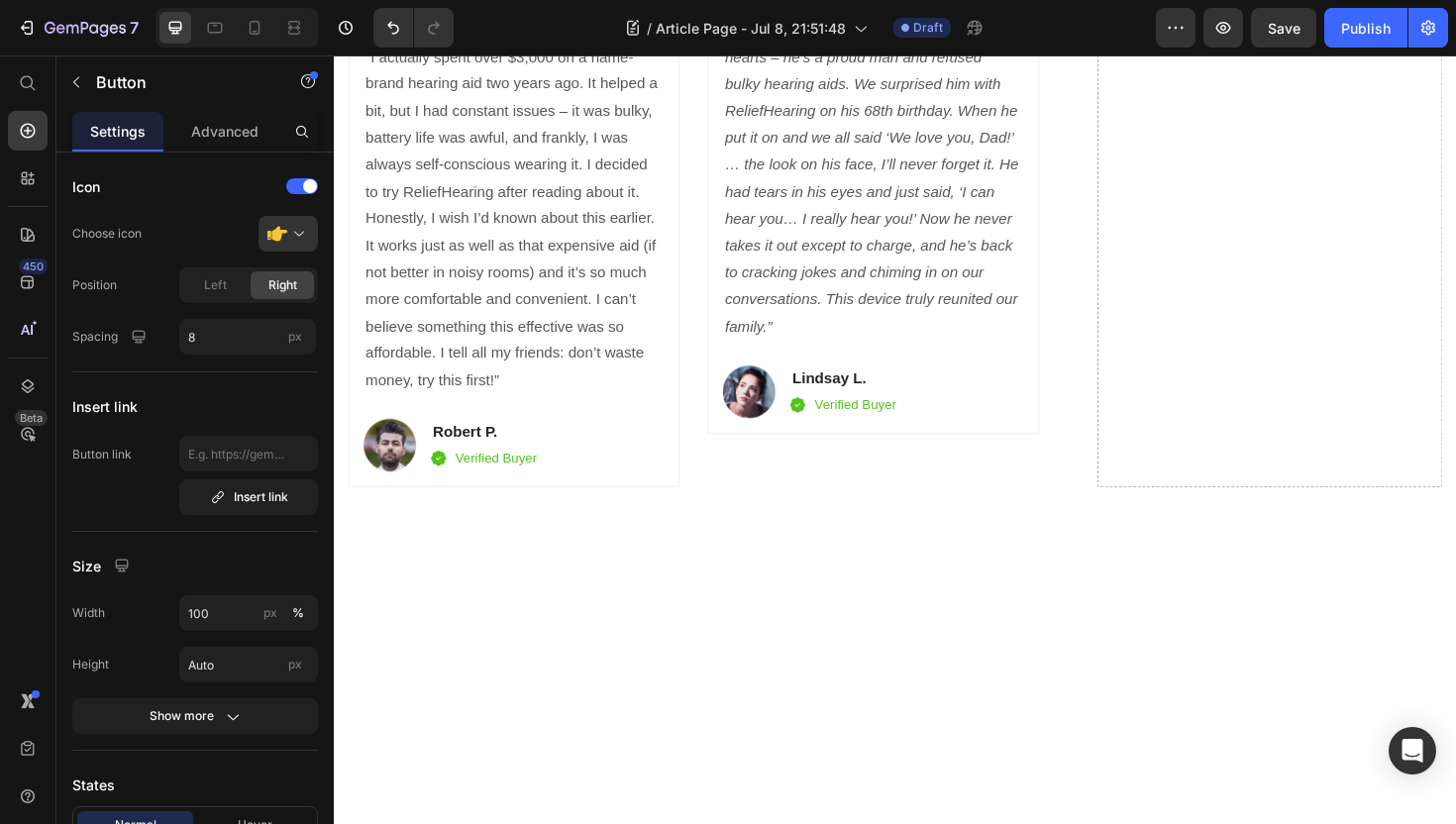 scroll, scrollTop: 10065, scrollLeft: 0, axis: vertical 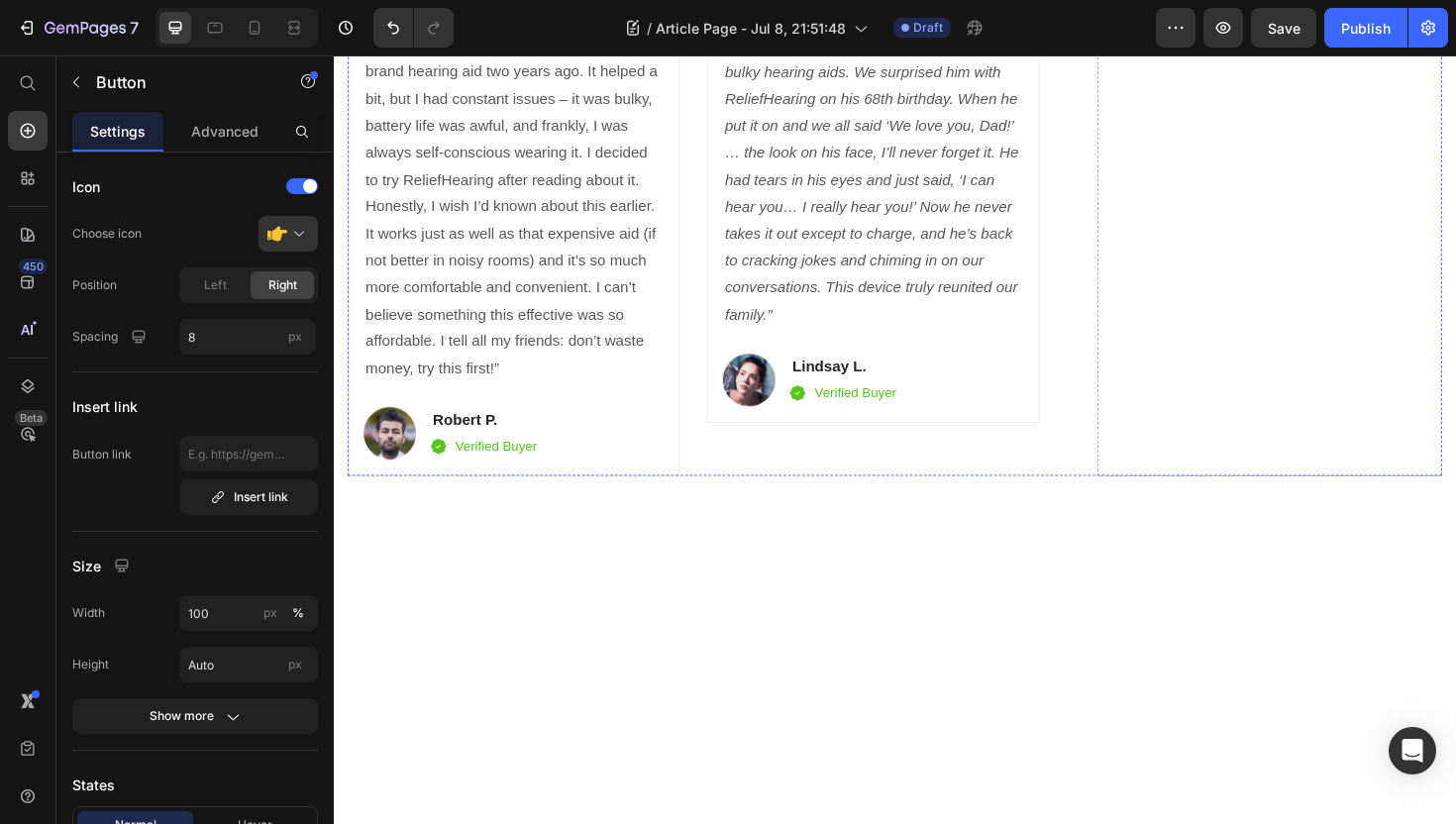 click on "CHECK AVAILABILITY" at bounding box center [701, -925] 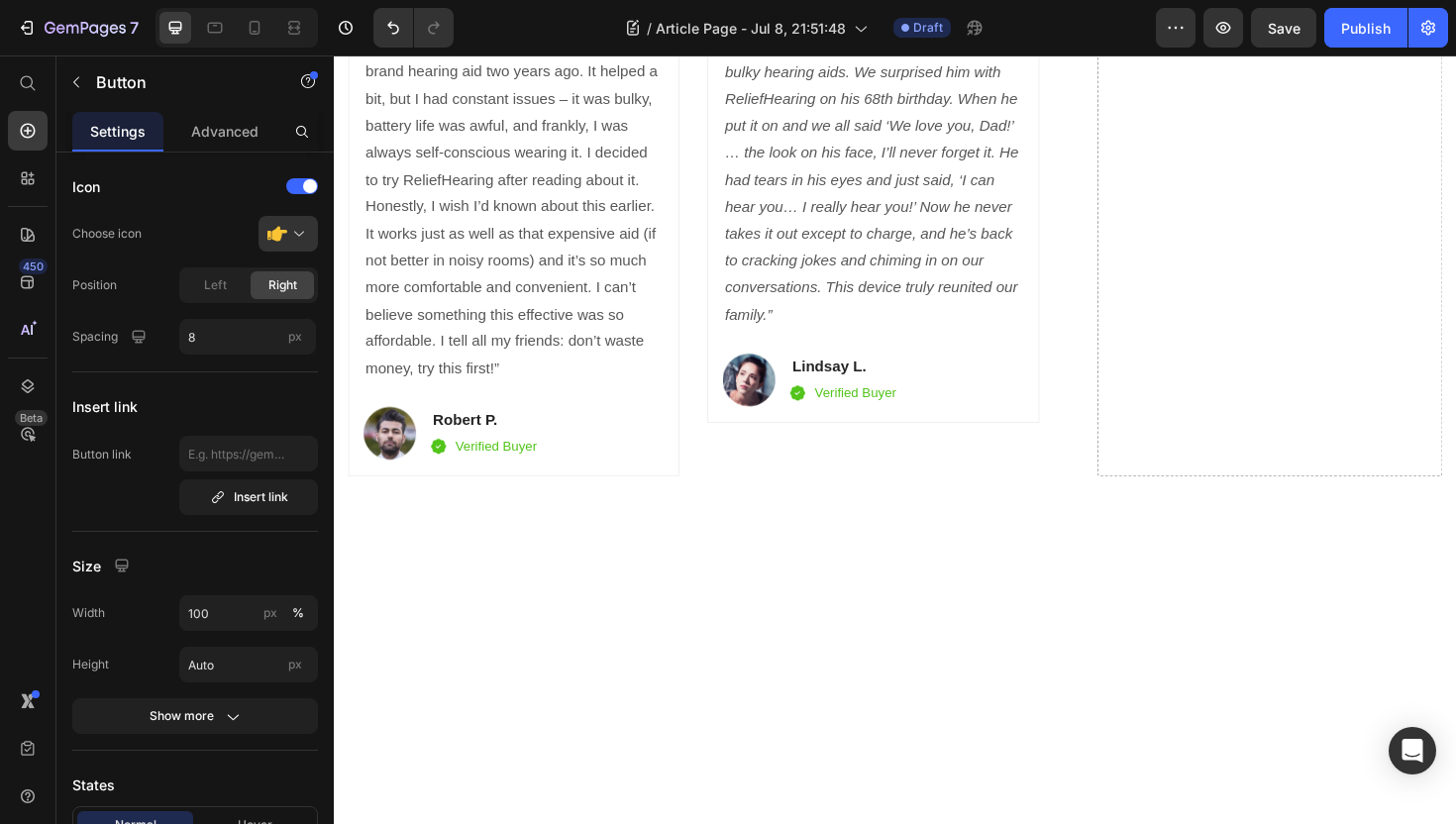 click on "CHECK AVAILABILITY" at bounding box center [701, -925] 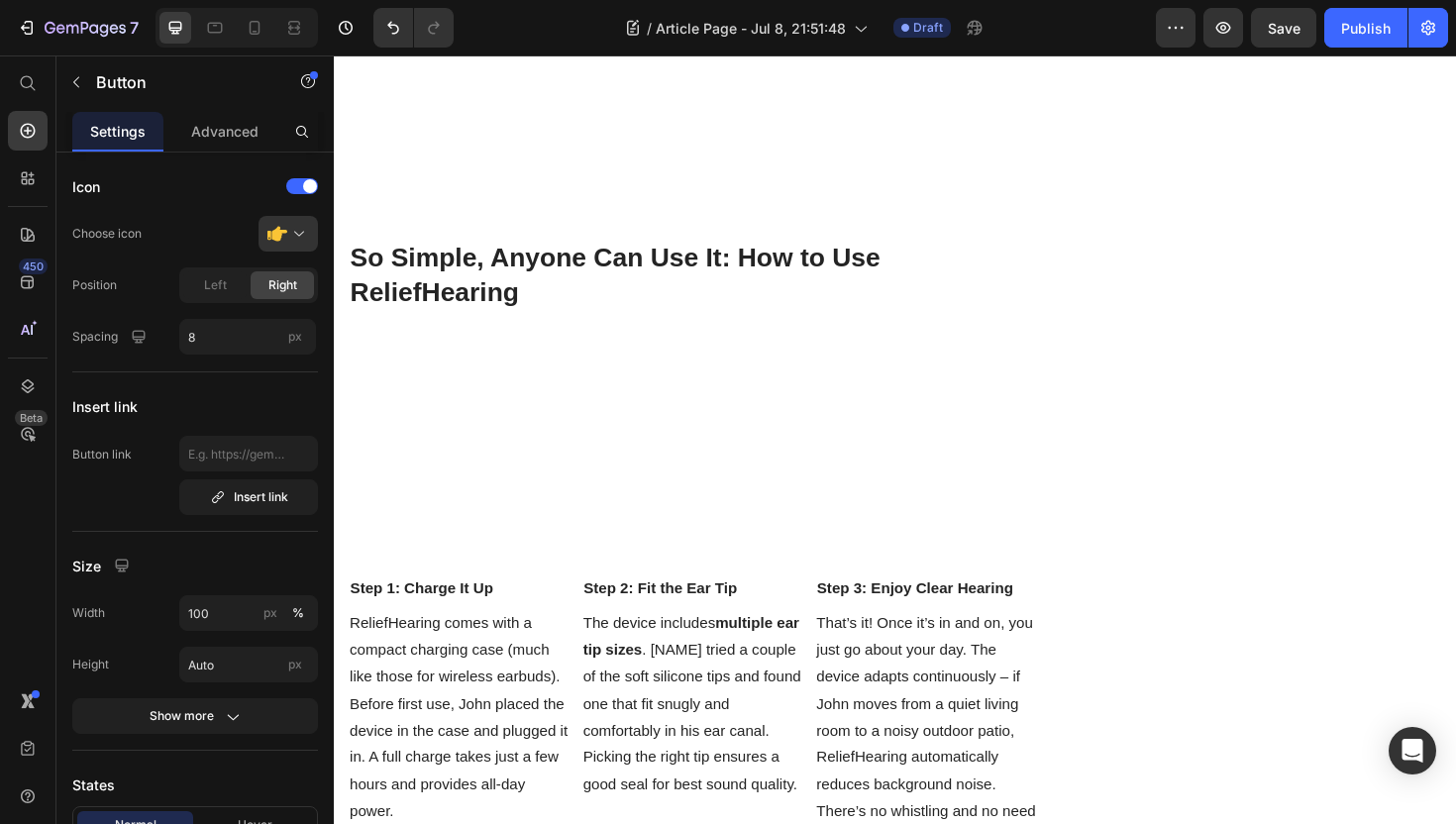 scroll, scrollTop: 7521, scrollLeft: 0, axis: vertical 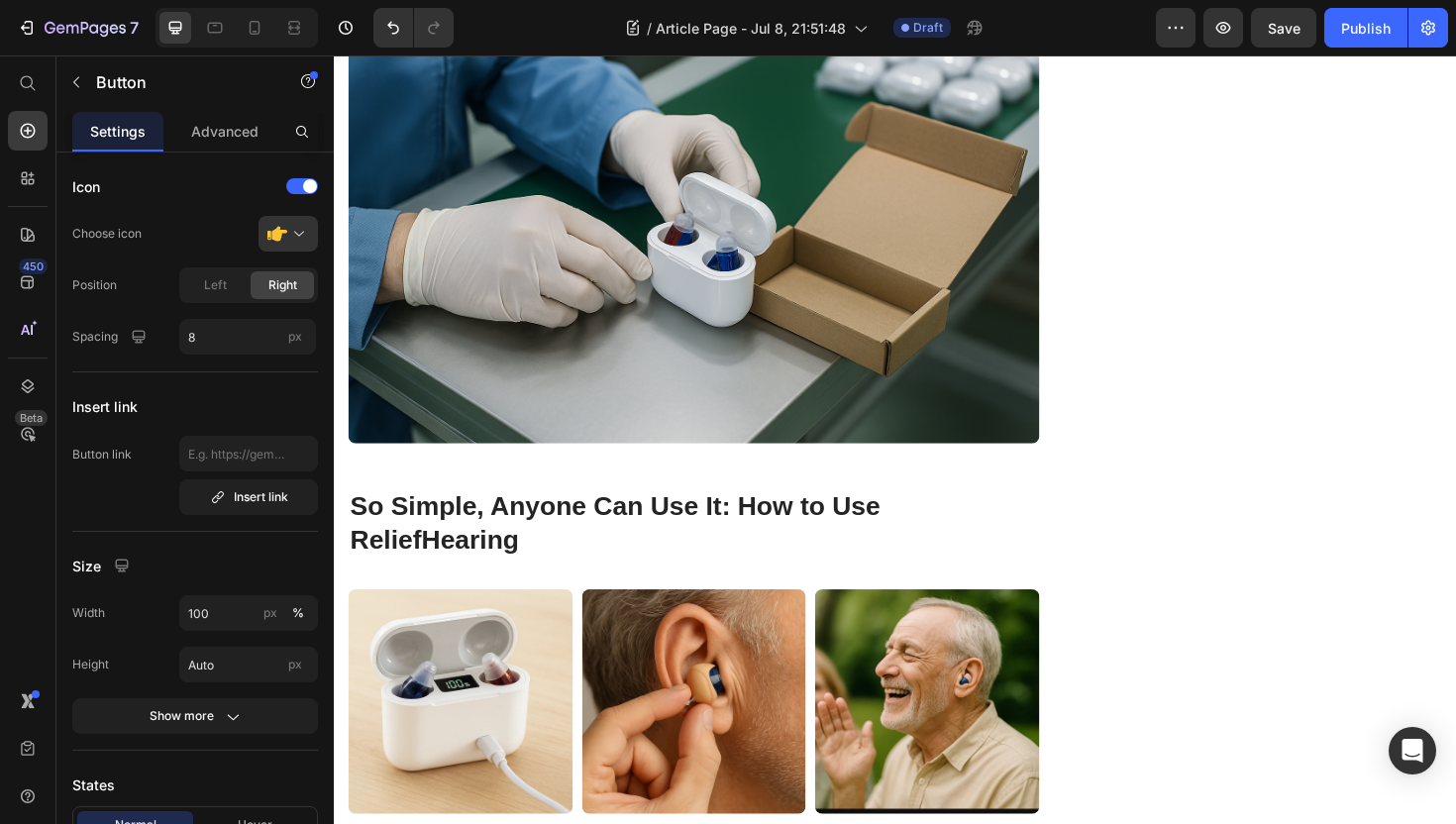 click on "CHECK AVAILABILITY" at bounding box center [877, -644] 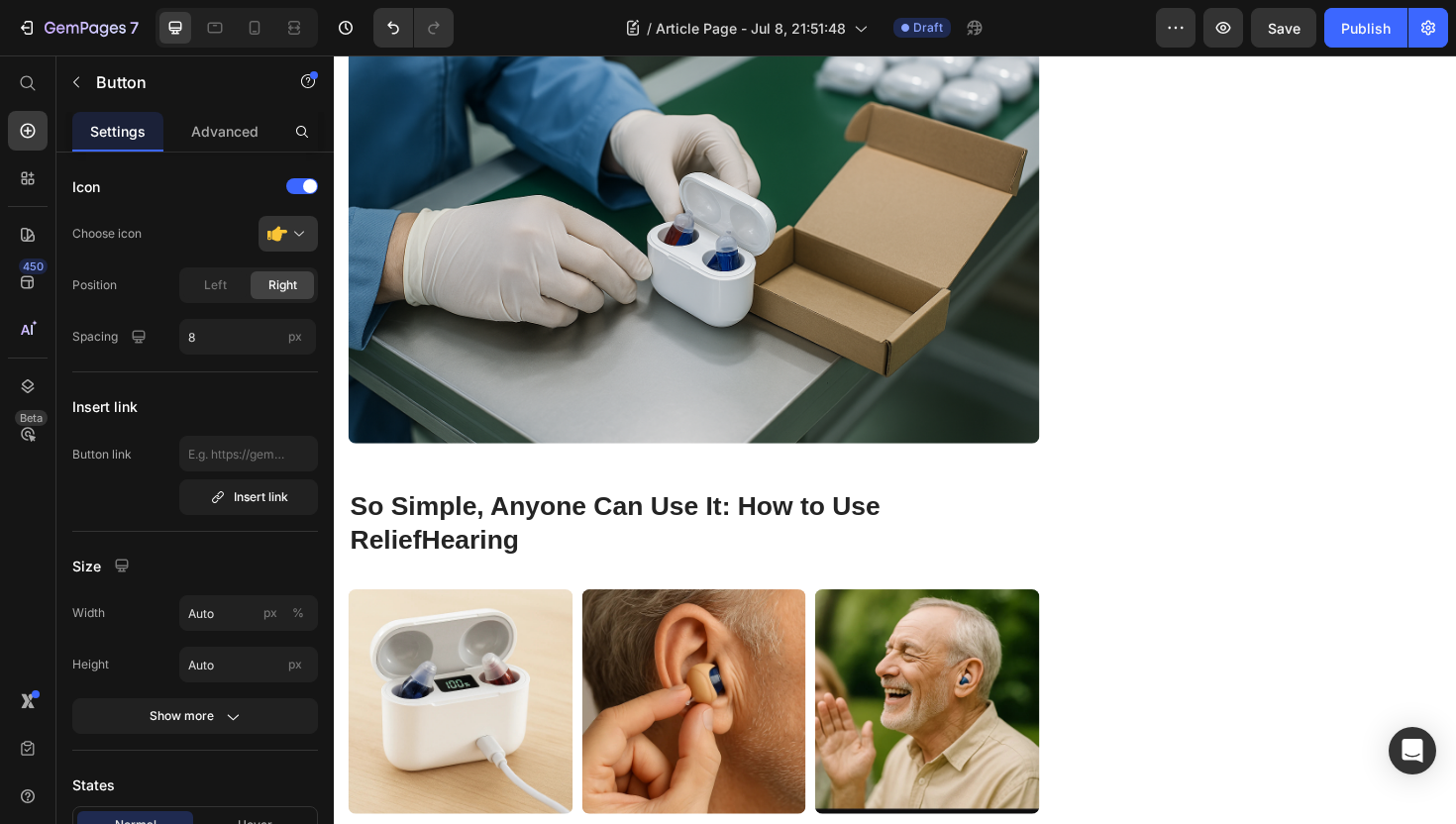 click on "CHECK AVAILABILITY" at bounding box center (877, -644) 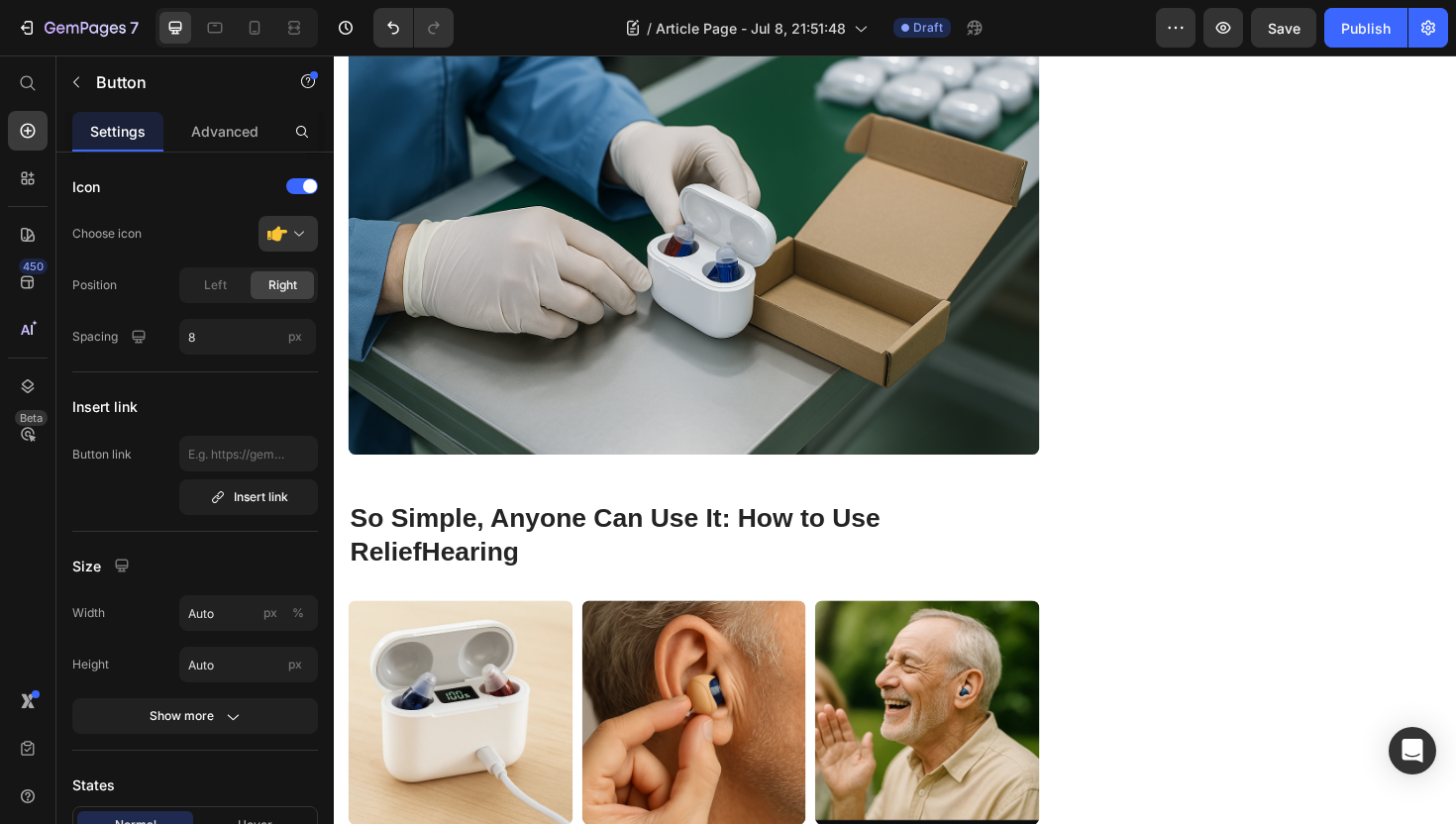 scroll, scrollTop: 7521, scrollLeft: 0, axis: vertical 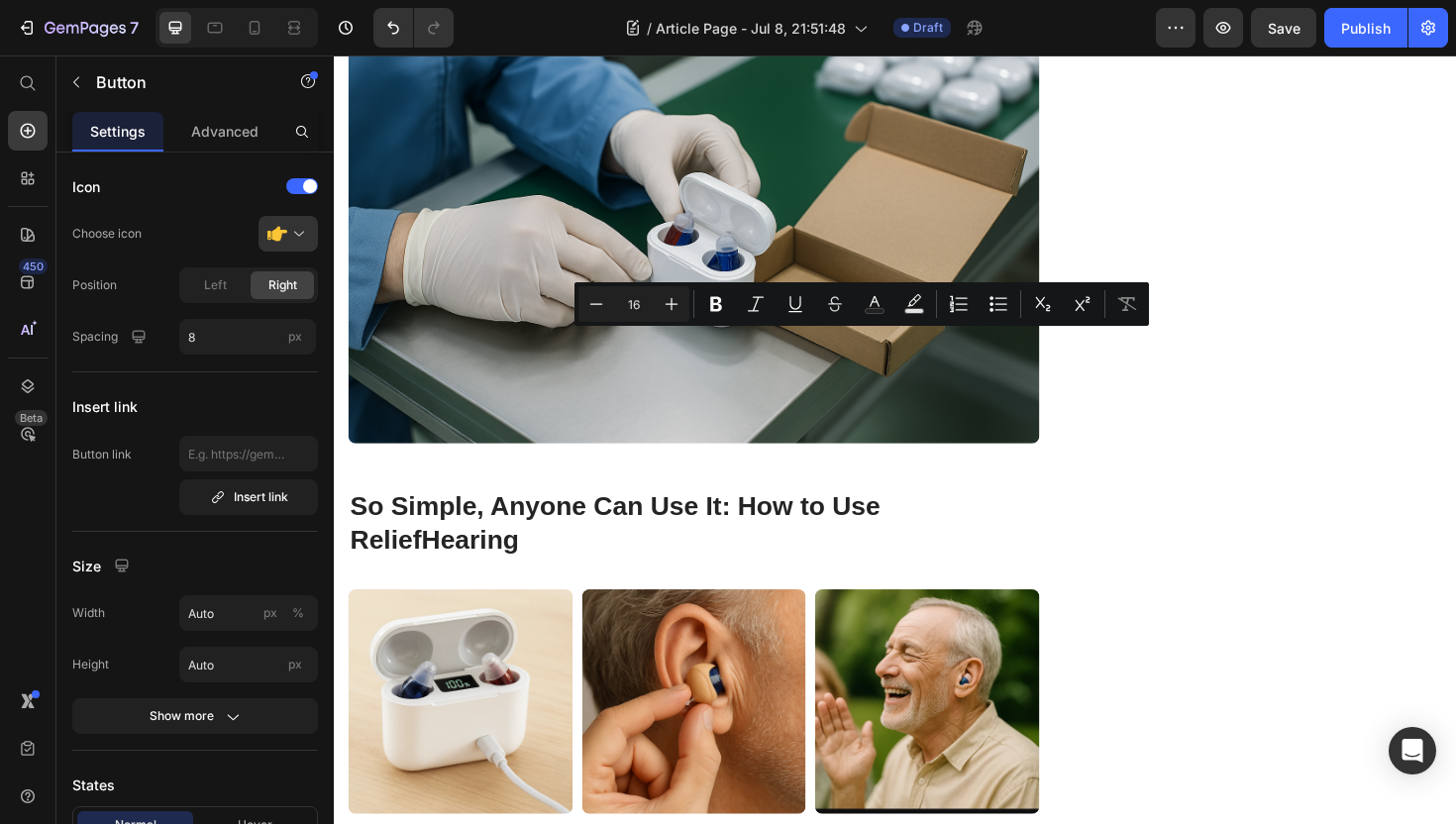 click on "Significant sleep improvement to maintain your positive energy  every day." at bounding box center (550, -644) 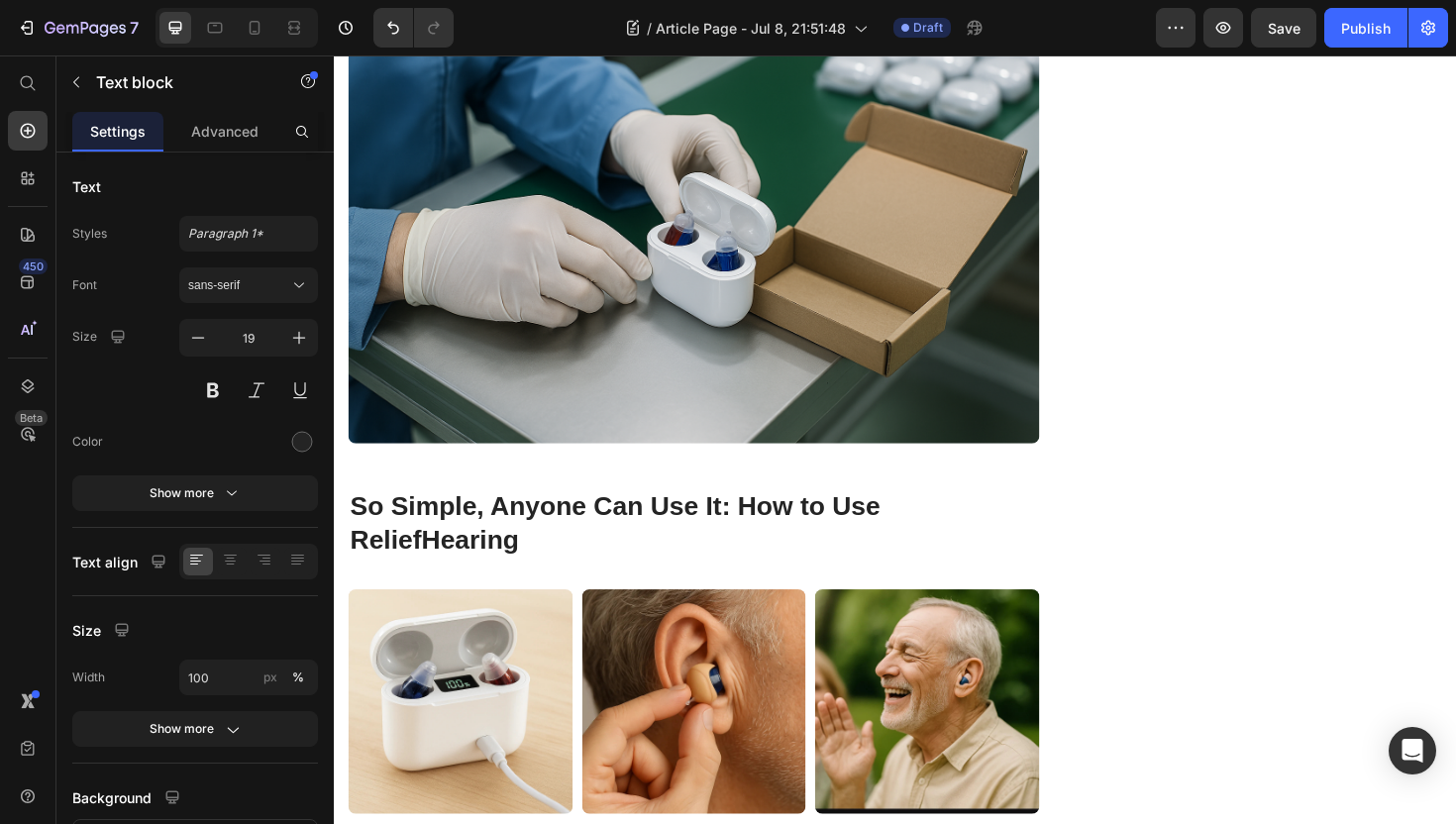 click on "Significant sleep improvement to maintain your positive energy  every day." at bounding box center (550, -644) 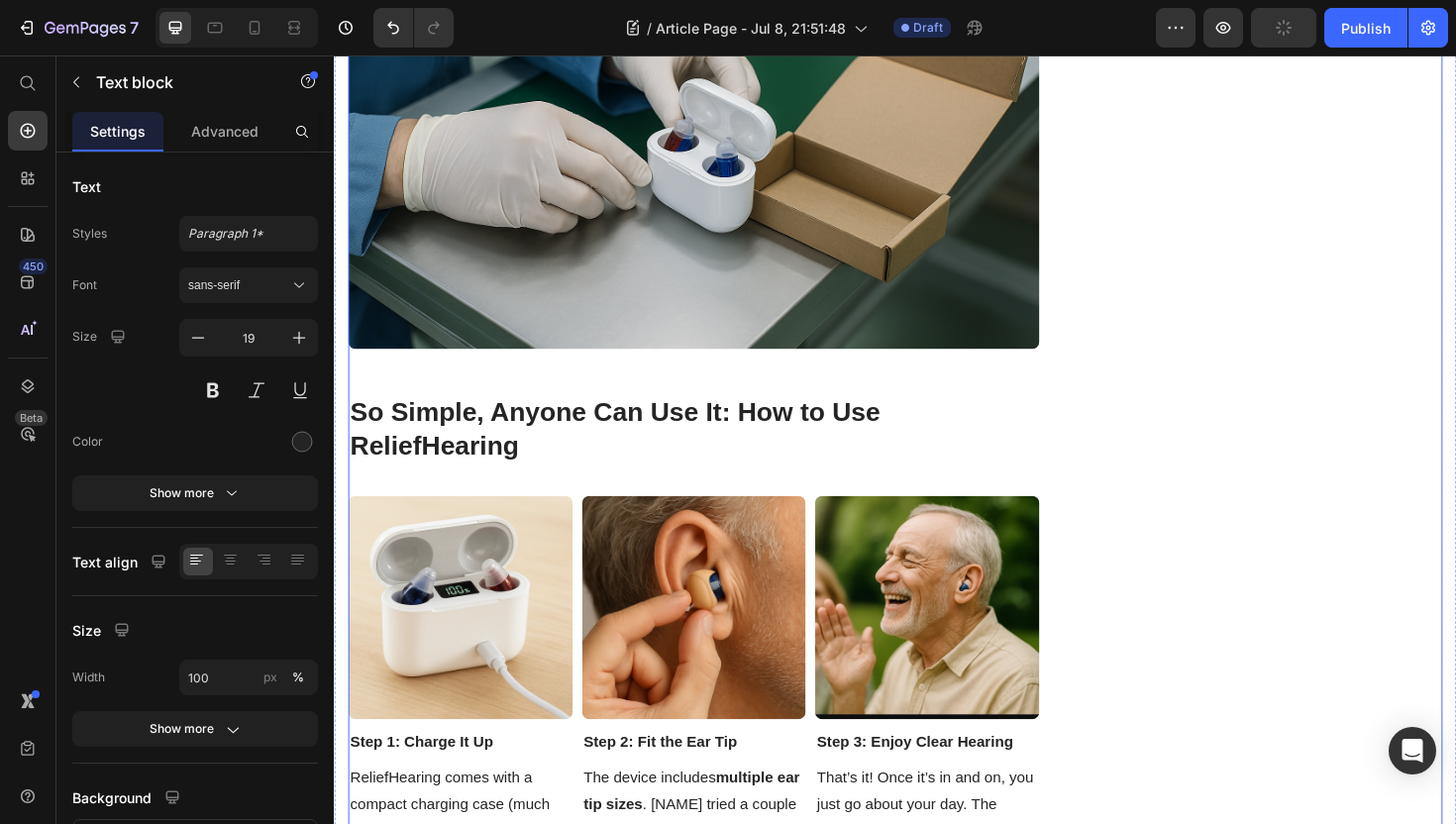 scroll, scrollTop: 7522, scrollLeft: 0, axis: vertical 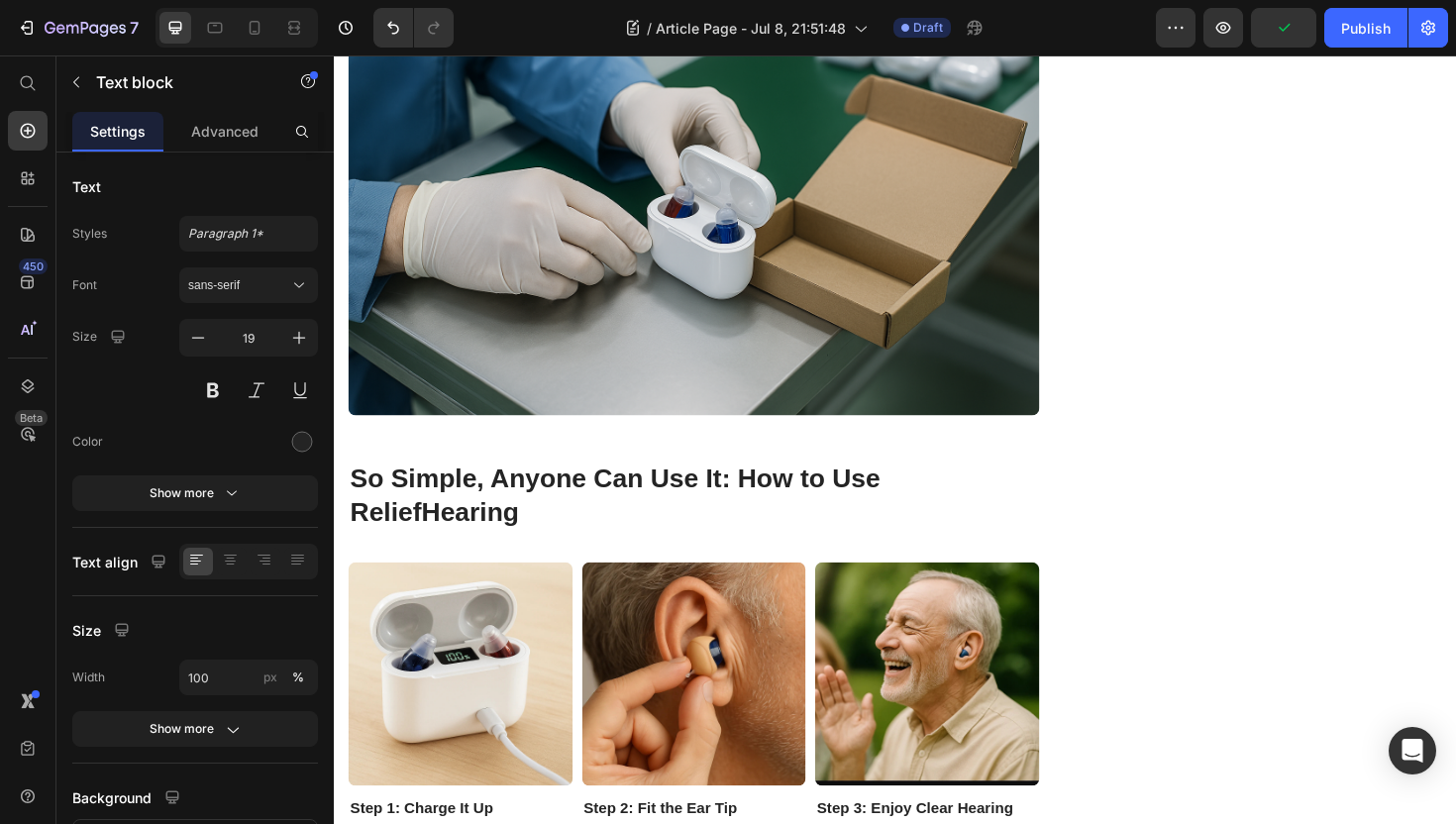 click on "CHECK AVAILABILITY" at bounding box center [877, -660] 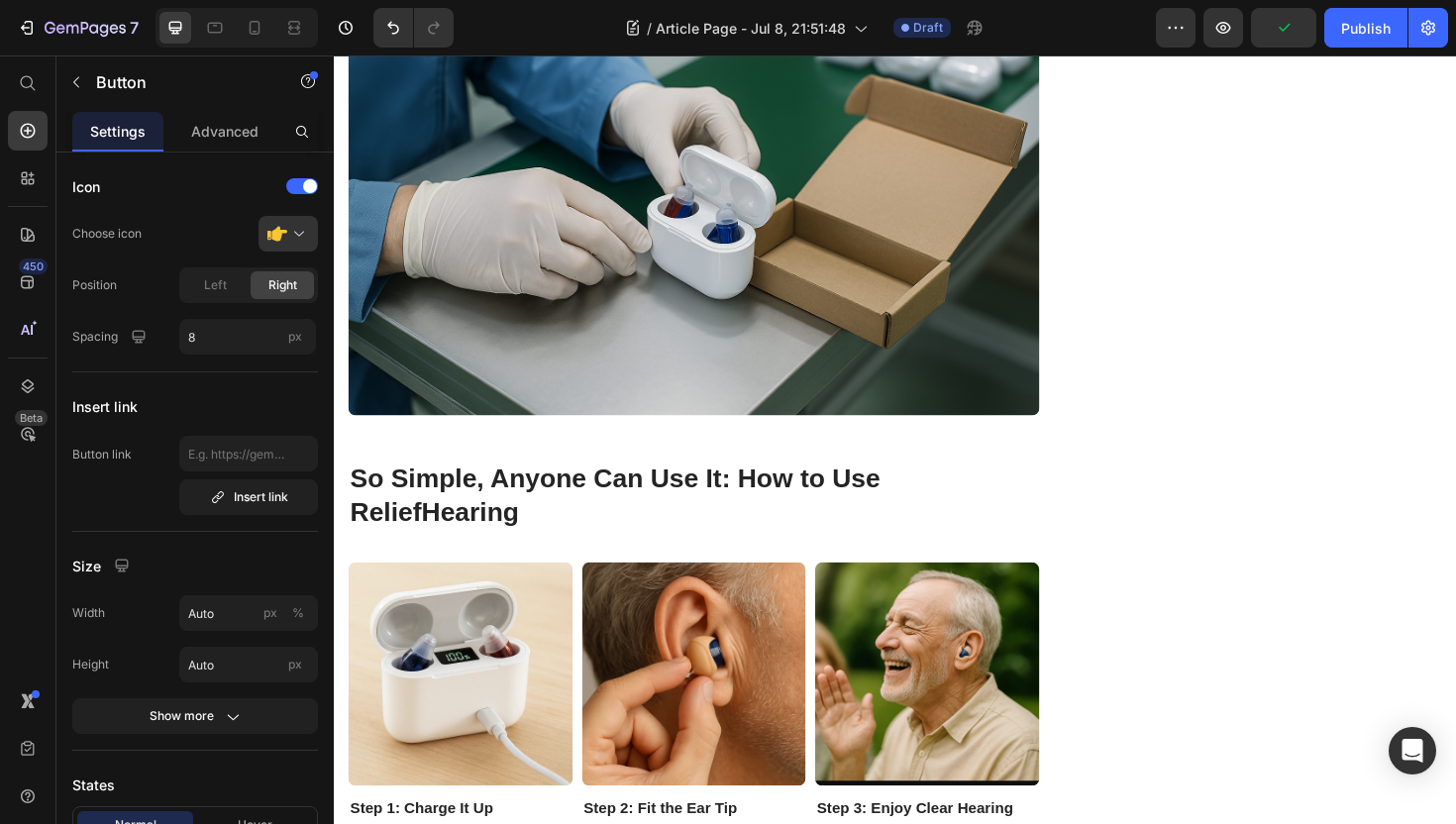 click on "CHECK AVAILABILITY" at bounding box center [877, -660] 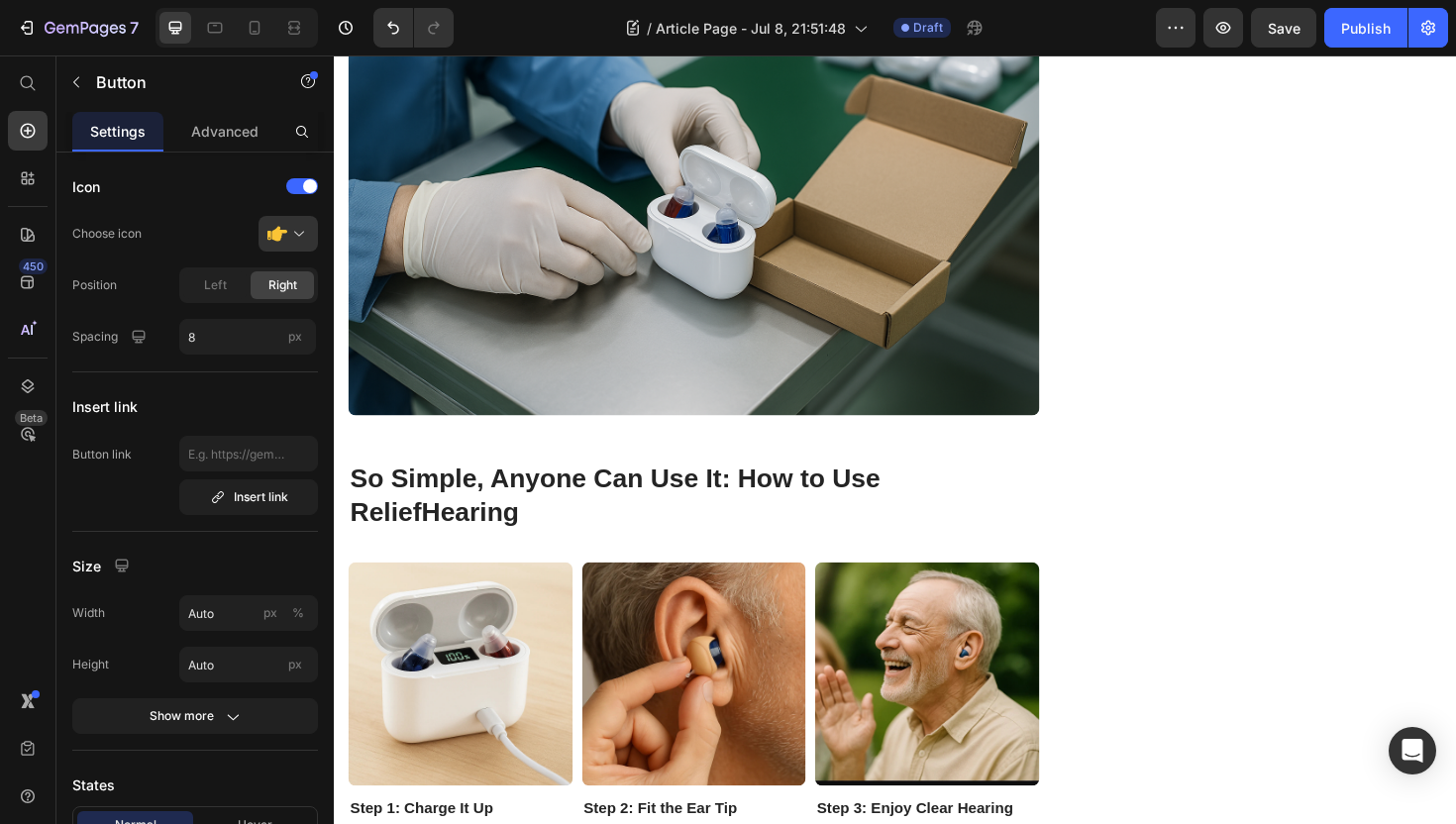 click on "G" at bounding box center (966, -660) 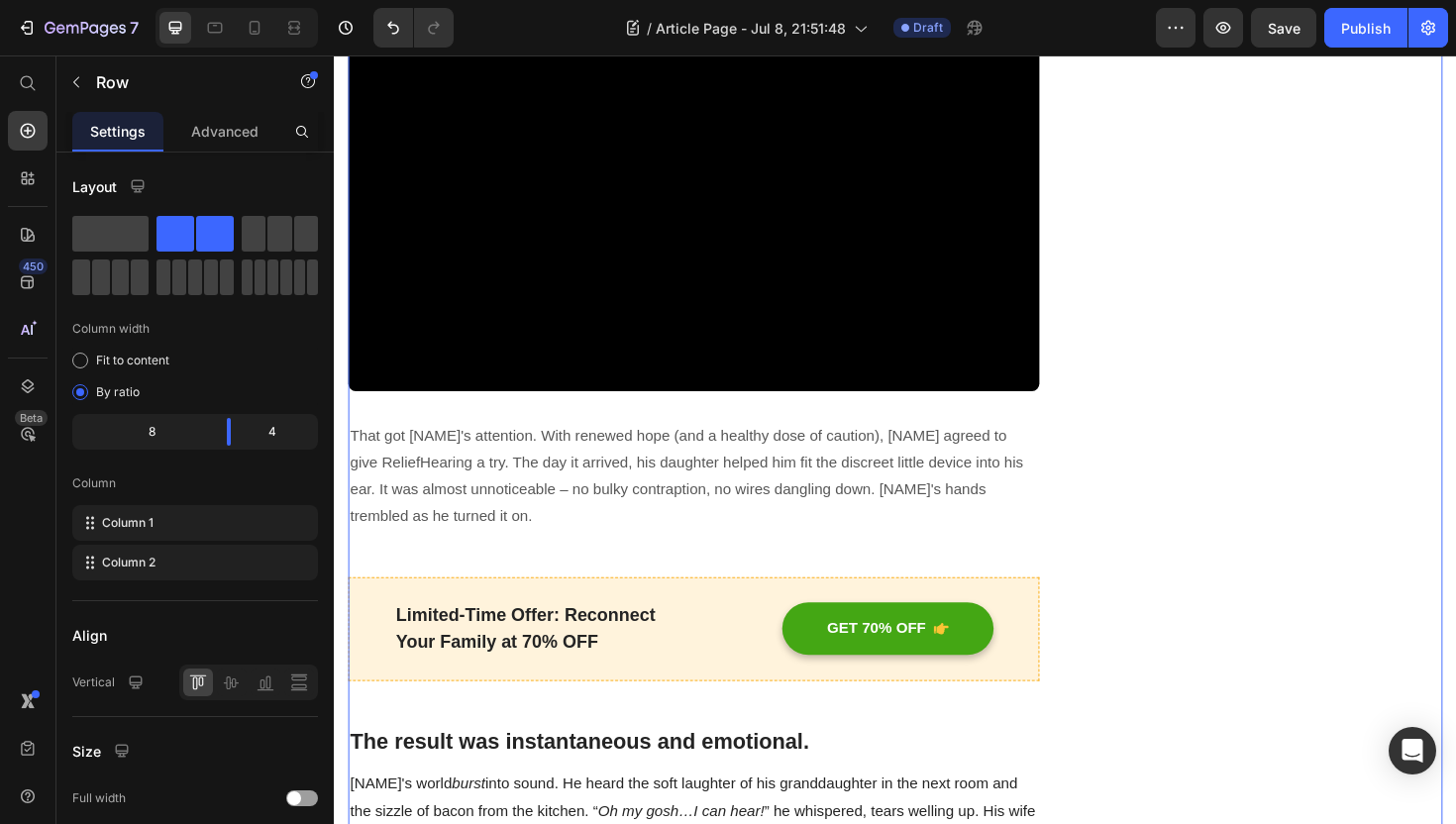 scroll, scrollTop: 2501, scrollLeft: 0, axis: vertical 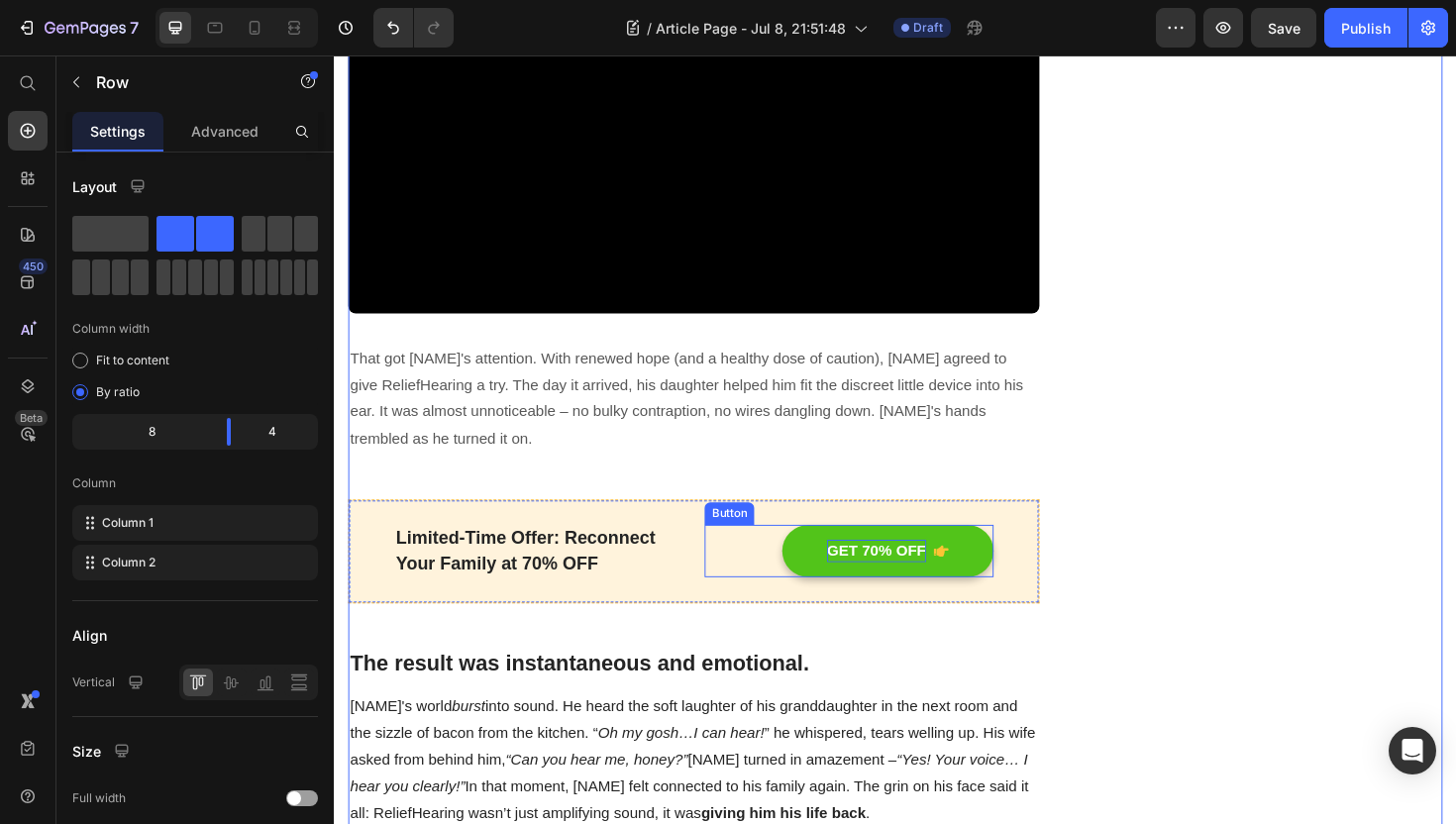 click on "GET 70% OFF" at bounding box center [908, 580] 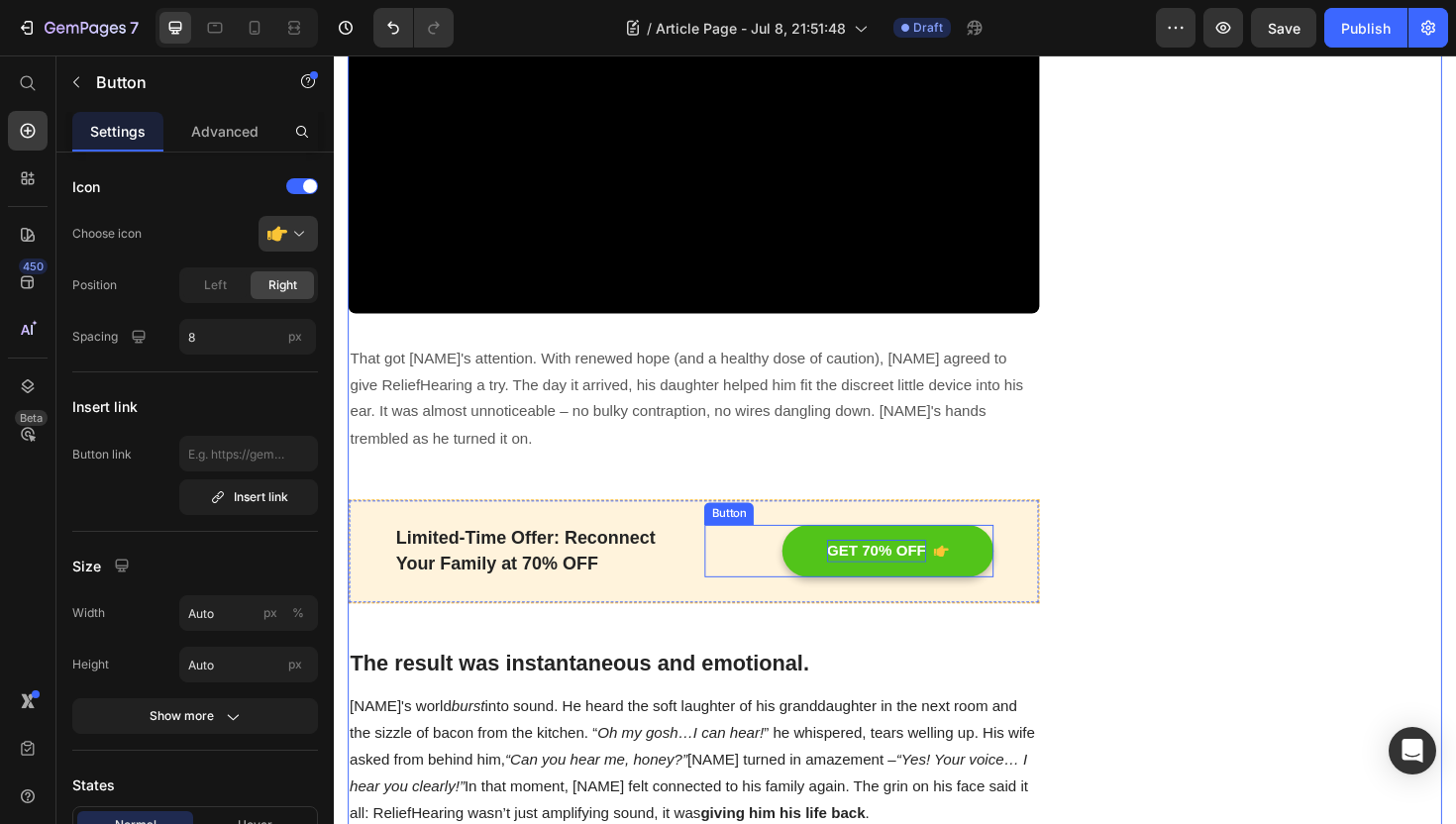 click on "GET 70% OFF" at bounding box center [908, 580] 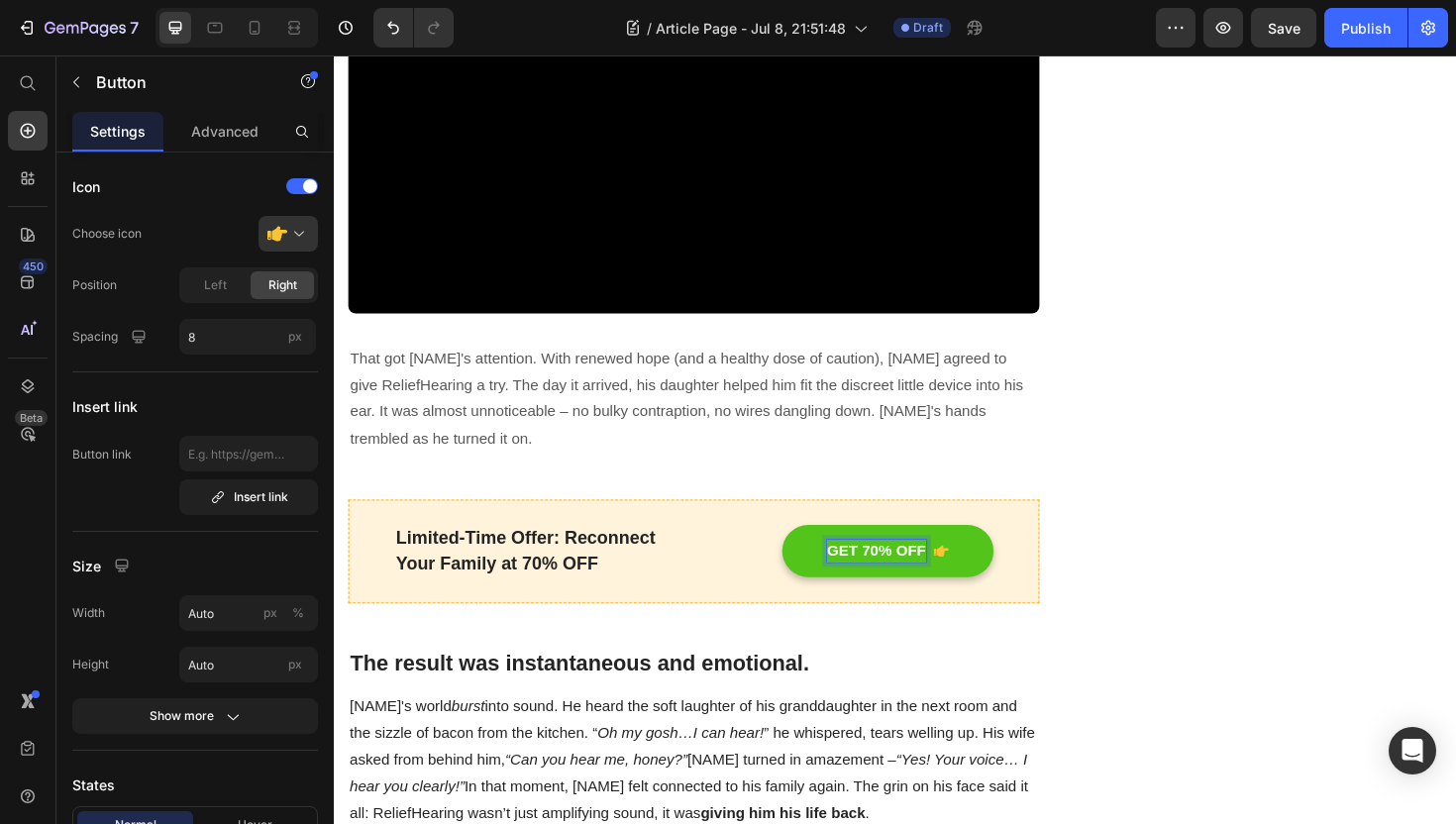 click on "GET 70% OFF" at bounding box center (920, 580) 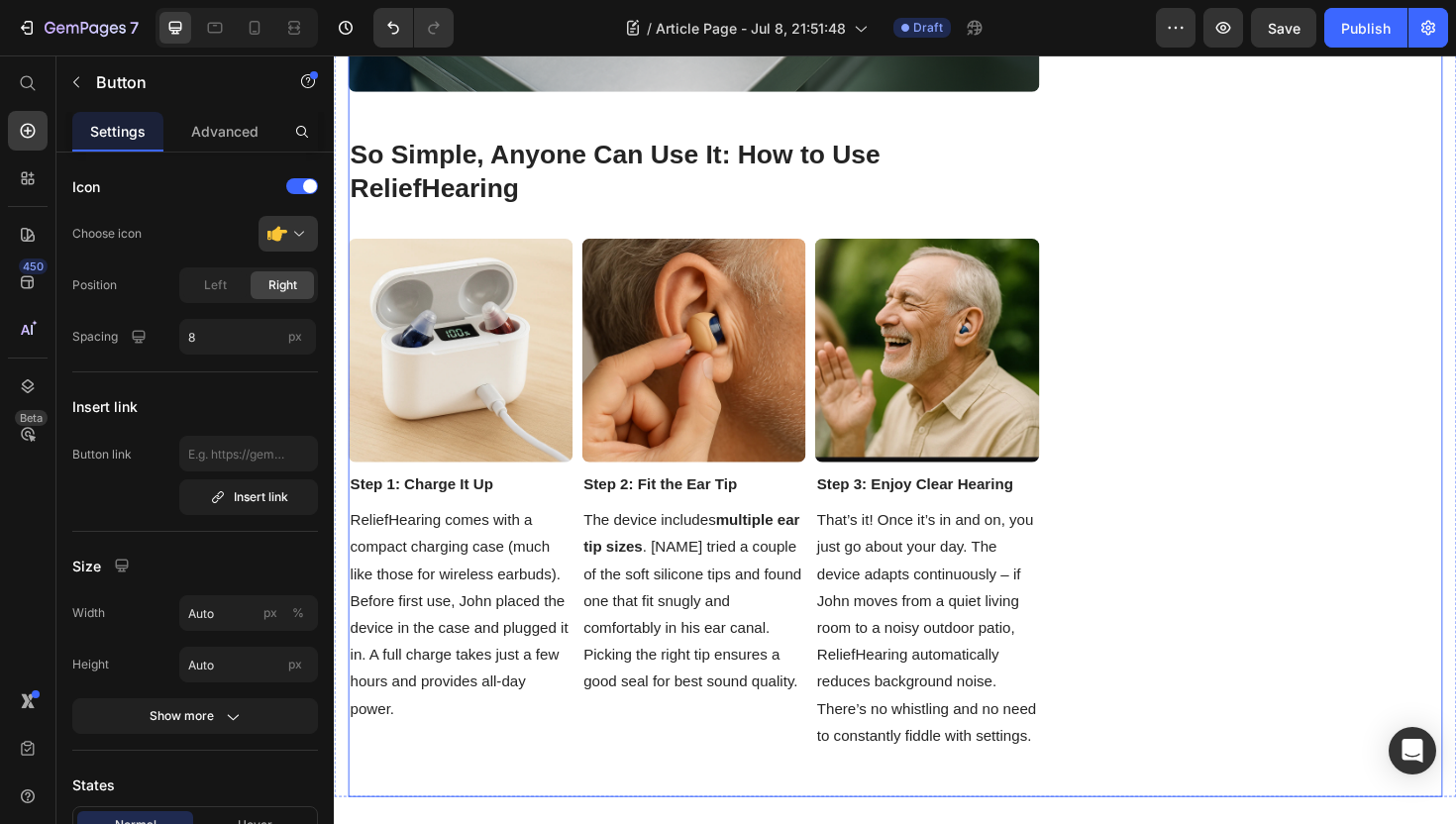 scroll, scrollTop: 7344, scrollLeft: 0, axis: vertical 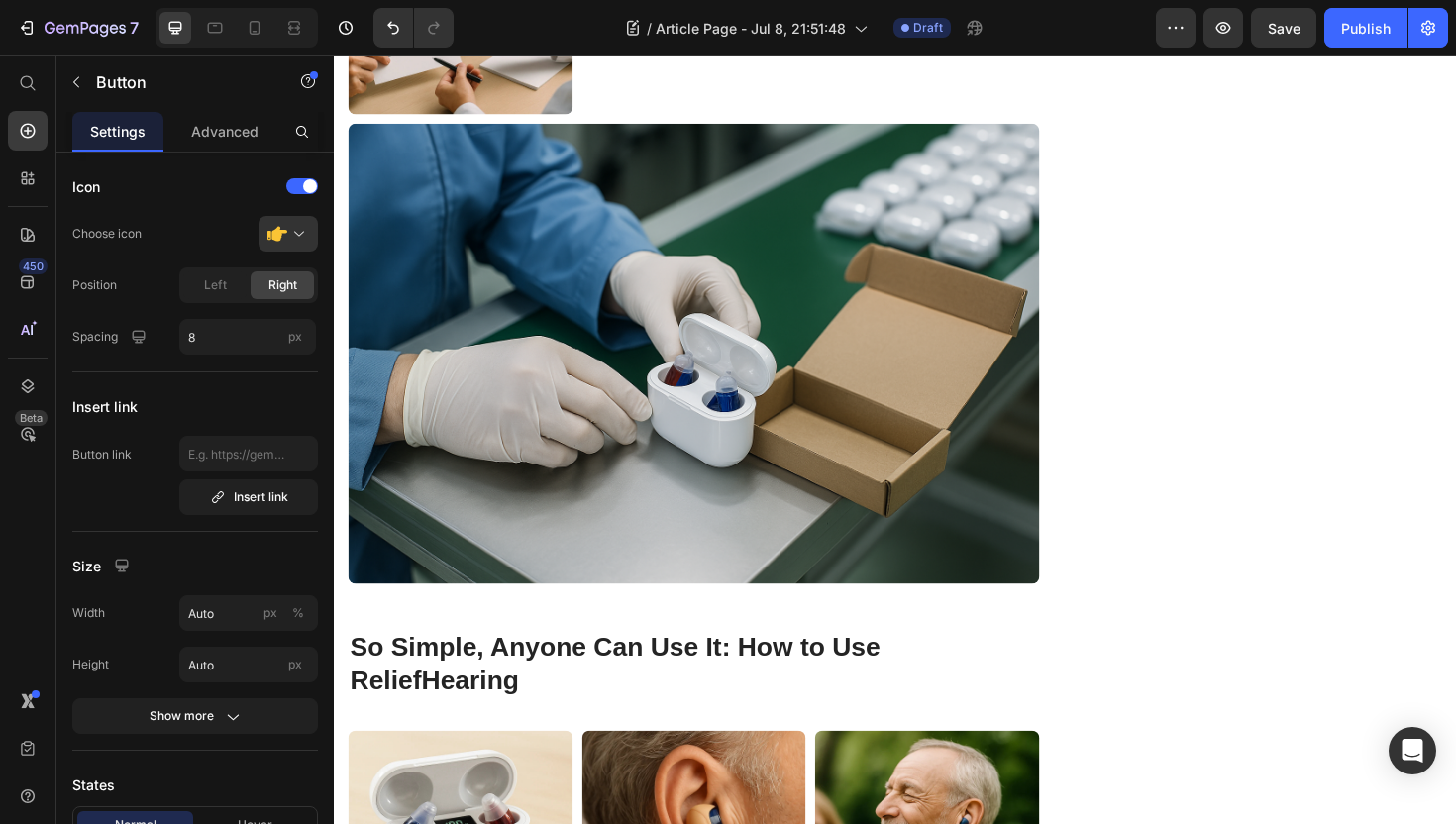 click on "GET 70% OFF" at bounding box center [908, -481] 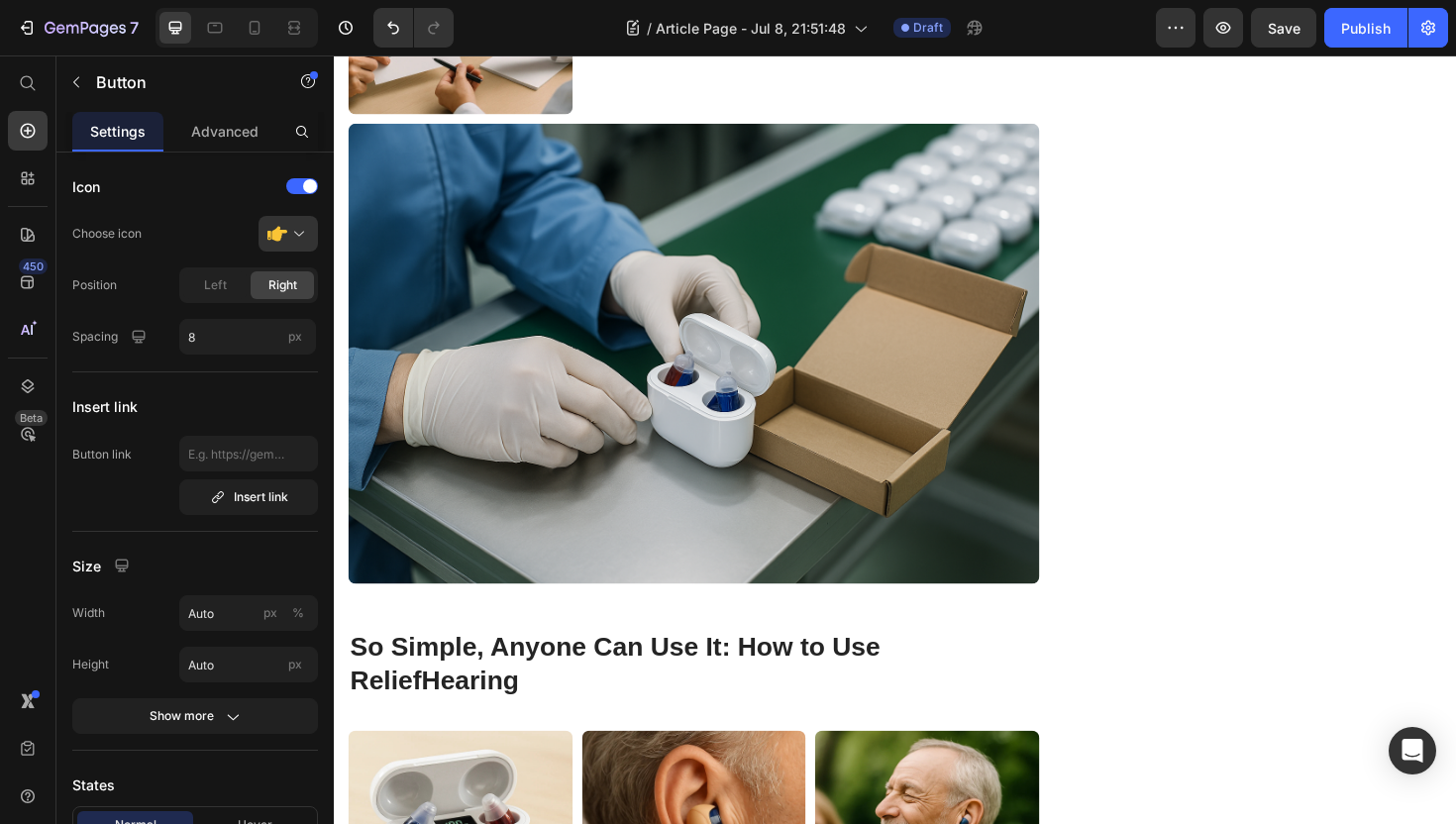 click on "GET 70% OFF" at bounding box center [920, -481] 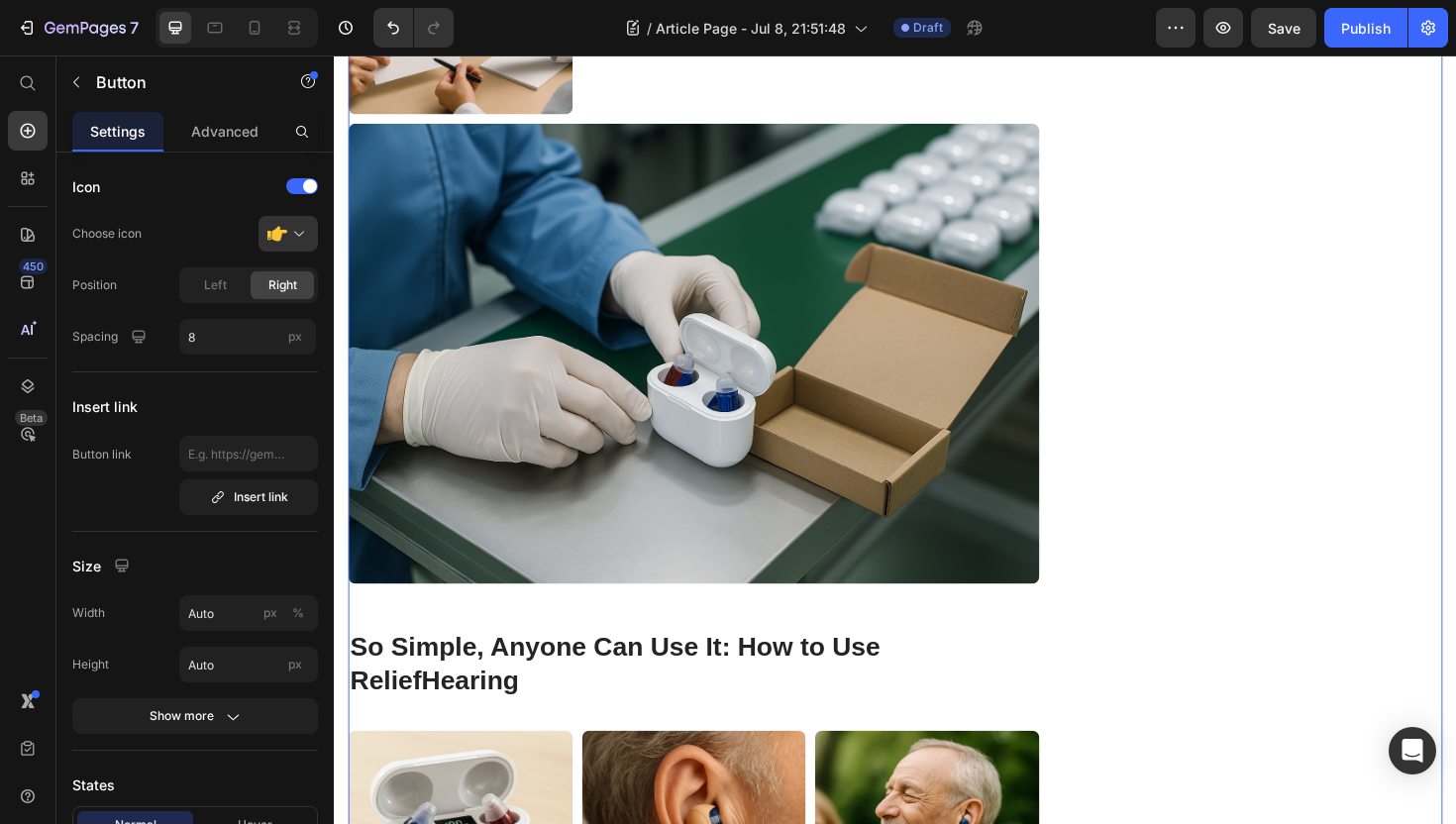 click on "“Grandpa Can Hear Us Again!”  – The Story of a Family Reunited by Sound Heading Written by  [NAME]   Text block Published on  [DATE] Text block Row Image It was a simple moment at the dinner table that changed everything. 65-year-old  [NAME]  had been straining to catch bits and pieces of the conversation, smiling and nodding along though he barely heard a word. His hearing loss had slowly pushed him into silence. One night, as his grandchildren giggled over a secret joke, [NAME] sat there feeling left out and heartbroken. Little did he know, a tiny new device called  ReliefHearing  was about to bring the noise of life back into his world – along with tears of joy. Text block Feeling Left Out:  The Silent Struggle of Hearing Loss Heading . Why? In [NAME]’s case, it was a mix of pride, stigma, and frustration. He had tried to cope without help, until the day he knew something had to change. Text block
Icon The problem wasn’t for lack of trying Text block Row Icon ." at bounding box center [928, -2871] 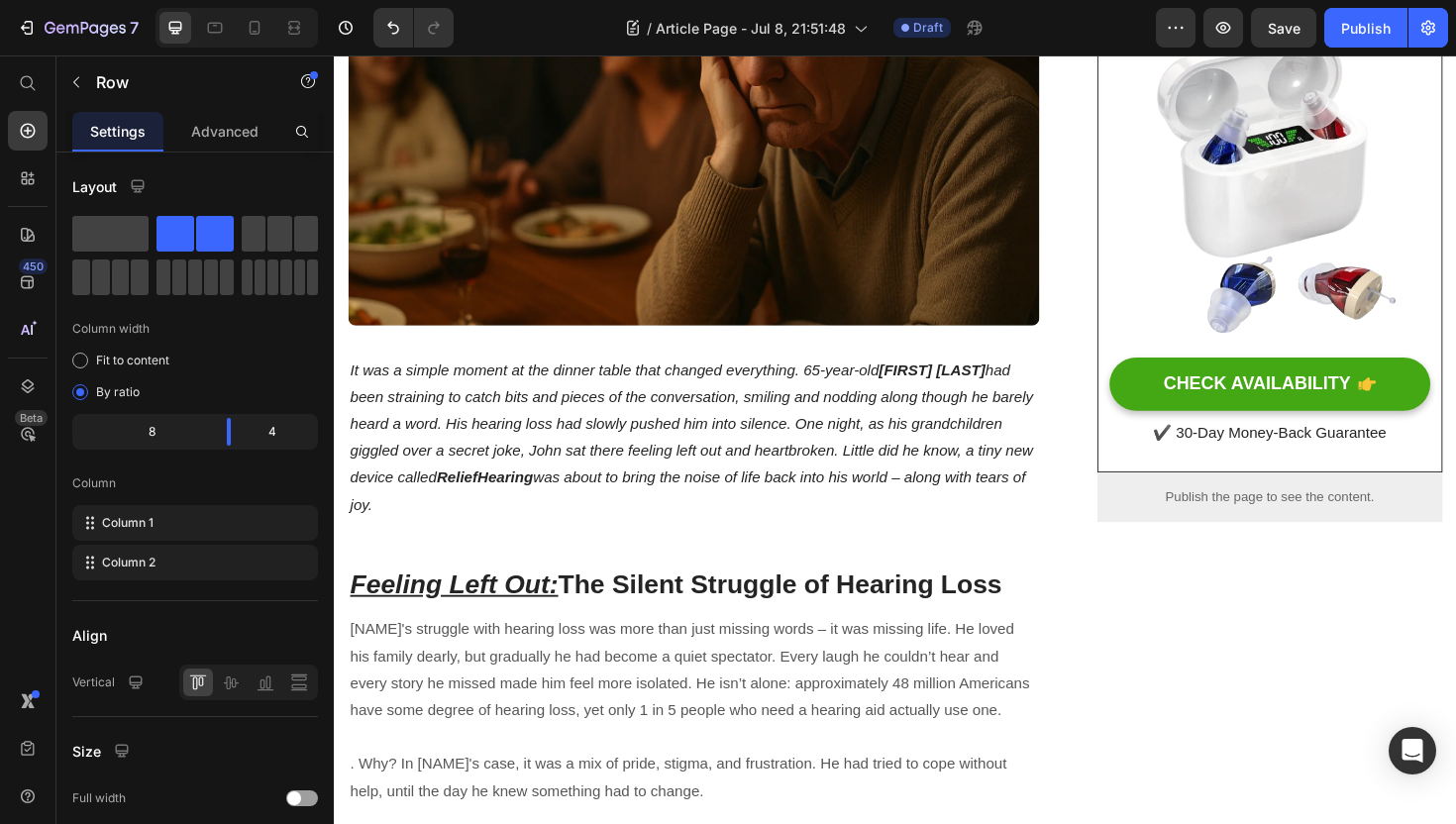 scroll, scrollTop: 607, scrollLeft: 0, axis: vertical 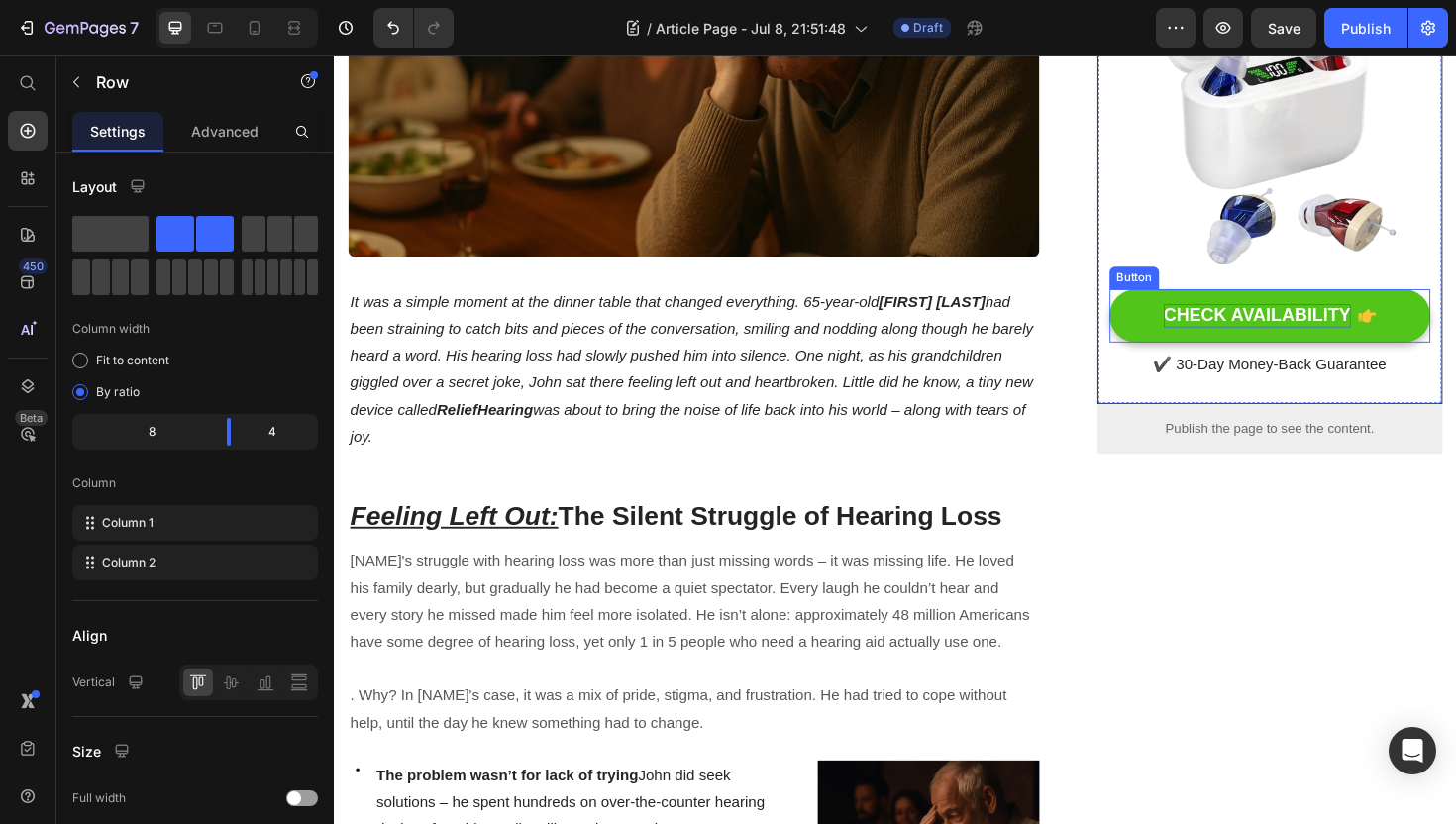 click on "CHECK AVAILABILITY" at bounding box center (1311, 331) 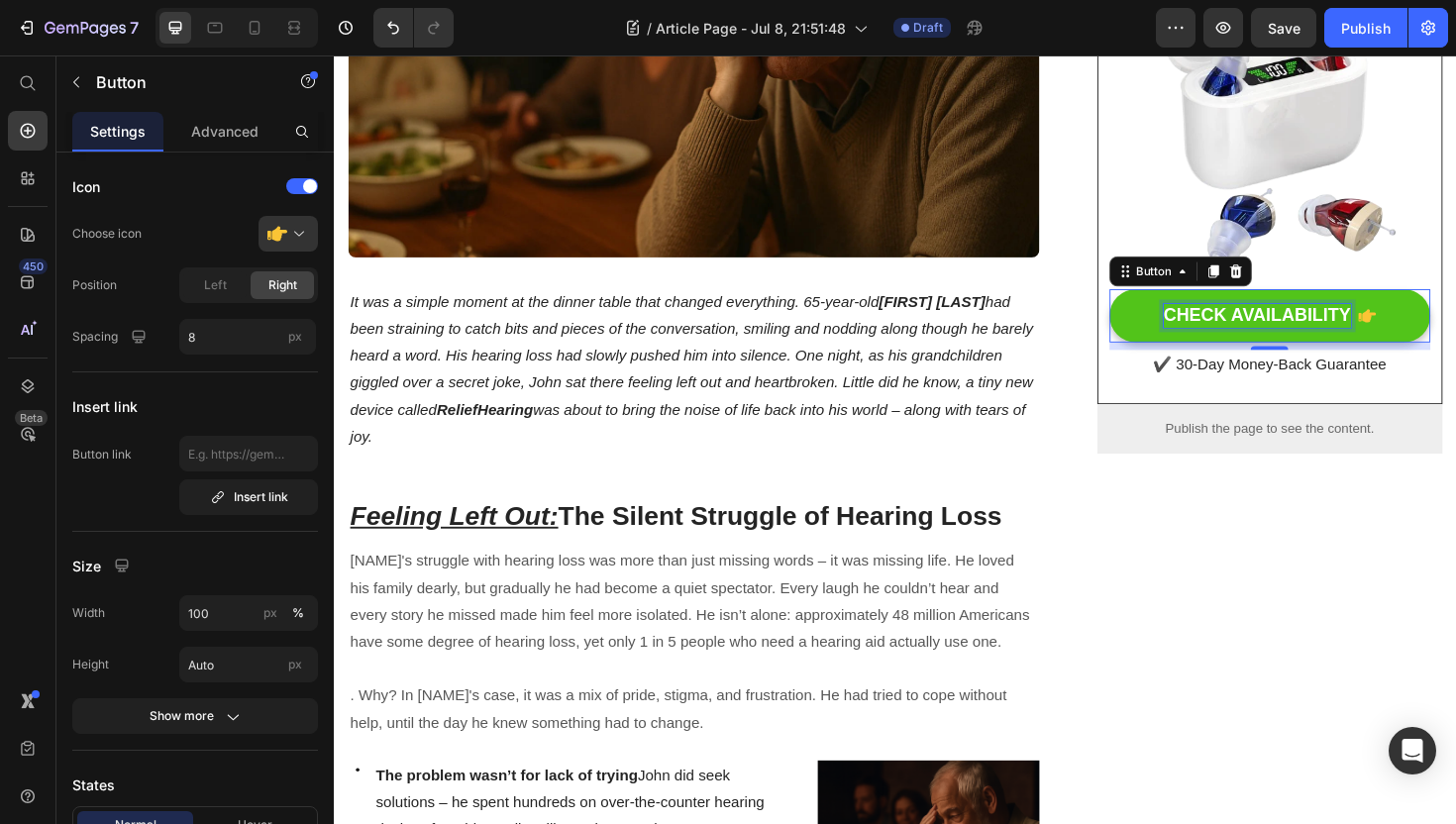 click on "CHECK AVAILABILITY" at bounding box center (1311, 331) 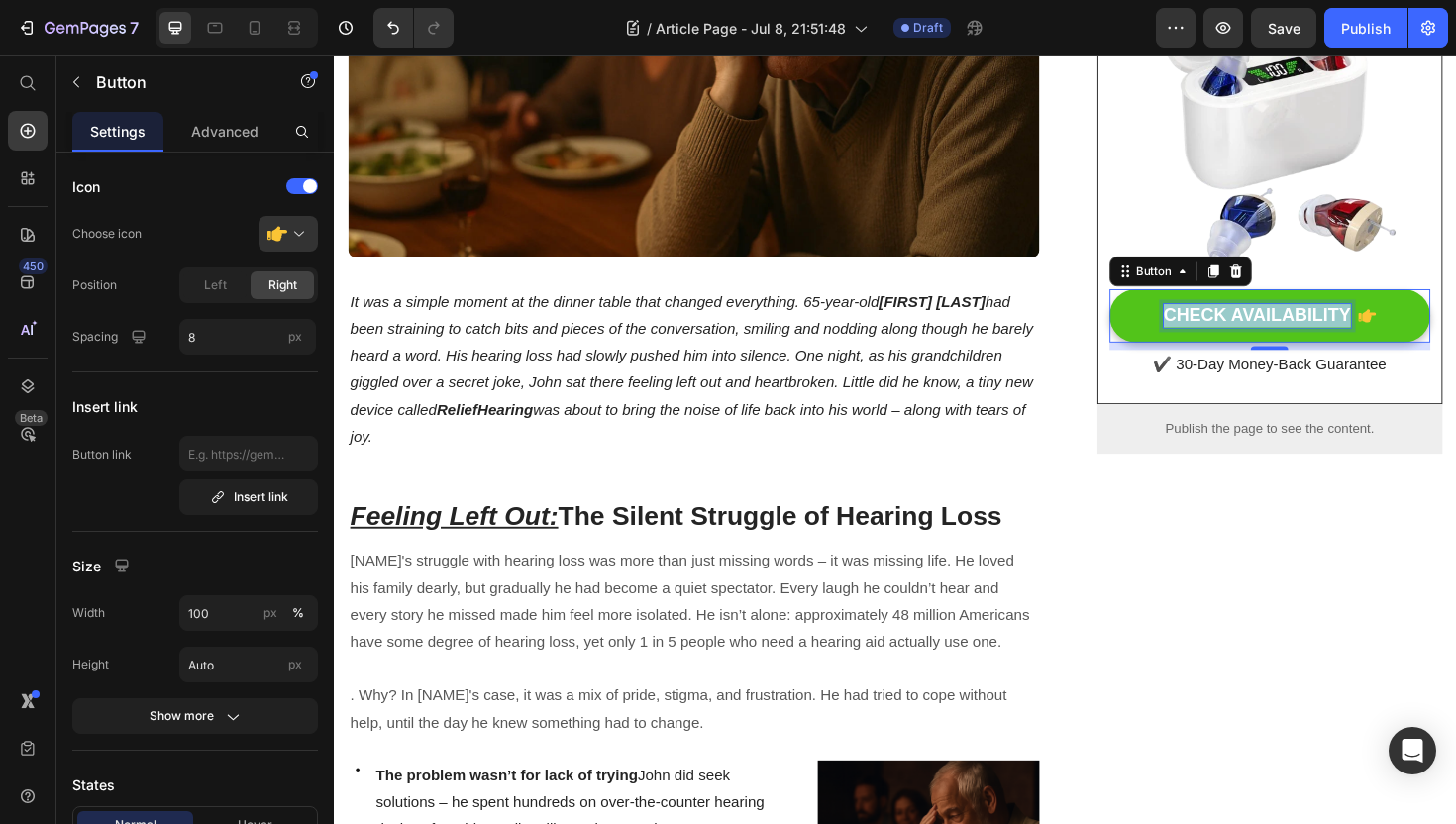 click on "CHECK AVAILABILITY" at bounding box center [1311, 331] 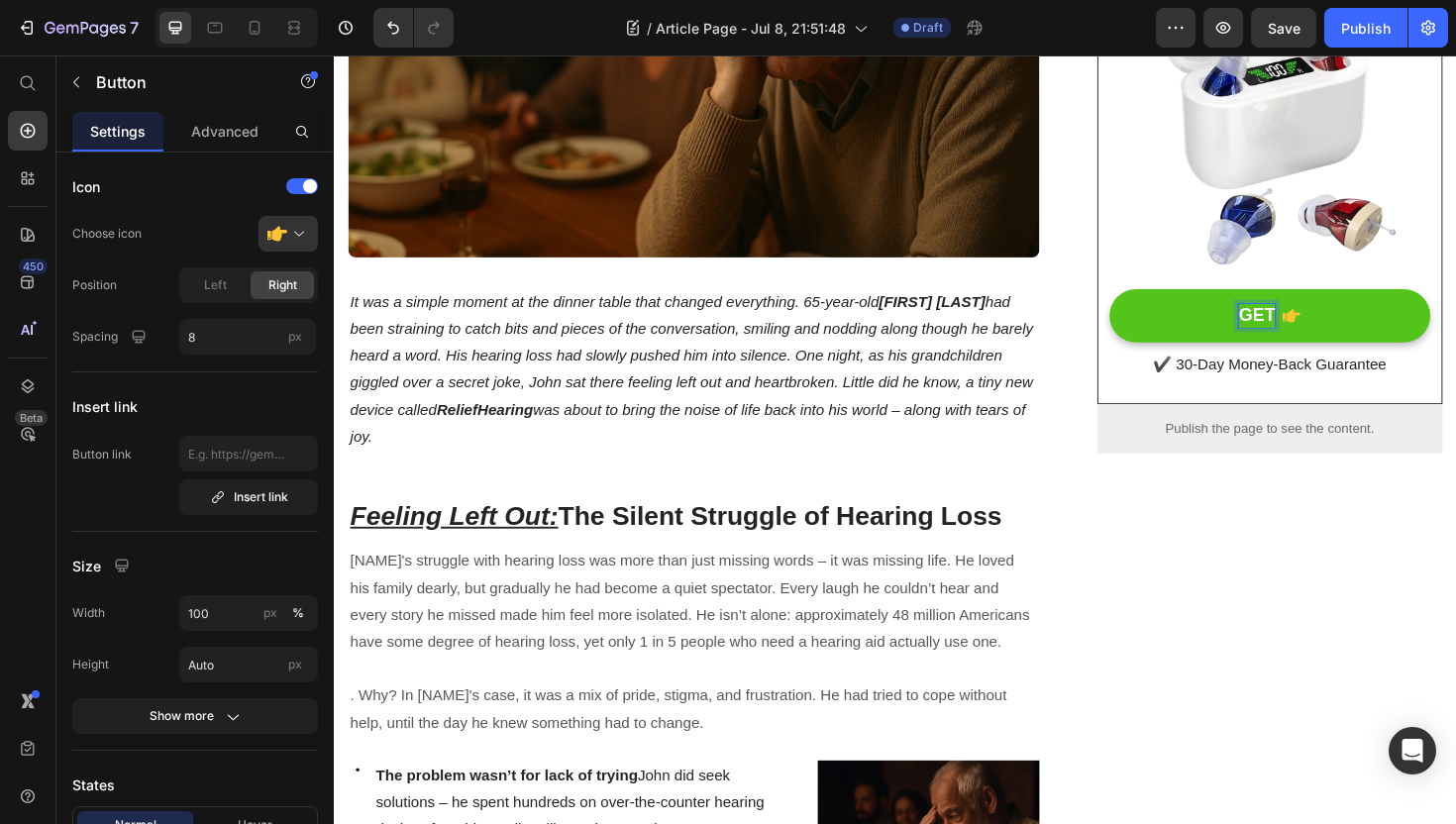 click on "GET" at bounding box center (1324, 331) 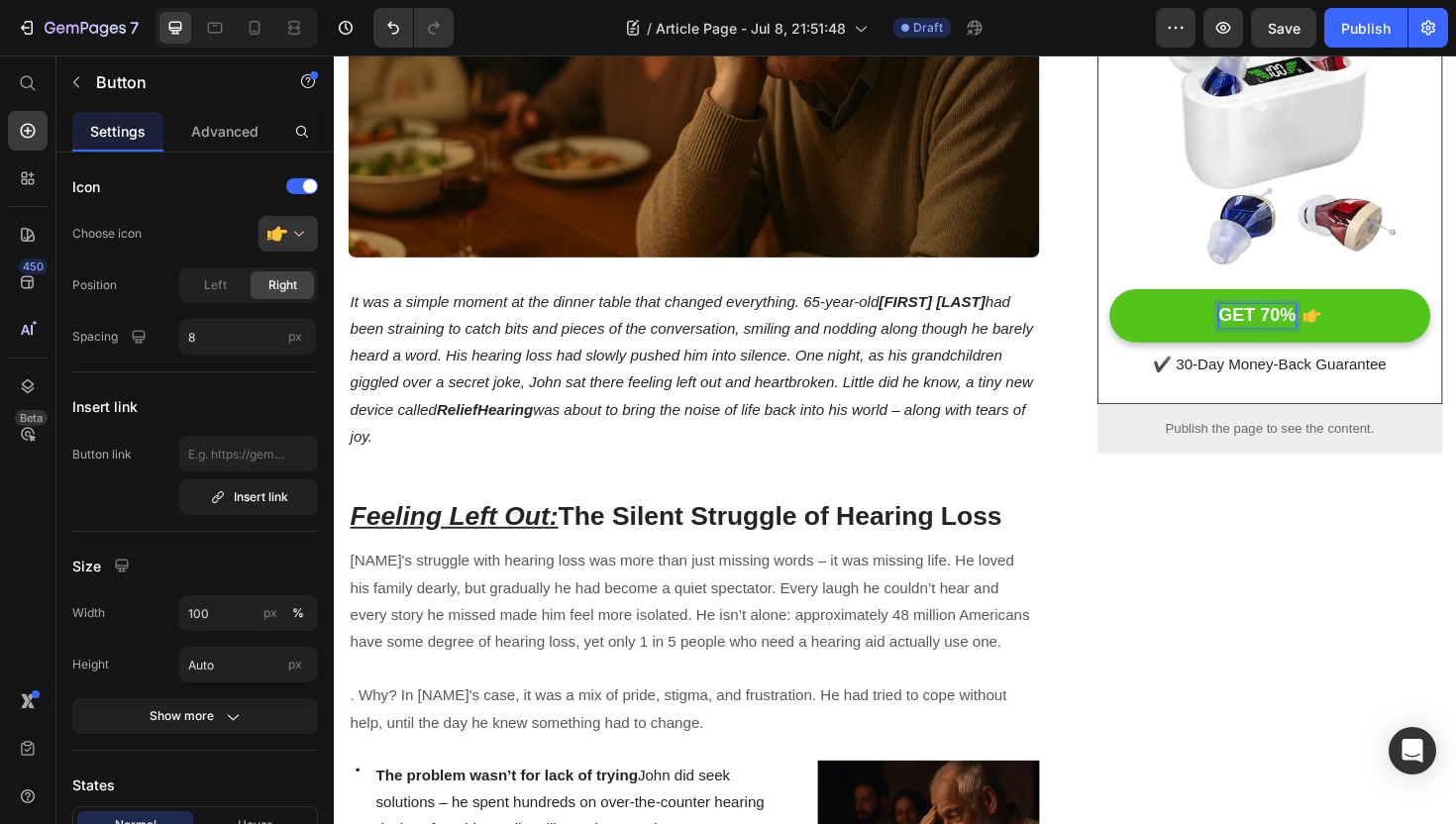 click on "GET 70%" at bounding box center (1324, 331) 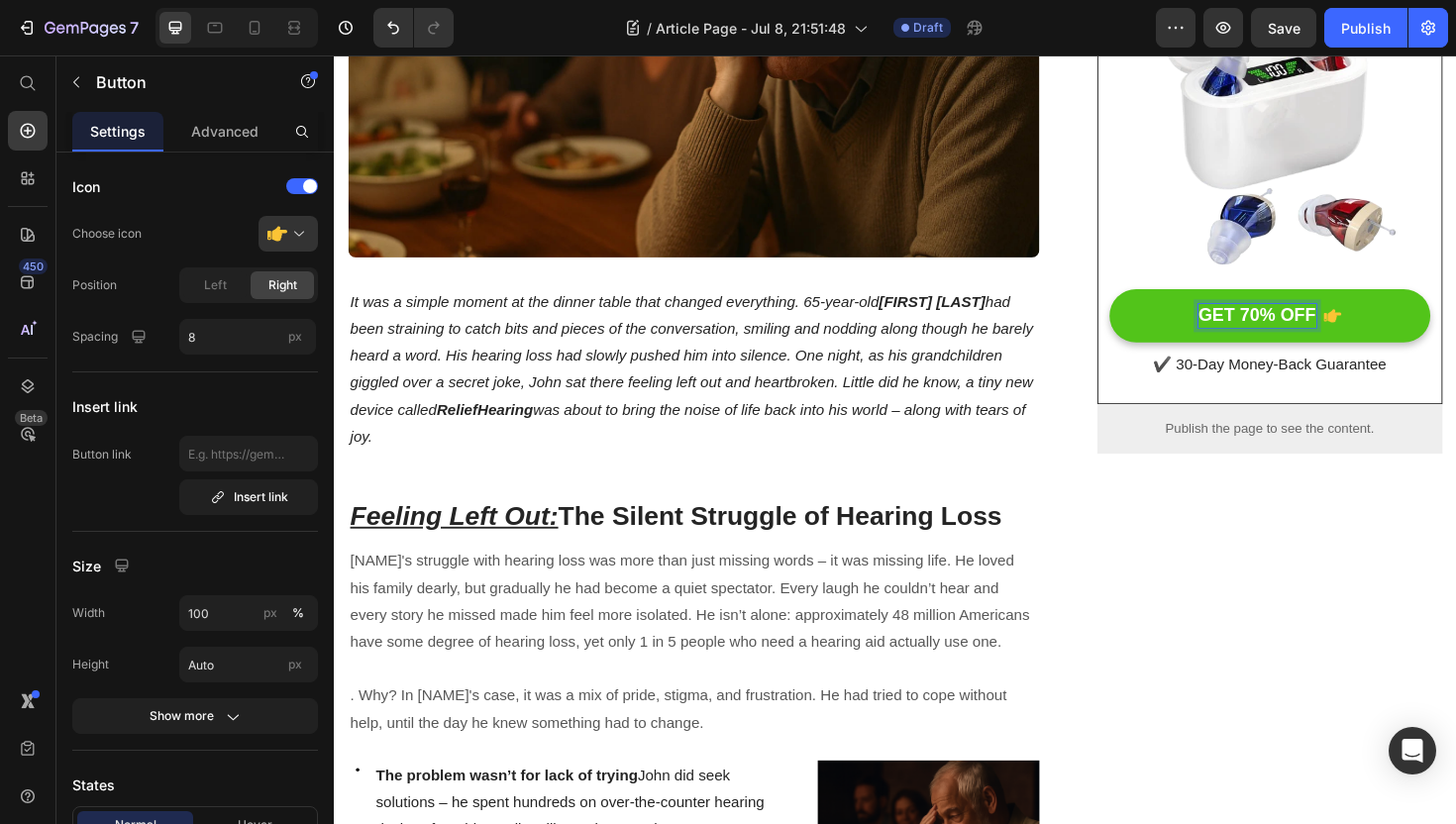 click on "GET 70% OFF" at bounding box center [1324, 331] 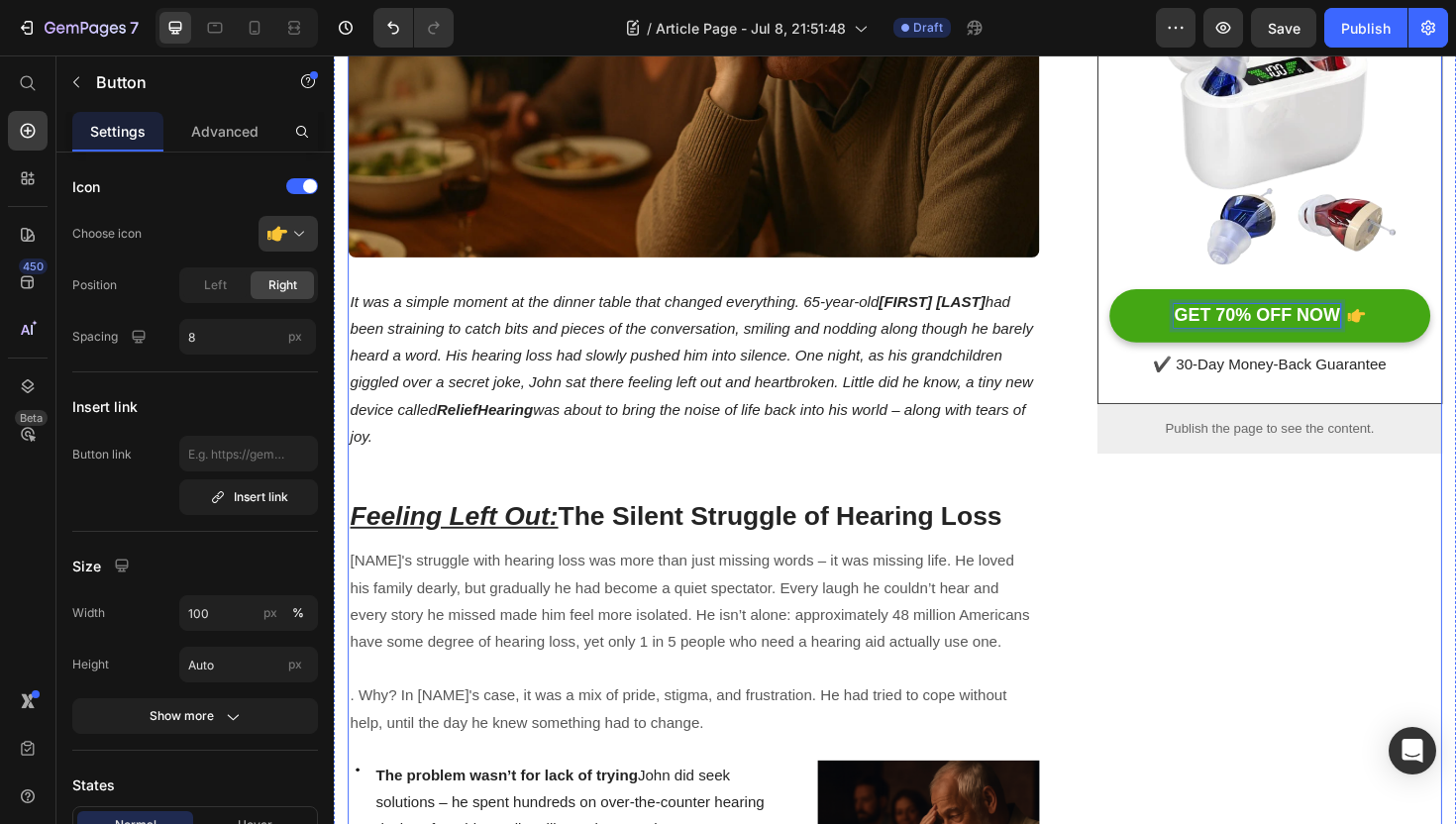 click on "Unique Value Proposition Heading
Icon Crystal-Clear Voice Text block
Icon 7 Hour Battery  Text block
Icon One-Button Control Text block
Icon Trusted by 30,000+ Text block Icon List Row Image  	   GET 70% OFF NOW Button   8 ✔️ 30-Day Money-Back Guarantee Text block Row
Publish the page to see the content.
Sticky sidebar" at bounding box center [1324, 3865] 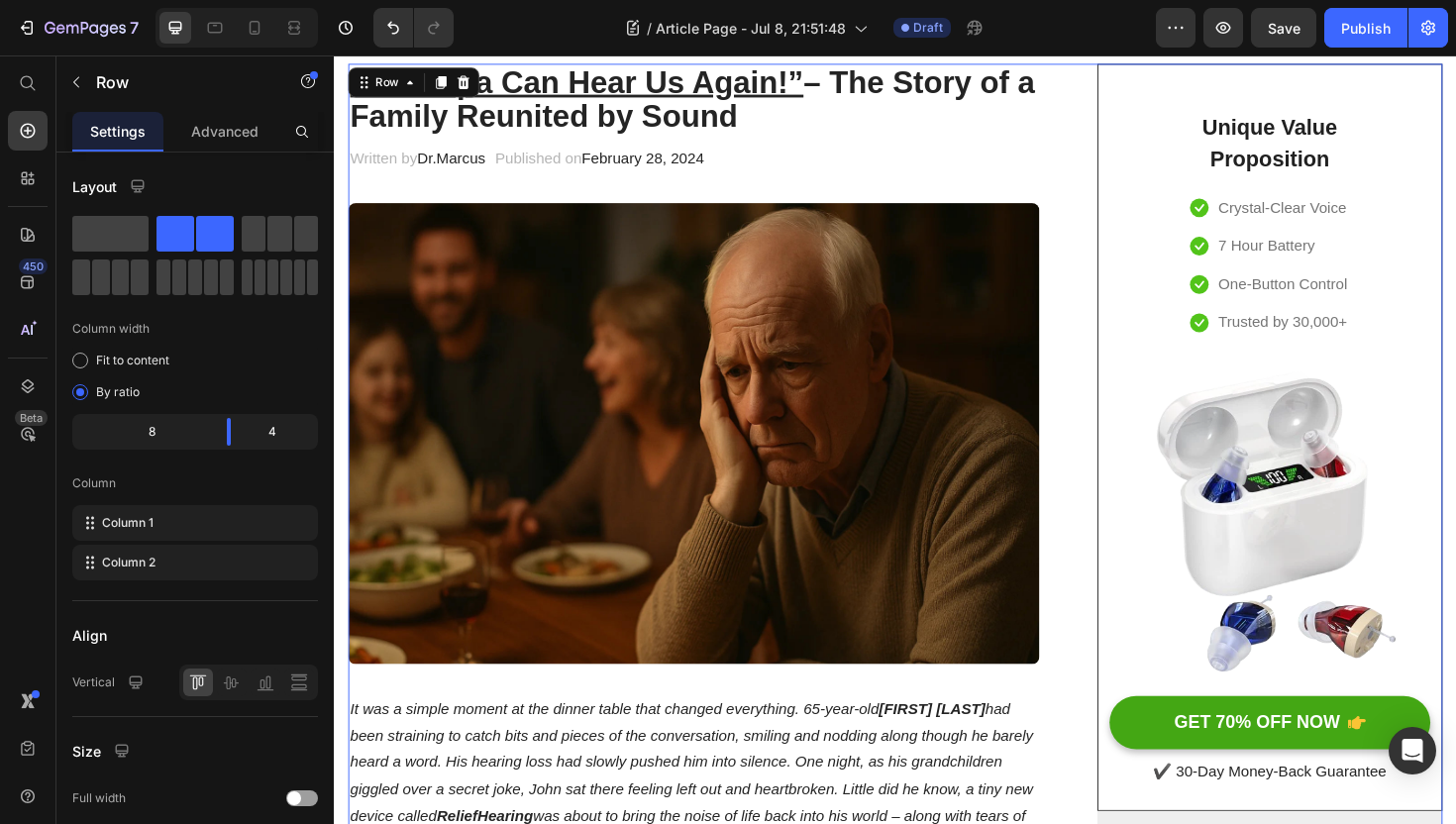 scroll, scrollTop: 0, scrollLeft: 0, axis: both 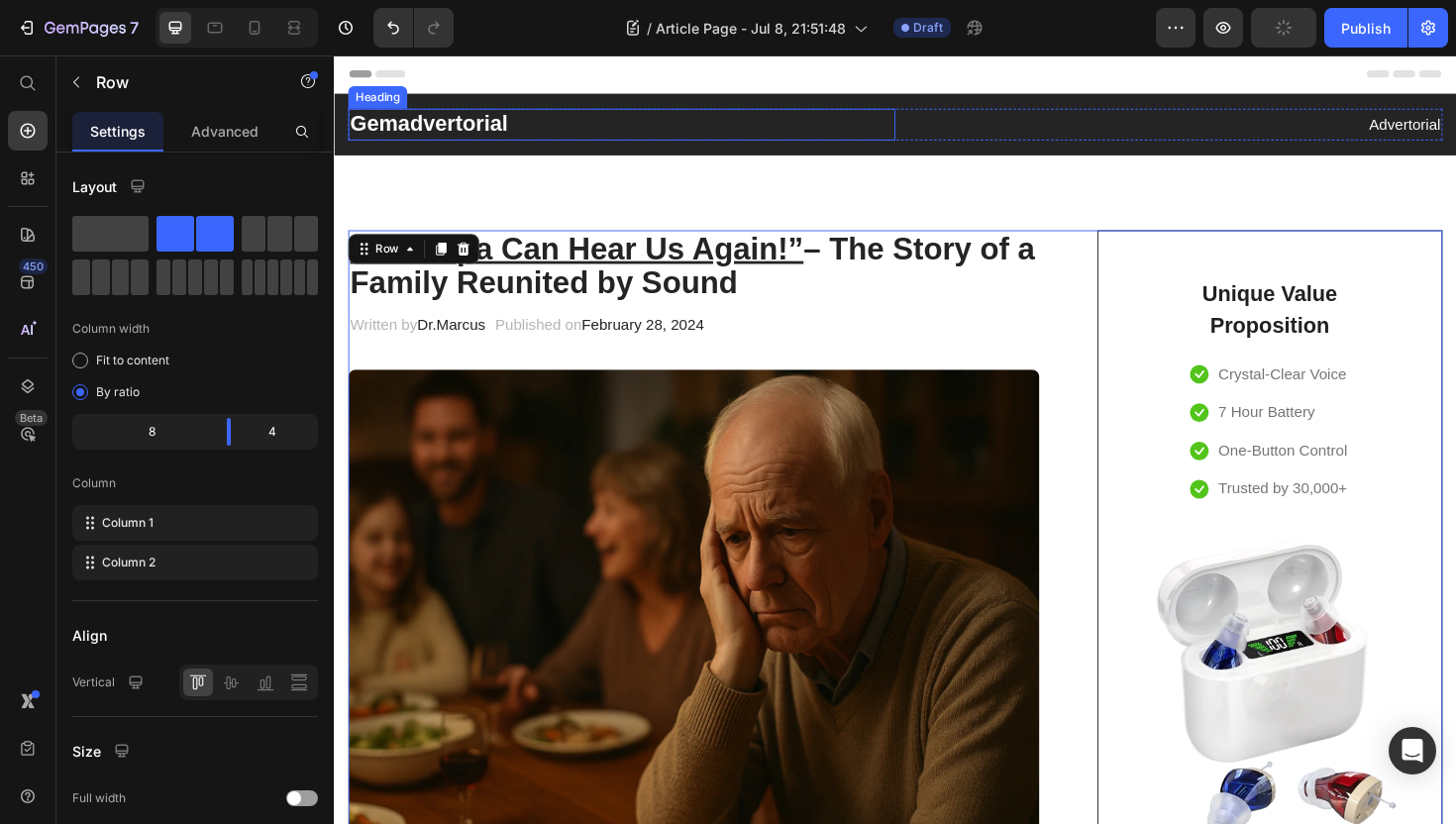 click on "Gemadvertorial" at bounding box center [638, 129] 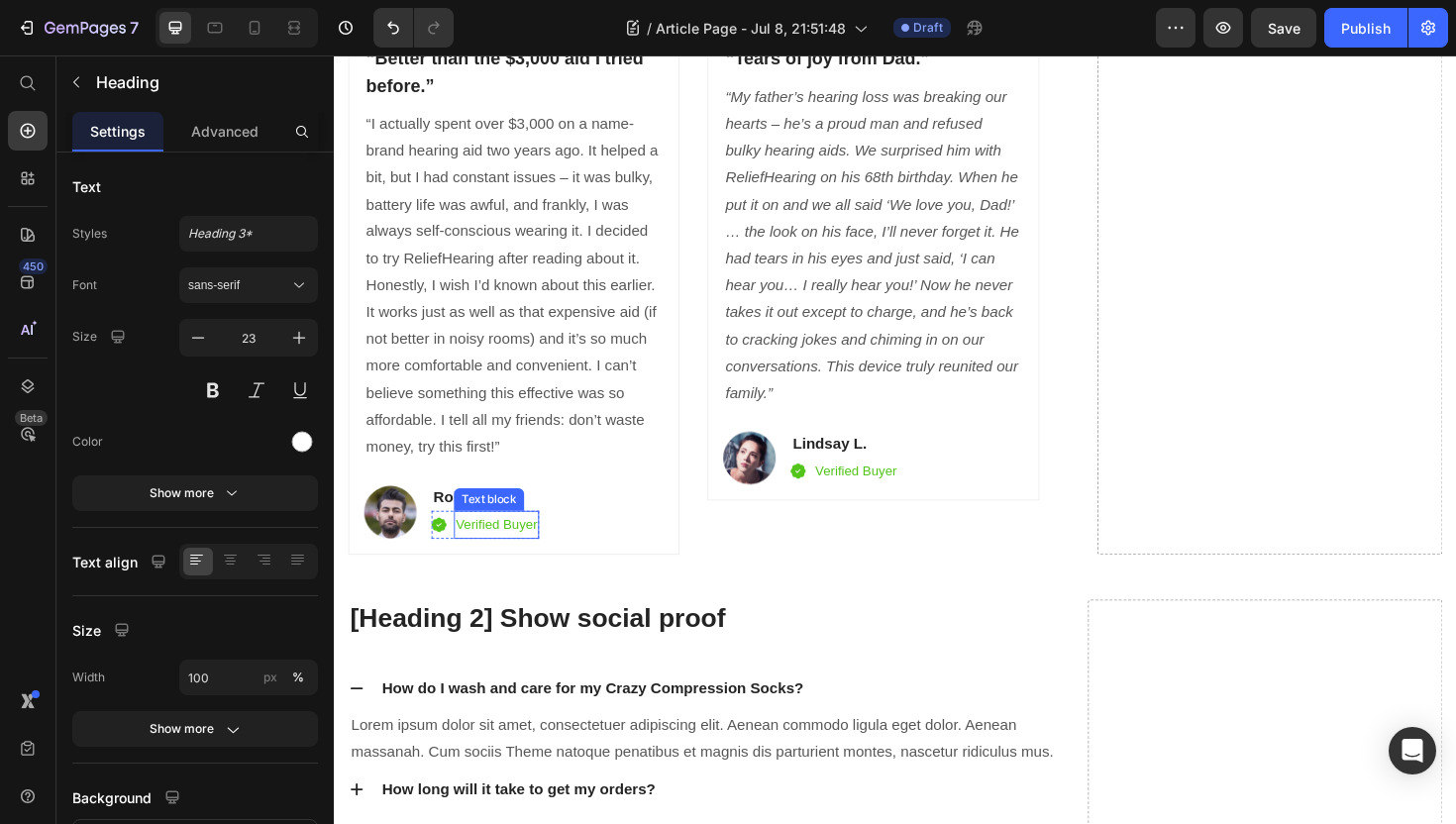 scroll, scrollTop: 11266, scrollLeft: 0, axis: vertical 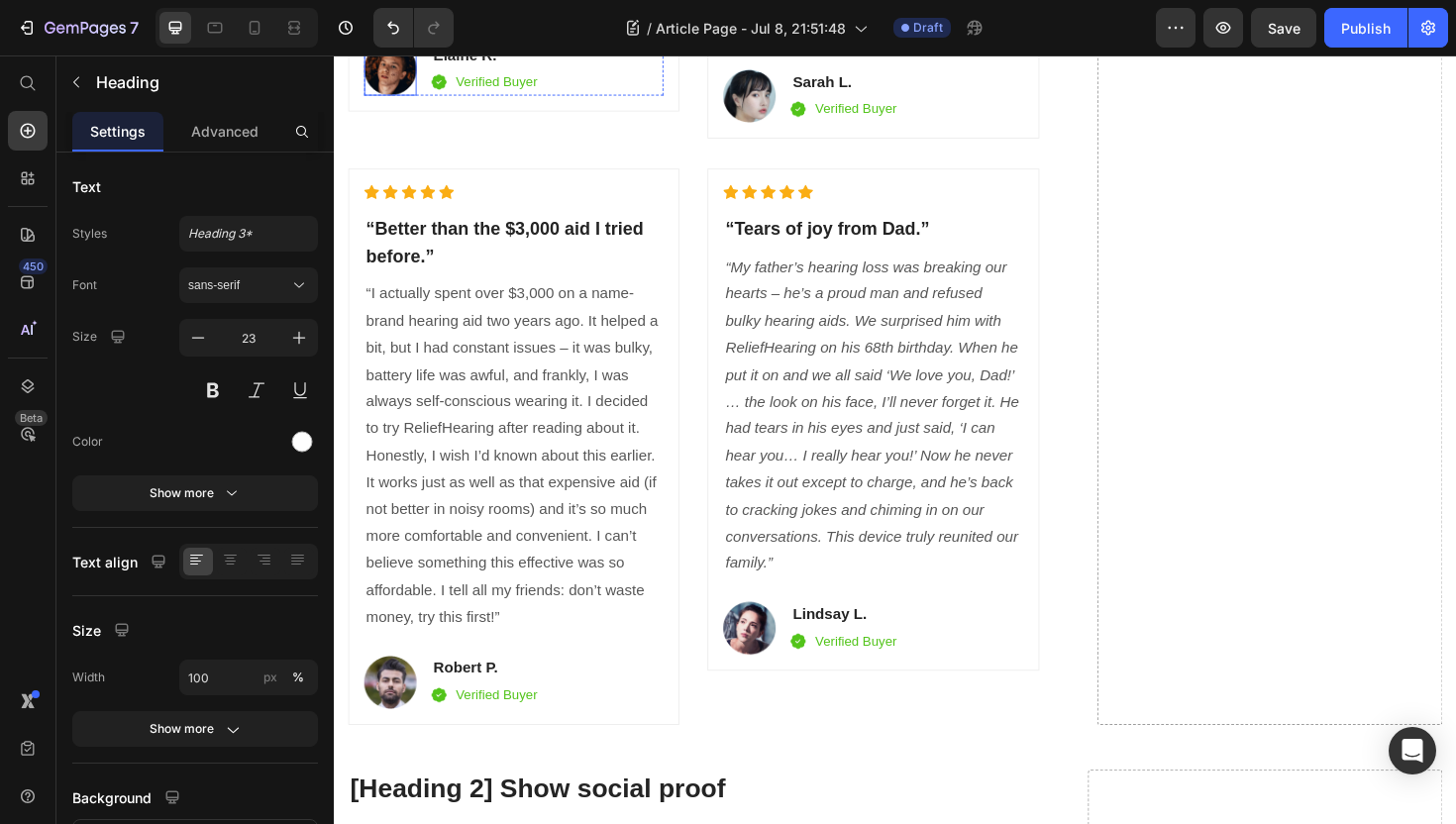 click at bounding box center (393, 69) 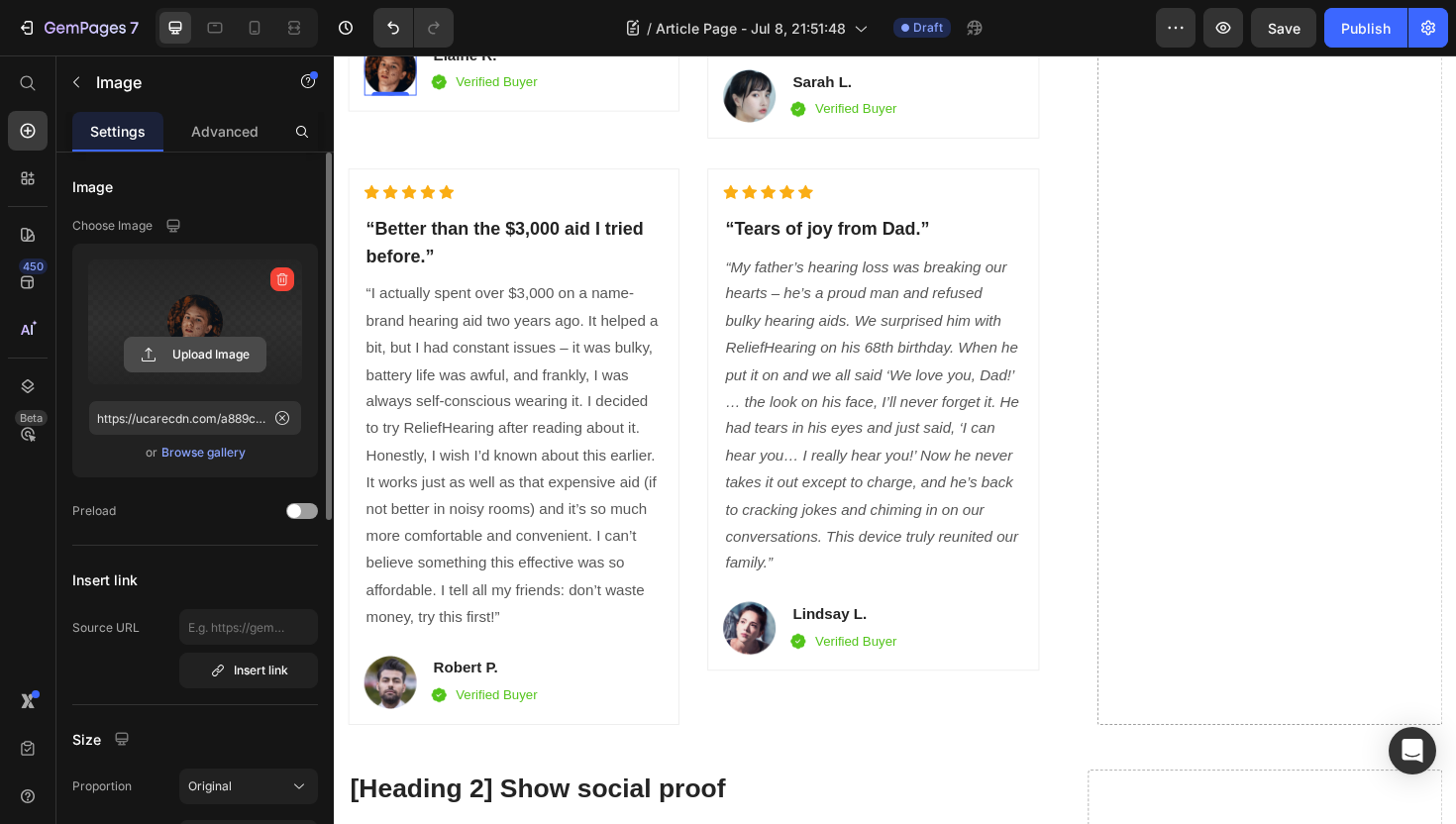 click 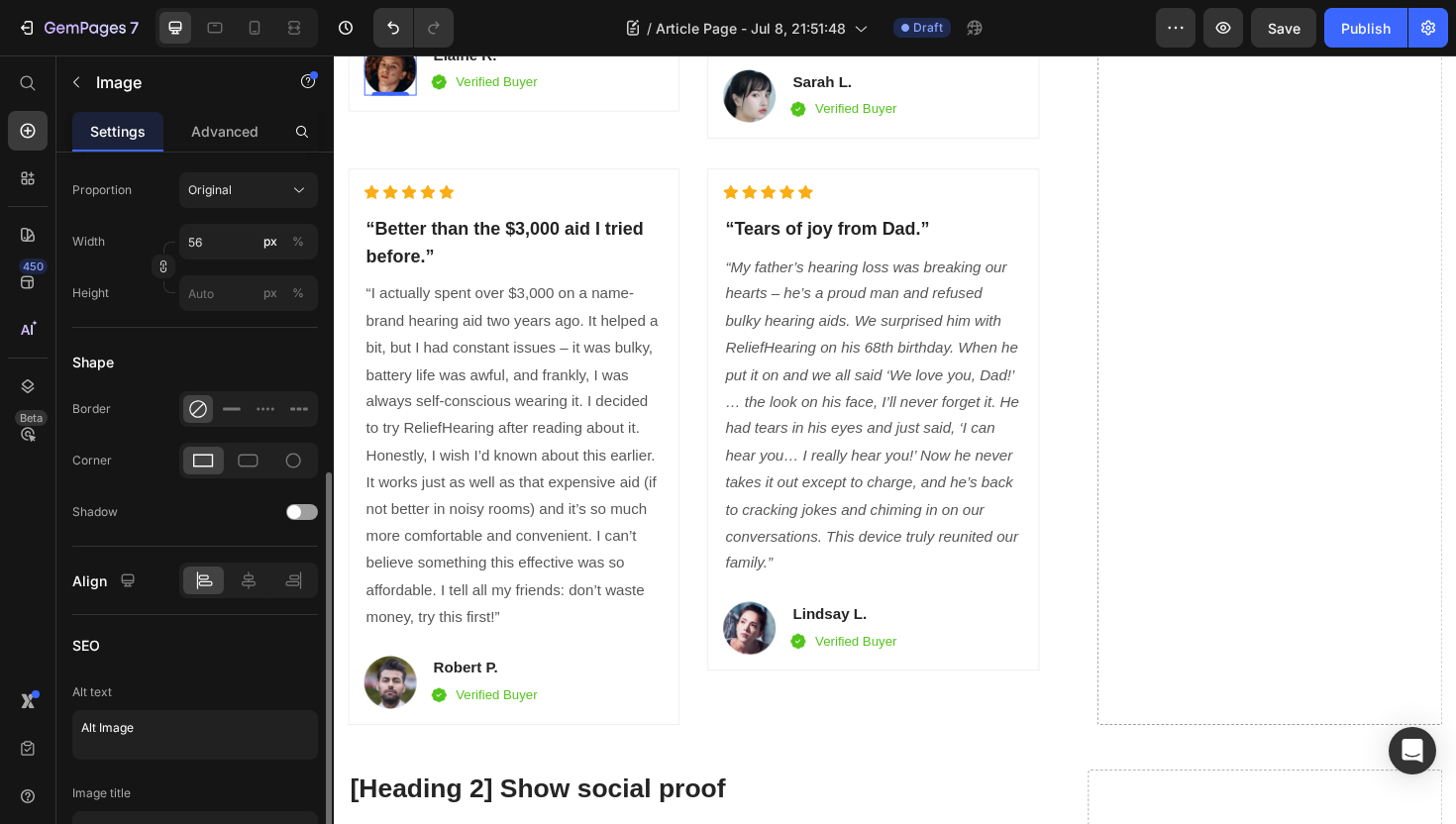 scroll, scrollTop: 562, scrollLeft: 0, axis: vertical 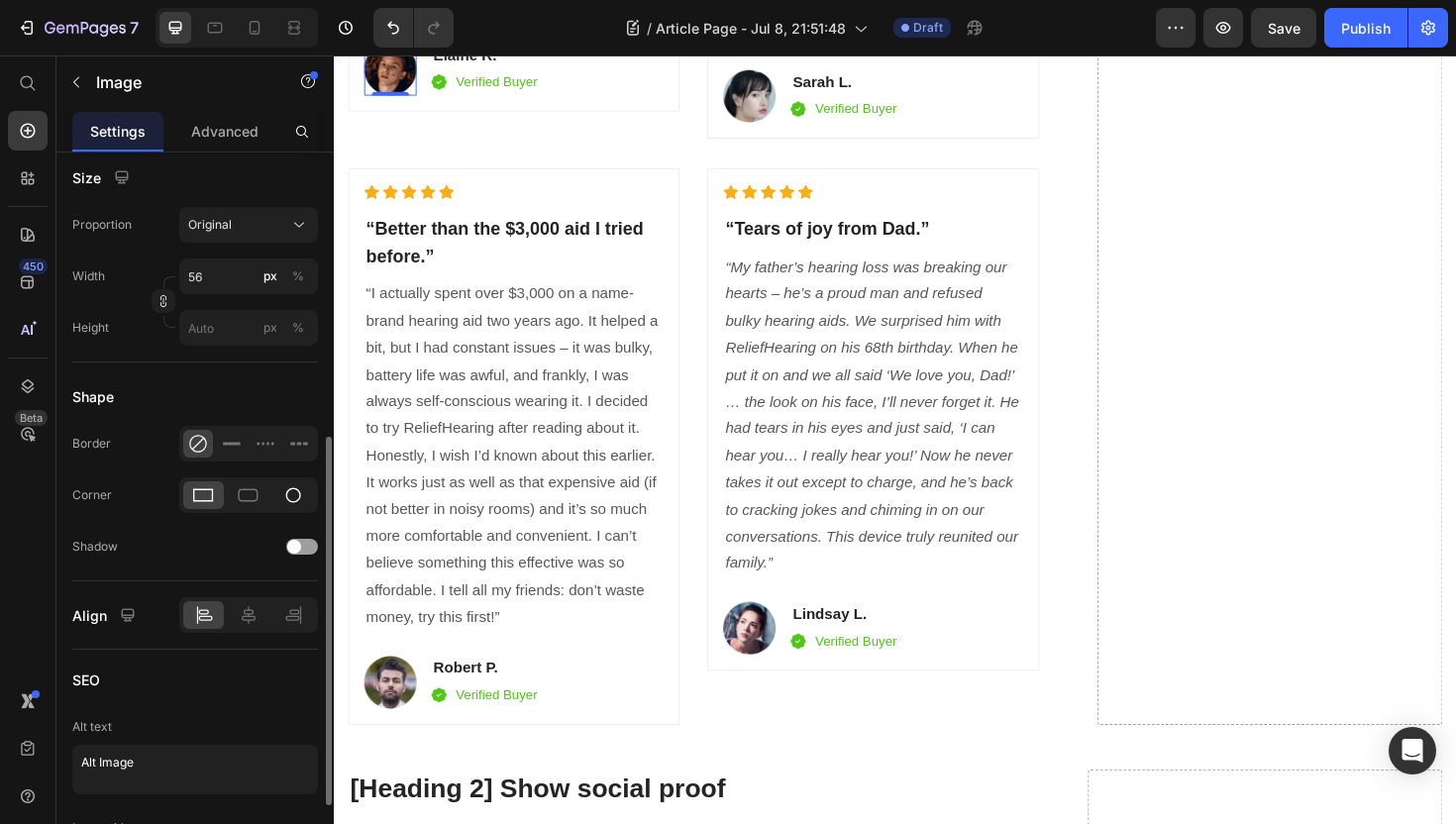 type on "https://cdn.shopify.com/s/files/1/0746/9921/1048/files/gempages_555058206901011322-5f5c0168-13d3-4979-9fa6-770cedfde835.webp" 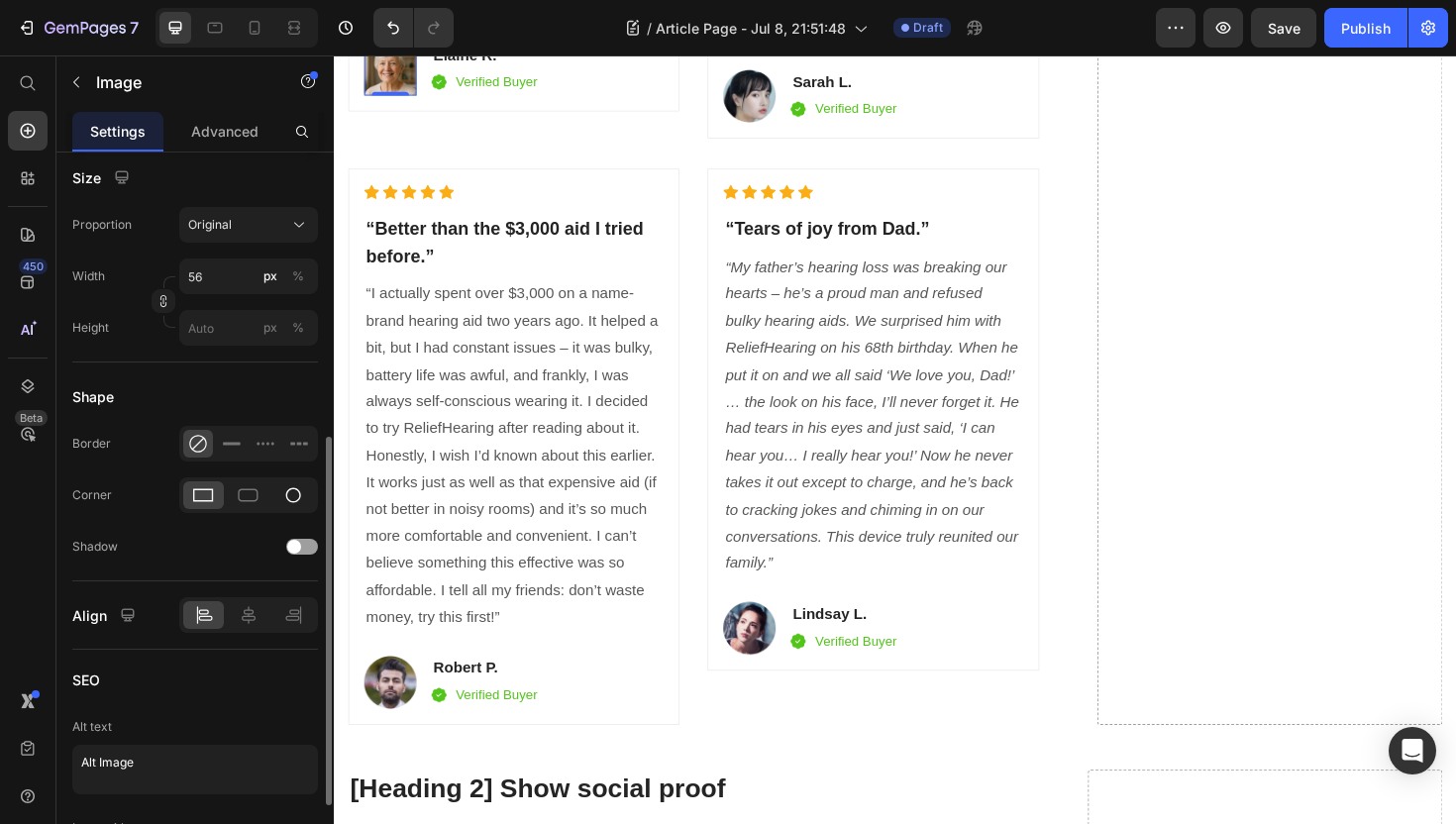 click 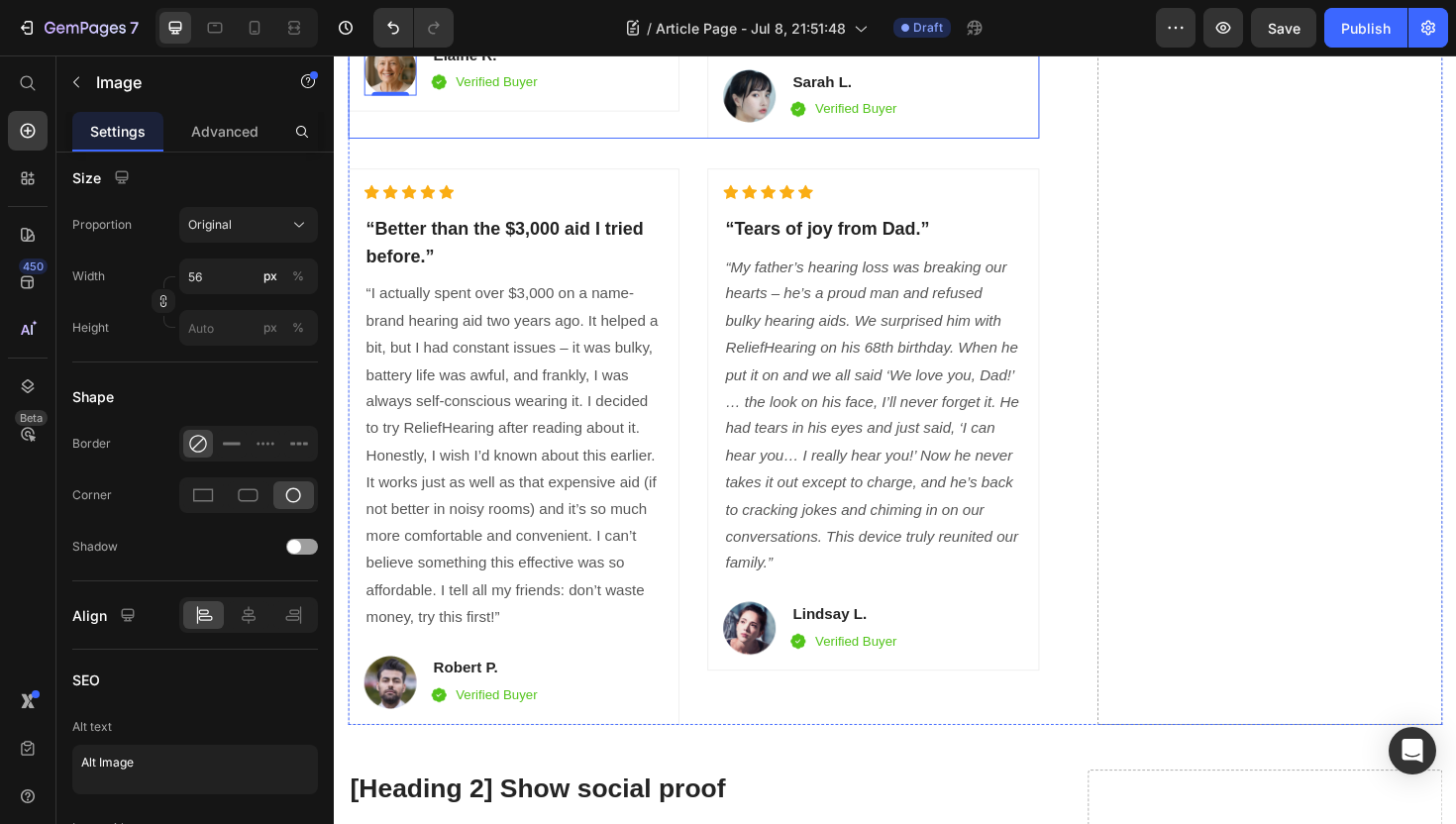 click on "Icon                Icon                Icon                Icon                Icon Icon List Hoz “I feel like I have my husband back.” Heading “My husband Greg (70) was withdrawing more each day due to his hearing loss. Since he got ReliefHearing, he’s engaged and cheerful again. He hears every word when our grandkids tell him about their day. Watching his face light up when he hears ‘Grandpa!’ is priceless. I feel like I have my partner back at my side, cracking jokes and living life.” Text block Image   0 Elaine R. Text block Image Verified Buyer Text block Row Row Row" at bounding box center [524, -108] 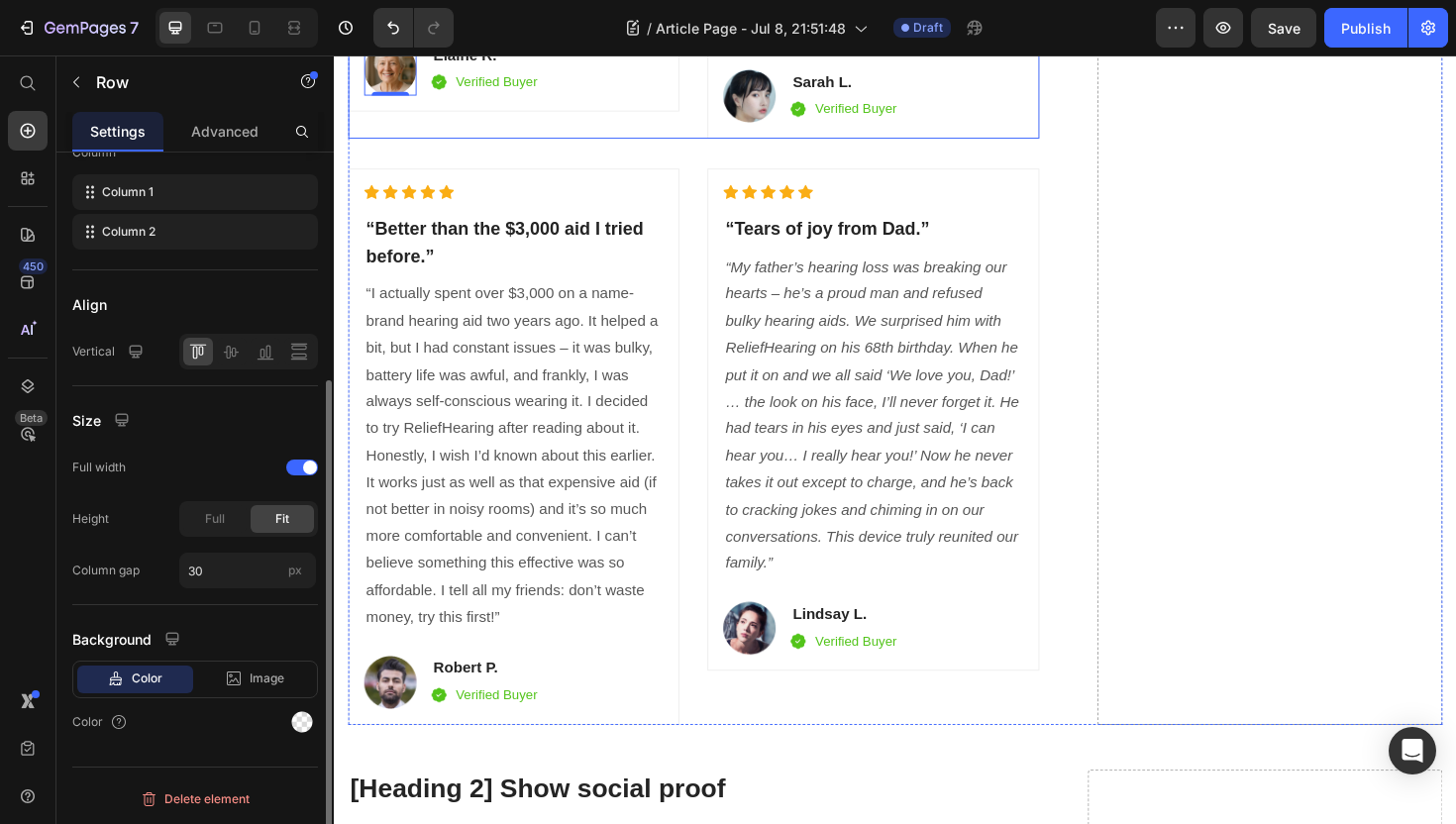scroll, scrollTop: 0, scrollLeft: 0, axis: both 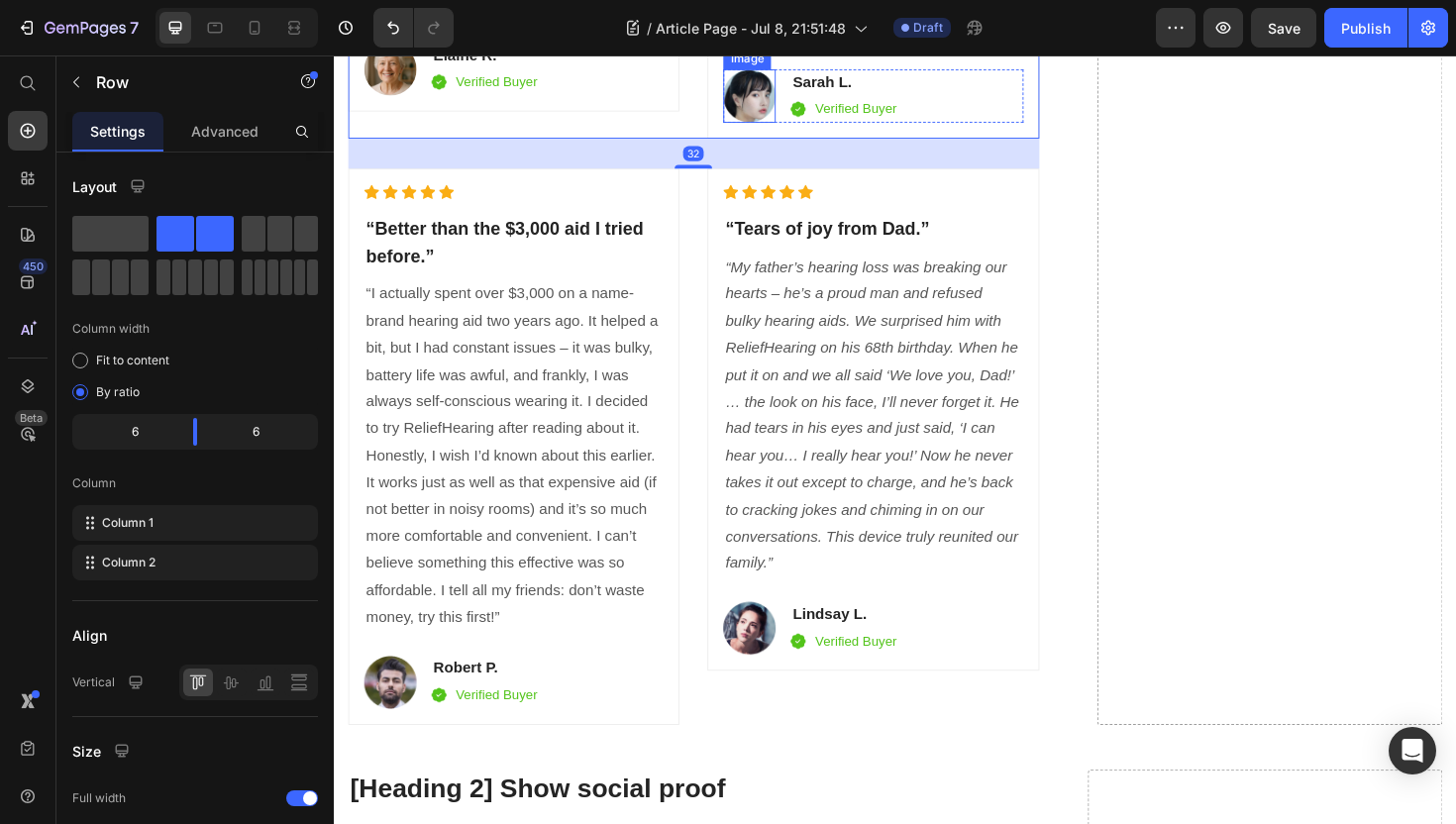 click at bounding box center [774, 98] 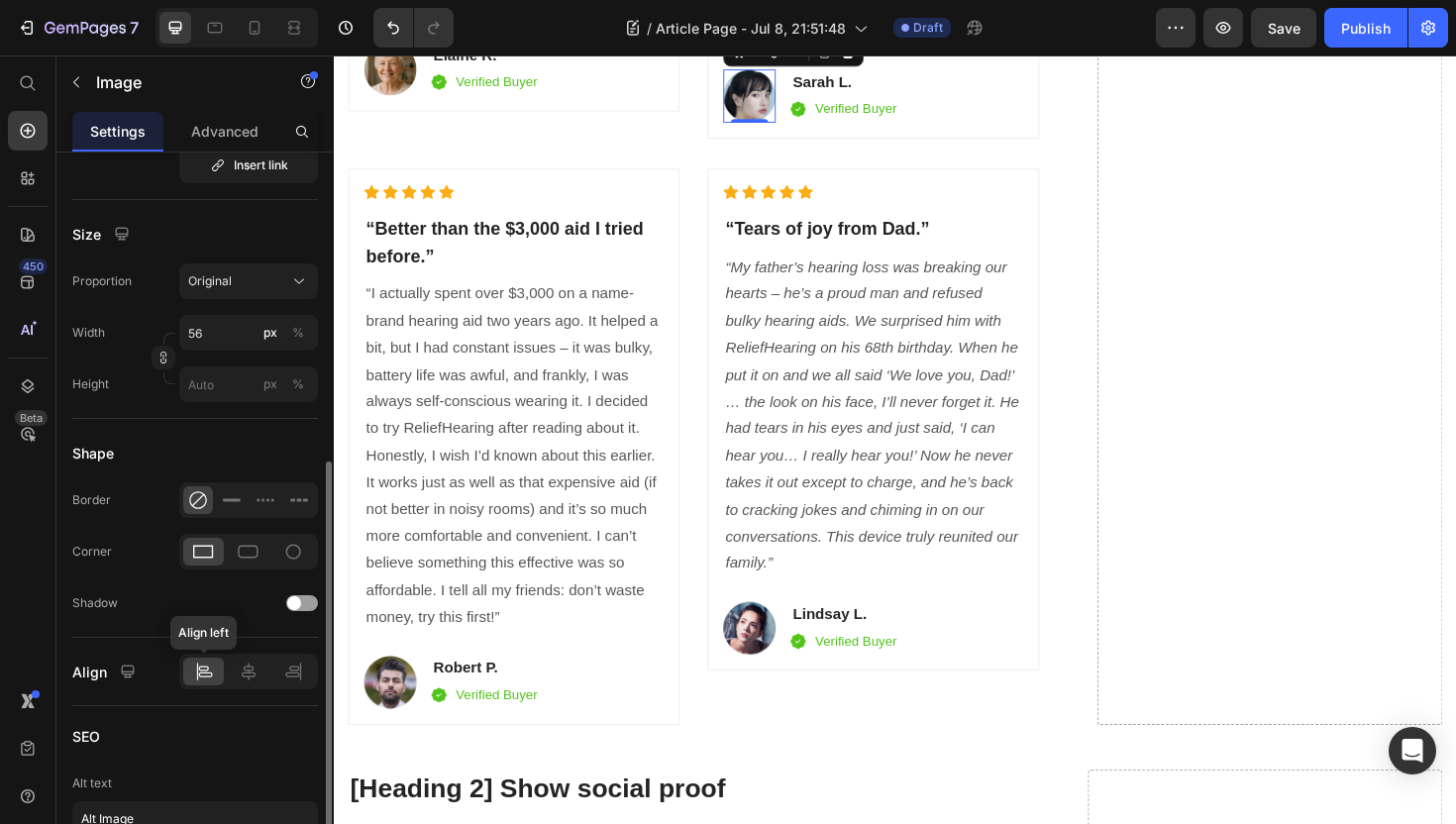 scroll, scrollTop: 541, scrollLeft: 0, axis: vertical 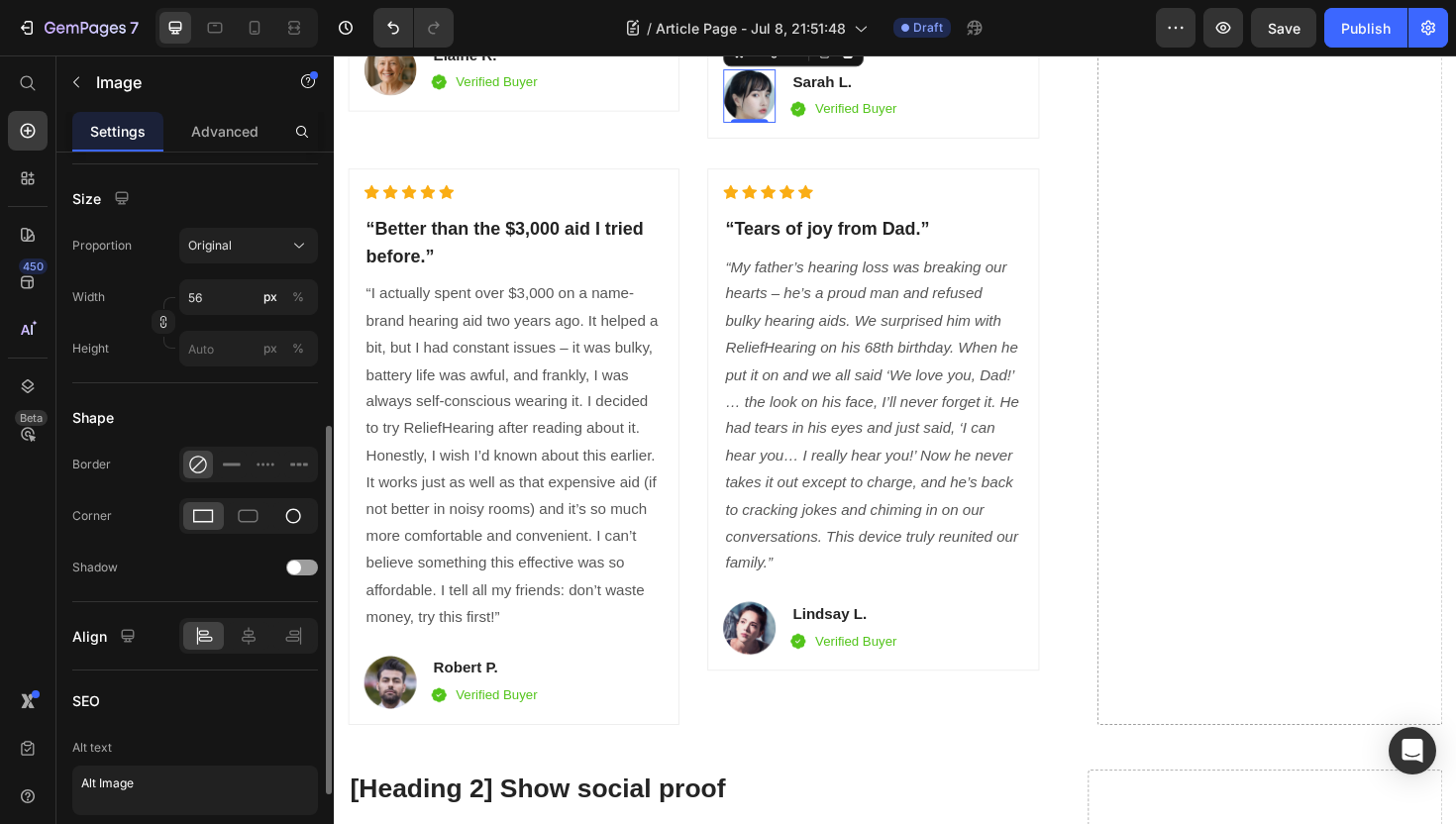 click 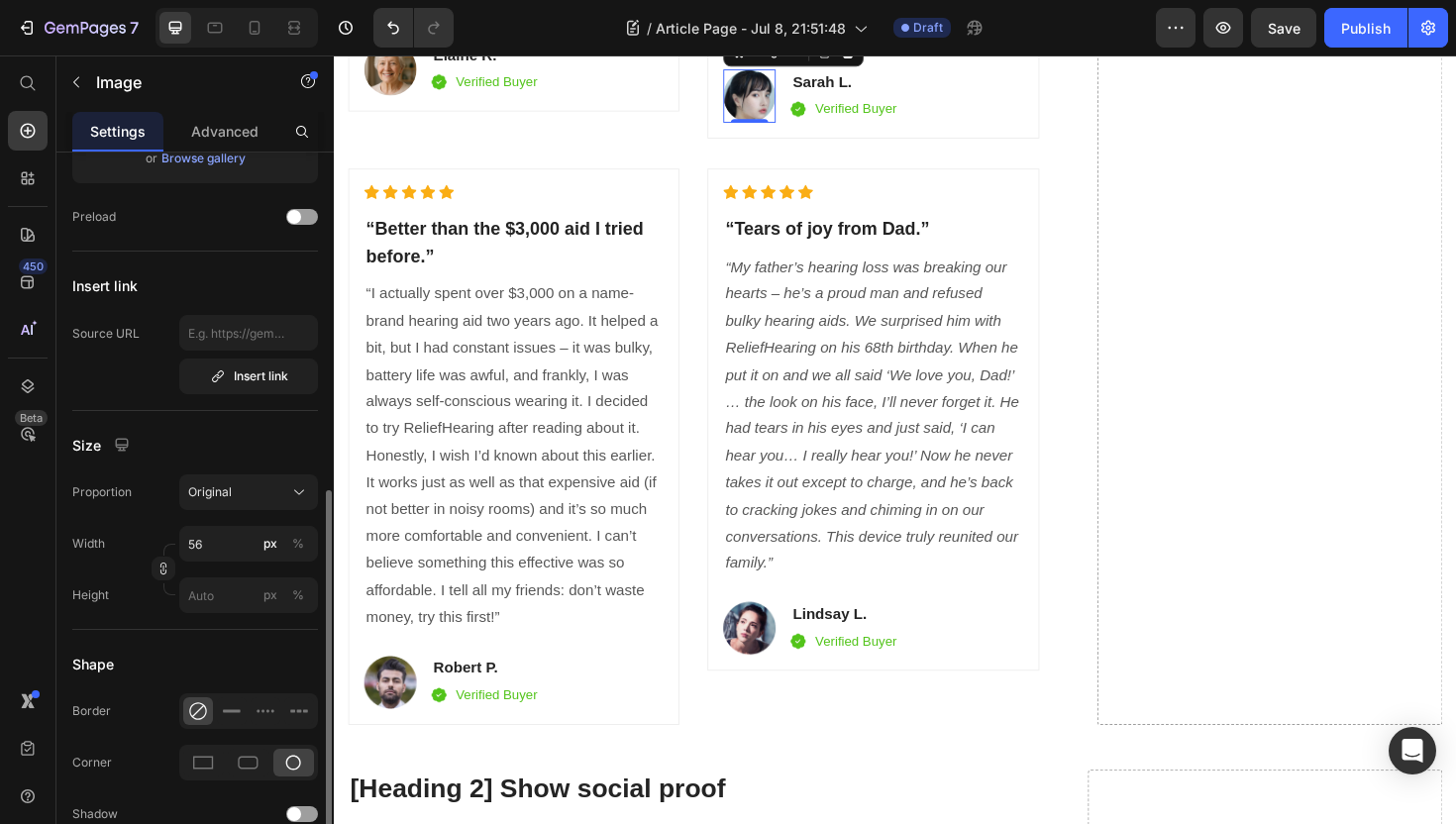 scroll, scrollTop: 0, scrollLeft: 0, axis: both 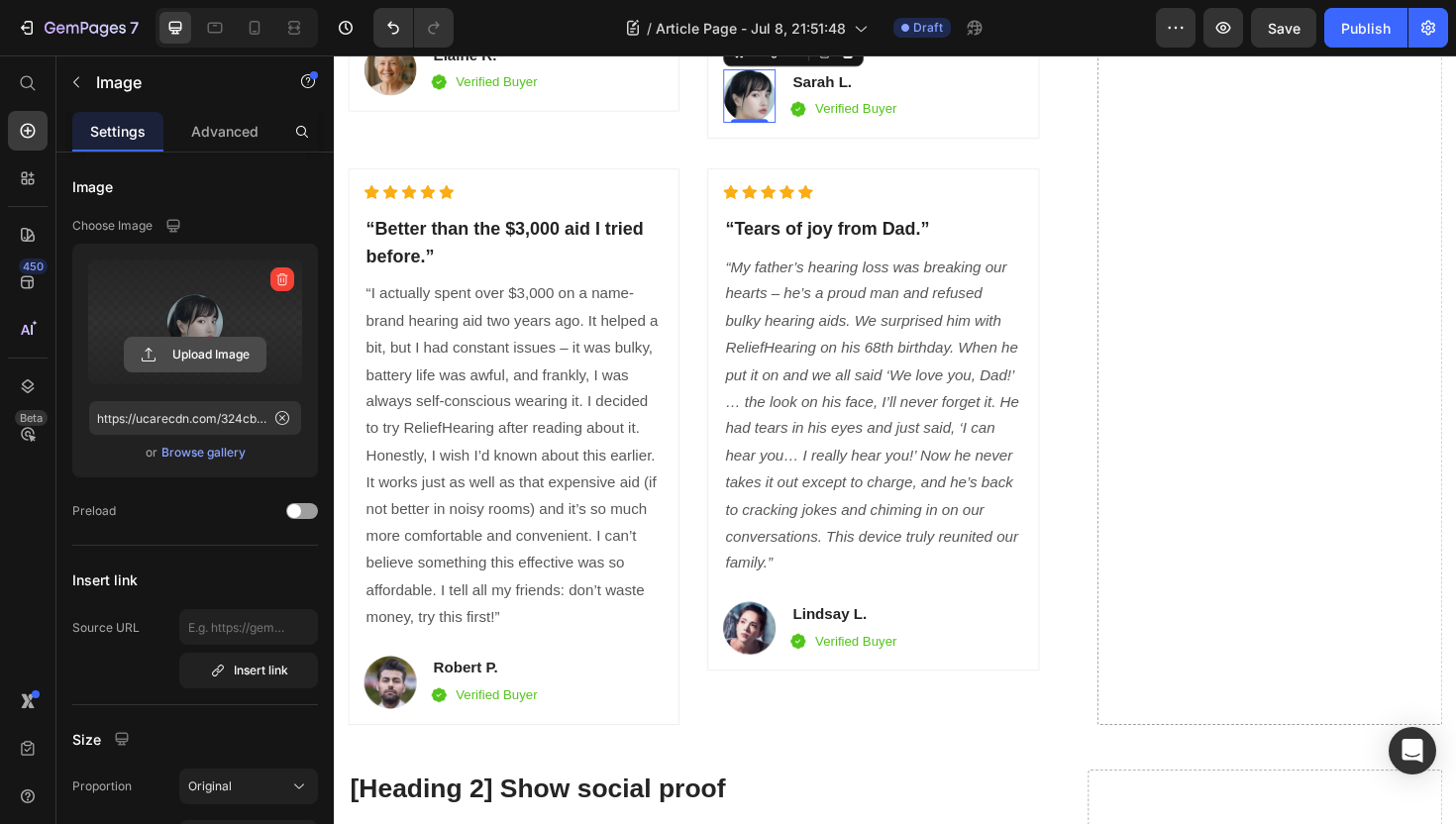click 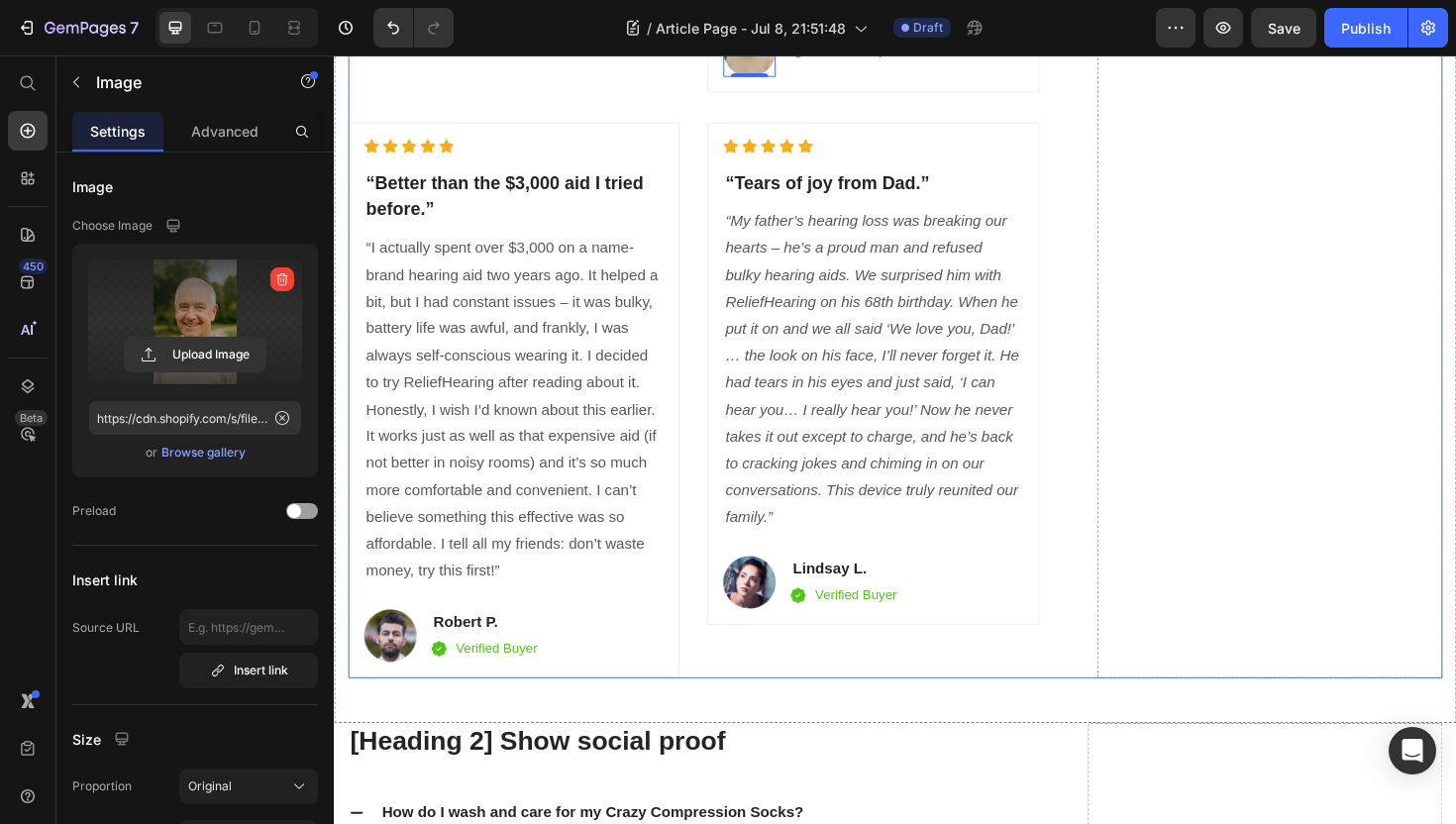 scroll, scrollTop: 11342, scrollLeft: 0, axis: vertical 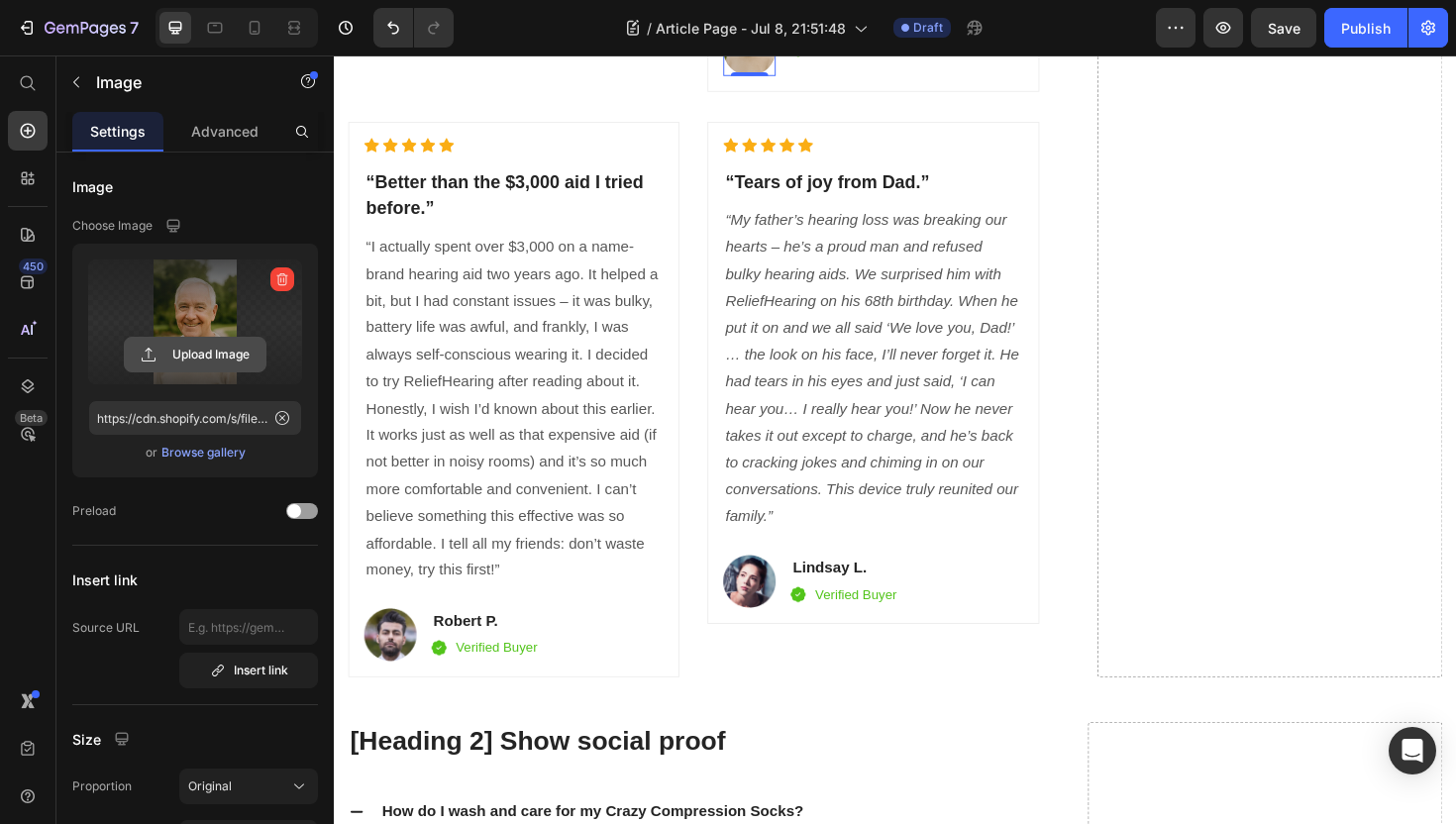 click 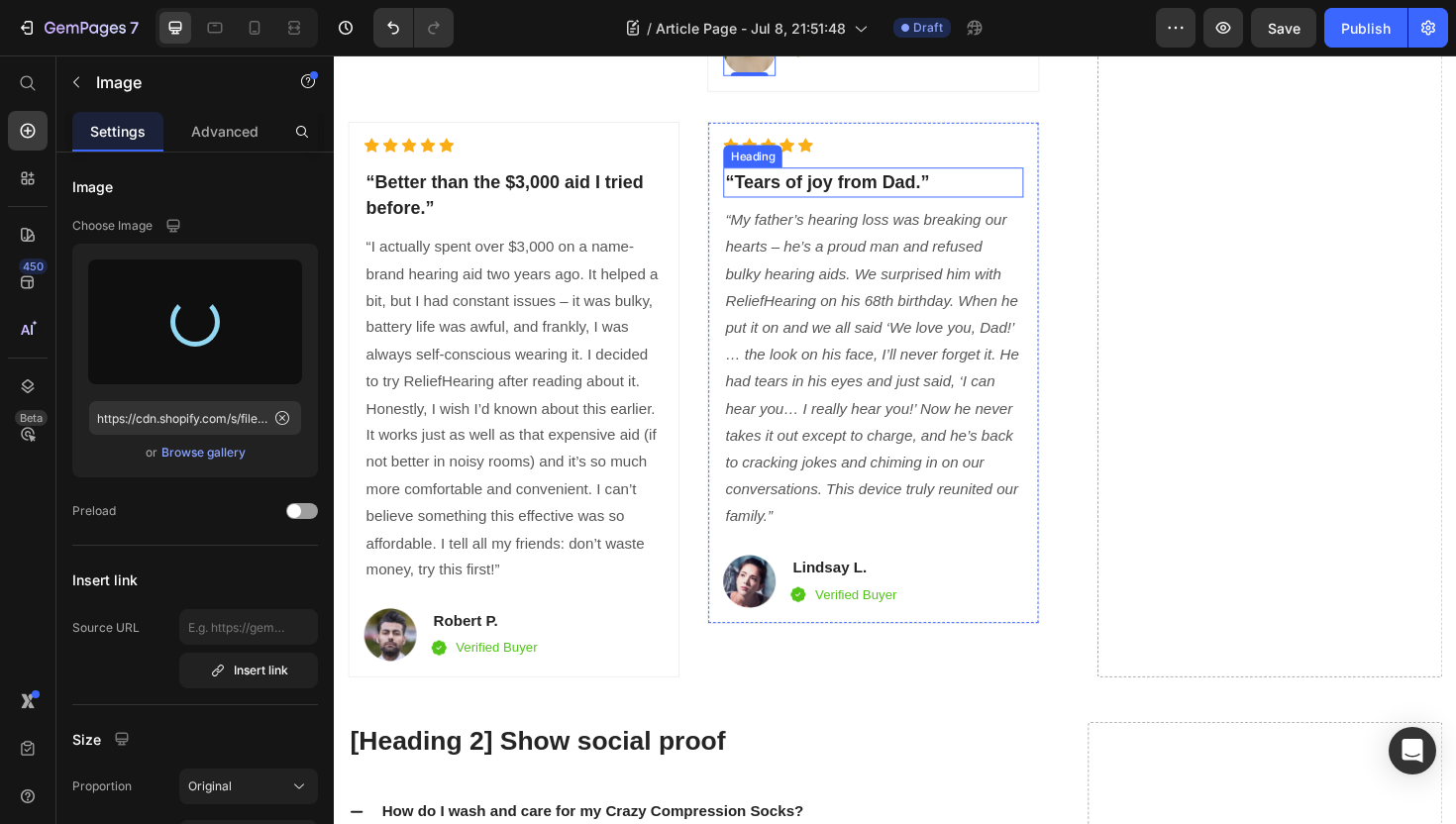 type on "https://cdn.shopify.com/s/files/1/0746/9921/1048/files/gempages_555058206901011322-d20ccd2c-5197-4290-ad38-d7798d889a10.webp" 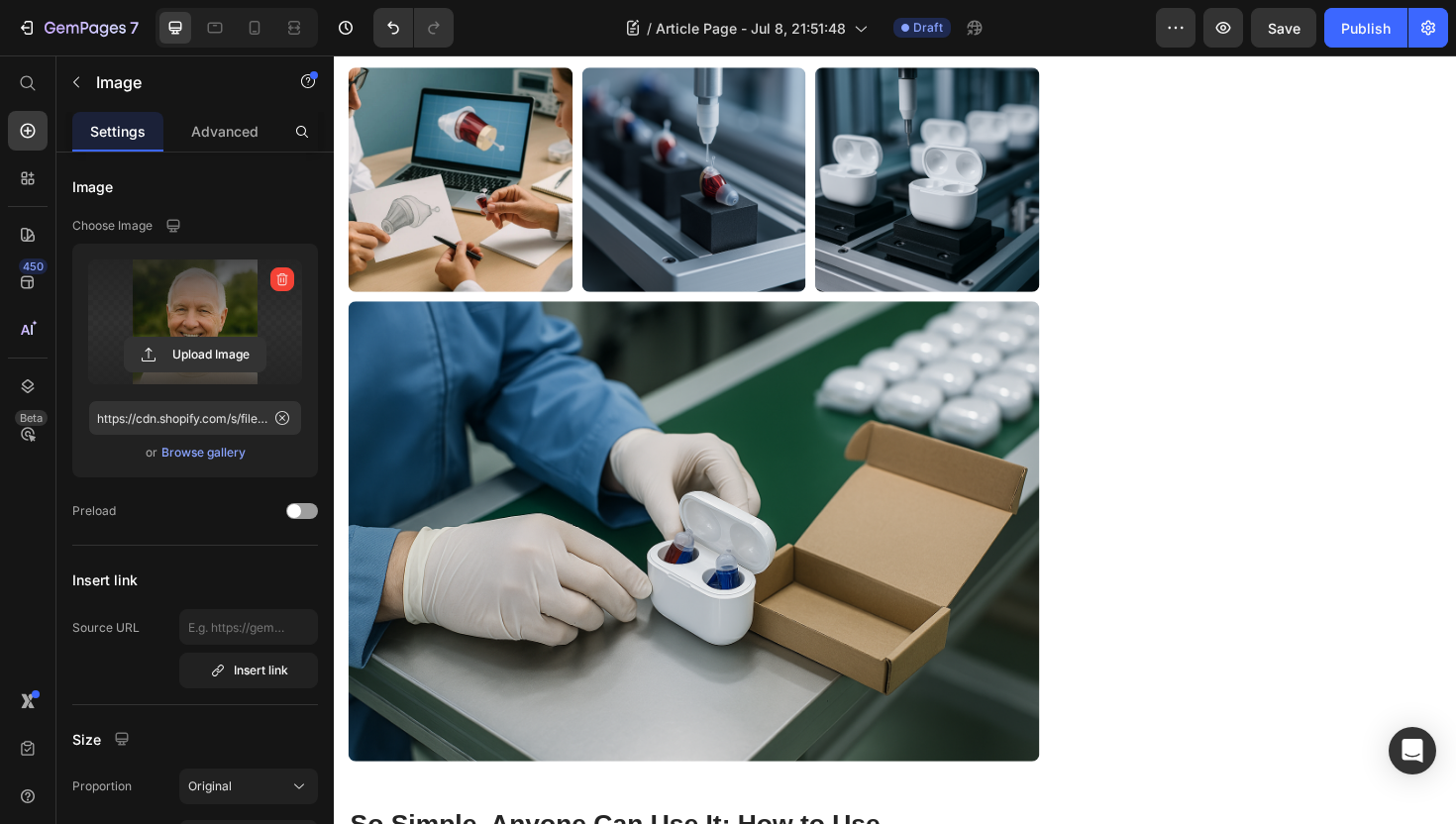 scroll, scrollTop: 6907, scrollLeft: 0, axis: vertical 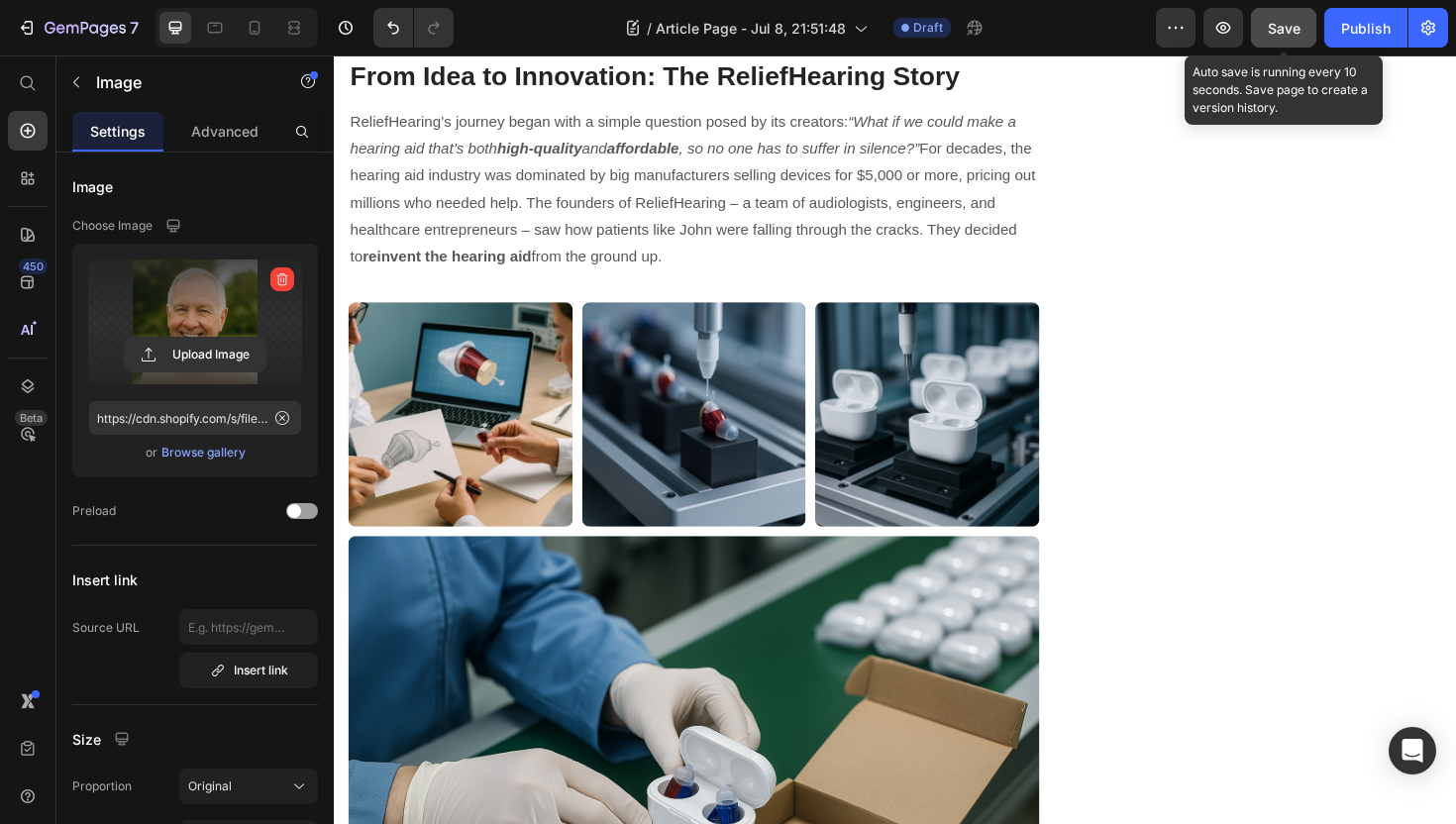 click on "Save" at bounding box center (1284, 28) 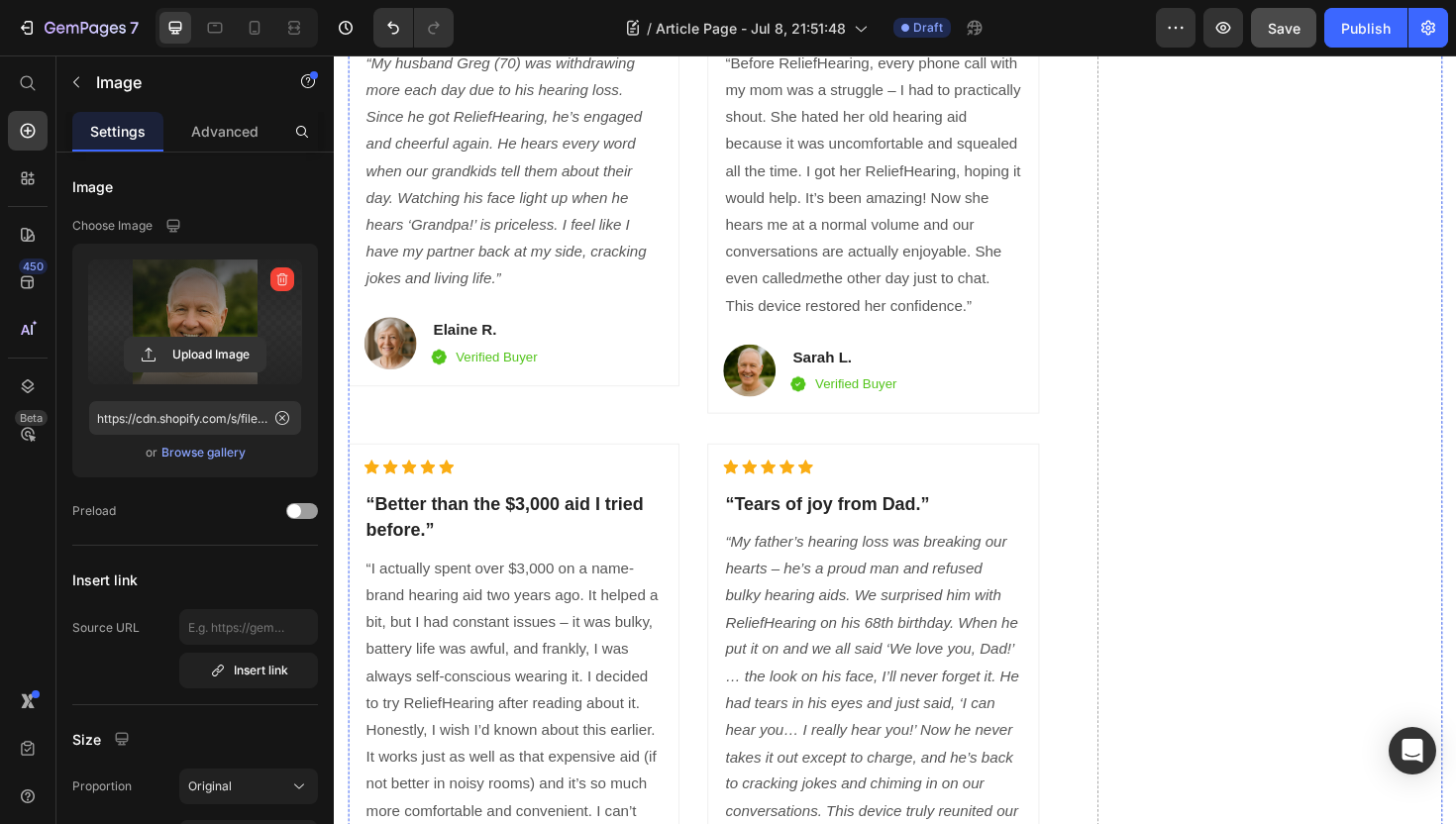 scroll, scrollTop: 10895, scrollLeft: 0, axis: vertical 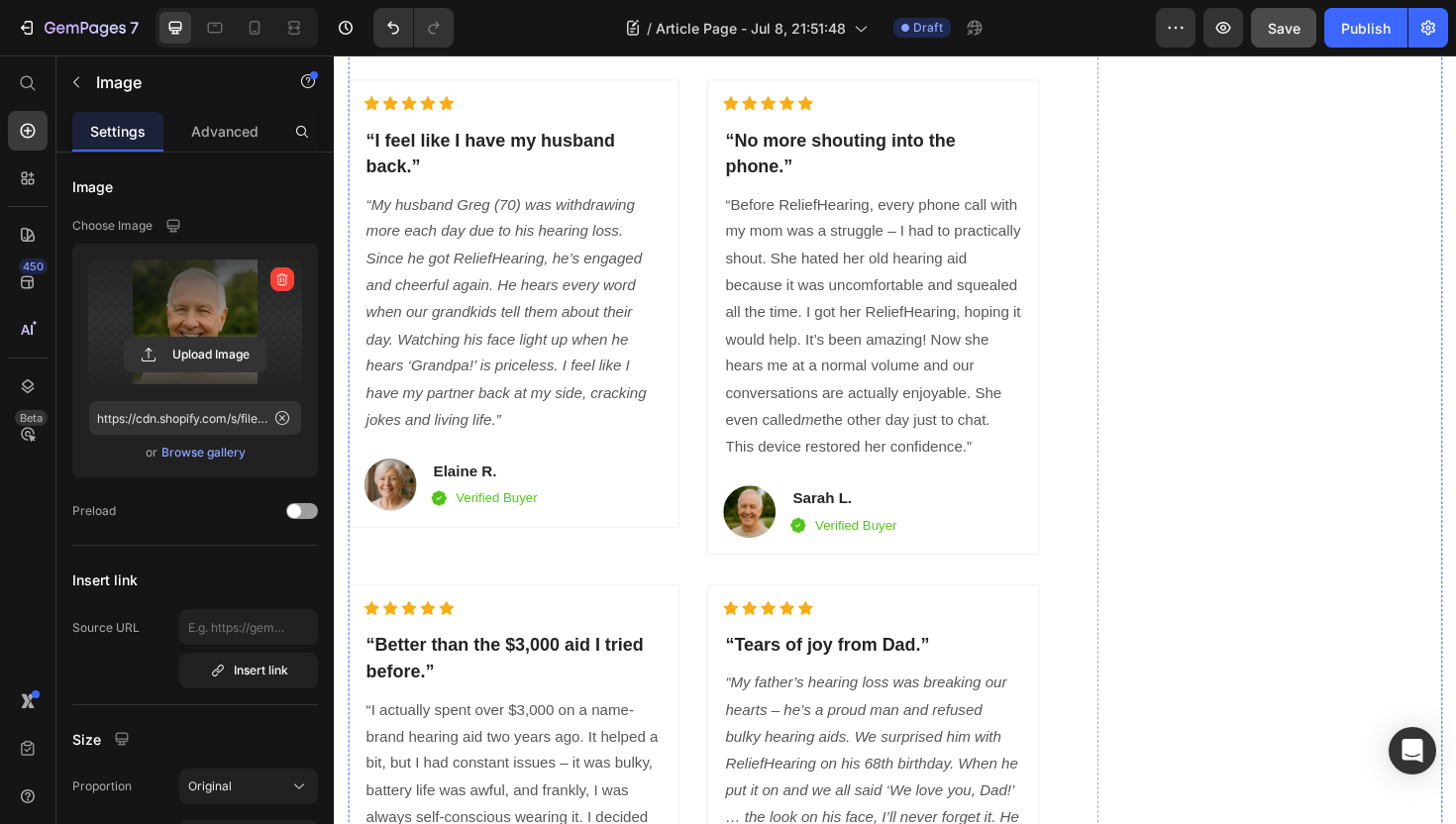 click on "[Heading 2] Show social proof" at bounding box center [714, 29] 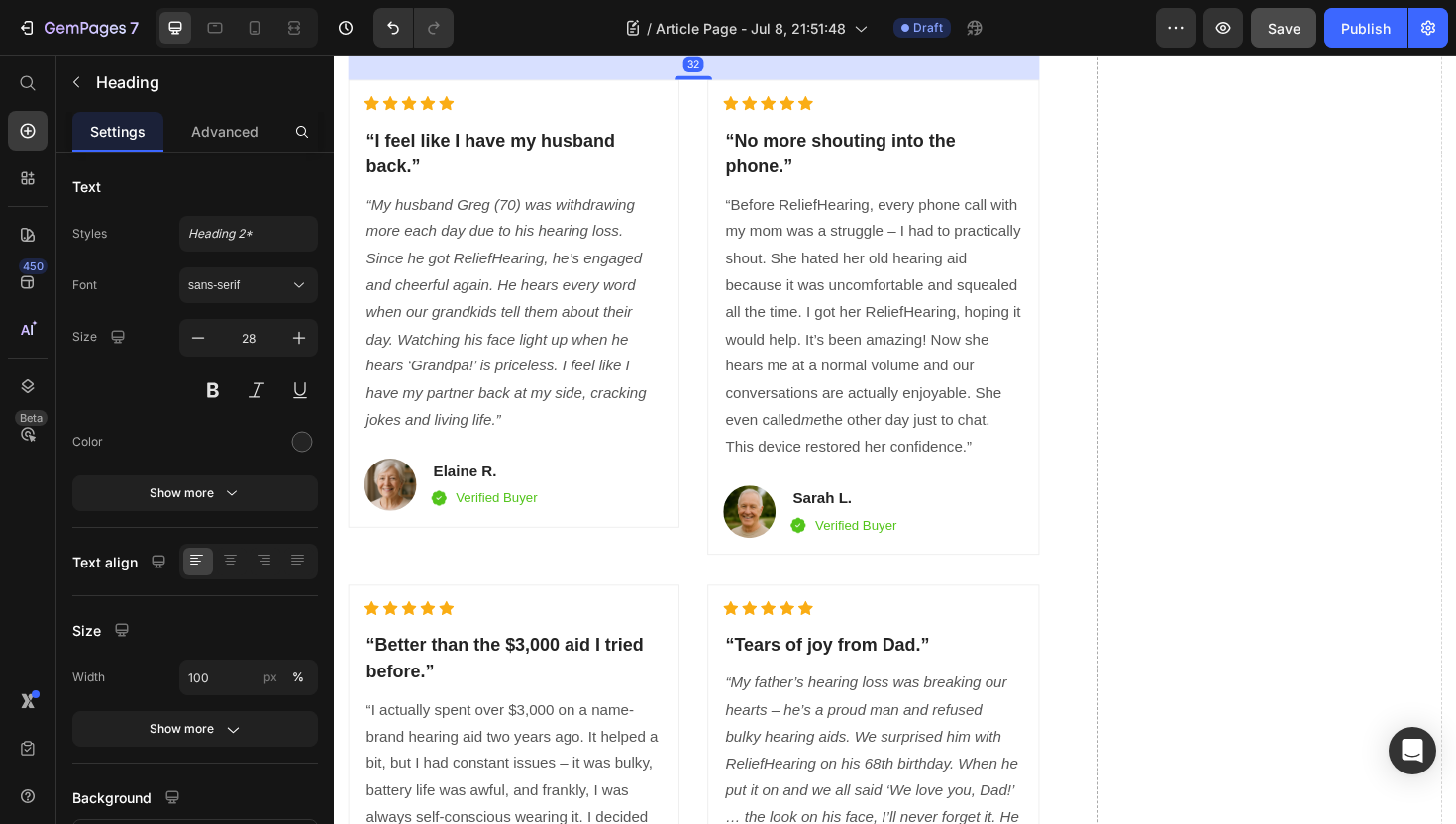 click on "[Heading 2] Show social proof" at bounding box center [714, 29] 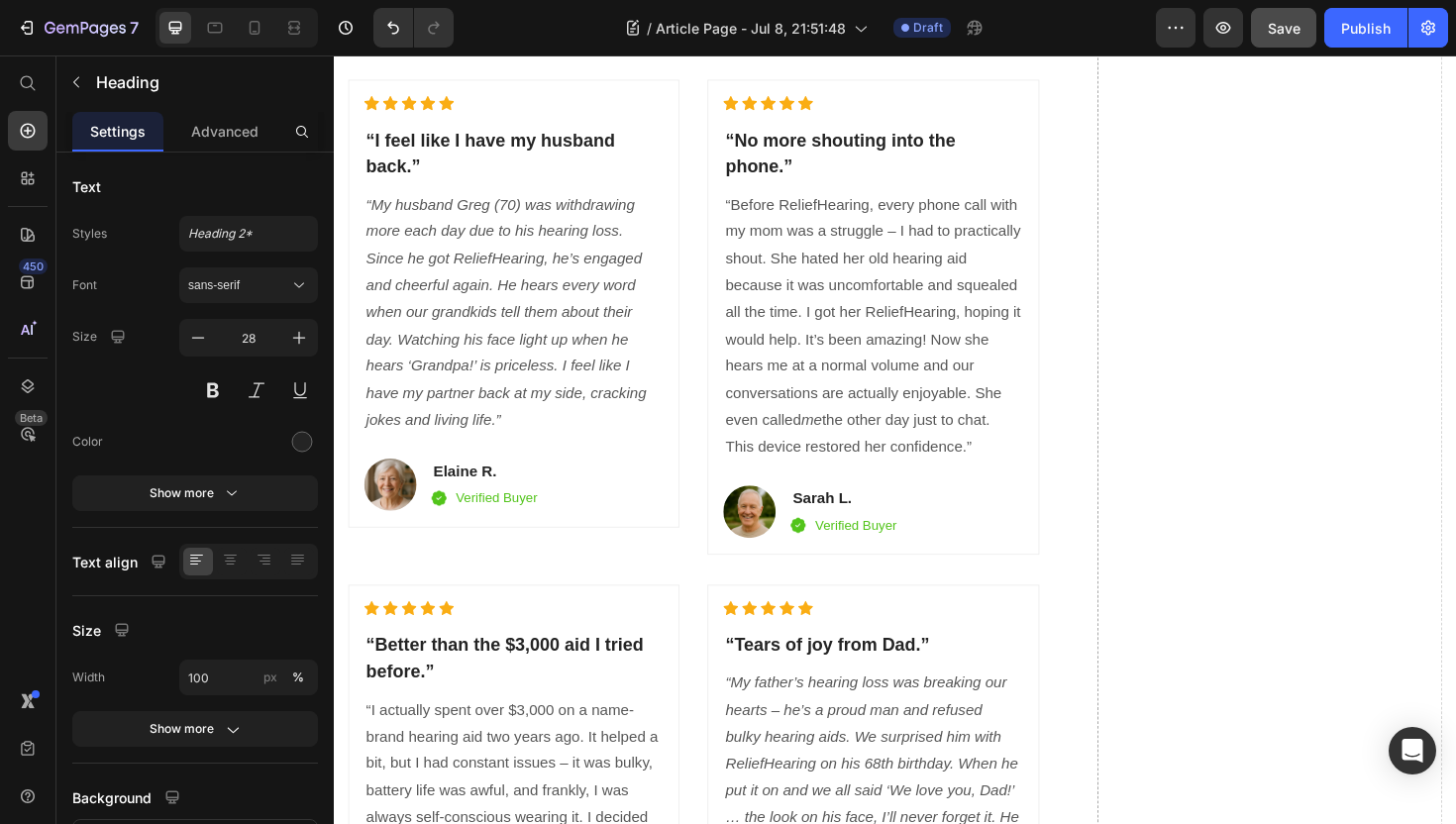 click on "[Heading 2] Show social proof" at bounding box center (714, 29) 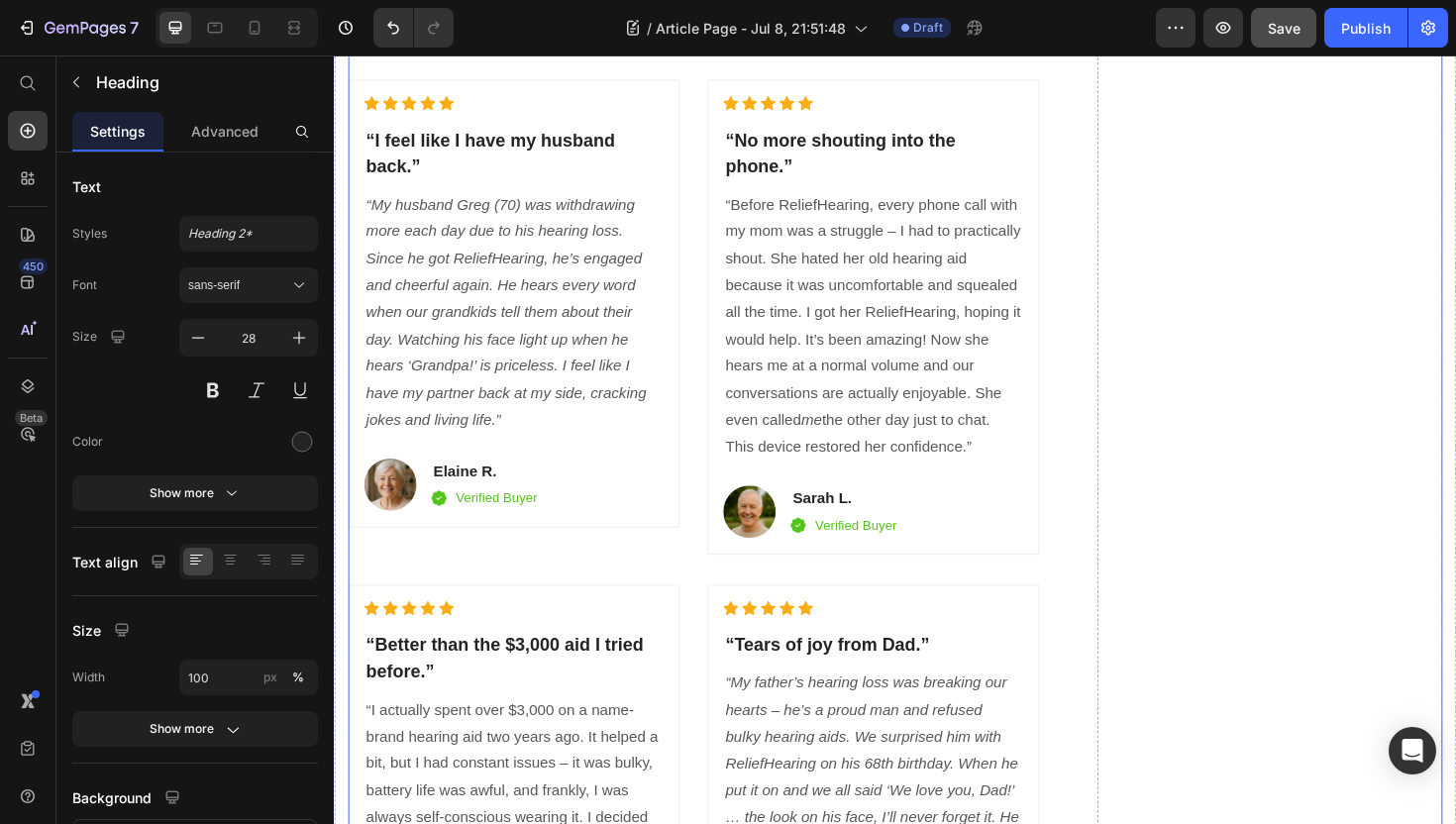 click on "ReliefHearing vs. Traditional Hearing Aids: A Comparison Heading                Title Line Nearly Invisible Design Text block Row Affordability Text block Row Sound Quality & Clarity Text block Row Ease of Use Text block Row Comfort Text block Row Maintenance Text block Row Risk-Free Trial Text block Row Differentiation Point 8 Text block Row Image ReliefHearing Heading
Icon Row
Icon Row
Icon Row
Icon Row
Icon Row
Icon Row
Icon Row
Icon Row Row Image Other Brands Heading
Icon Row
Icon Row
Icon Row
Icon Row
Icon Row
Icon Row
Icon Row
Icon Row Row  	   AVAIL 70% OFF OFFER NOW Button ✔️ 30-Day Money-Back Guarantee Text block [Heading 2] Achievements Heading Image Image Image Row Hear It from Real People: Testimonials Heading   32                Icon Icon me" at bounding box center [714, 44] 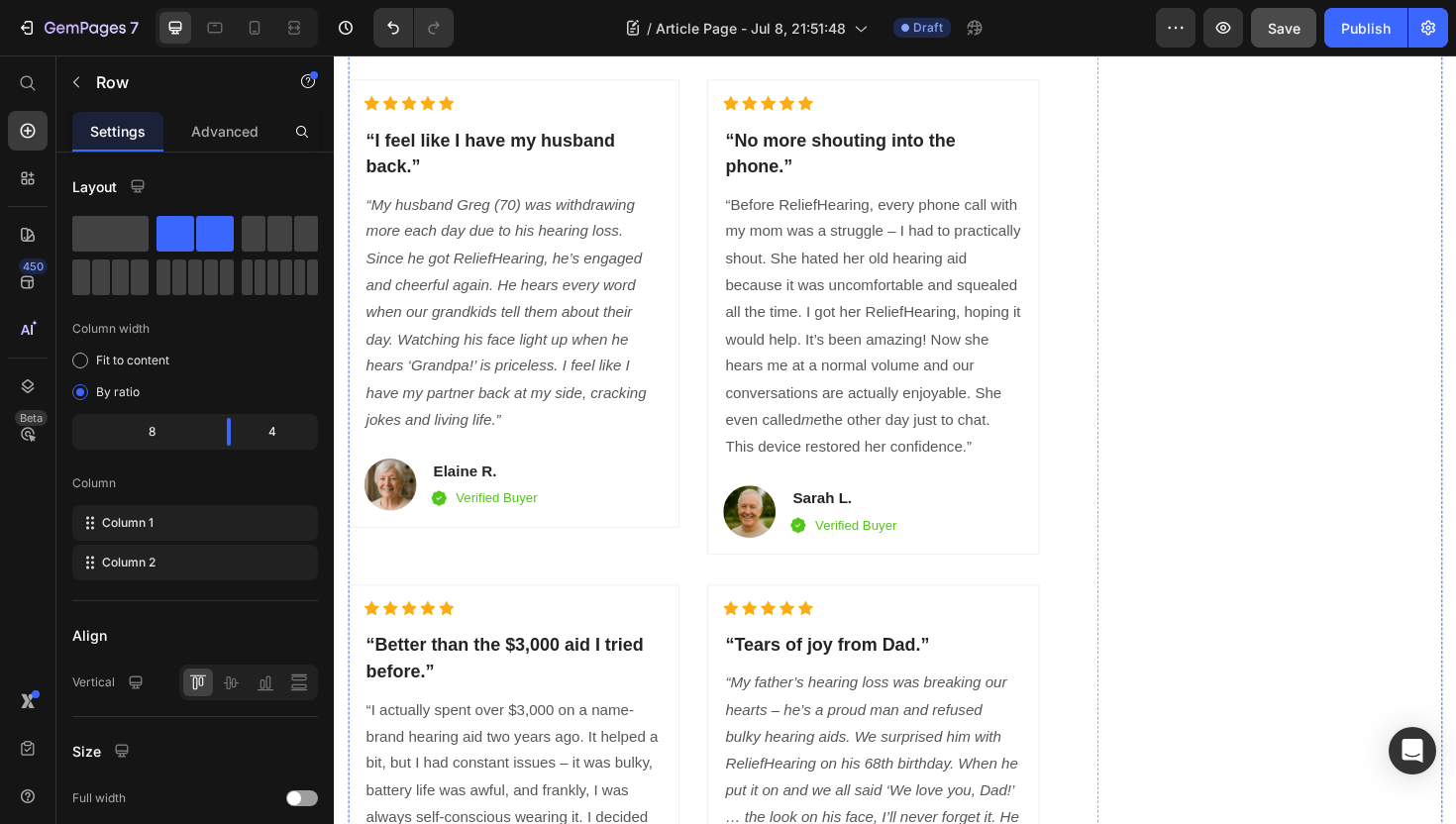 click on "Hear It from Real People: Testimonials" at bounding box center (714, 29) 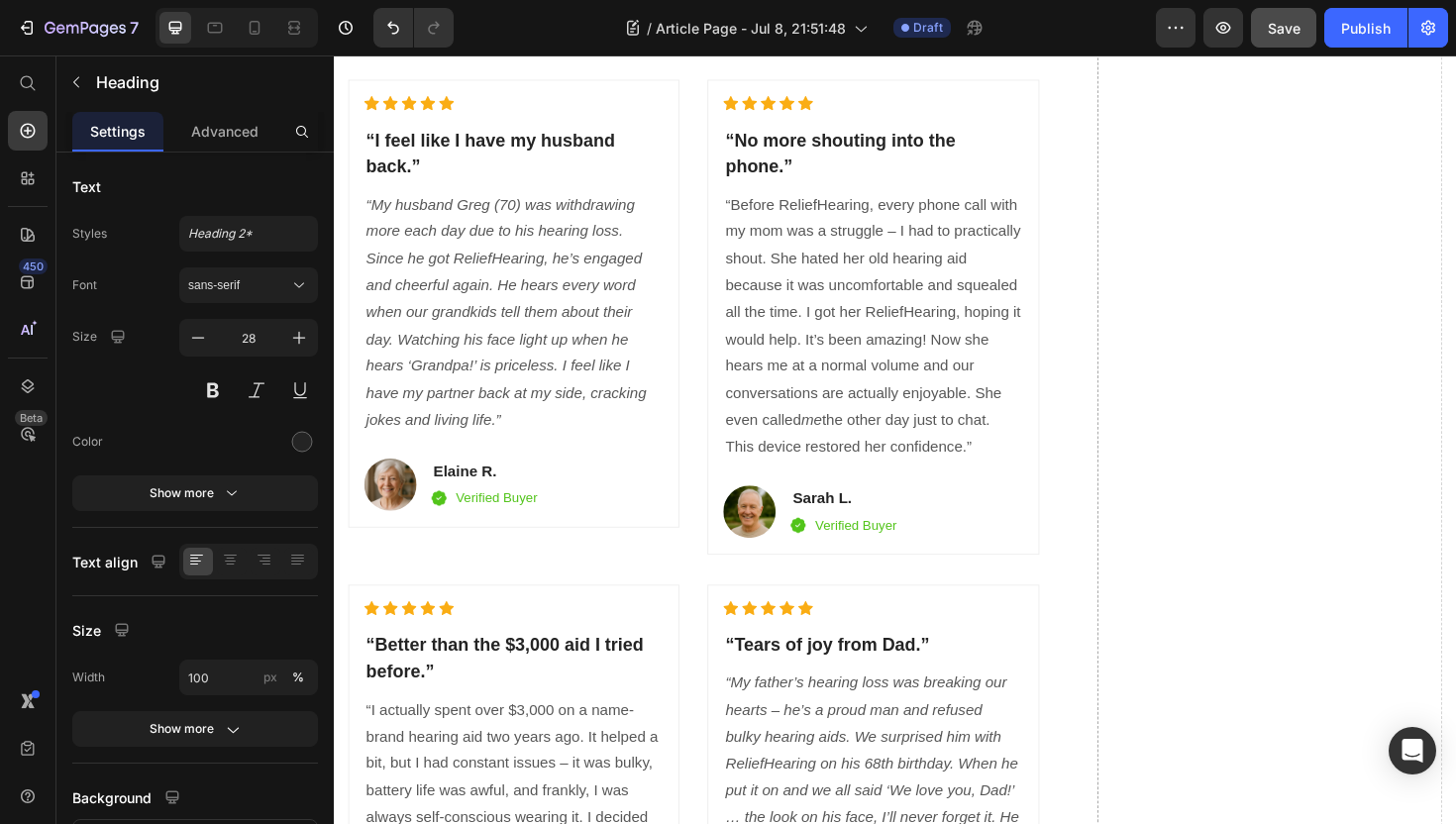 click on "Hear It from Real People: Testimonials" at bounding box center (714, 29) 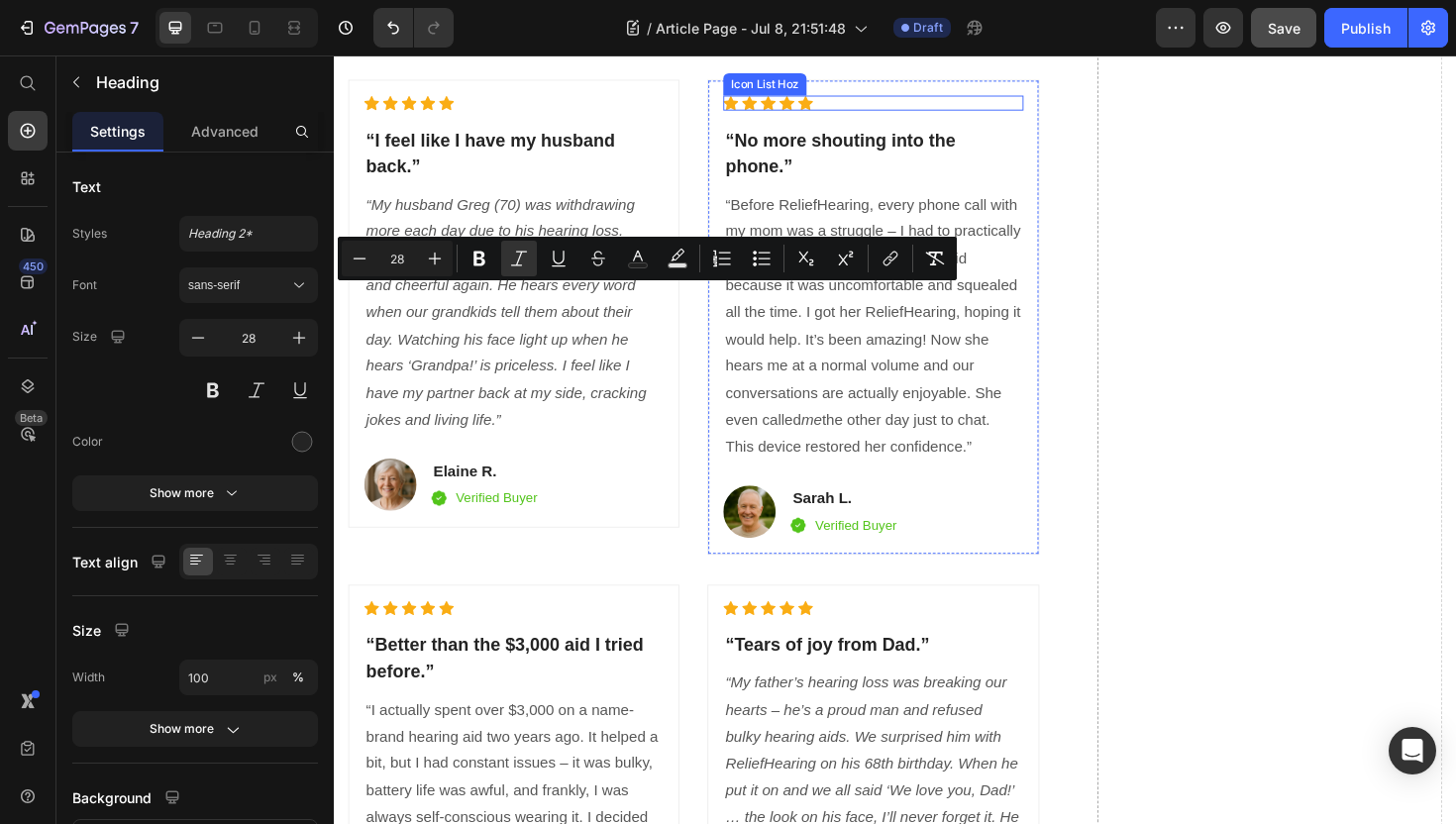 click on "ReliefHearing vs. Traditional Hearing Aids: A Comparison Heading                Title Line Nearly Invisible Design Text block Row Affordability Text block Row Sound Quality & Clarity Text block Row Ease of Use Text block Row Comfort Text block Row Maintenance Text block Row Risk-Free Trial Text block Row Differentiation Point 8 Text block Row Image ReliefHearing Heading
Icon Row
Icon Row
Icon Row
Icon Row
Icon Row
Icon Row
Icon Row
Icon Row Row Image Other Brands Heading
Icon Row
Icon Row
Icon Row
Icon Row
Icon Row
Icon Row
Icon Row
Icon Row Row  	   AVAIL 70% OFF OFFER NOW Button ✔️ 30-Day Money-Back Guarantee Text block [Heading 2] Achievements Heading Image Image Image Row Hear It from Real People:  Testimonials Heading   32                Icon Icon" at bounding box center [714, 44] 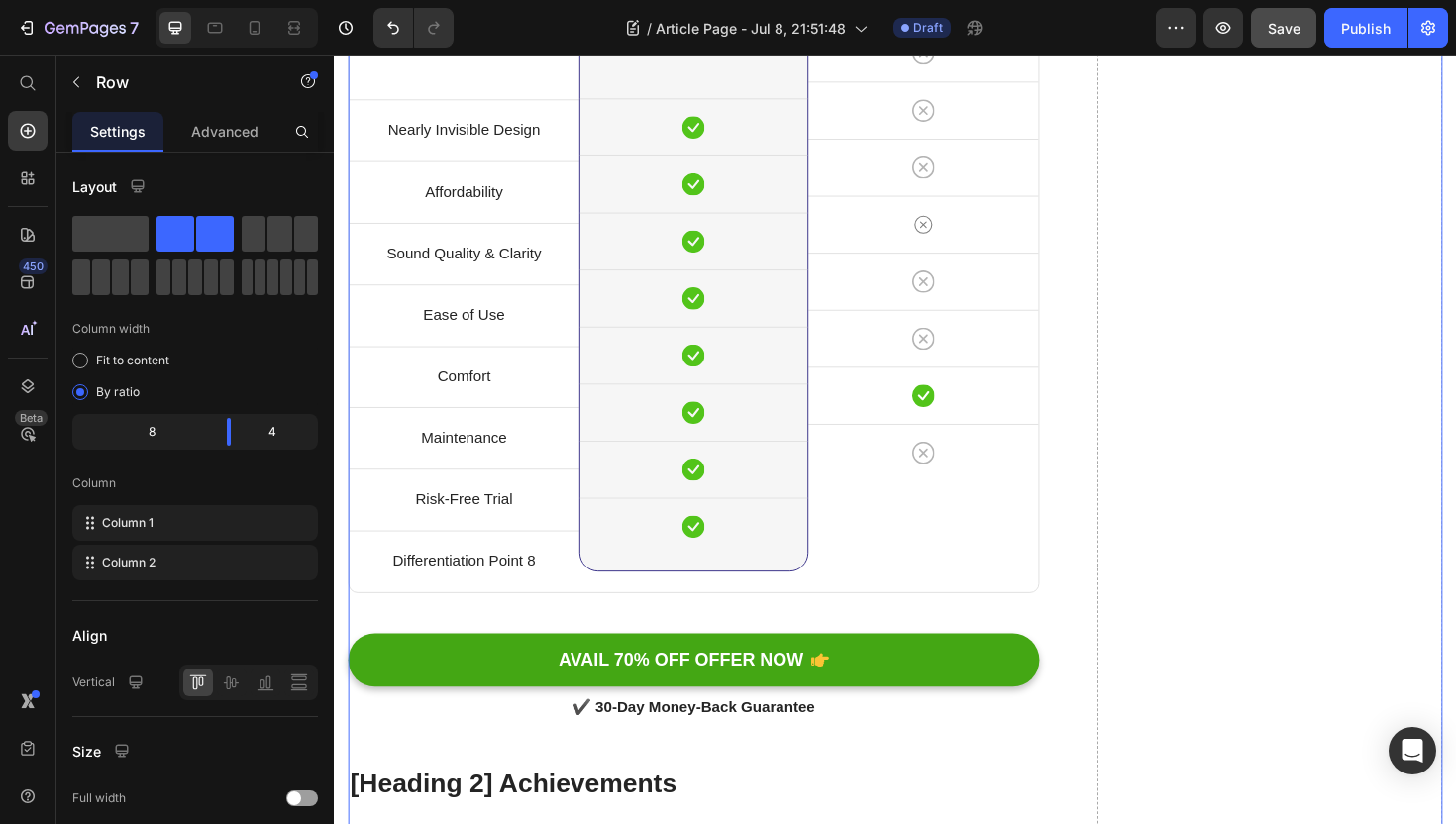 scroll, scrollTop: 9360, scrollLeft: 0, axis: vertical 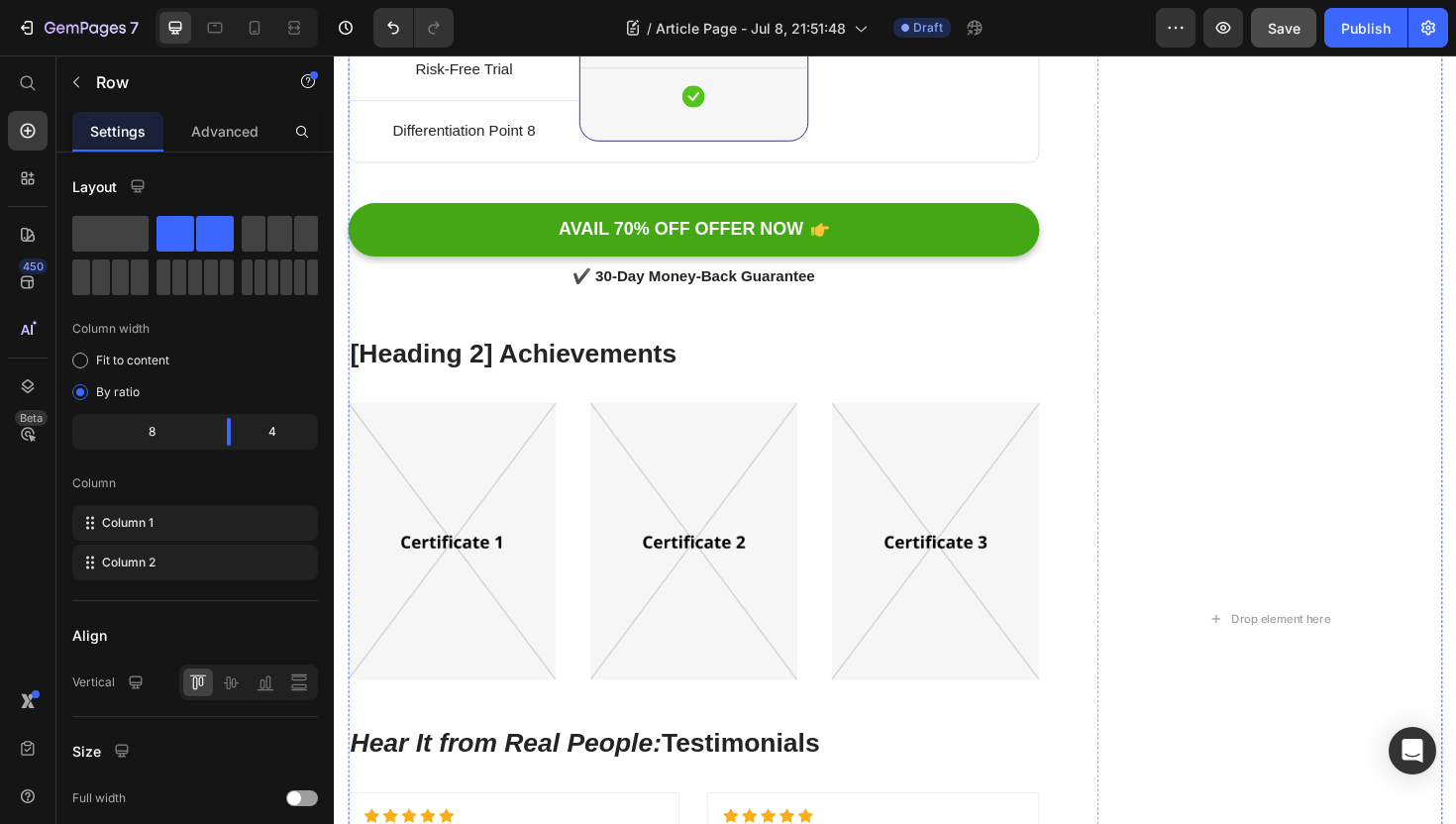 click on "ReliefHearing vs. Traditional Hearing Aids: A Comparison" at bounding box center [714, -617] 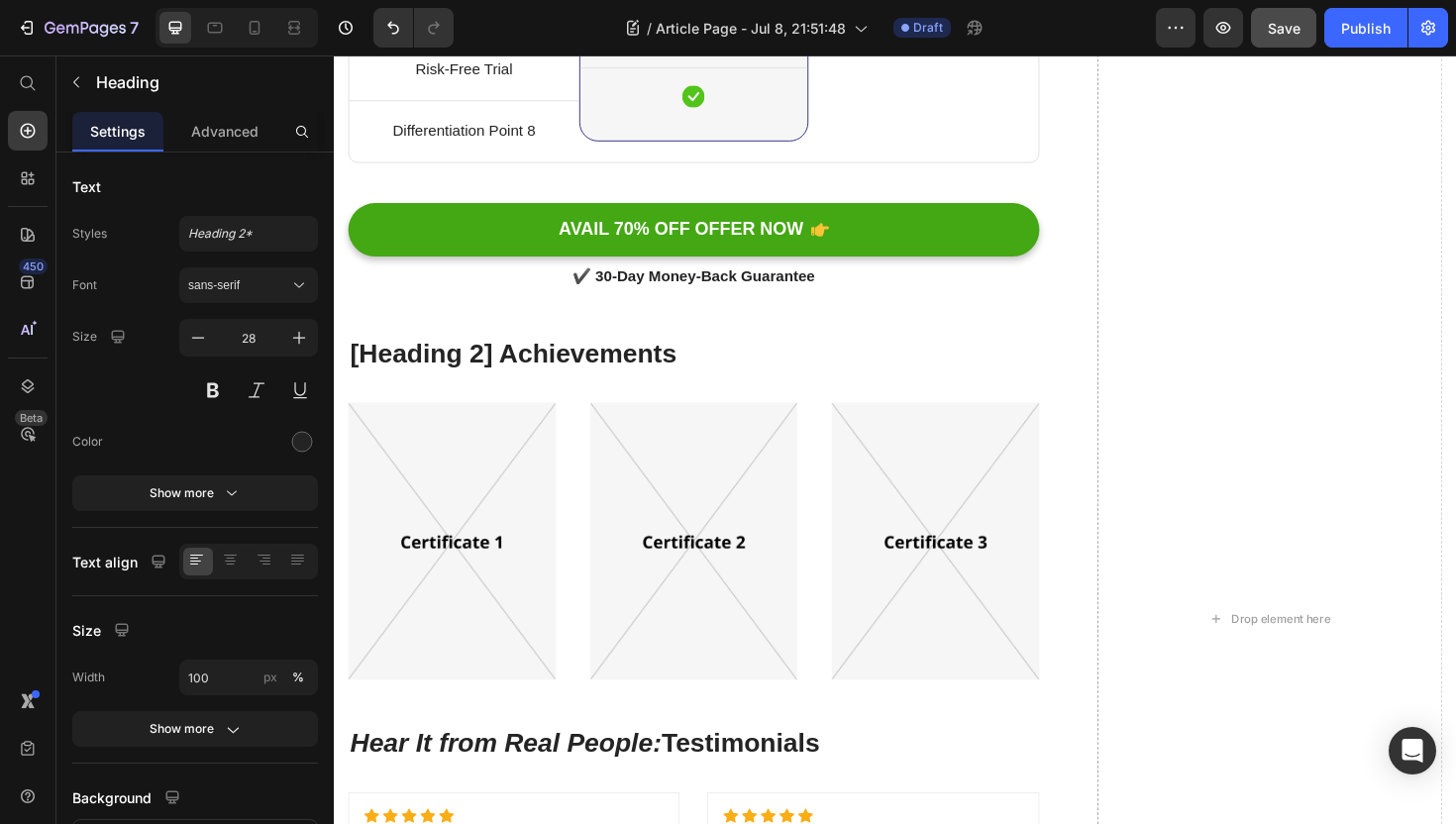 click on "ReliefHearing vs. Traditional Hearing Aids: A Comparison" at bounding box center (714, -617) 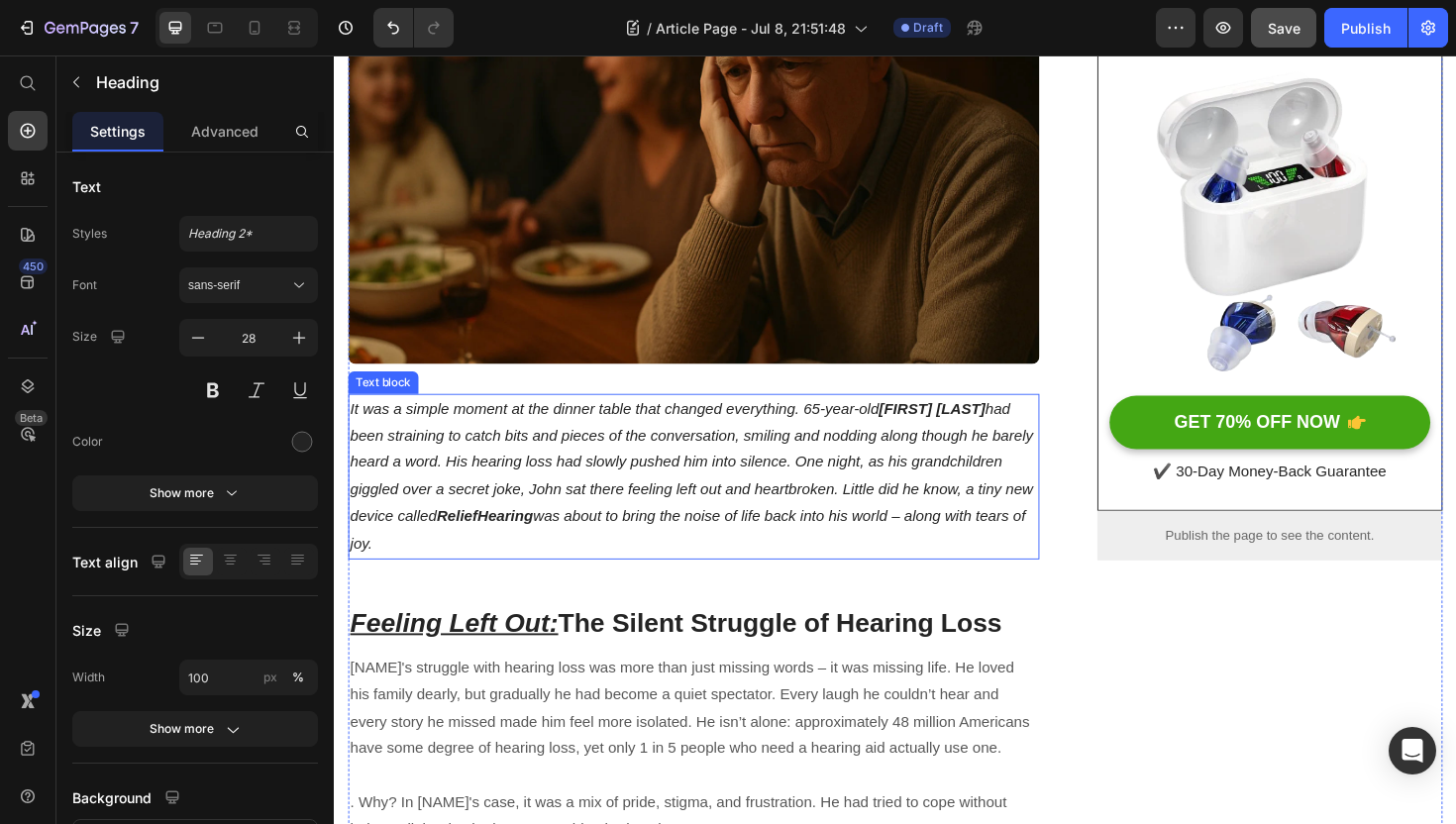 scroll, scrollTop: 41, scrollLeft: 0, axis: vertical 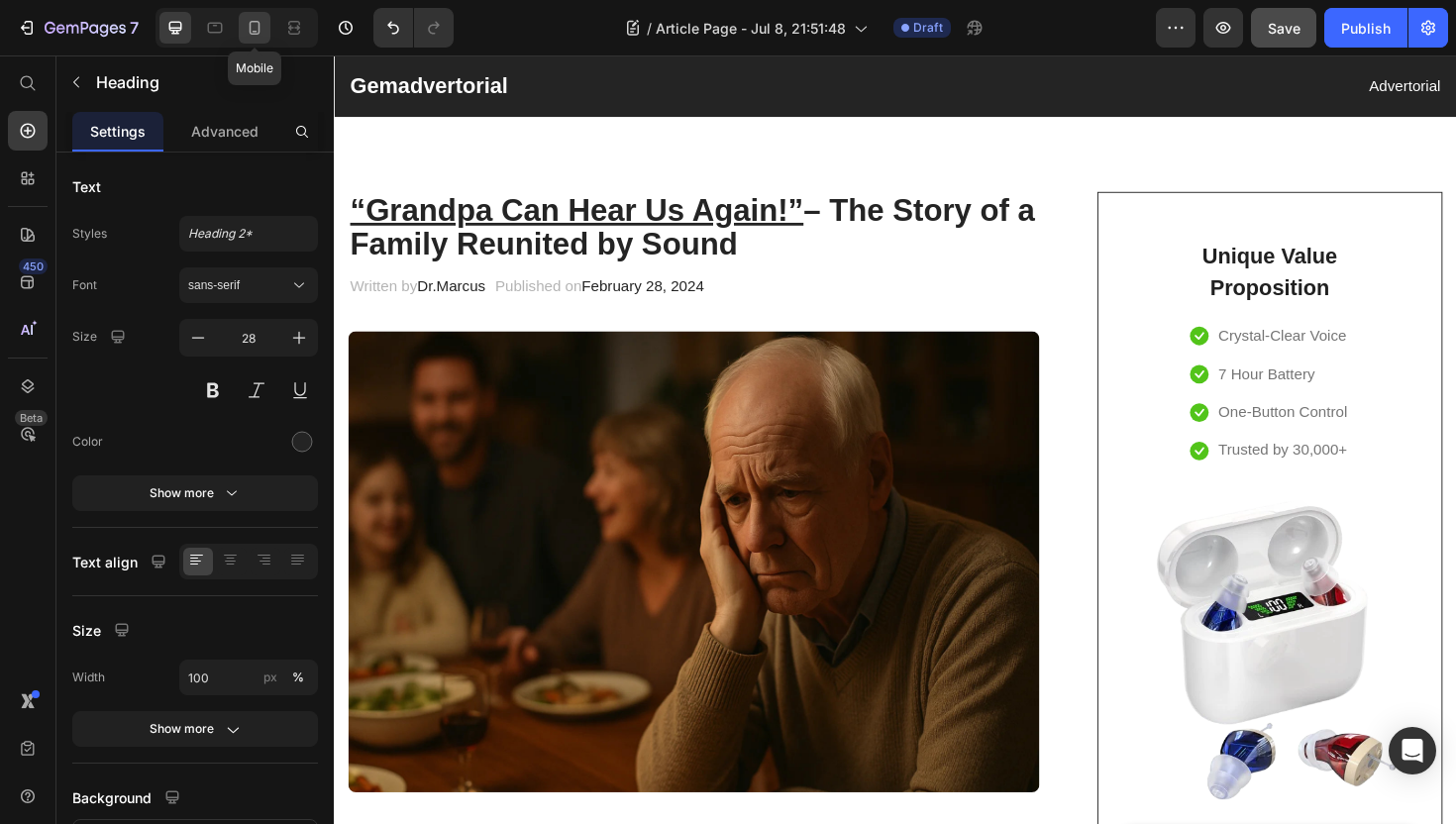 click 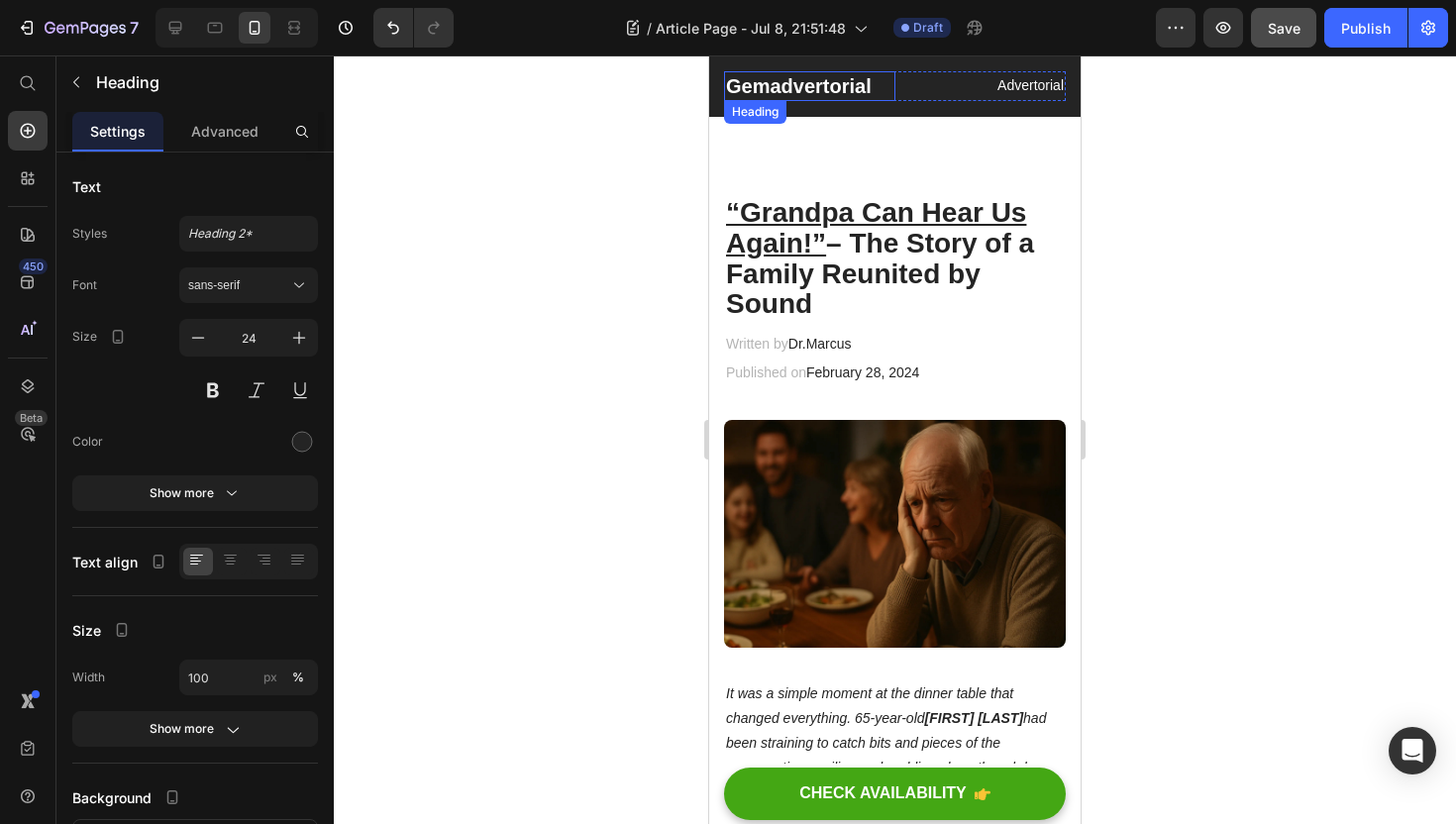 click on "Gemadvertorial" at bounding box center (809, 86) 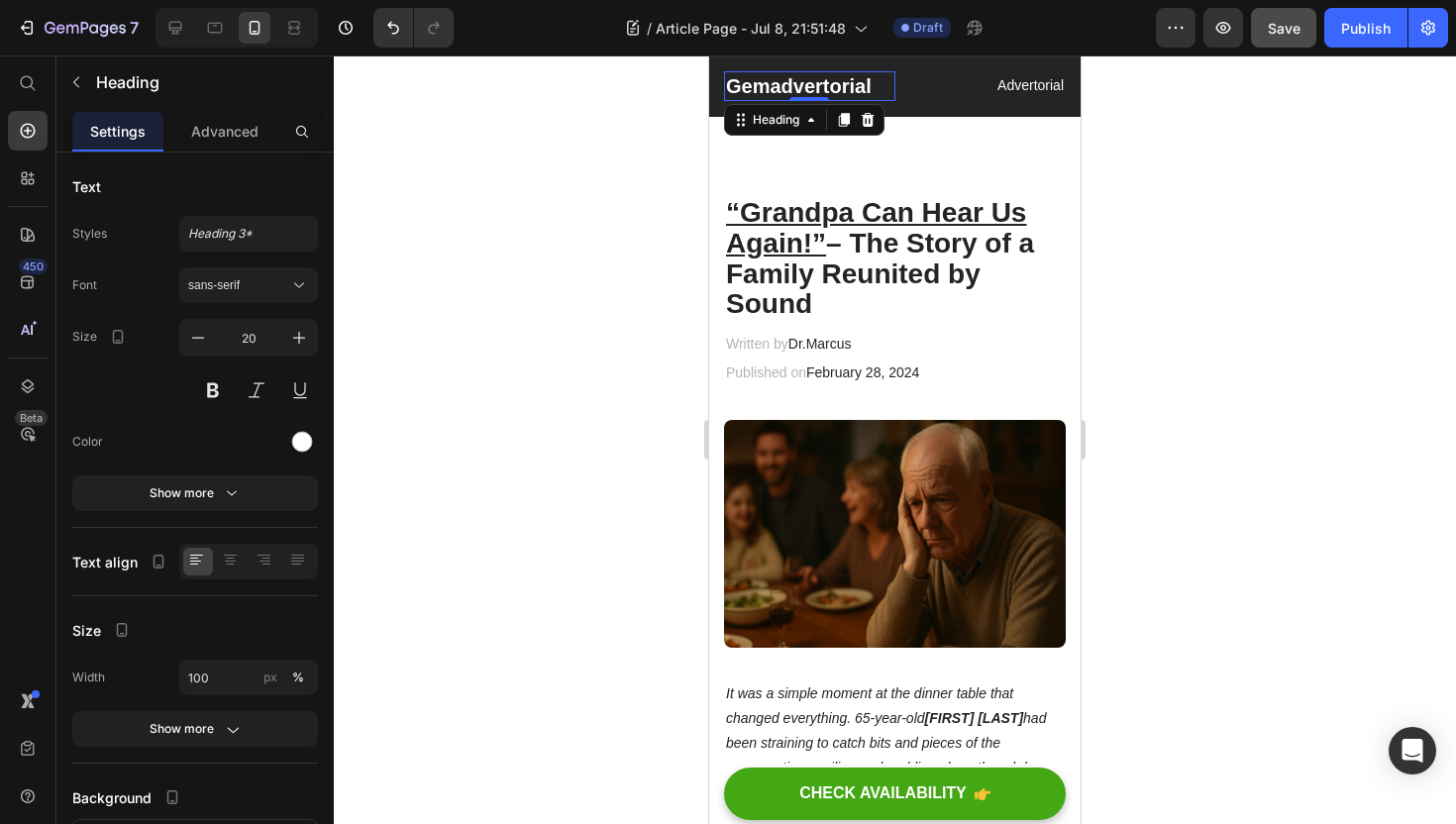 click on "7  Version history  /  Article Page - Jul 8, 21:51:48 Draft Preview  Save   Publish" 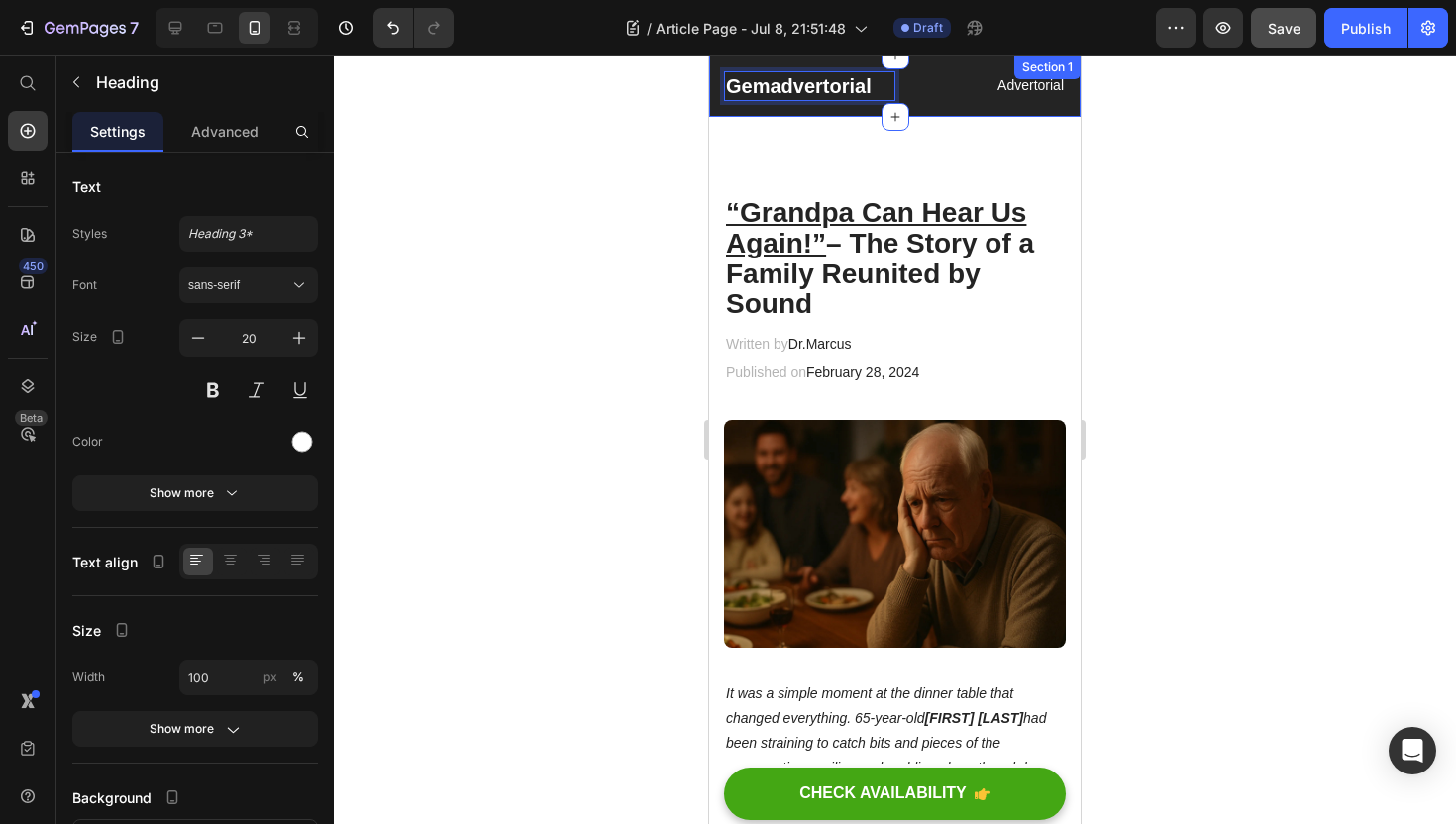 click on "Gemadvertorial Heading   0 Advertorial Text block Row Section 1" at bounding box center [894, 86] 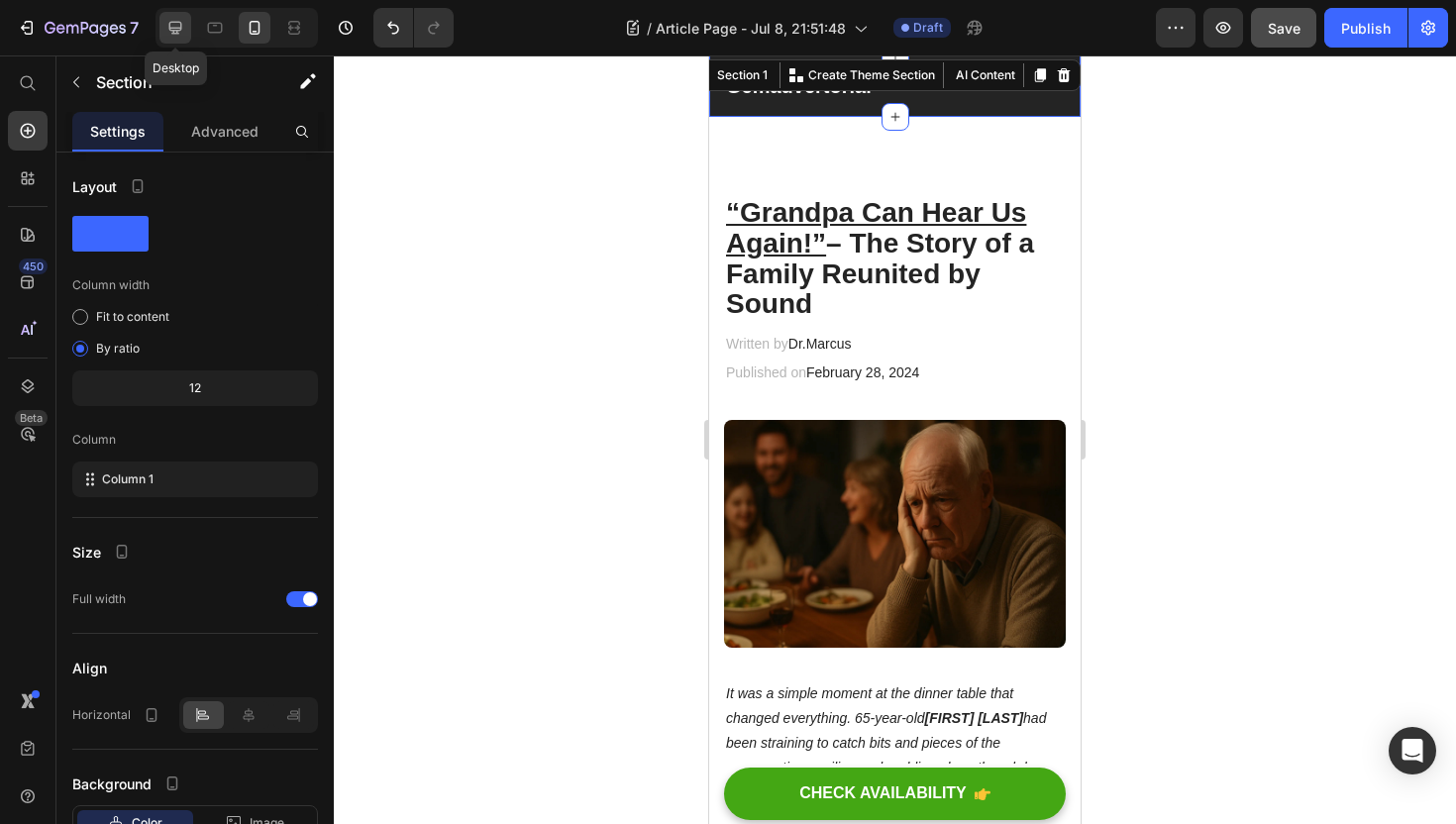 click 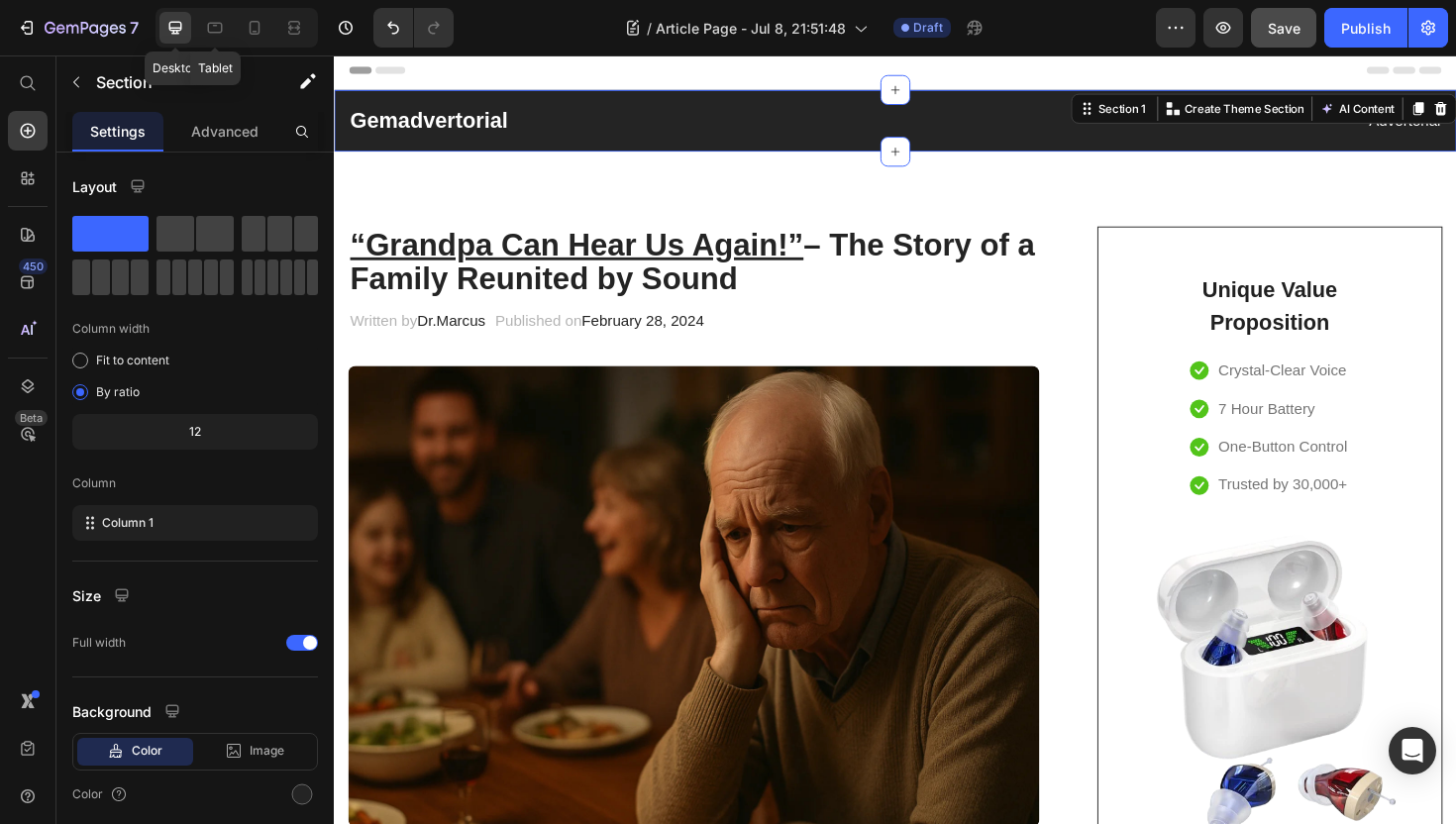 scroll, scrollTop: 0, scrollLeft: 0, axis: both 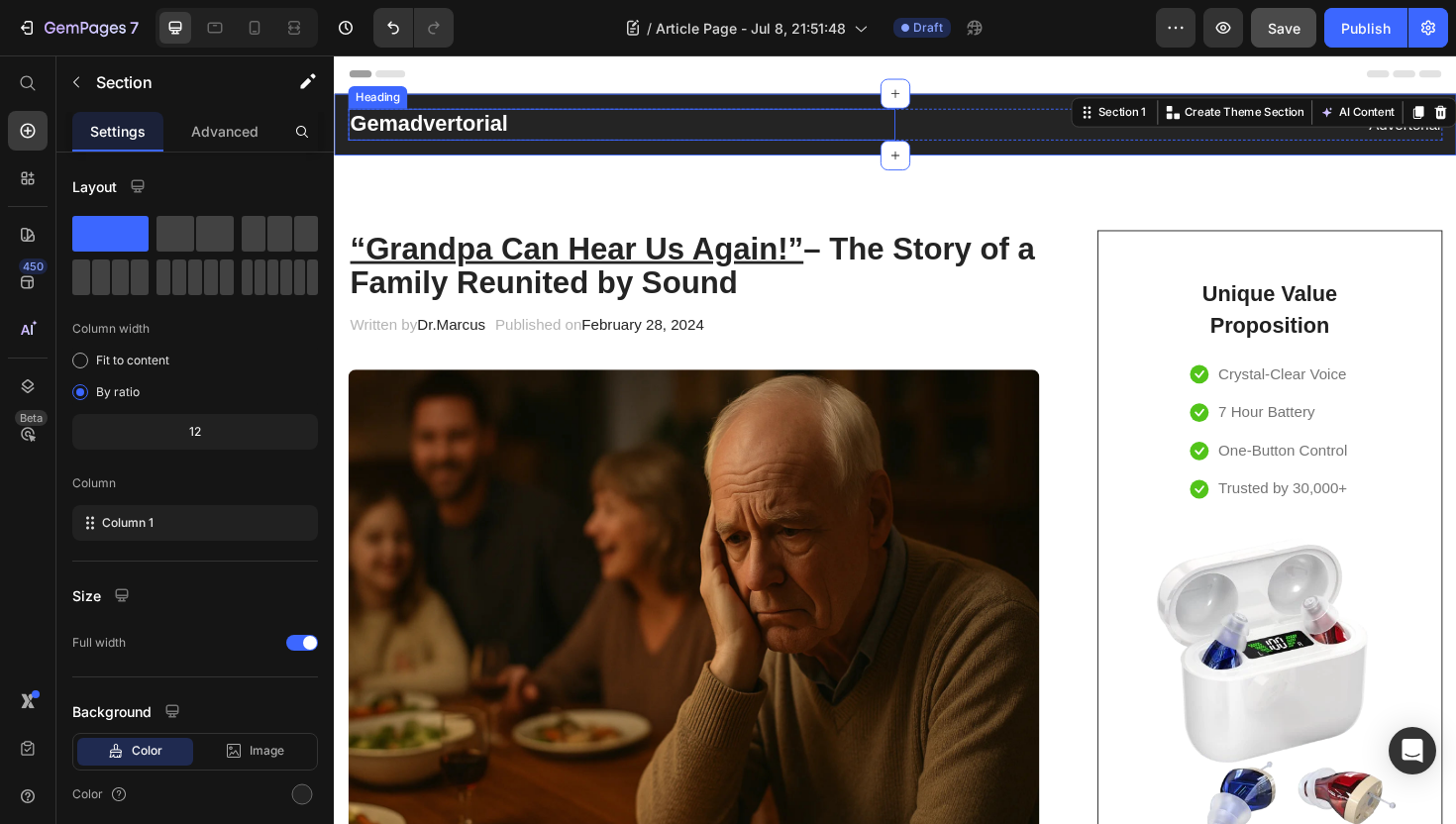 click on "Gemadvertorial" at bounding box center [638, 129] 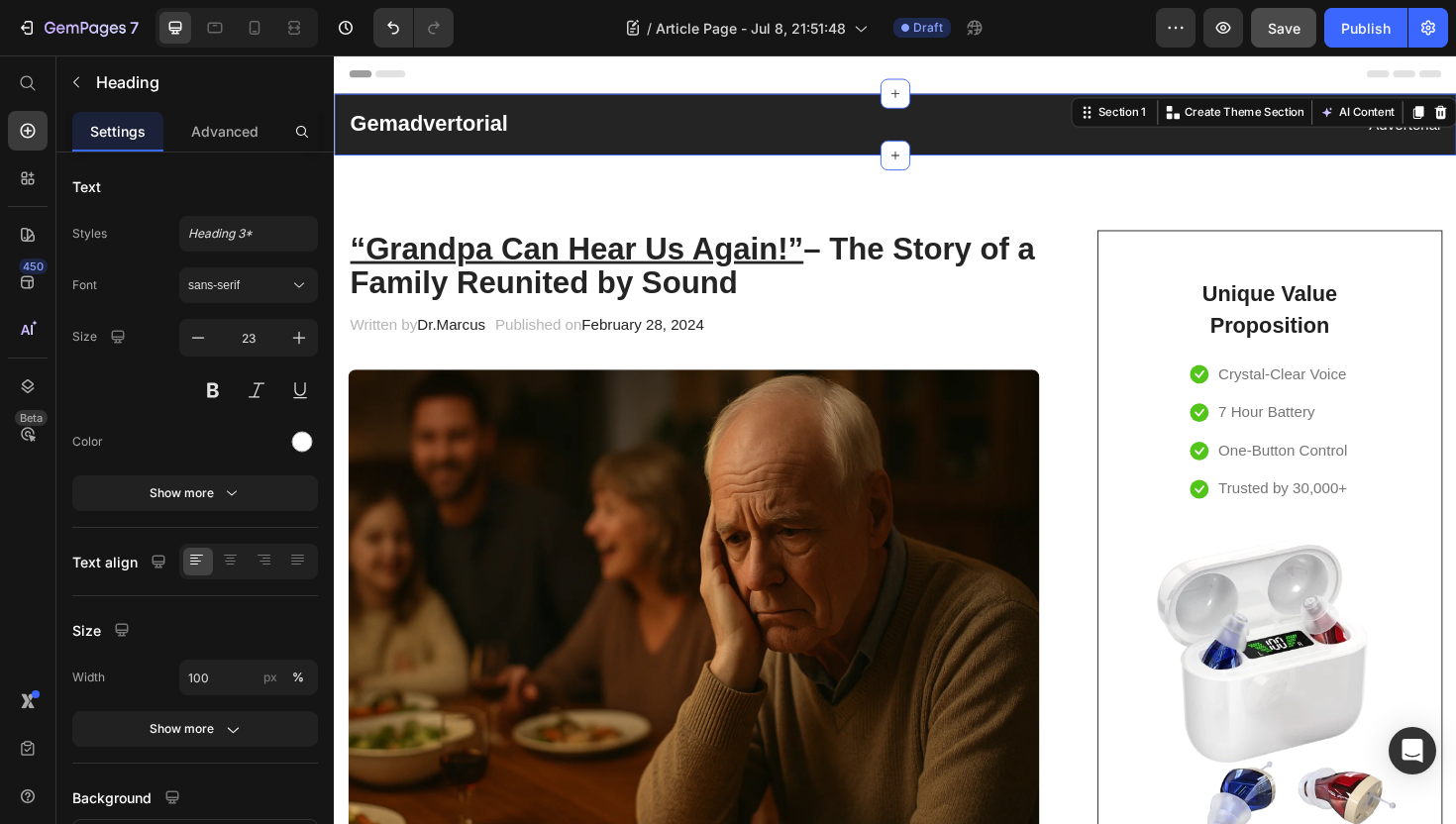 click on "Gemadvertorial Heading Advertorial Text block Row Section 1   You can create reusable sections Create Theme Section AI Content Write with GemAI What would you like to describe here? Tone and Voice Persuasive Product Show more Generate" at bounding box center [928, 129] 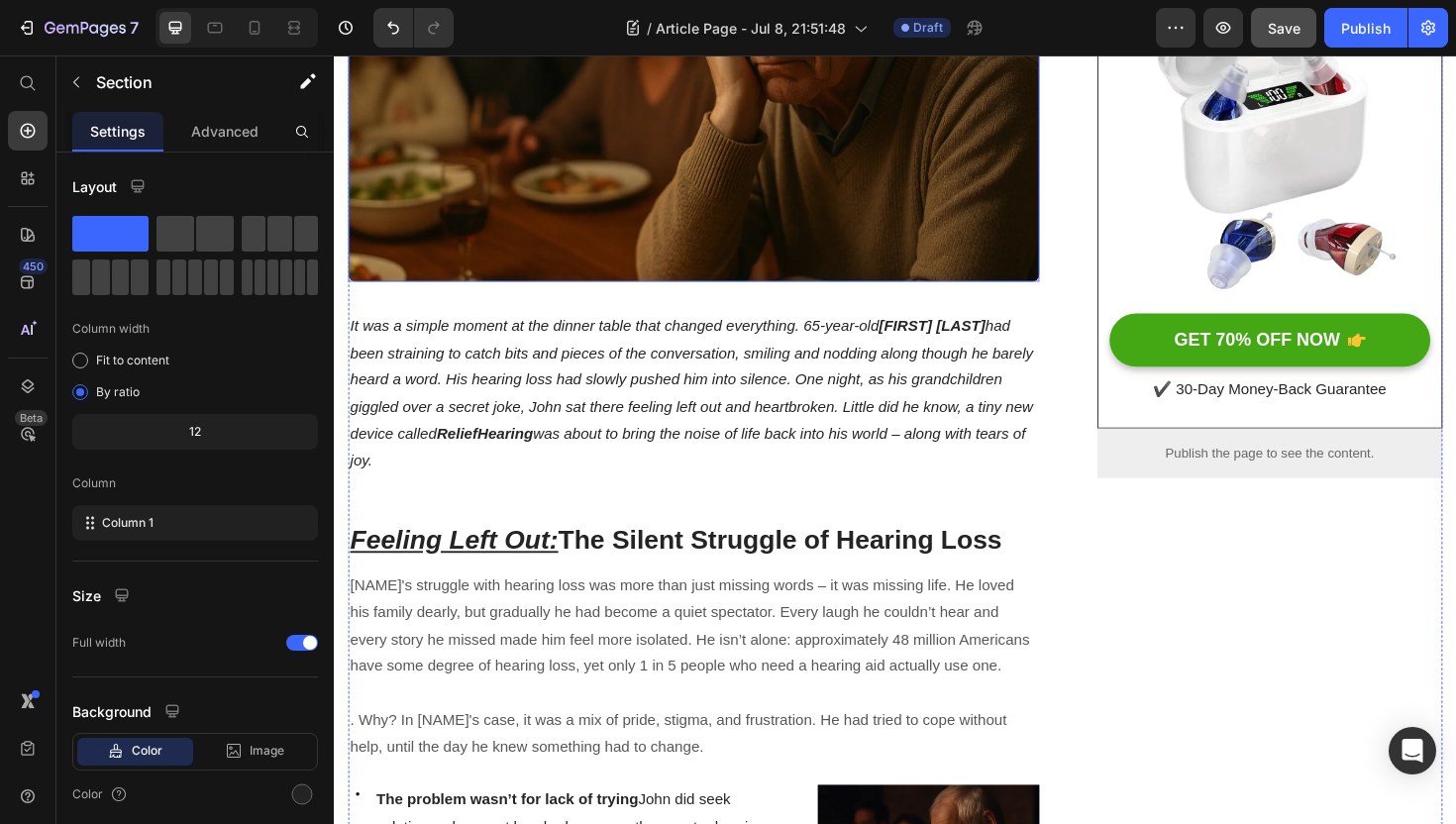 scroll, scrollTop: 699, scrollLeft: 0, axis: vertical 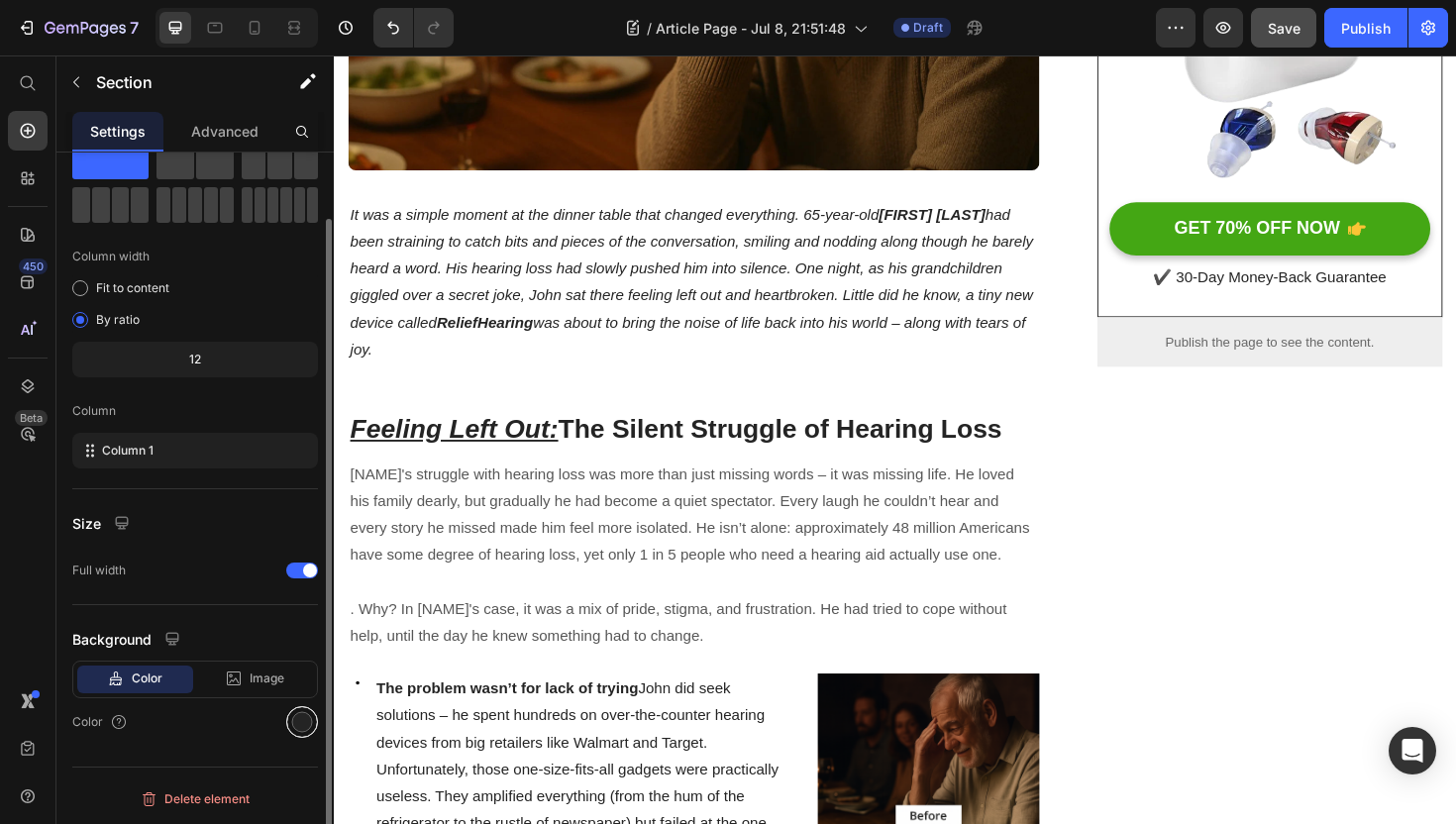 click at bounding box center [302, 722] 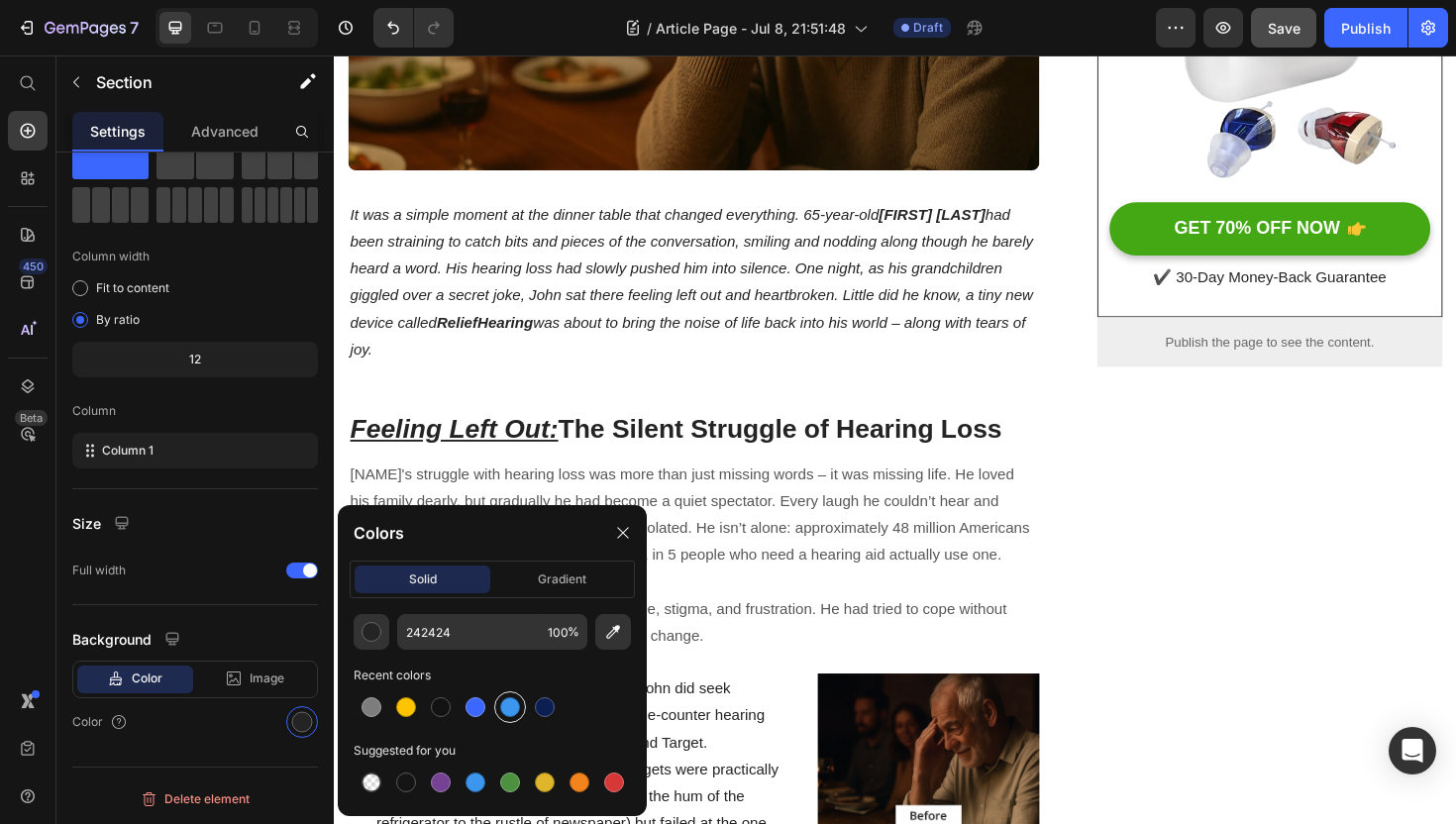 click at bounding box center [510, 707] 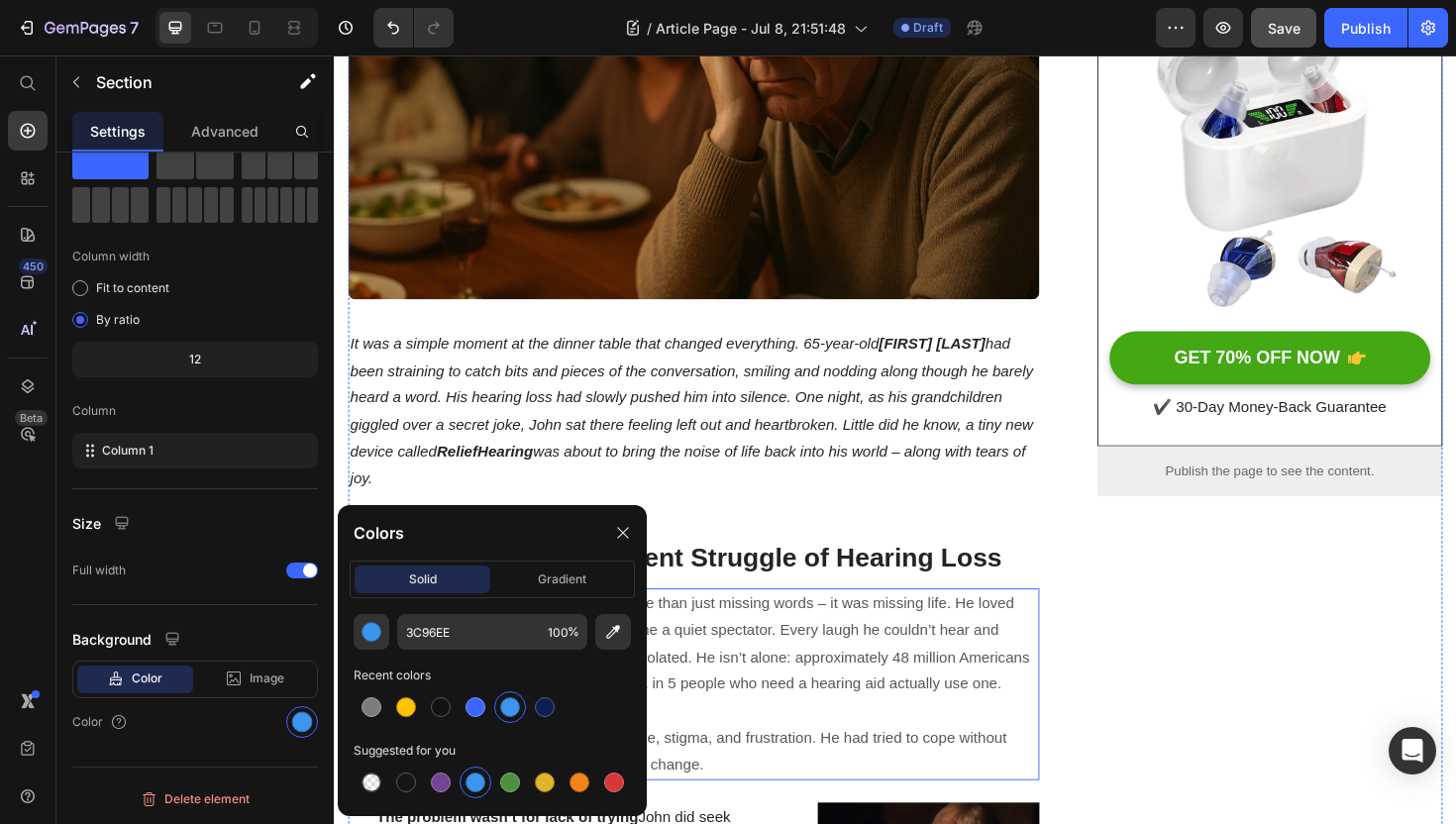 scroll, scrollTop: 0, scrollLeft: 0, axis: both 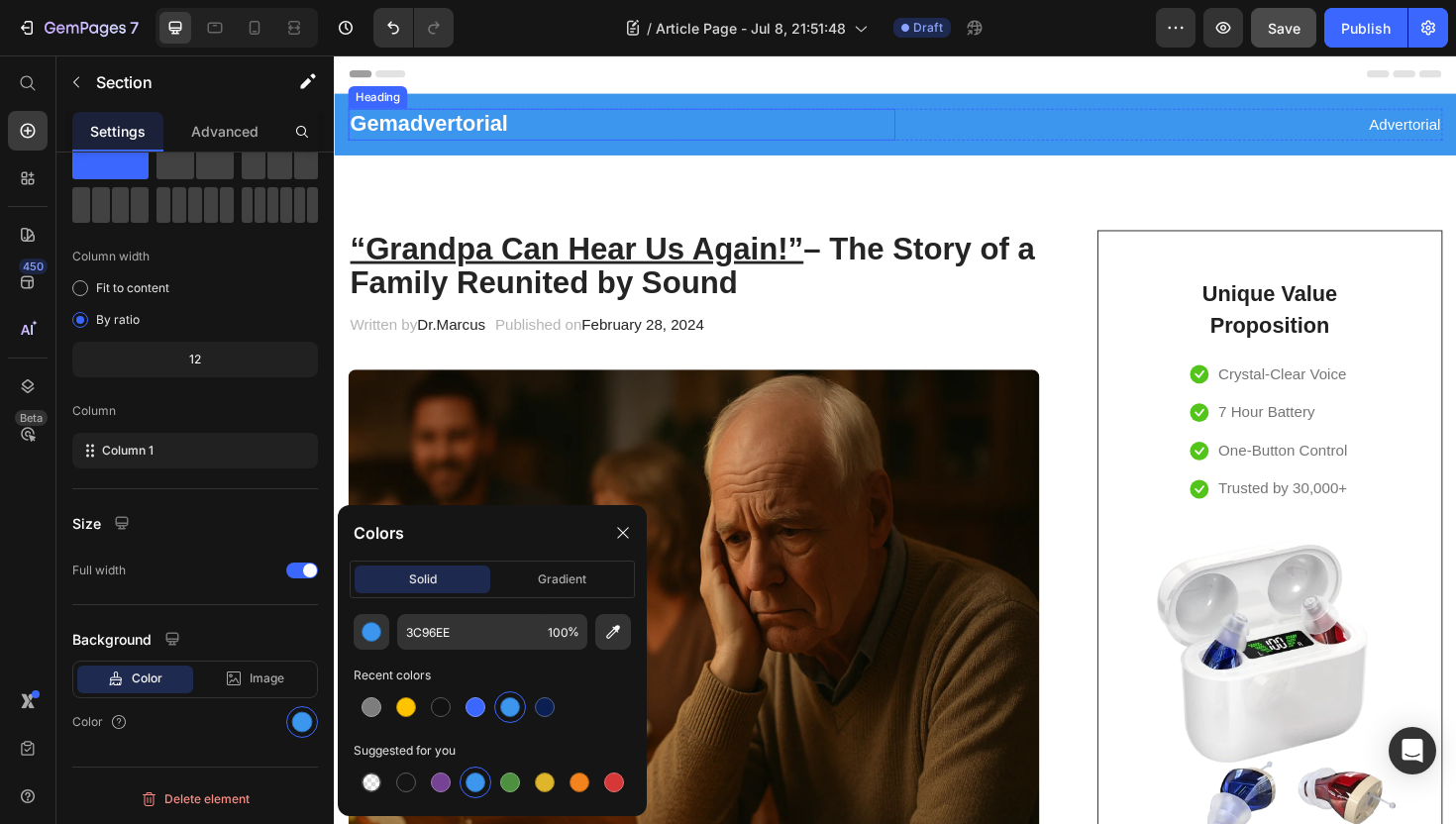 click on "Gemadvertorial" at bounding box center (638, 129) 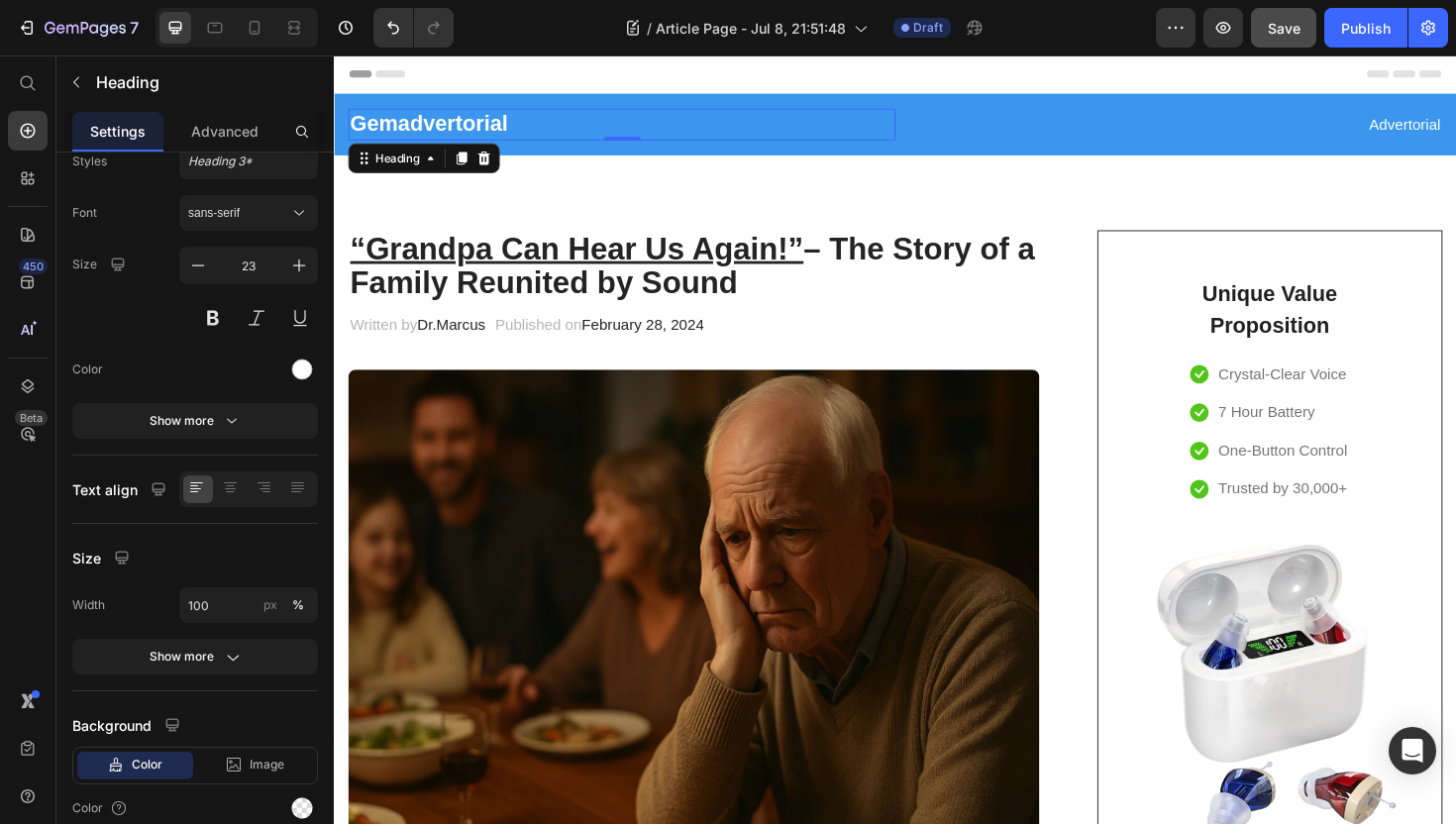 scroll, scrollTop: 0, scrollLeft: 0, axis: both 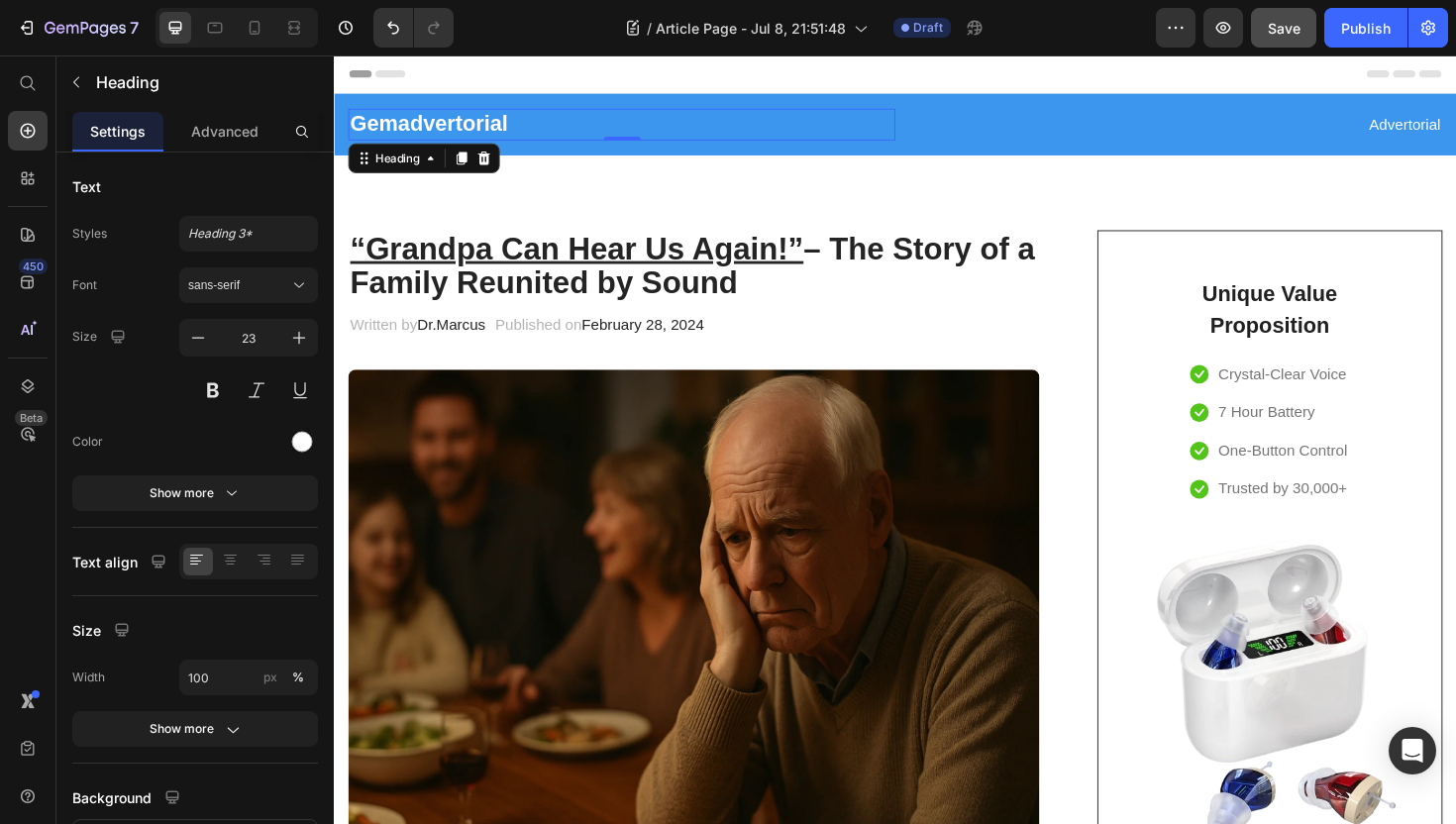 click on "Gemadvertorial" at bounding box center (638, 129) 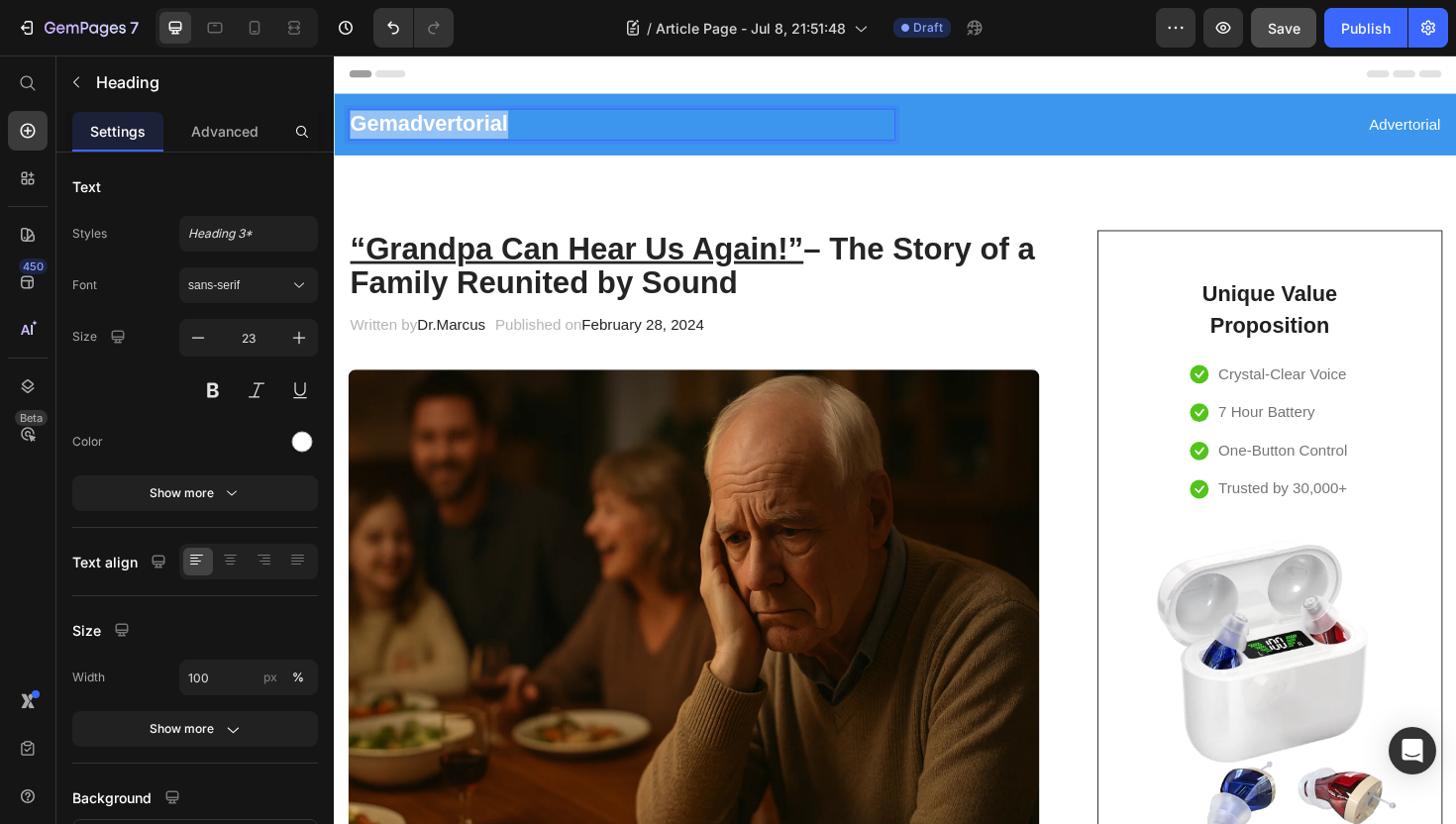 click on "Gemadvertorial" at bounding box center (638, 129) 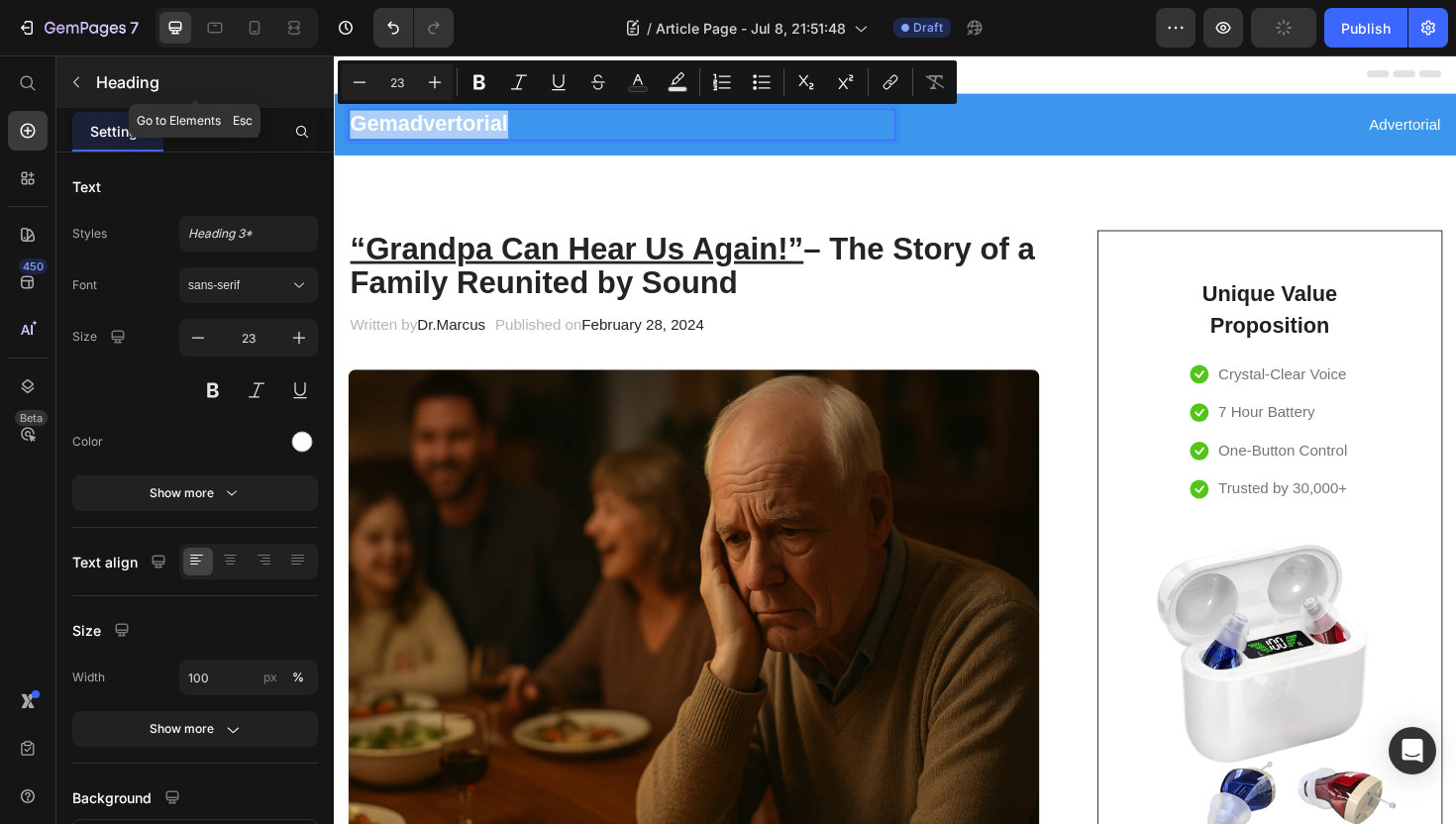 click 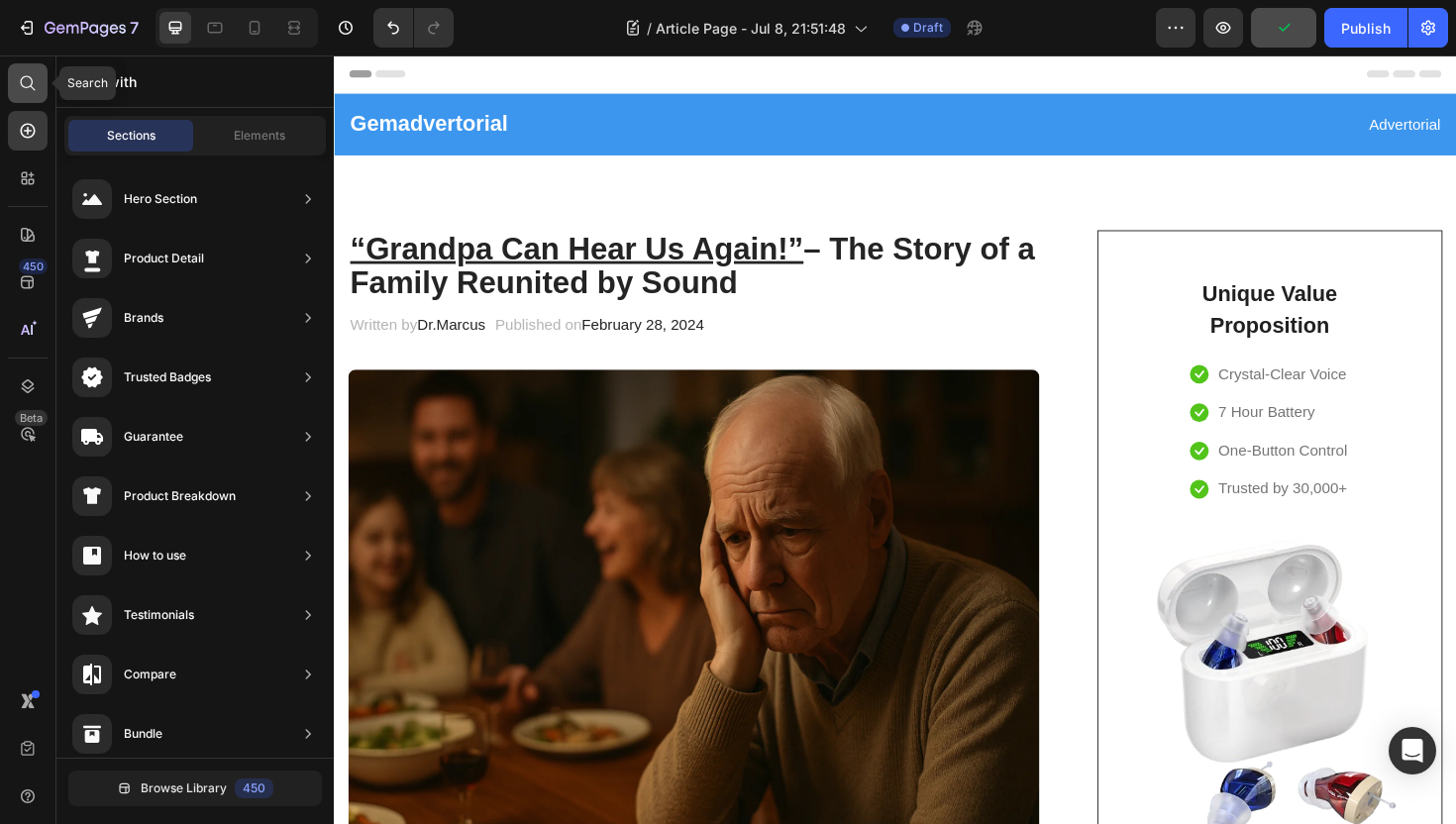 click 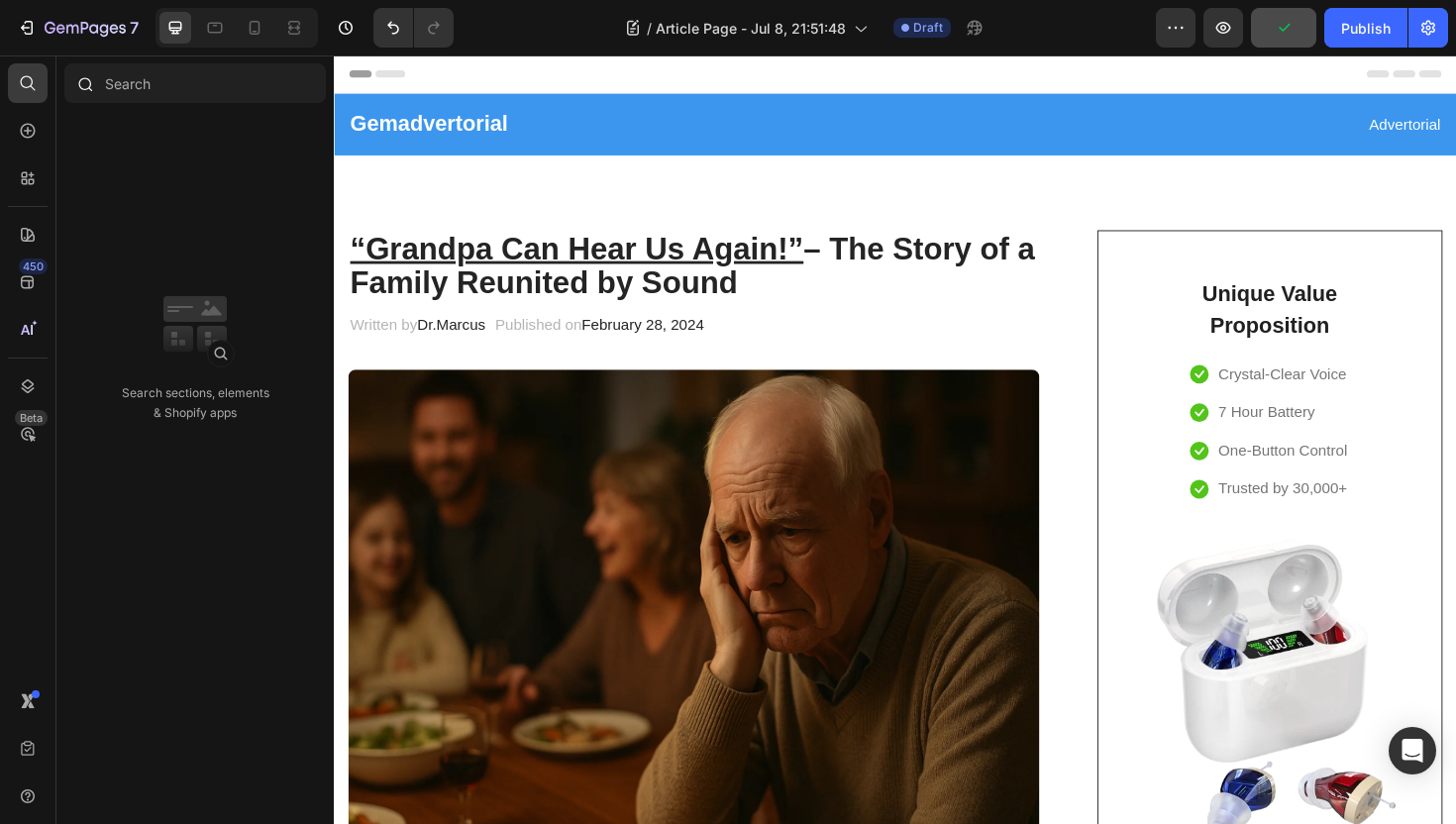 click at bounding box center (84, 83) 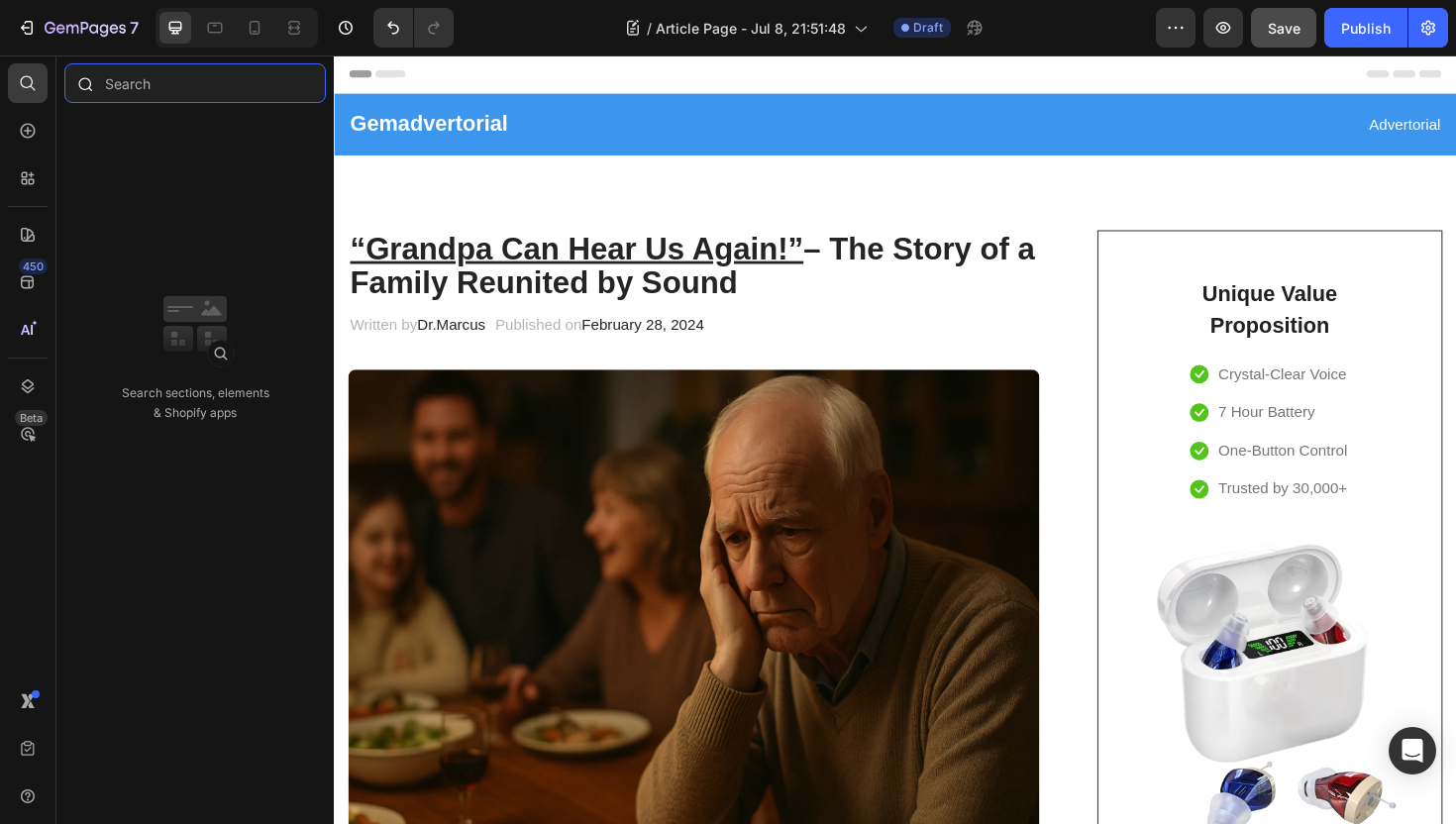 click at bounding box center (195, 83) 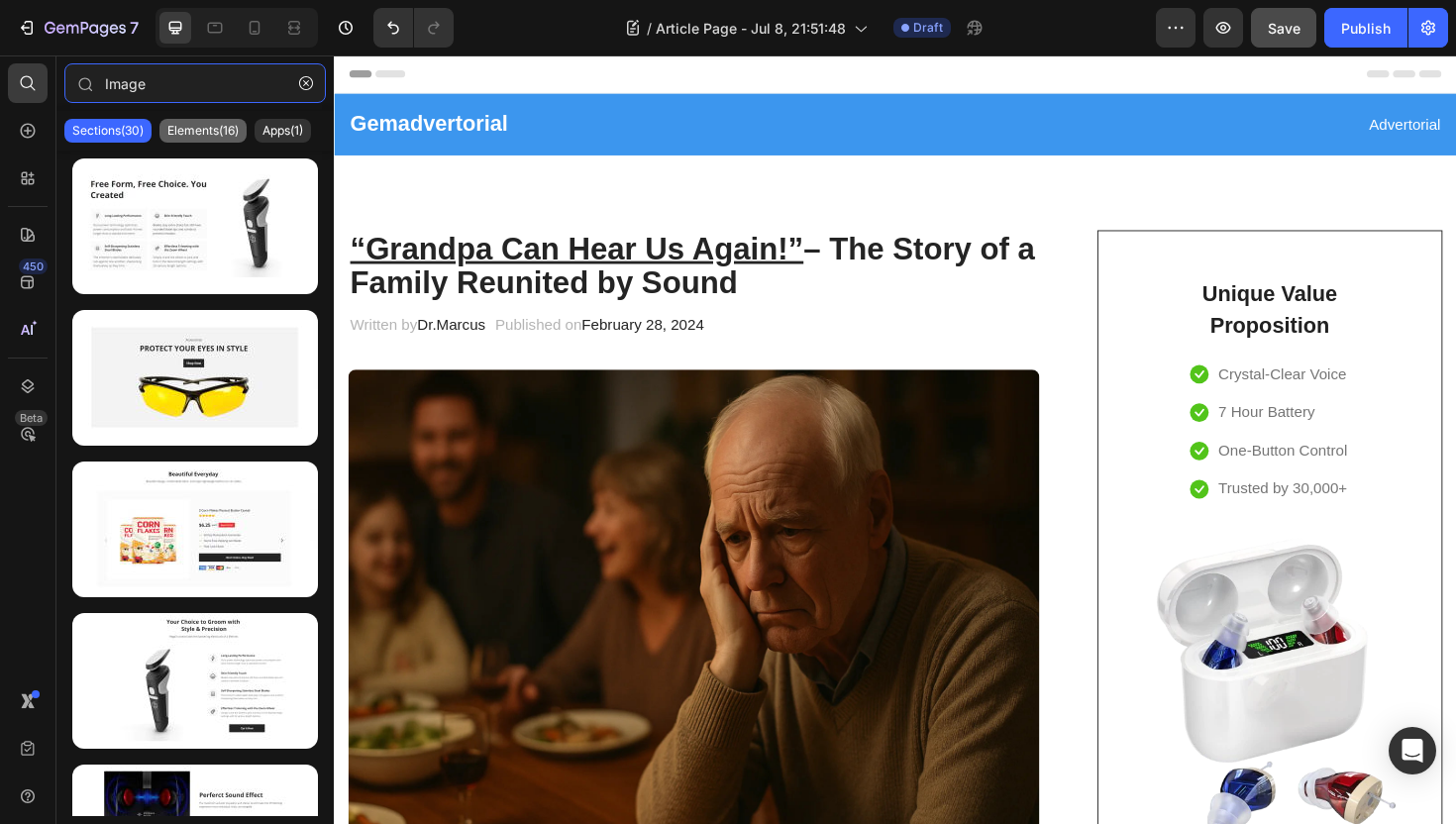 type on "Image" 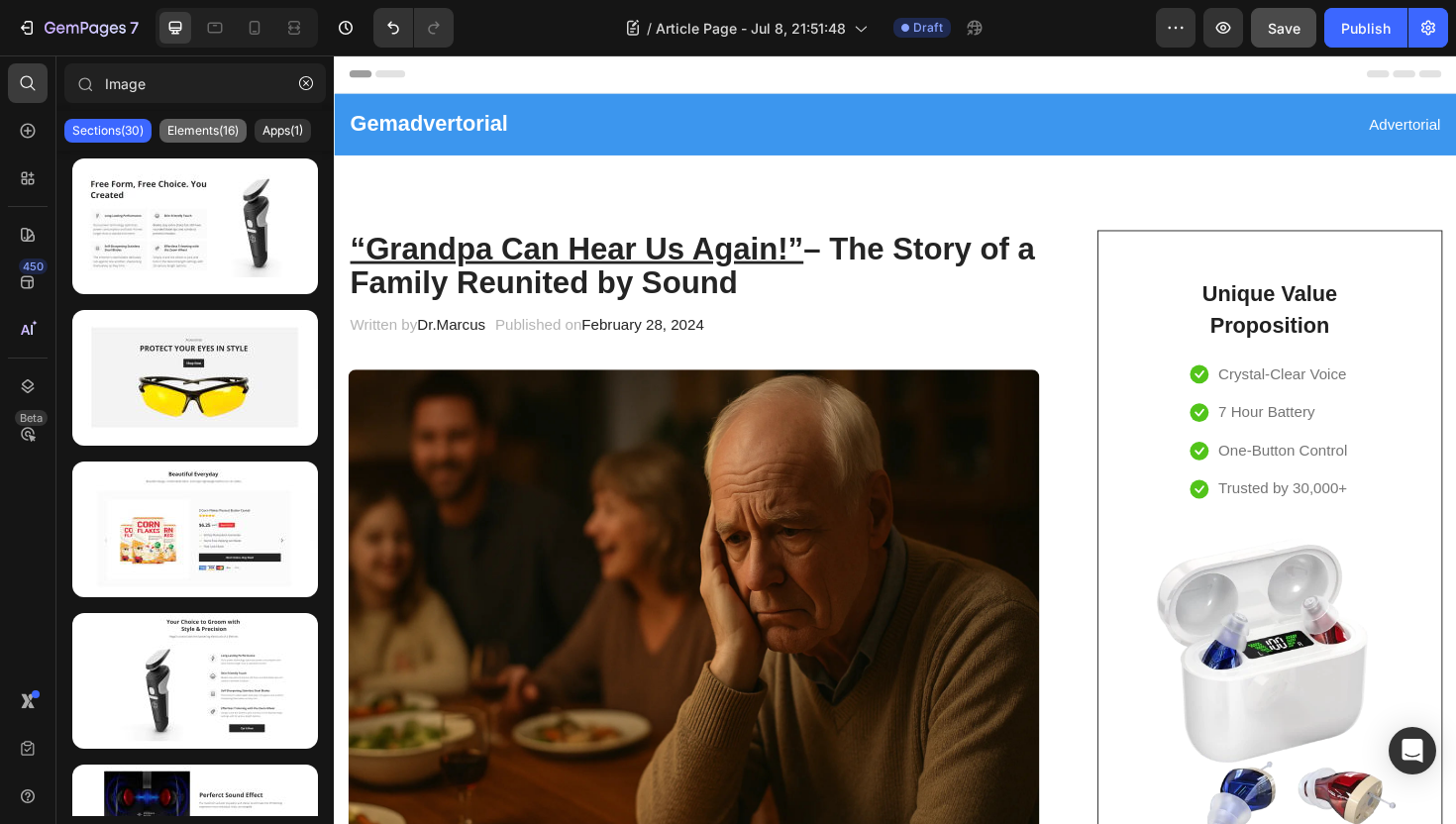 click on "Elements(16)" 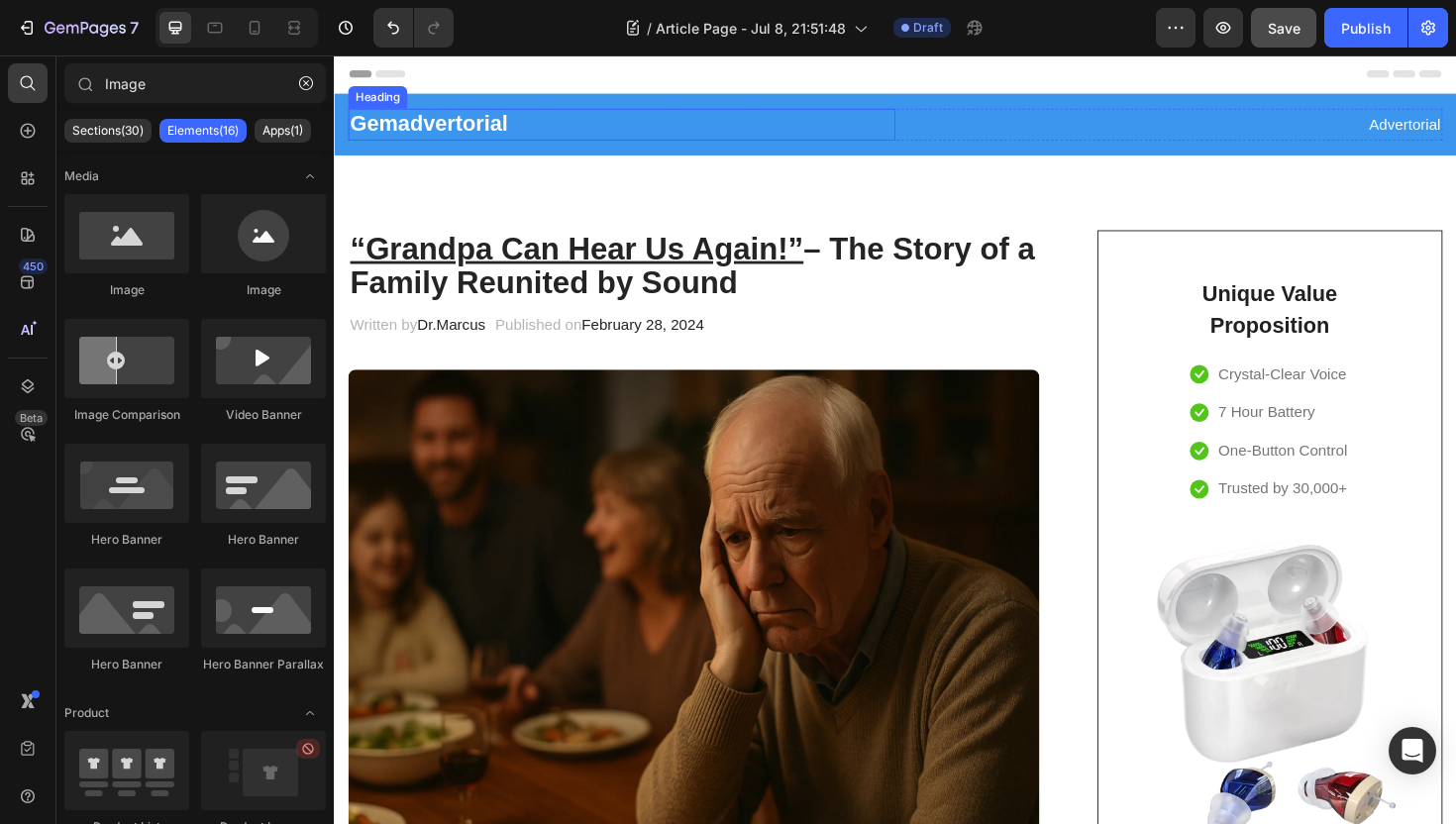 click on "Gemadvertorial" at bounding box center (638, 129) 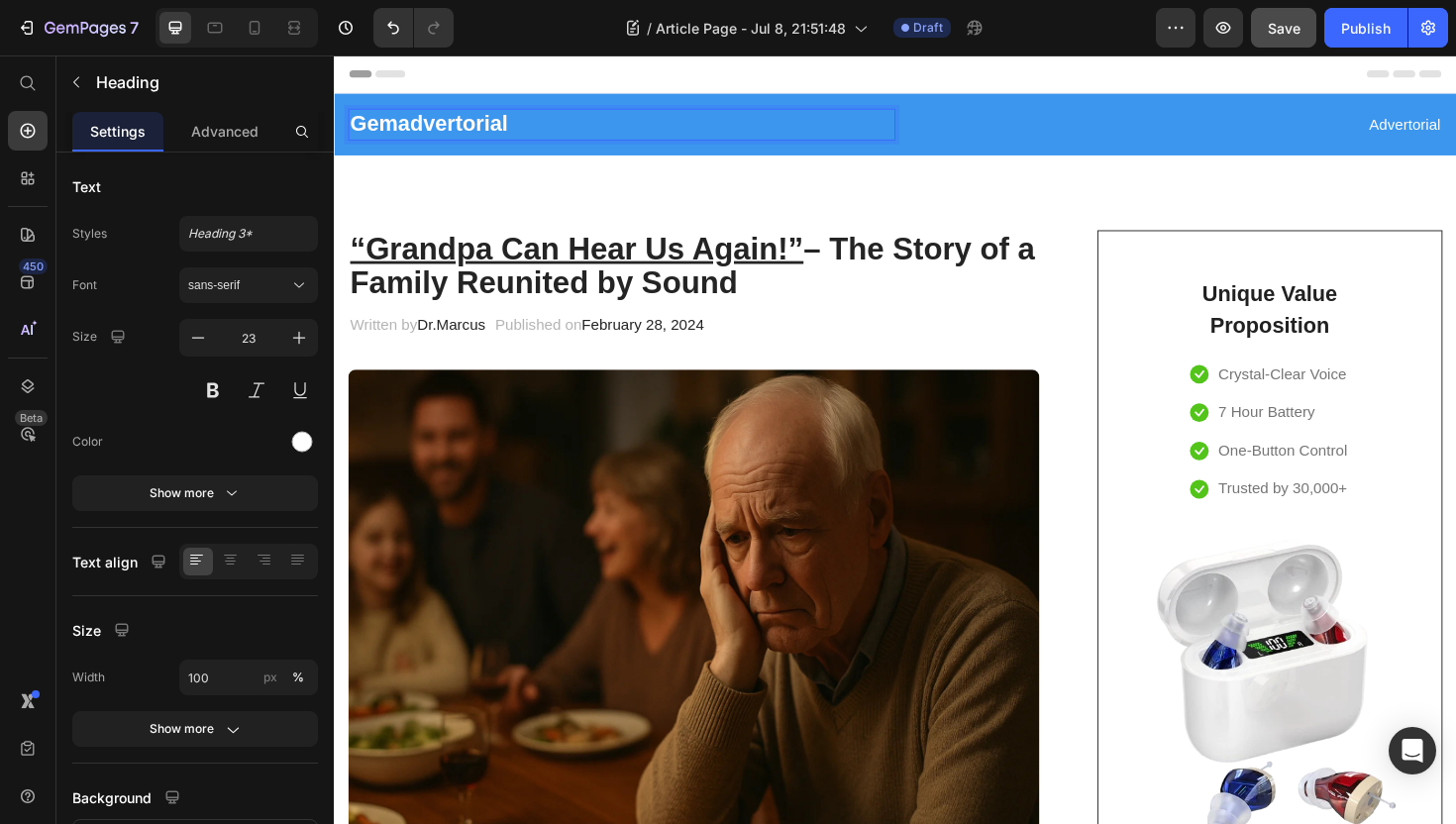 click on "Gemadvertorial" at bounding box center [638, 129] 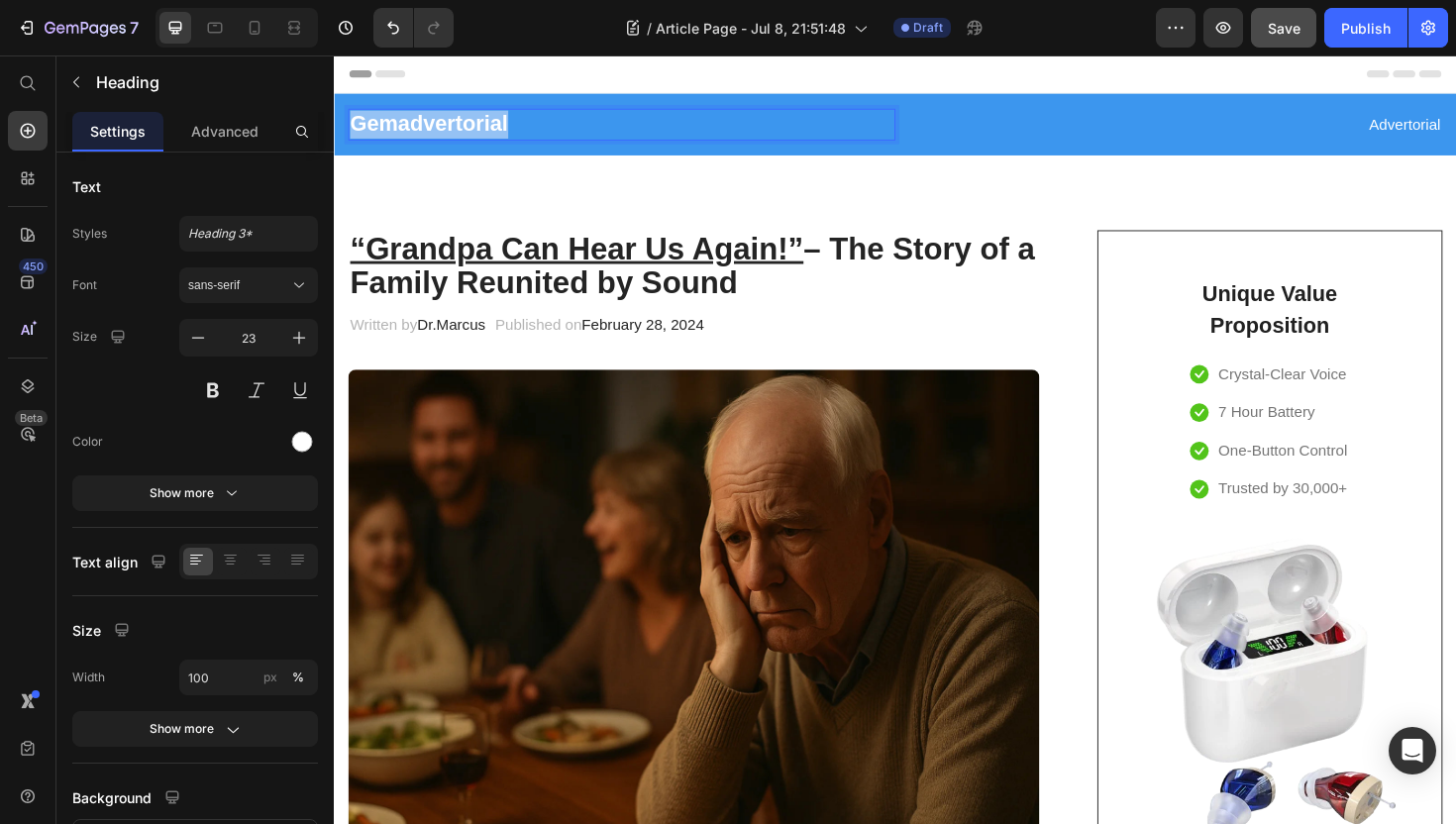click on "Gemadvertorial" at bounding box center [638, 129] 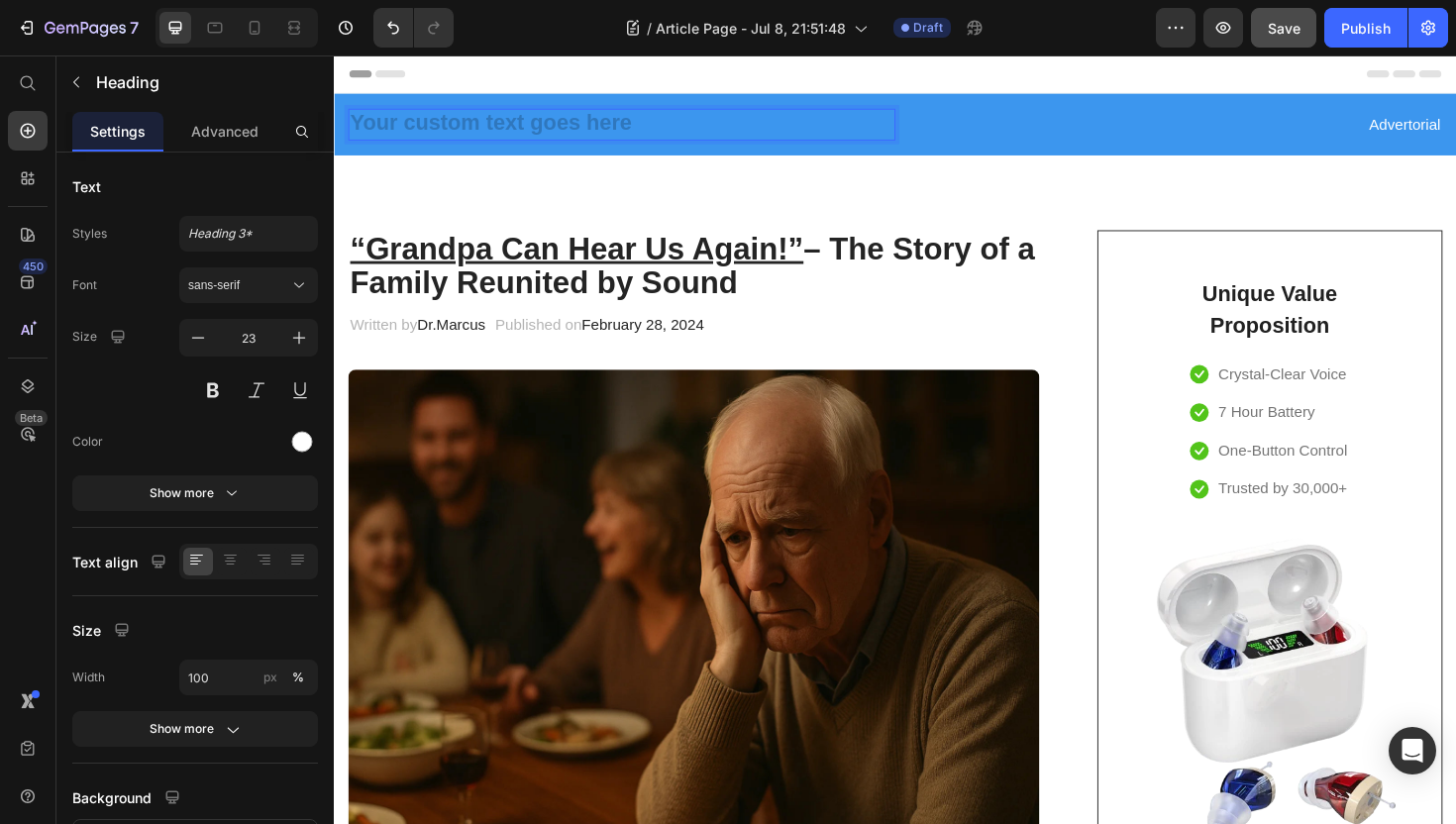 click at bounding box center [638, 129] 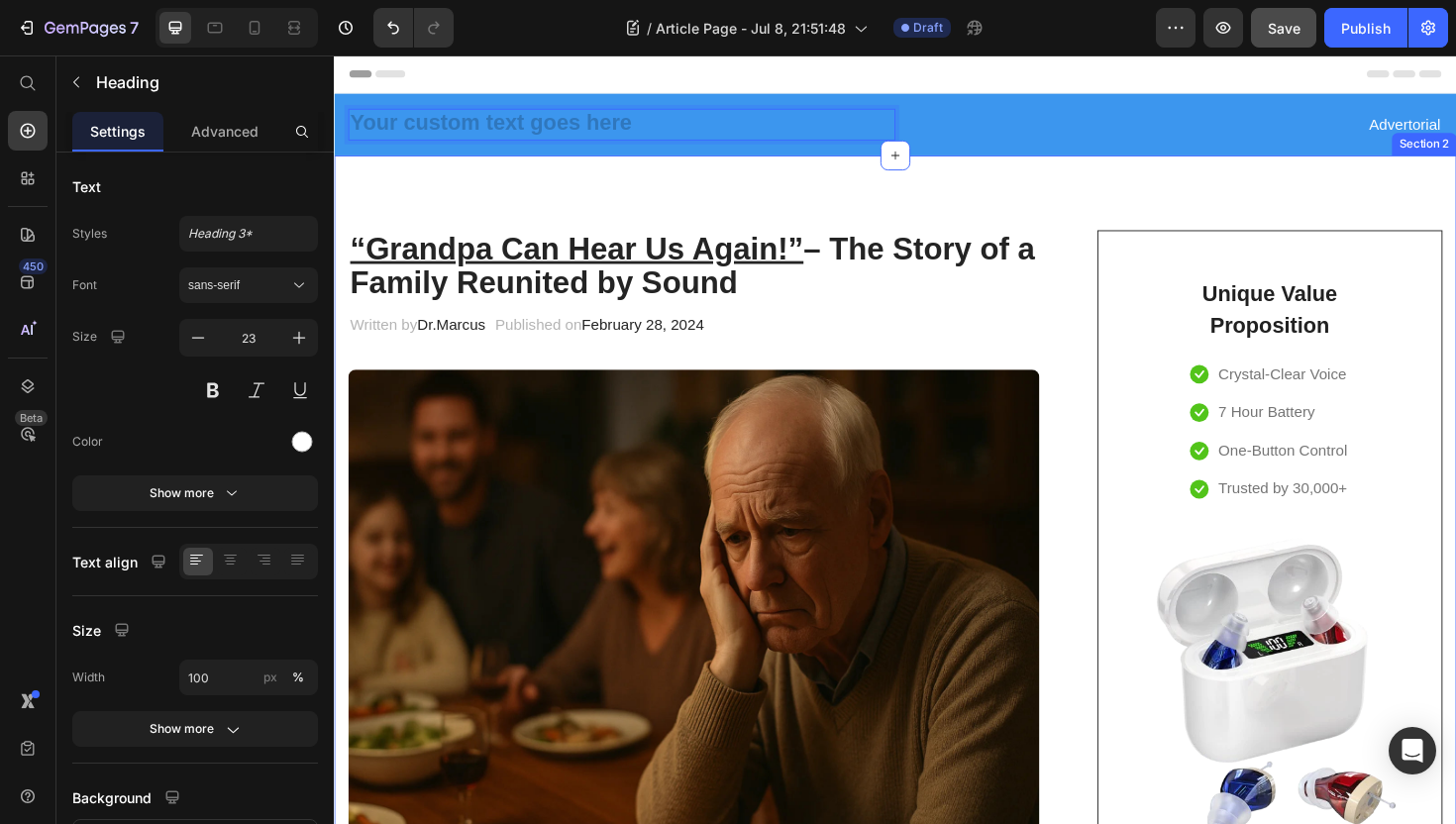 click on "“Grandpa Can Hear Us Again!”  – The Story of a Family Reunited by Sound Heading Written by  [NAME]   Text block Published on  [DATE] Text block Row Image It was a simple moment at the dinner table that changed everything. 65-year-old  [NAME]  had been straining to catch bits and pieces of the conversation, smiling and nodding along though he barely heard a word. His hearing loss had slowly pushed him into silence. One night, as his grandchildren giggled over a secret joke, [NAME] sat there feeling left out and heartbroken. Little did he know, a tiny new device called  ReliefHearing  was about to bring the noise of life back into his world – along with tears of joy. Text block Feeling Left Out:  The Silent Struggle of Hearing Loss Heading . Why? In [NAME]’s case, it was a mix of pride, stigma, and frustration. He had tried to cope without help, until the day he knew something had to change. Text block
Icon The problem wasn’t for lack of trying Text block Row Icon ." at bounding box center [928, 4433] 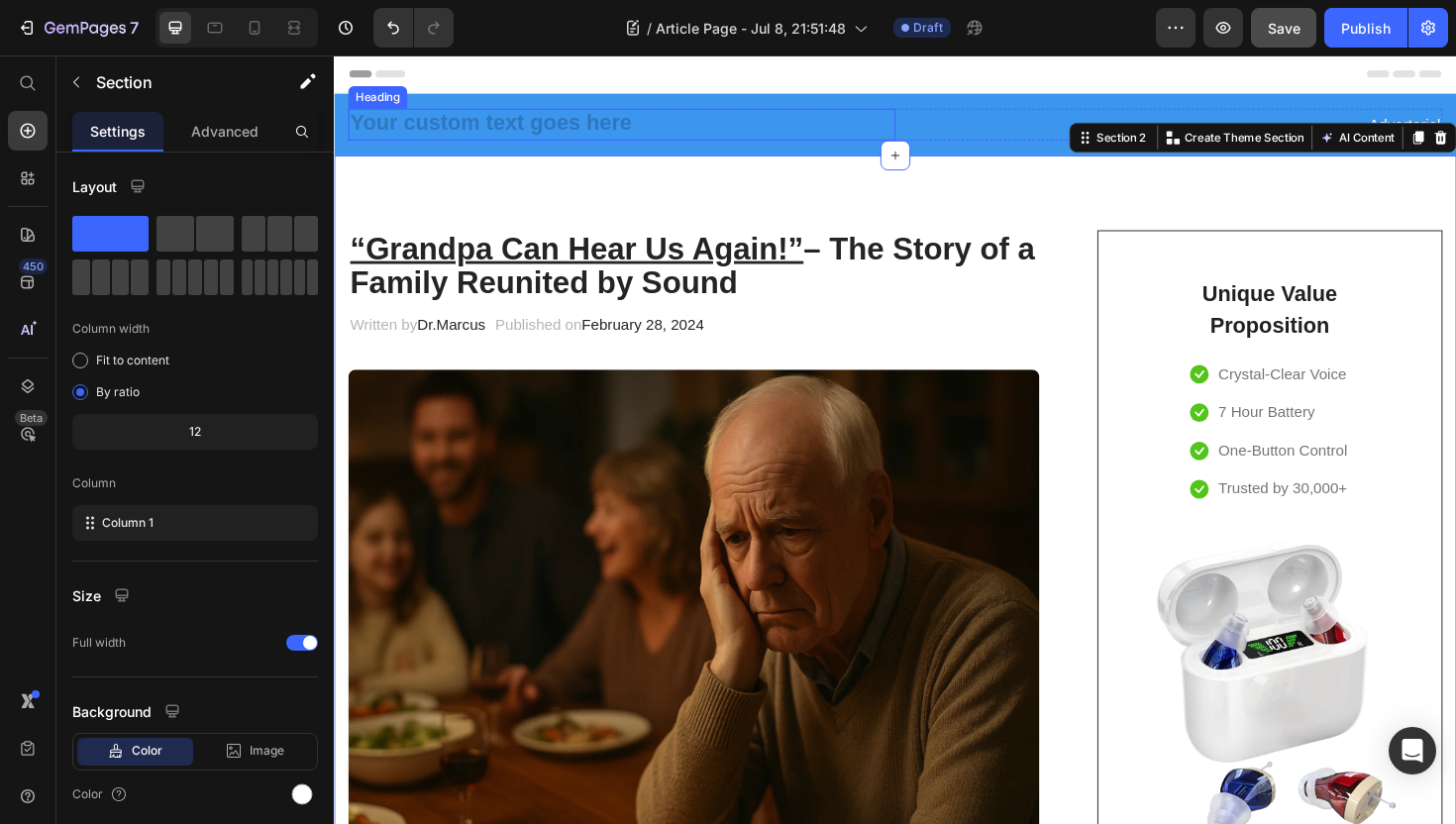 click at bounding box center (638, 129) 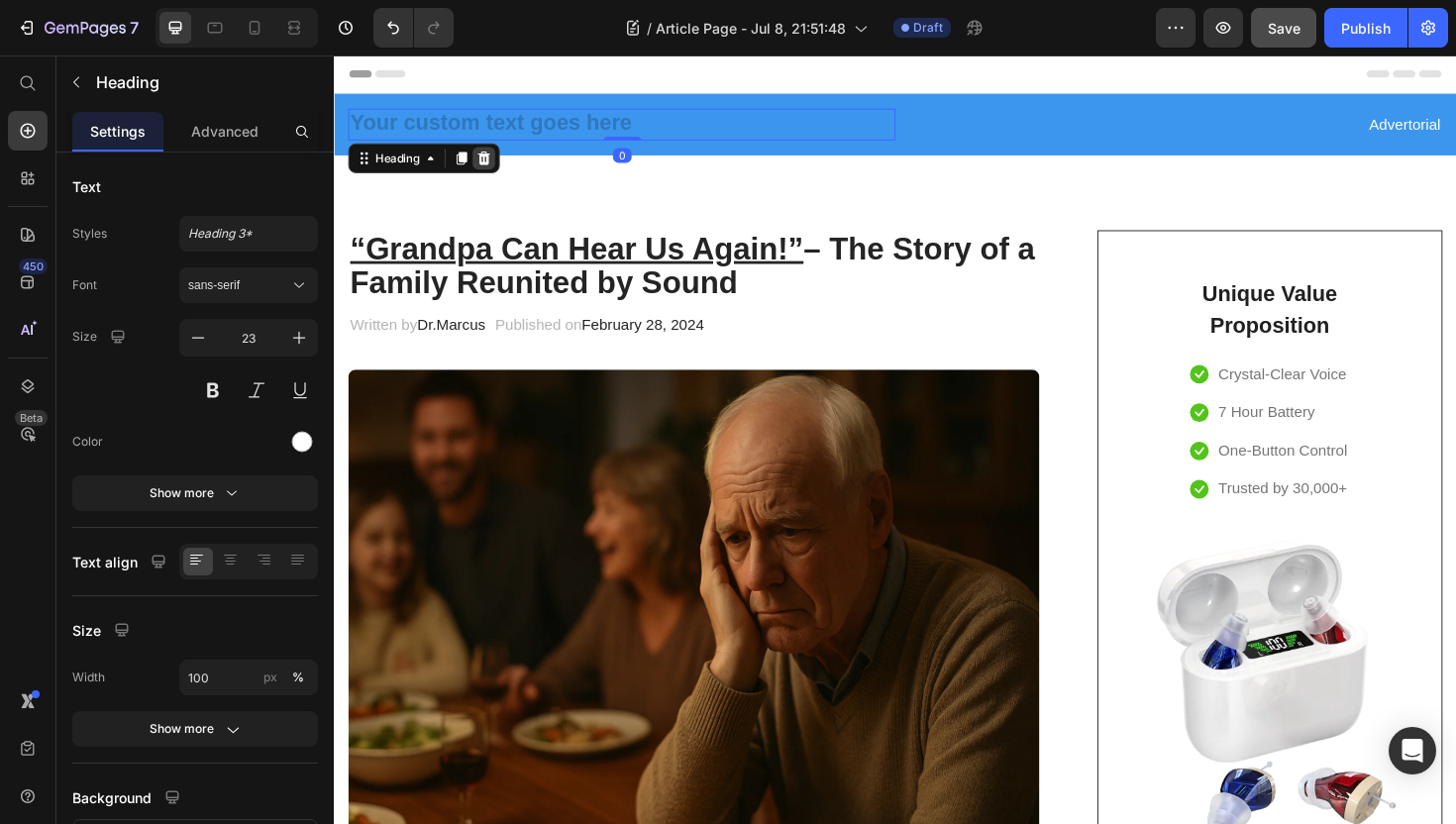 click at bounding box center (492, 164) 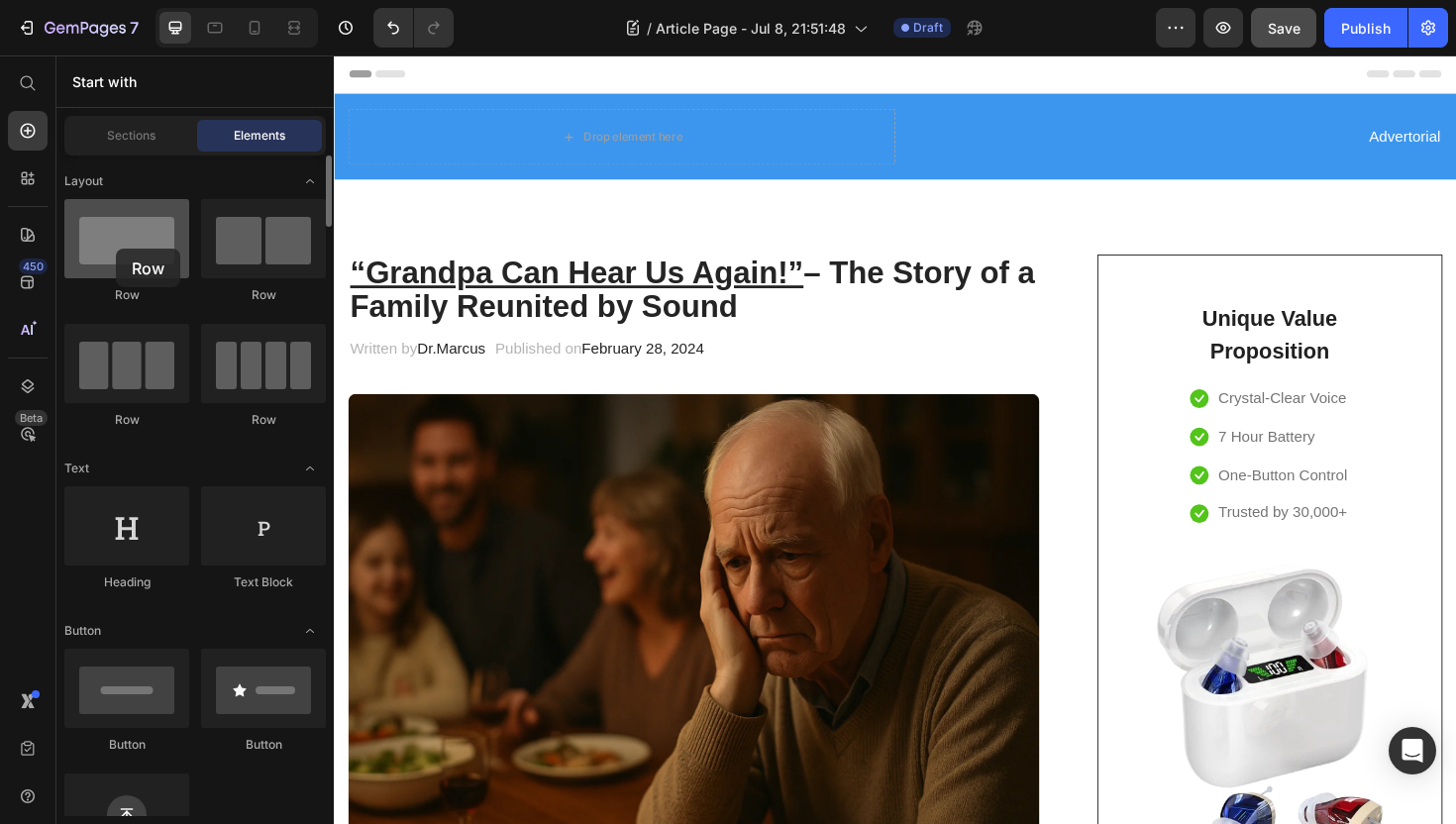 drag, startPoint x: 143, startPoint y: 252, endPoint x: 116, endPoint y: 249, distance: 27.166155 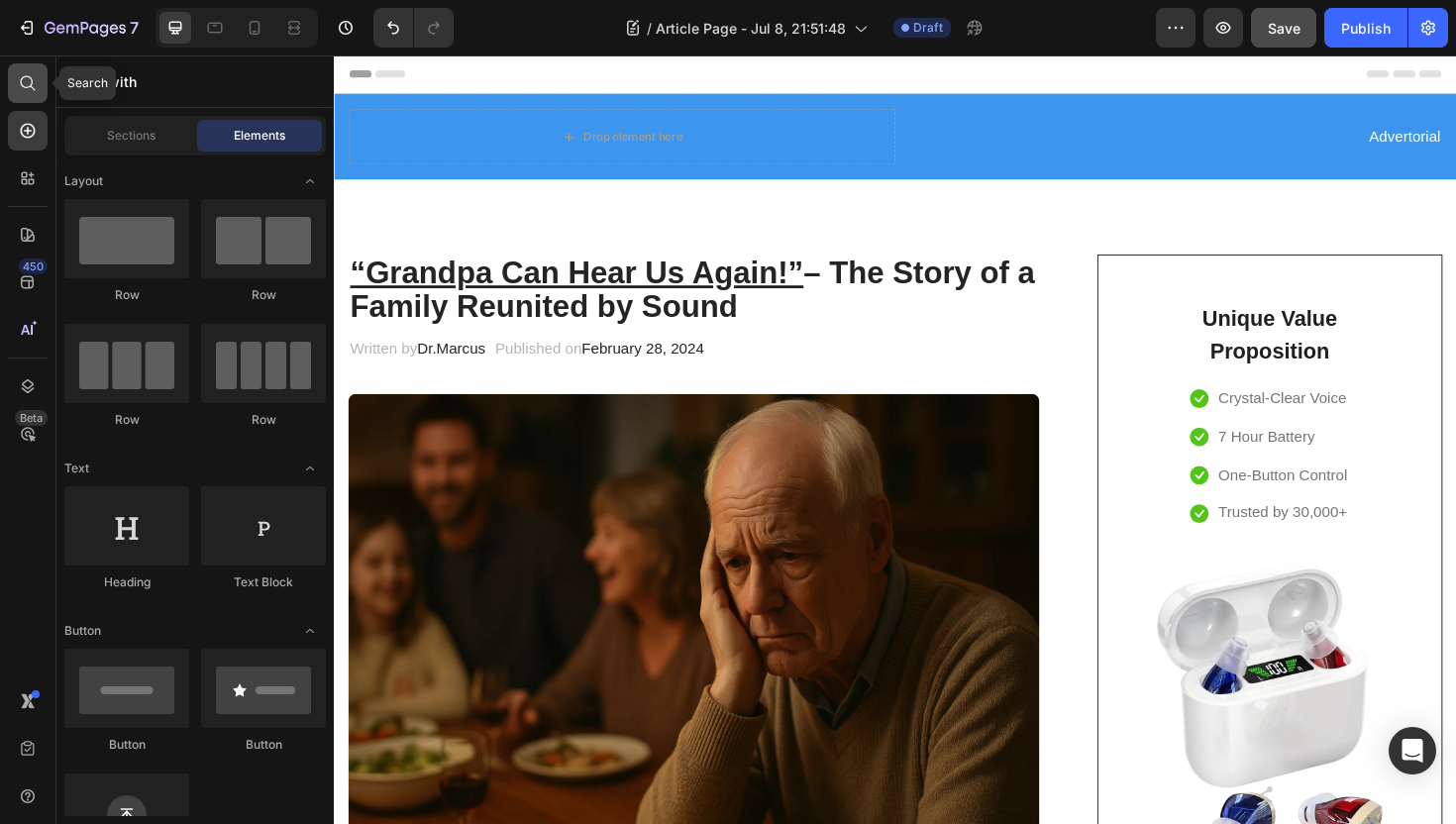 click 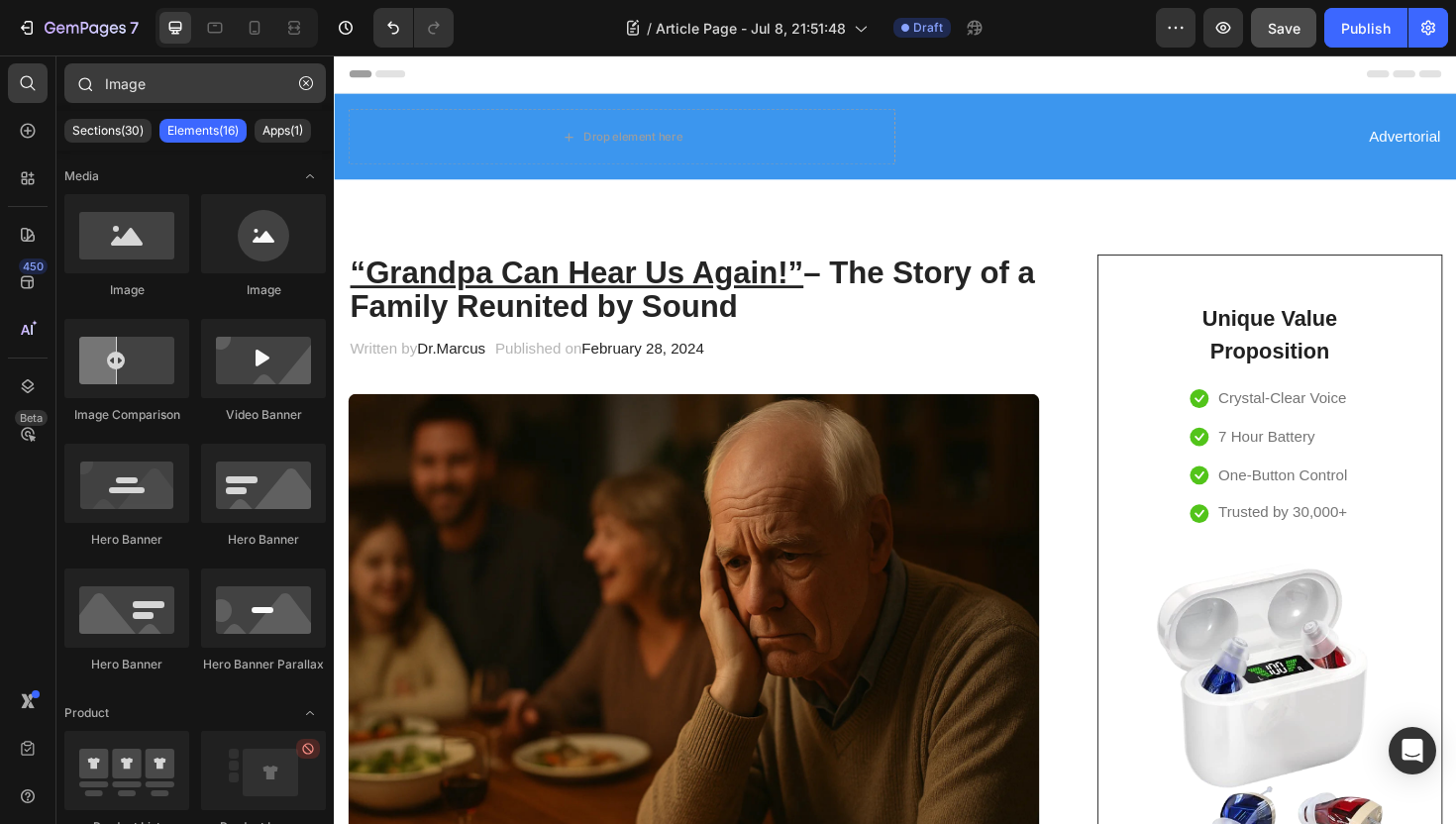 click on "Image" at bounding box center [195, 83] 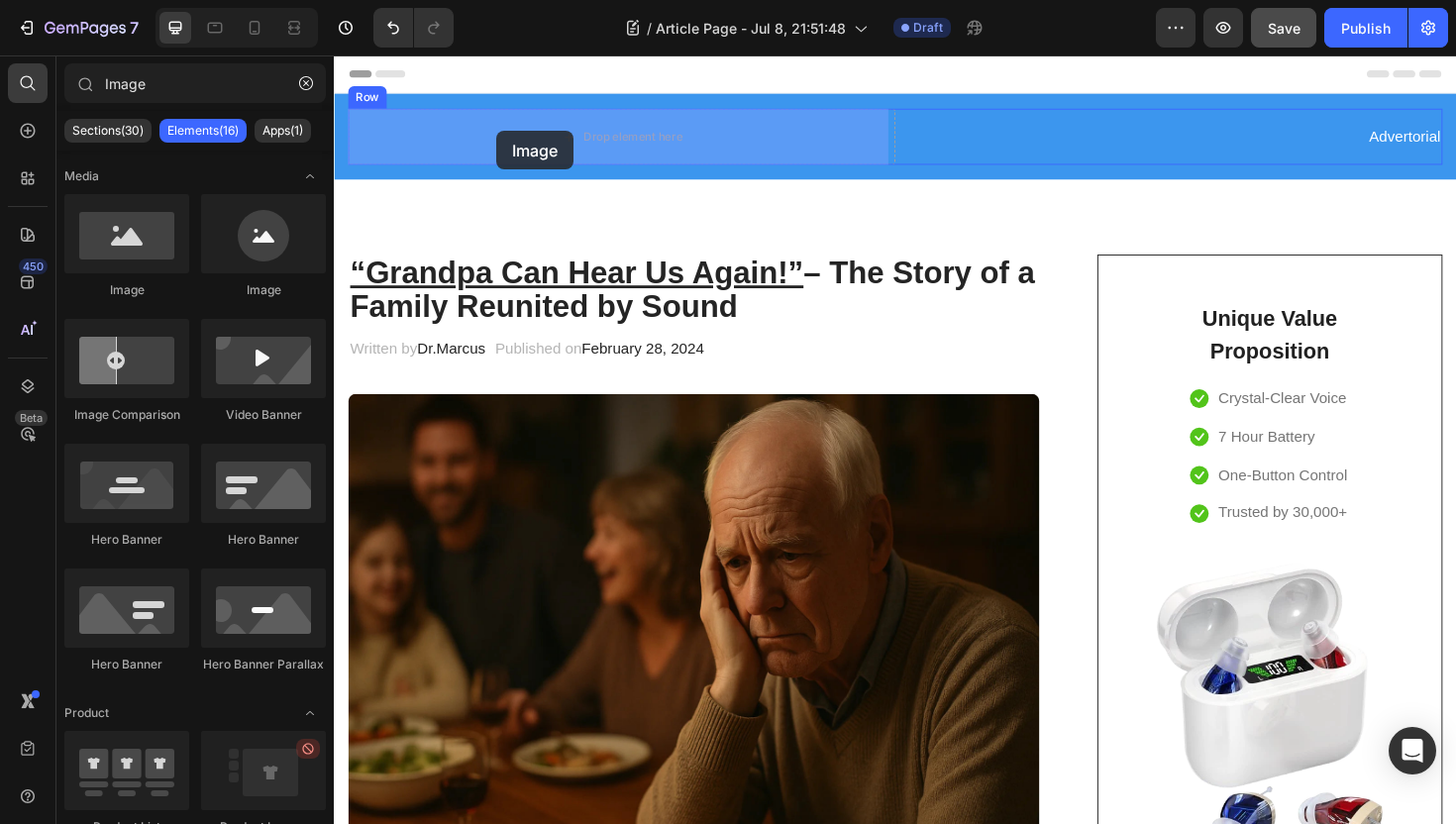 drag, startPoint x: 469, startPoint y: 306, endPoint x: 506, endPoint y: 136, distance: 173.97988 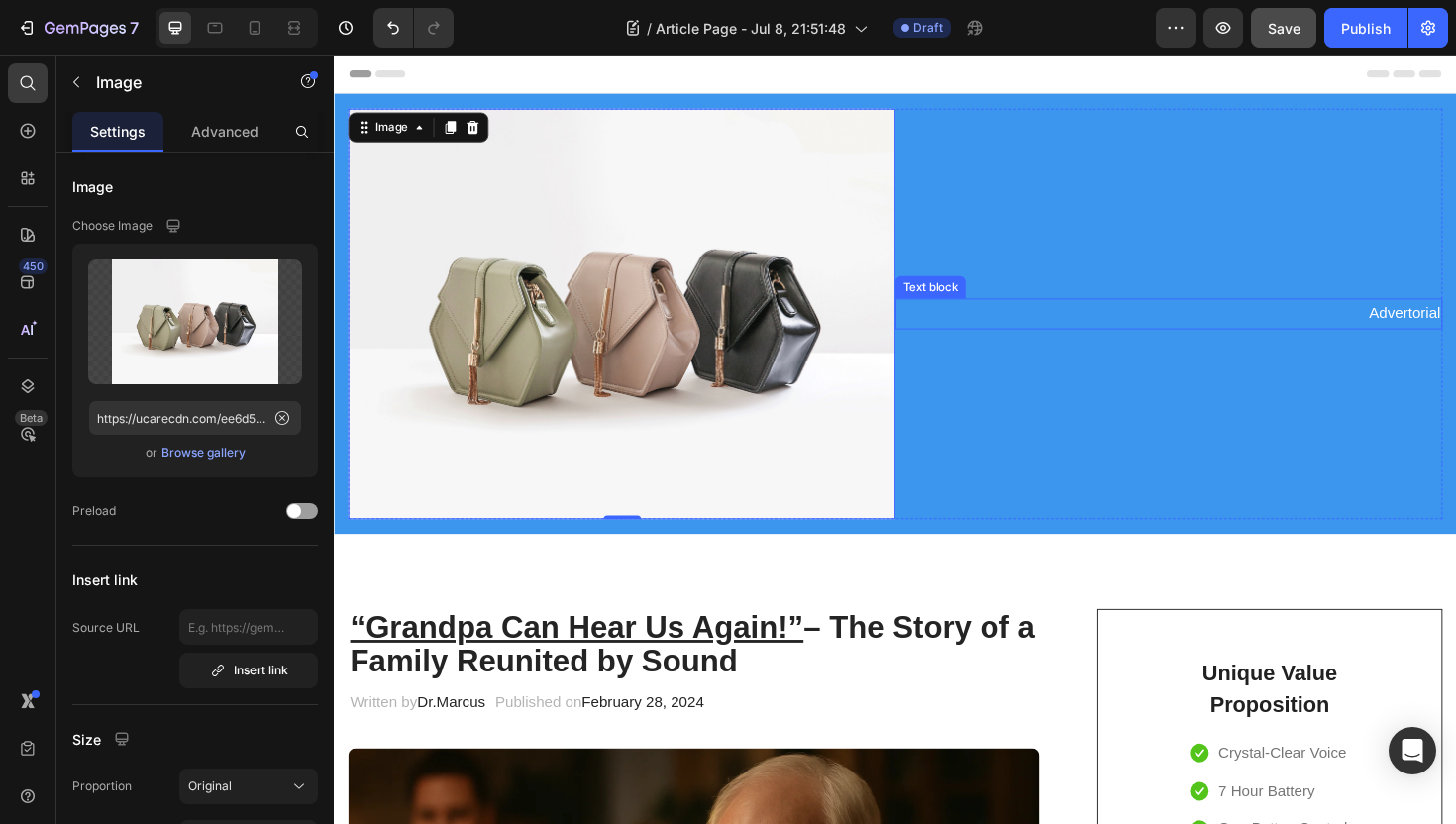 click on "Advertorial" at bounding box center (1217, 329) 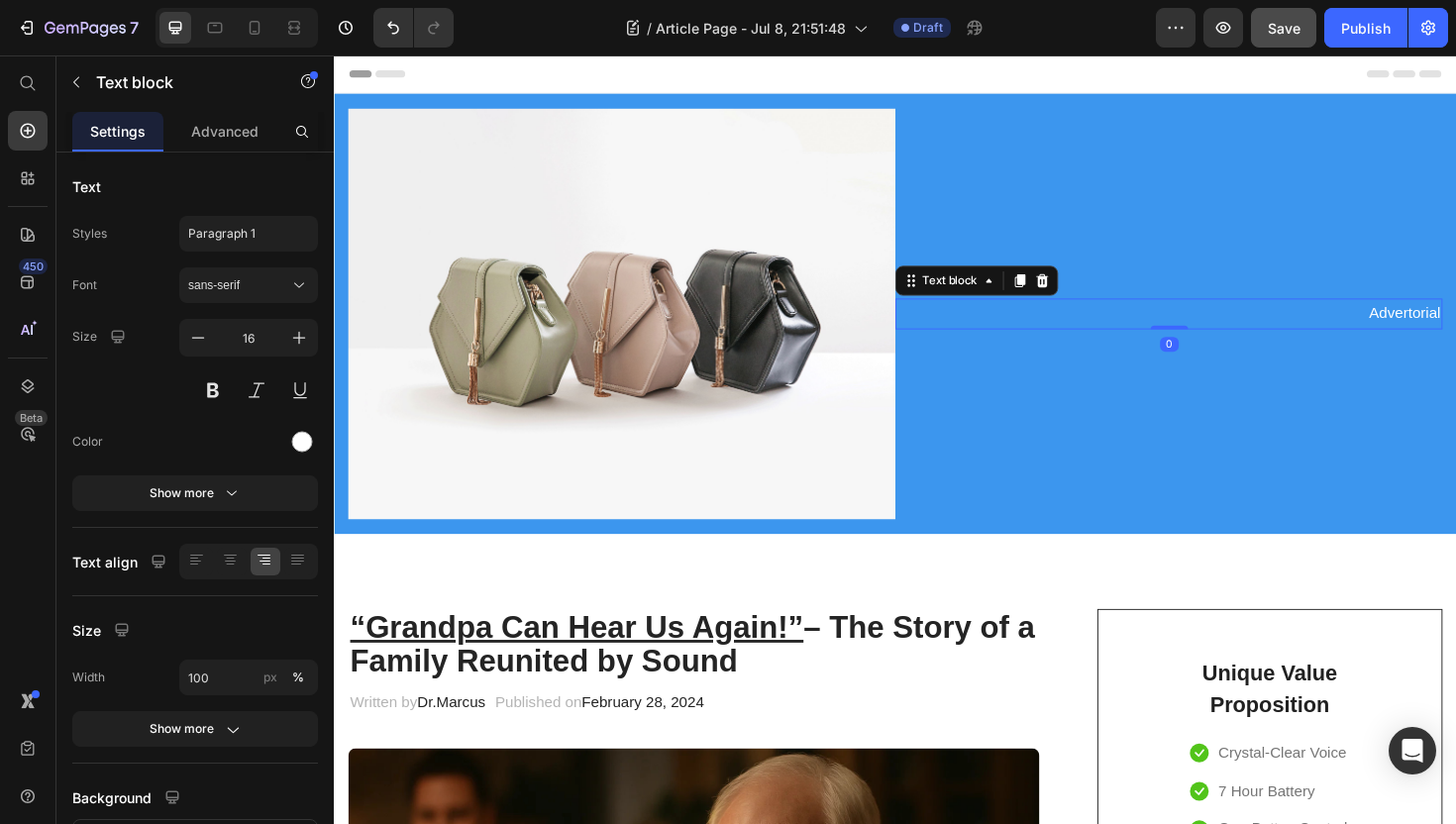 click on "Advertorial" at bounding box center (1217, 329) 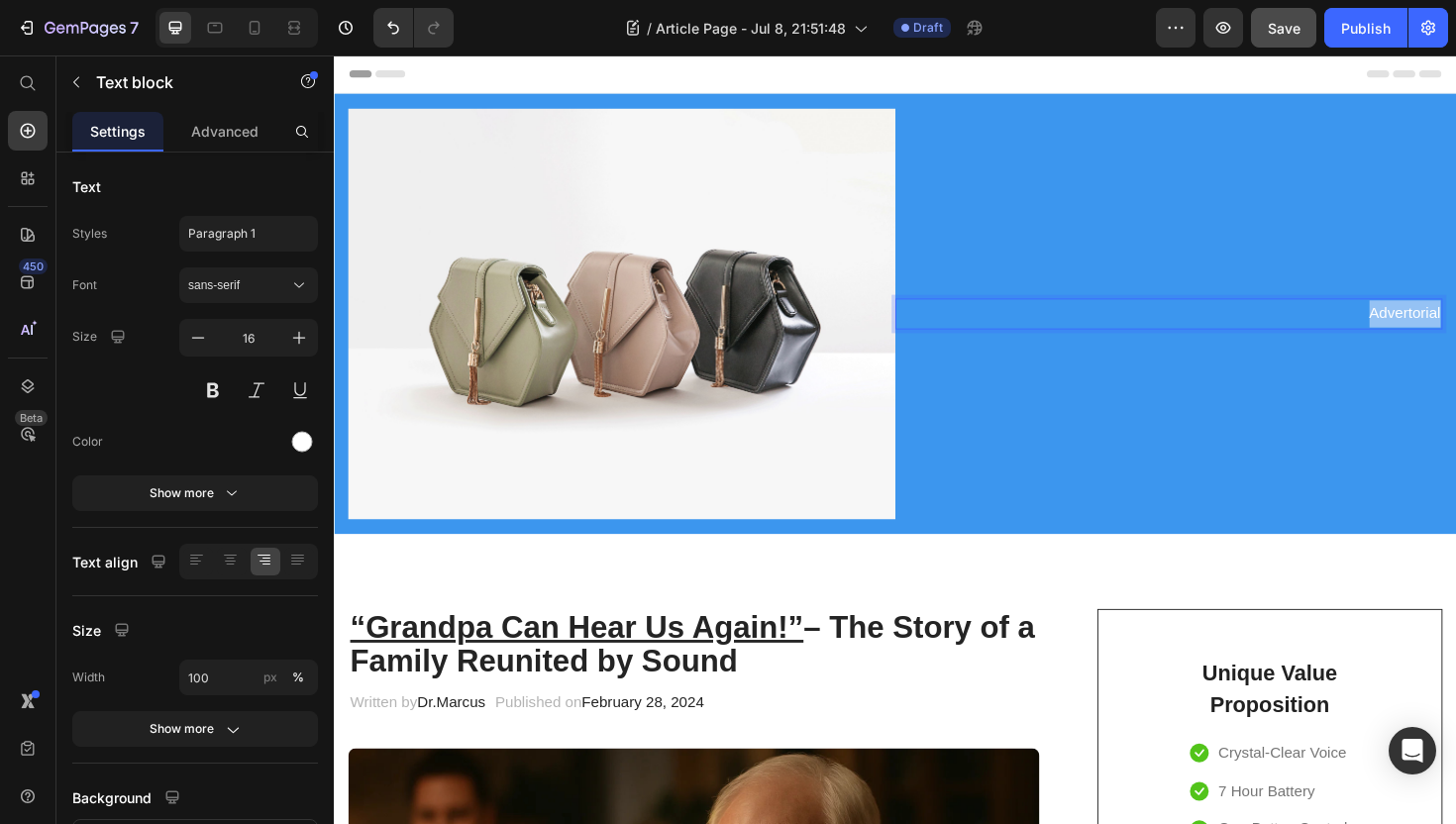 click on "Advertorial" at bounding box center (1217, 329) 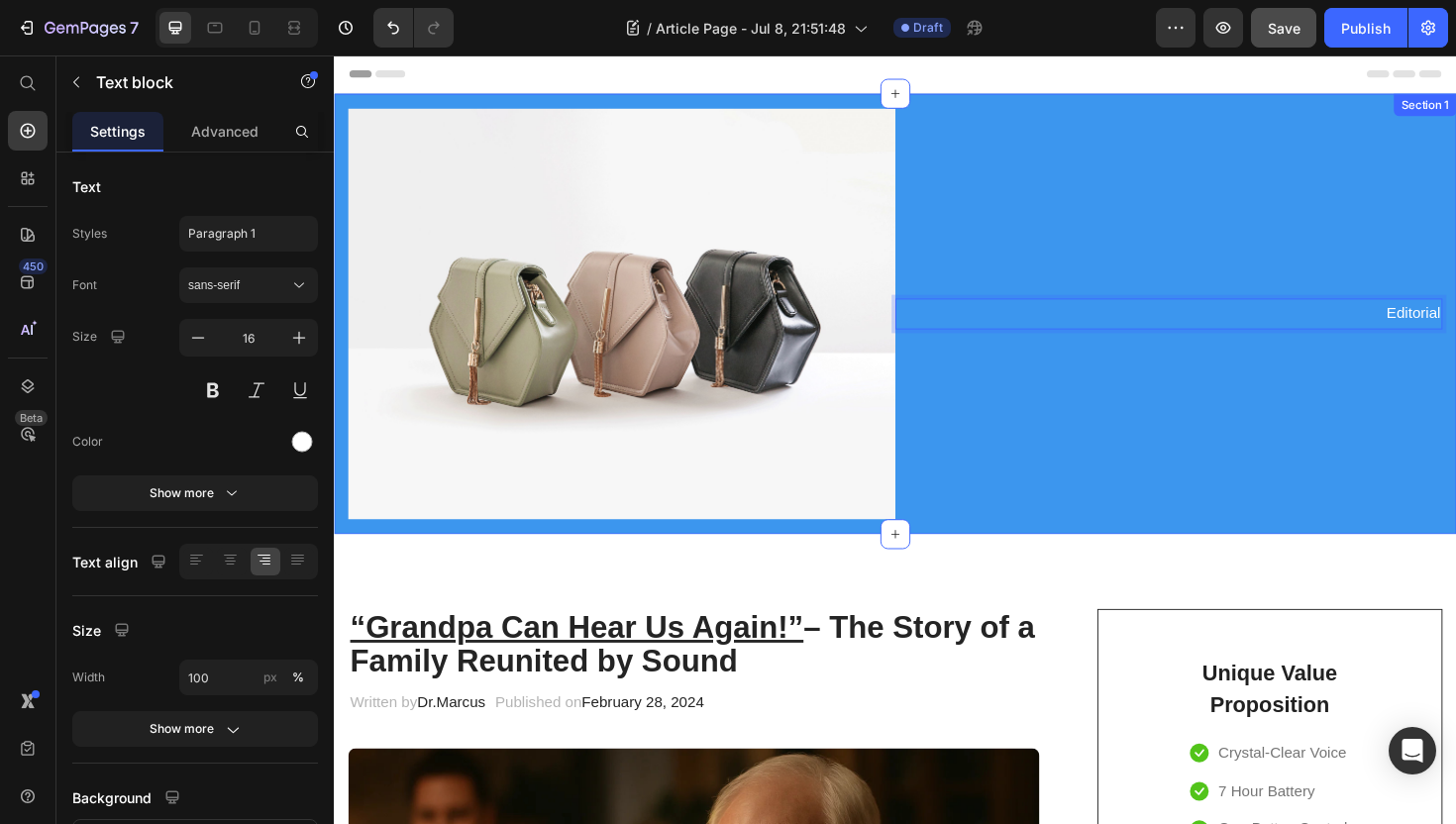 click on "Image Editorial Text block   0 Row Section 1" at bounding box center (928, 329) 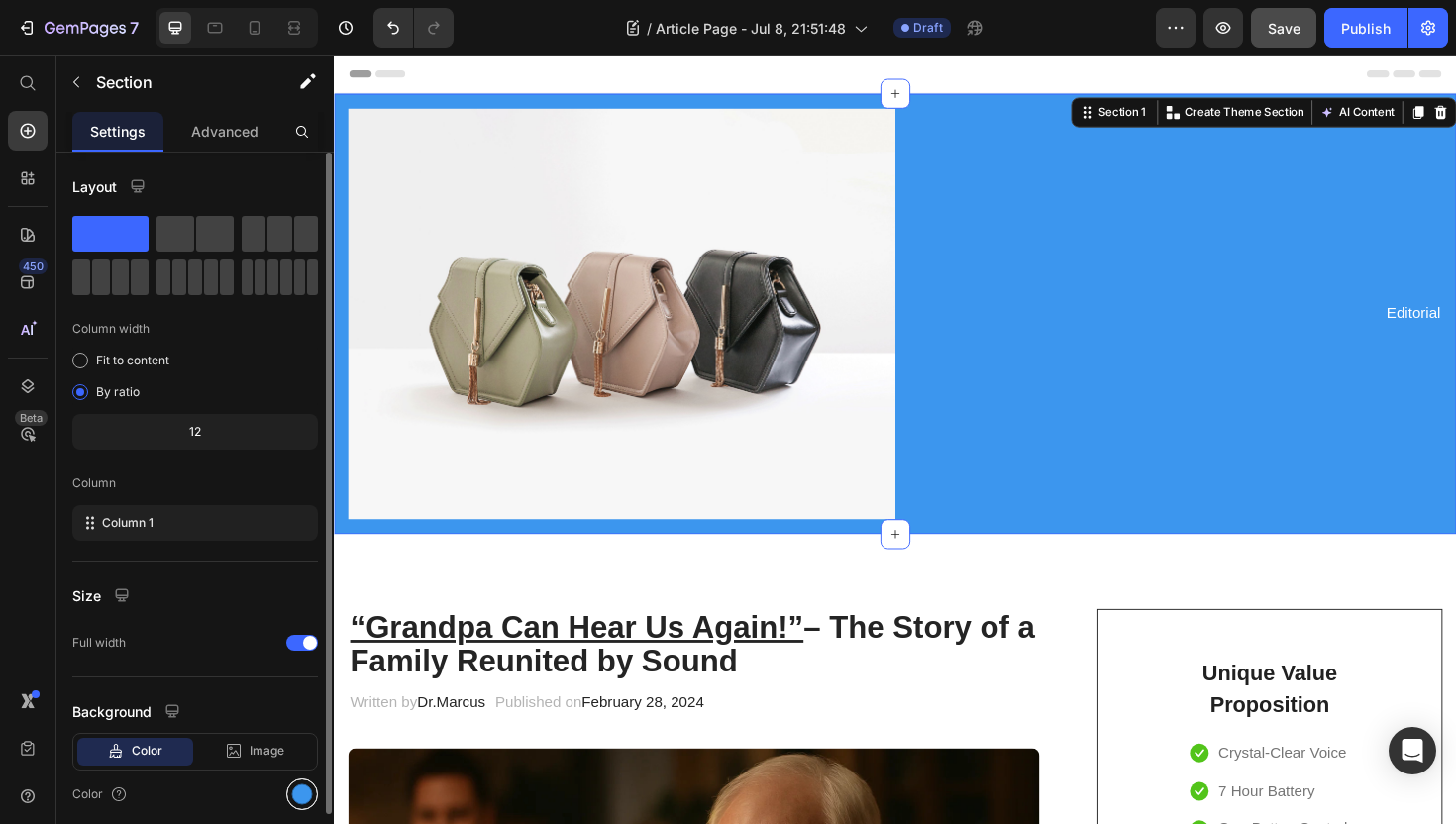 click at bounding box center (302, 794) 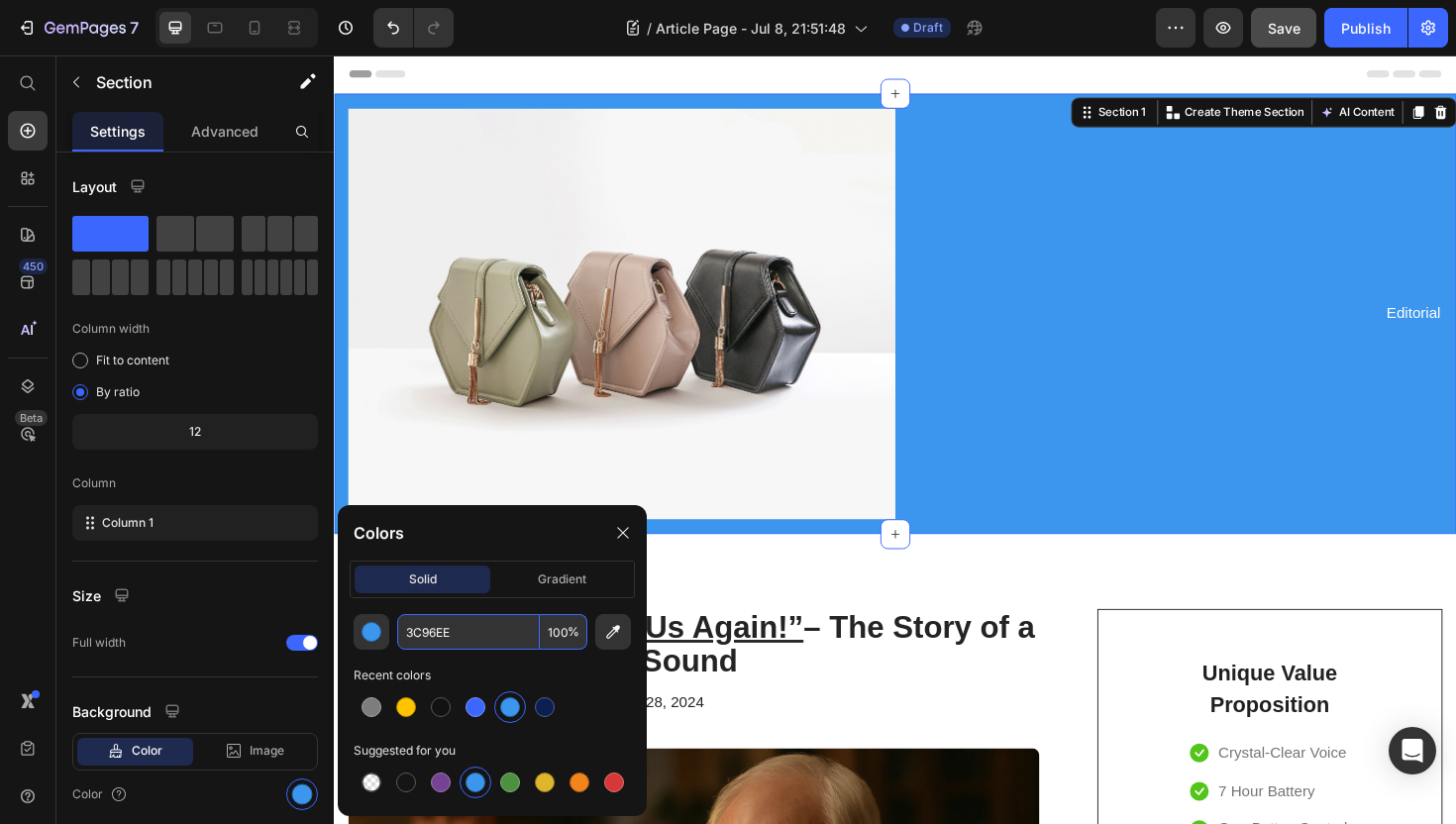 click on "3C96EE" at bounding box center (468, 632) 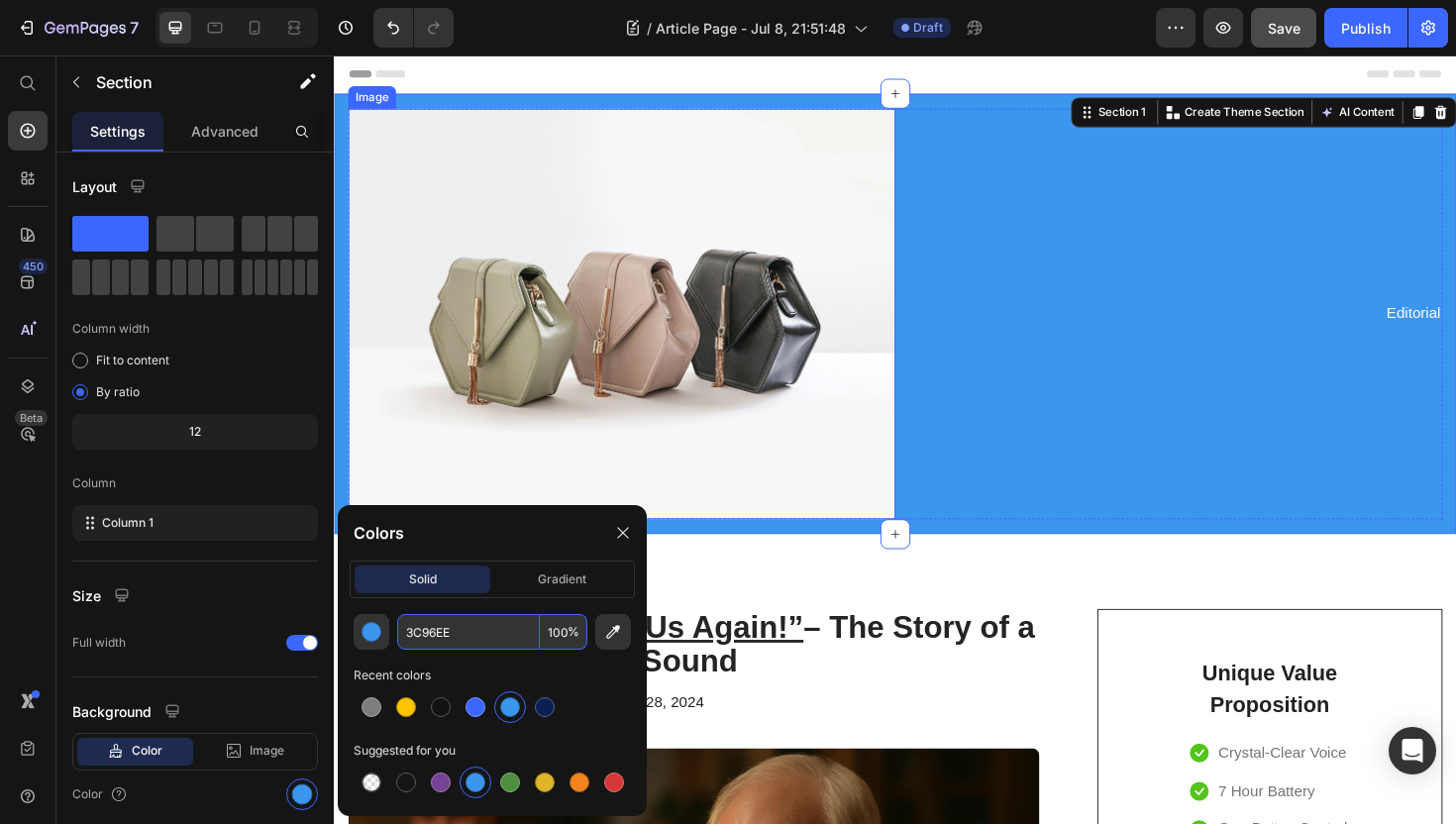 click at bounding box center [638, 329] 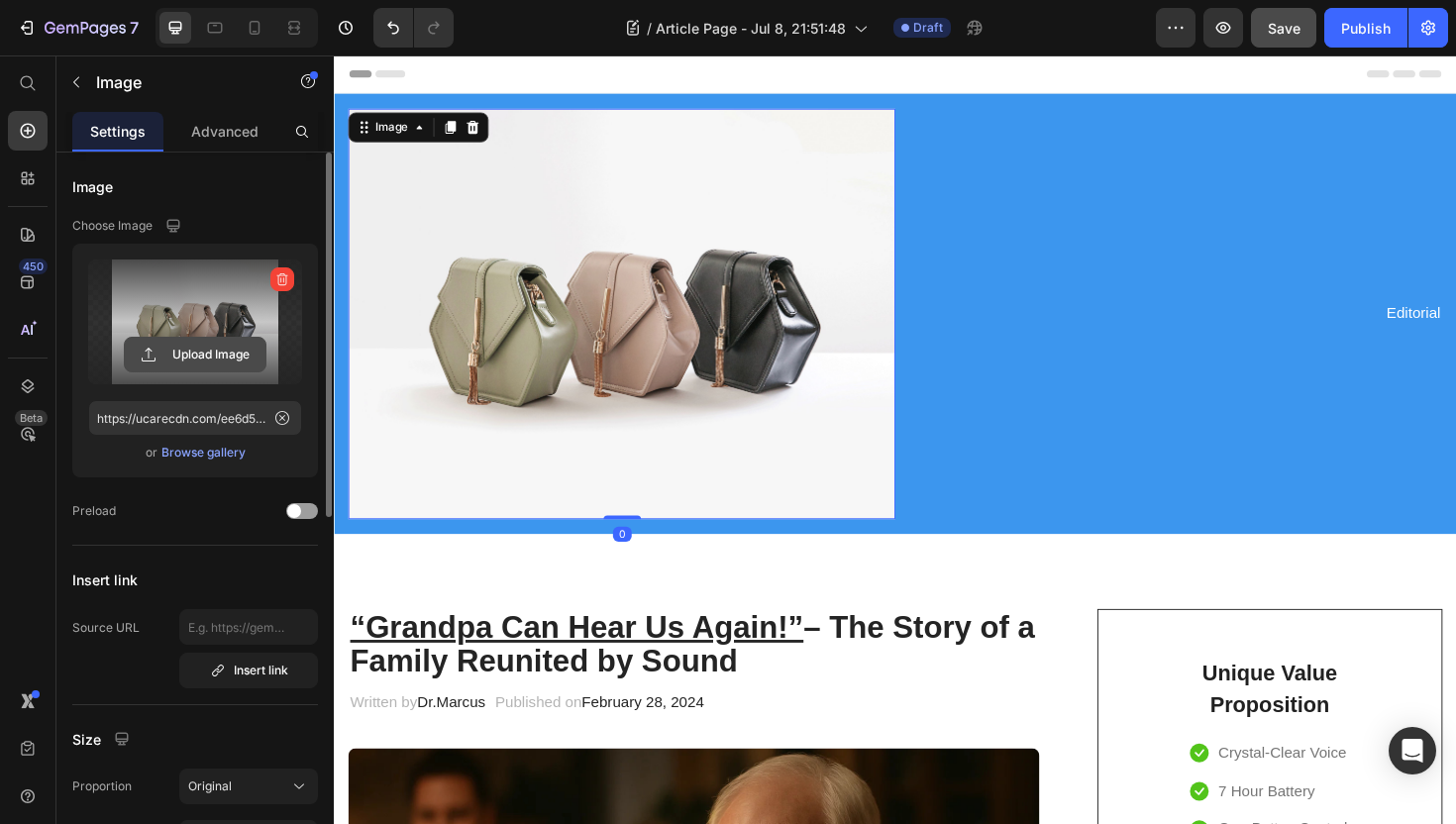 click 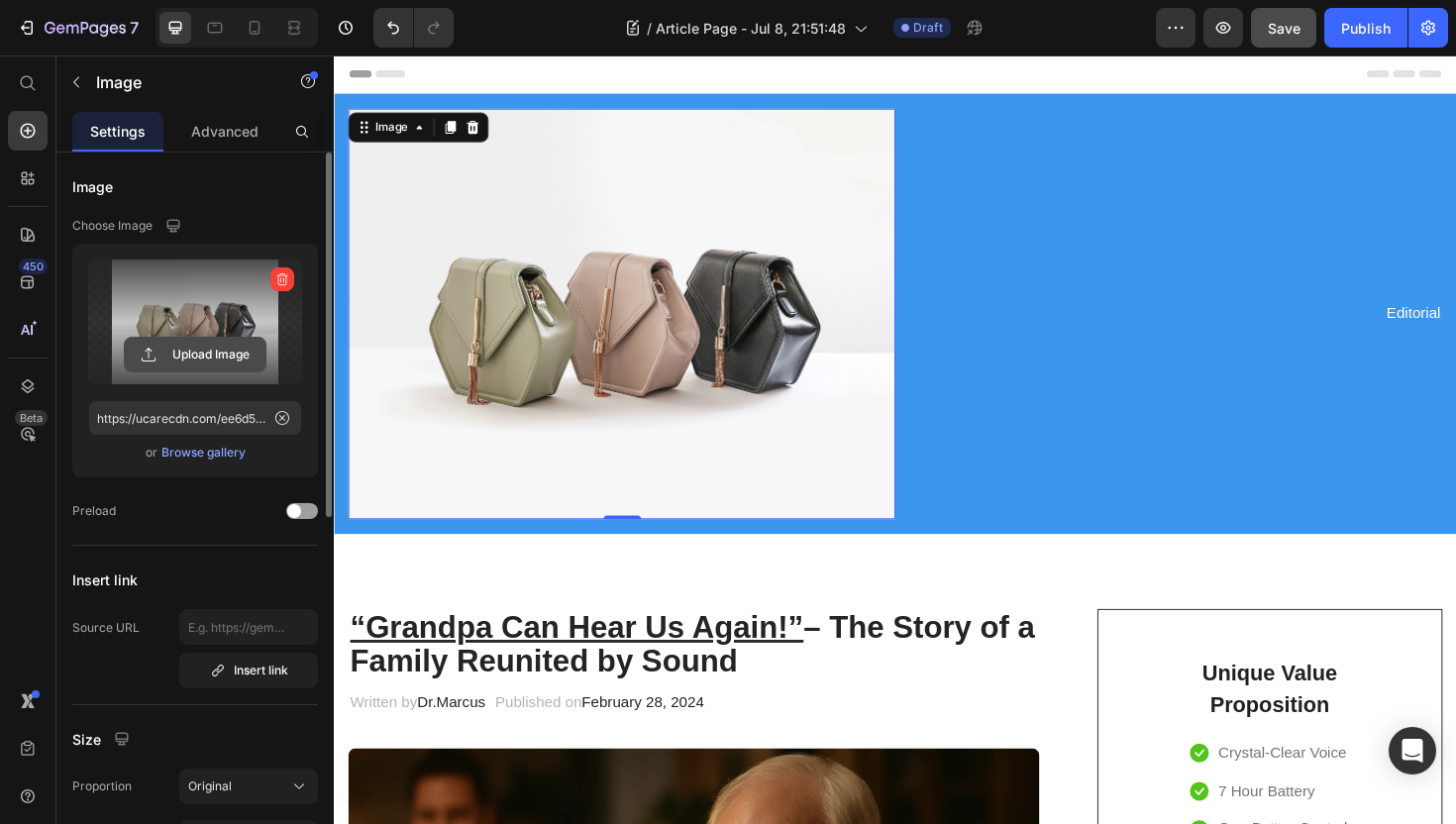 click 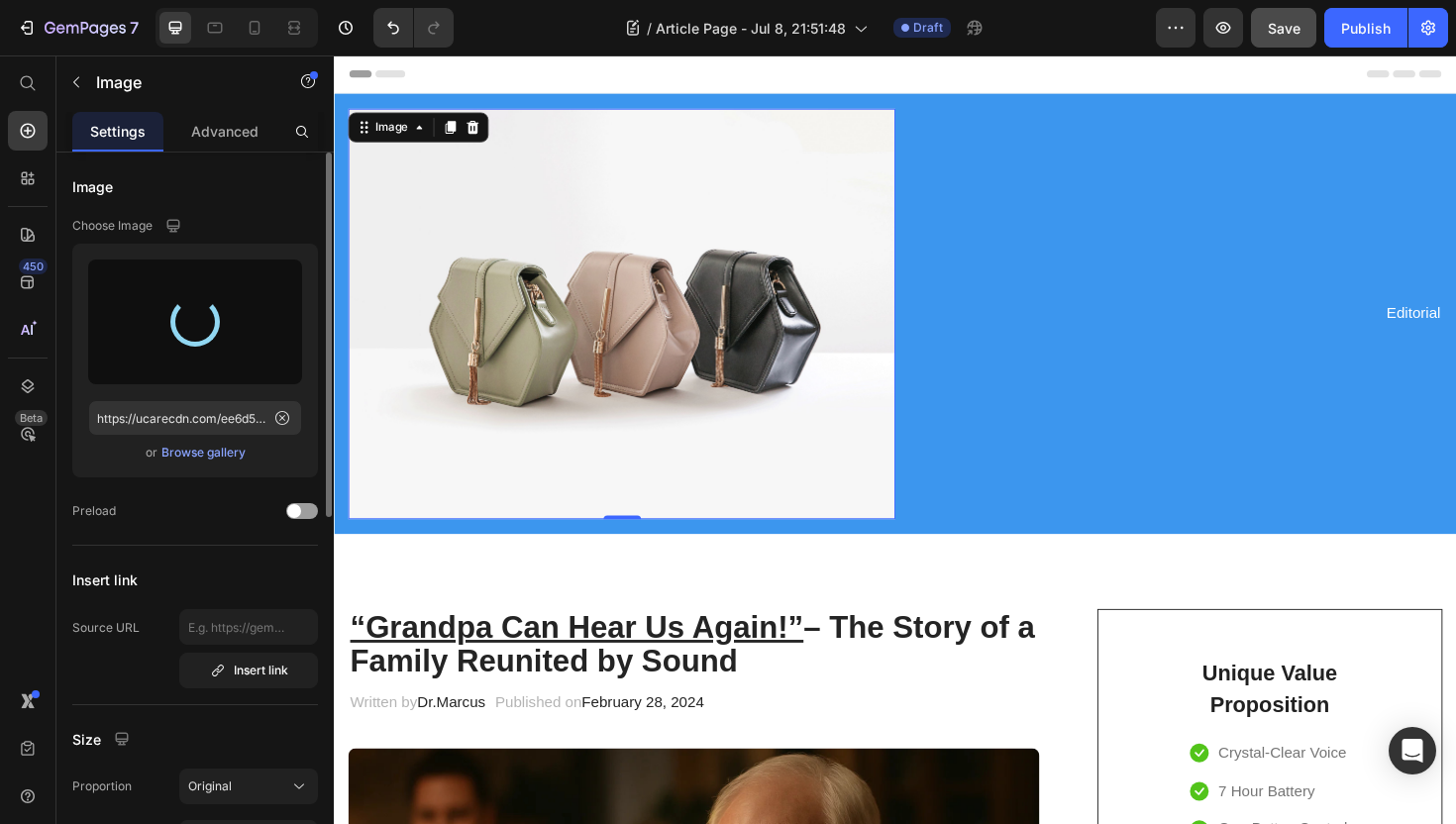 type on "https://cdn.shopify.com/s/files/1/0746/9921/1048/files/gempages_555058206901011322-27257555-ce1b-4701-9795-1f55088877ee.webp" 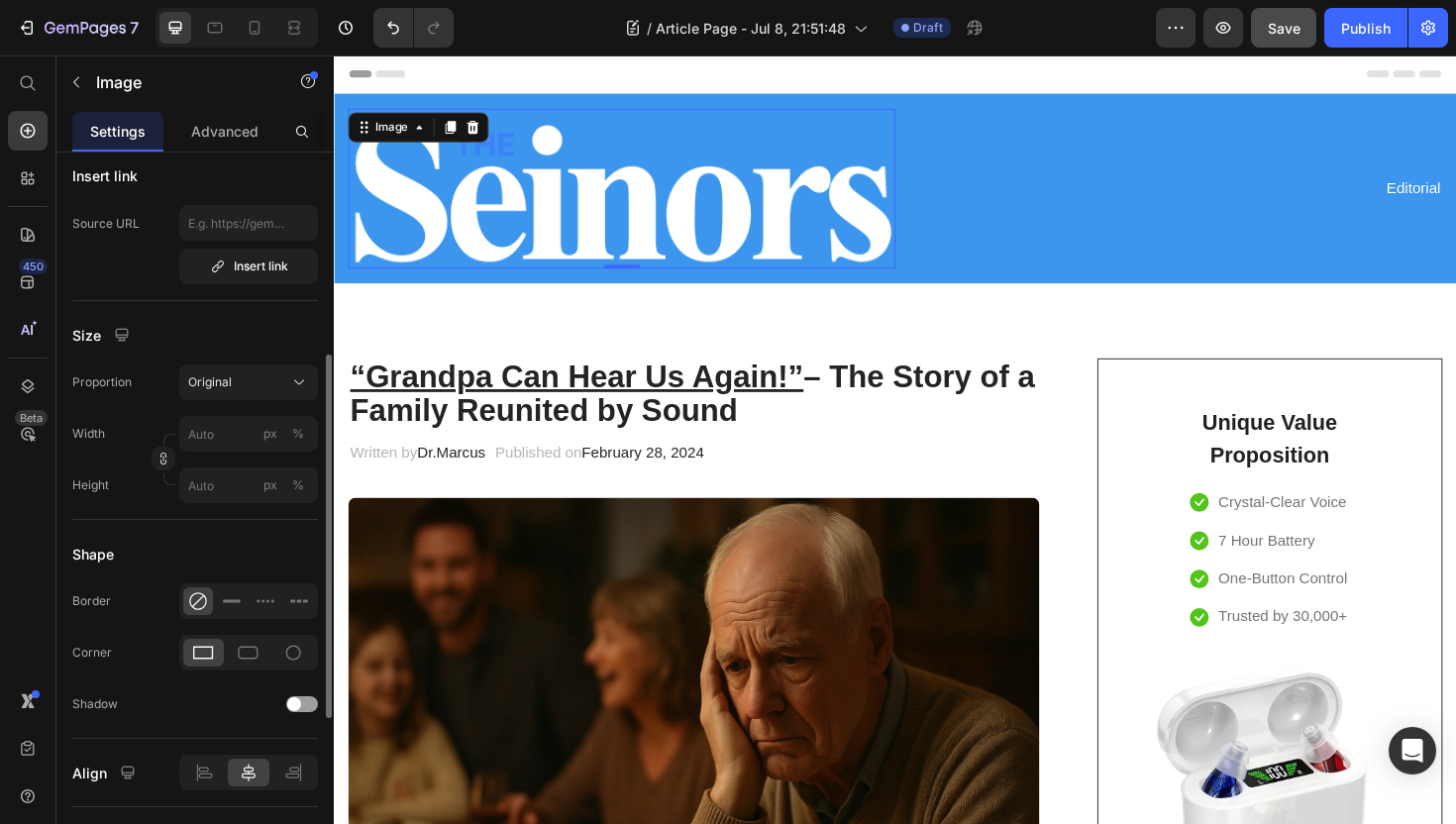 scroll, scrollTop: 588, scrollLeft: 0, axis: vertical 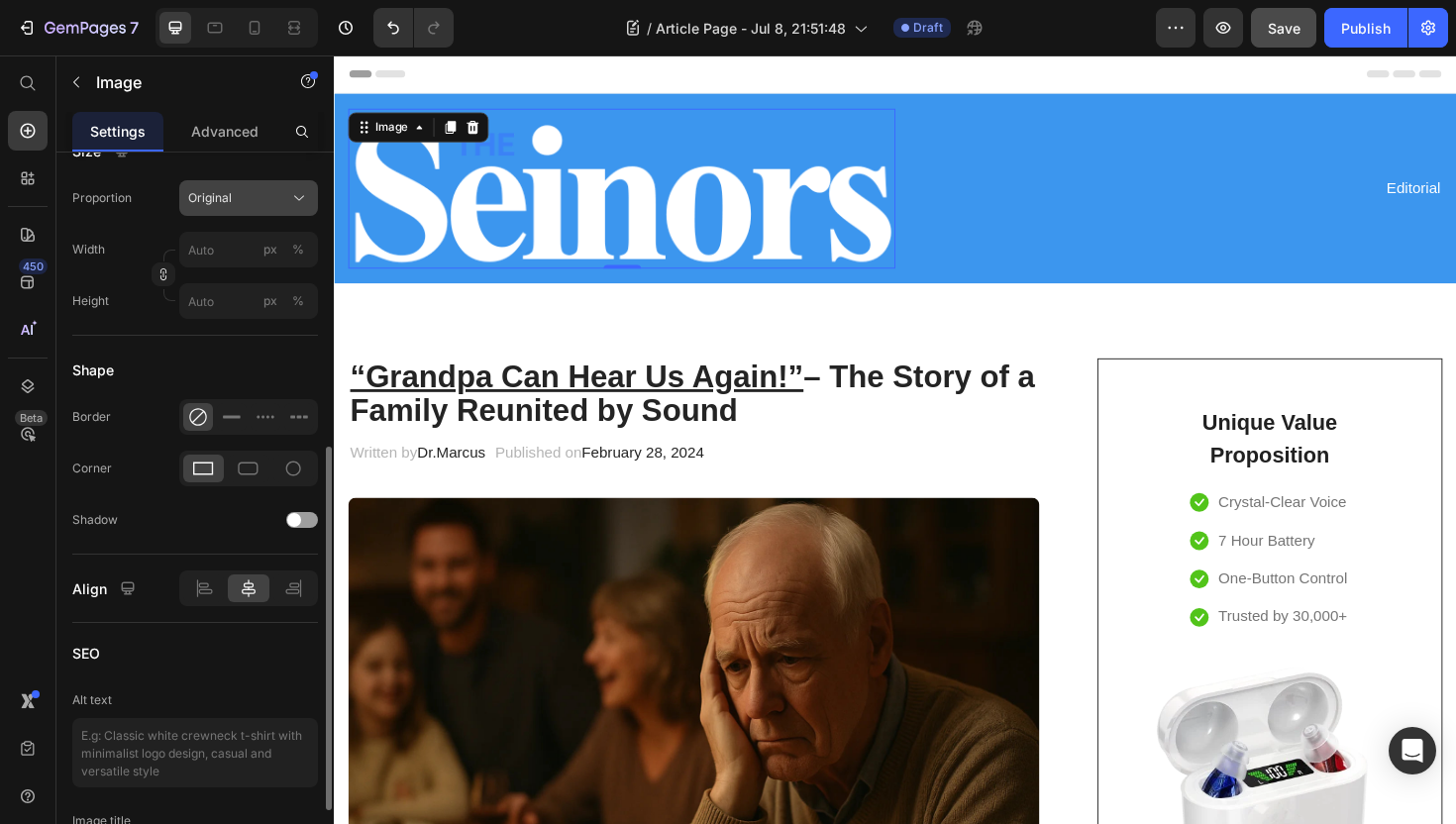 click on "Size Proportion Original Width px % Height px %" 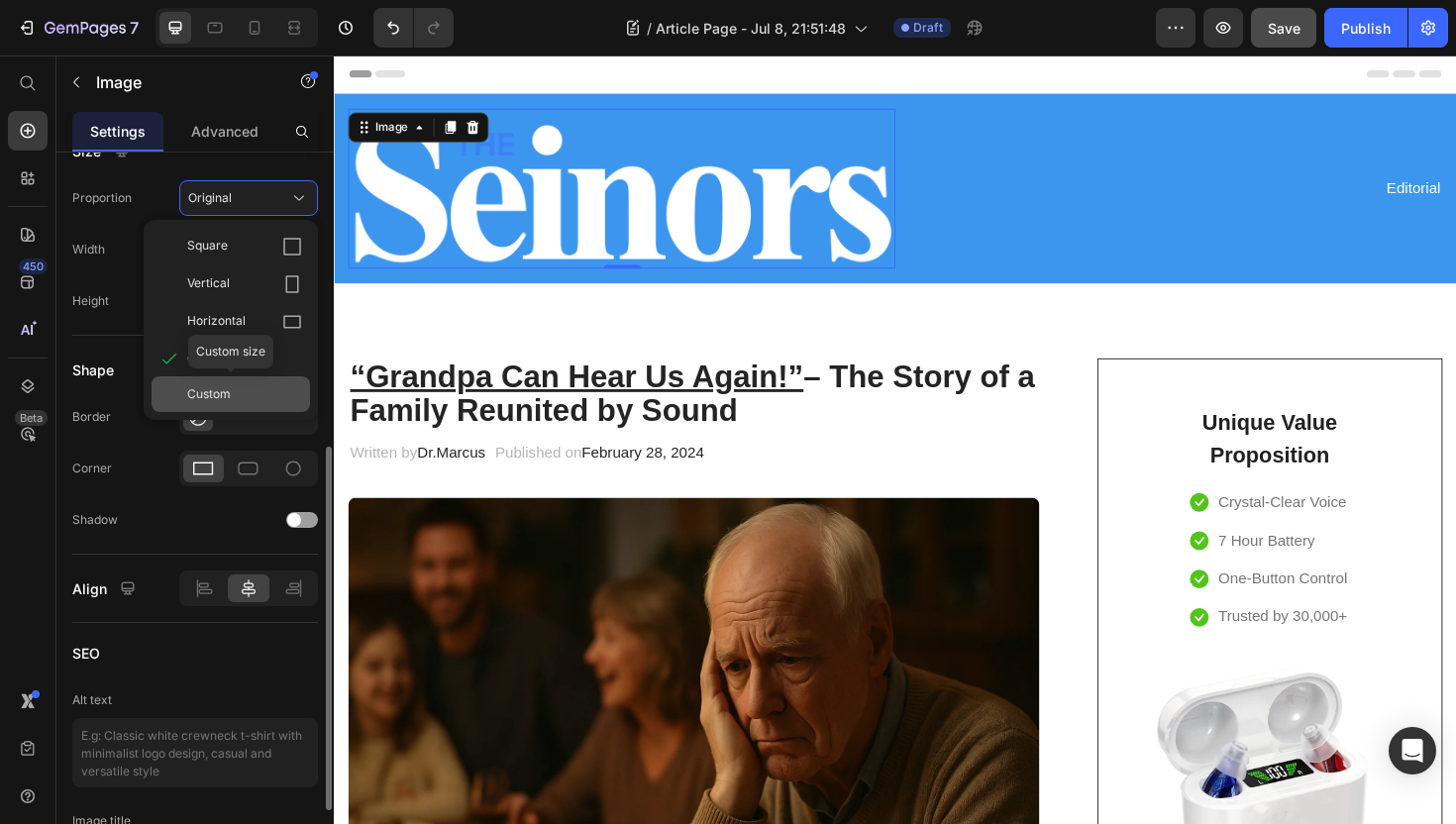 click on "Custom" at bounding box center (209, 394) 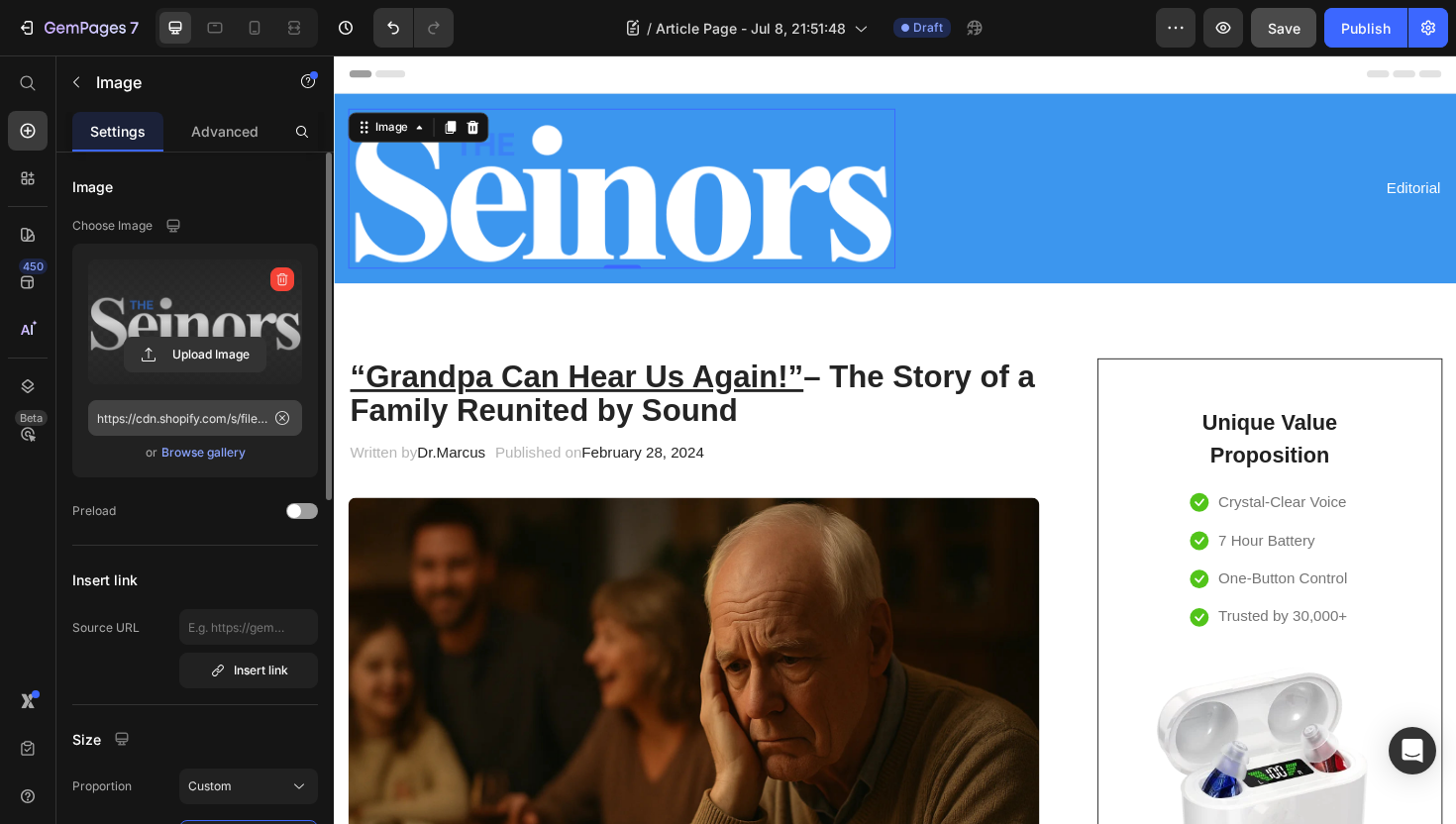 scroll, scrollTop: 697, scrollLeft: 0, axis: vertical 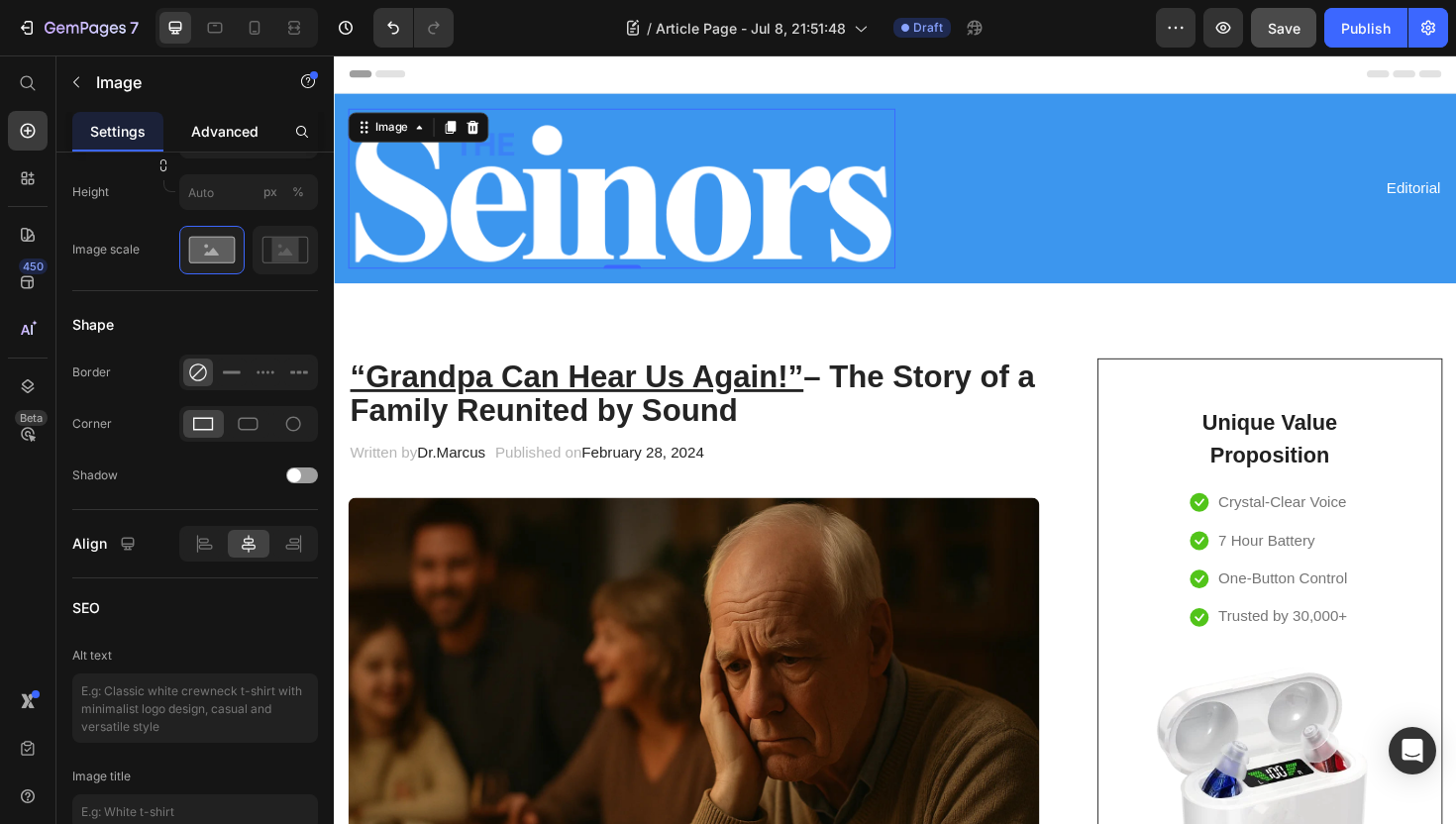 click on "Advanced" at bounding box center [225, 131] 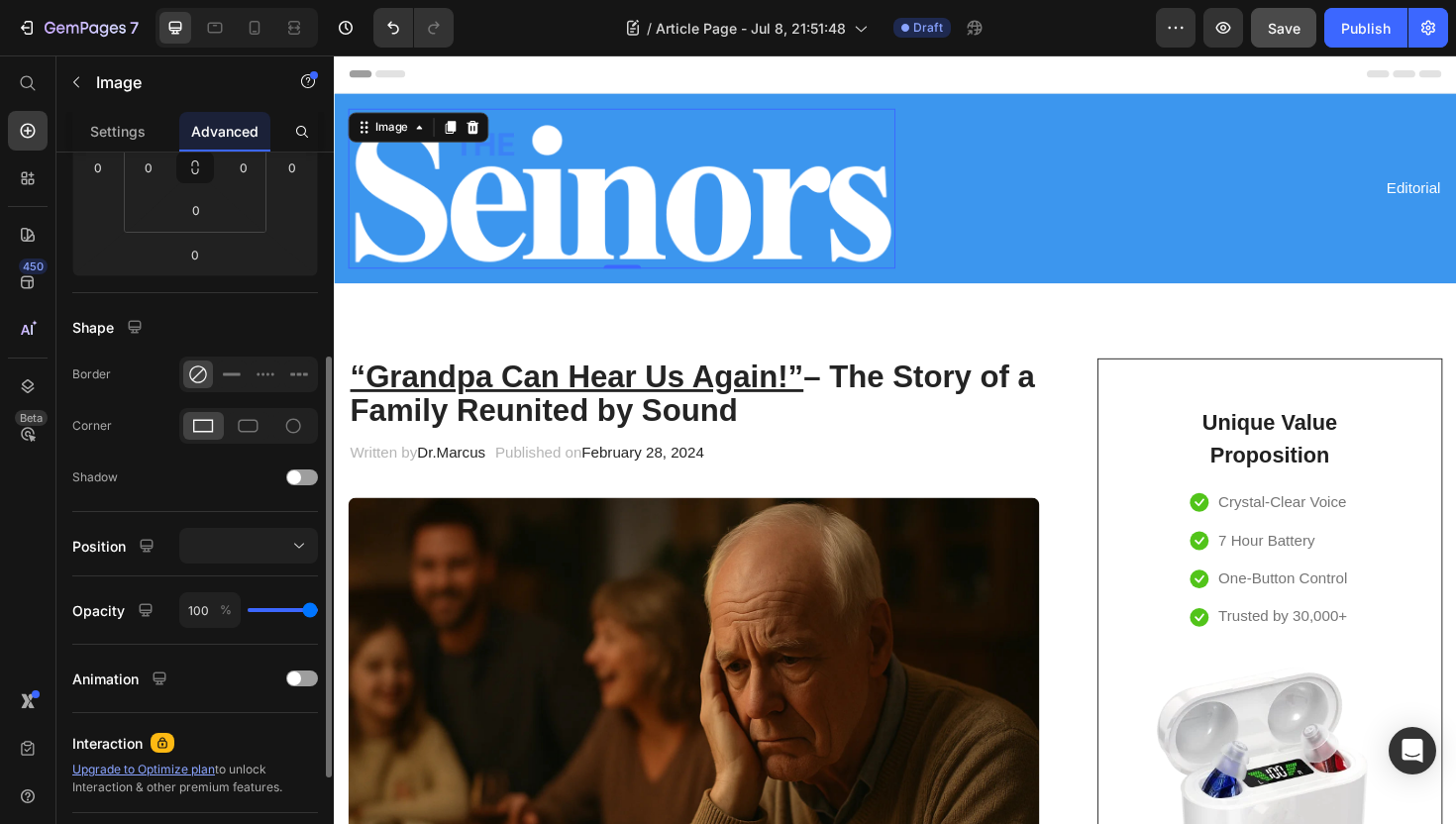 scroll, scrollTop: 0, scrollLeft: 0, axis: both 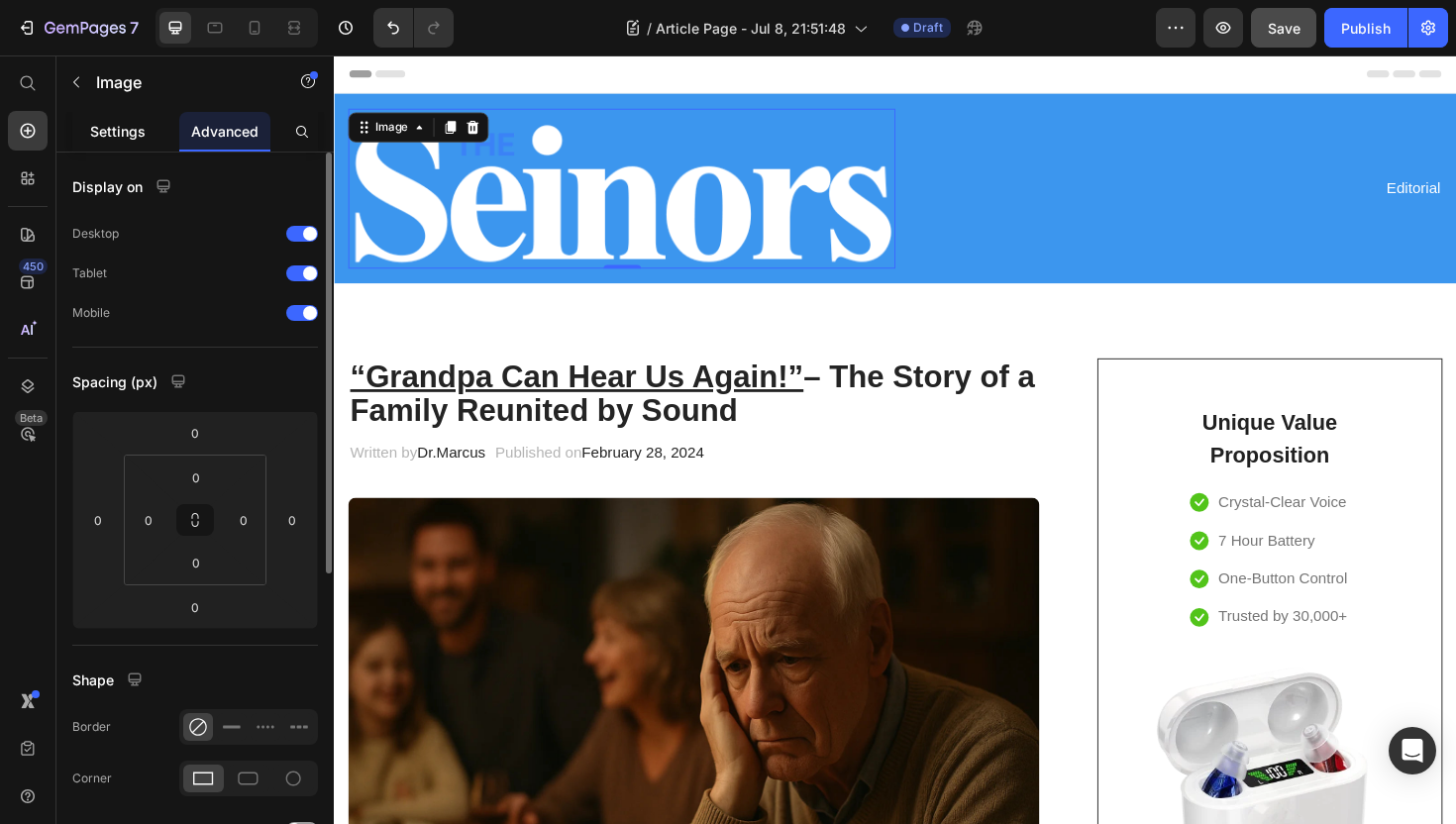 click on "Settings" at bounding box center (118, 131) 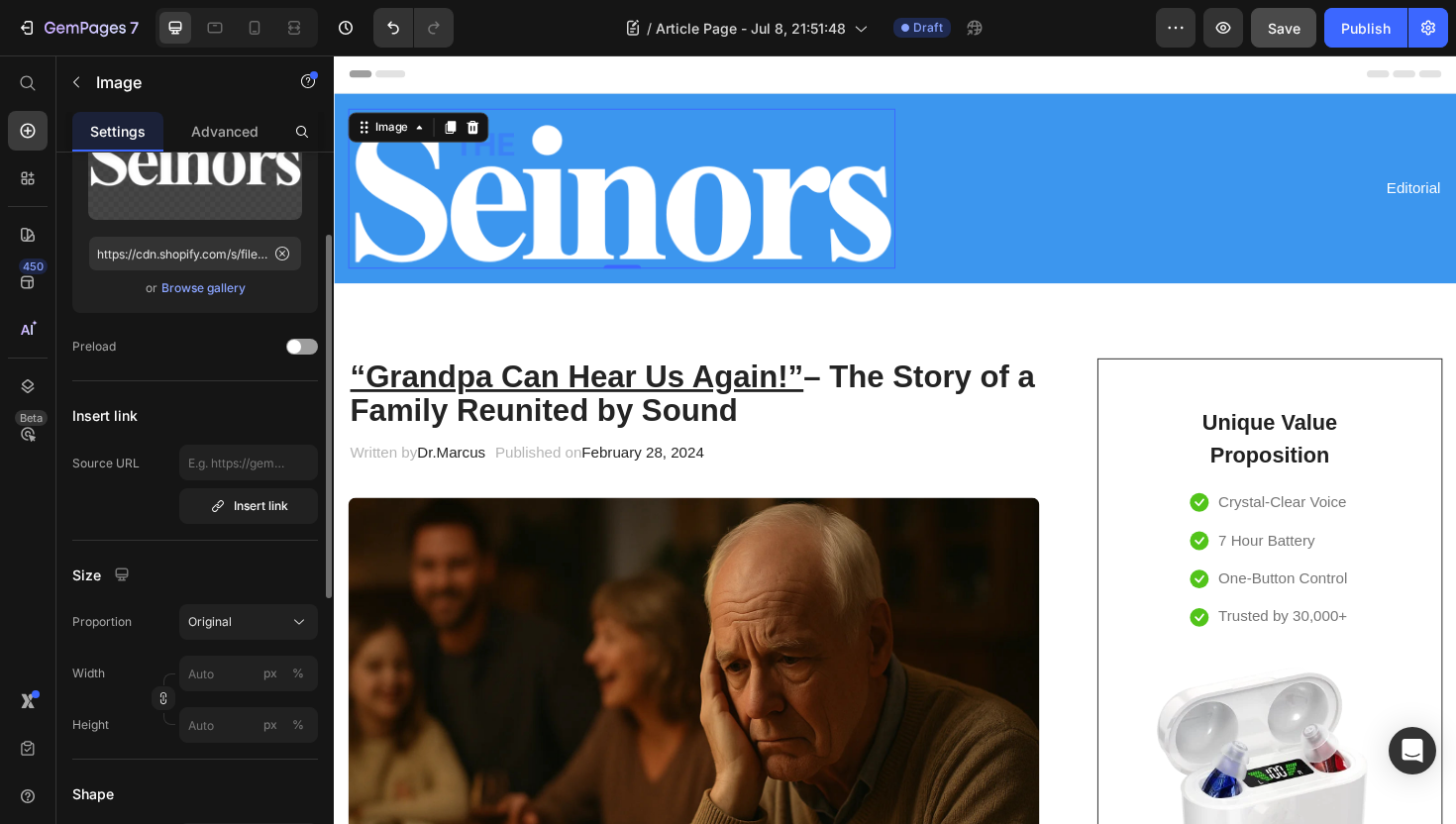 scroll, scrollTop: 349, scrollLeft: 0, axis: vertical 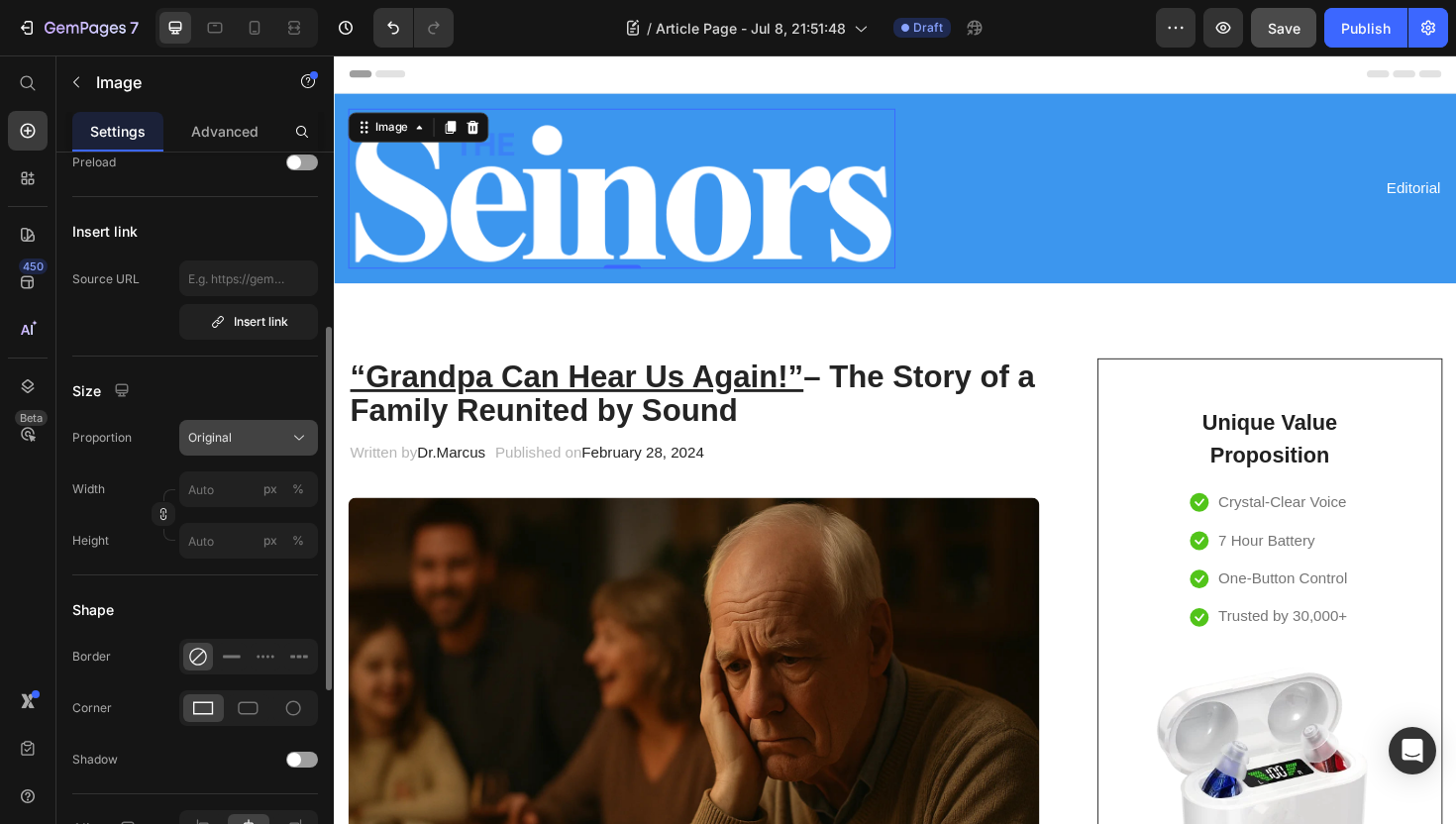 click on "Original" at bounding box center (249, 438) 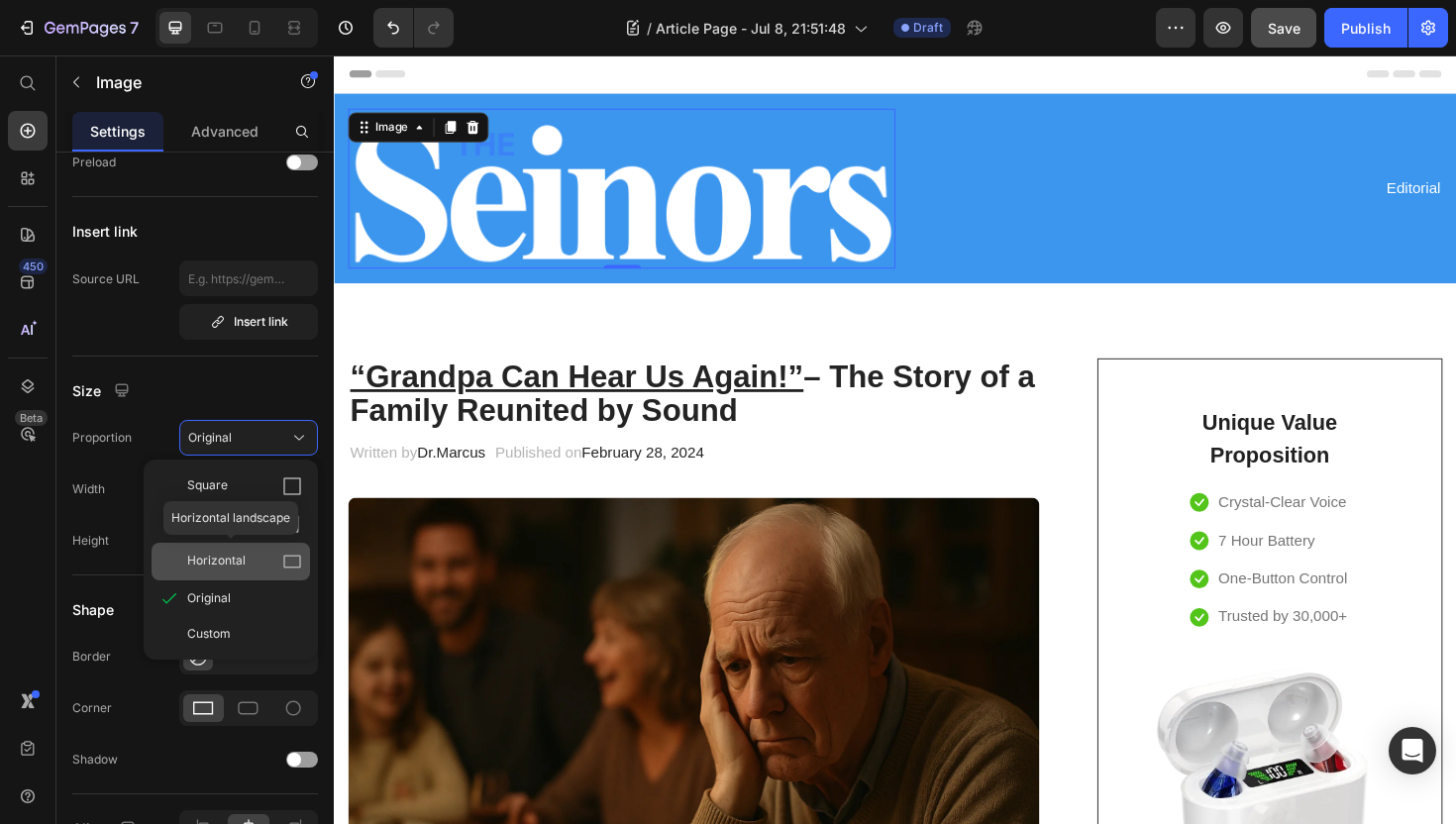 click on "Horizontal" at bounding box center (245, 562) 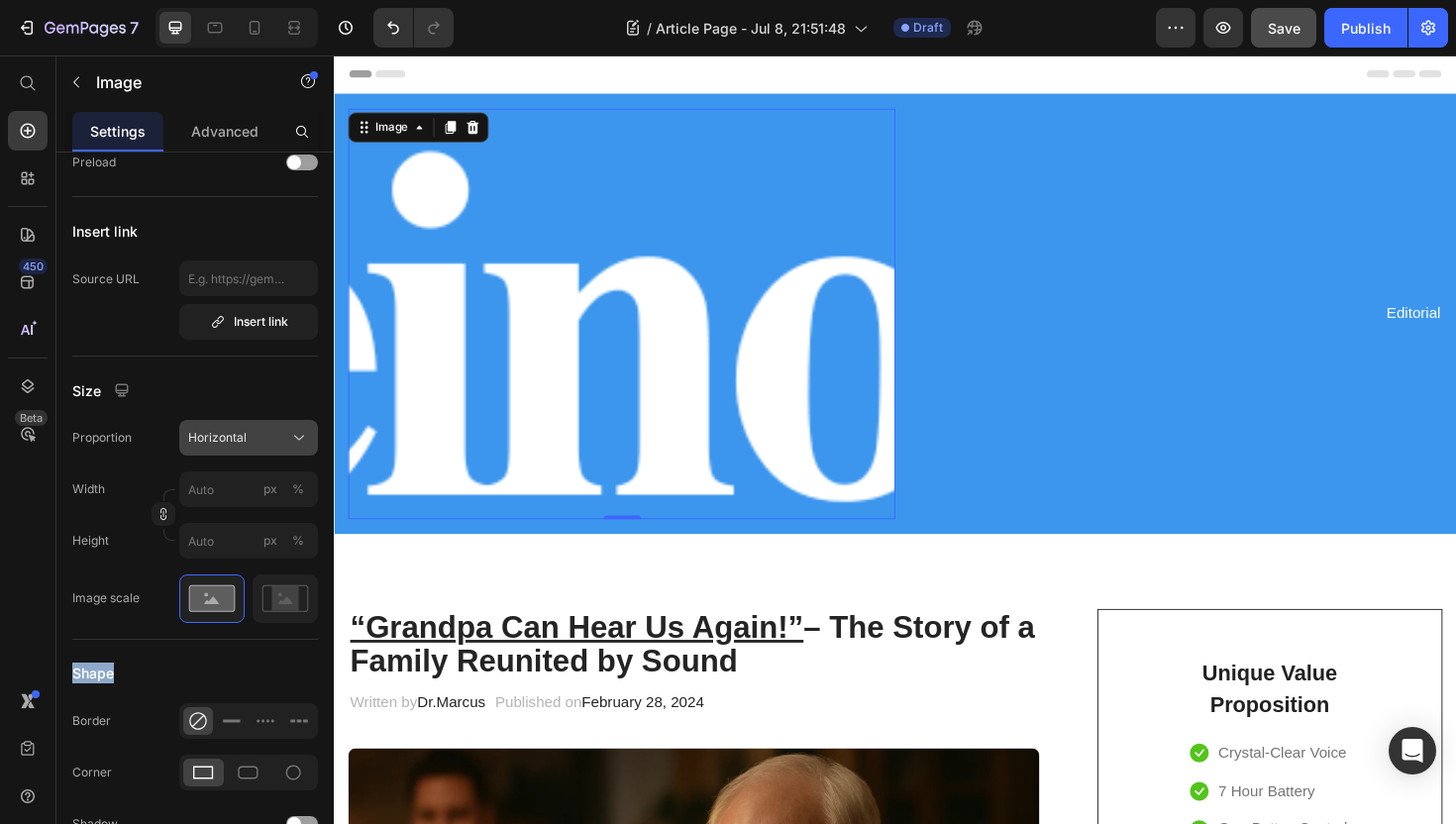 click on "Horizontal" 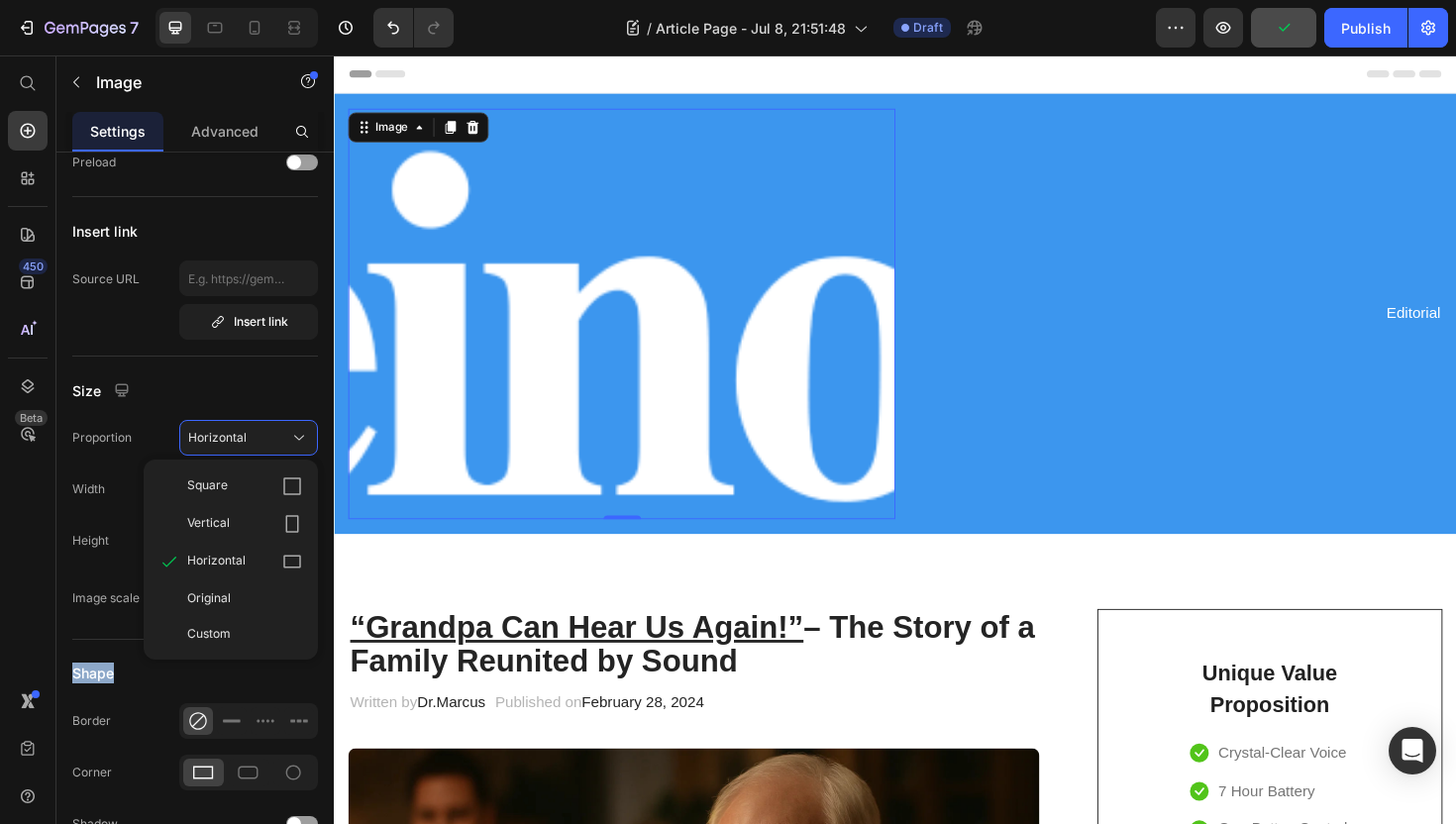 click on "Custom" at bounding box center [245, 634] 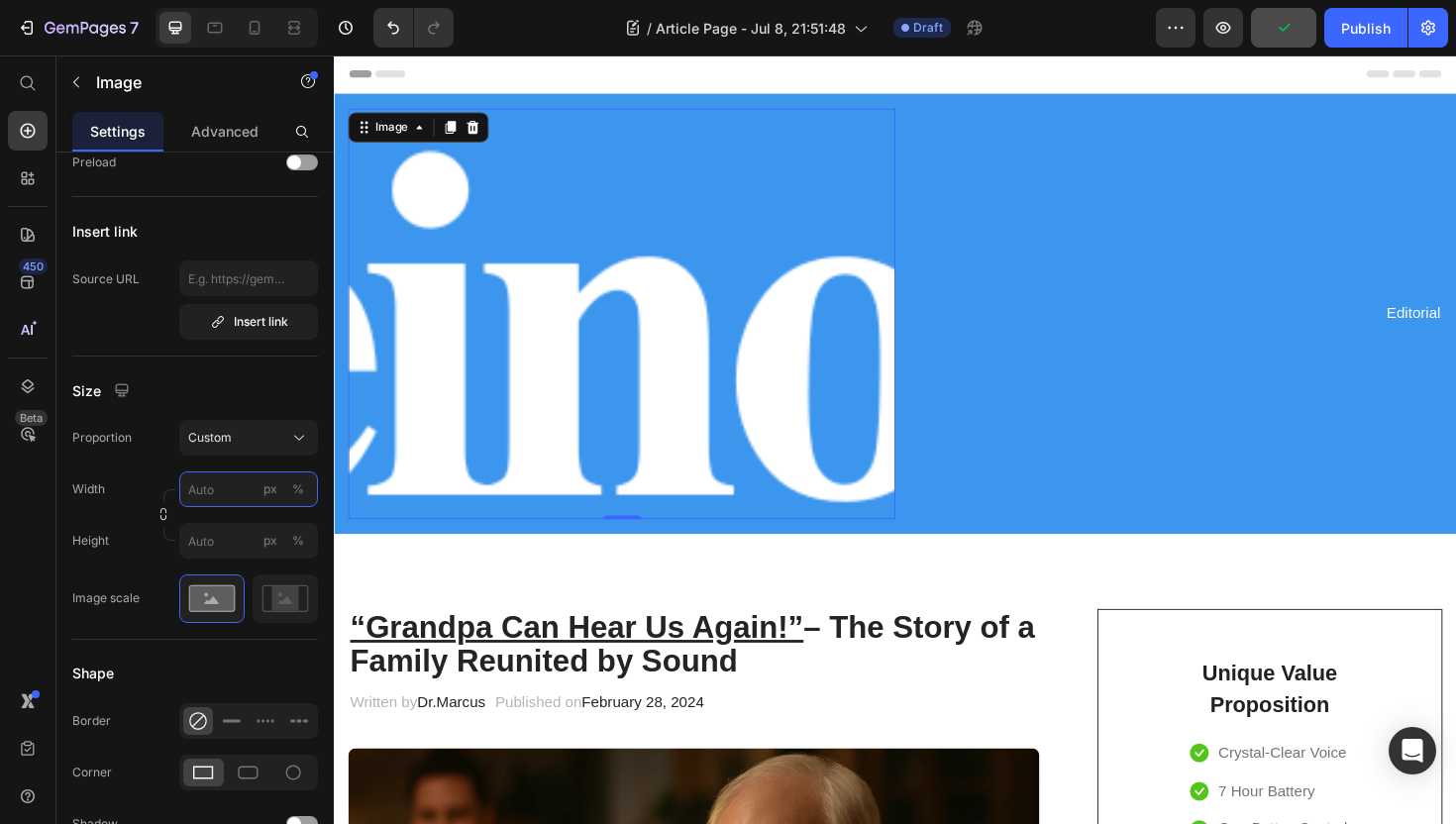 type on "1" 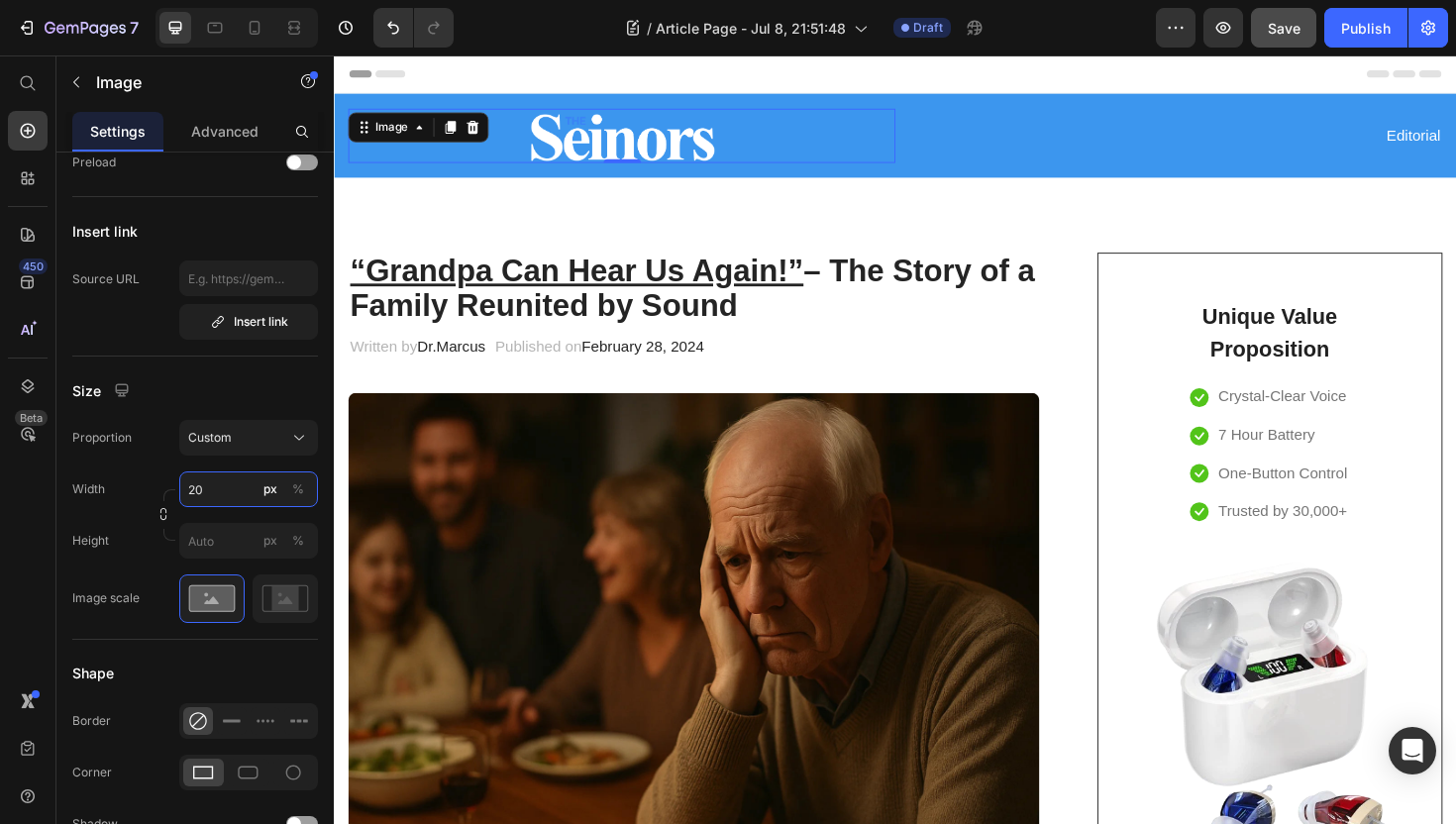 type on "2" 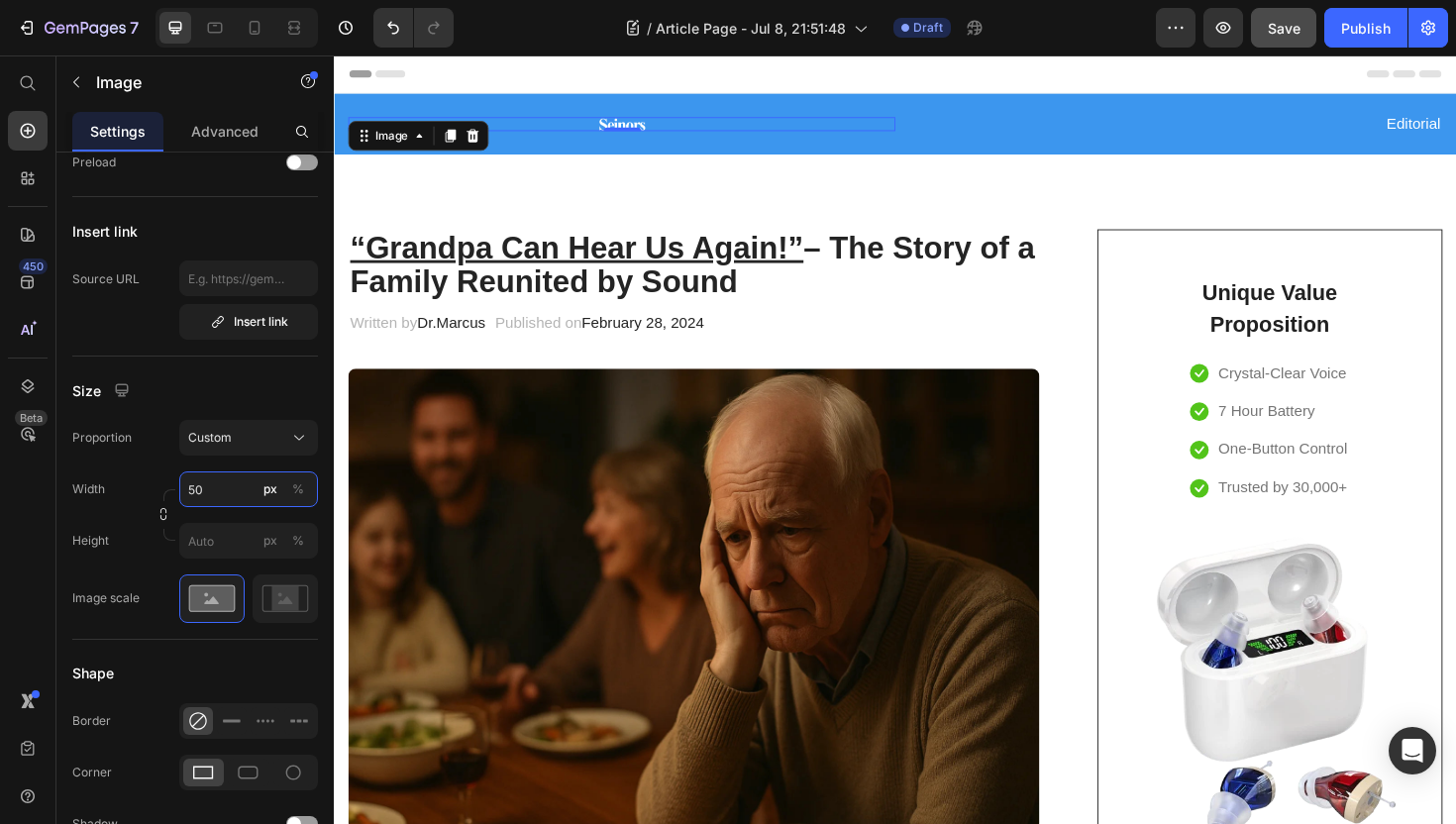 type on "5" 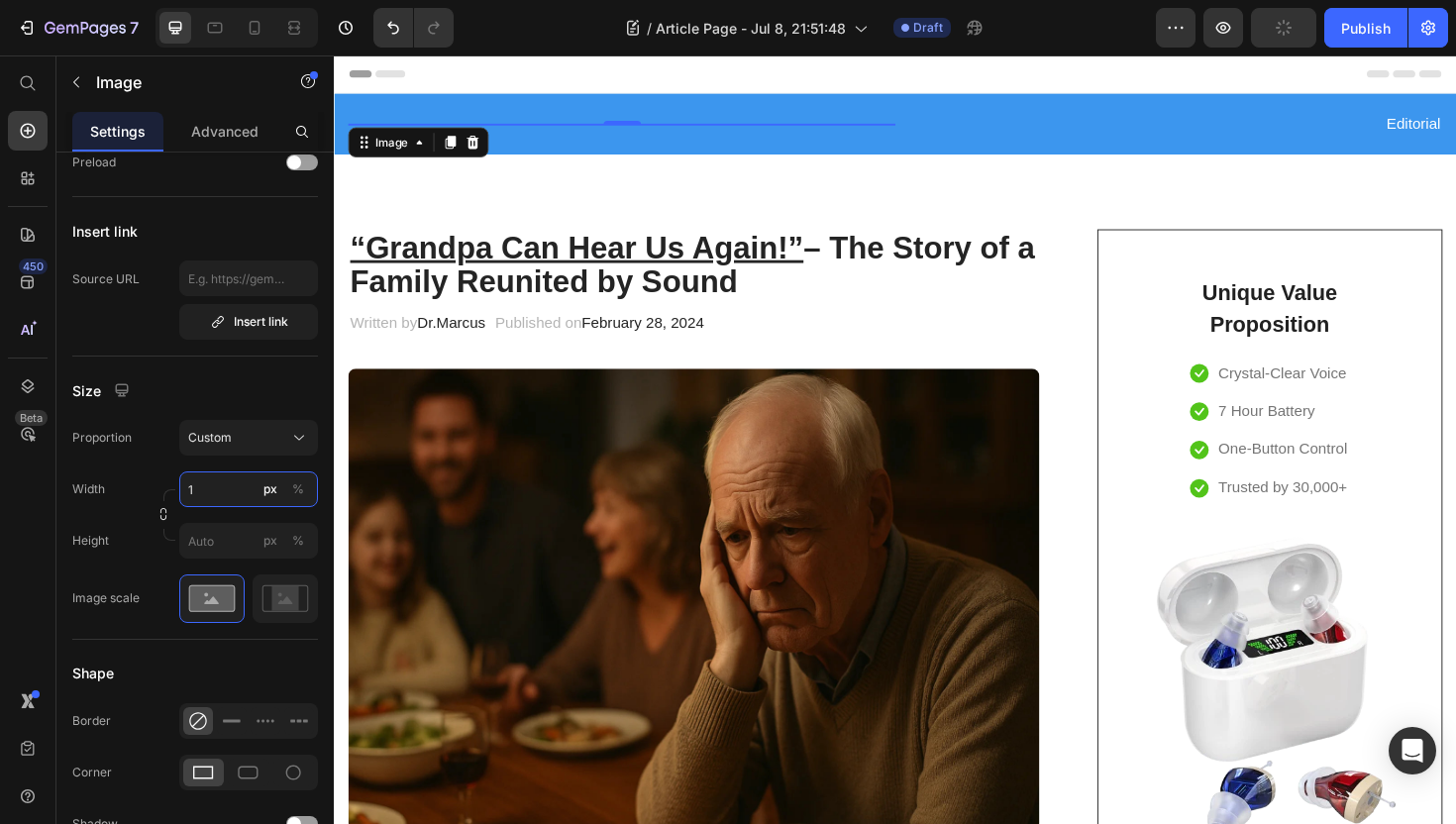 type on "10" 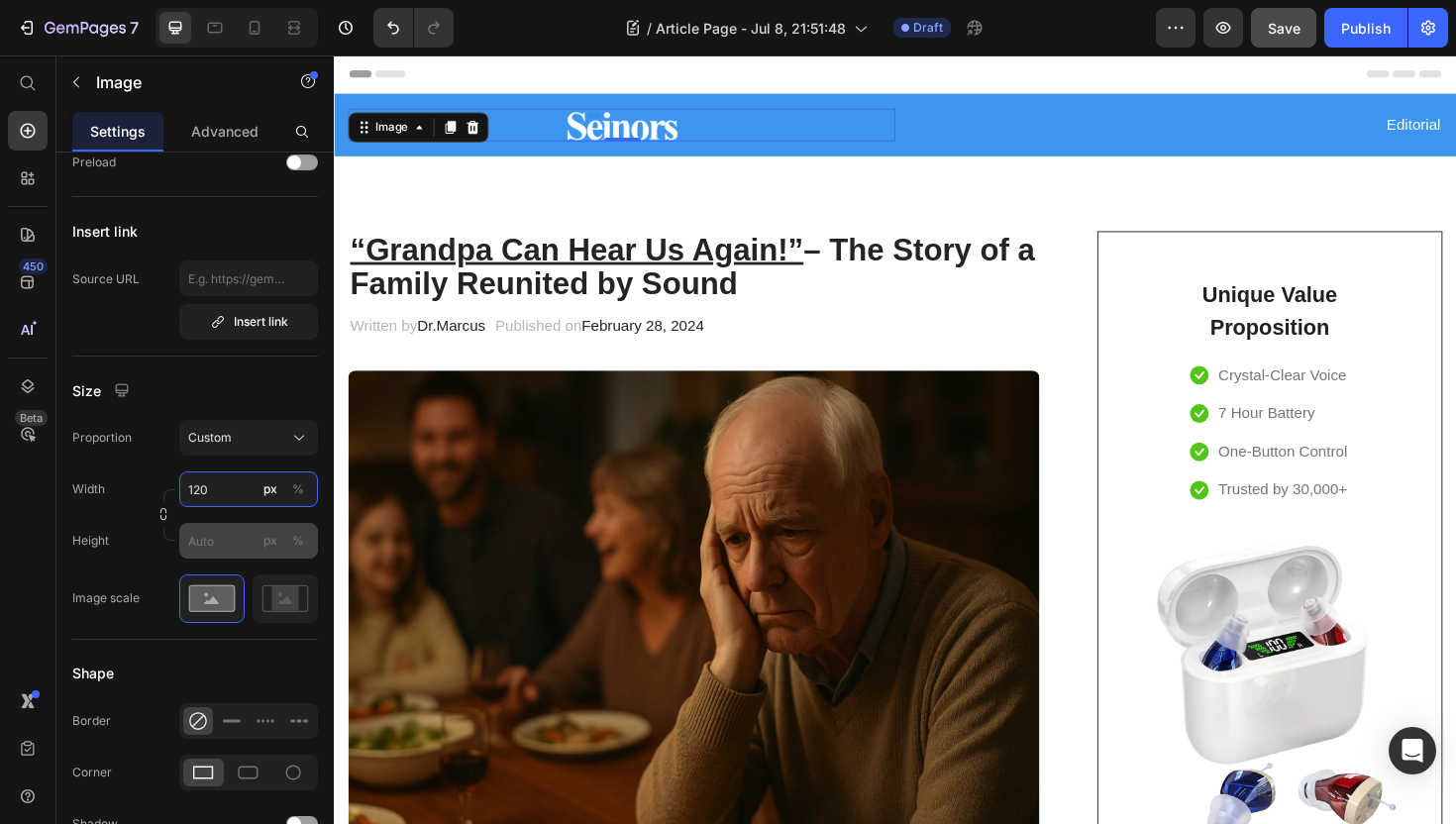 type on "120" 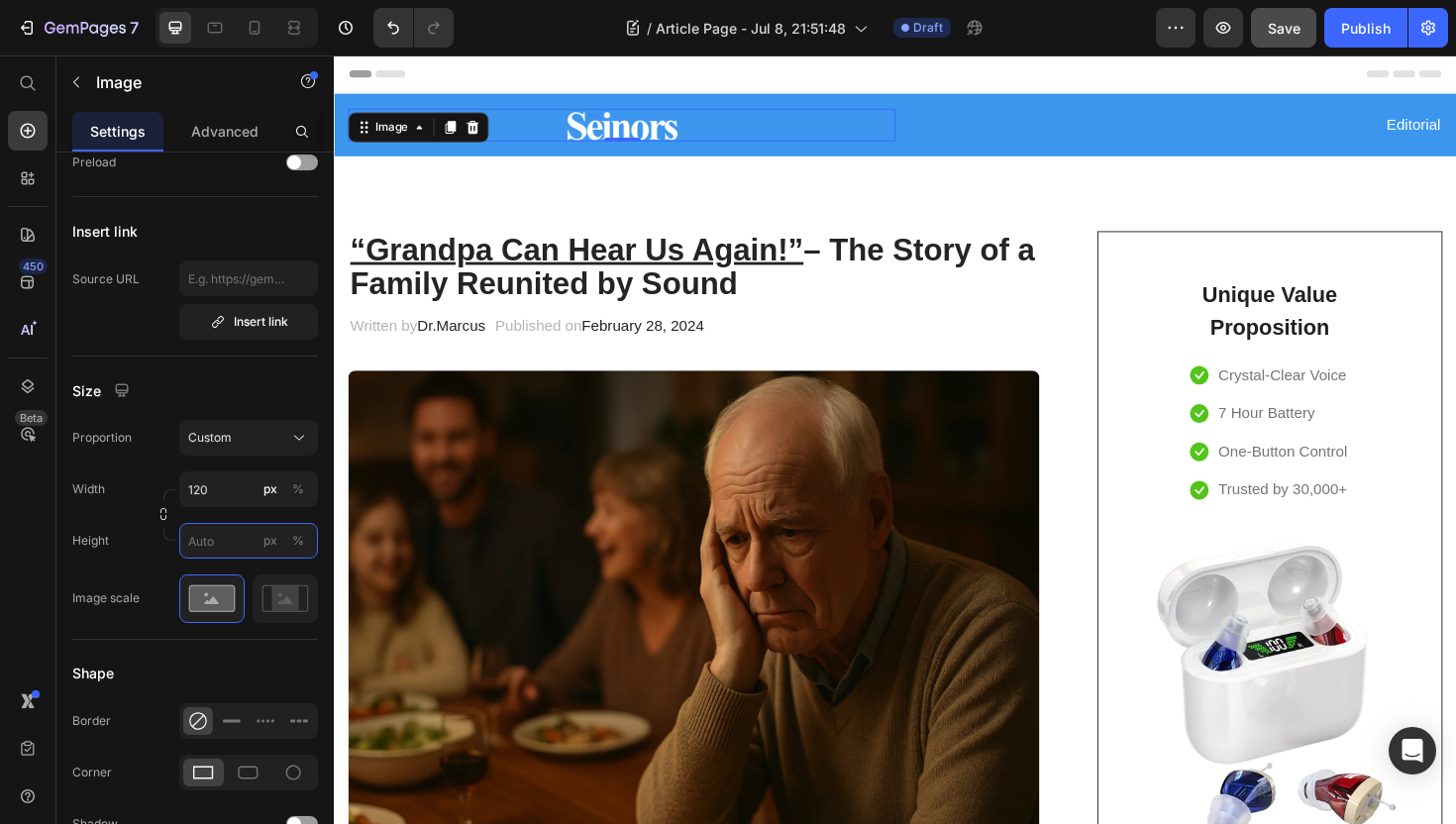 click on "px %" at bounding box center [249, 541] 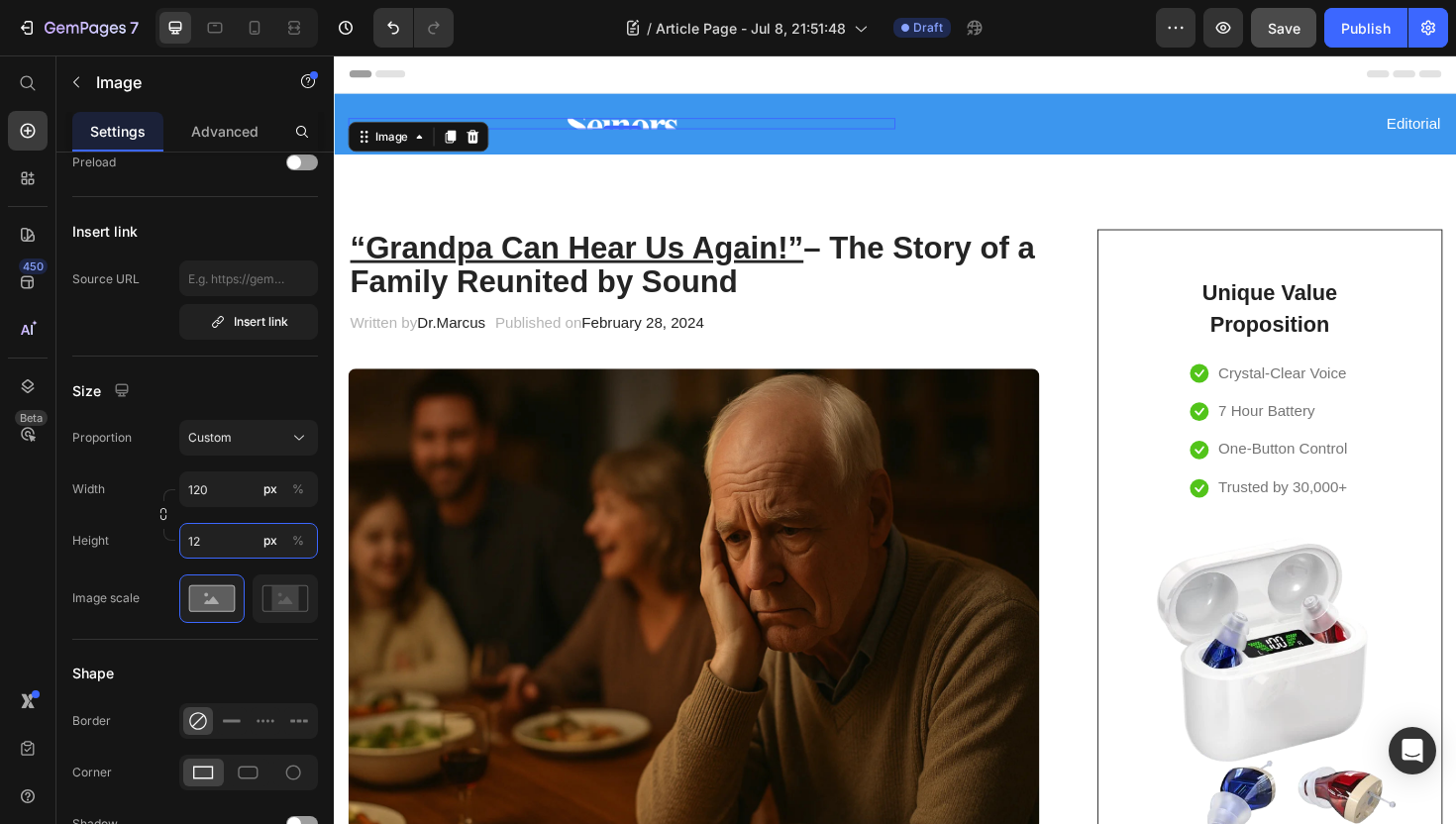type on "1" 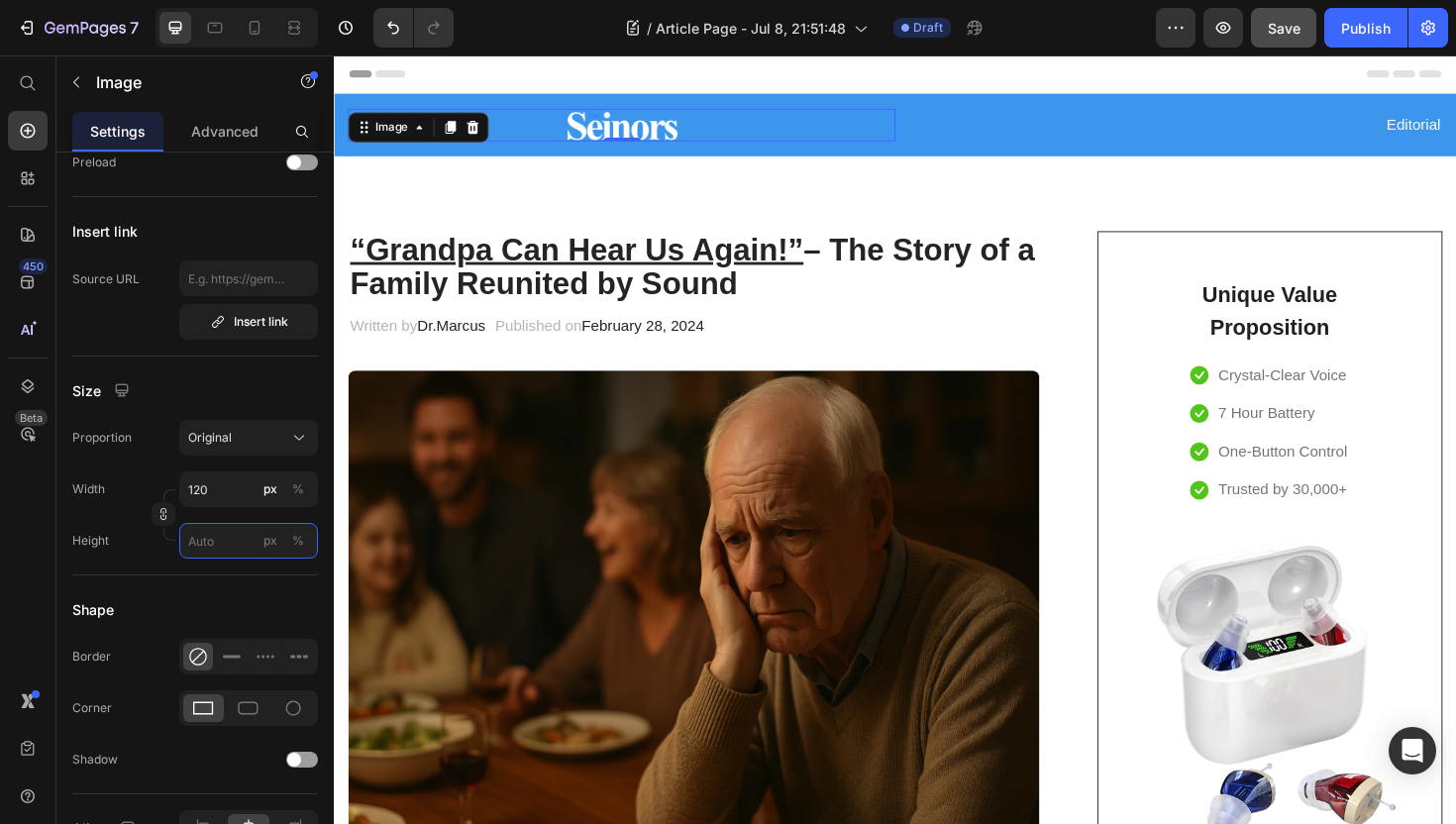 click on "px %" at bounding box center (249, 541) 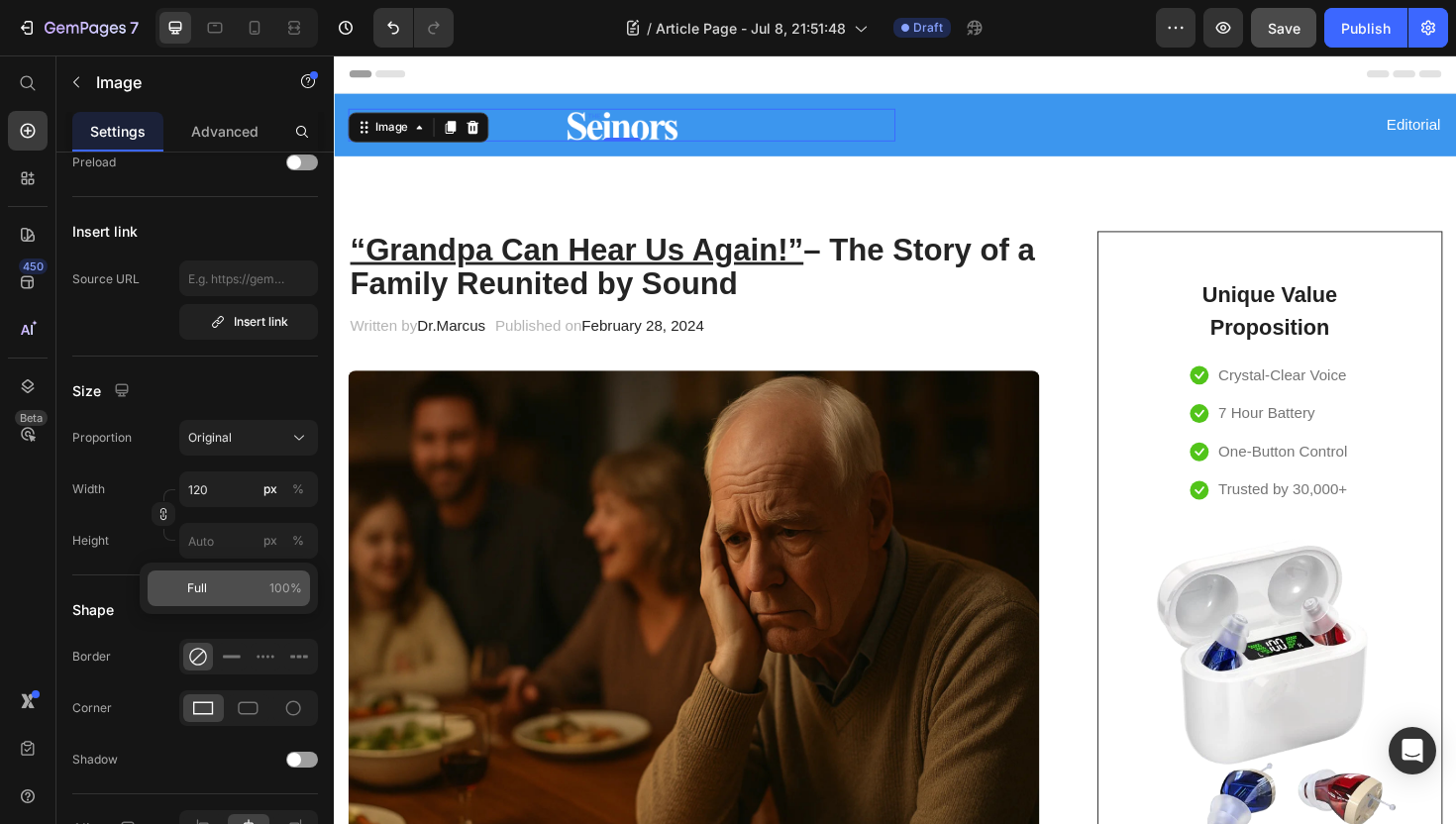 click on "Full 100%" at bounding box center [245, 588] 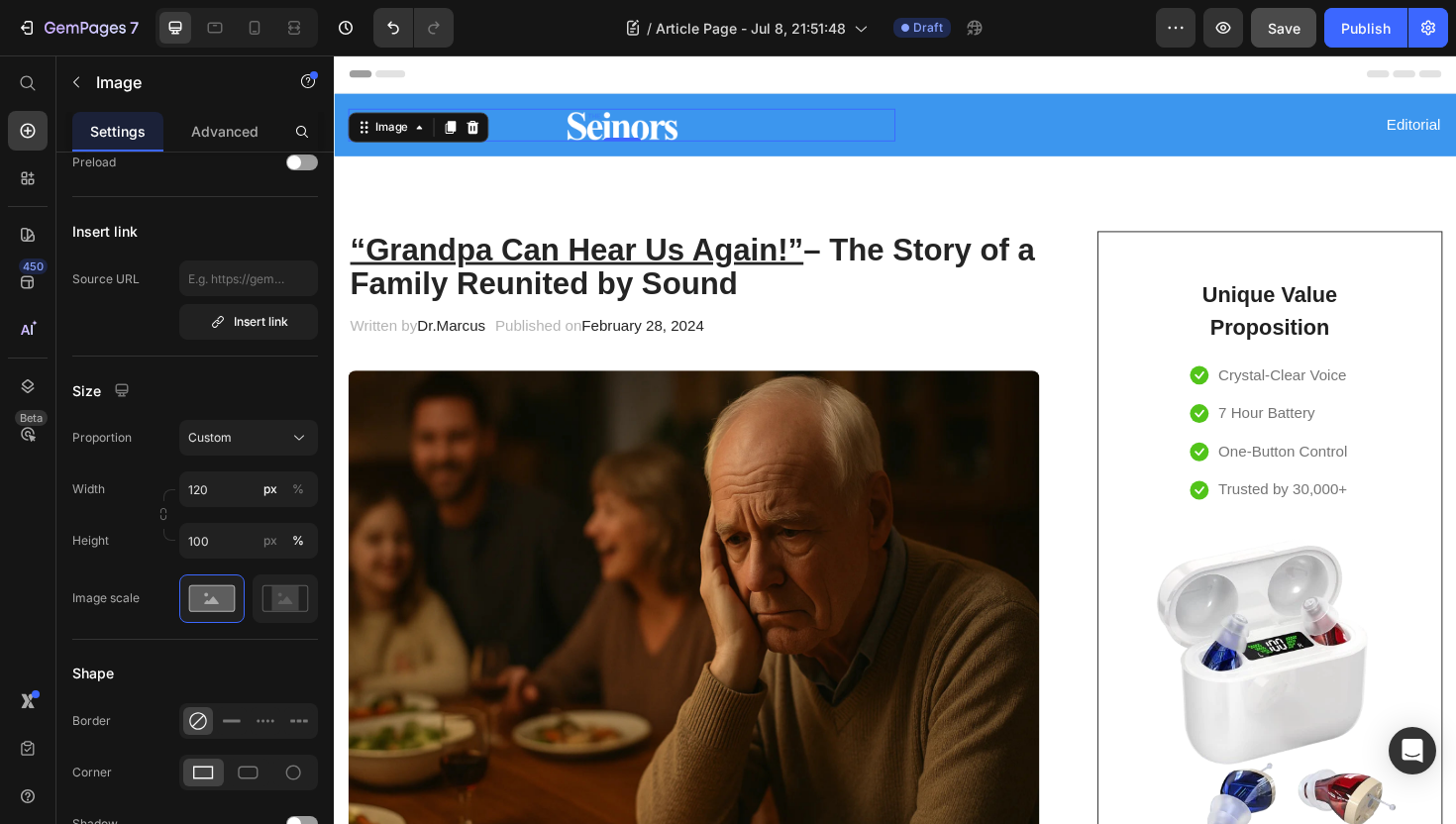 click at bounding box center (638, 129) 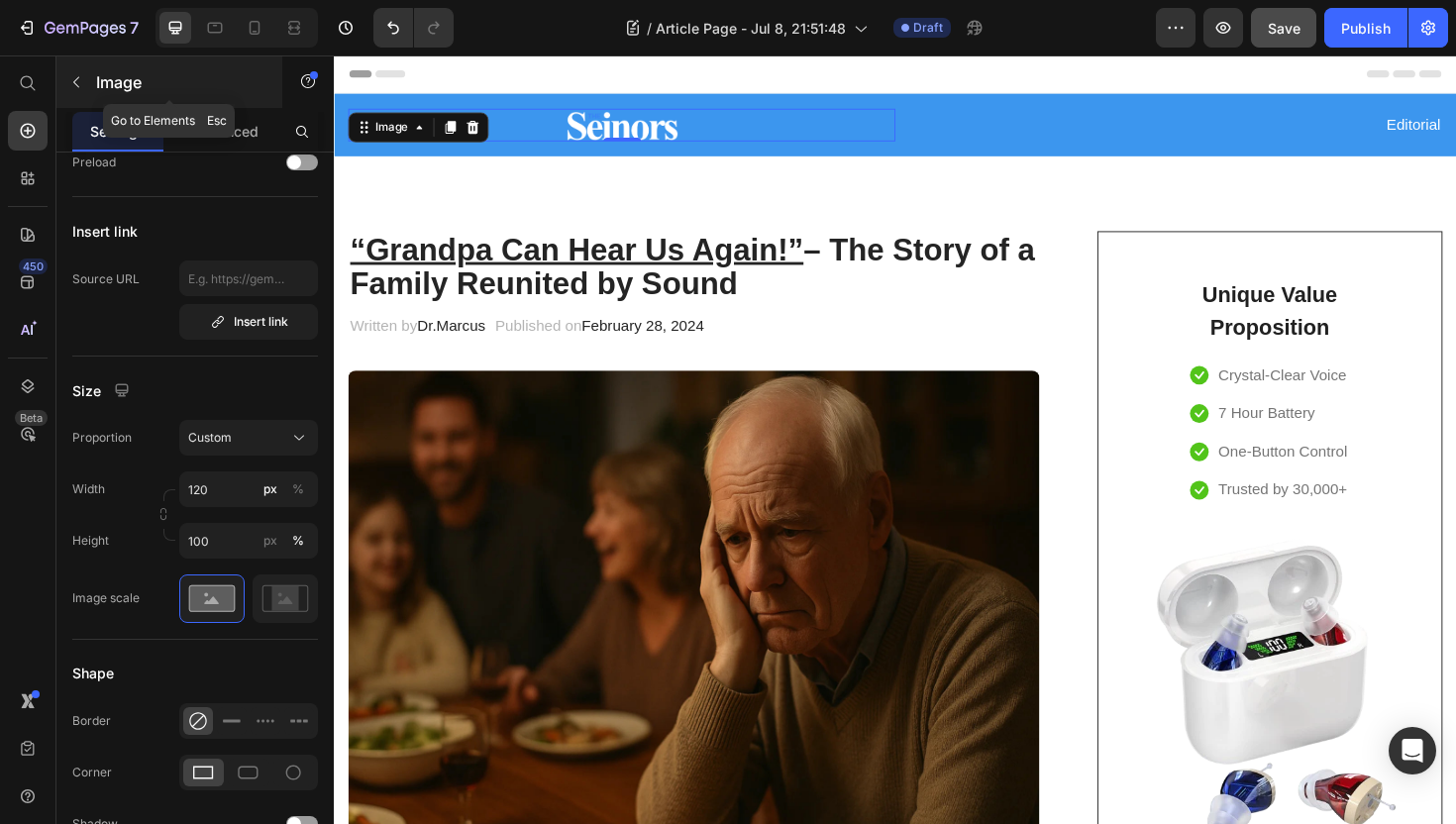 click at bounding box center (76, 82) 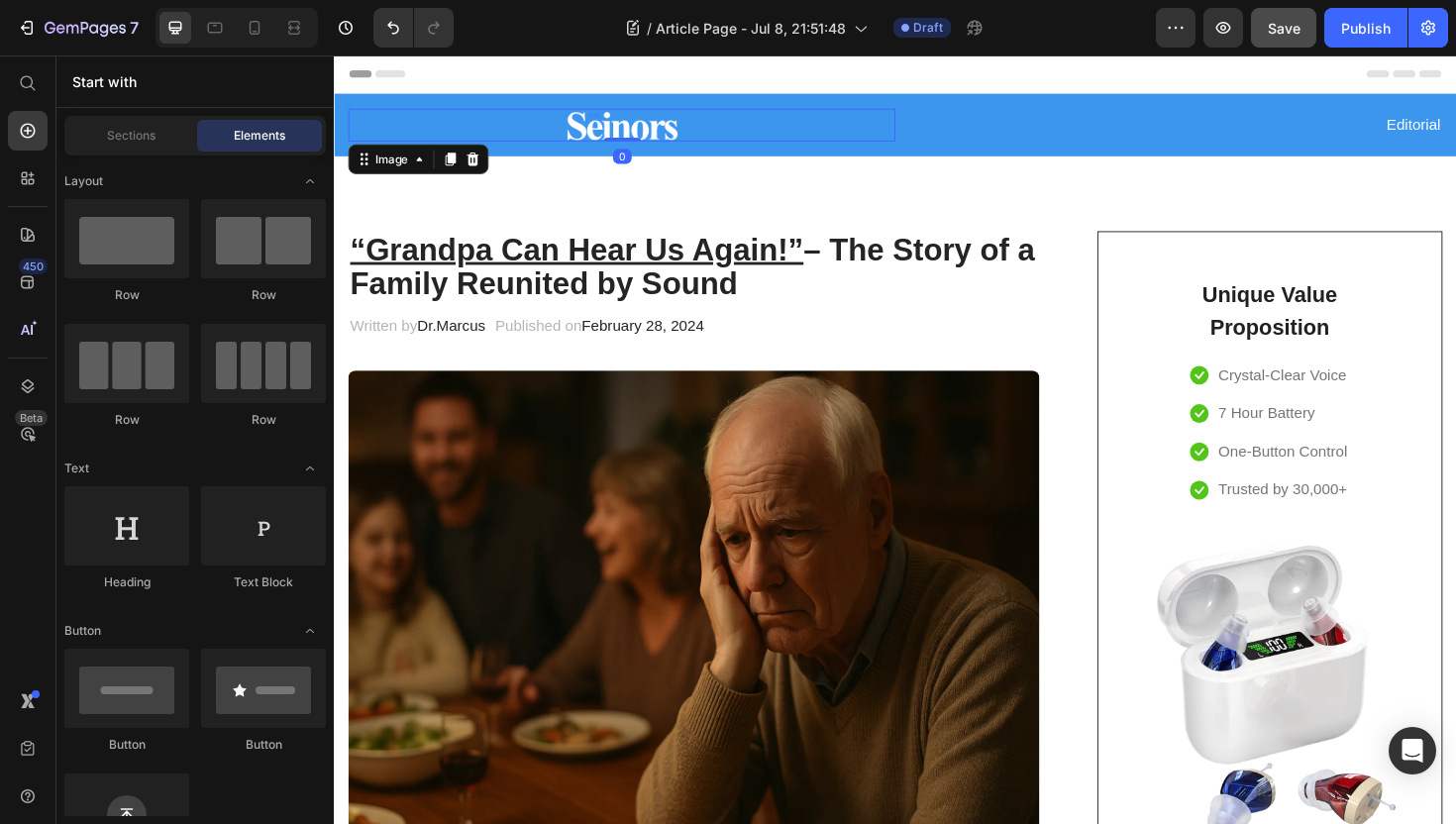click at bounding box center [638, 129] 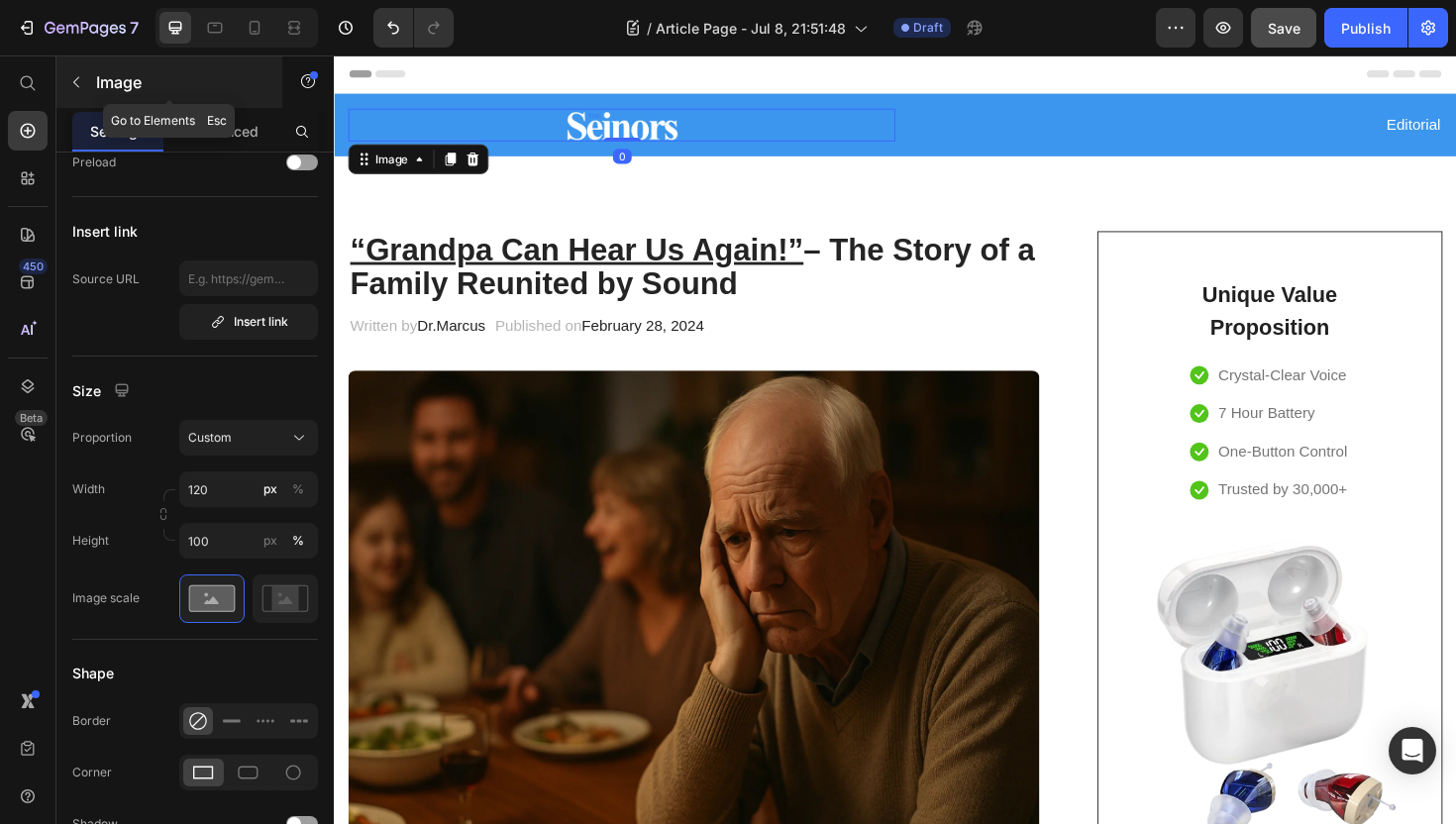 click 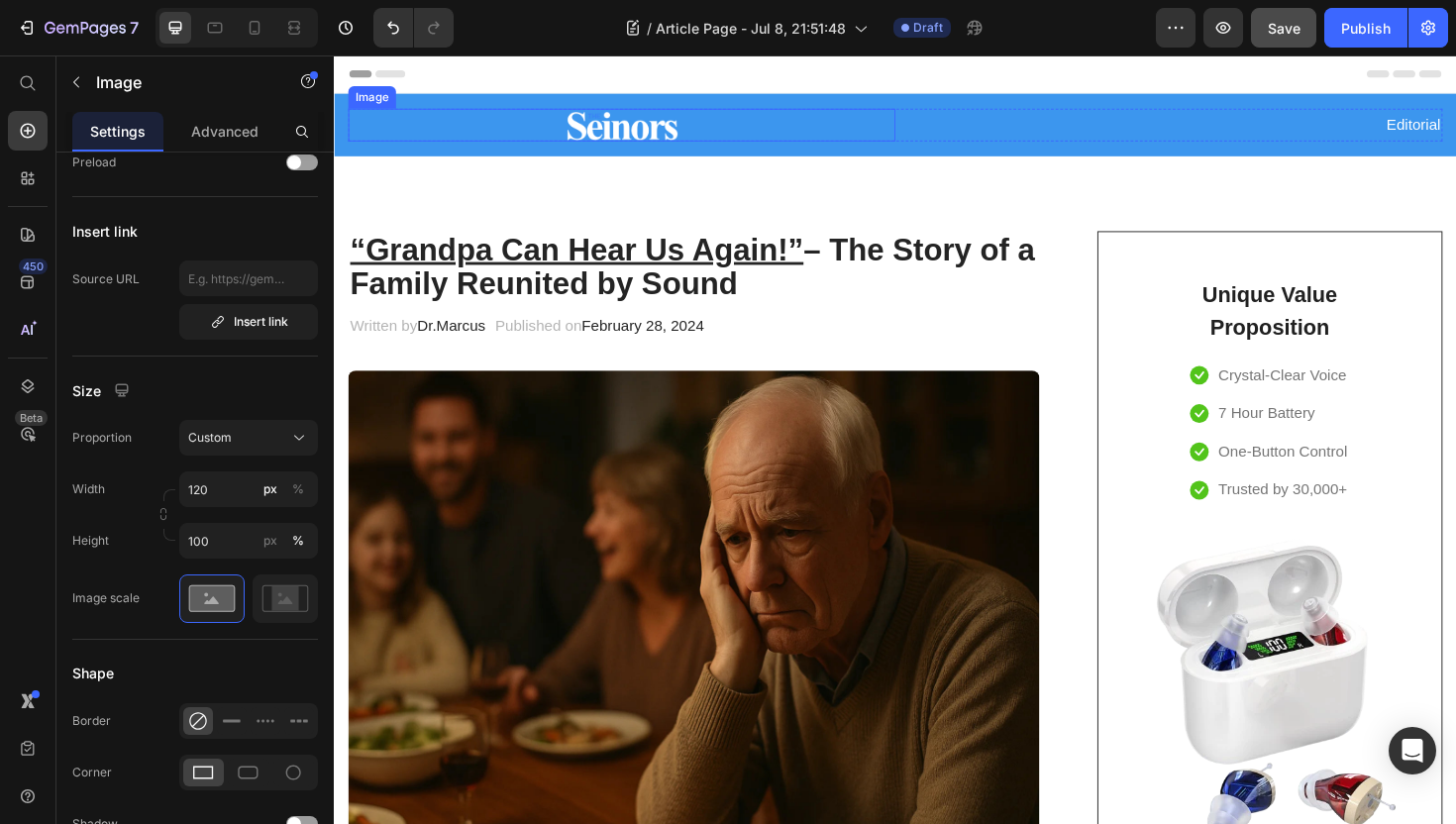 click at bounding box center [638, 129] 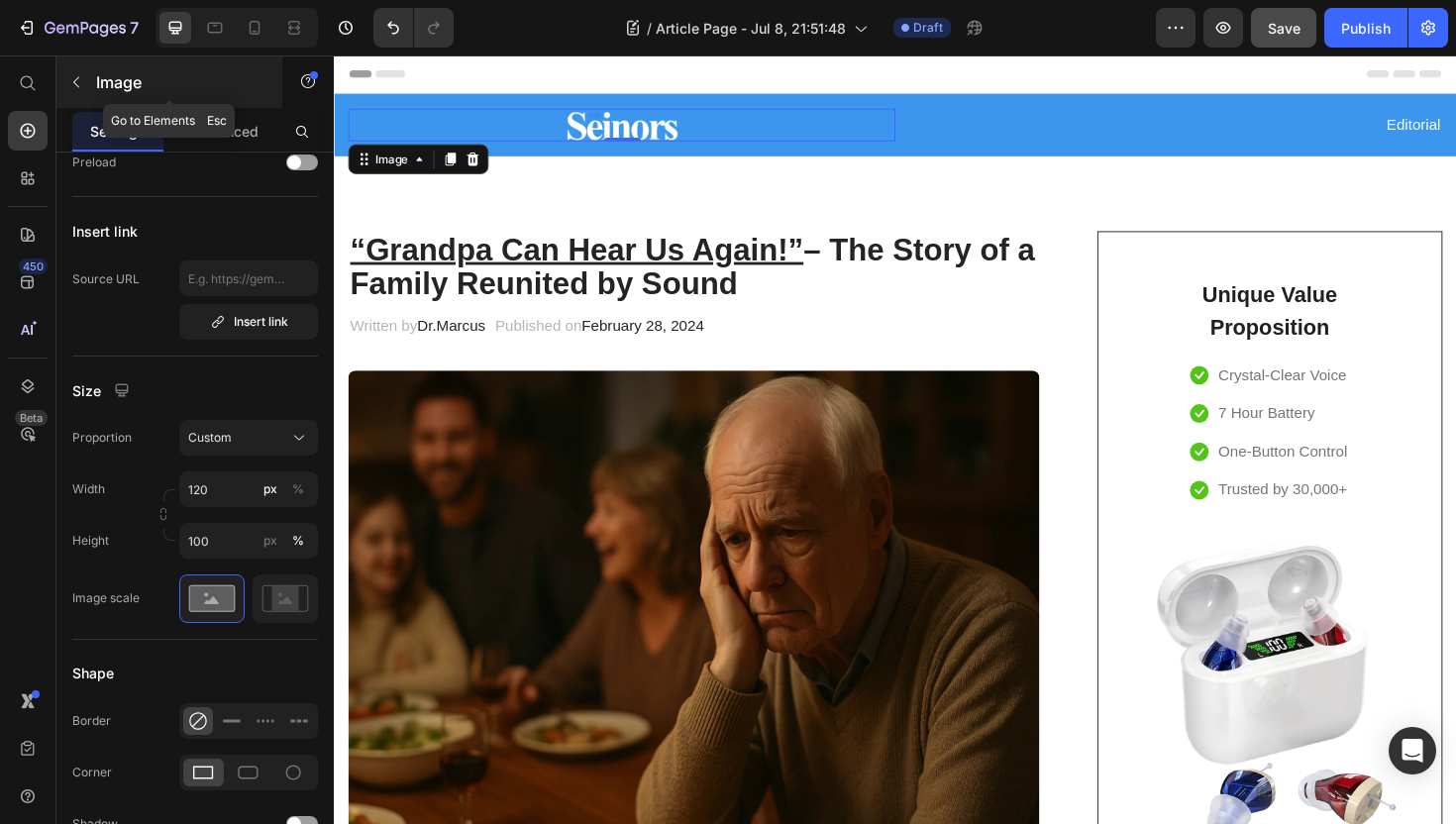 click at bounding box center [76, 82] 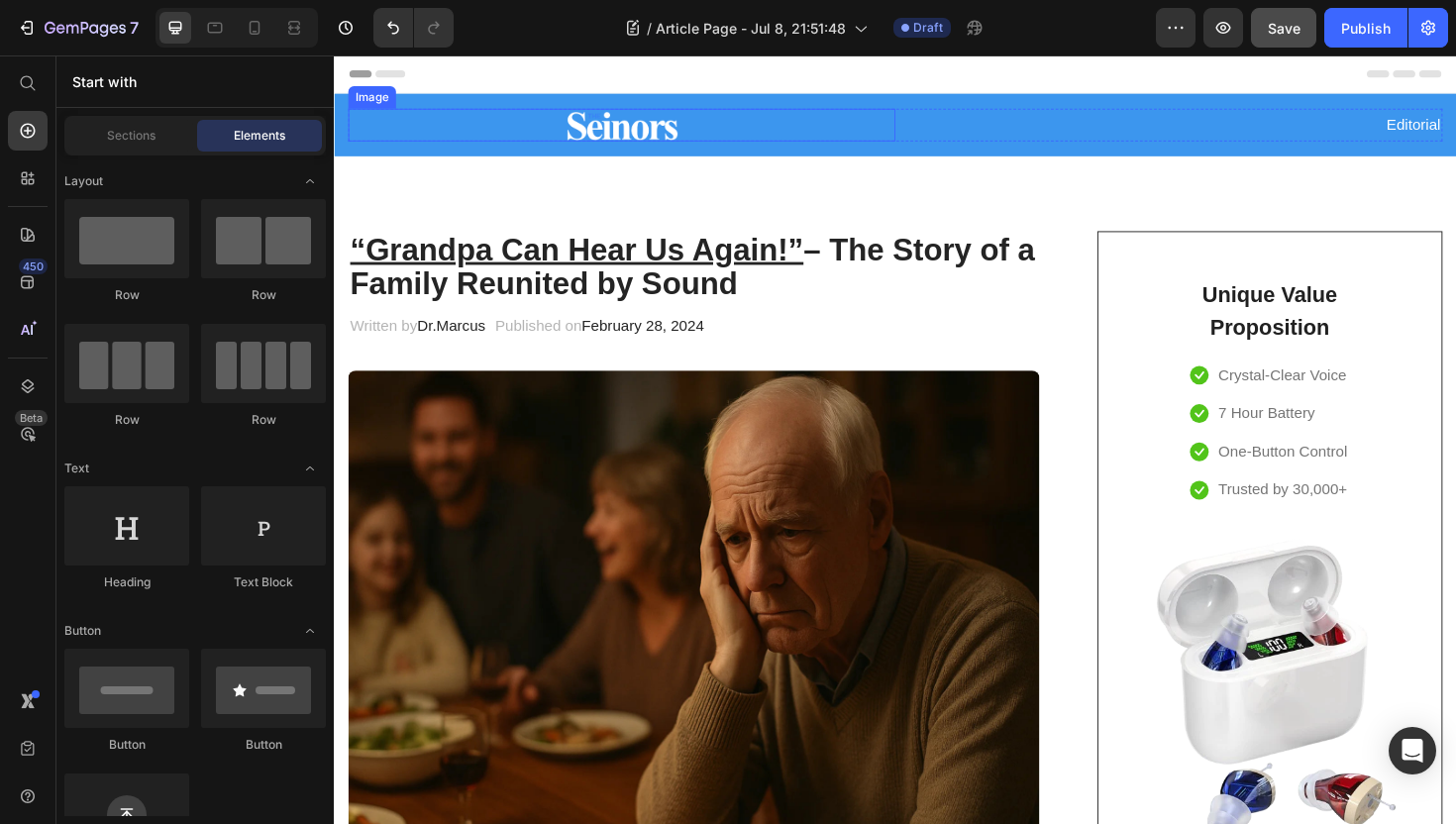 click at bounding box center [638, 129] 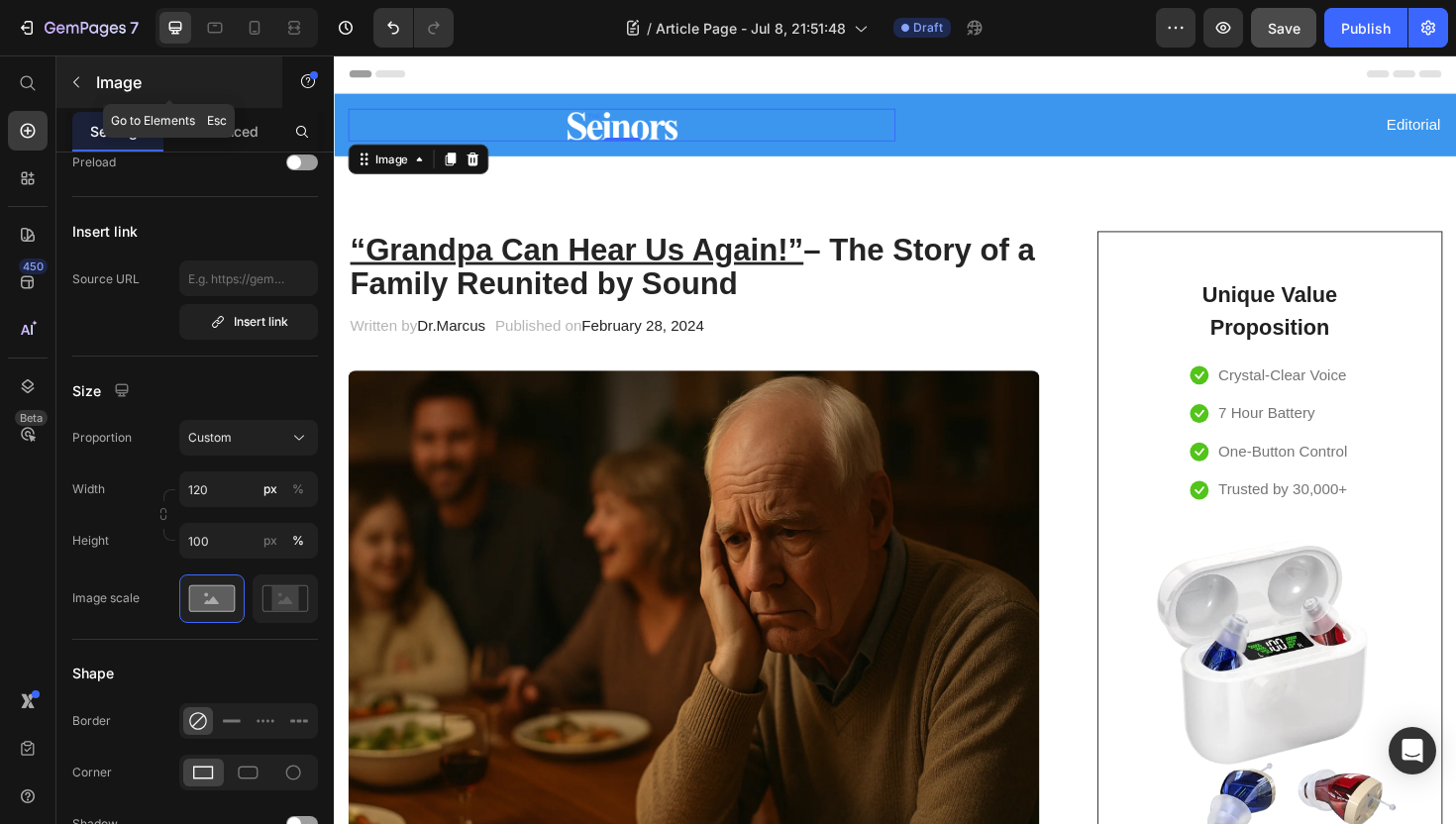 click at bounding box center [76, 82] 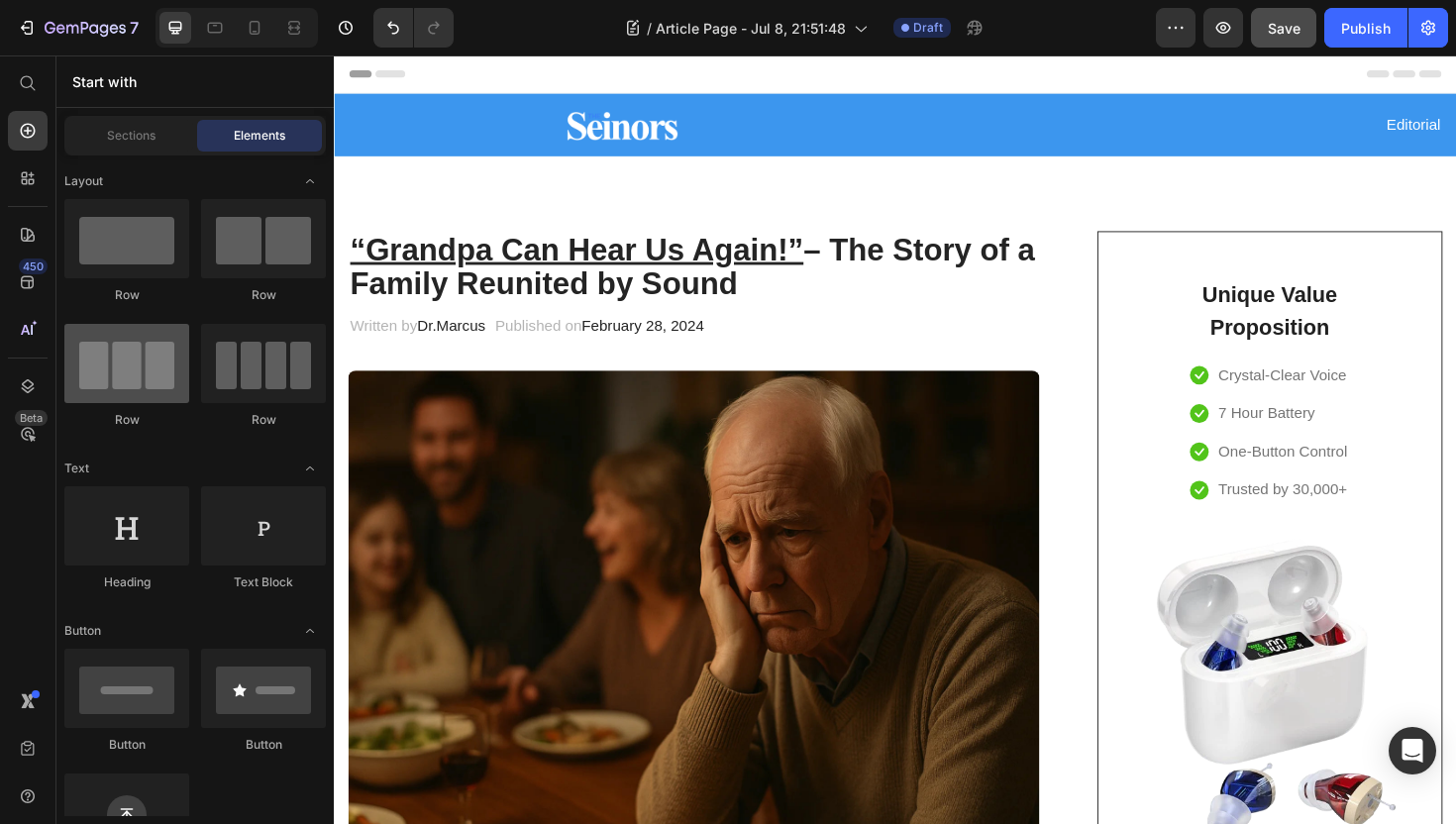click at bounding box center (127, 363) 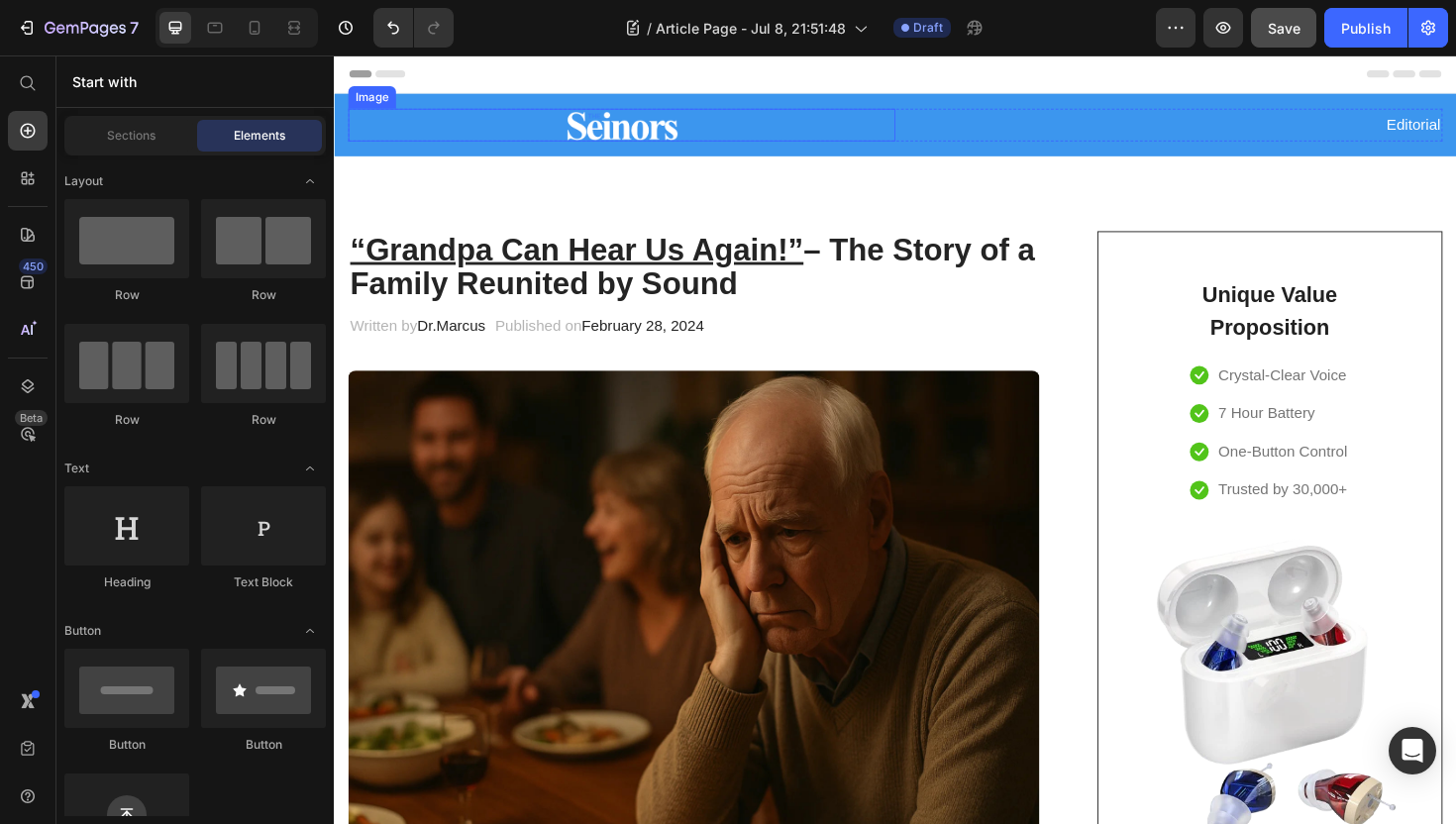 click at bounding box center (638, 129) 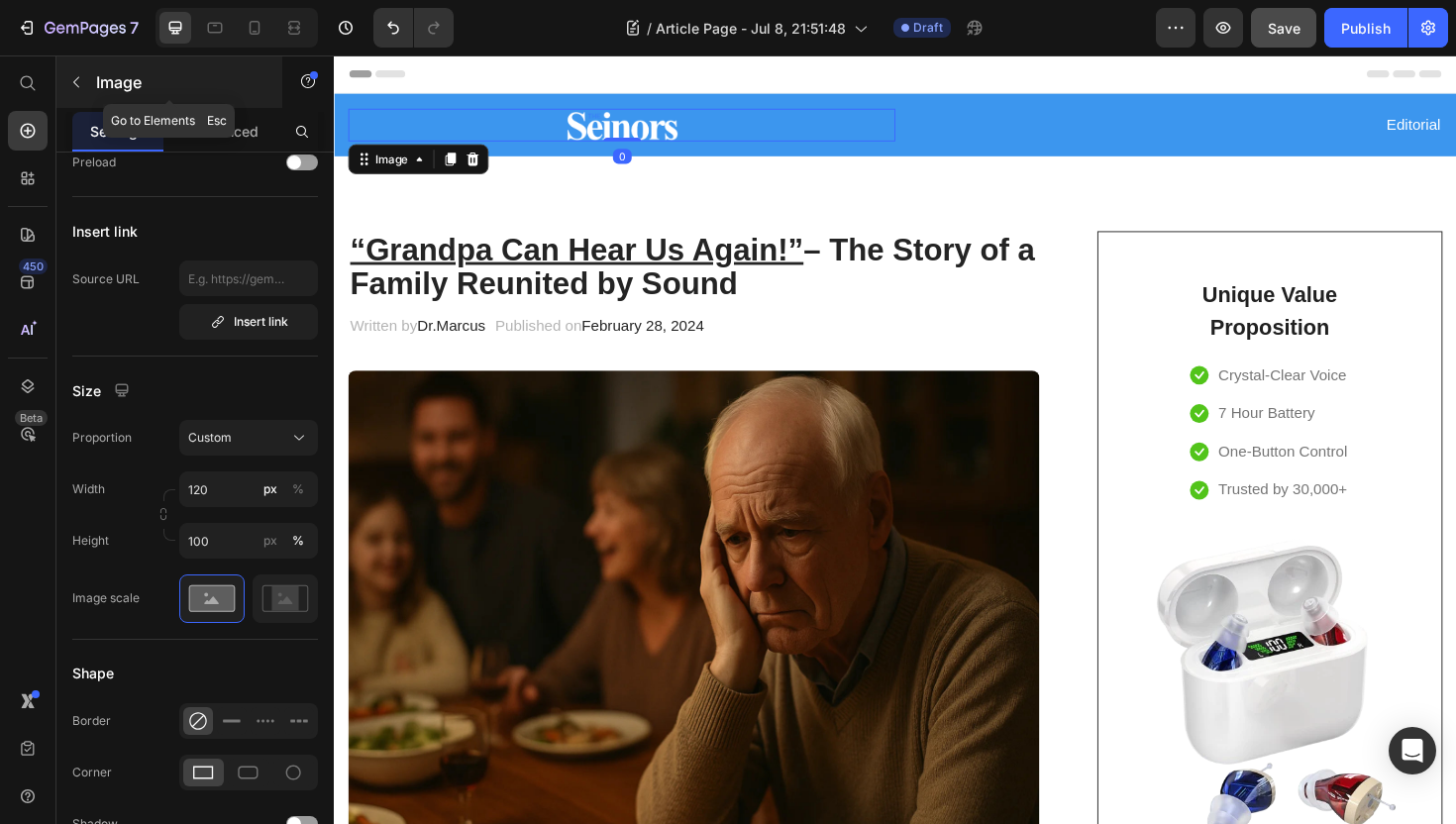click 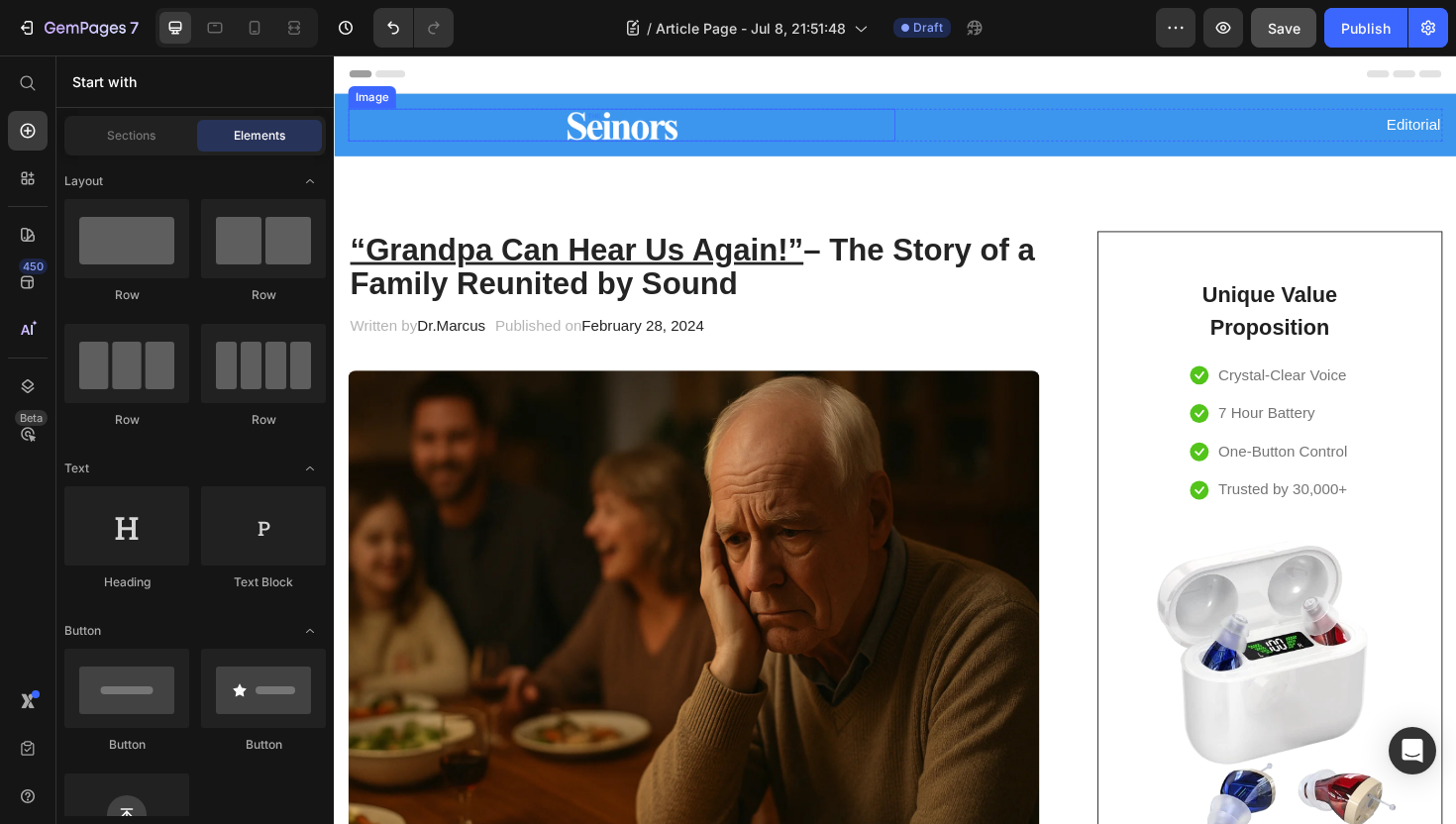 click on "Image" at bounding box center [638, 129] 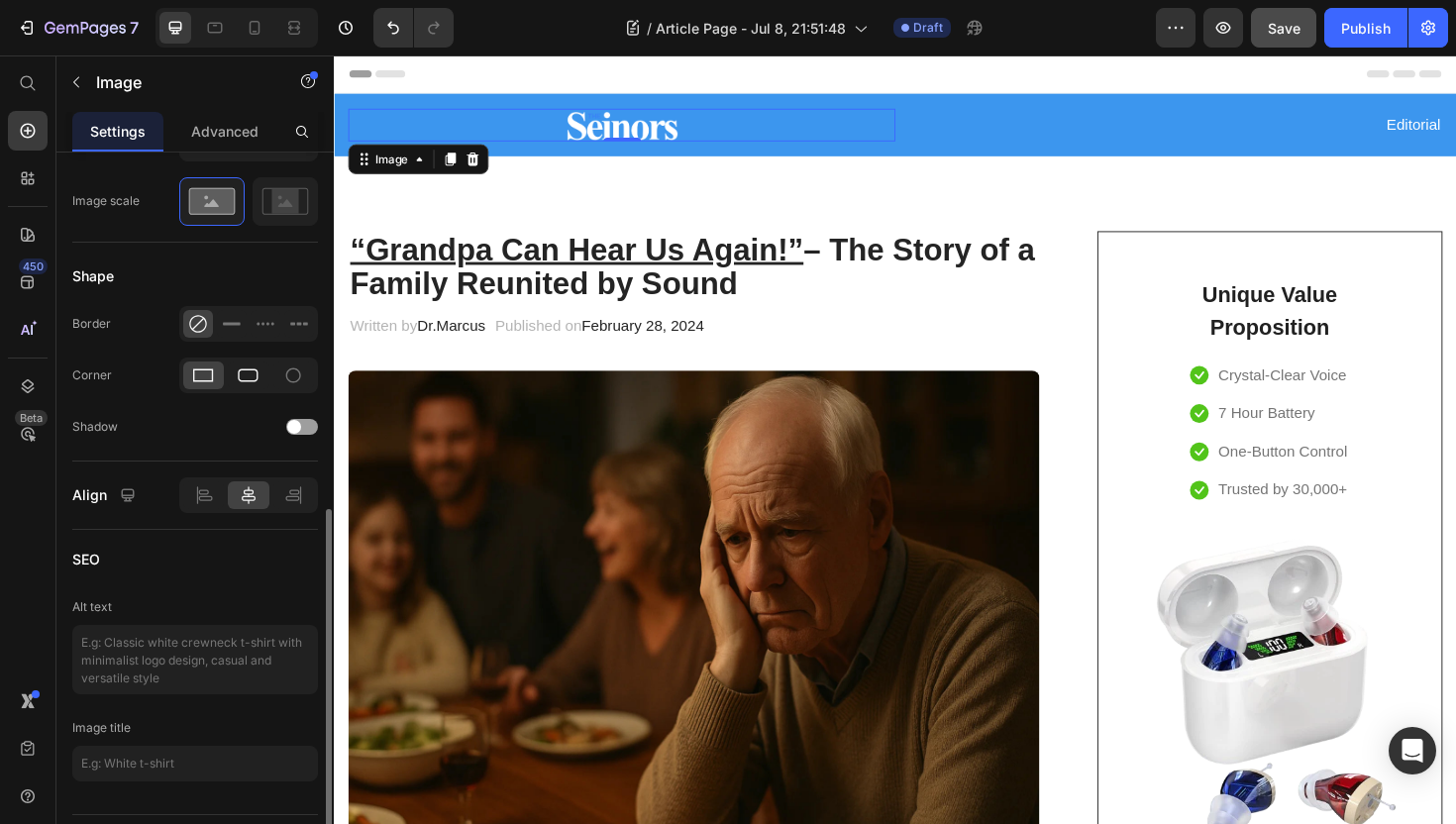 scroll, scrollTop: 781, scrollLeft: 0, axis: vertical 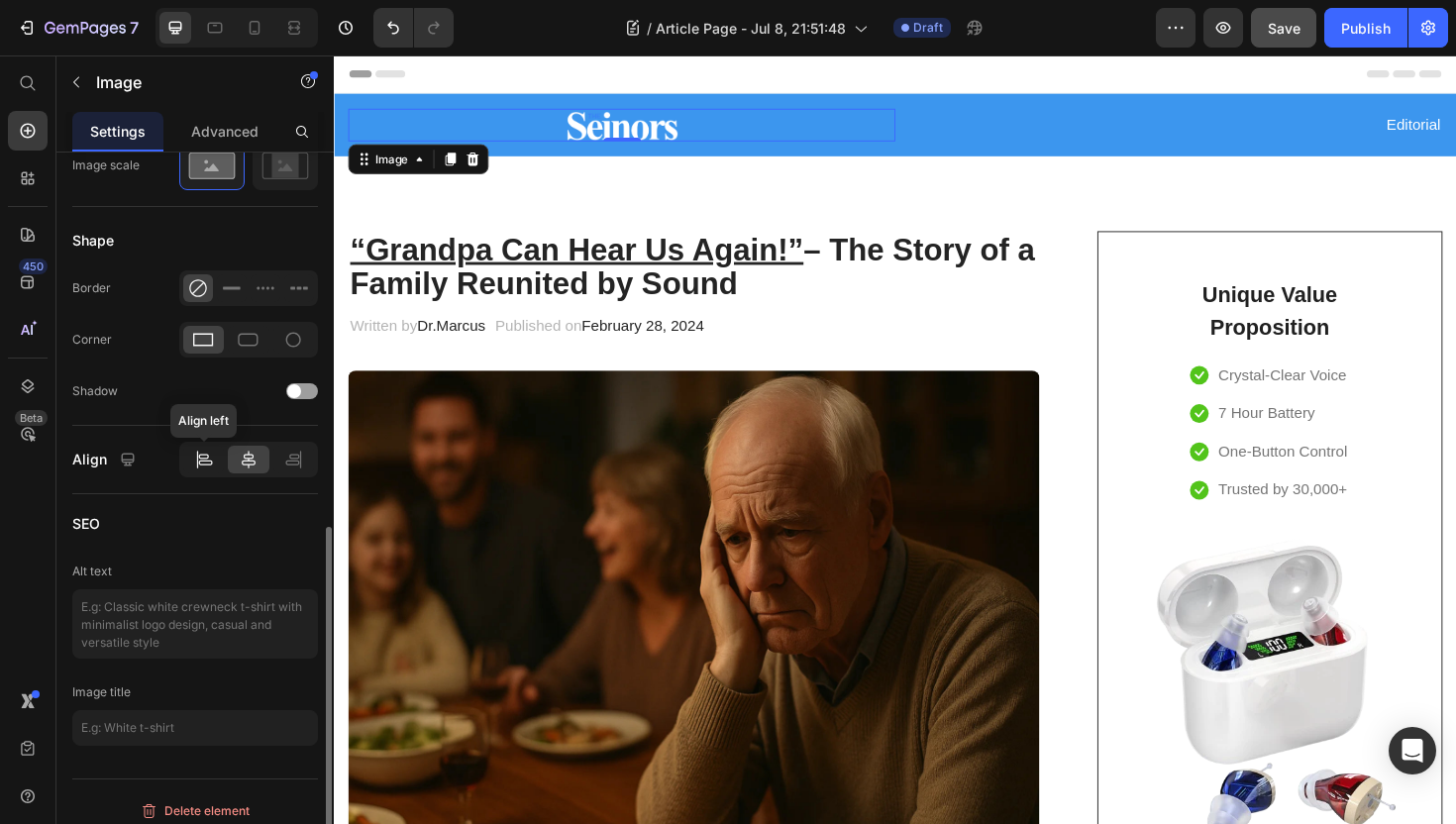 click 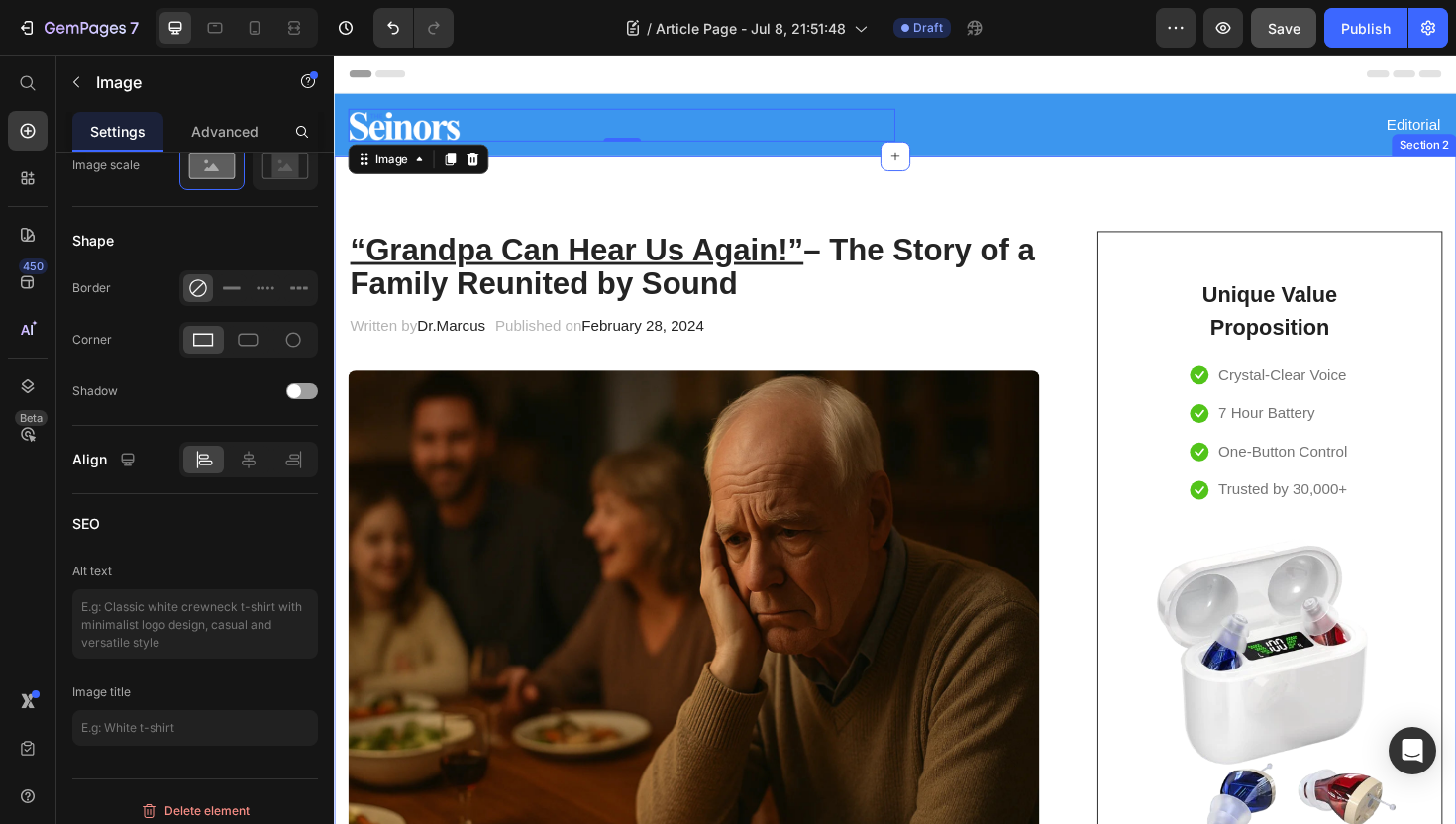 click on "“Grandpa Can Hear Us Again!”  – The Story of a Family Reunited by Sound Heading Written by  [NAME]   Text block Published on  [DATE] Text block Row Image It was a simple moment at the dinner table that changed everything. 65-year-old  [NAME]  had been straining to catch bits and pieces of the conversation, smiling and nodding along though he barely heard a word. His hearing loss had slowly pushed him into silence. One night, as his grandchildren giggled over a secret joke, [NAME] sat there feeling left out and heartbroken. Little did he know, a tiny new device called  ReliefHearing  was about to bring the noise of life back into his world – along with tears of joy. Text block Feeling Left Out:  The Silent Struggle of Hearing Loss Heading . Why? In [NAME]’s case, it was a mix of pride, stigma, and frustration. He had tried to cope without help, until the day he knew something had to change. Text block
Icon The problem wasn’t for lack of trying Text block Row Icon ." at bounding box center [928, 4434] 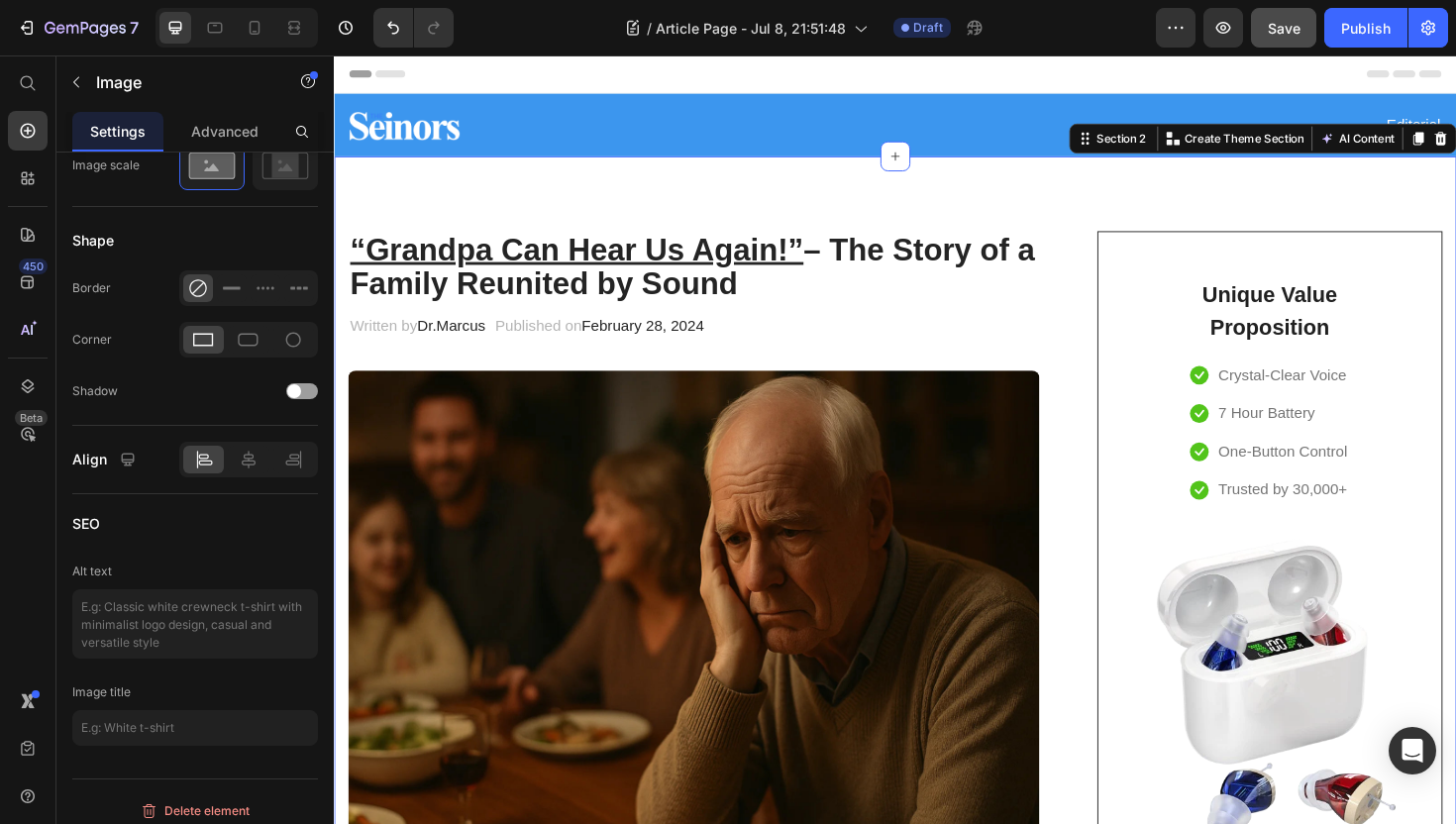 scroll, scrollTop: 0, scrollLeft: 0, axis: both 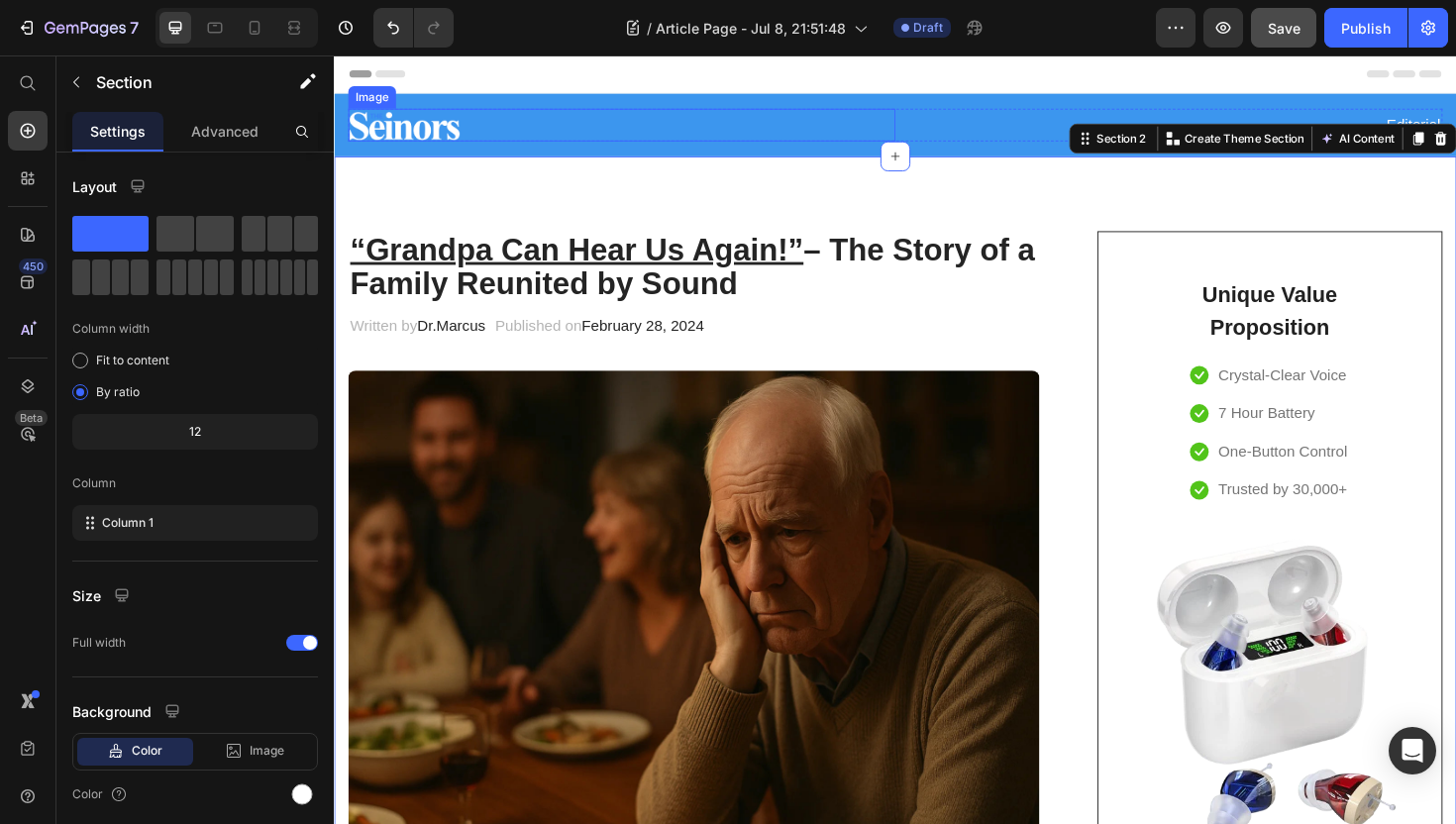 click at bounding box center [638, 129] 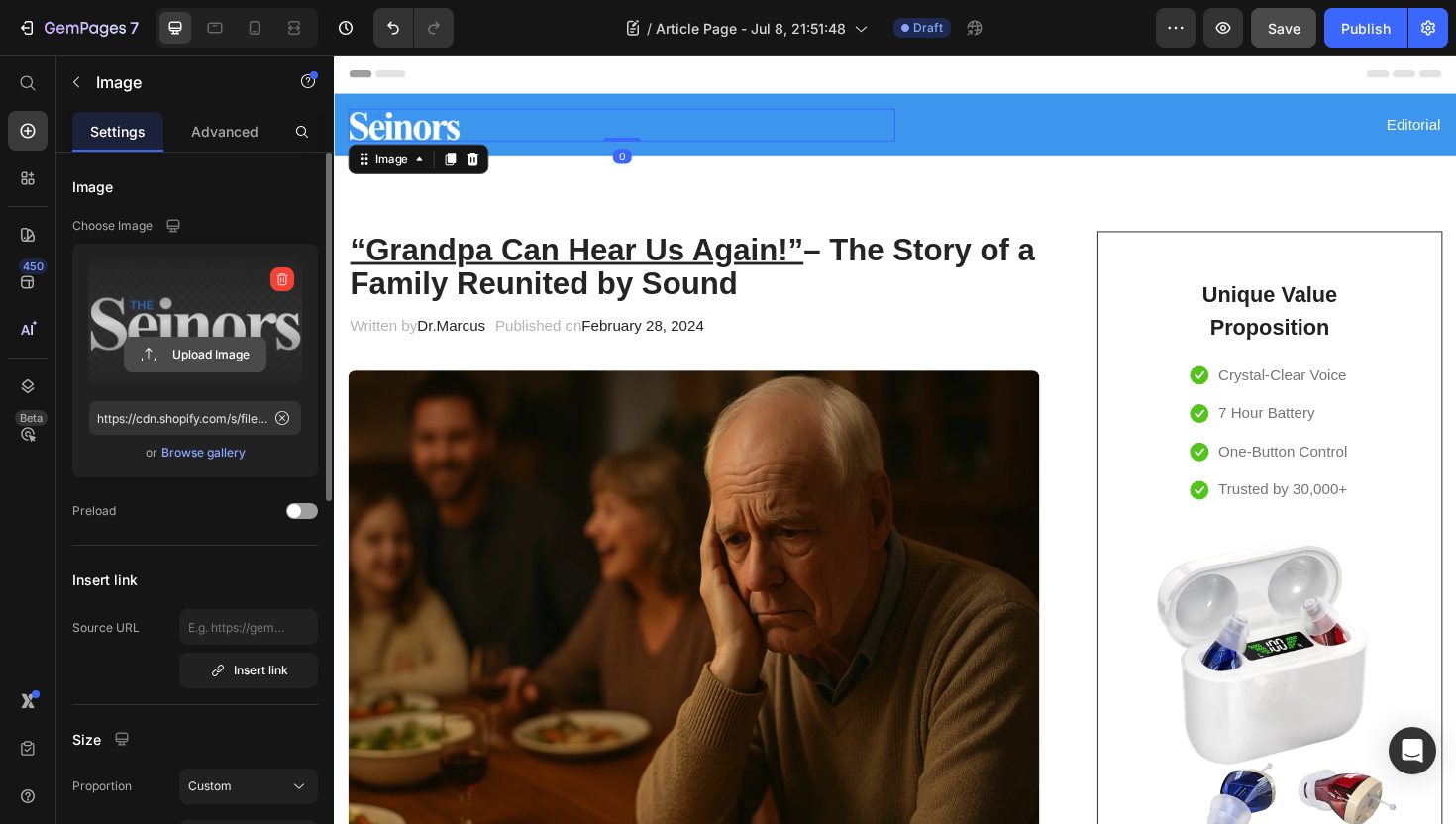 click 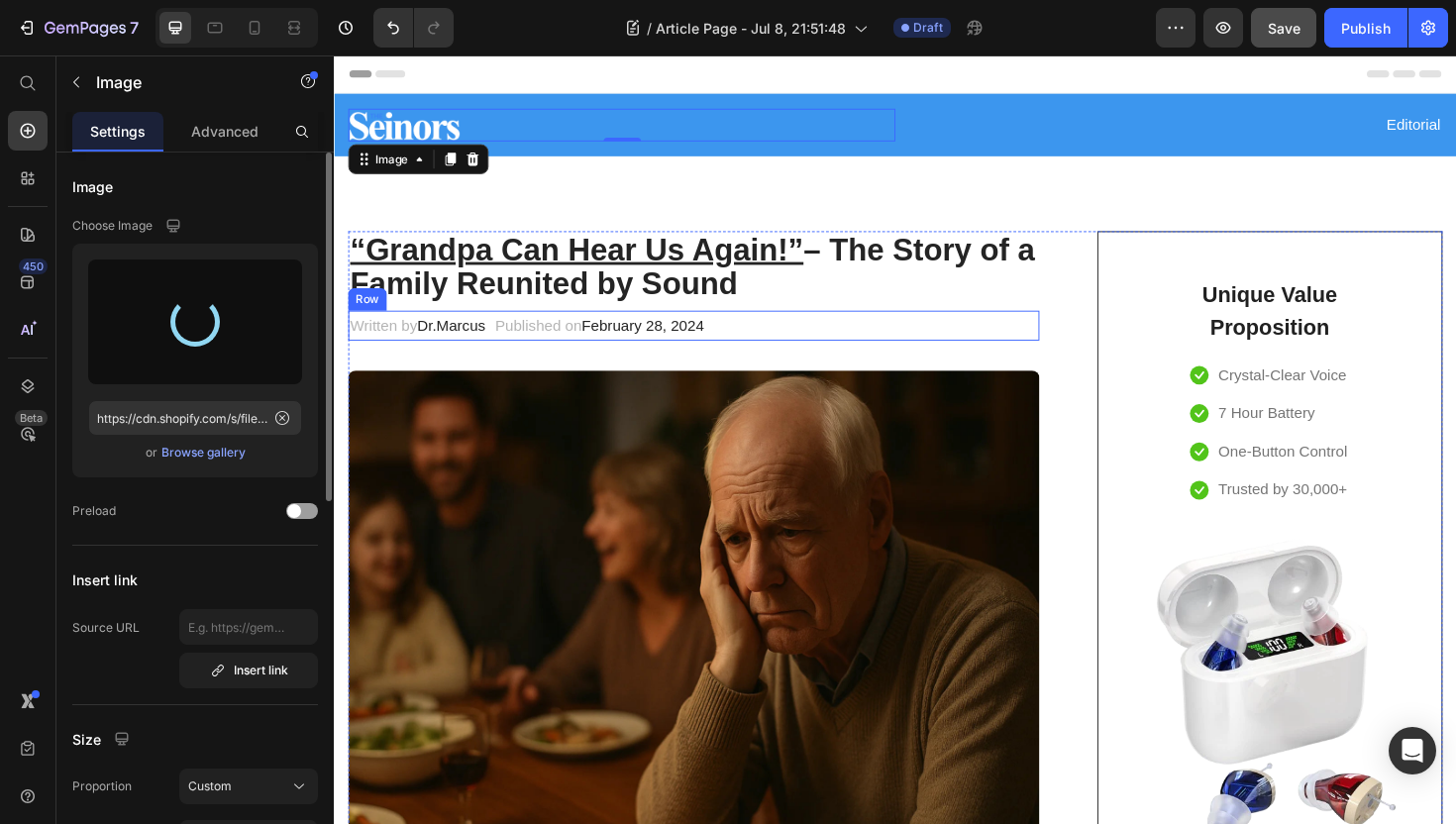 type on "https://cdn.shopify.com/s/files/1/0746/9921/1048/files/gempages_555058206901011322-5d4bfe65-f013-4ec7-b9e7-acae281be23b.webp" 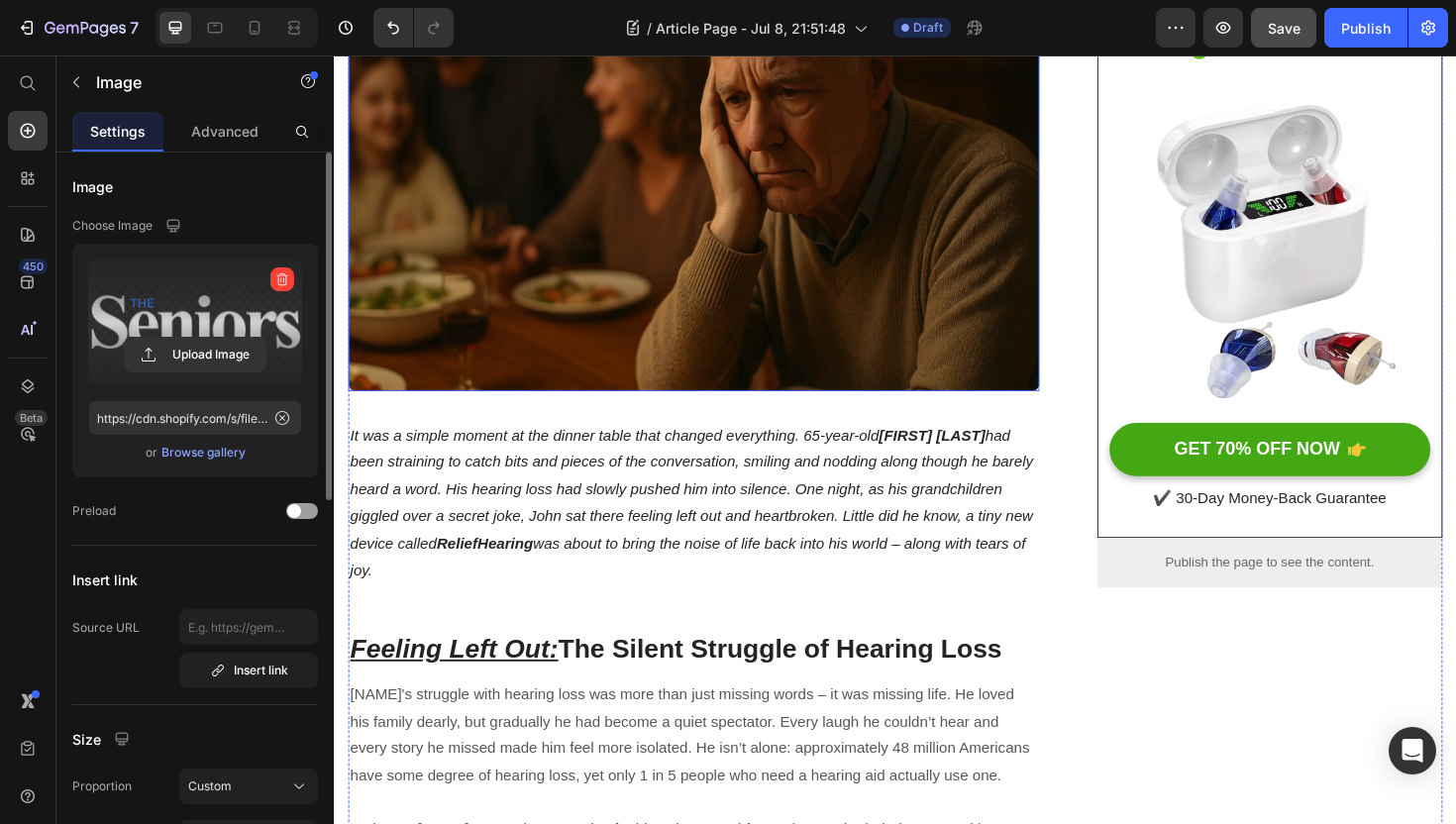 scroll, scrollTop: 420, scrollLeft: 0, axis: vertical 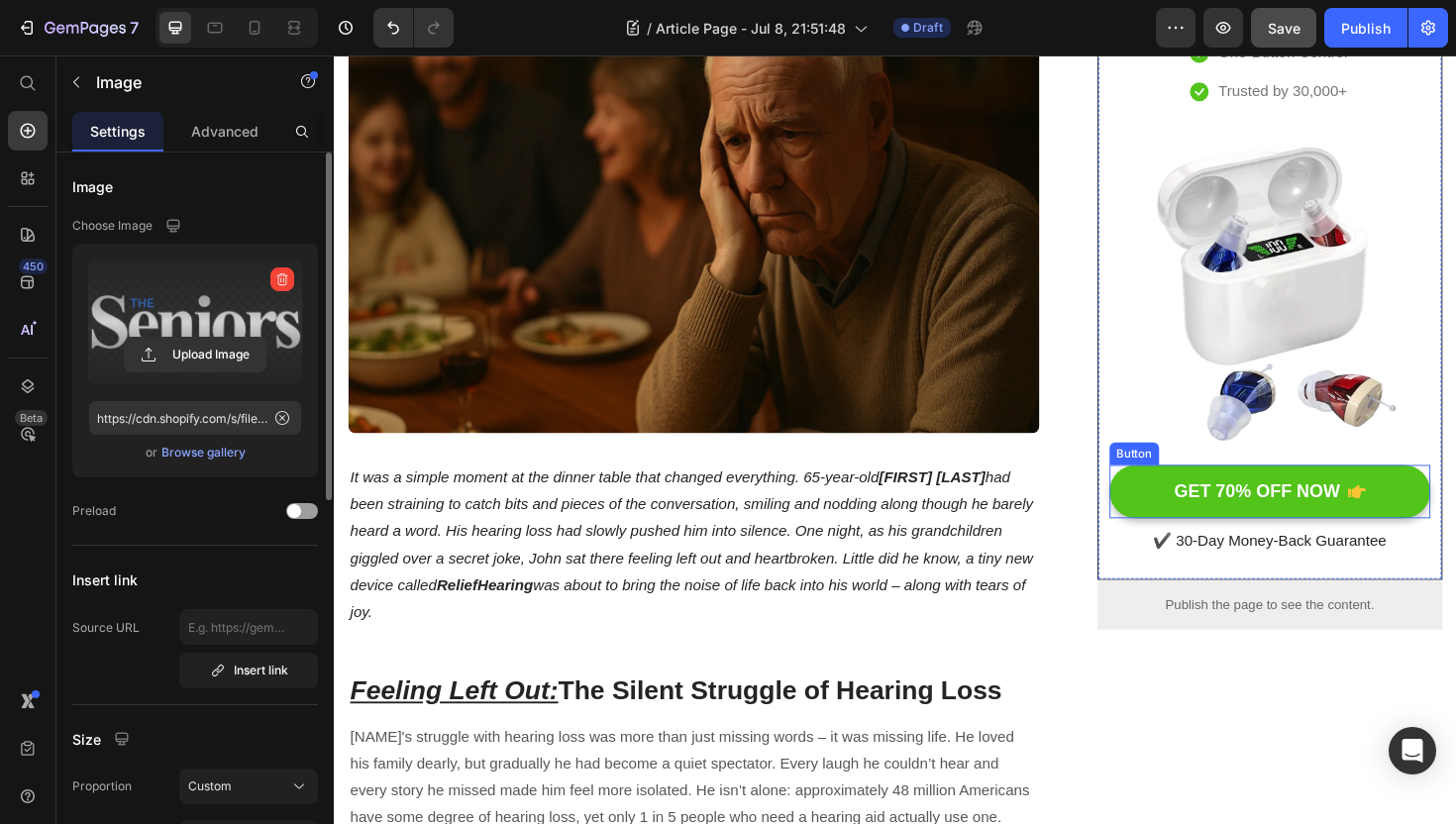 click on "GET 70% OFF NOW" at bounding box center [1324, 517] 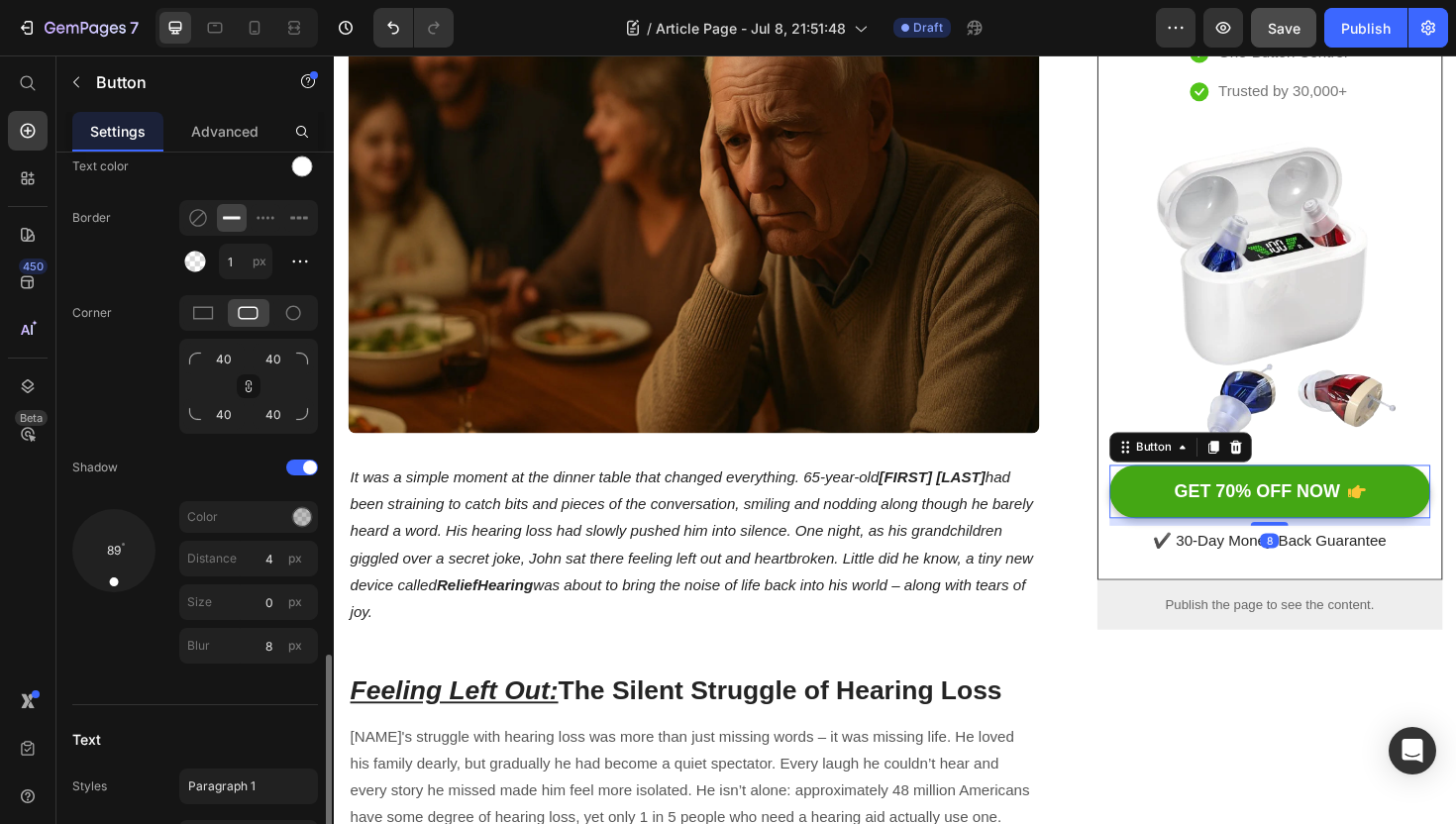 scroll, scrollTop: 523, scrollLeft: 0, axis: vertical 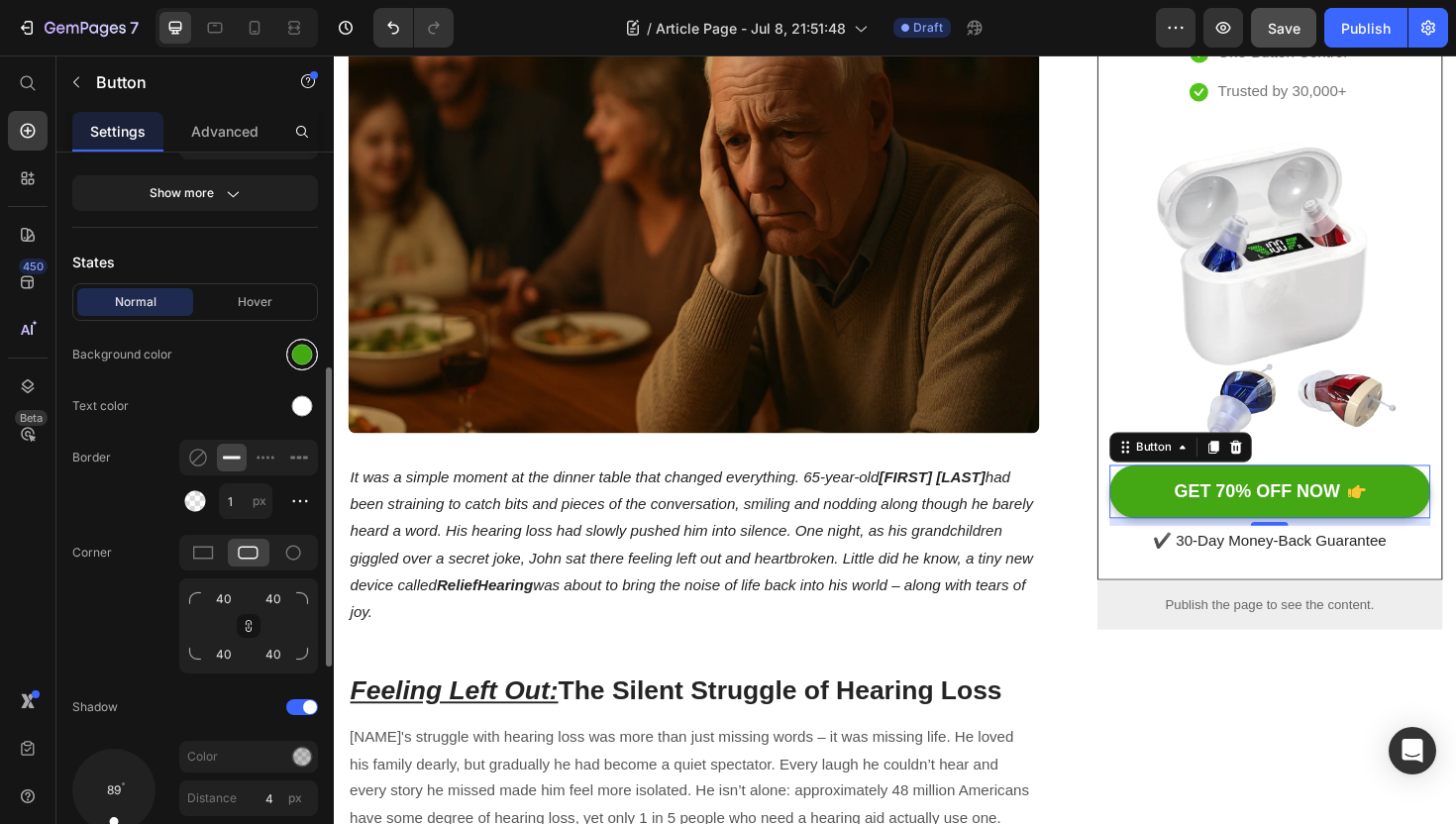 click at bounding box center (302, 355) 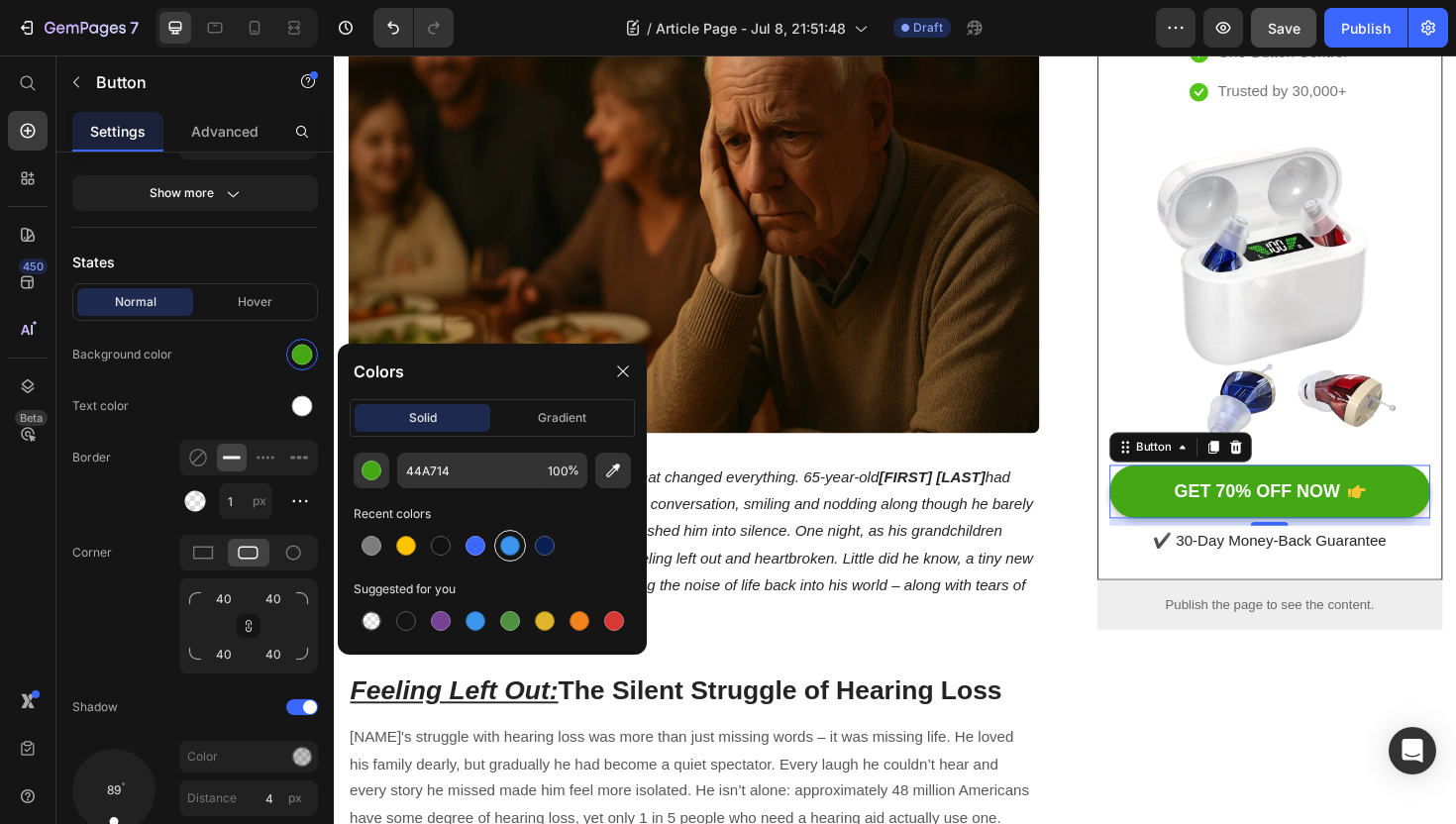 click at bounding box center [510, 546] 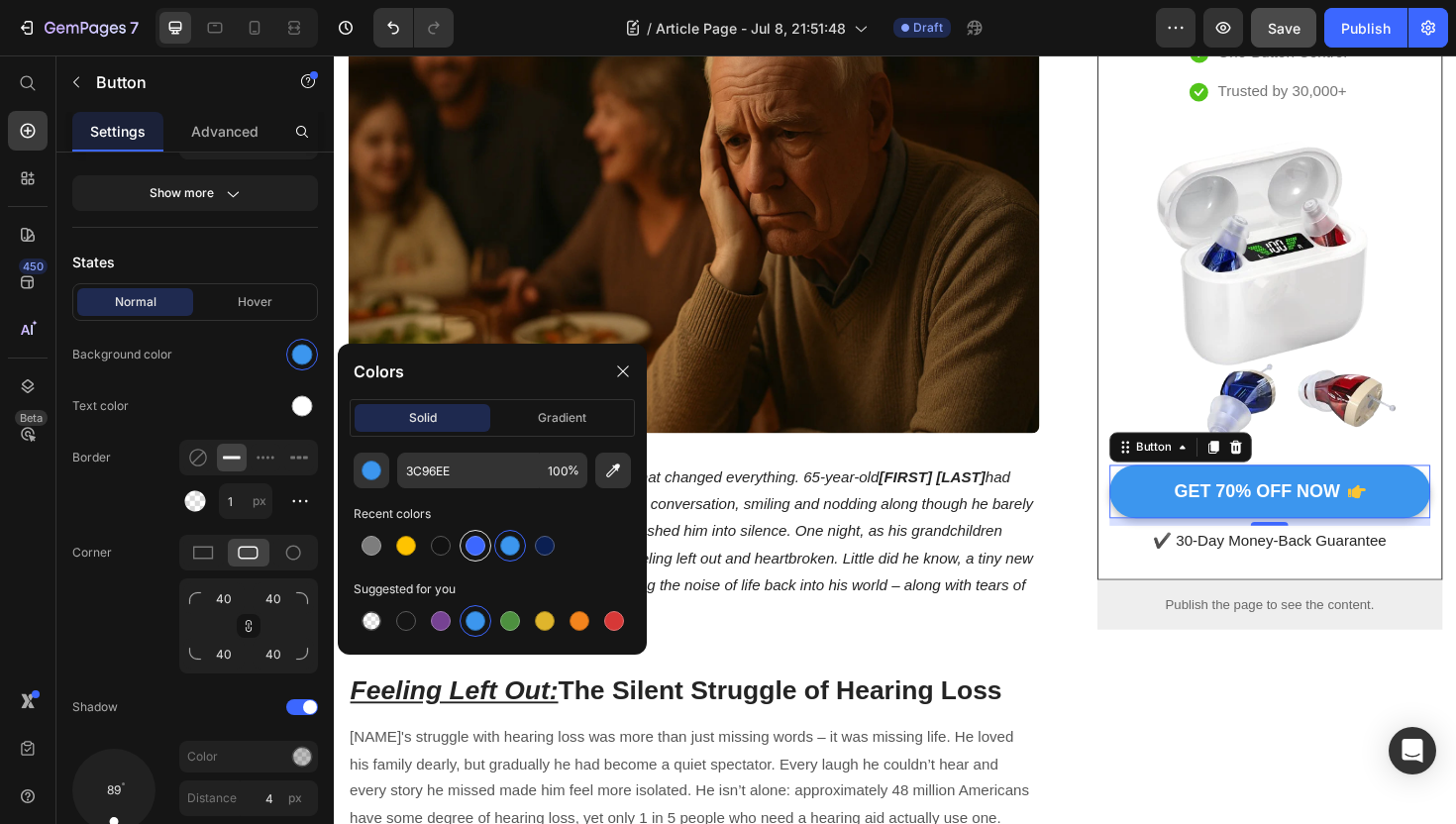 click at bounding box center [475, 546] 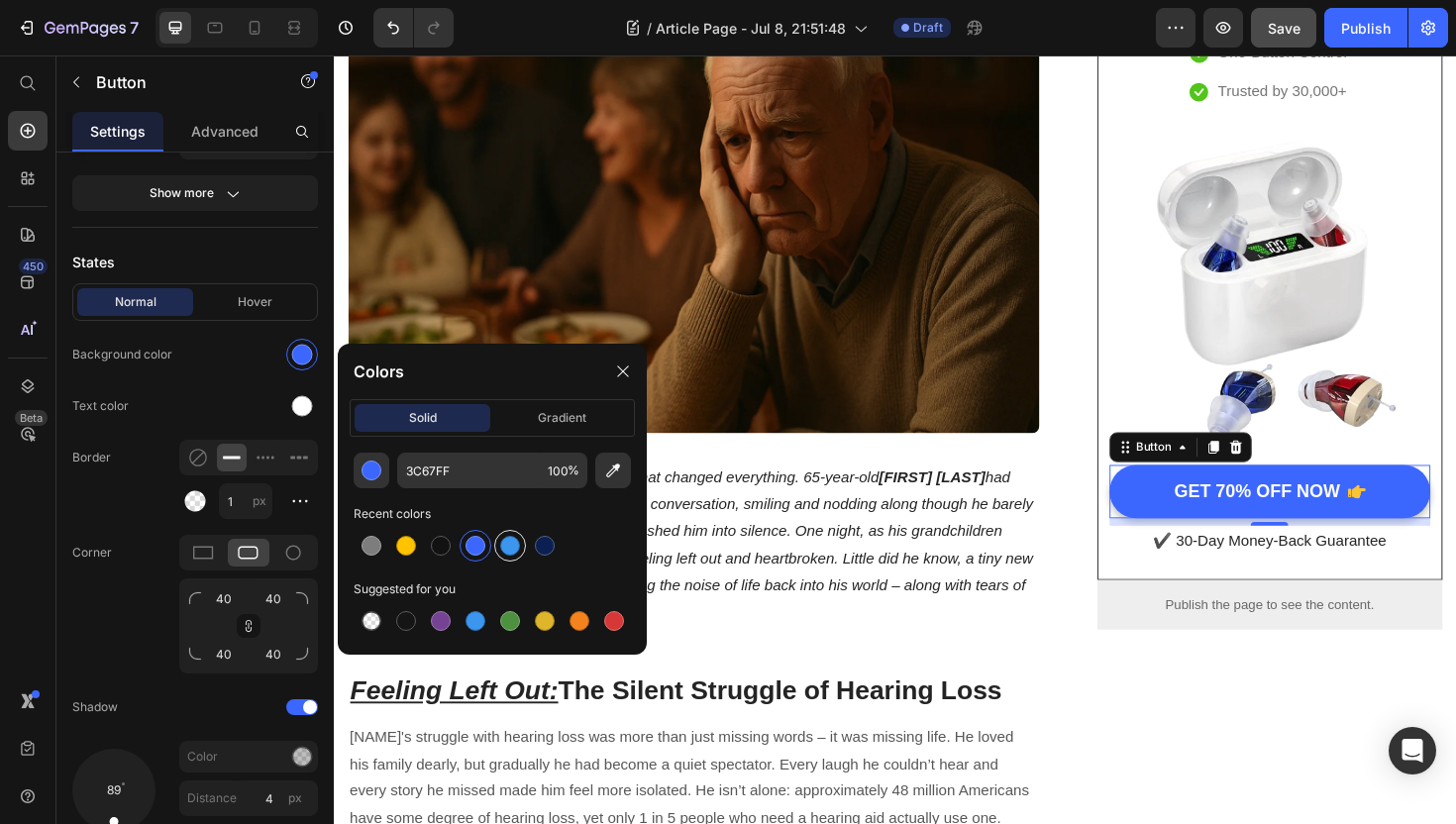 click at bounding box center [510, 546] 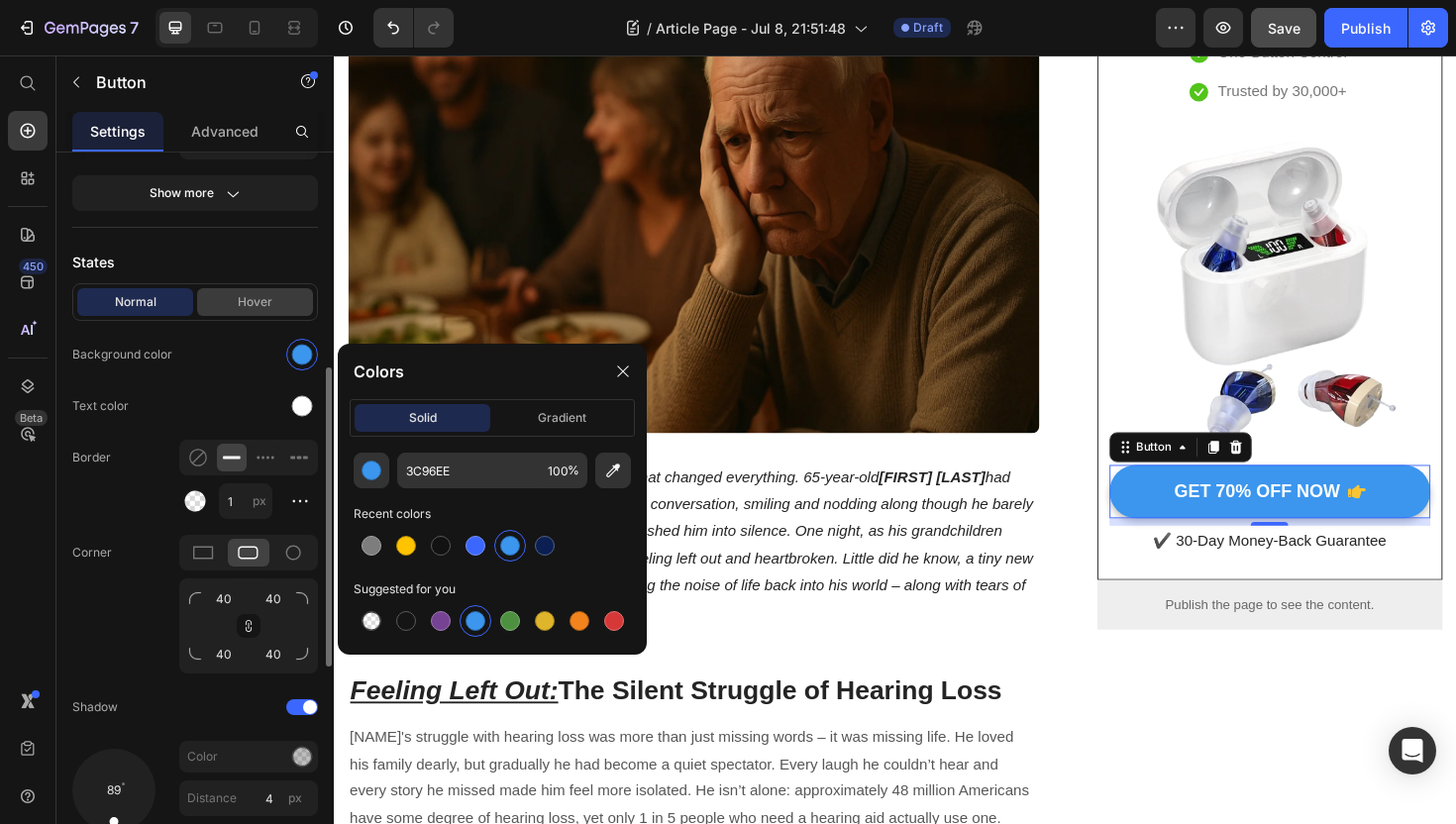 click on "Hover" at bounding box center (255, 302) 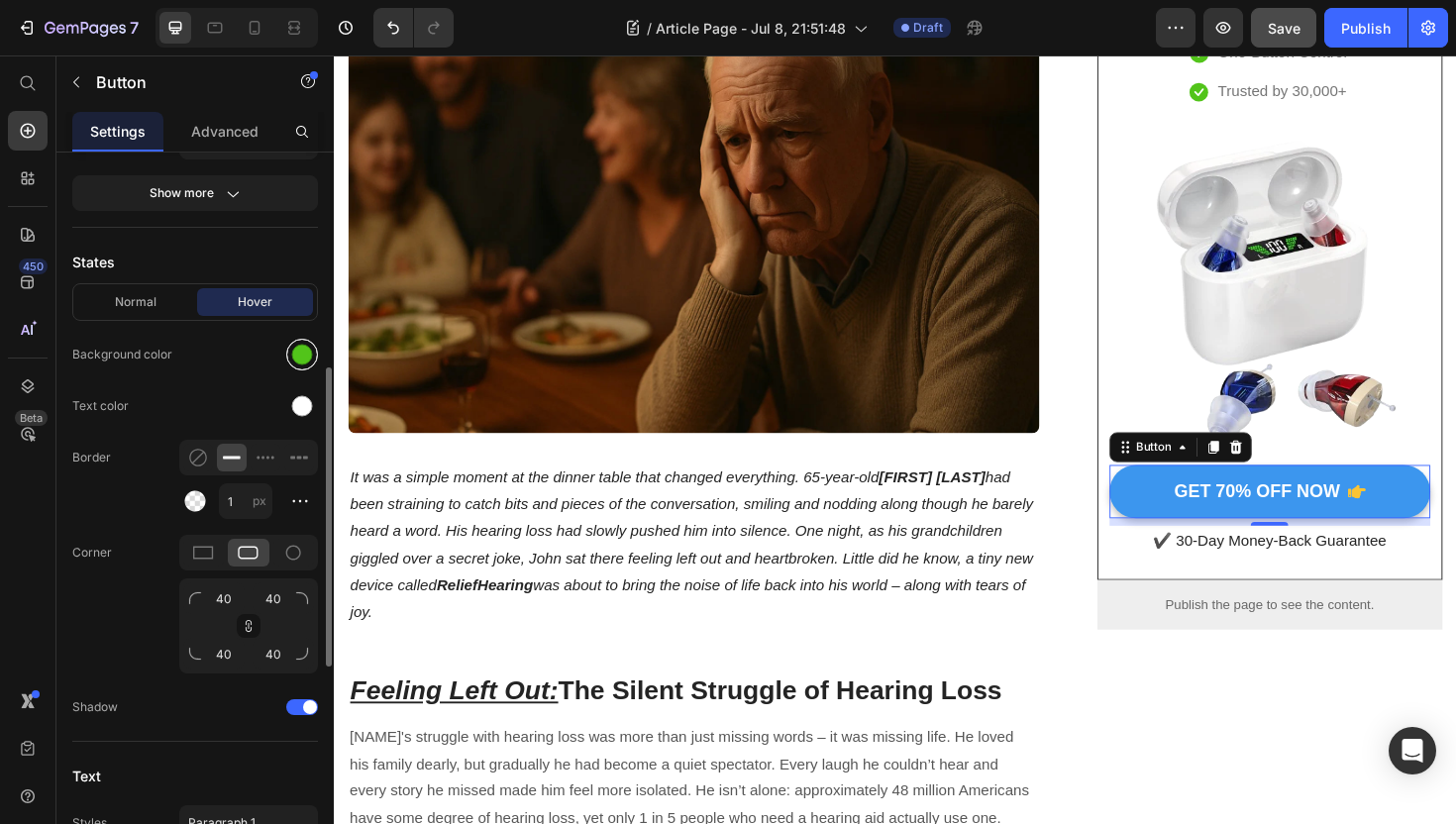 click at bounding box center [302, 355] 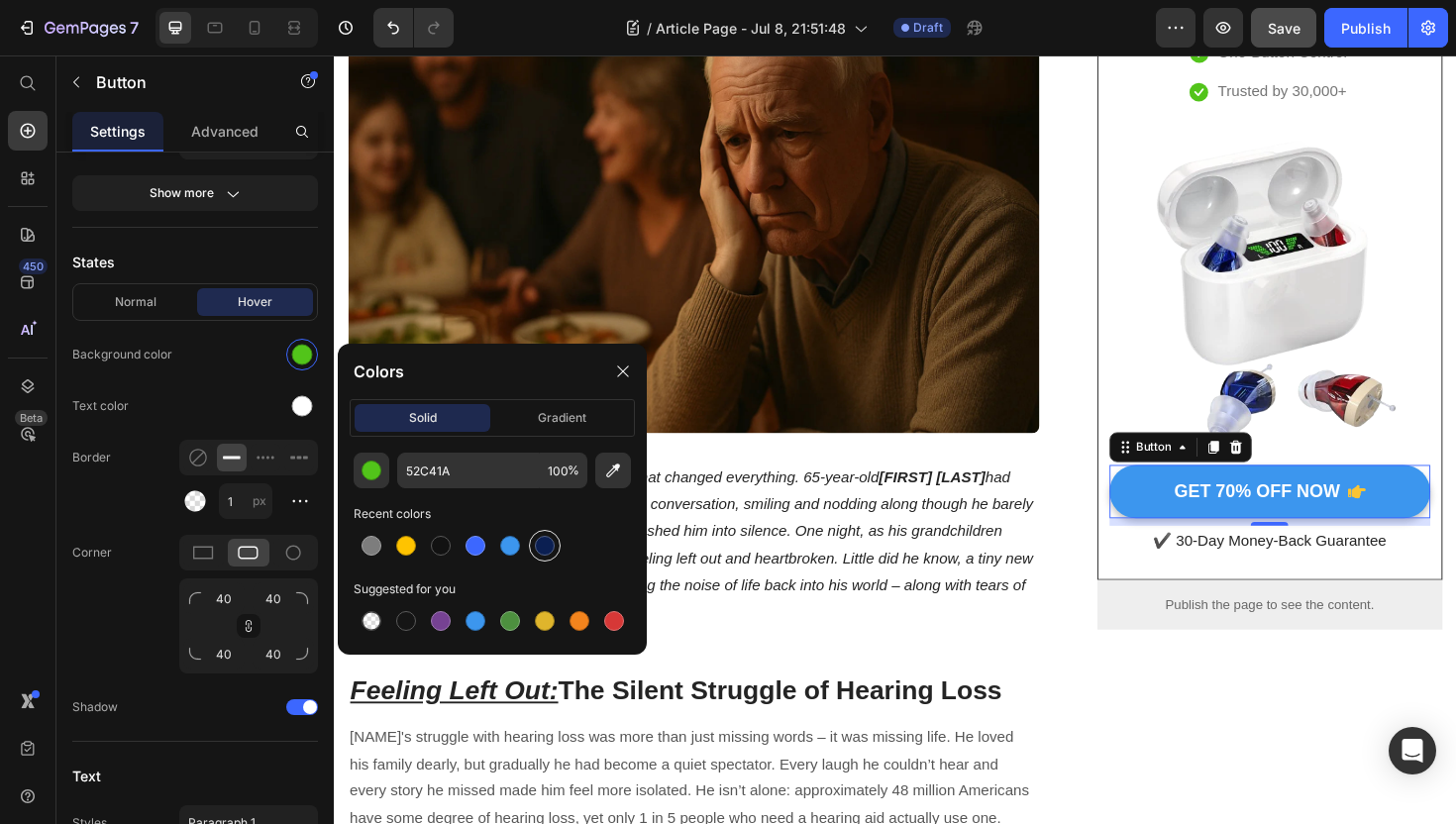 click at bounding box center [545, 546] 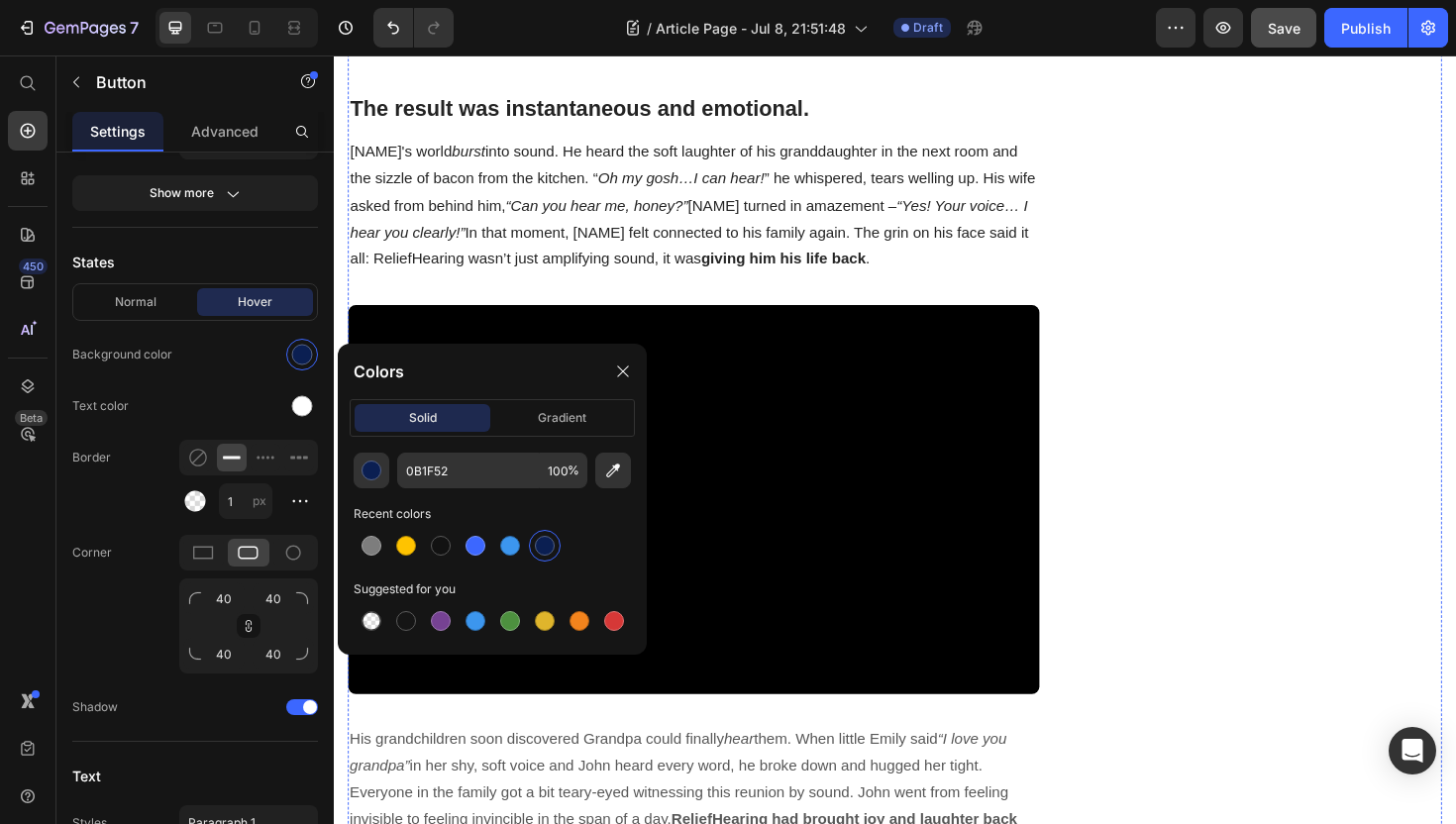 scroll, scrollTop: 2846, scrollLeft: 0, axis: vertical 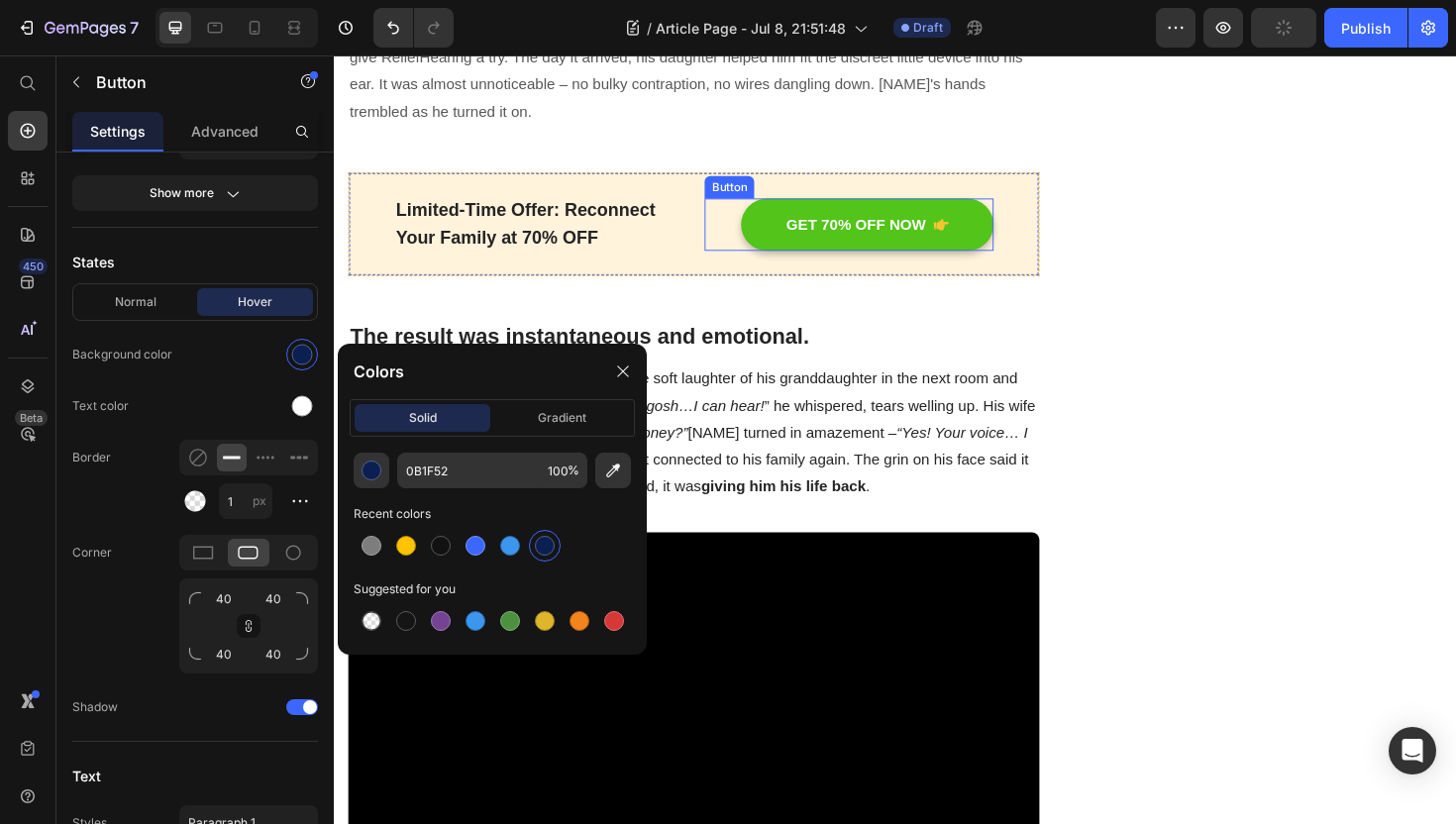 click on "GET 70% OFF NOW" at bounding box center (897, 235) 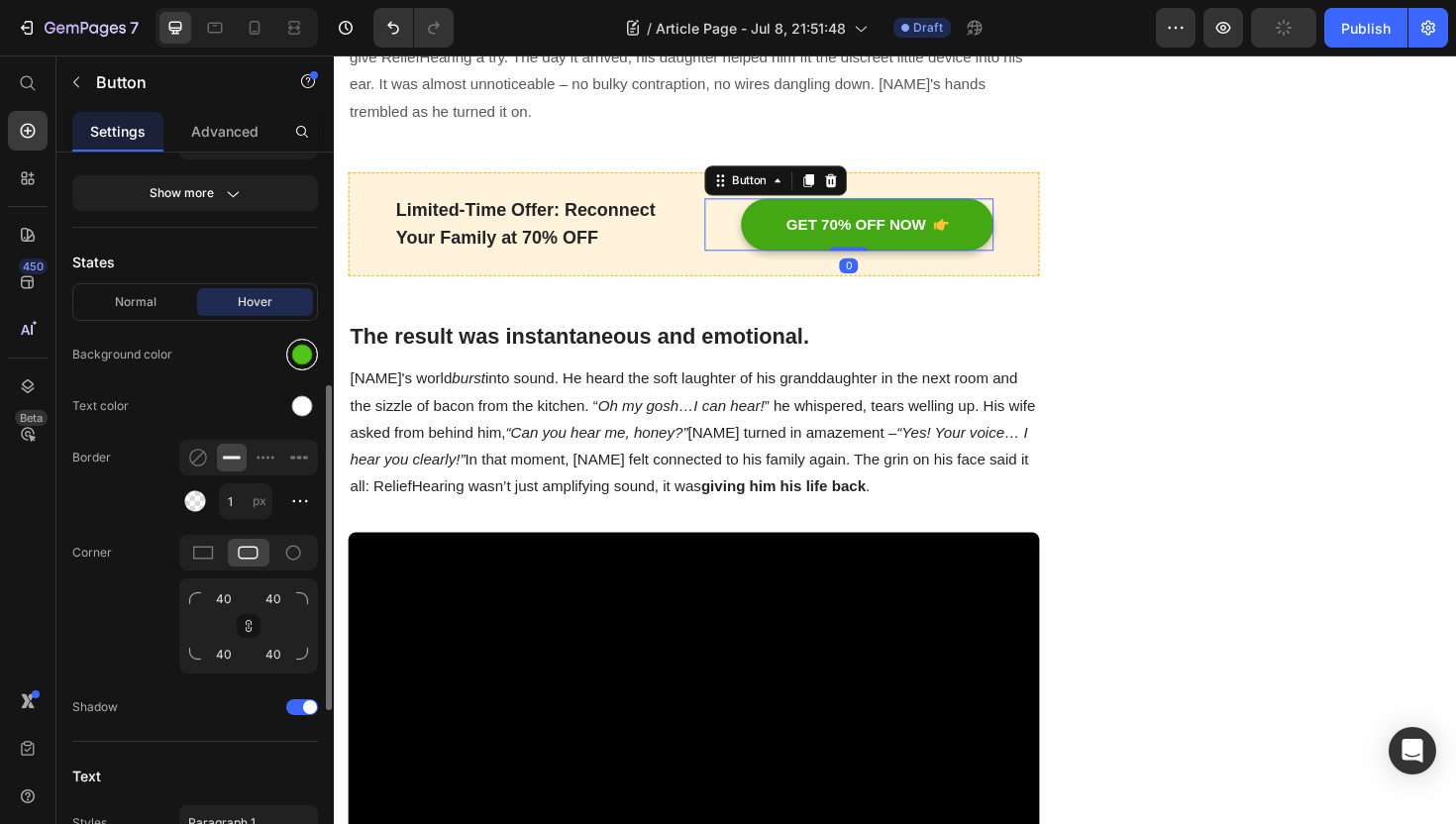 click at bounding box center (302, 355) 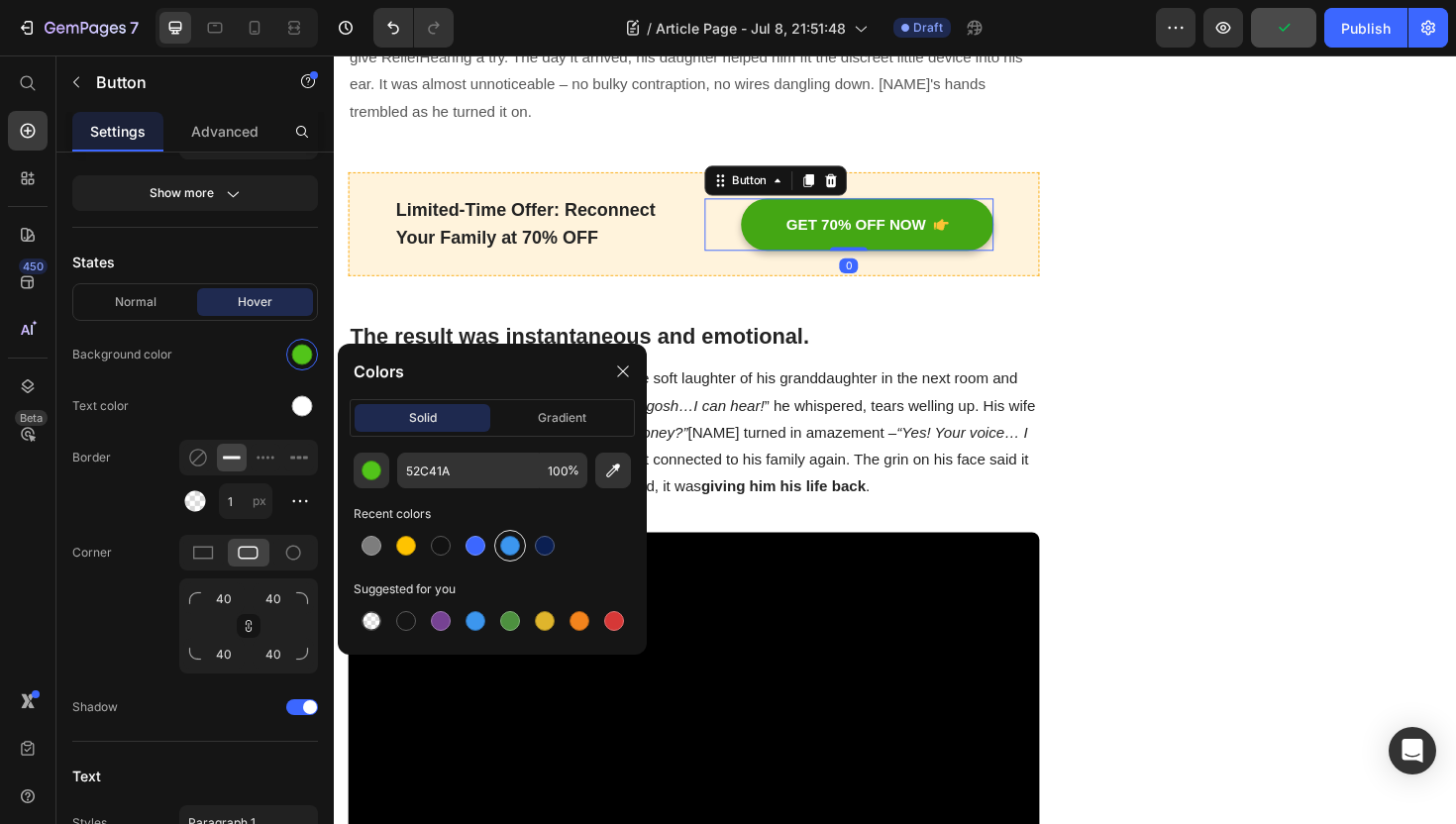 click at bounding box center (510, 546) 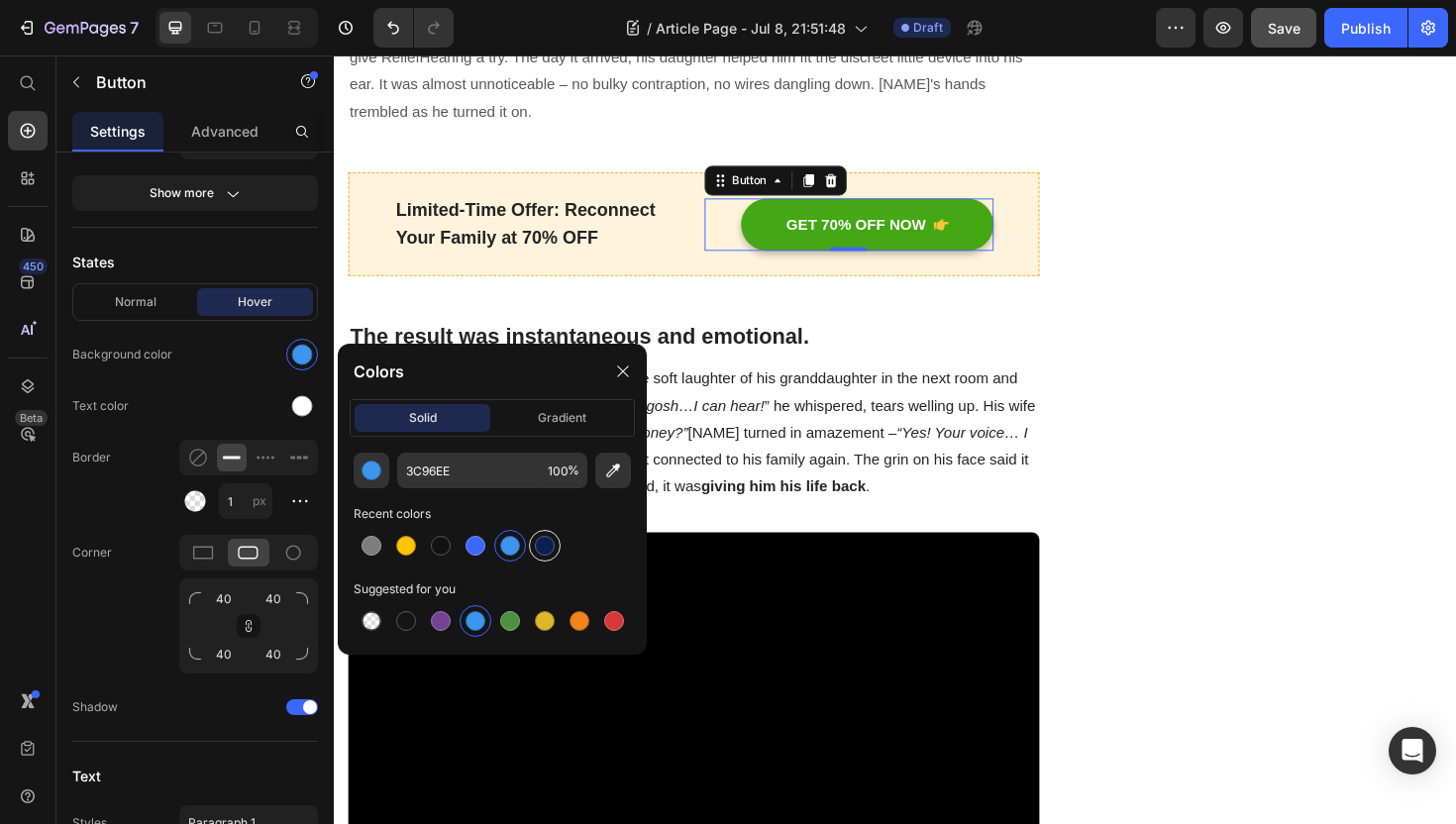 click at bounding box center (545, 546) 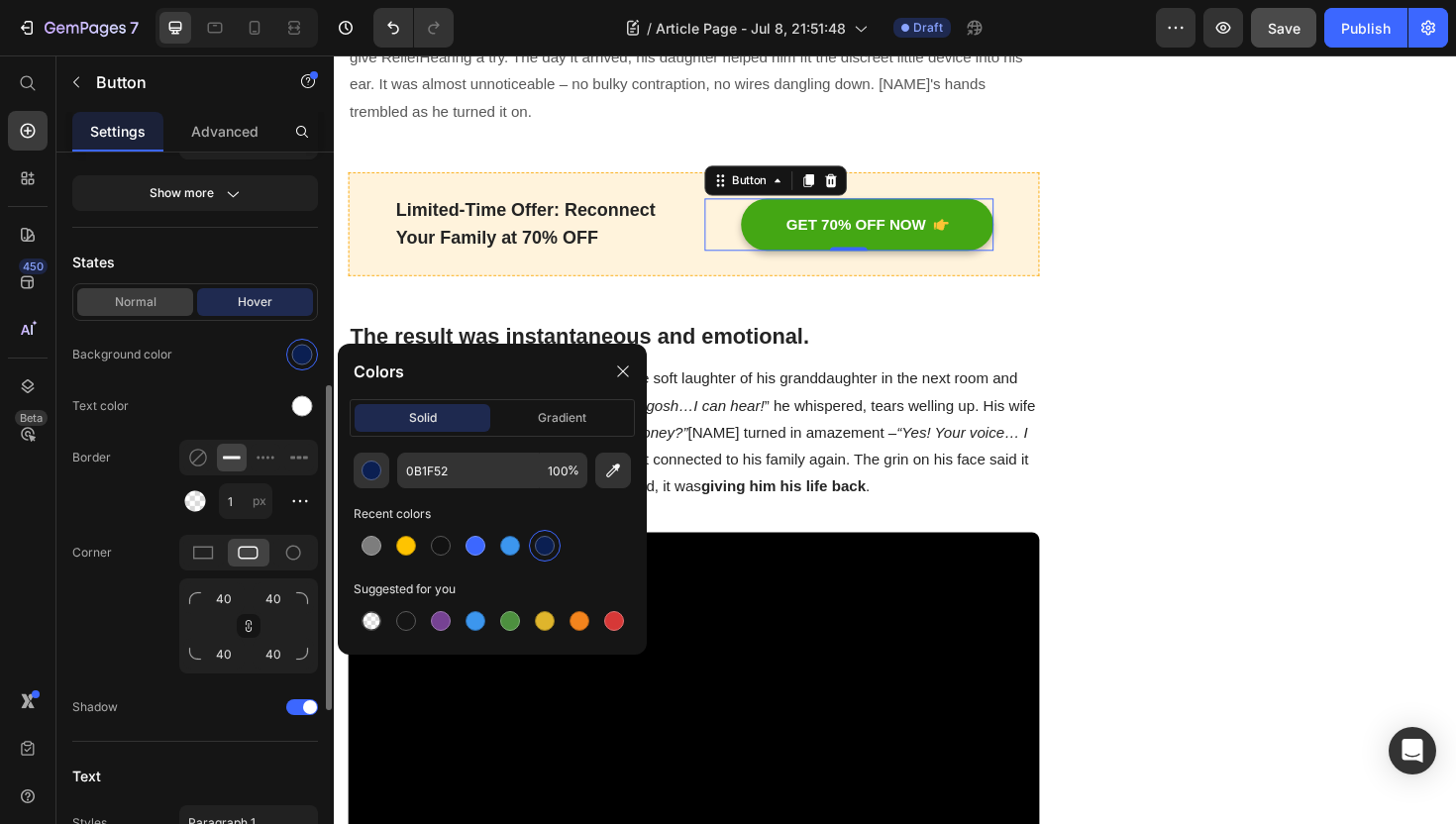 click on "Normal" at bounding box center (135, 302) 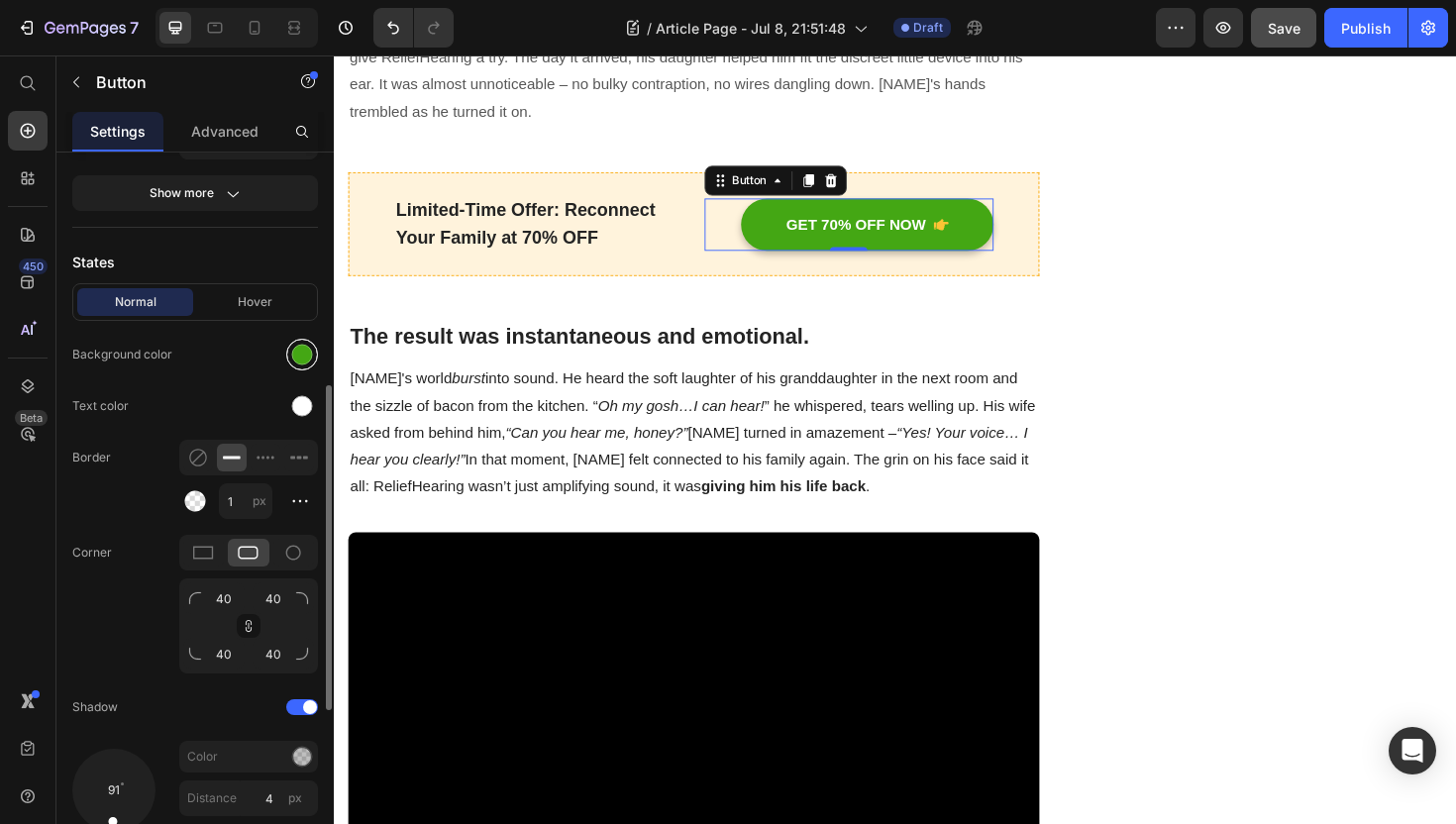 click at bounding box center (302, 355) 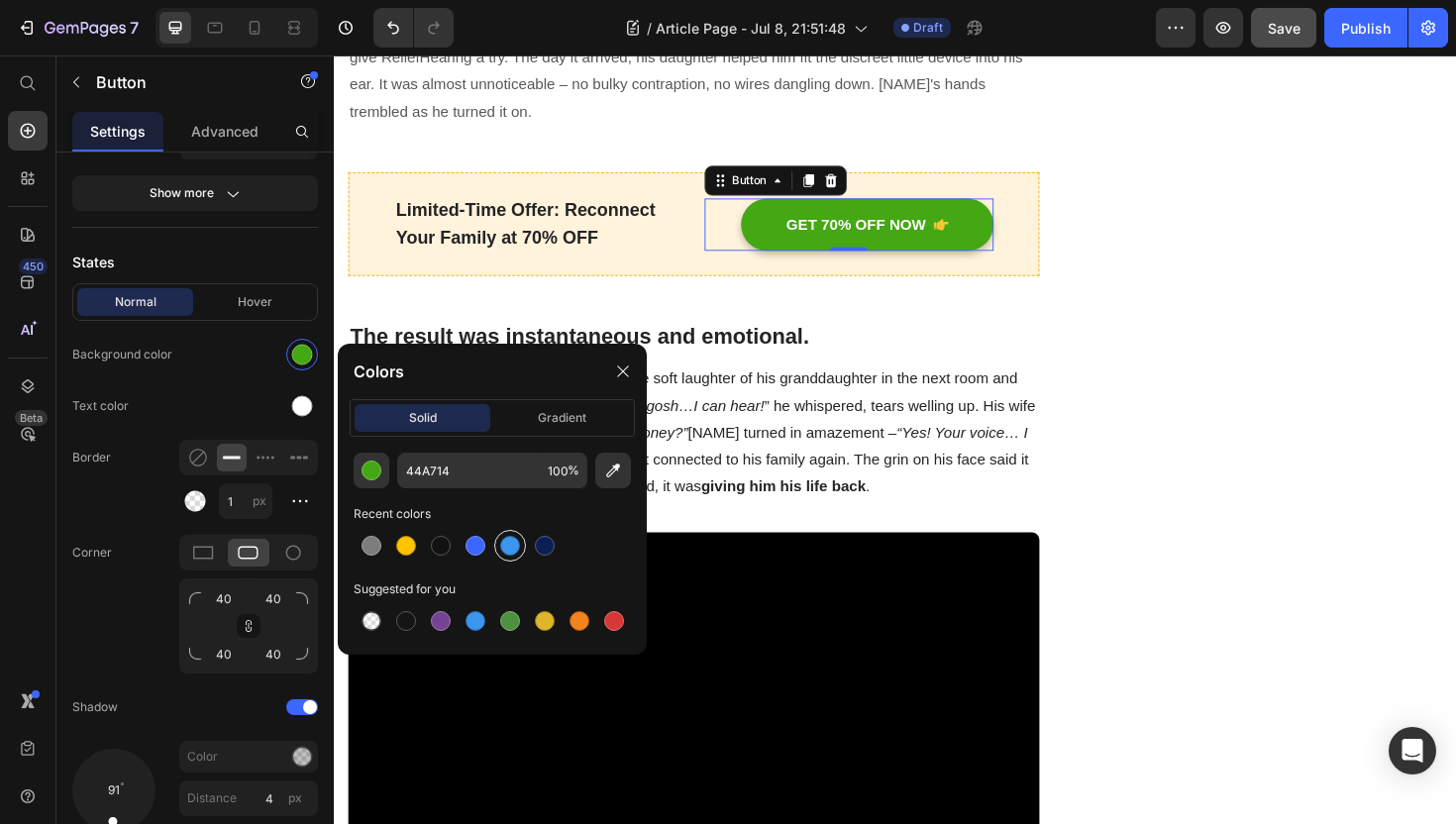 click at bounding box center (510, 546) 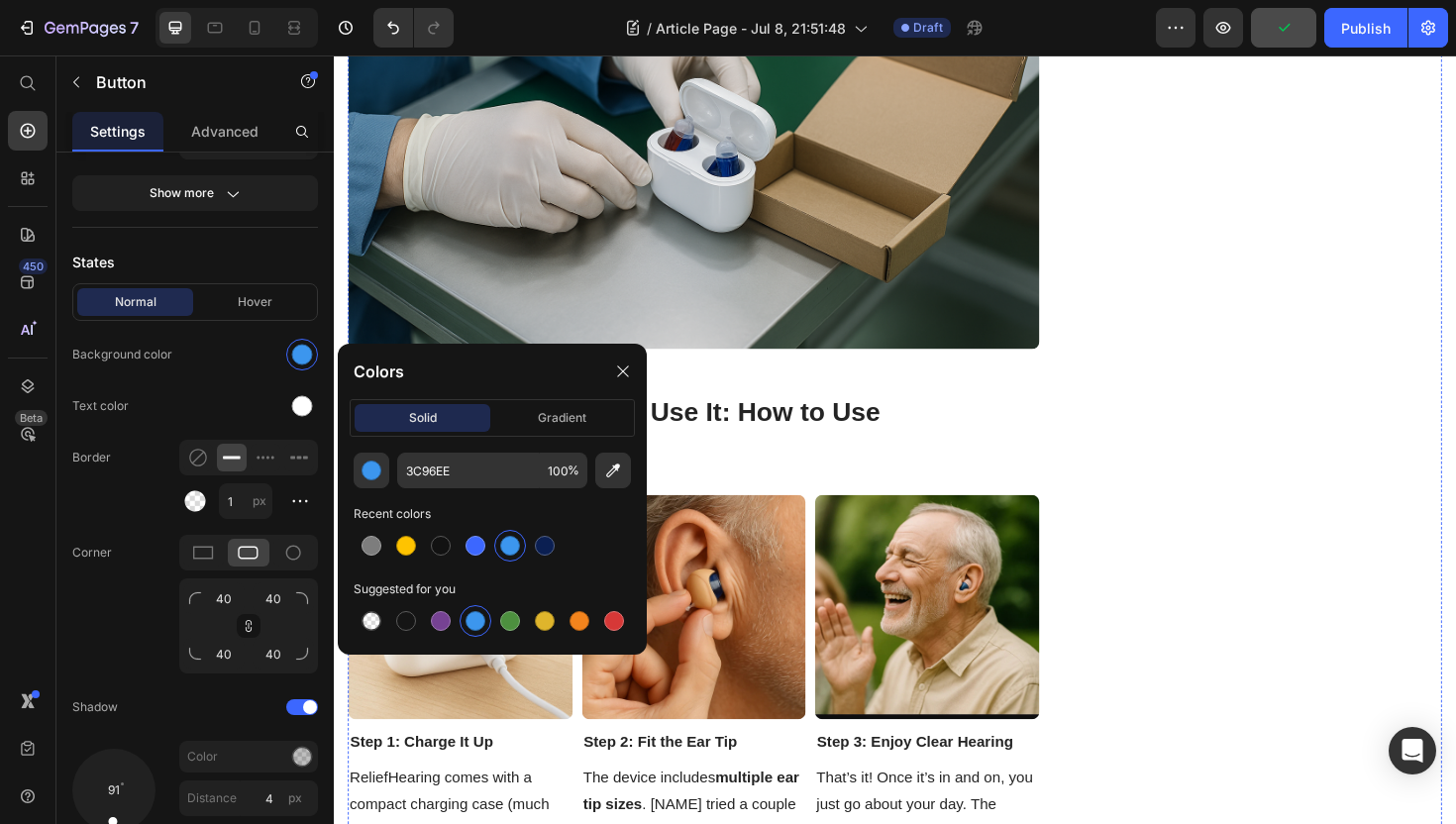 scroll, scrollTop: 7545, scrollLeft: 0, axis: vertical 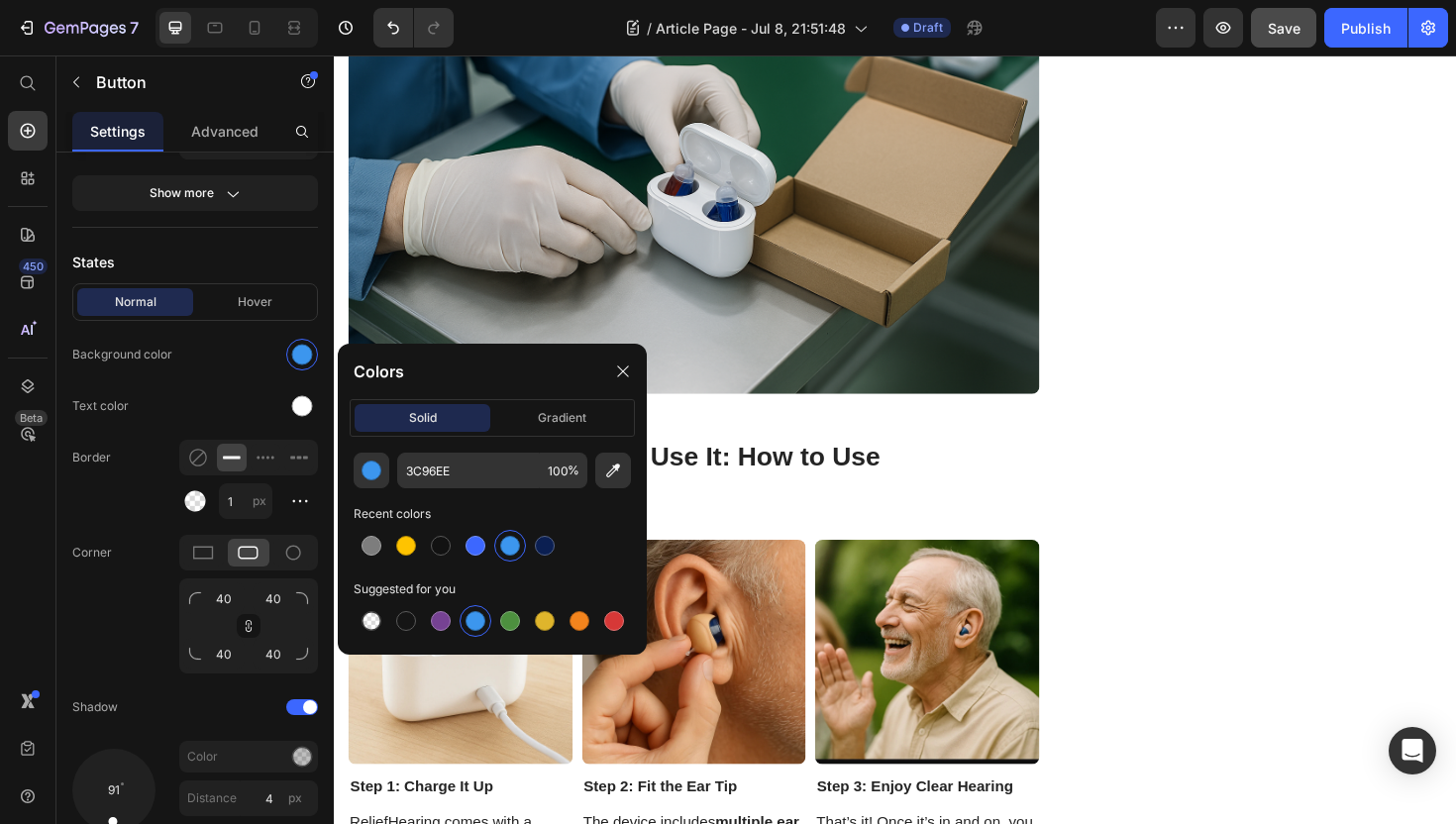 click on "GET 70% OFF NOW" at bounding box center (897, -682) 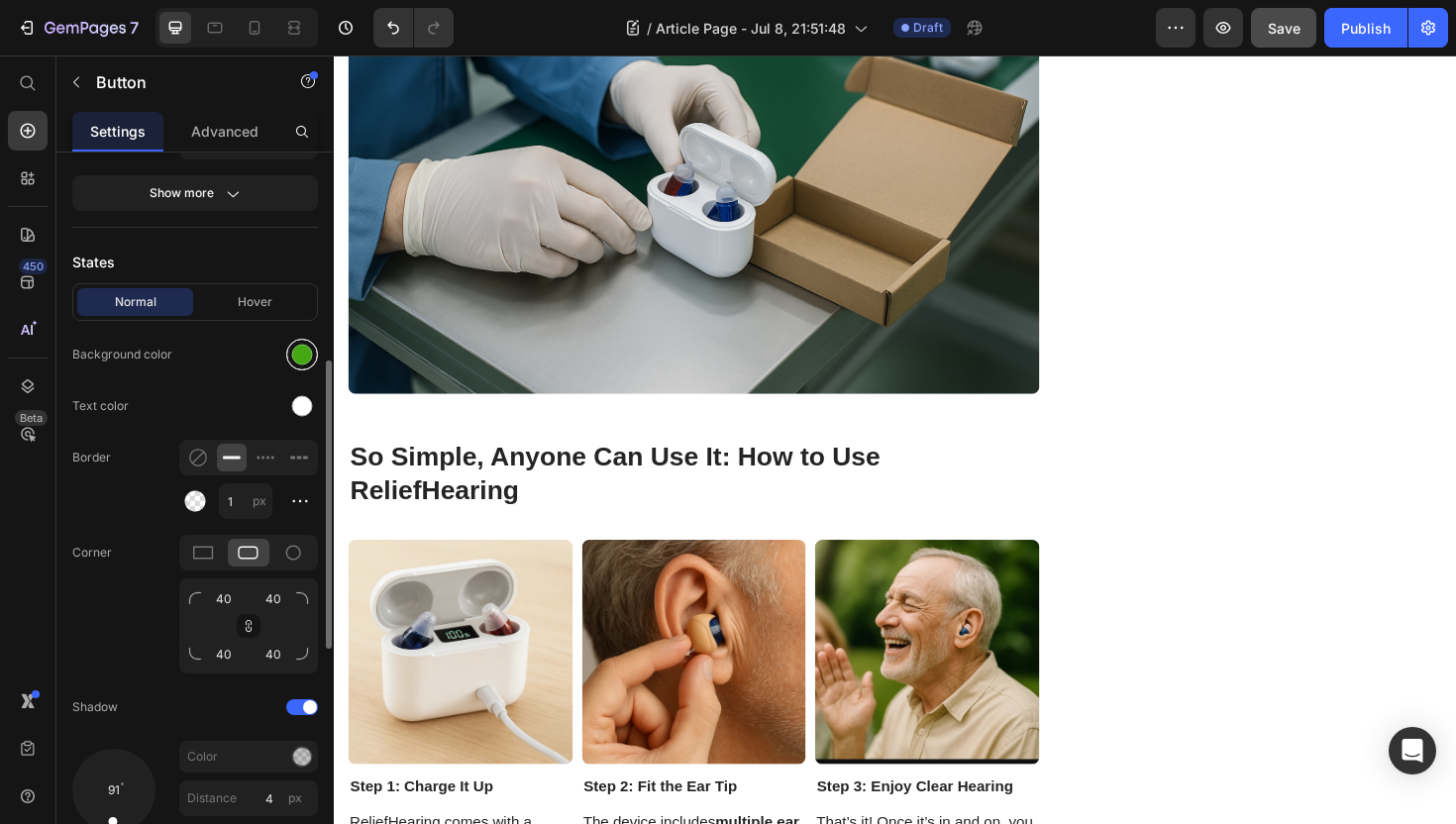 click at bounding box center (302, 355) 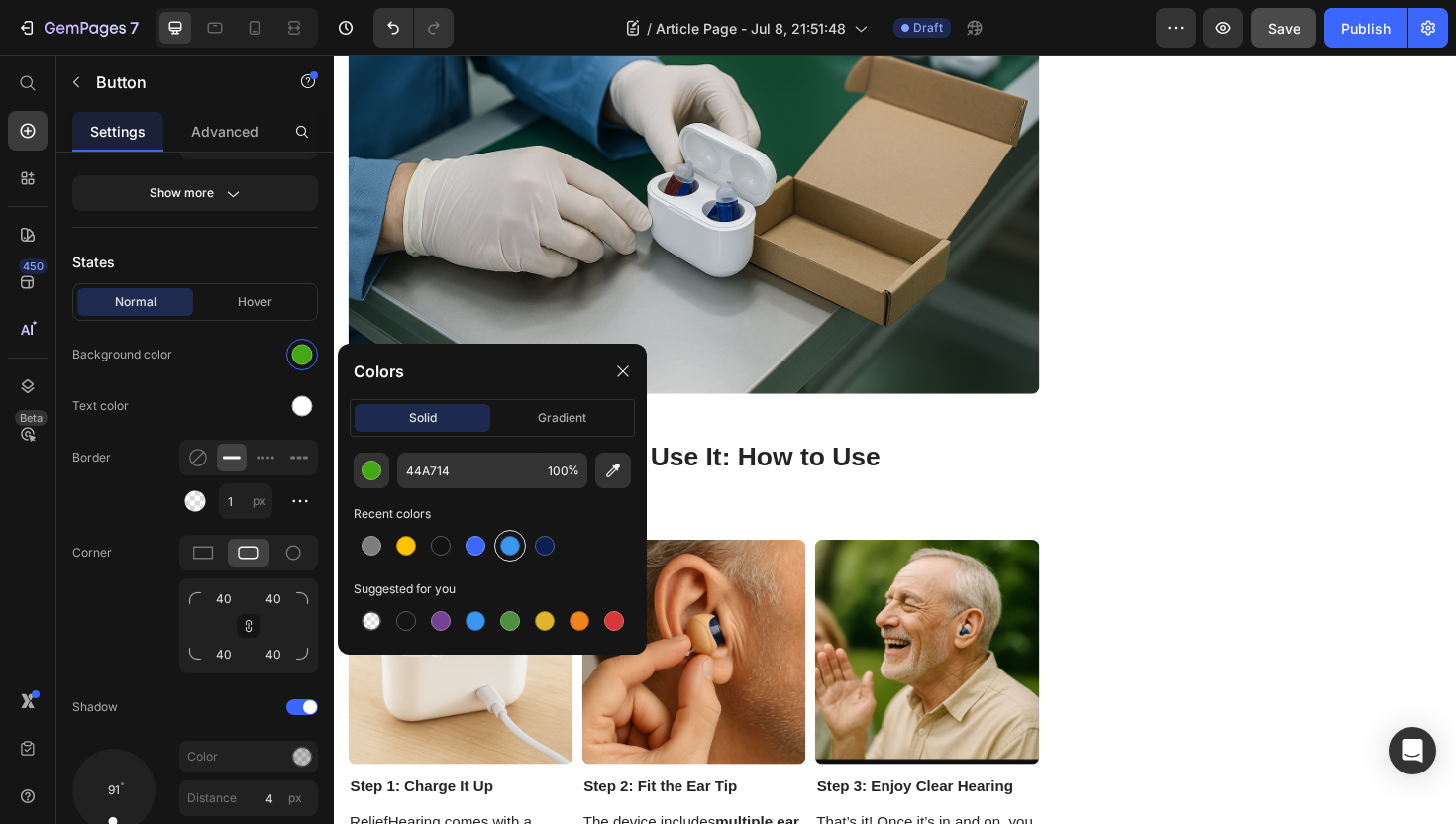 click at bounding box center (510, 546) 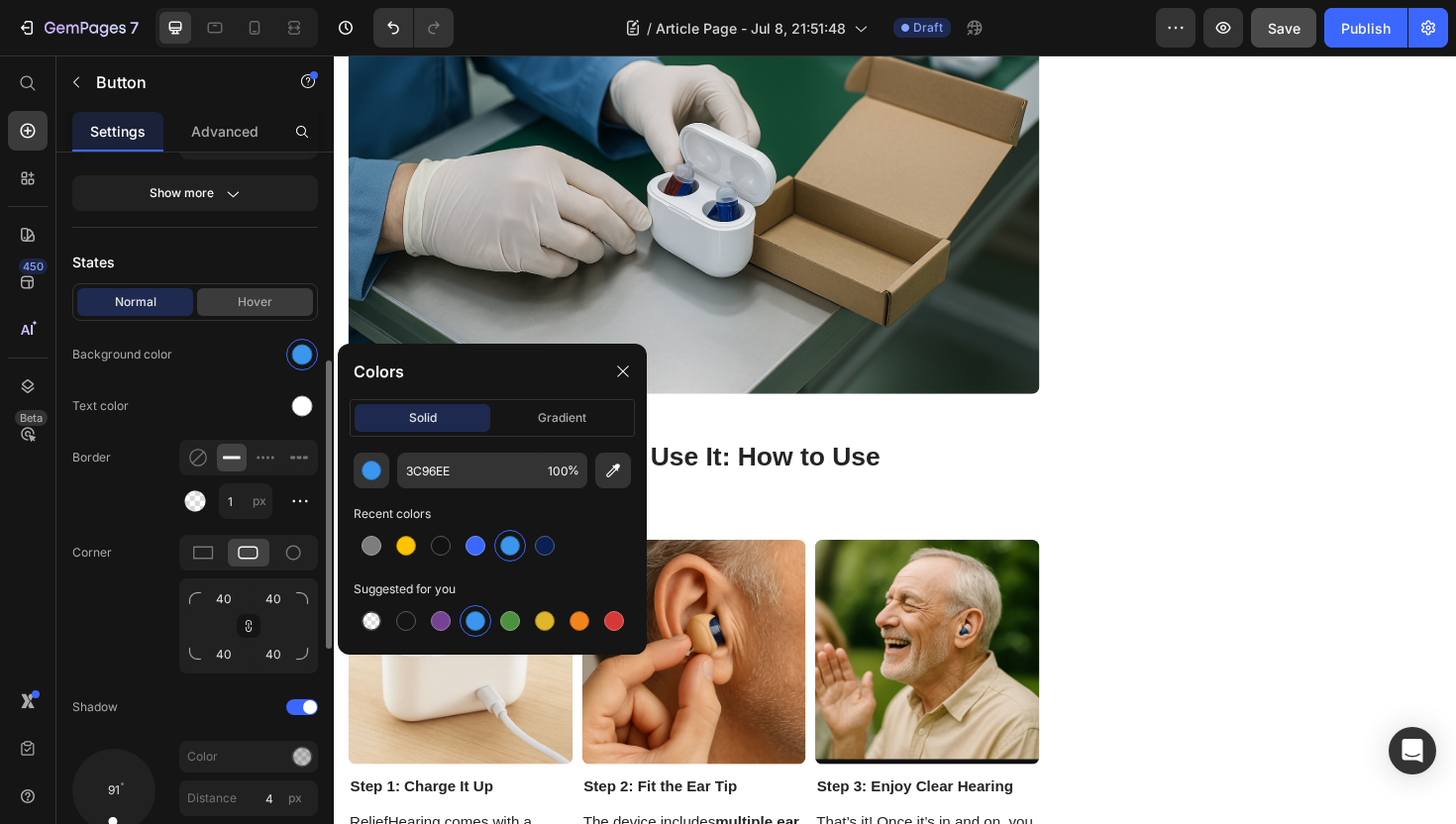 click on "Hover" at bounding box center [255, 302] 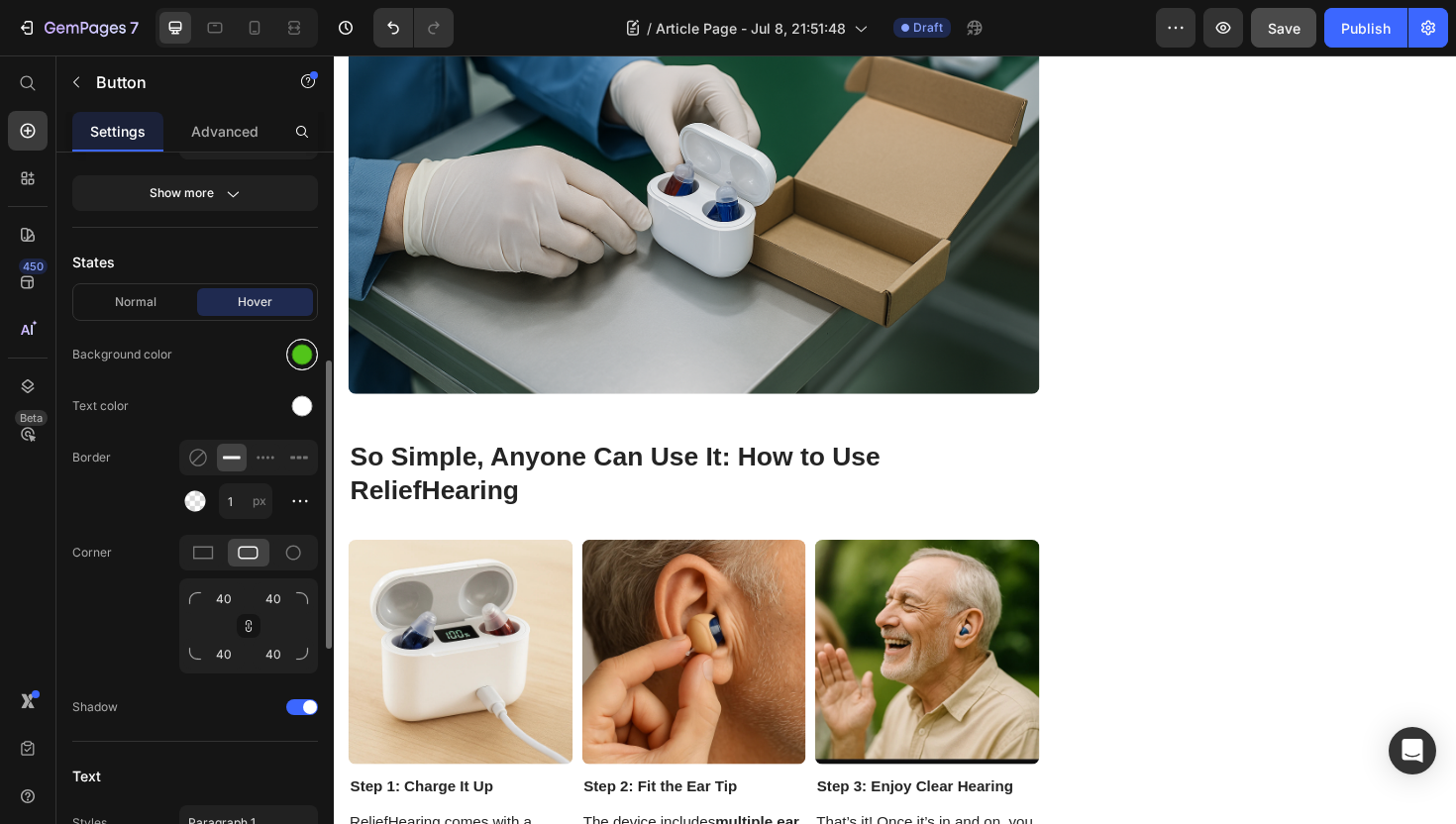 click at bounding box center [302, 355] 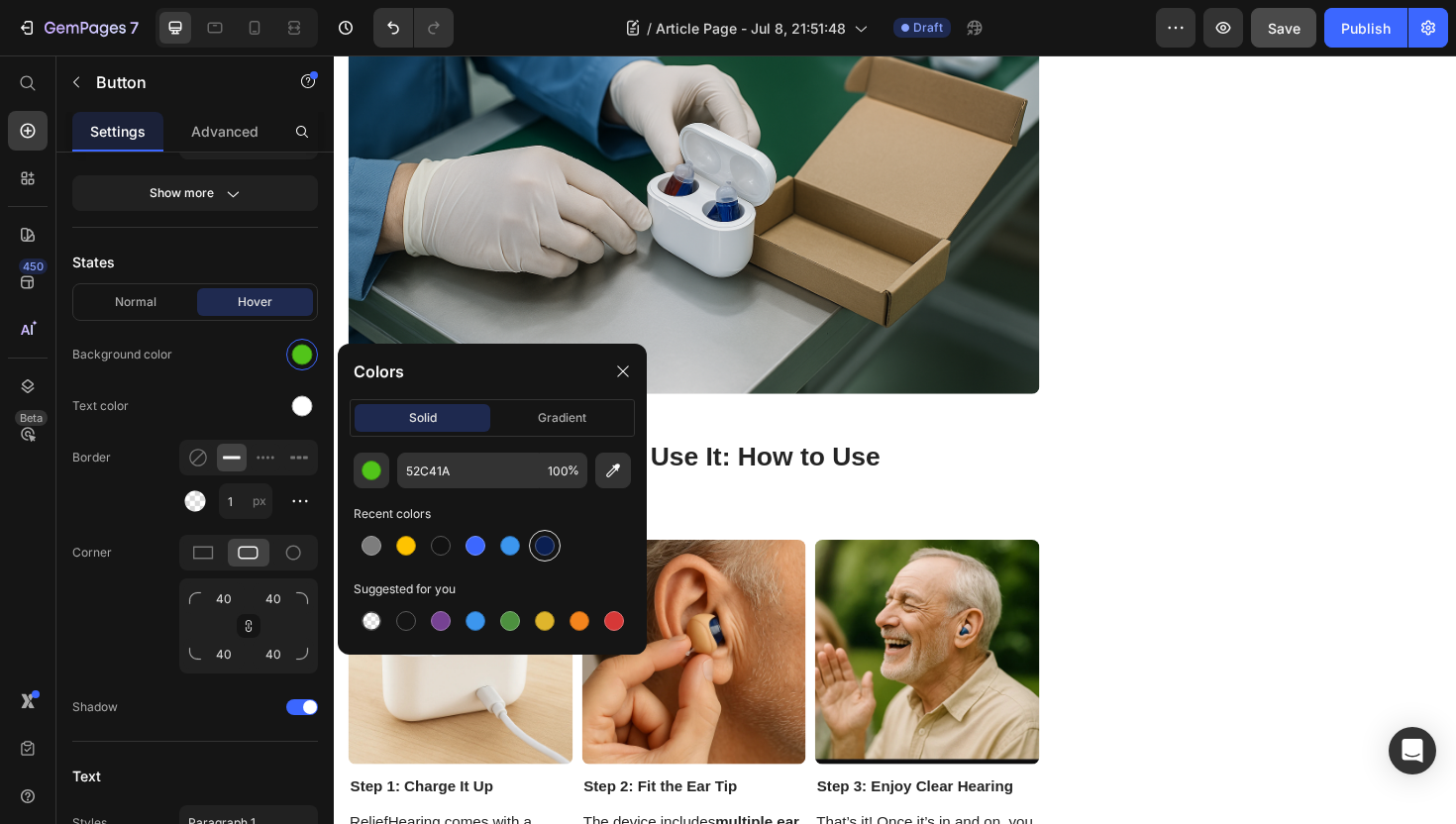click at bounding box center (545, 546) 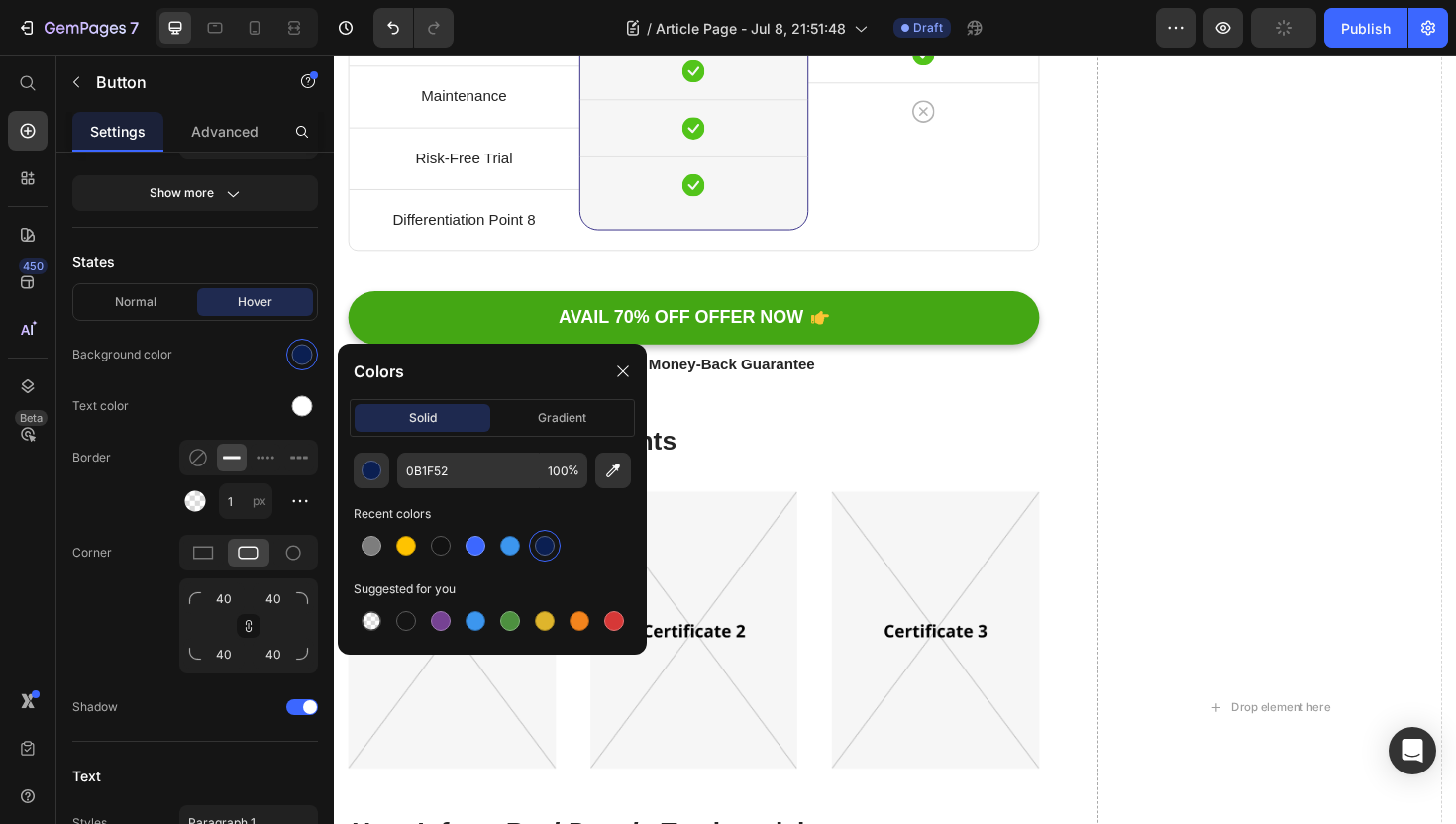 scroll, scrollTop: 10341, scrollLeft: 0, axis: vertical 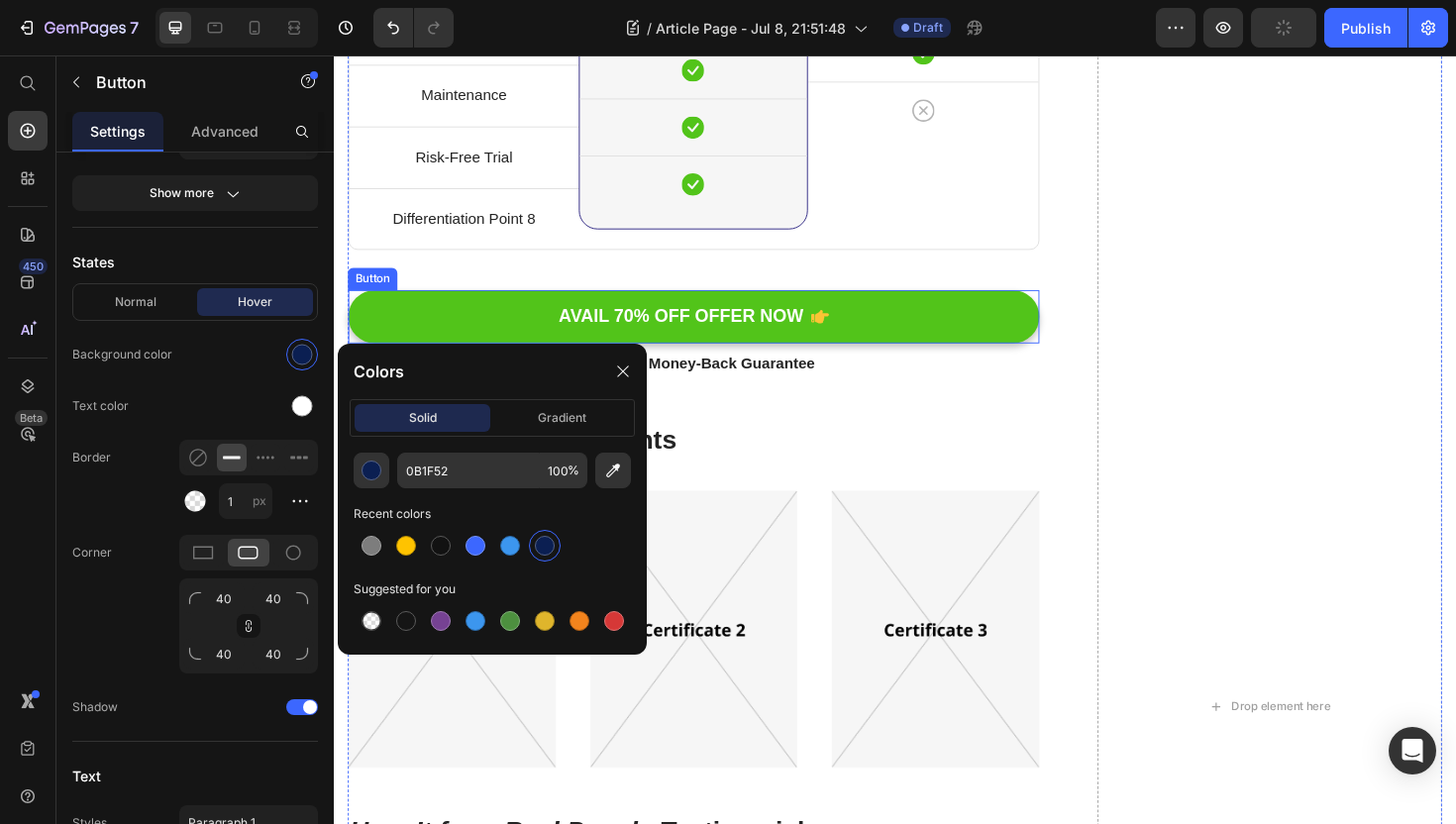 click on "AVAIL 70% OFF OFFER NOW" at bounding box center (714, 332) 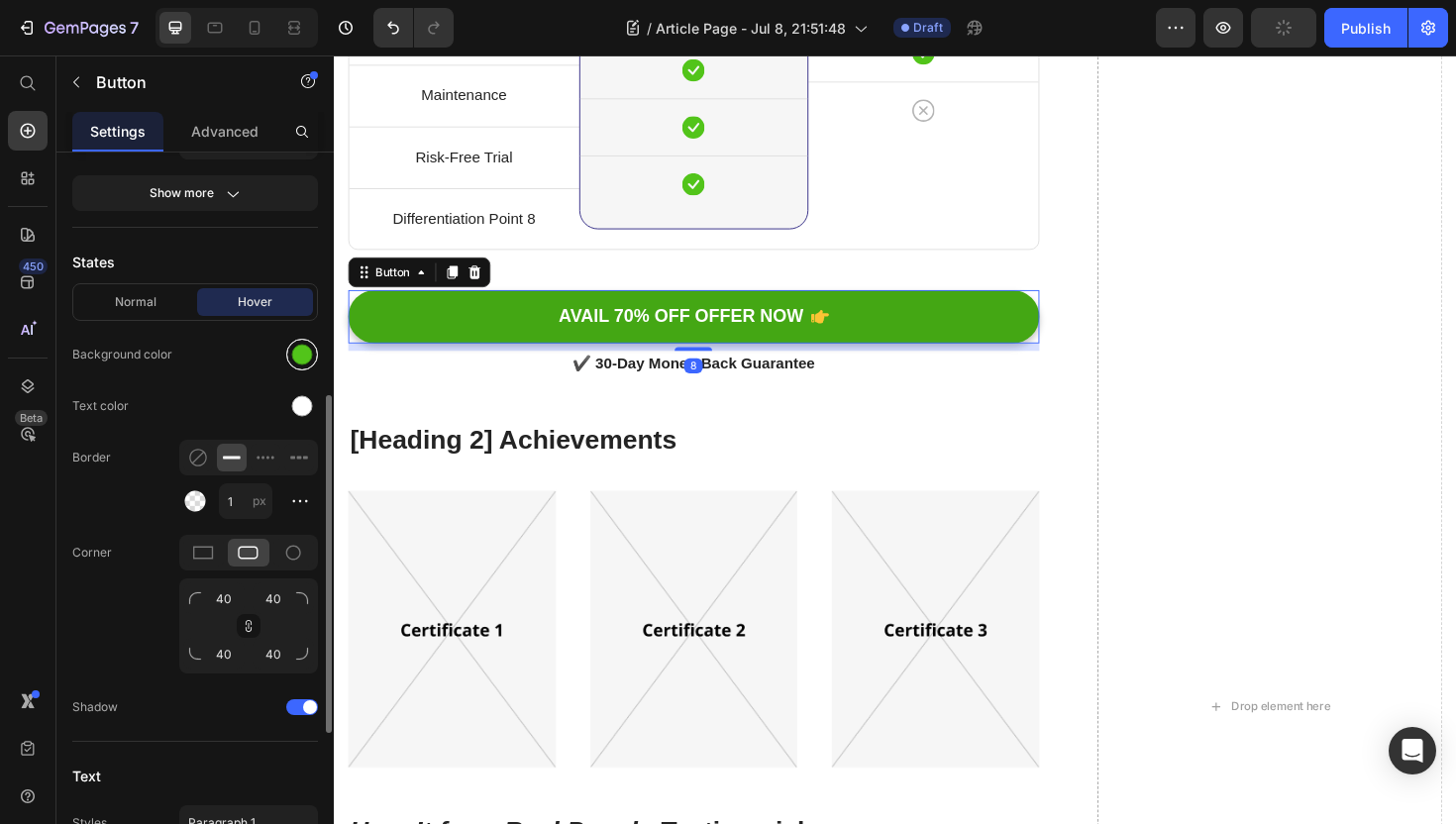 click at bounding box center (302, 355) 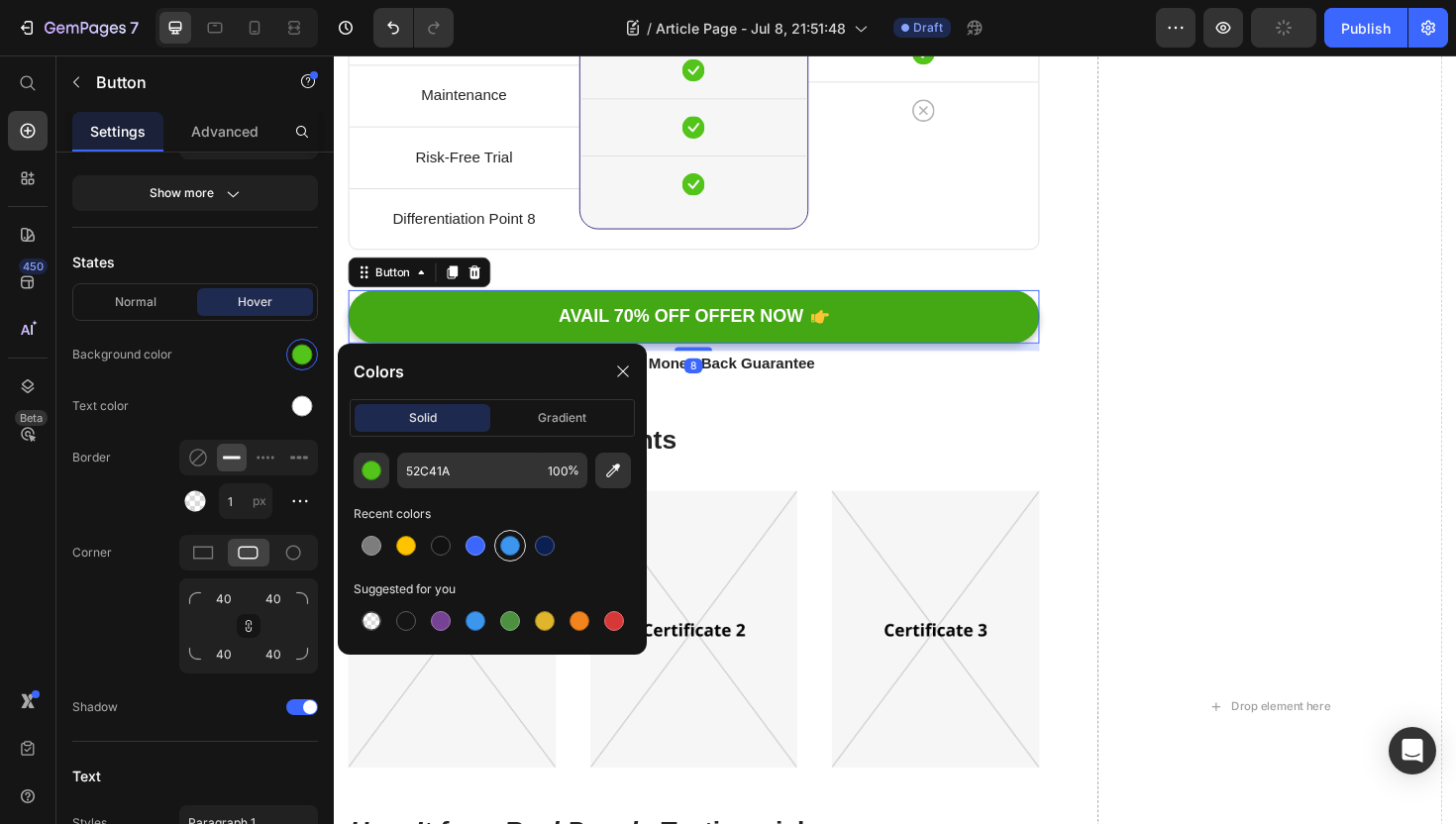 click at bounding box center (510, 546) 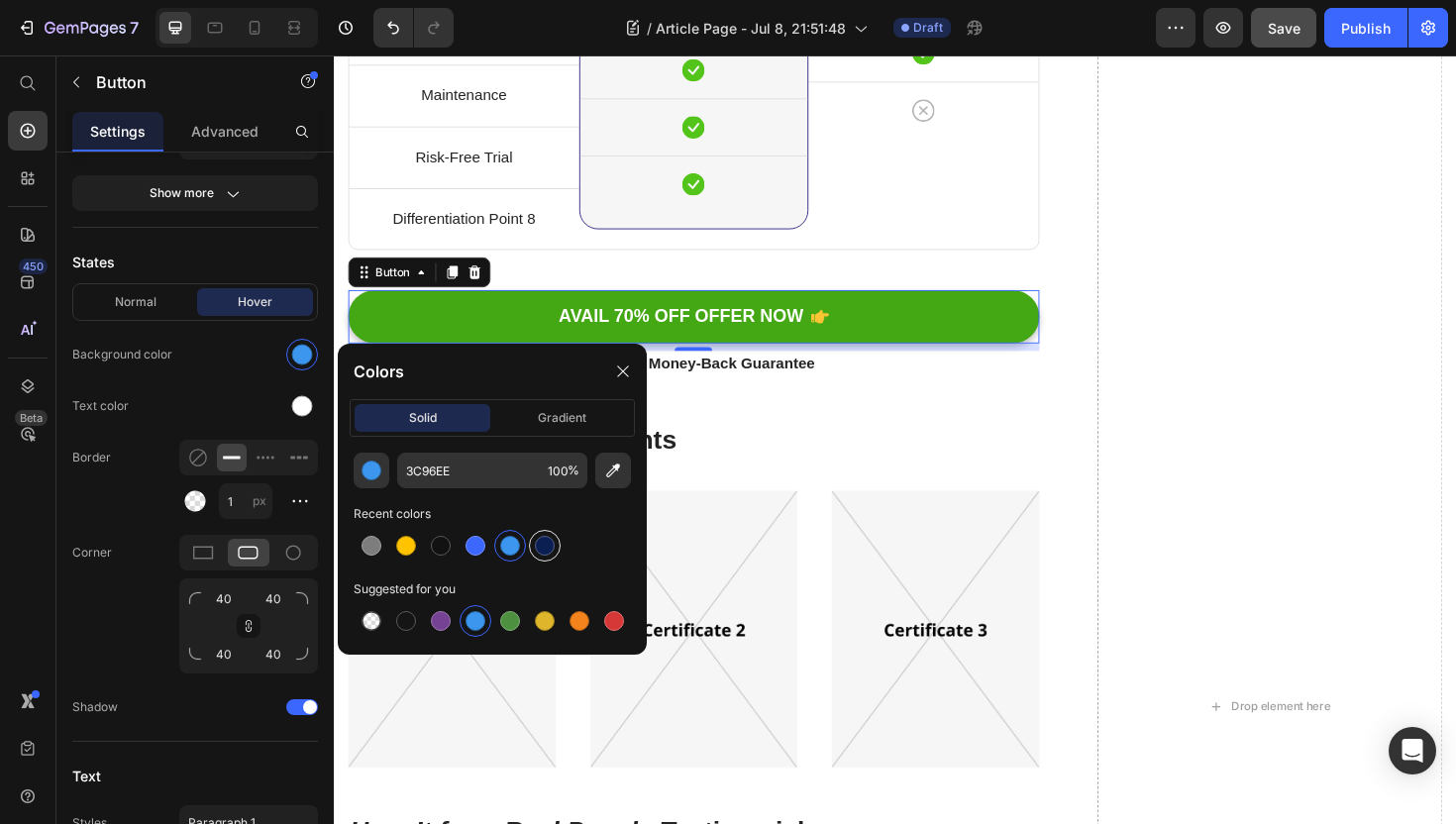 click at bounding box center [545, 546] 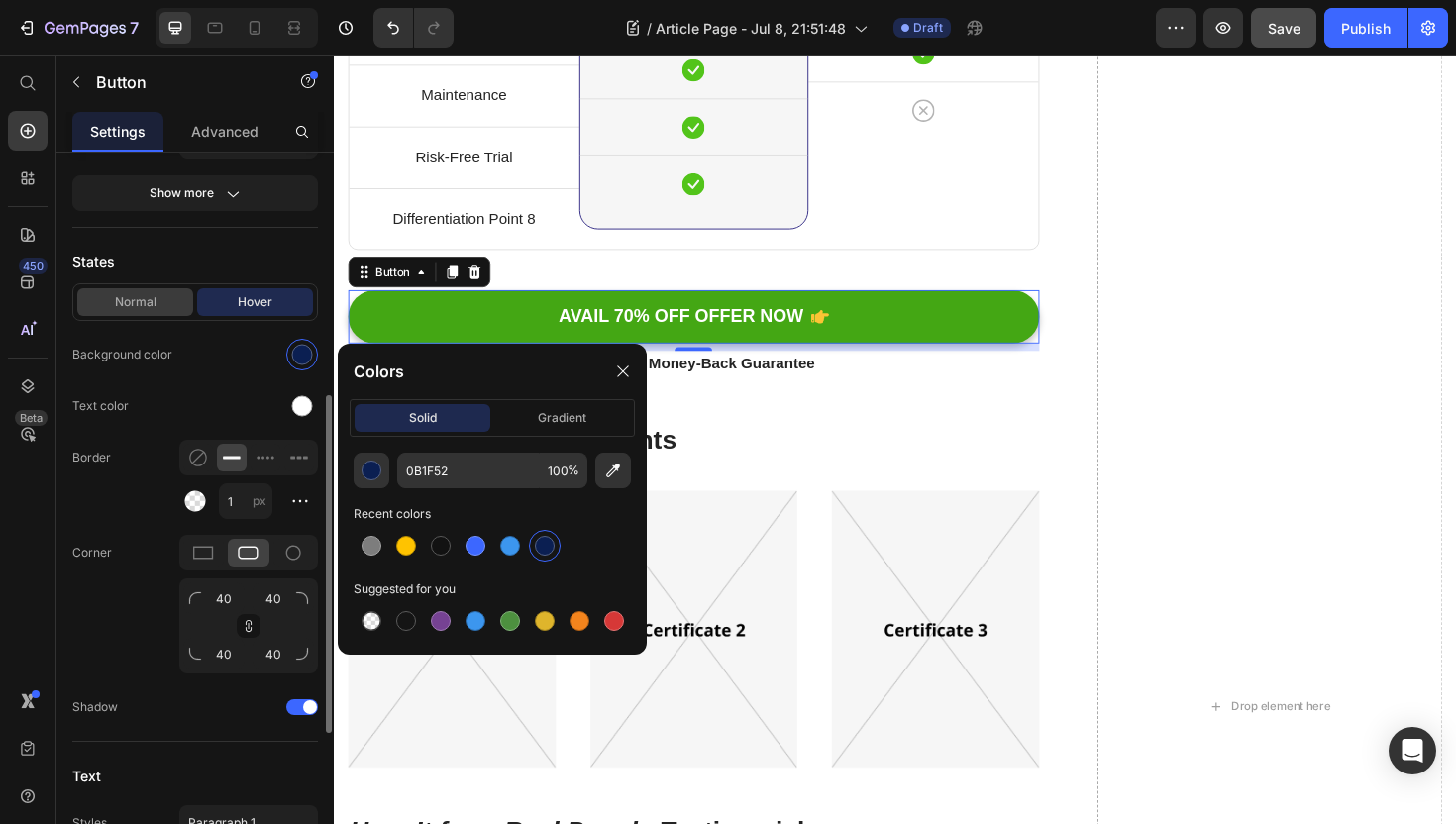 click on "Normal" at bounding box center (135, 302) 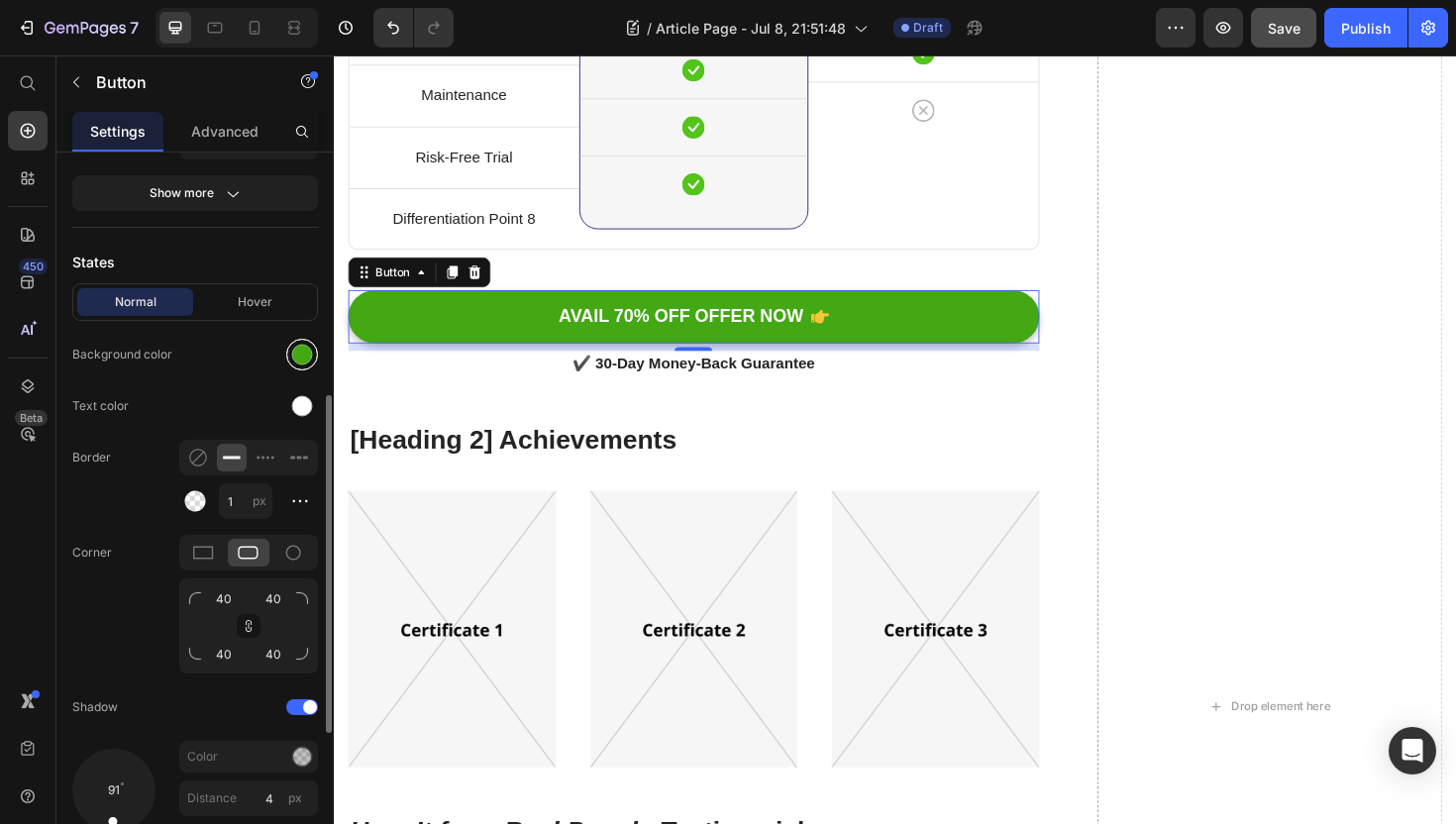 click at bounding box center (302, 355) 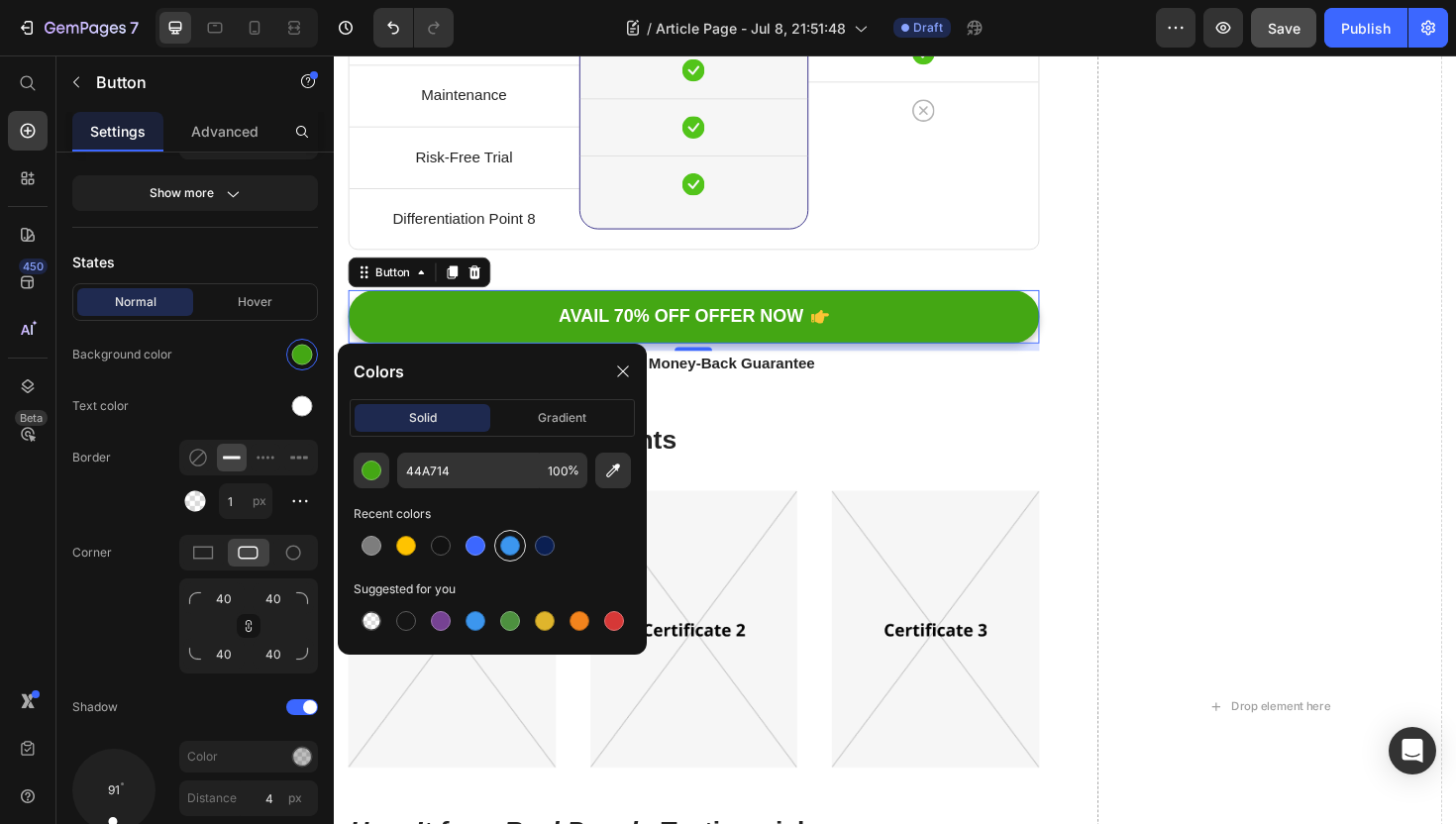click at bounding box center (510, 546) 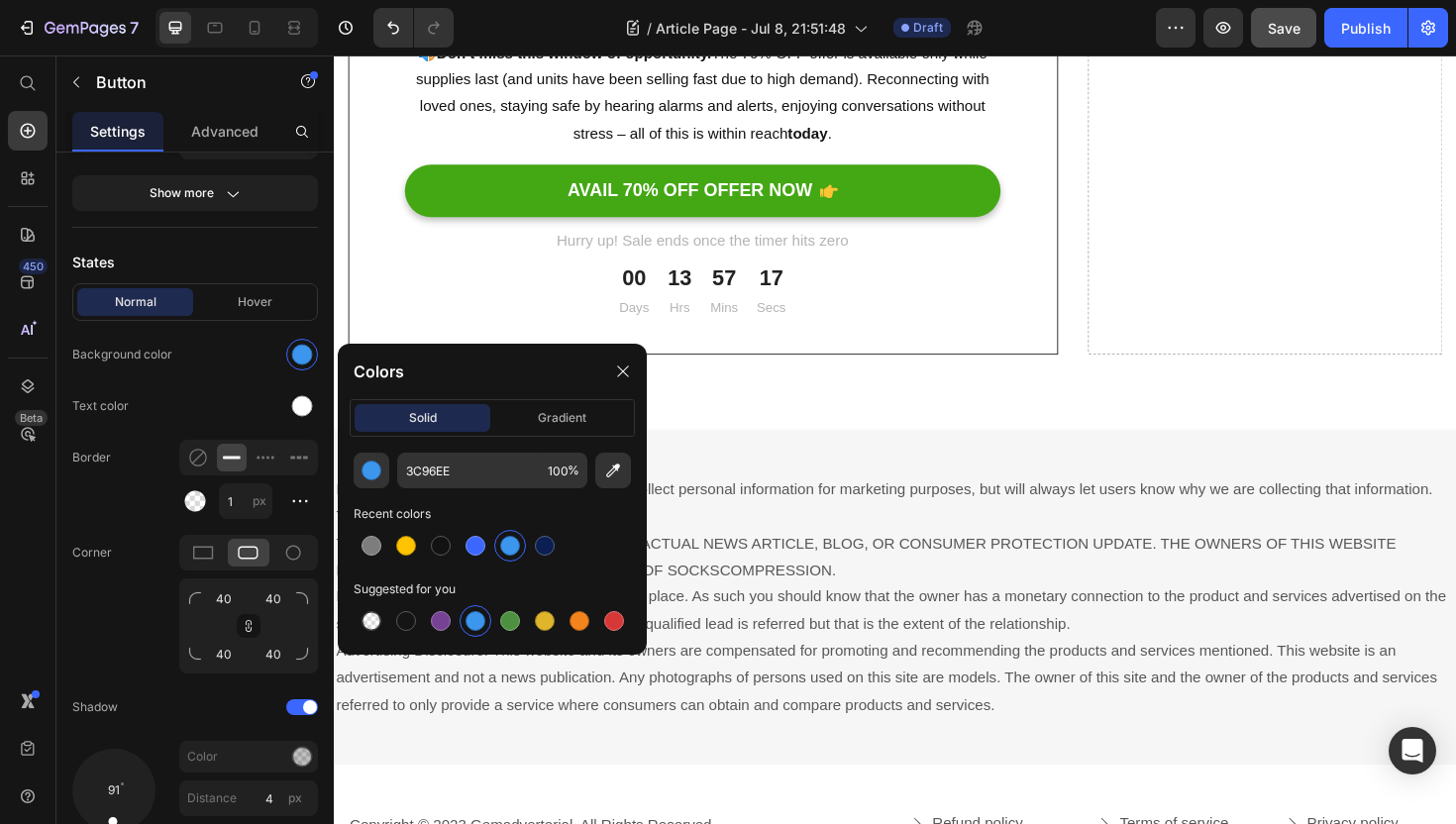 scroll, scrollTop: 12727, scrollLeft: 0, axis: vertical 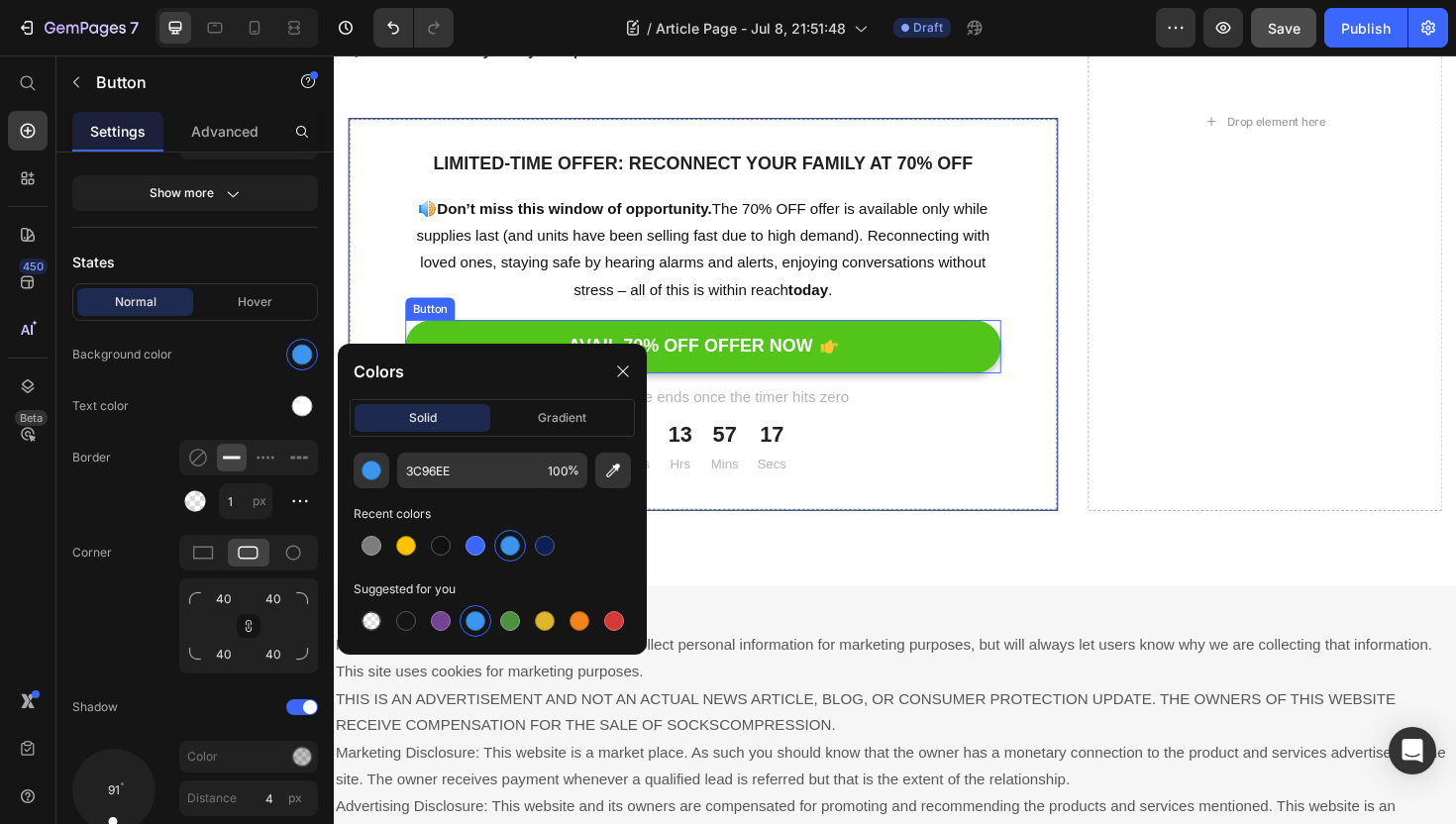 click on "AVAIL 70% OFF OFFER NOW" at bounding box center [724, 363] 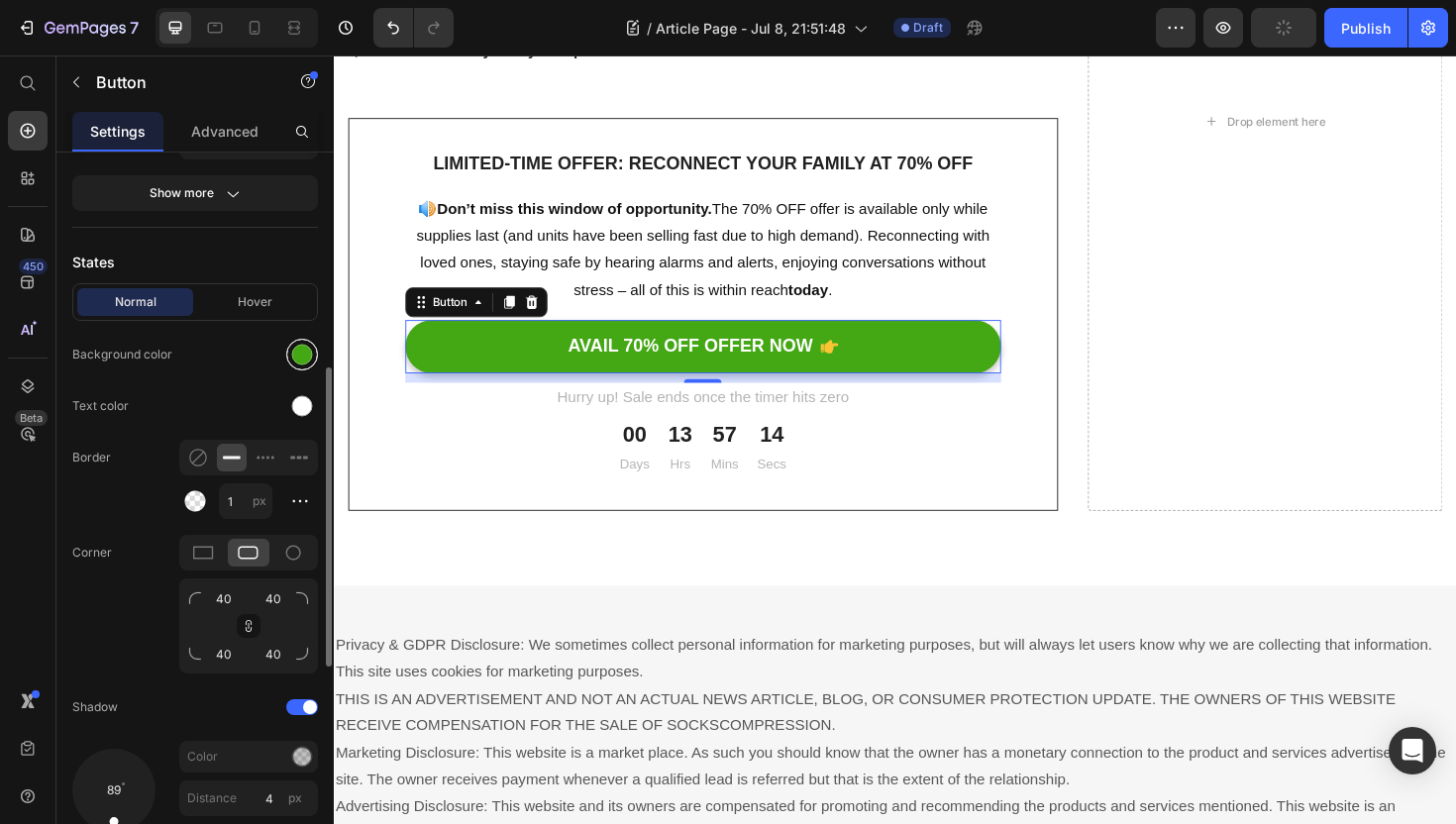 click at bounding box center (302, 355) 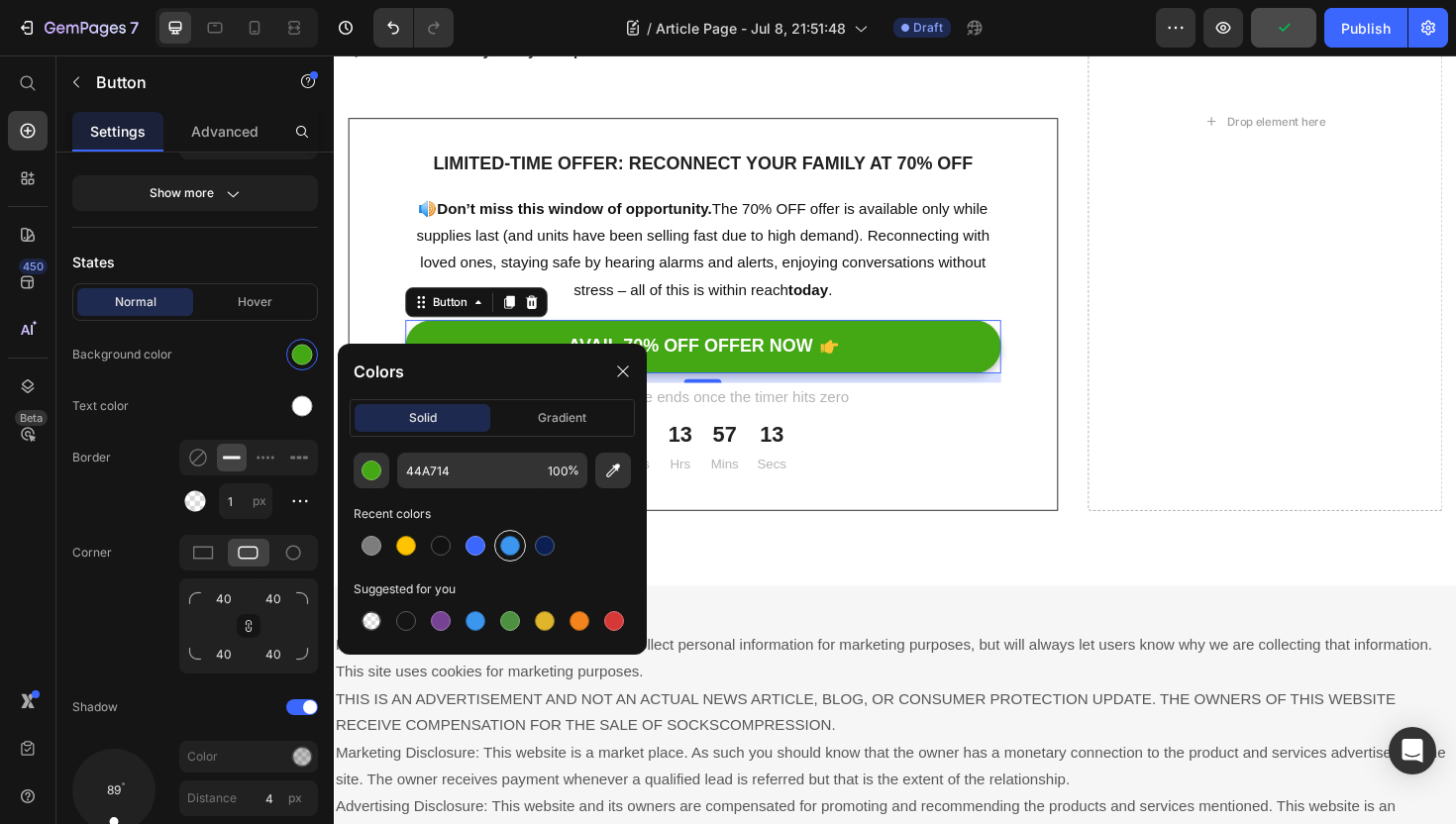 click at bounding box center (510, 546) 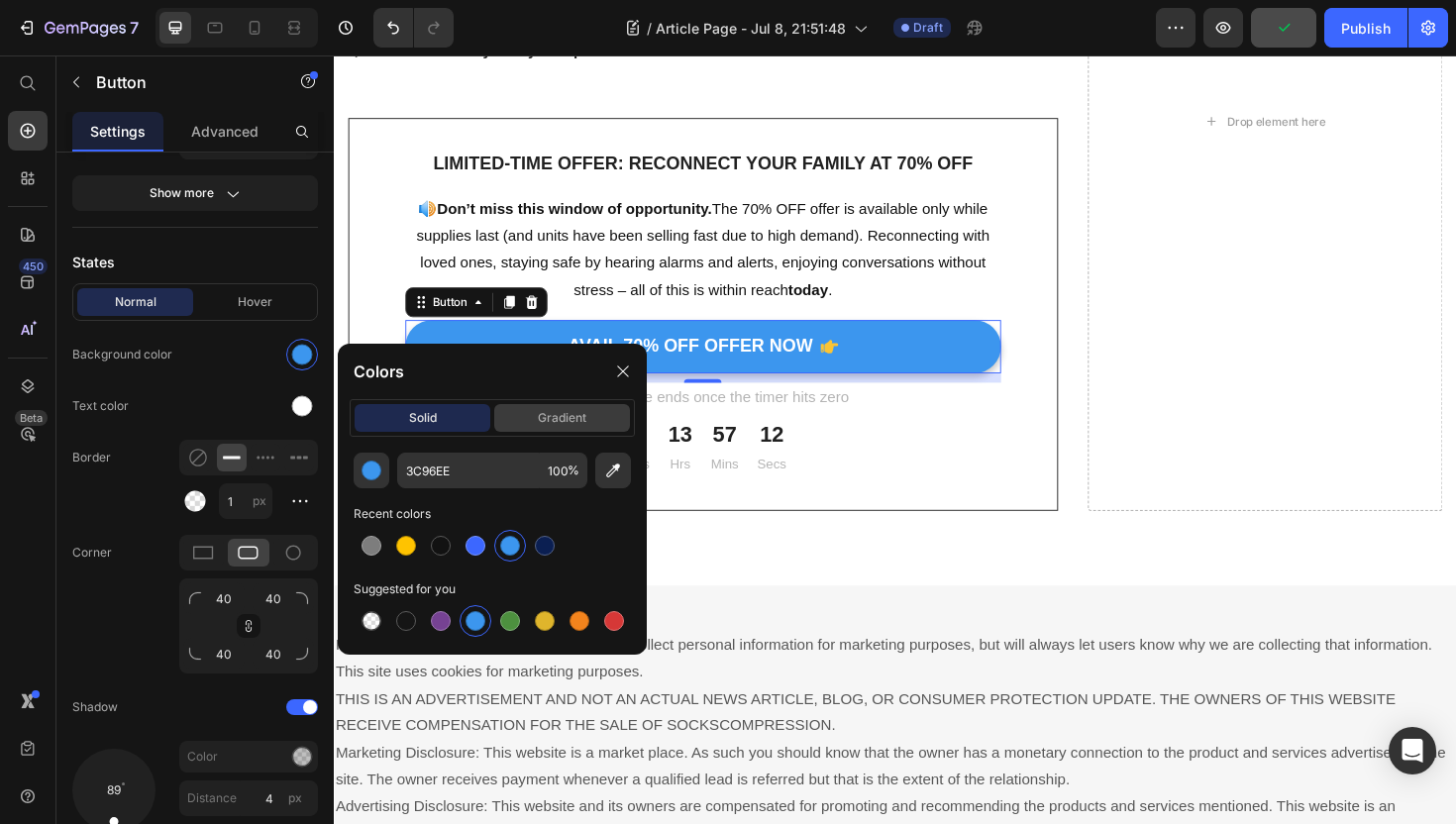 click on "gradient" 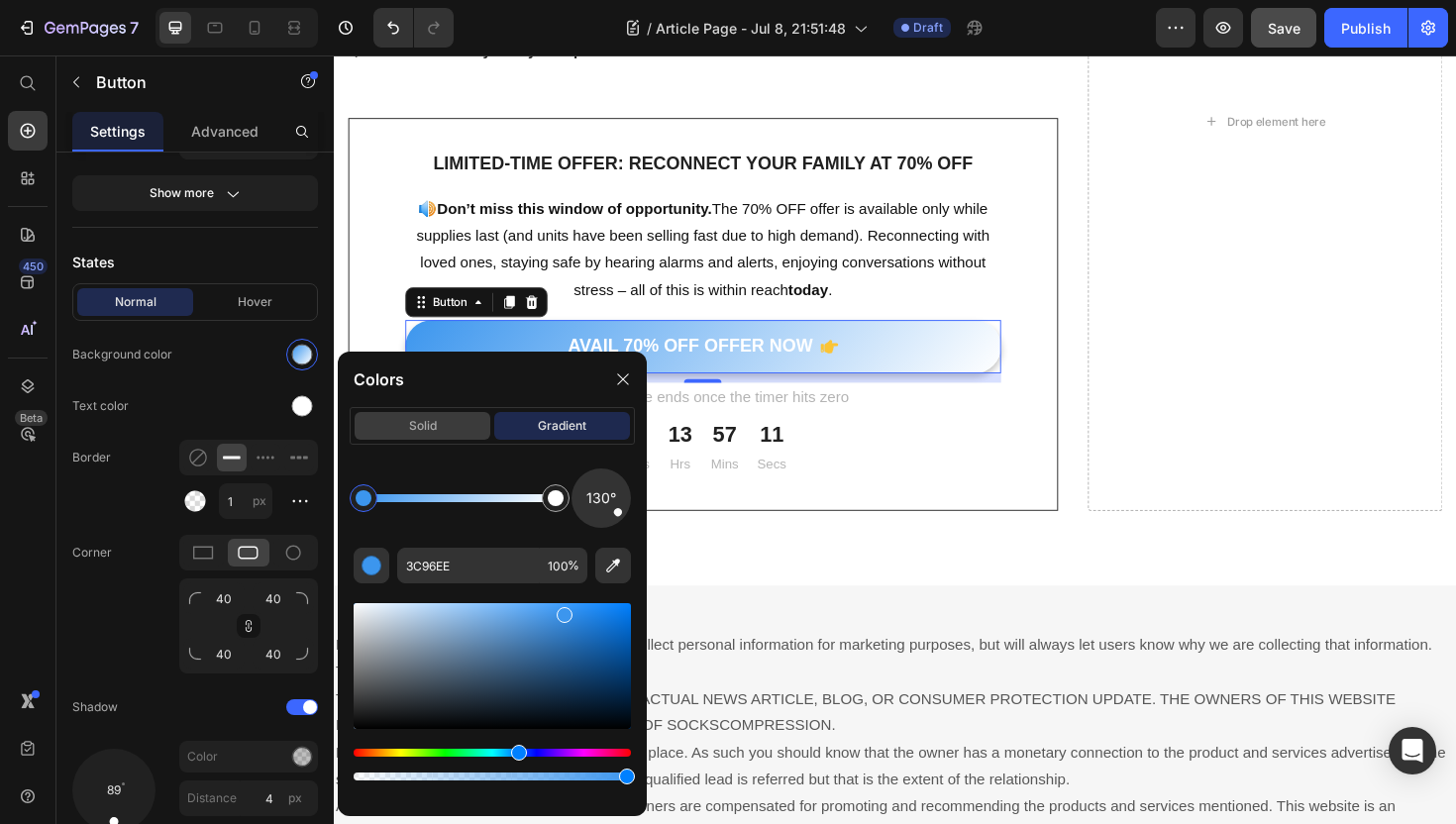 click on "solid" 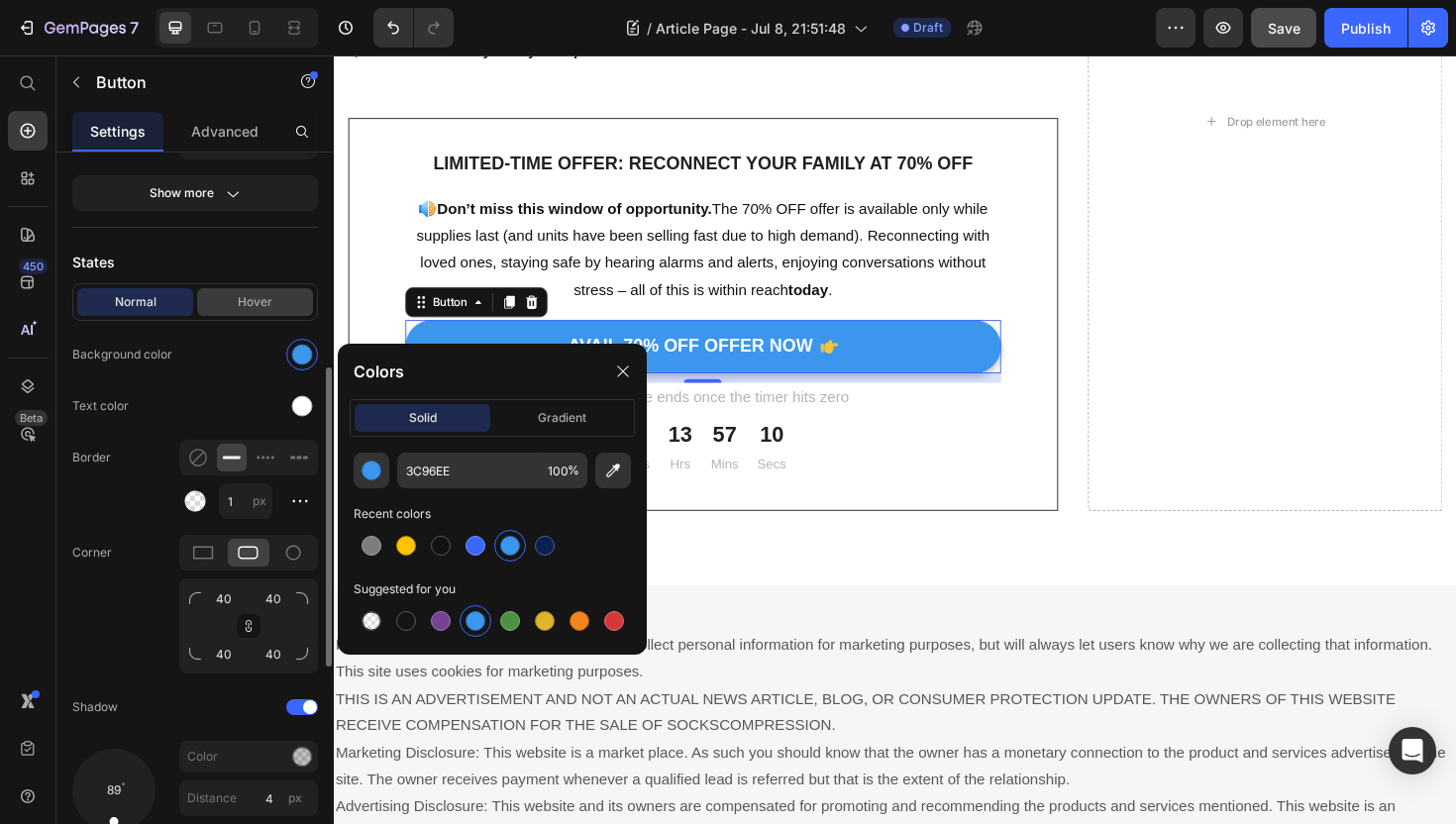 click on "Hover" at bounding box center [255, 302] 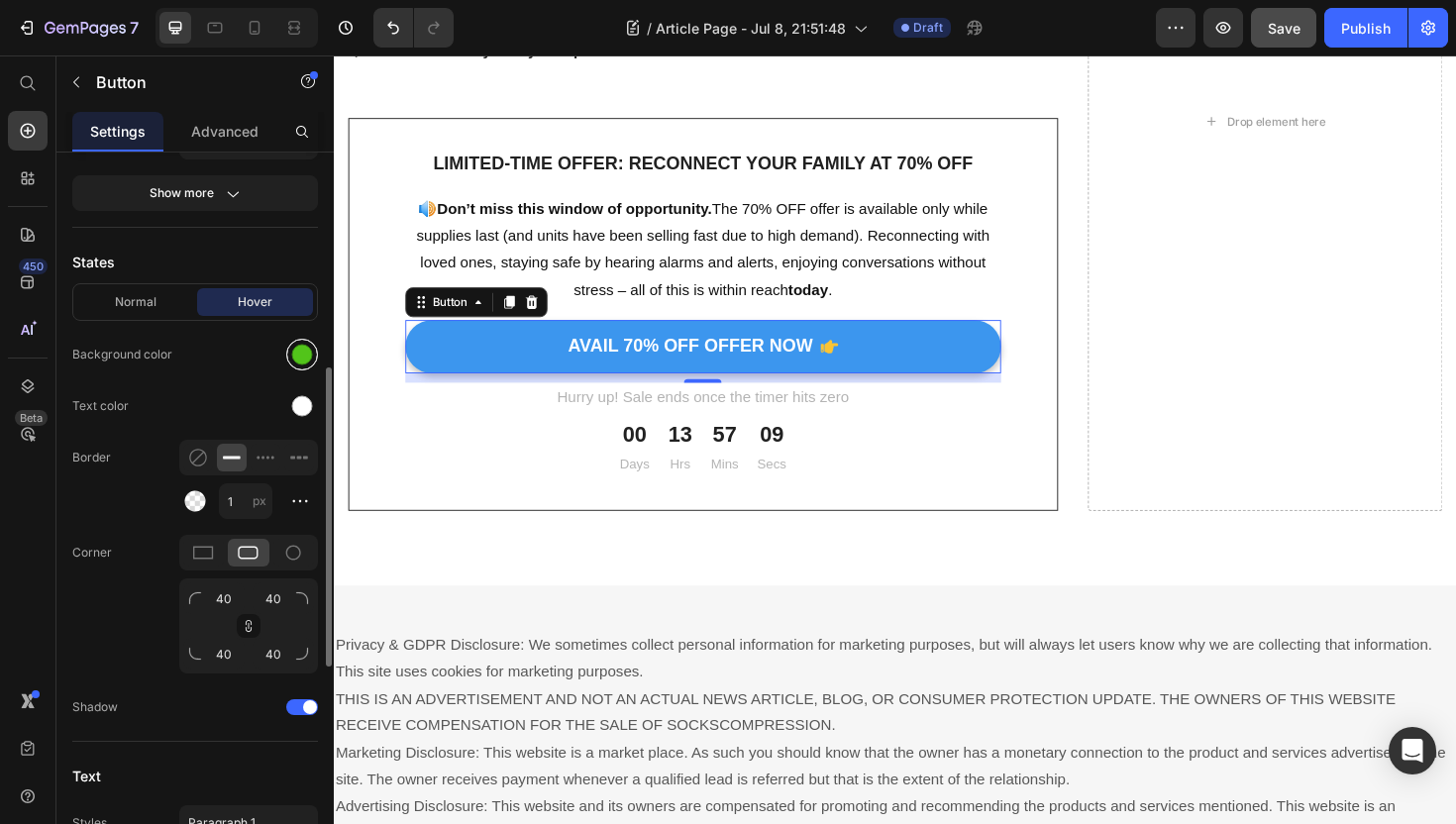 click at bounding box center (302, 355) 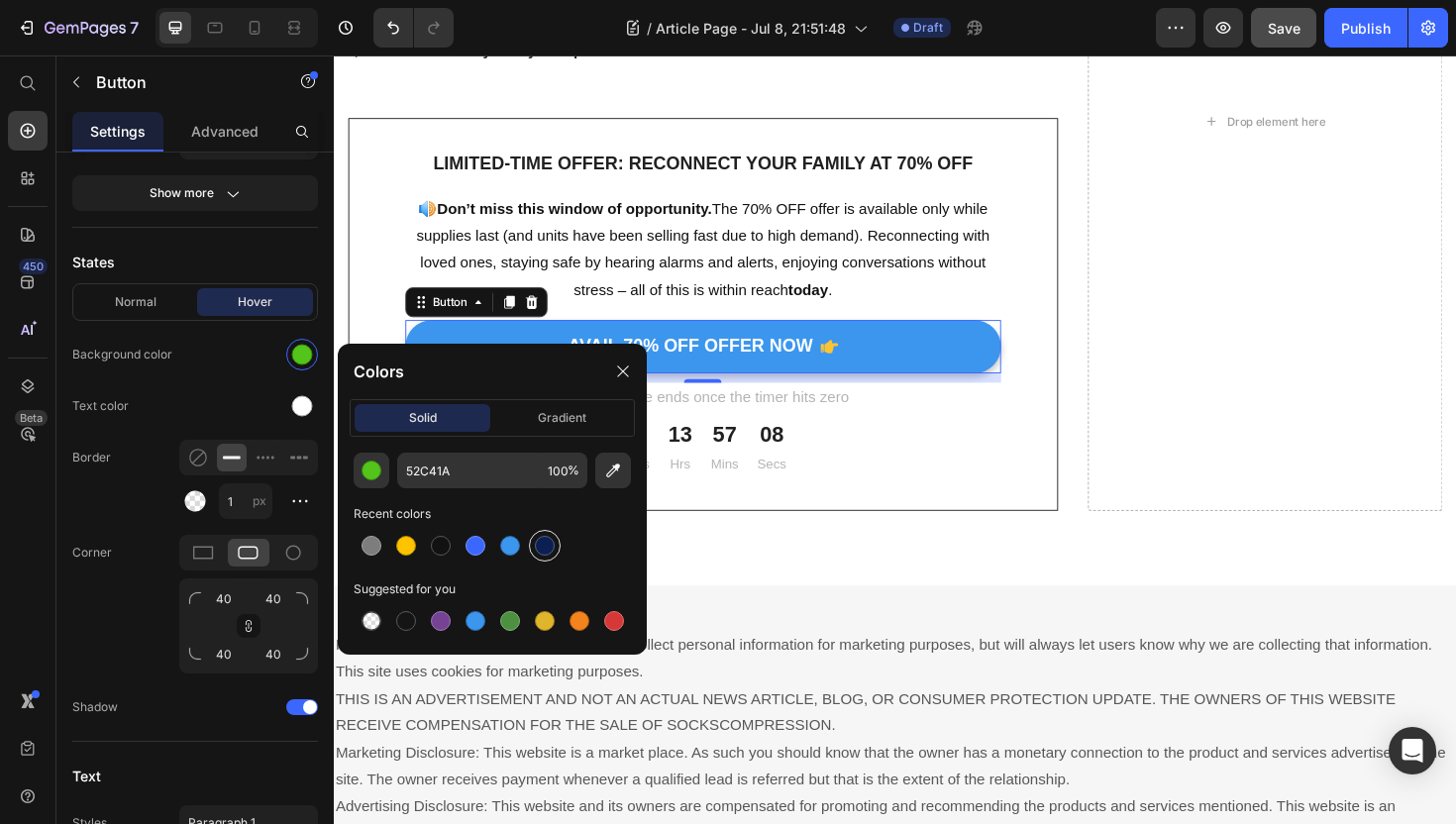click at bounding box center (545, 546) 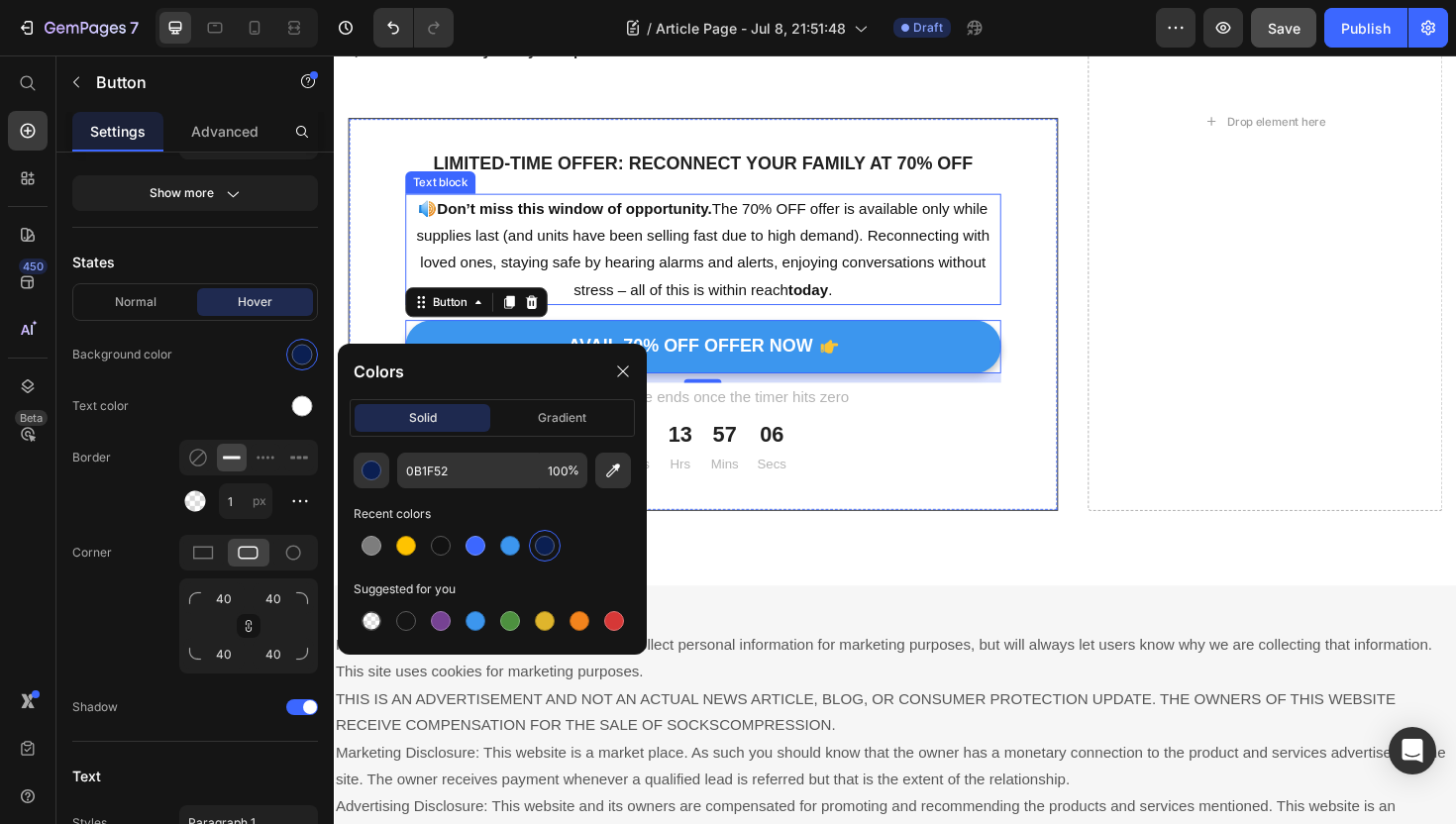 click on "🔊  Don’t miss this window of opportunity.  The 70% OFF offer is available only while supplies last (and units have been selling fast due to high demand). Reconnecting with loved ones, staying safe by hearing alarms and alerts, enjoying conversations without stress – all of this is within reach  today ." at bounding box center [724, 260] 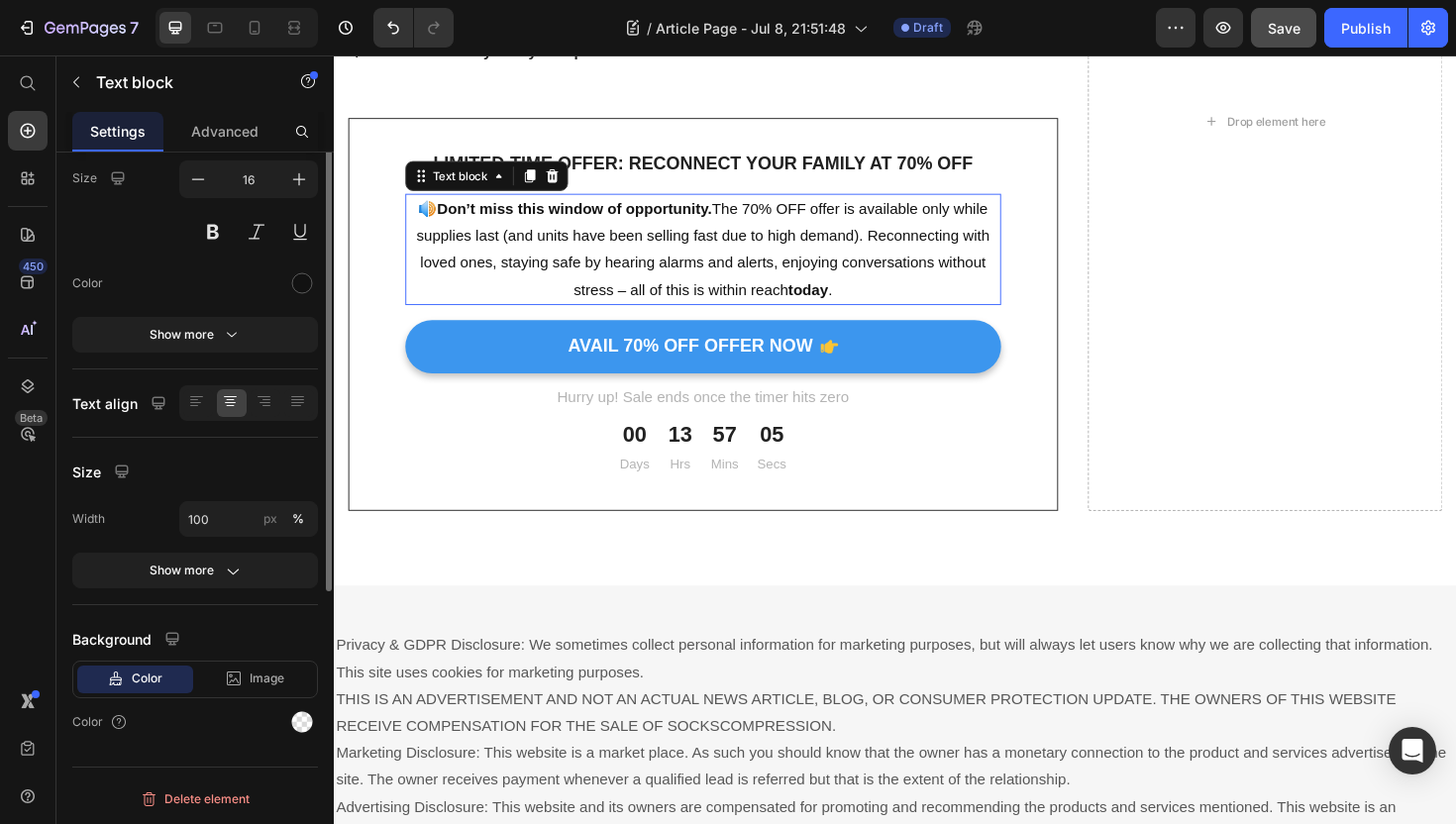 scroll, scrollTop: 0, scrollLeft: 0, axis: both 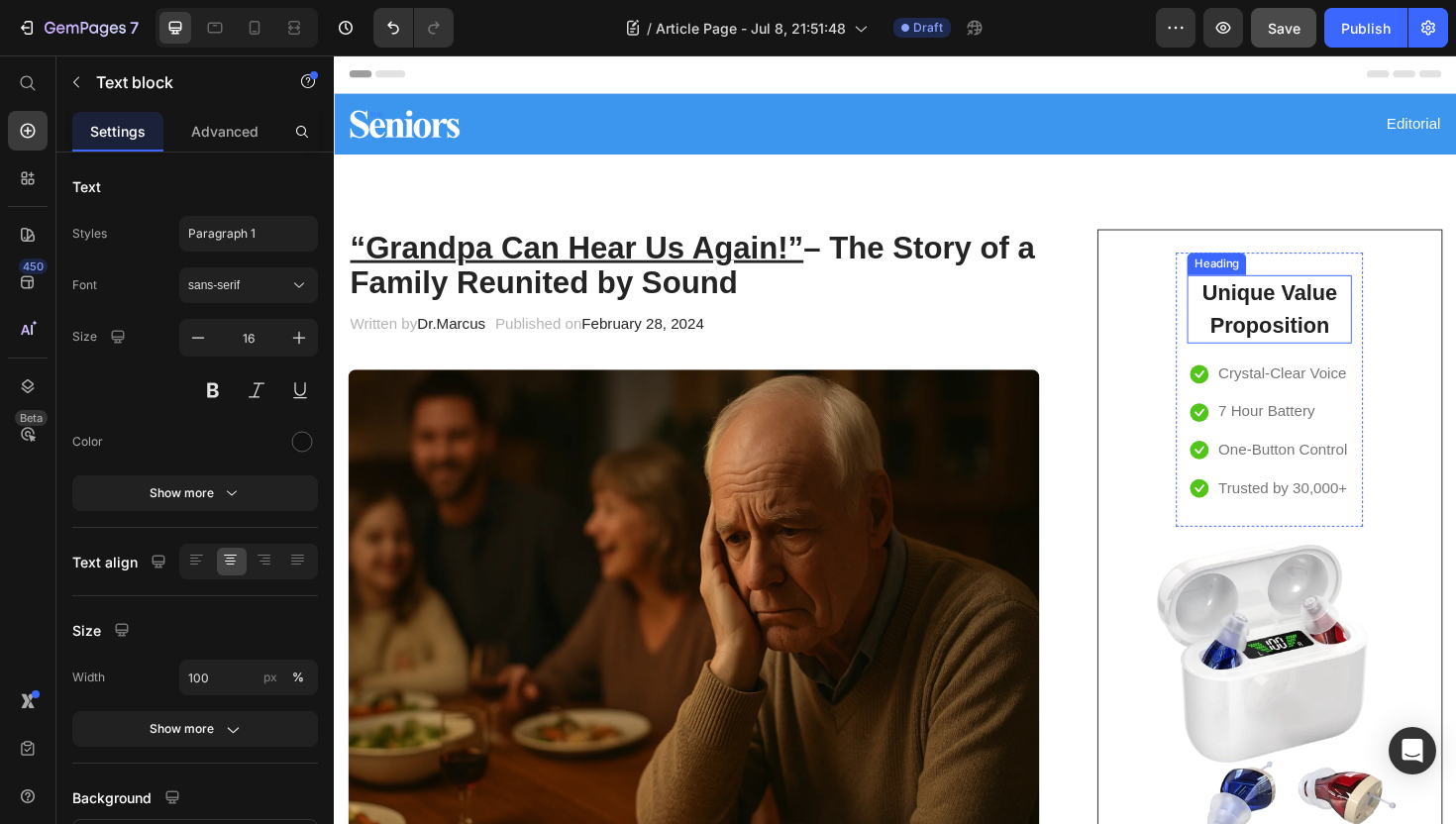 click on "Unique Value Proposition" at bounding box center [1324, 324] 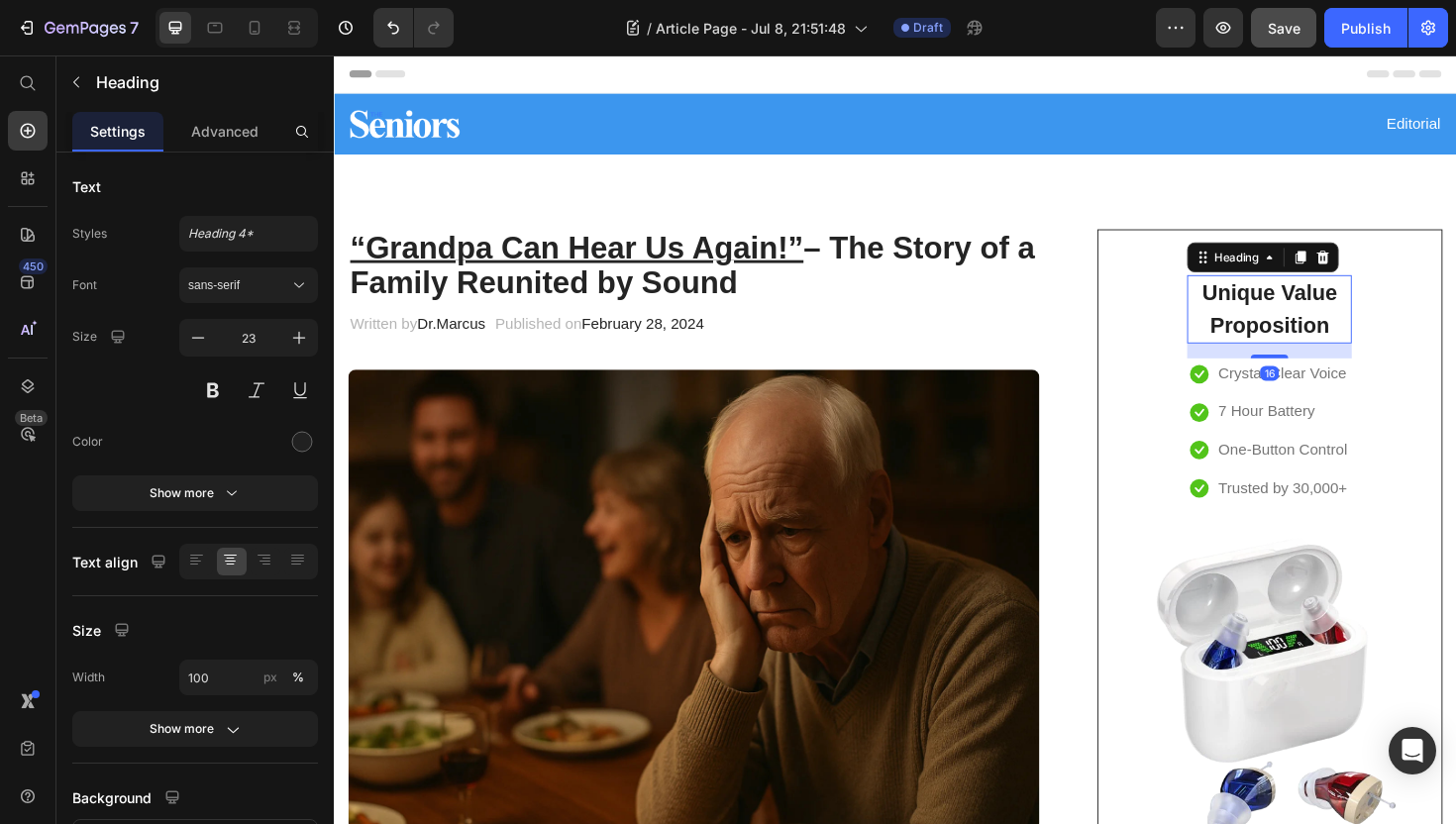 click on "Unique Value Proposition" at bounding box center (1324, 324) 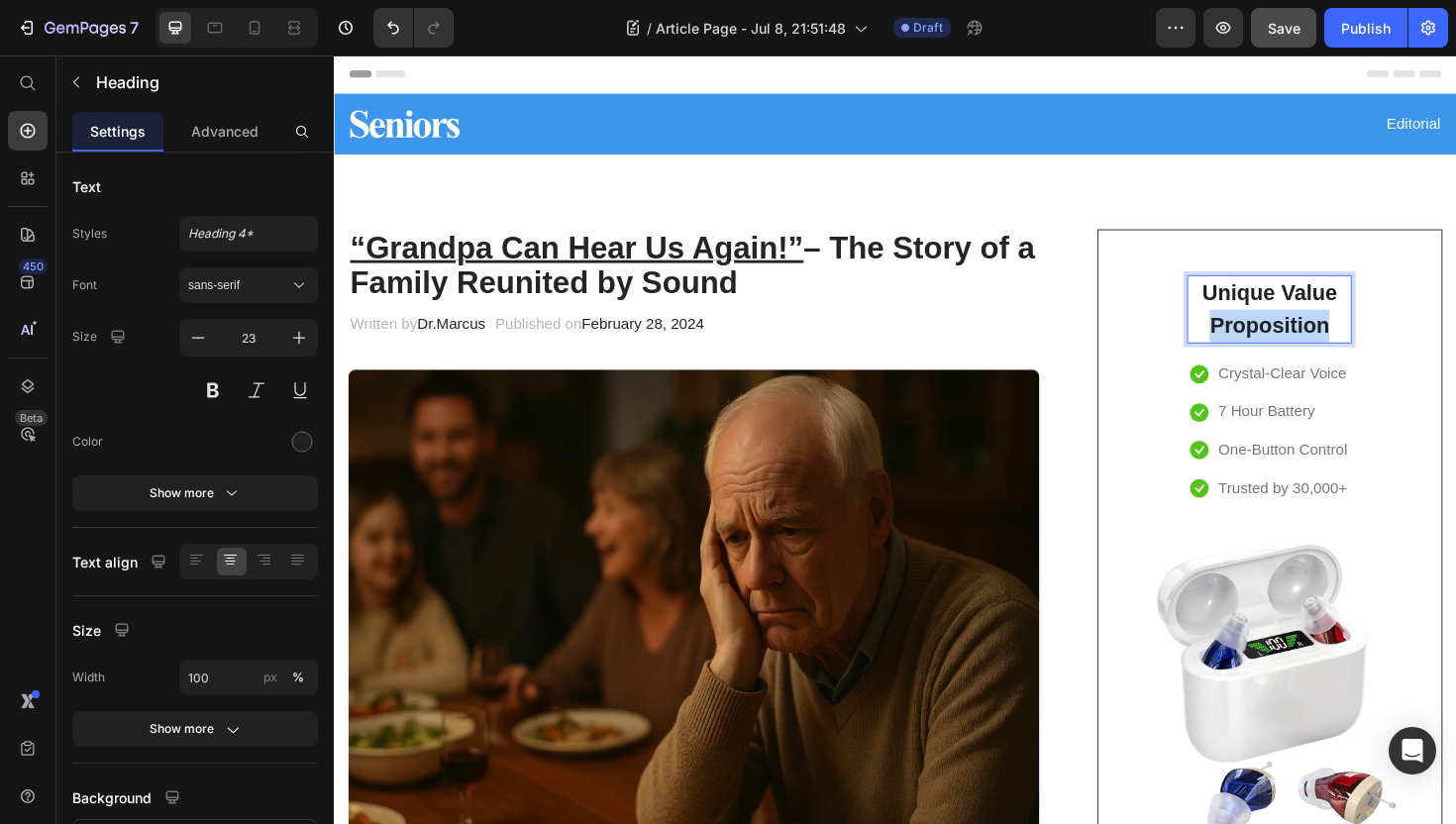 click on "Unique Value Proposition" at bounding box center (1324, 324) 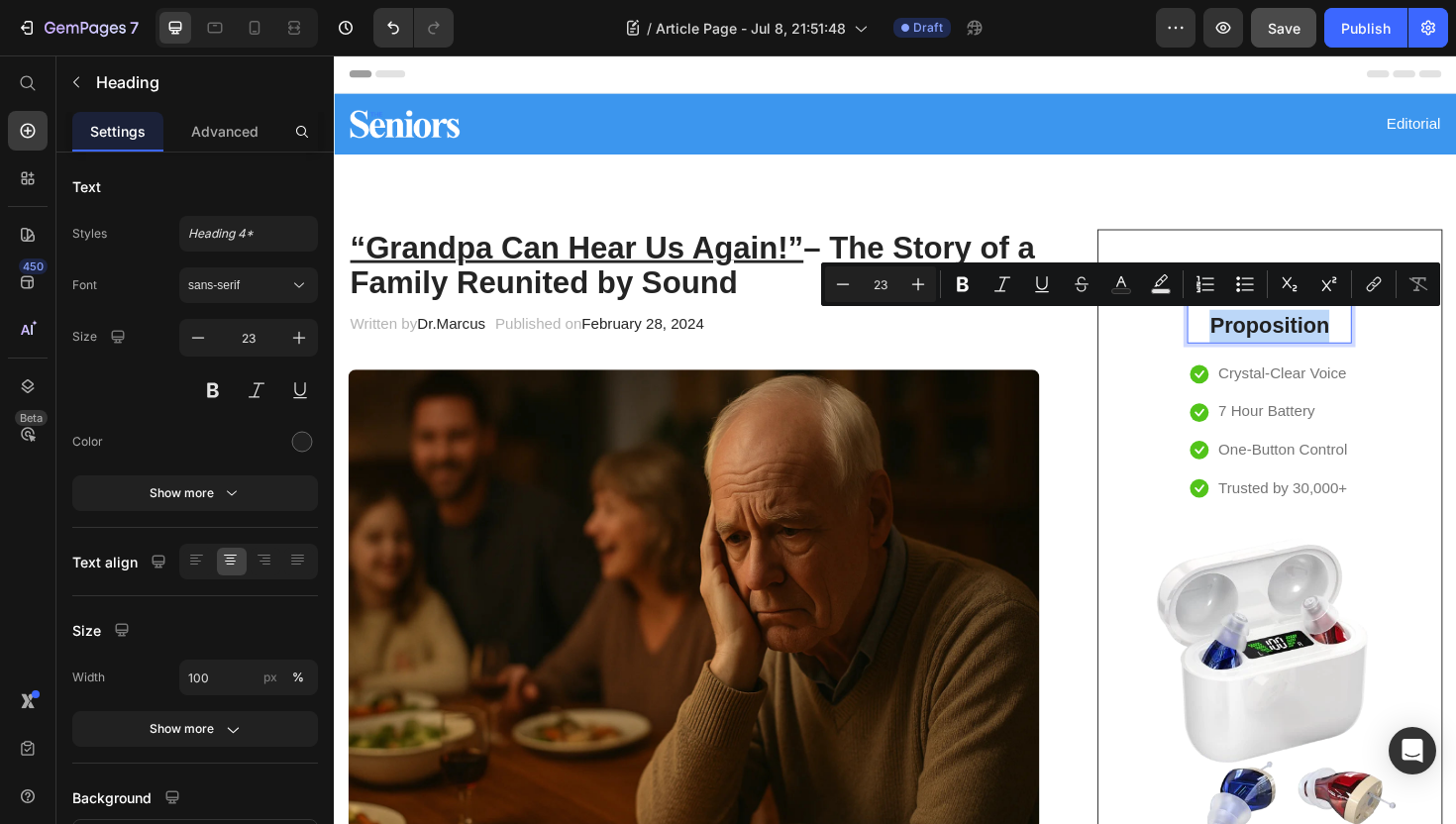 click on "Unique Value Proposition" at bounding box center [1324, 324] 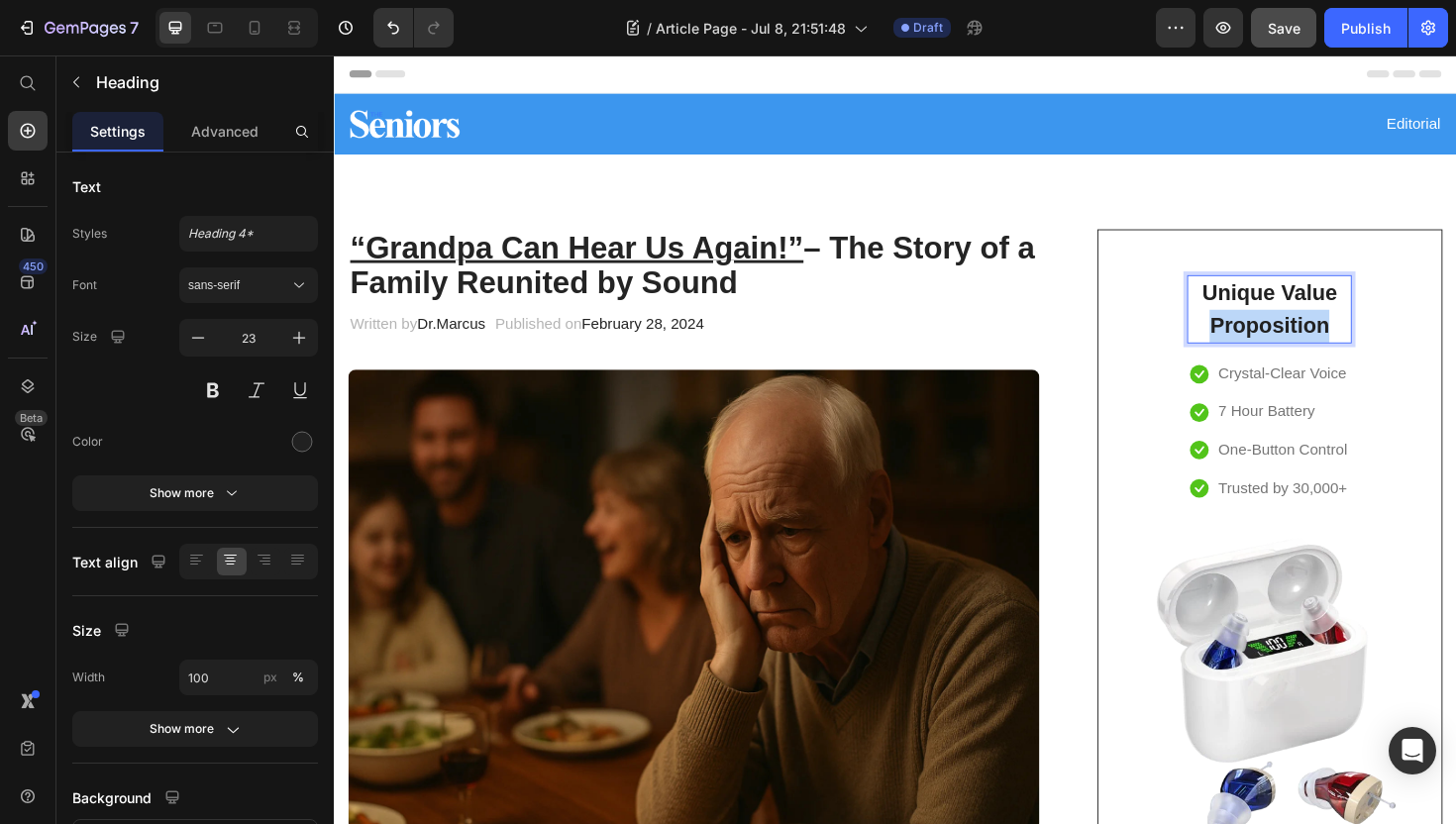 click on "Unique Value Proposition" at bounding box center (1324, 324) 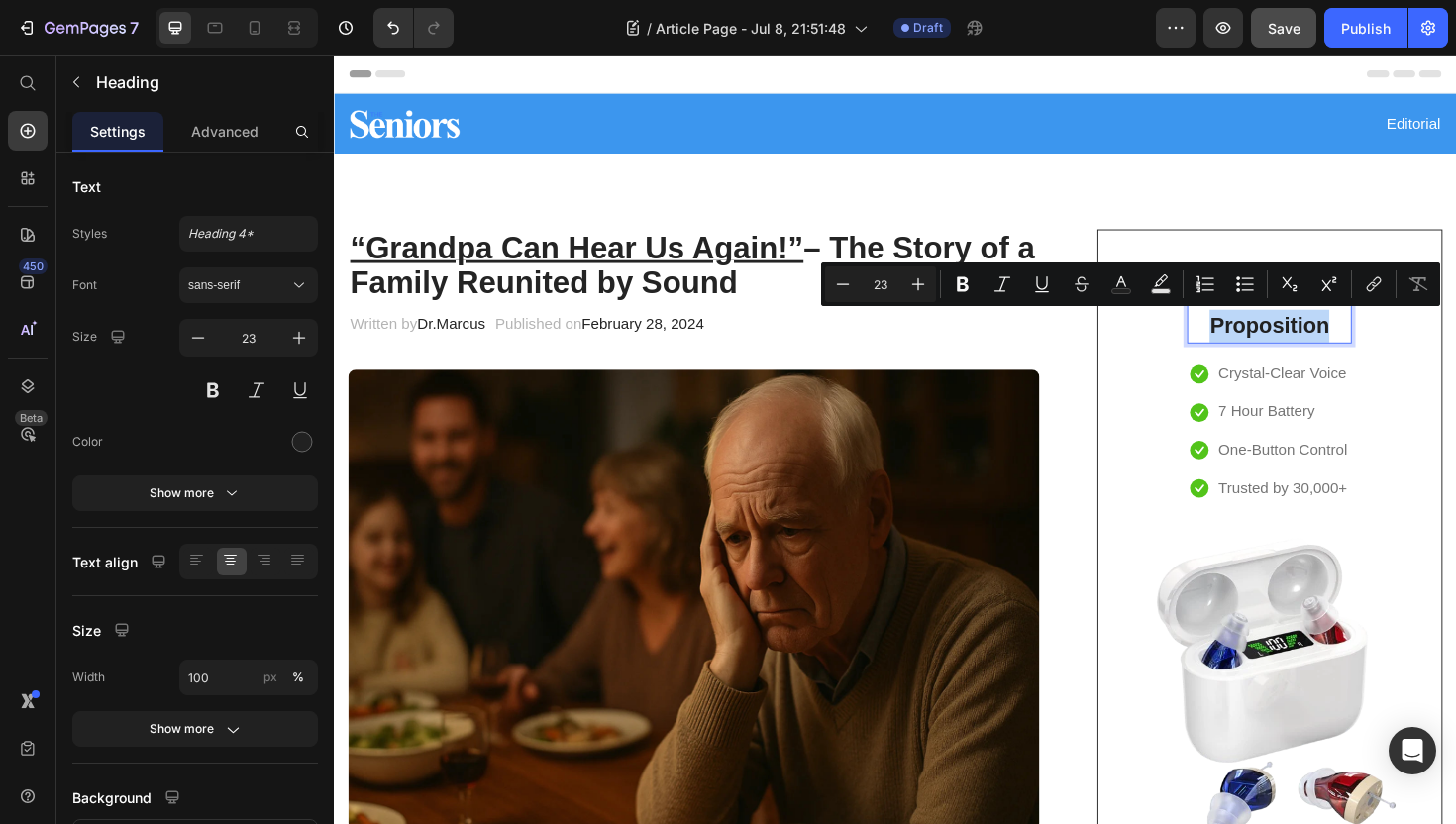 click on "Unique Value Proposition" at bounding box center [1324, 324] 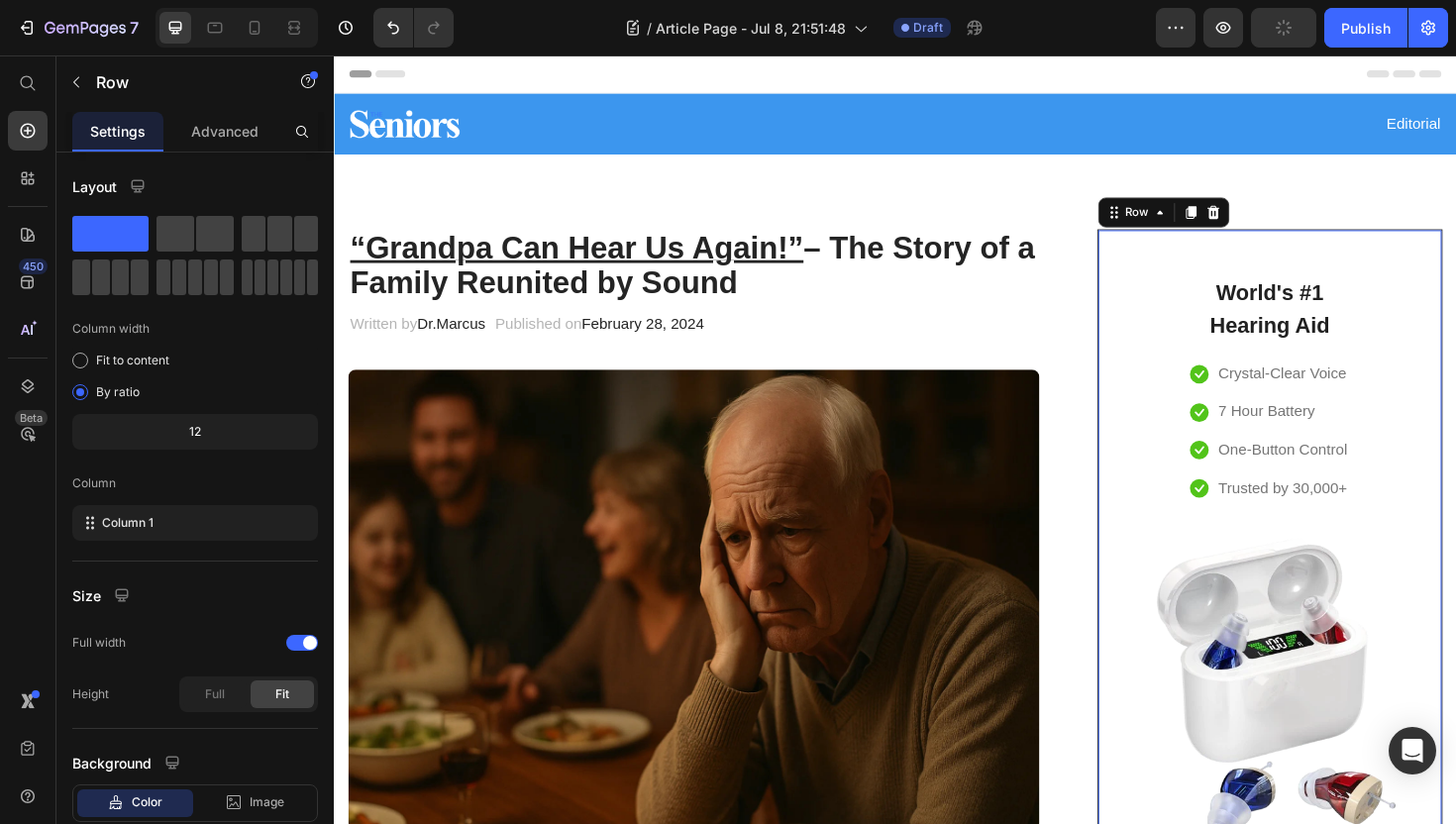 click on "World's #1 Hearing Aid Heading
Icon Crystal-Clear Voice Text block
Icon 7 Hour Battery  Text block
Icon One-Button Control Text block
Icon Trusted by 30,000+ Text block Icon List Row Image  	   GET 70% OFF NOW Button ✔️ 30-Day Money-Back Guarantee Text block Row   0" at bounding box center [1324, 635] 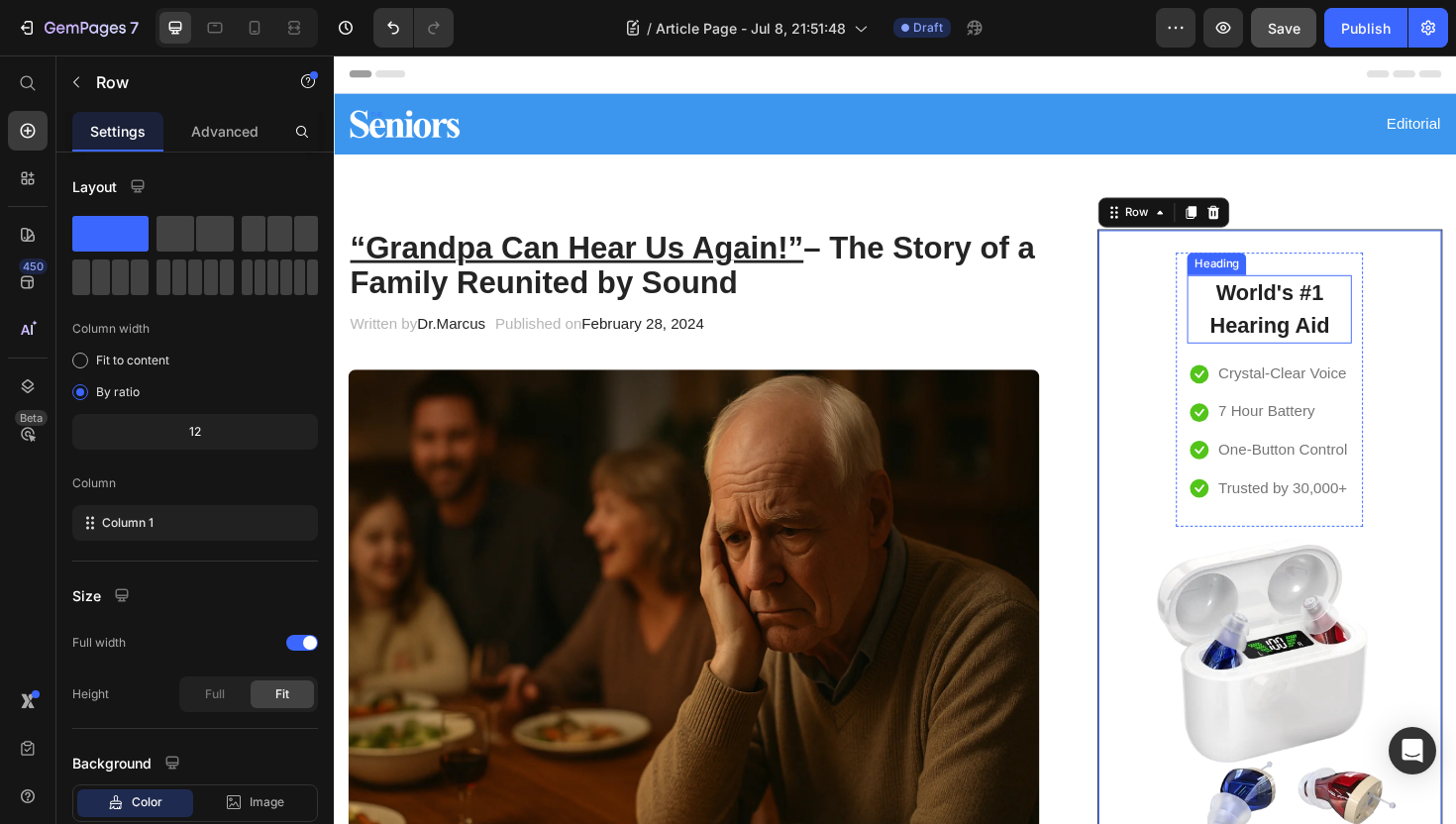 click on "World's #1 Hearing Aid" at bounding box center (1324, 324) 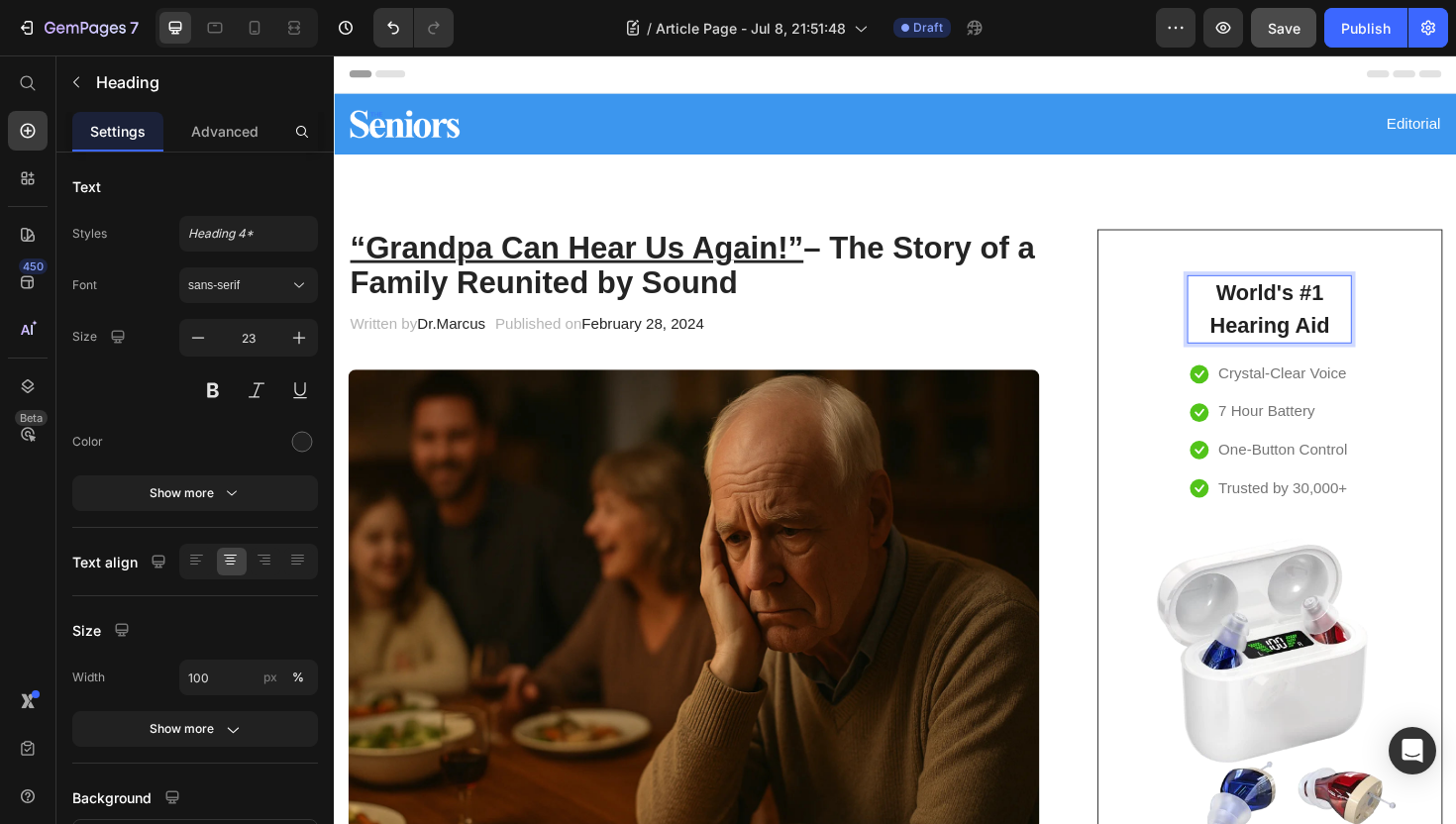 click on "World's #1 Hearing Aid" at bounding box center (1324, 324) 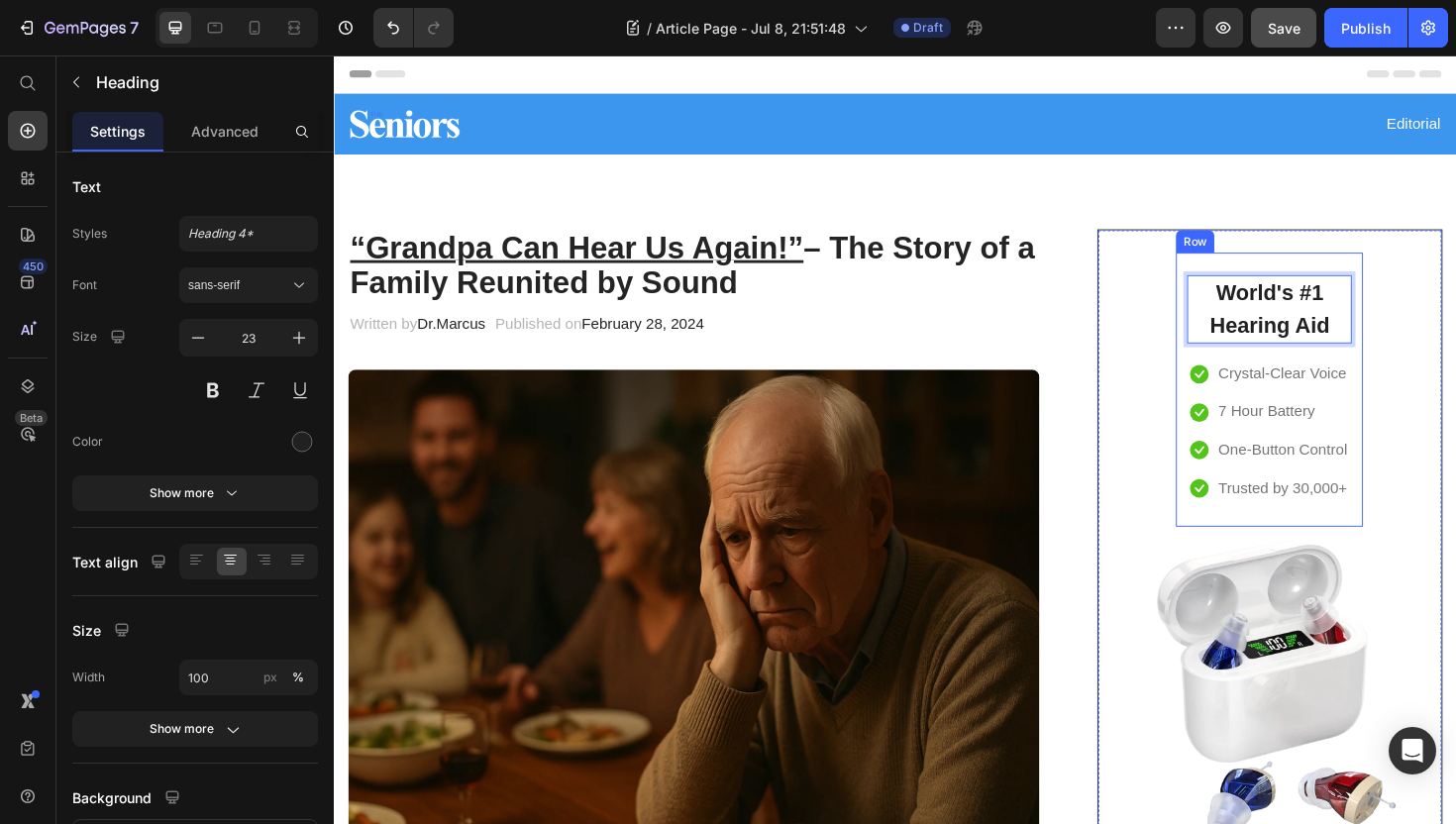 click on "World's #1 Hearing Aid Heading   16
Icon Crystal-Clear Voice Text block
Icon 7 Hour Battery  Text block
Icon One-Button Control Text block
Icon Trusted by 30,000+ Text block Icon List Row" at bounding box center [1324, 409] 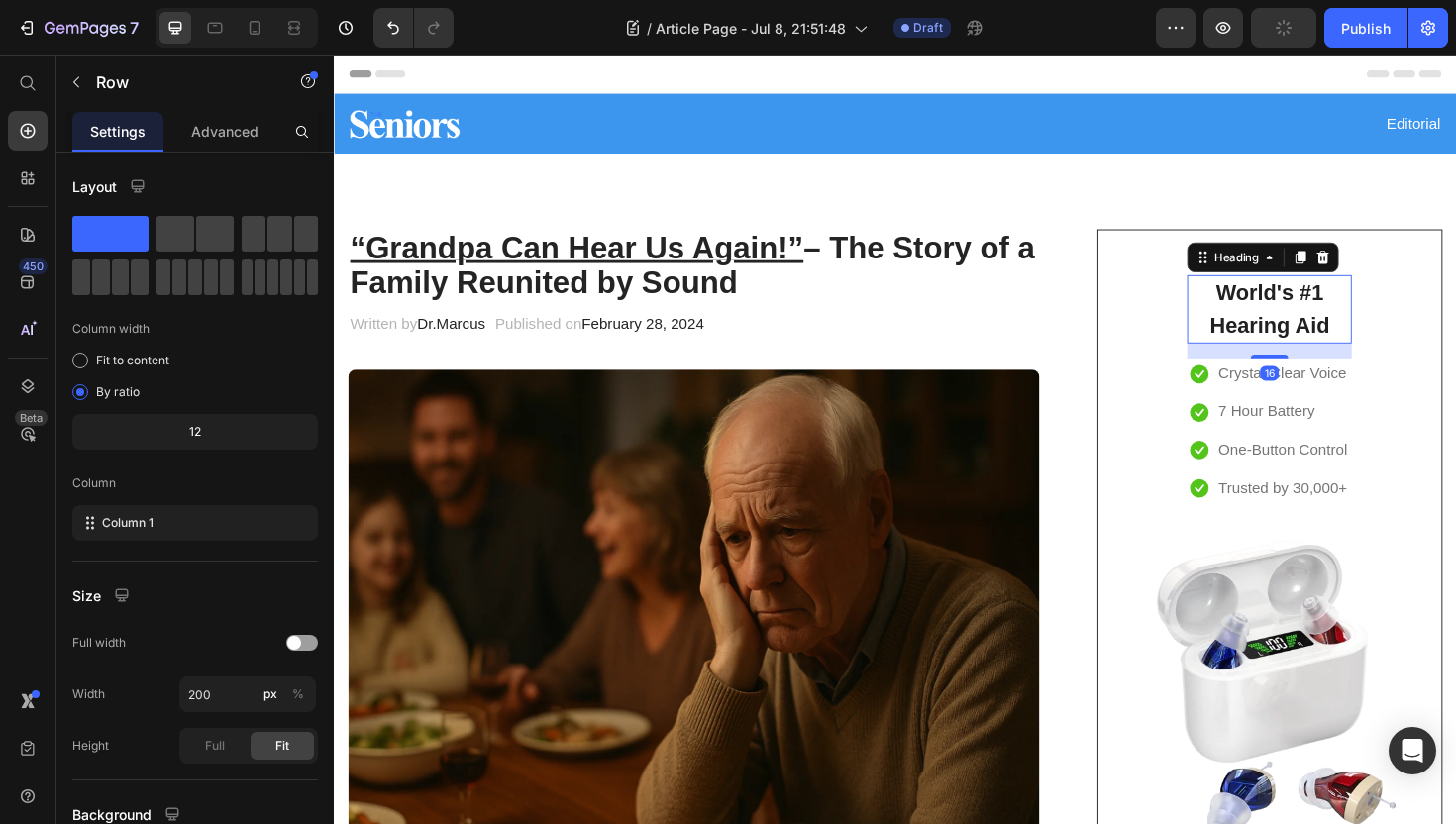 click on "World's #1 Hearing Aid" at bounding box center [1324, 324] 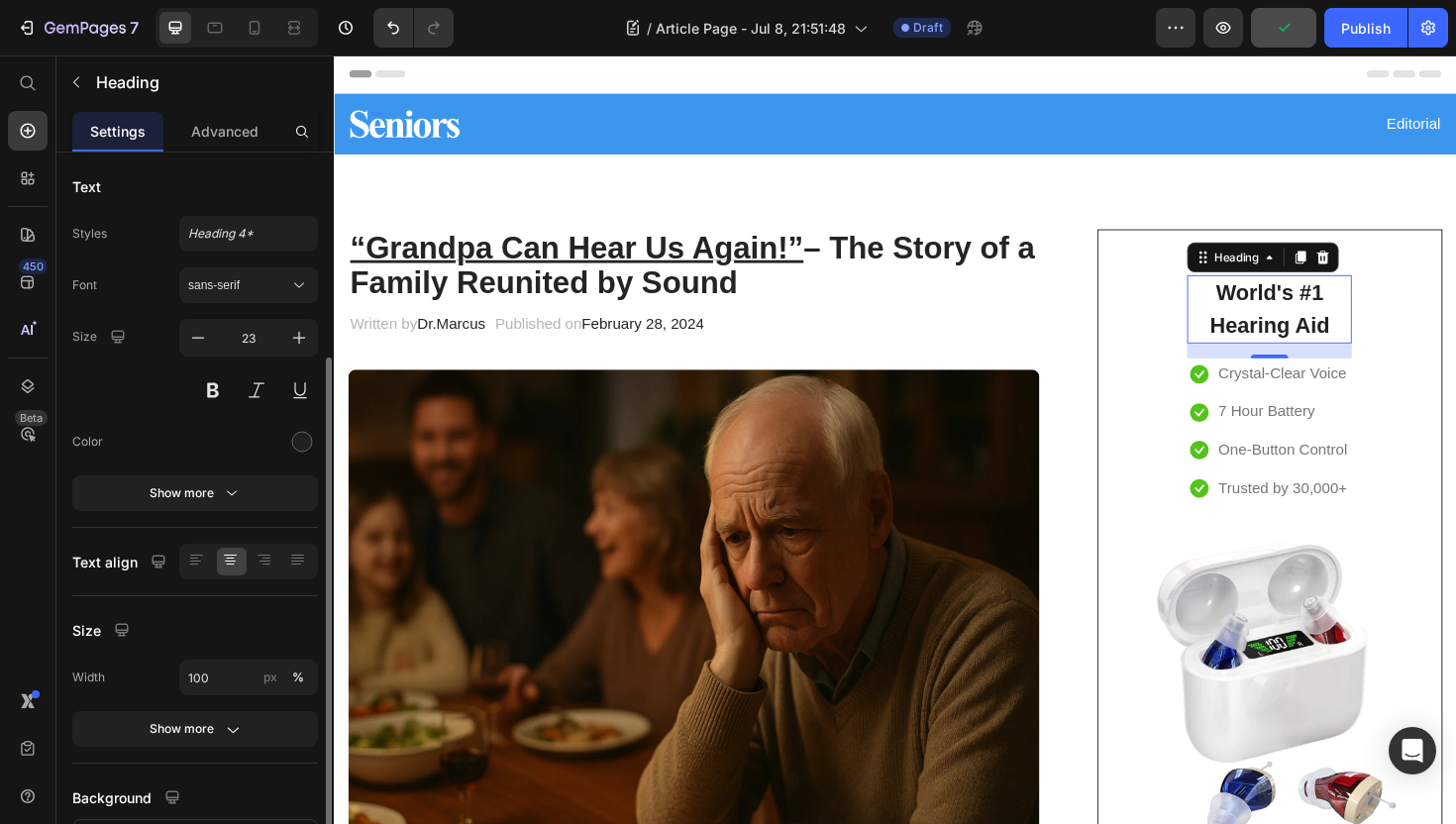 scroll, scrollTop: 145, scrollLeft: 0, axis: vertical 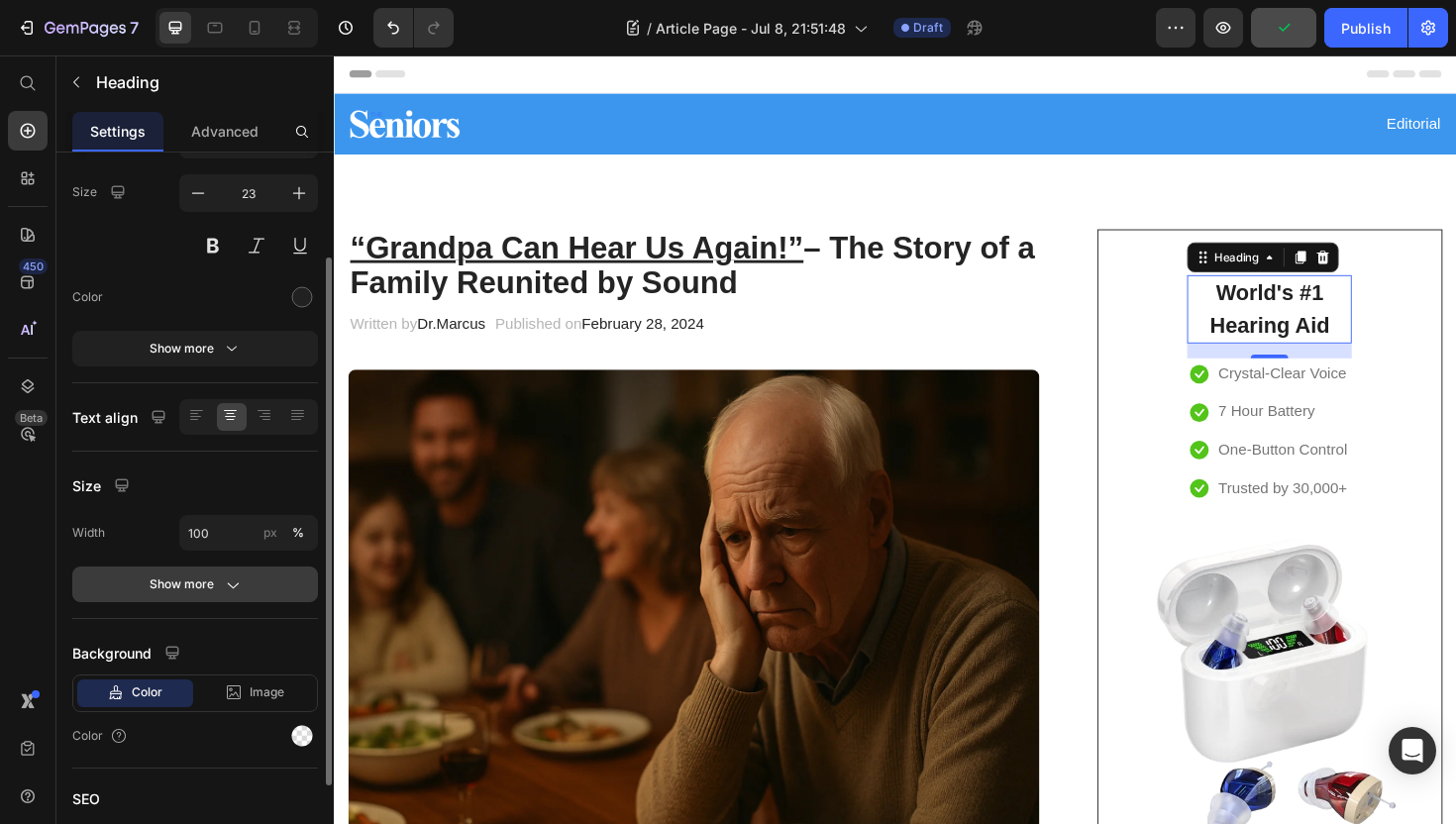 click on "Show more" 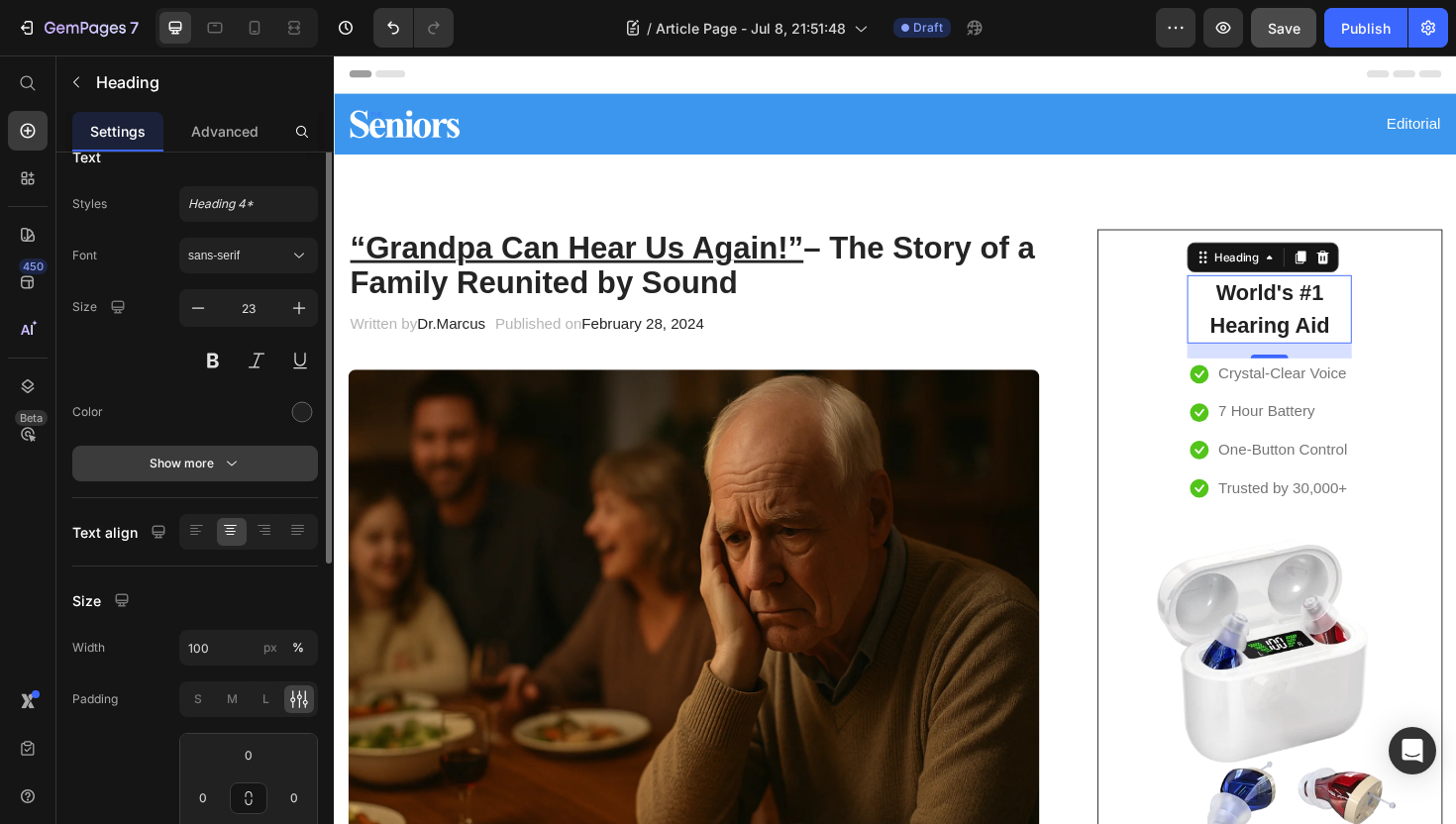 scroll, scrollTop: 0, scrollLeft: 0, axis: both 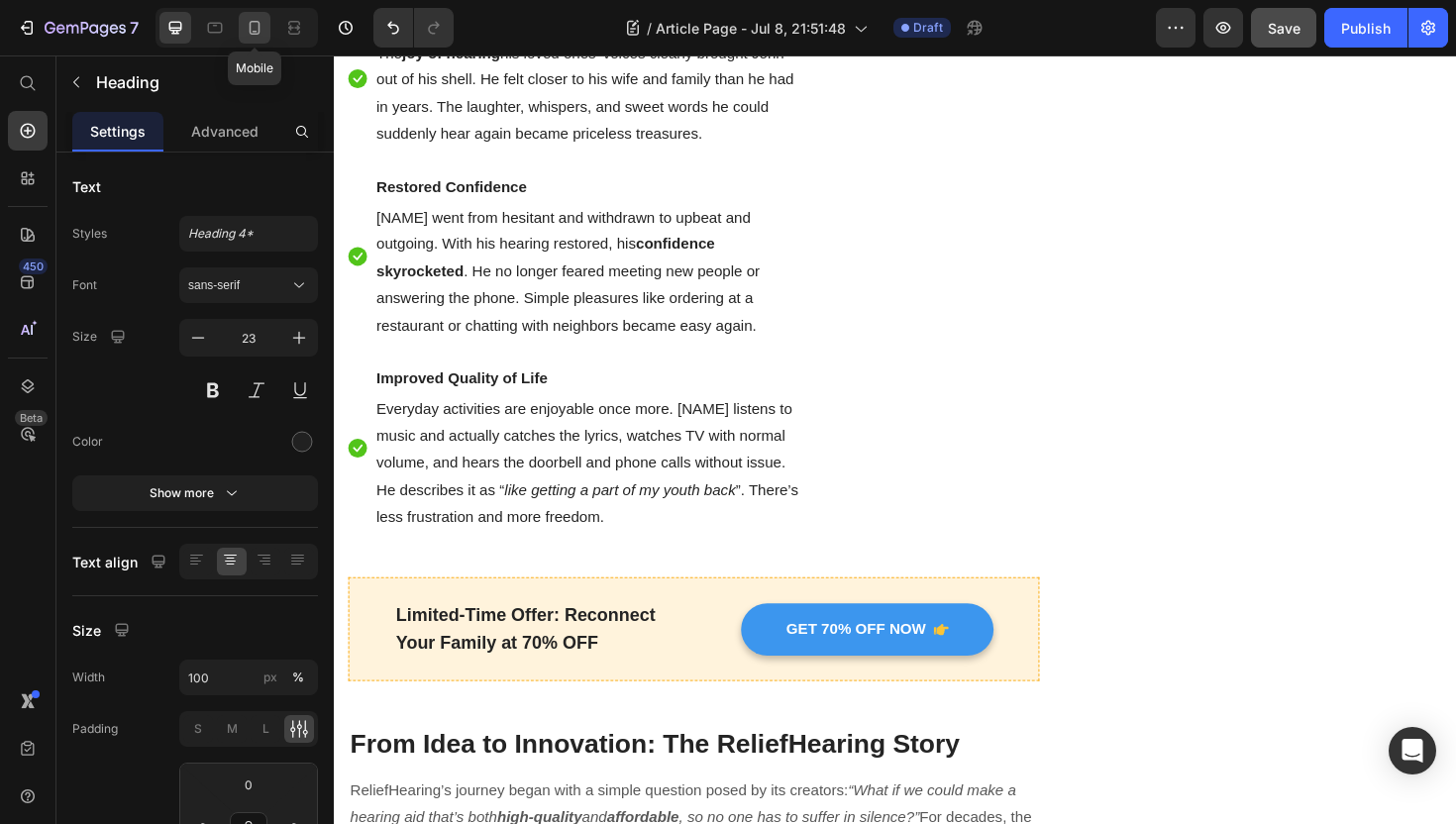 click 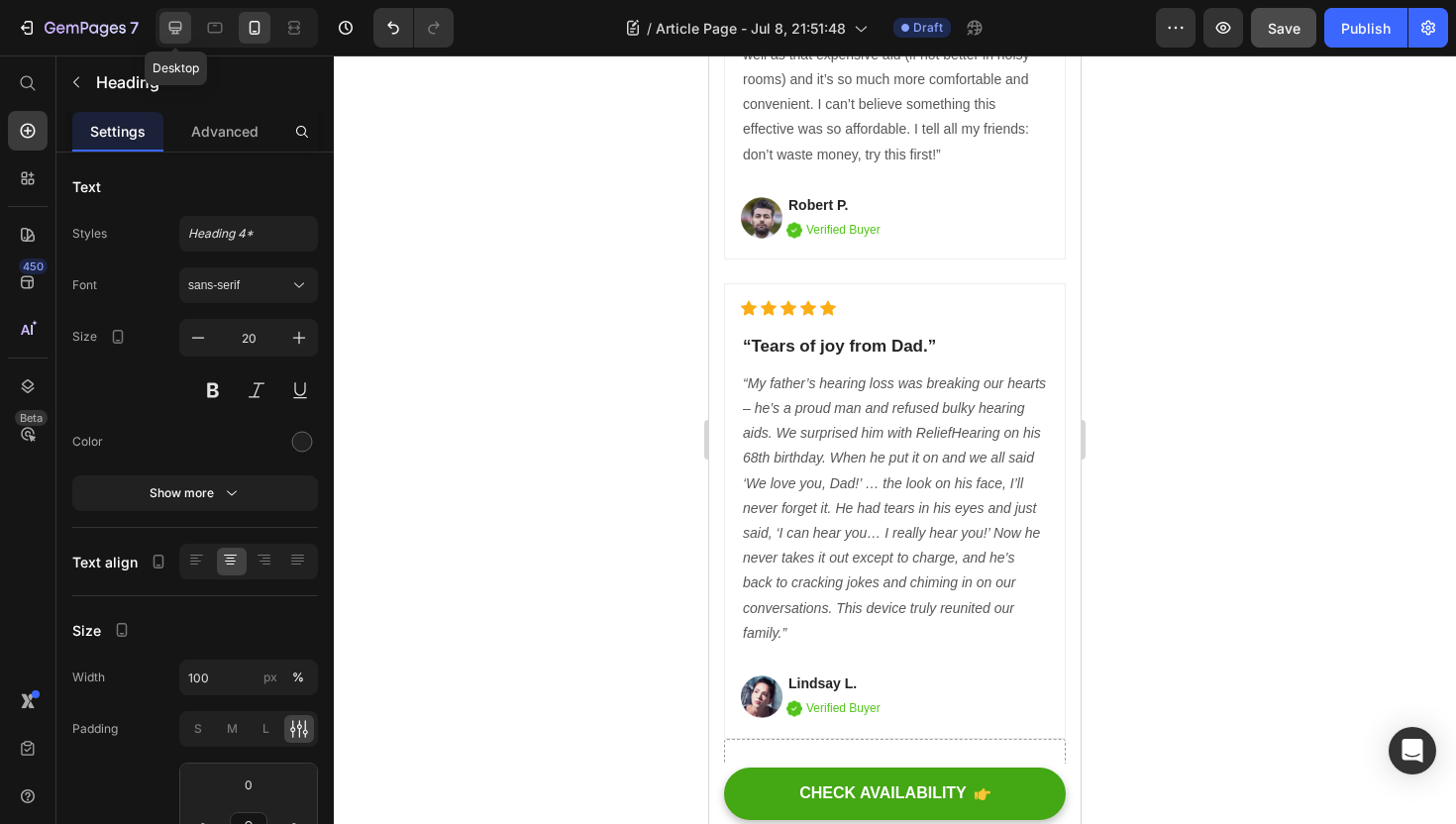 click 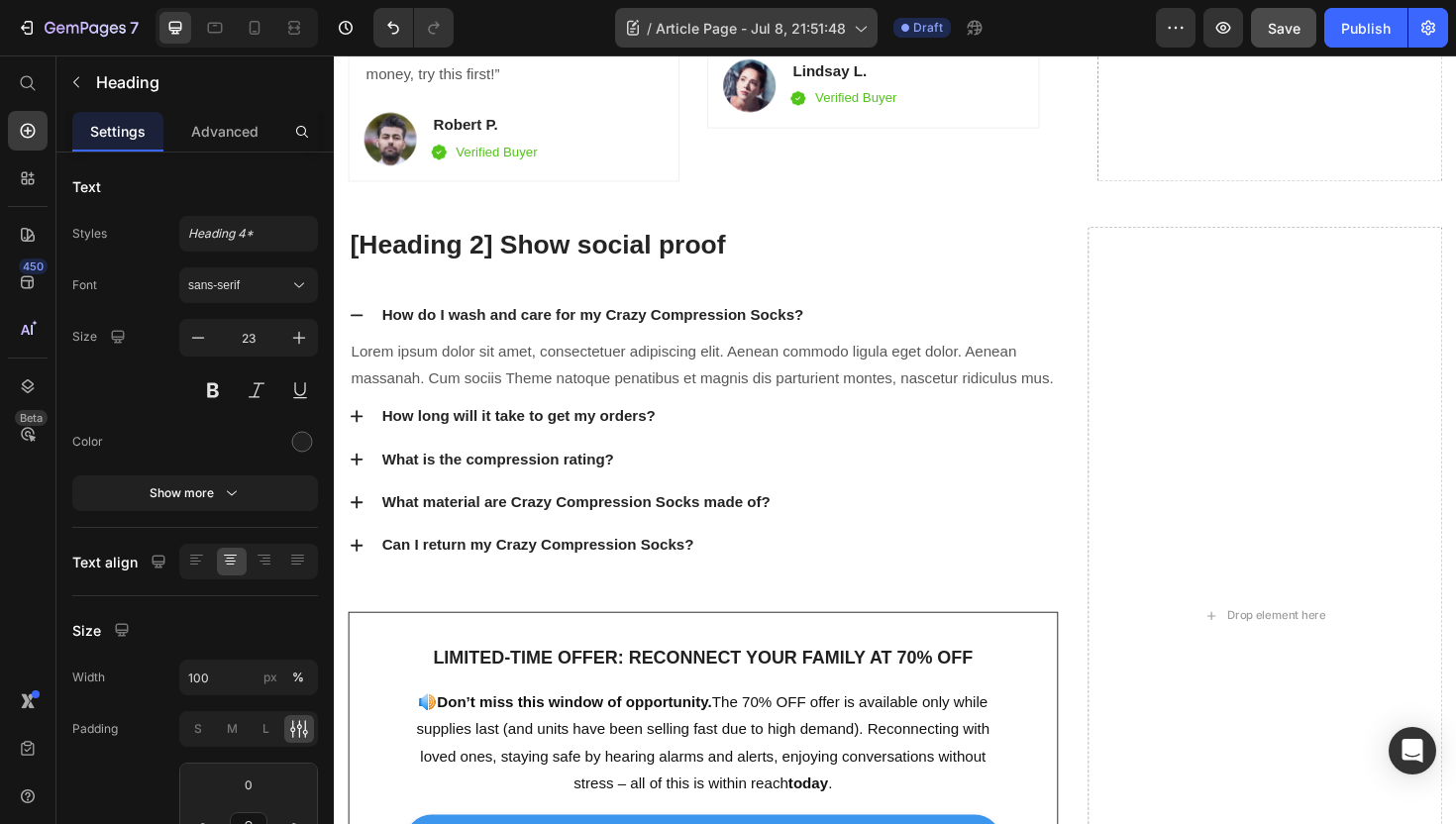 scroll, scrollTop: 14162, scrollLeft: 0, axis: vertical 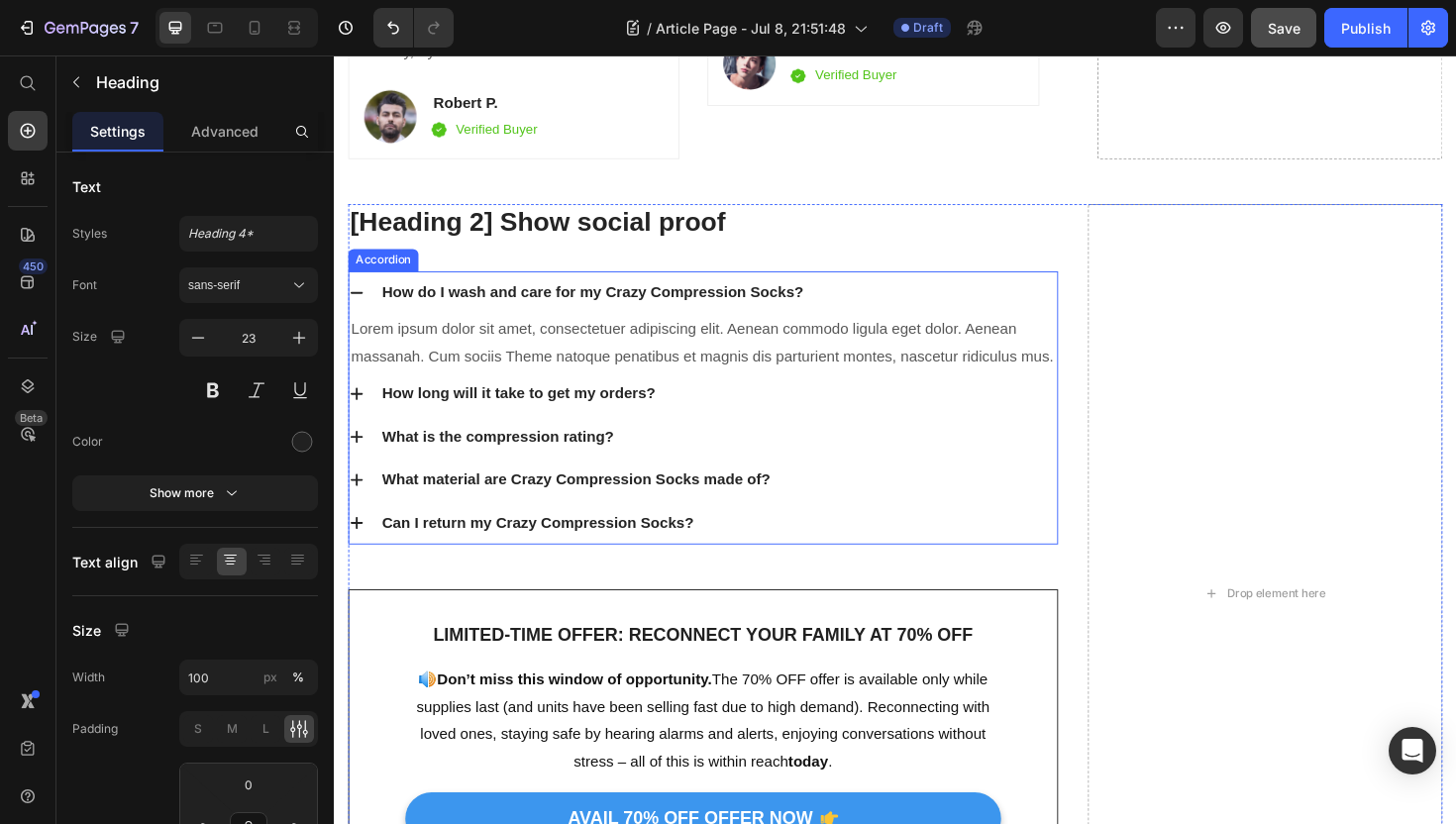 click on "How do I wash and care for my Crazy Compression Socks?" at bounding box center (607, 307) 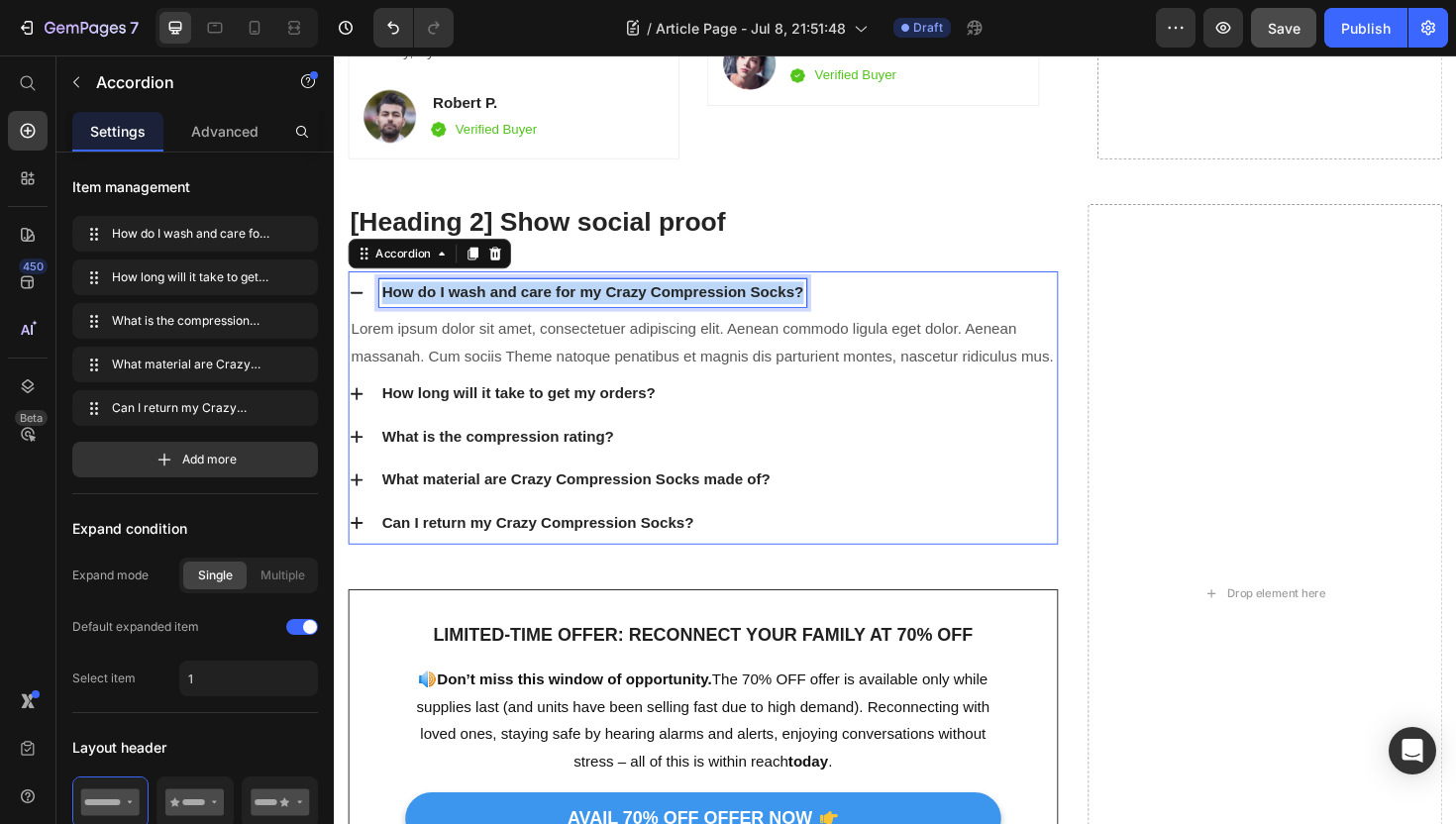 click on "How do I wash and care for my Crazy Compression Socks?" at bounding box center [607, 307] 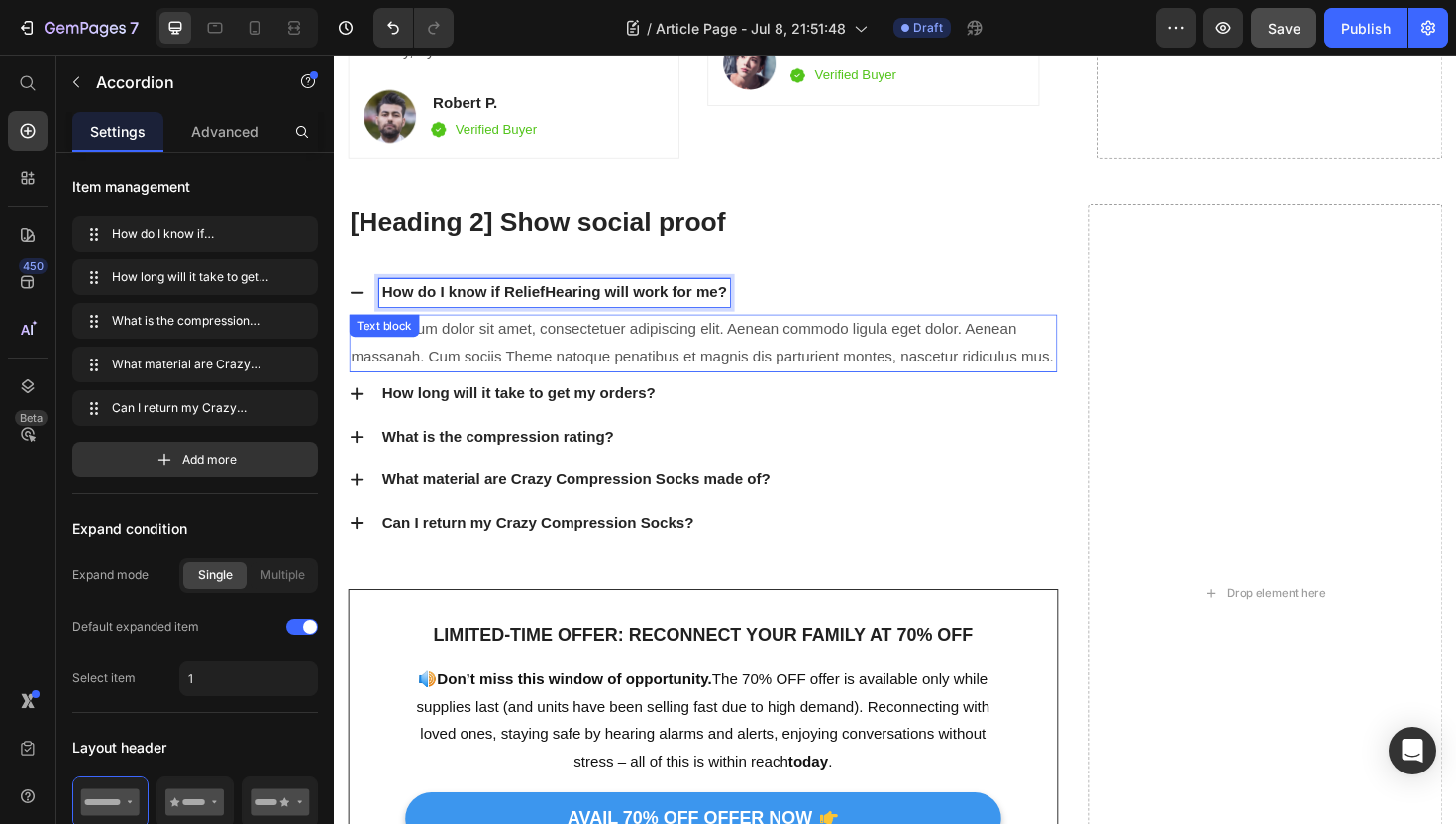 click on "Lorem ipsum dolor sit amet, consectetuer adipiscing elit. Aenean commodo ligula eget dolor. Aenean massanah. Cum sociis Theme natoque penatibus et magnis dis parturient montes, nascetur ridiculus mus." at bounding box center (724, 360) 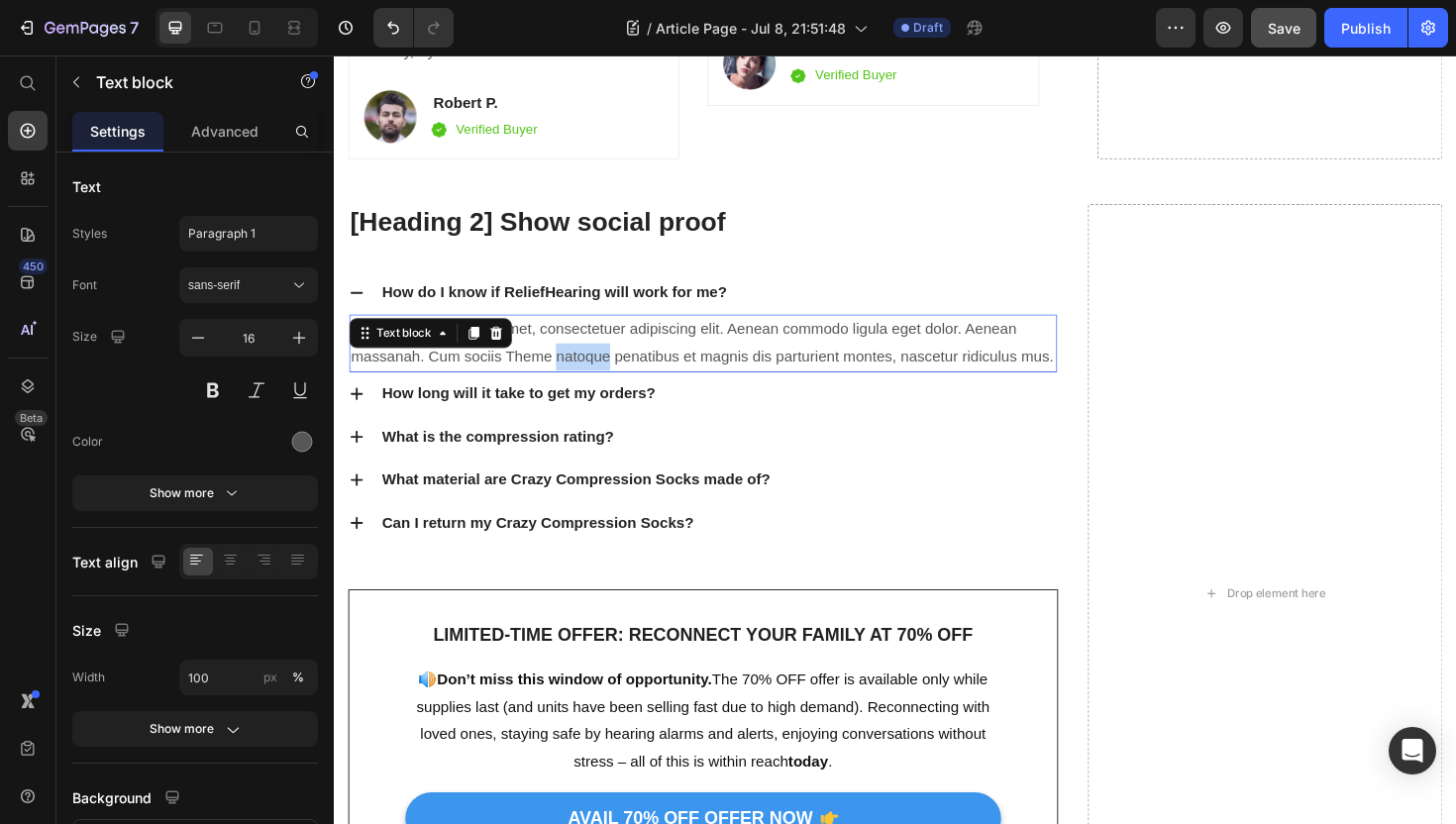 click on "Lorem ipsum dolor sit amet, consectetuer adipiscing elit. Aenean commodo ligula eget dolor. Aenean massanah. Cum sociis Theme natoque penatibus et magnis dis parturient montes, nascetur ridiculus mus." at bounding box center [724, 360] 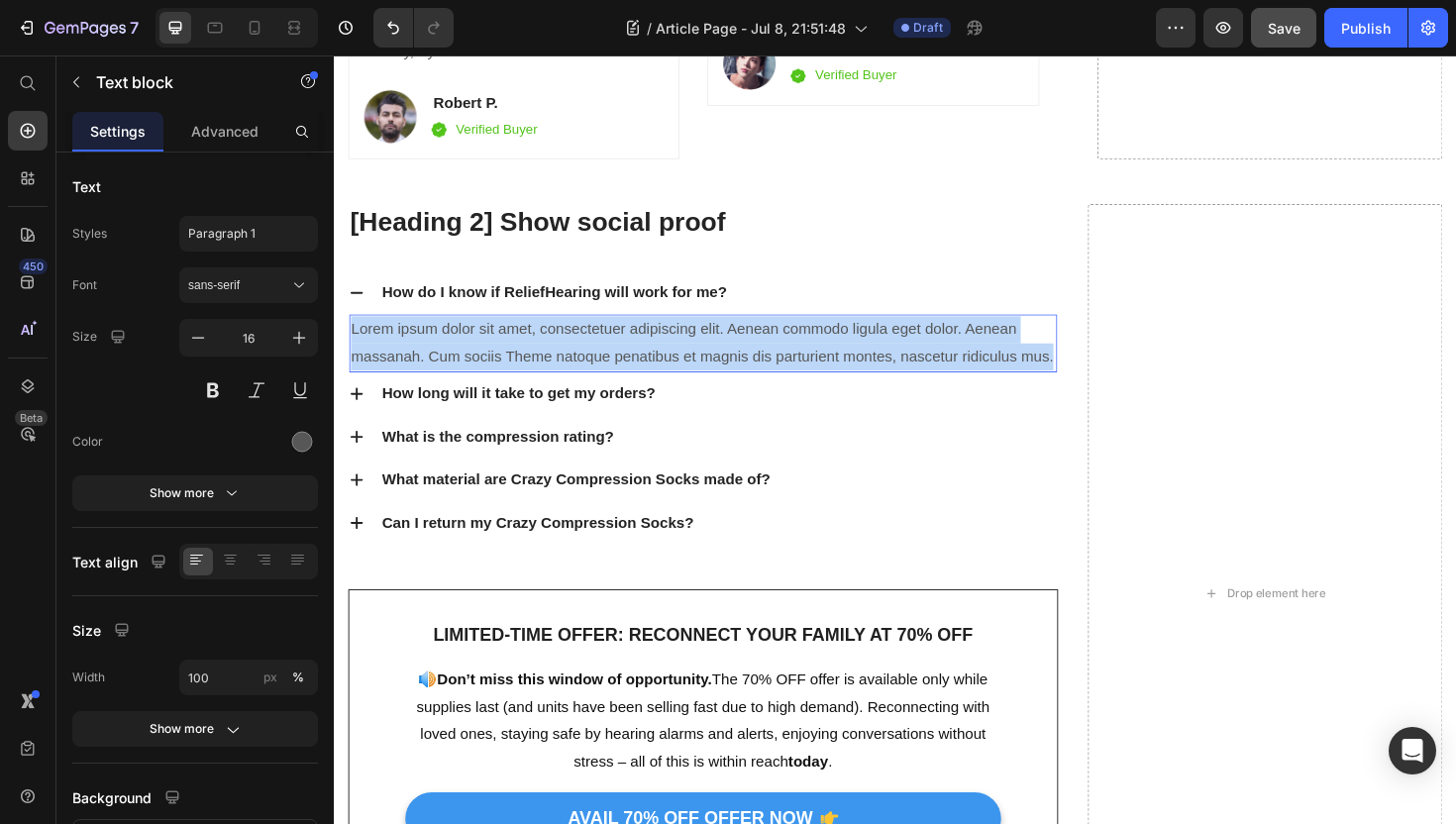 click on "Lorem ipsum dolor sit amet, consectetuer adipiscing elit. Aenean commodo ligula eget dolor. Aenean massanah. Cum sociis Theme natoque penatibus et magnis dis parturient montes, nascetur ridiculus mus." at bounding box center [724, 360] 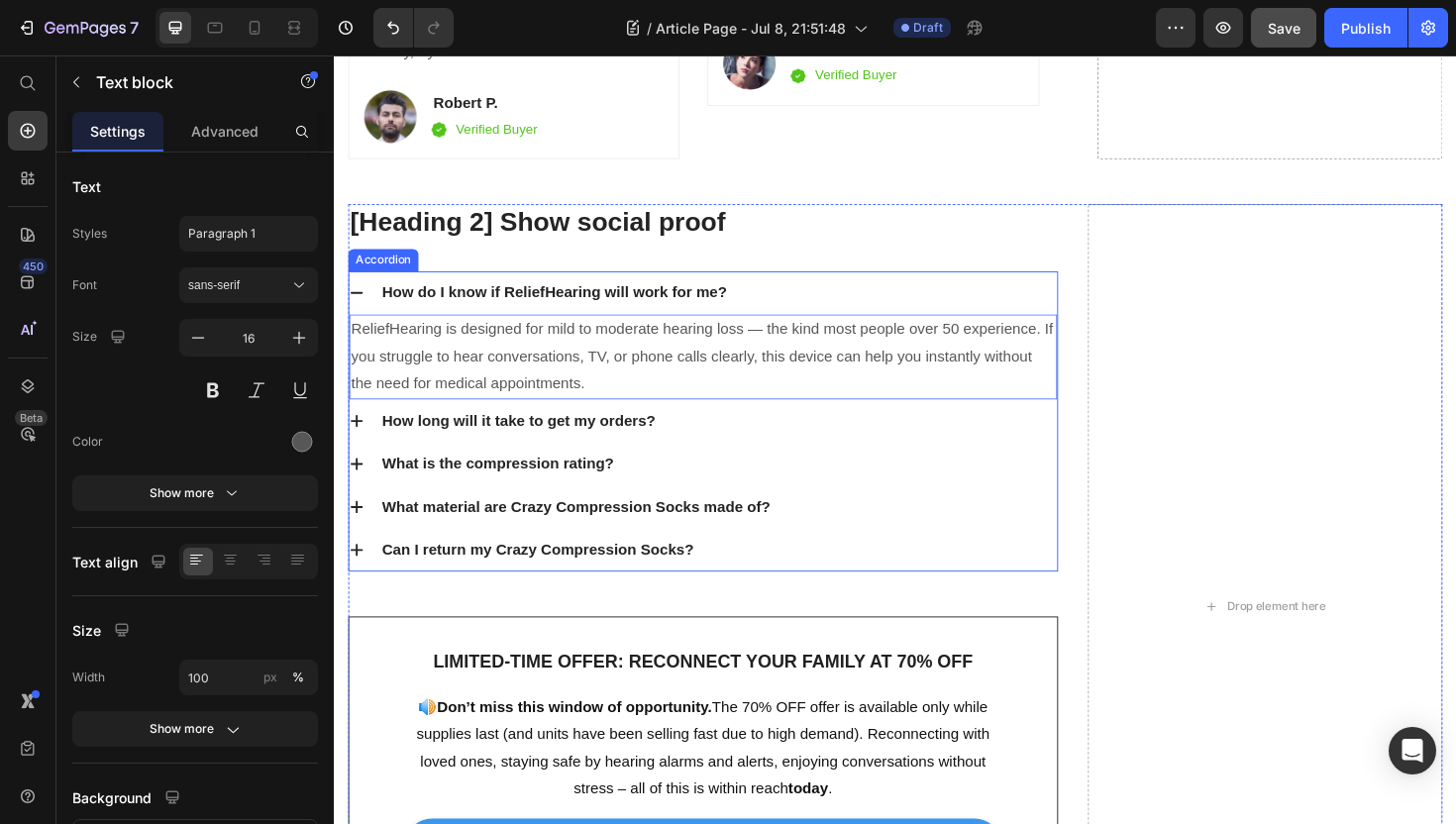 click on "How long will it take to get my orders?" at bounding box center [529, 443] 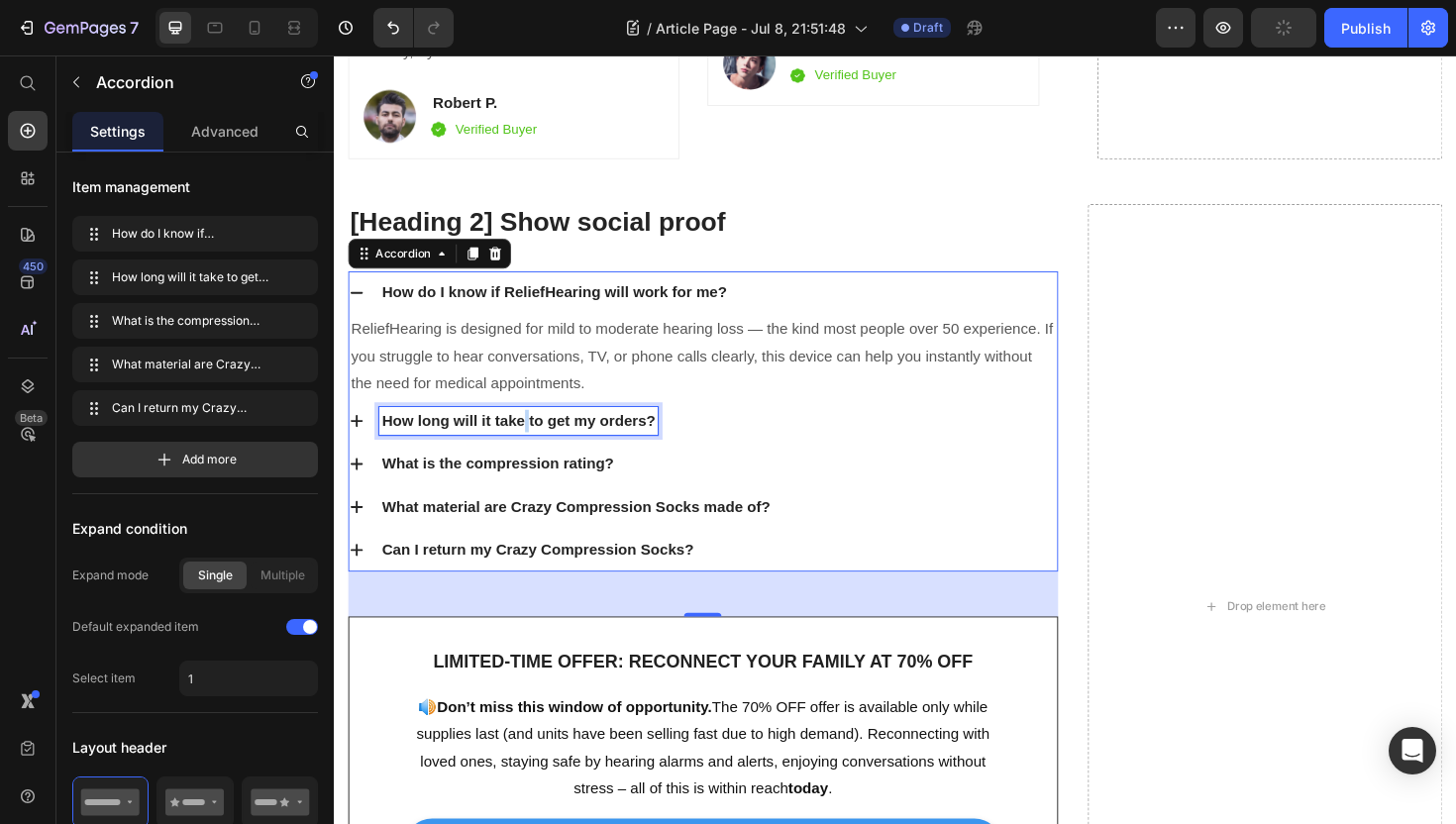 click on "How long will it take to get my orders?" at bounding box center (529, 443) 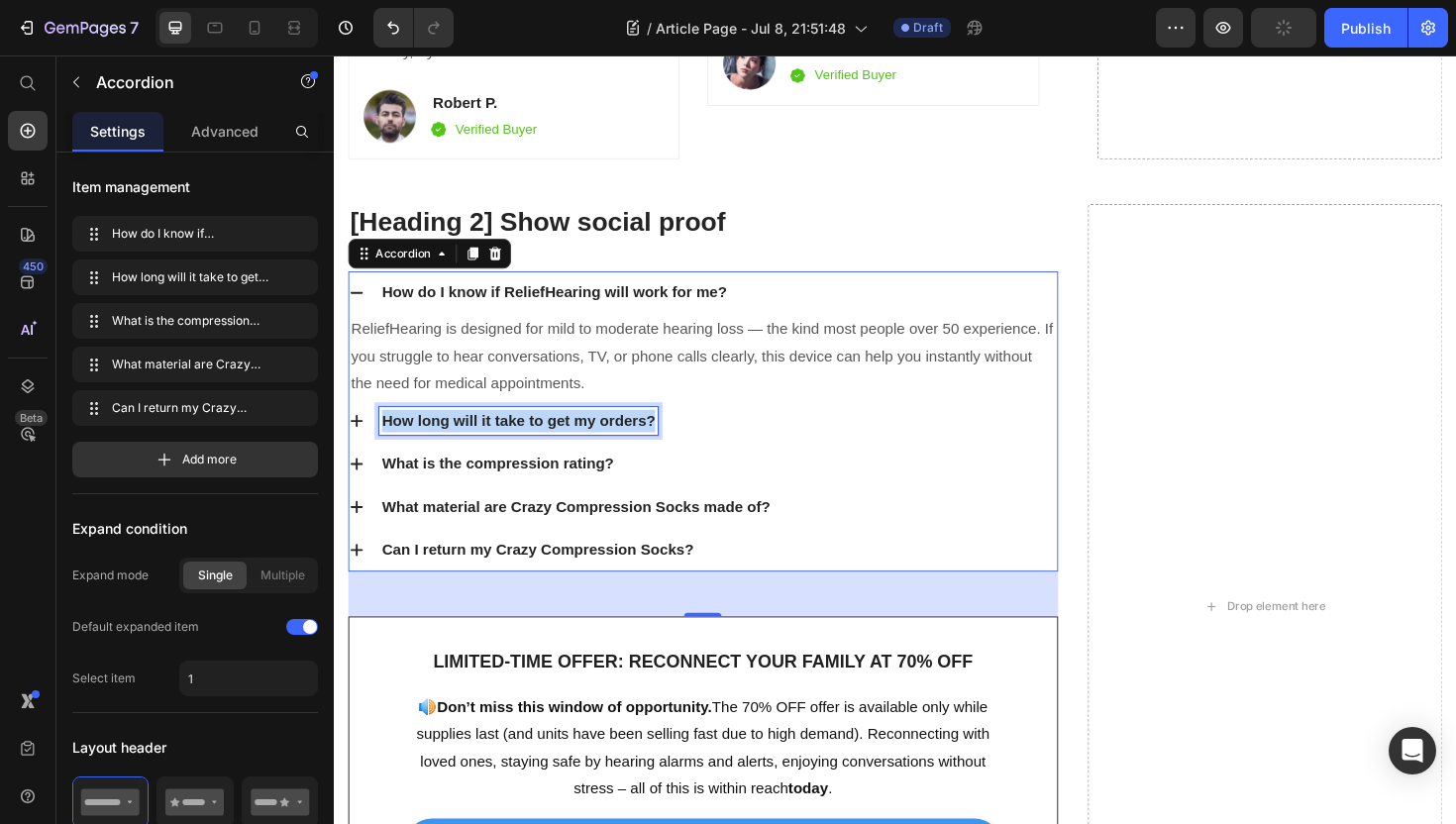 click on "How long will it take to get my orders?" at bounding box center [529, 443] 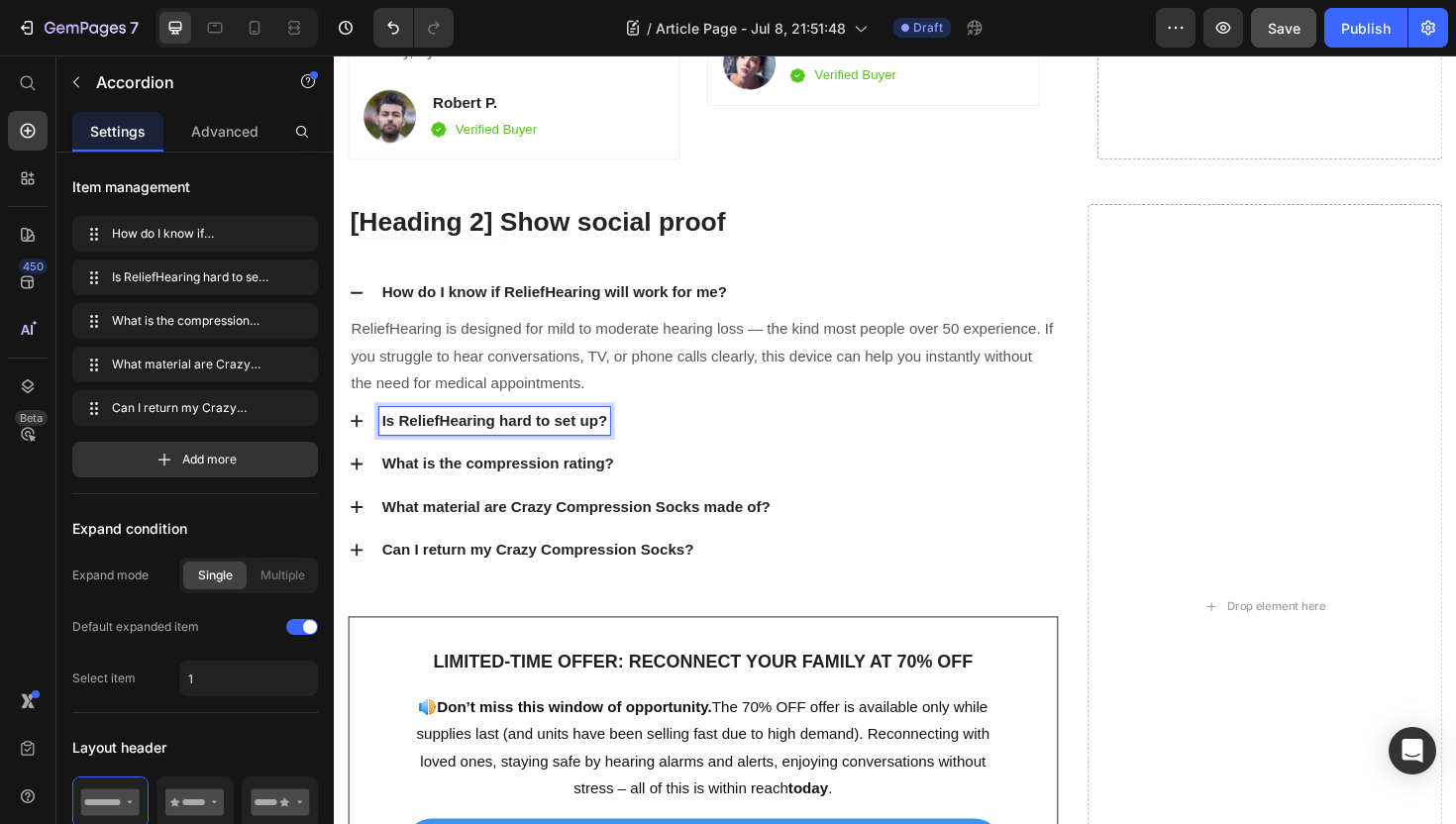 click on "Is ReliefHearing hard to set up?" at bounding box center (503, 443) 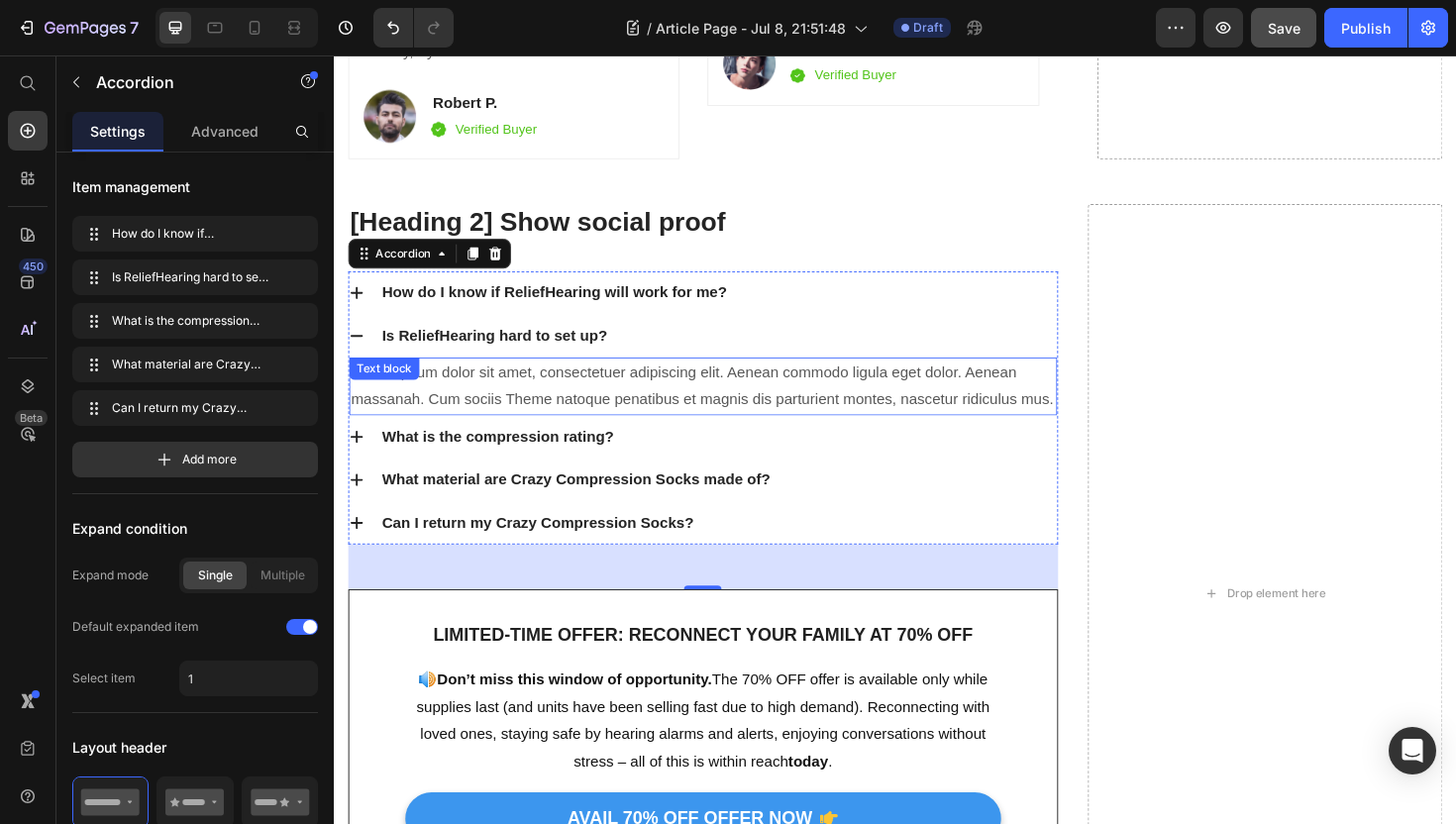 click on "Lorem ipsum dolor sit amet, consectetuer adipiscing elit. Aenean commodo ligula eget dolor. Aenean massanah. Cum sociis Theme natoque penatibus et magnis dis parturient montes, nascetur ridiculus mus." at bounding box center (724, 406) 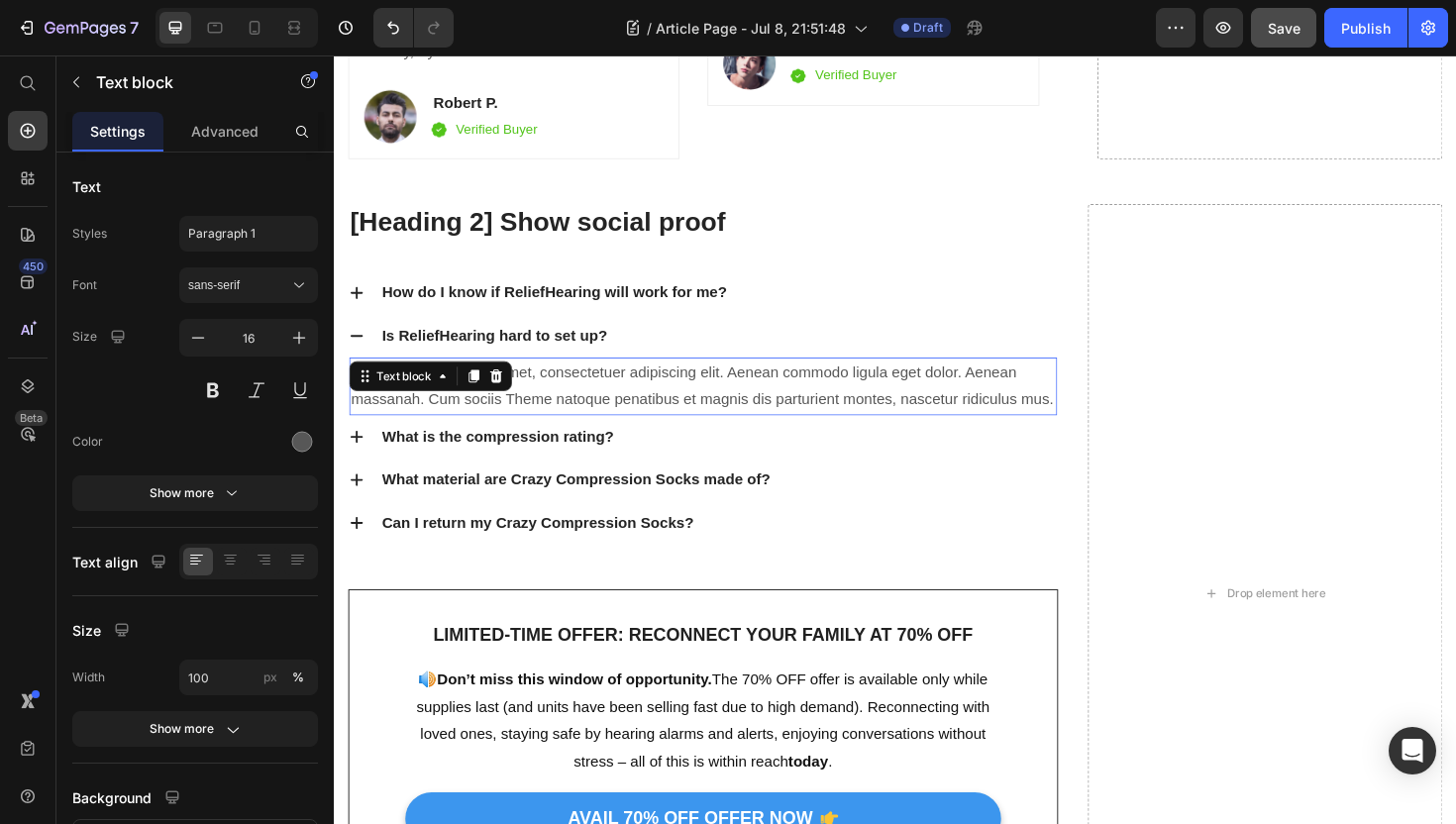click on "Lorem ipsum dolor sit amet, consectetuer adipiscing elit. Aenean commodo ligula eget dolor. Aenean massanah. Cum sociis Theme natoque penatibus et magnis dis parturient montes, nascetur ridiculus mus." at bounding box center [724, 406] 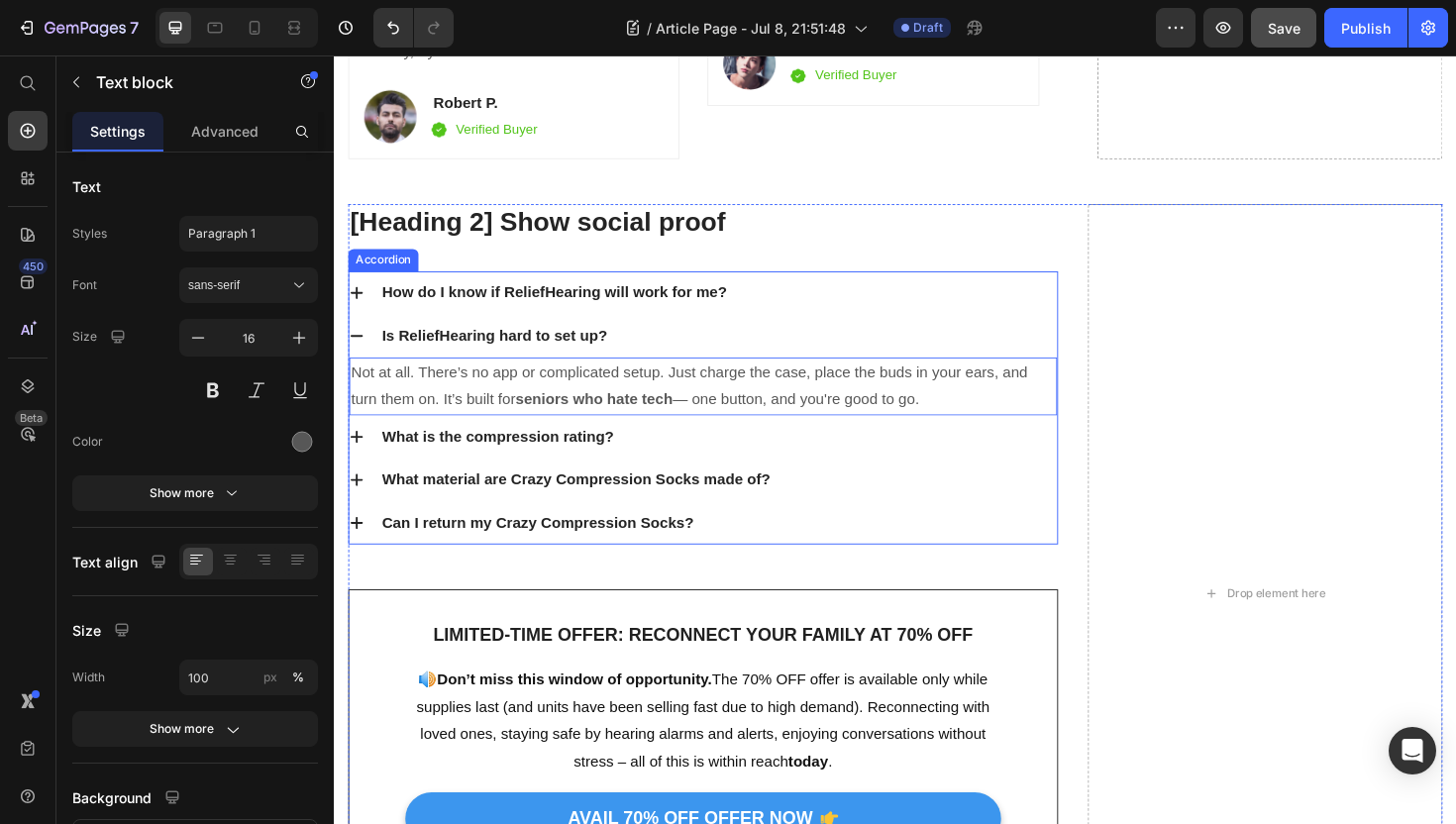 click on "What is the compression rating?" at bounding box center [507, 460] 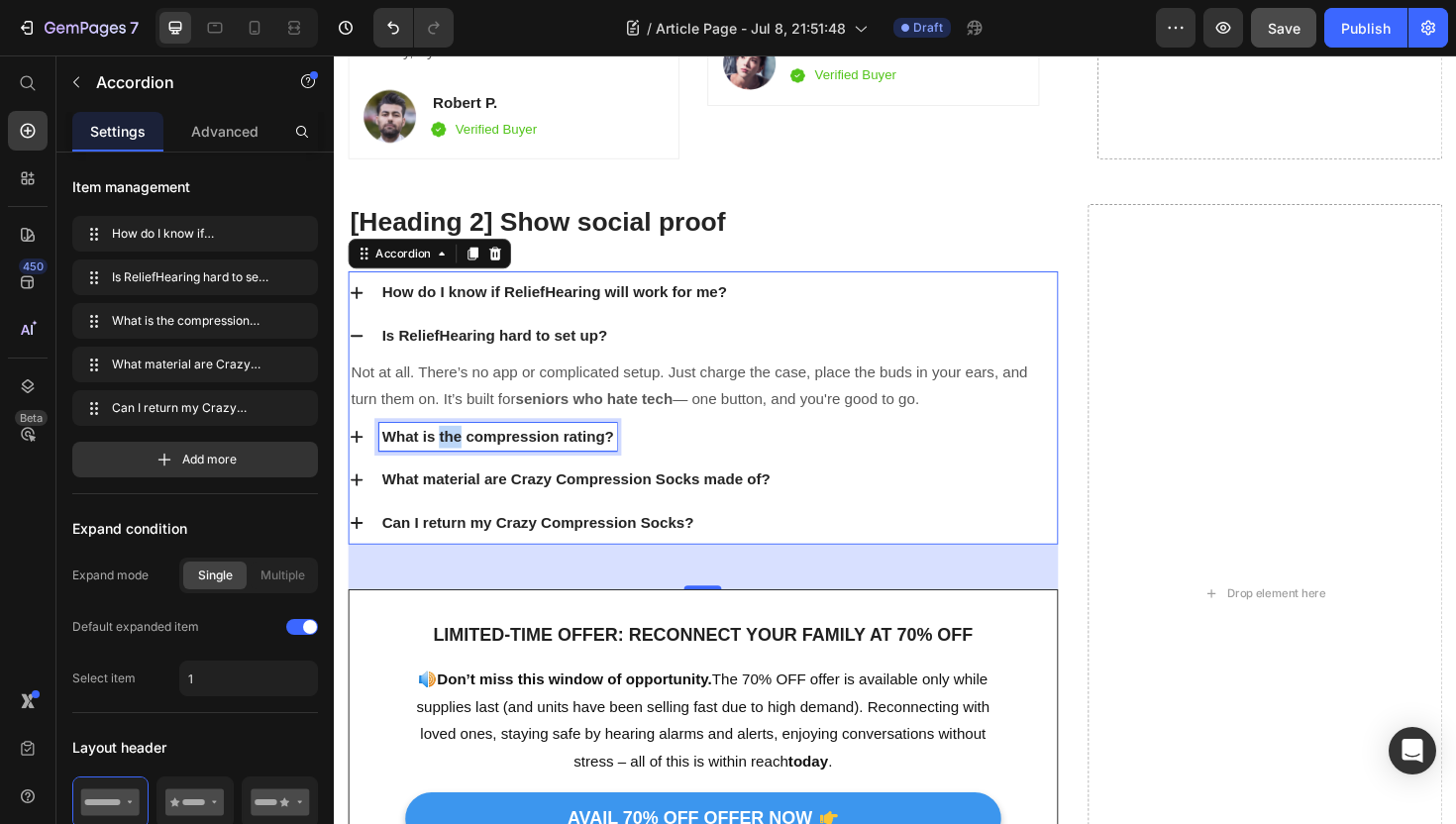 click on "What is the compression rating?" at bounding box center [507, 460] 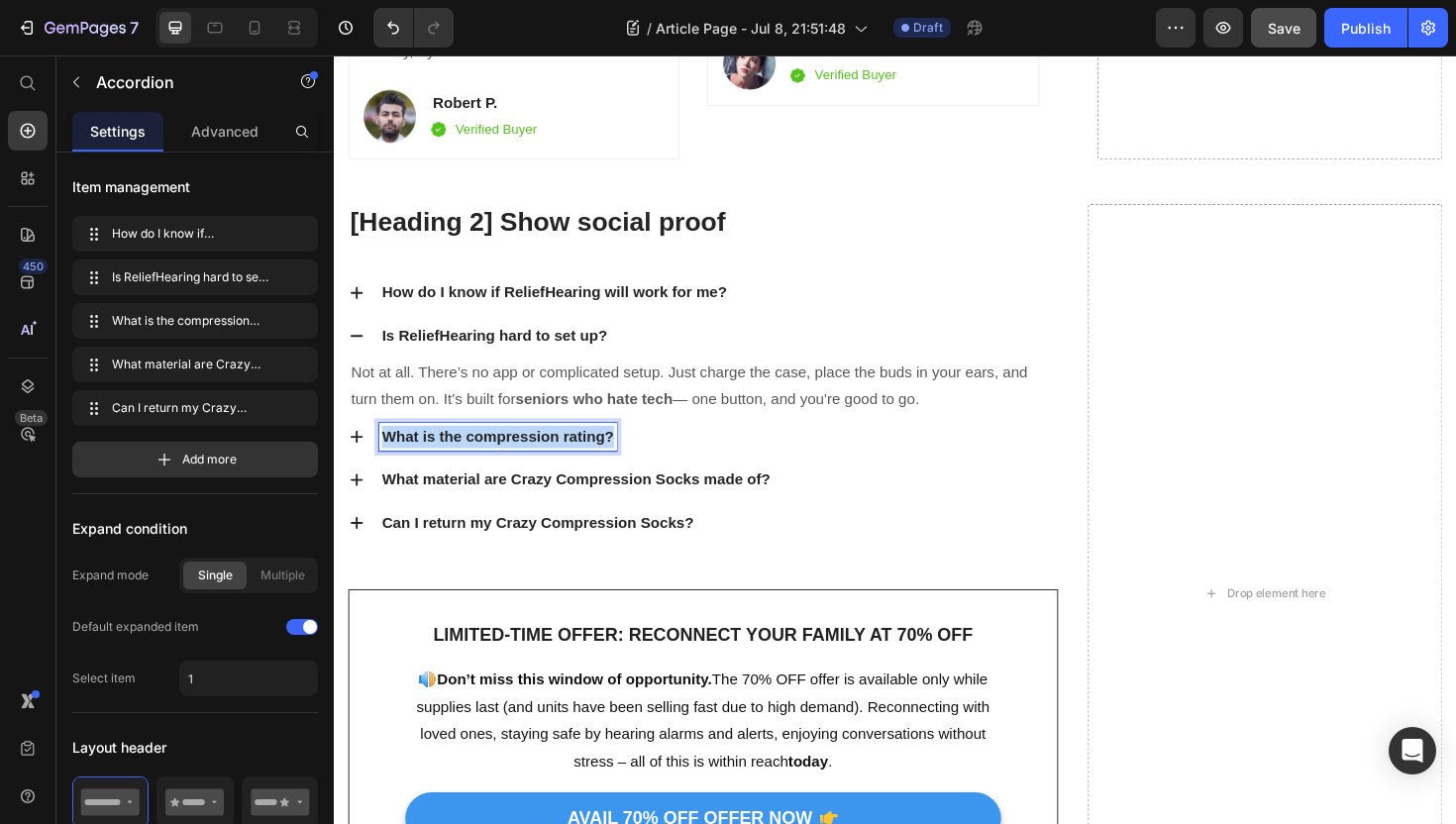 click on "What is the compression rating?" at bounding box center (507, 460) 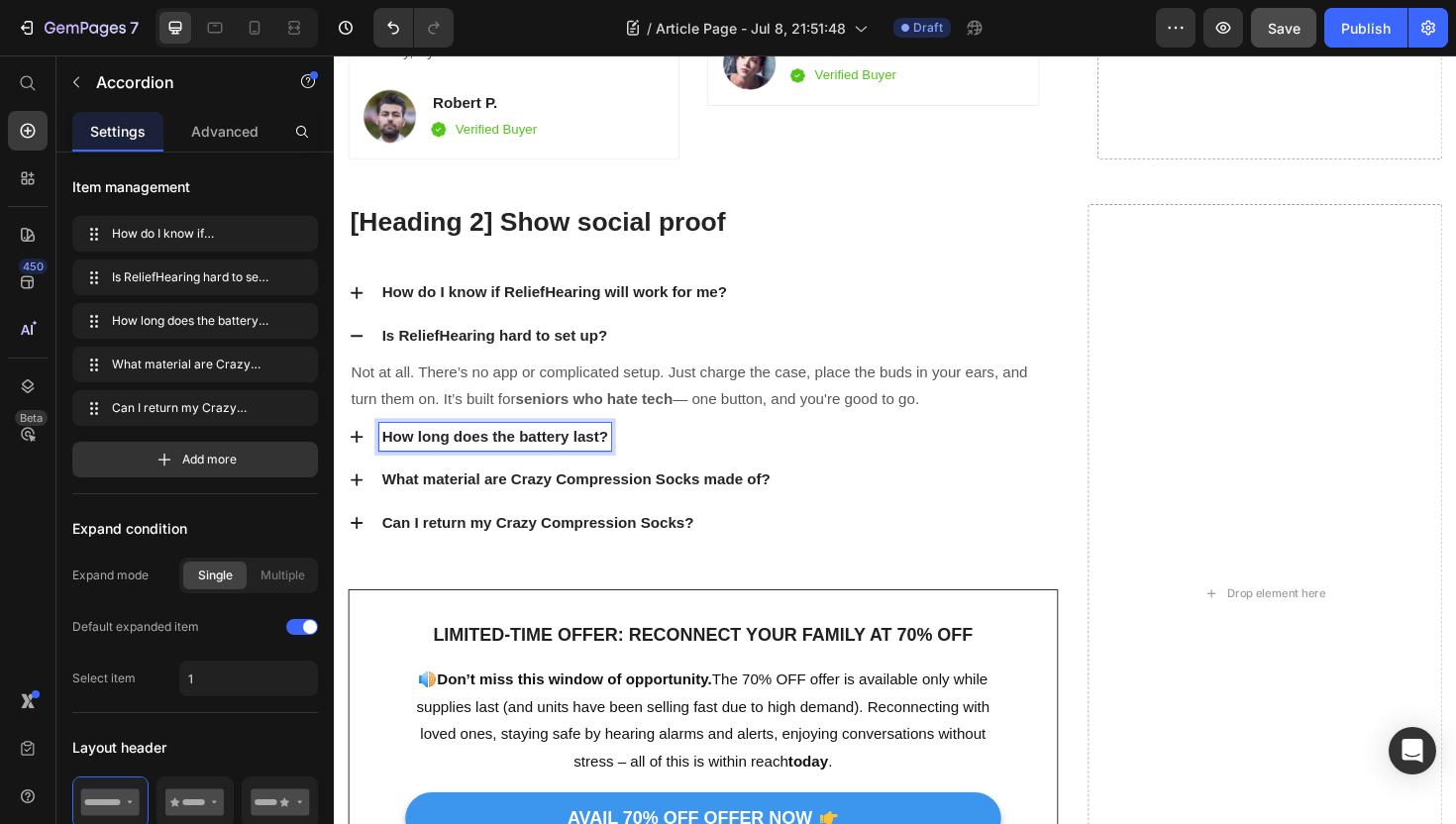 click 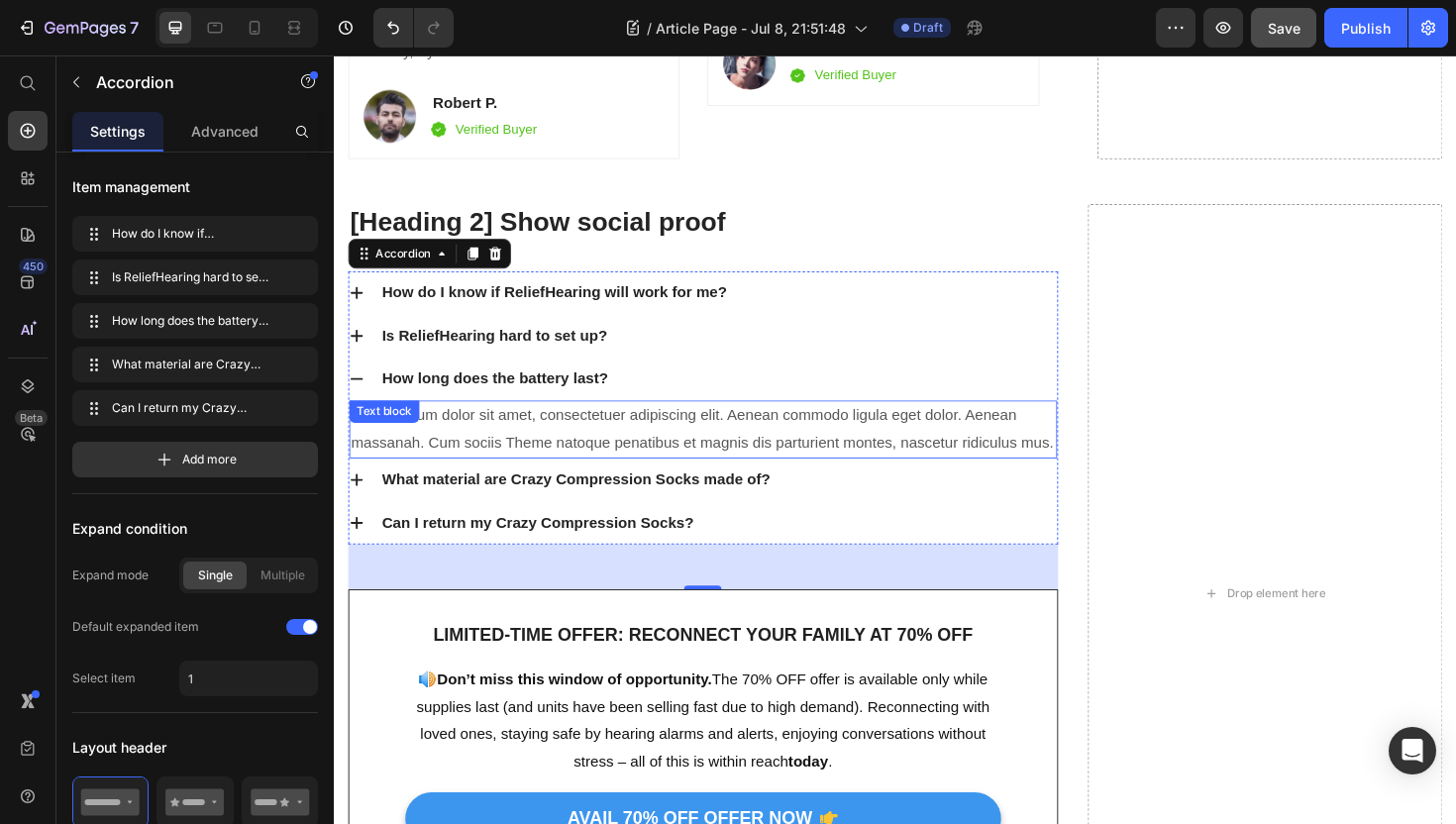 click on "Lorem ipsum dolor sit amet, consectetuer adipiscing elit. Aenean commodo ligula eget dolor. Aenean massanah. Cum sociis Theme natoque penatibus et magnis dis parturient montes, nascetur ridiculus mus." at bounding box center (724, 452) 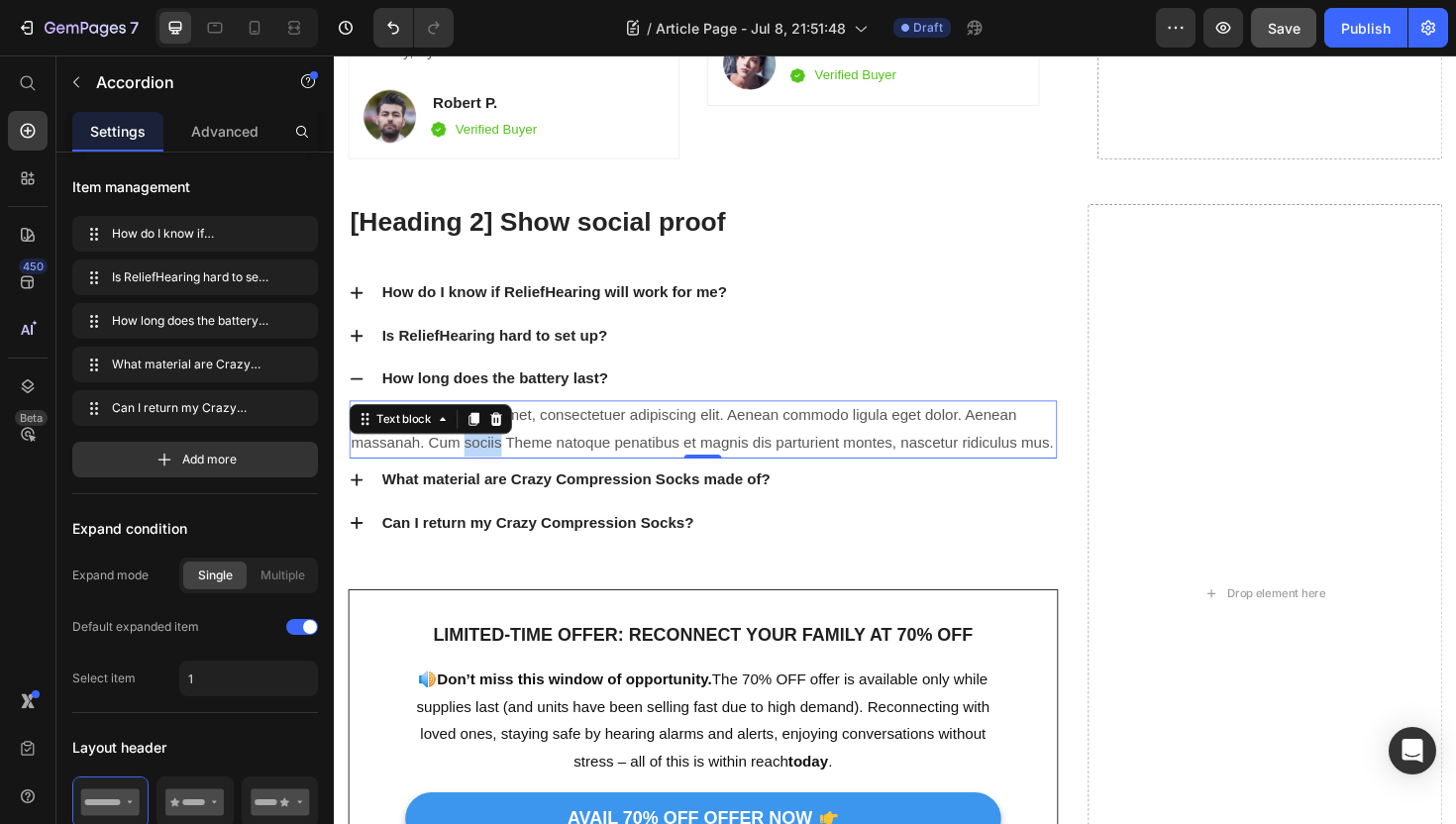 click on "Lorem ipsum dolor sit amet, consectetuer adipiscing elit. Aenean commodo ligula eget dolor. Aenean massanah. Cum sociis Theme natoque penatibus et magnis dis parturient montes, nascetur ridiculus mus." at bounding box center (724, 452) 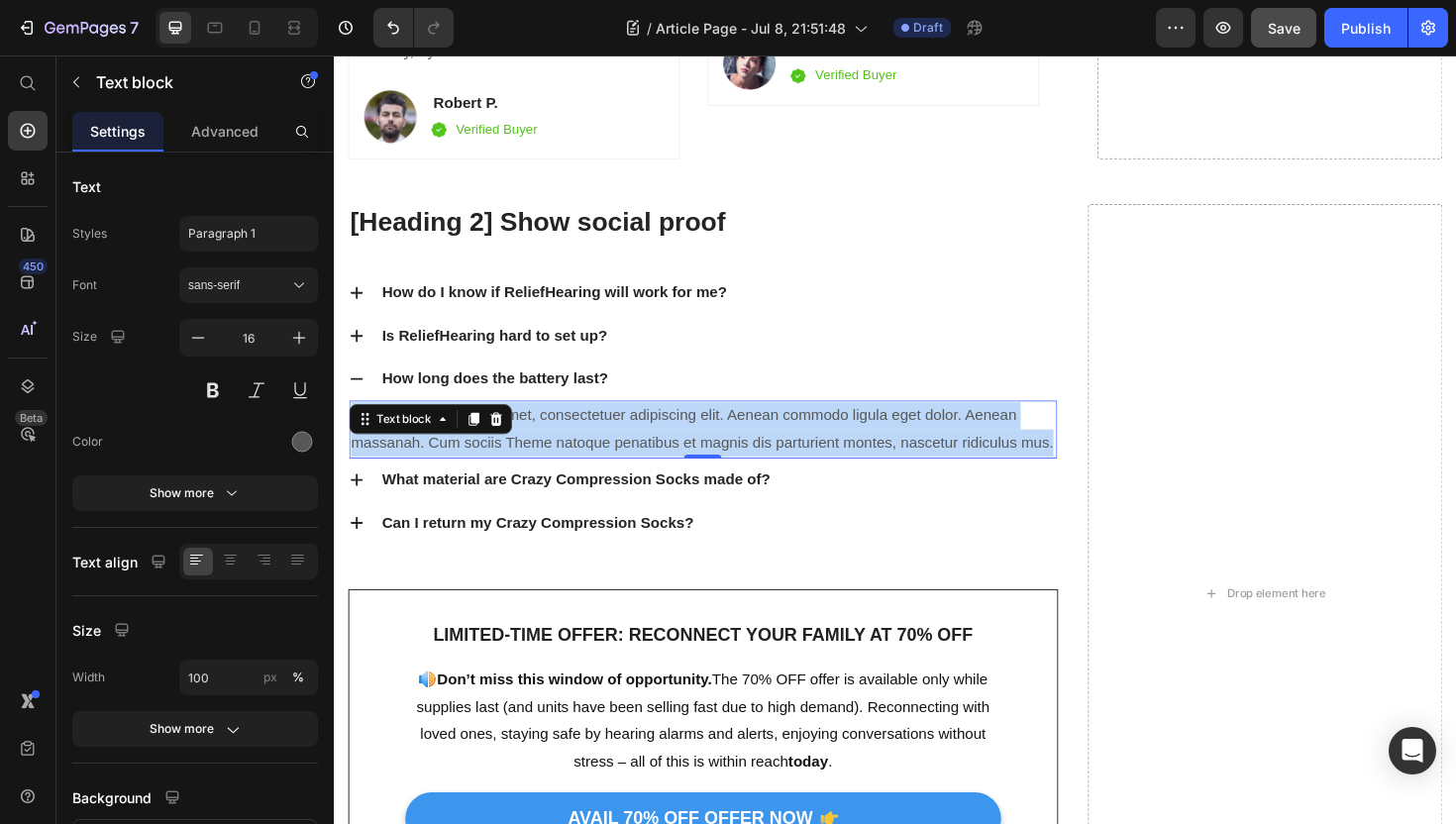 click on "Lorem ipsum dolor sit amet, consectetuer adipiscing elit. Aenean commodo ligula eget dolor. Aenean massanah. Cum sociis Theme natoque penatibus et magnis dis parturient montes, nascetur ridiculus mus." at bounding box center [724, 452] 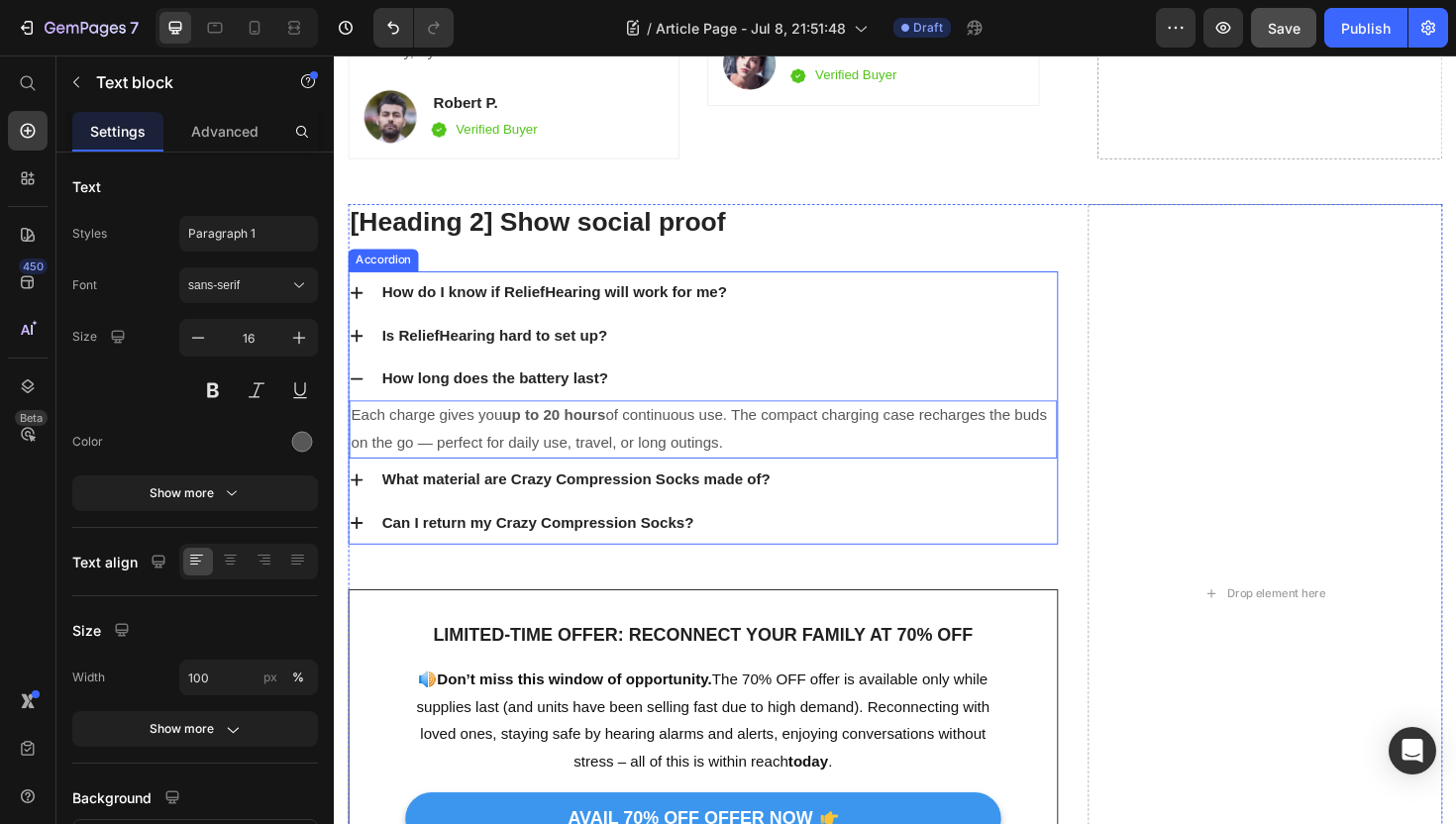 click on "What material are Crazy Compression Socks made of?" at bounding box center [589, 505] 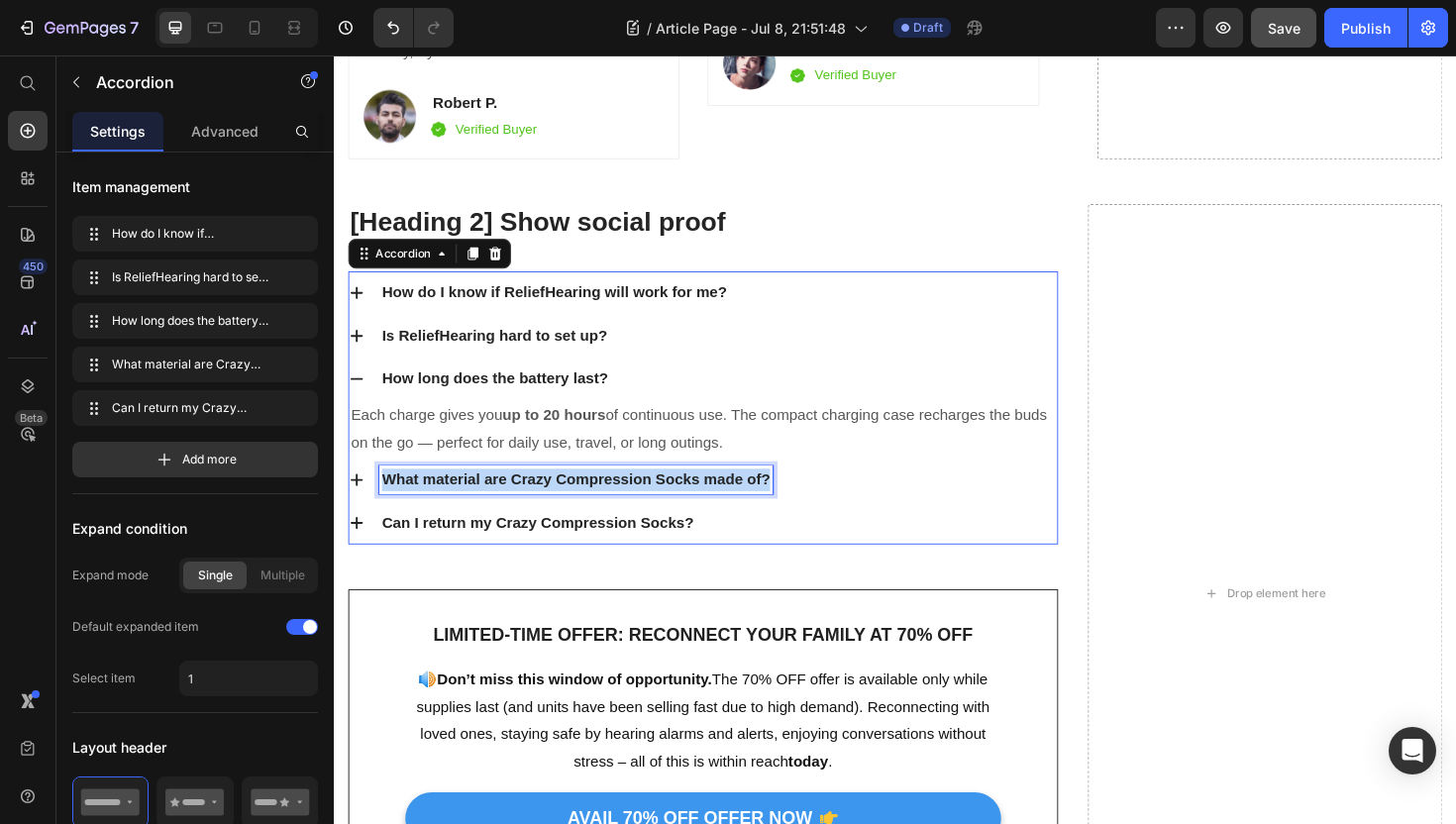 click on "What material are Crazy Compression Socks made of?" at bounding box center (589, 505) 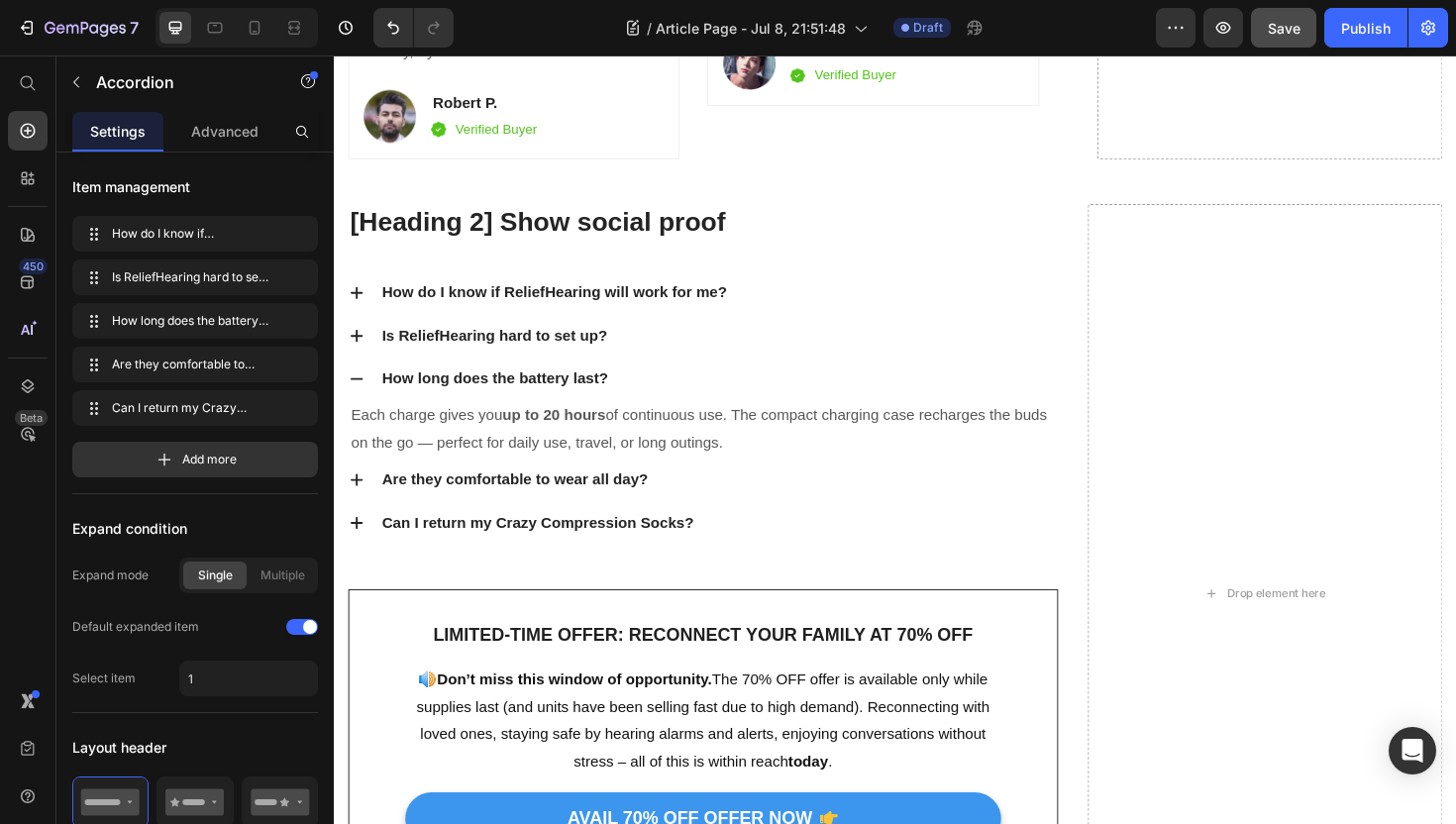 click 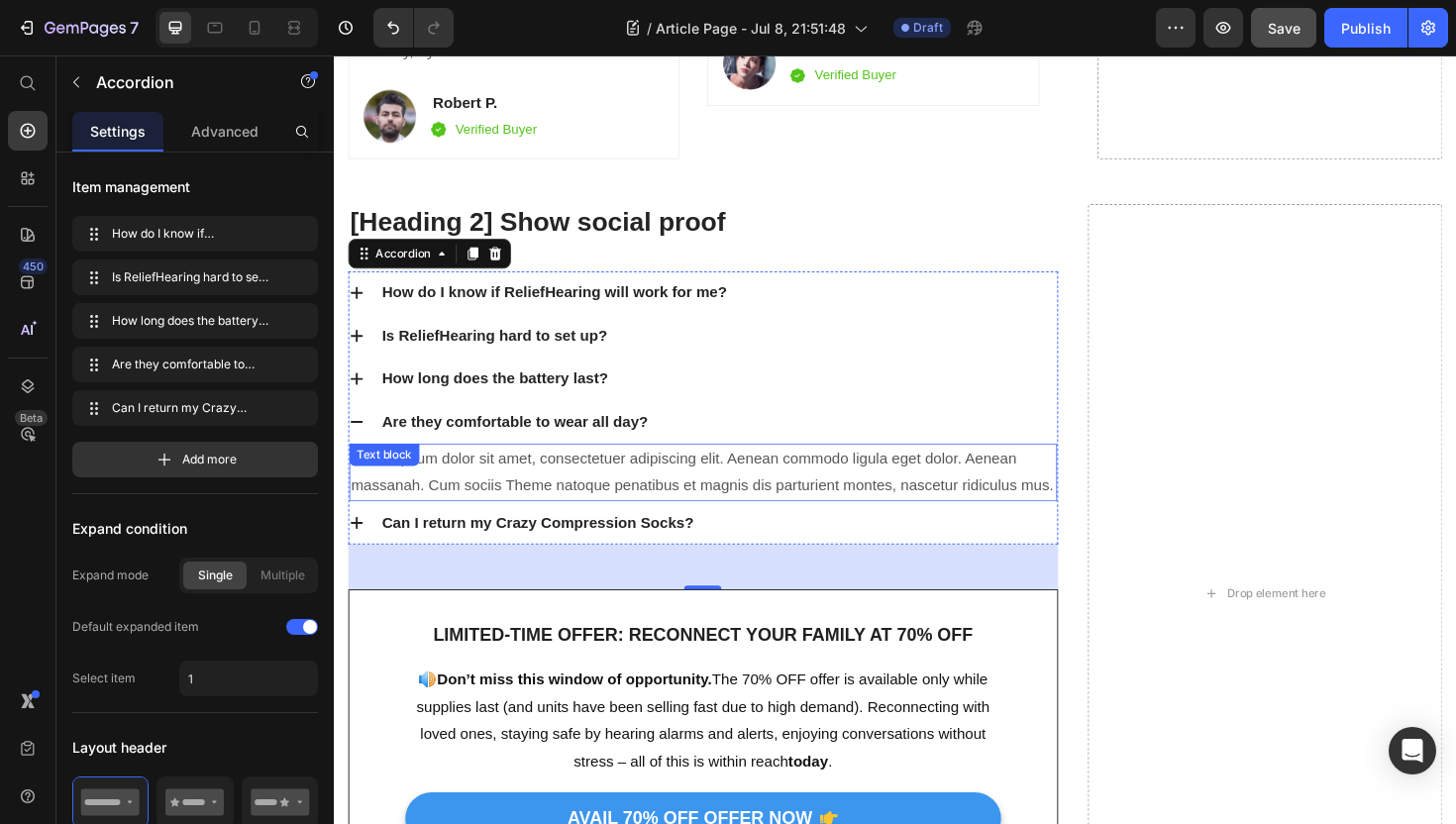 click on "Lorem ipsum dolor sit amet, consectetuer adipiscing elit. Aenean commodo ligula eget dolor. Aenean massanah. Cum sociis Theme natoque penatibus et magnis dis parturient montes, nascetur ridiculus mus." at bounding box center [724, 497] 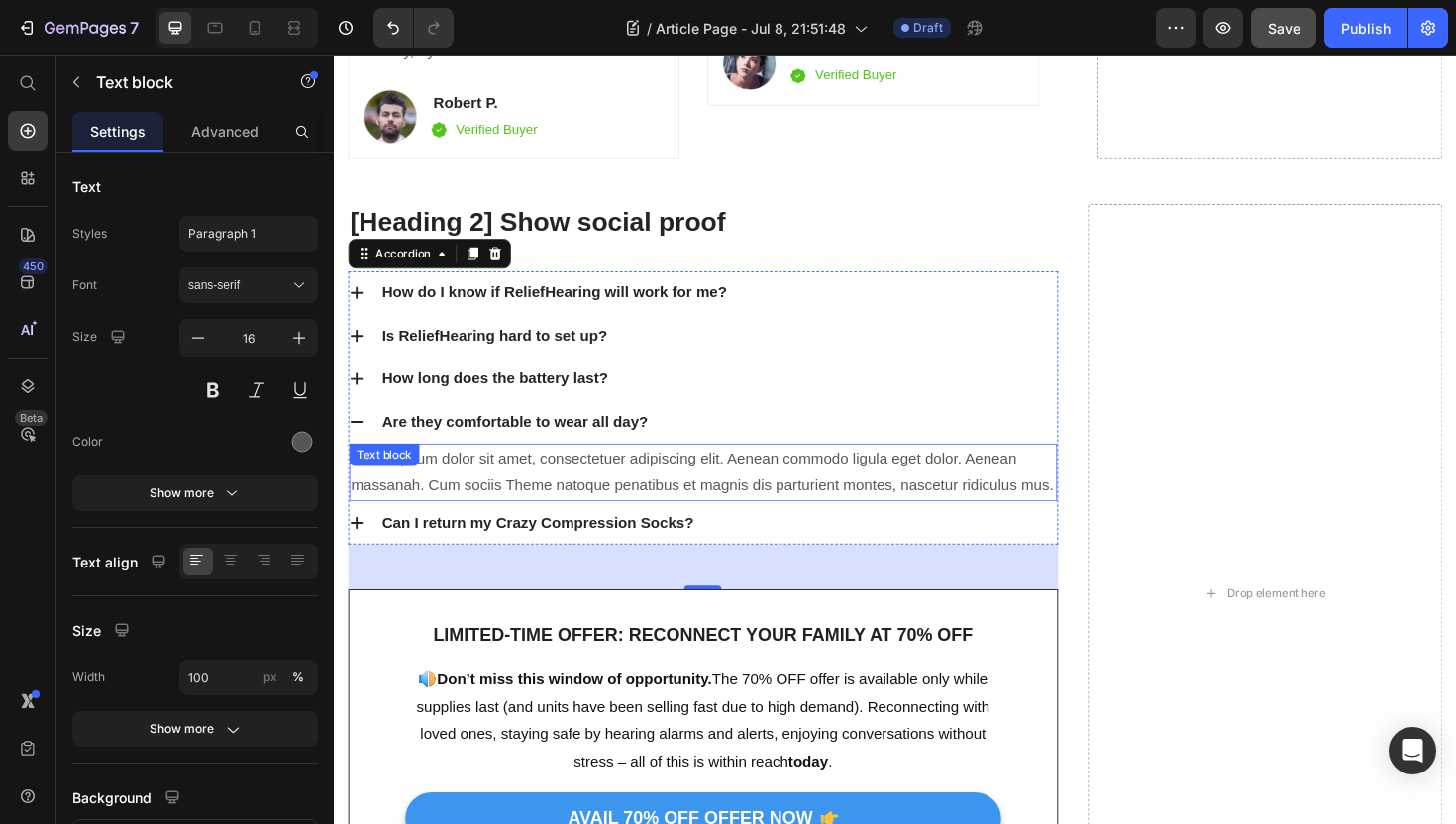 click on "Text block" at bounding box center [386, 478] 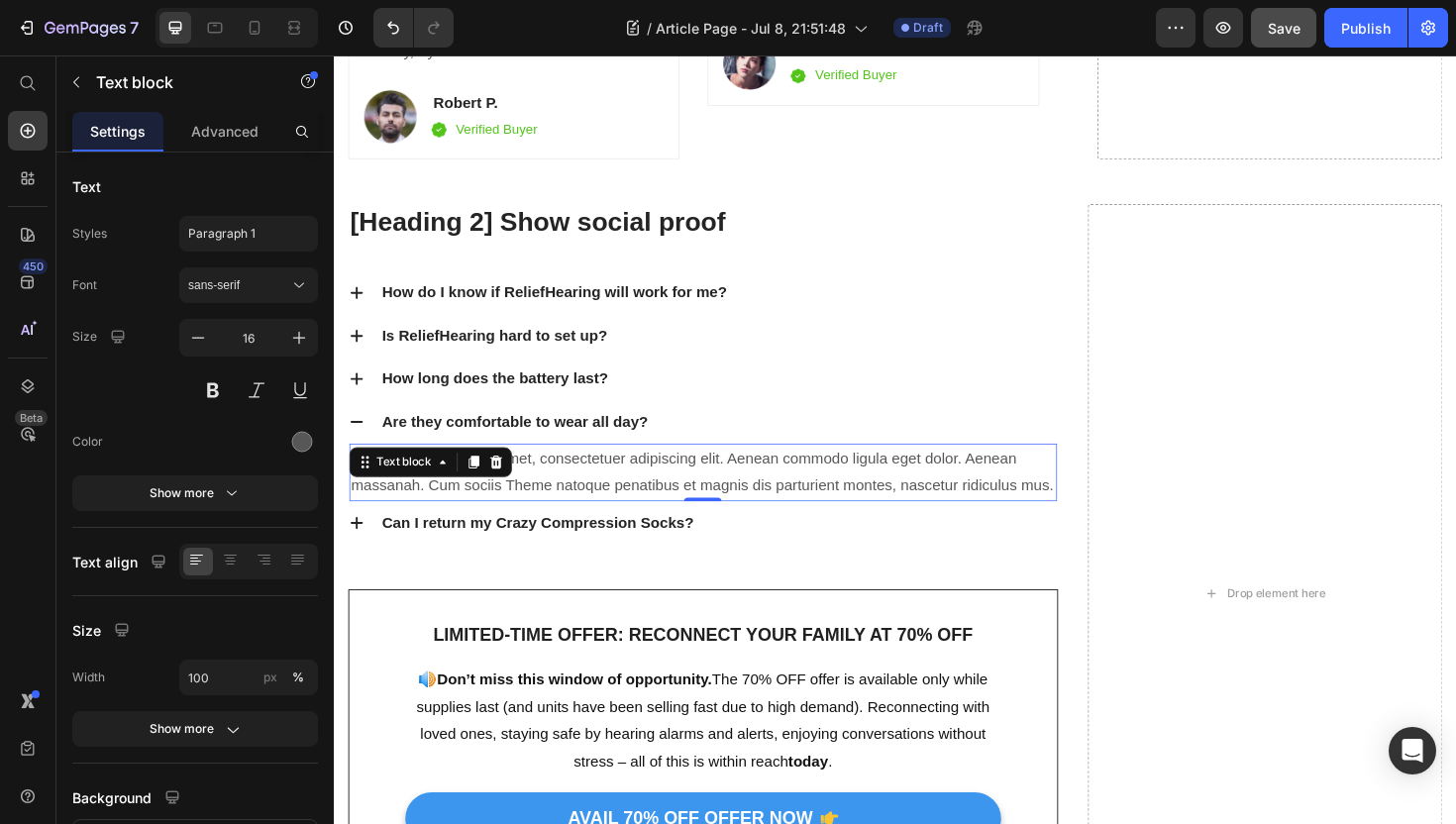 click on "Text block" at bounding box center (436, 486) 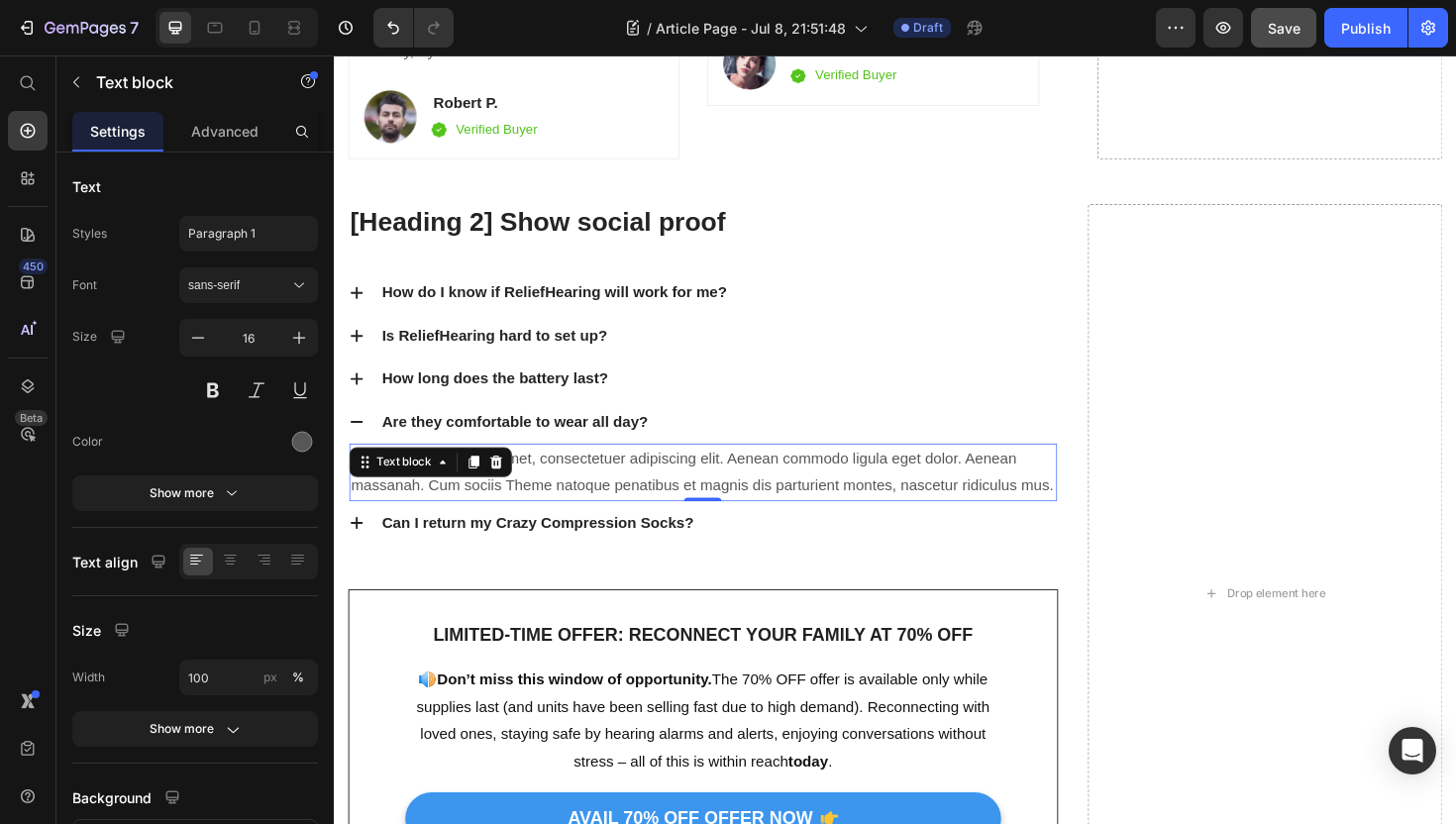 click on "Lorem ipsum dolor sit amet, consectetuer adipiscing elit. Aenean commodo ligula eget dolor. Aenean massanah. Cum sociis Theme natoque penatibus et magnis dis parturient montes, nascetur ridiculus mus." at bounding box center (724, 497) 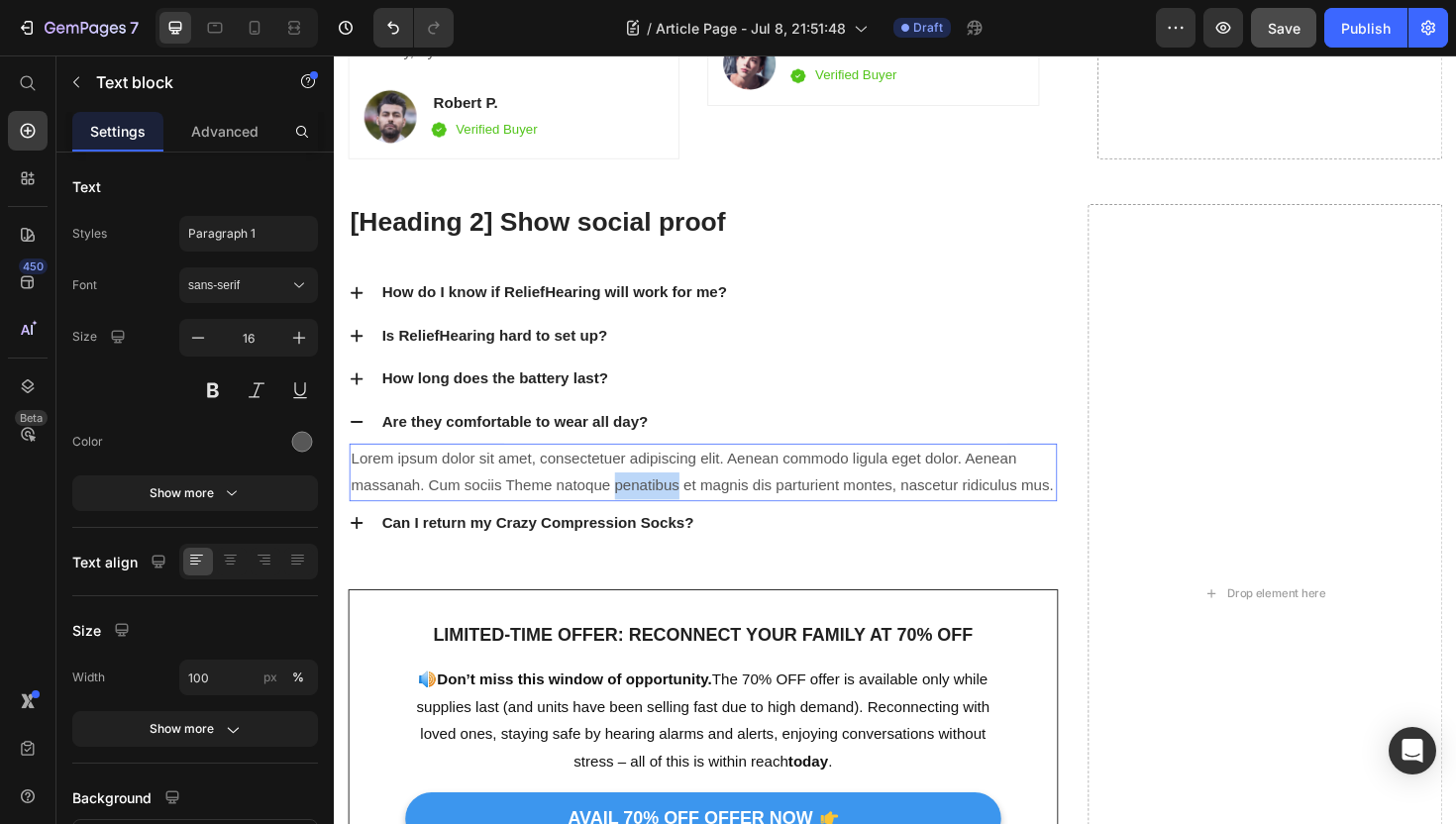 click on "Lorem ipsum dolor sit amet, consectetuer adipiscing elit. Aenean commodo ligula eget dolor. Aenean massanah. Cum sociis Theme natoque penatibus et magnis dis parturient montes, nascetur ridiculus mus." at bounding box center (724, 497) 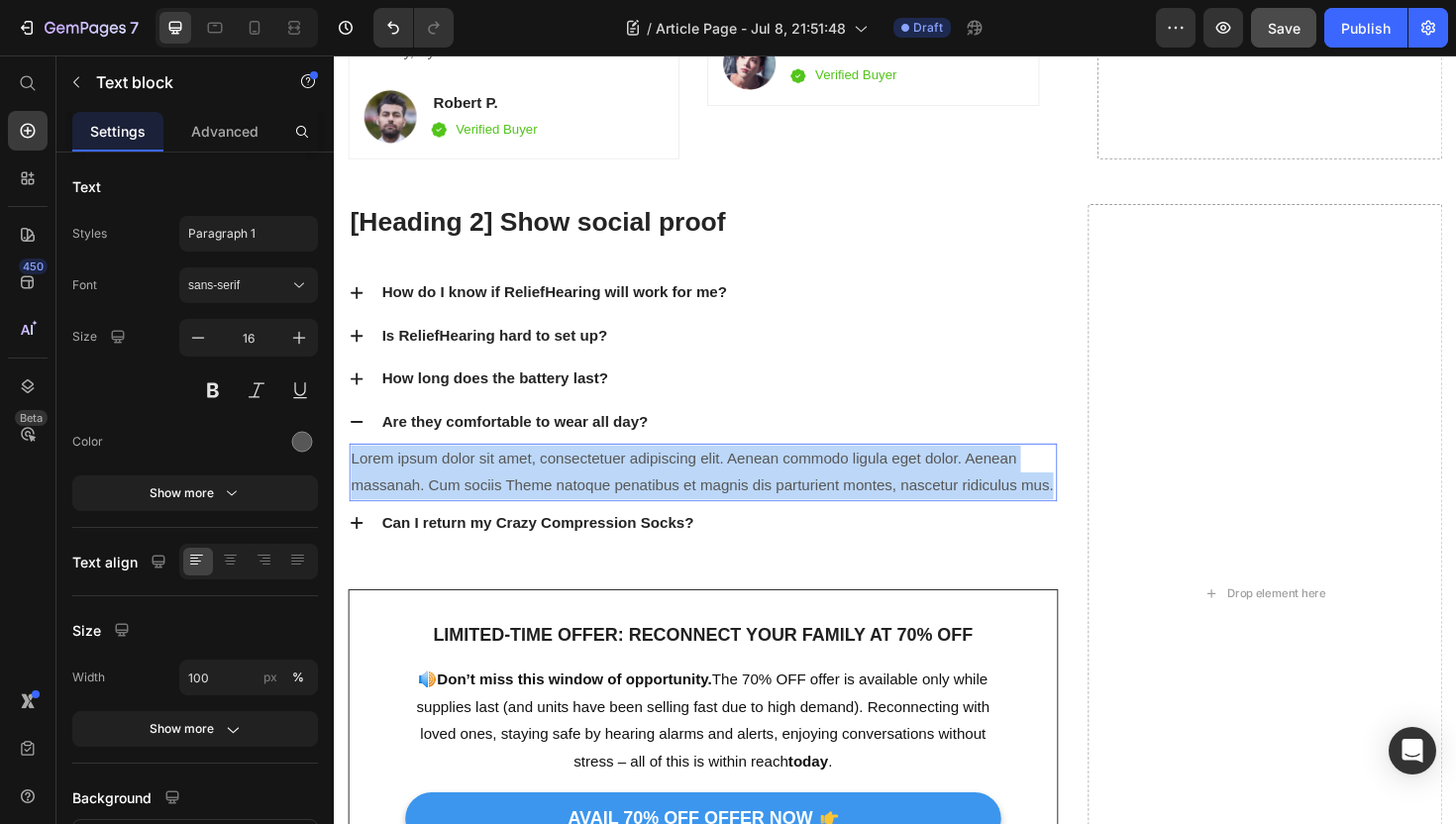 click on "Lorem ipsum dolor sit amet, consectetuer adipiscing elit. Aenean commodo ligula eget dolor. Aenean massanah. Cum sociis Theme natoque penatibus et magnis dis parturient montes, nascetur ridiculus mus." at bounding box center [724, 497] 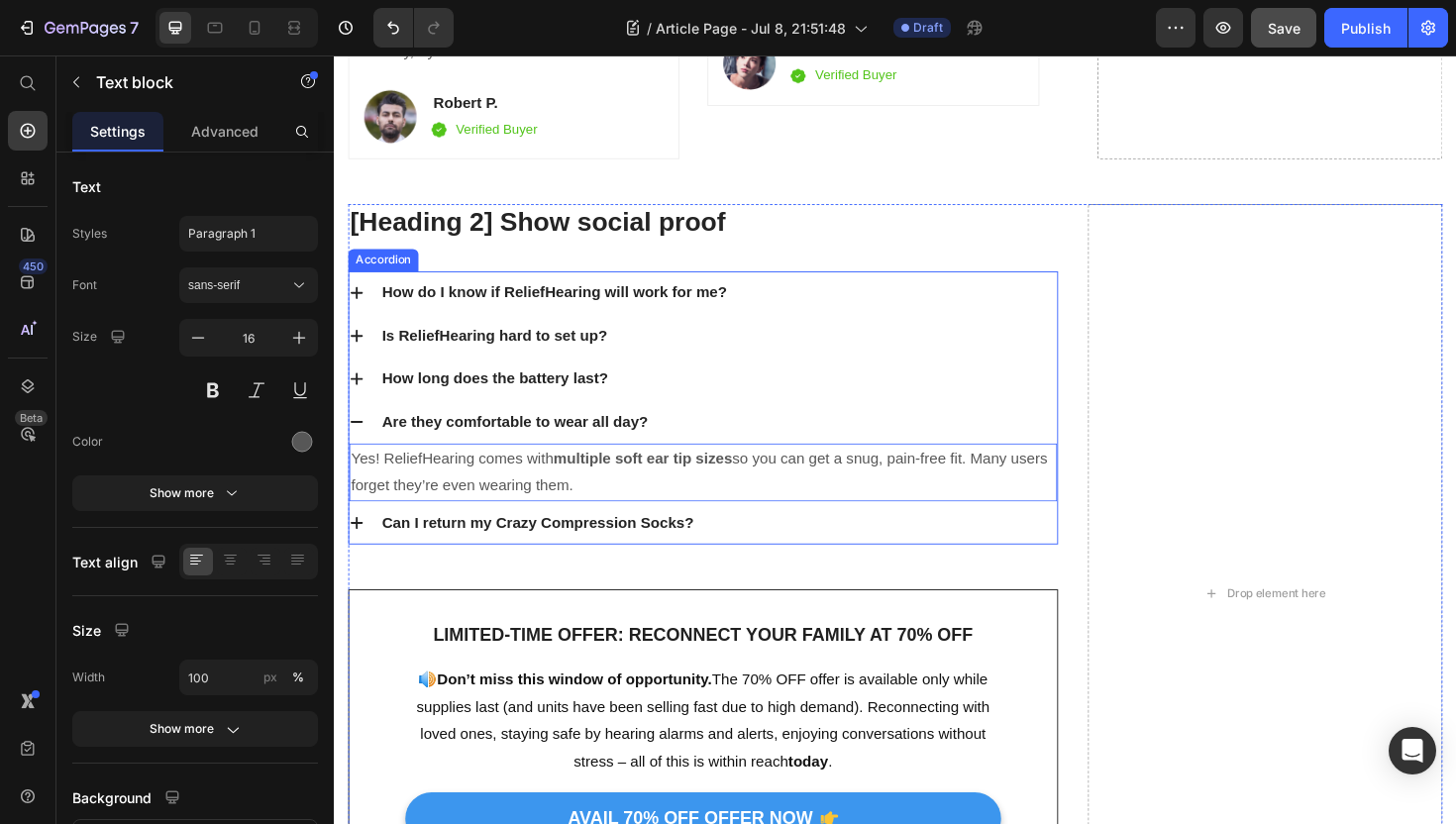 click on "Can I return my Crazy Compression Socks?" at bounding box center (549, 551) 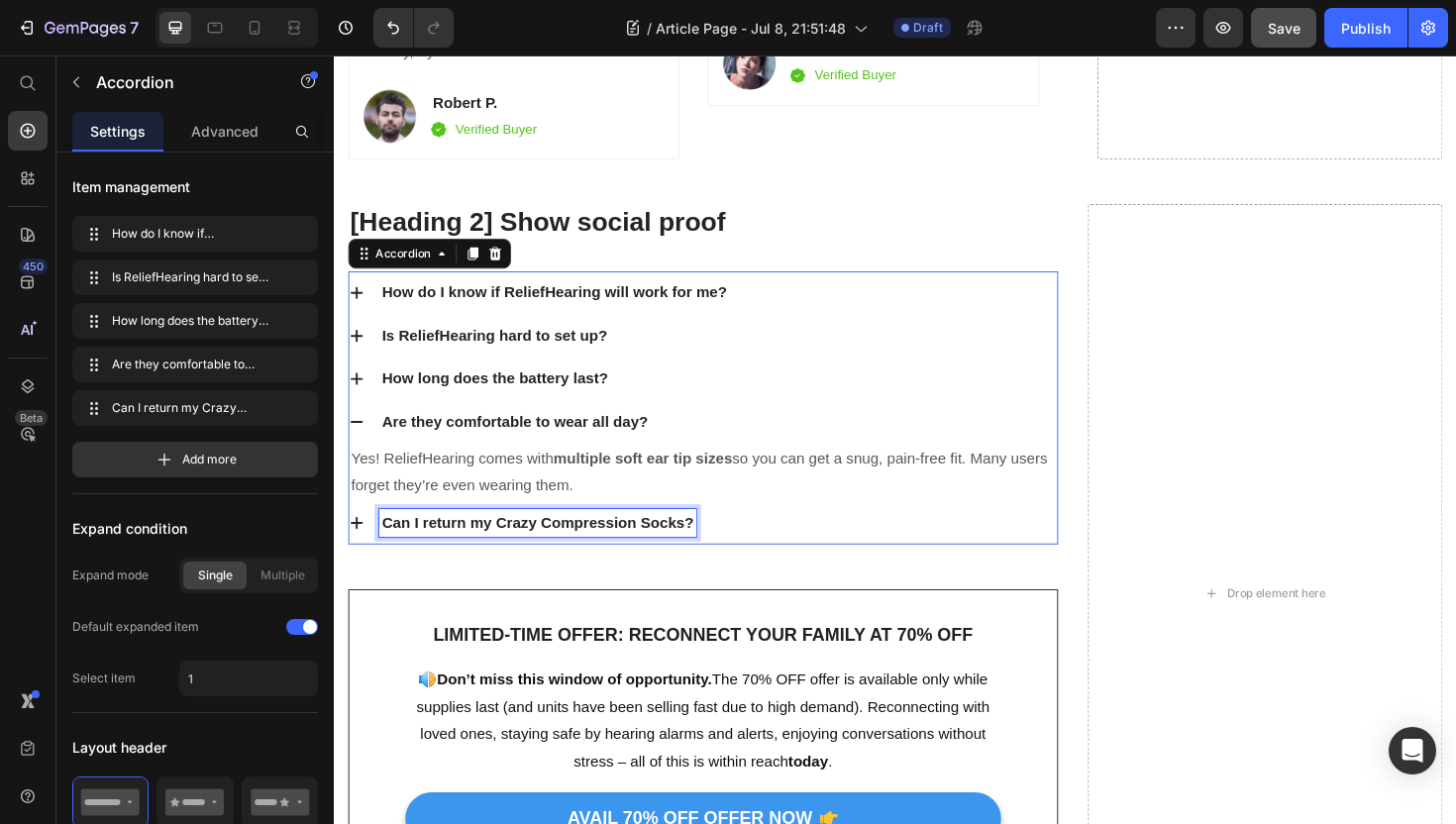 click on "Can I return my Crazy Compression Socks?" at bounding box center (549, 551) 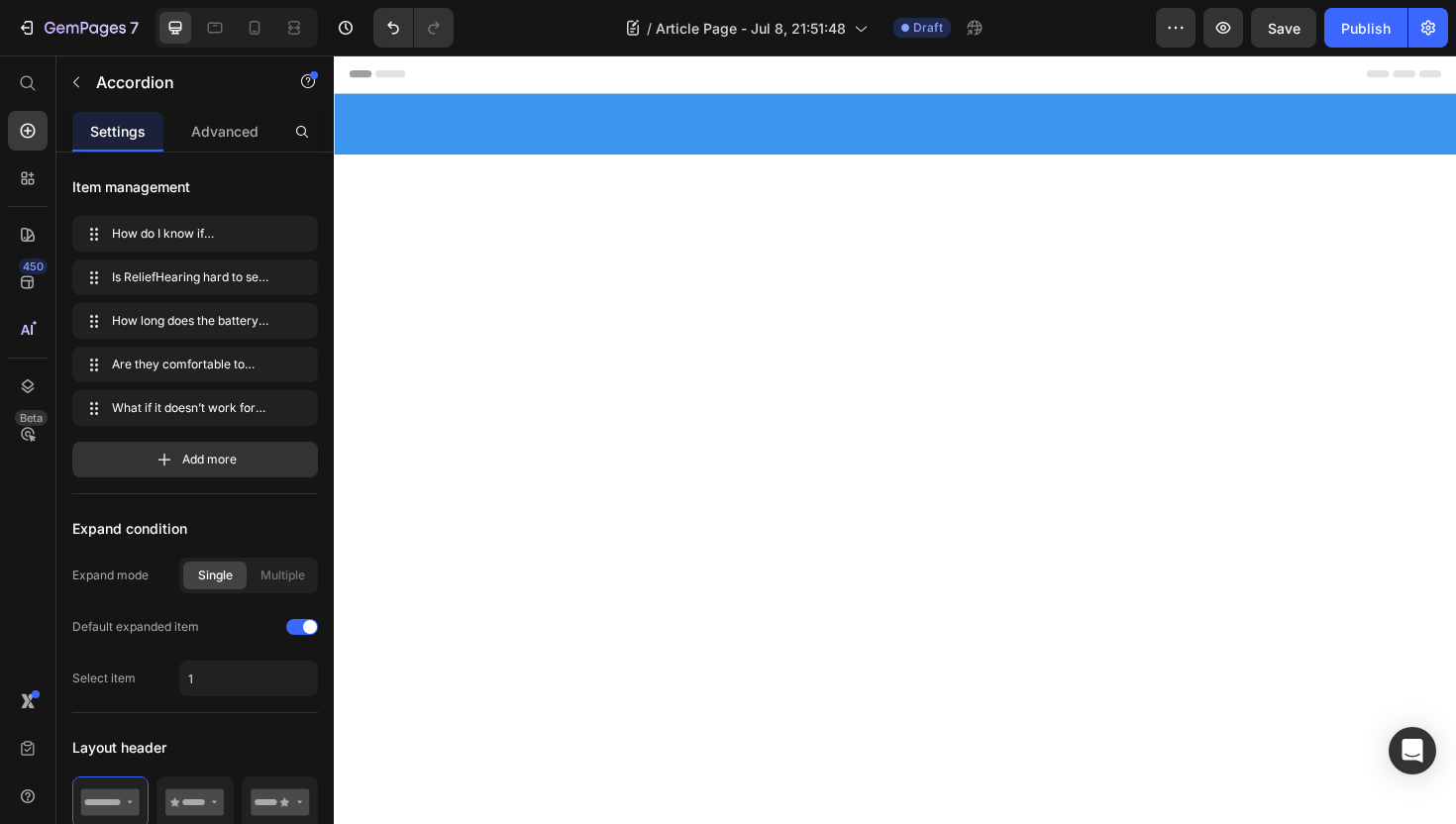scroll, scrollTop: 14162, scrollLeft: 0, axis: vertical 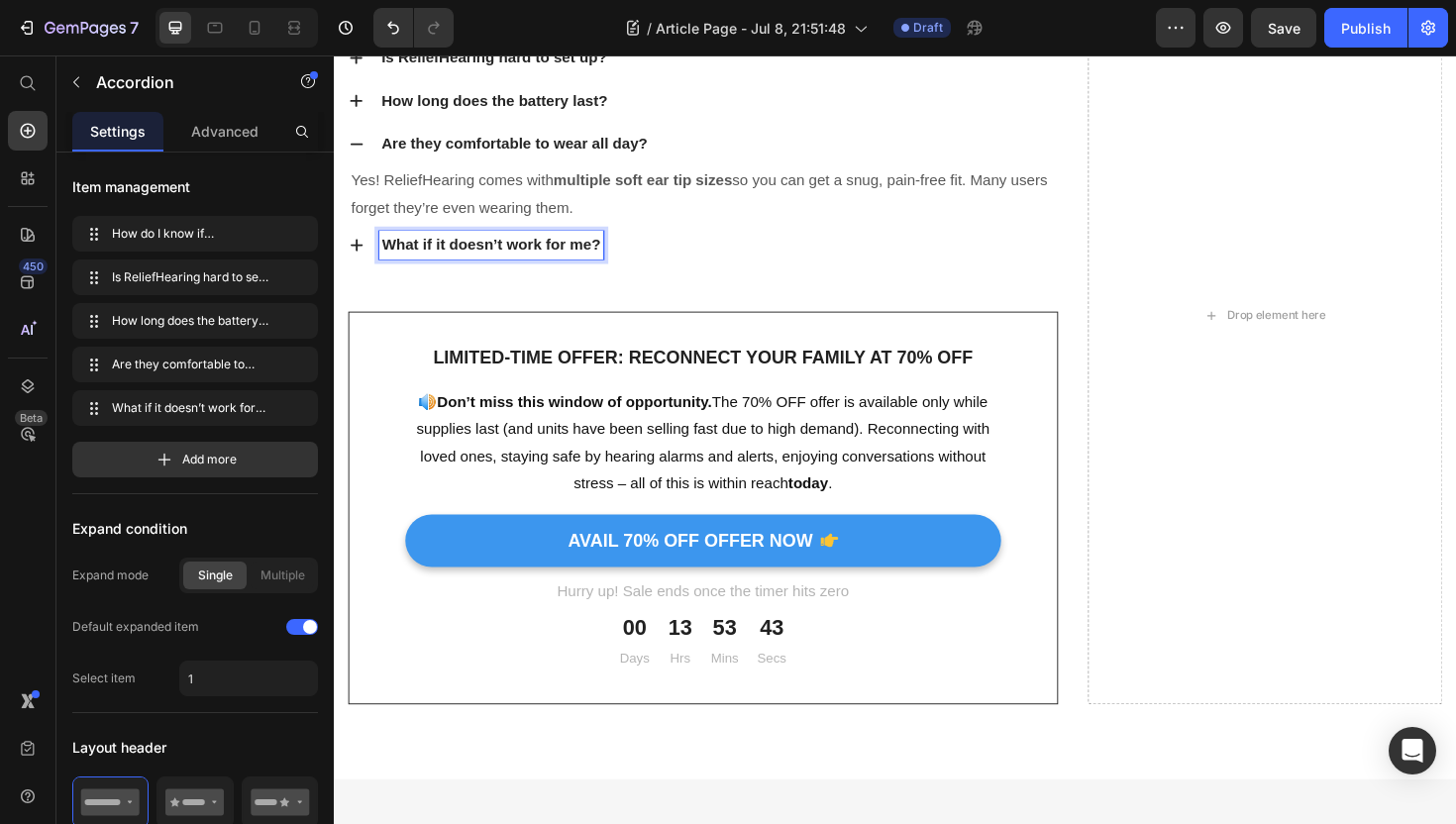 click 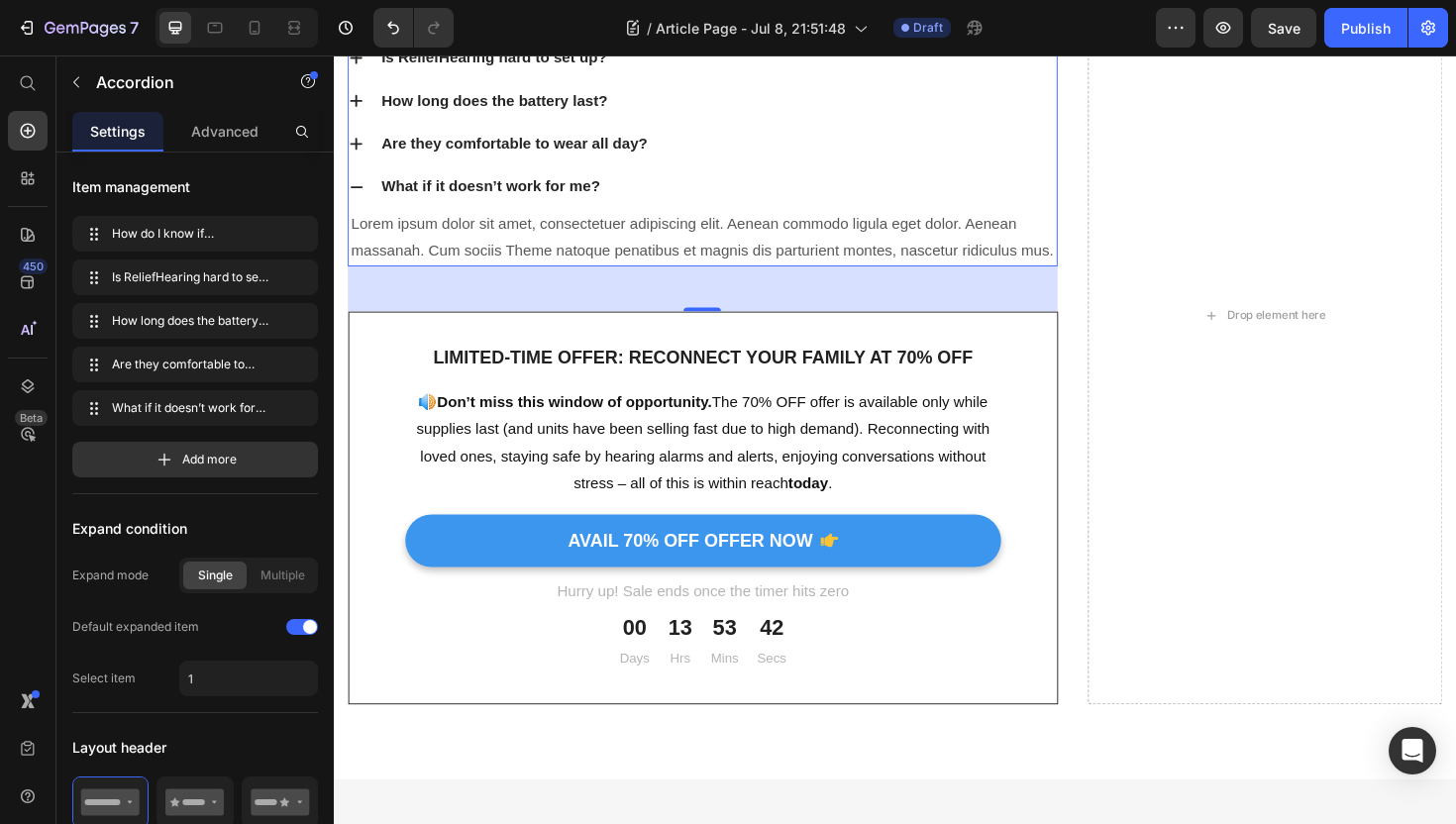 click on "Lorem ipsum dolor sit amet, consectetuer adipiscing elit. Aenean commodo ligula eget dolor. Aenean massanah. Cum sociis Theme natoque penatibus et magnis dis parturient montes, nascetur ridiculus mus." at bounding box center [724, 249] 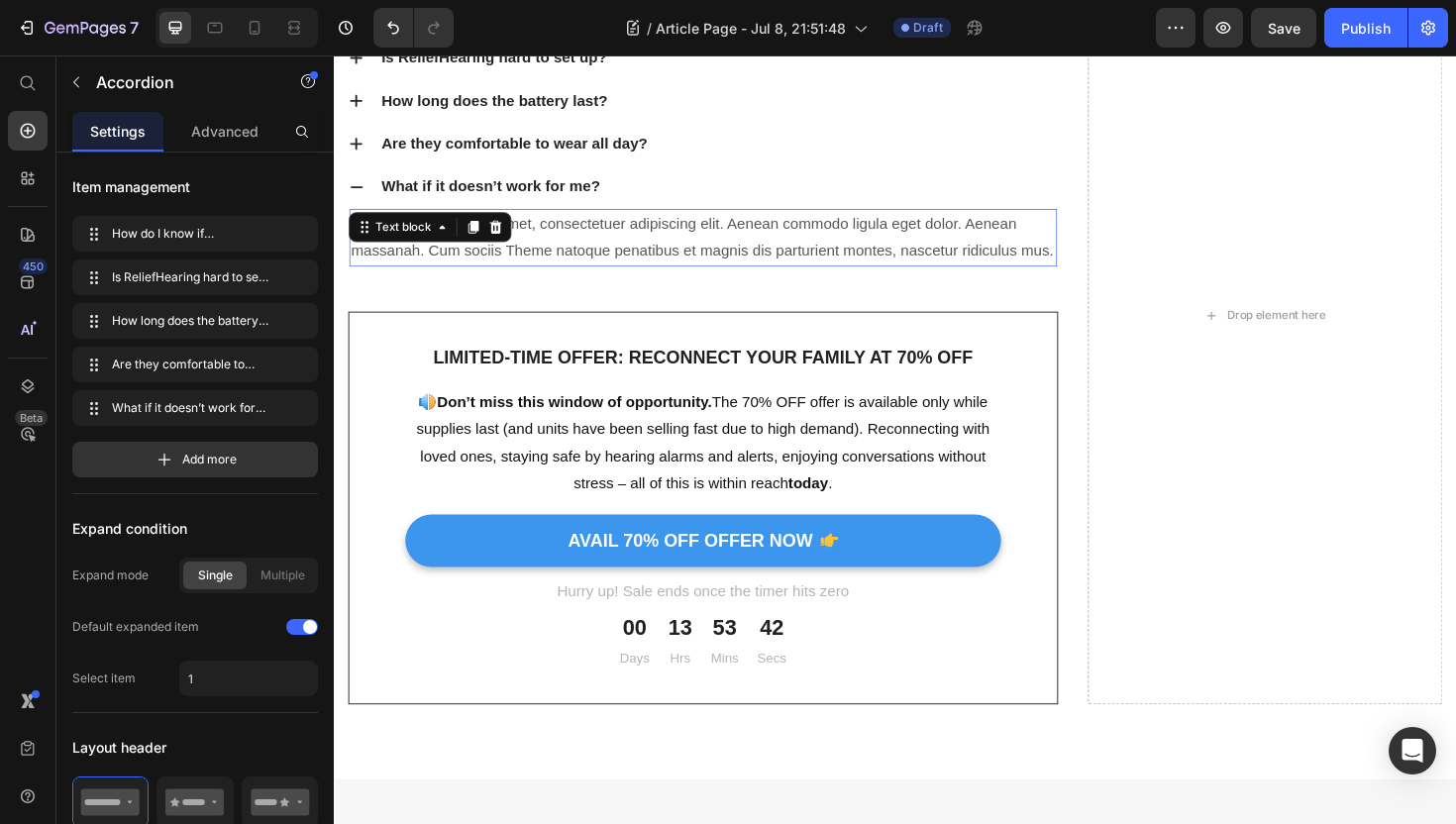 click on "Lorem ipsum dolor sit amet, consectetuer adipiscing elit. Aenean commodo ligula eget dolor. Aenean massanah. Cum sociis Theme natoque penatibus et magnis dis parturient montes, nascetur ridiculus mus." at bounding box center (724, 249) 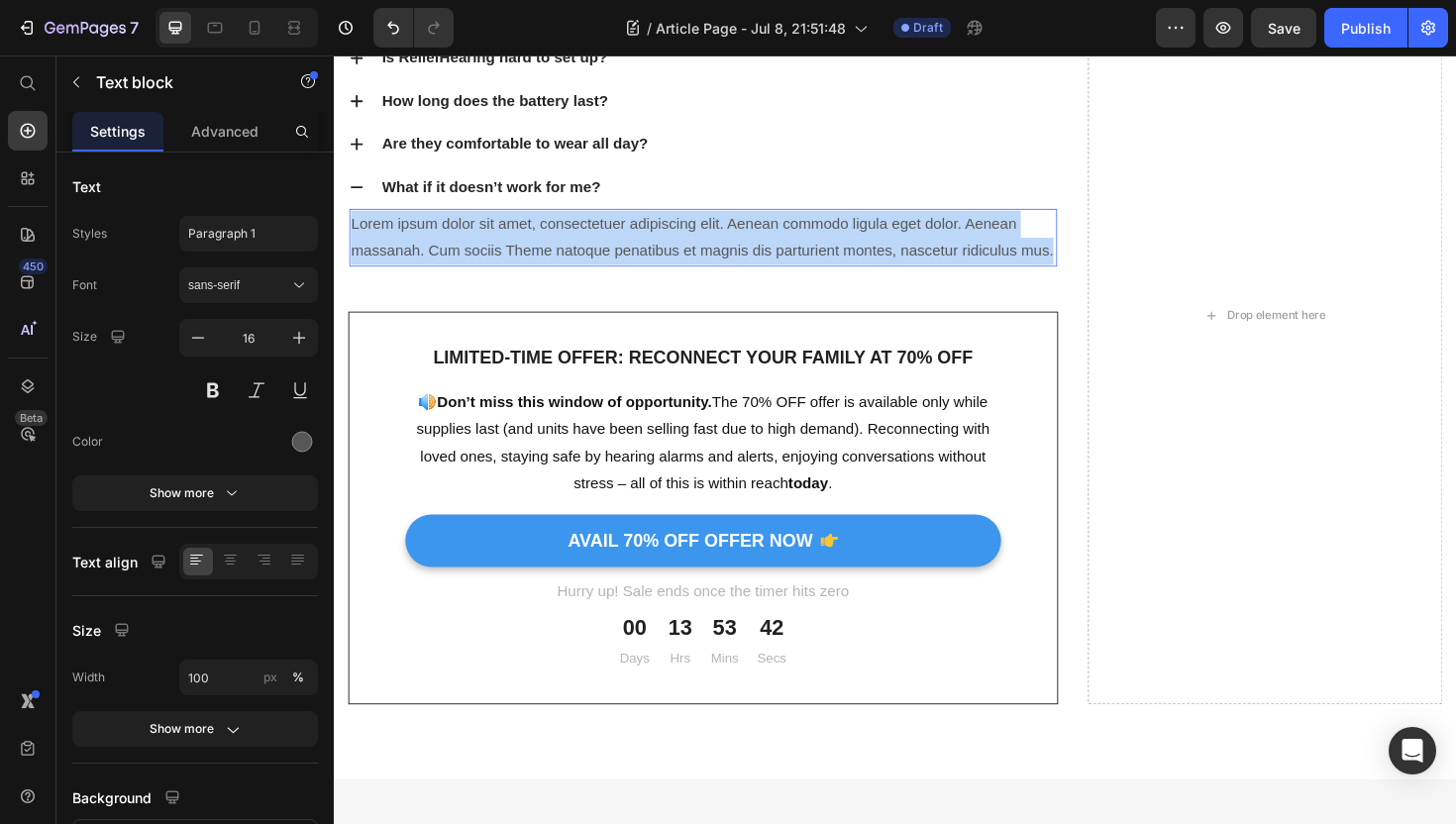 click on "Lorem ipsum dolor sit amet, consectetuer adipiscing elit. Aenean commodo ligula eget dolor. Aenean massanah. Cum sociis Theme natoque penatibus et magnis dis parturient montes, nascetur ridiculus mus." at bounding box center (724, 249) 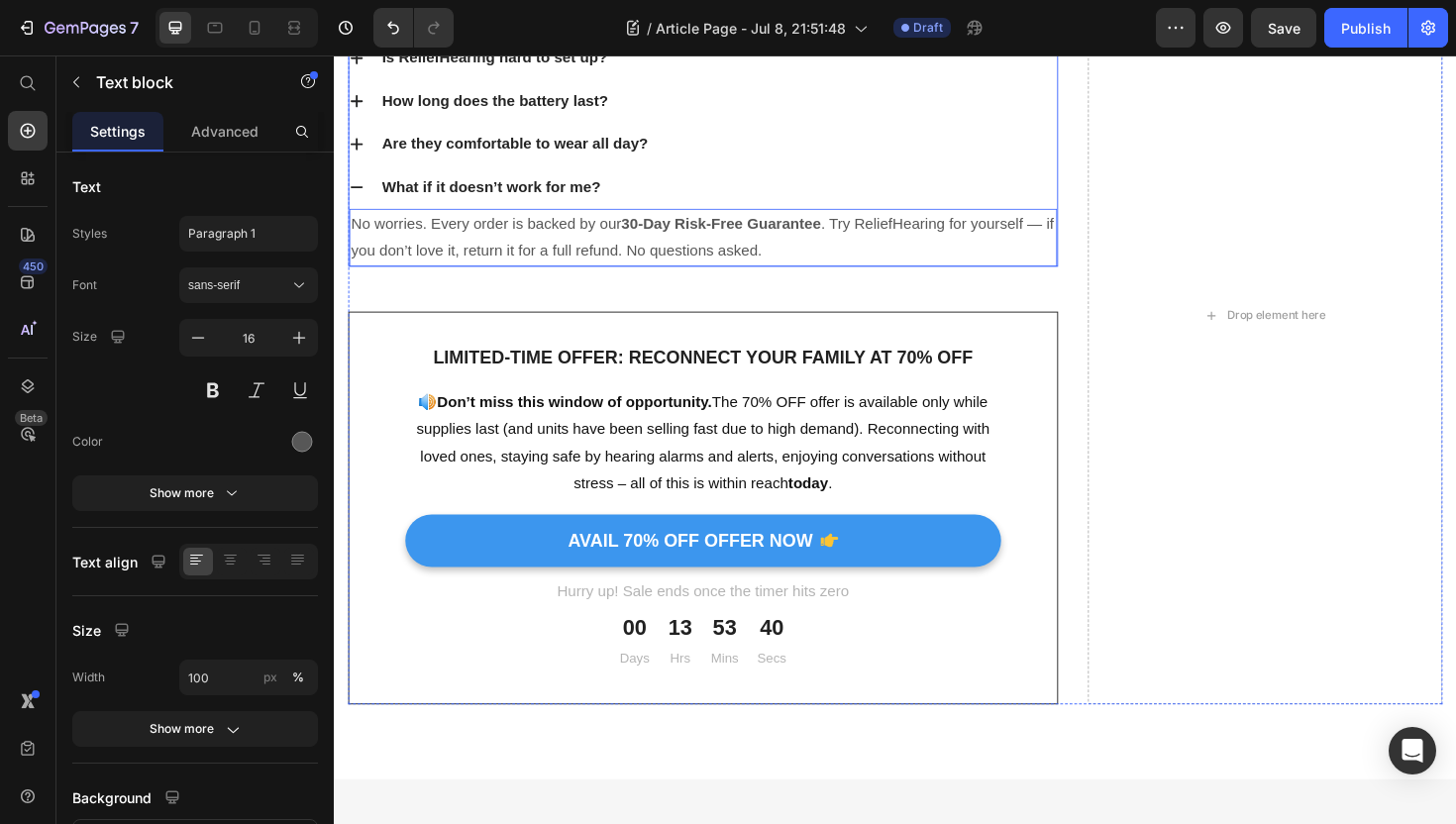 click 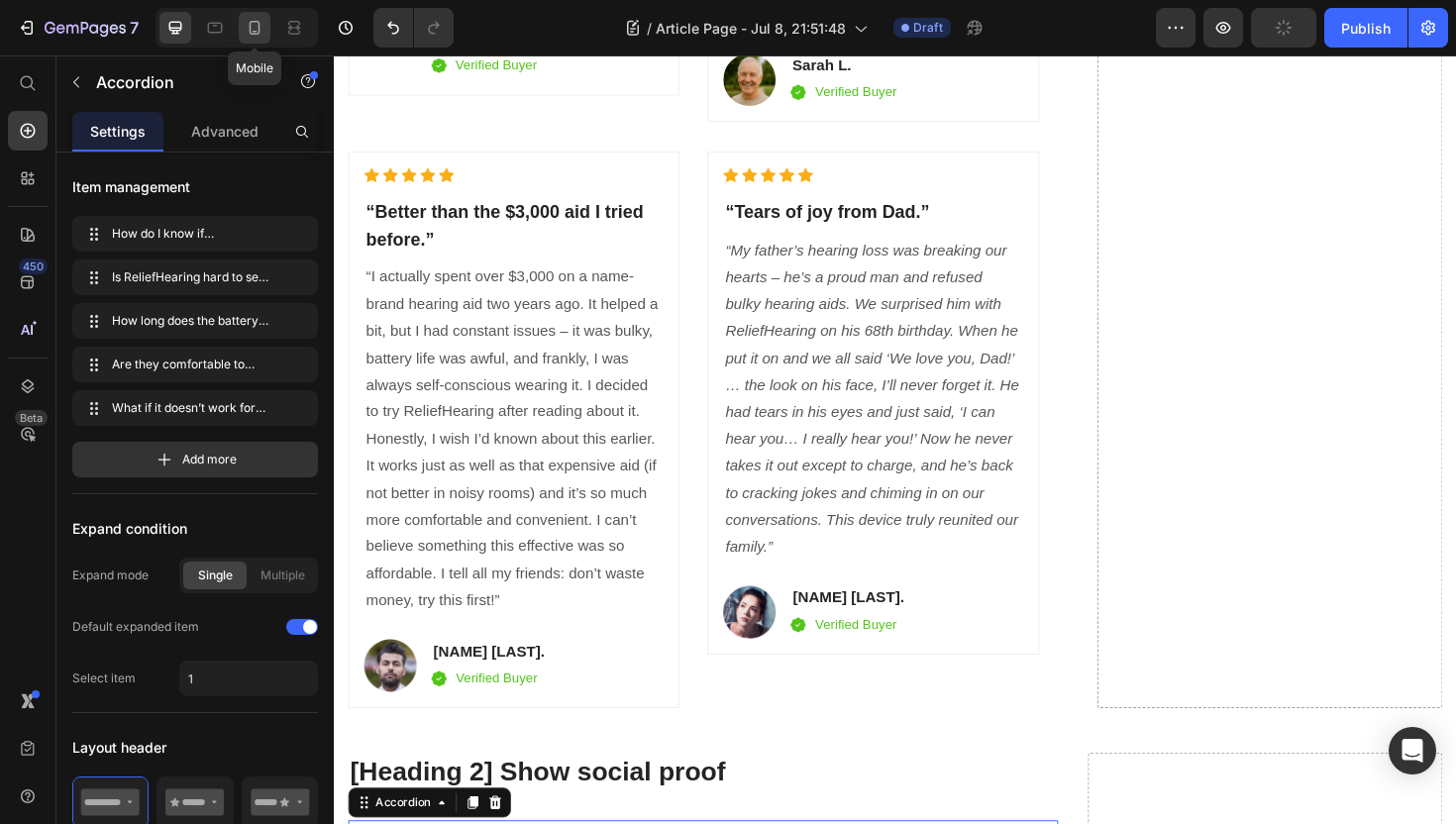 click 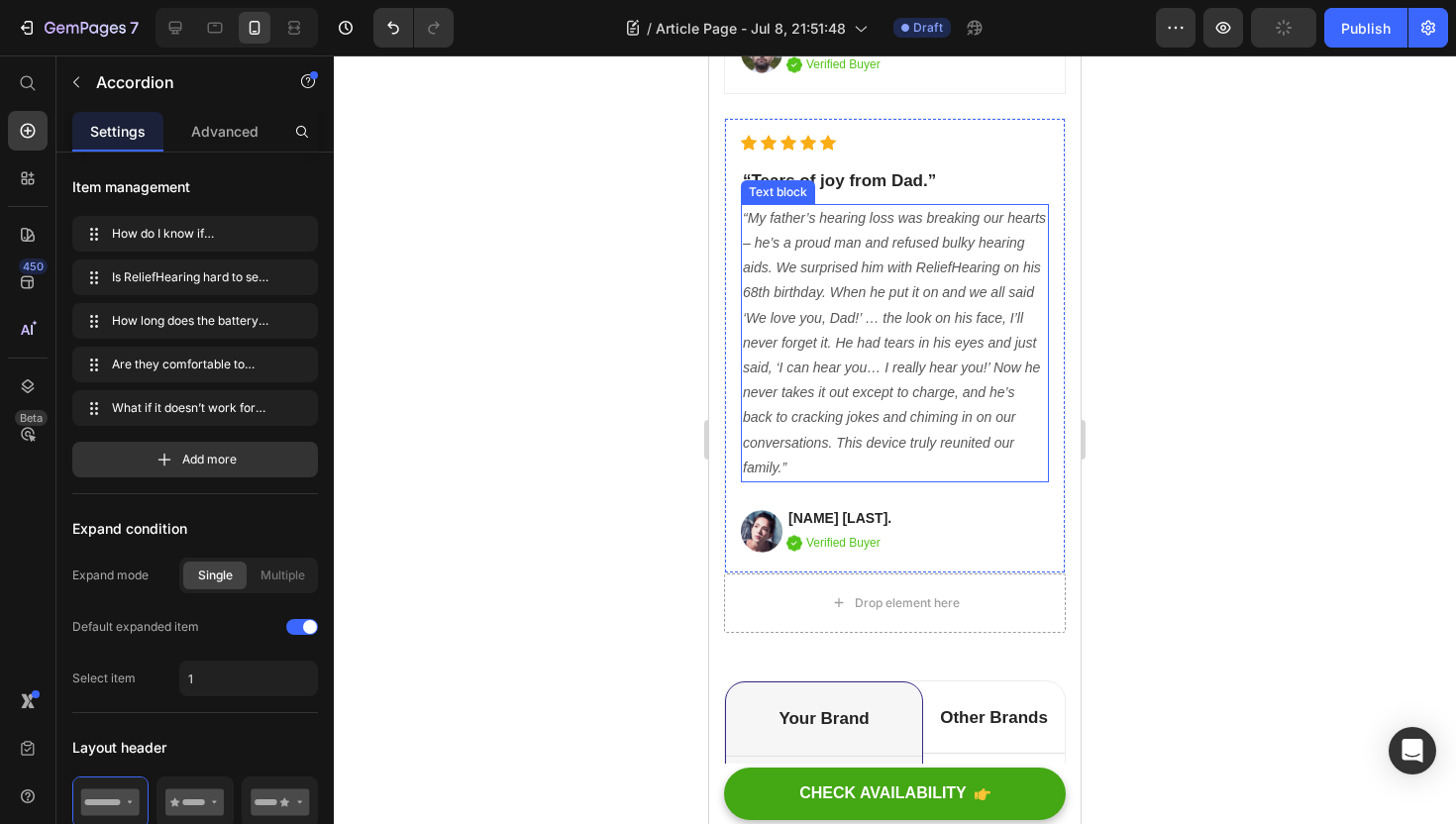 scroll, scrollTop: 13579, scrollLeft: 0, axis: vertical 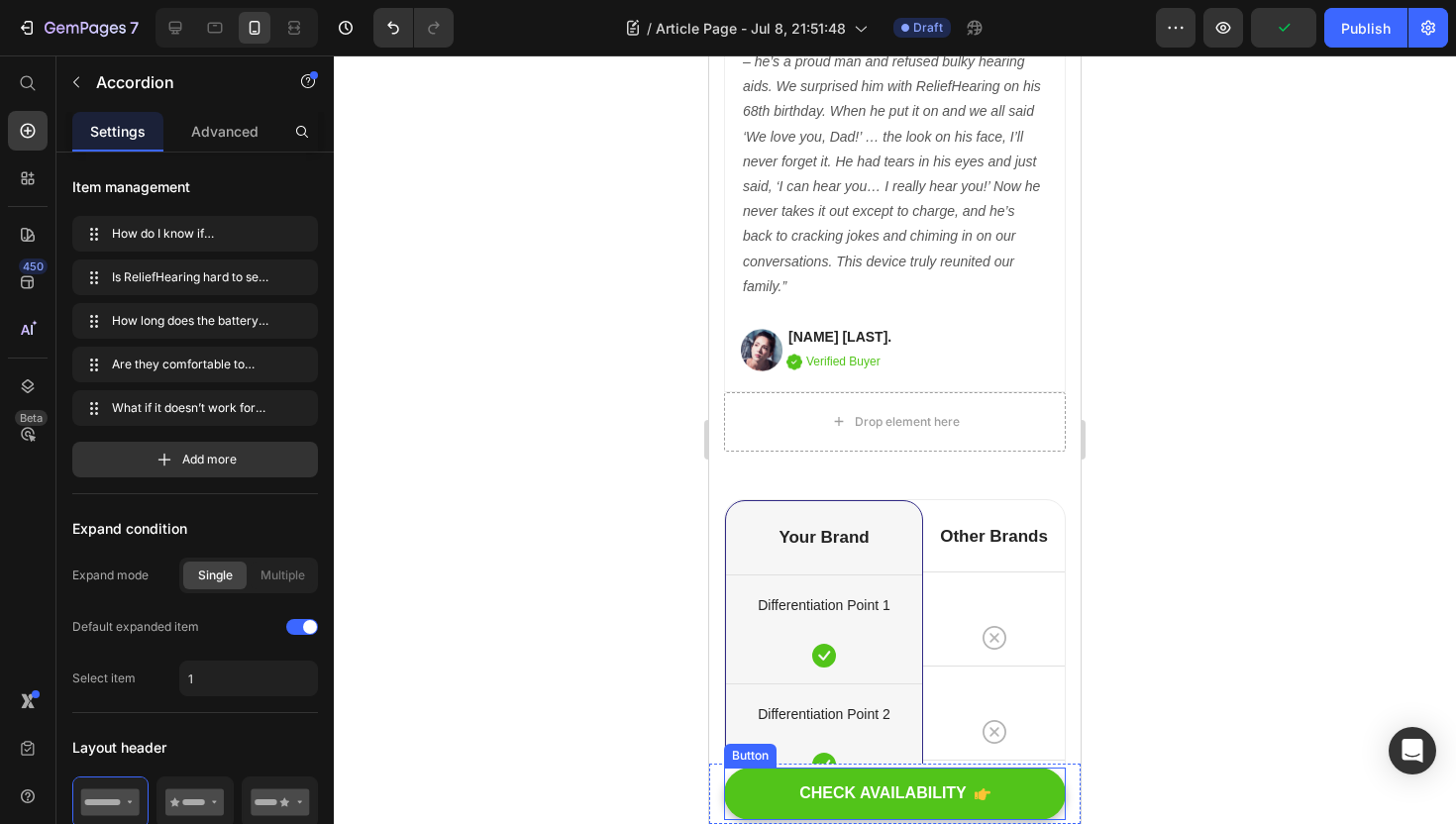 click on "CHECK AVAILABILITY" at bounding box center (894, 793) 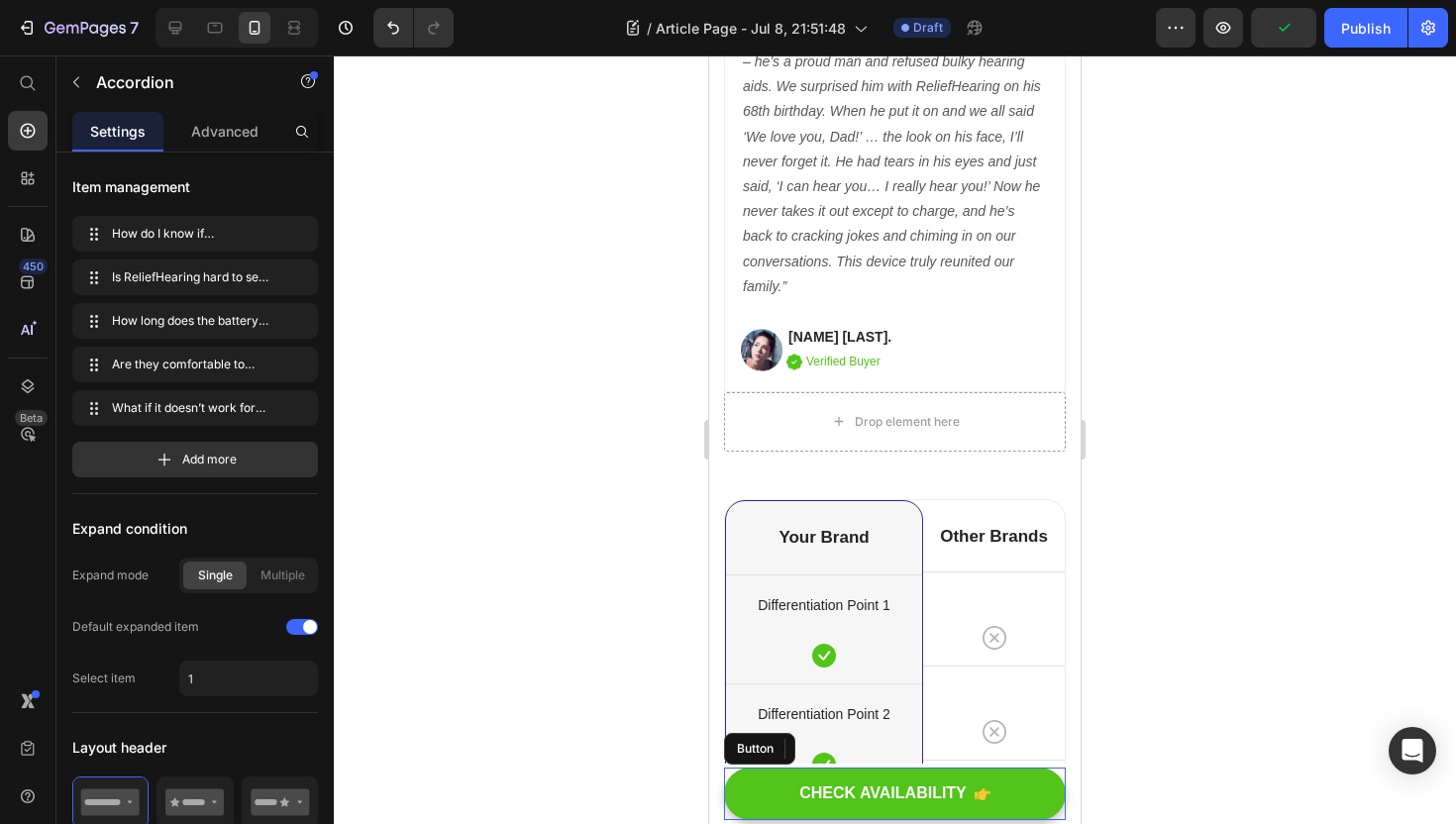 click on "CHECK AVAILABILITY" at bounding box center (894, 793) 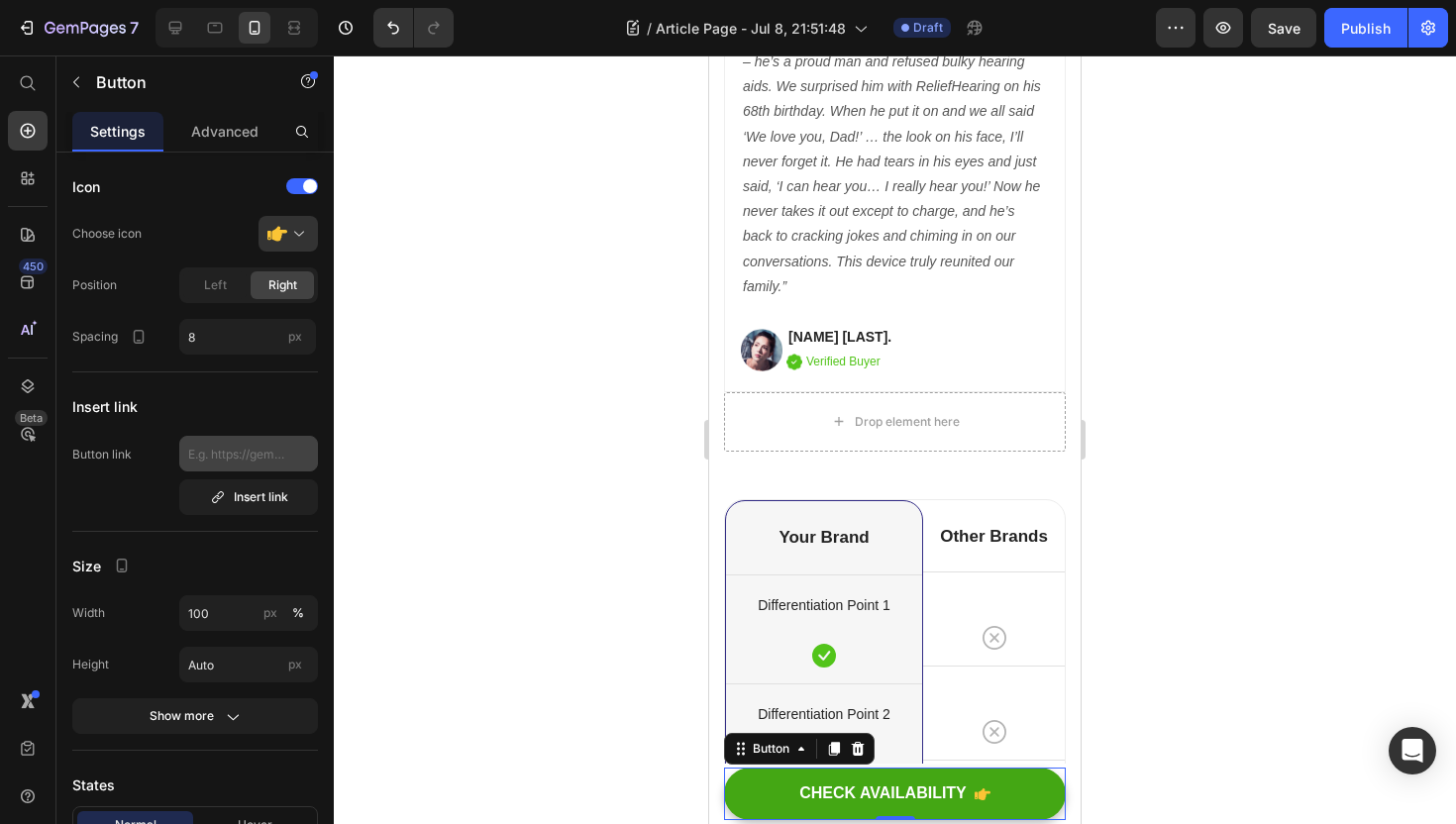 scroll, scrollTop: 684, scrollLeft: 0, axis: vertical 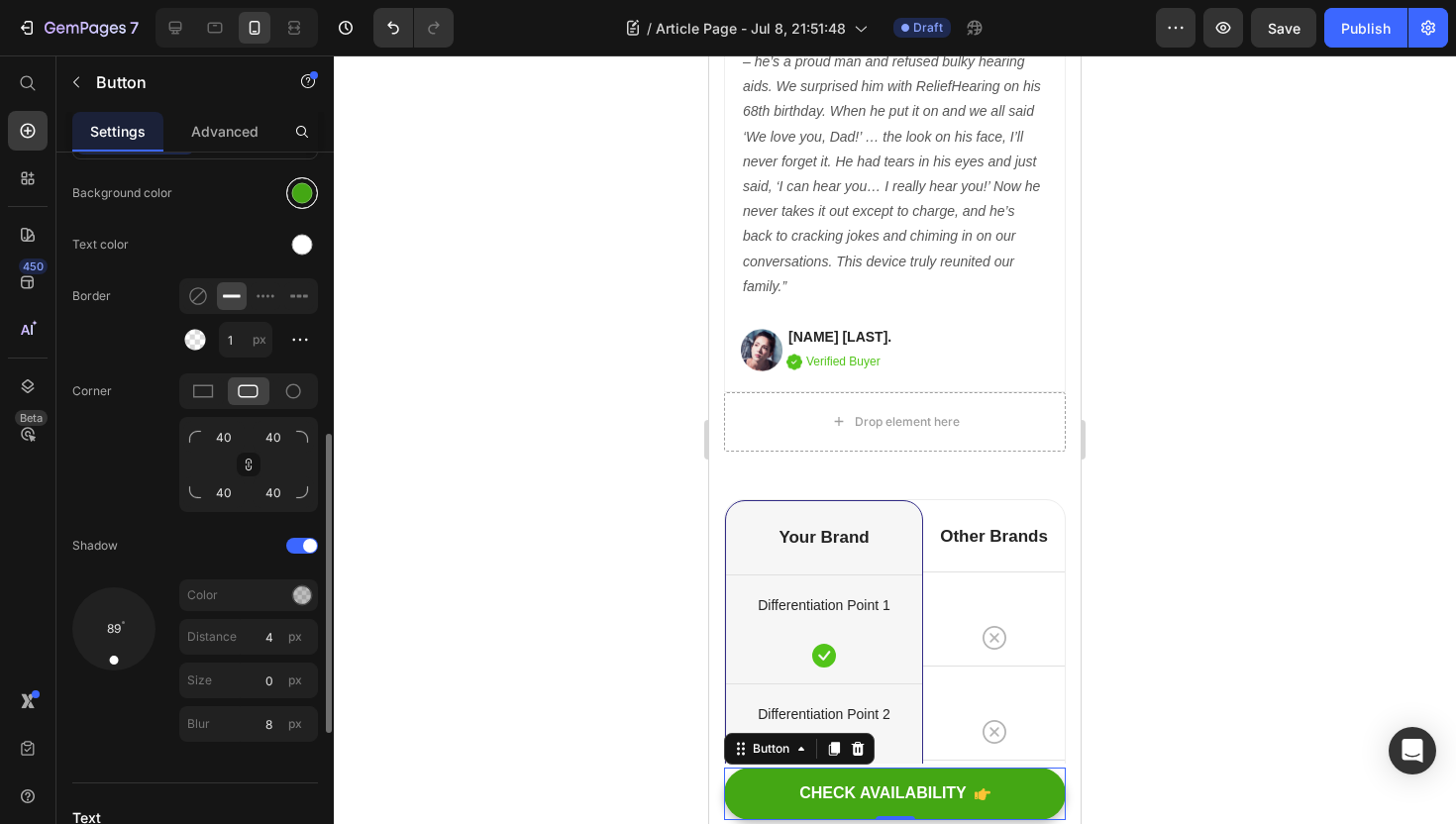 click at bounding box center (302, 193) 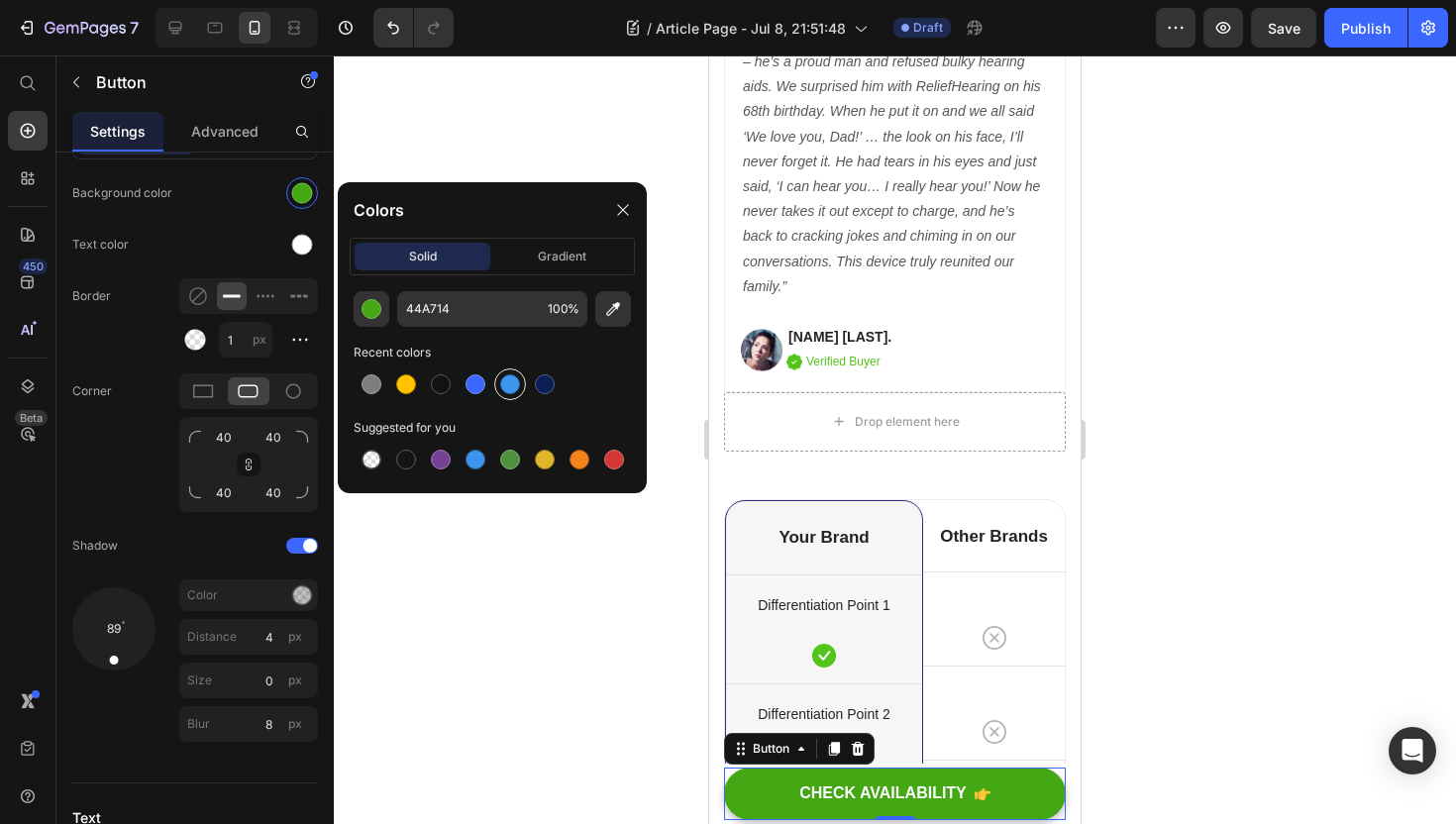 click at bounding box center [510, 384] 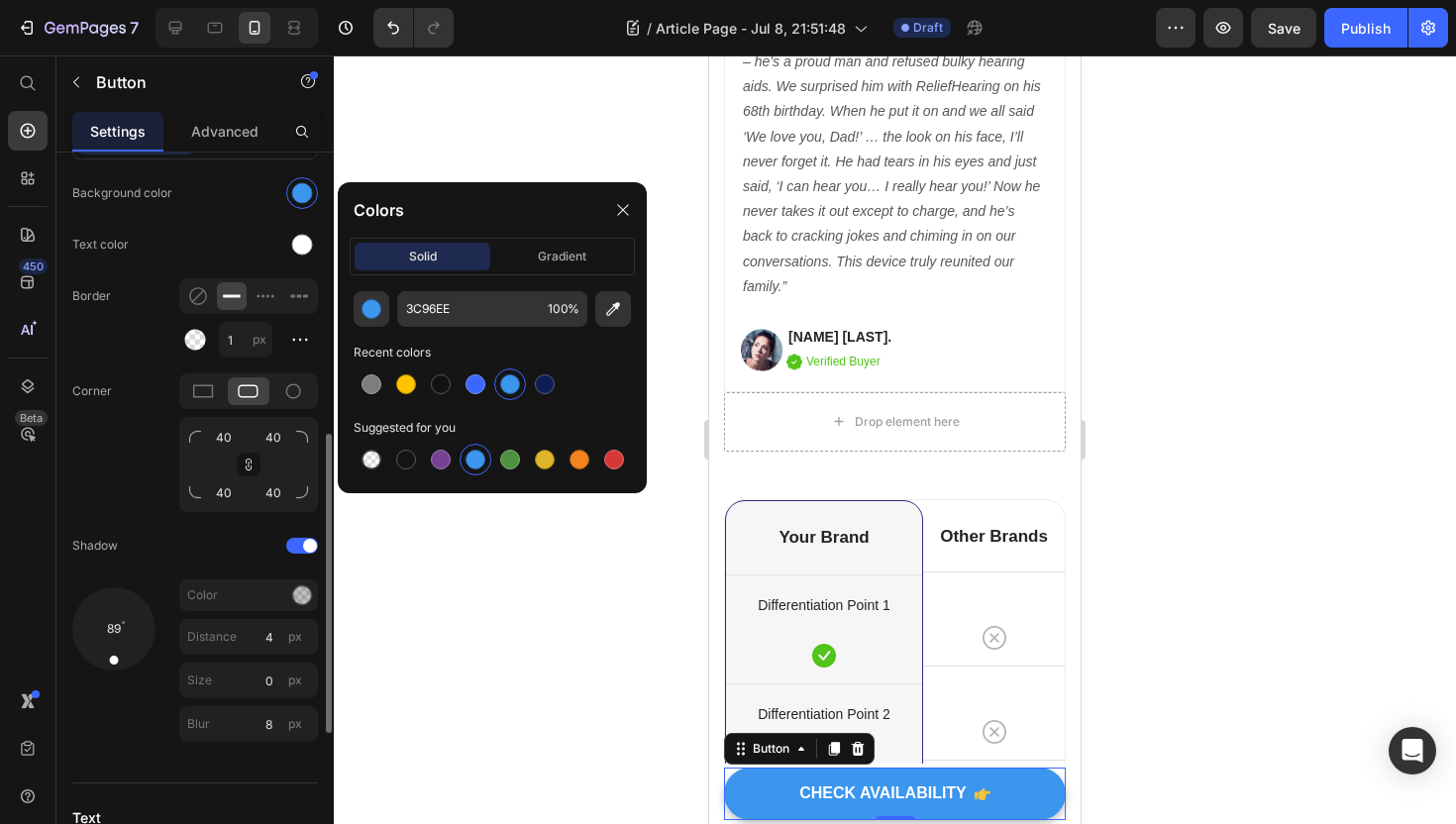 scroll, scrollTop: 518, scrollLeft: 0, axis: vertical 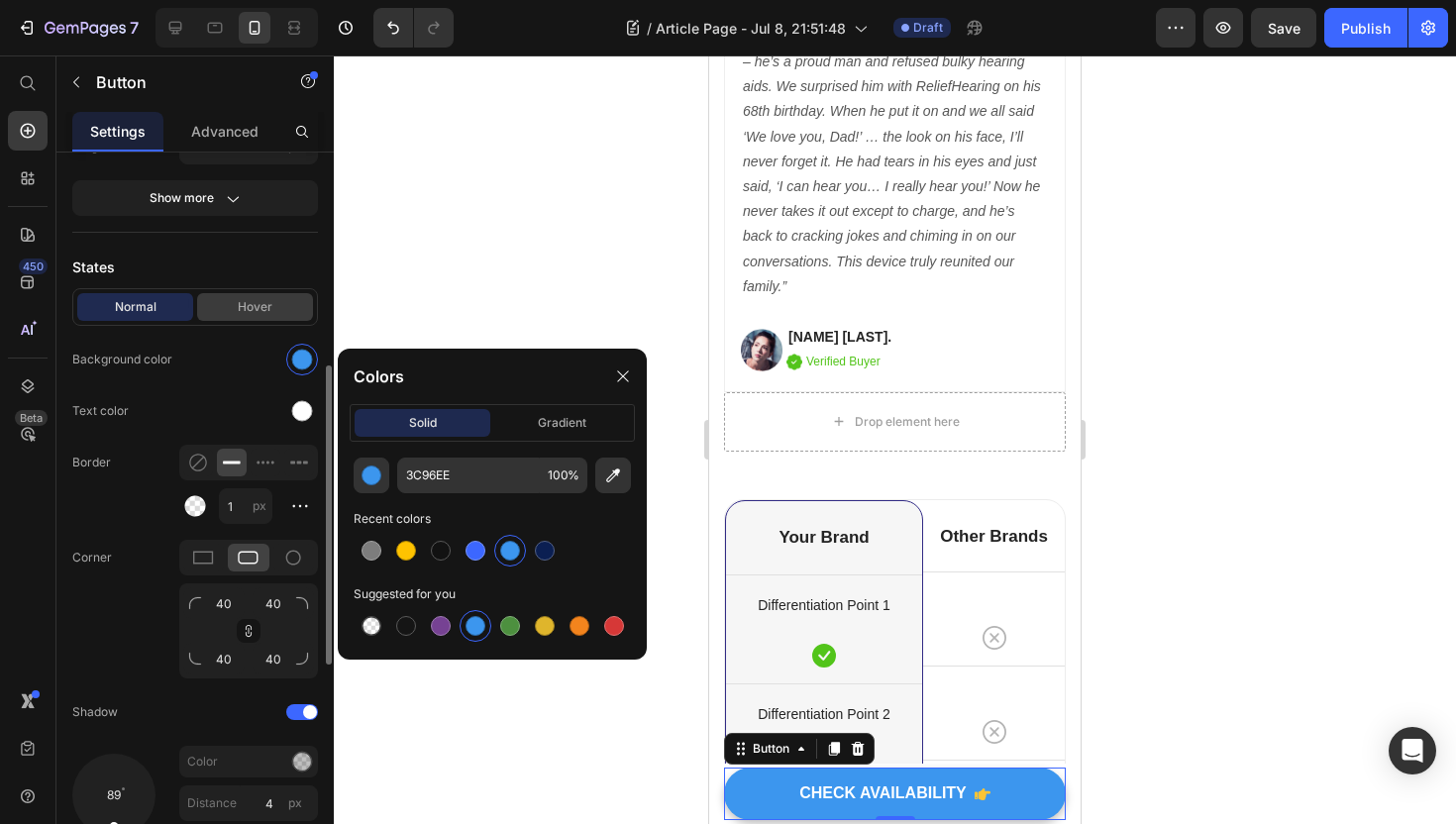 click on "Hover" at bounding box center (255, 307) 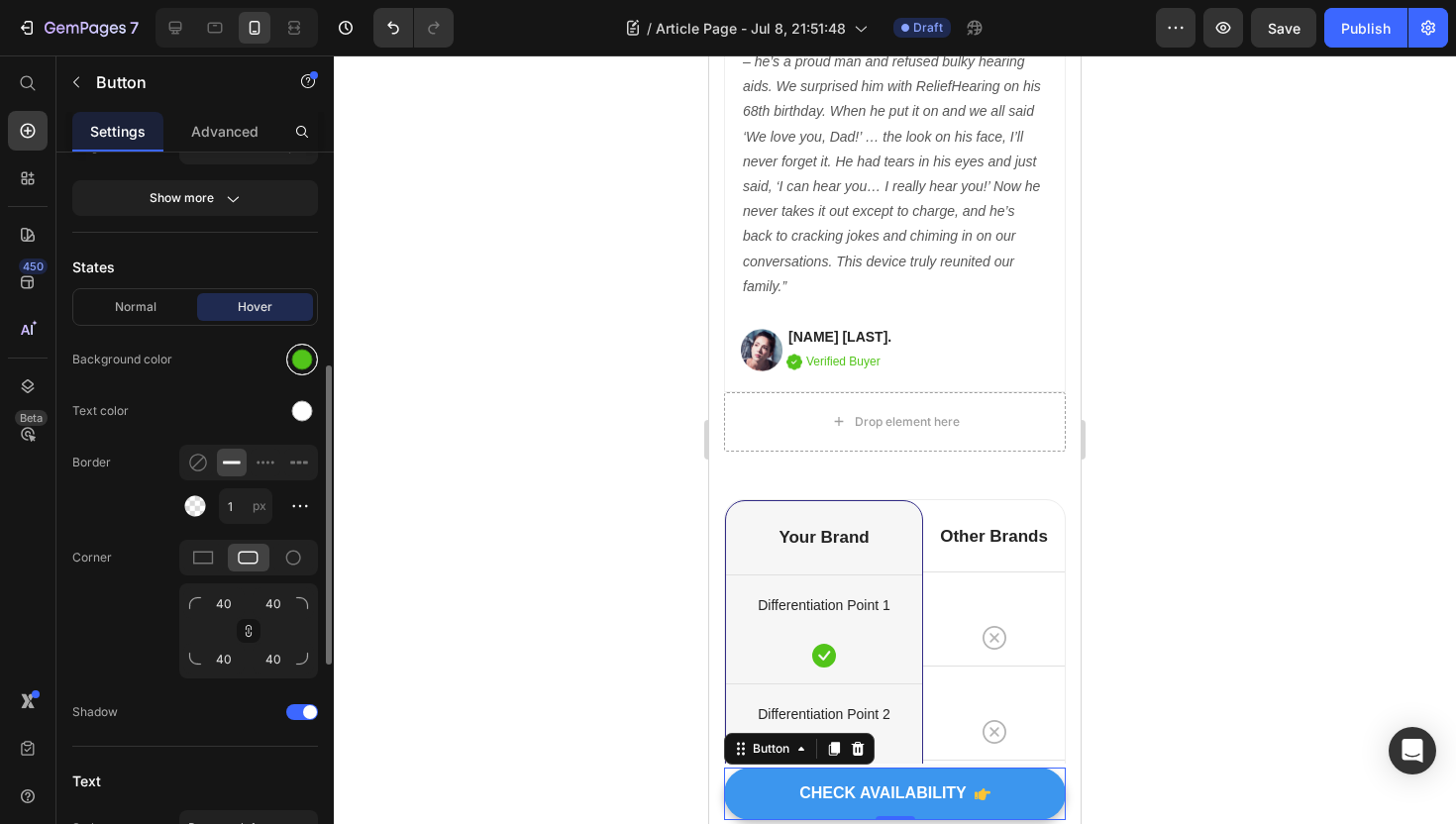 click at bounding box center (302, 360) 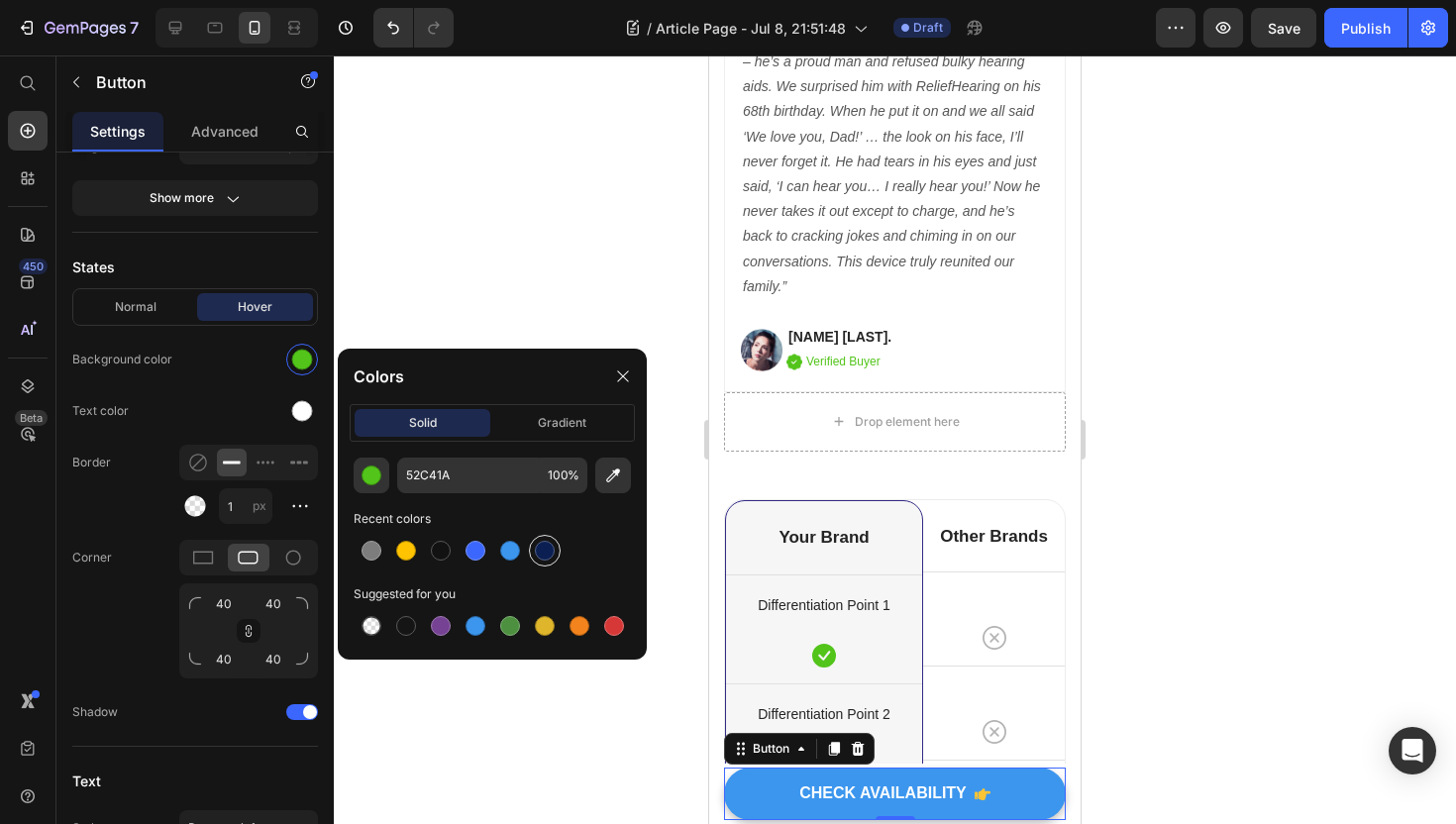 click at bounding box center (545, 551) 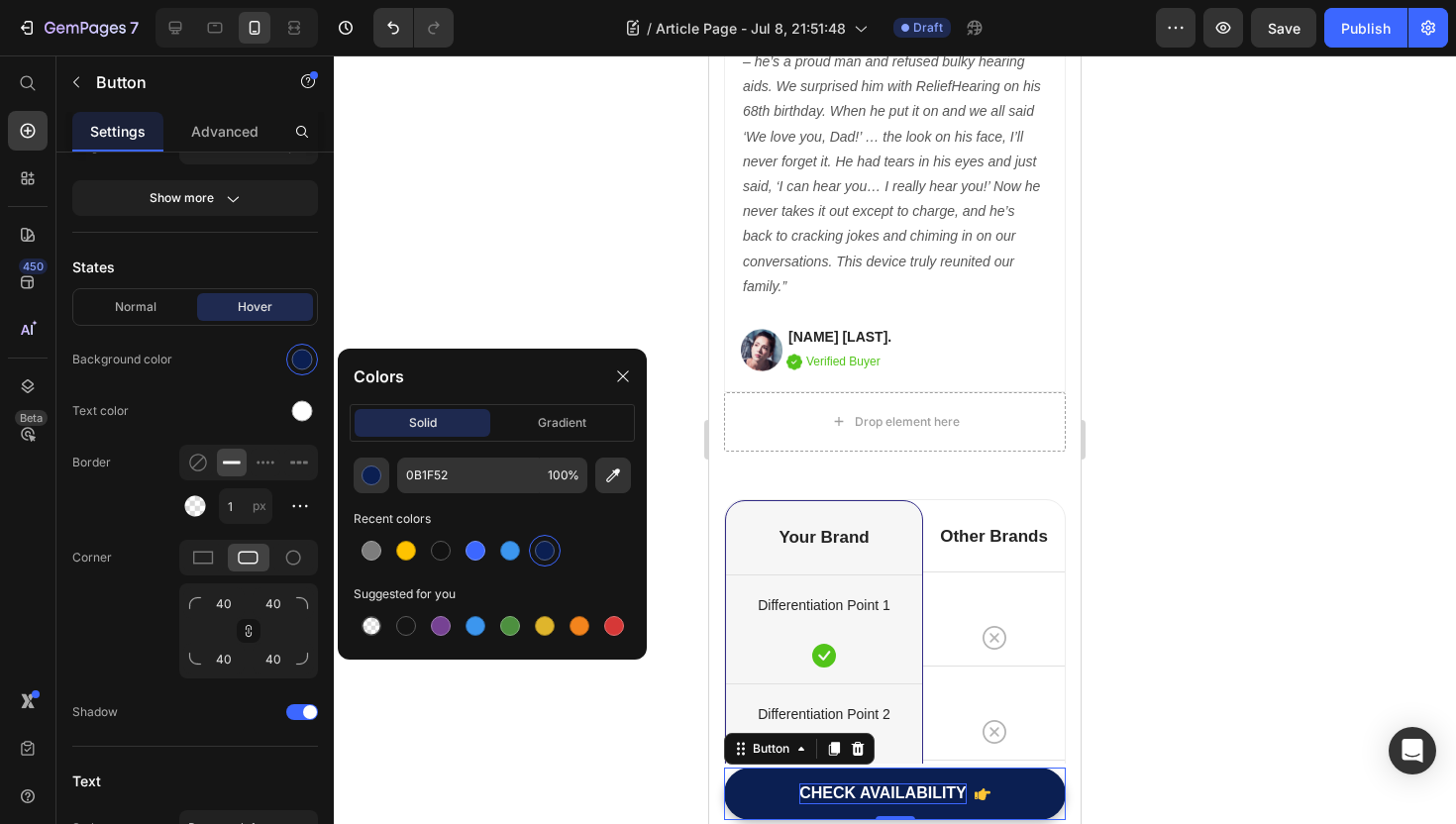 click on "CHECK AVAILABILITY" at bounding box center [883, 793] 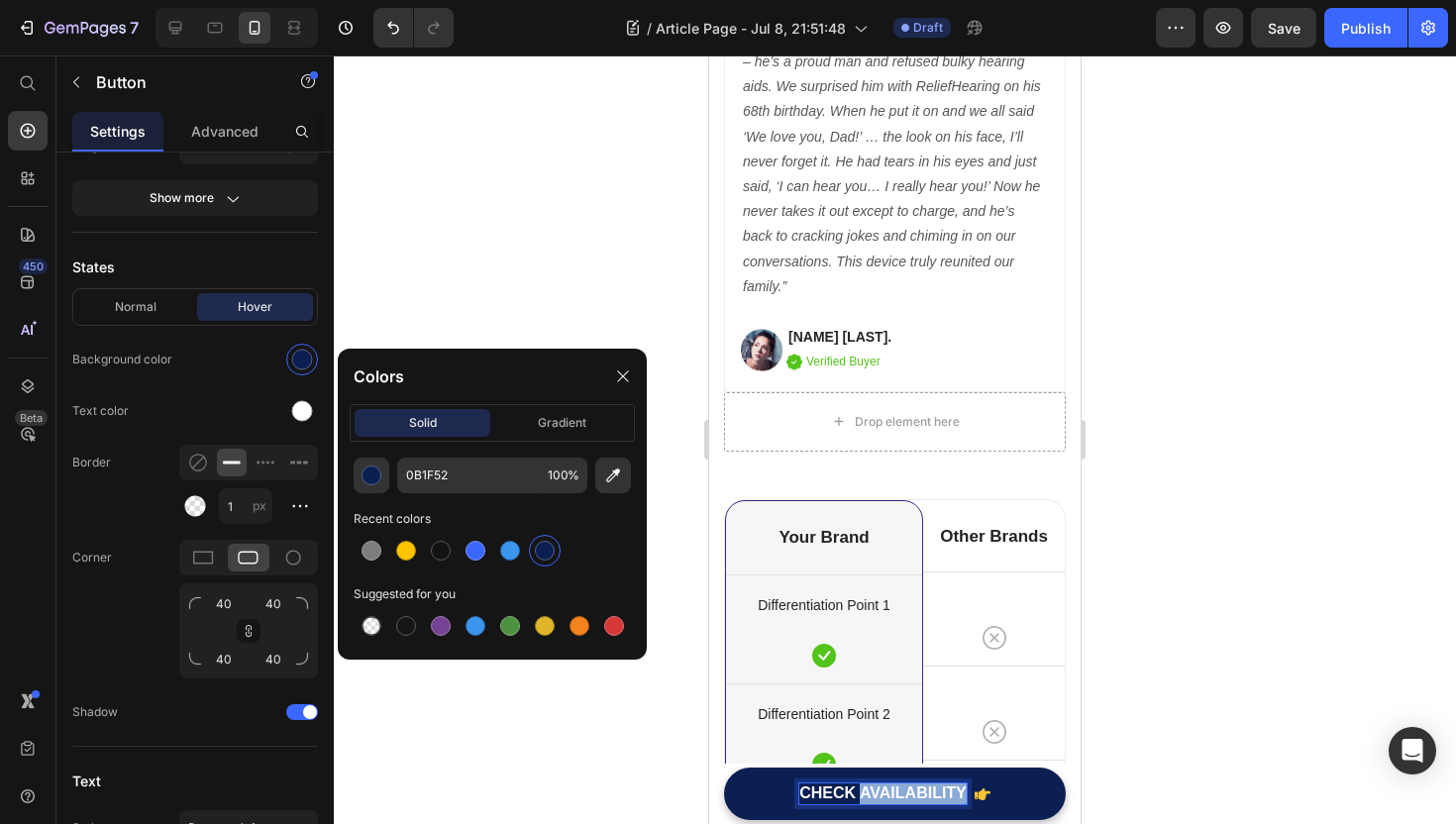 click on "CHECK AVAILABILITY" at bounding box center (883, 793) 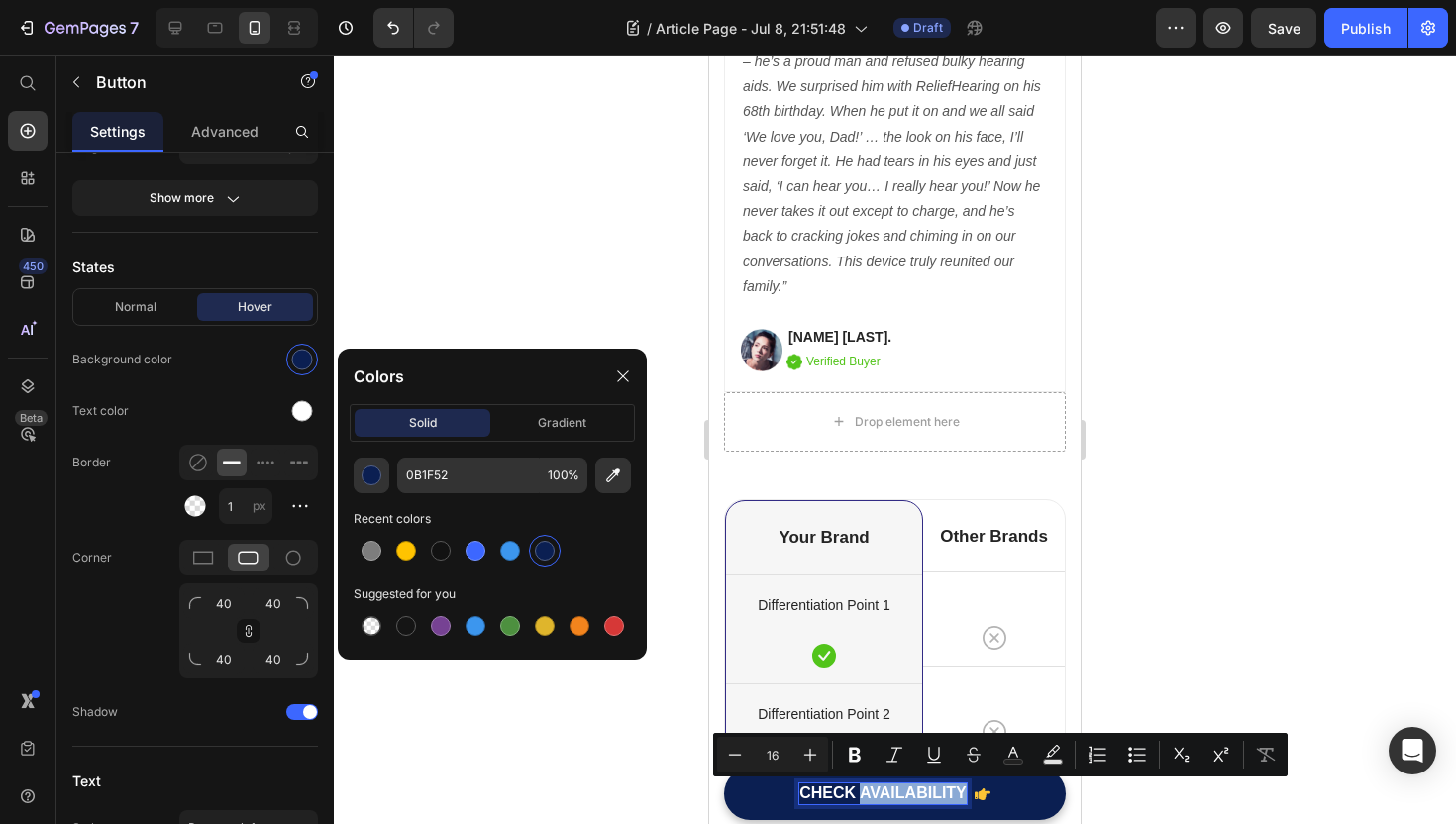 click on "CHECK AVAILABILITY" at bounding box center (883, 793) 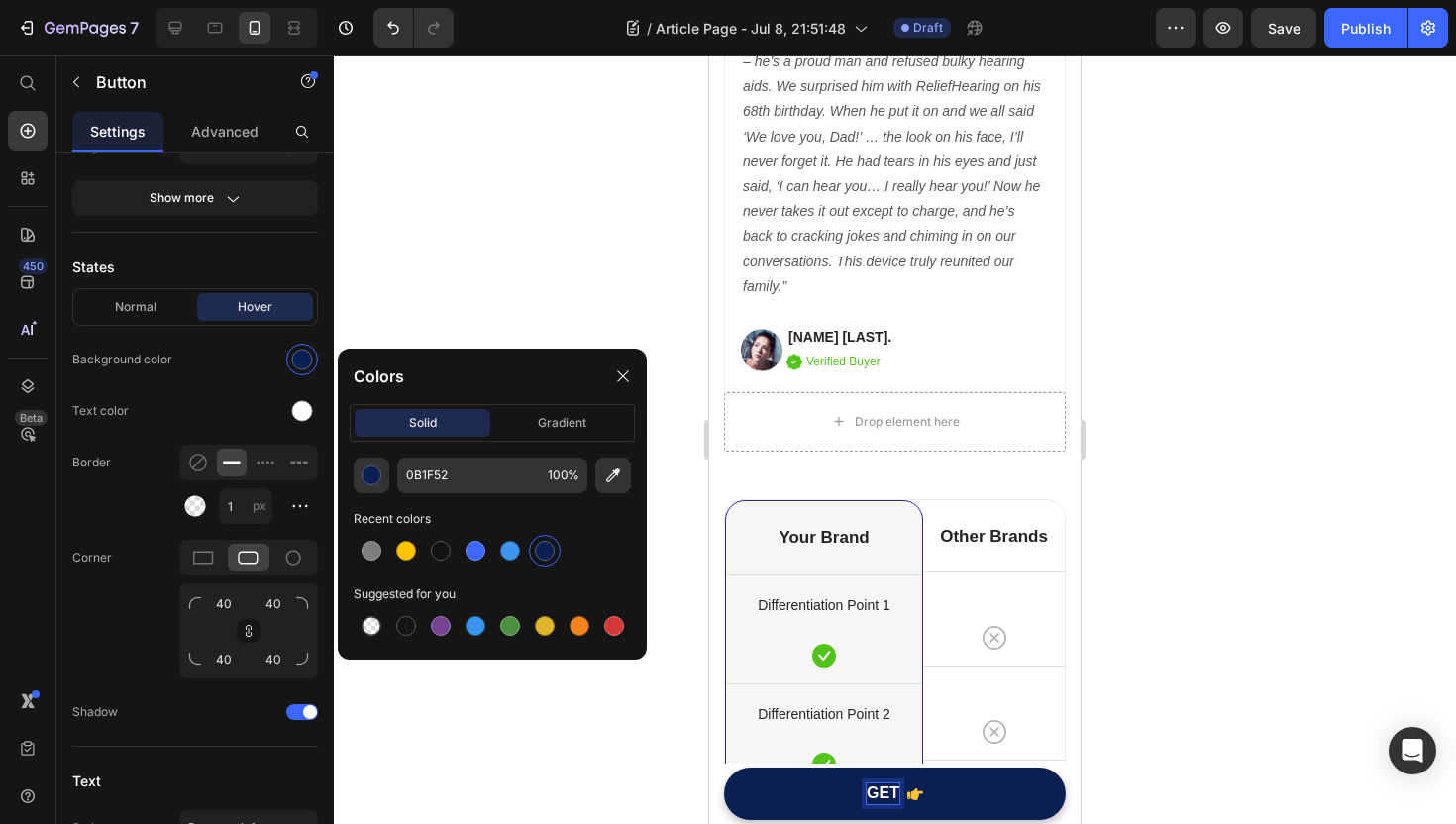 click on "GET" at bounding box center (894, 793) 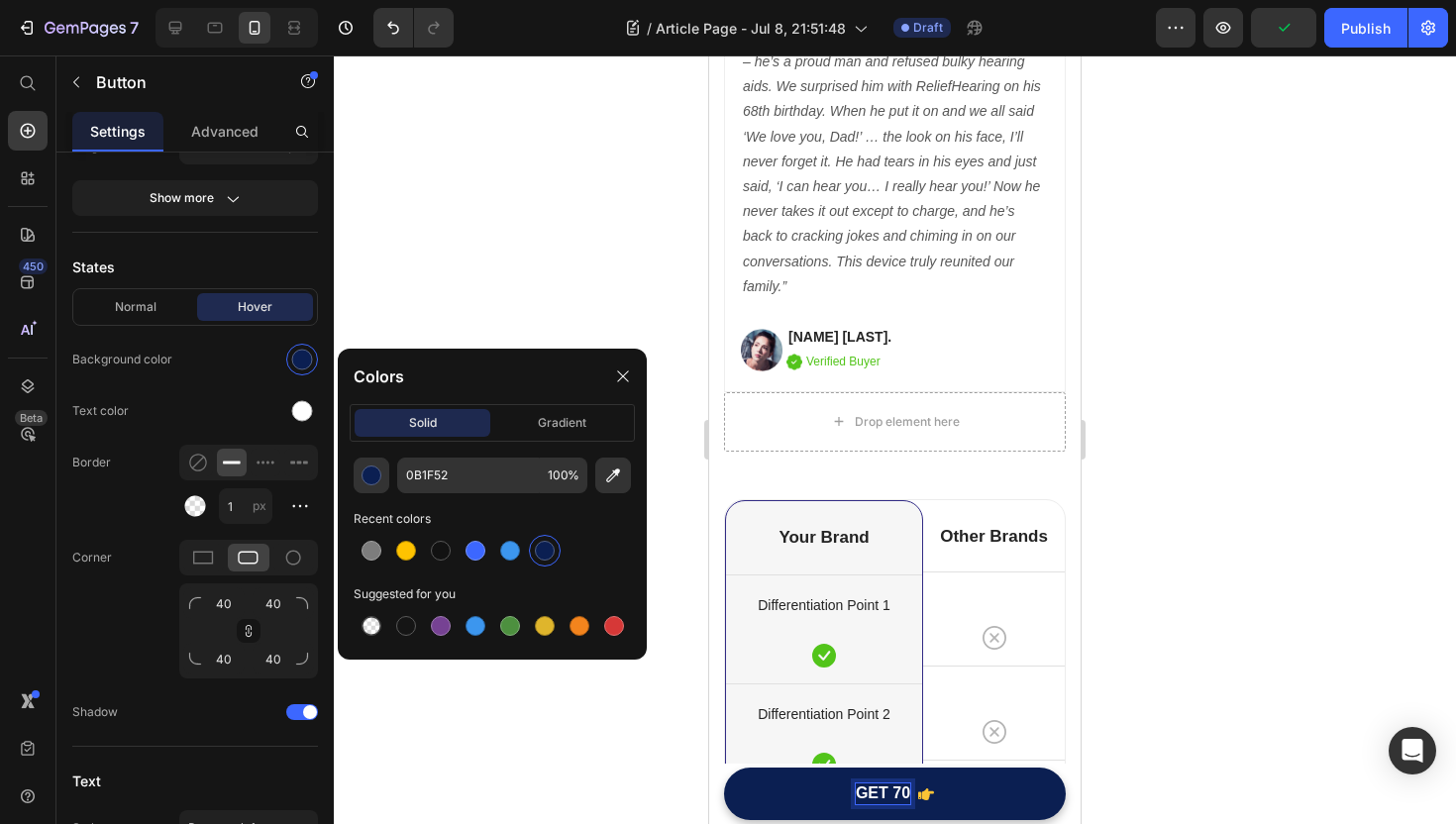 click on "GET 70" at bounding box center (894, 793) 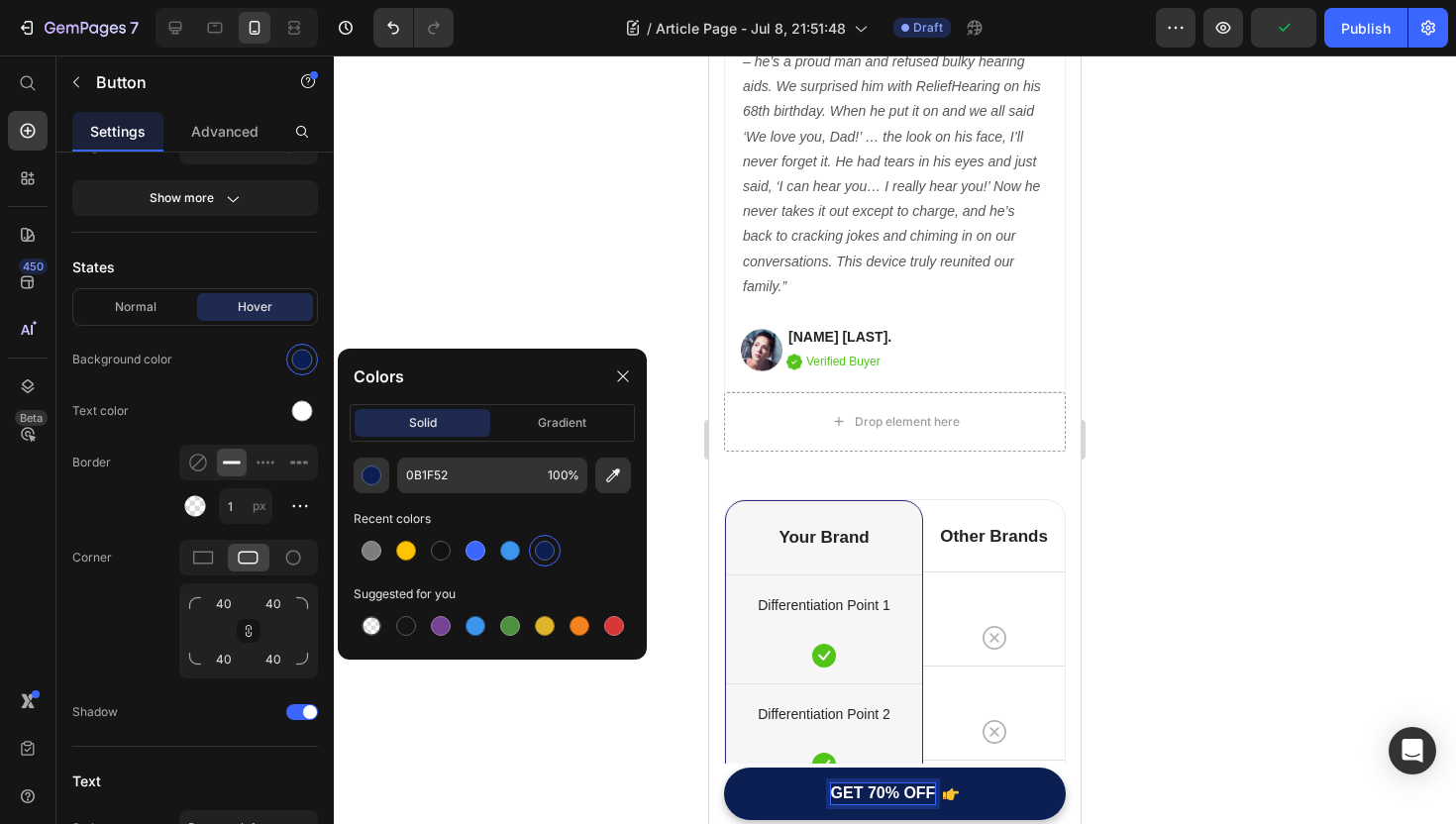 click on "GET 70% OFF" at bounding box center (894, 793) 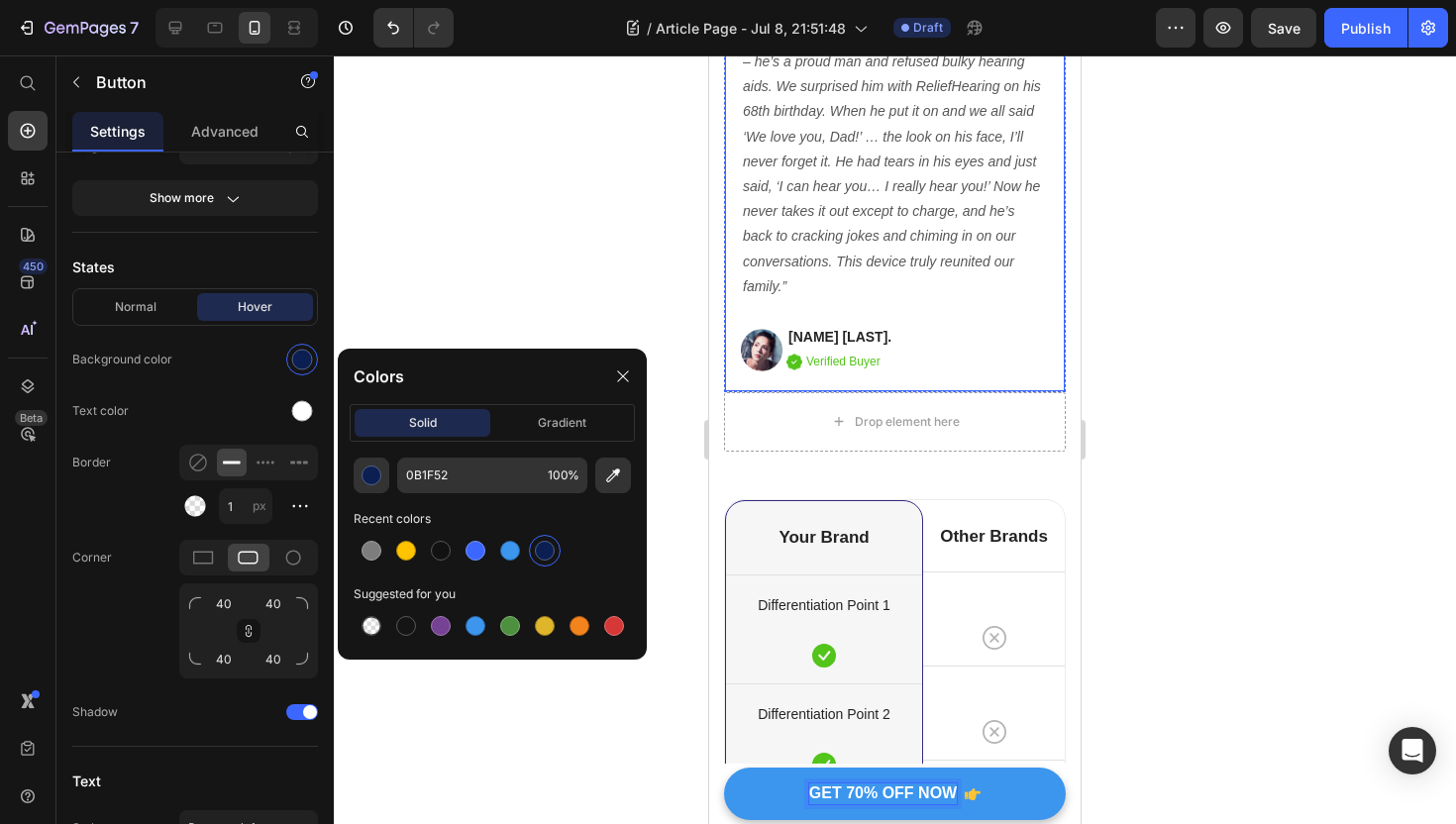 click on "Icon                Icon                Icon                Icon                Icon Icon List Hoz “Tears of joy from Dad.” Heading “My father’s hearing loss was breaking our hearts – he’s a proud man and refused bulky hearing aids. We surprised him with ReliefHearing on his 68th birthday. When he put it on and we all said ‘We love you, Dad!’ … the look on his face, I’ll never forget it. He had tears in his eyes and just said, ‘I can hear you… I really hear you!’ Now he never takes it out except to charge, and he’s back to cracking jokes and chiming in on our conversations. This device truly reunited our family.” Text block Image Lindsay L. Text block Image Verified Buyer Text block Row Row" at bounding box center [894, 163] 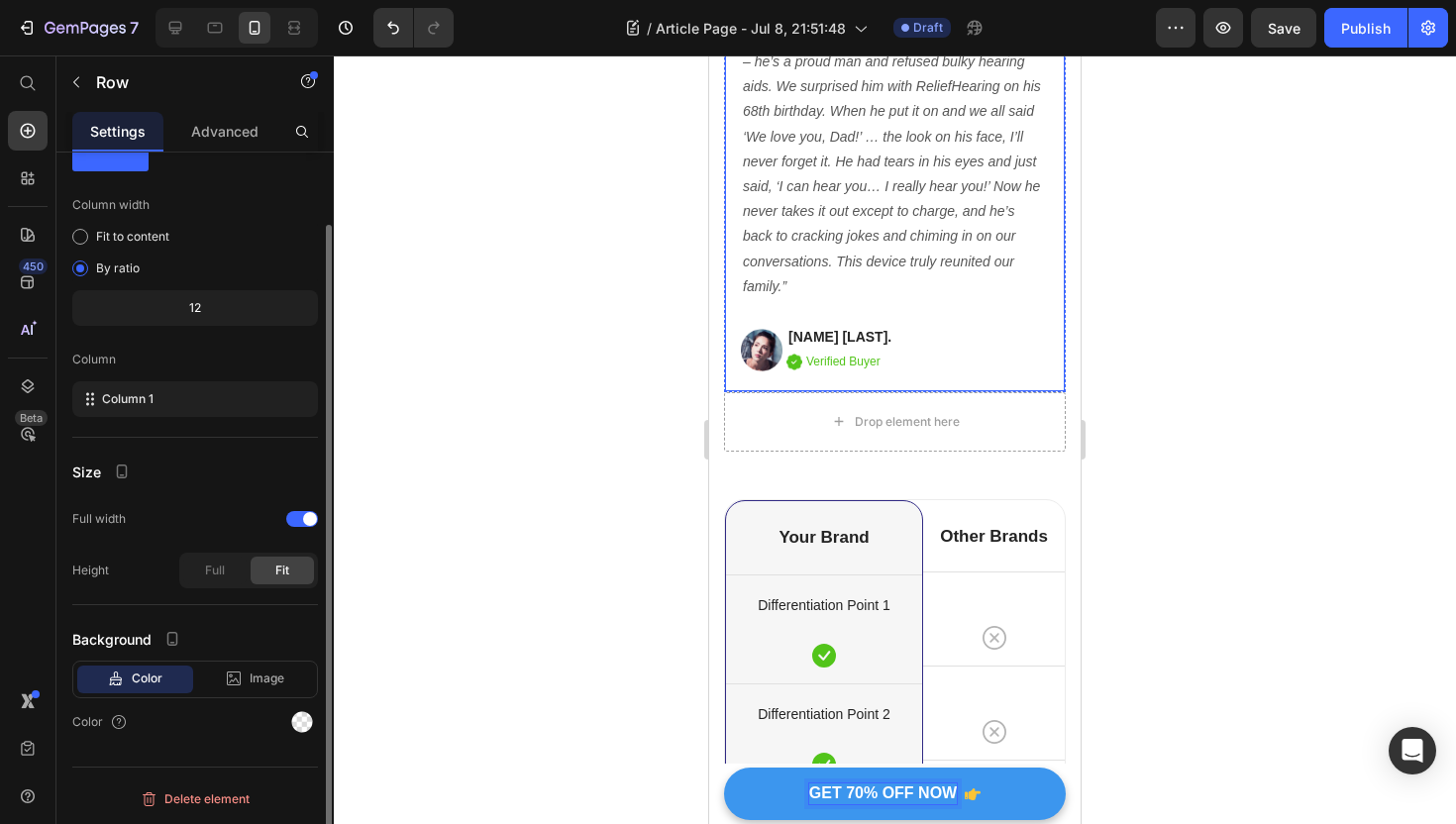 scroll, scrollTop: 0, scrollLeft: 0, axis: both 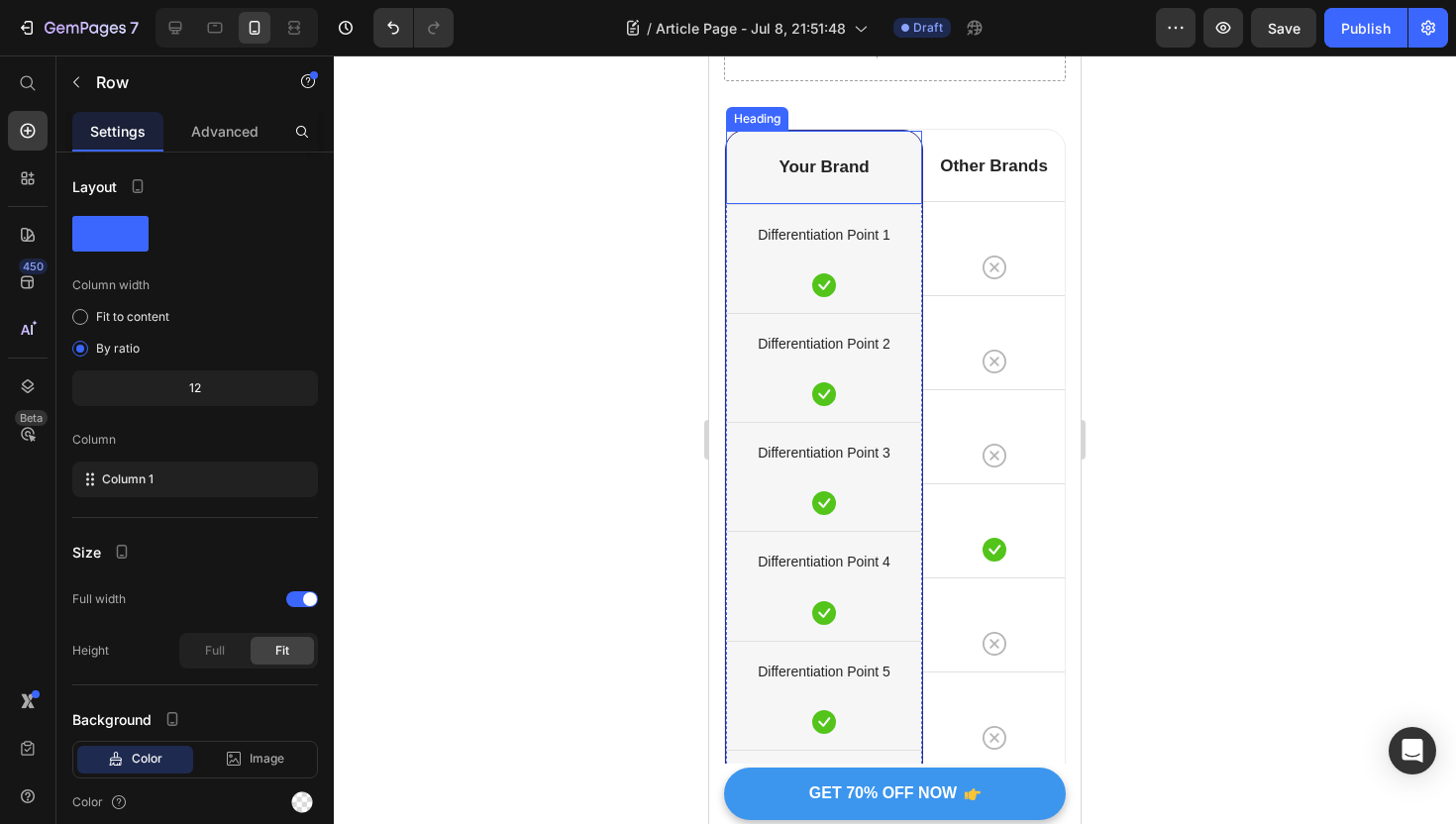 click on "Your Brand" at bounding box center (824, 167) 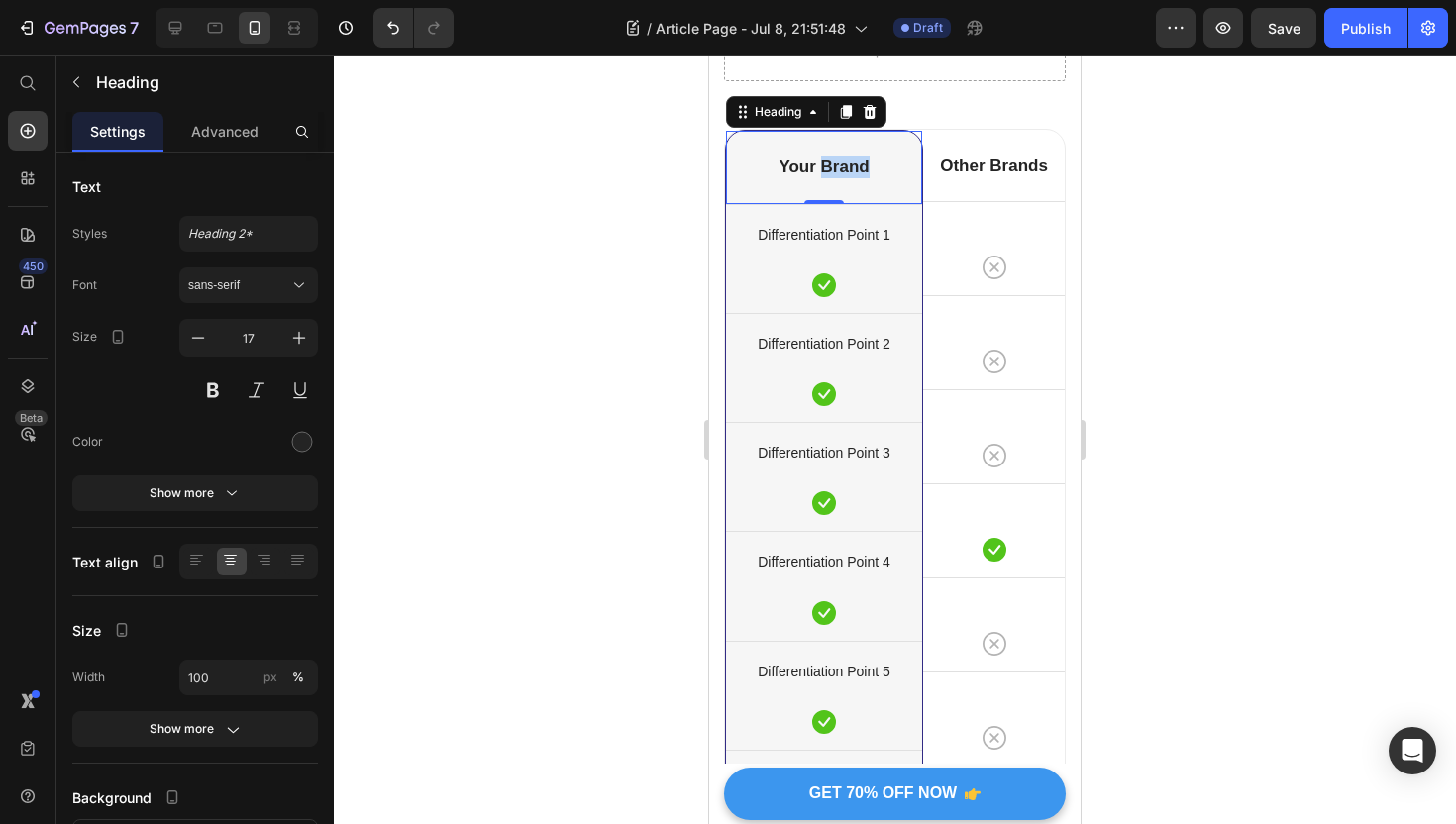 click on "Your Brand" at bounding box center [824, 167] 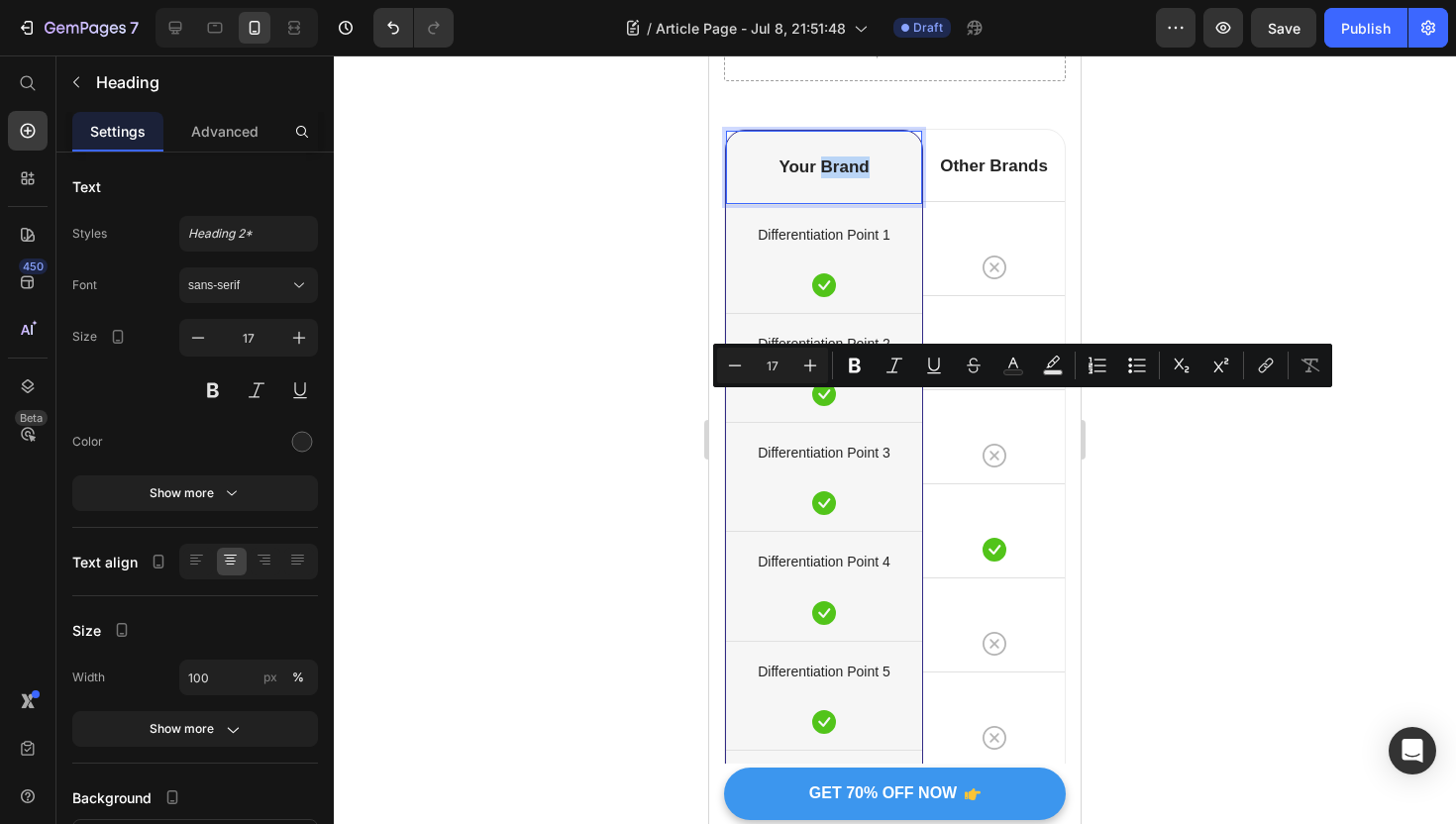 click on "Your Brand" at bounding box center (824, 167) 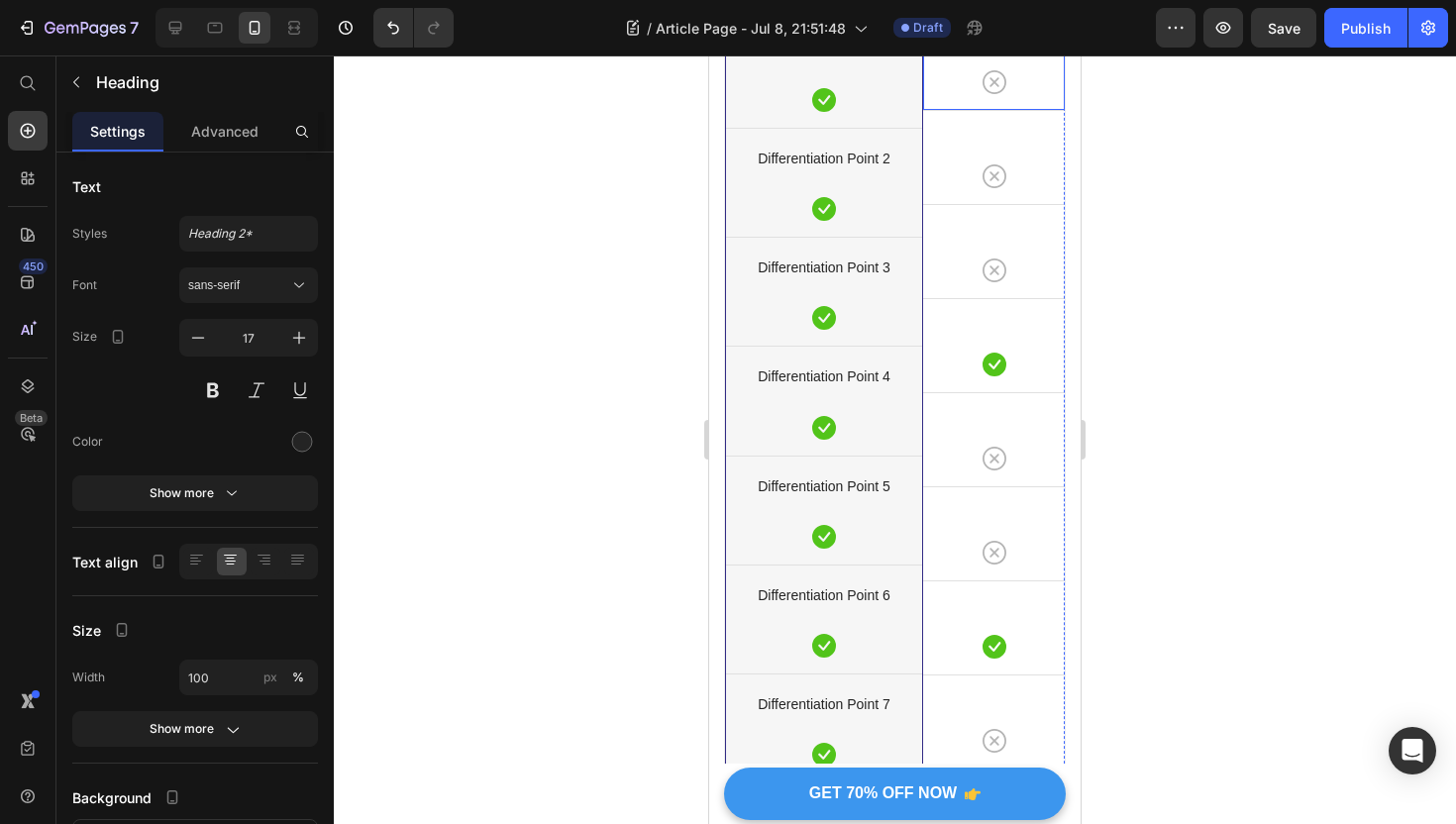 scroll, scrollTop: 14540, scrollLeft: 0, axis: vertical 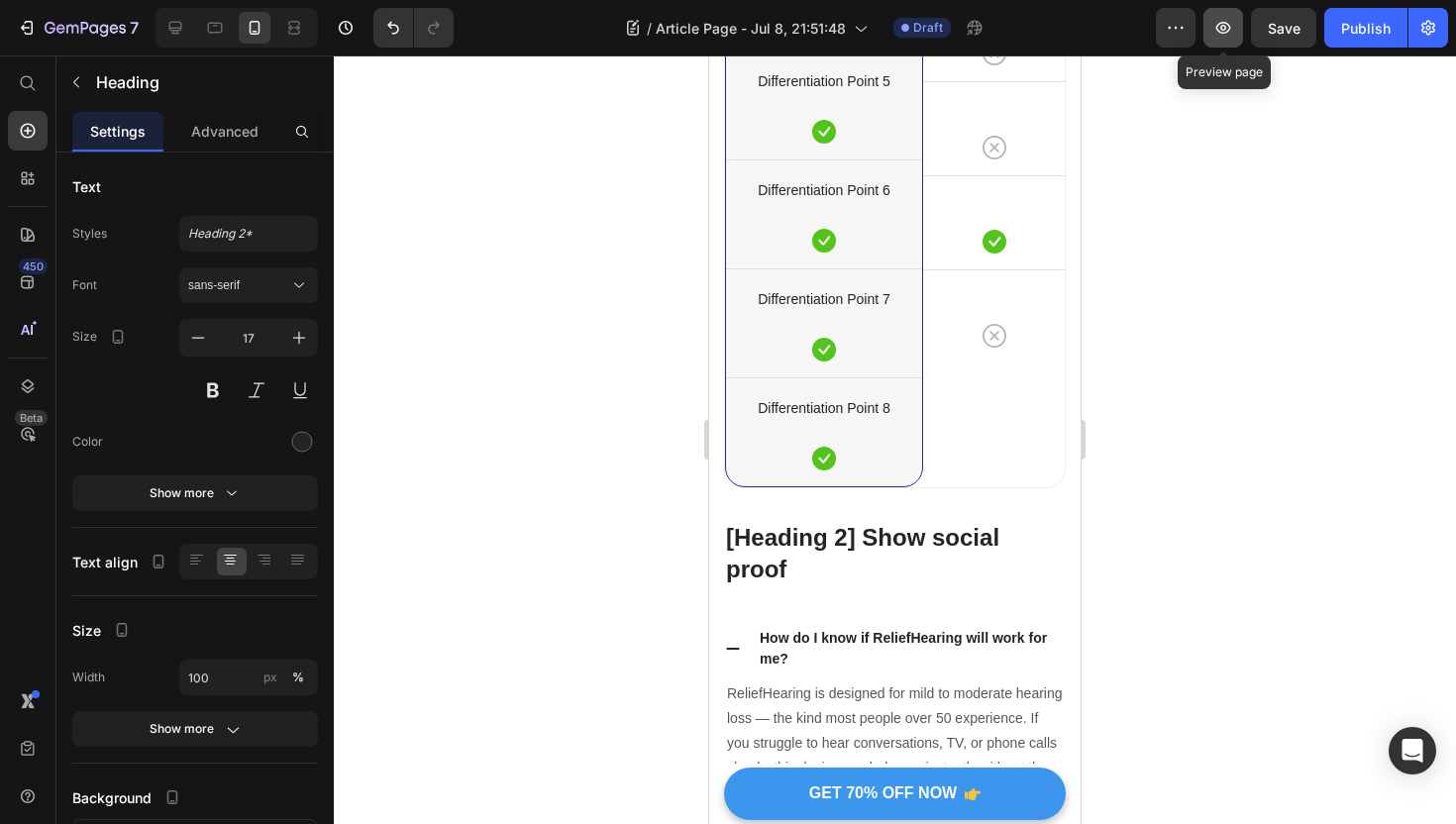 click 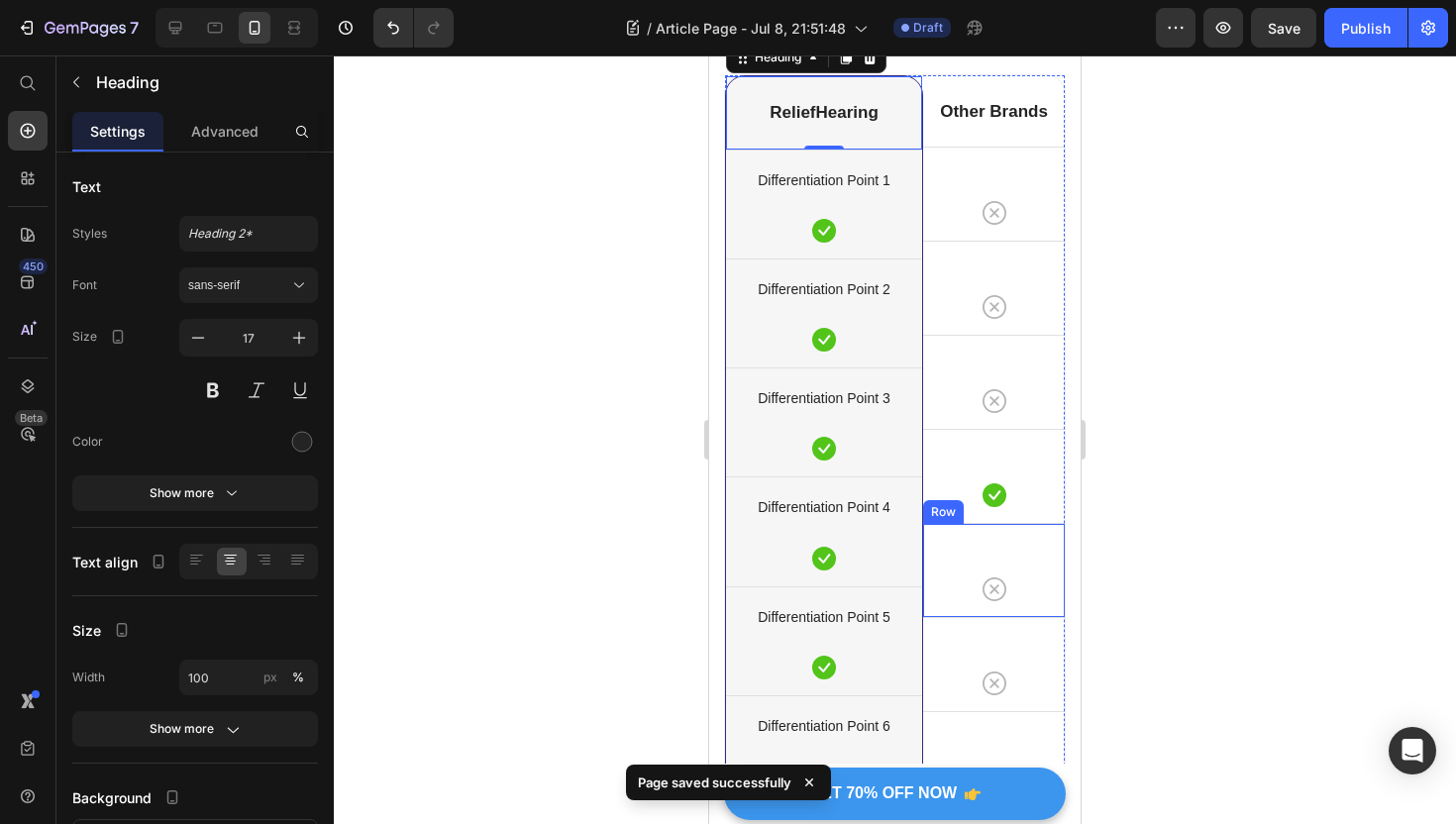 scroll, scrollTop: 12960, scrollLeft: 0, axis: vertical 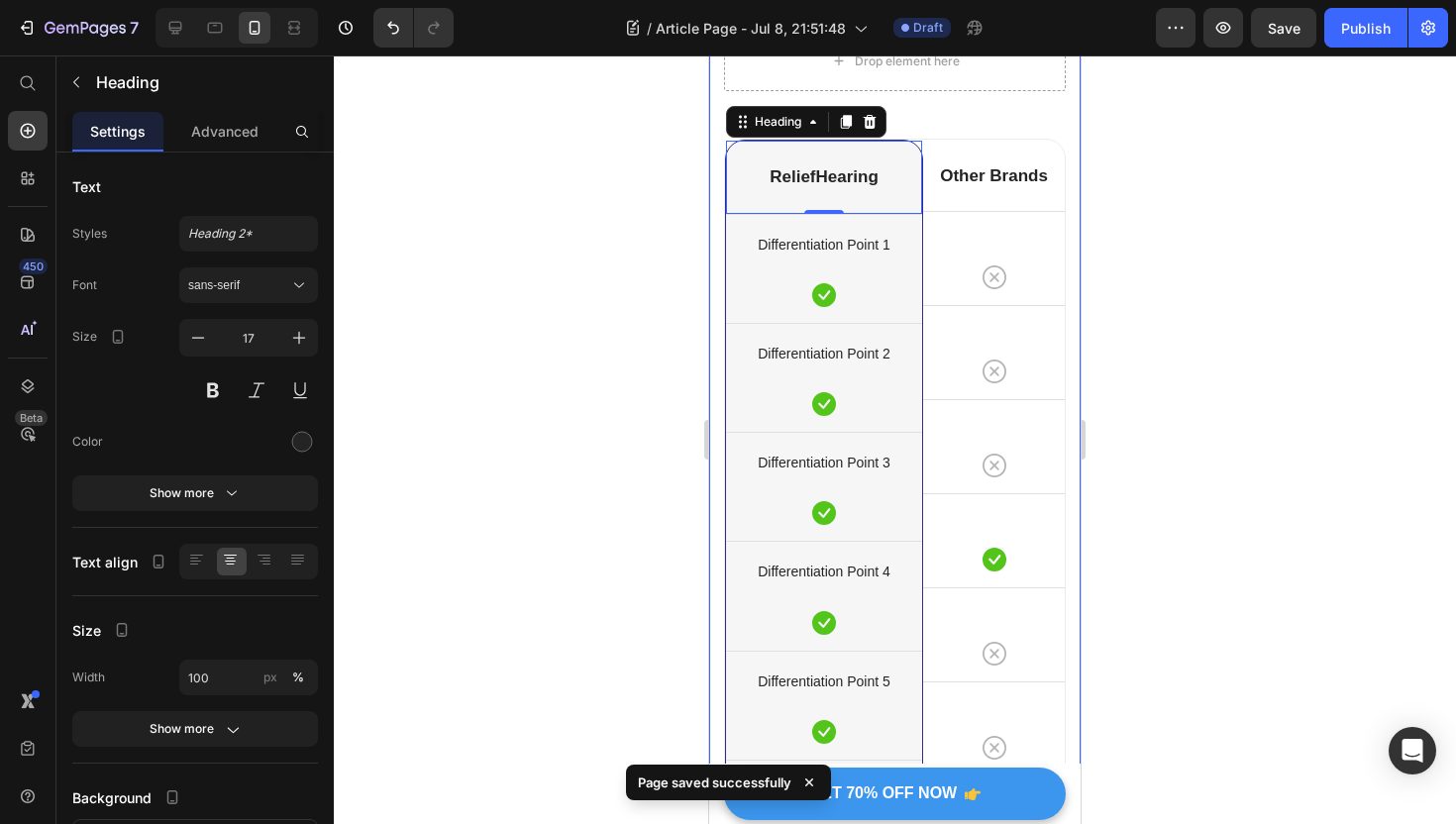 click on "ReliefHearing vs. Traditional Hearing Aids: A Comparison Heading                Title Line Nearly Invisible Design Text block Row Affordability Text block Row Sound Quality & Clarity Text block Row Ease of Use Text block Row Comfort Text block Row Maintenance Text block Row Risk-Free Trial Text block Row Differentiation Point 8 Text block Row Image ReliefHearing Heading
Icon Row
Icon Row
Icon Row
Icon Row
Icon Row
Icon Row
Icon Row
Icon Row Row Image Other Brands Heading
Icon Row
Icon Row
Icon Row
Icon Row
Icon Row
Icon Row
Icon Row
Icon Row Row  	   AVAIL 70% OFF OFFER NOW Button ✔️ 30-Day Money-Back Guarantee Text block [Heading 2] Achievements Heading Image Image Image Row Hear It from Real People:  Testimonials Heading                Icon Icon Icon" at bounding box center (894, -554) 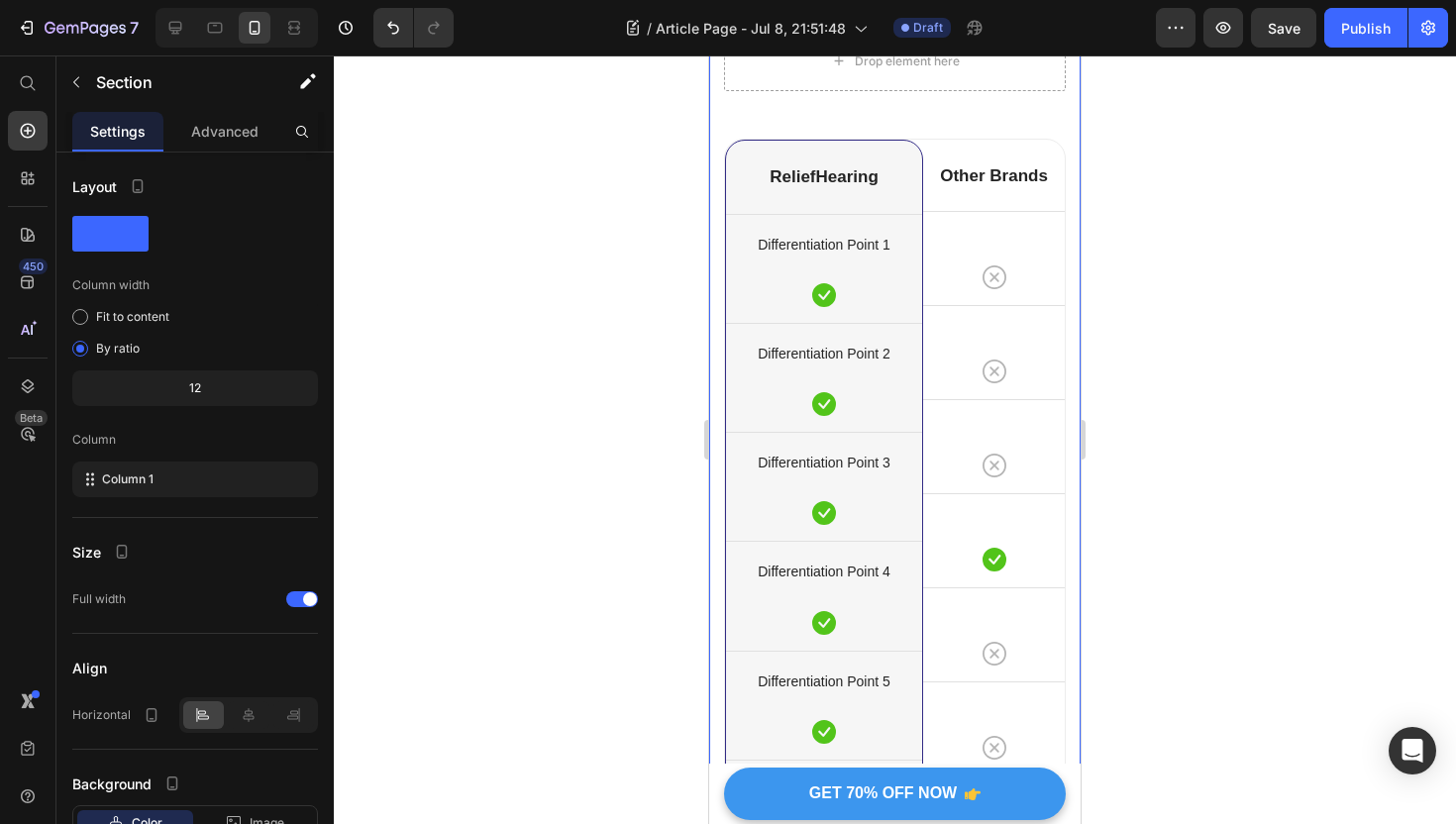 click on "ReliefHearing vs. Traditional Hearing Aids: A Comparison Heading                Title Line Nearly Invisible Design Text block Row Affordability Text block Row Sound Quality & Clarity Text block Row Ease of Use Text block Row Comfort Text block Row Maintenance Text block Row Risk-Free Trial Text block Row Differentiation Point 8 Text block Row Image ReliefHearing Heading
Icon Row
Icon Row
Icon Row
Icon Row
Icon Row
Icon Row
Icon Row
Icon Row Row Image Other Brands Heading
Icon Row
Icon Row
Icon Row
Icon Row
Icon Row
Icon Row
Icon Row
Icon Row Row  	   AVAIL 70% OFF OFFER NOW Button ✔️ 30-Day Money-Back Guarantee Text block [Heading 2] Achievements Heading Image Image Image Row Hear It from Real People:  Testimonials Heading                Icon Icon Icon" at bounding box center [894, -554] 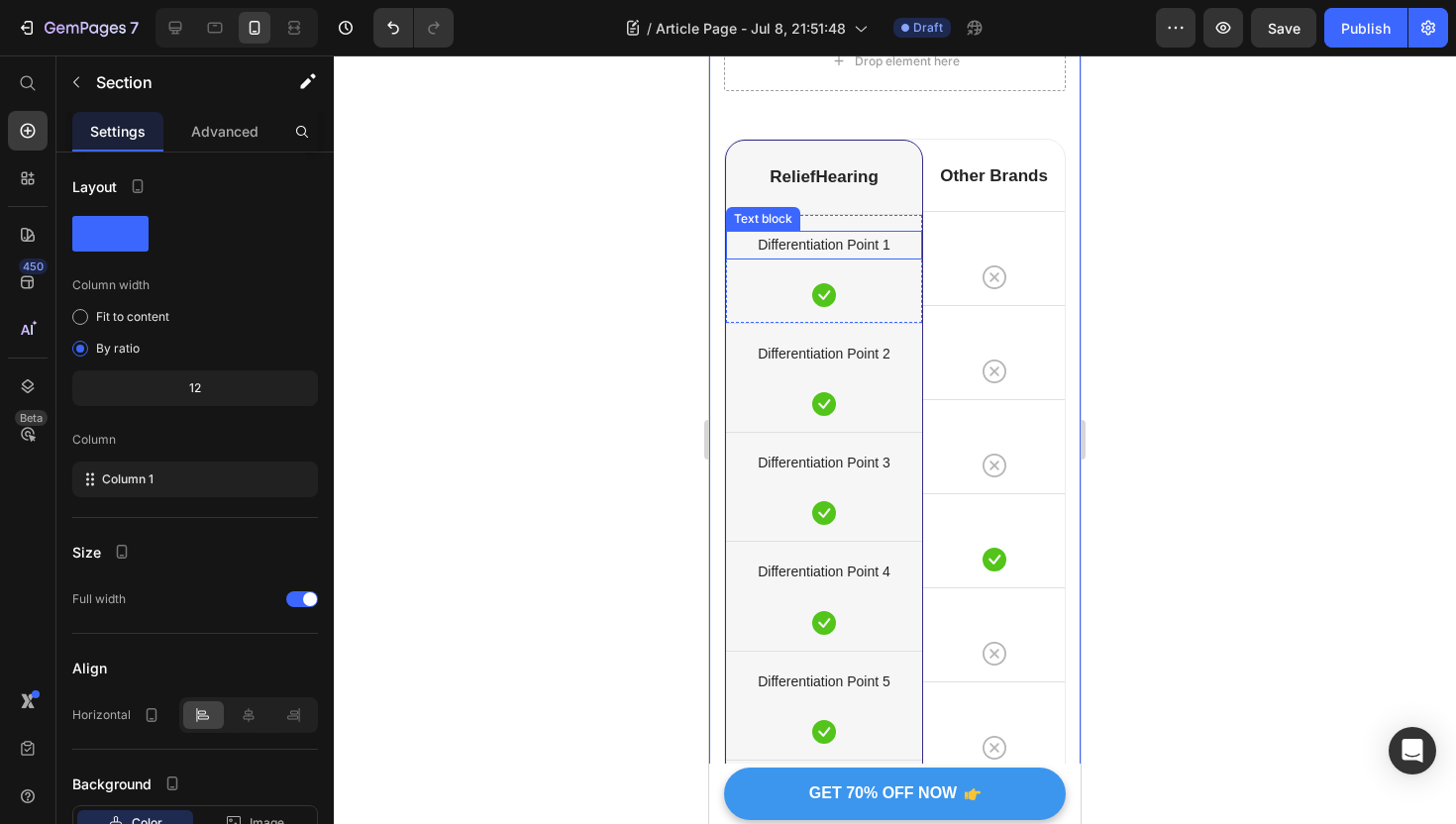 click on "Differentiation Point 1" at bounding box center [824, 245] 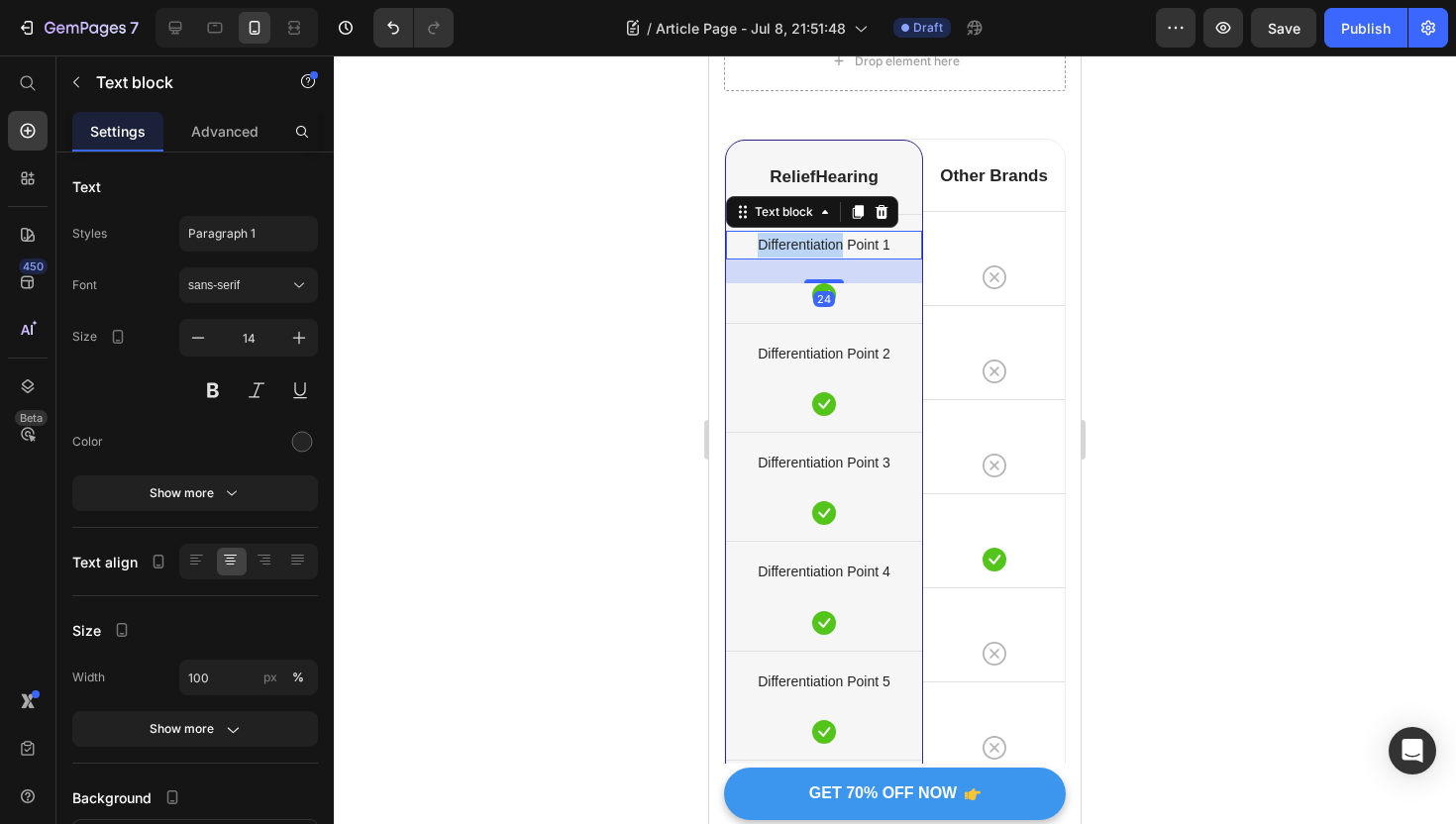 click on "Differentiation Point 1" at bounding box center [824, 245] 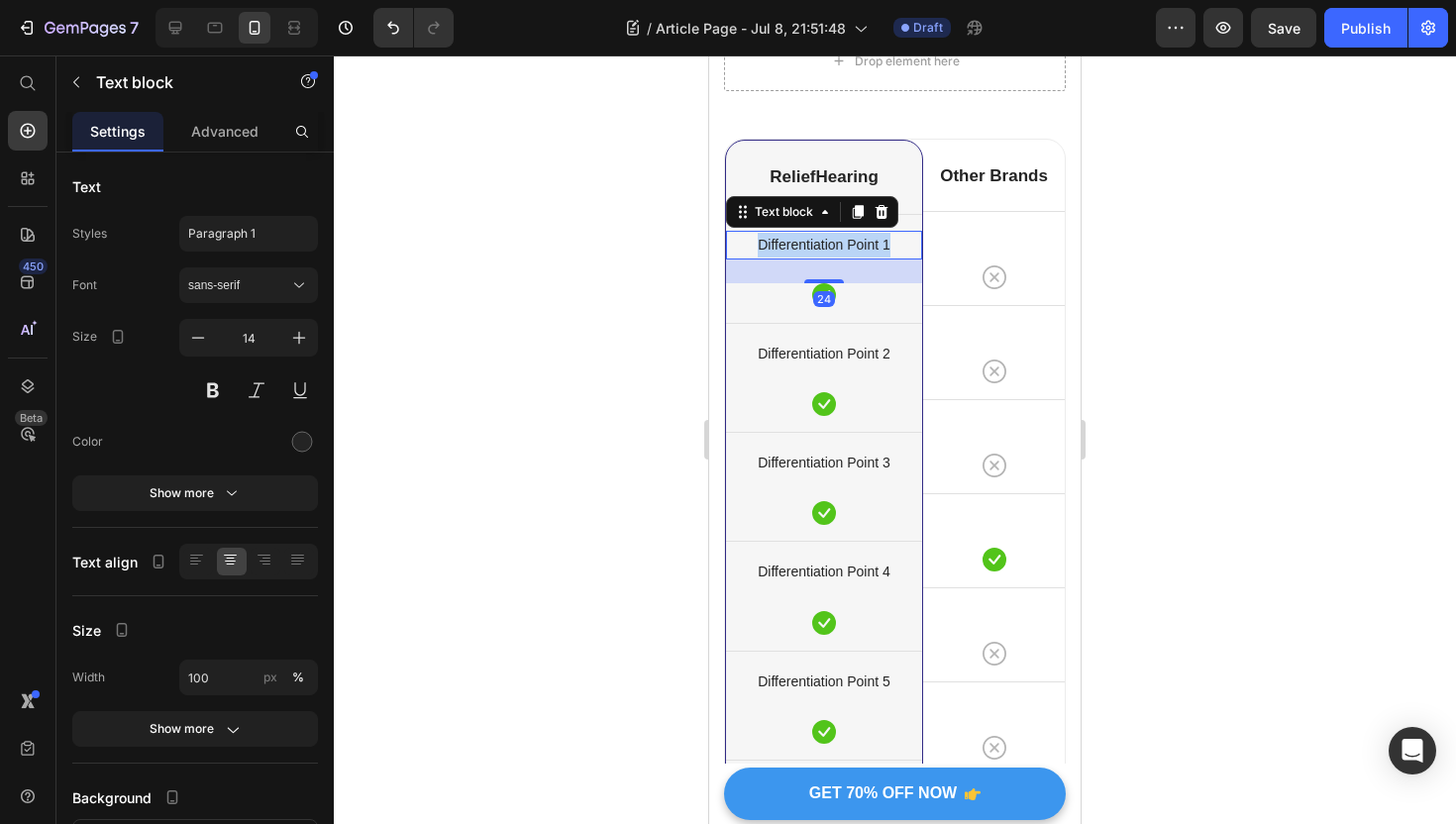 click on "Differentiation Point 1" at bounding box center (824, 245) 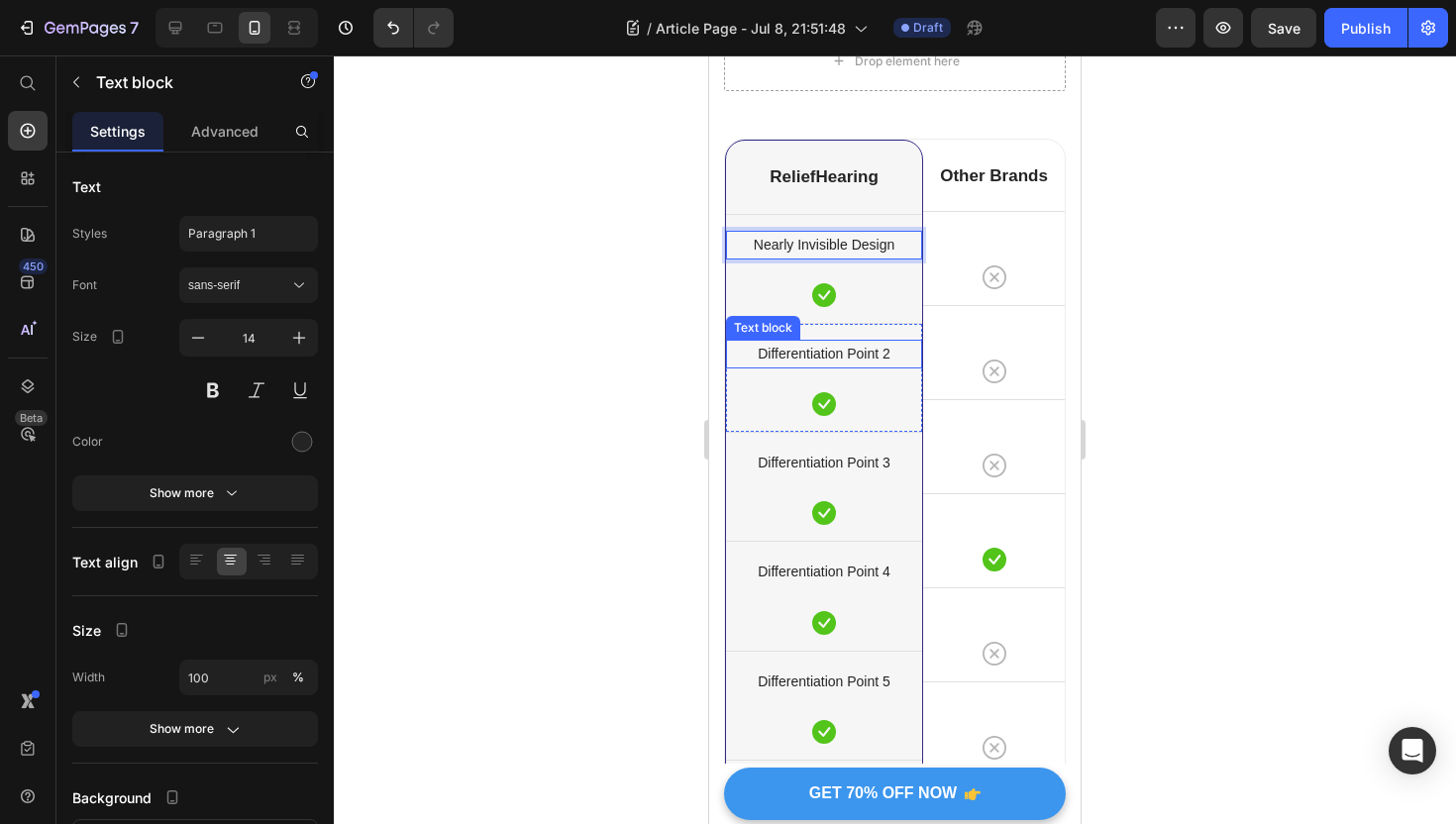 click on "Differentiation Point 2" at bounding box center (824, 354) 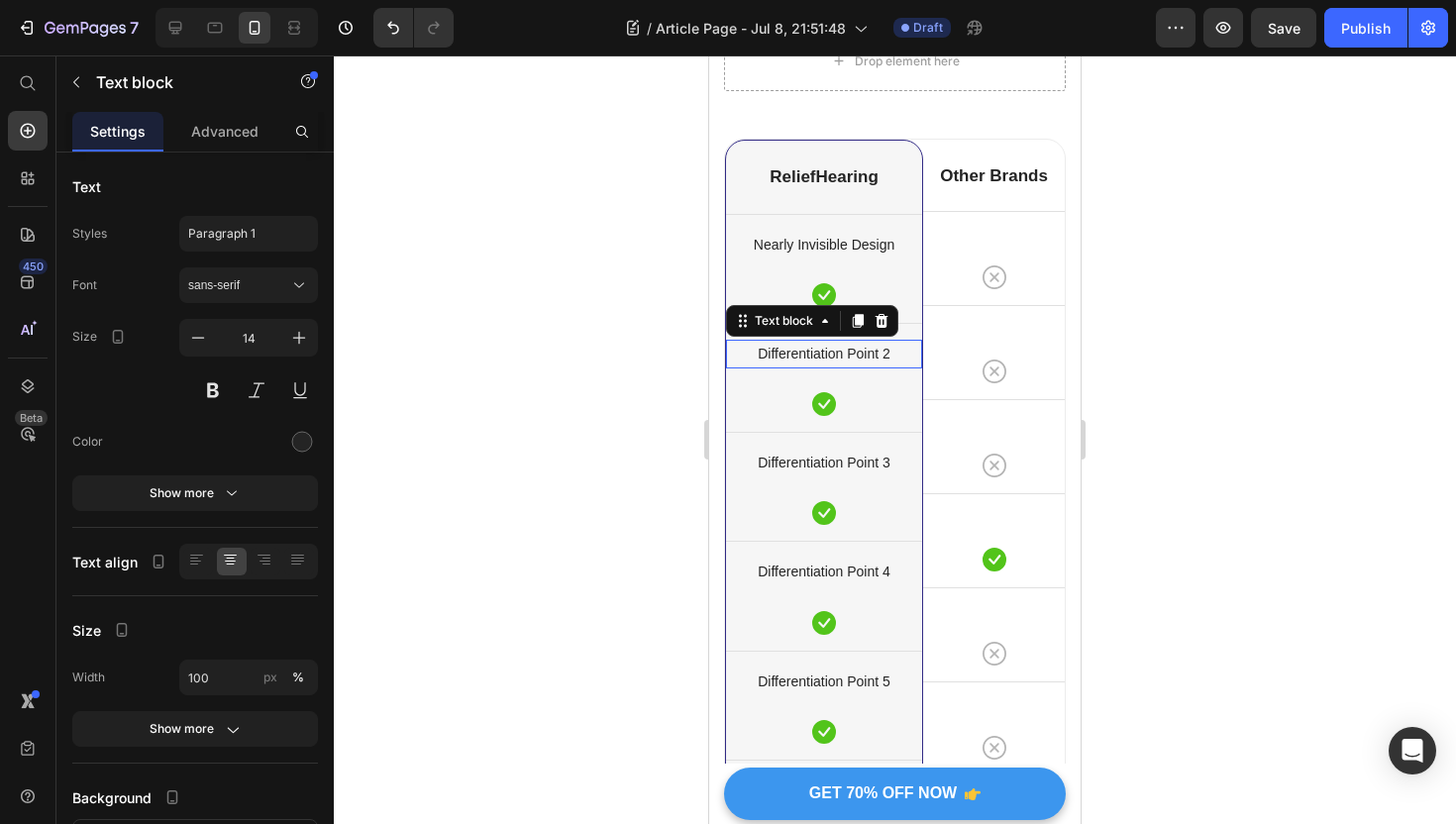 click on "Differentiation Point 2" at bounding box center [824, 354] 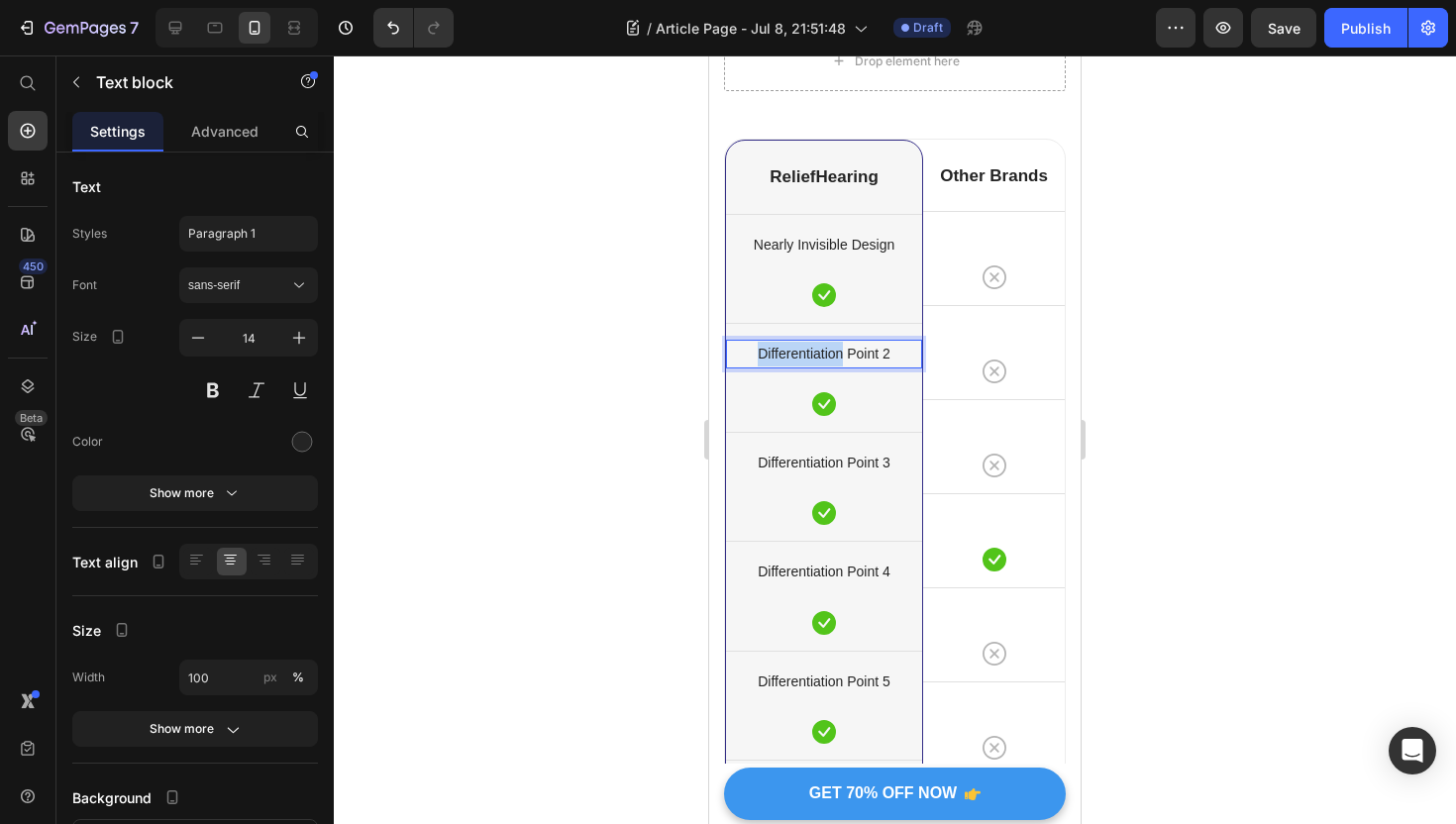 click on "Differentiation Point 2" at bounding box center (824, 354) 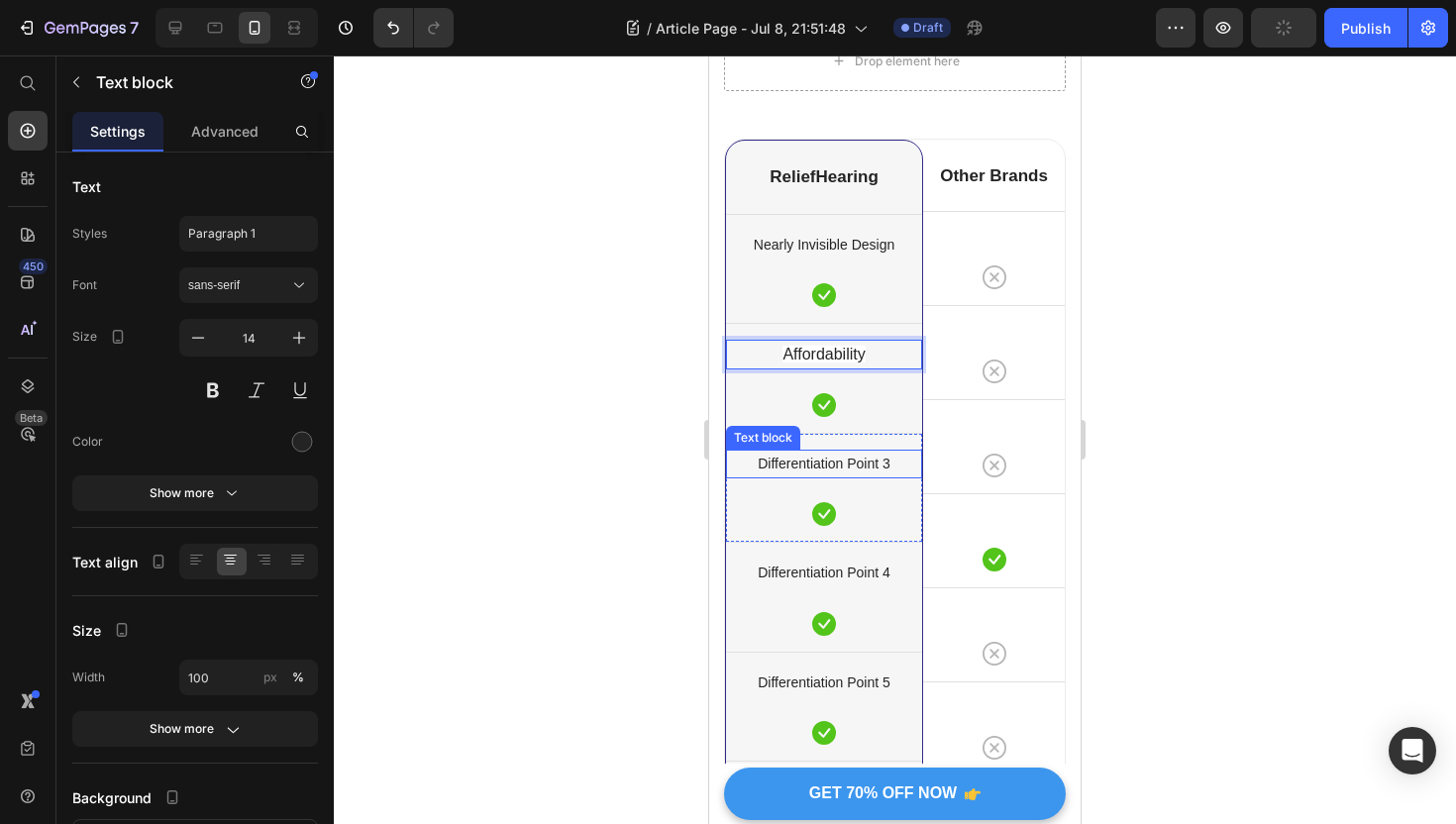 click on "Differentiation Point 3" at bounding box center (824, 464) 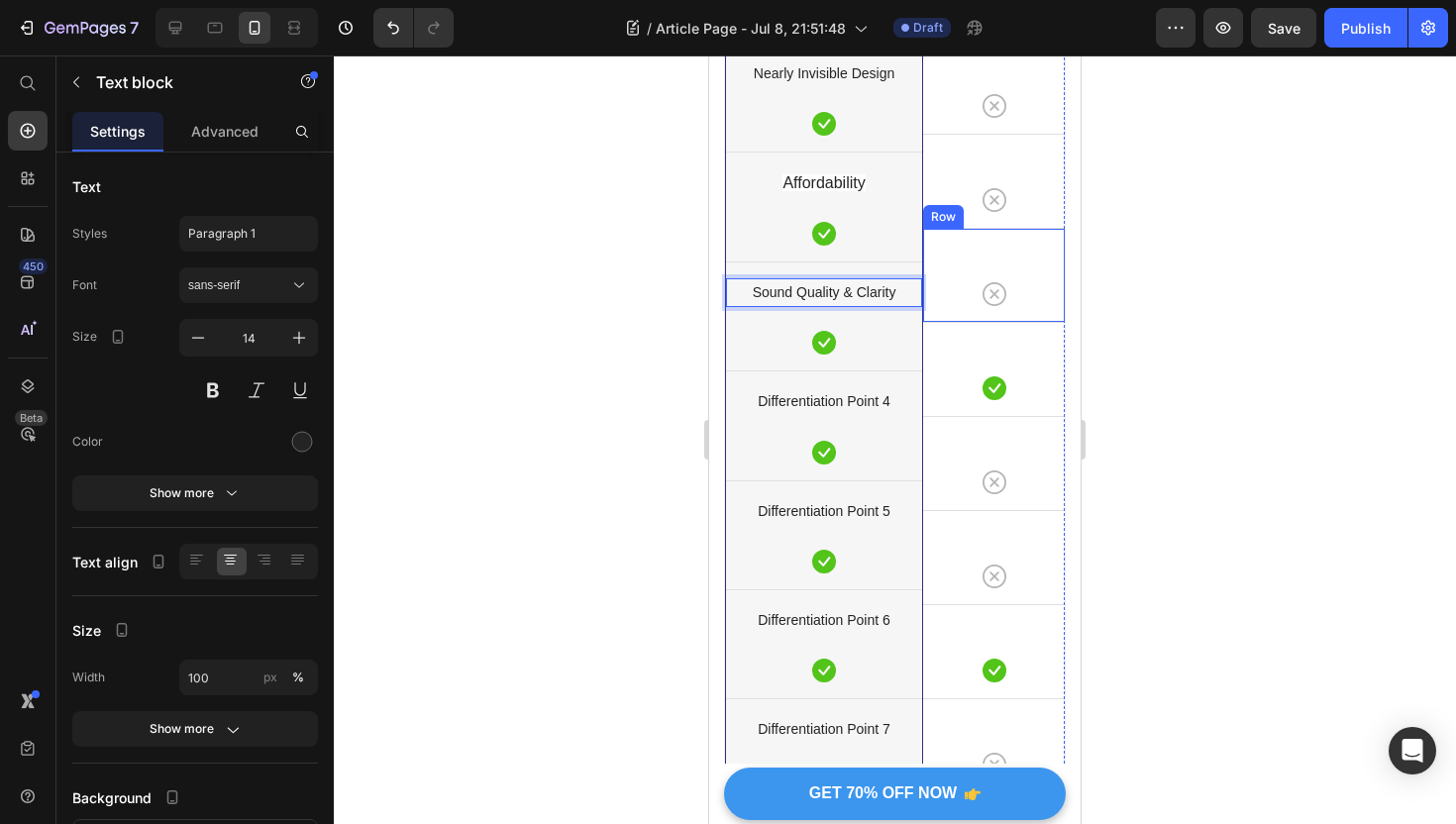scroll, scrollTop: 13307, scrollLeft: 0, axis: vertical 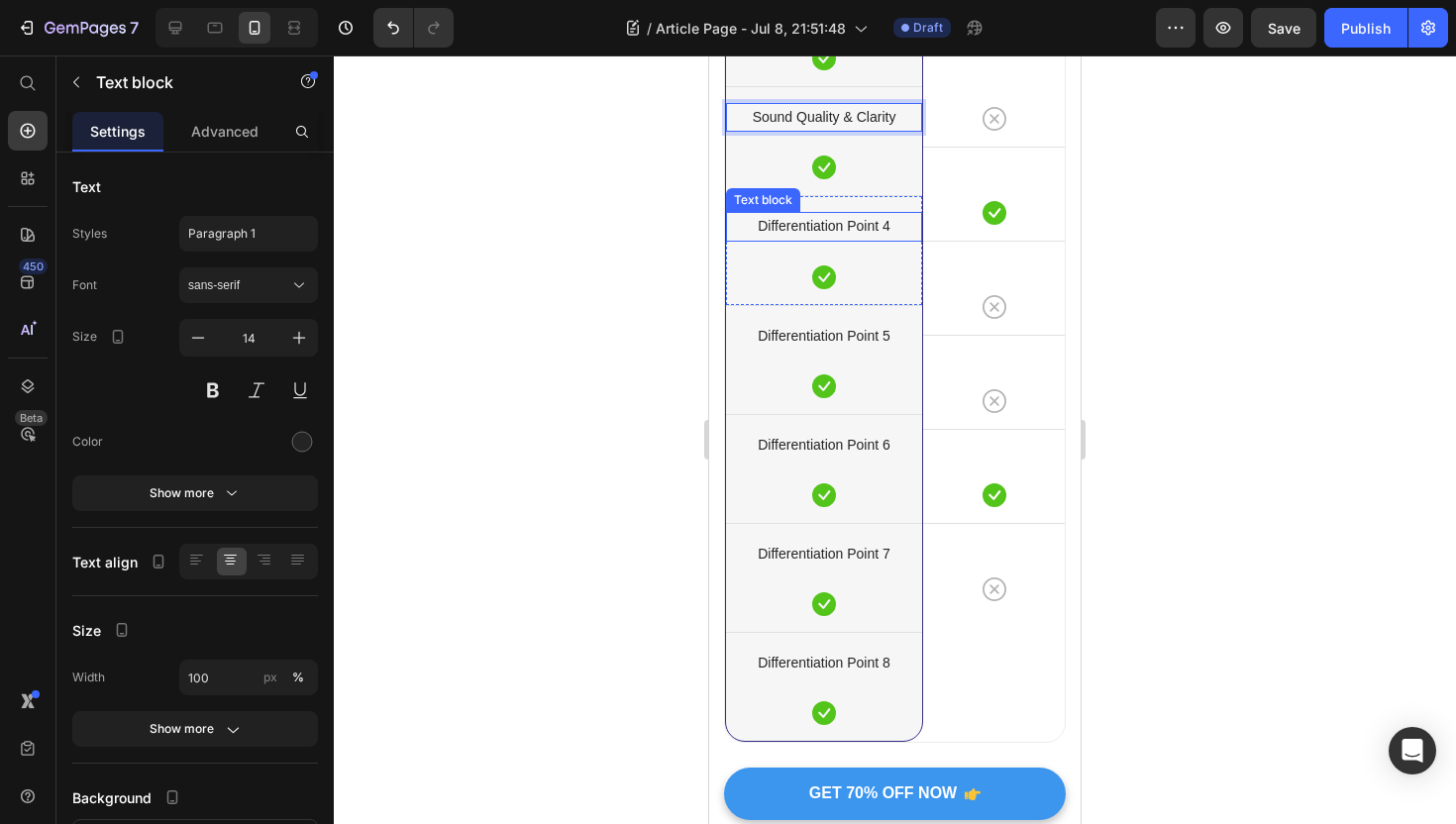 click on "Differentiation Point 4" at bounding box center (824, 226) 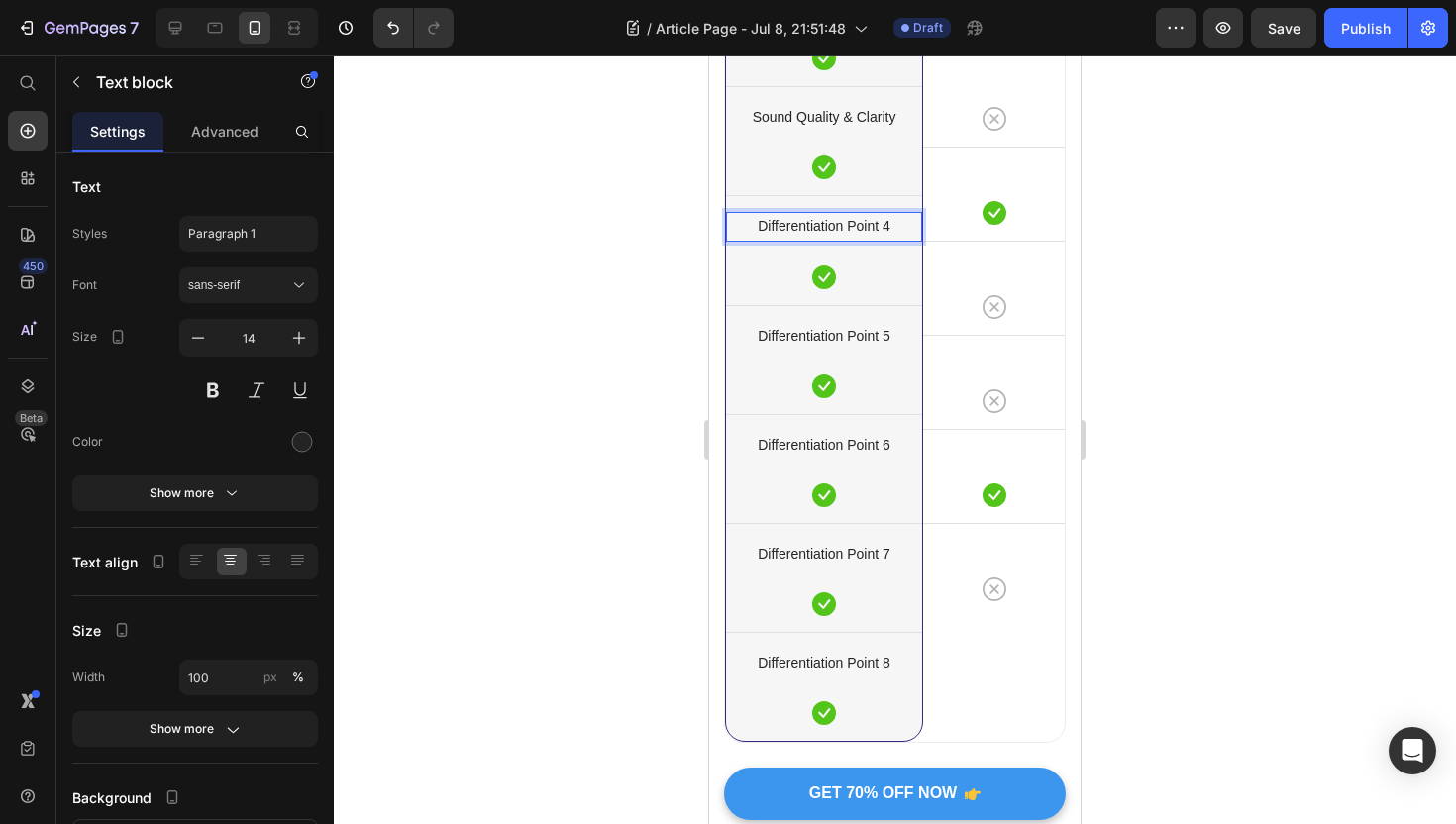 click on "Differentiation Point 4" at bounding box center [824, 226] 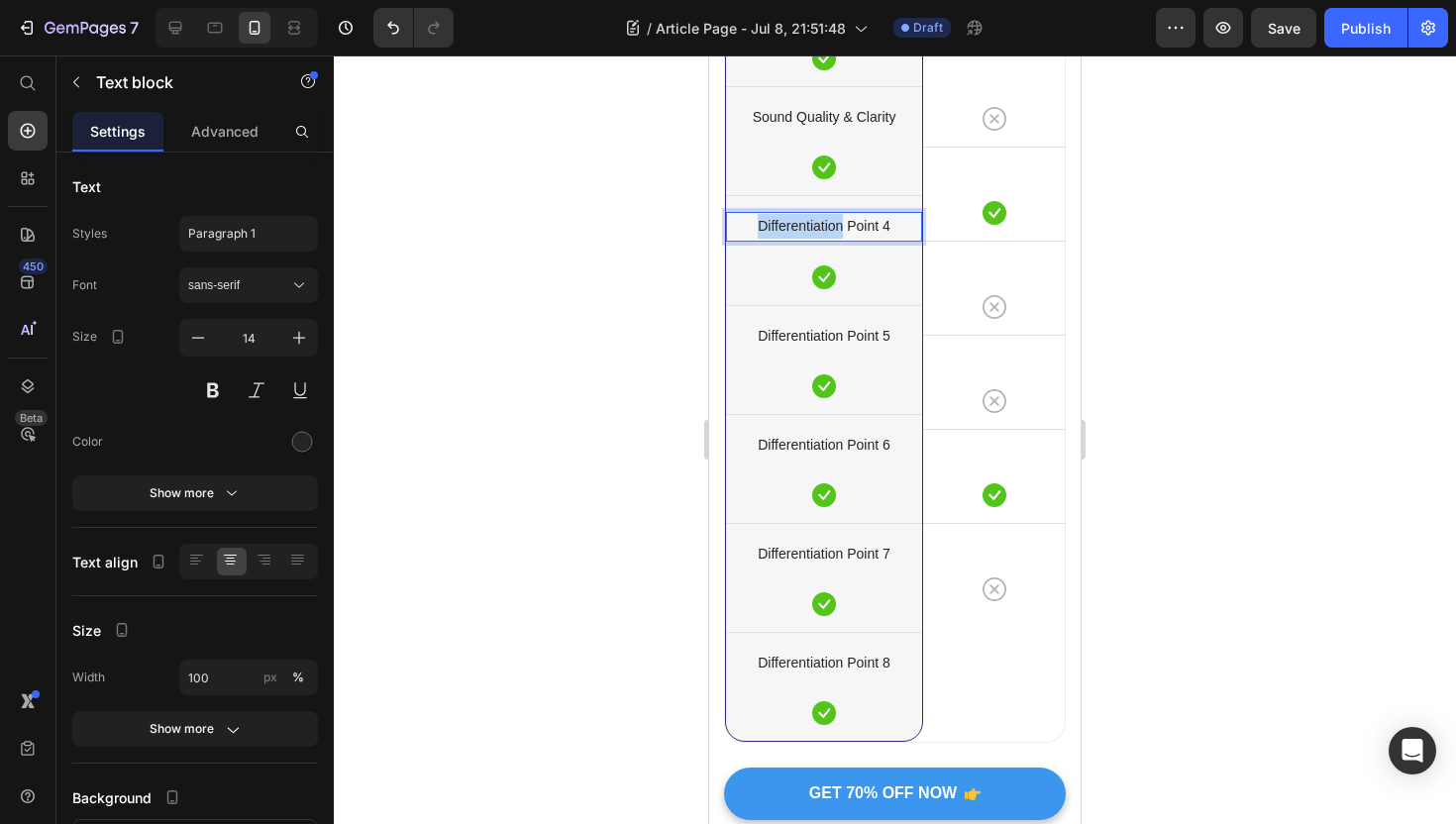 click on "Differentiation Point 4" at bounding box center (824, 226) 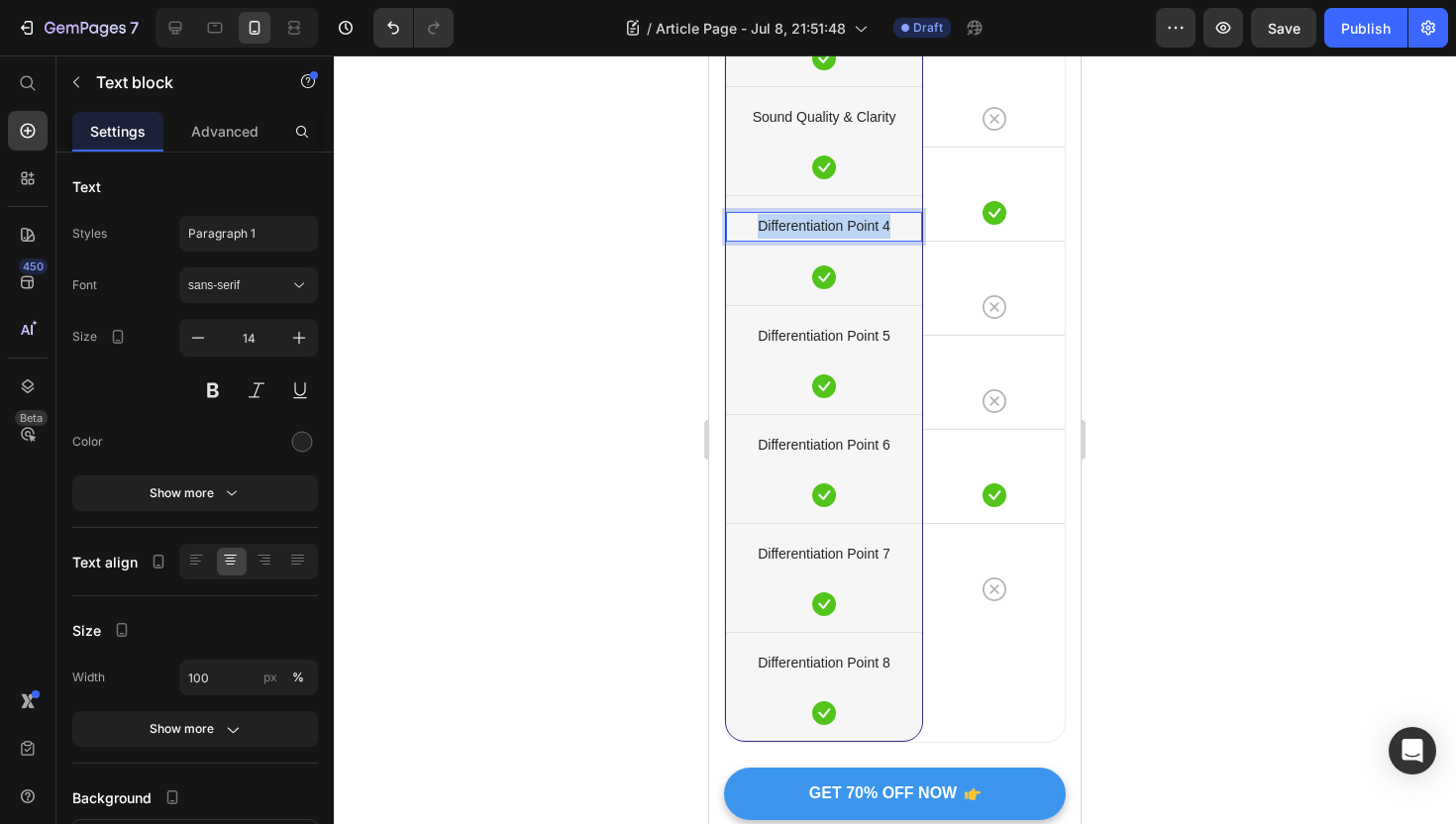 click on "Differentiation Point 4" at bounding box center [824, 226] 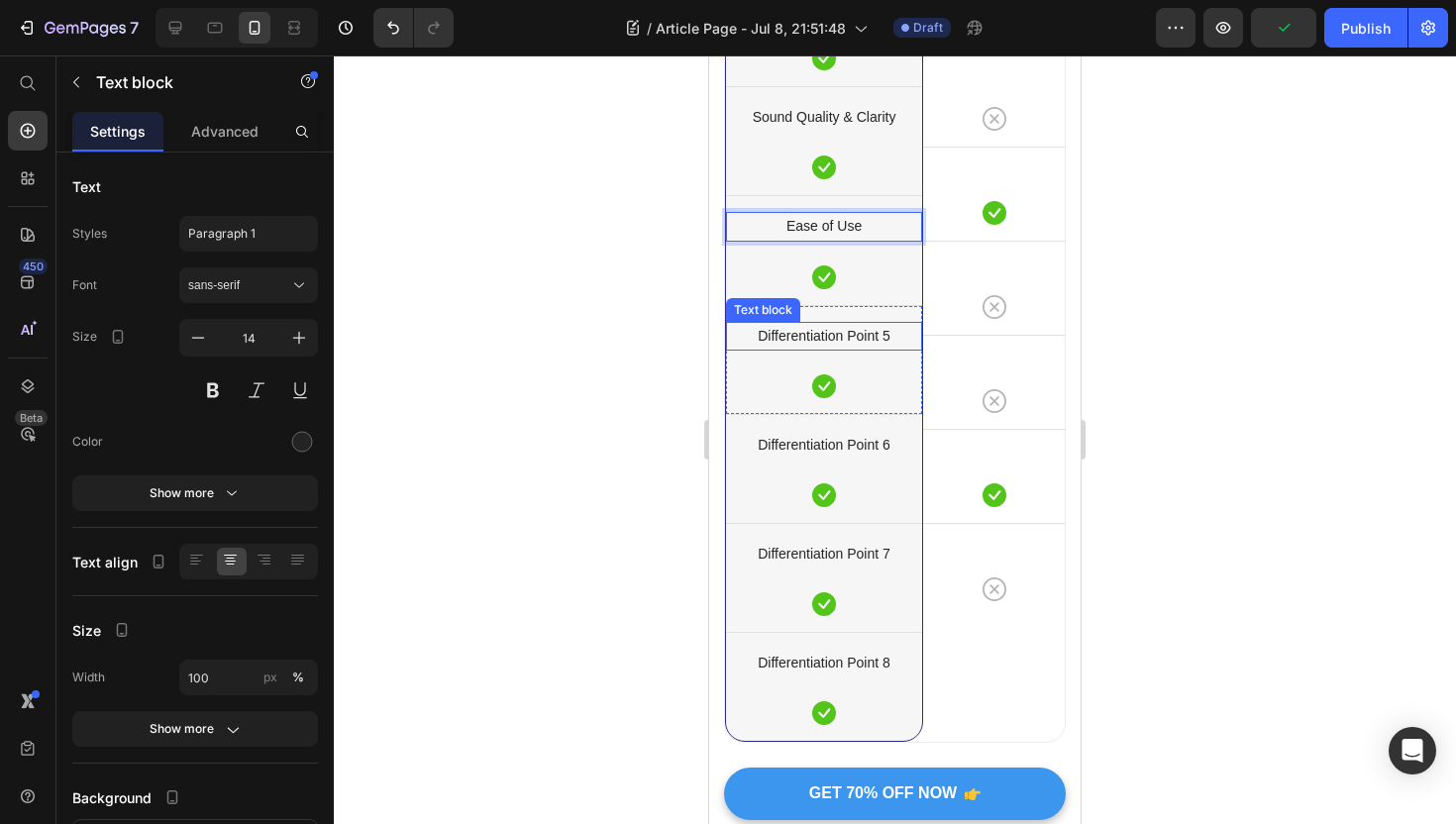 click on "Differentiation Point 5" at bounding box center [824, 336] 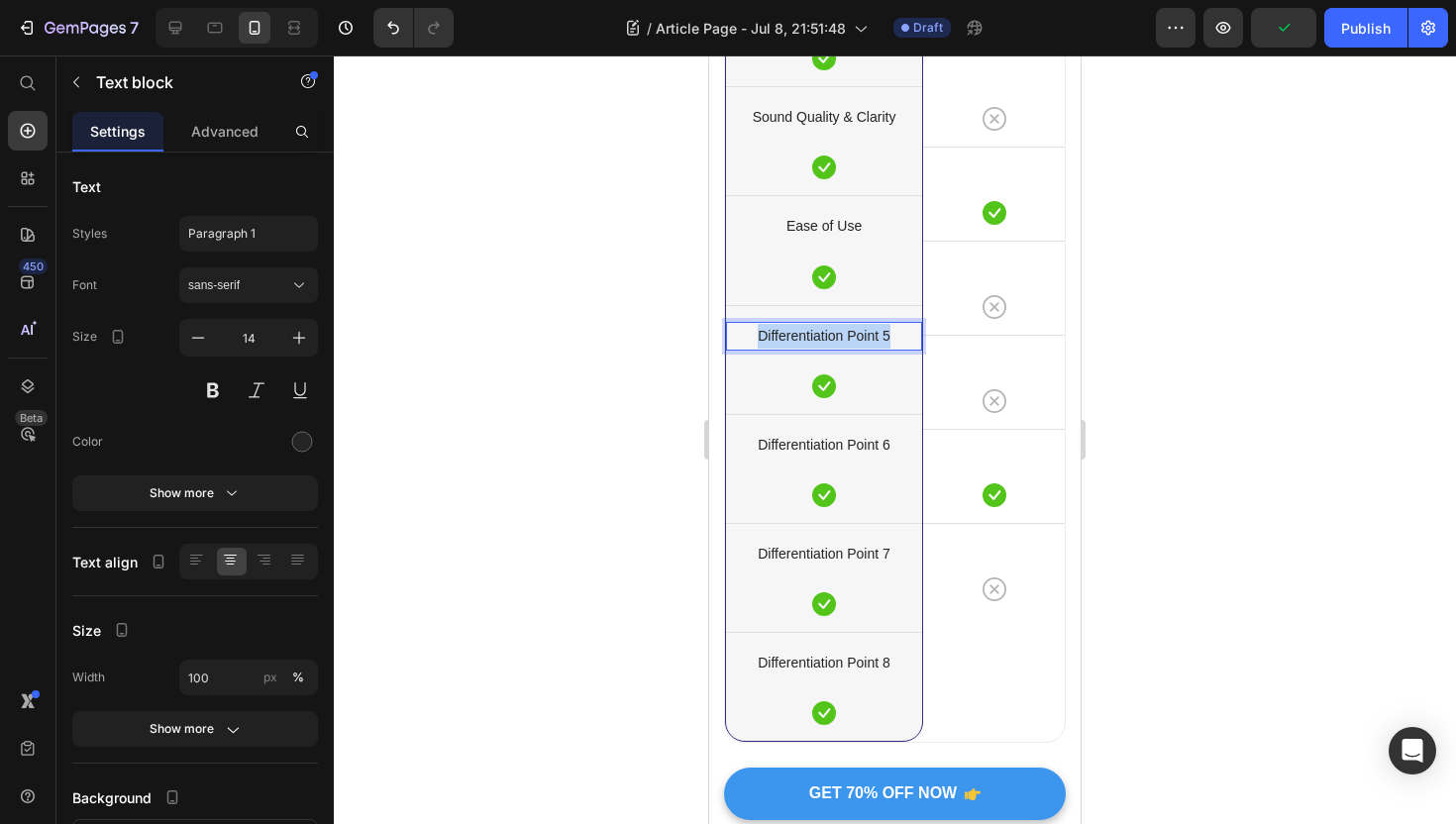 click on "Differentiation Point 5" at bounding box center [824, 336] 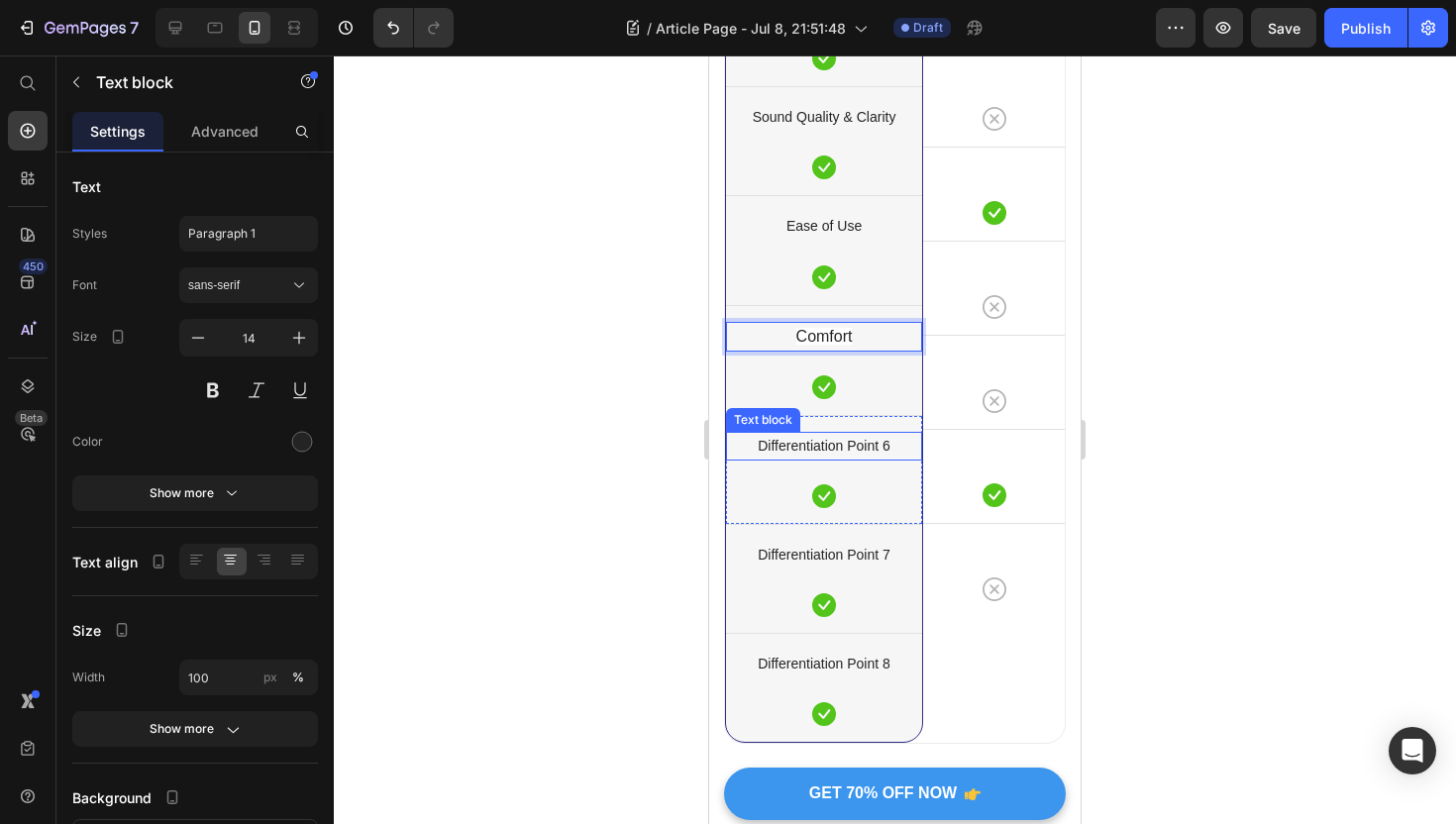 click on "Differentiation Point 6" at bounding box center (824, 446) 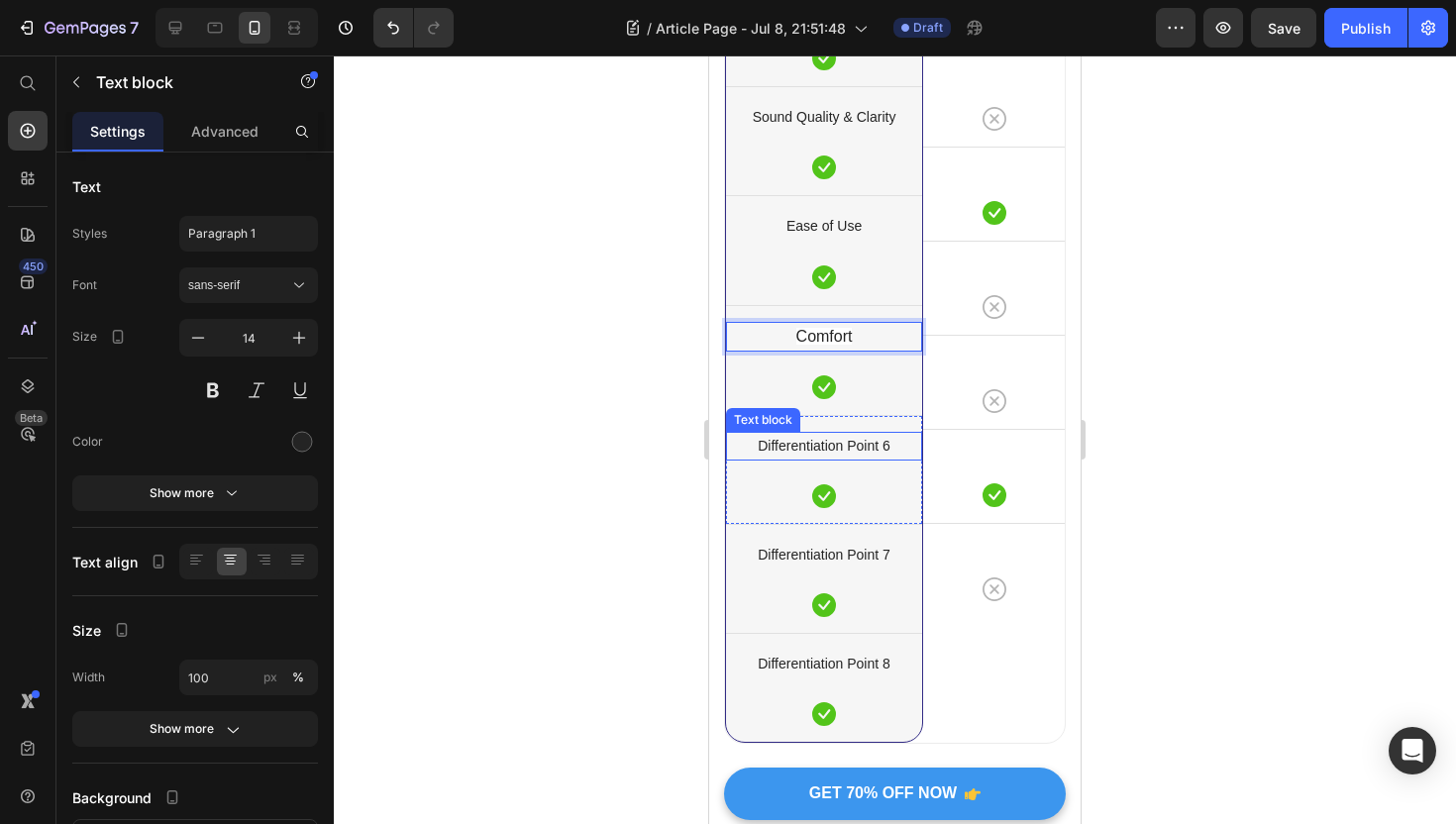 click on "Differentiation Point 6" at bounding box center (824, 446) 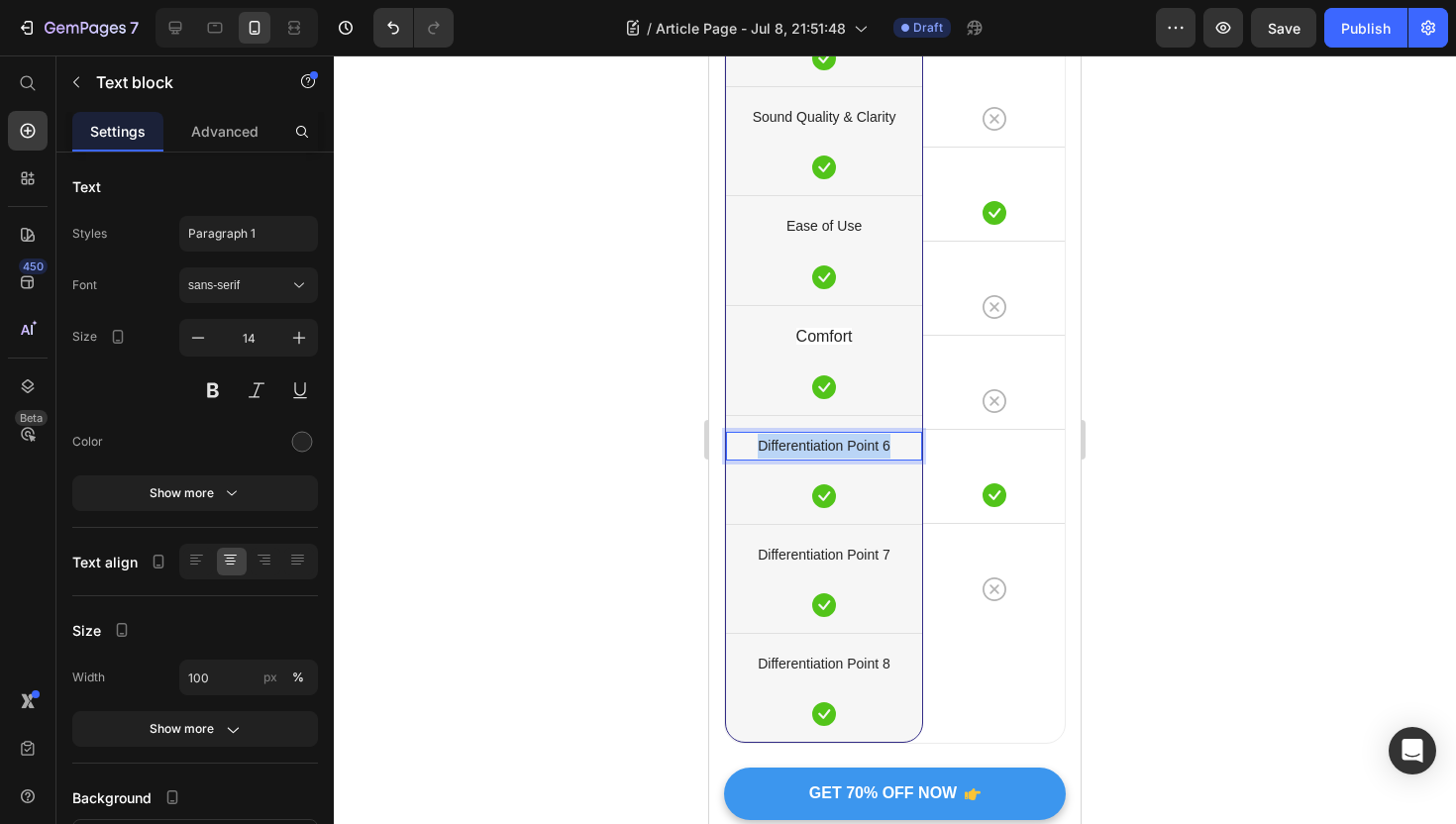 click on "Differentiation Point 6" at bounding box center (824, 446) 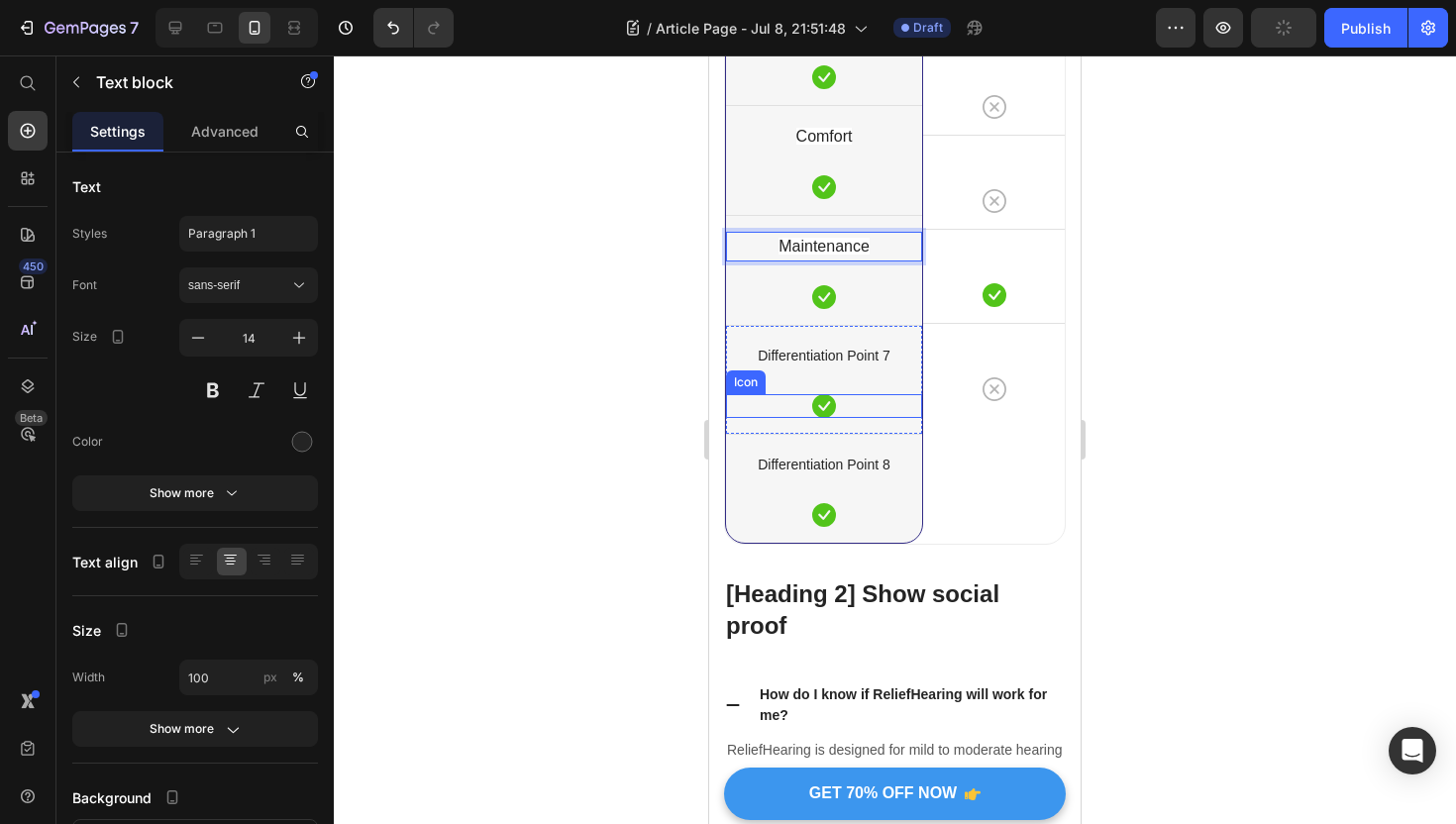 scroll, scrollTop: 13519, scrollLeft: 0, axis: vertical 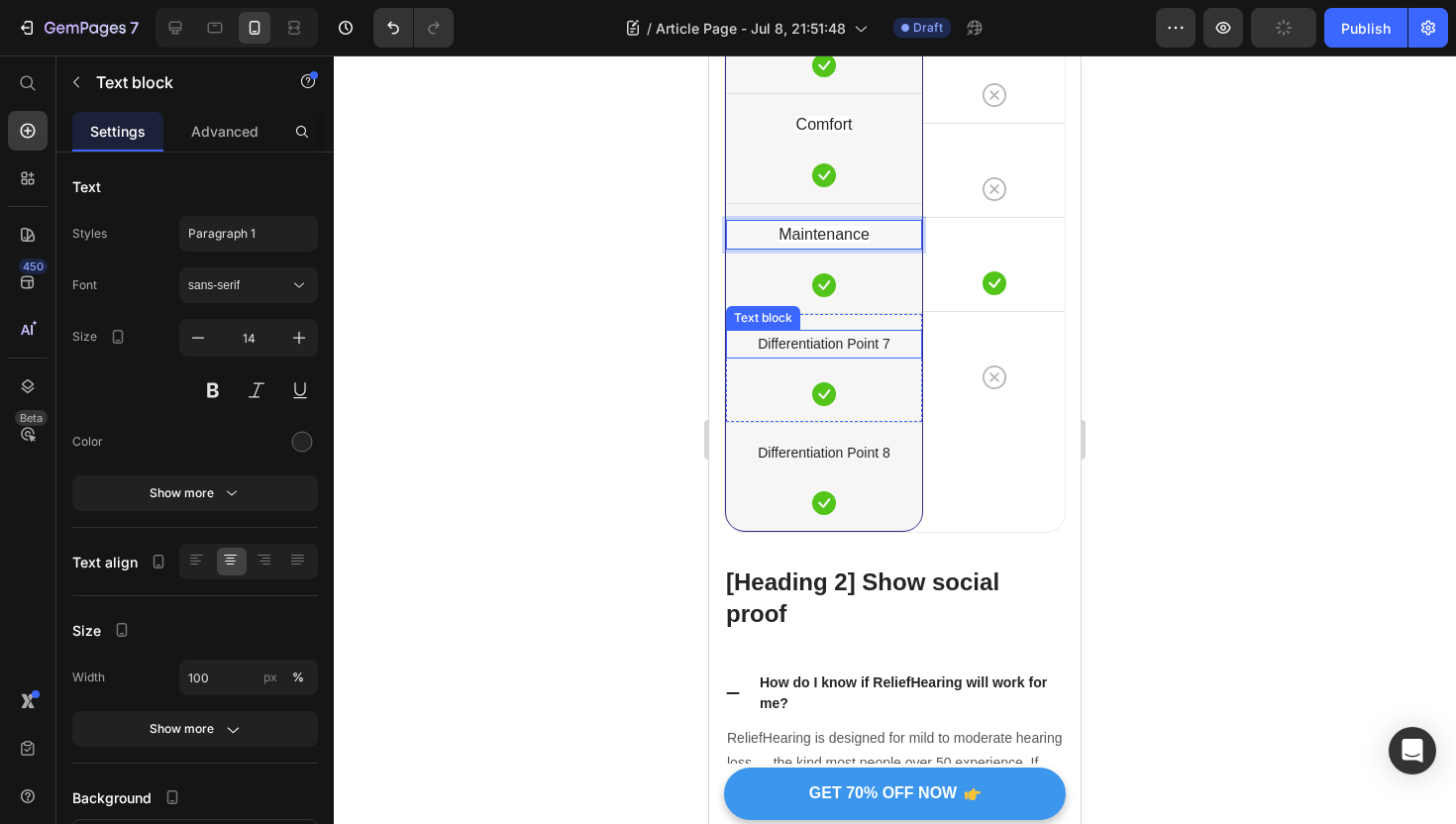 click on "Differentiation Point 7" at bounding box center [824, 344] 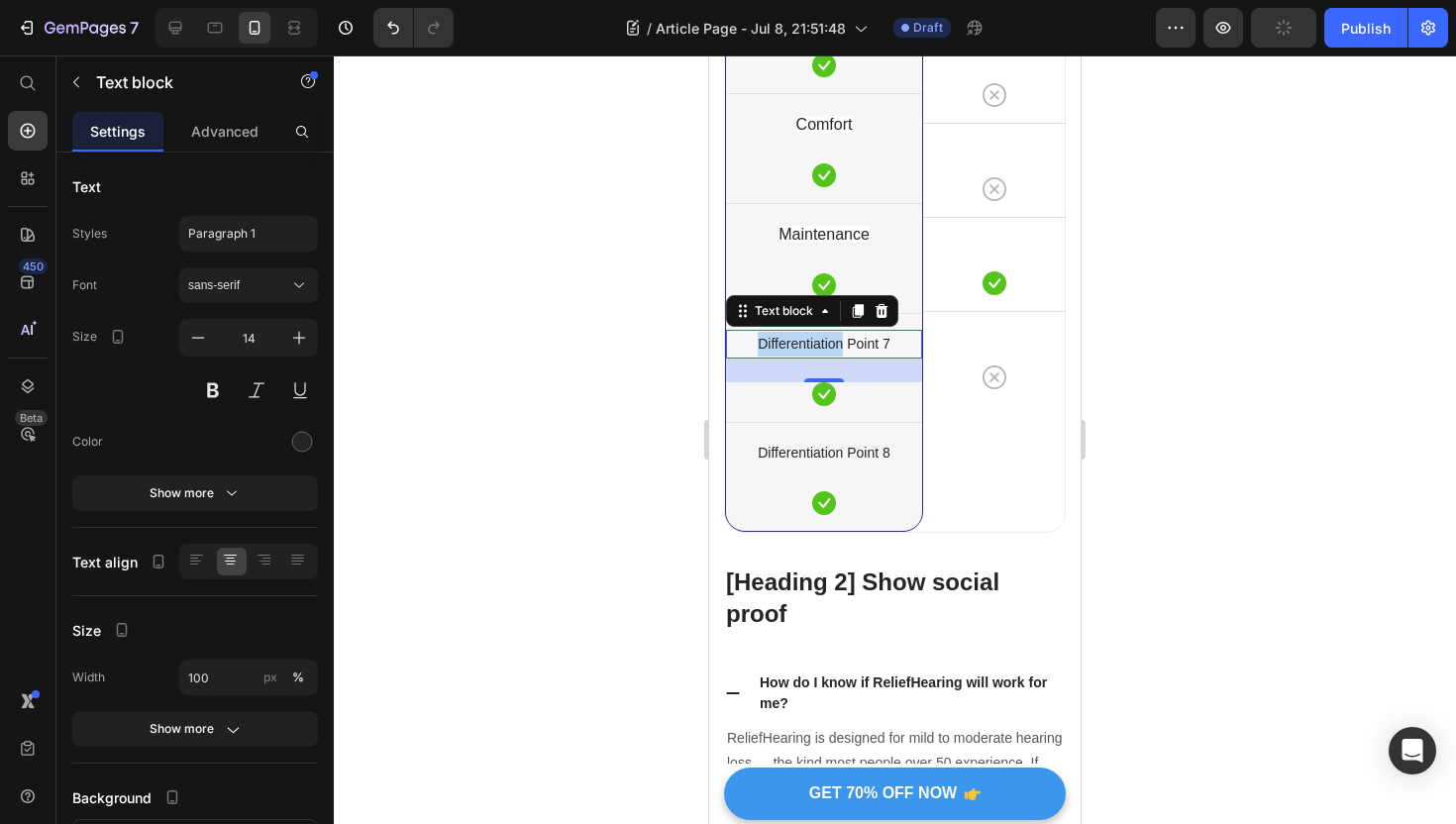 click on "Differentiation Point 7" at bounding box center (824, 344) 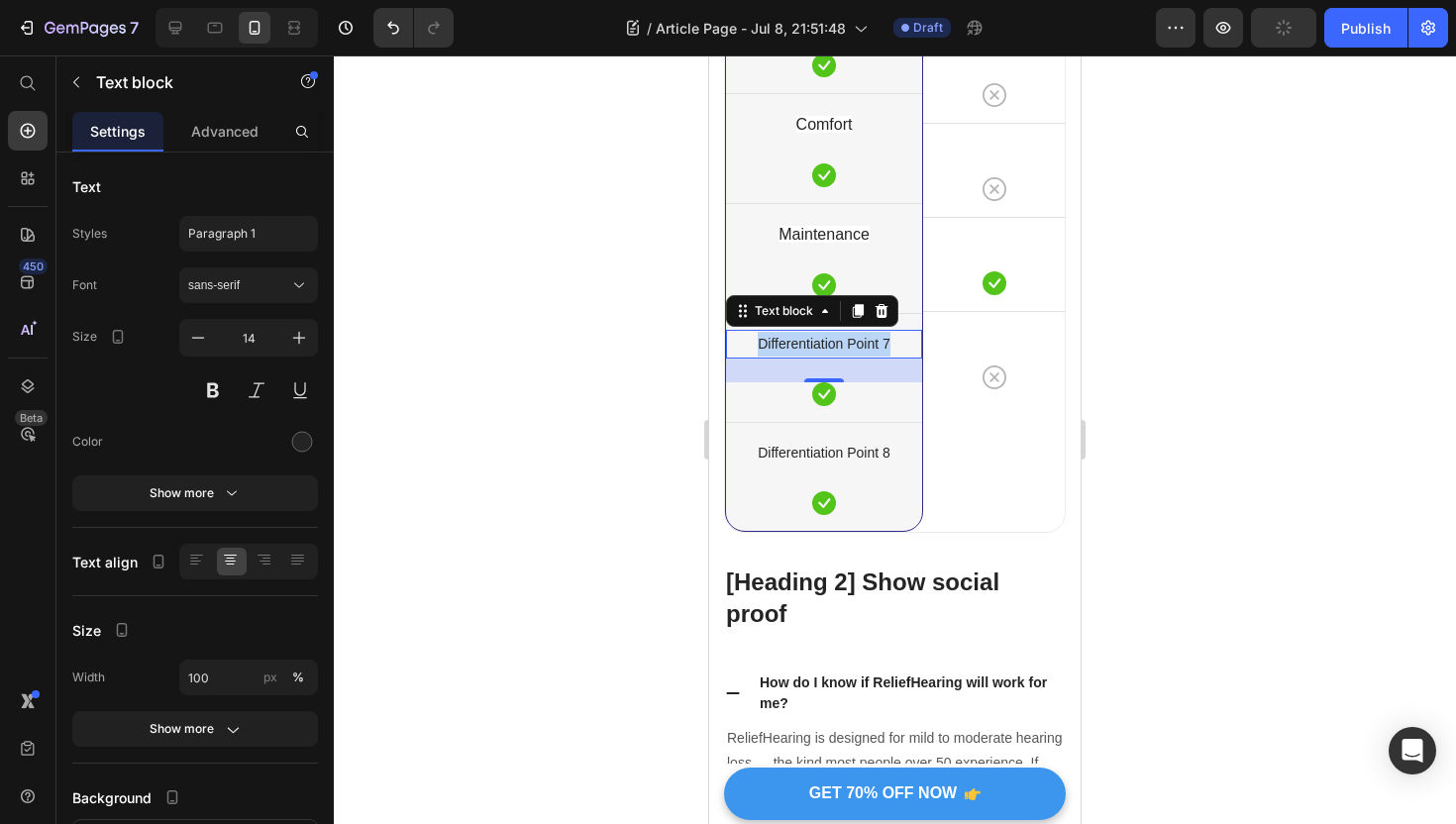 click on "Differentiation Point 7" at bounding box center [824, 344] 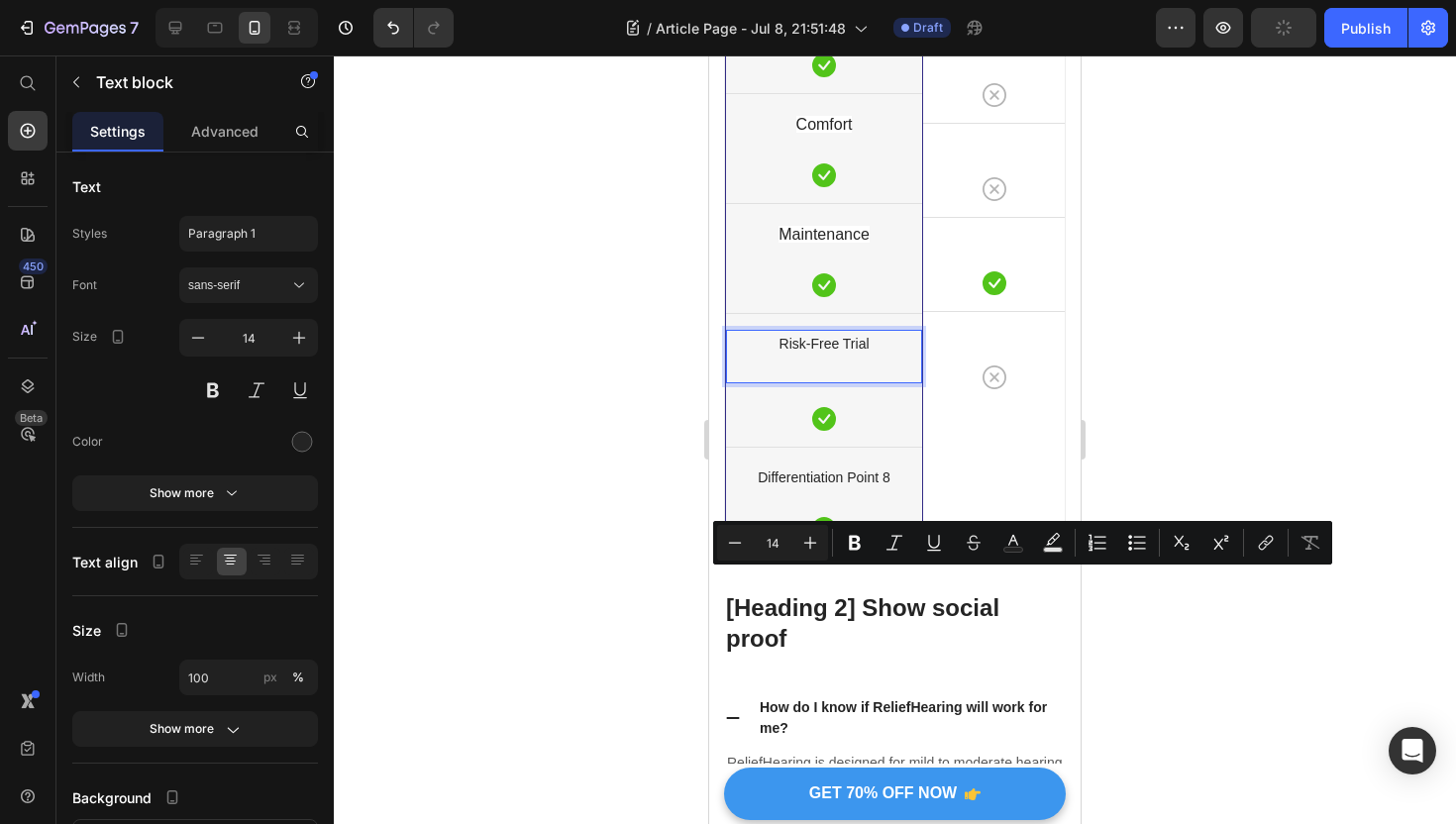 click at bounding box center [824, 368] 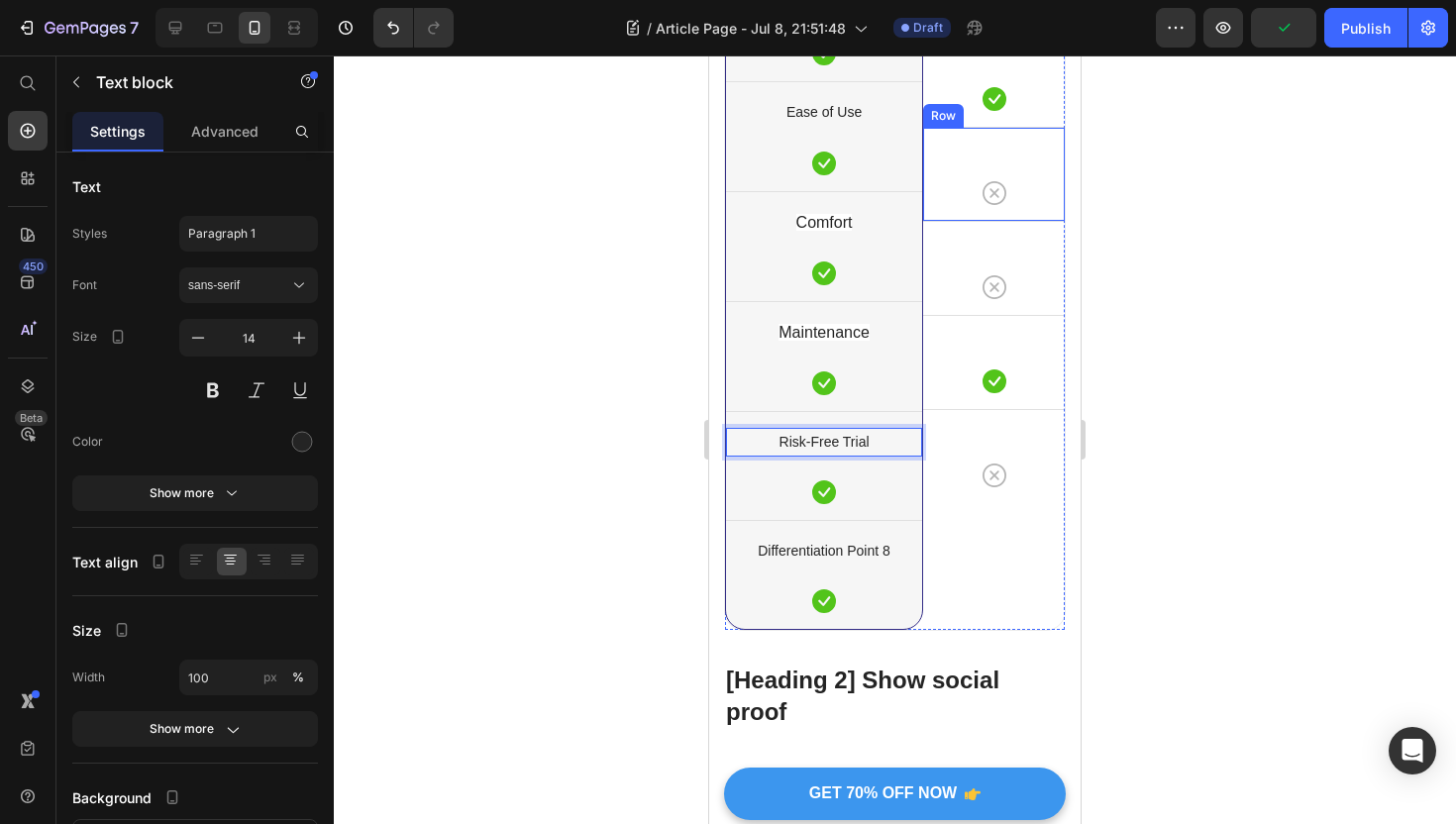 scroll, scrollTop: 13242, scrollLeft: 0, axis: vertical 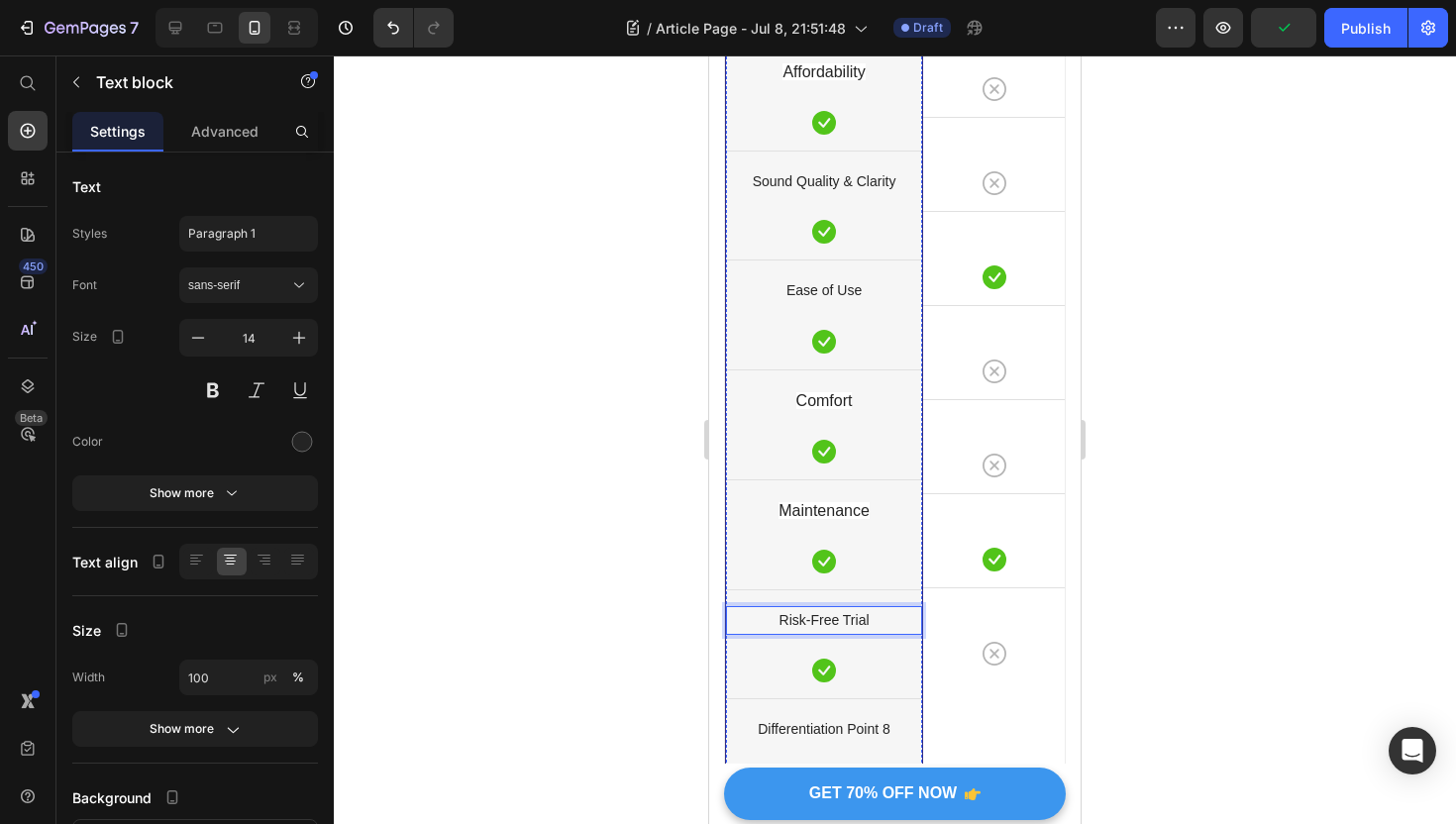 click on "Nearly Invisible Design" at bounding box center [824, -38] 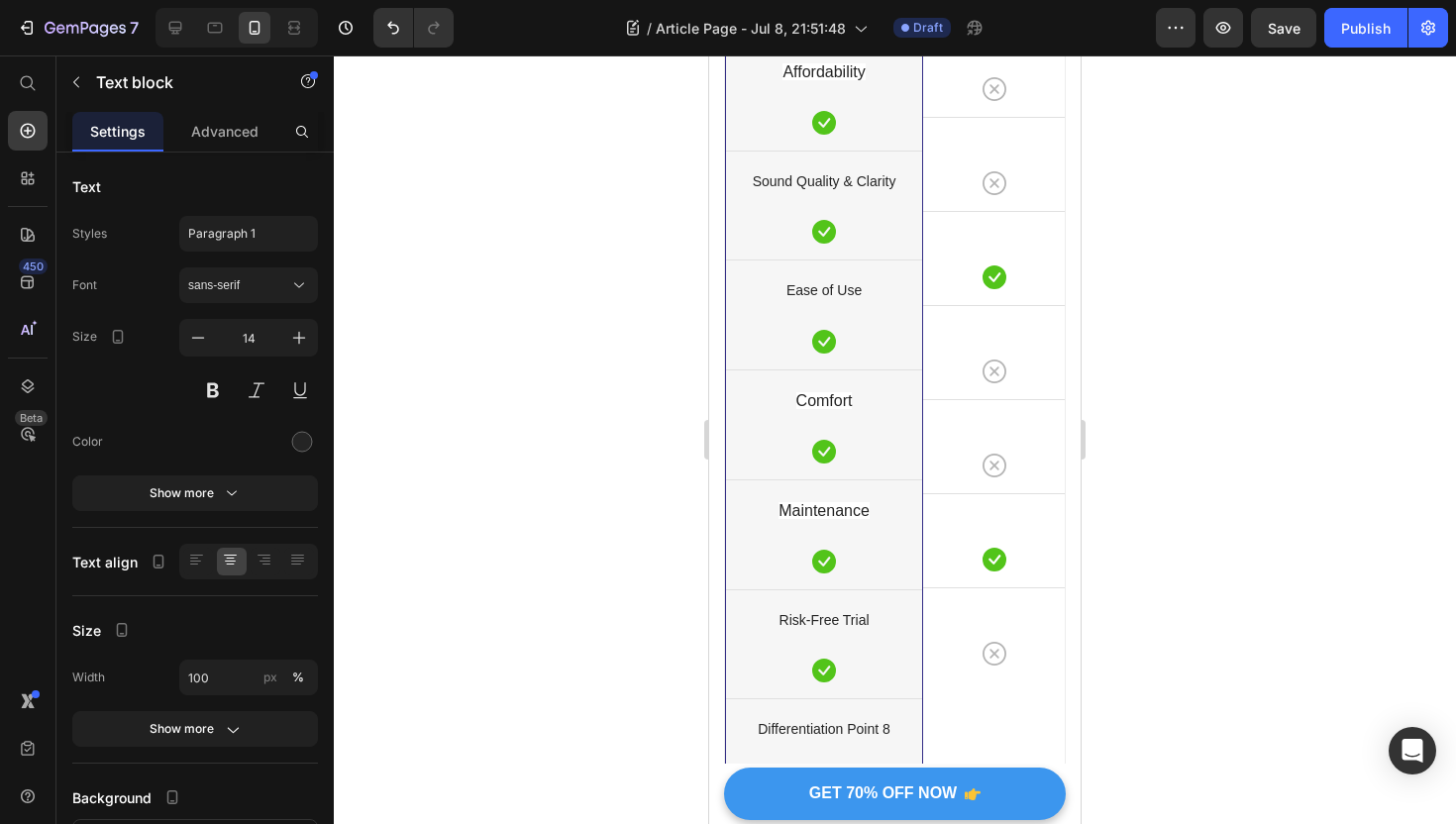 click on "Nearly Invisible Design" at bounding box center (824, -38) 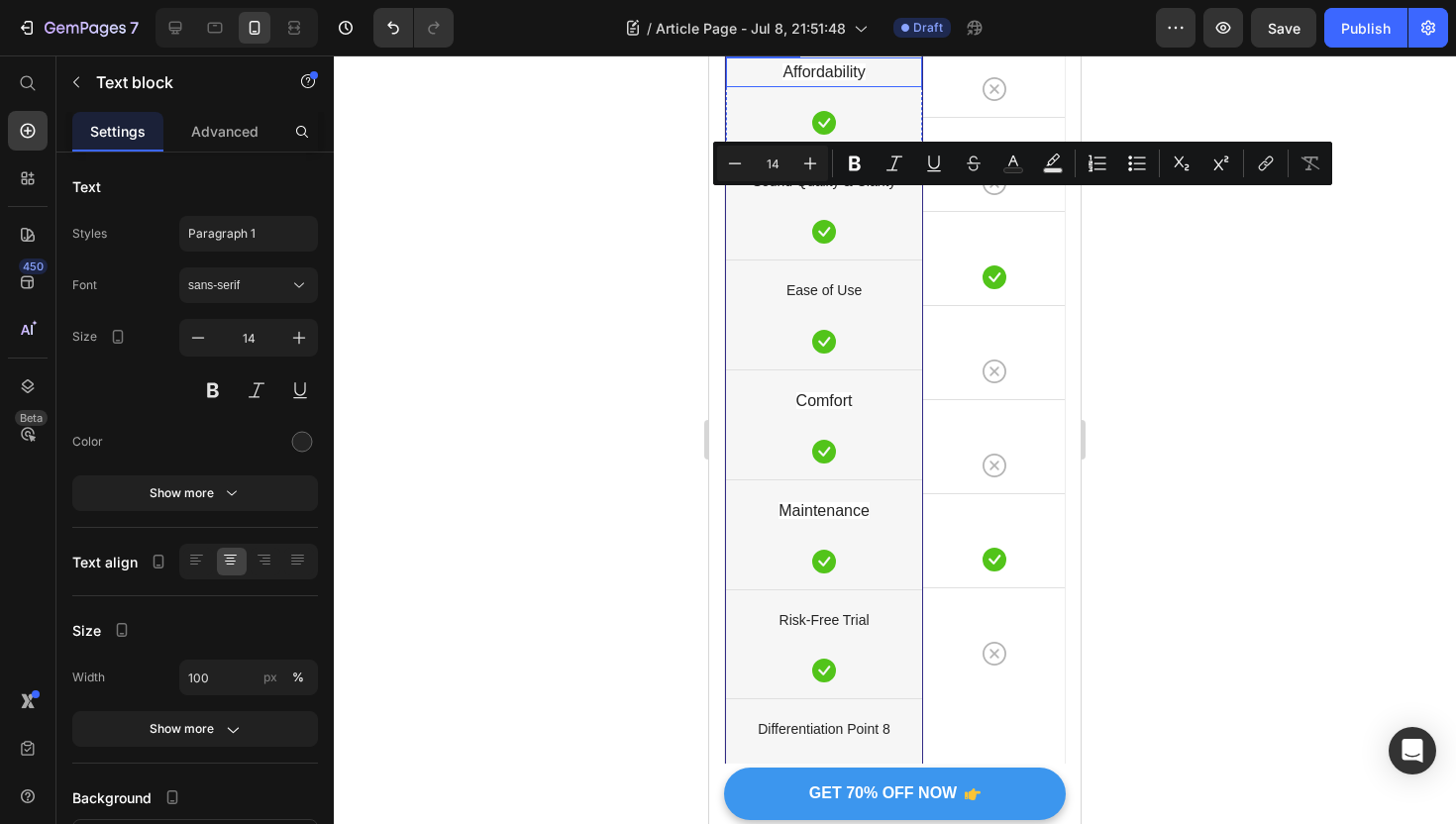 click on "Affordability" at bounding box center [823, 71] 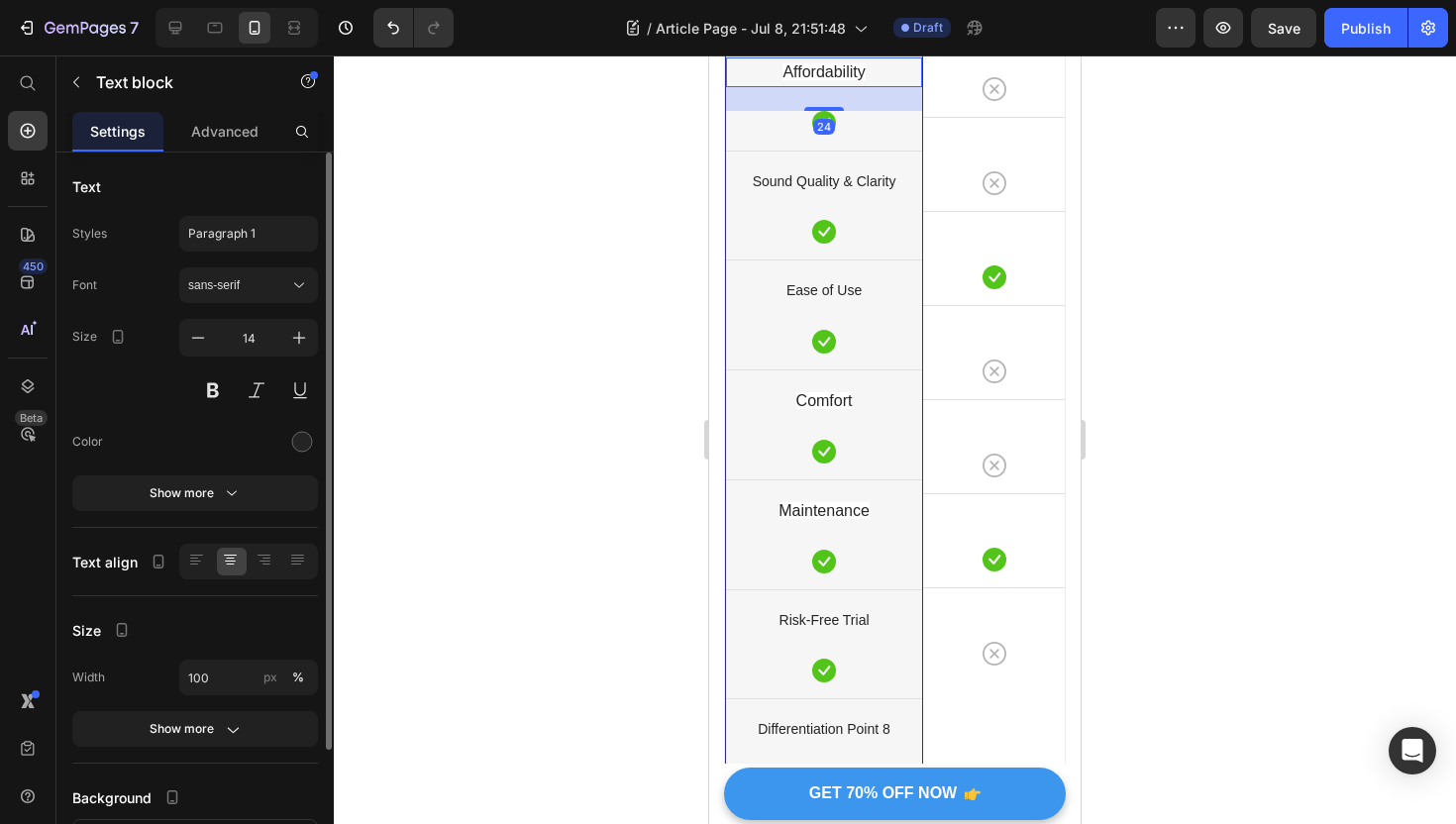 scroll, scrollTop: 158, scrollLeft: 0, axis: vertical 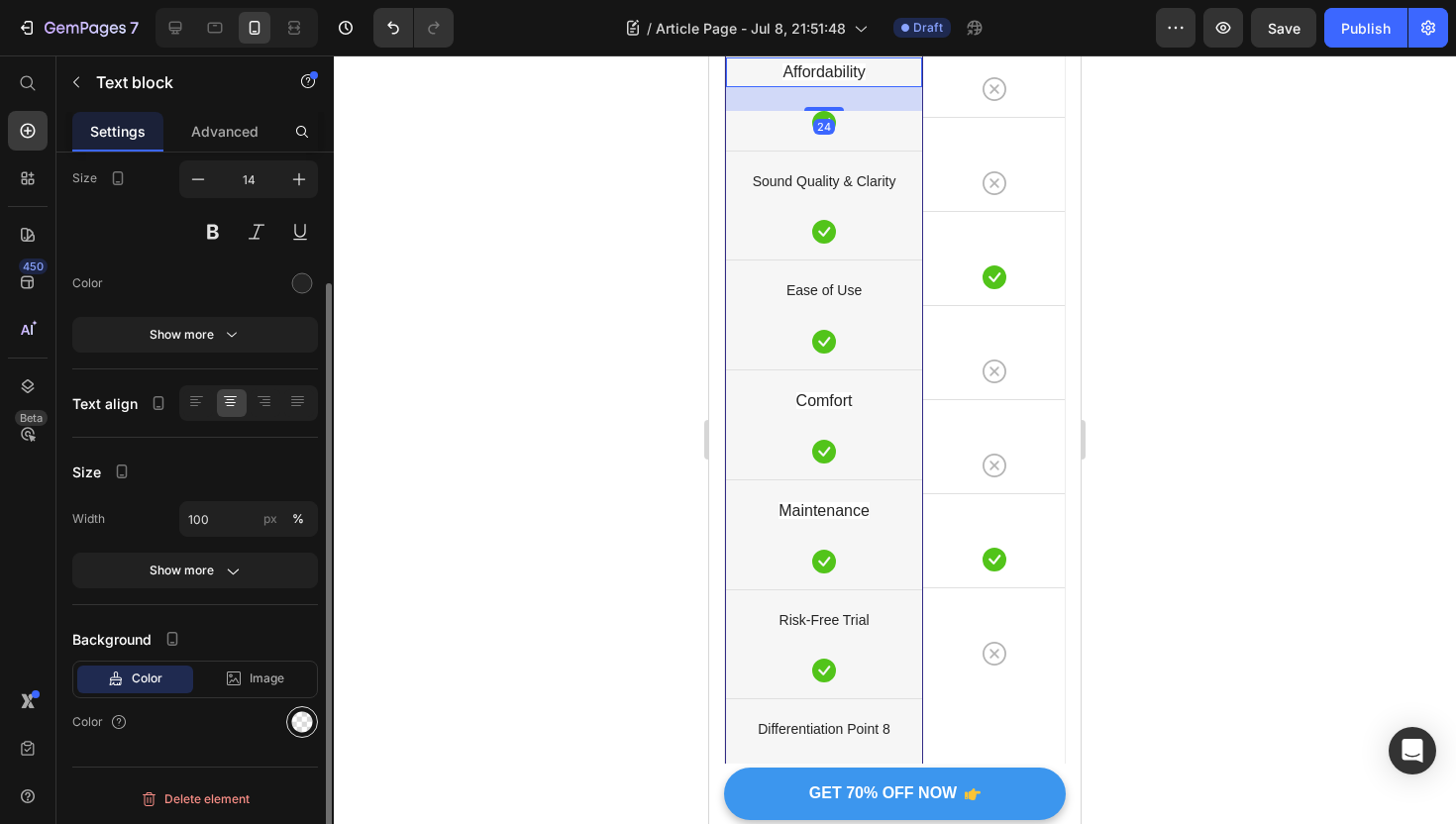 click at bounding box center (302, 722) 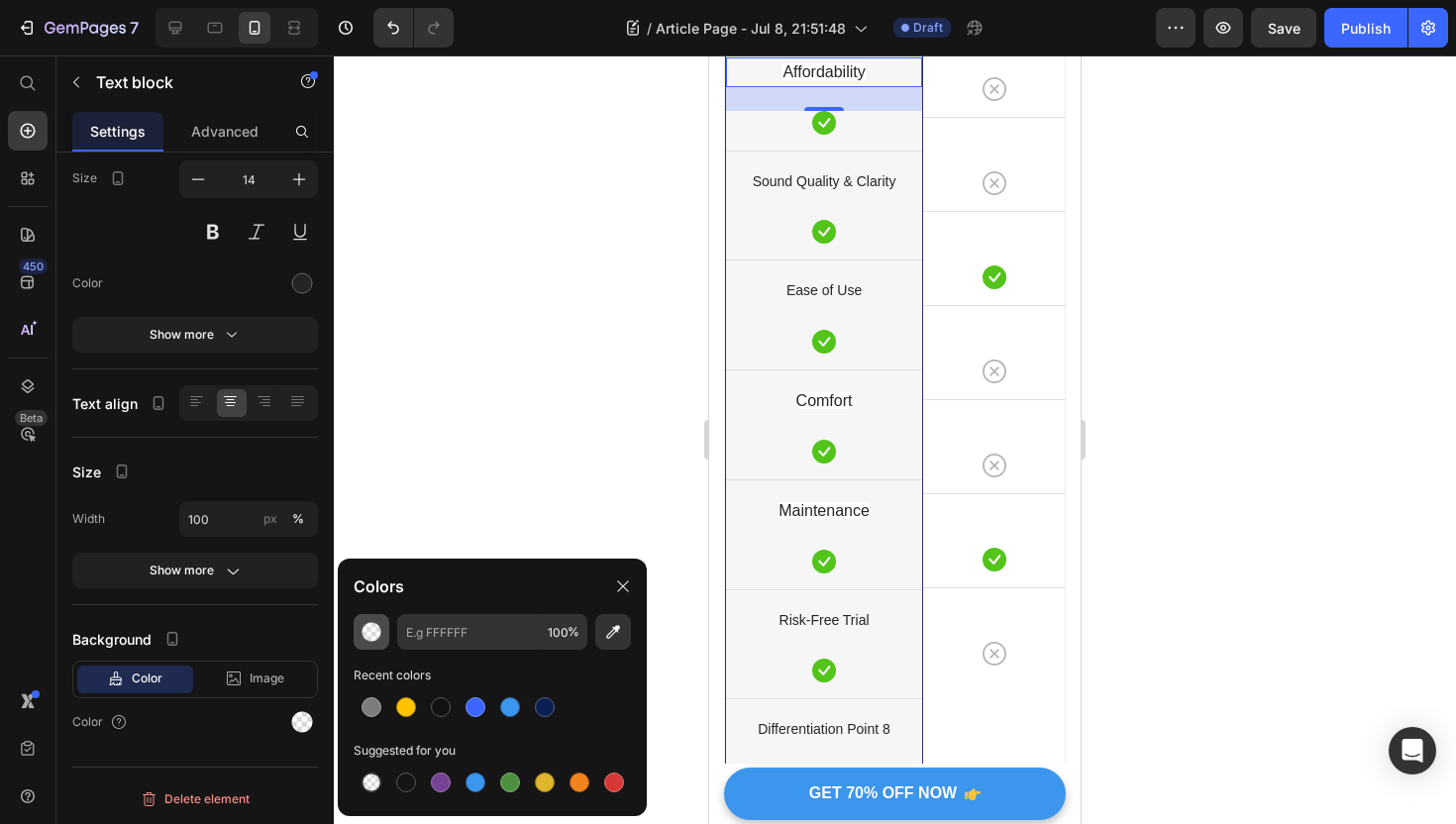 click at bounding box center [371, 632] 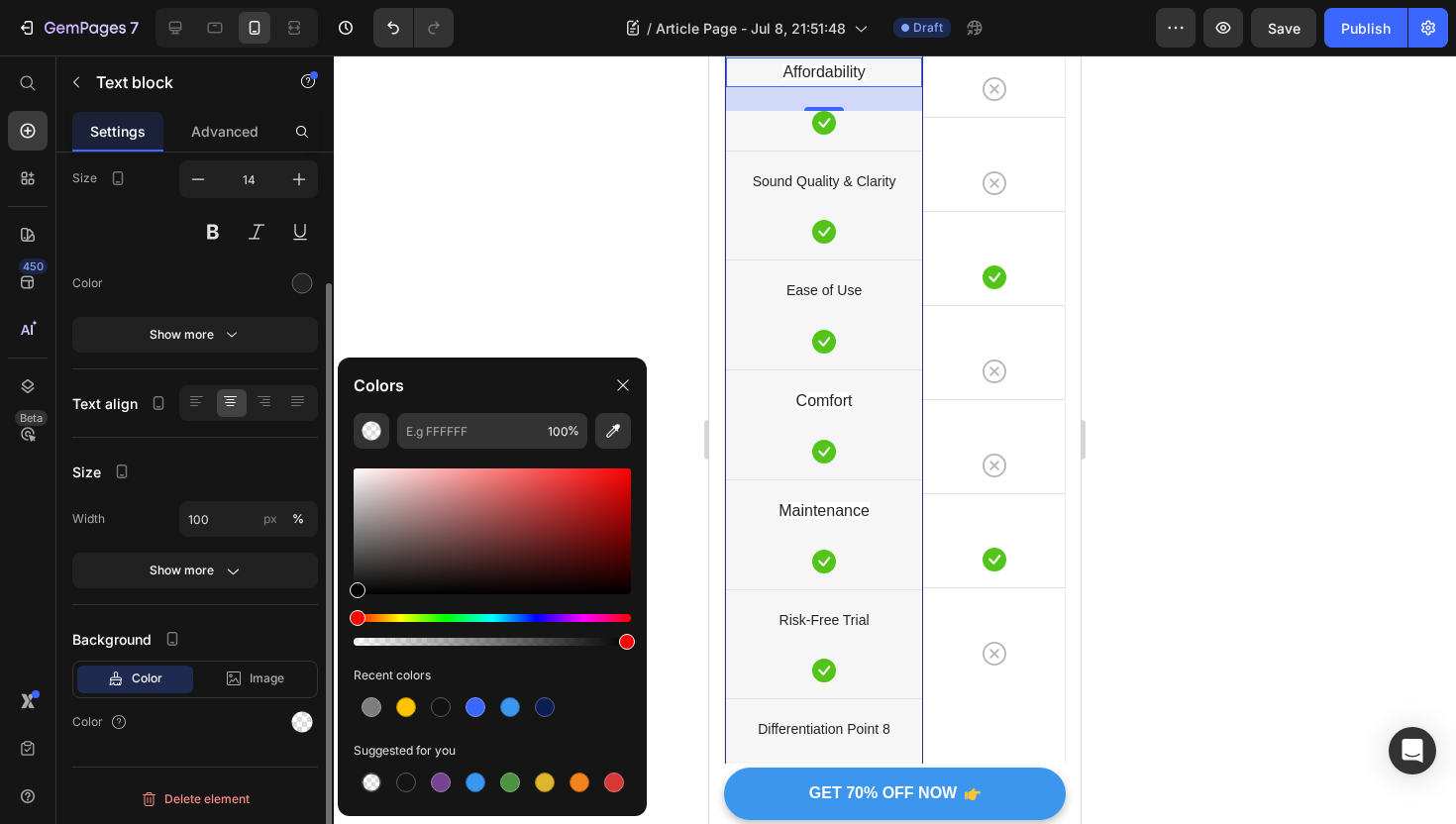 click on "Color" at bounding box center (195, 722) 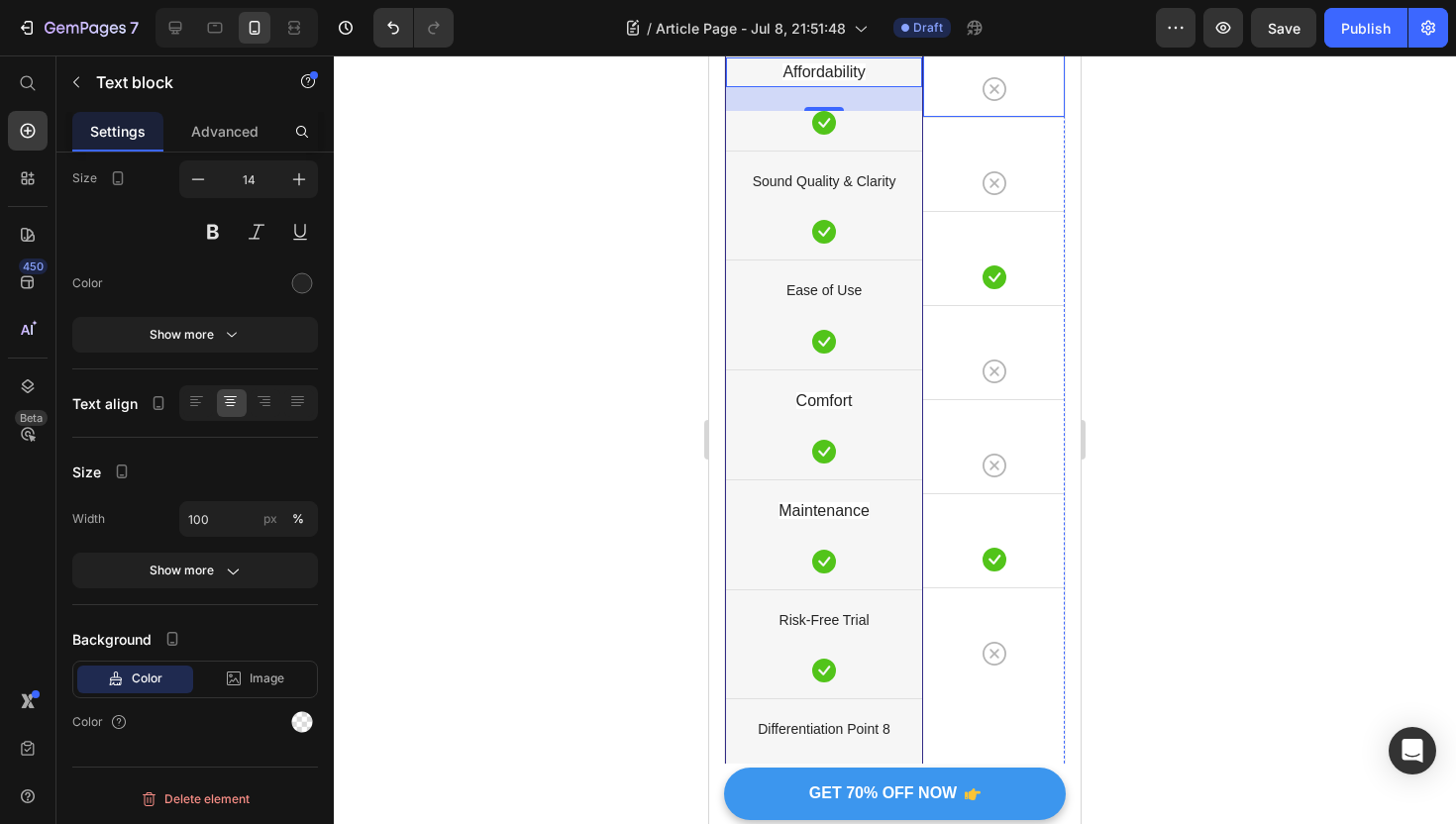 click 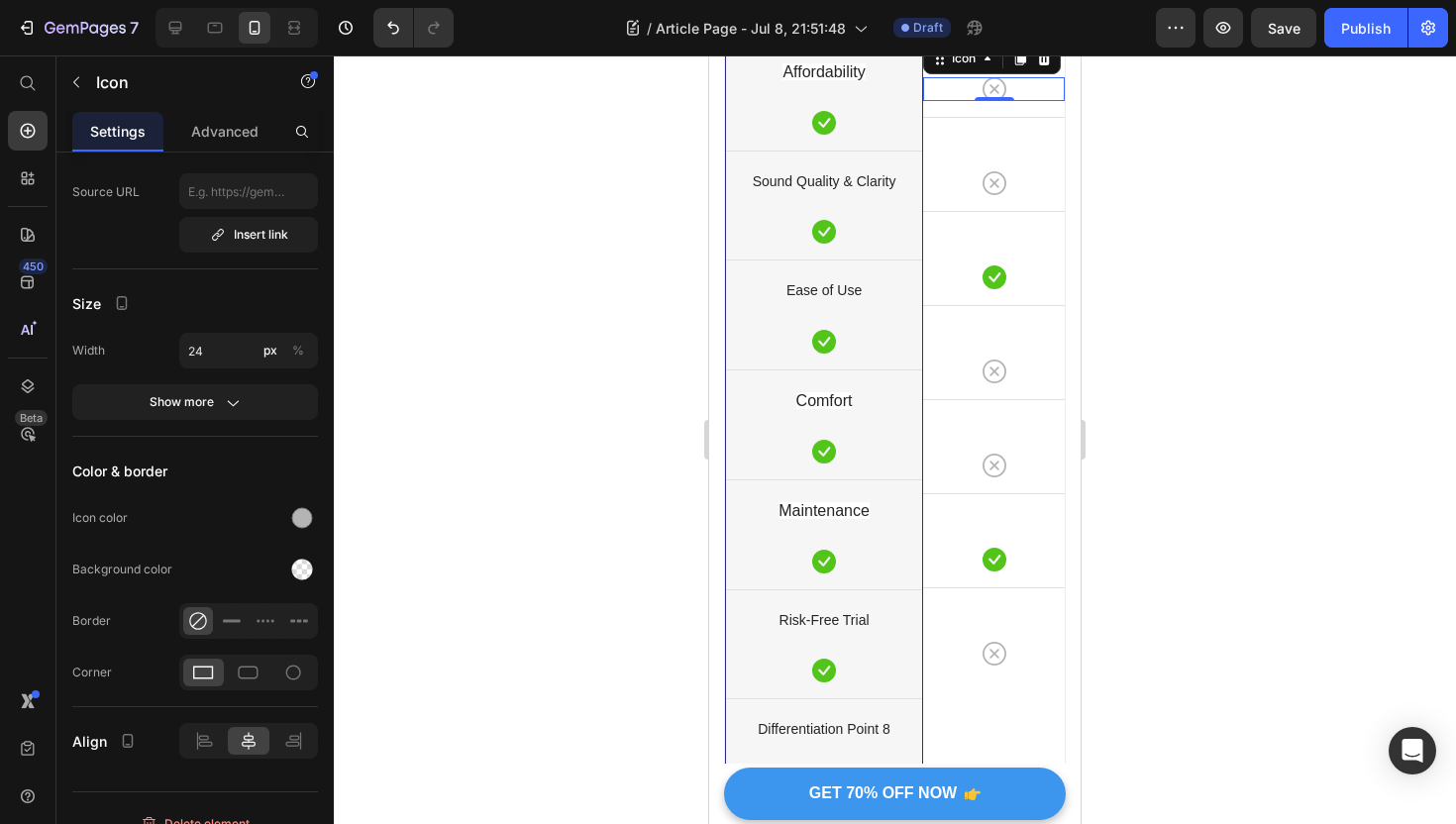 scroll, scrollTop: 0, scrollLeft: 0, axis: both 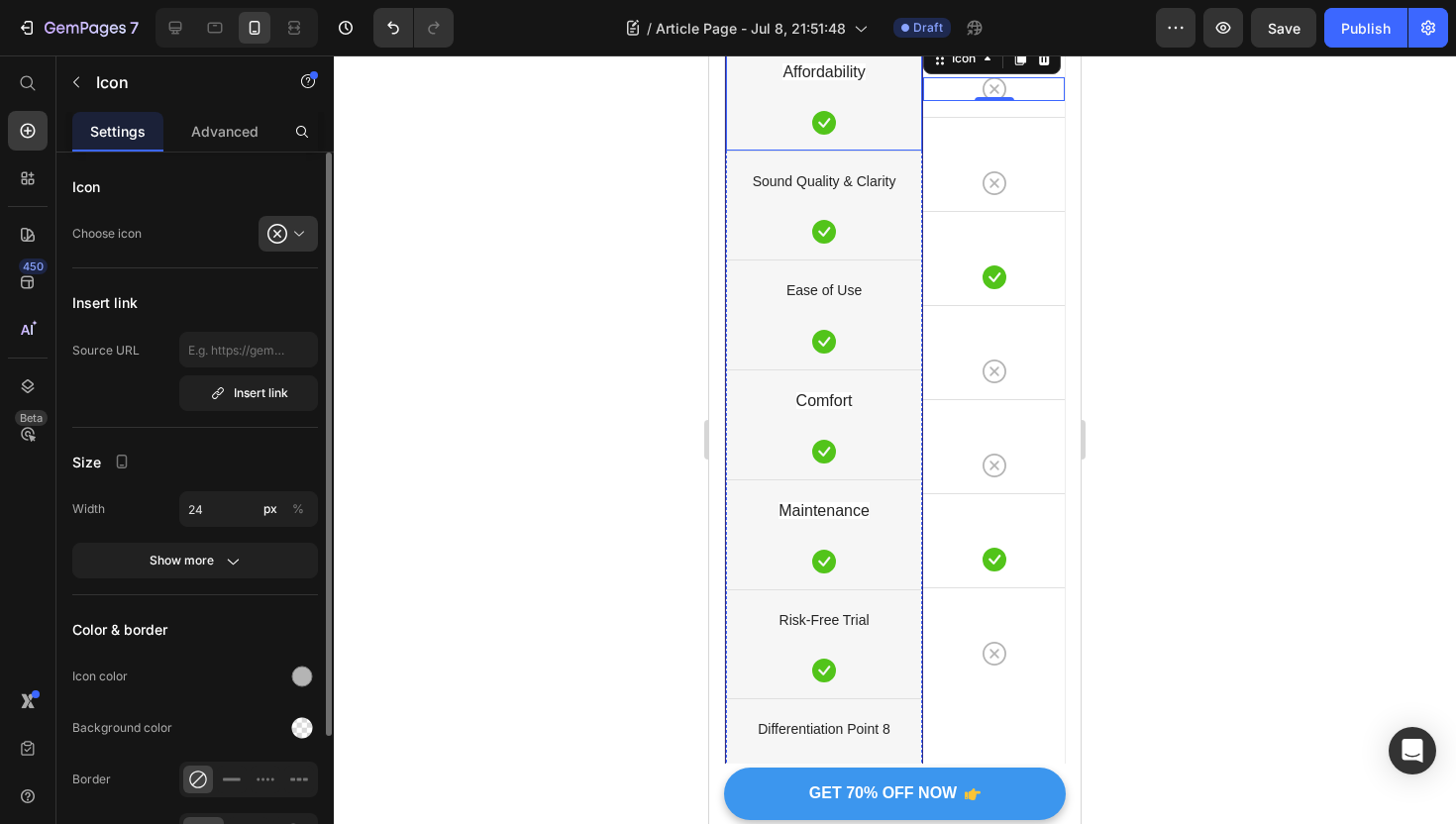 click on "Sound Quality & Clarity Text block
Icon" at bounding box center (824, 205) 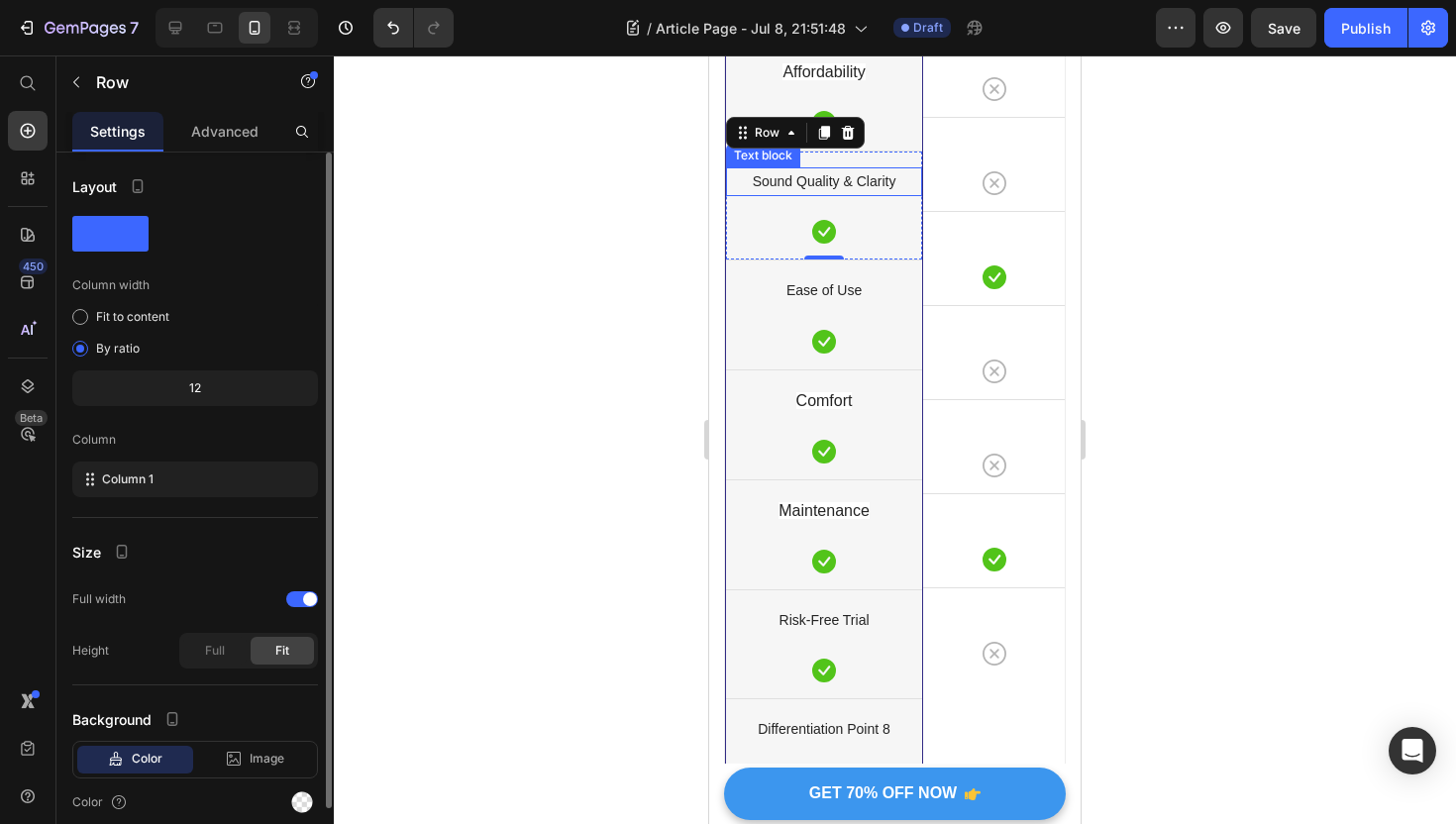 click on "Sound Quality & Clarity" at bounding box center [824, 181] 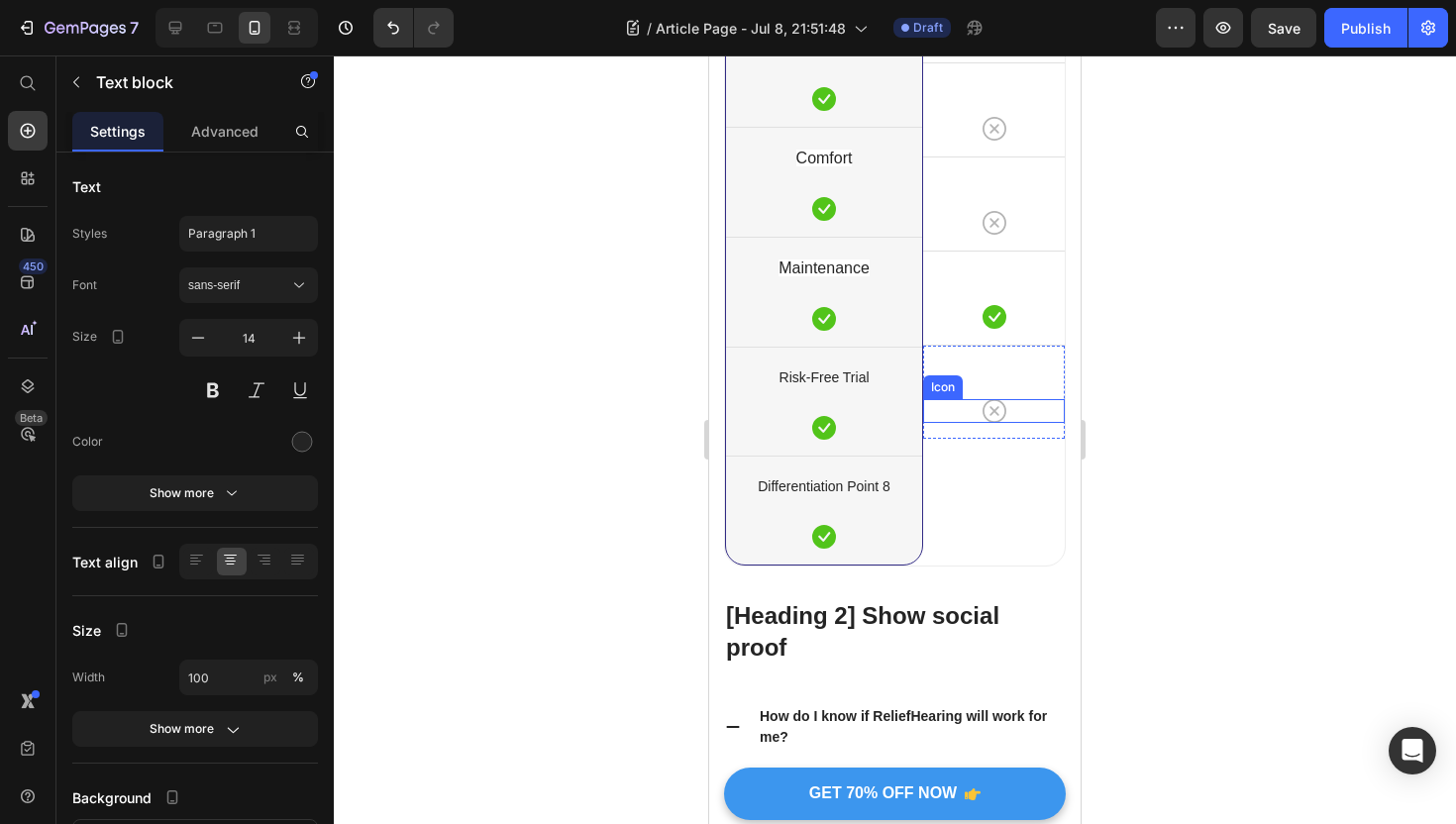 scroll, scrollTop: 13649, scrollLeft: 0, axis: vertical 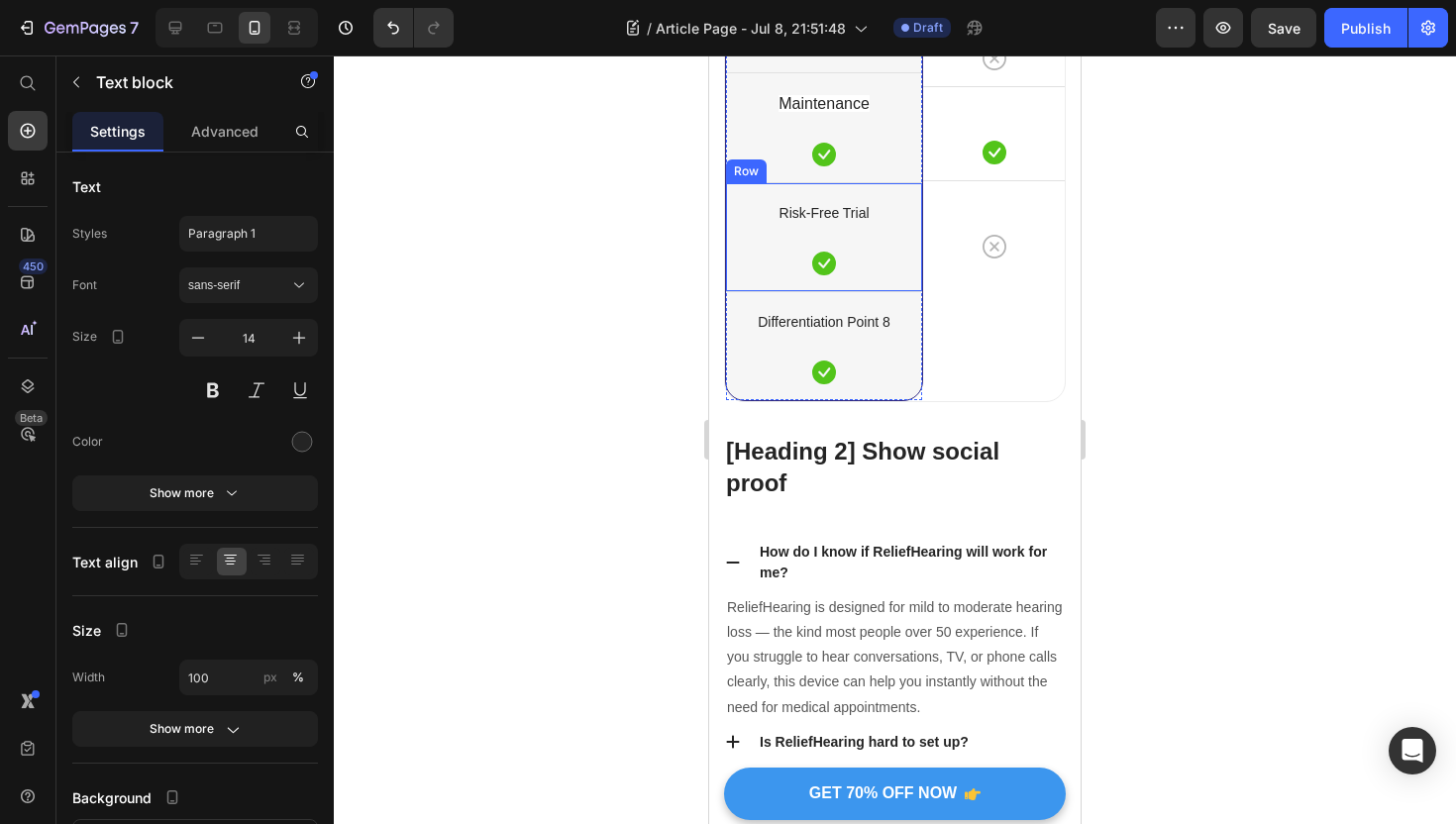 click on "Risk-Free Trial" at bounding box center [824, 213] 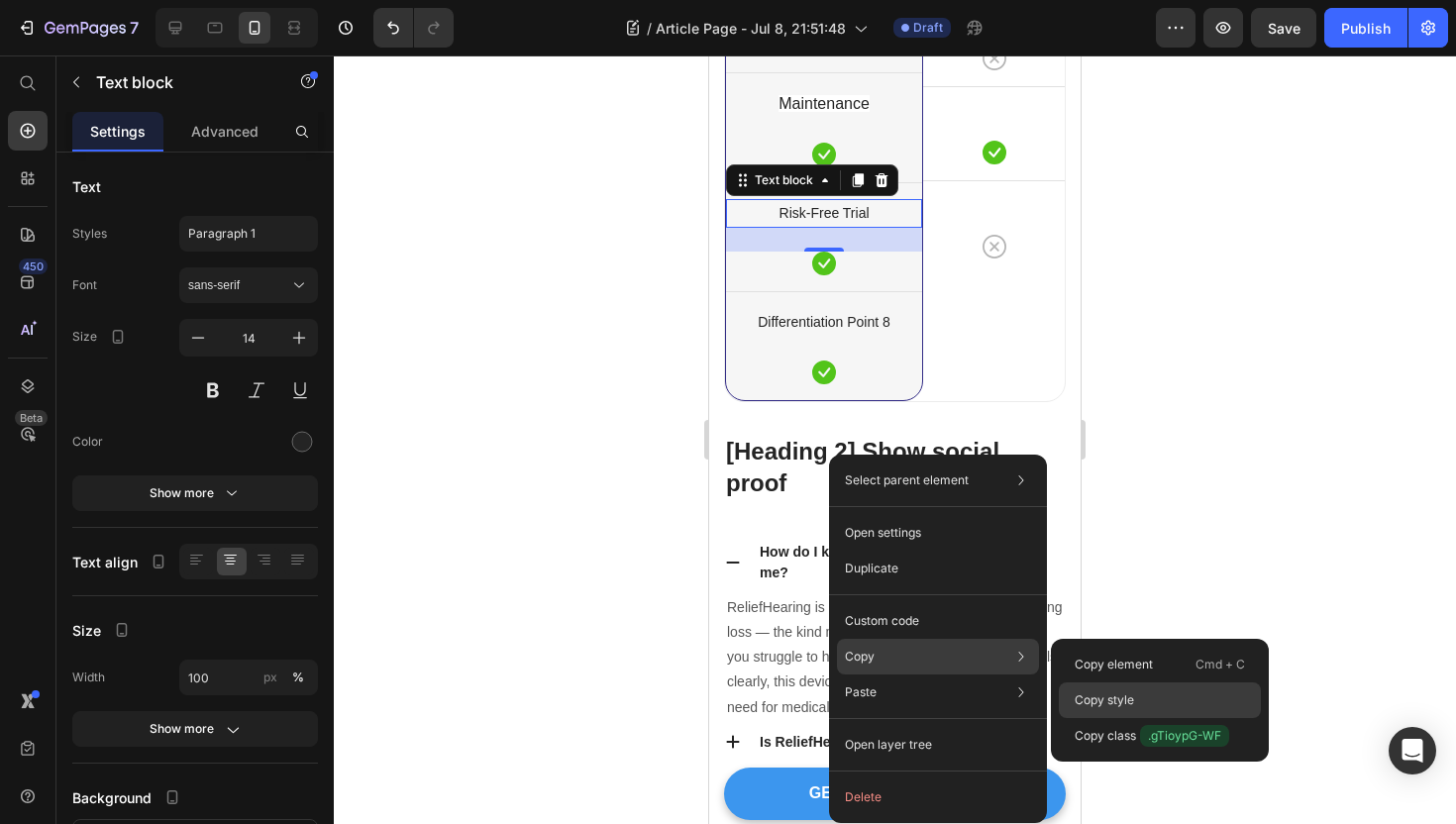 click on "Copy style" at bounding box center [1104, 700] 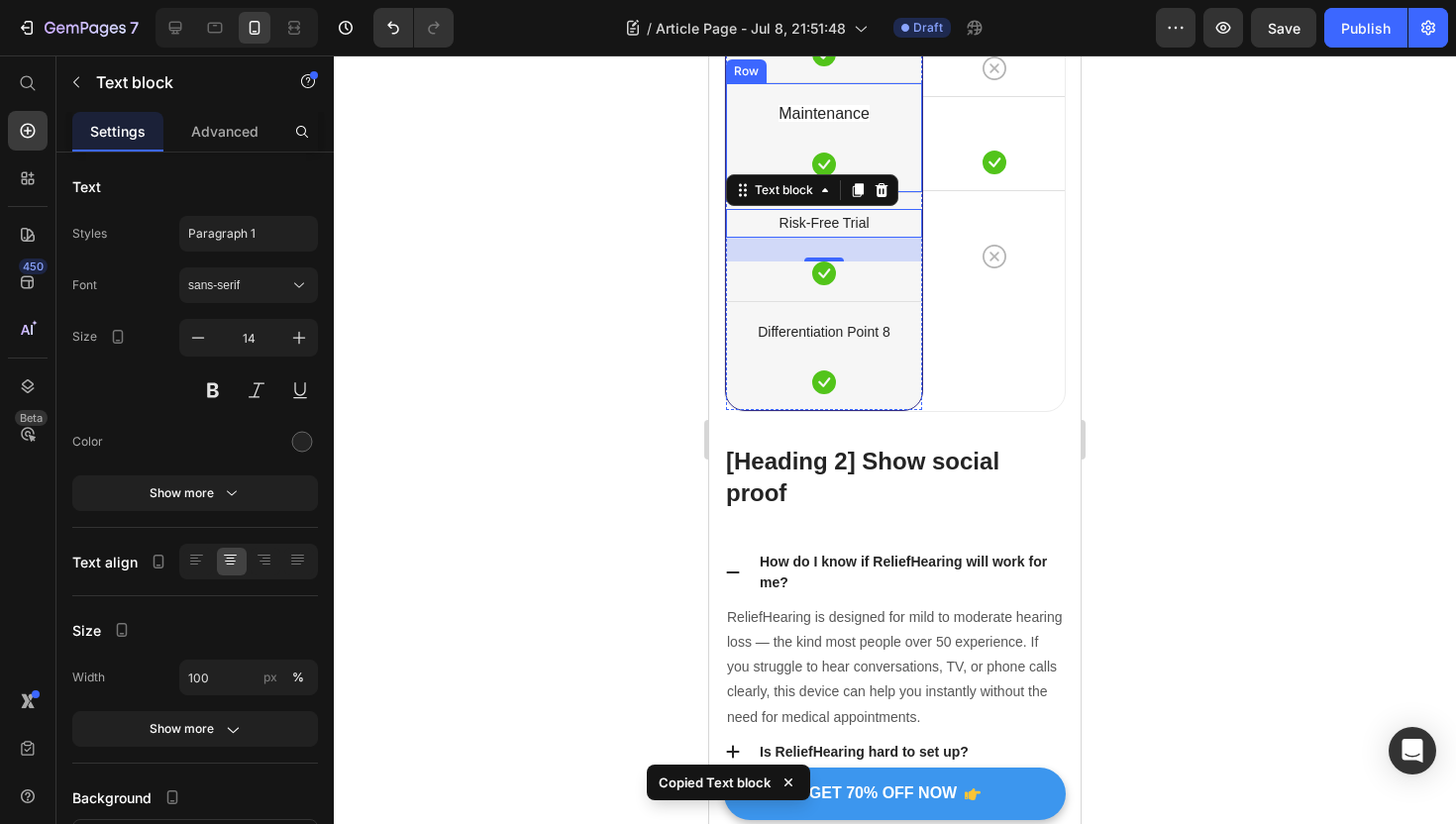 scroll, scrollTop: 13620, scrollLeft: 0, axis: vertical 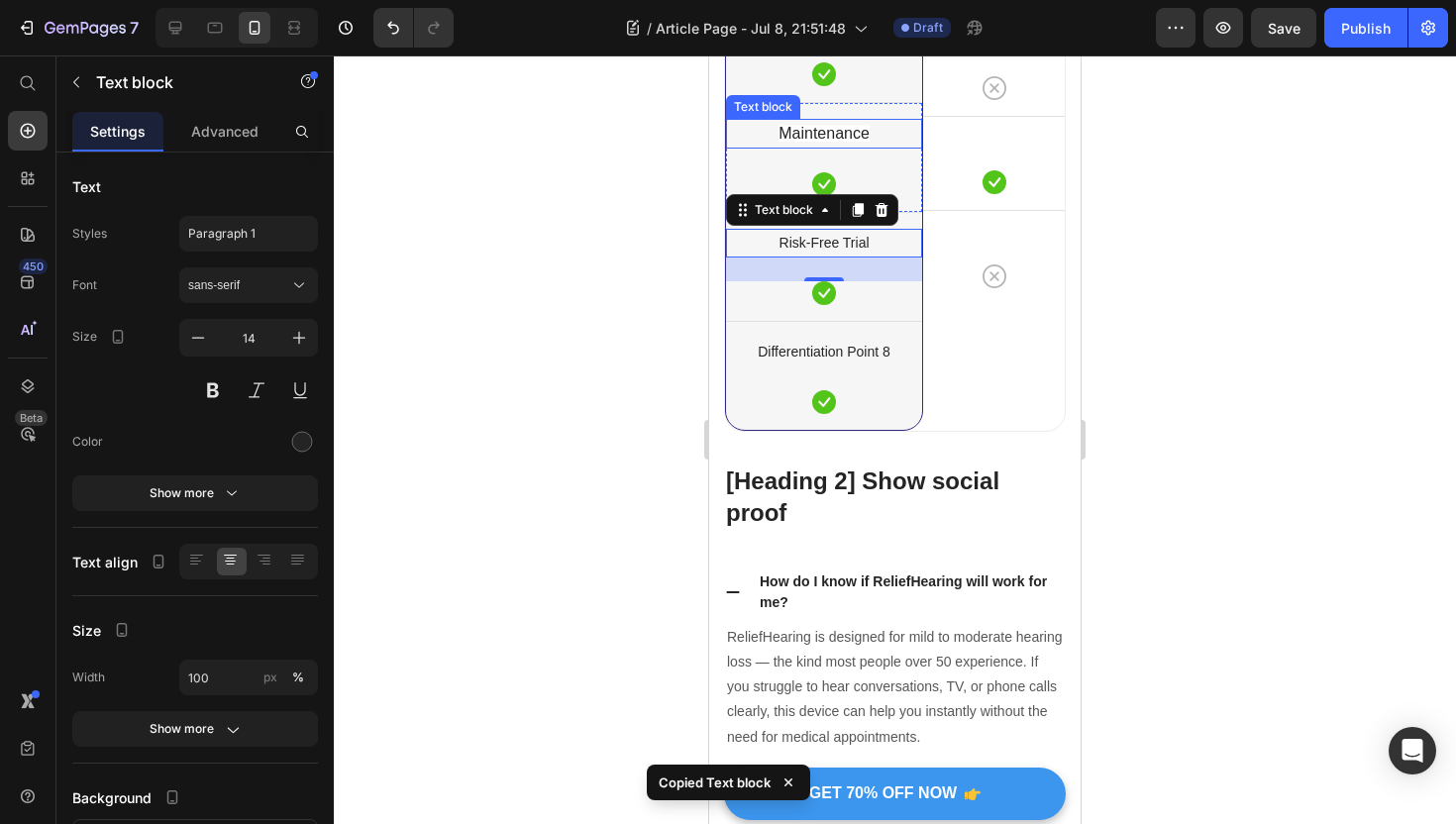 click on "Maintenance" at bounding box center (824, 133) 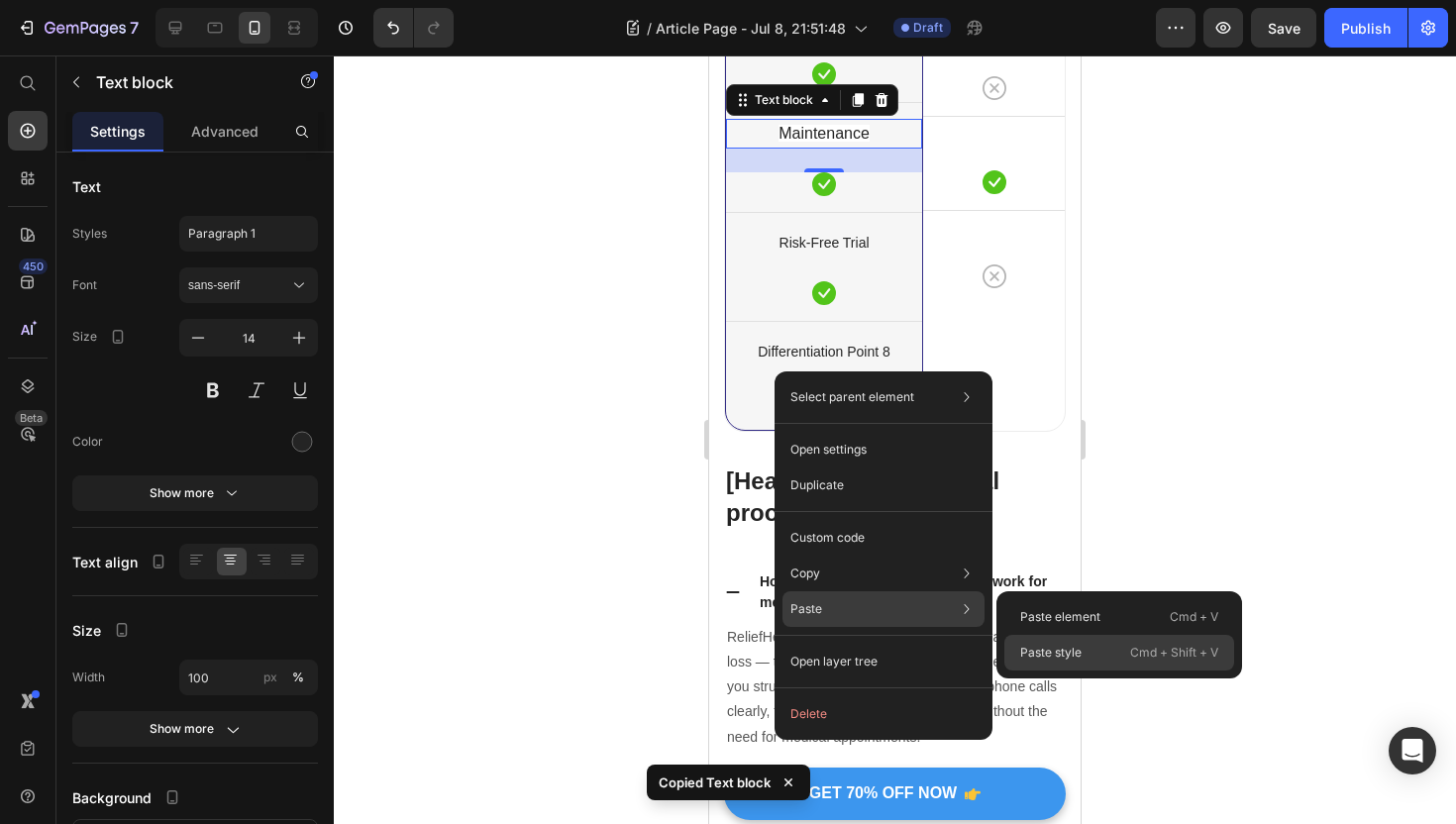click on "Paste style" at bounding box center (1051, 653) 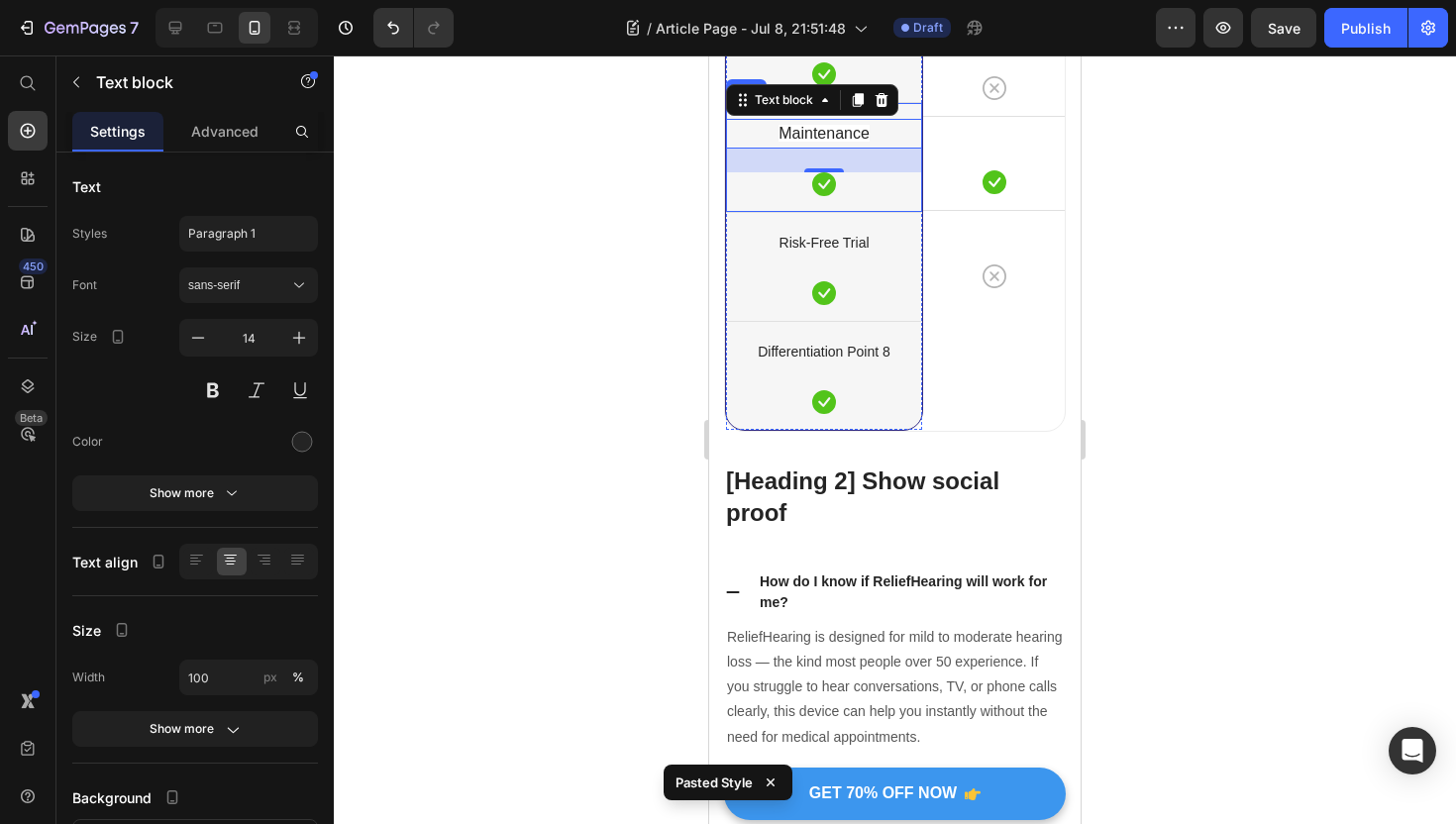 click on "Risk-Free Trial Text block
Icon Row" at bounding box center (824, 266) 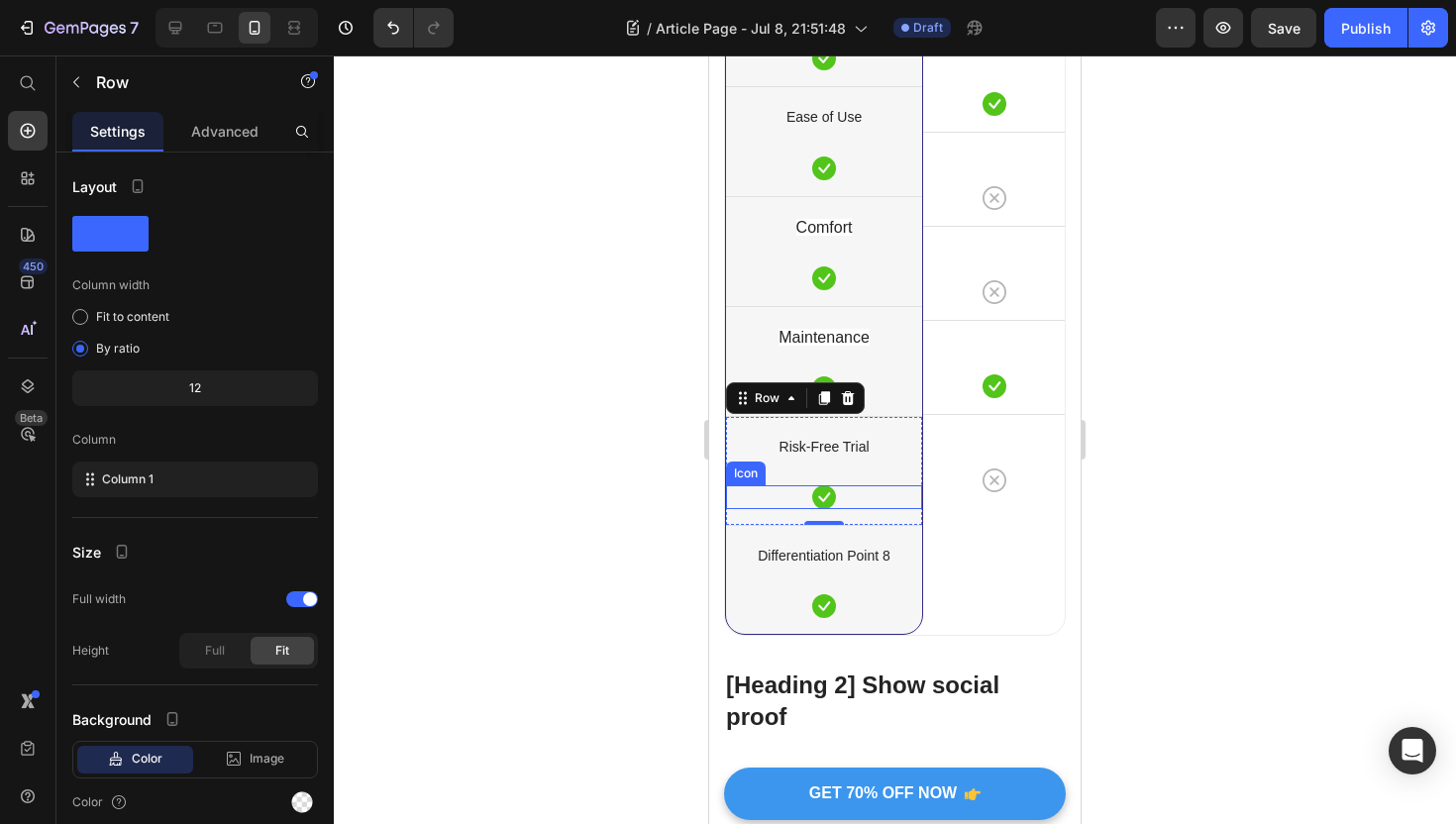 scroll, scrollTop: 13717, scrollLeft: 0, axis: vertical 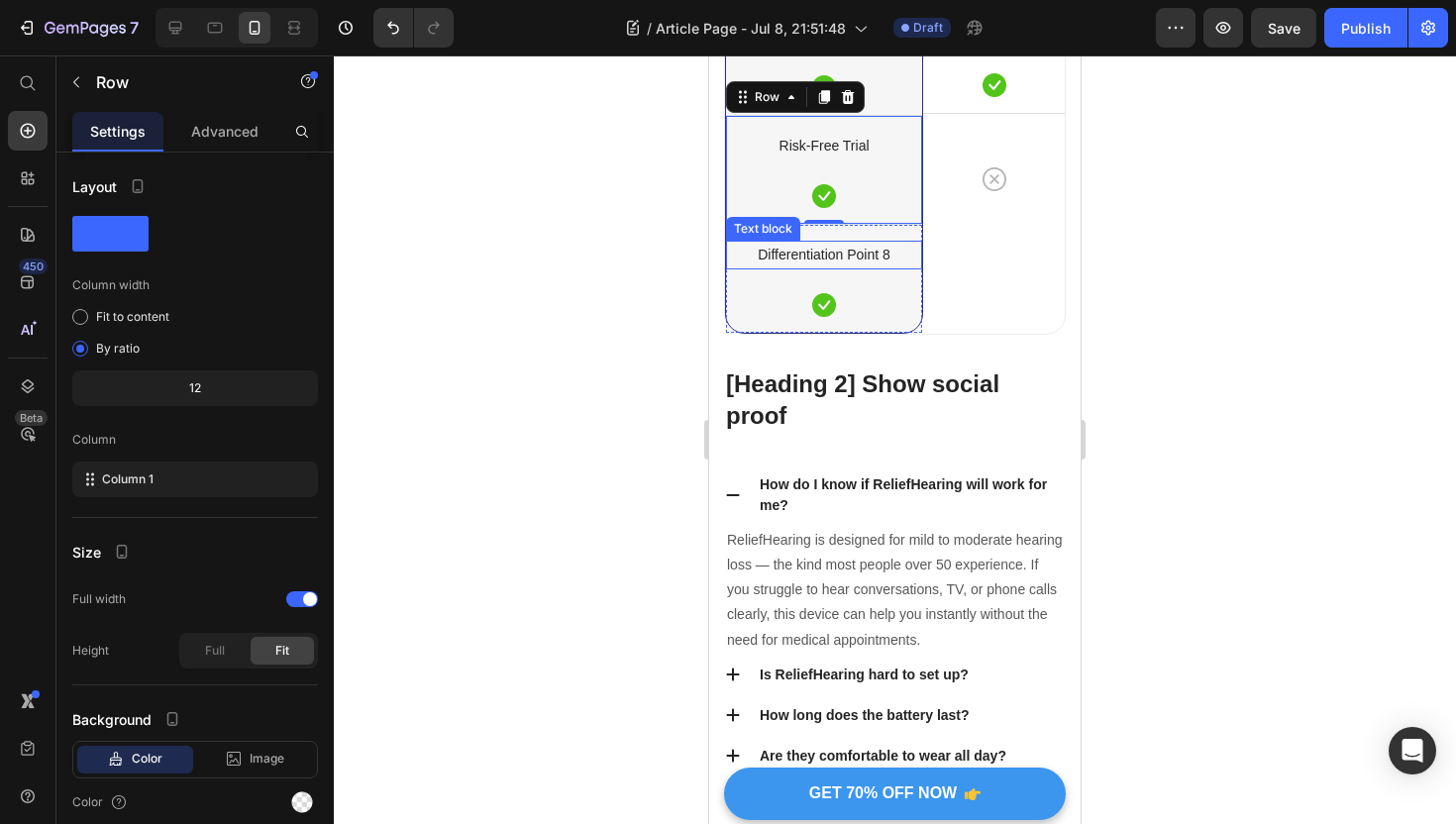 click on "Differentiation Point 8" at bounding box center (824, 255) 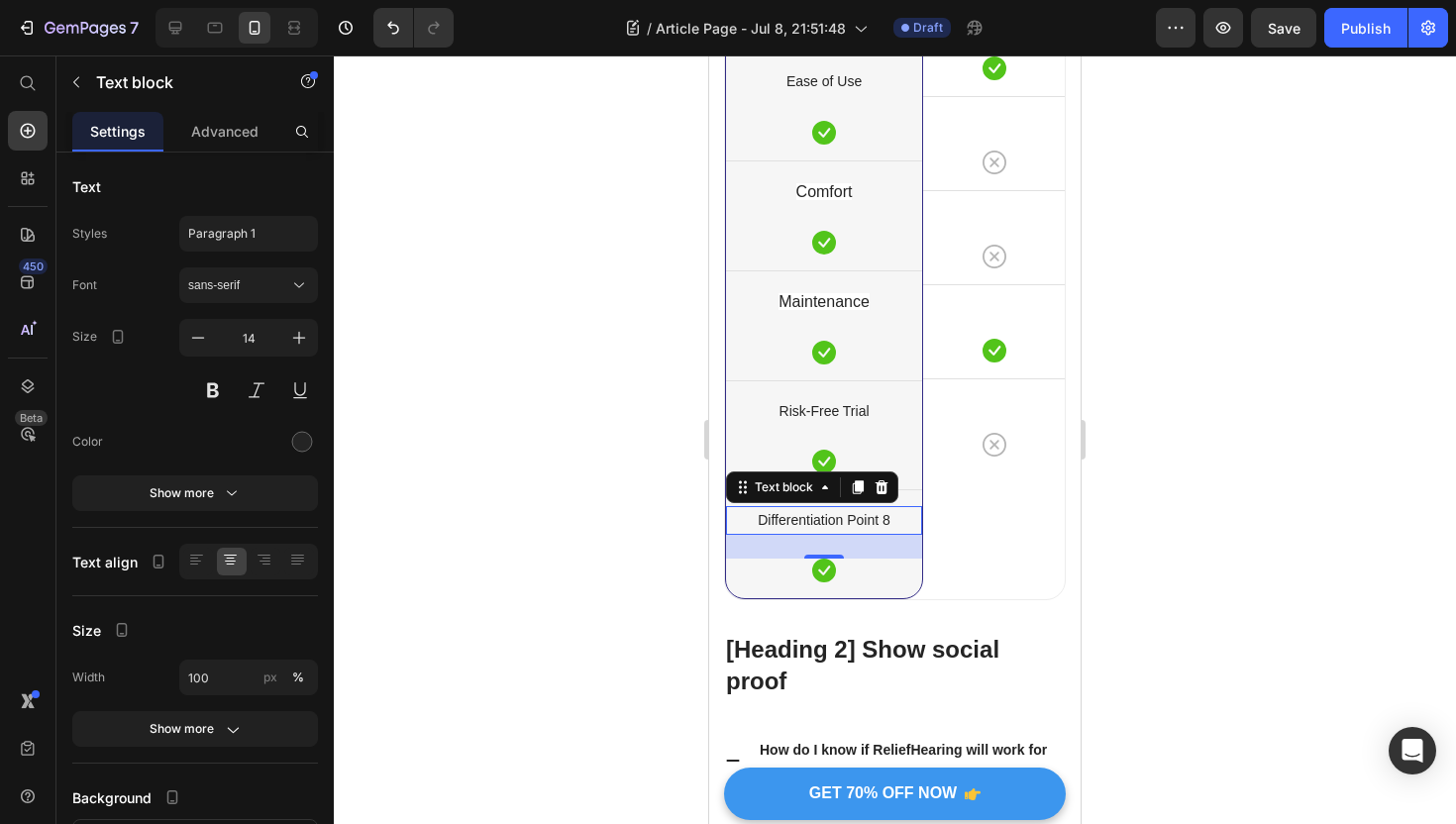 scroll, scrollTop: 13593, scrollLeft: 0, axis: vertical 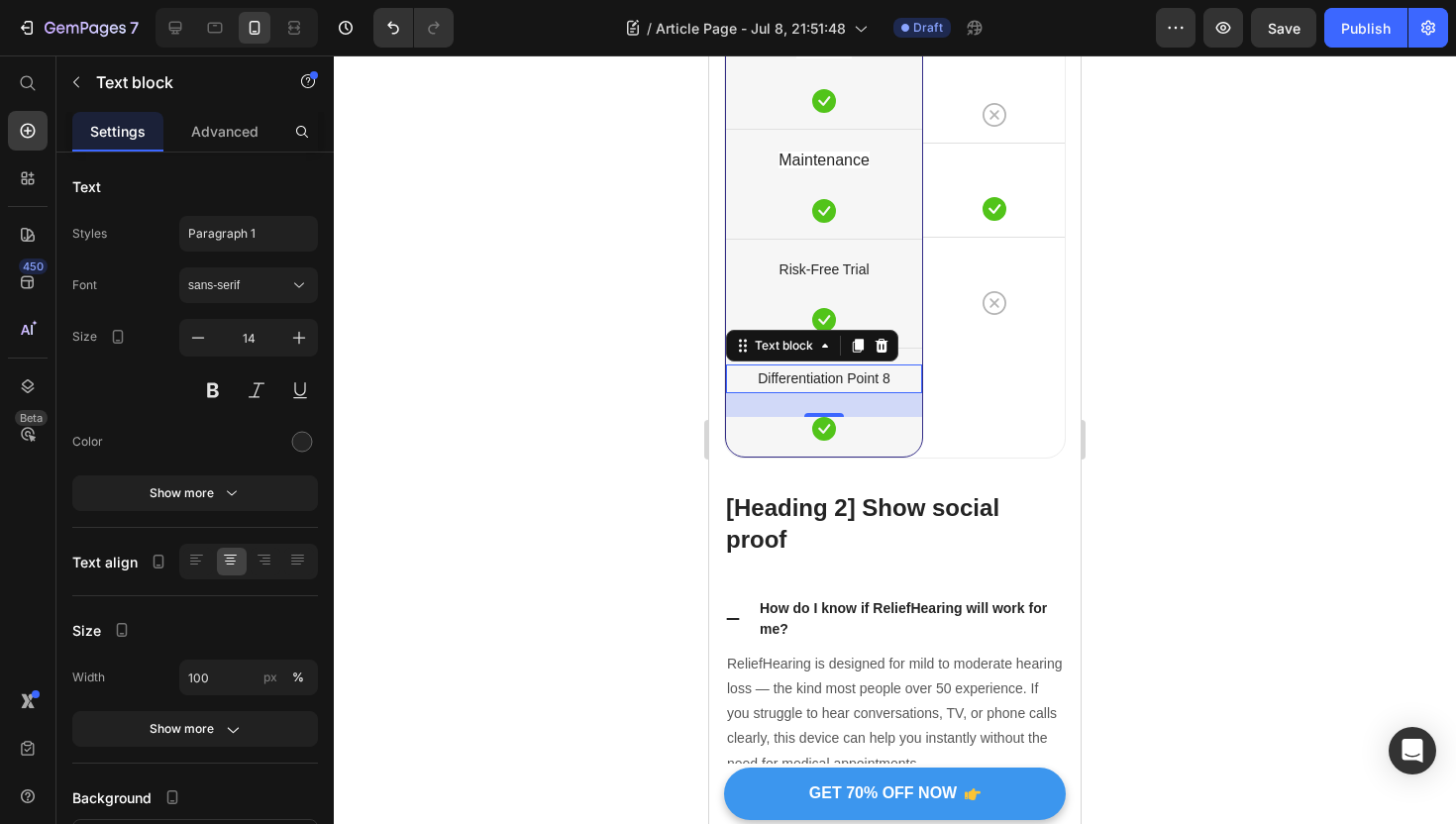 click on "Differentiation Point 8" at bounding box center (824, 378) 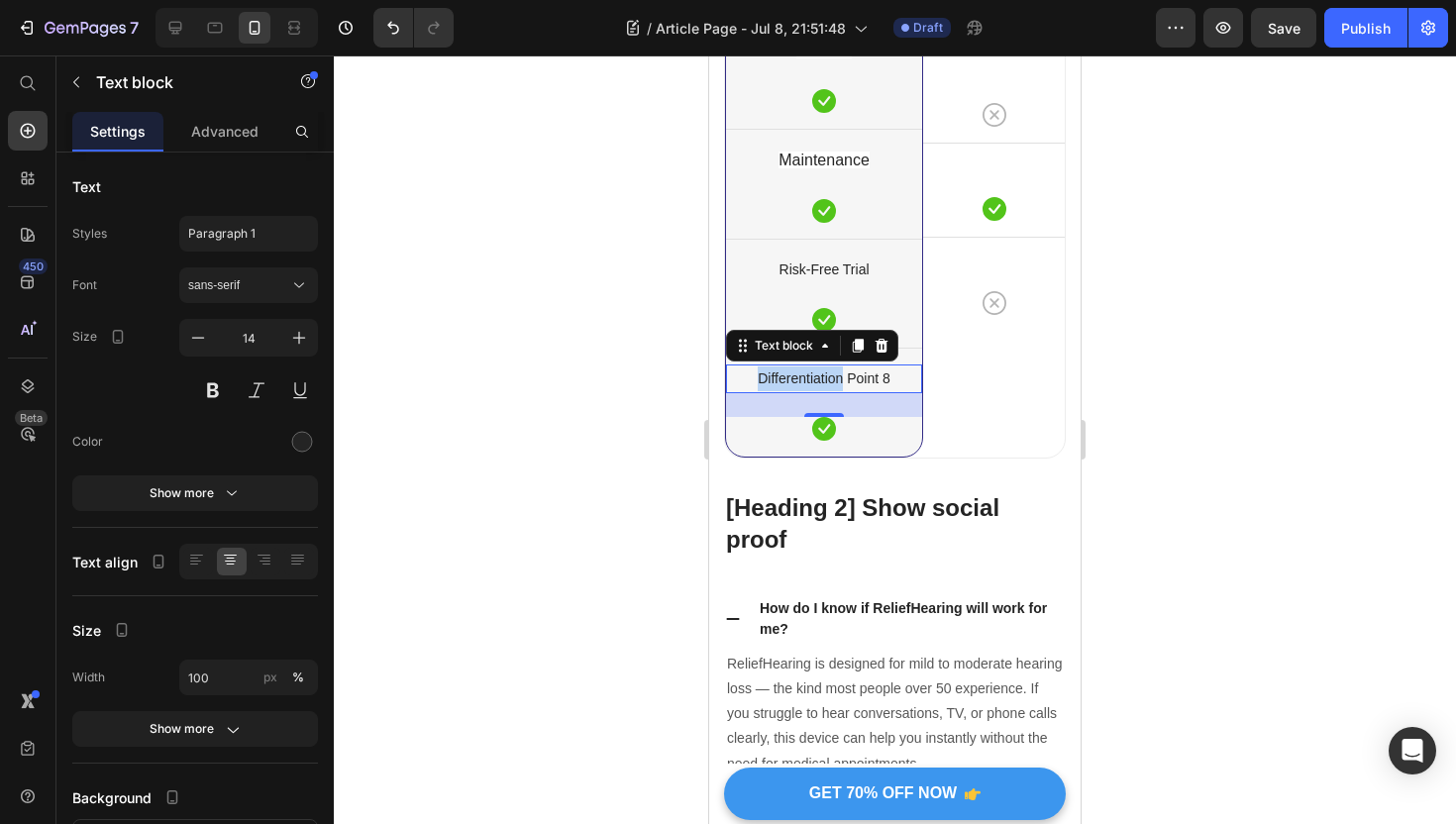click on "Differentiation Point 8" at bounding box center (824, 378) 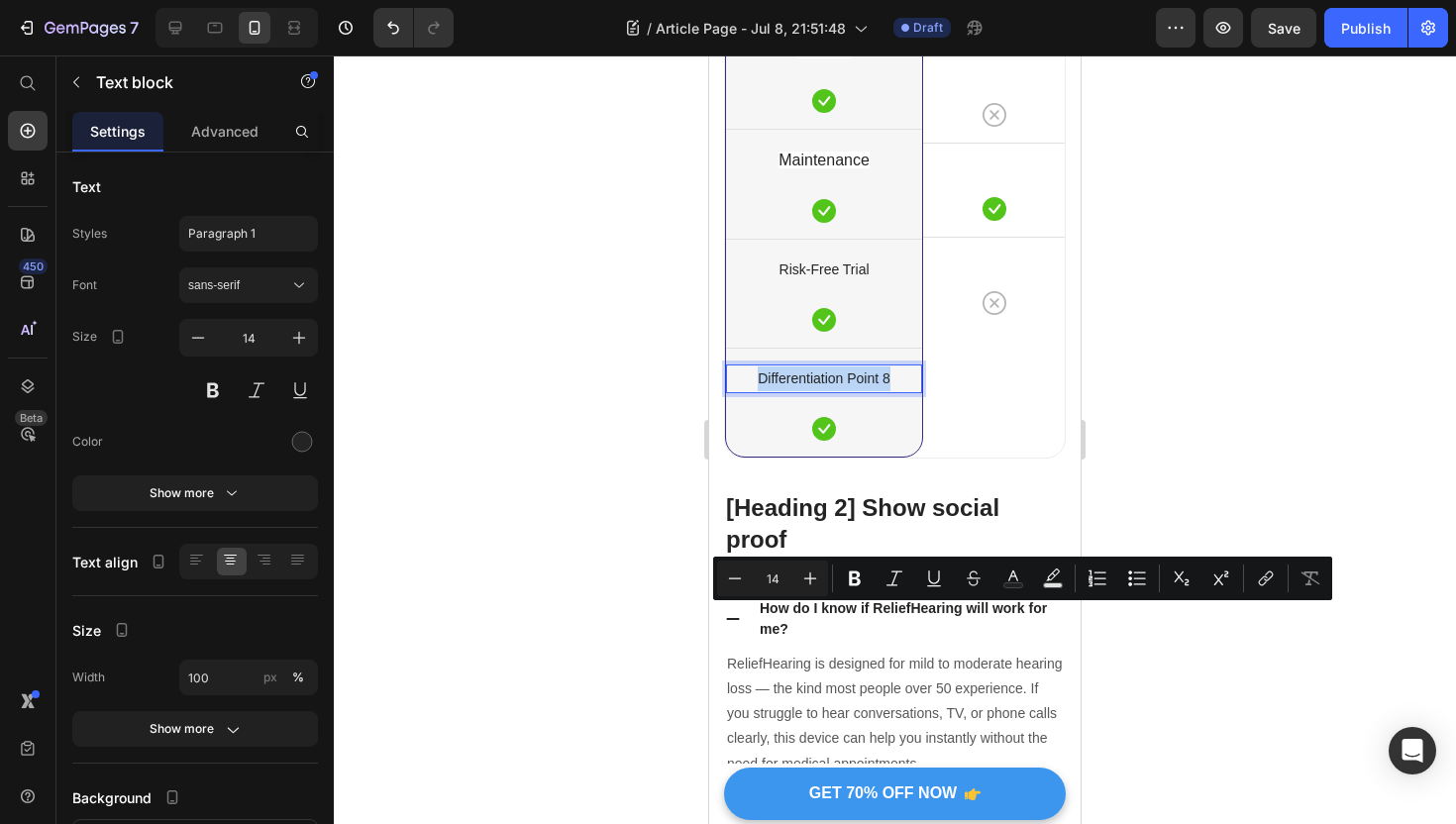 click on "Differentiation Point 8" at bounding box center [824, 378] 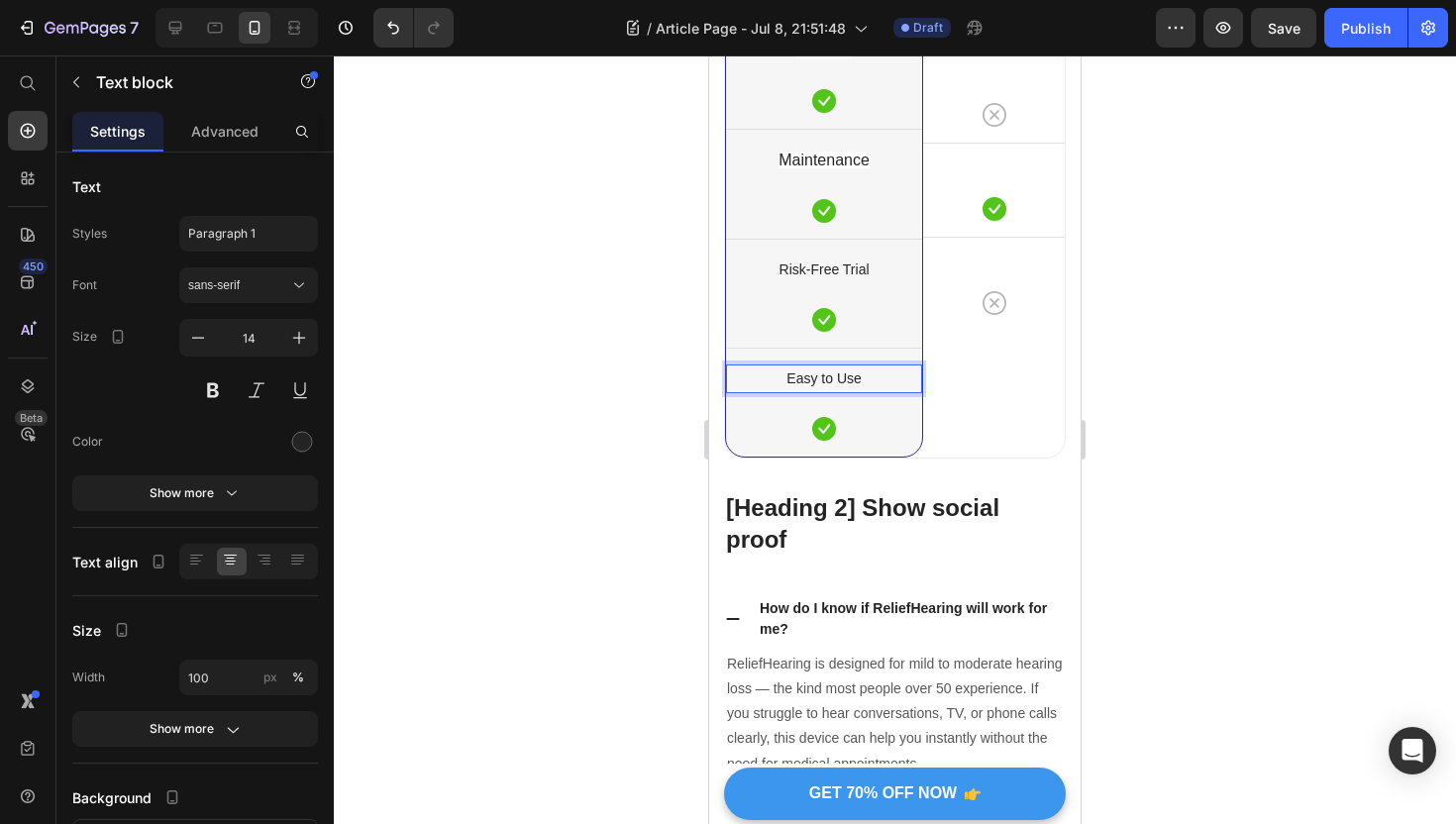 click on "Easy to Use" at bounding box center [824, 378] 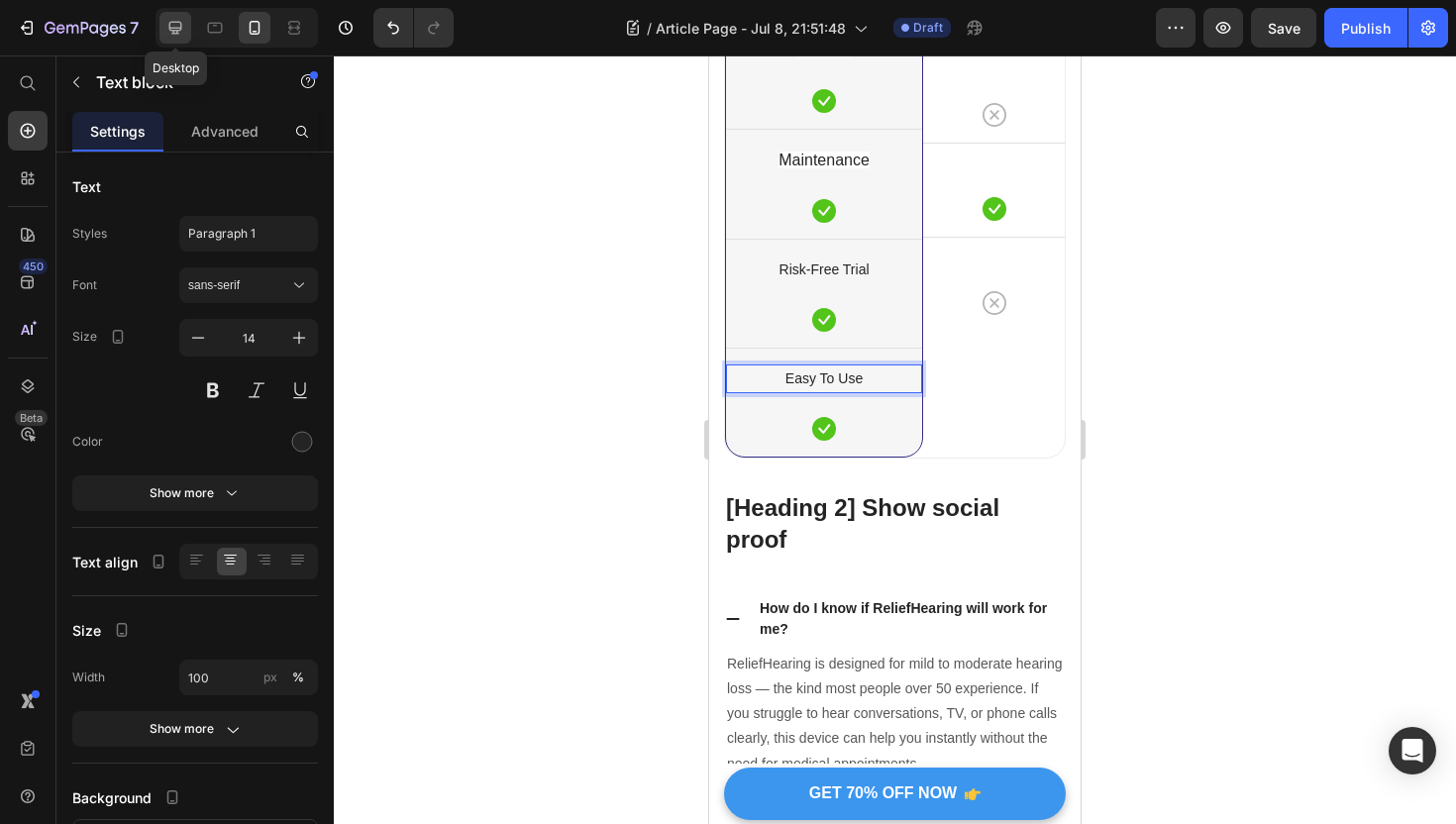 click 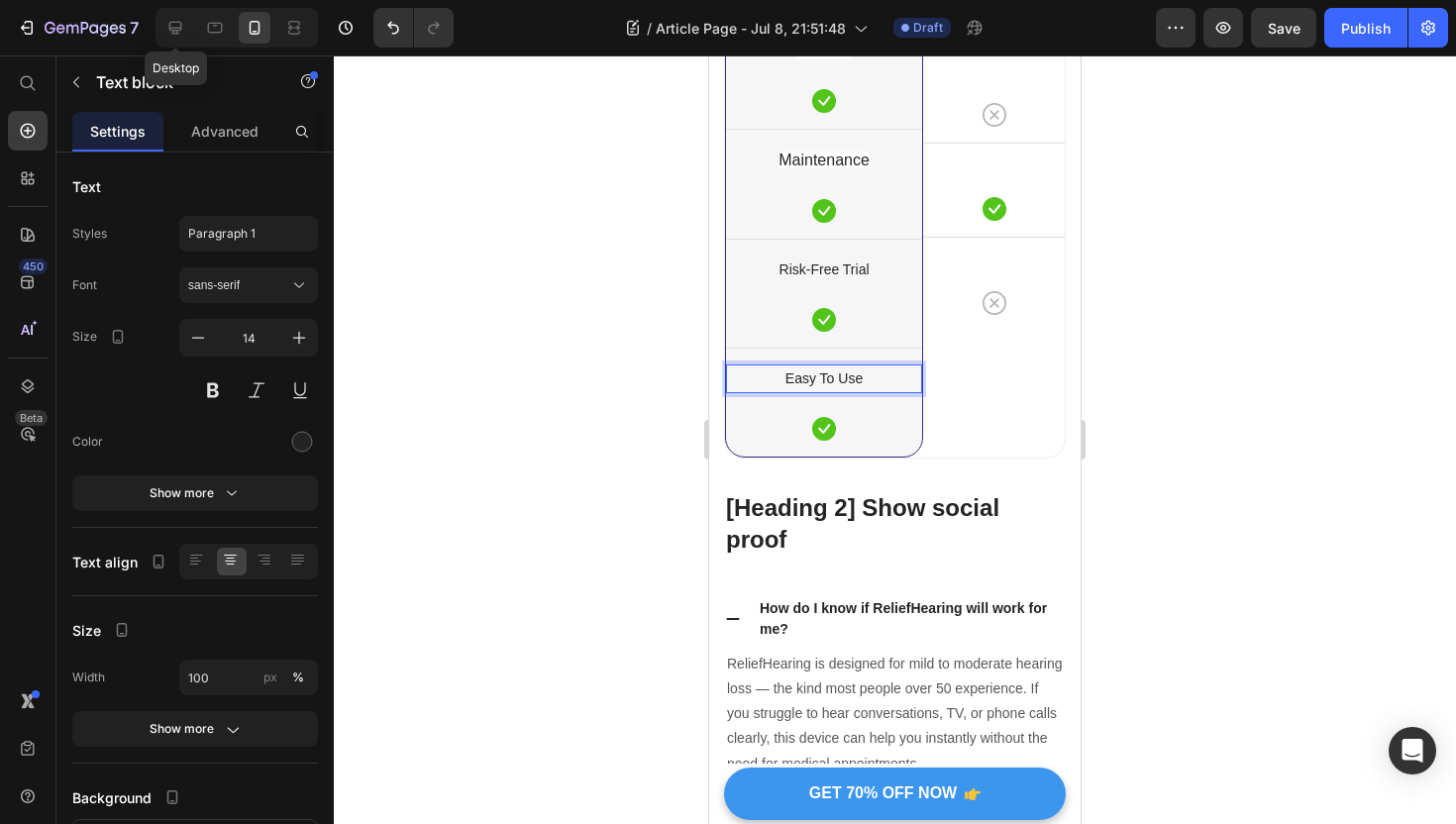 type on "16" 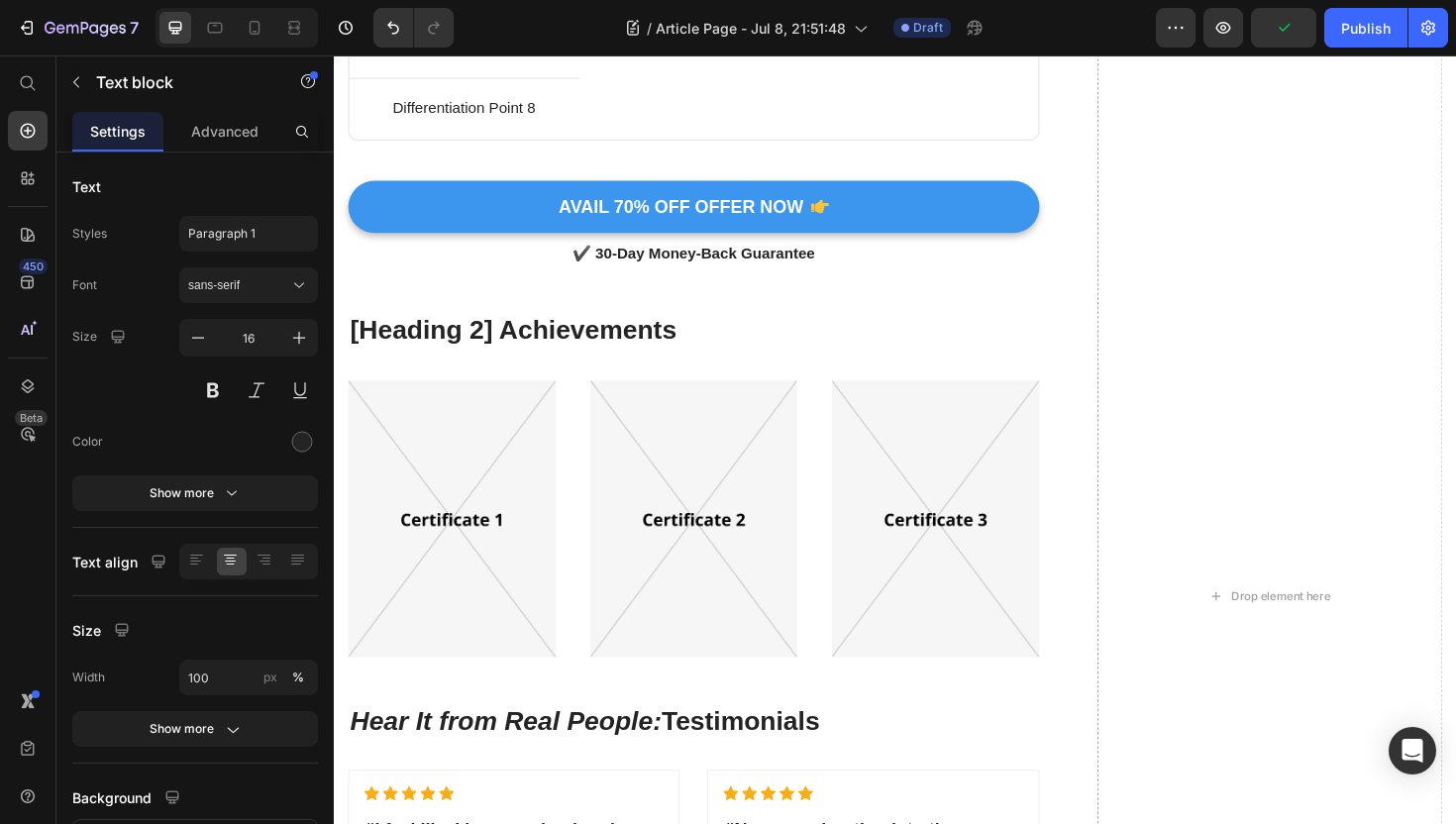 scroll, scrollTop: 8403, scrollLeft: 0, axis: vertical 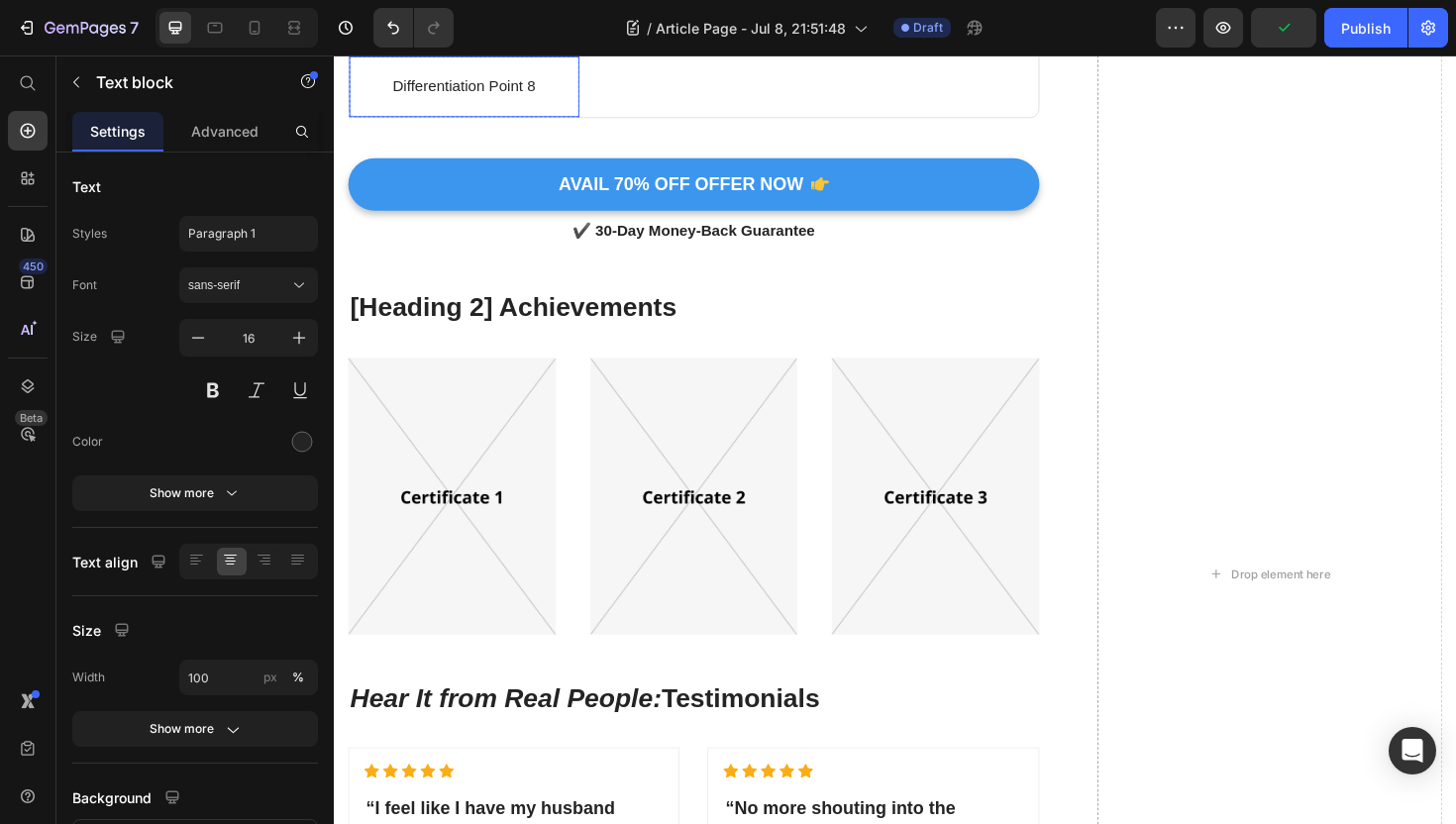 click on "Differentiation Point 8" at bounding box center [471, 88] 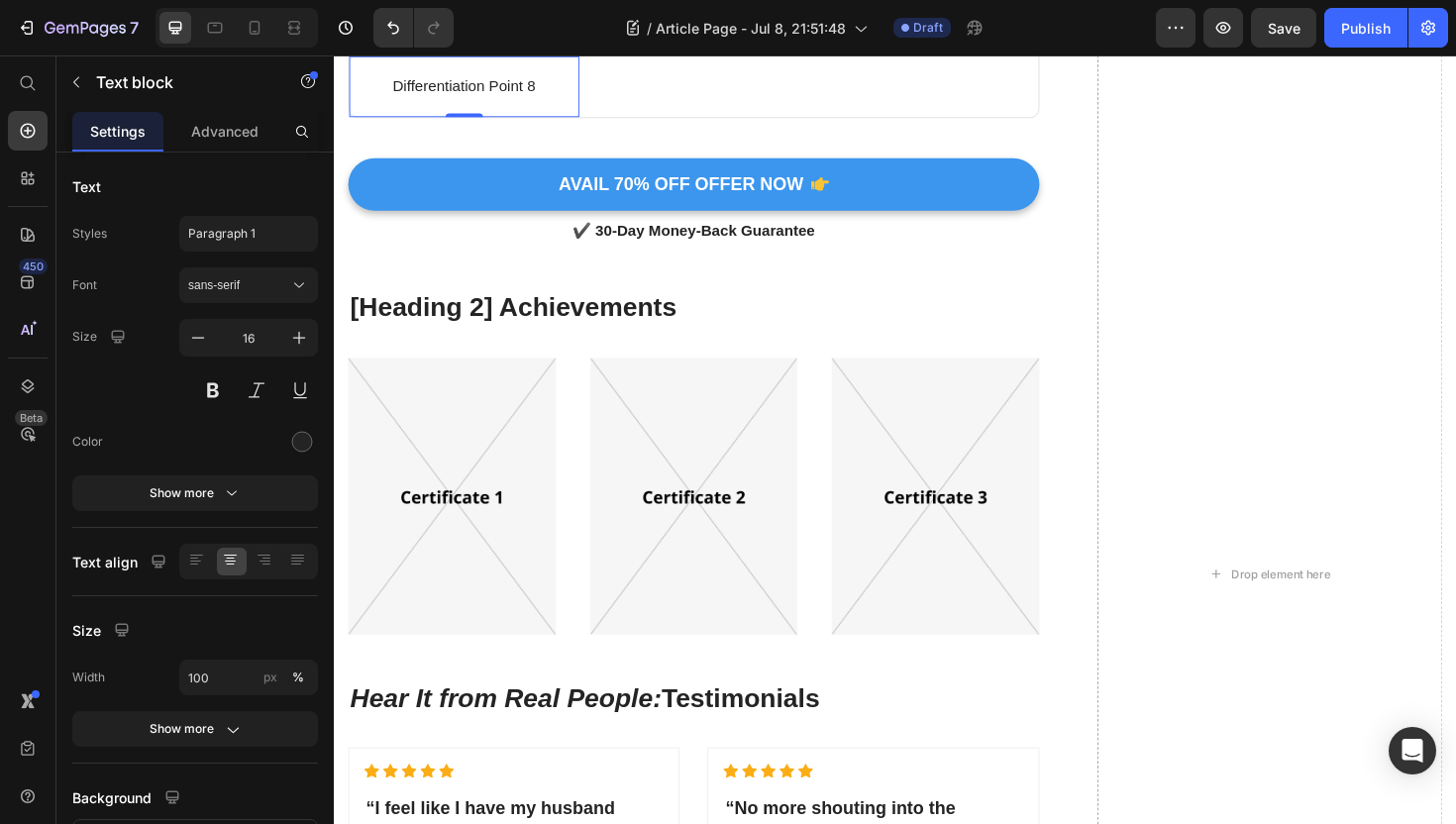 click on "Differentiation Point 8" at bounding box center [471, 88] 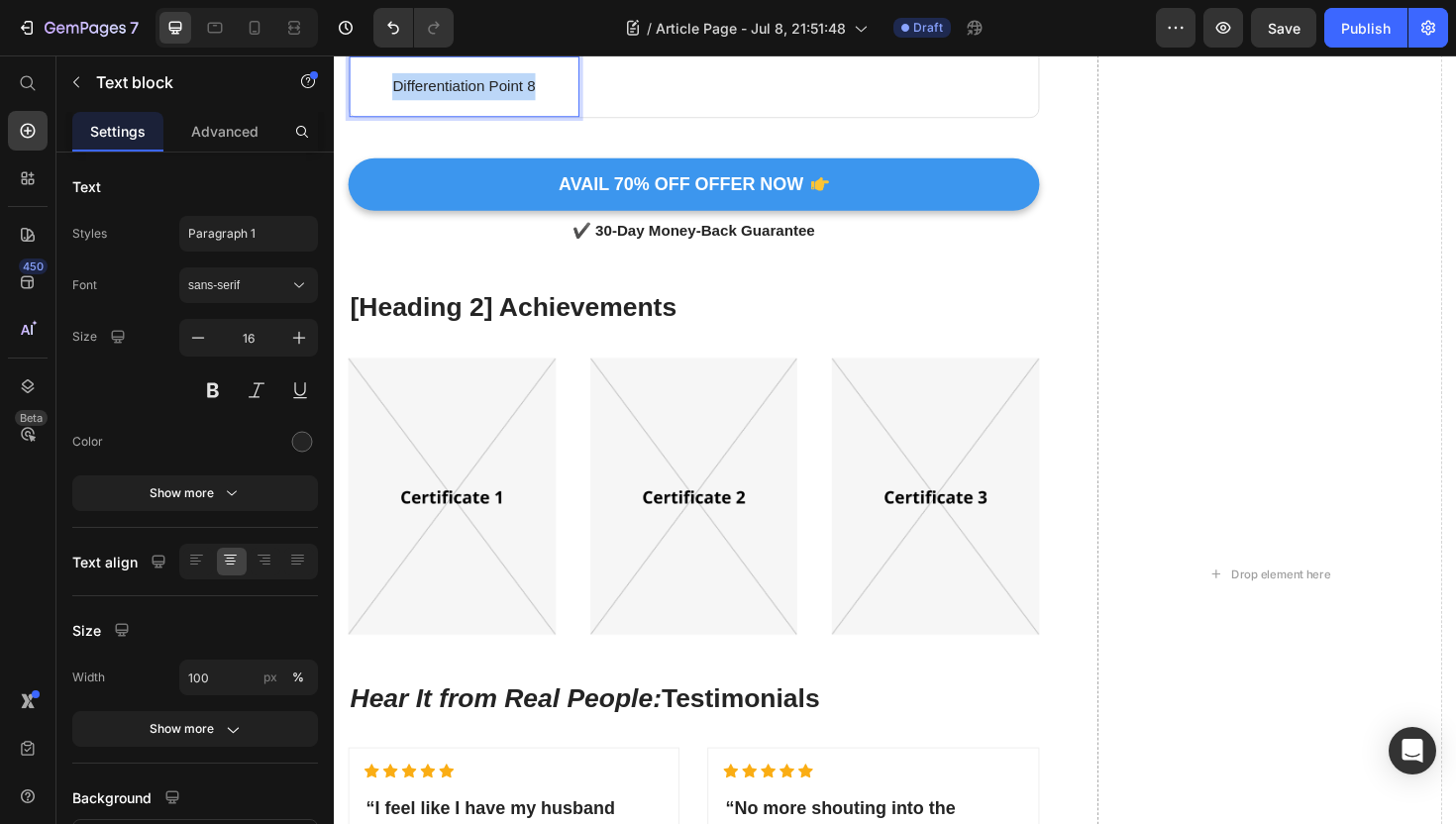 click on "Differentiation Point 8" at bounding box center [471, 88] 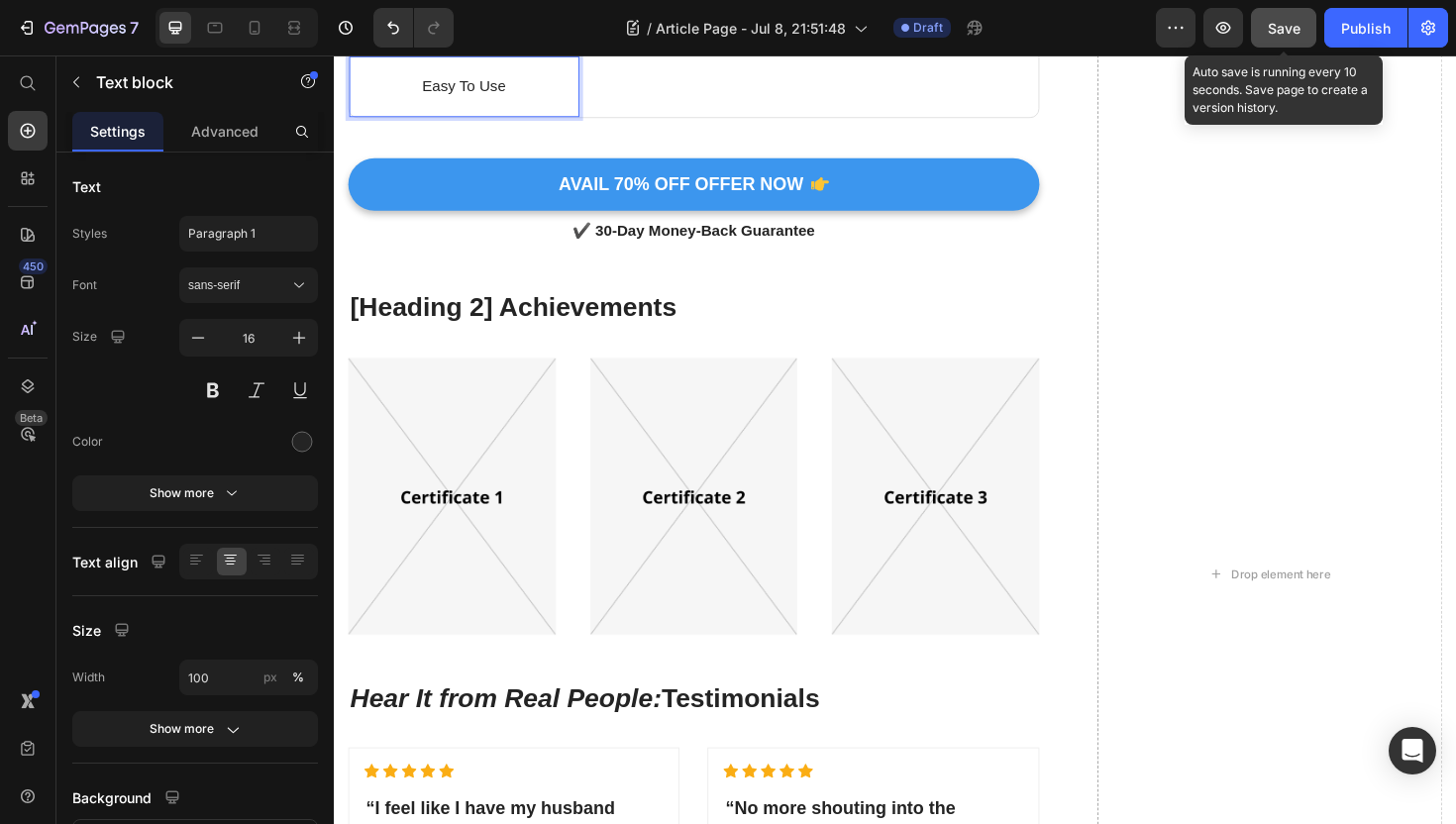 click on "Save" at bounding box center [1284, 28] 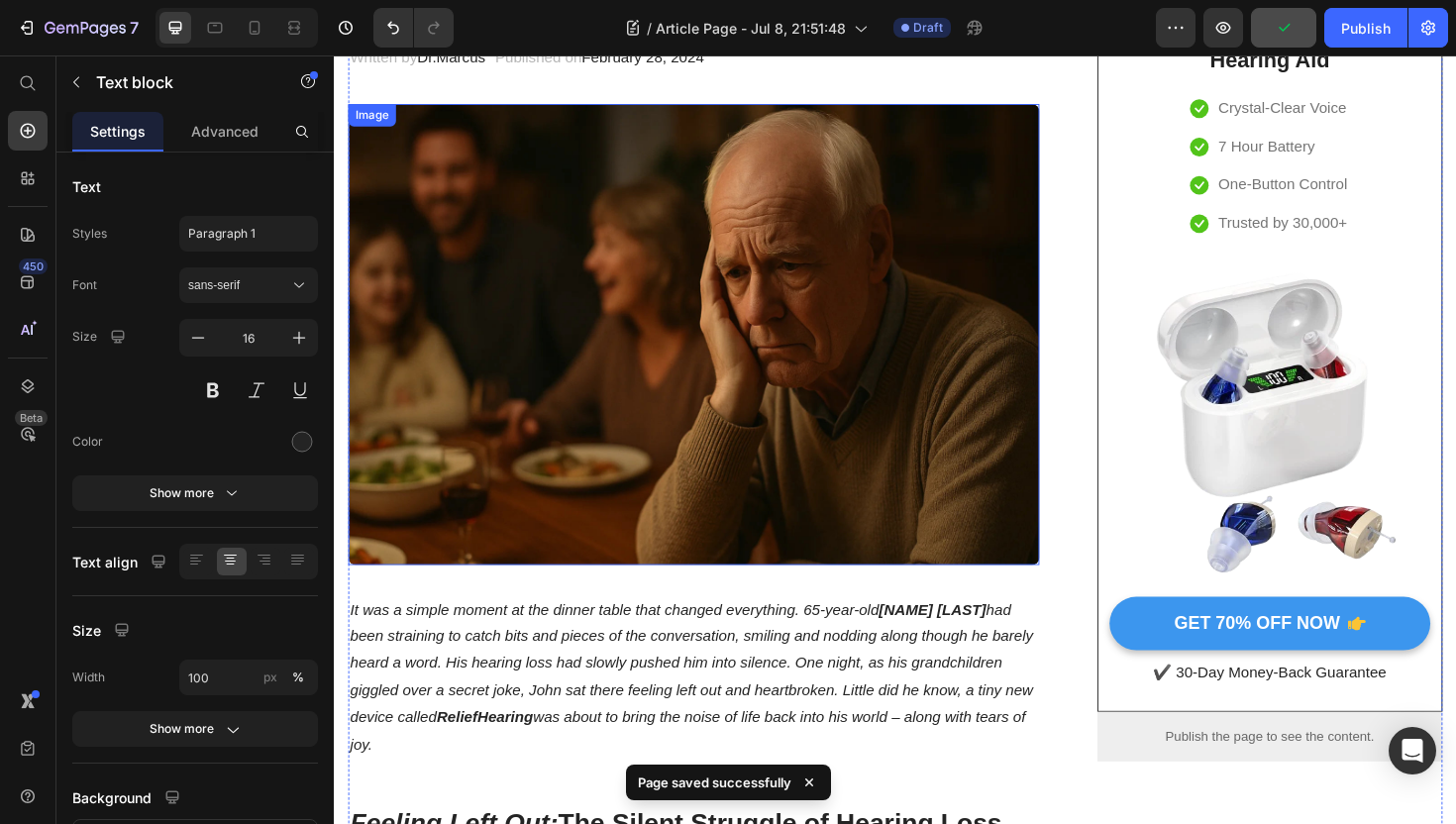scroll, scrollTop: 408, scrollLeft: 0, axis: vertical 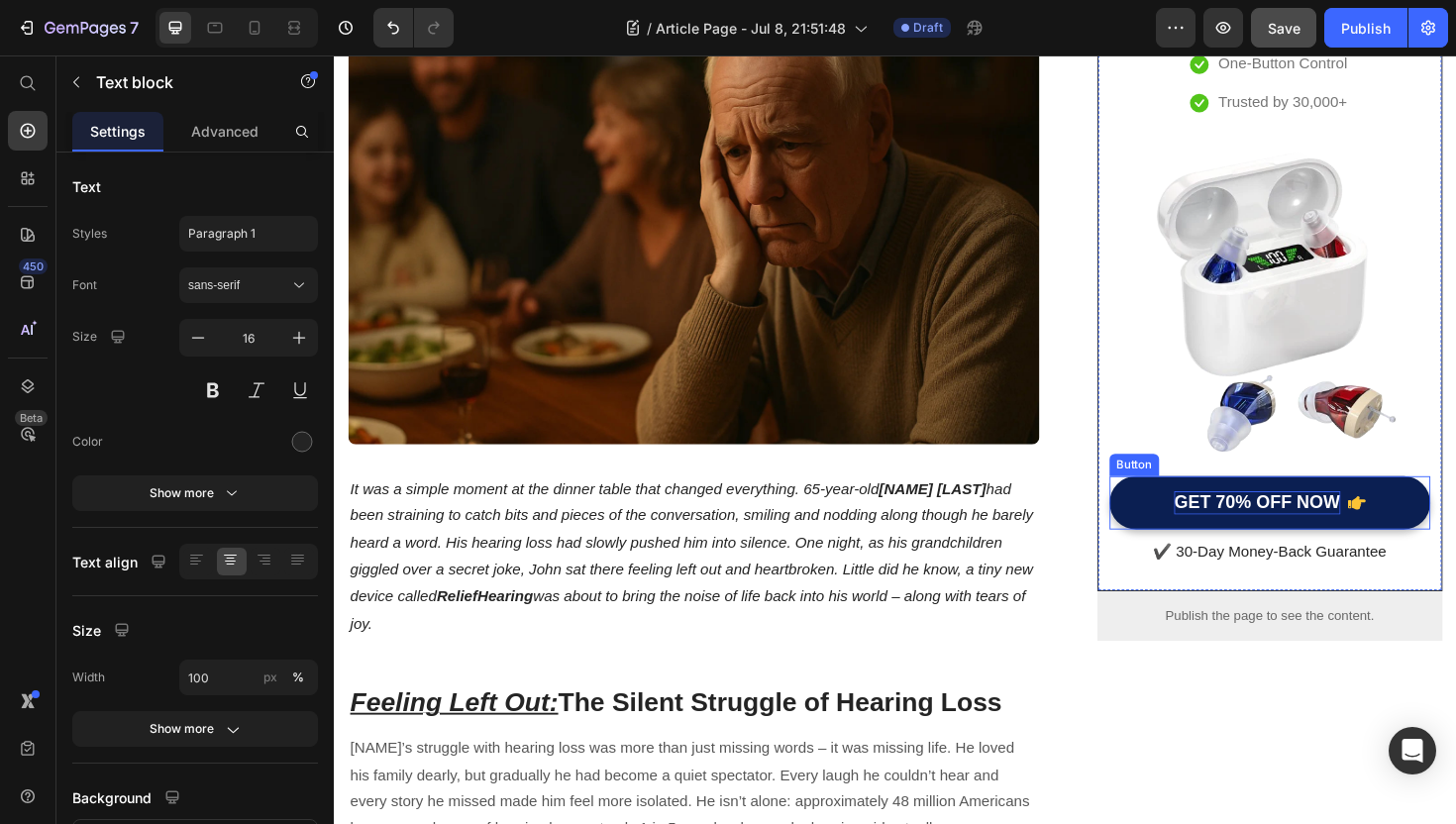 click on "GET 70% OFF NOW" at bounding box center (1310, 529) 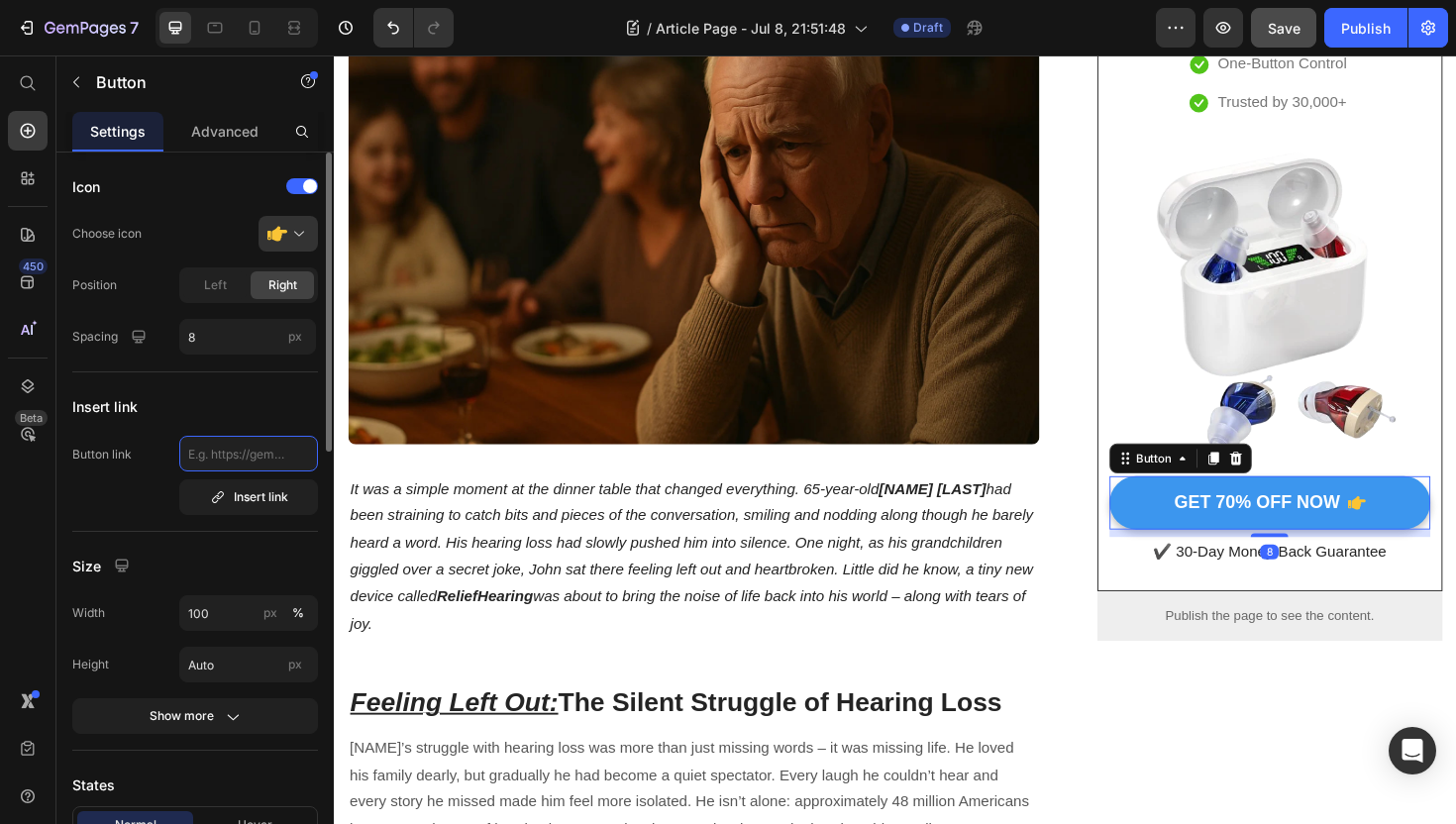 click 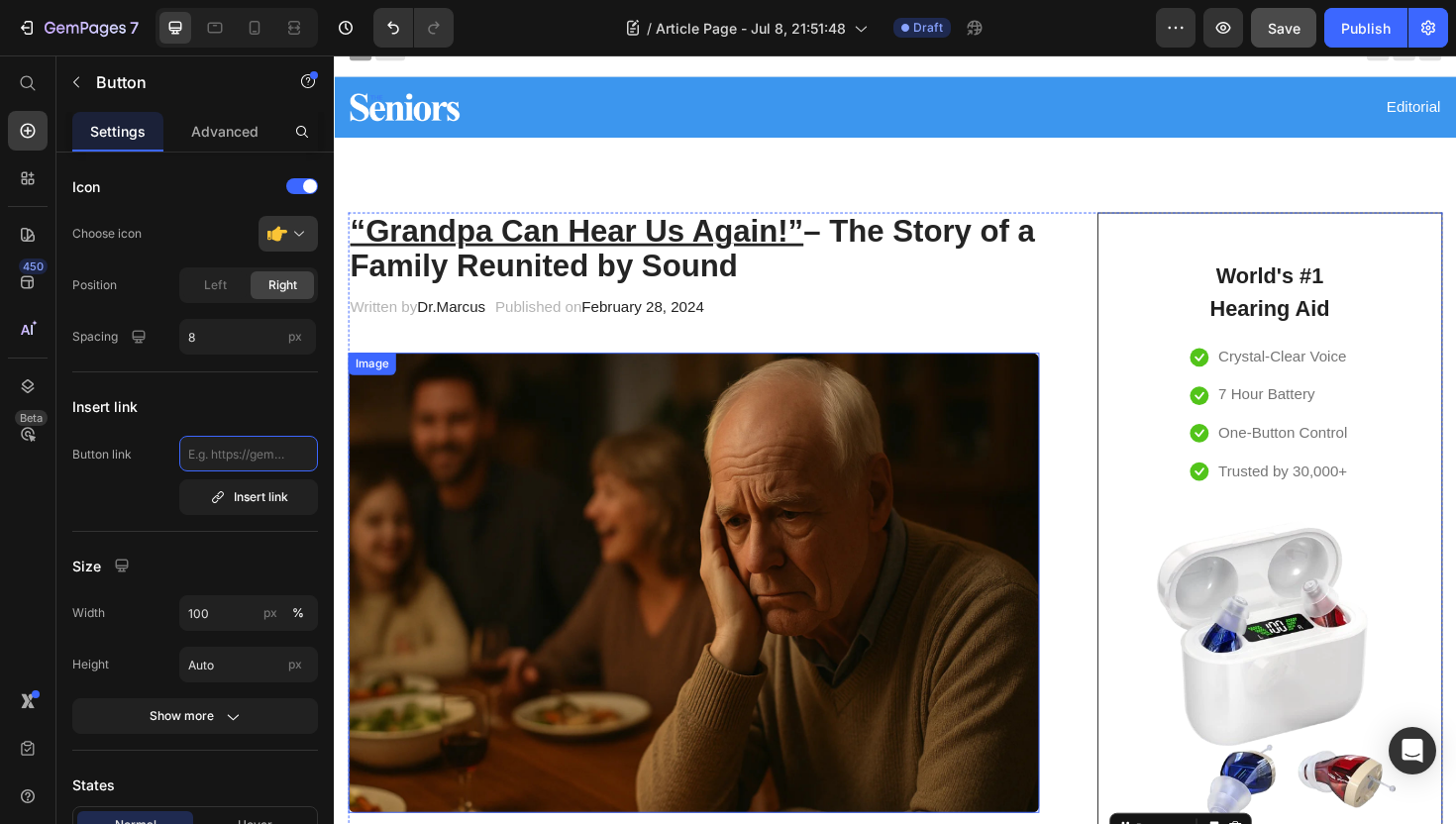 scroll, scrollTop: 0, scrollLeft: 0, axis: both 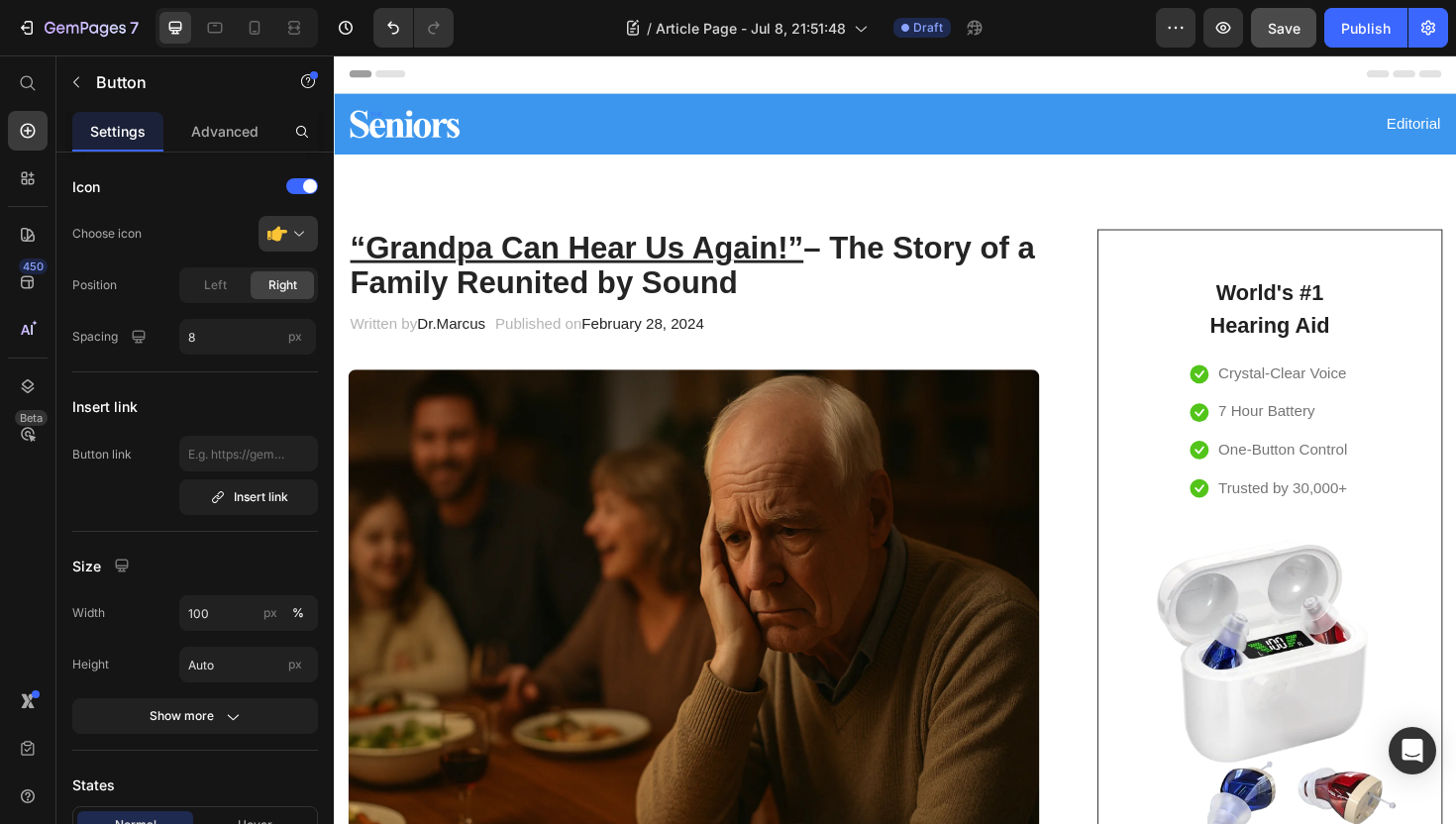 click on "Header" at bounding box center [928, 75] 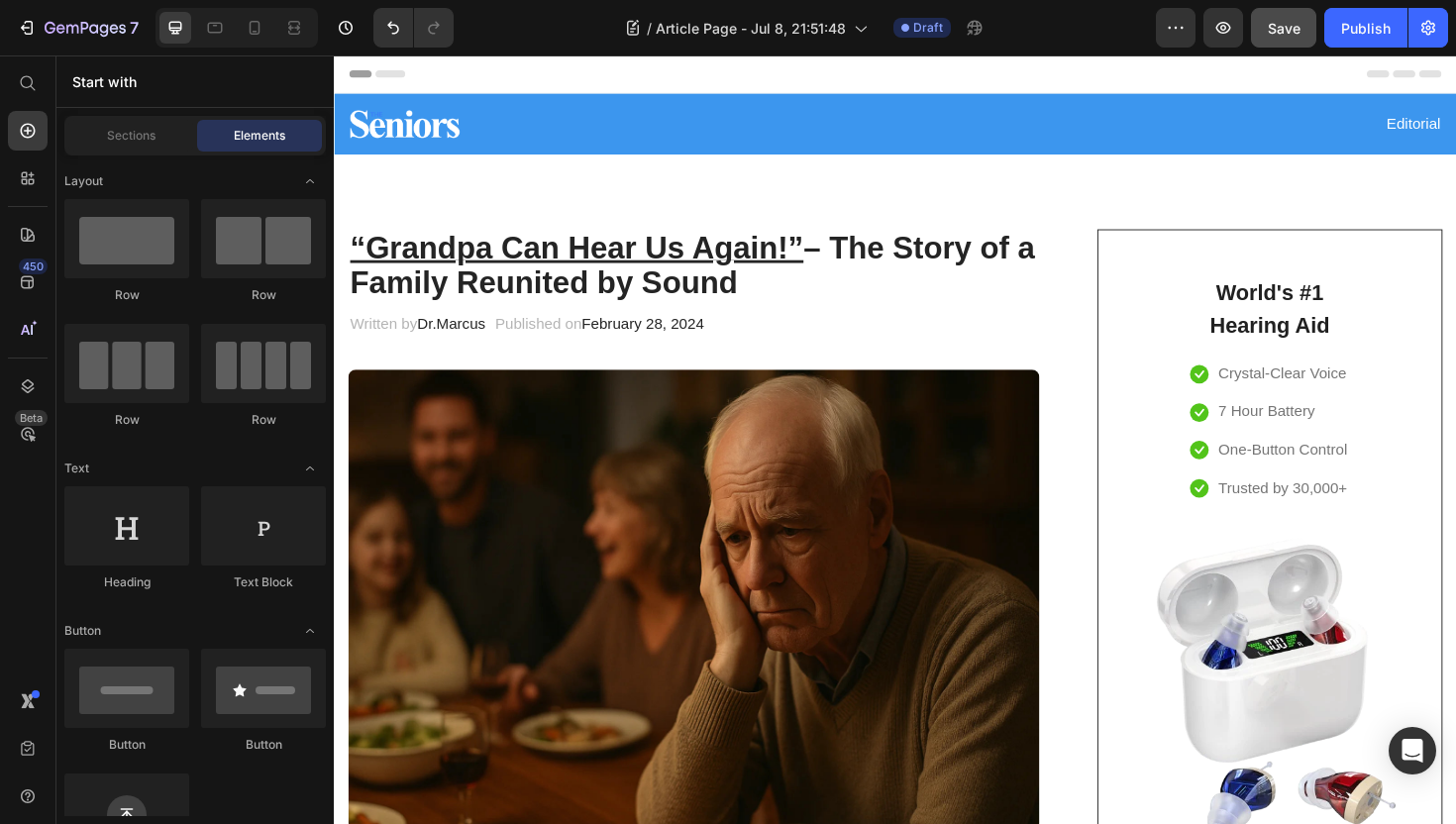 click on "Header" at bounding box center [379, 75] 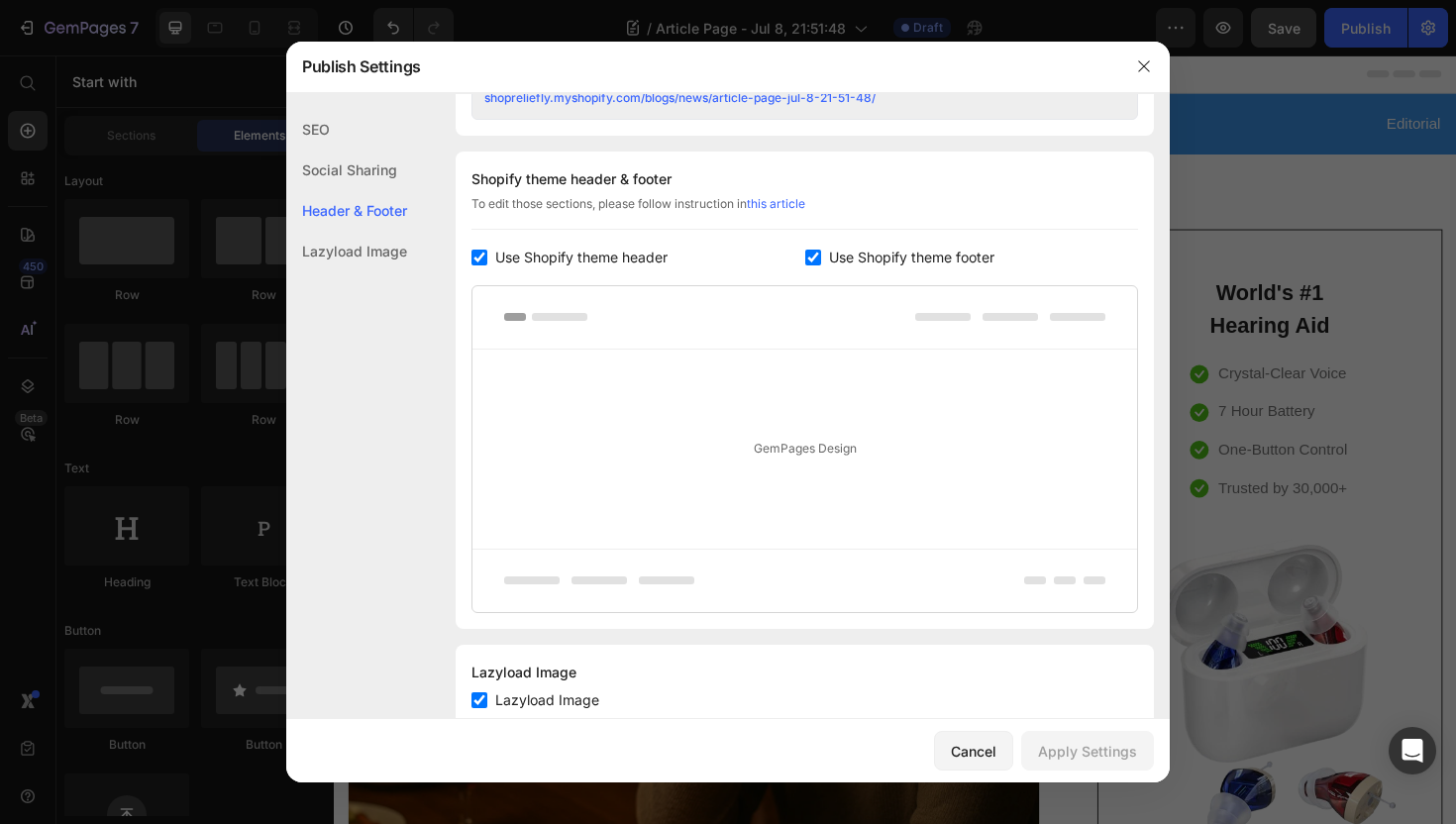 scroll, scrollTop: 928, scrollLeft: 0, axis: vertical 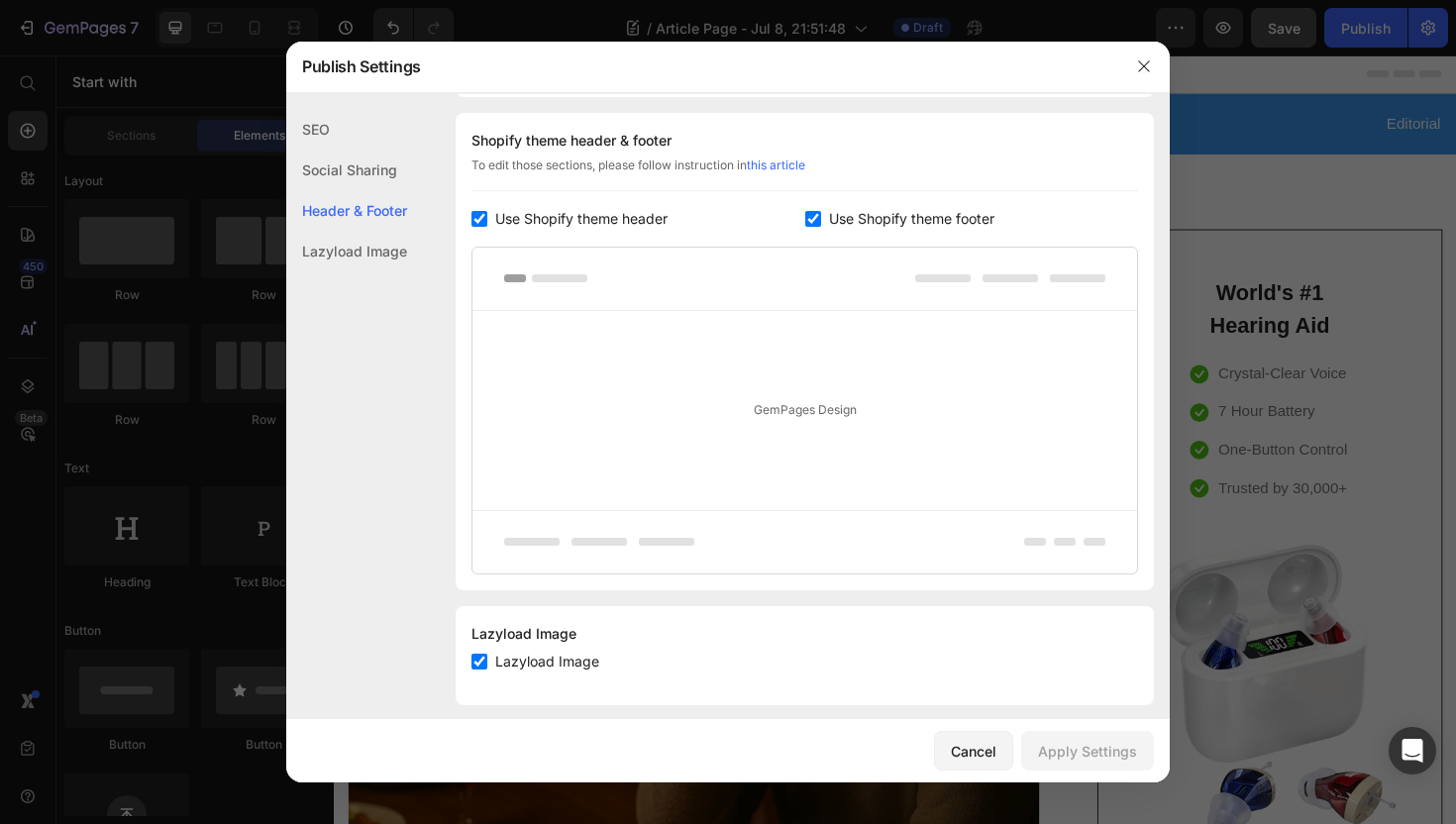 click at bounding box center (479, 219) 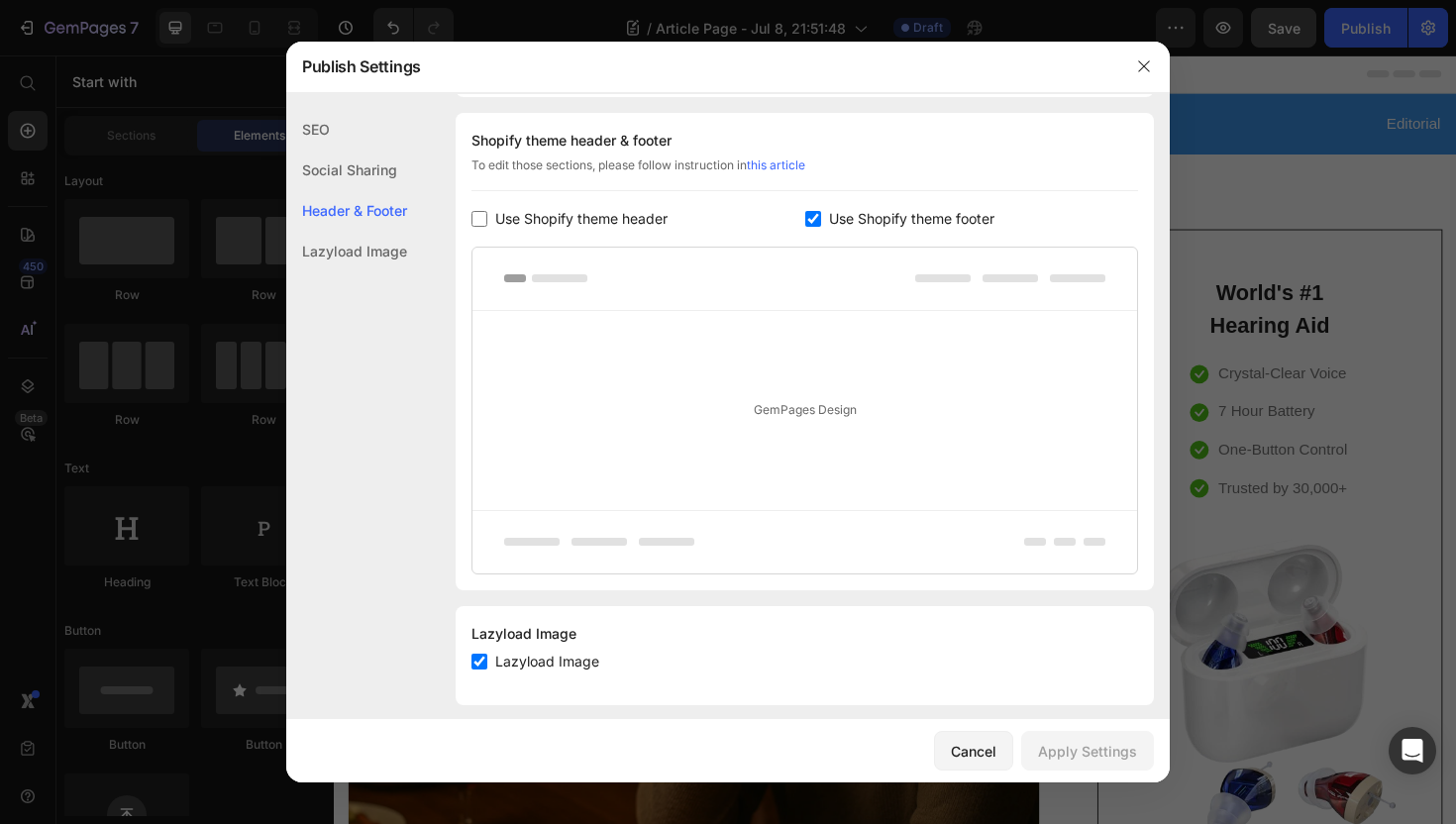 checkbox on "false" 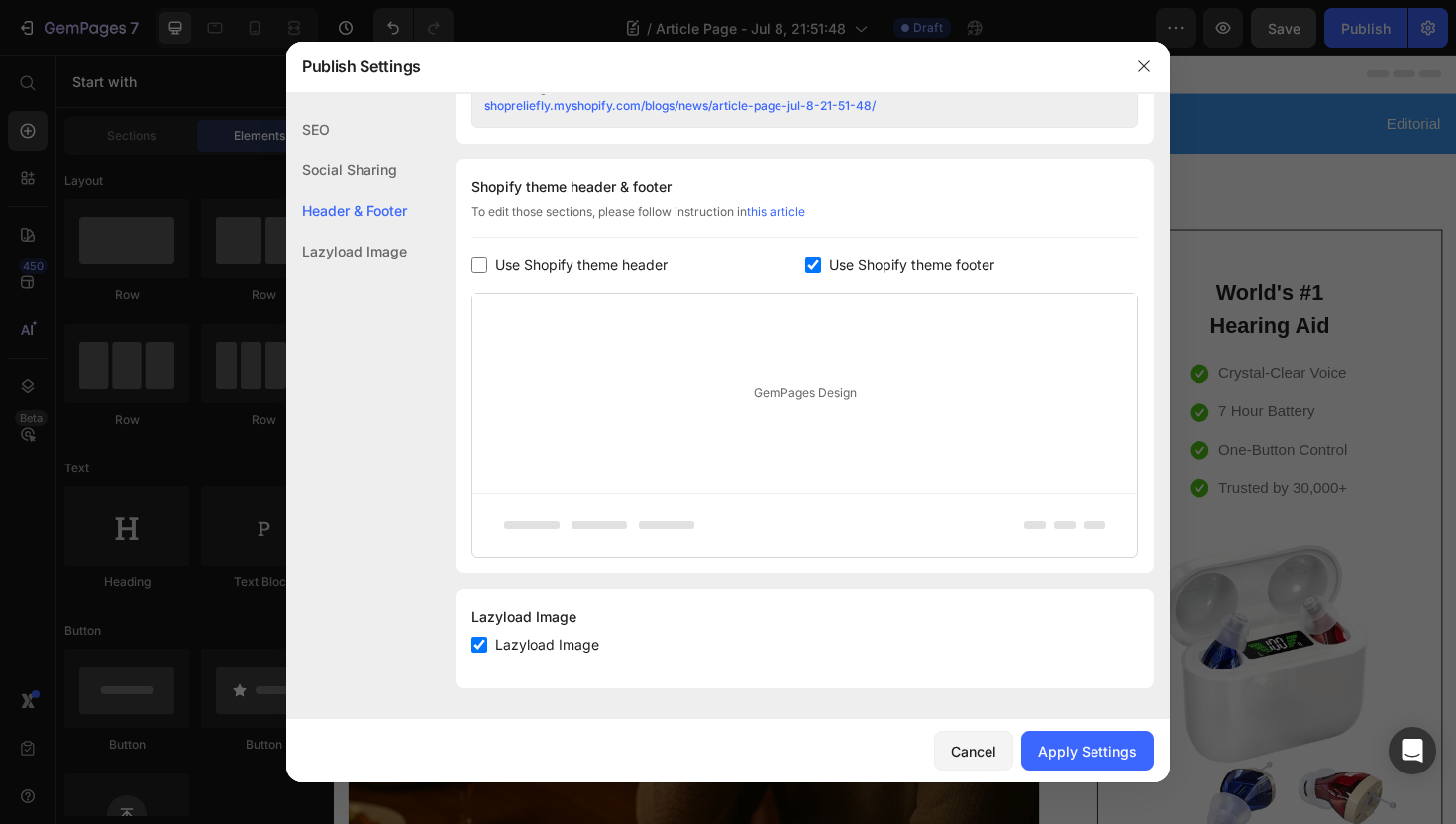 click at bounding box center [813, 265] 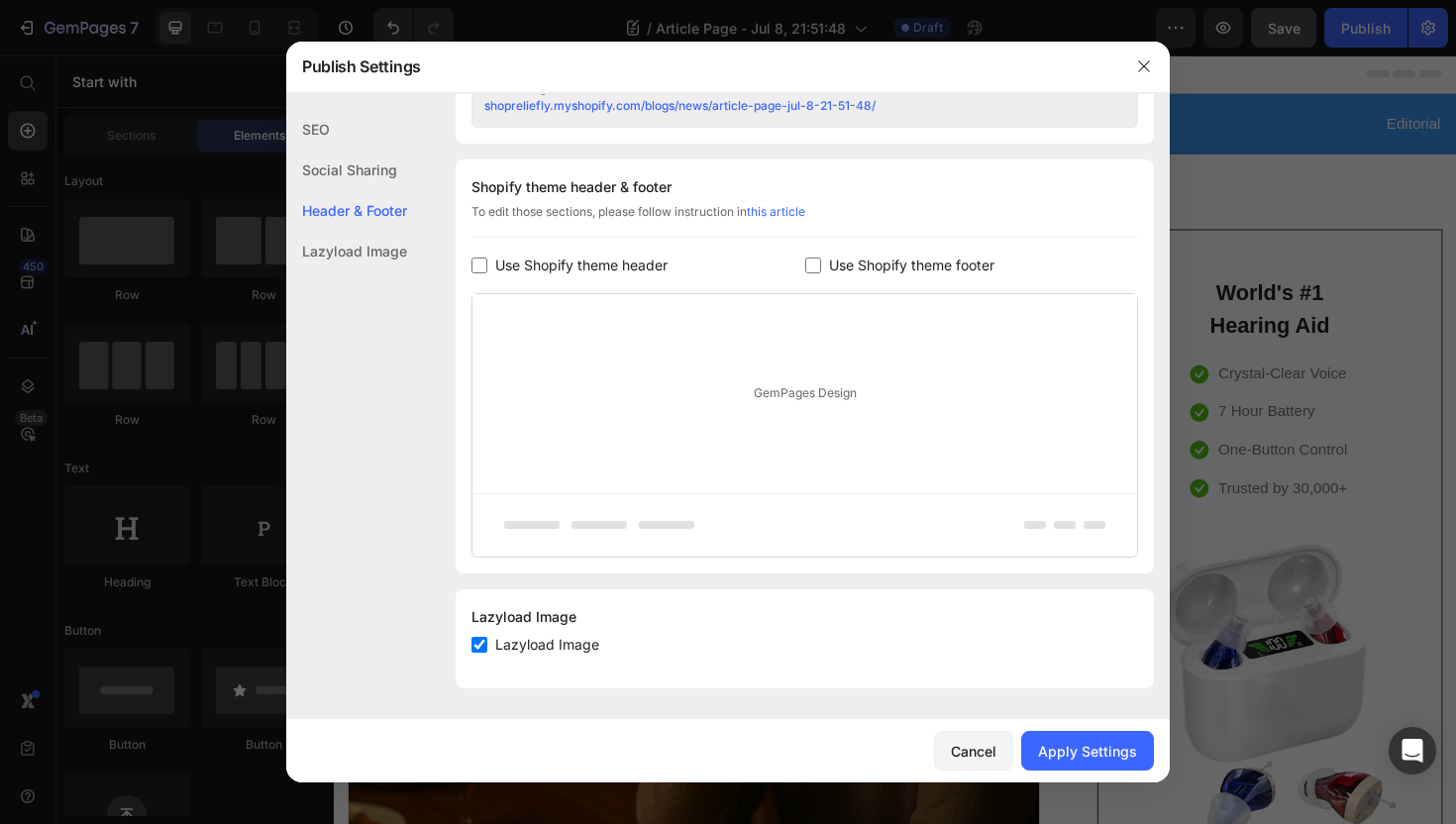checkbox on "false" 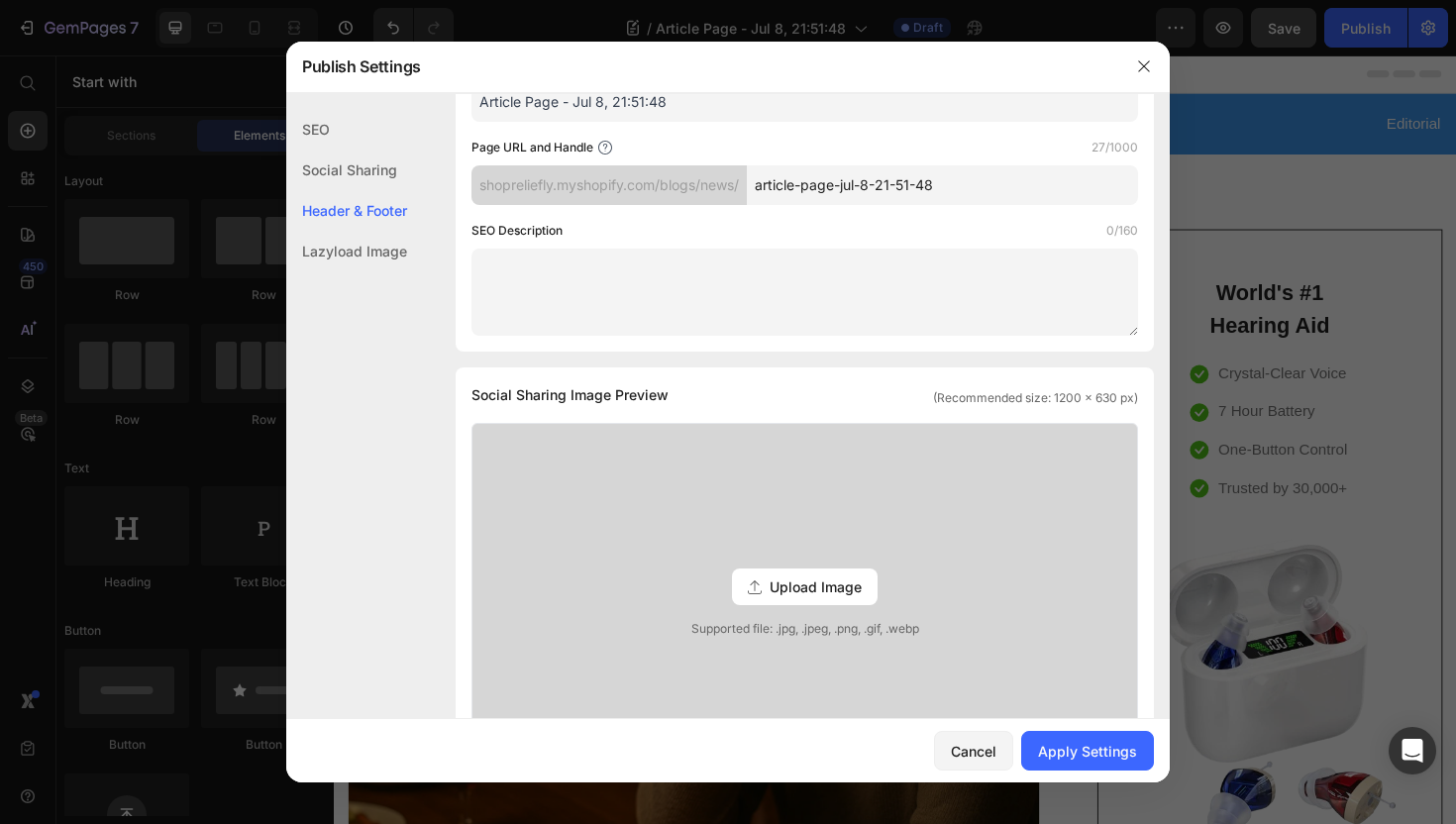 scroll, scrollTop: 0, scrollLeft: 0, axis: both 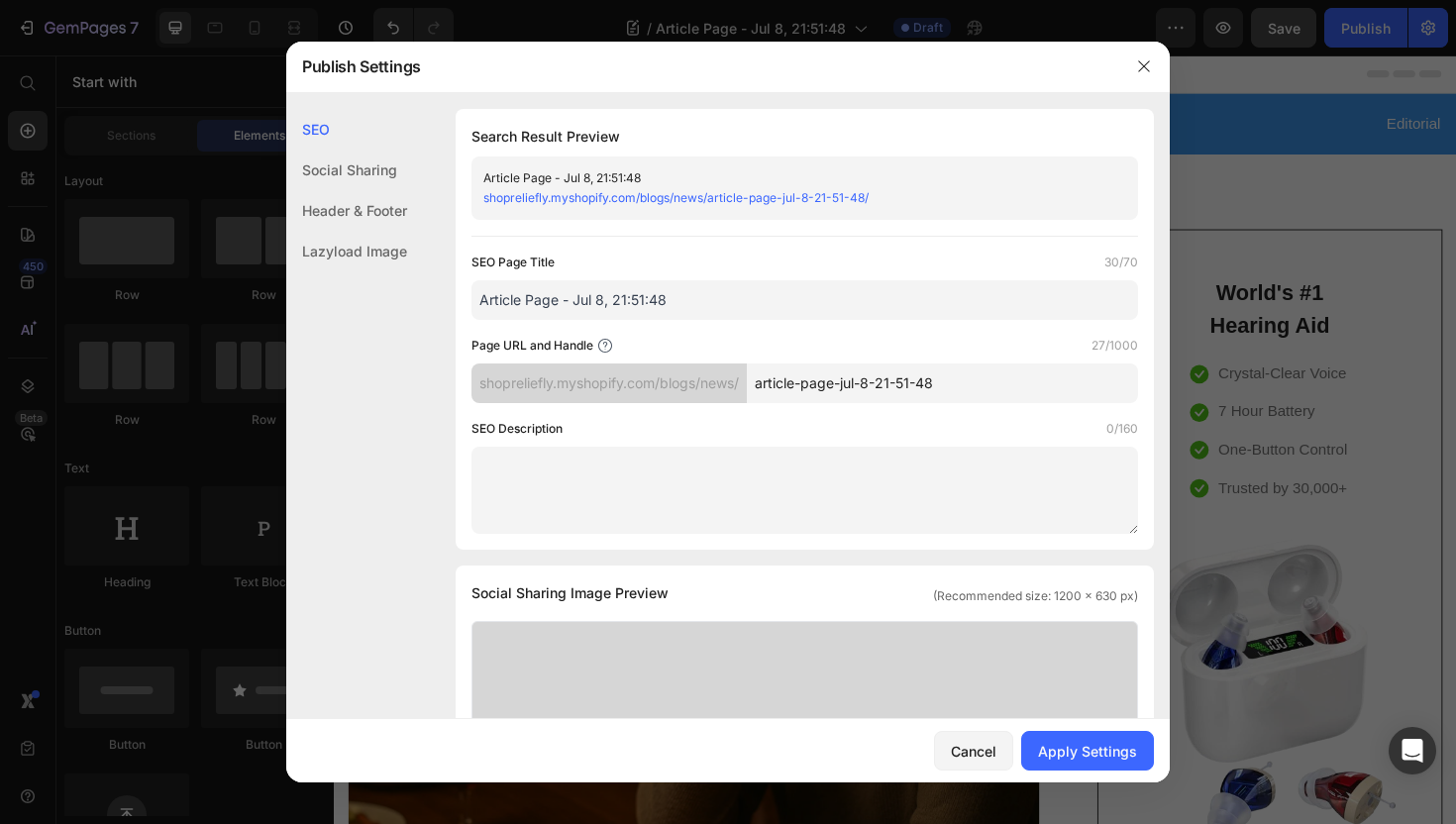 click on "Article Page - Jul 8, 21:51:48" at bounding box center (804, 300) 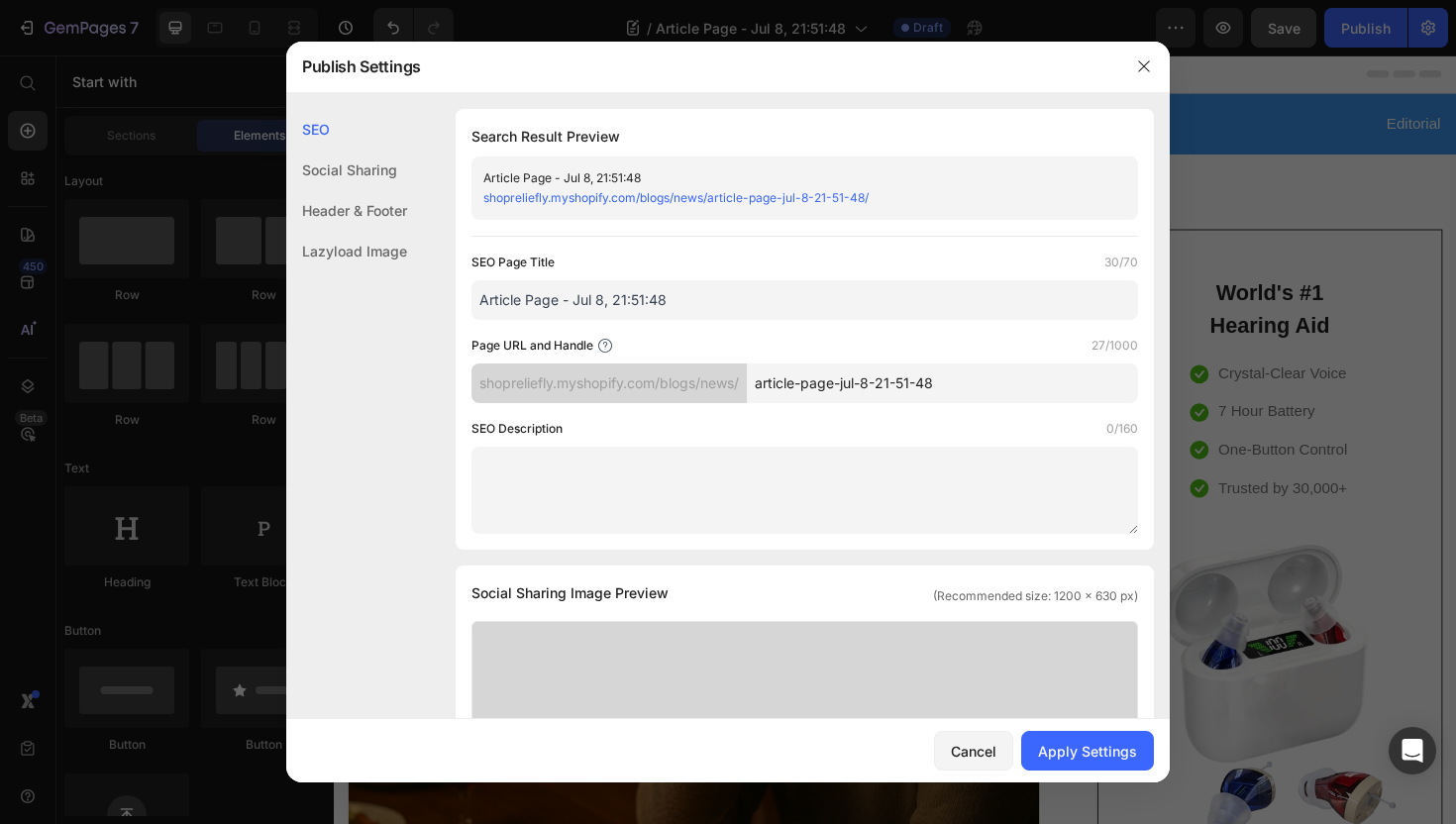 drag, startPoint x: 556, startPoint y: 301, endPoint x: 338, endPoint y: 265, distance: 220.952 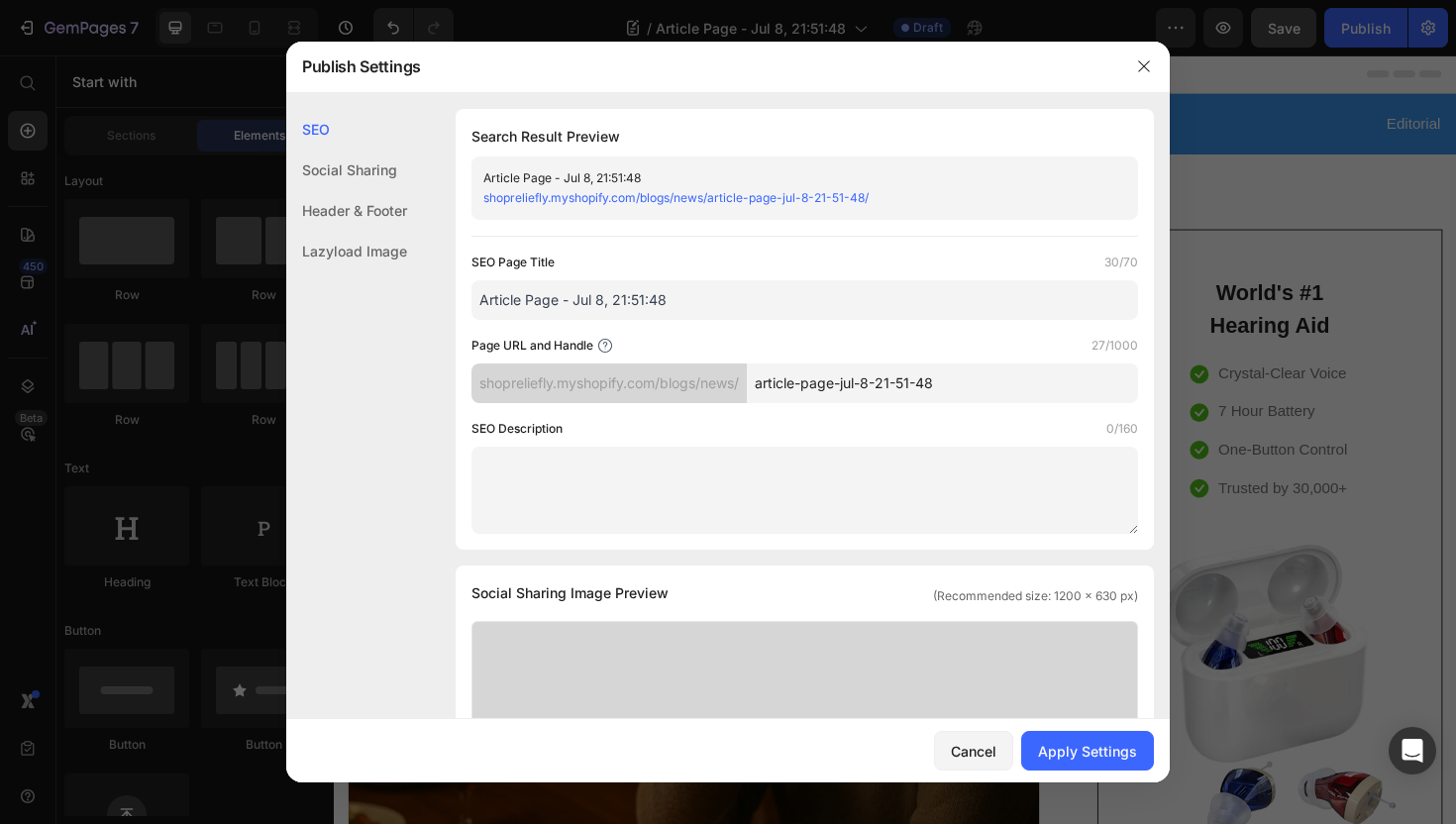 click on "SEO Social Sharing Header & Footer Lazyload Image SEO Search Result Preview Article Page - Jul 8, 21:51:48 shopreliefly.myshopify.com/blogs/news/article-page-jul-8-21-51-48/ SEO Page Title  30/70  Article Page - Jul 8, 21:51:48  Page URL and Handle  27/1000  shopreliefly.myshopify.com/blogs/news/ article-page-jul-8-21-51-48  SEO Description  0/160  Social Sharing Social Sharing Image Preview (Recommended size: 1200 x 630 px) Upload Image  Supported file: .jpg, .jpeg, .png, .gif, .webp  Article Page - Jul 8, 21:51:48 shopreliefly.myshopify.com/blogs/news/article-page-jul-8-21-51-48/ Header & Footer Shopify theme header & footer  To edit those sections, please follow instruction in  this article Use Shopify theme header Use Shopify theme footer GemPages Design Lazyload Image Lazyload Image Lazyload Image" at bounding box center [728, 815] 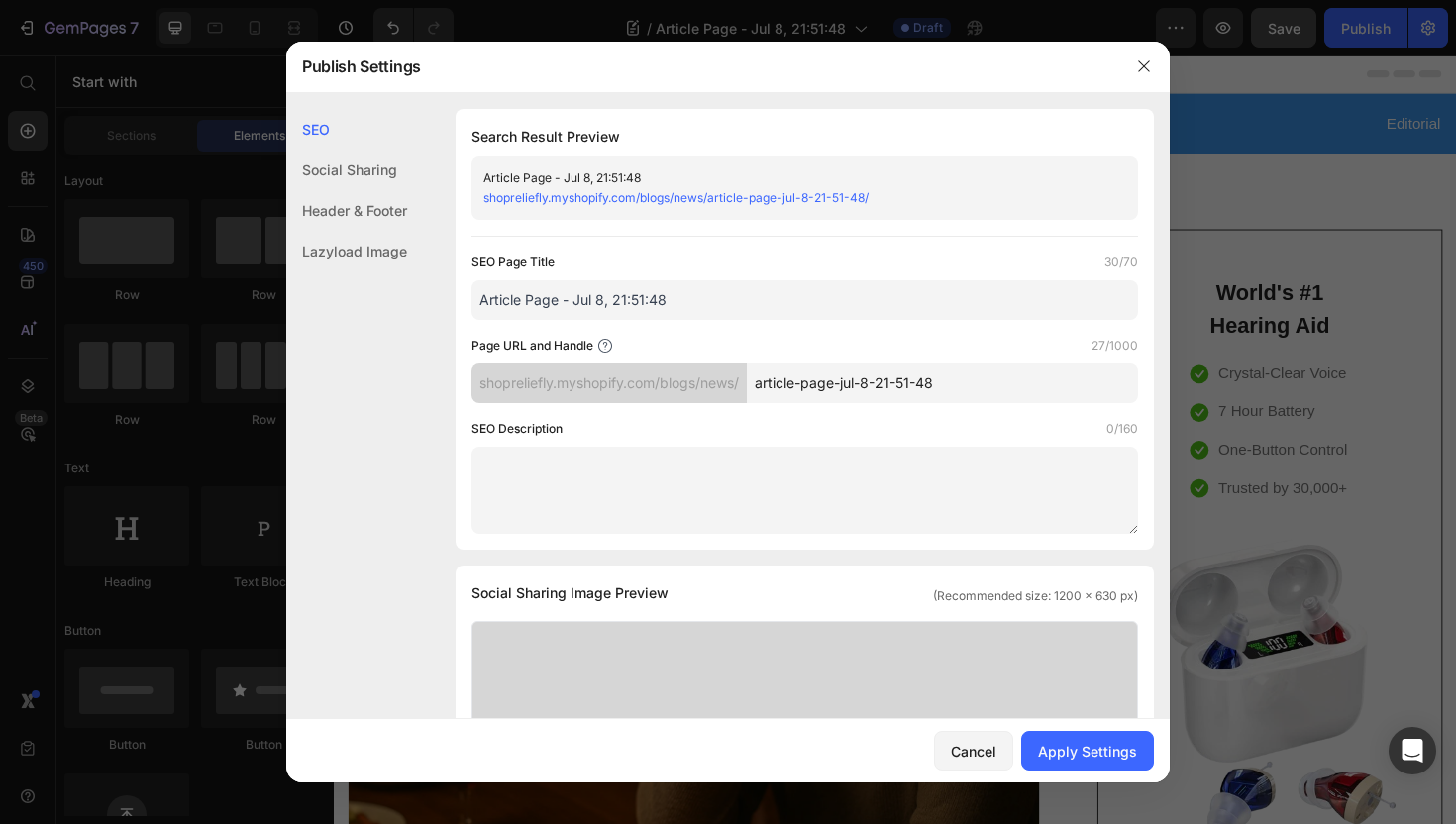paste on "The Story of a Family Reunited by Sound" 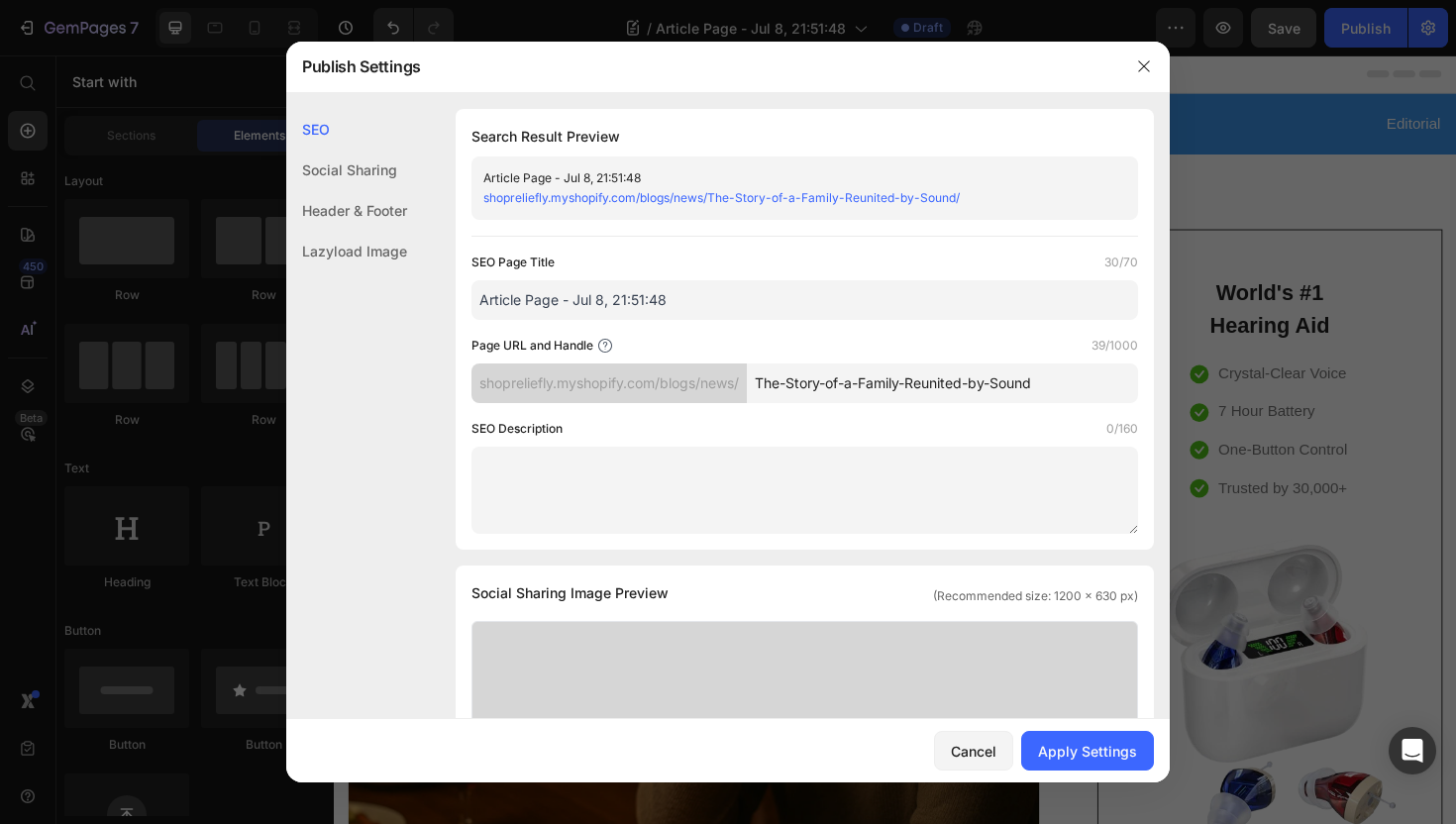 type on "The-Story-of-a-Family-Reunited-by-Sound" 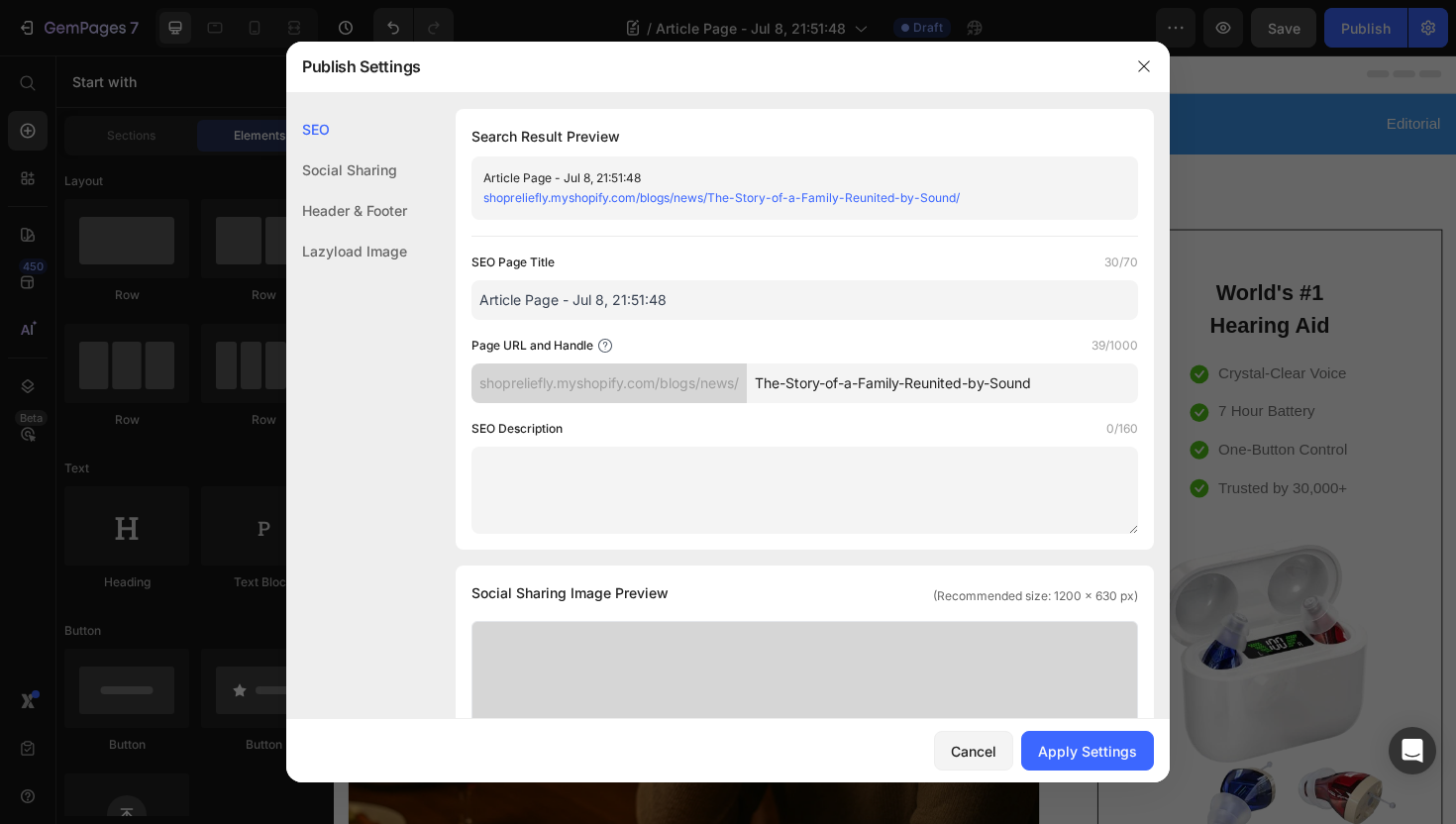 click on "Article Page - Jul 8, 21:51:48" at bounding box center [804, 300] 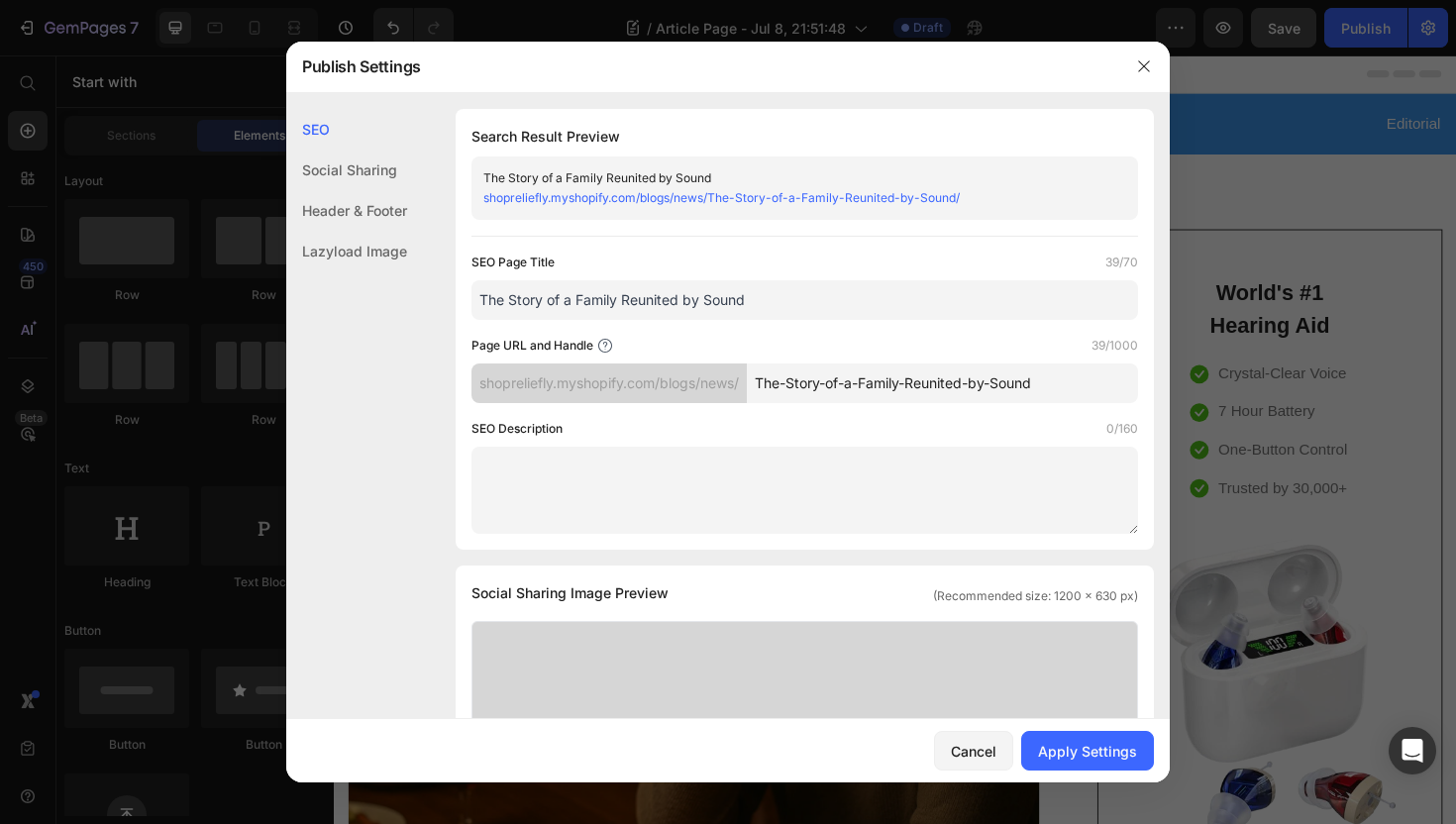 click on "The Story of a Family Reunited by Sound" at bounding box center (804, 300) 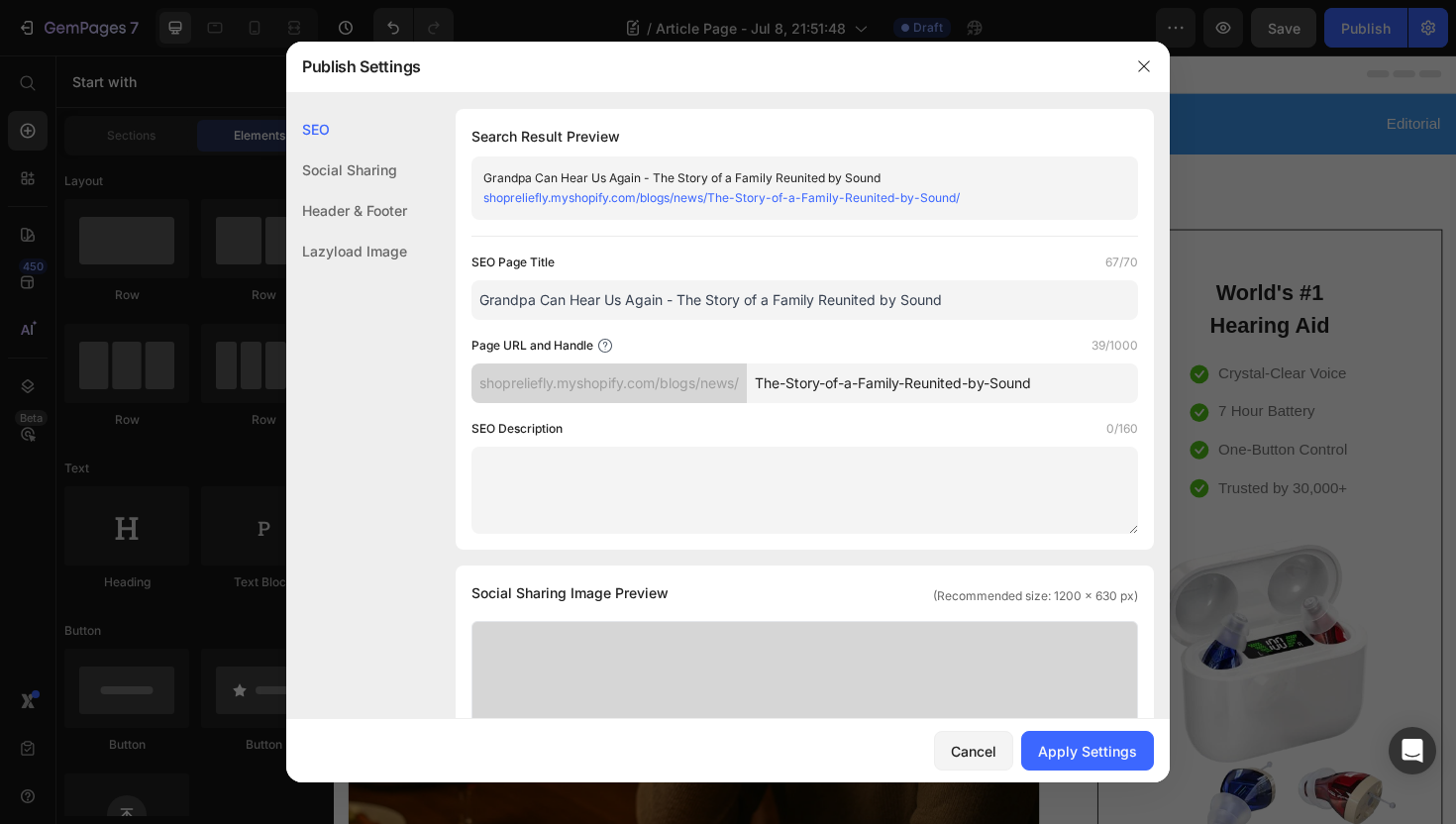 type on "Grandpa Can Hear Us Again - The Story of a Family Reunited by Sound" 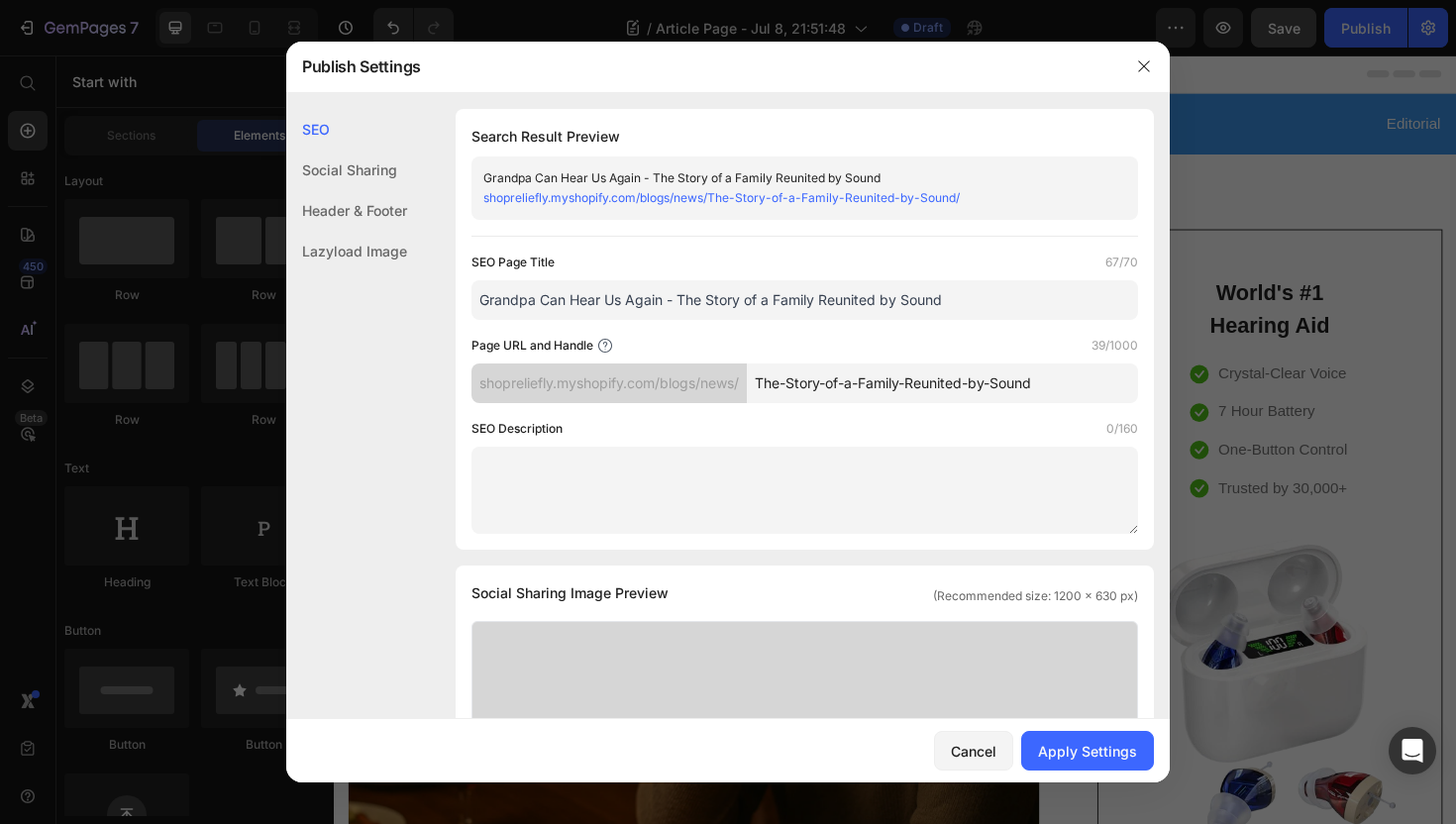 click at bounding box center (804, 490) 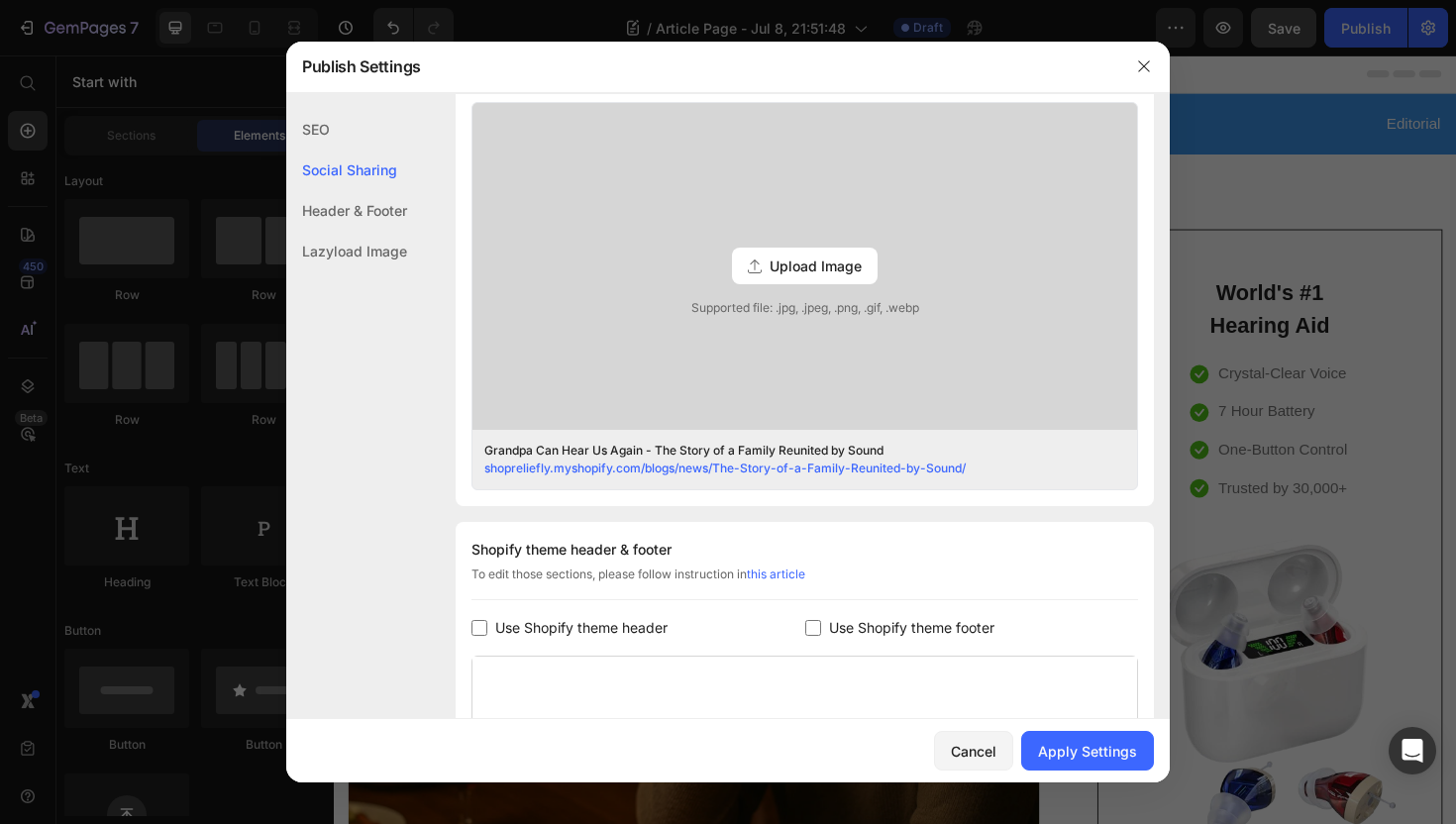 scroll, scrollTop: 478, scrollLeft: 0, axis: vertical 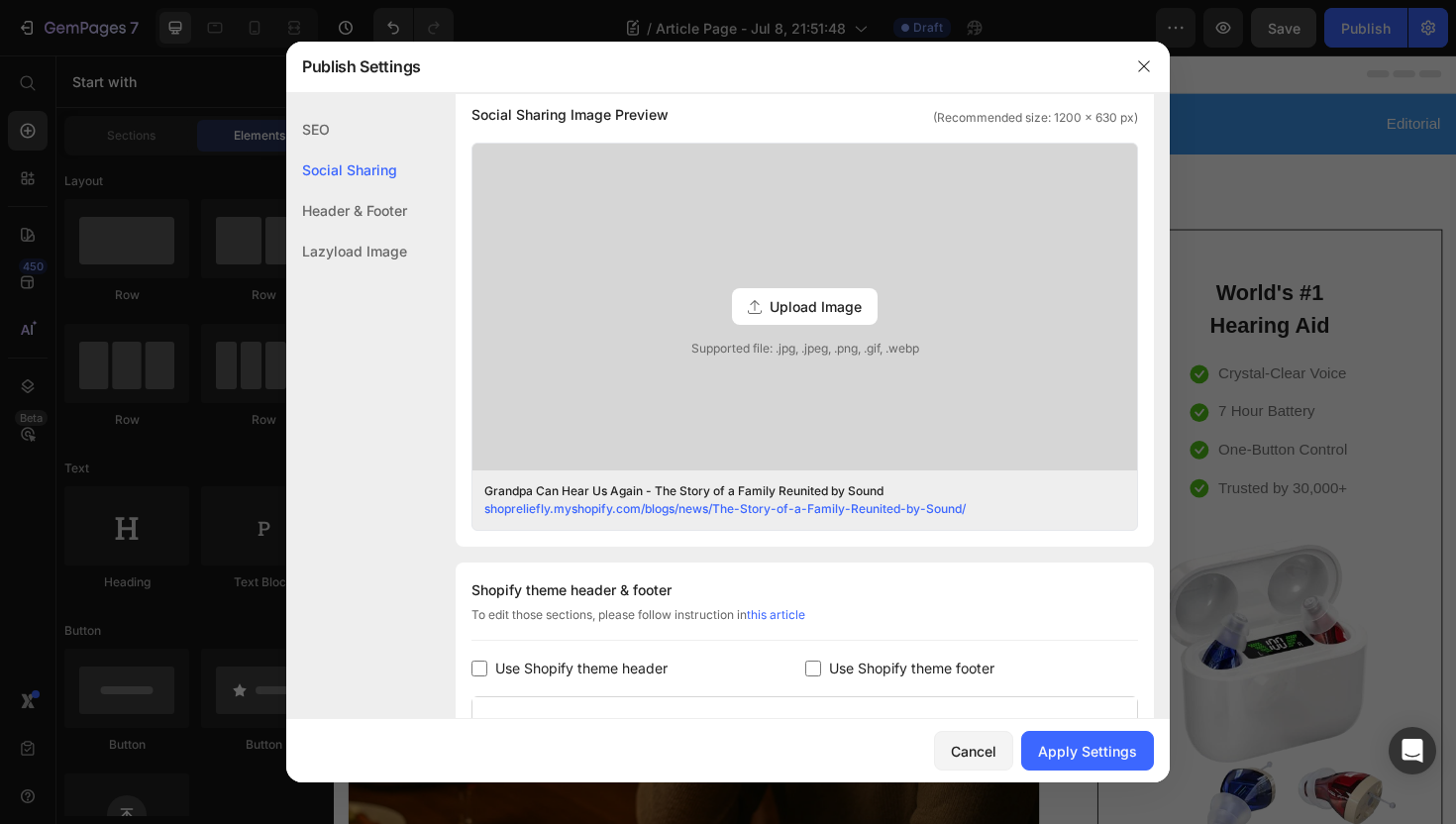 click on "Upload Image" at bounding box center [815, 306] 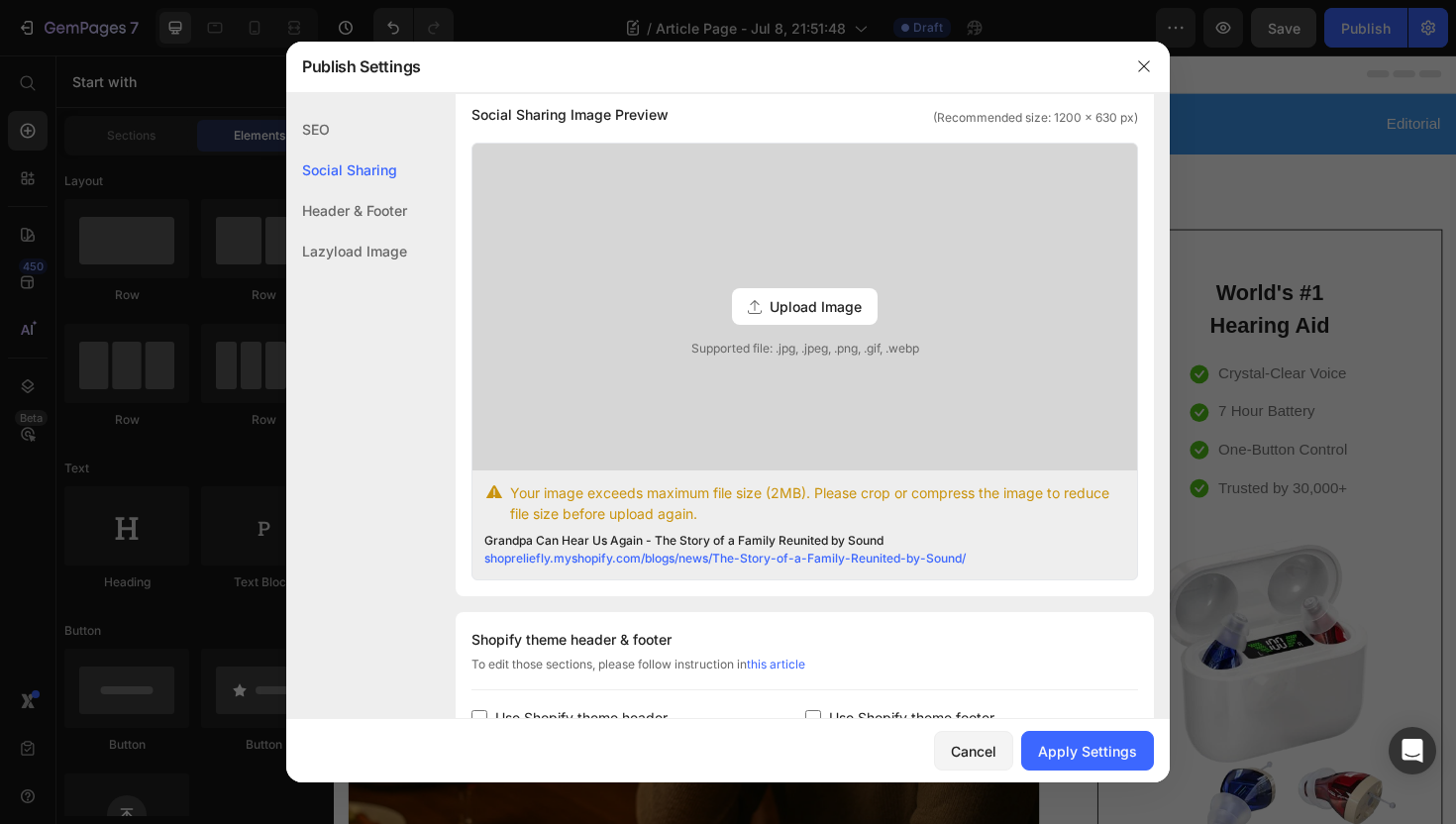click on "Upload Image" at bounding box center (815, 306) 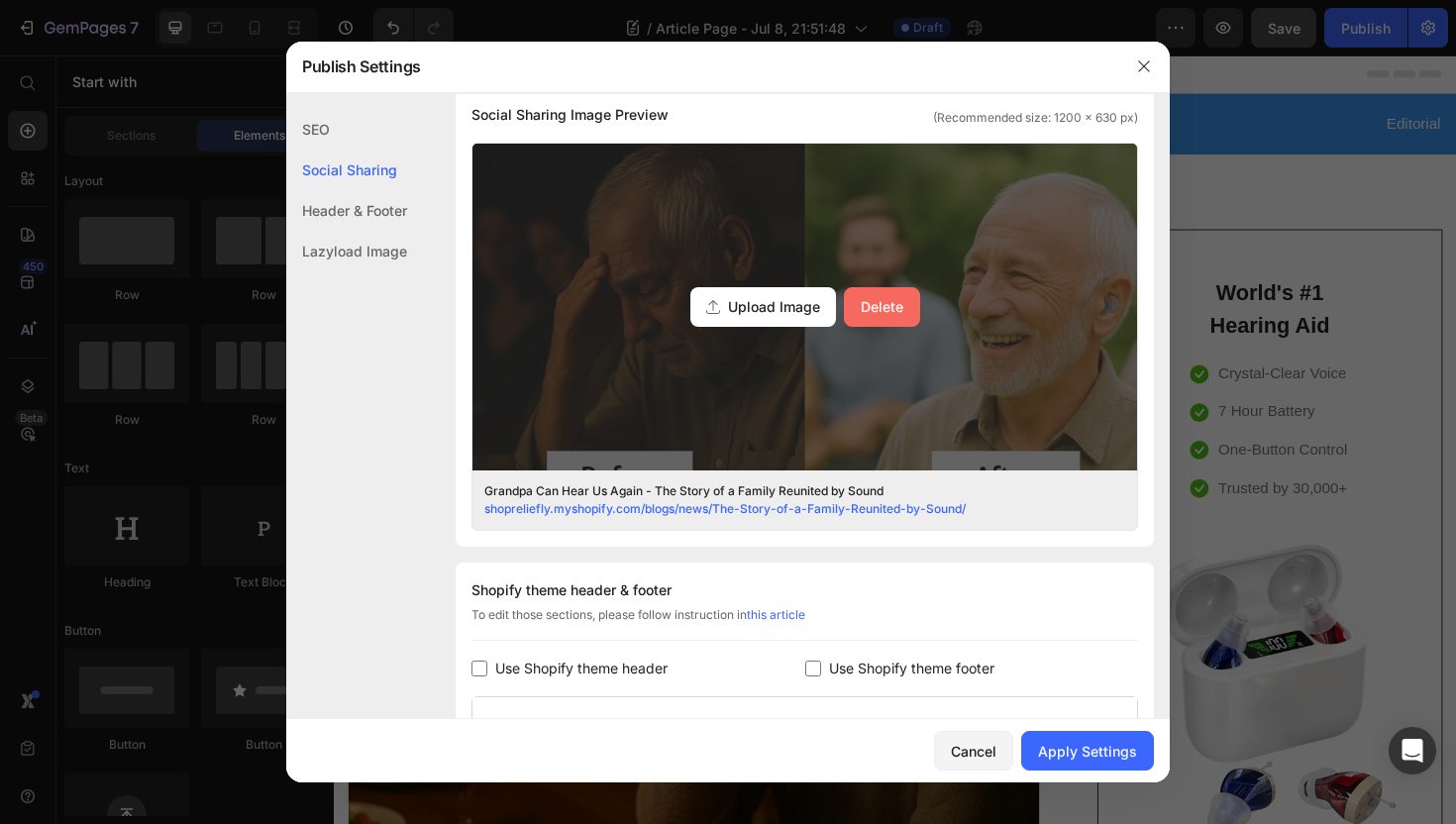 click on "Delete" at bounding box center [882, 307] 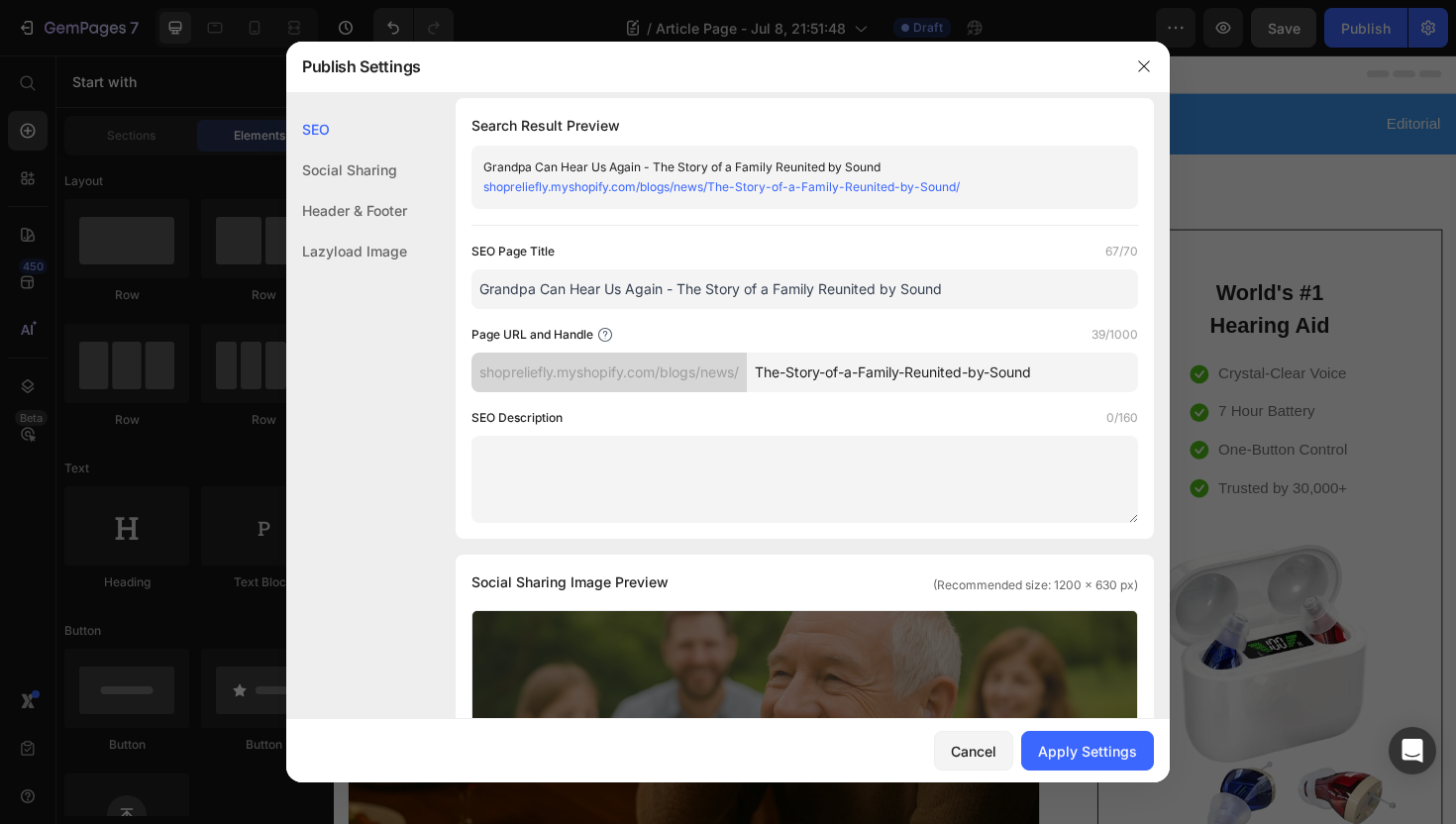 scroll, scrollTop: 0, scrollLeft: 0, axis: both 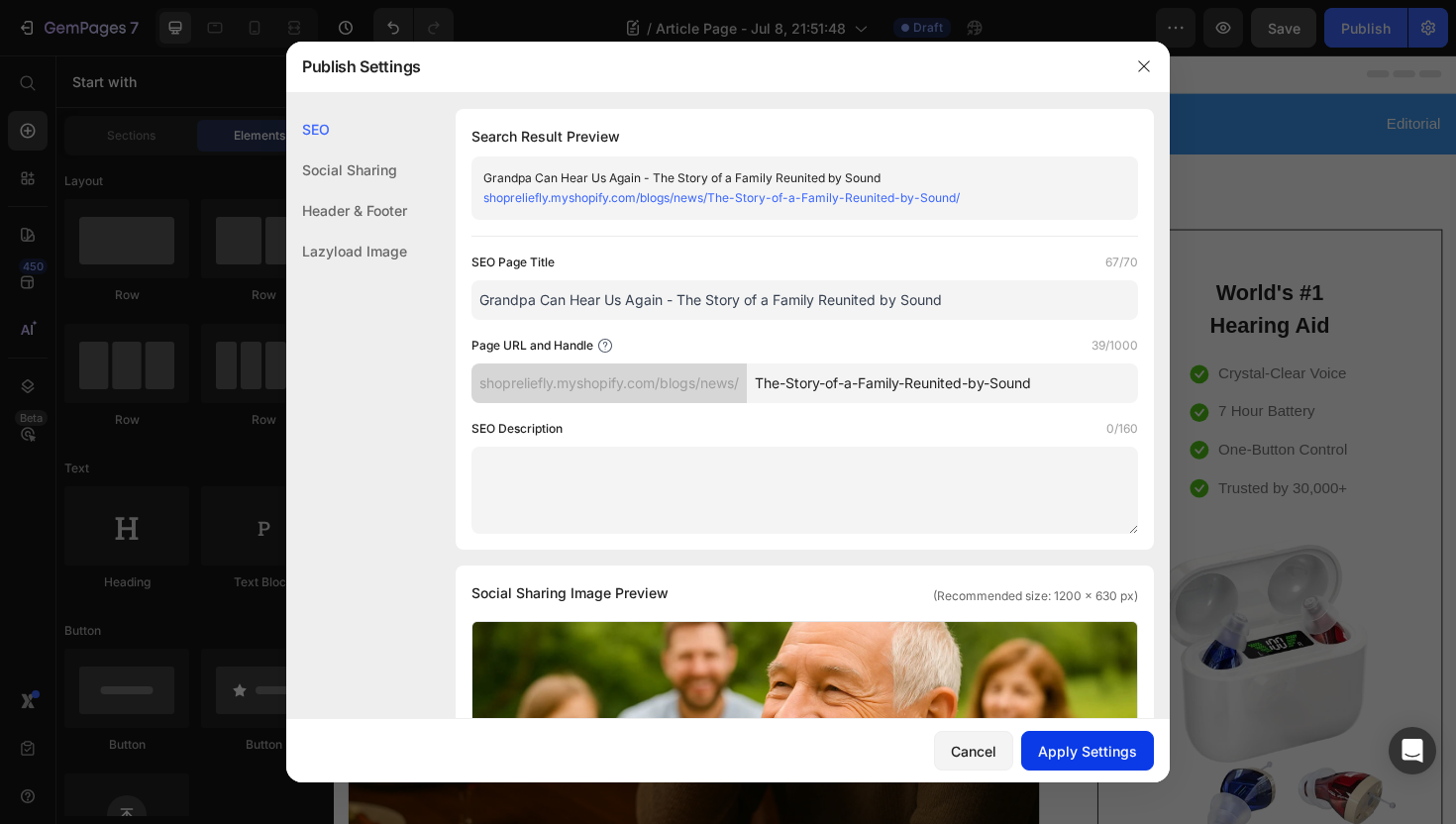 click on "Apply Settings" at bounding box center (1088, 751) 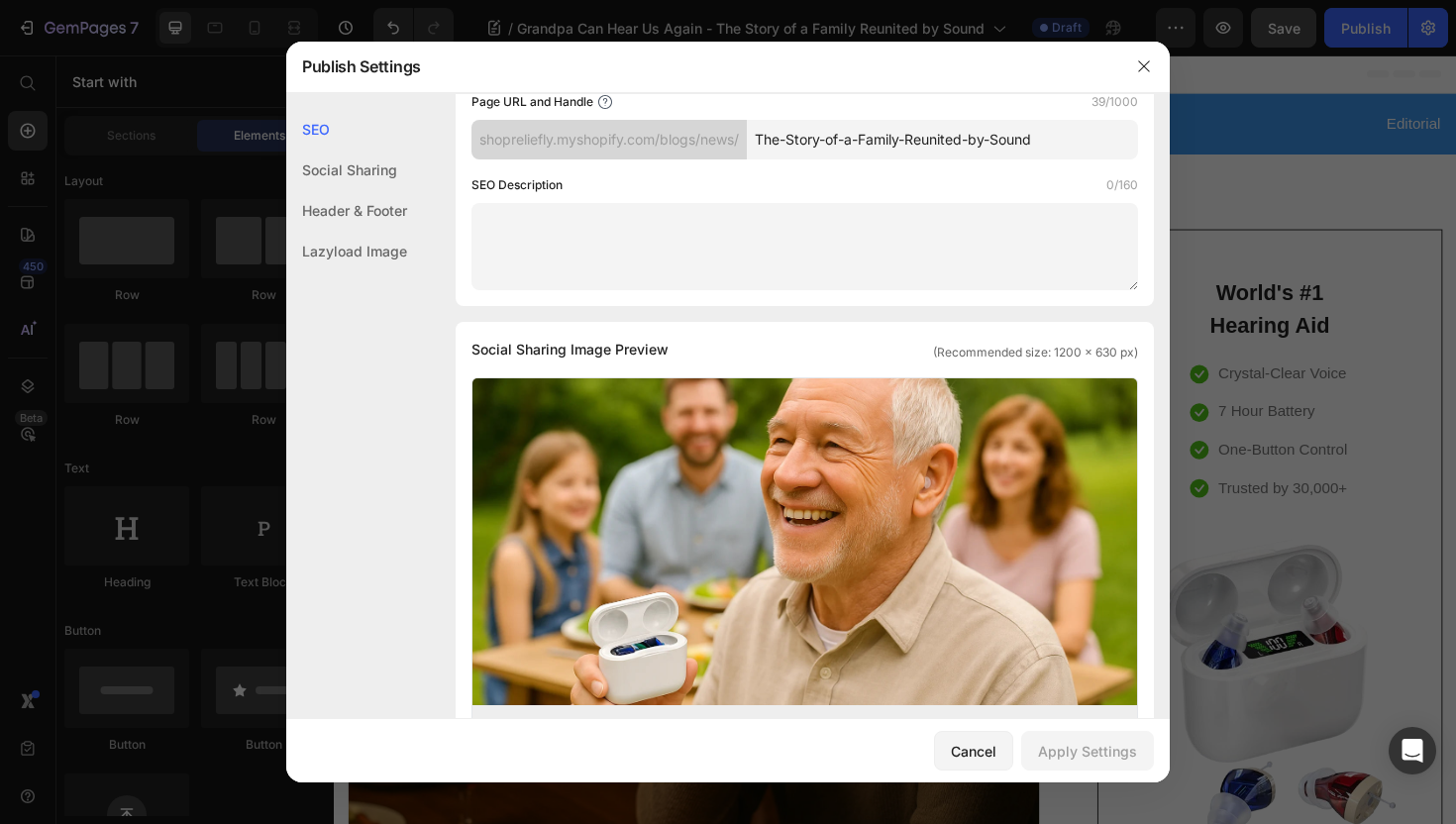 scroll, scrollTop: 818, scrollLeft: 0, axis: vertical 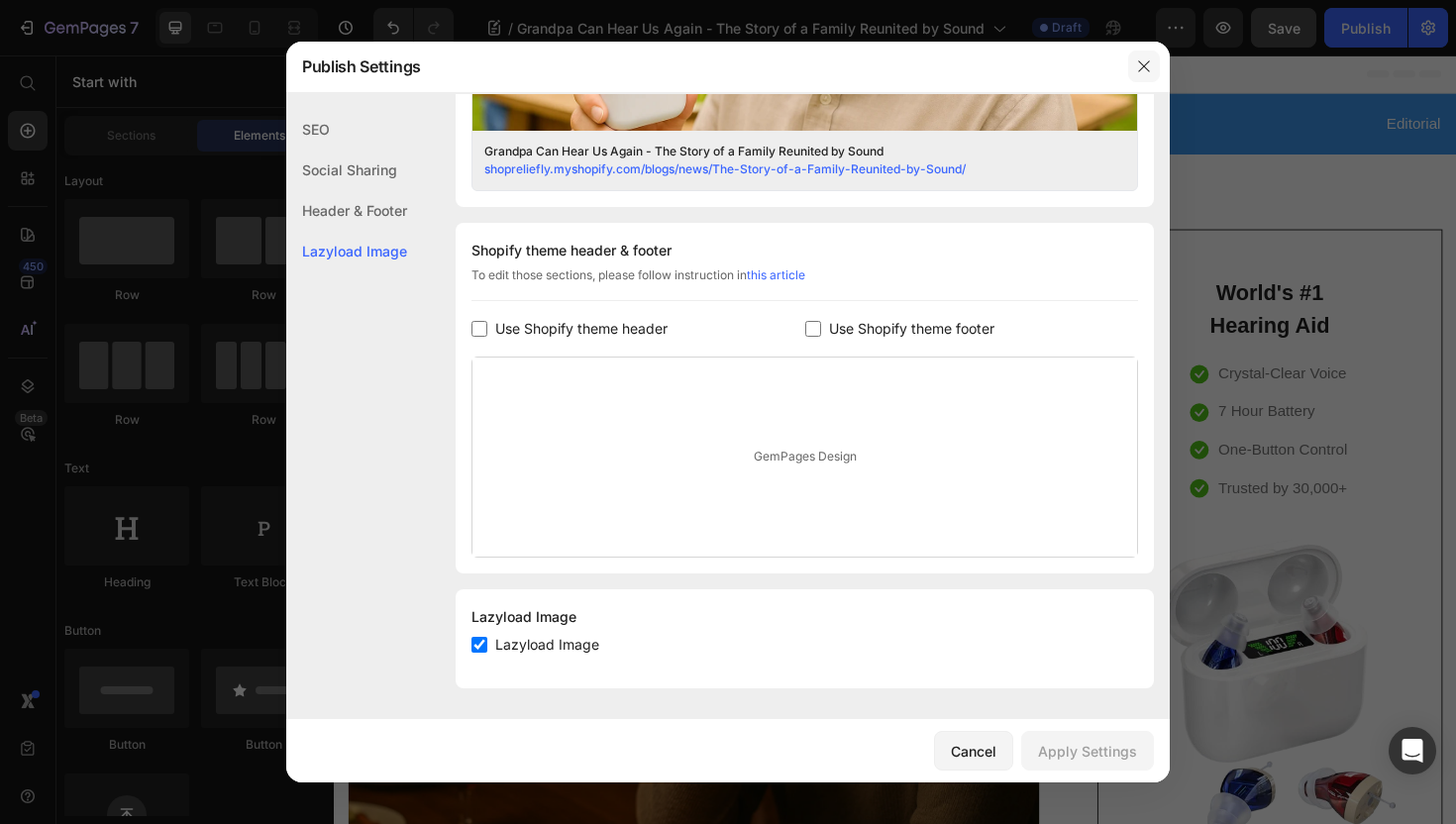 click 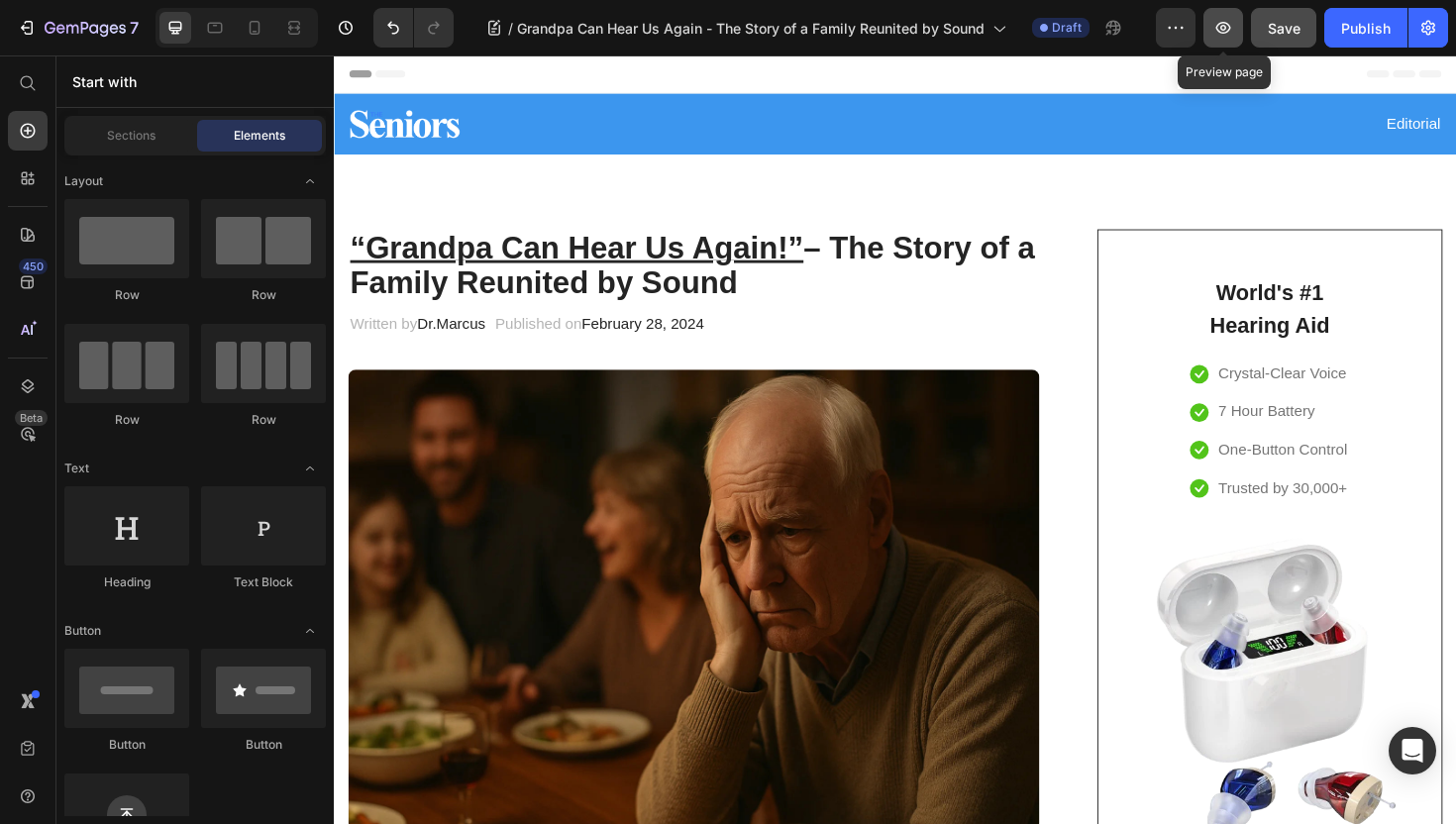 click 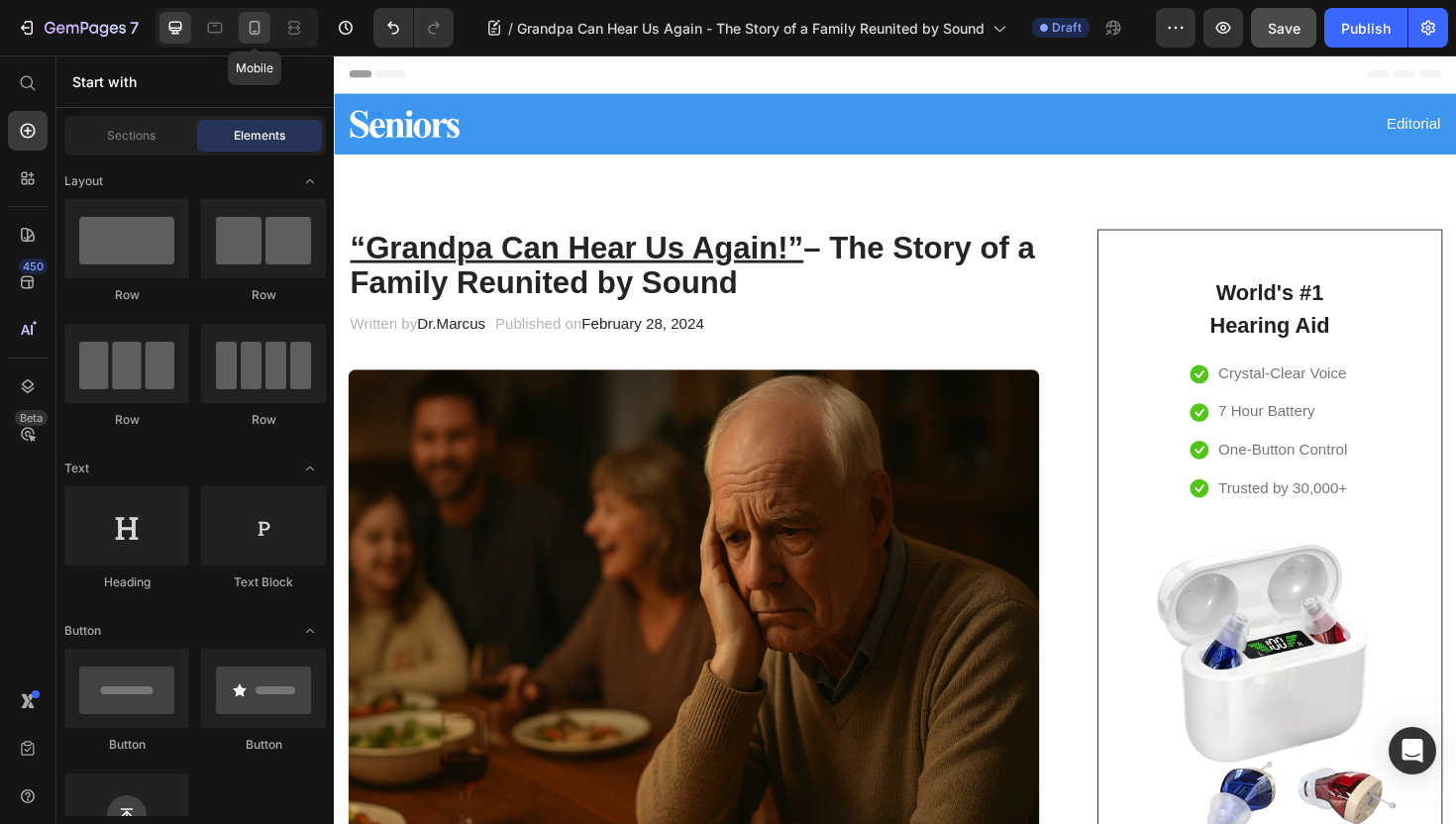 click 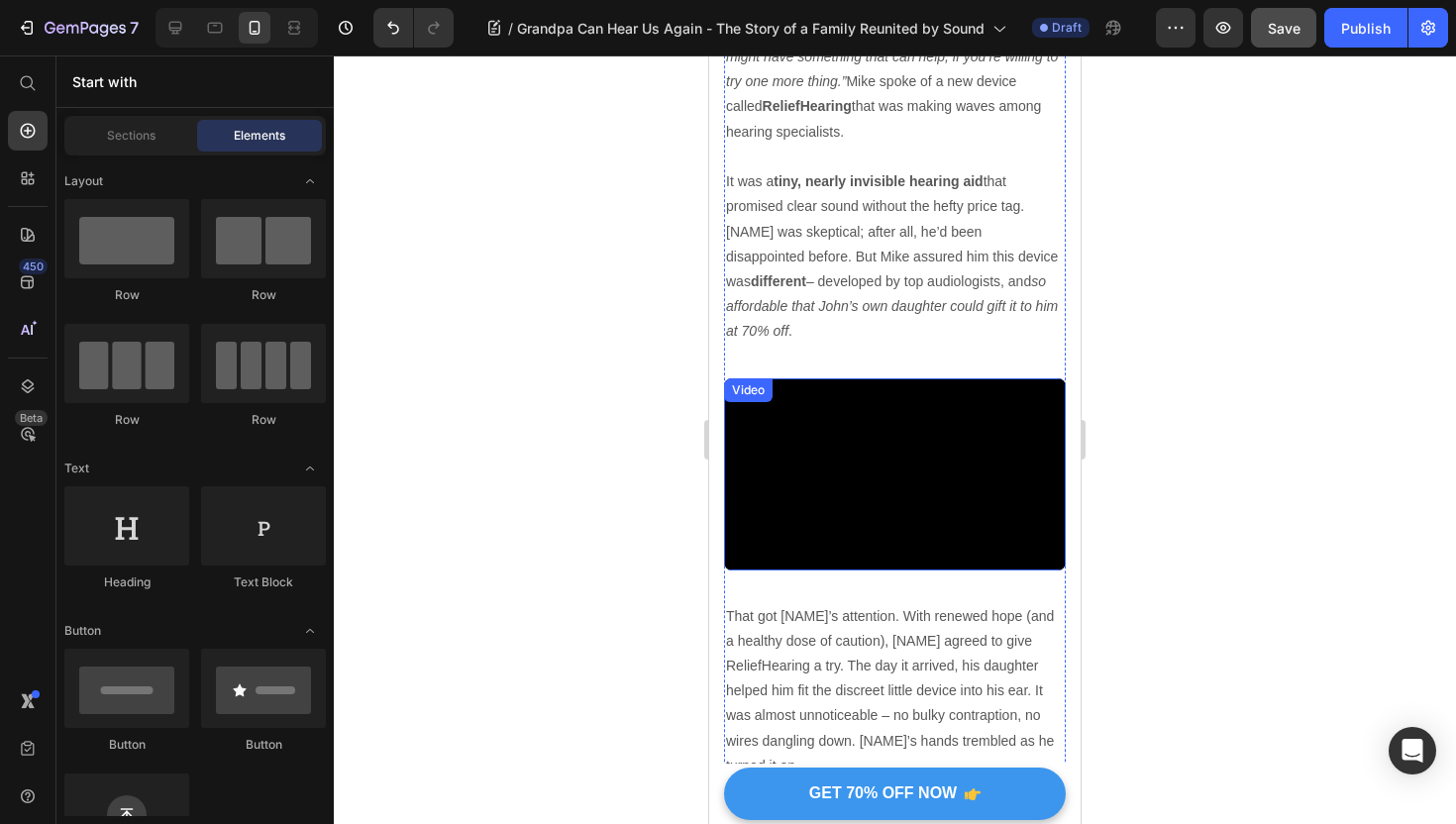 scroll, scrollTop: 3520, scrollLeft: 0, axis: vertical 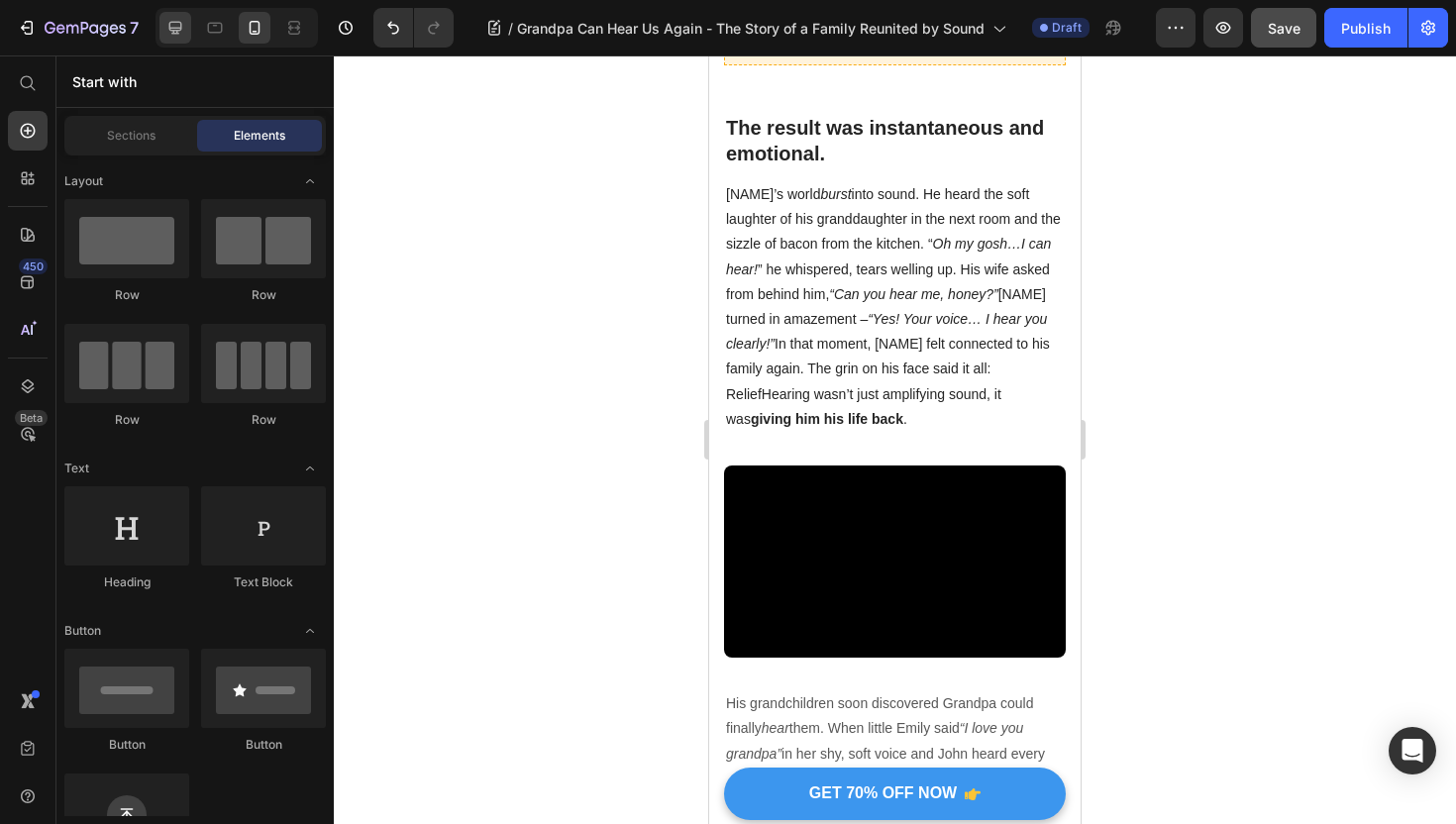 click 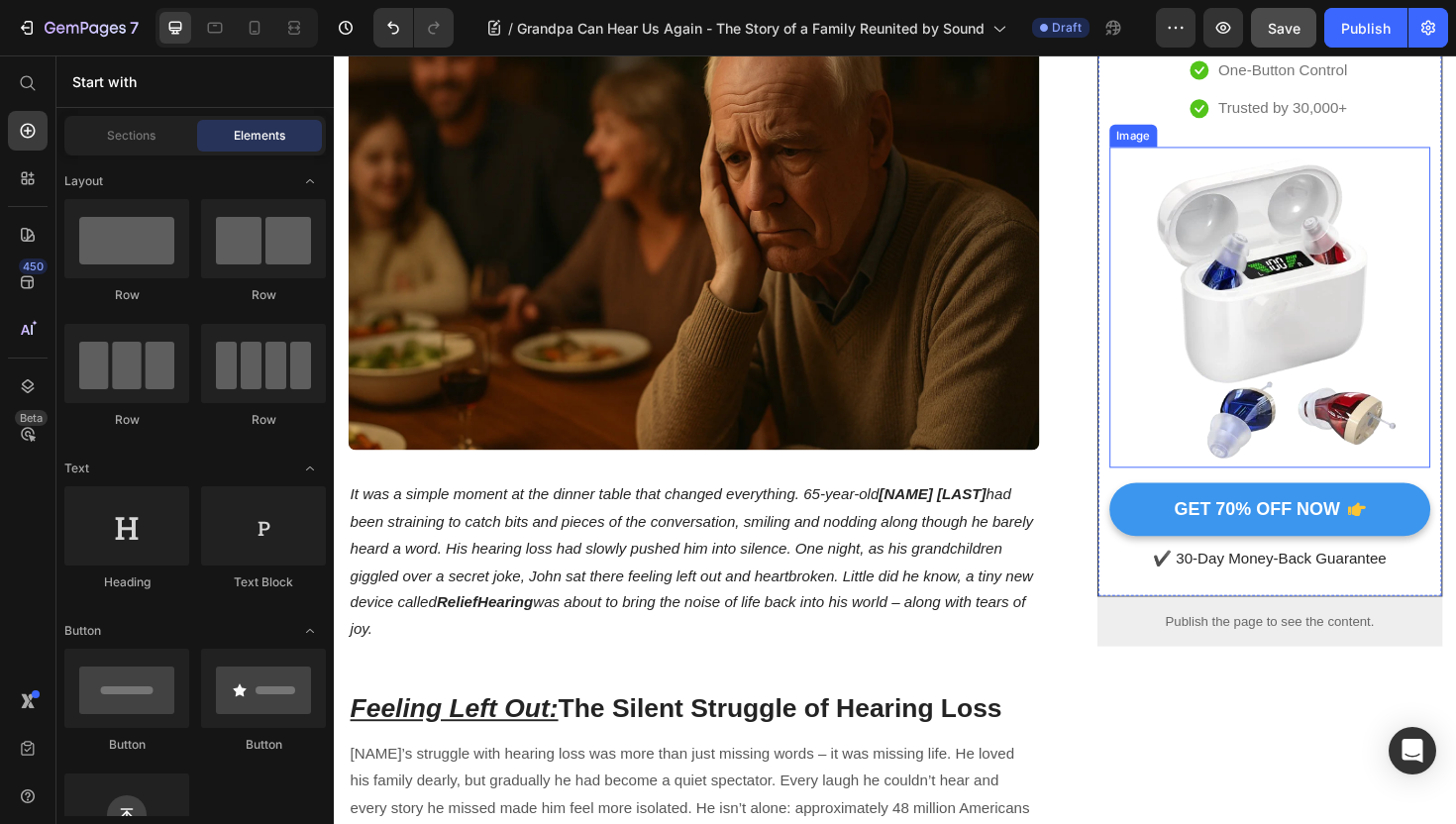 scroll, scrollTop: 787, scrollLeft: 0, axis: vertical 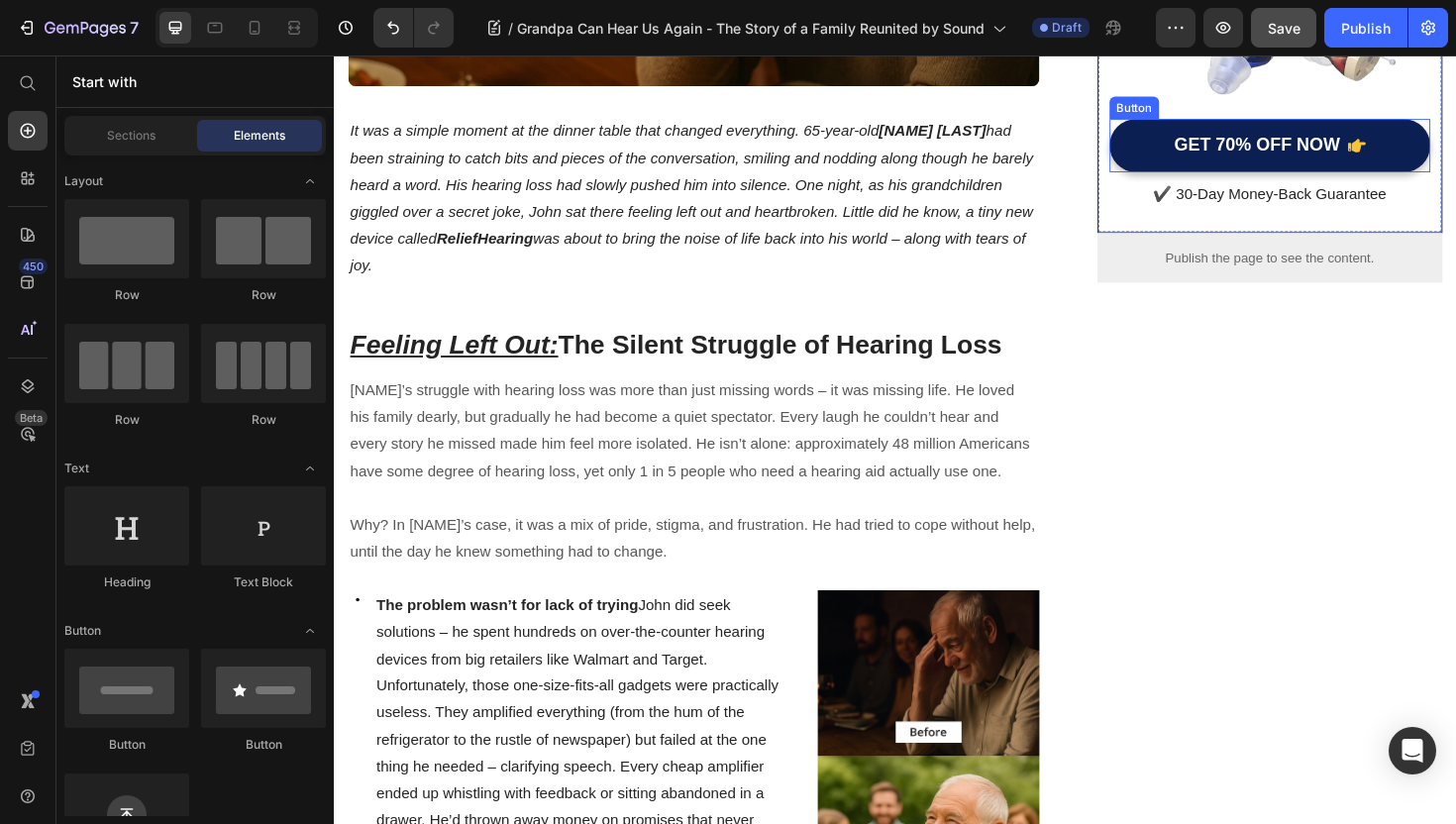 click on "GET 70% OFF NOW" at bounding box center [1324, 151] 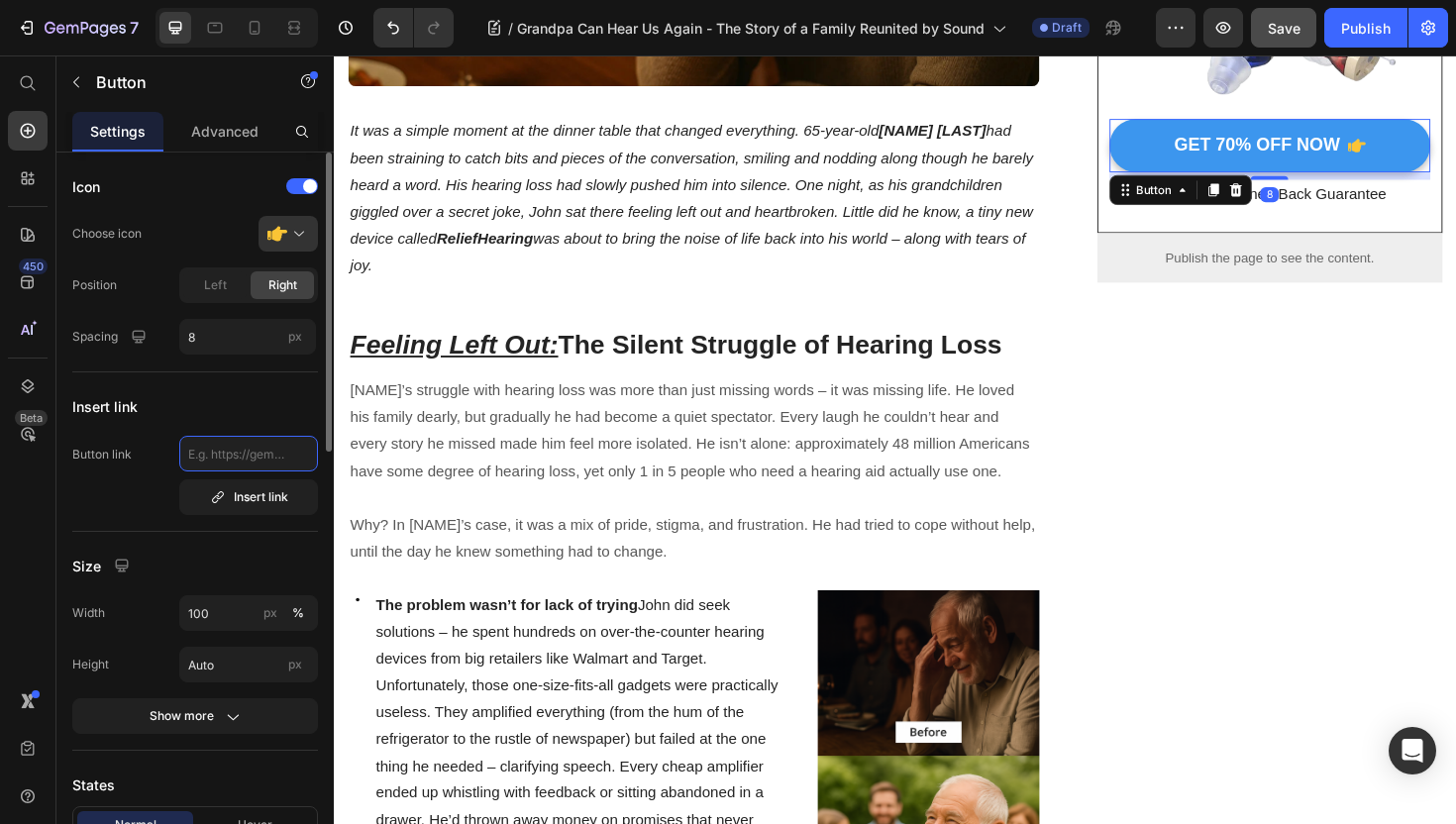 click 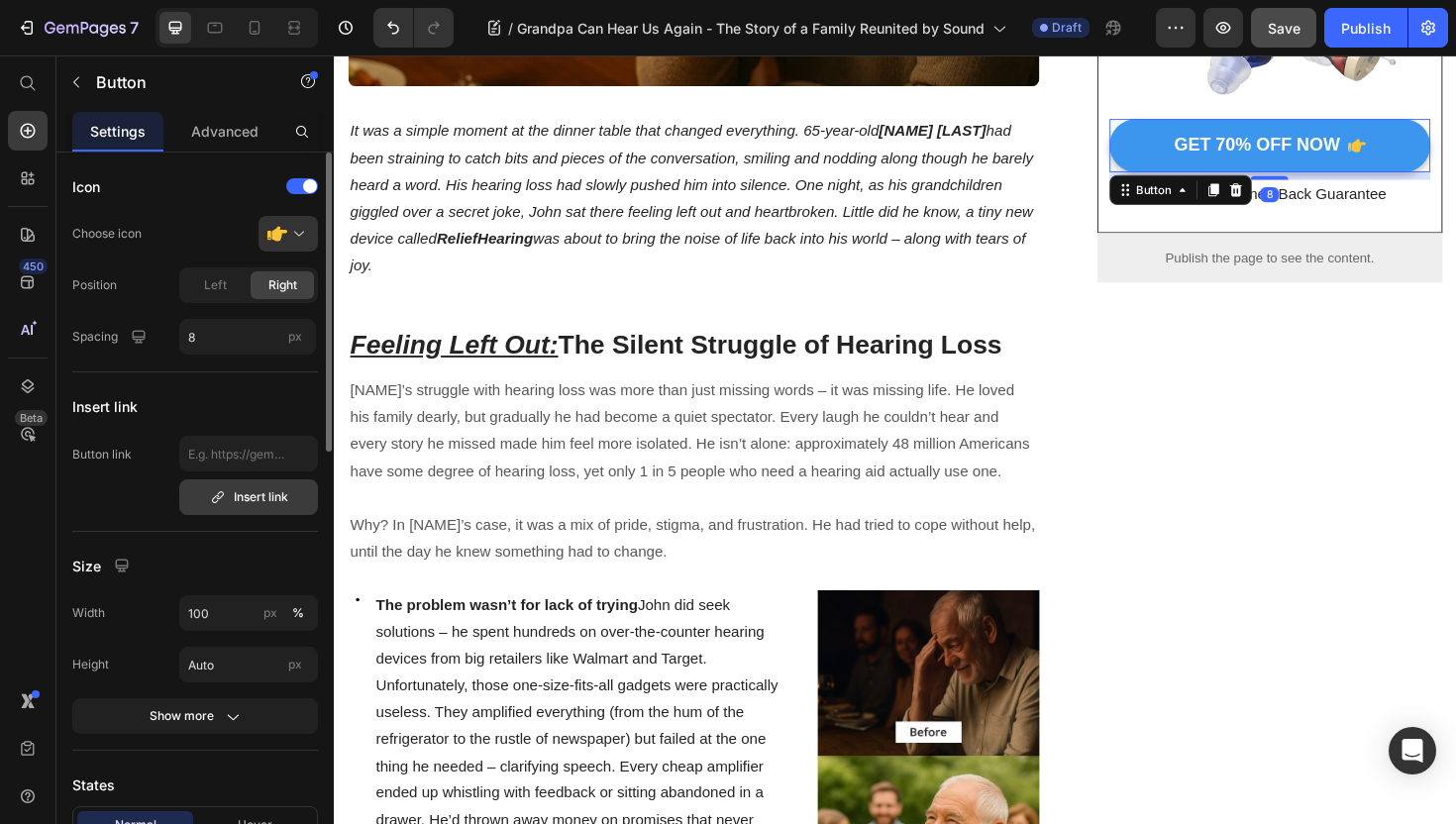 click on "Insert link" at bounding box center (249, 497) 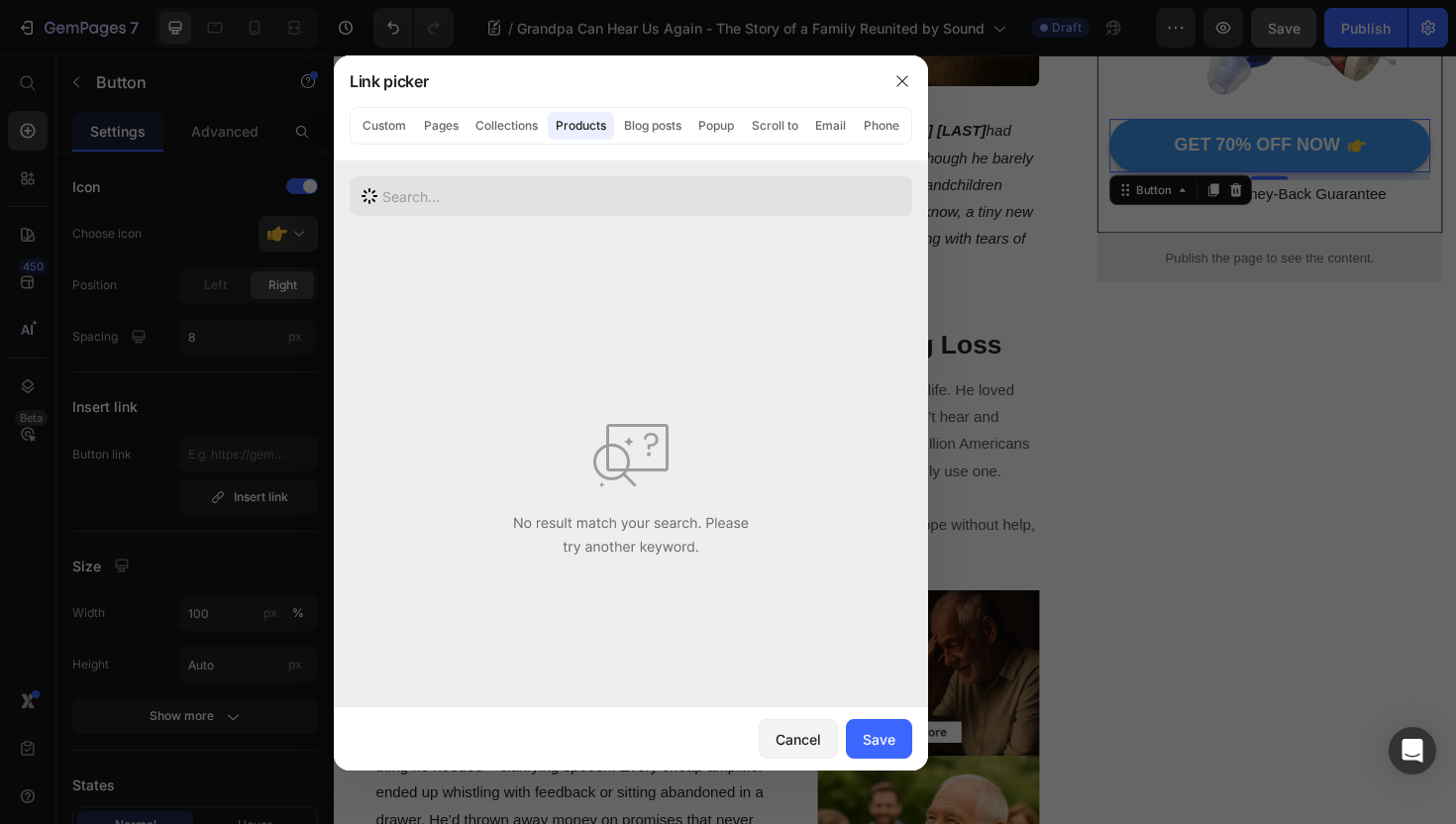 click at bounding box center (631, 196) 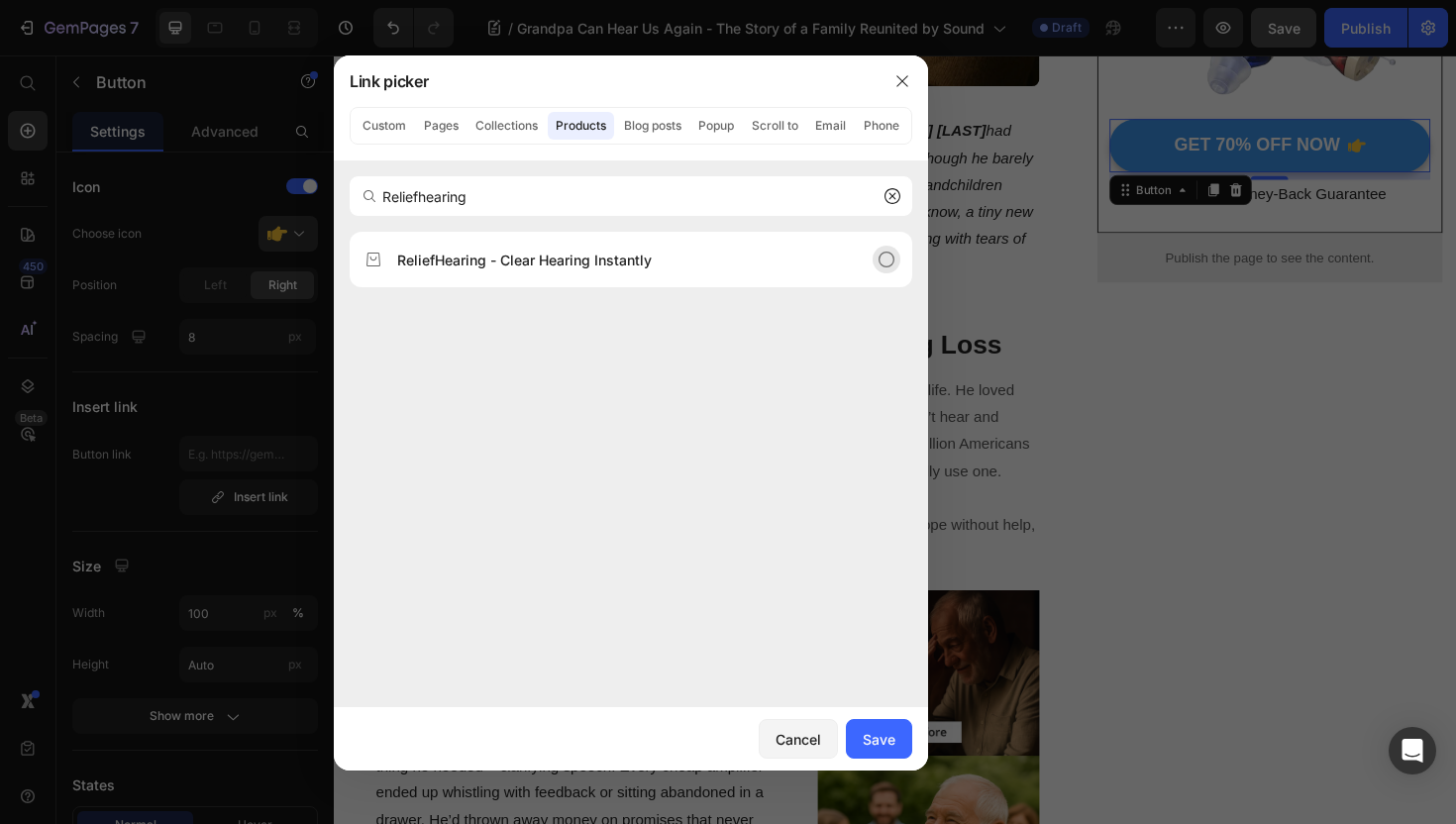 type on "Reliefhearing" 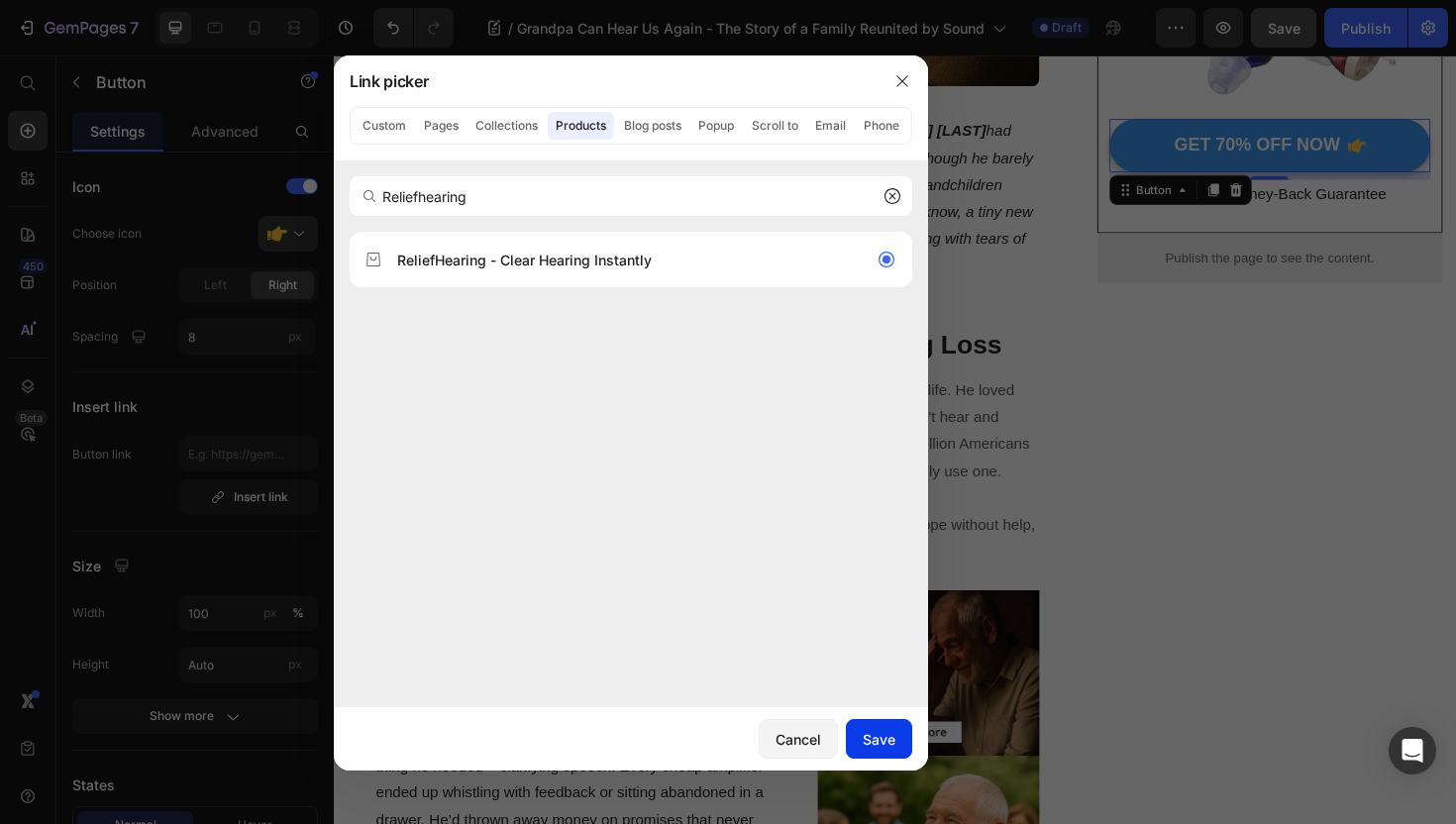 click on "Save" at bounding box center [879, 739] 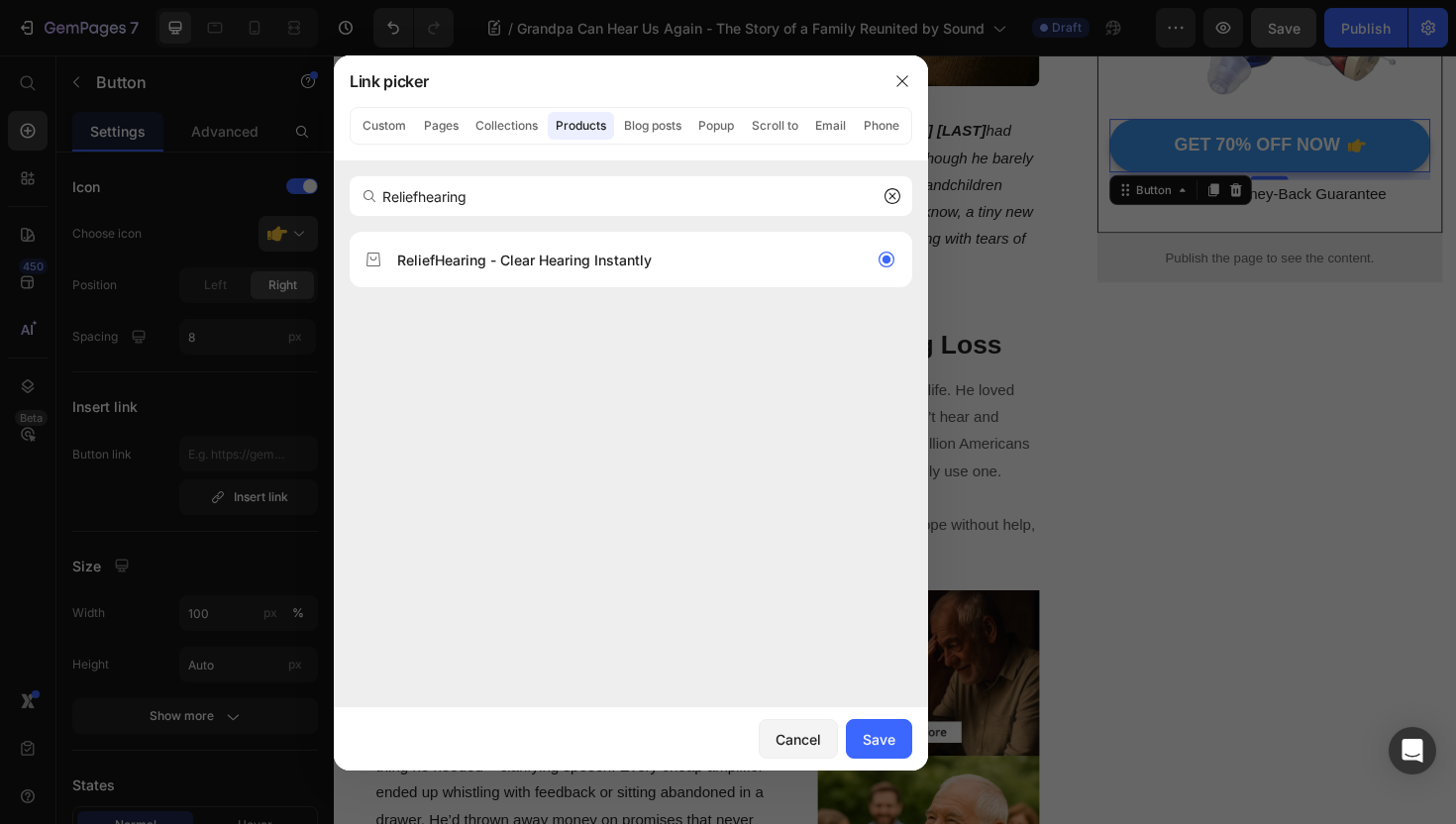 type on "/products/reliefhearing-clear-hearing-instantly" 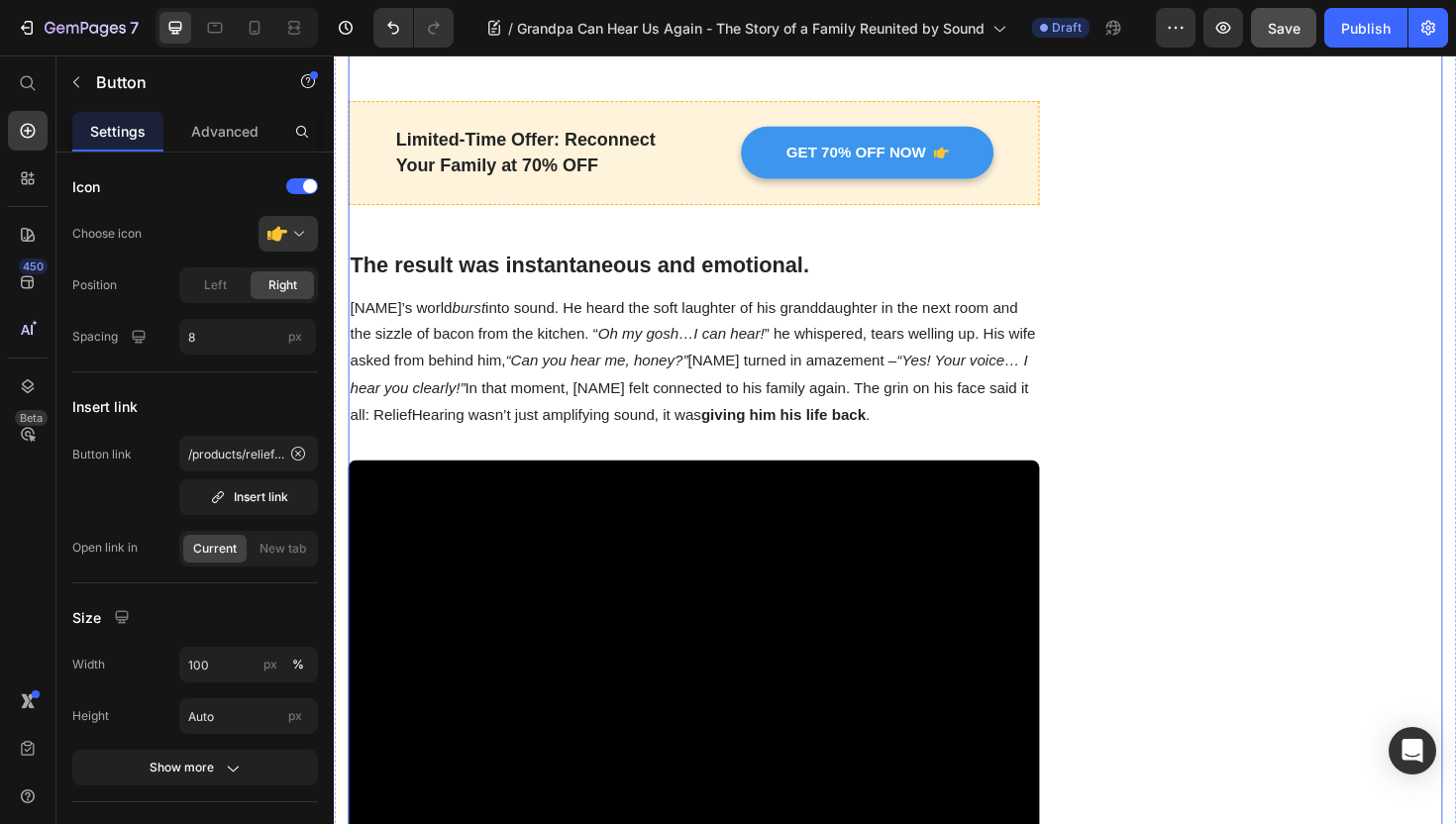 scroll, scrollTop: 2751, scrollLeft: 0, axis: vertical 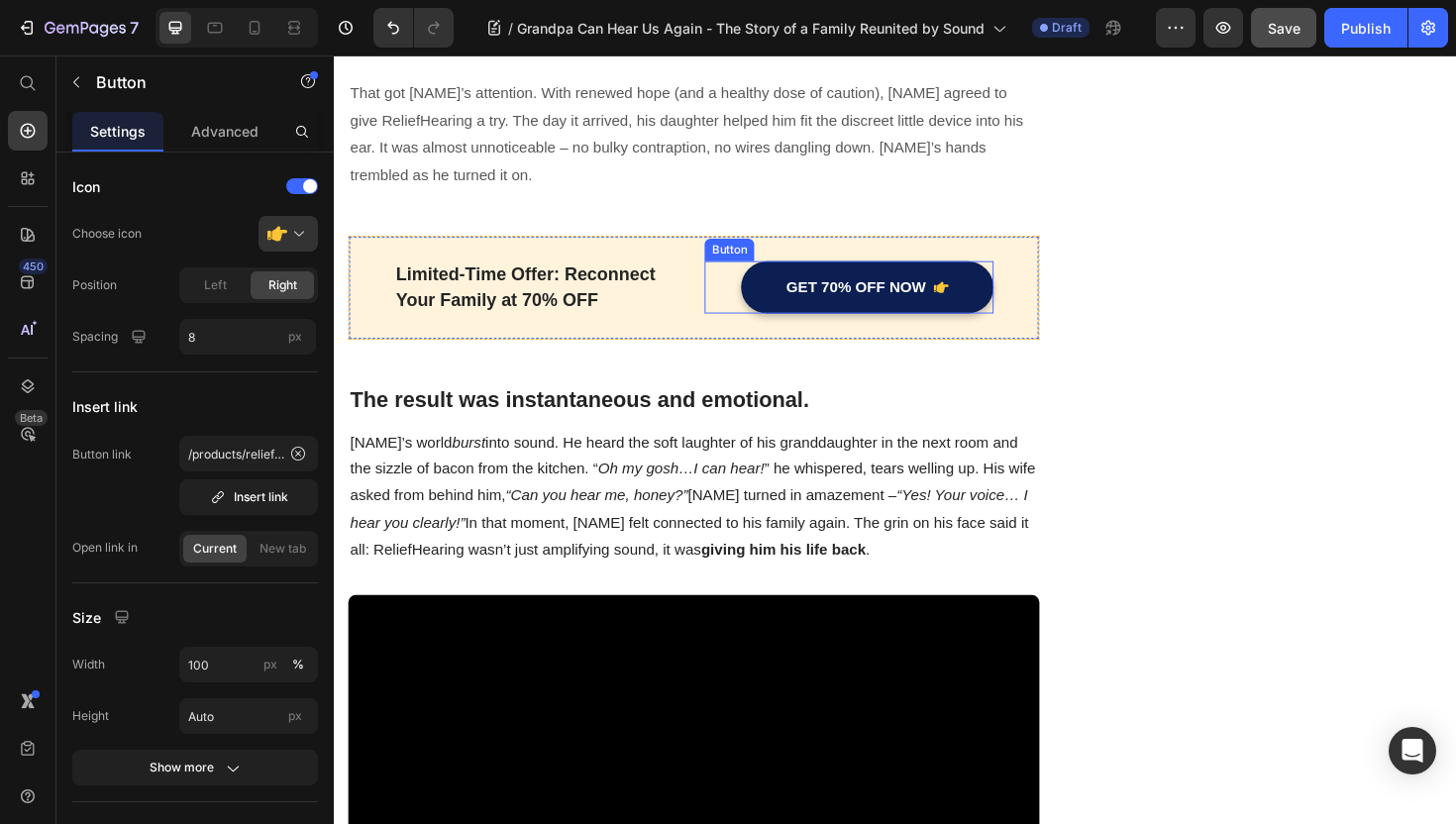 click on "GET 70% OFF NOW" at bounding box center (897, 301) 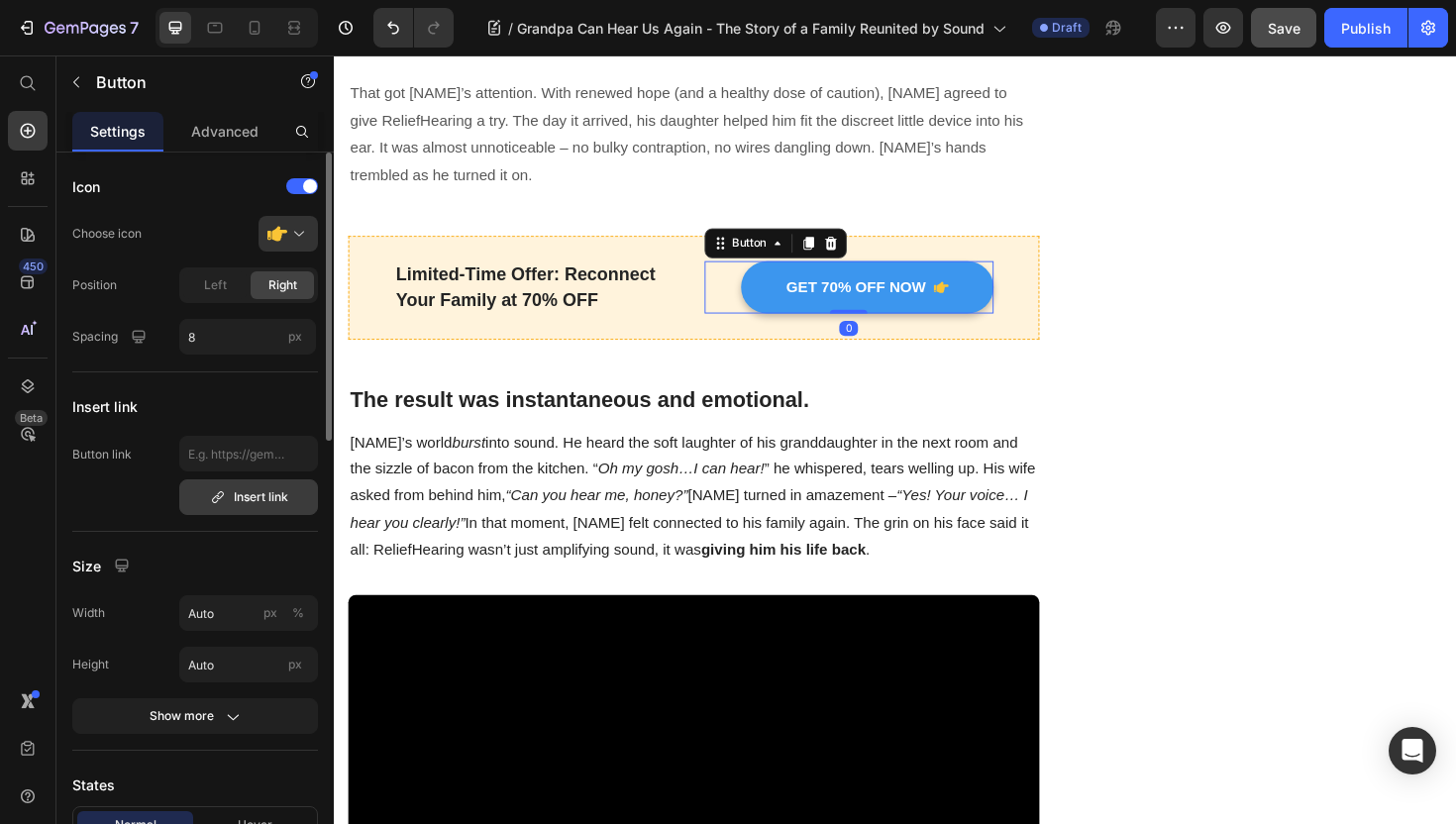 click on "Insert link" at bounding box center (249, 497) 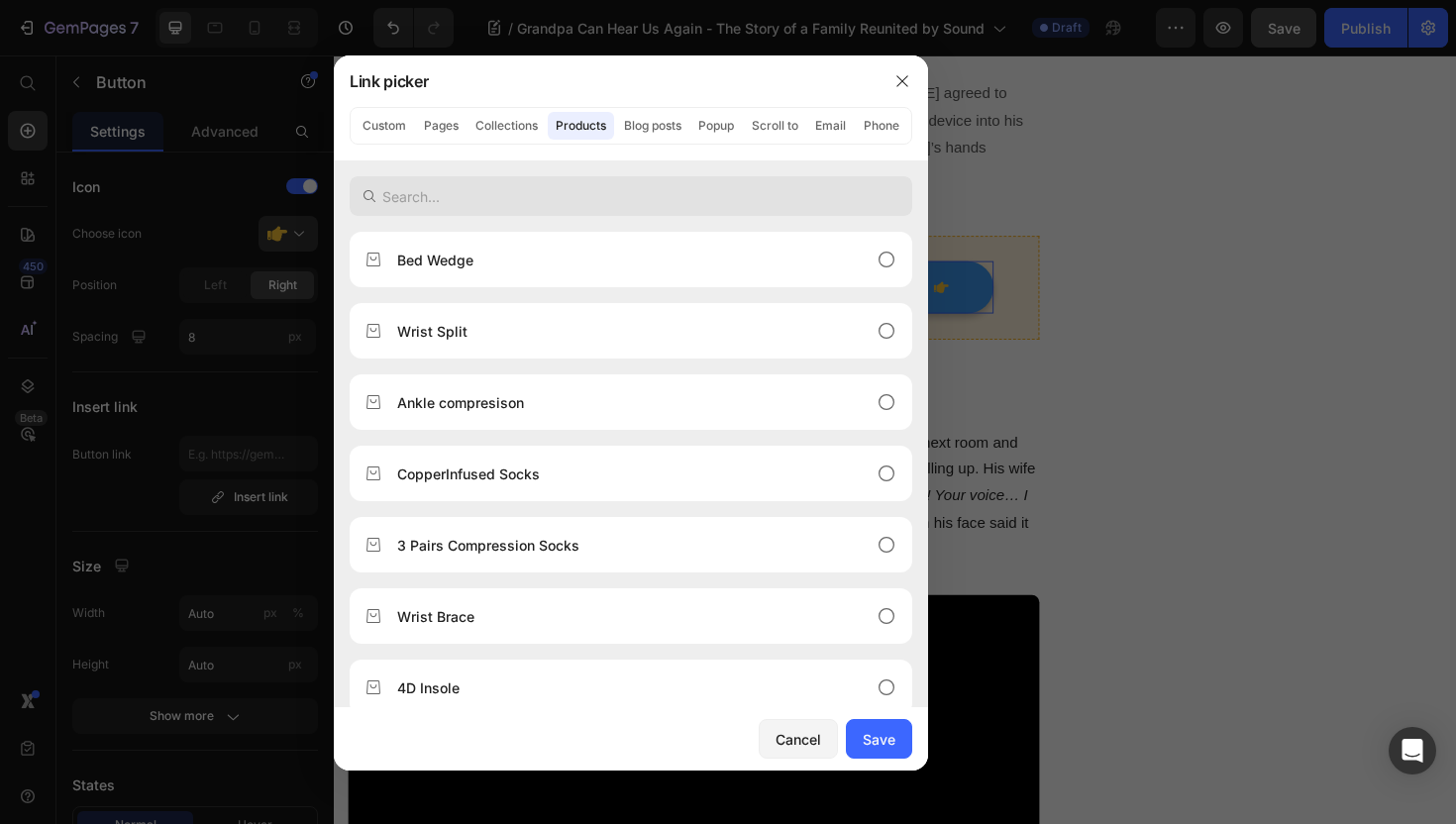 click at bounding box center (631, 196) 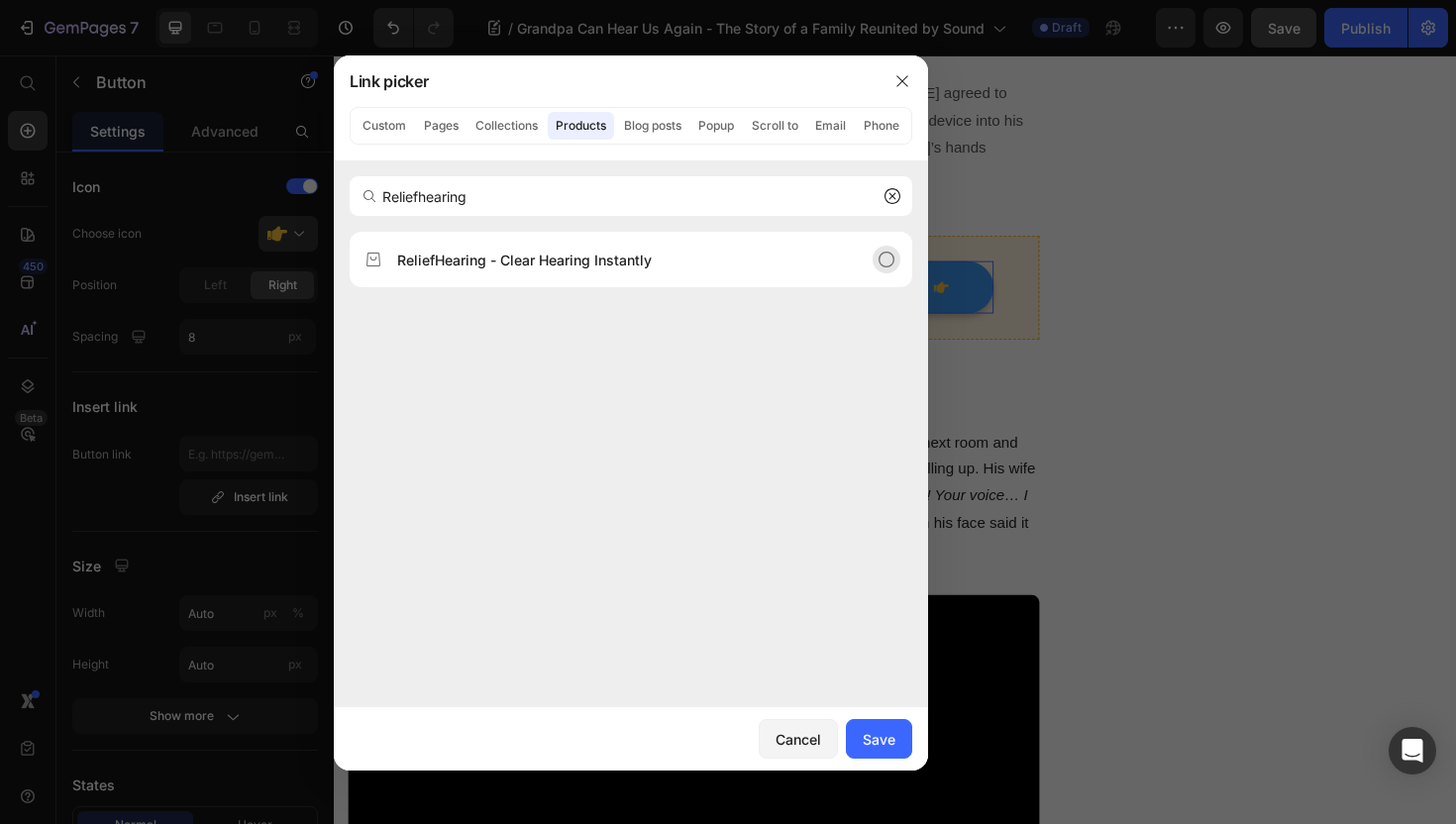type on "Reliefhearing" 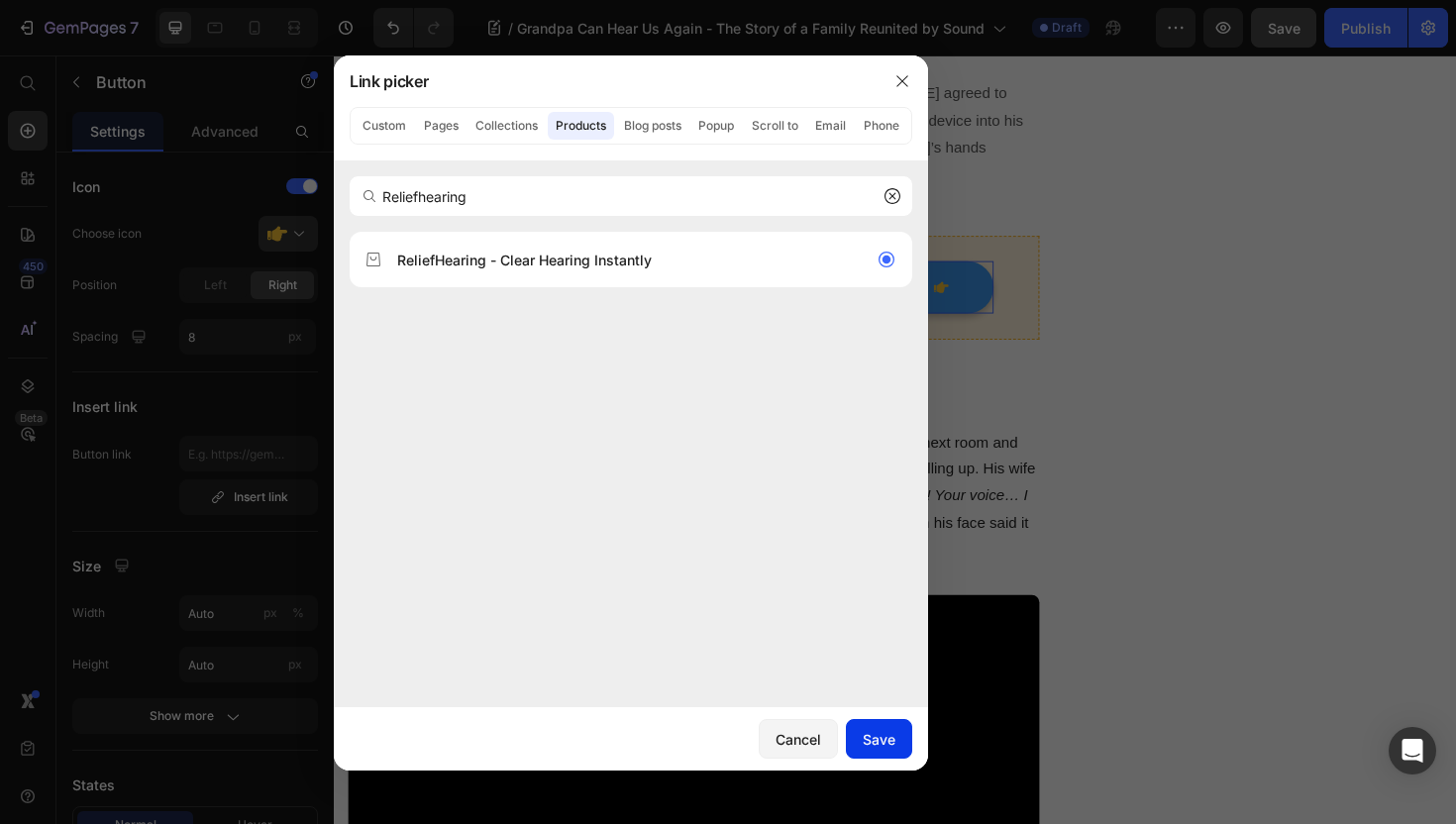 click on "Save" at bounding box center (879, 739) 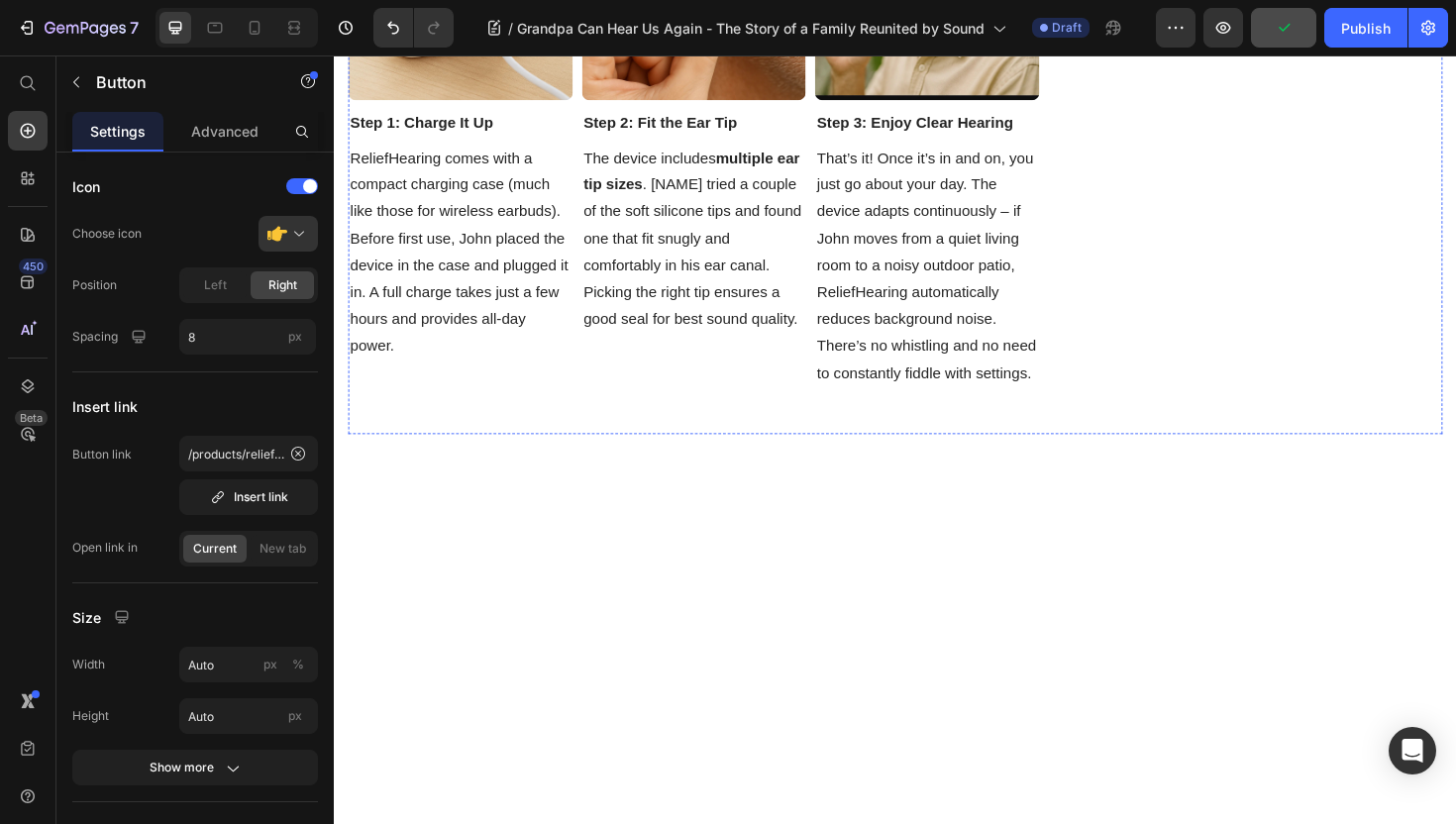 scroll, scrollTop: 7710, scrollLeft: 0, axis: vertical 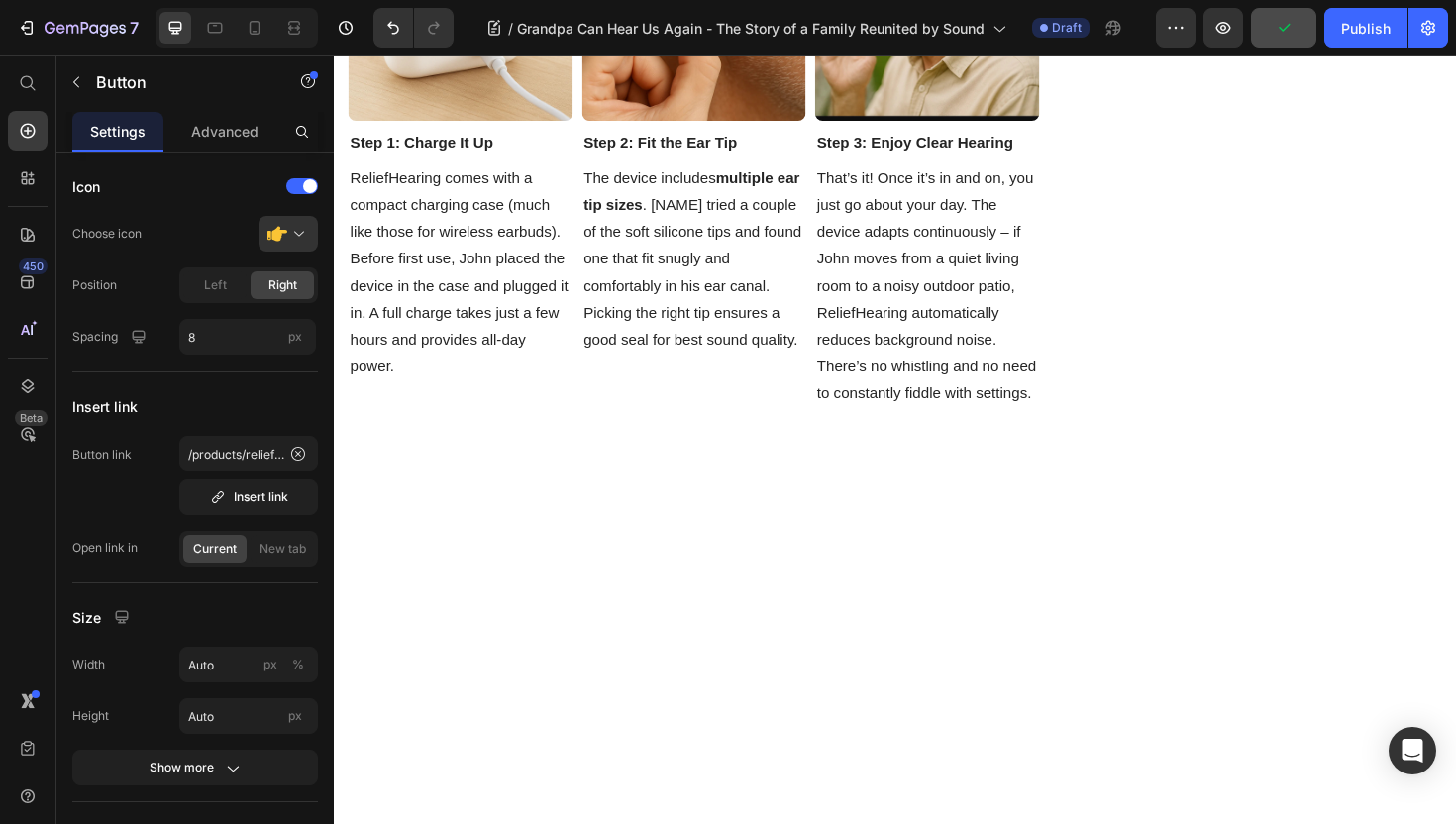 click on "GET 70% OFF NOW" at bounding box center [885, -876] 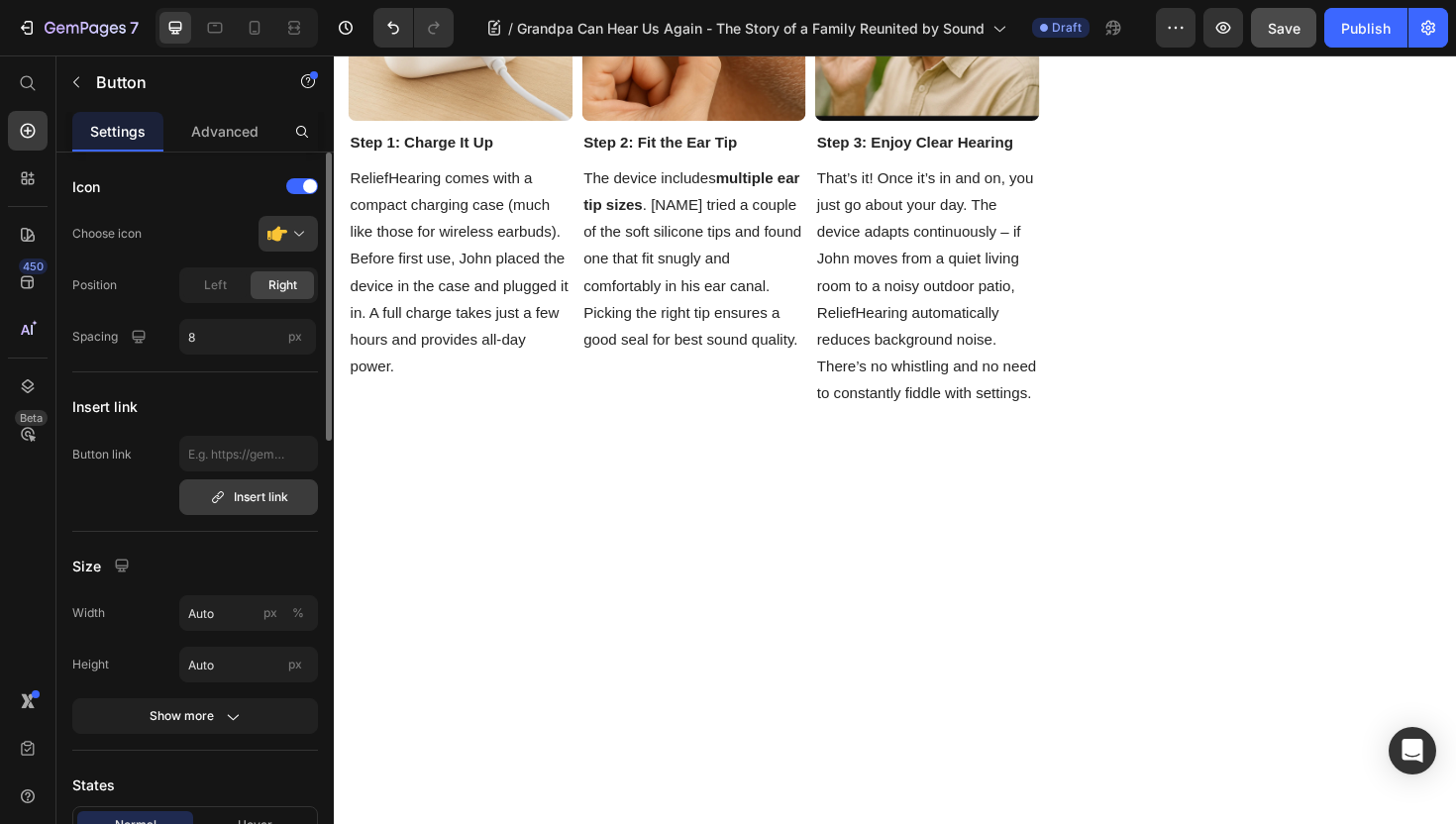 click on "Insert link" at bounding box center (249, 497) 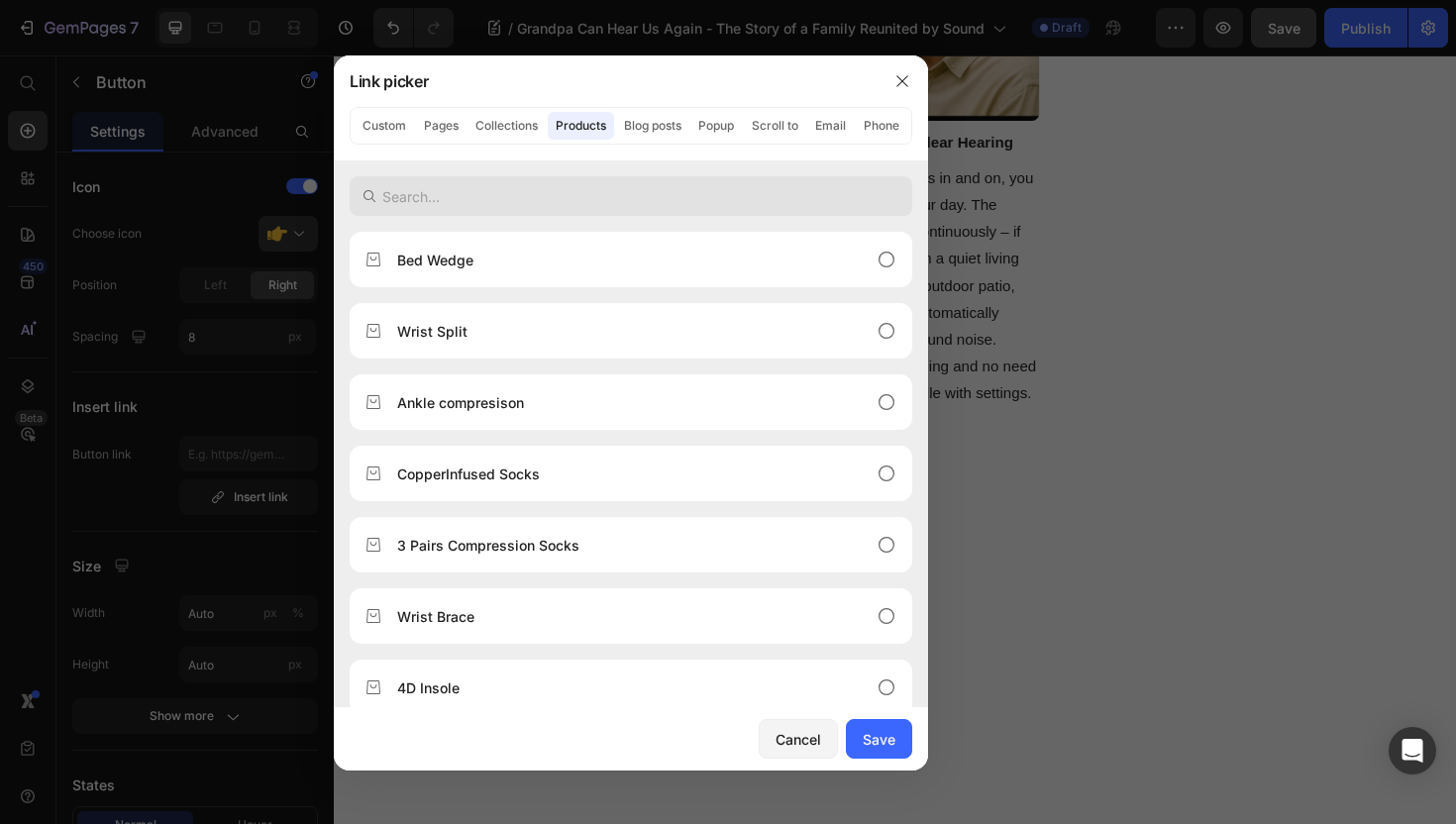 click at bounding box center (631, 196) 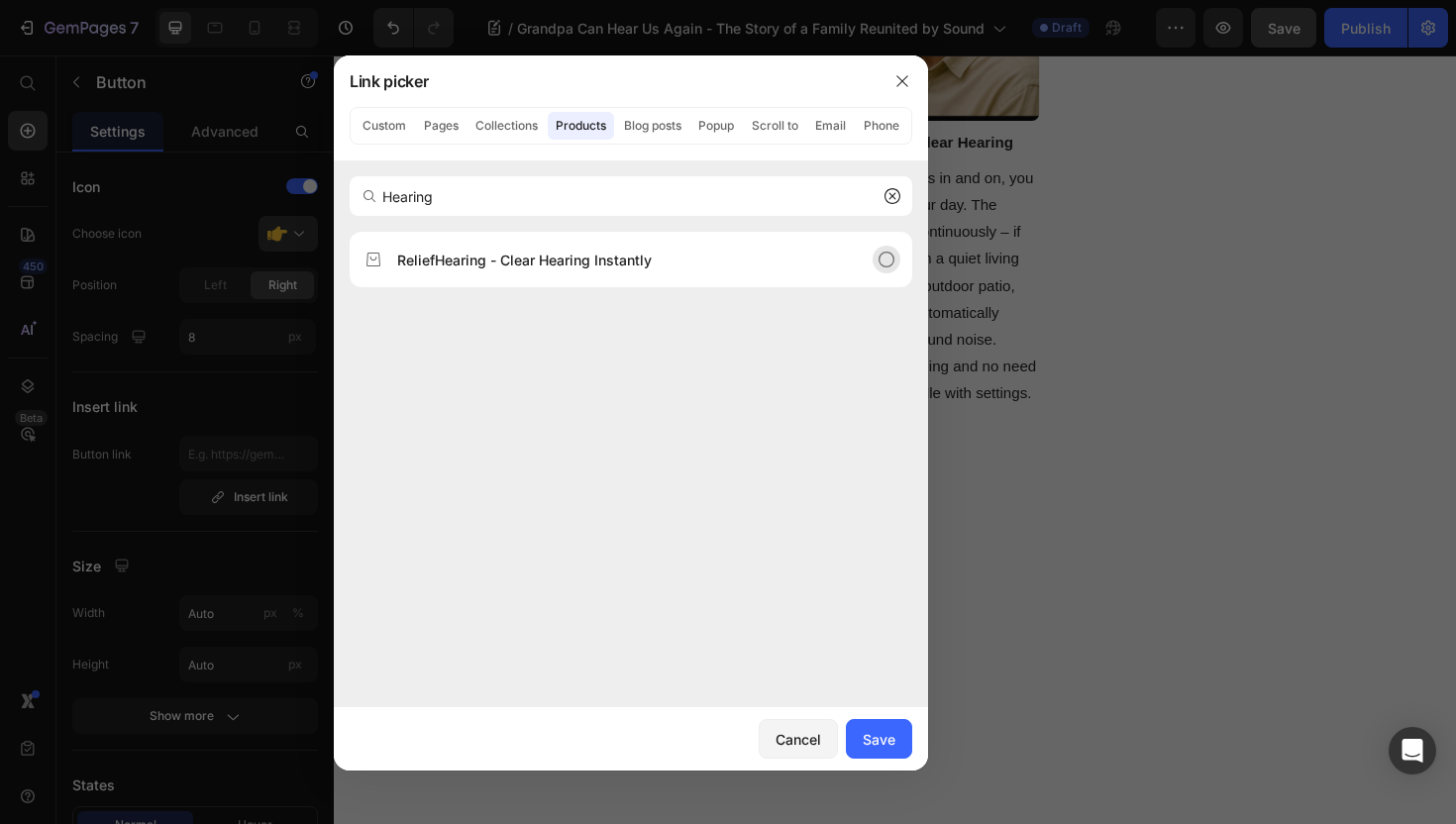 type on "Hearing" 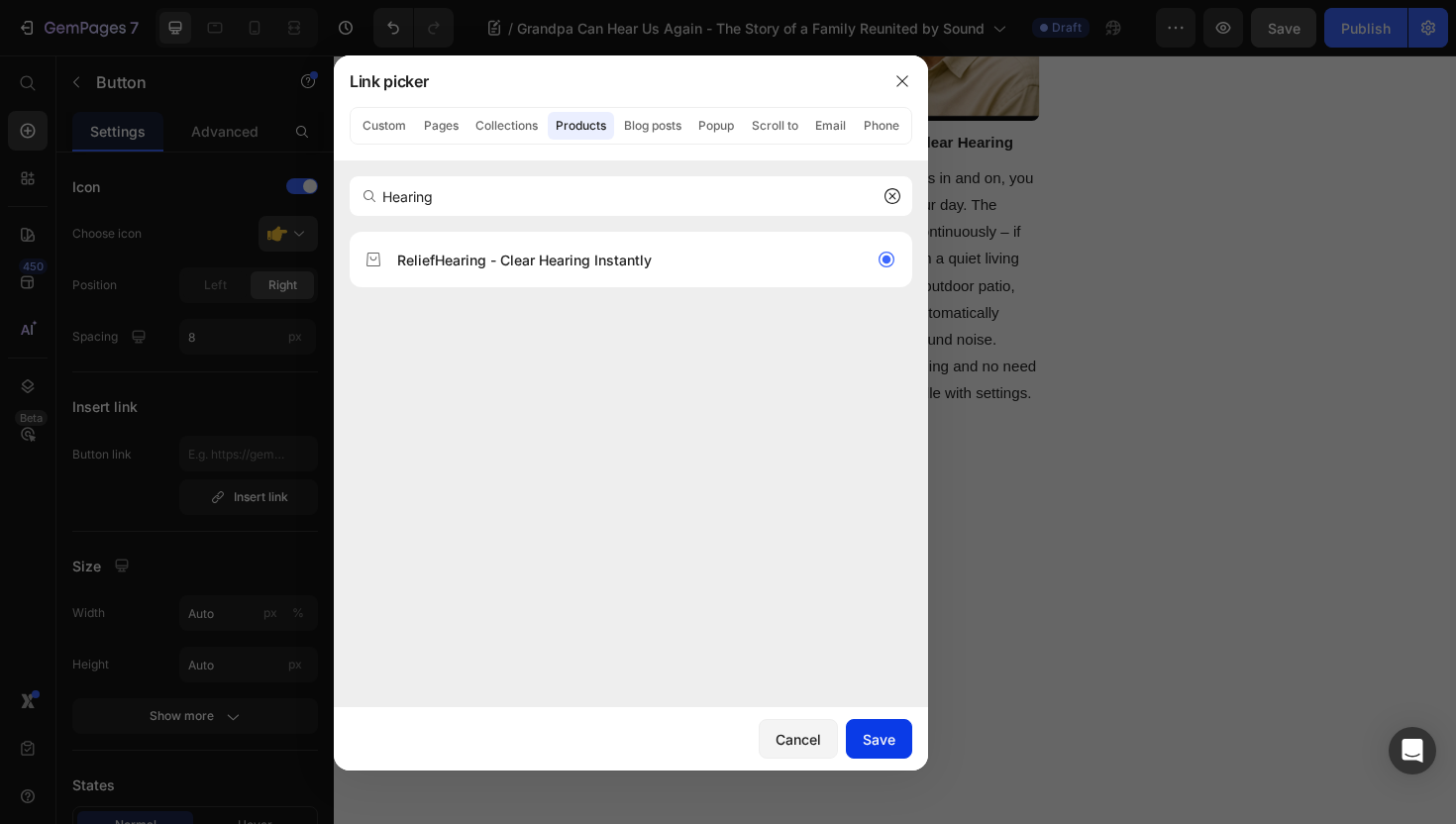 click on "Save" at bounding box center [879, 739] 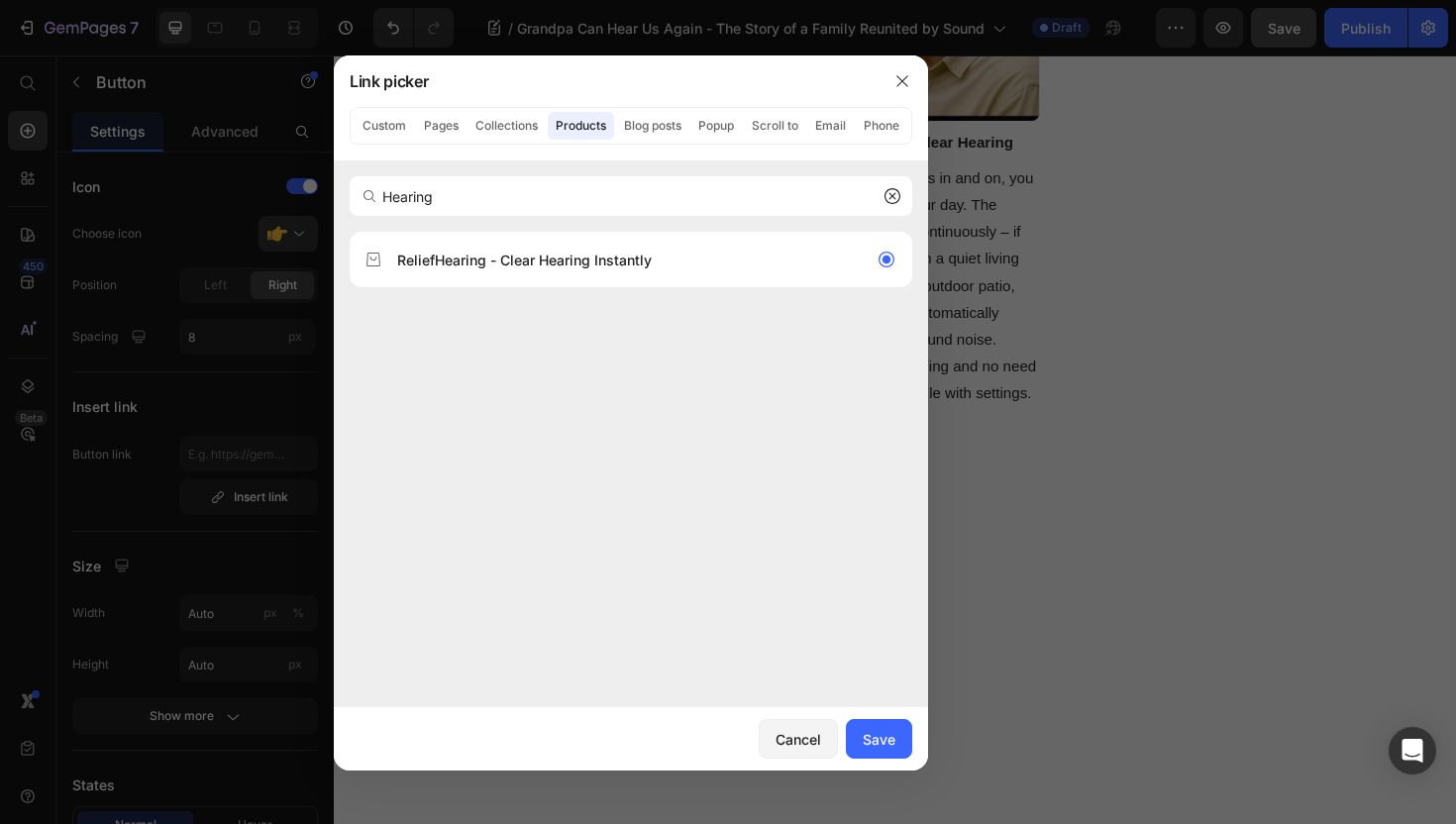 type on "/products/reliefhearing-clear-hearing-instantly" 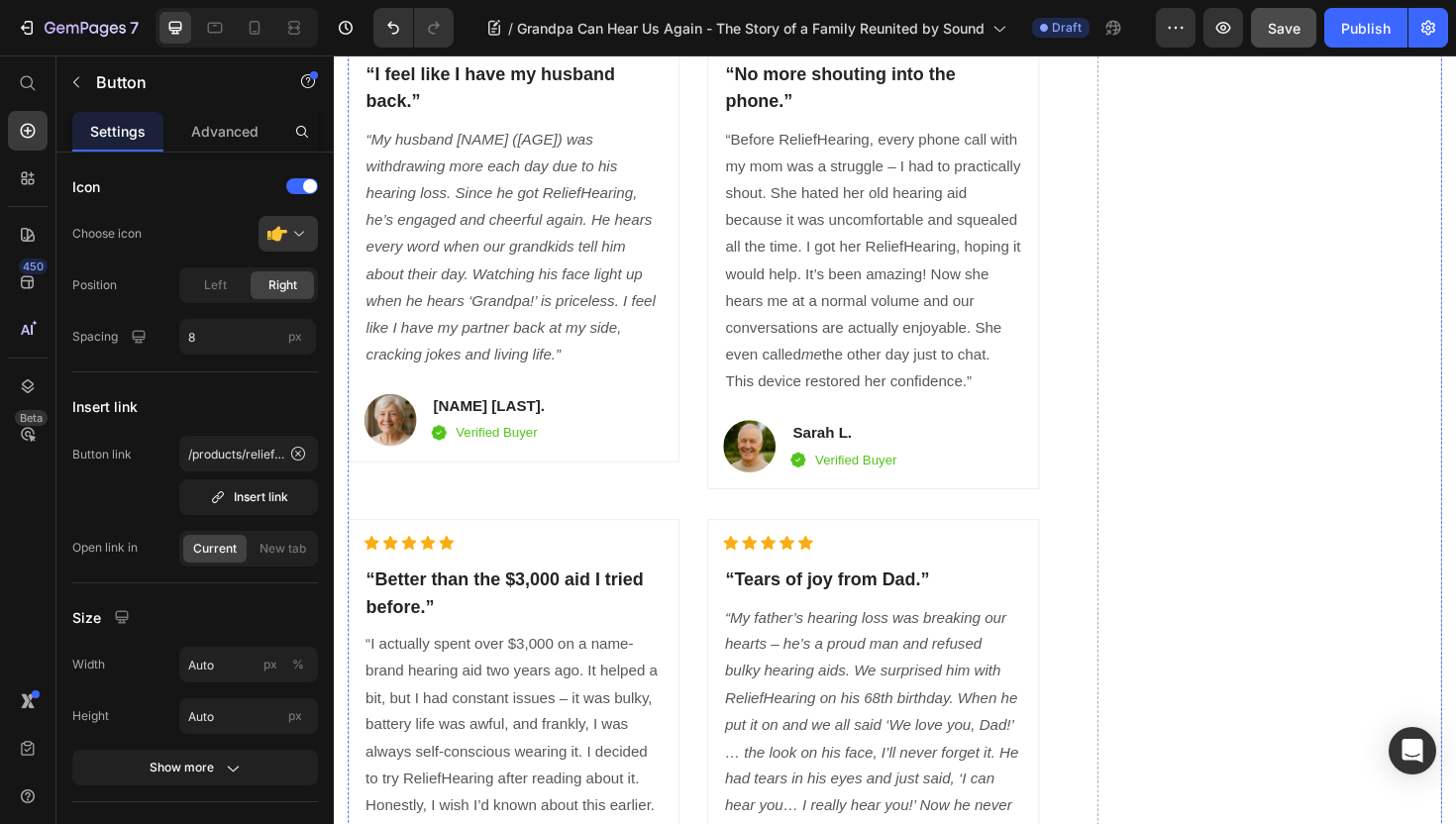 scroll, scrollTop: 8558, scrollLeft: 0, axis: vertical 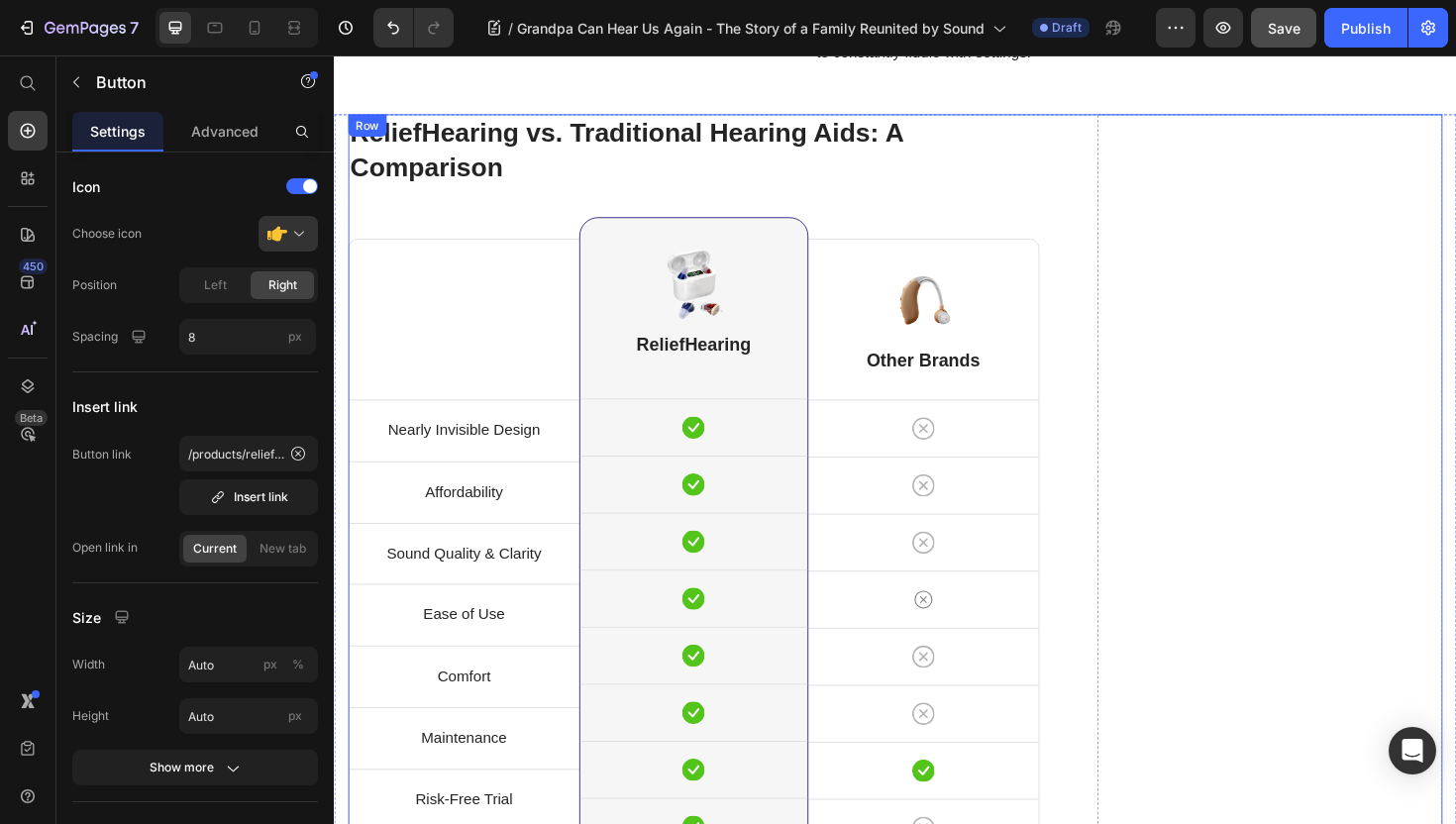 click on "AVAIL 70% OFF OFFER NOW" at bounding box center [714, 1012] 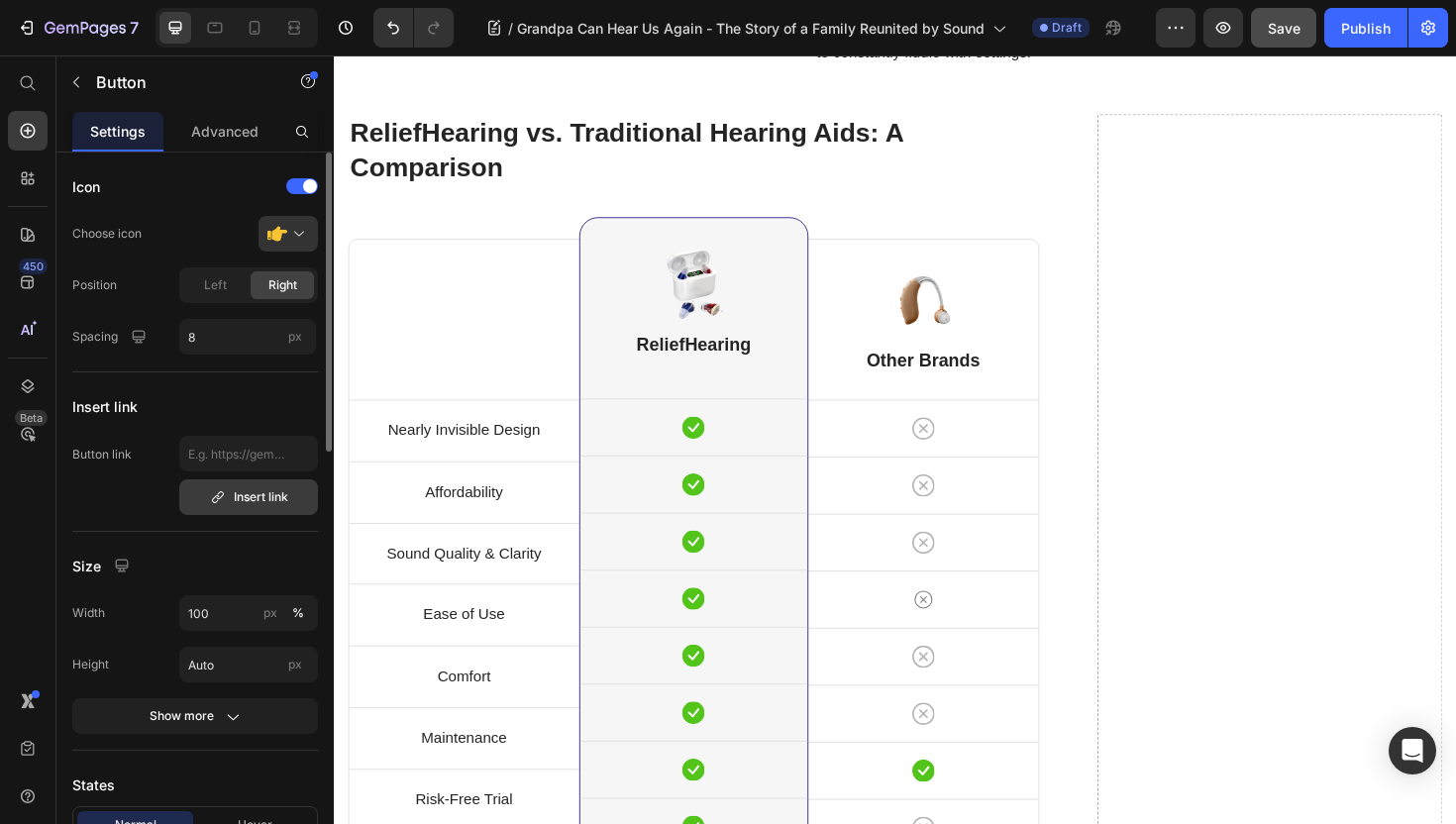 click on "Insert link" at bounding box center [249, 497] 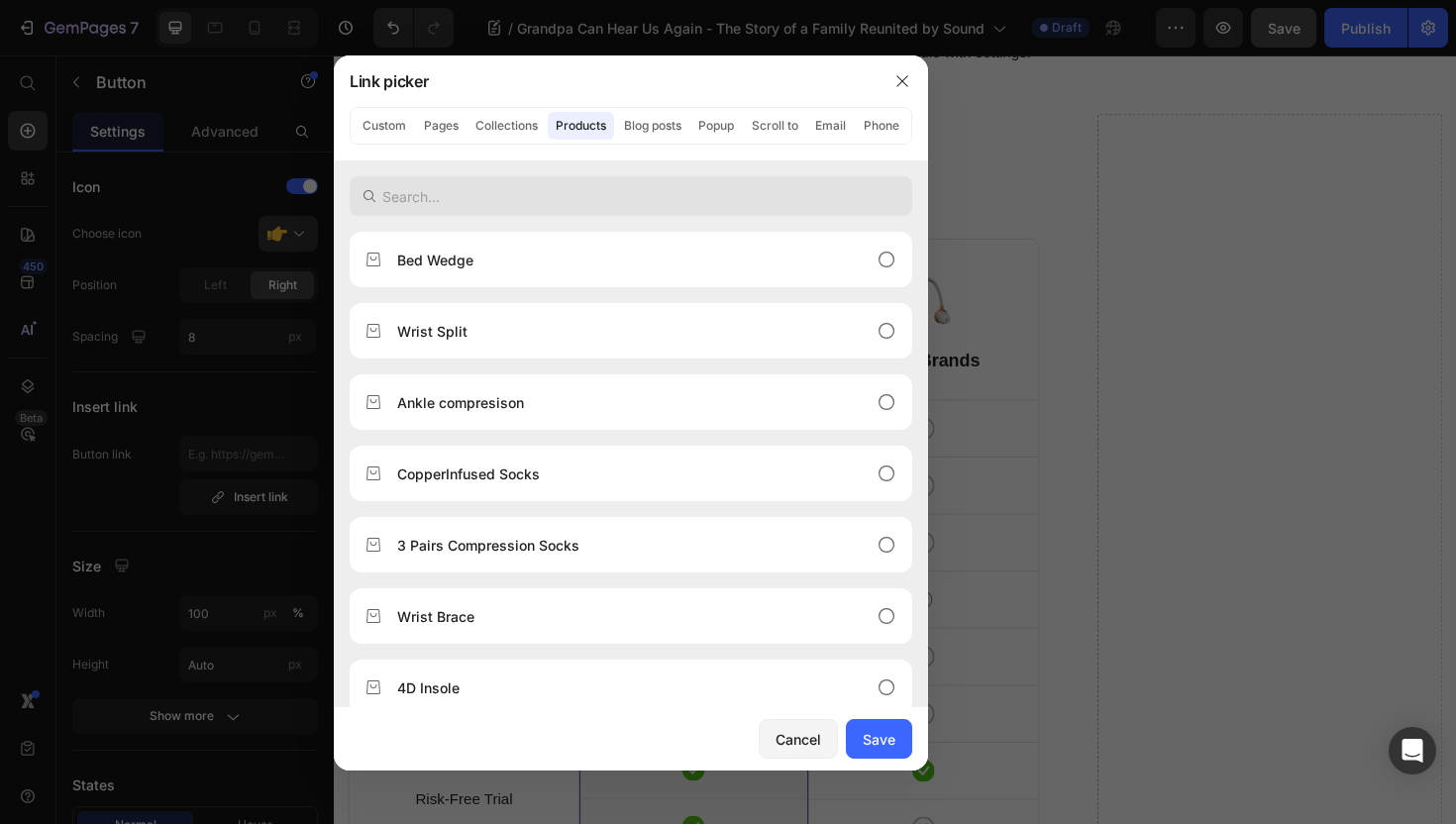 click at bounding box center [631, 196] 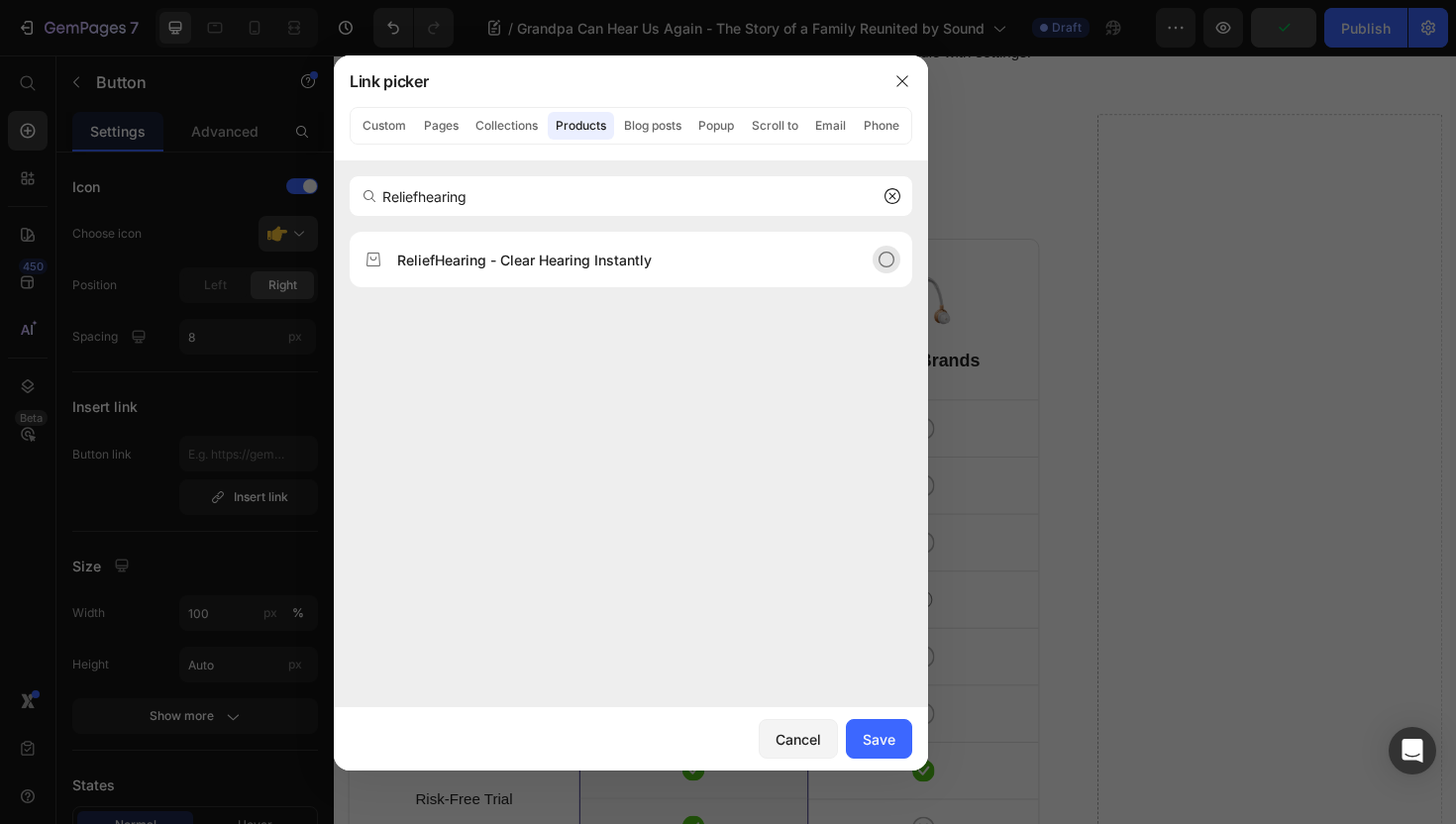 type on "Reliefhearing" 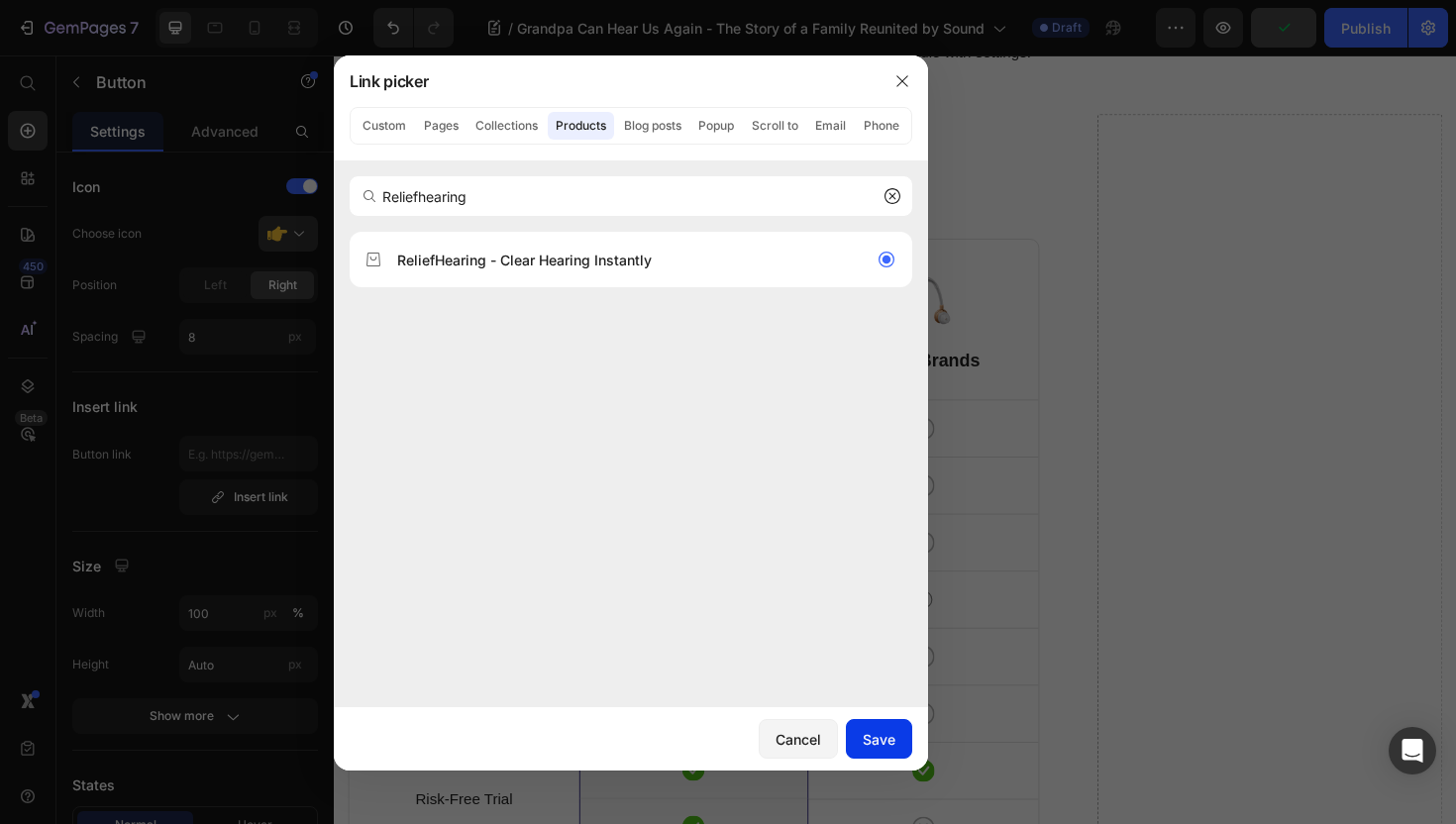 click on "Save" at bounding box center (879, 739) 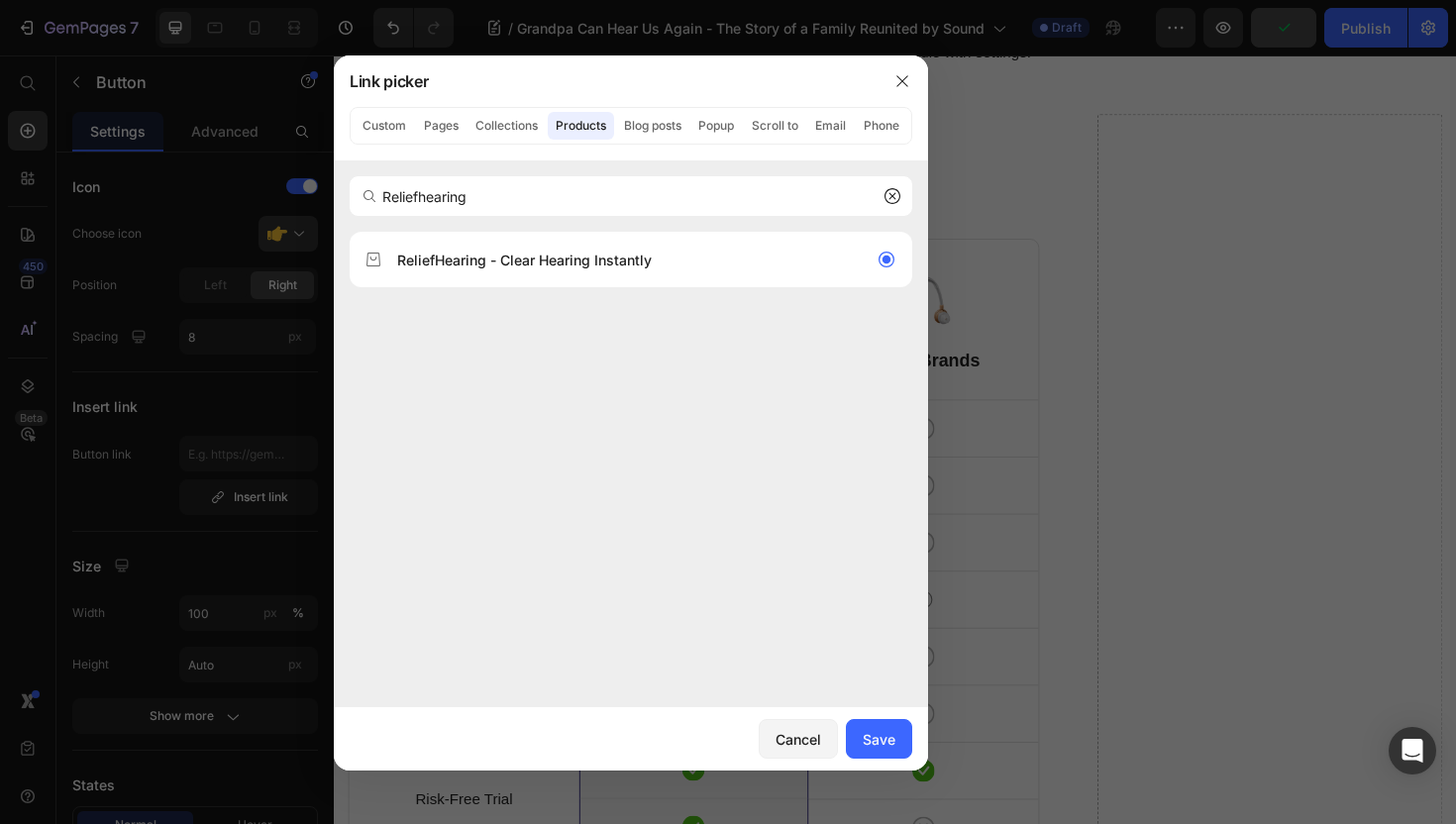 type on "/products/reliefhearing-clear-hearing-instantly" 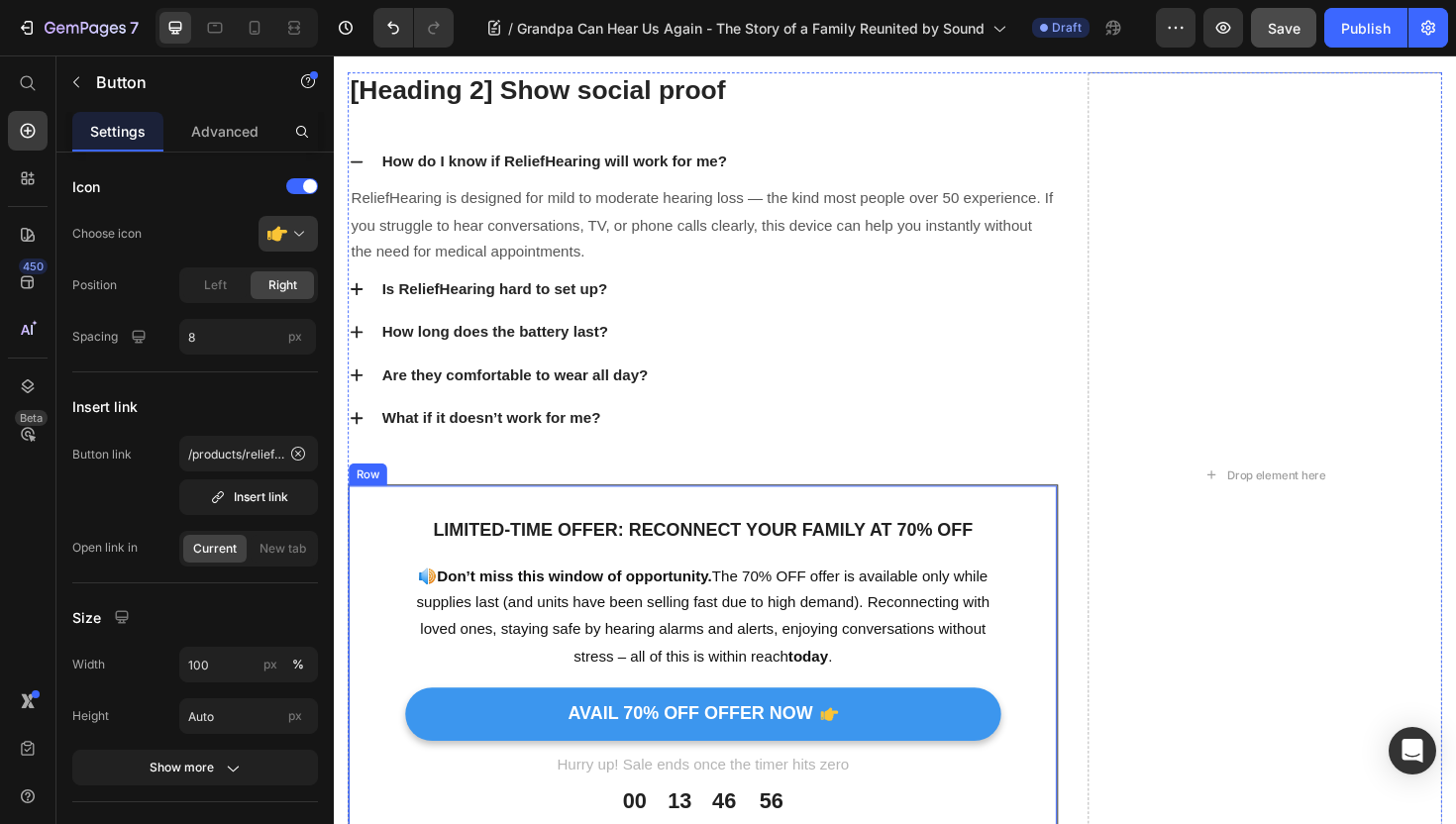 scroll, scrollTop: 11212, scrollLeft: 0, axis: vertical 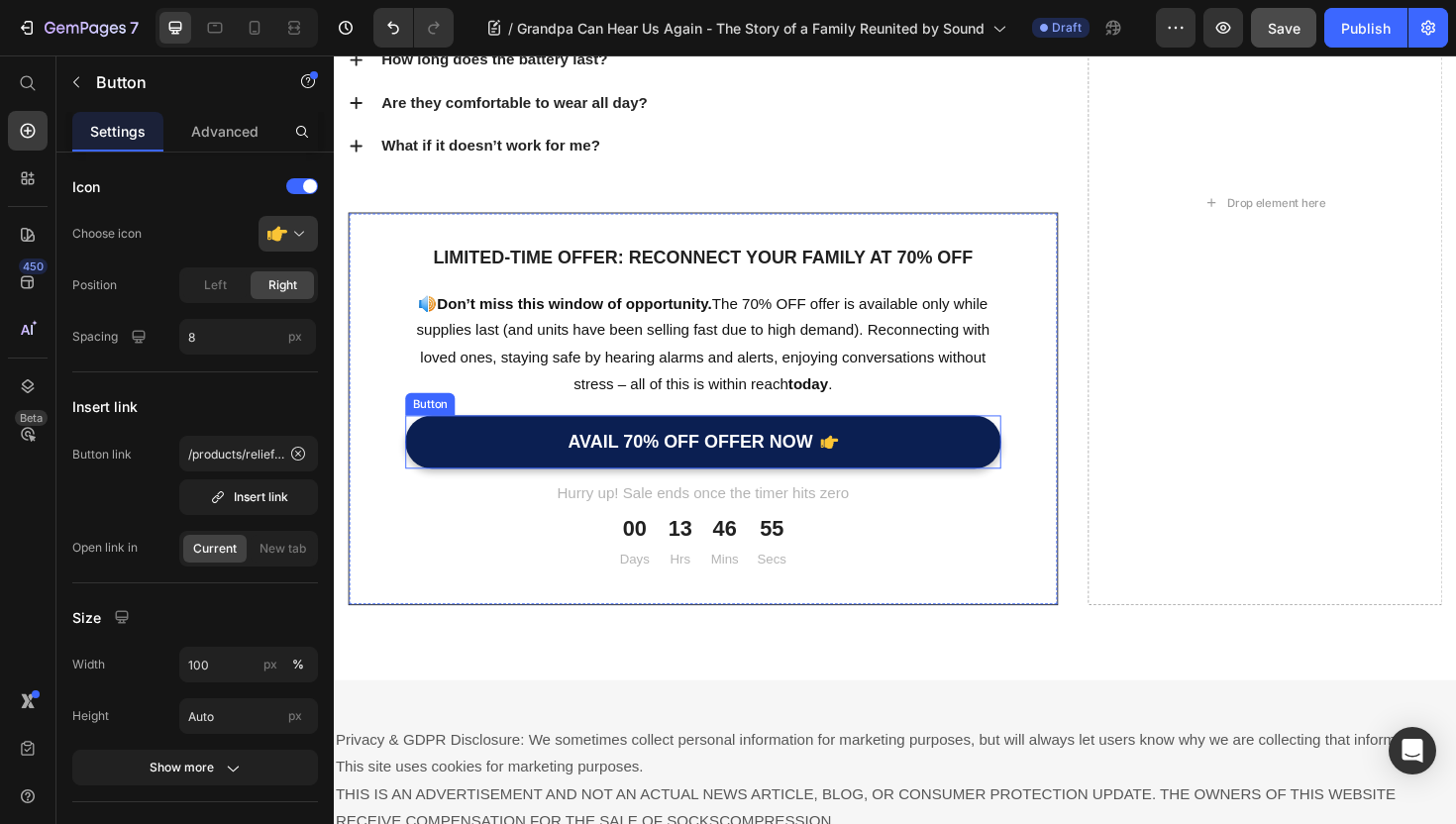 click on "AVAIL 70% OFF OFFER NOW" at bounding box center (724, 464) 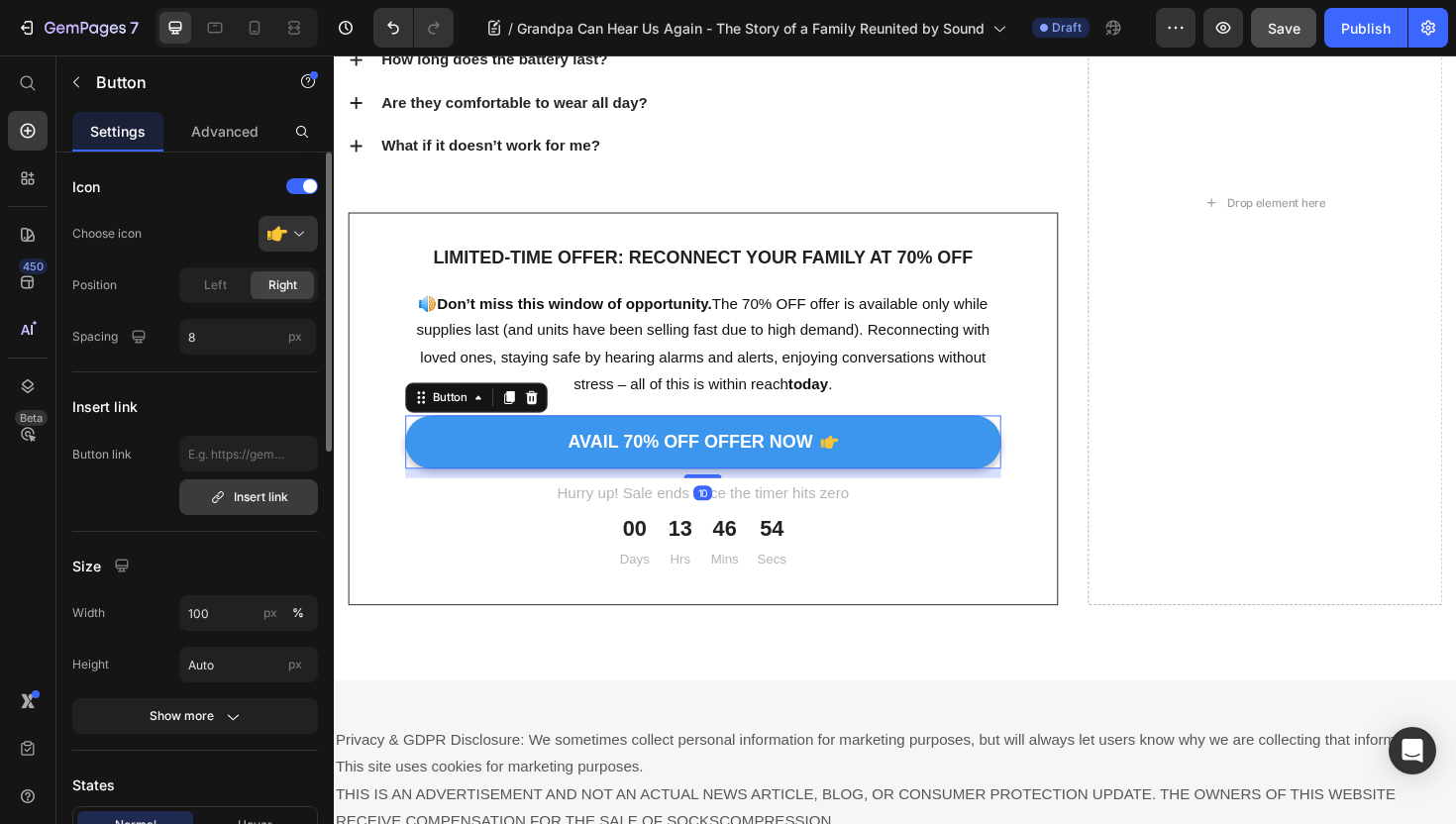 click on "Insert link" at bounding box center [249, 497] 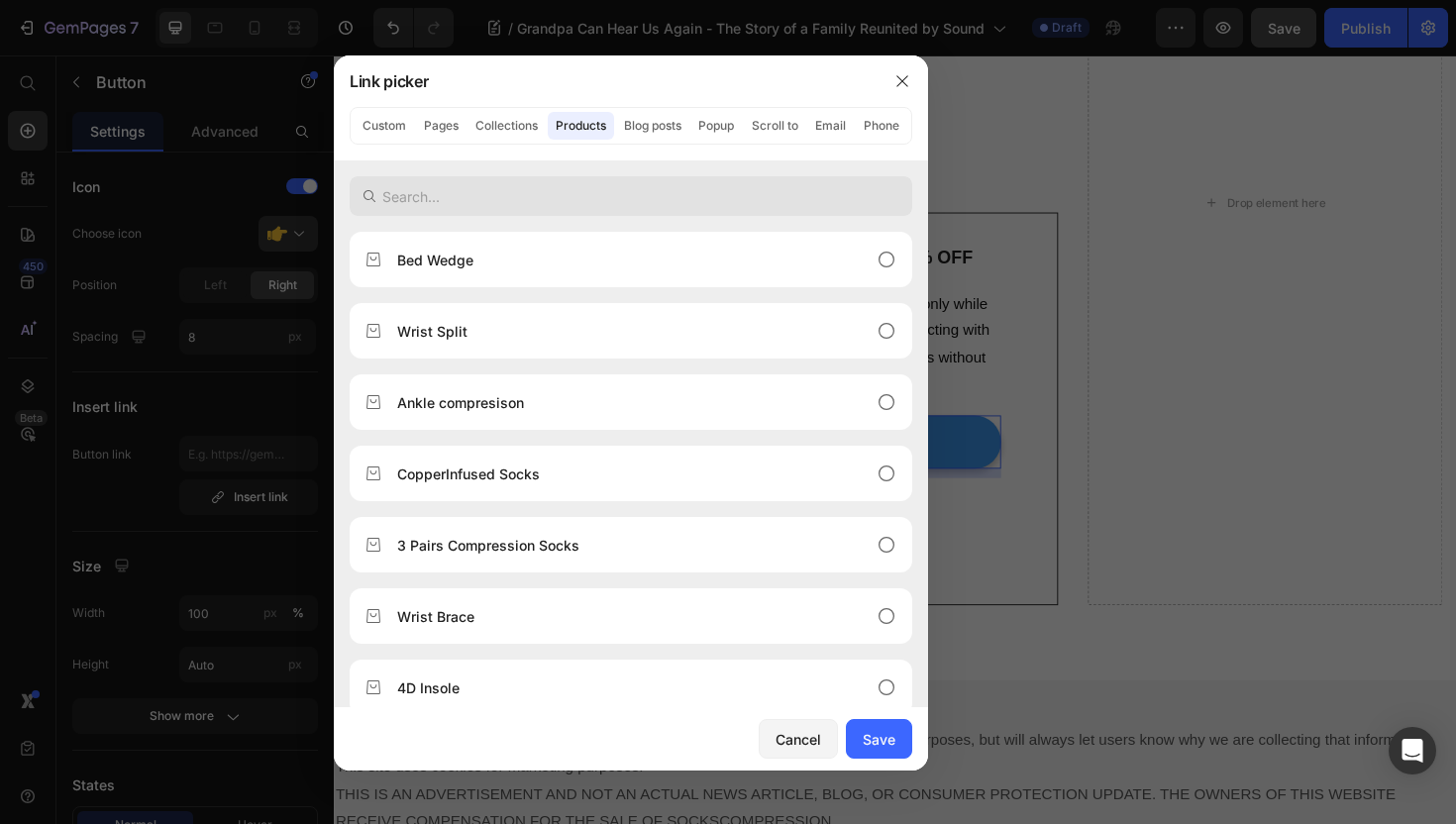 click at bounding box center [631, 196] 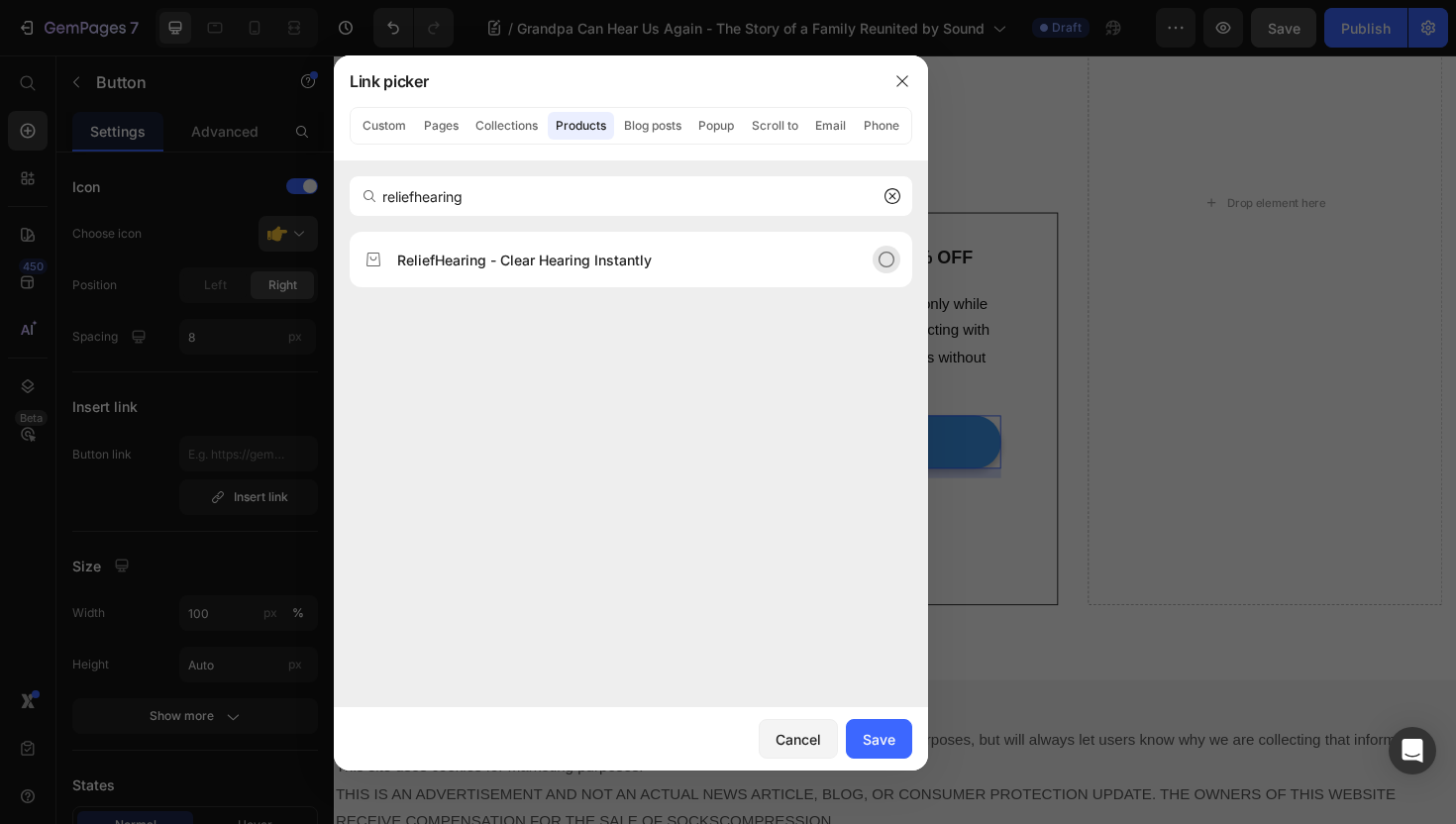 type on "reliefhearing" 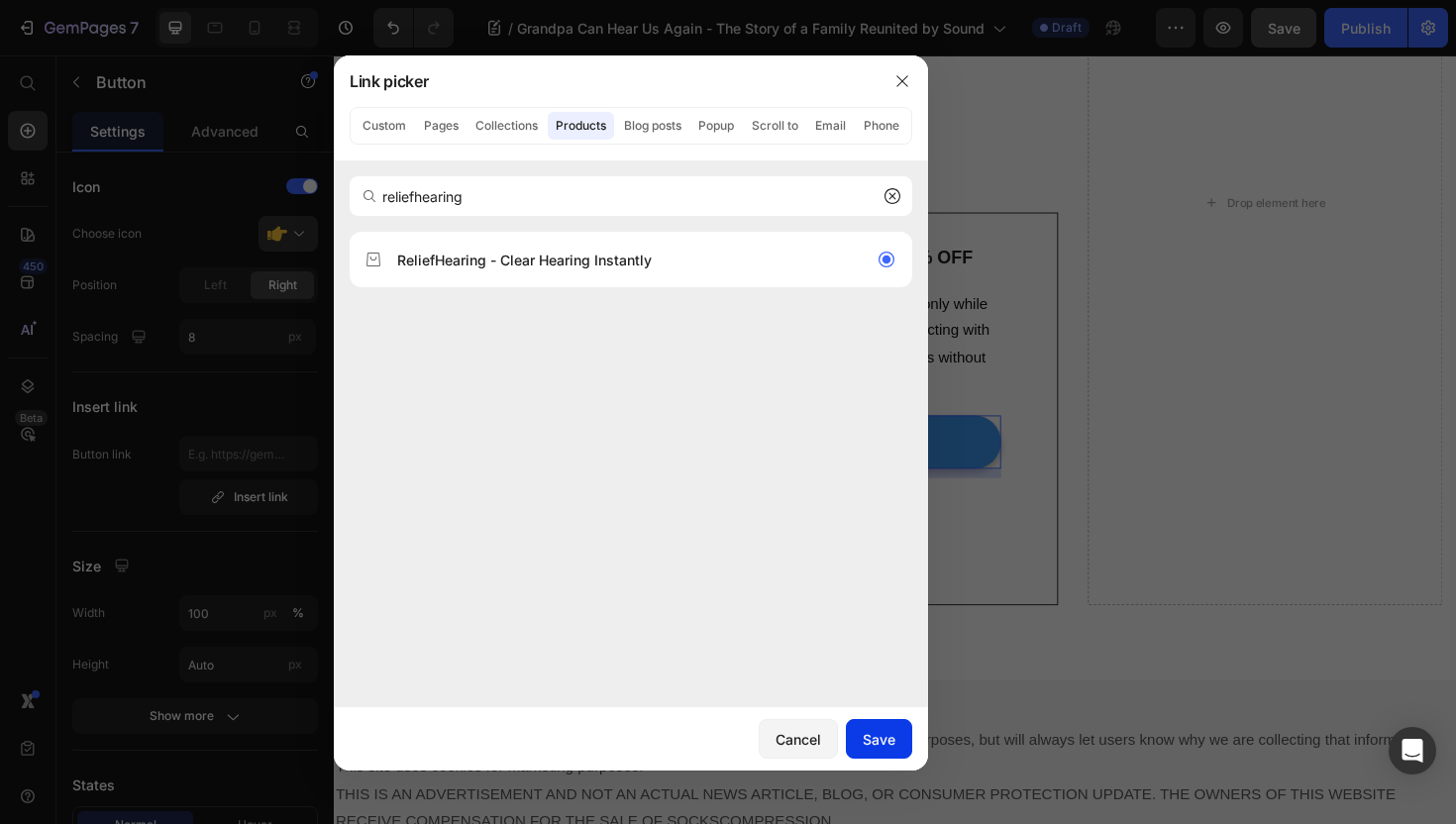 click on "Save" at bounding box center [879, 739] 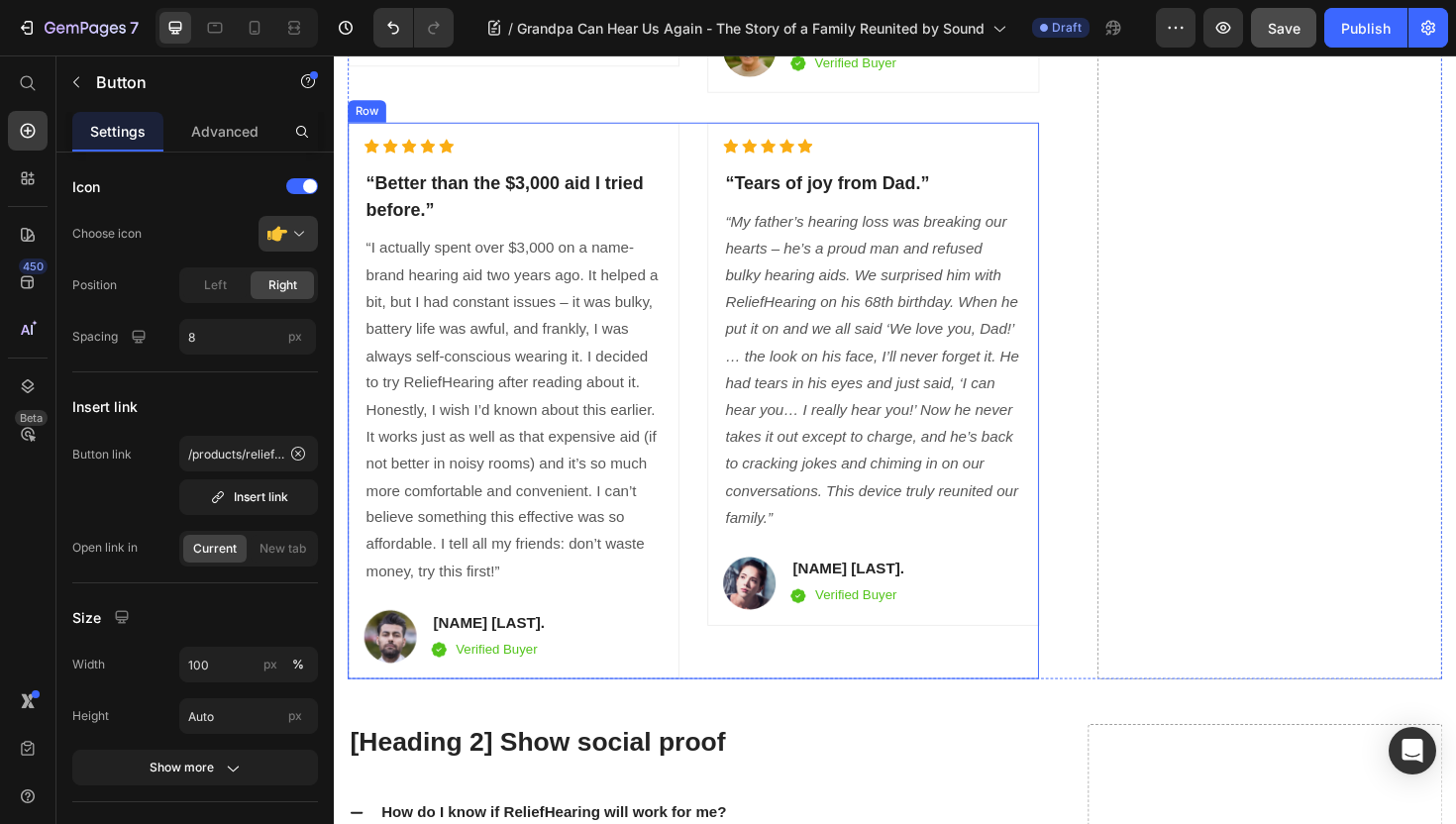 scroll, scrollTop: 11639, scrollLeft: 0, axis: vertical 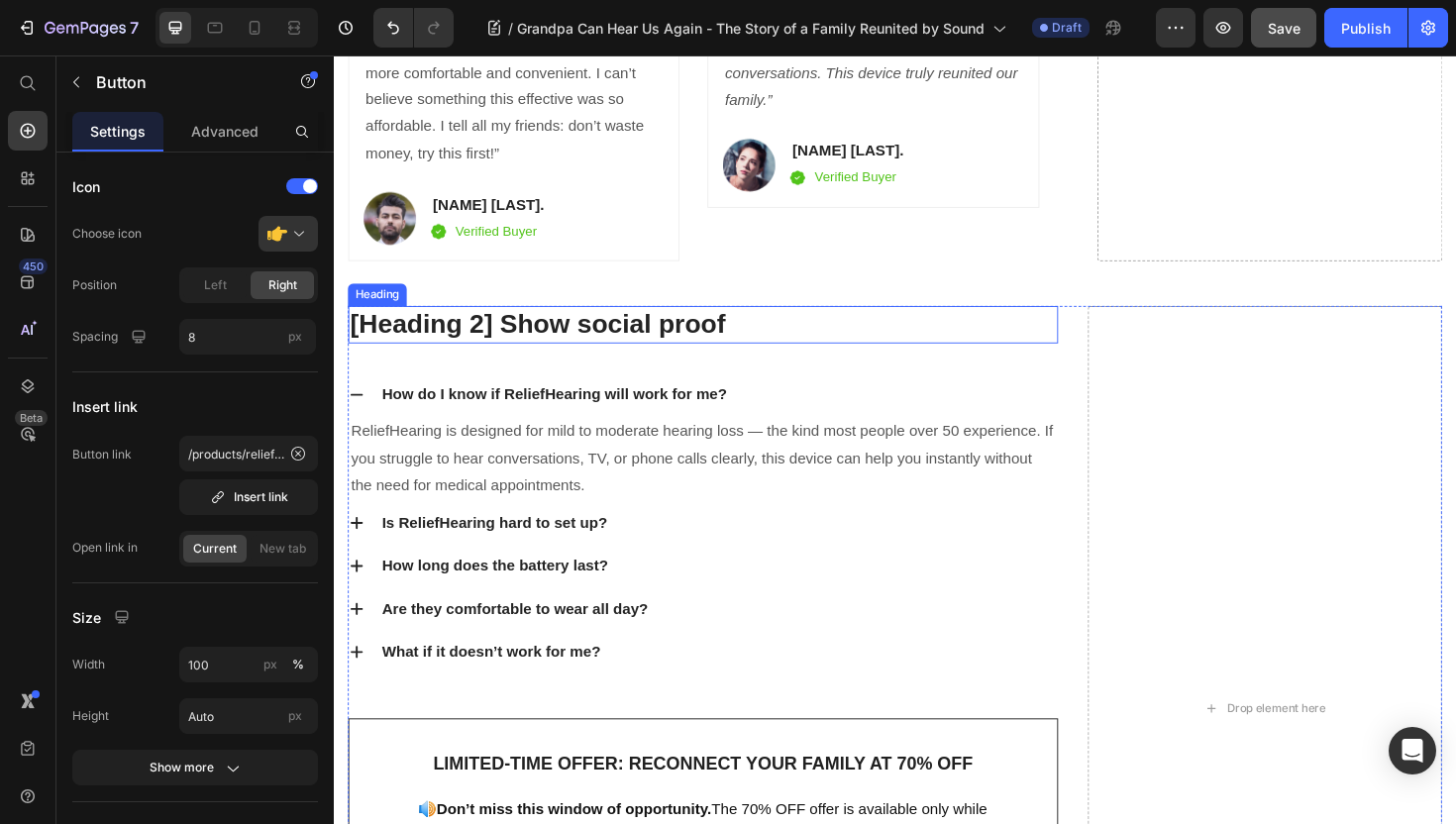 click on "[Heading 2] Show social proof" at bounding box center [724, 341] 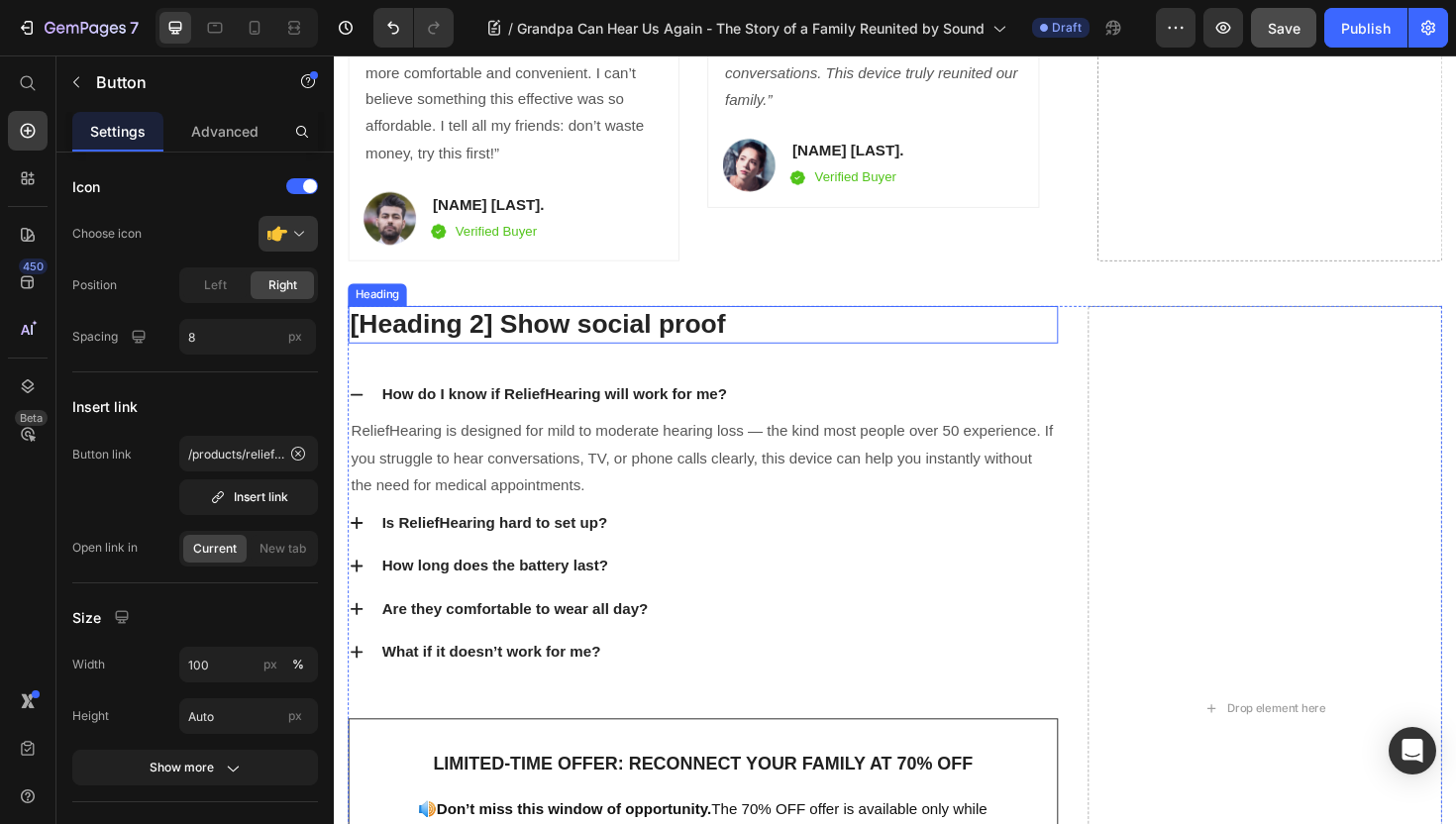 click on "[Heading 2] Show social proof" at bounding box center (724, 341) 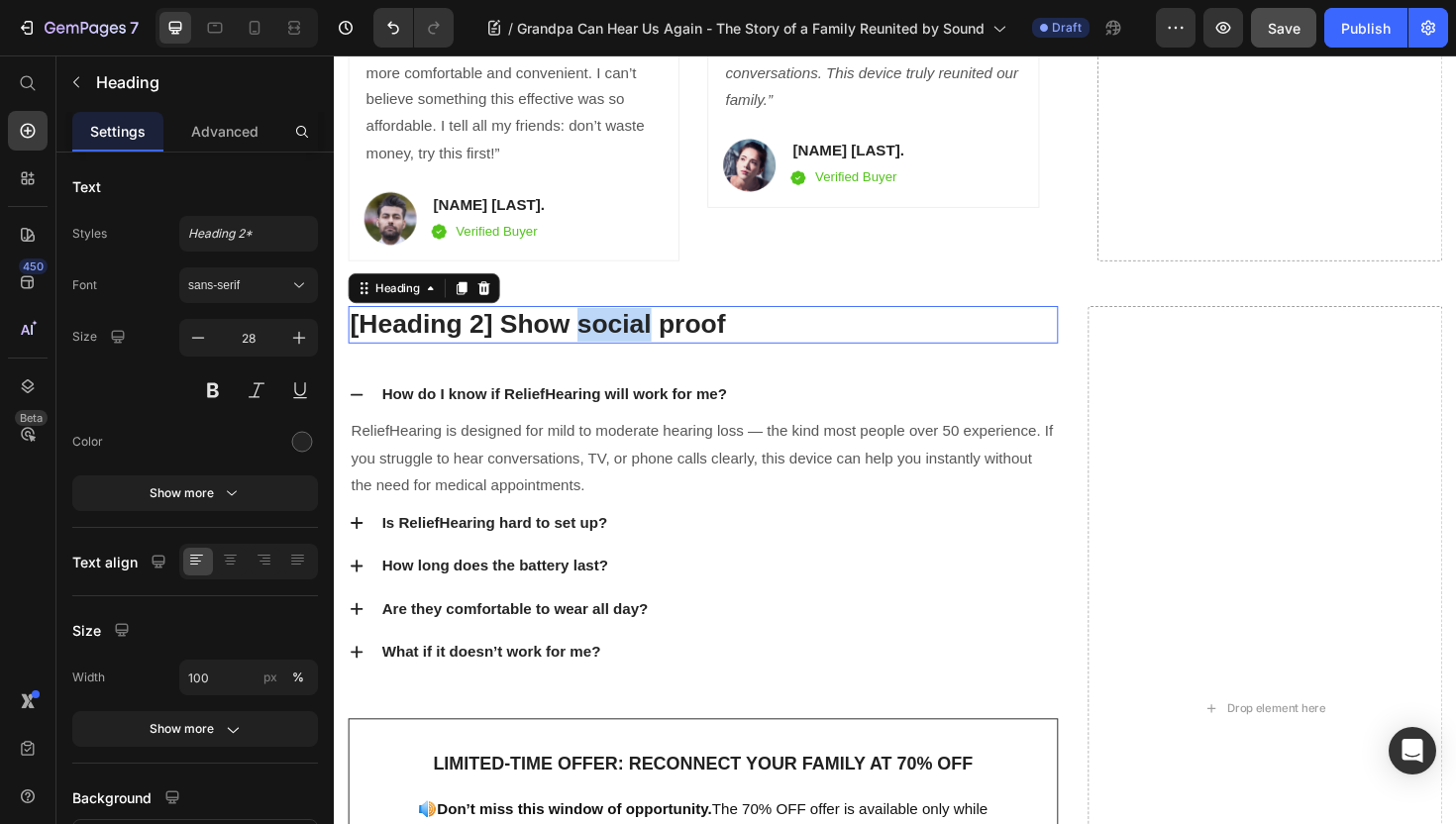 click on "[Heading 2] Show social proof" at bounding box center [724, 341] 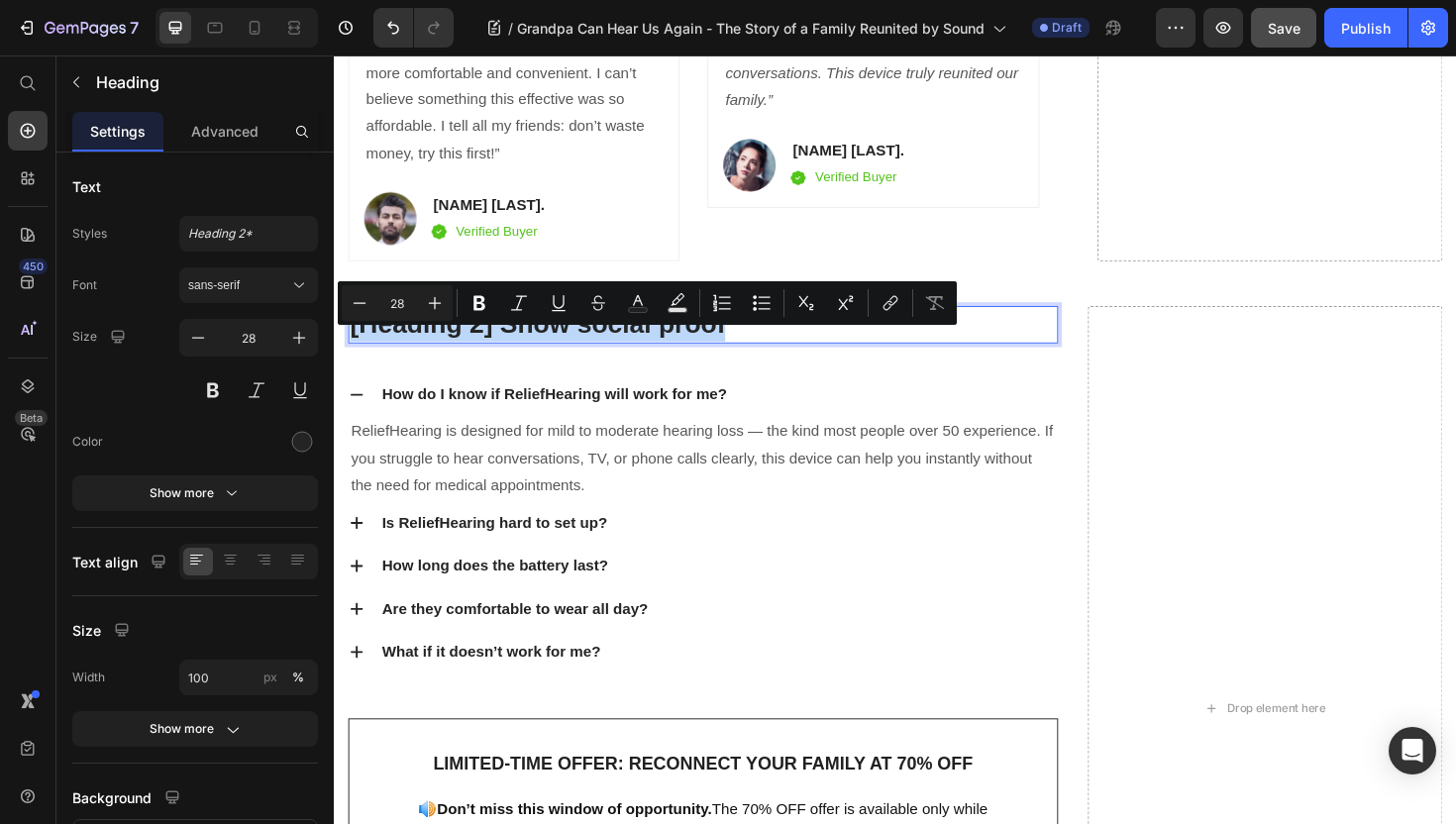 click on "[Heading 2] Show social proof" at bounding box center [724, 341] 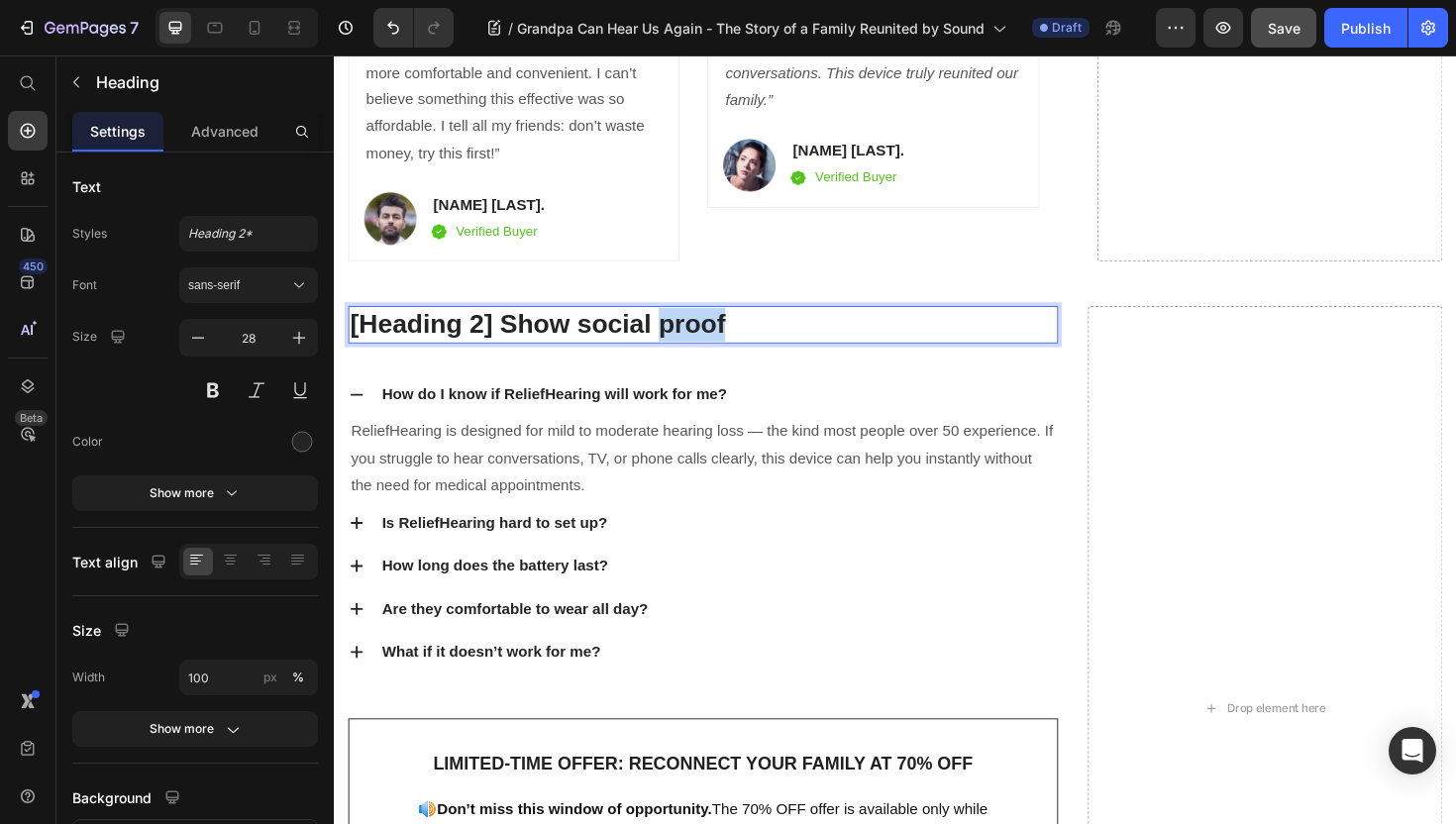 click on "[Heading 2] Show social proof" at bounding box center (724, 341) 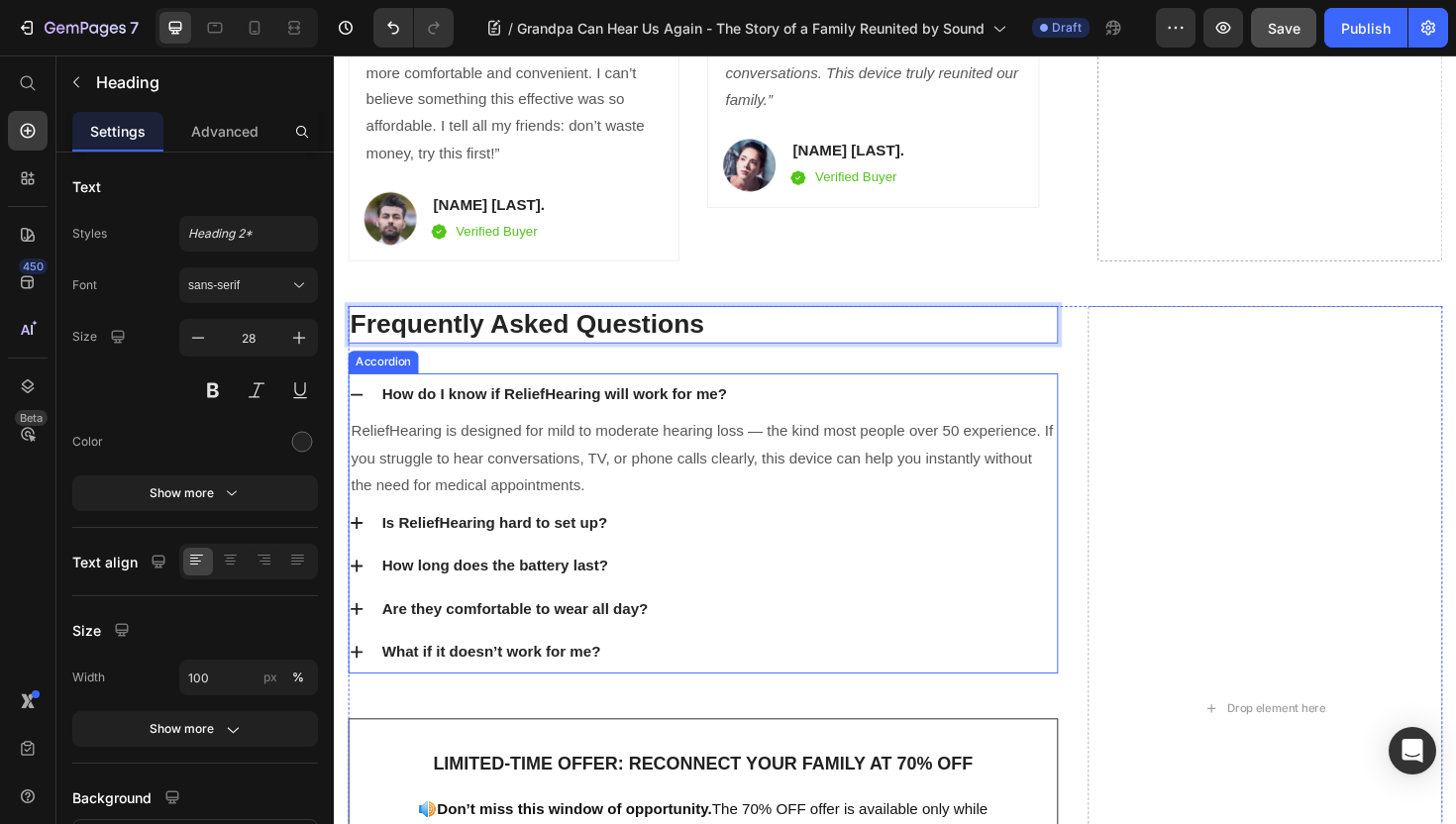click 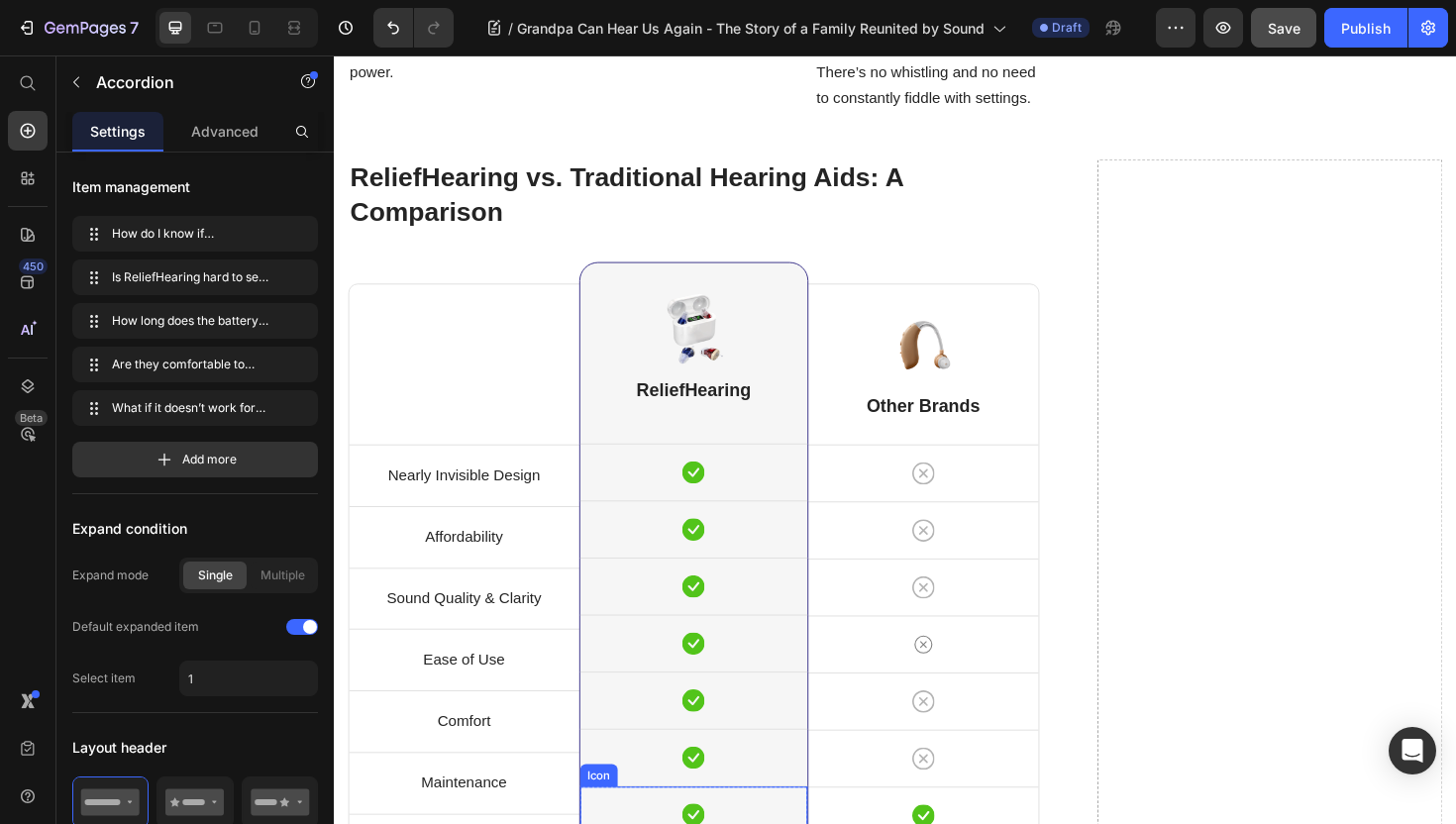 scroll, scrollTop: 8933, scrollLeft: 0, axis: vertical 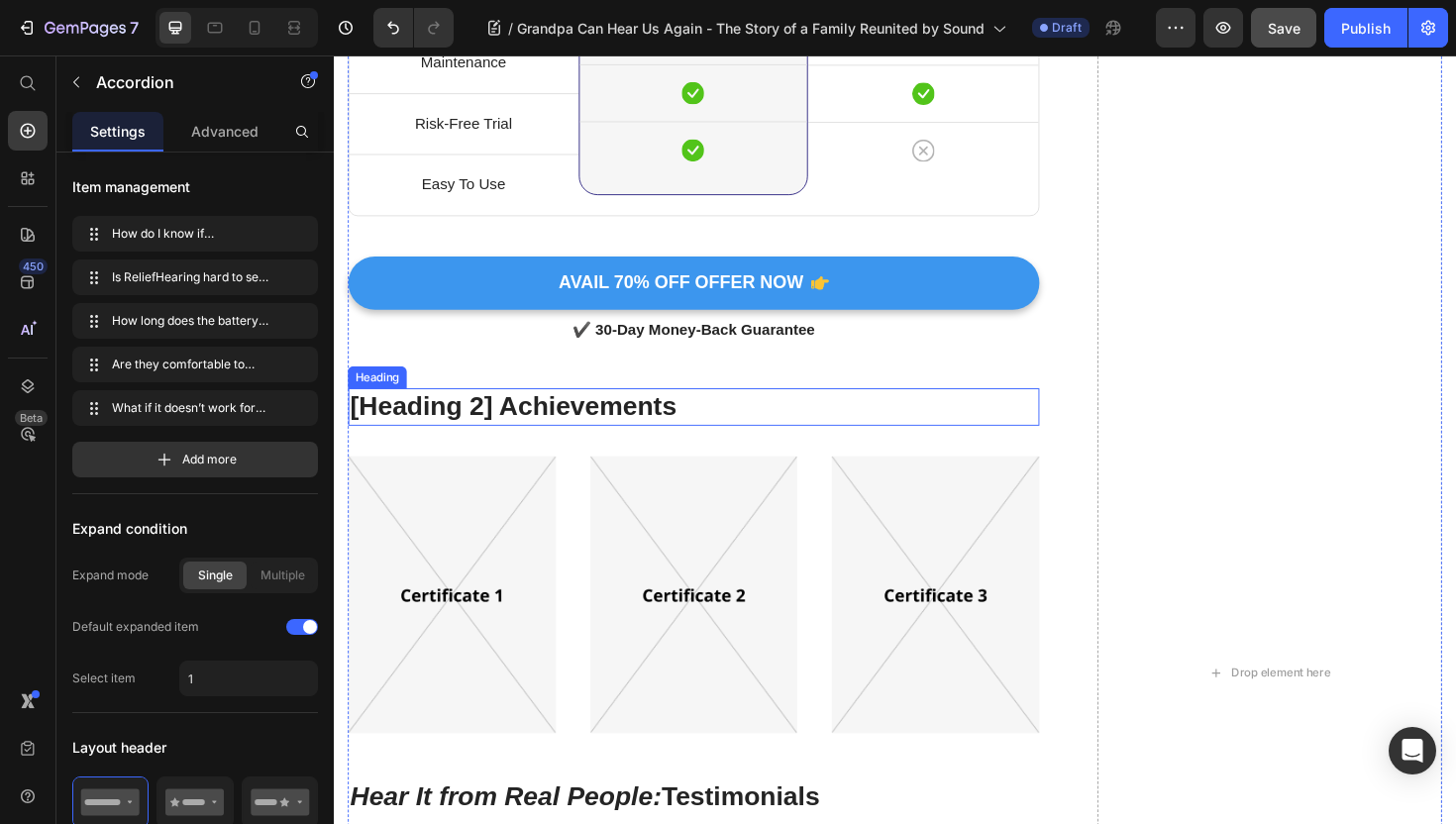 click on "[Heading 2] Achievements" at bounding box center (714, 428) 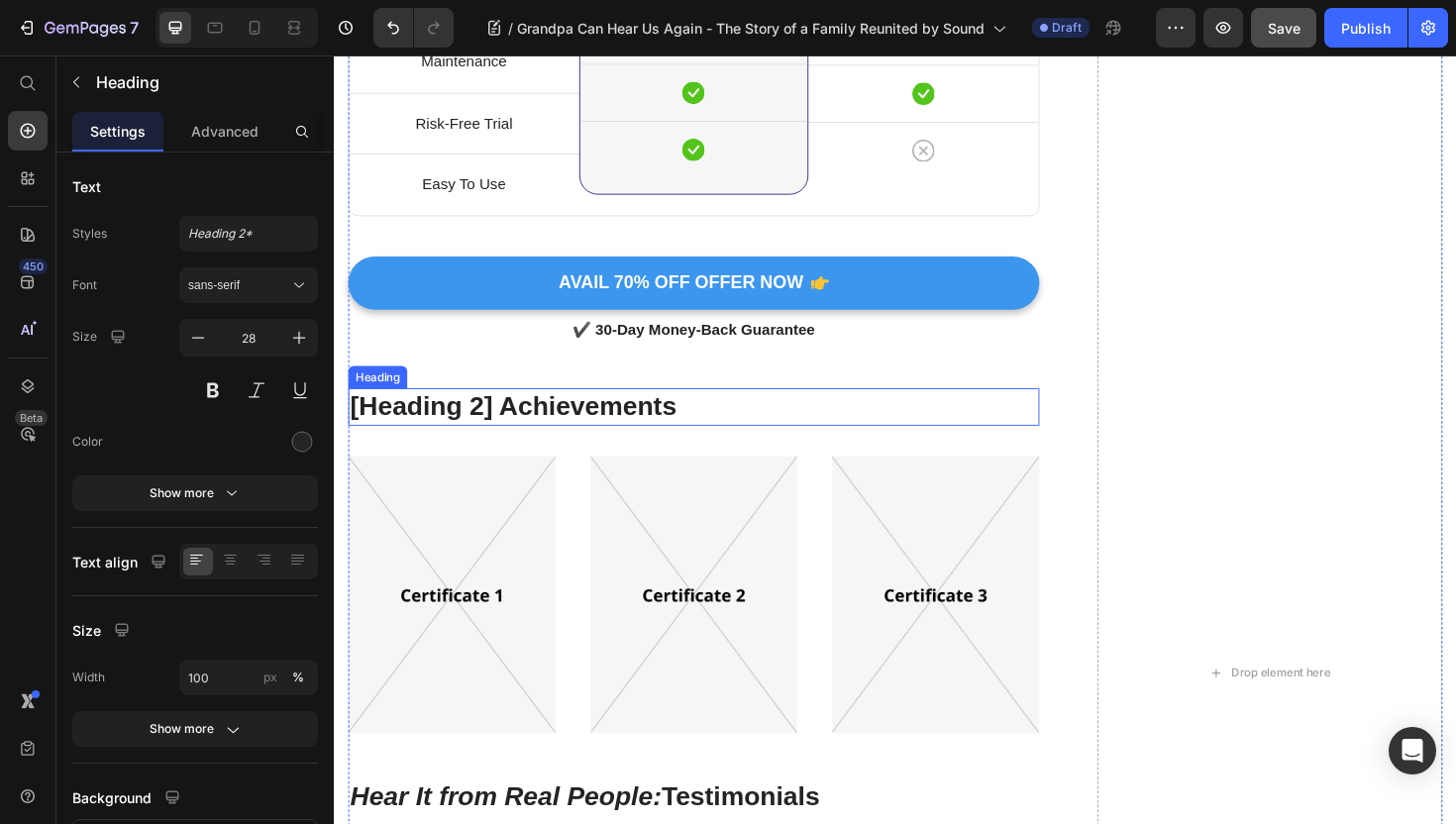 click on "[Heading 2] Achievements" at bounding box center [714, 428] 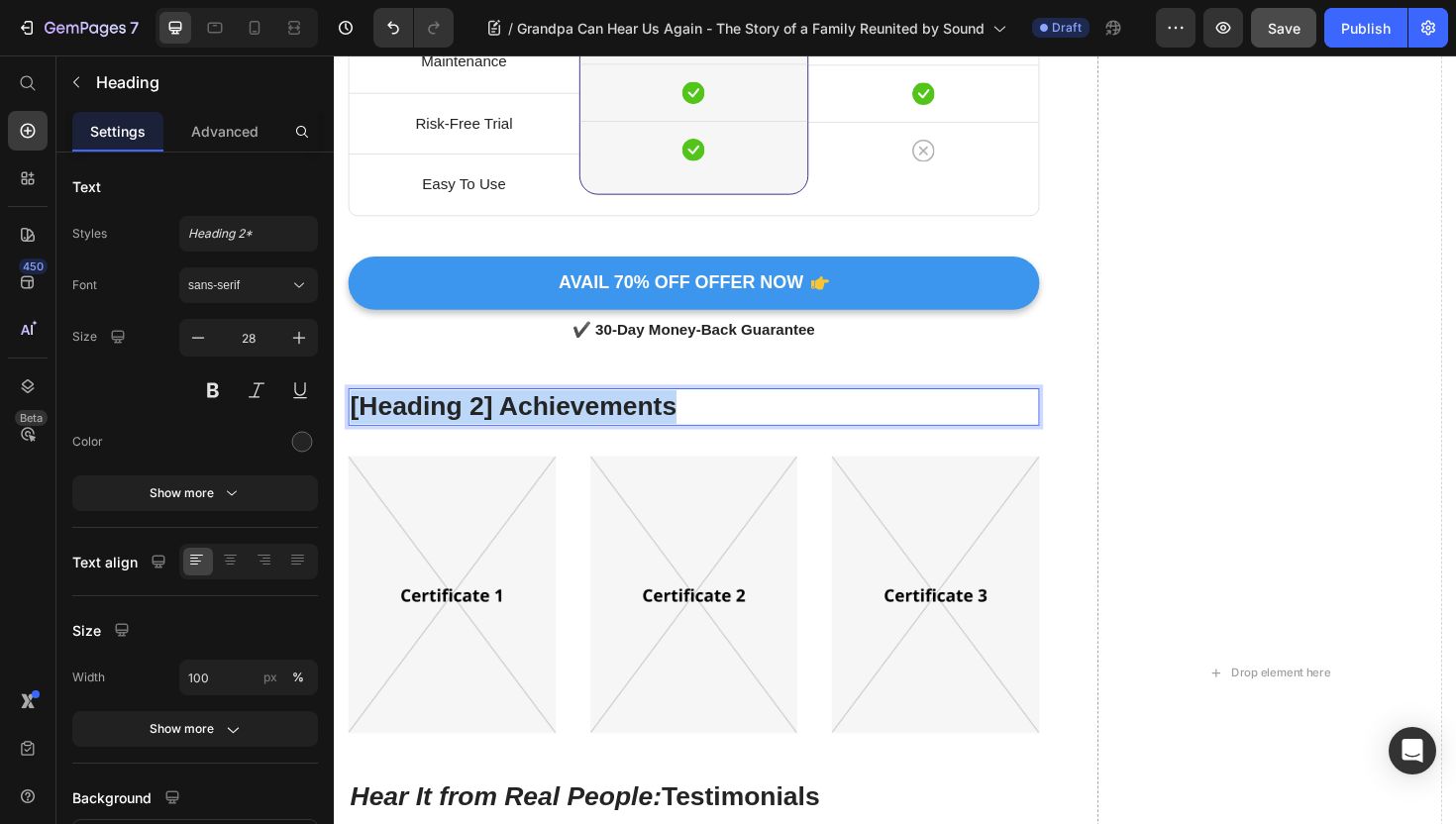 click on "[Heading 2] Achievements" at bounding box center (714, 428) 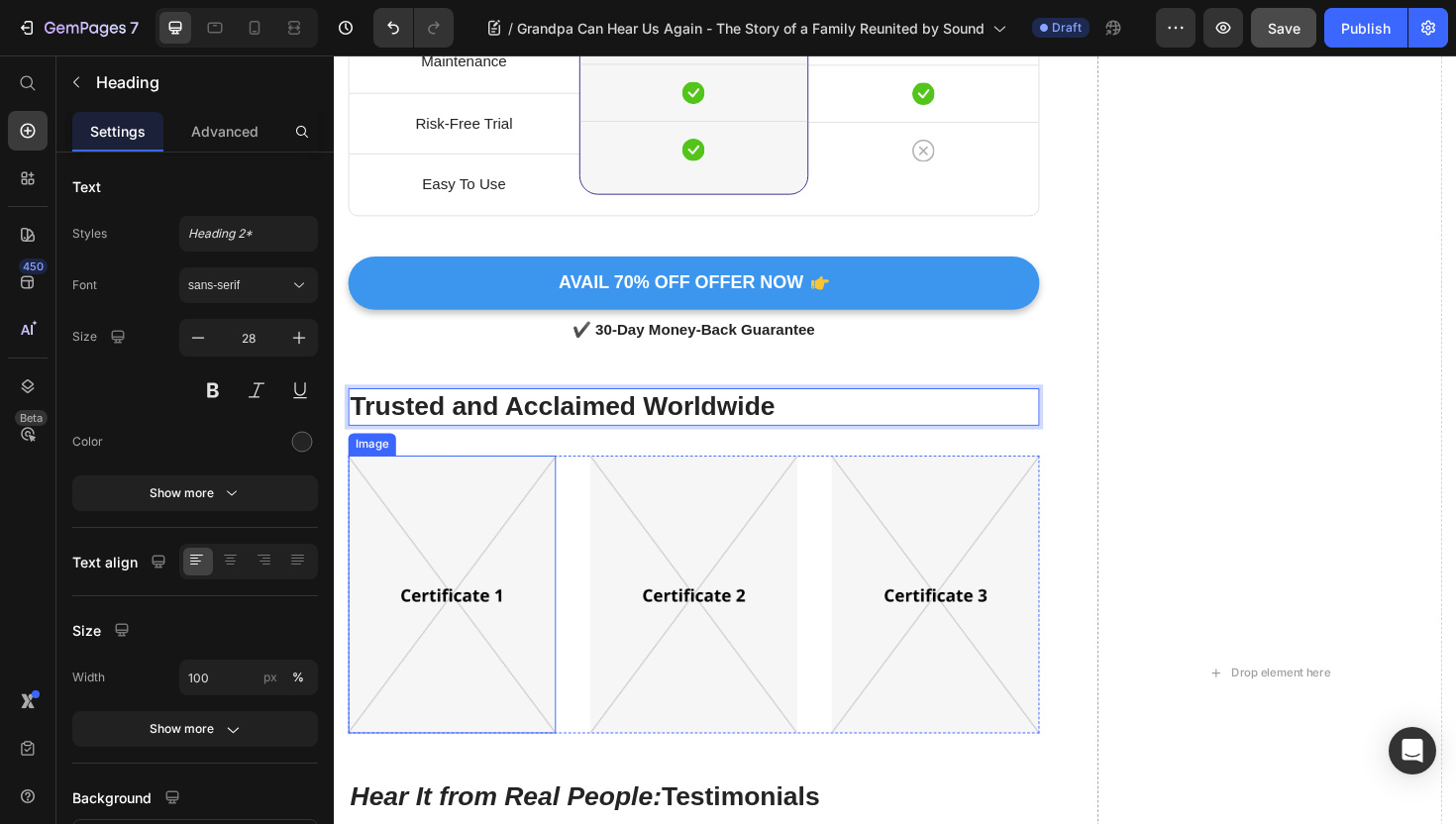click at bounding box center [459, 626] 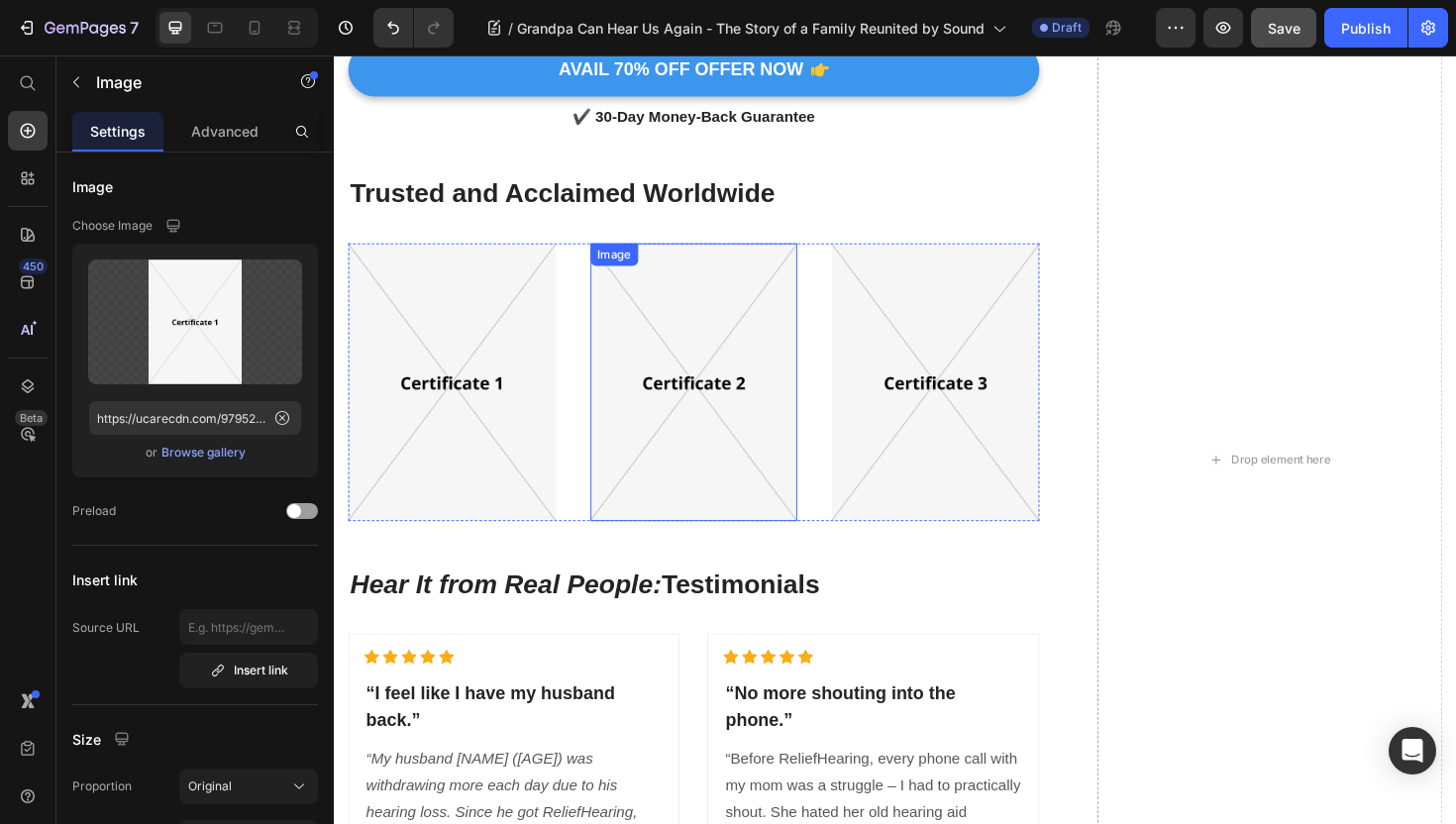 scroll, scrollTop: 10596, scrollLeft: 0, axis: vertical 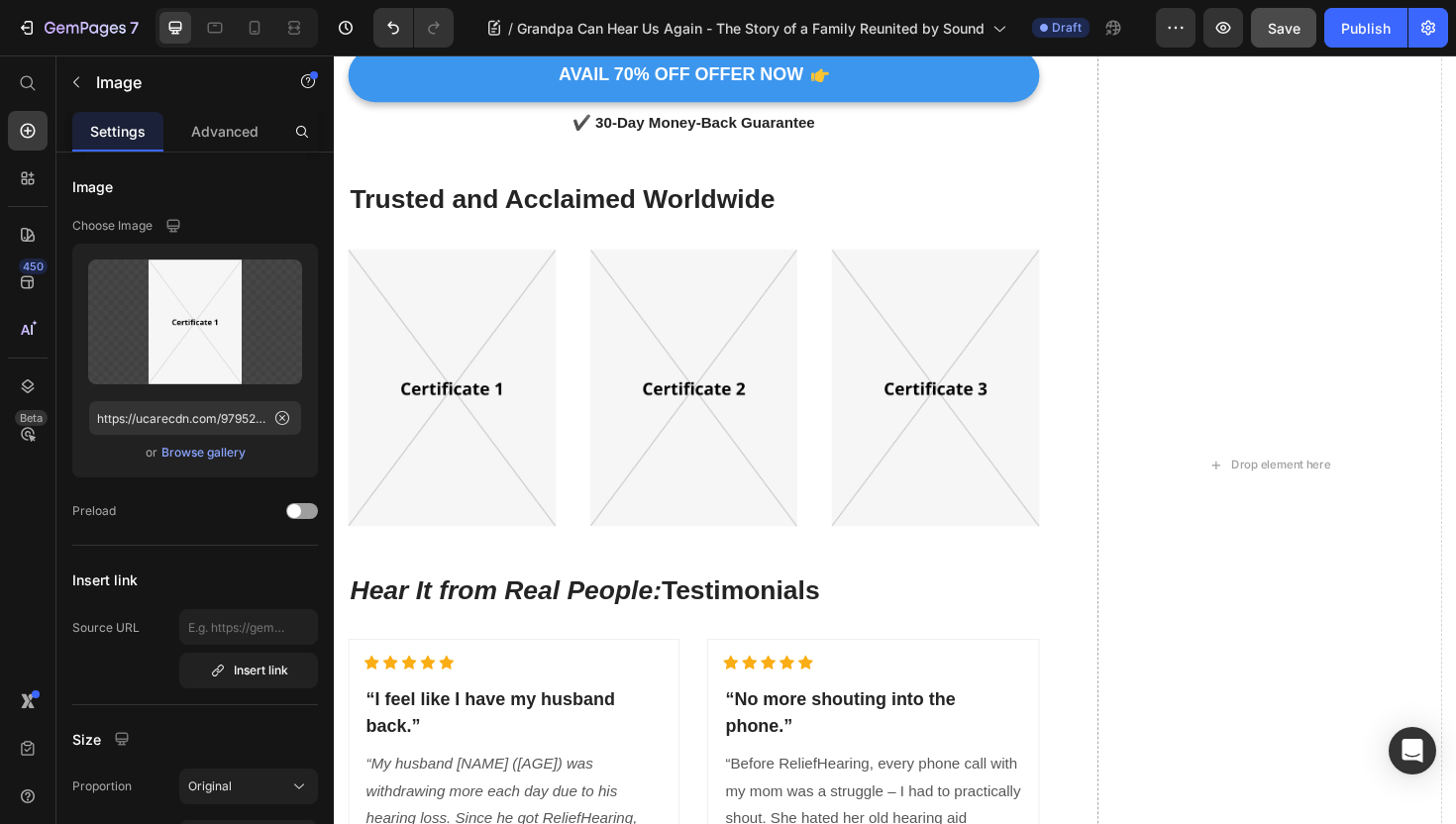 click at bounding box center [459, 407] 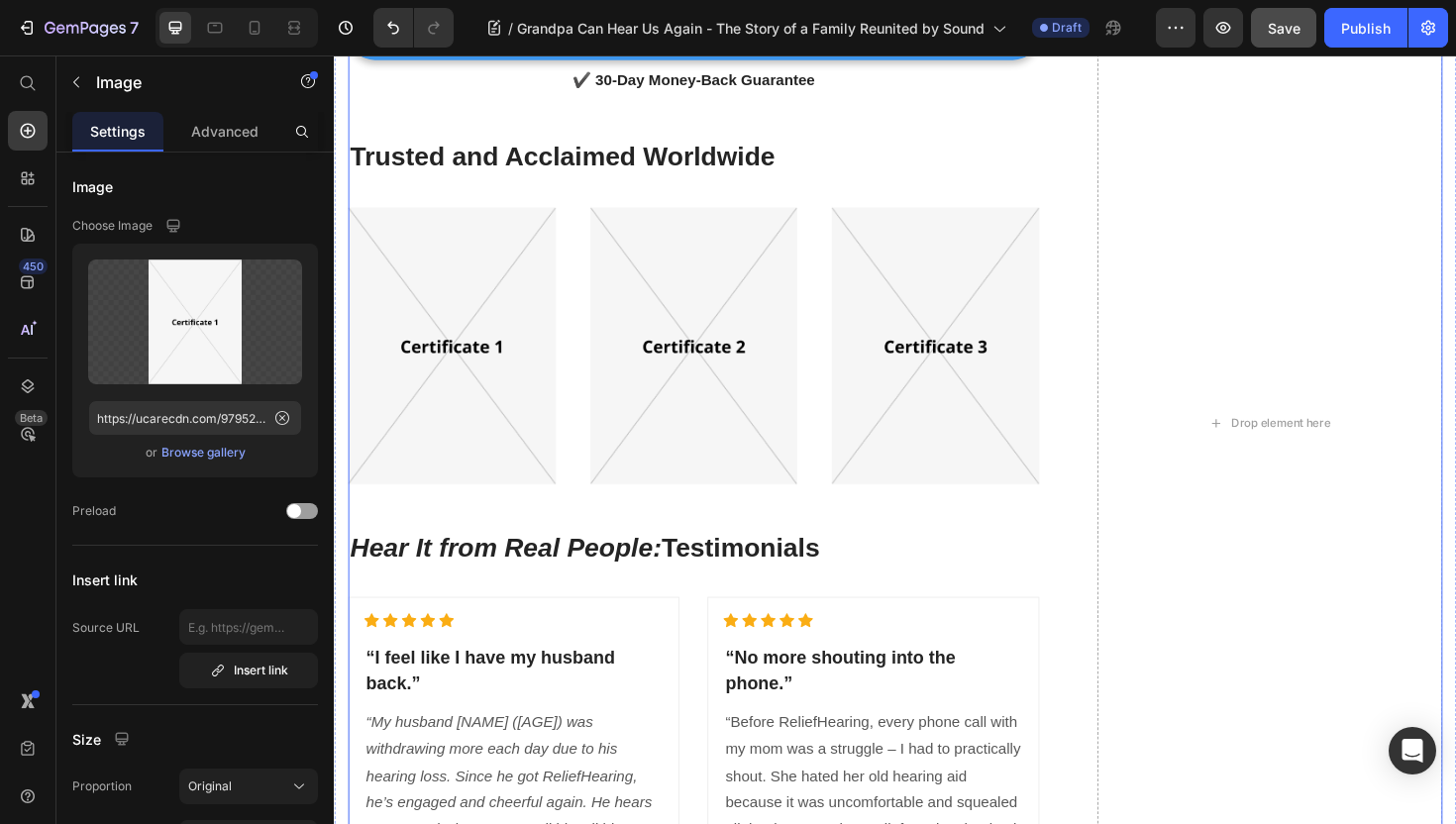 scroll, scrollTop: 10603, scrollLeft: 0, axis: vertical 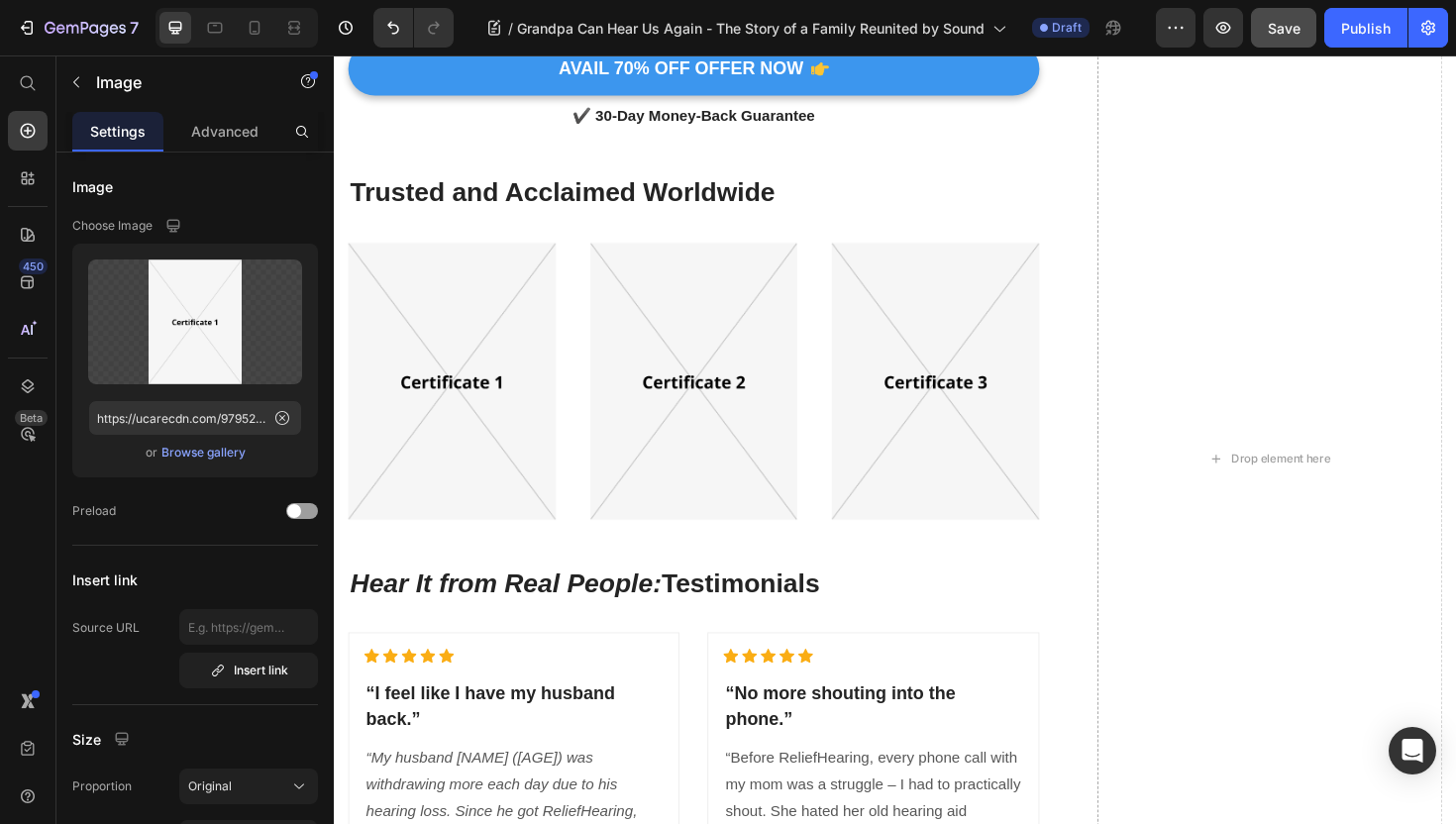 click at bounding box center [459, 400] 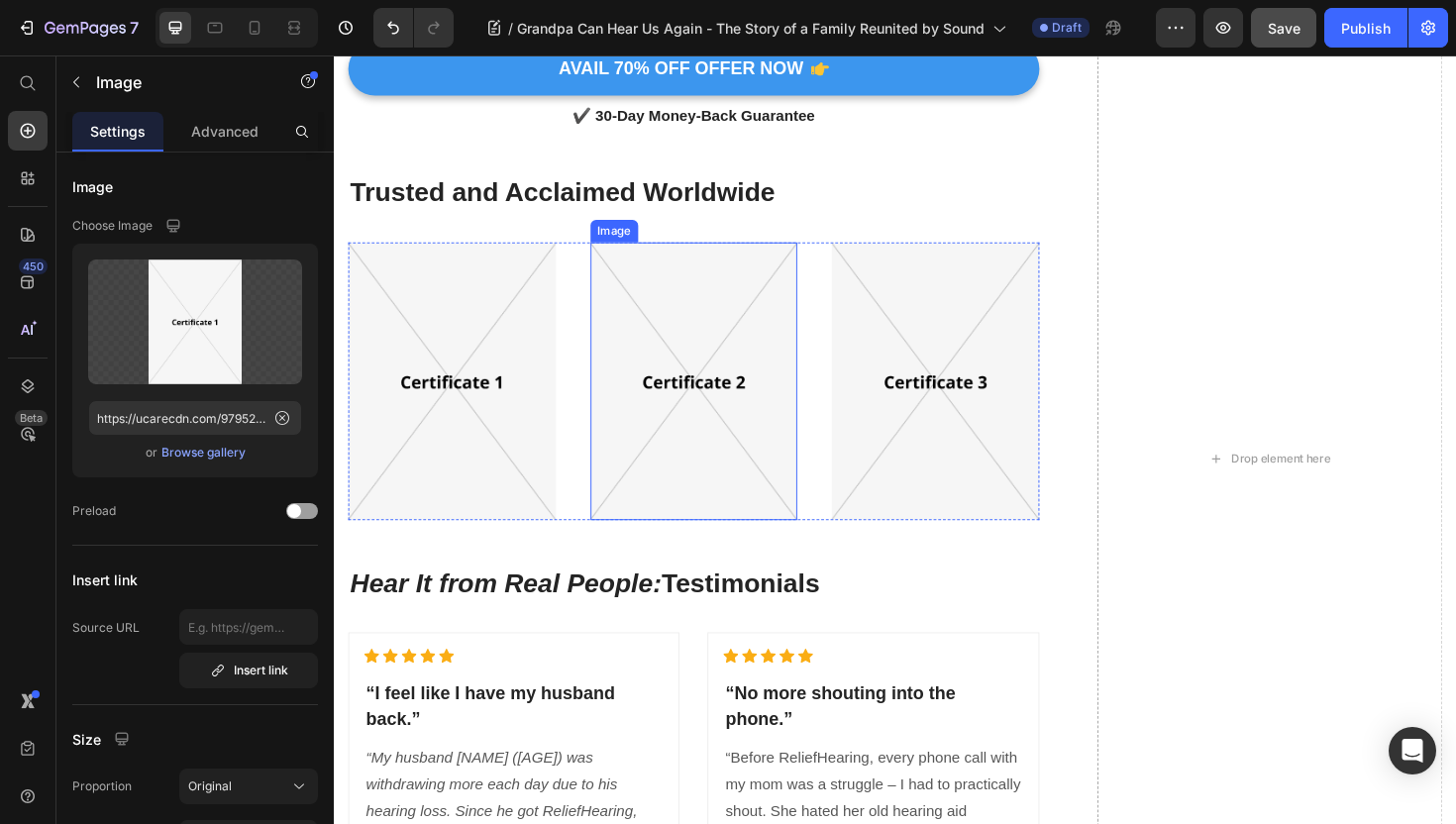 click at bounding box center (715, 400) 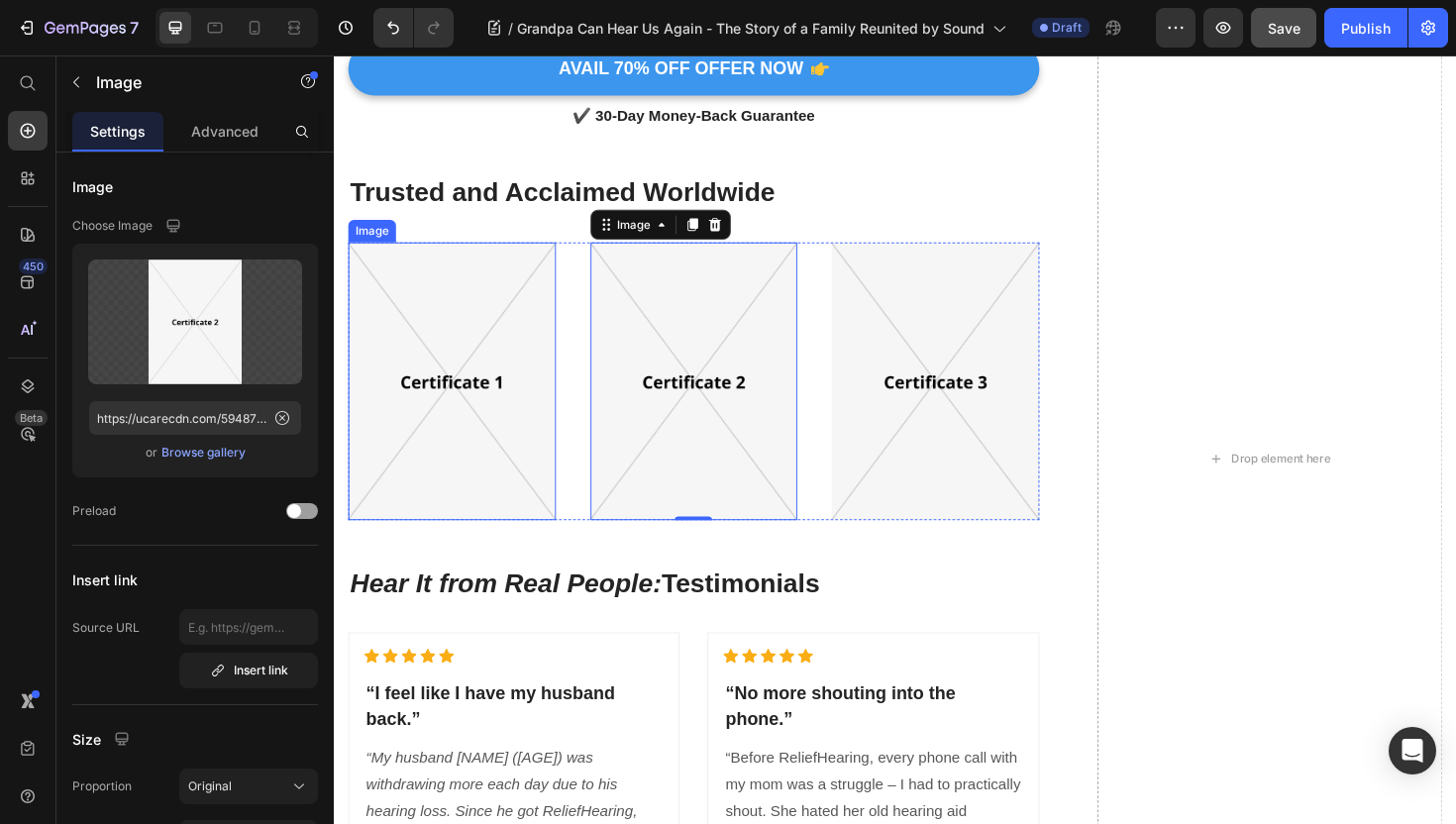 click at bounding box center [459, 400] 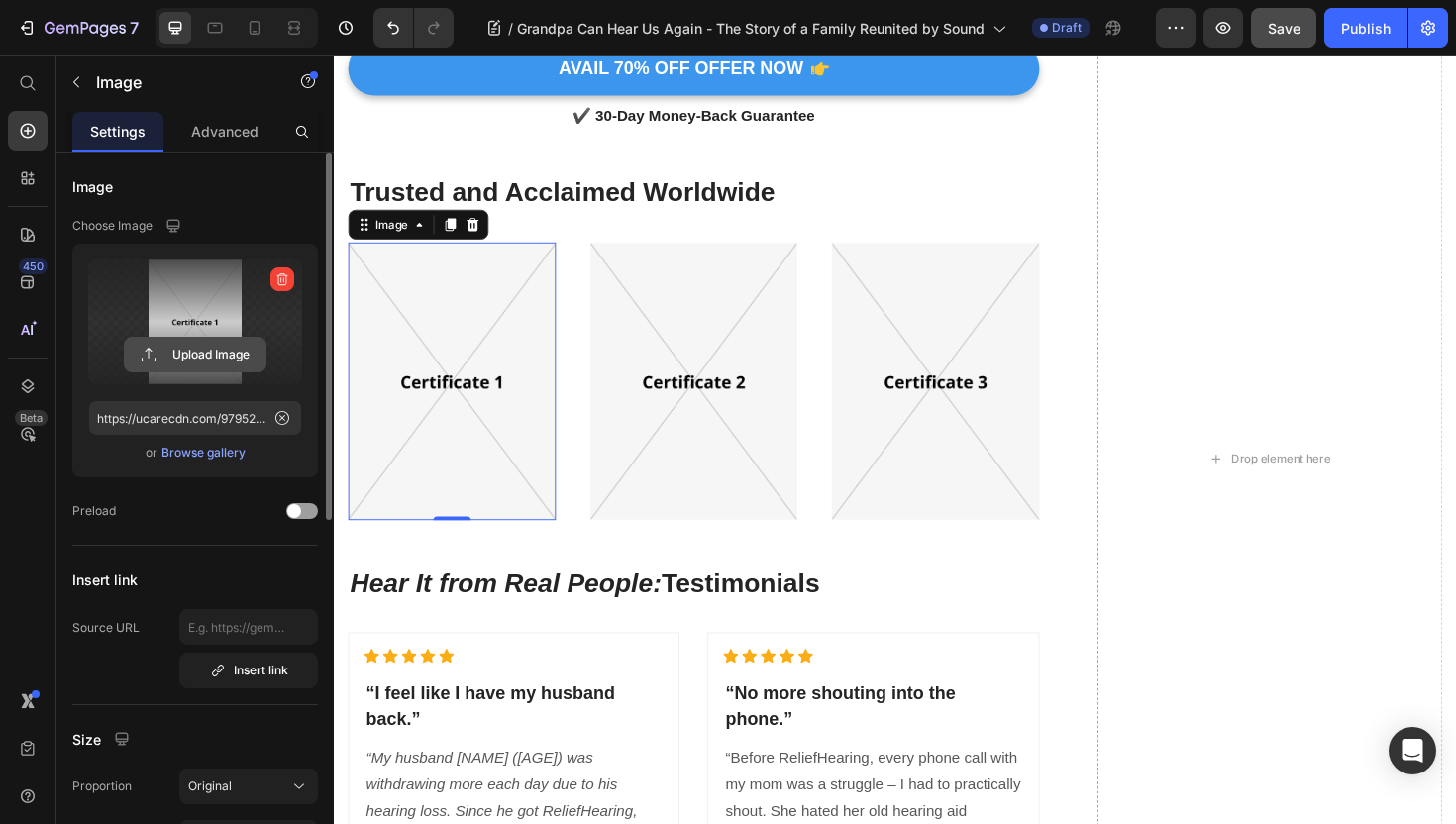 click 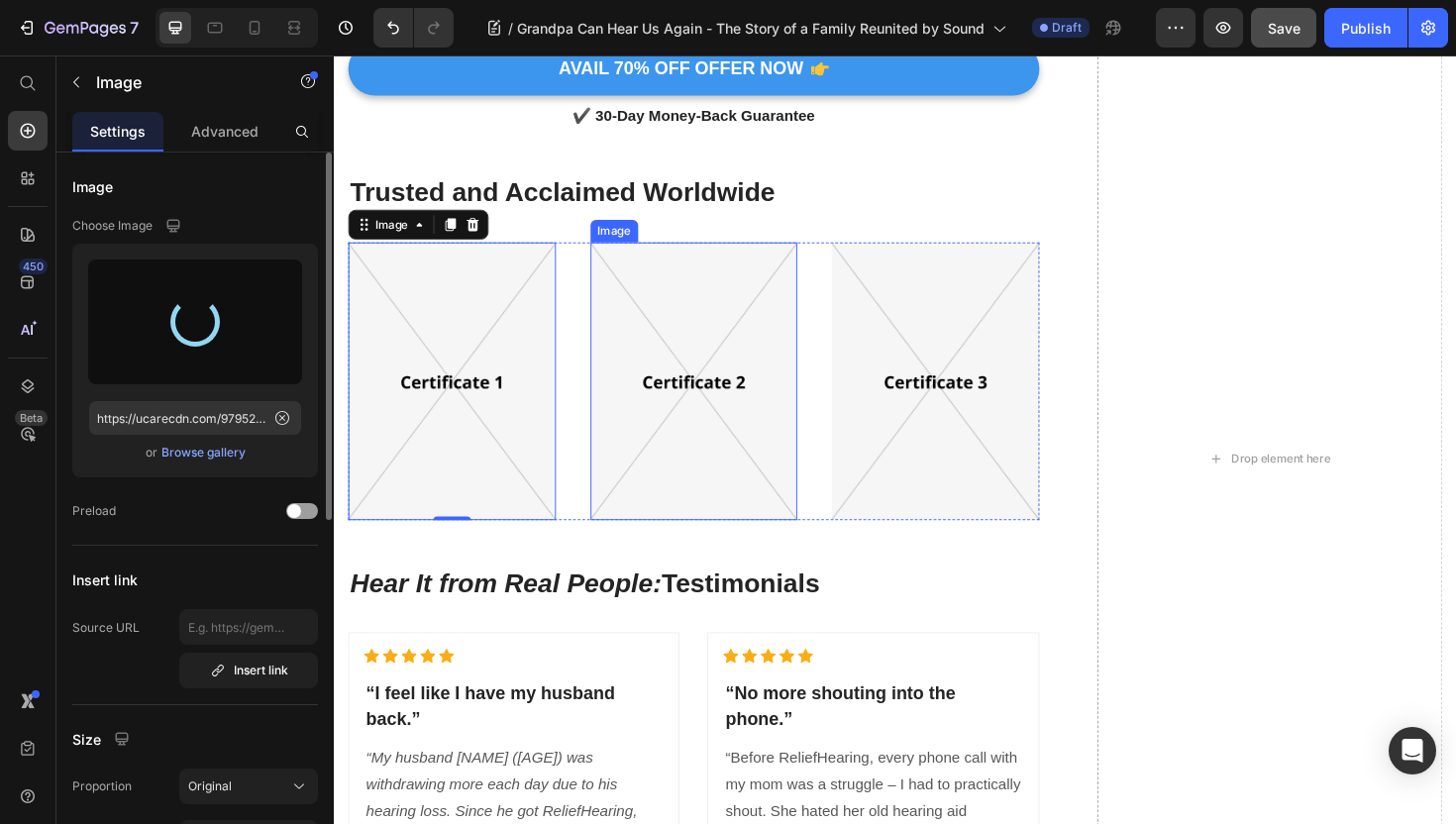 type on "https://cdn.shopify.com/s/files/1/0746/9921/1048/files/gempages_555058206901011322-d8159ebd-c665-4c35-900b-8aec5254053f.webp" 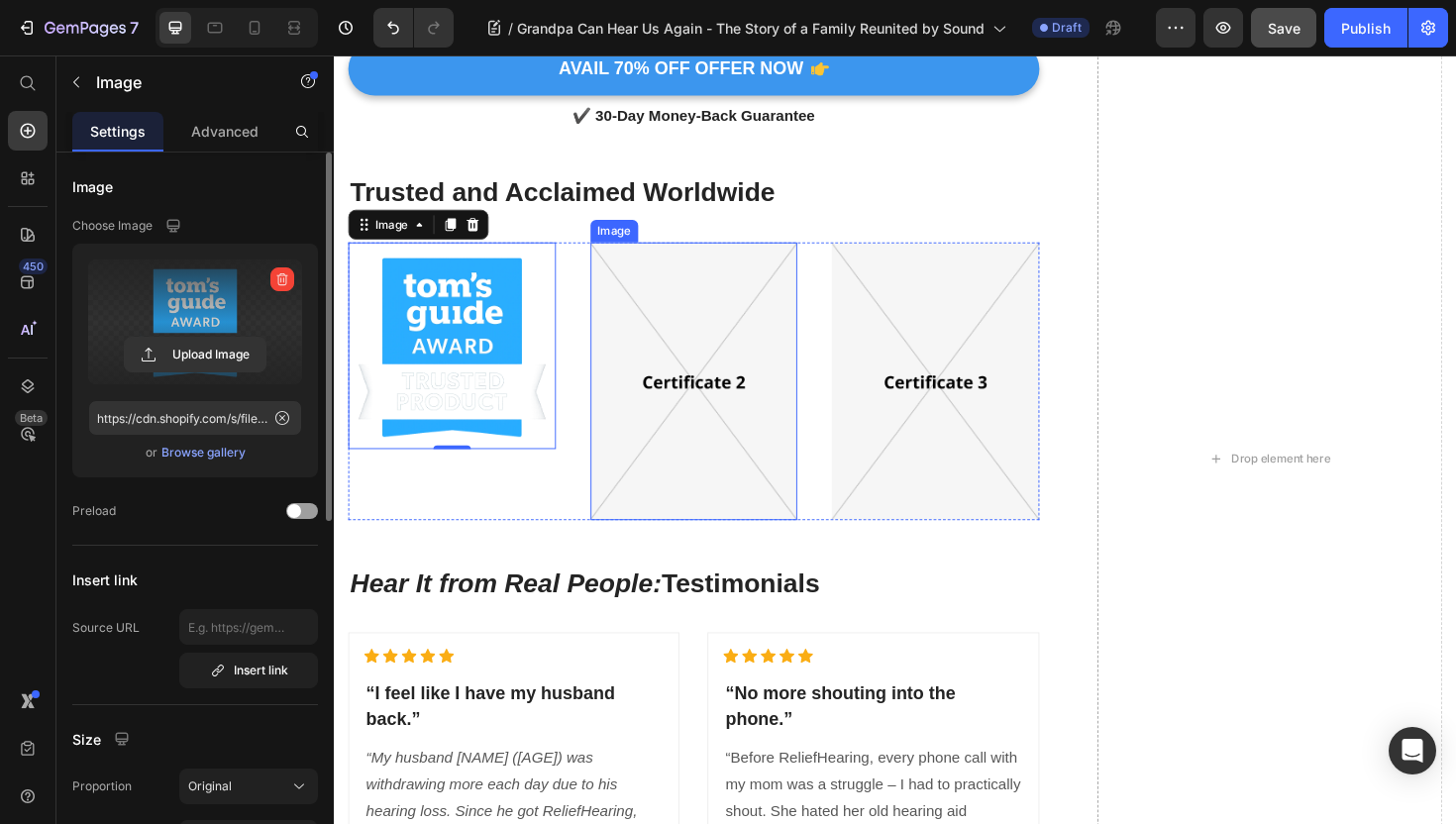 click at bounding box center (715, 400) 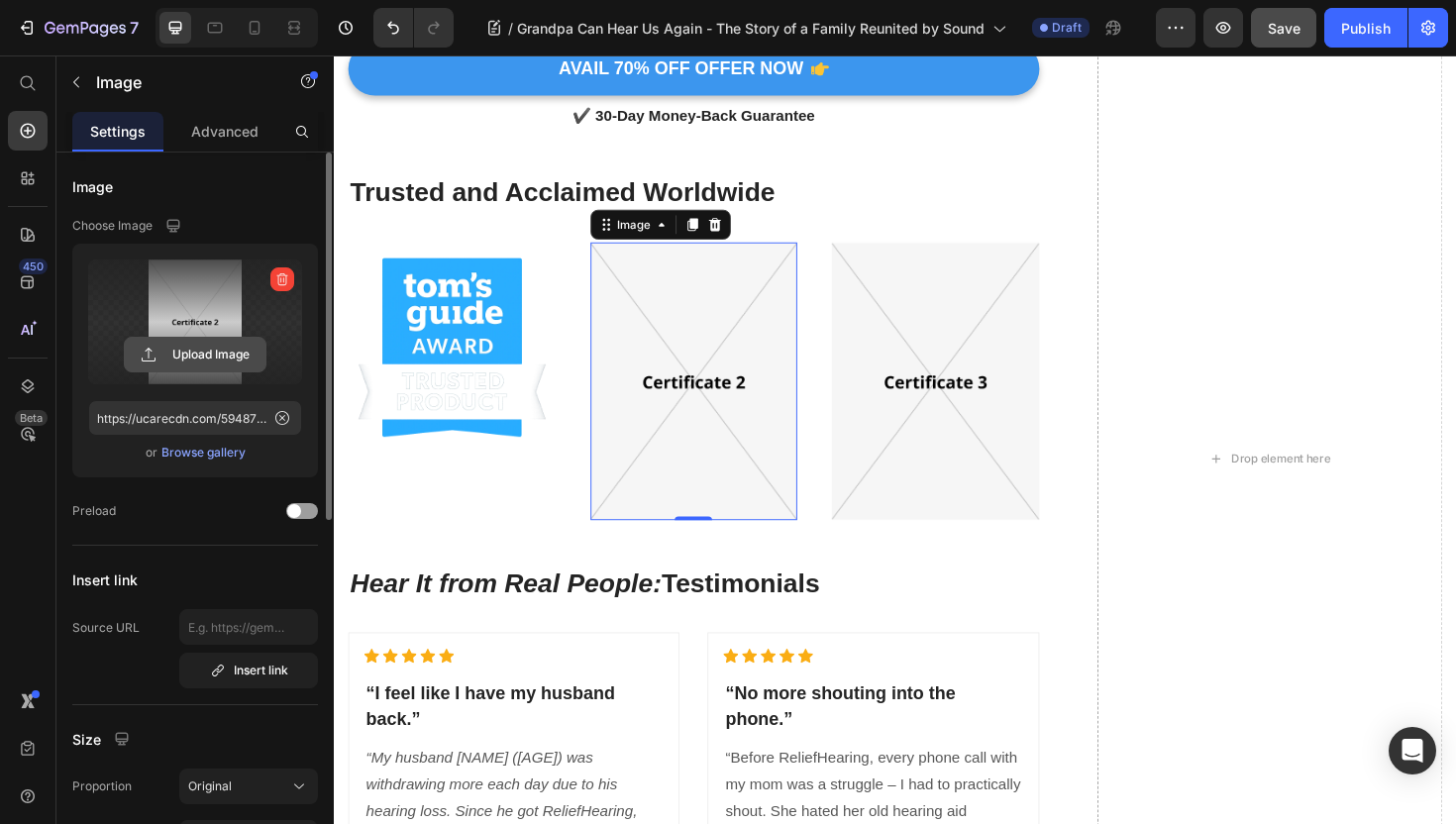 click 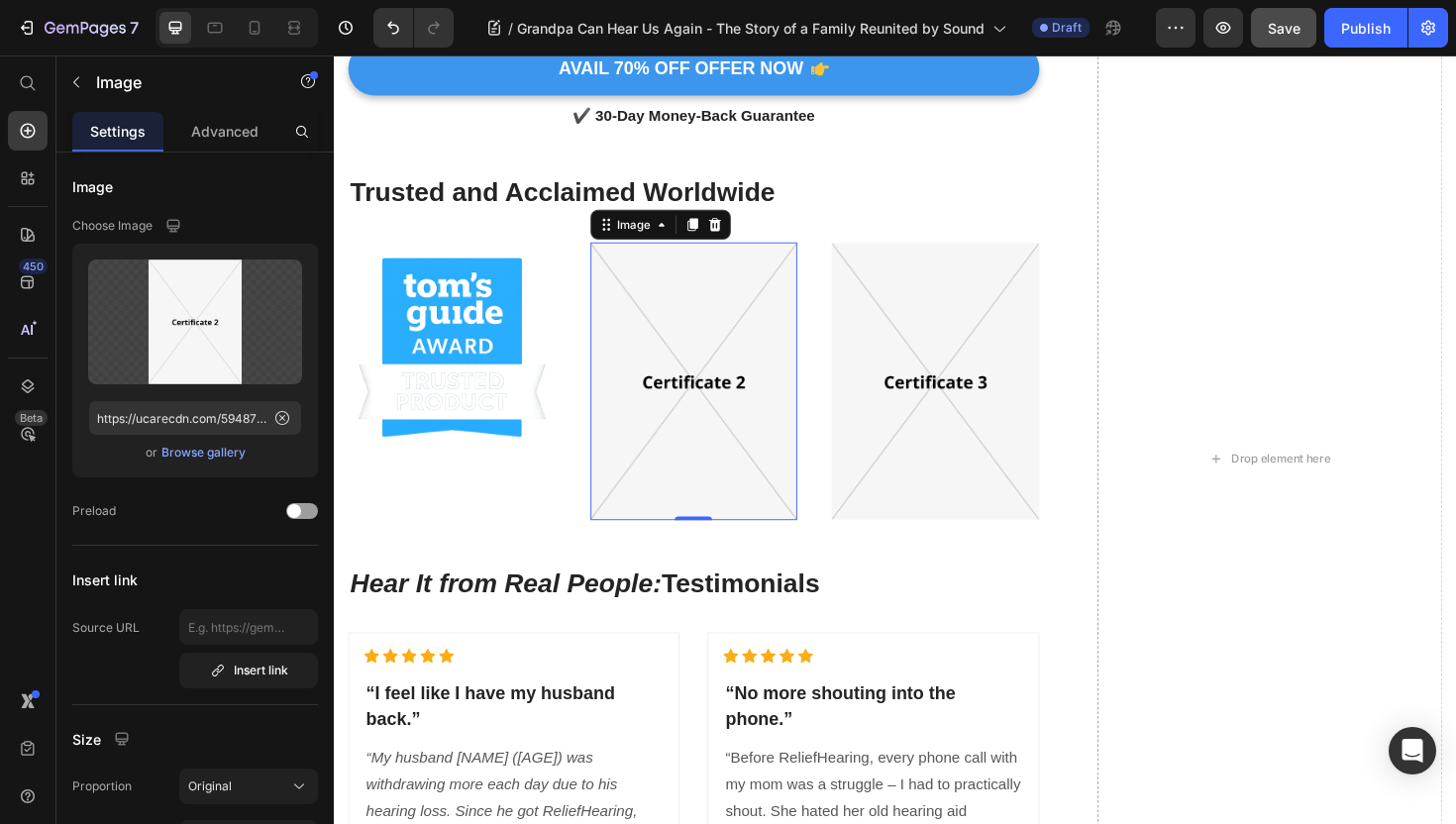click at bounding box center (715, 400) 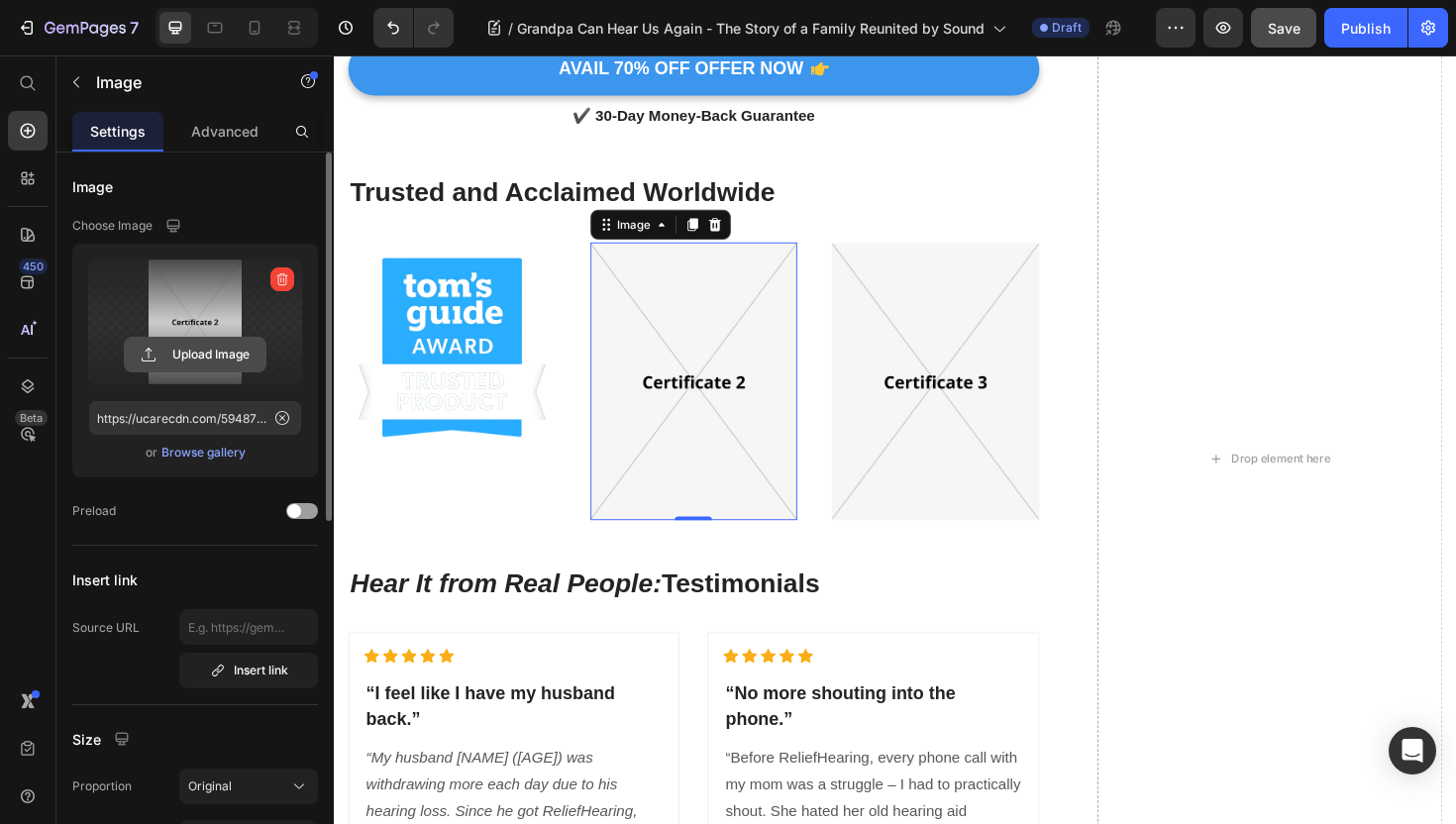 click 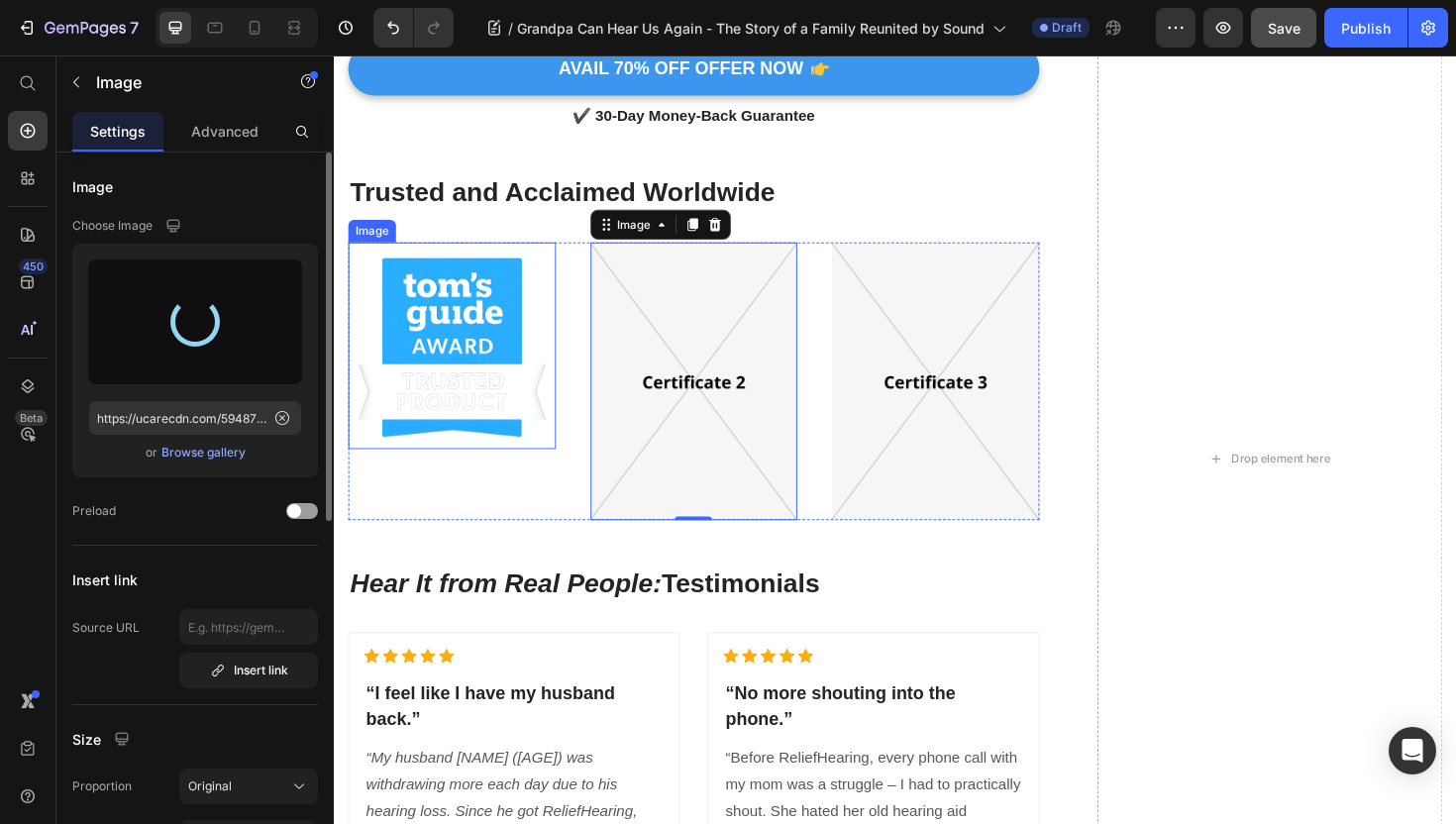 type on "https://cdn.shopify.com/s/files/1/0746/9921/1048/files/gempages_555058206901011322-feb8ee61-7fe4-4708-88d0-3c05efe10791.webp" 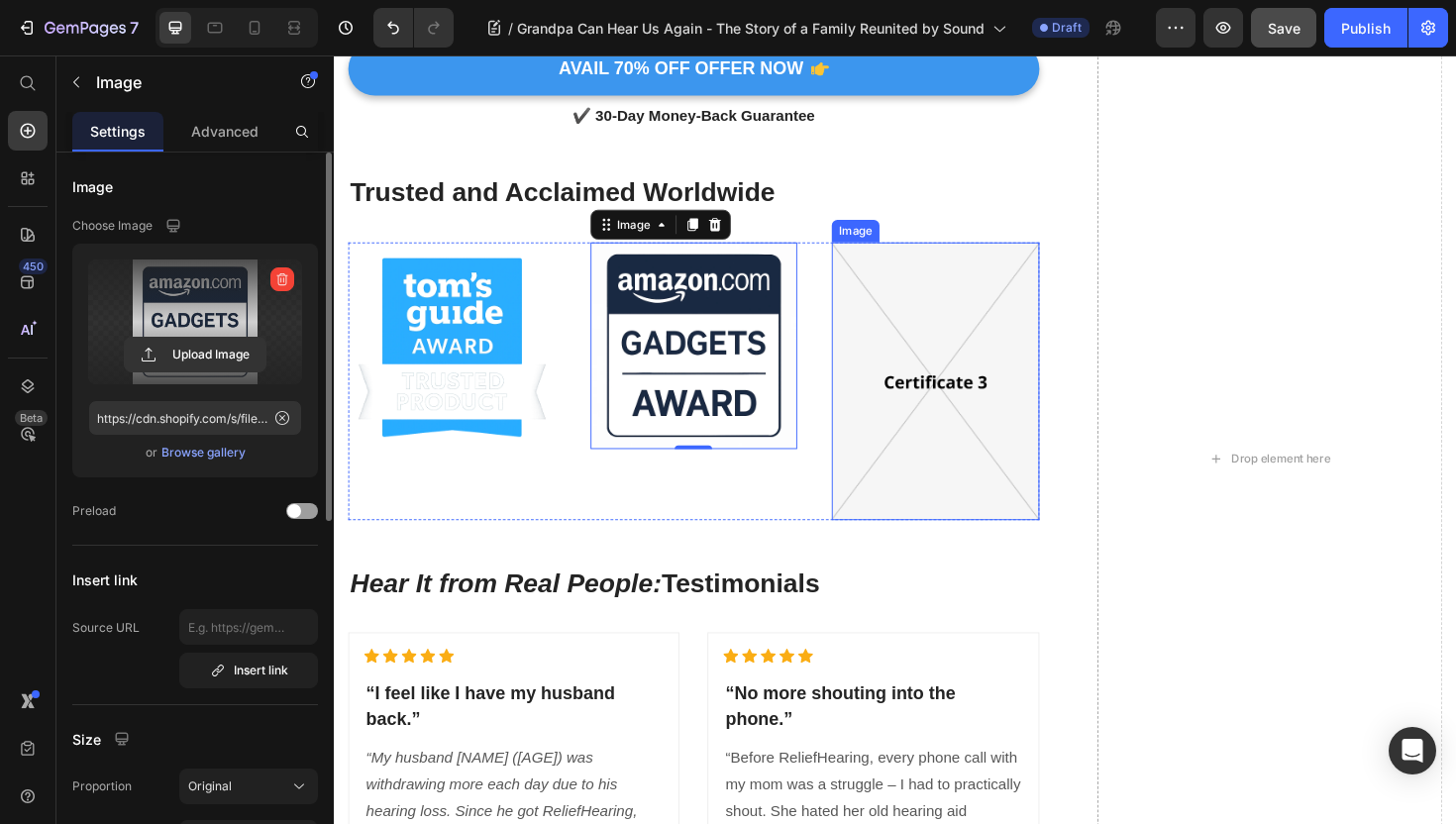 click at bounding box center (971, 400) 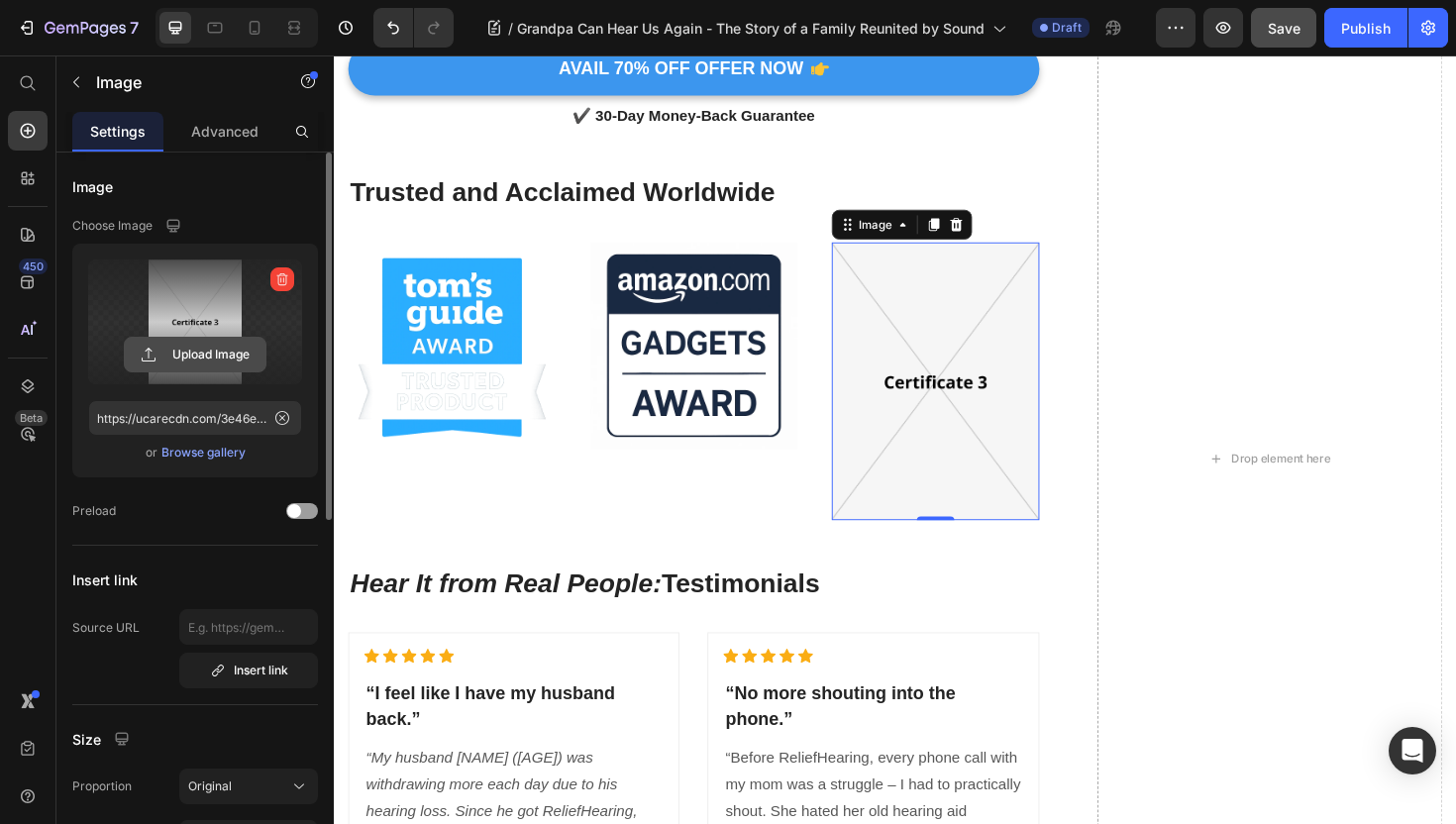 click 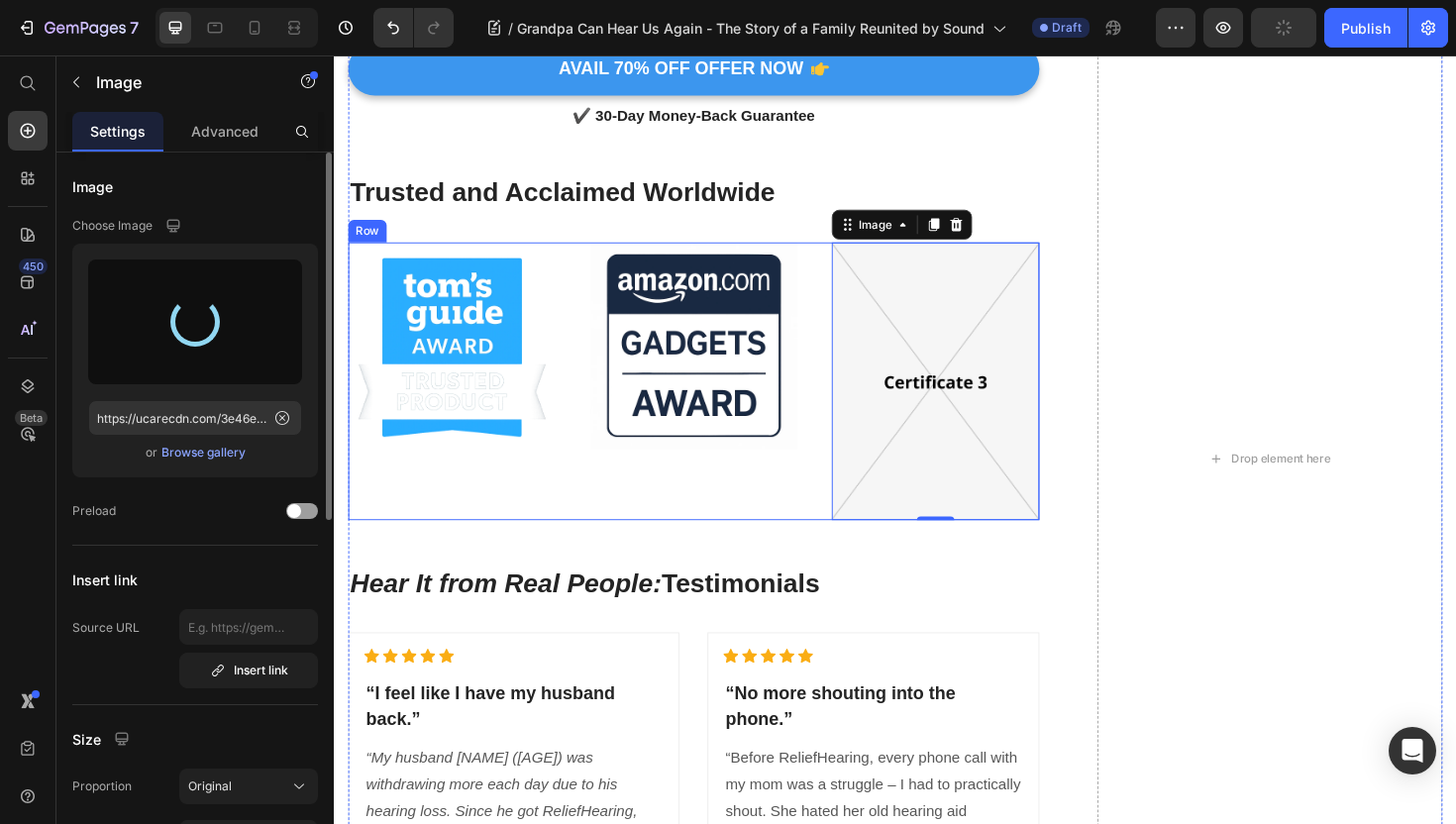 type on "https://cdn.shopify.com/s/files/1/0746/9921/1048/files/gempages_555058206901011322-43b7a5ef-d2c6-499e-bf68-baa53ad0f418.webp" 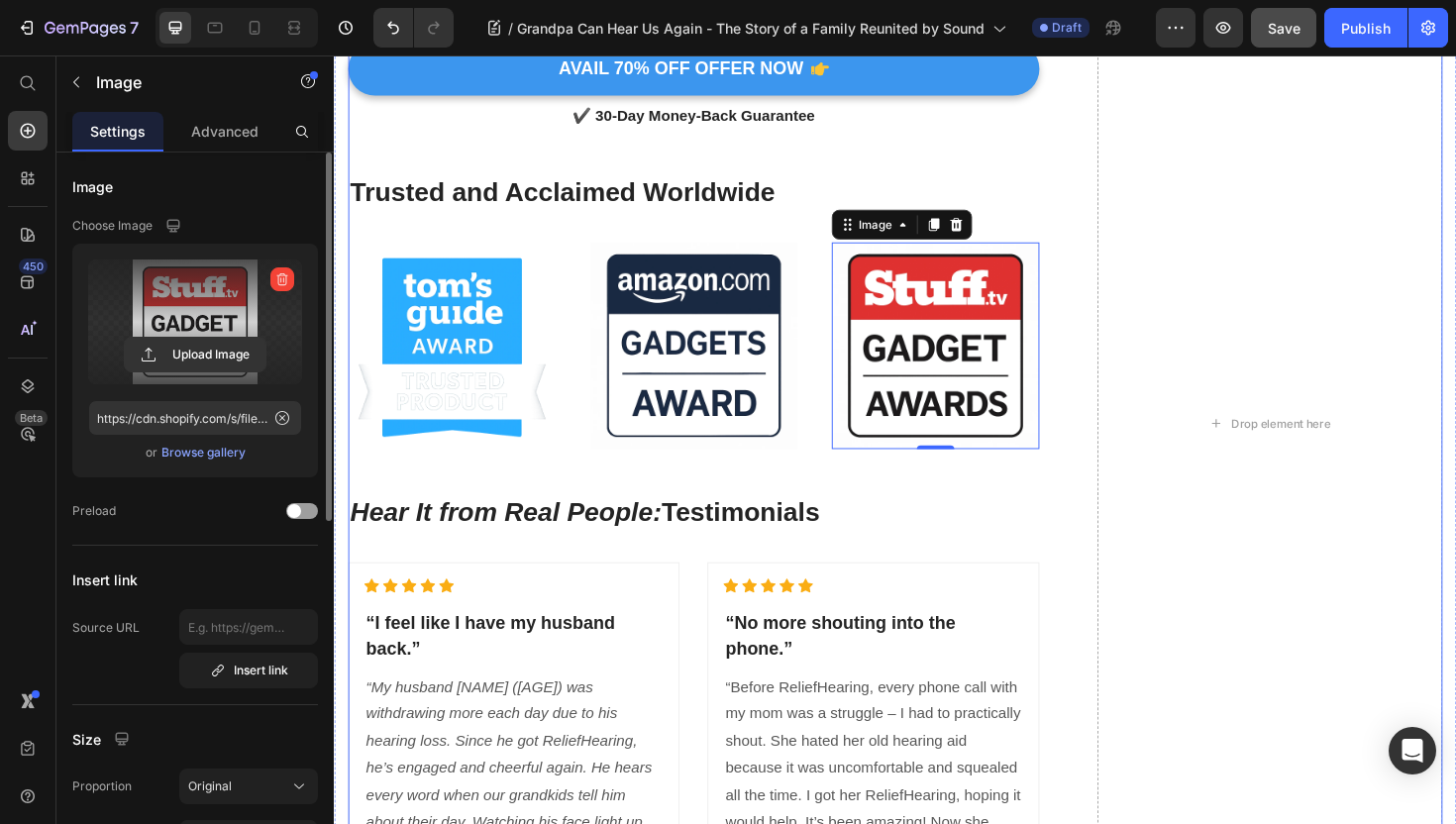 click on "ReliefHearing vs. Traditional Hearing Aids: A Comparison Heading                Title Line Nearly Invisible Design Text block Row Affordability Text block Row Sound Quality & Clarity Text block Row Ease of Use Text block Row Comfort Text block Row Maintenance Text block Row Risk-Free Trial Text block Row Easy To Use Text block Row Image ReliefHearing Heading
Icon Row
Icon Row
Icon Row
Icon Row
Icon Row
Icon Row
Icon Row
Icon Row Row Image Other Brands Heading
Icon Row
Icon Row
Icon Row
Icon Row
Icon Row
Icon Row
Icon Row
Icon Row Row  	   AVAIL 70% OFF OFFER NOW Button ✔️ 30-Day Money-Back Guarantee Text block Trusted and Acclaimed Worldwide Heading Image Image Image   0 Row Hear It from Real People:  Testimonials Heading                Icon Icon Icon me" at bounding box center (714, 445) 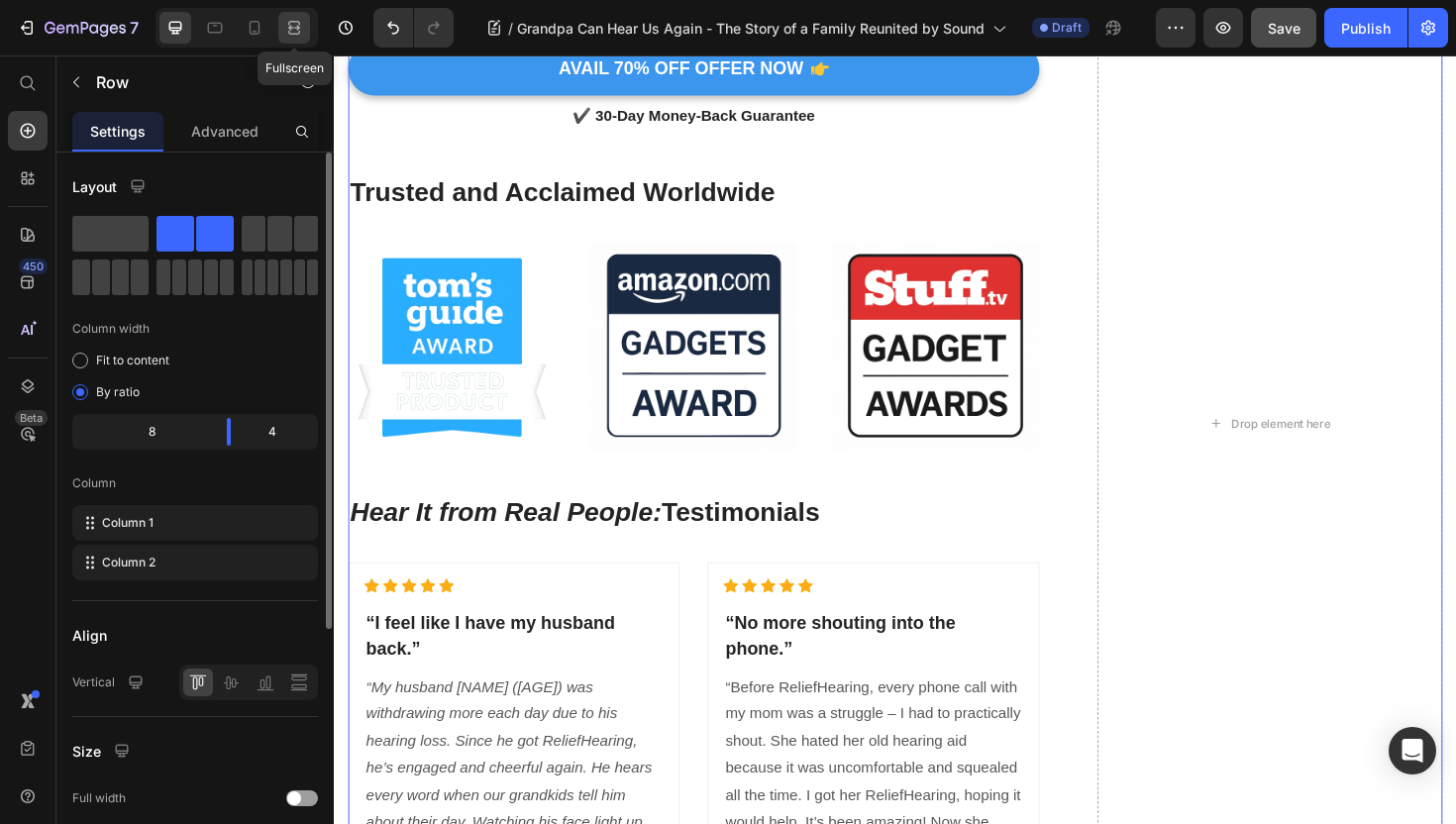 click 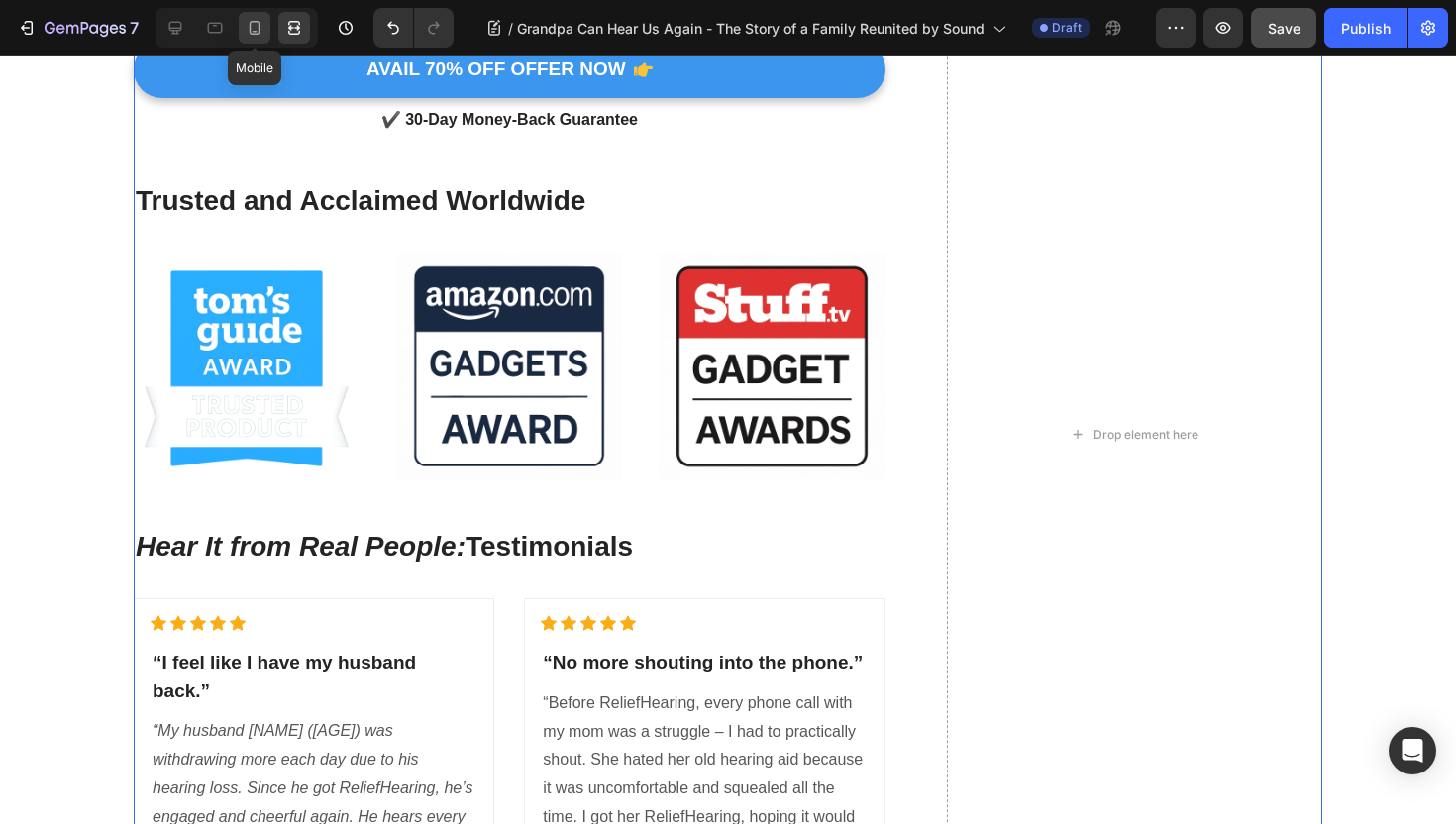 click 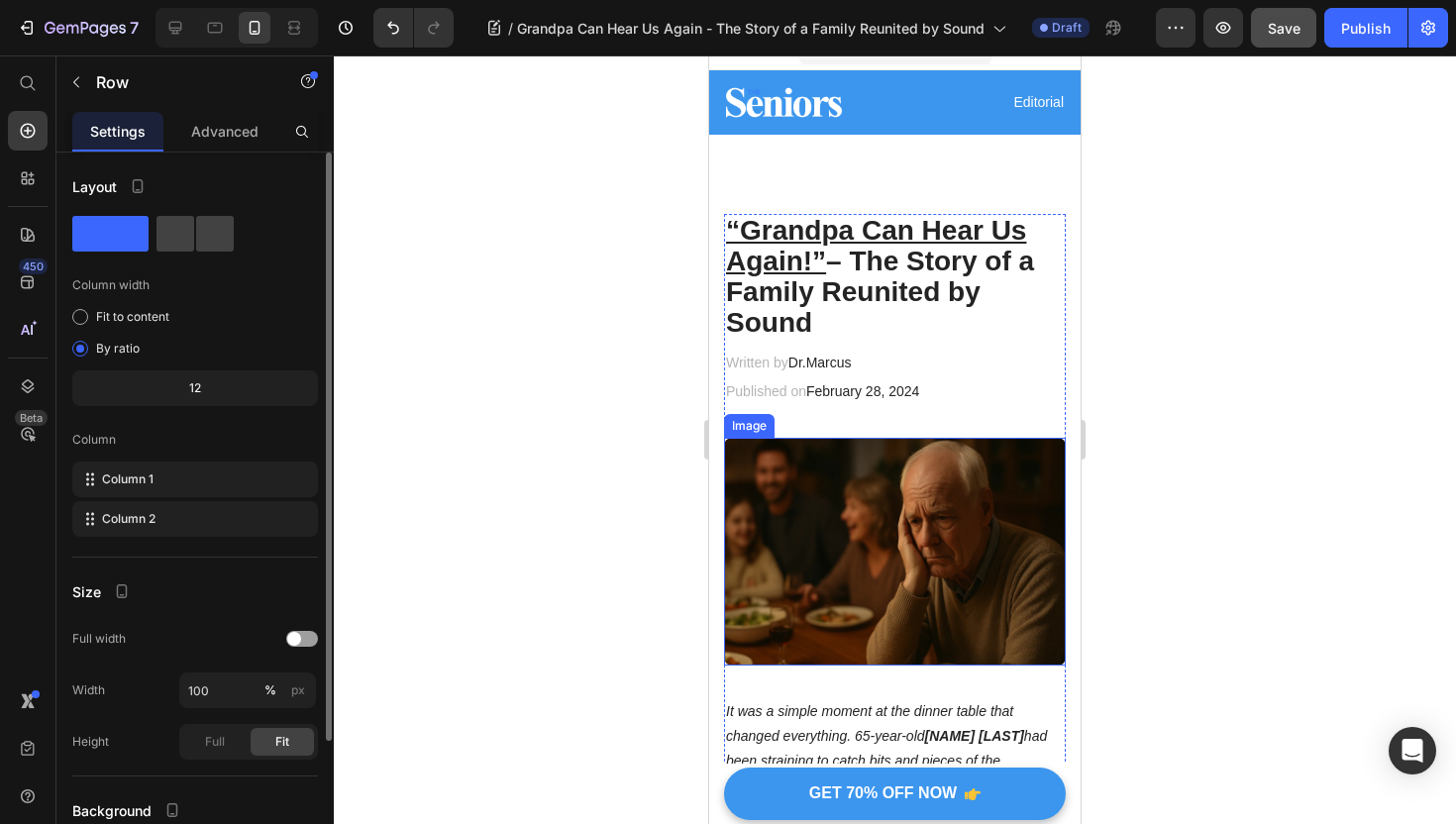 scroll, scrollTop: 0, scrollLeft: 0, axis: both 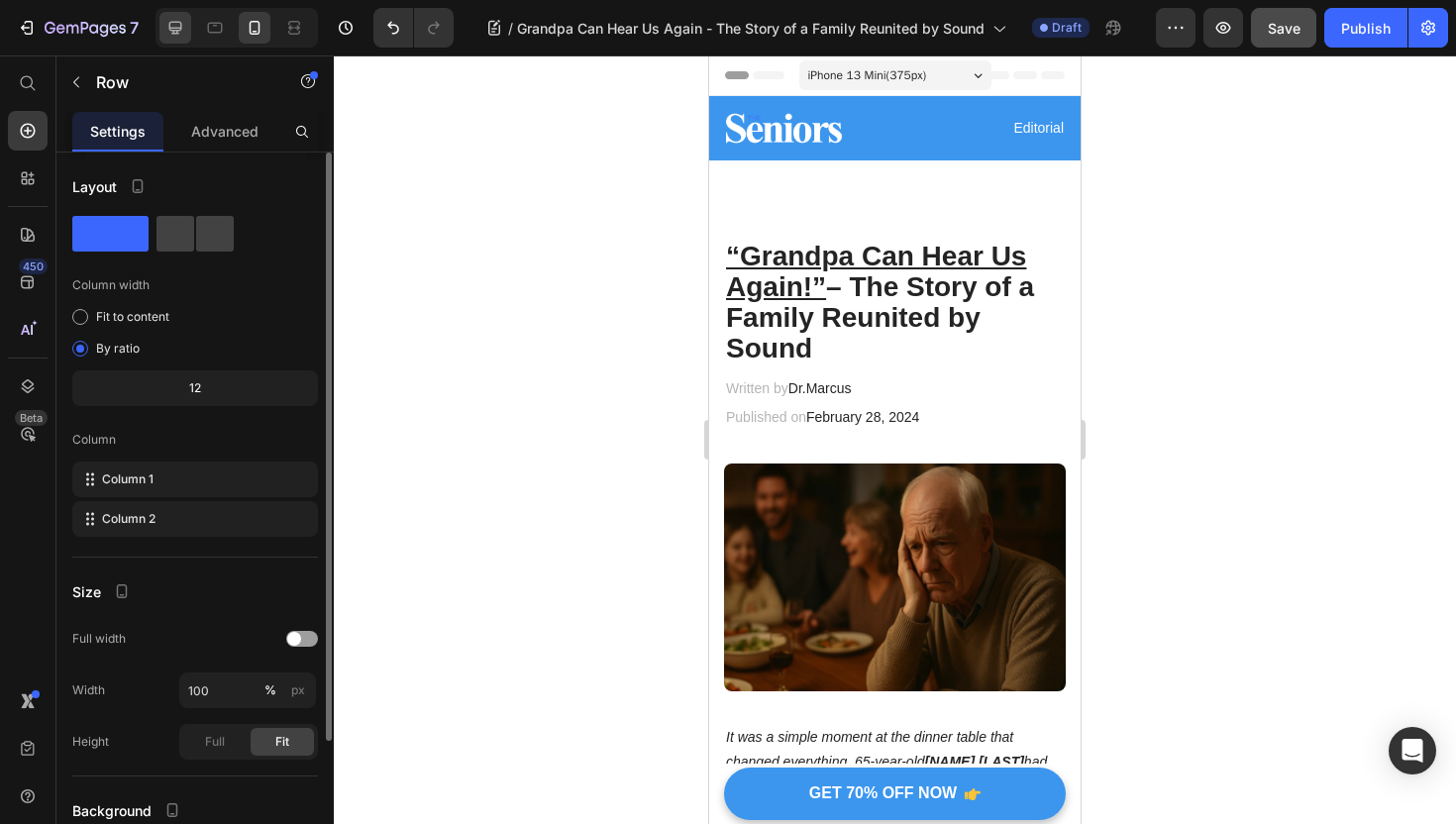 click 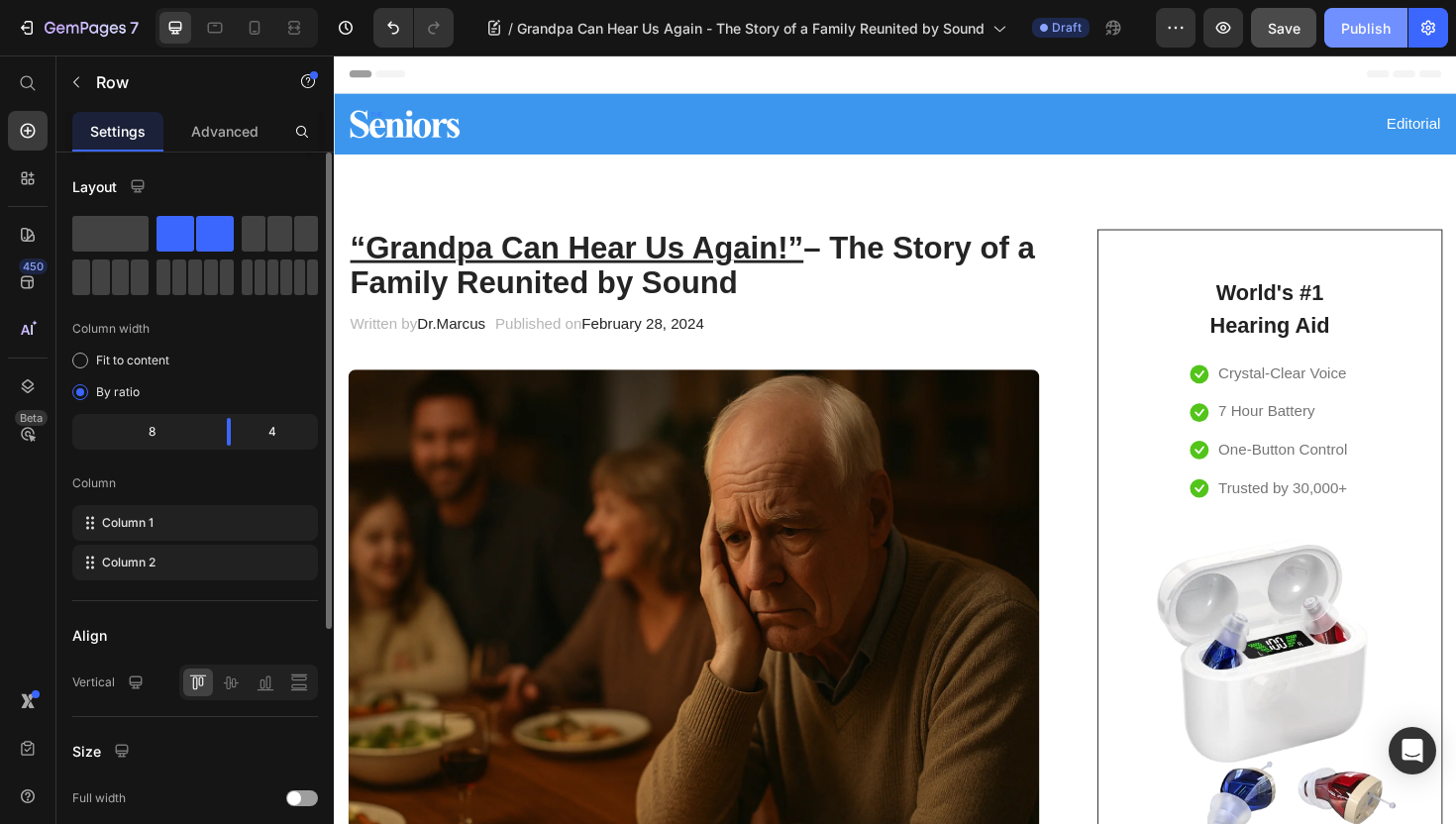 click on "Publish" at bounding box center [1366, 28] 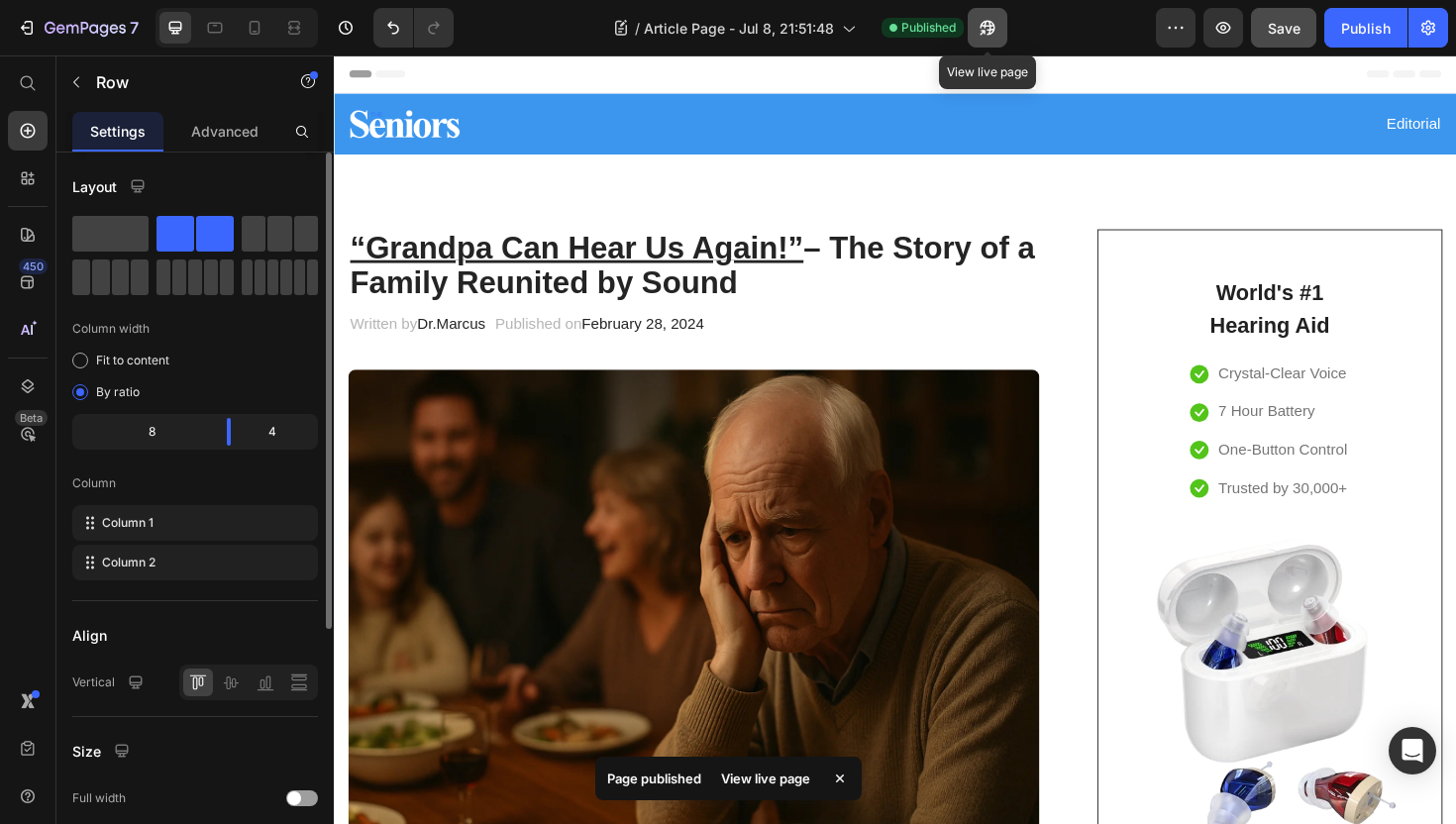 click 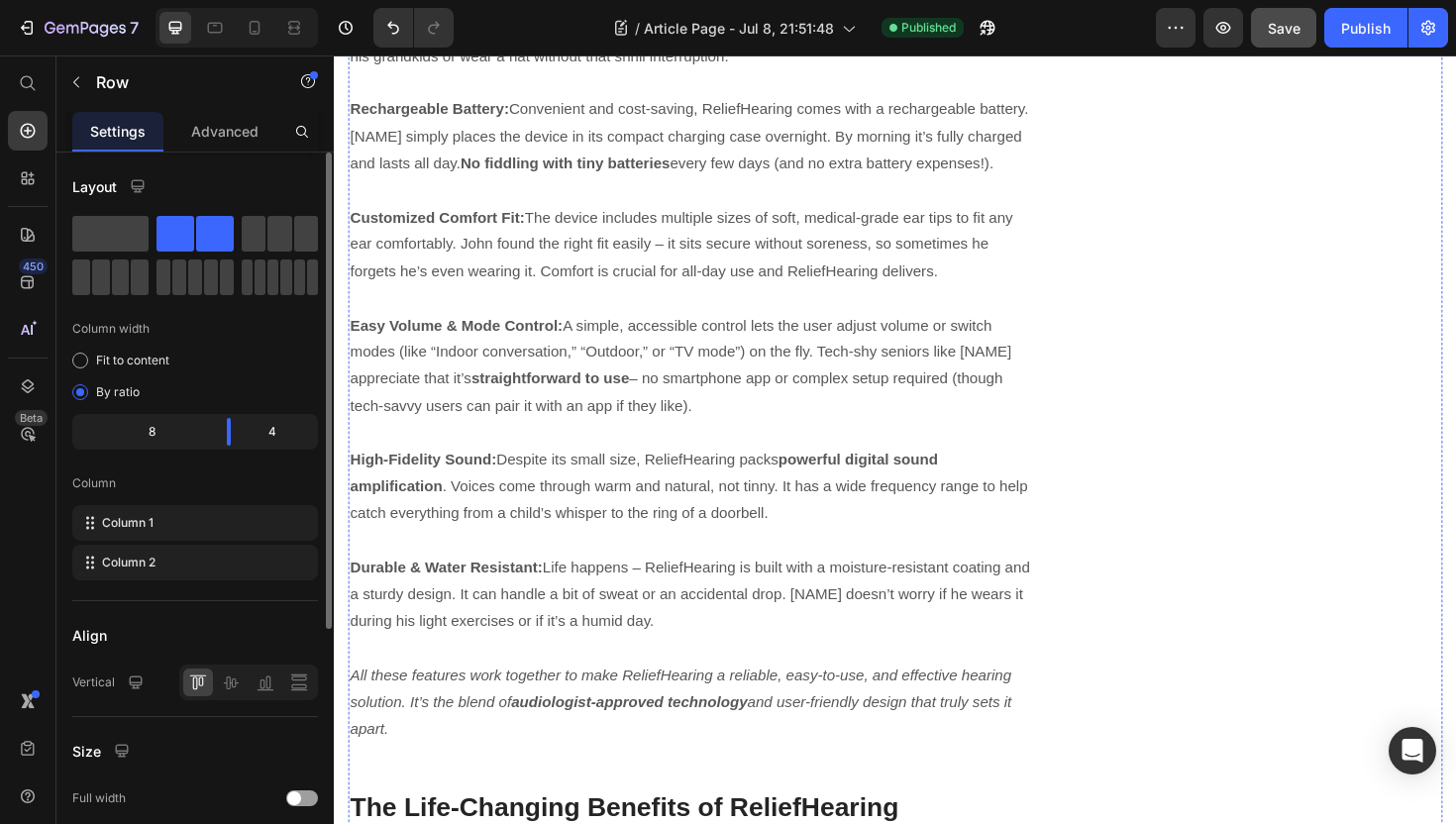 scroll, scrollTop: 5701, scrollLeft: 0, axis: vertical 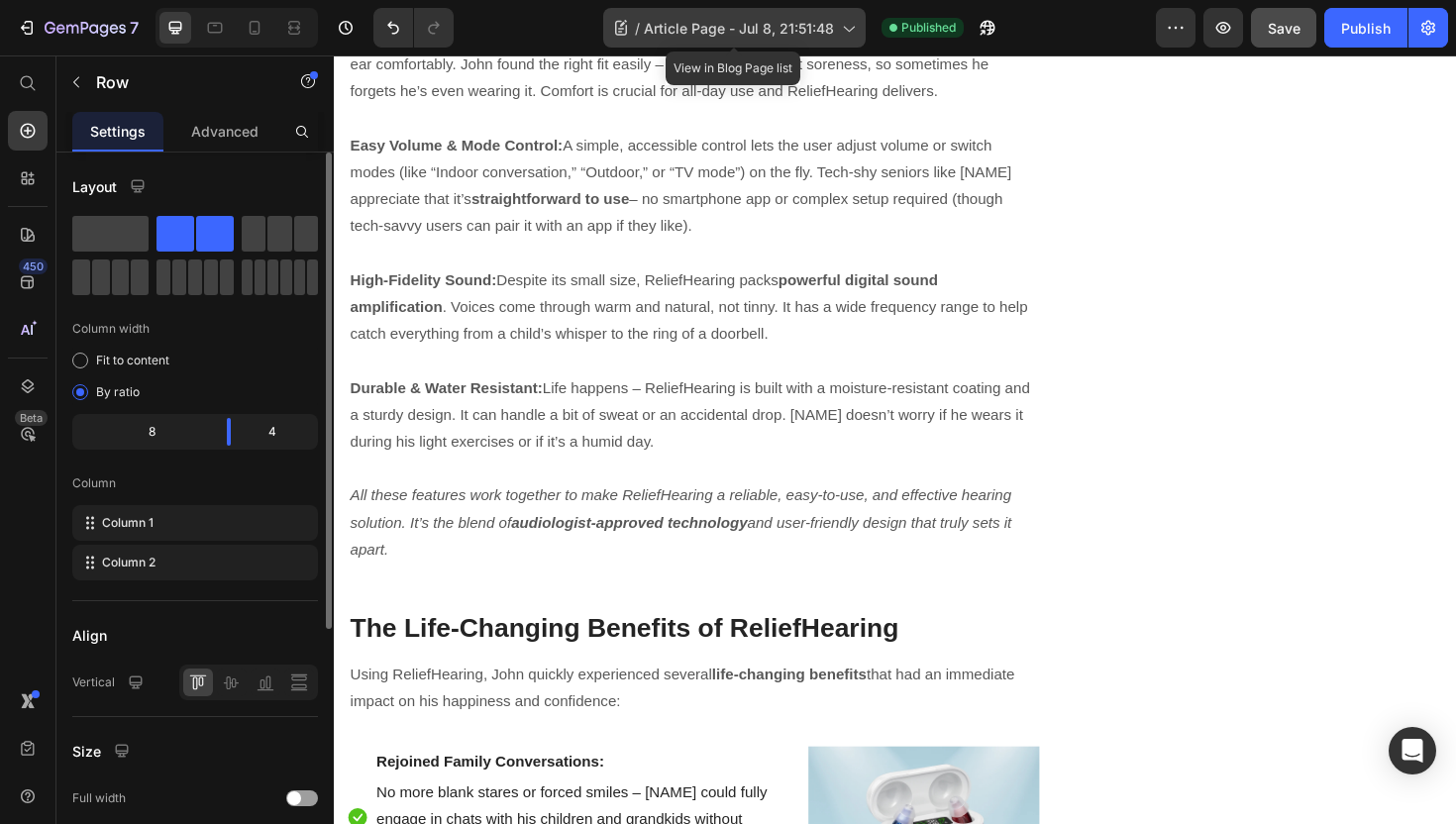 click on "/  Article Page - Jul 8, 21:51:48" 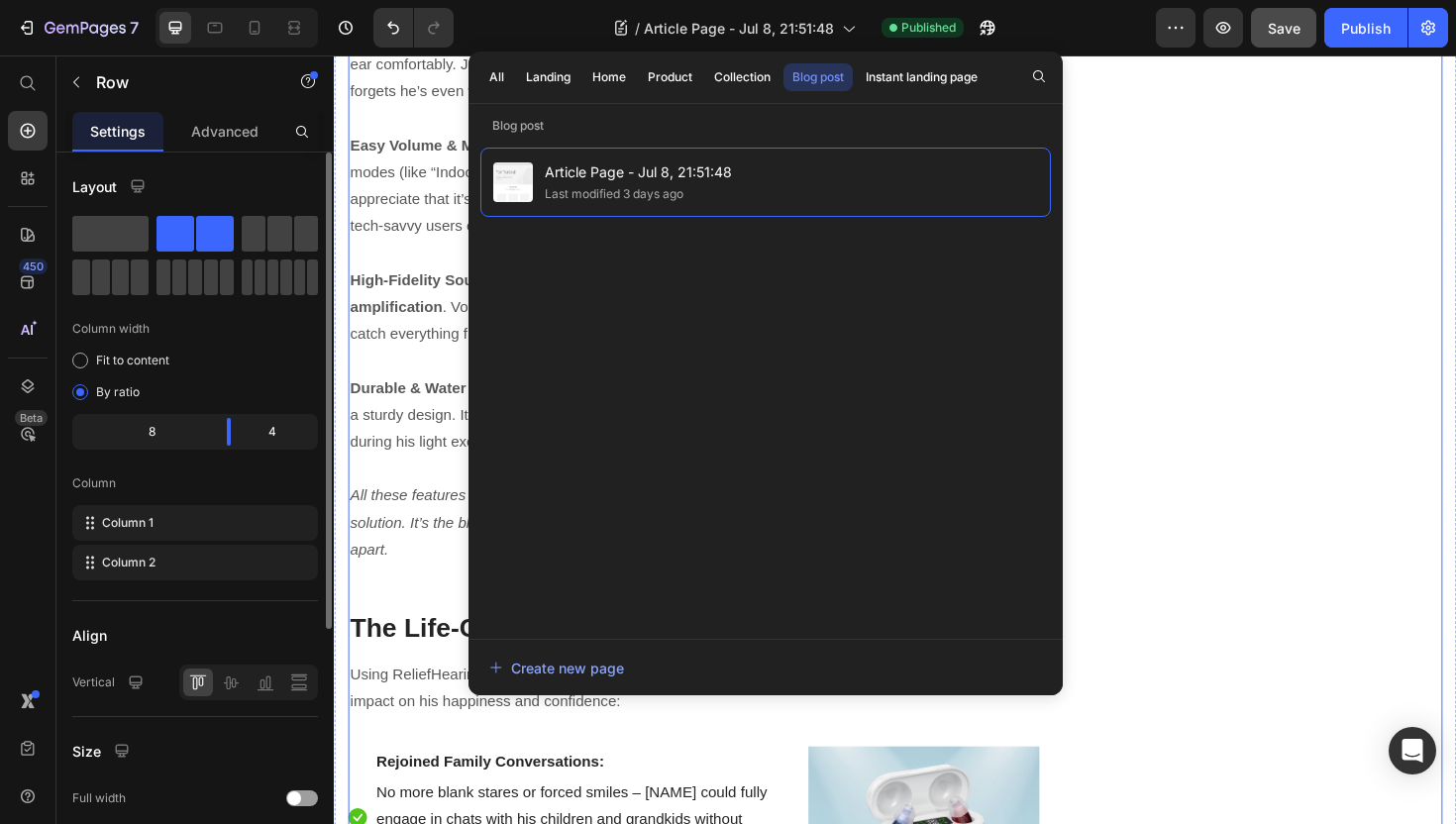 click on "World's #1 Hearing Aid Heading
Icon Crystal-Clear Voice Text block
Icon 7 Hour Battery  Text block
Icon One-Button Control Text block
Icon Trusted by 30,000+ Text block Icon List Row Image  	   GET 70% OFF NOW Button ✔️ 30-Day Money-Back Guarantee Text block Row
Publish the page to see the content.
Sticky sidebar" at bounding box center [1324, -1243] 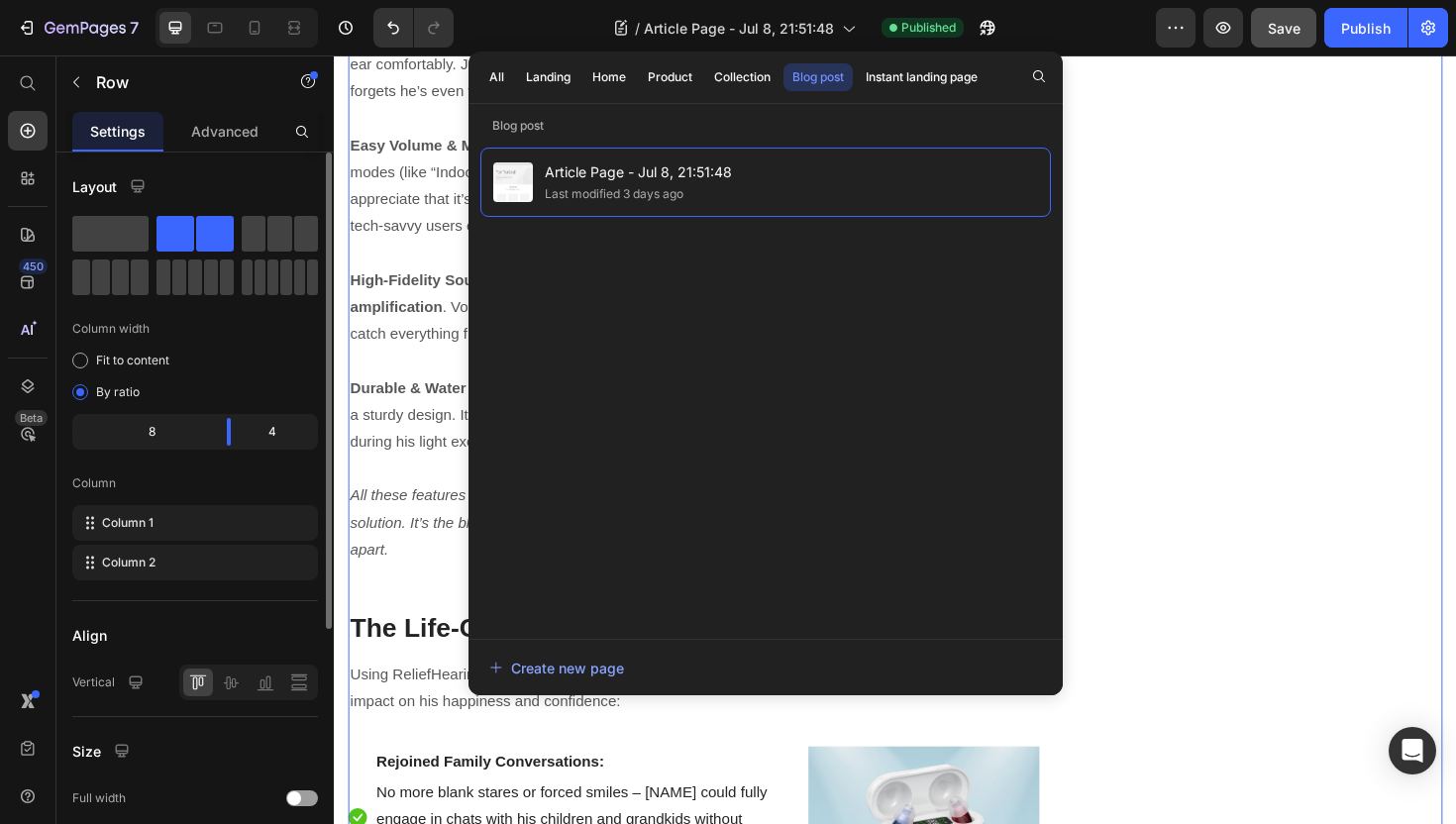 drag, startPoint x: 1227, startPoint y: 177, endPoint x: 1206, endPoint y: 177, distance: 21 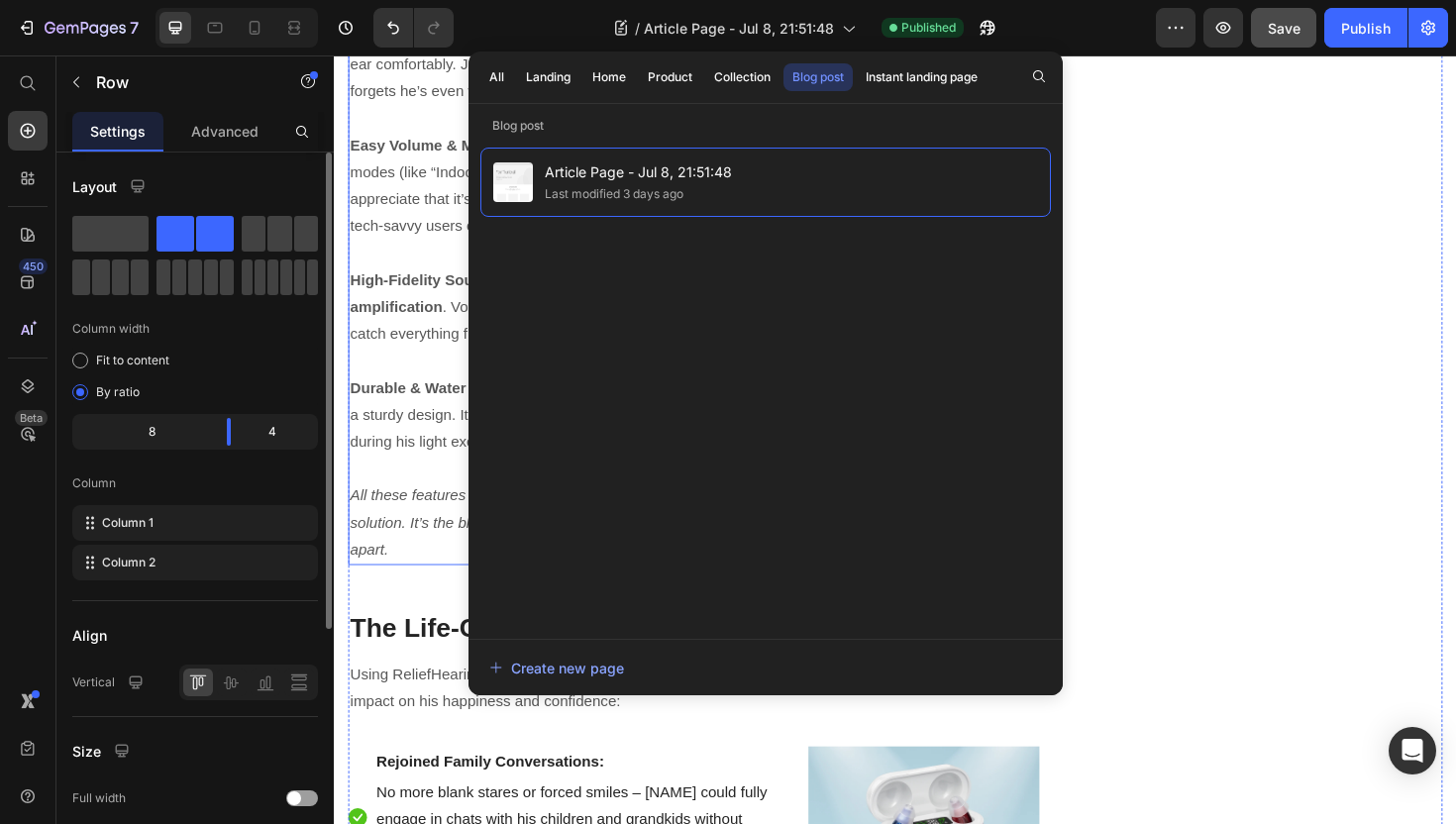 click on "Nearly Invisible Design:  A compact  in-ear  form factor makes ReliefHearing virtually unnoticeable when worn. No bulky pieces behind the ear – it sits discreetly inside the ear canal. (John’s friends only knew he had a hearing aid when he happily told them about it!)" at bounding box center (714, -390) 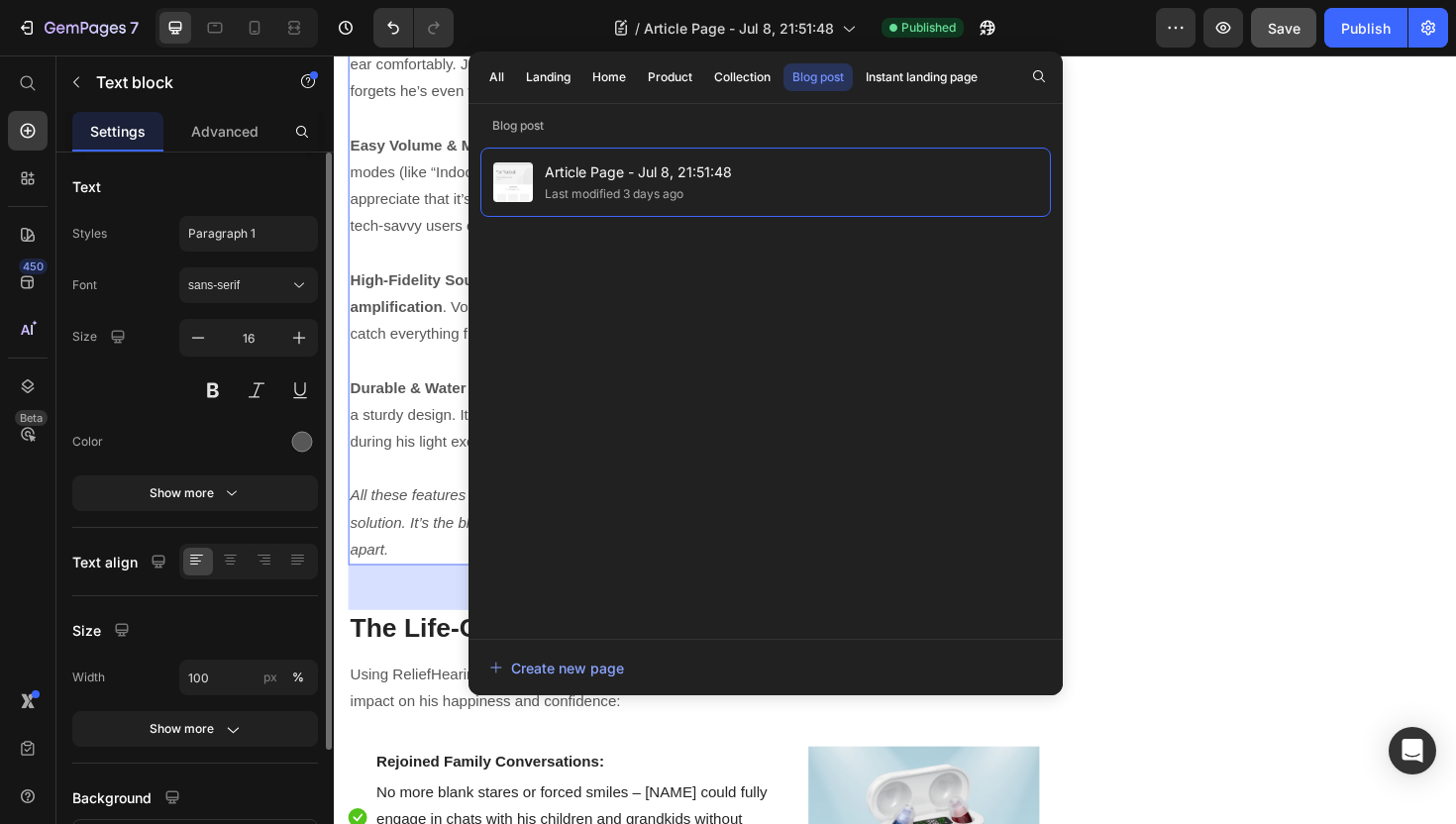 click on "Nearly Invisible Design:  A compact  in-ear  form factor makes ReliefHearing virtually unnoticeable when worn. No bulky pieces behind the ear – it sits discreetly inside the ear canal. (John’s friends only knew he had a hearing aid when he happily told them about it!)" at bounding box center [714, -390] 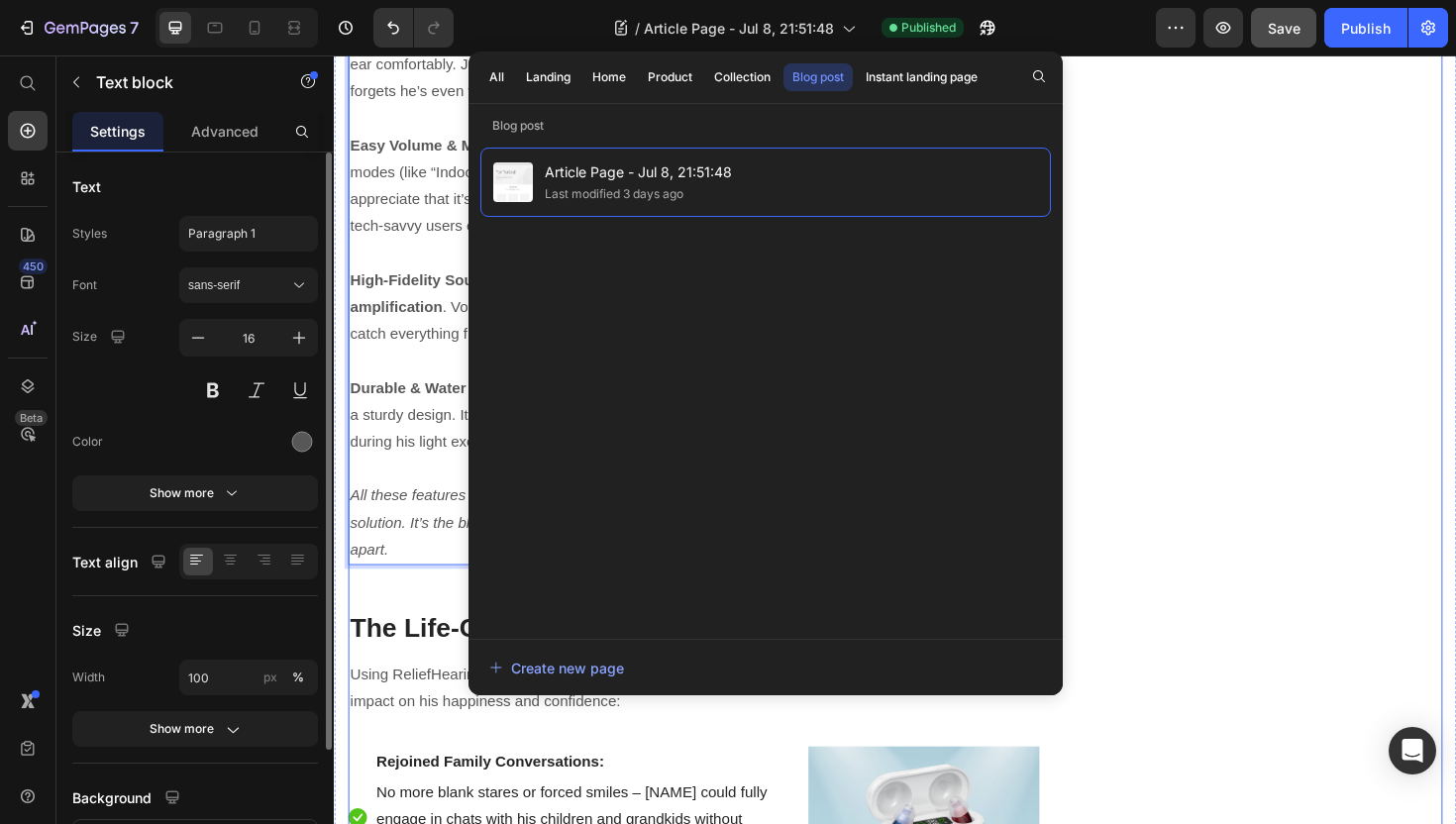 click on "World's #1 Hearing Aid Heading
Icon Crystal-Clear Voice Text block
Icon 7 Hour Battery  Text block
Icon One-Button Control Text block
Icon Trusted by 30,000+ Text block Icon List Row Image  	   GET 70% OFF NOW Button ✔️ 30-Day Money-Back Guarantee Text block Row
Publish the page to see the content.
Sticky sidebar" at bounding box center [1324, -1243] 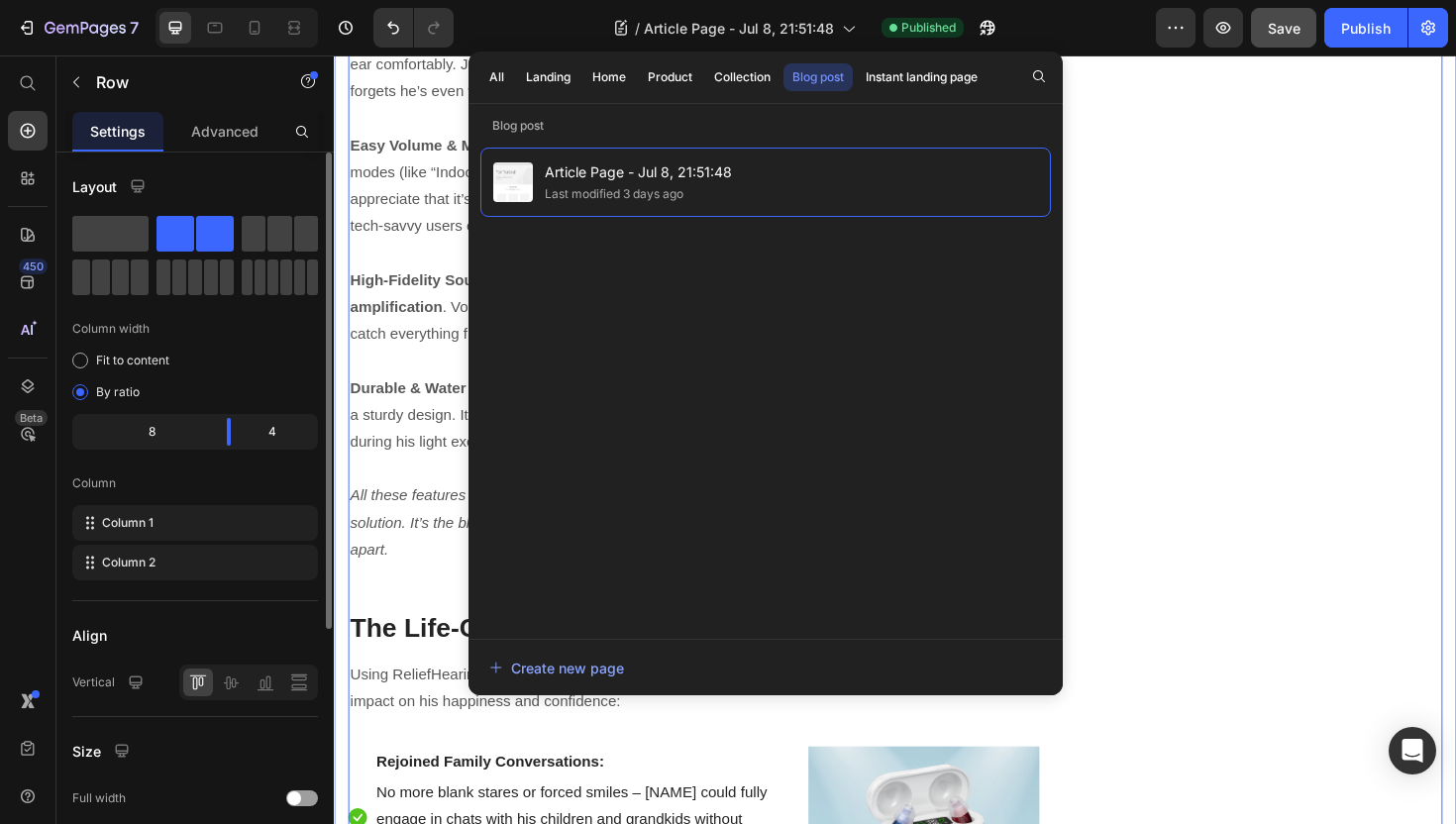 click on "World's #1 Hearing Aid Heading
Icon Crystal-Clear Voice Text block
Icon 7 Hour Battery  Text block
Icon One-Button Control Text block
Icon Trusted by 30,000+ Text block Icon List Row Image  	   GET 70% OFF NOW Button ✔️ 30-Day Money-Back Guarantee Text block Row
Publish the page to see the content.
Sticky sidebar" at bounding box center [1324, -1243] 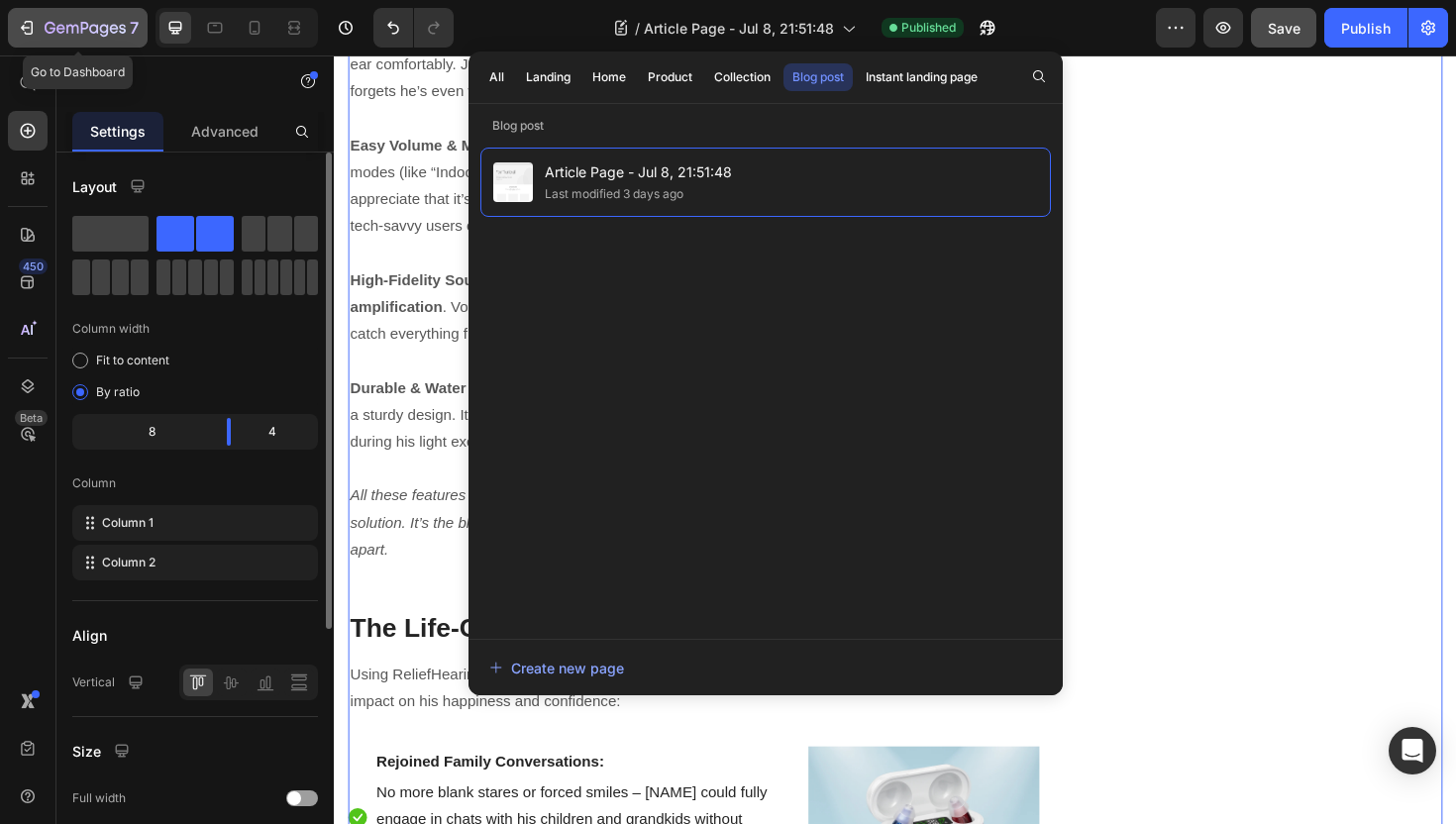 click 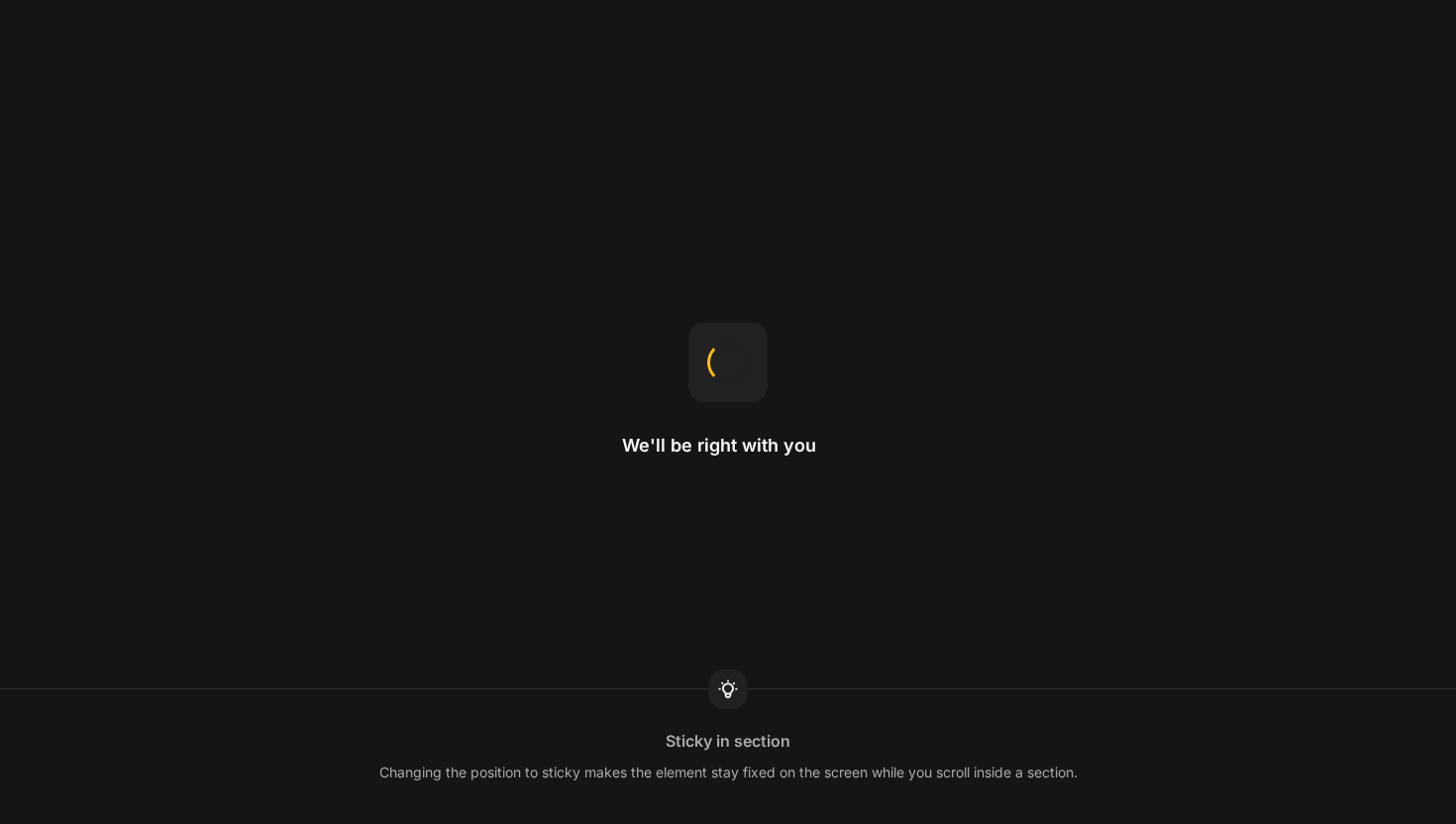 scroll, scrollTop: 0, scrollLeft: 0, axis: both 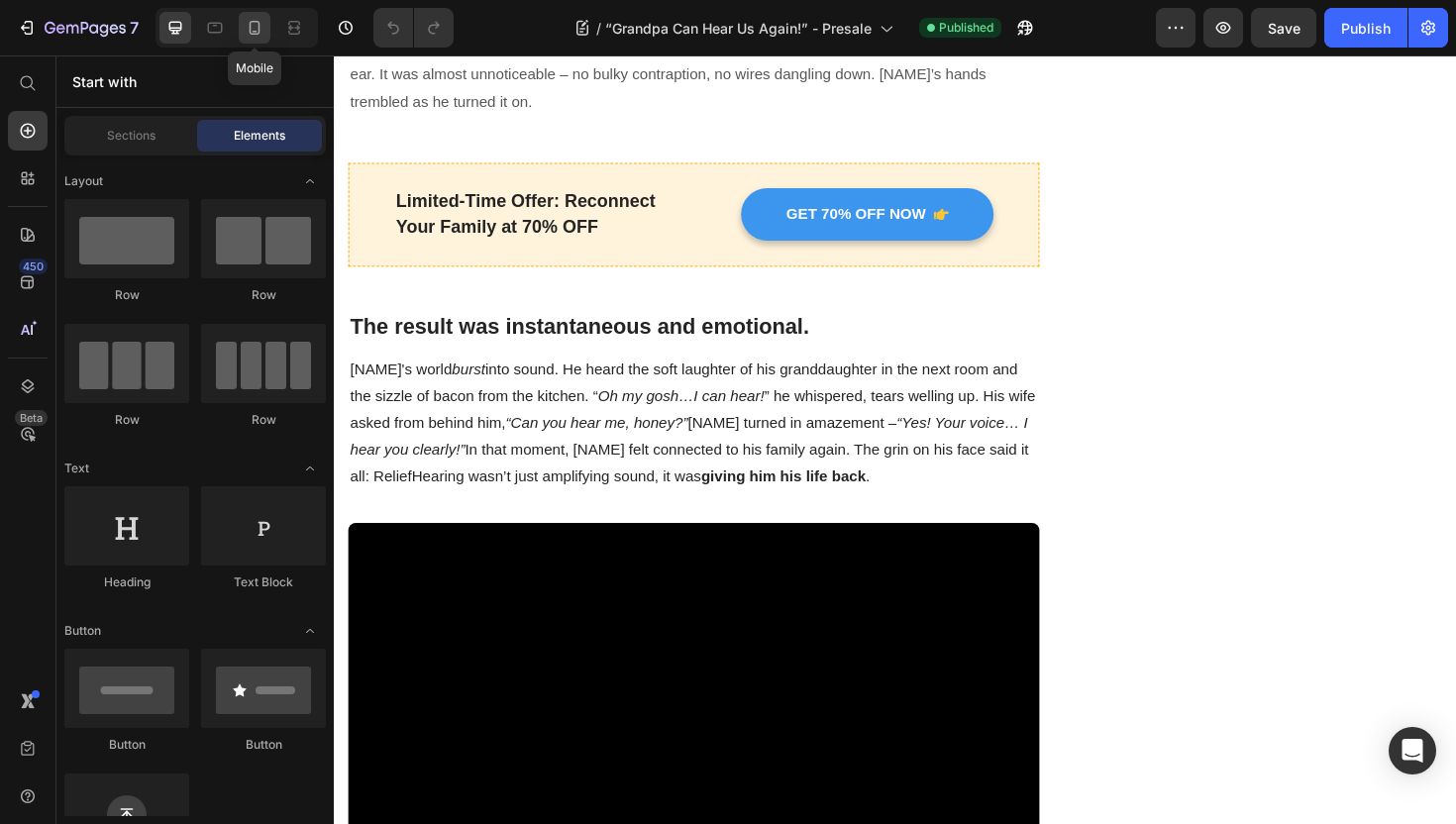 click 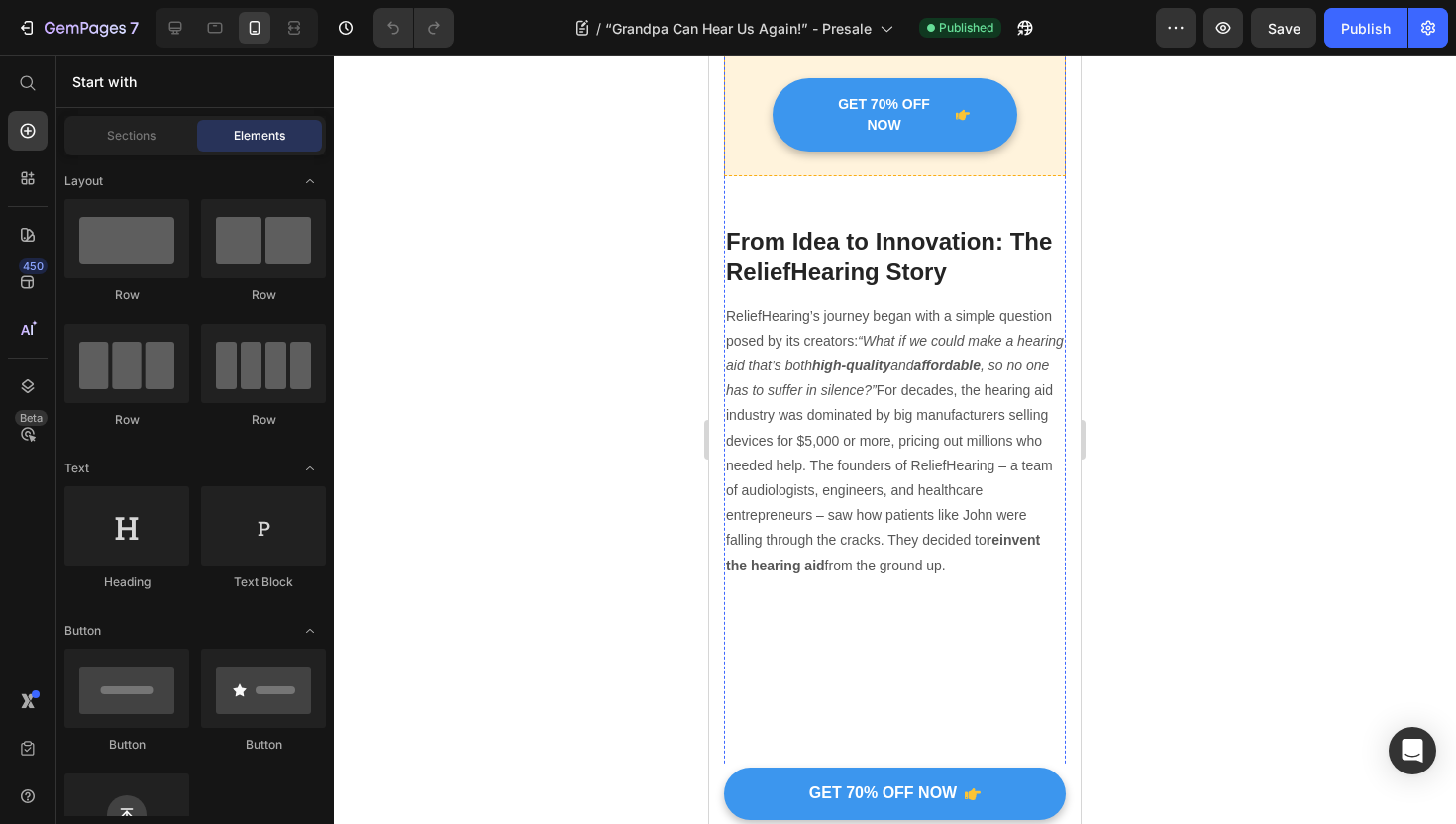 scroll, scrollTop: 7628, scrollLeft: 0, axis: vertical 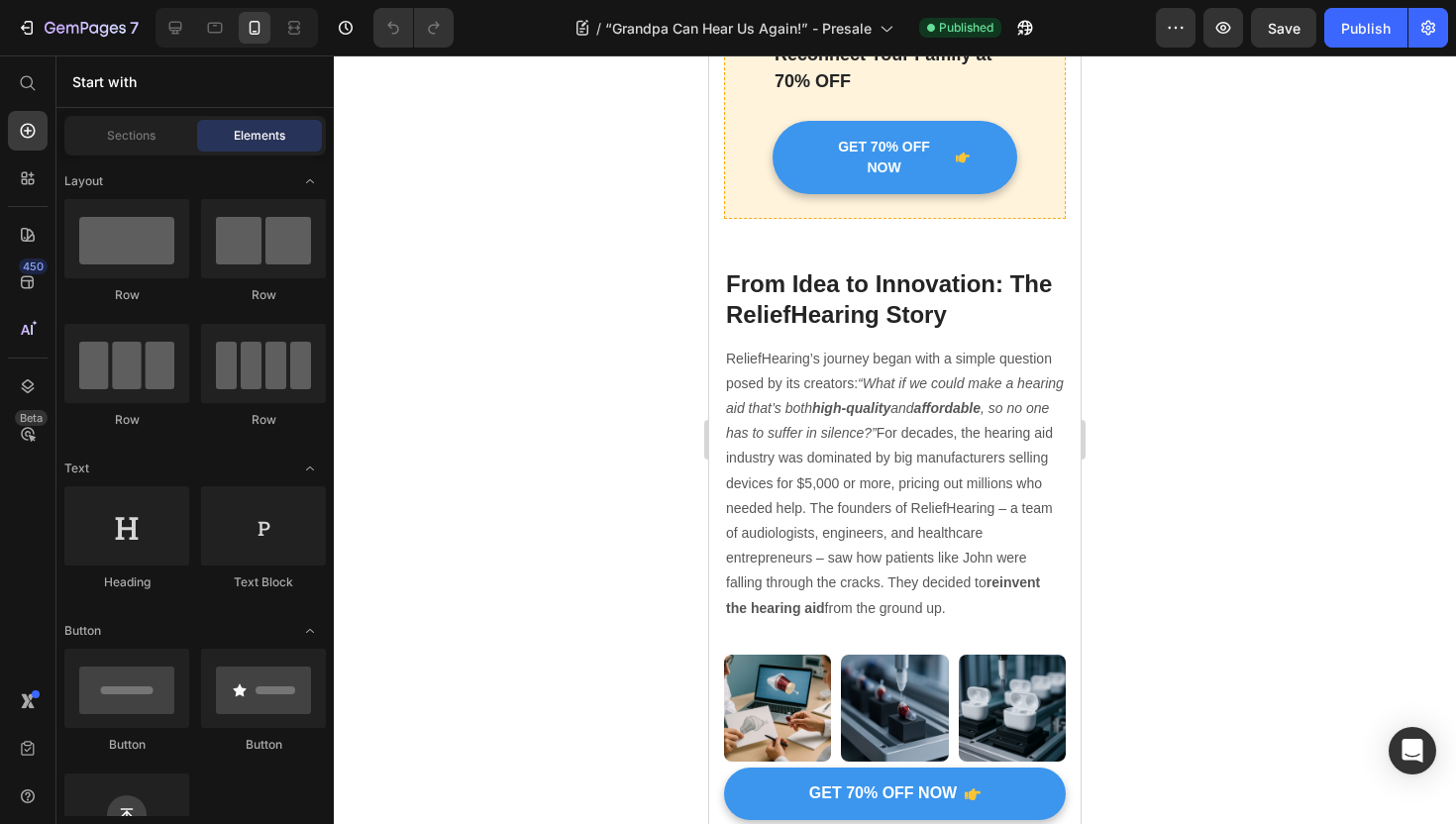 click at bounding box center [894, -841] 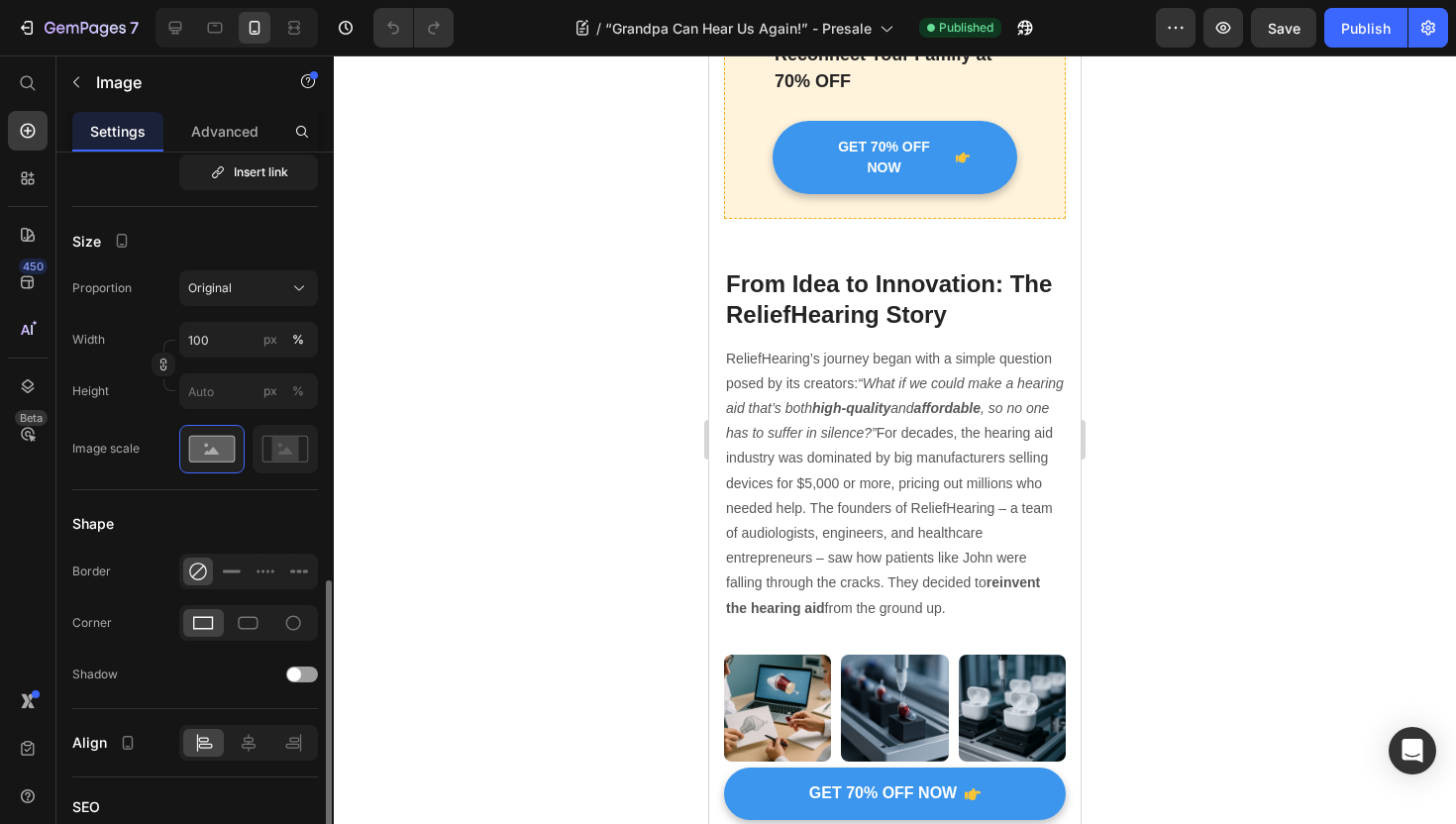 scroll, scrollTop: 772, scrollLeft: 0, axis: vertical 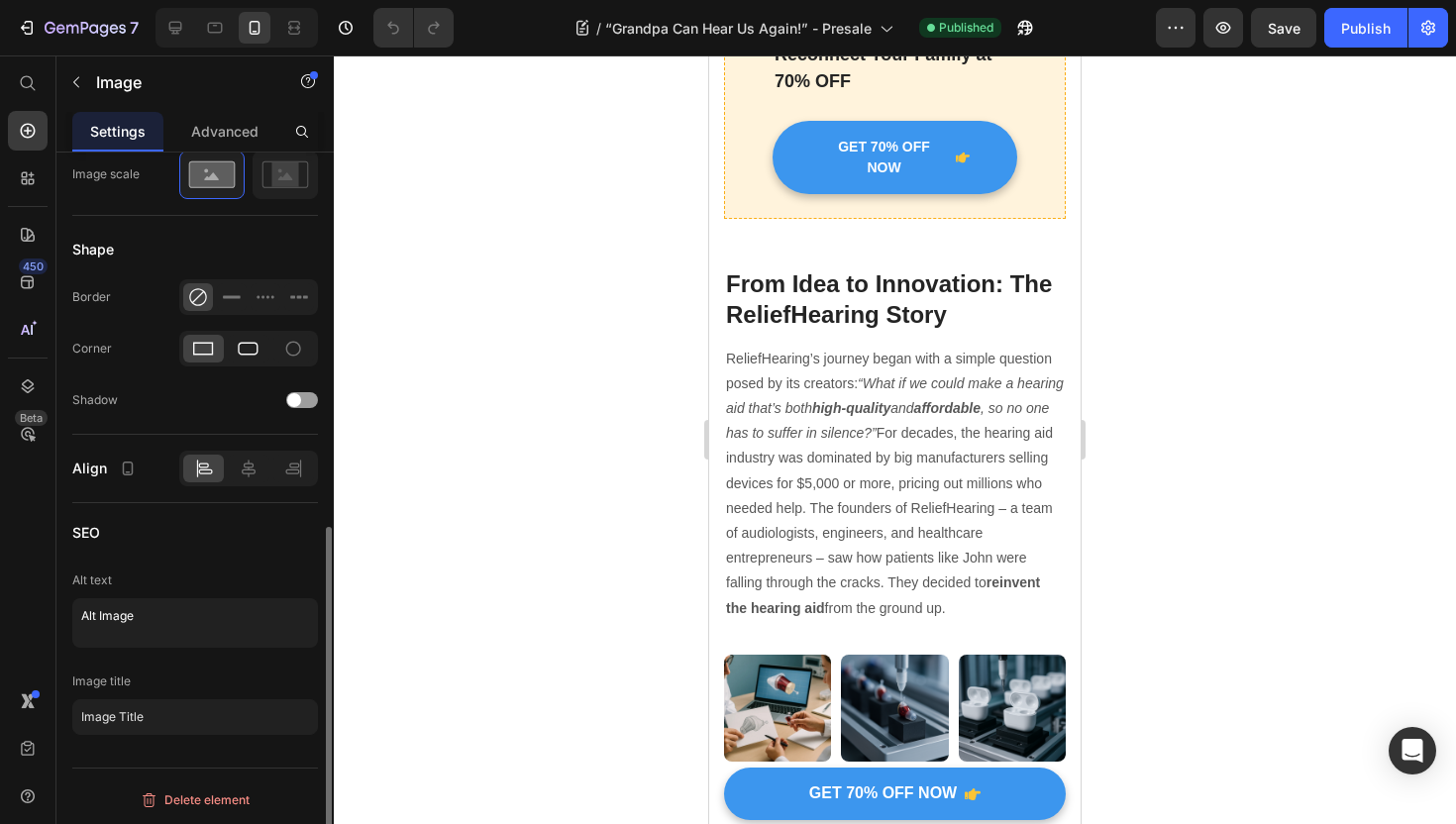 click 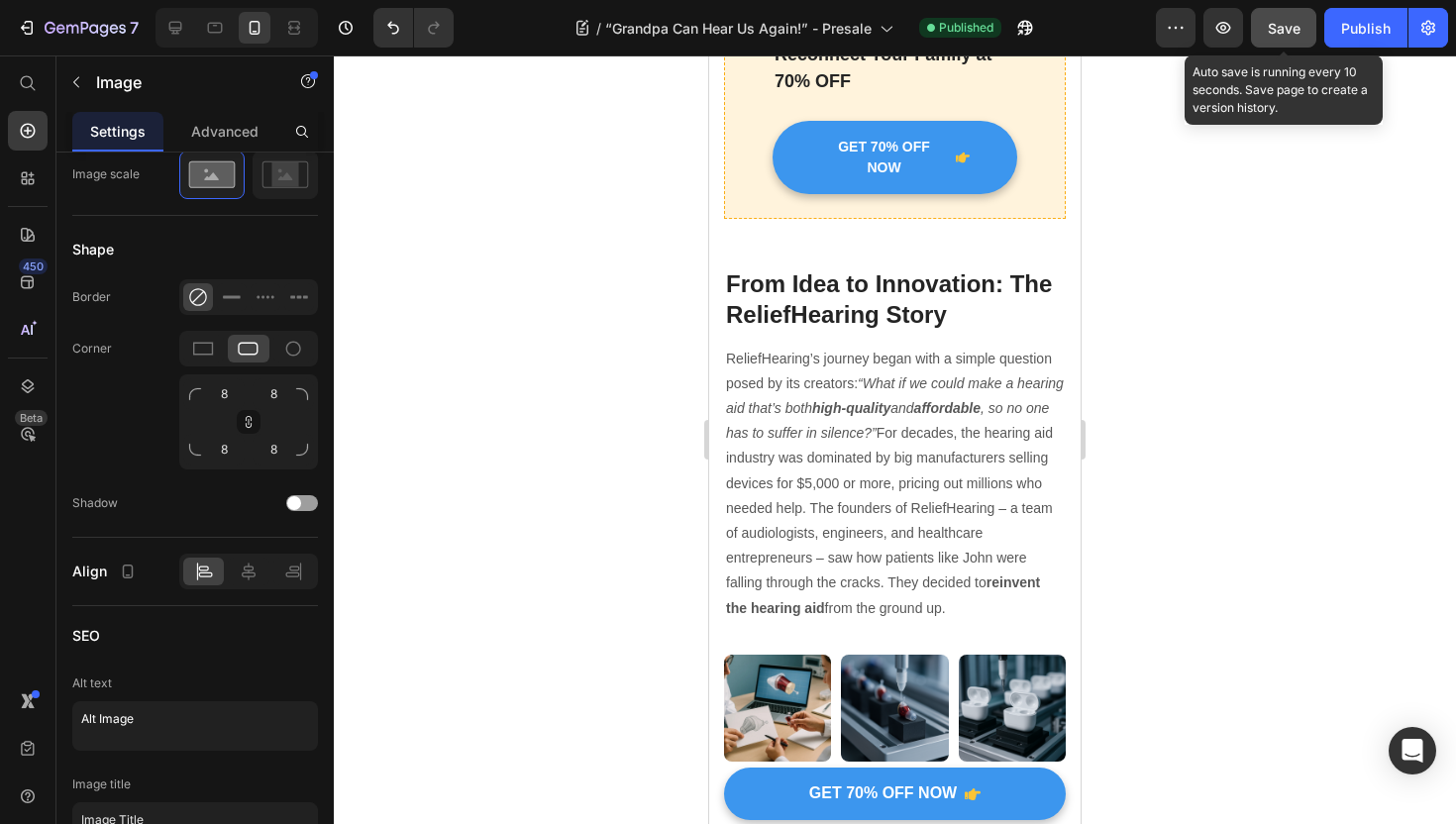 click on "Save" at bounding box center (1284, 28) 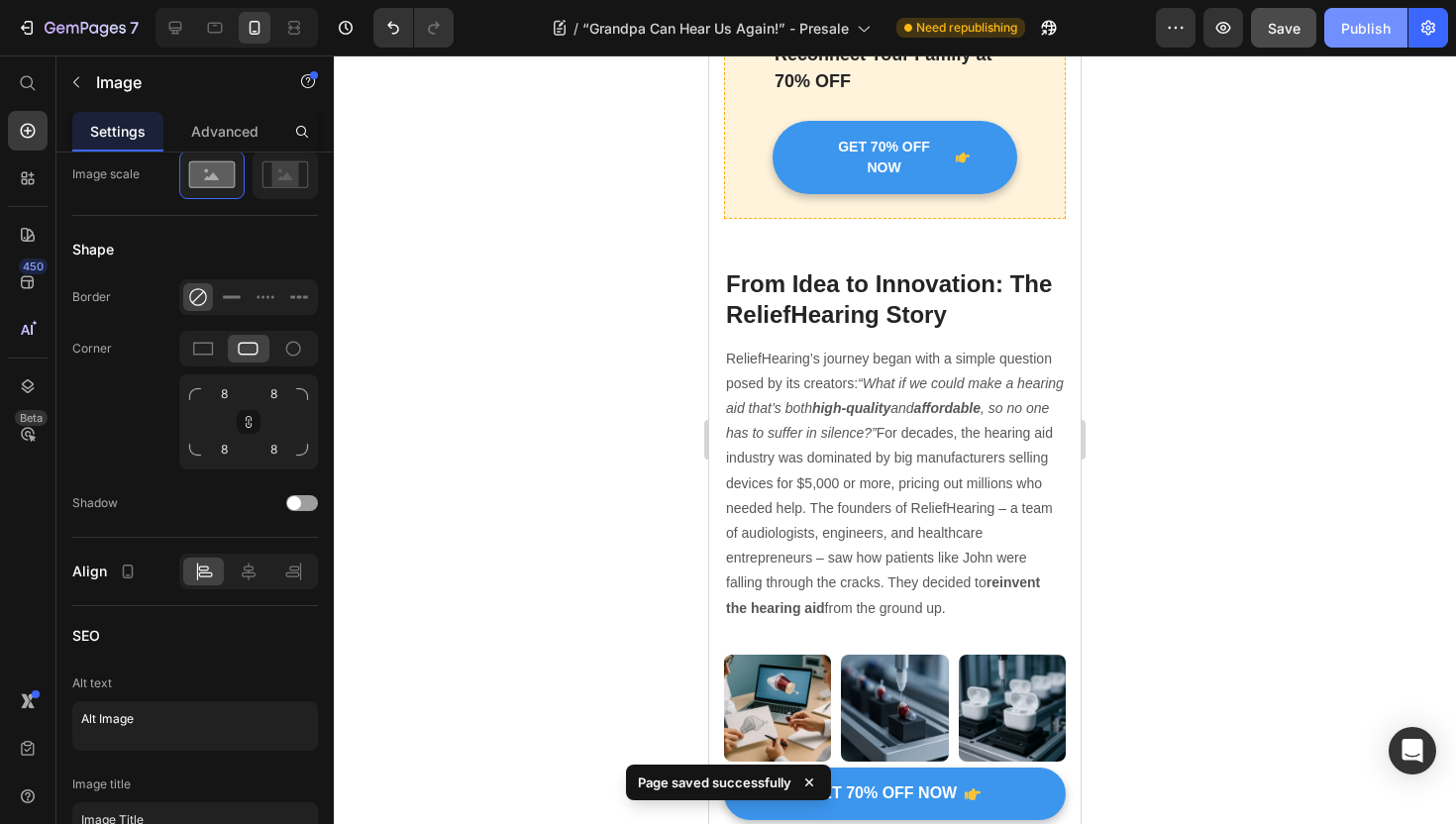 click on "Publish" at bounding box center (1366, 28) 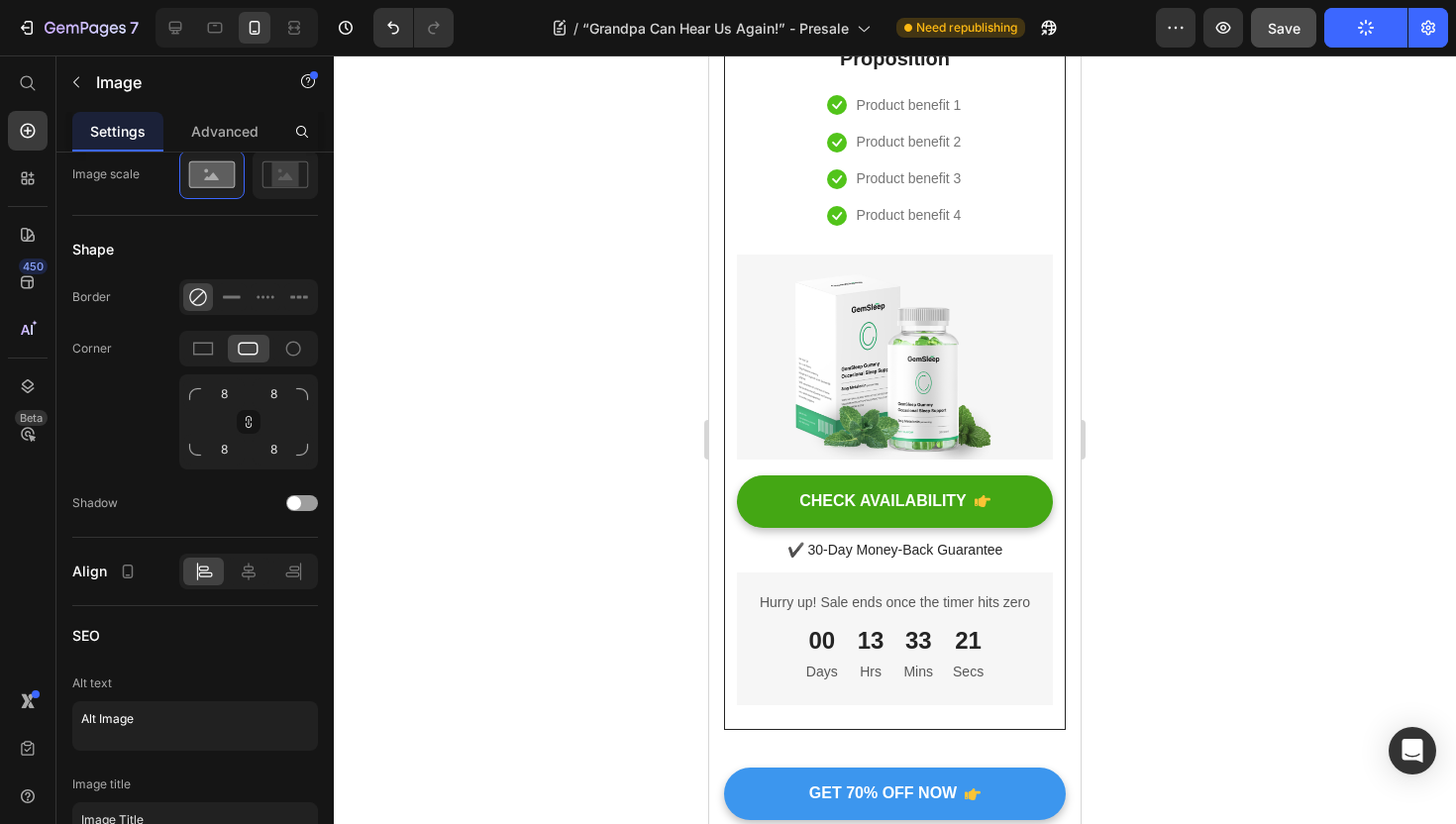 scroll, scrollTop: 15882, scrollLeft: 0, axis: vertical 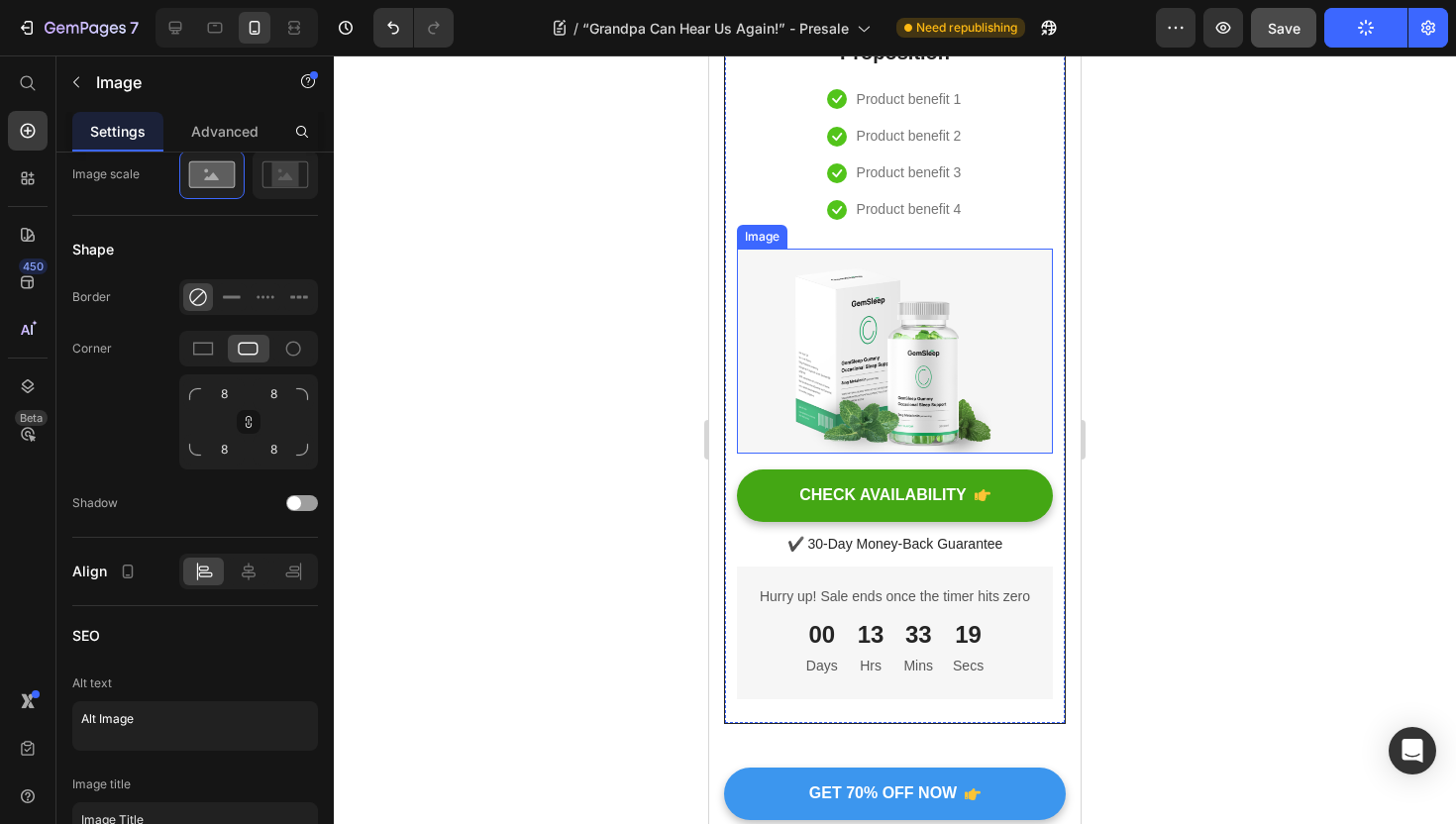 click at bounding box center [894, 351] 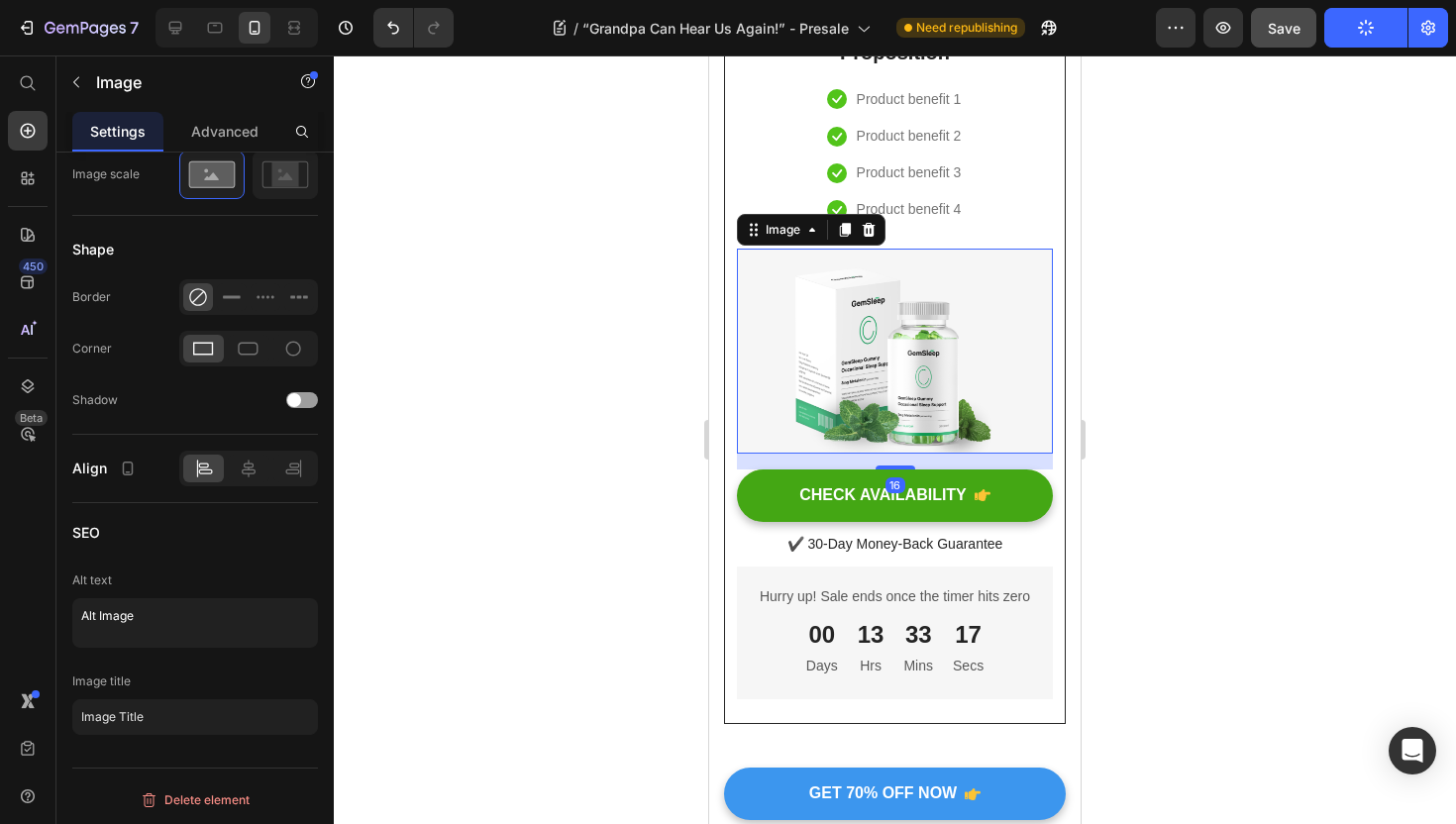 click at bounding box center (894, 351) 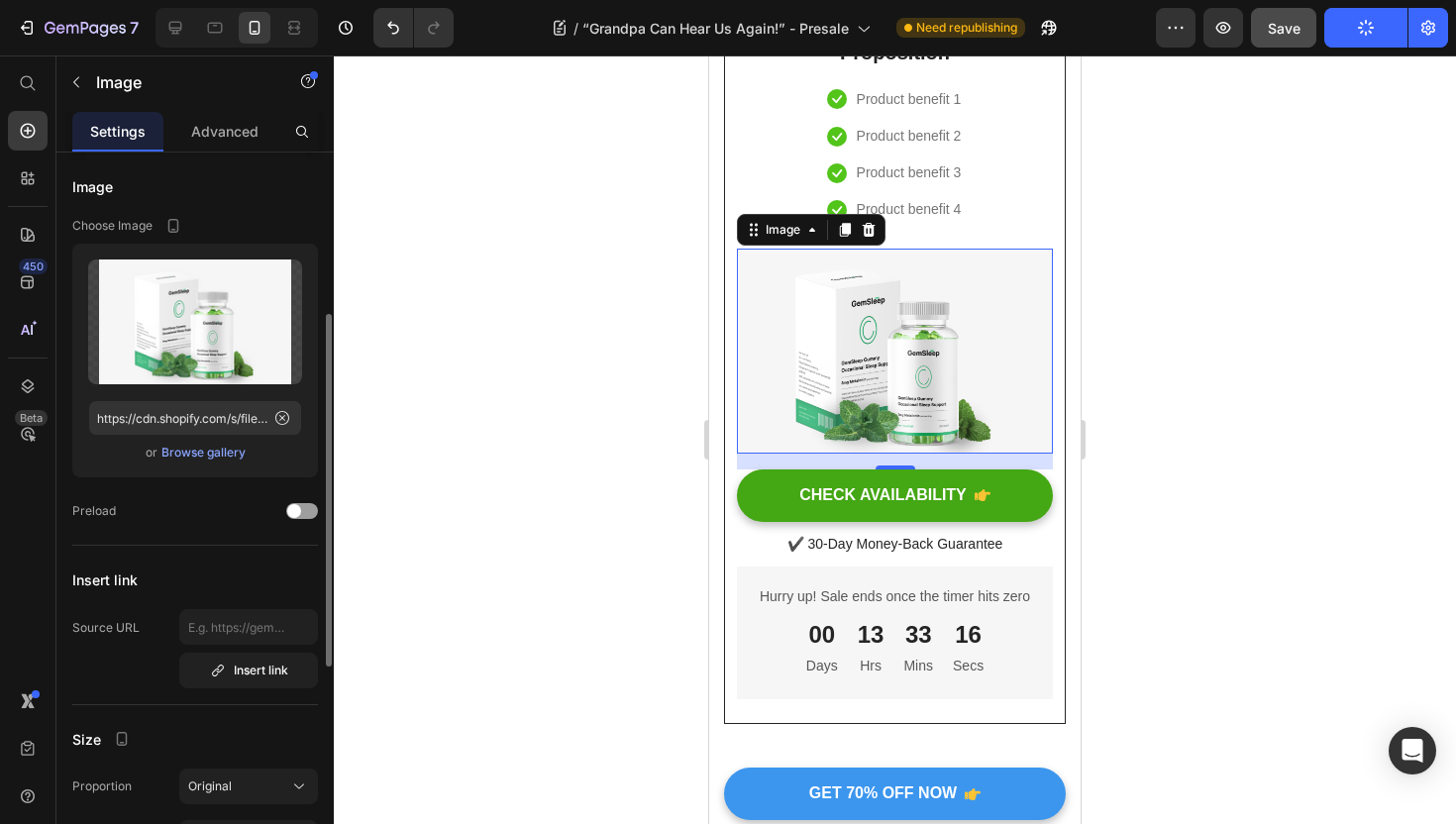 scroll, scrollTop: 557, scrollLeft: 0, axis: vertical 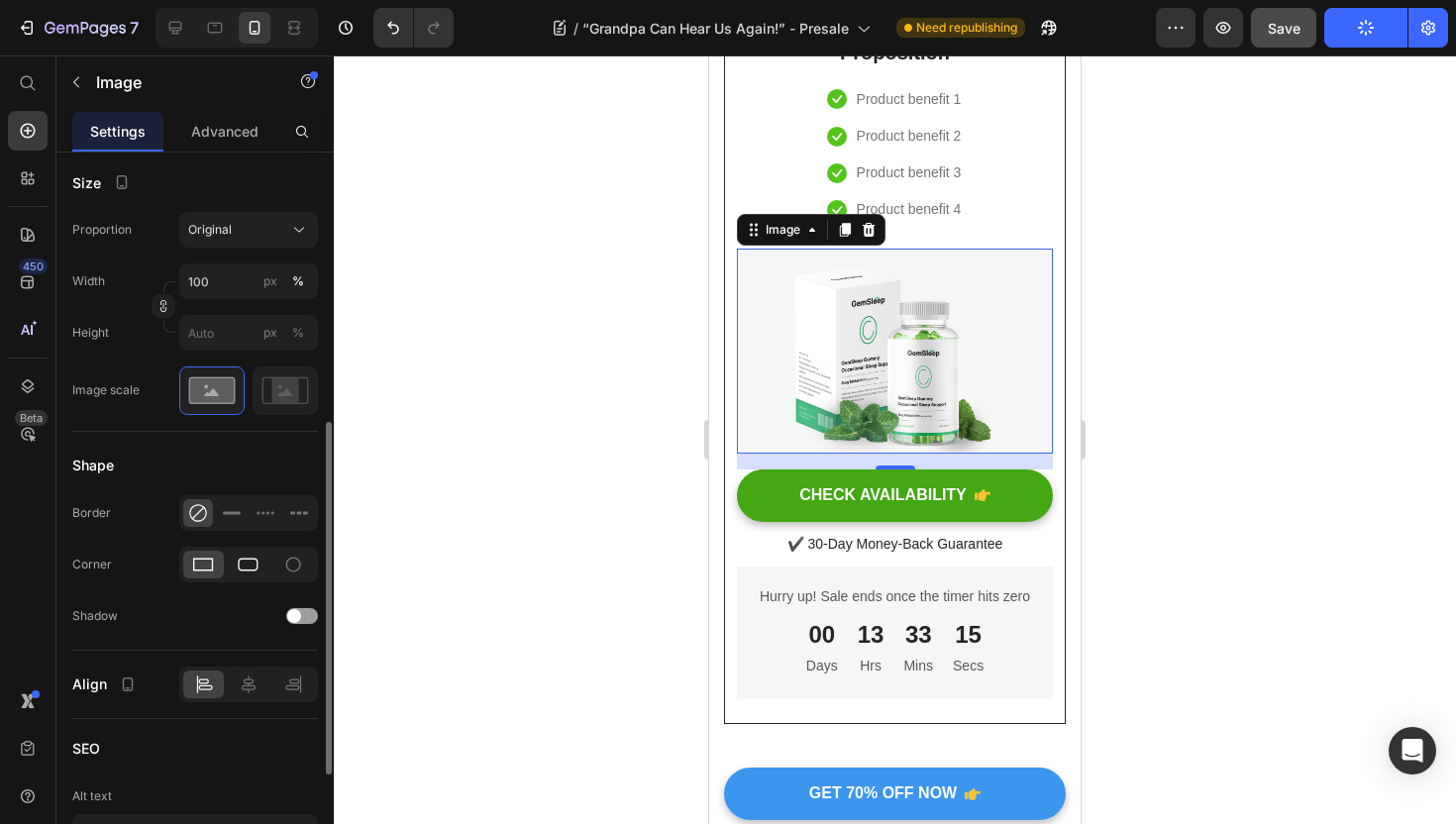 click 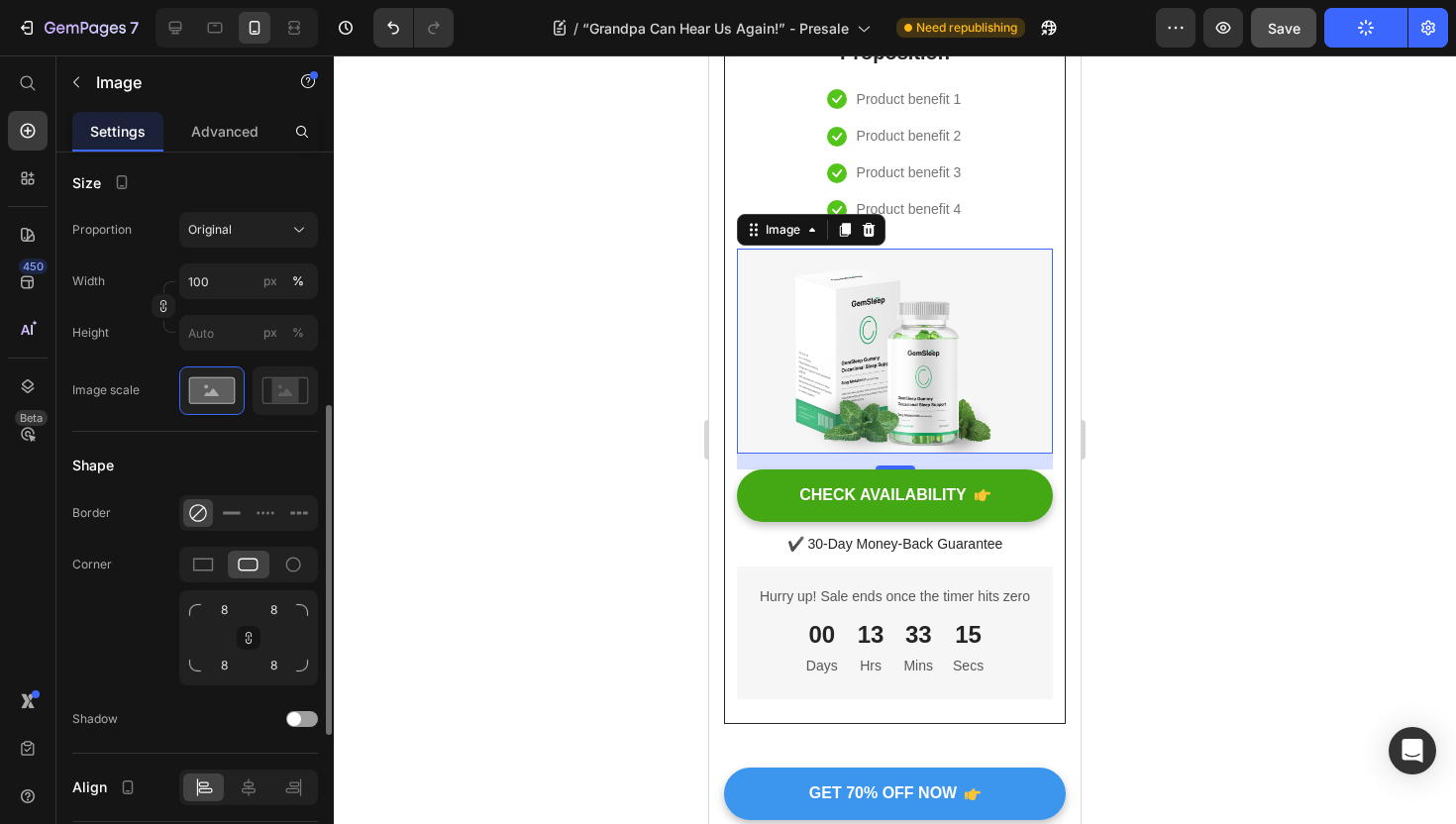 click 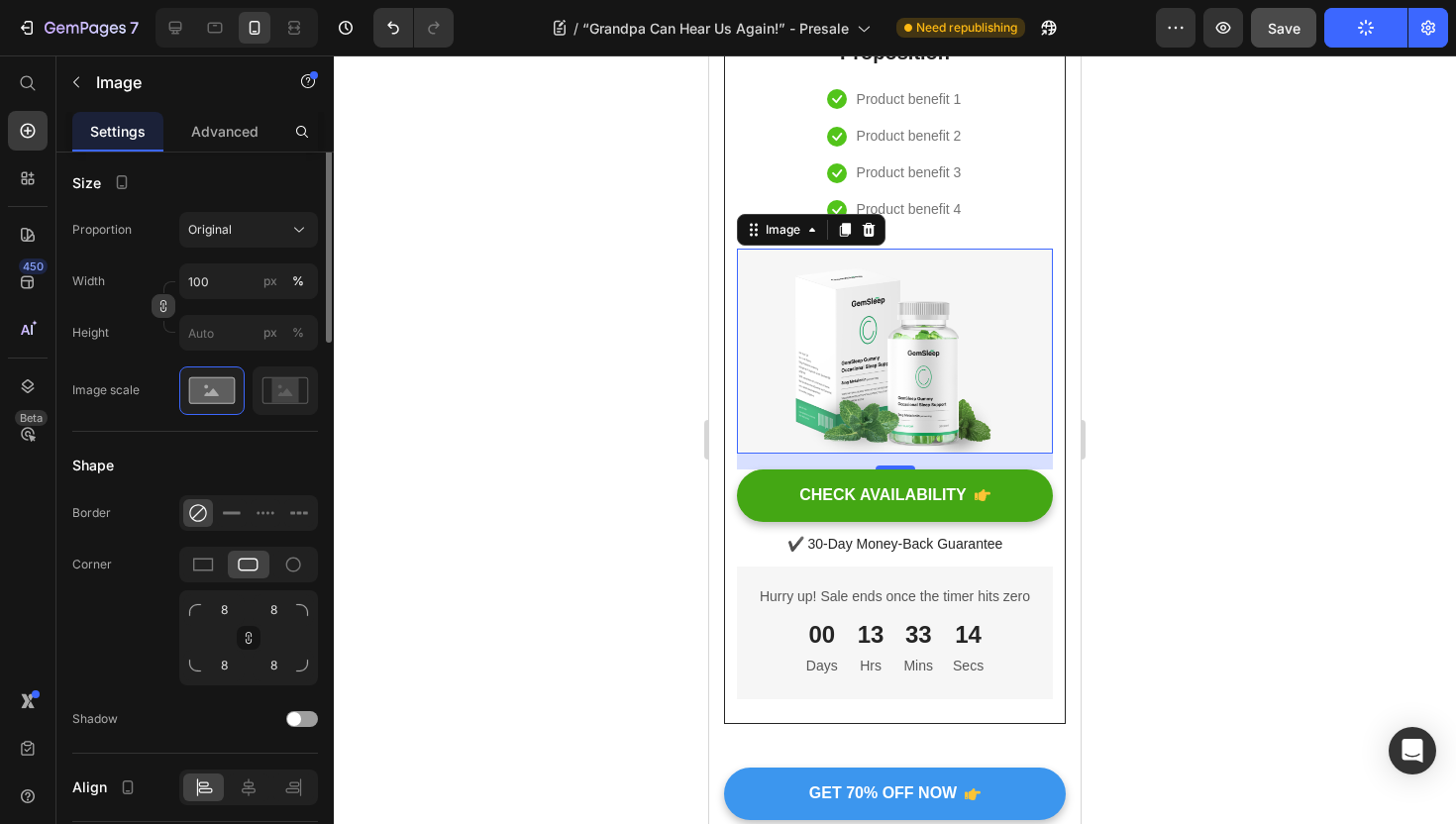 scroll, scrollTop: 0, scrollLeft: 0, axis: both 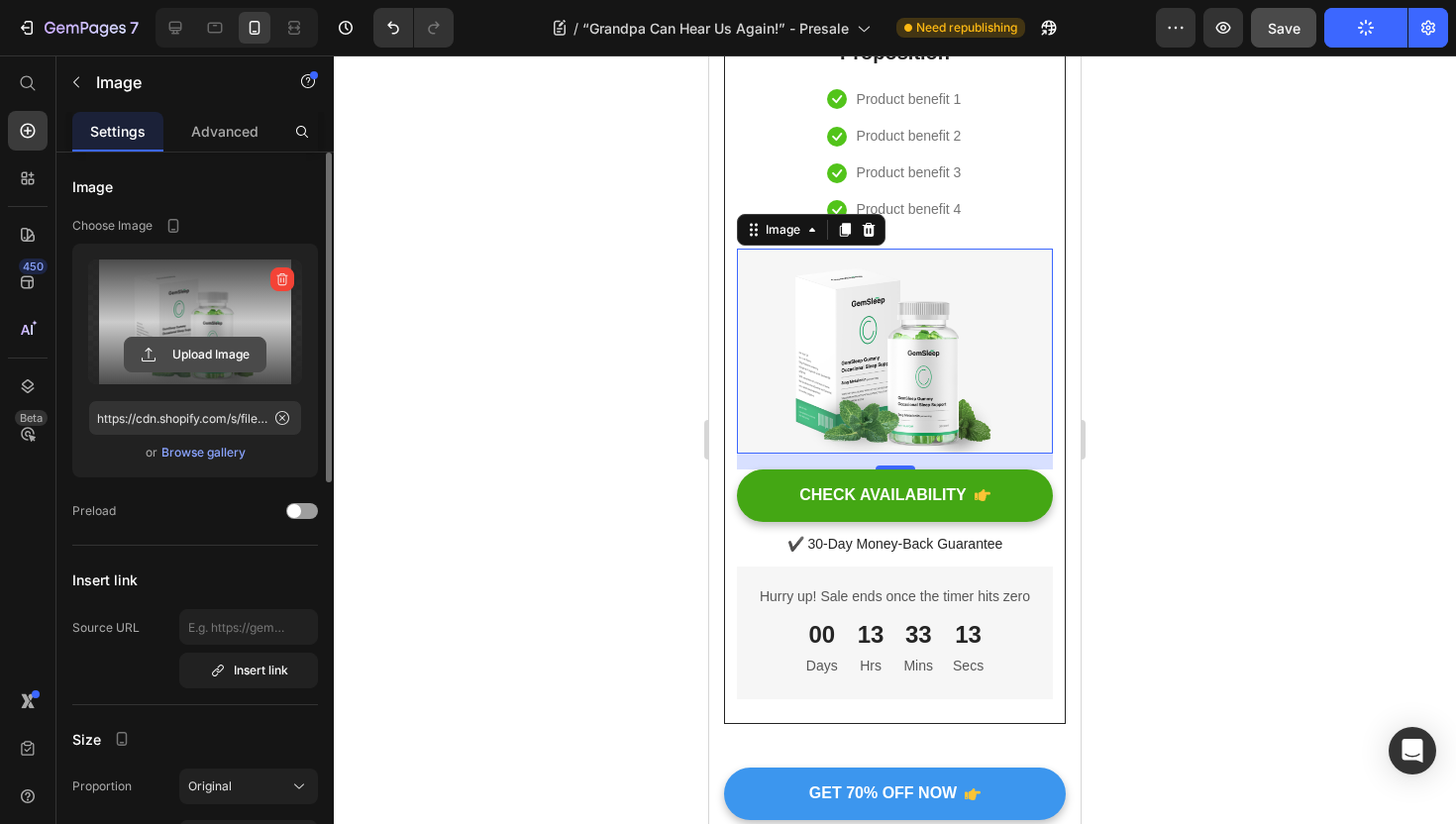click 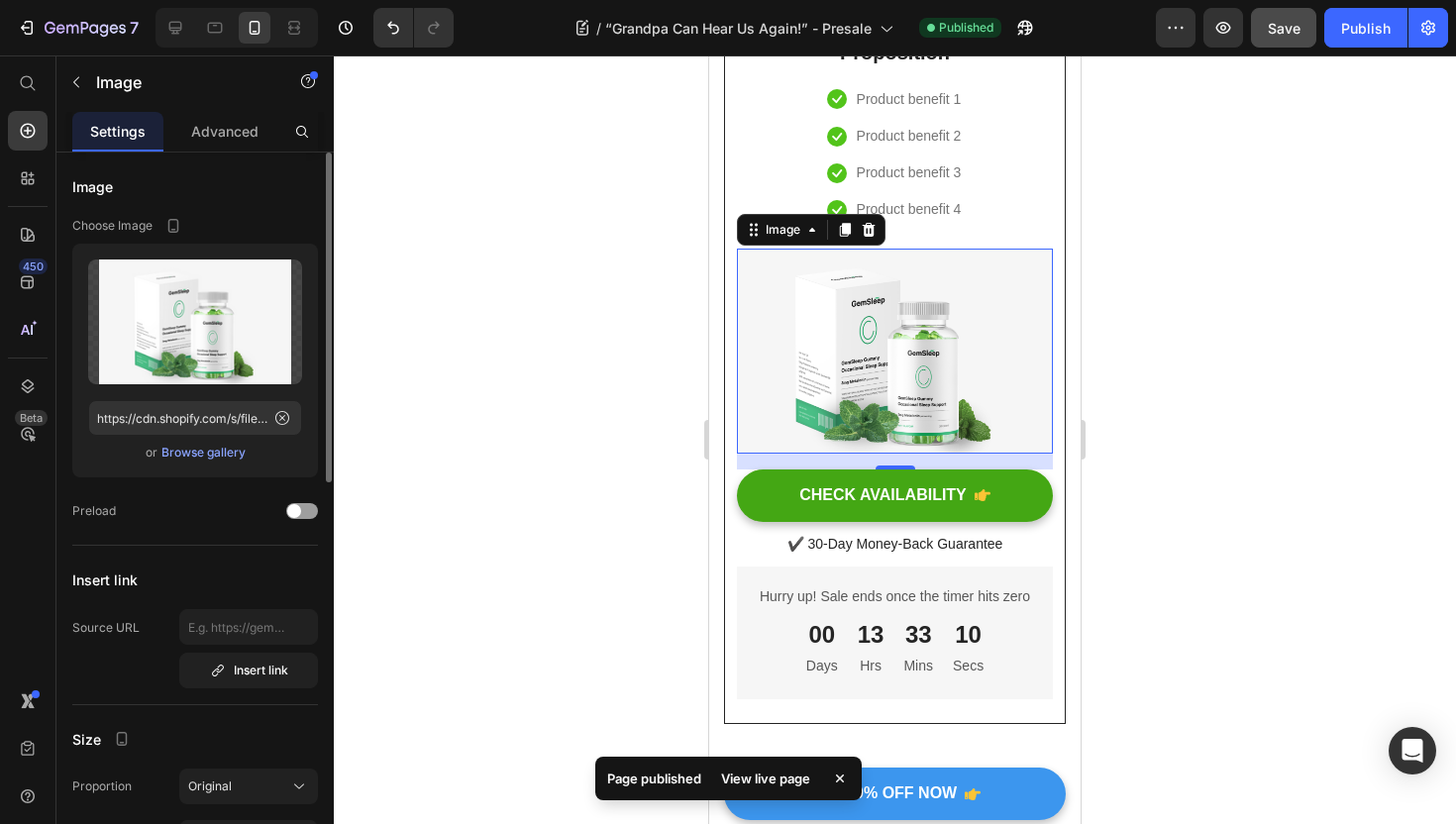 click on "Browse gallery" at bounding box center [203, 453] 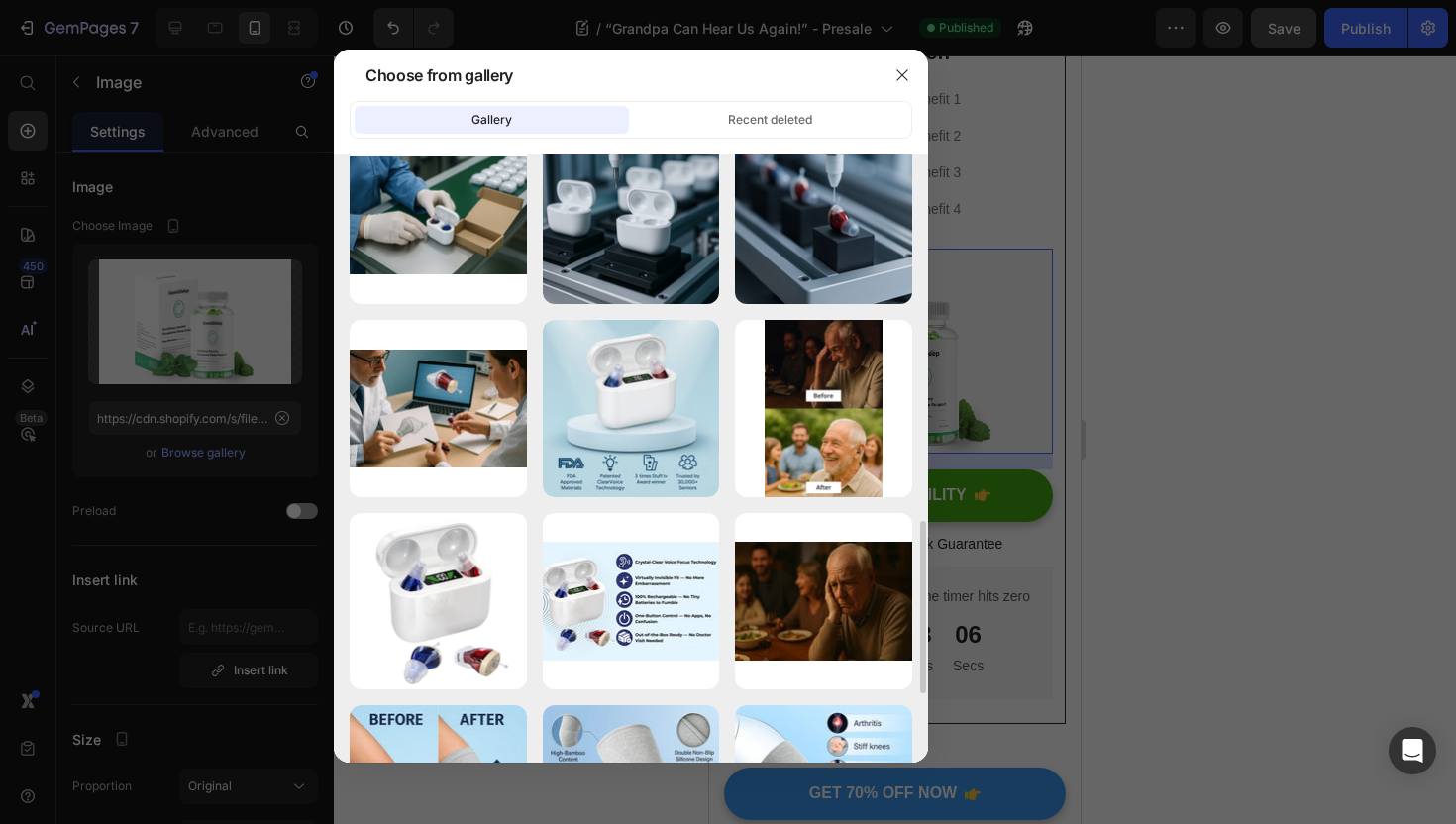 scroll, scrollTop: 1071, scrollLeft: 0, axis: vertical 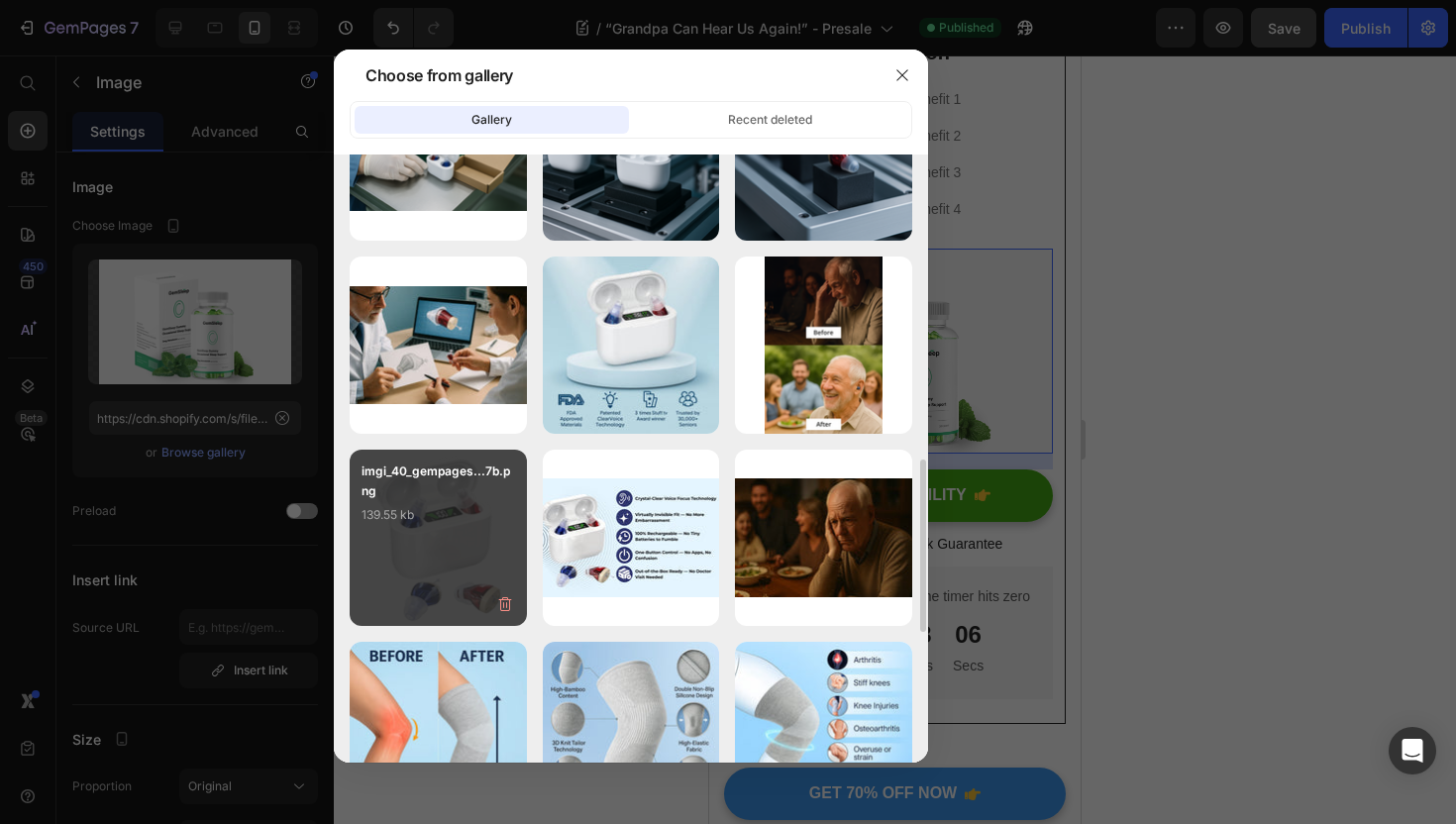 click on "139.55 kb" at bounding box center (438, 515) 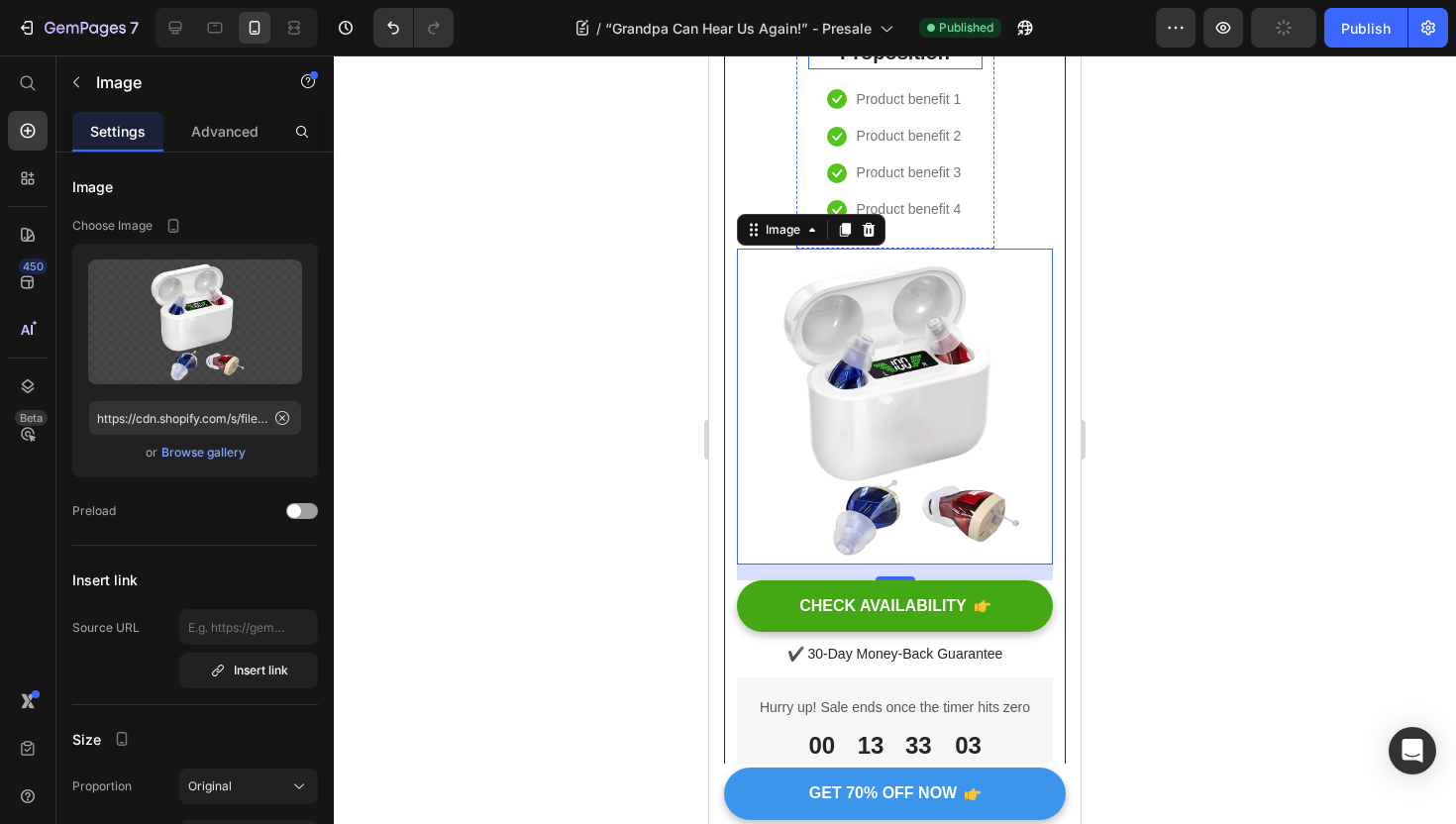click on "Unique Value Proposition" at bounding box center (895, 38) 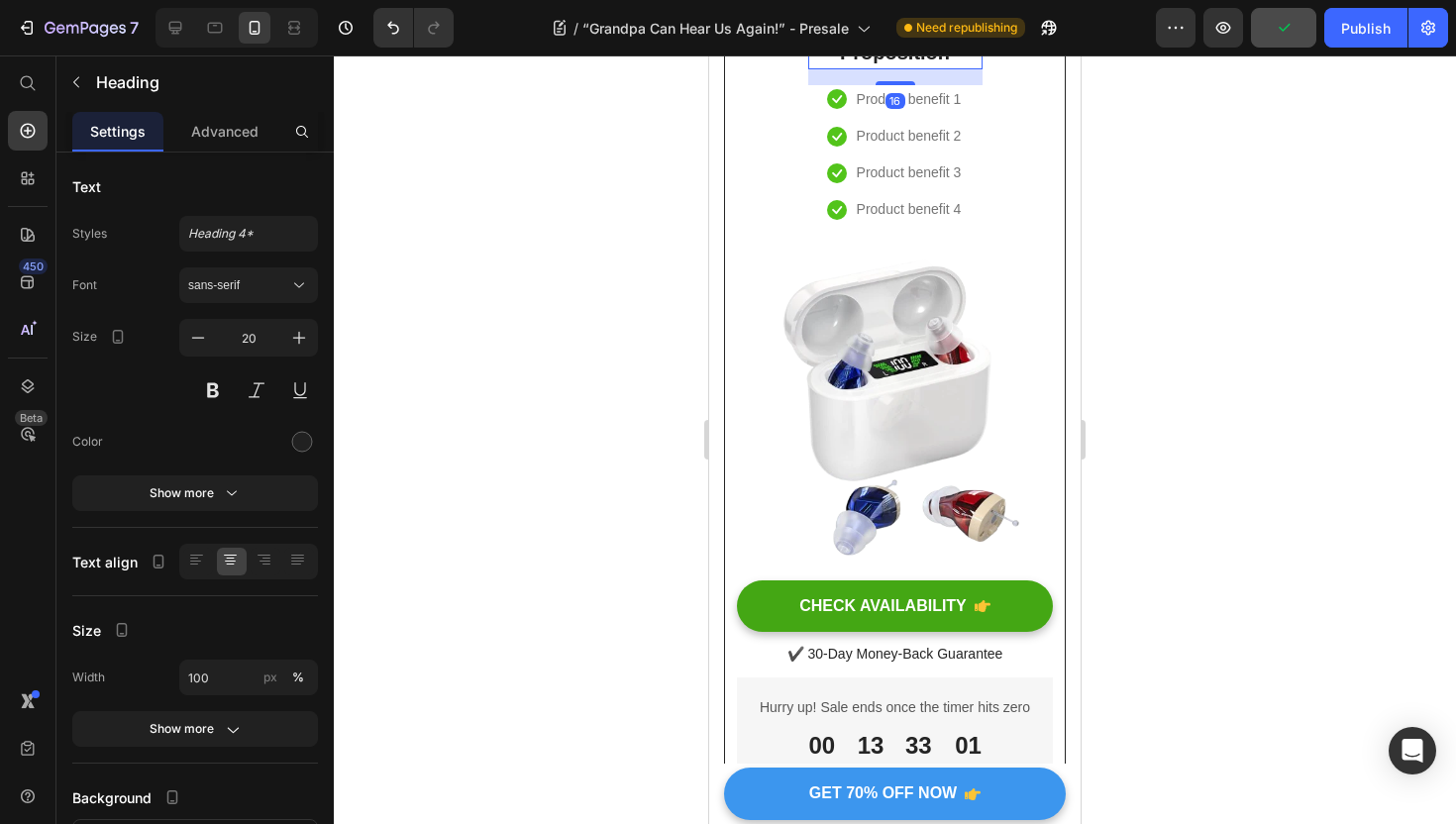 click on "Unique Value Proposition" at bounding box center [895, 38] 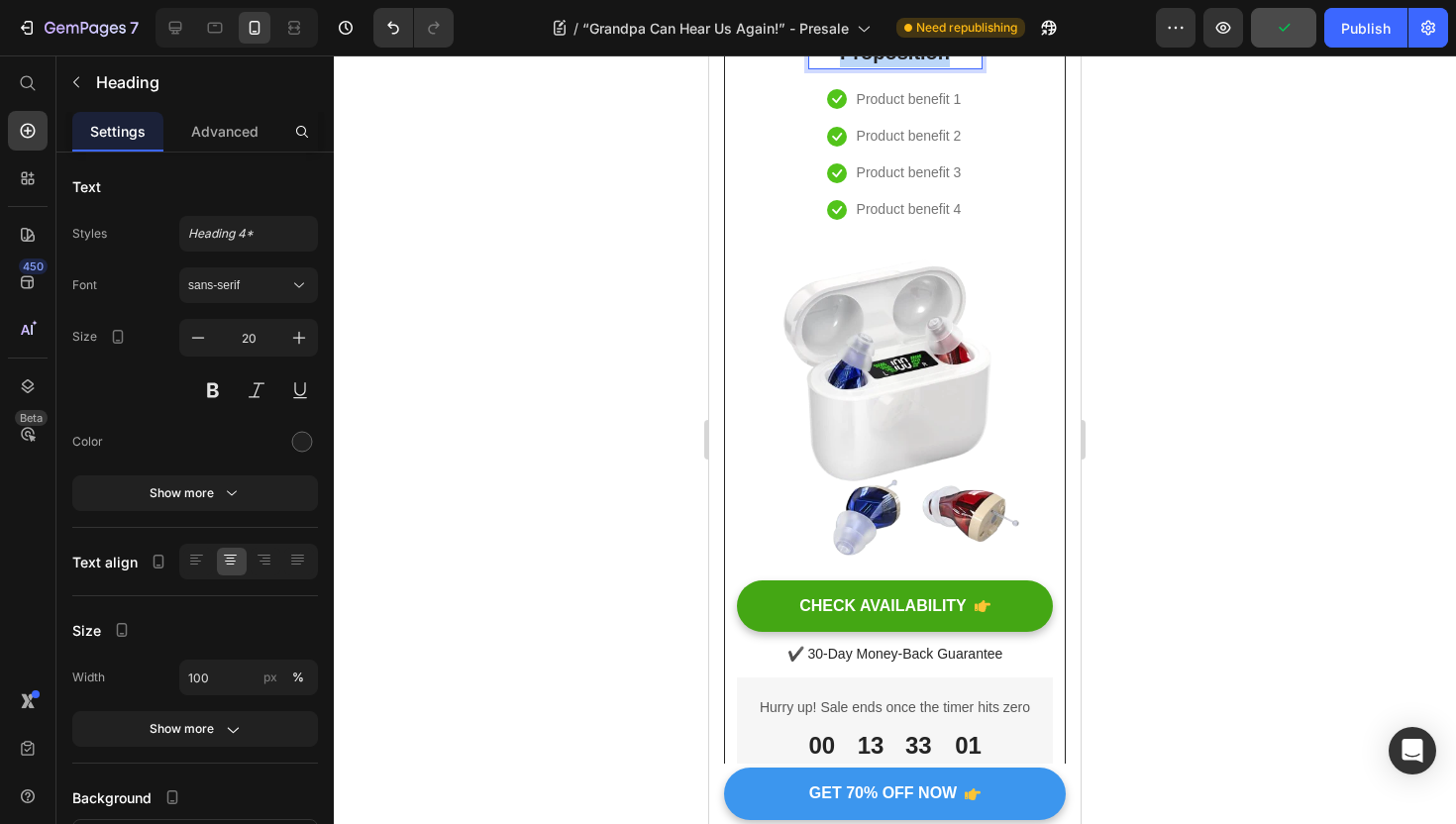 click on "Unique Value Proposition" at bounding box center (895, 38) 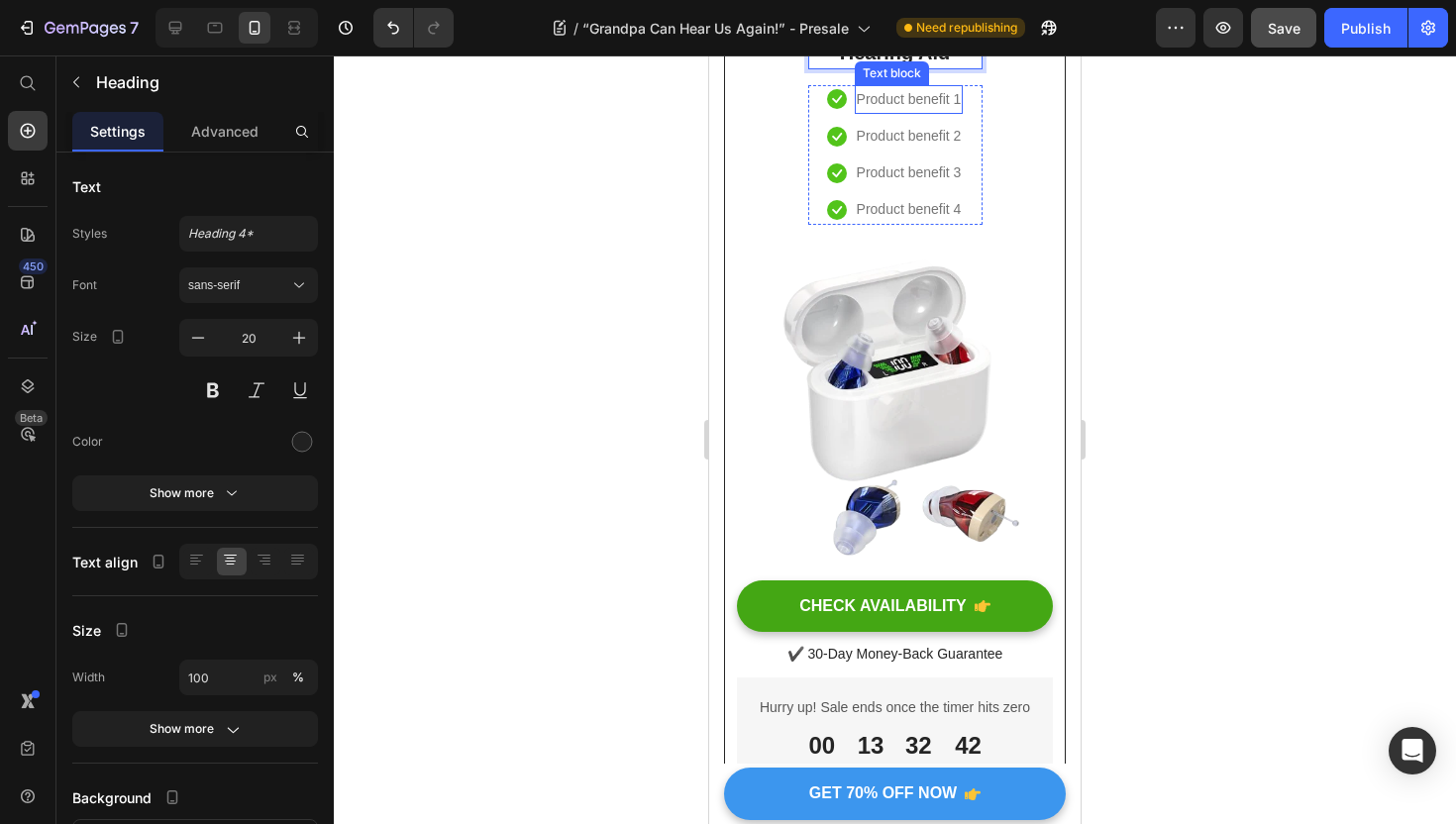click on "Product benefit 1" at bounding box center (909, 99) 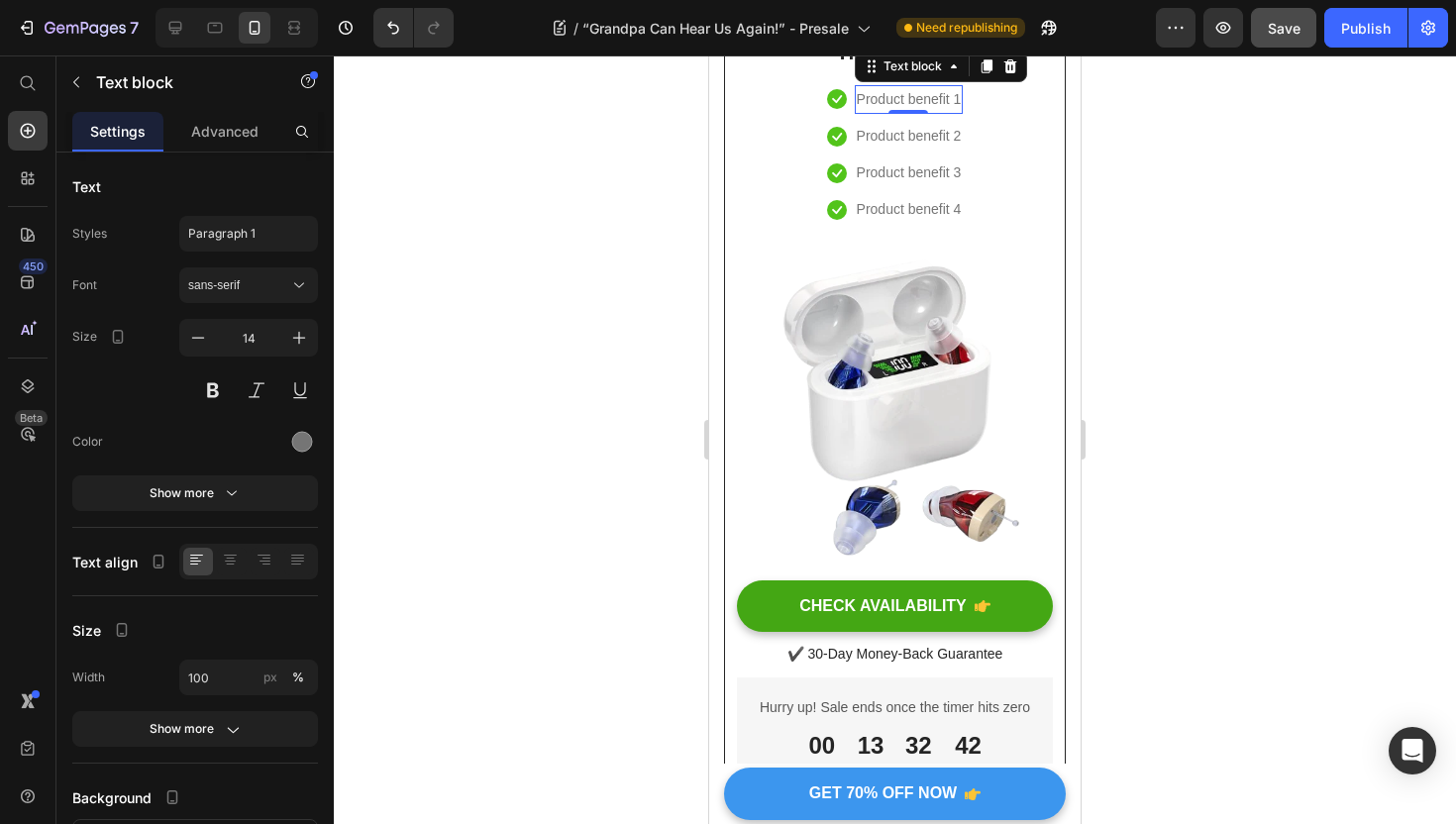 click on "Product benefit 1" at bounding box center [909, 99] 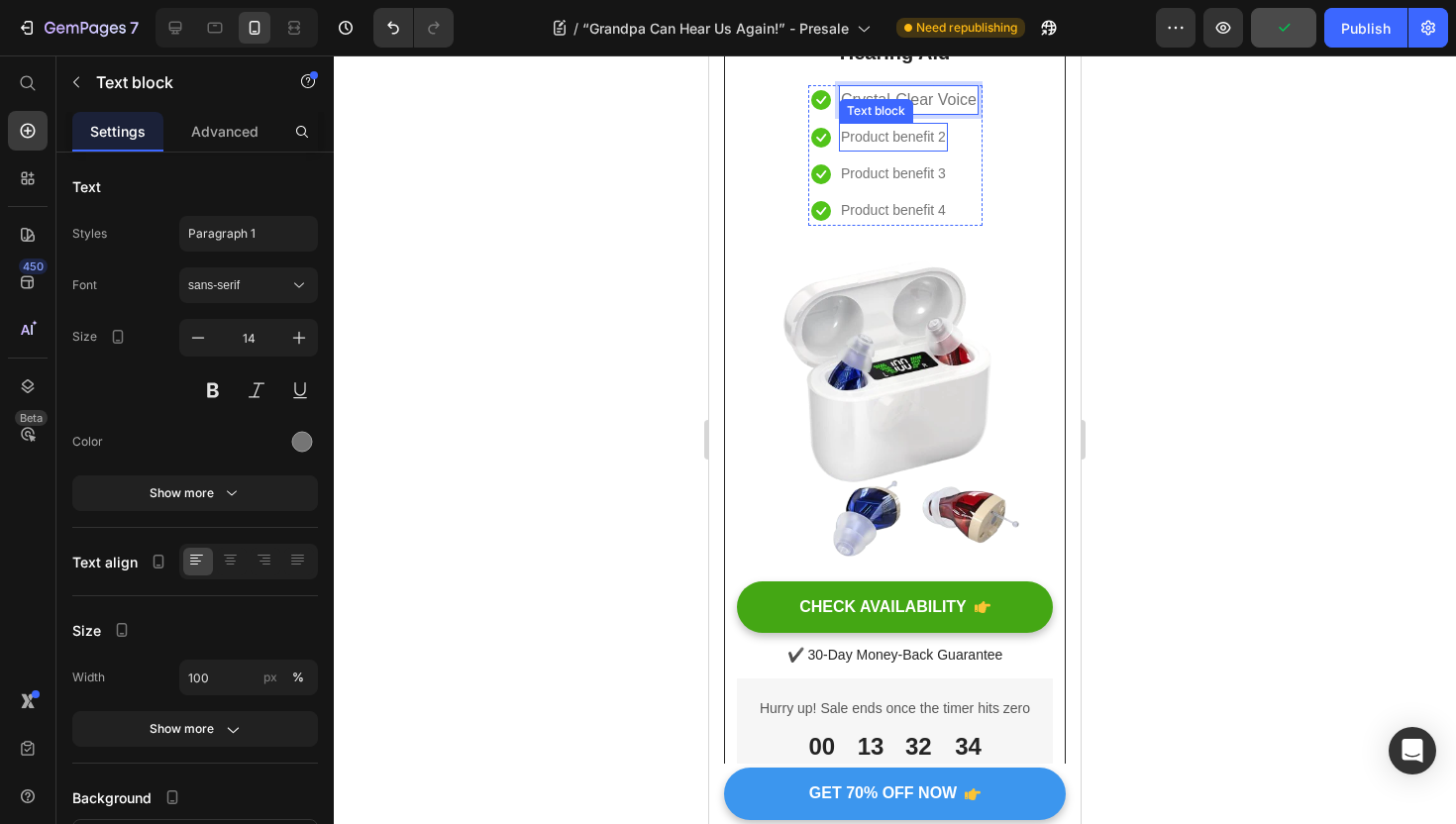 click on "Product benefit 2" at bounding box center [893, 137] 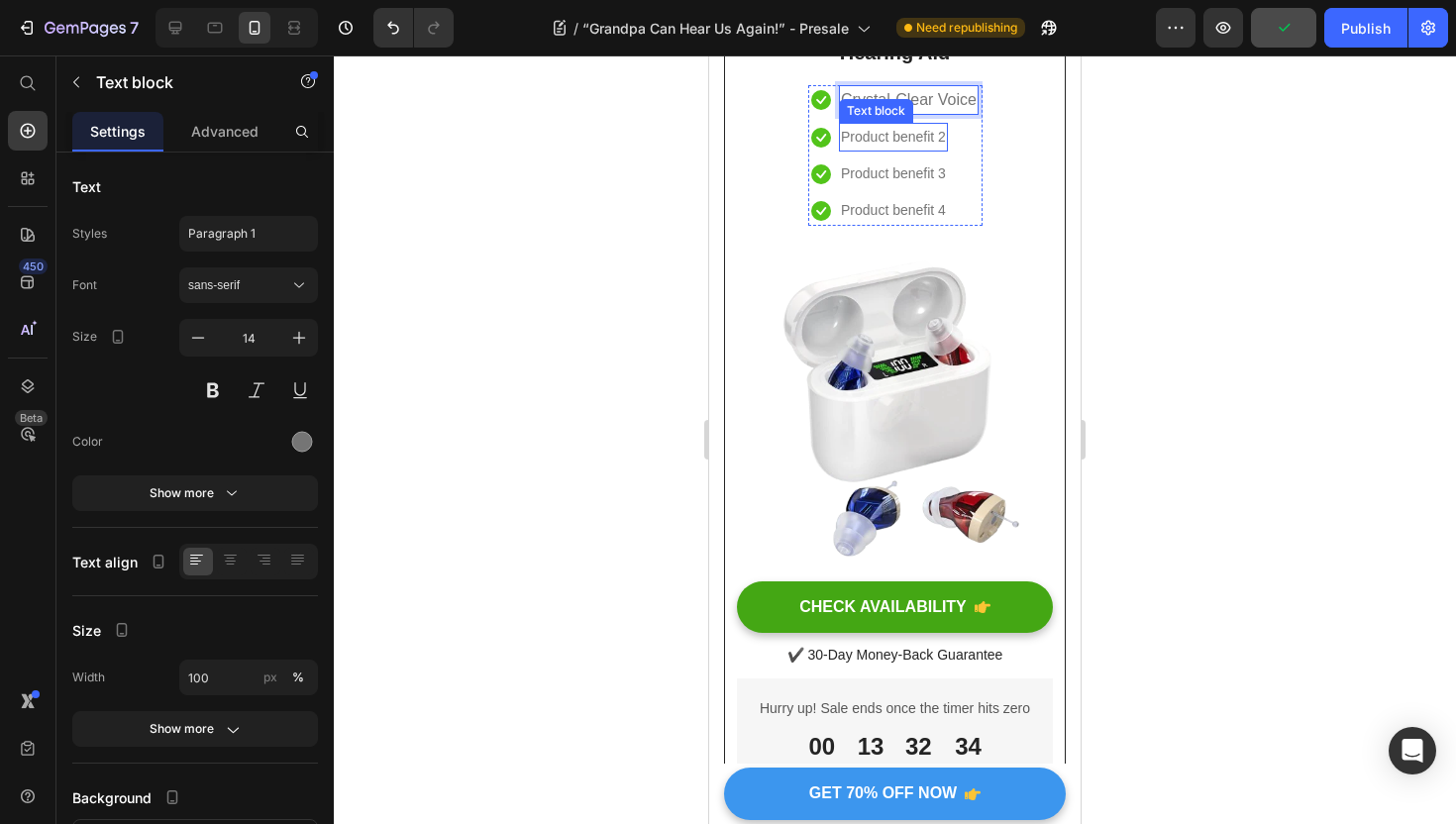 click on "Product benefit 2" at bounding box center (893, 137) 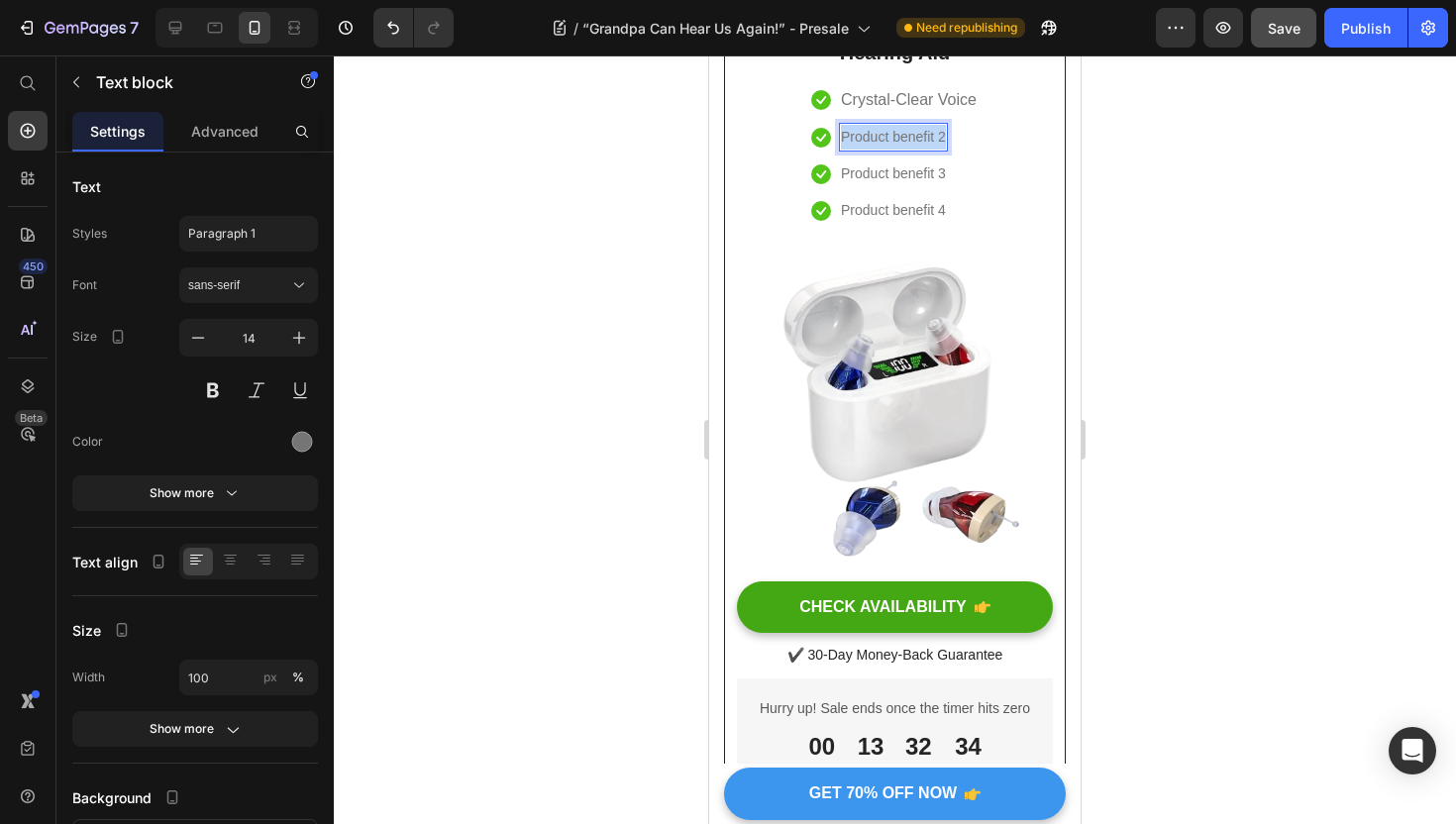 click on "Product benefit 2" at bounding box center (893, 137) 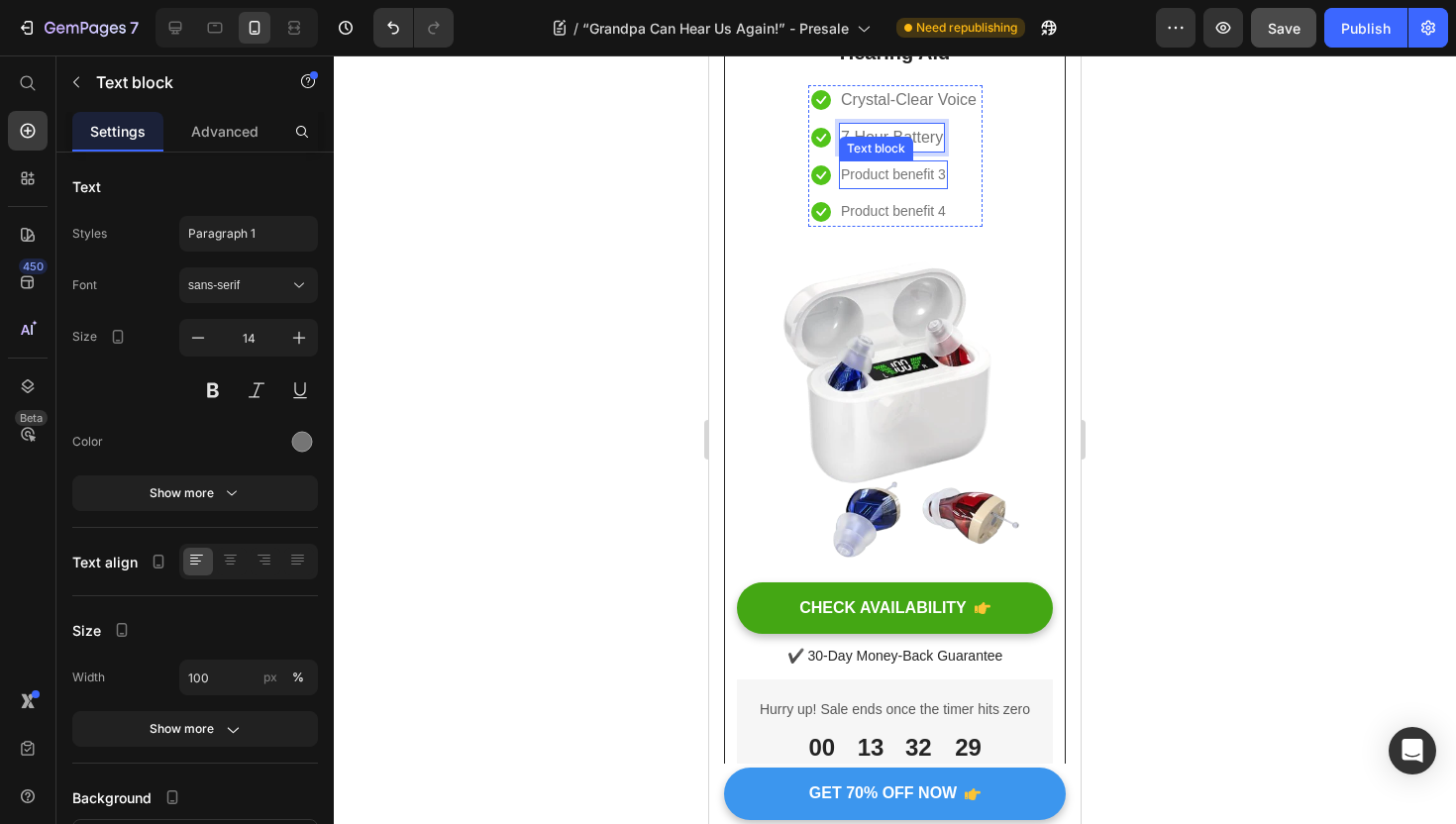 click on "Product benefit 3" at bounding box center (893, 174) 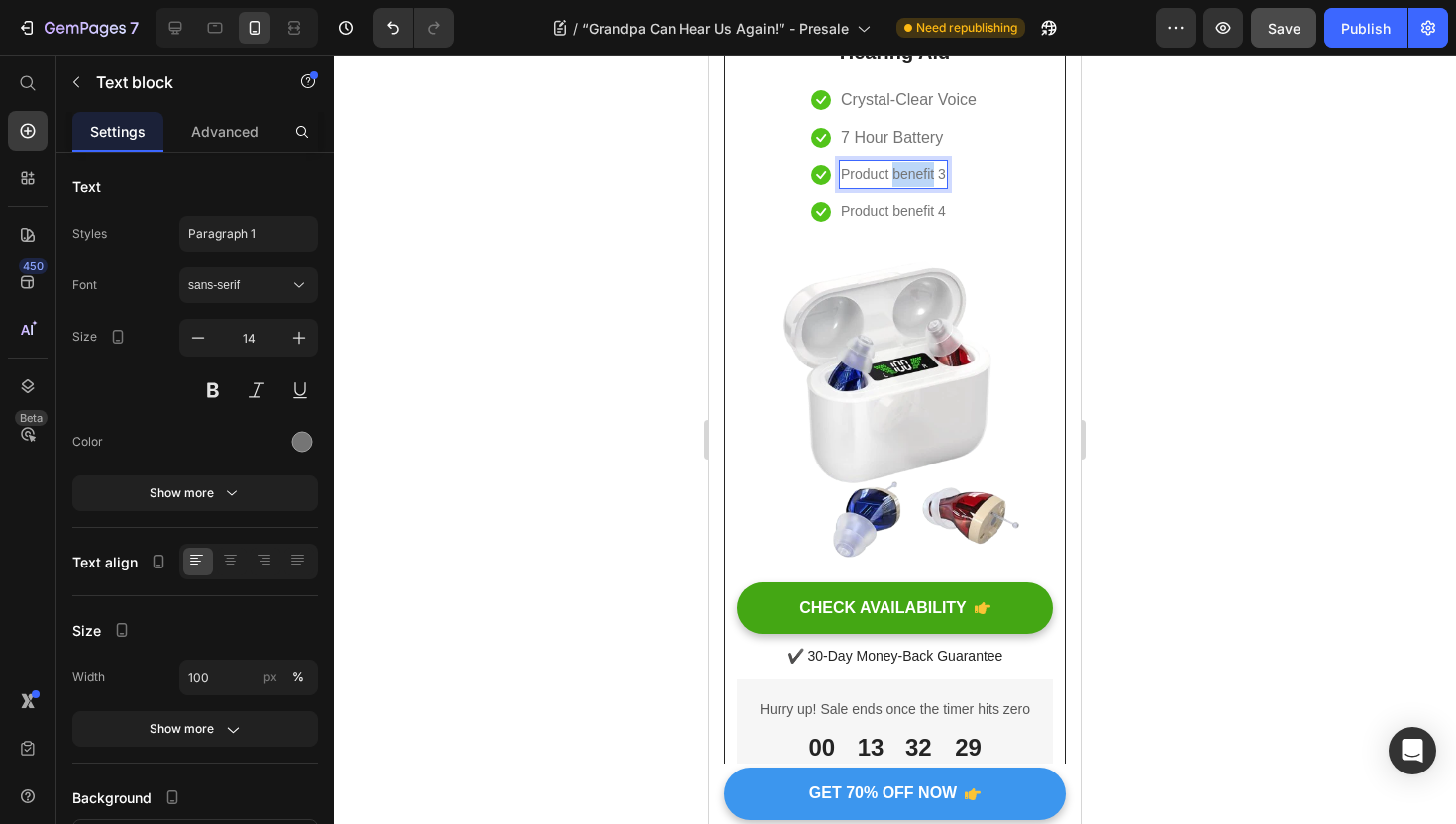click on "Product benefit 3" at bounding box center [893, 174] 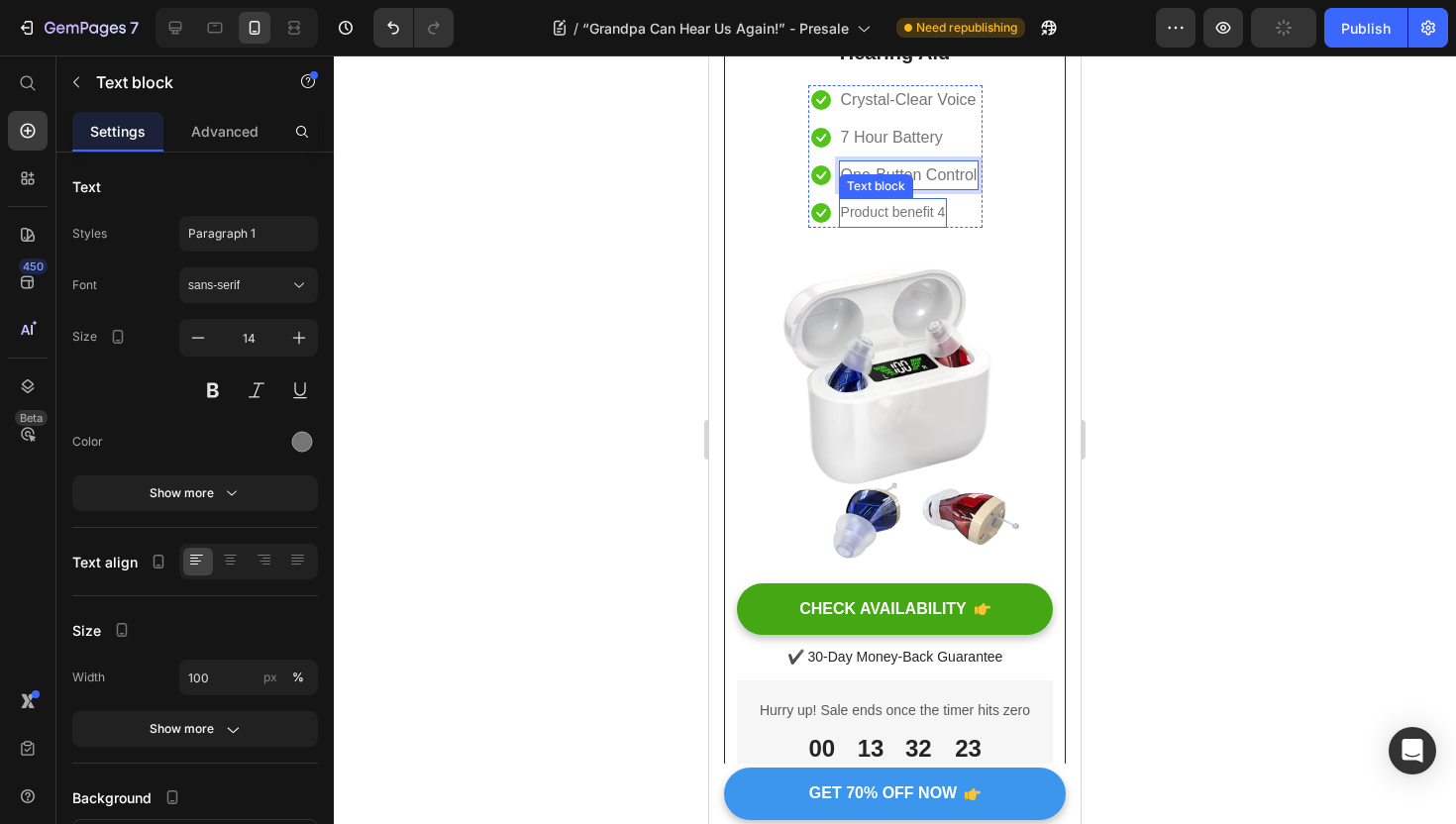 click on "Product benefit 4" at bounding box center (893, 212) 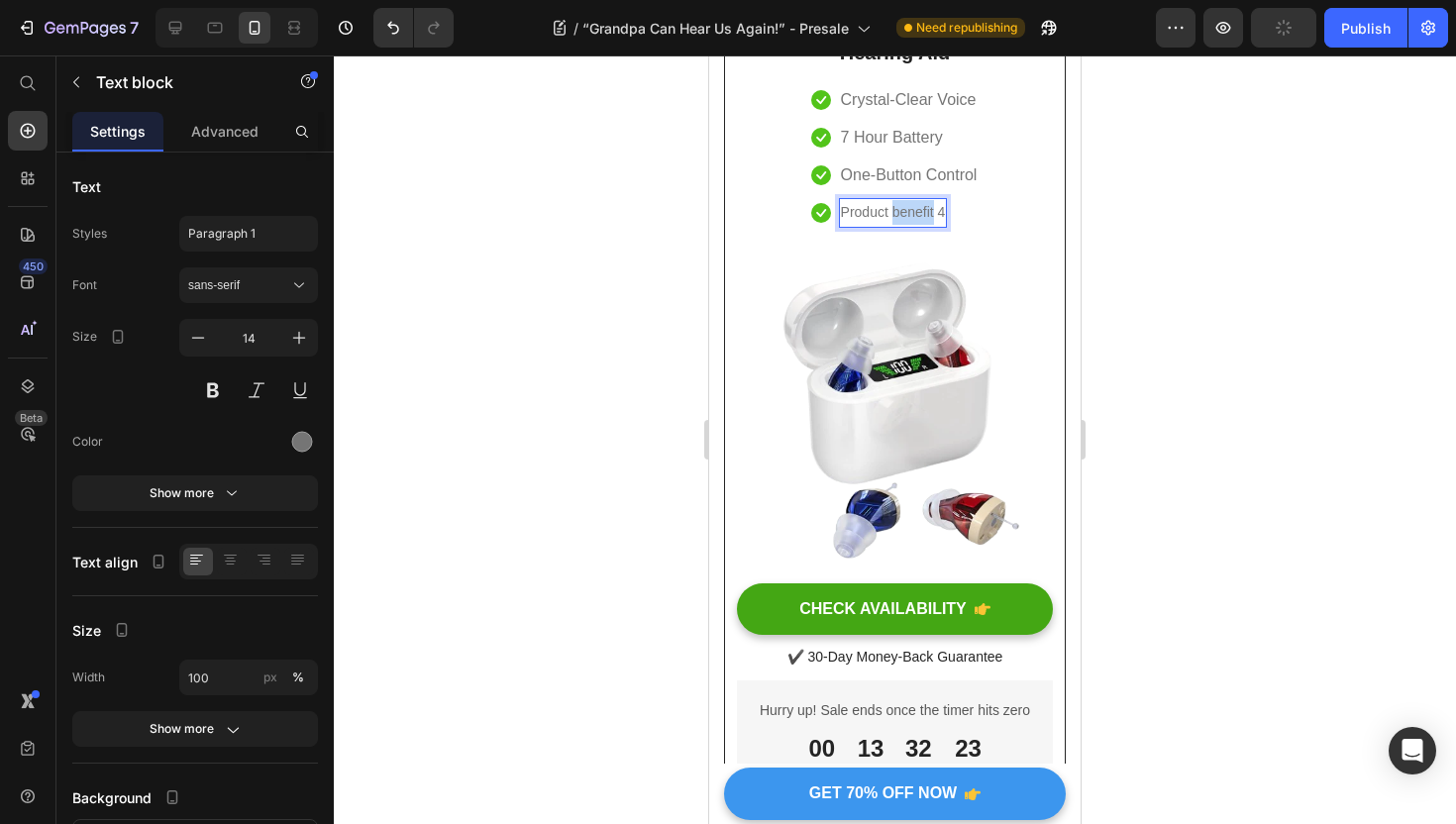 click on "Product benefit 4" at bounding box center [893, 212] 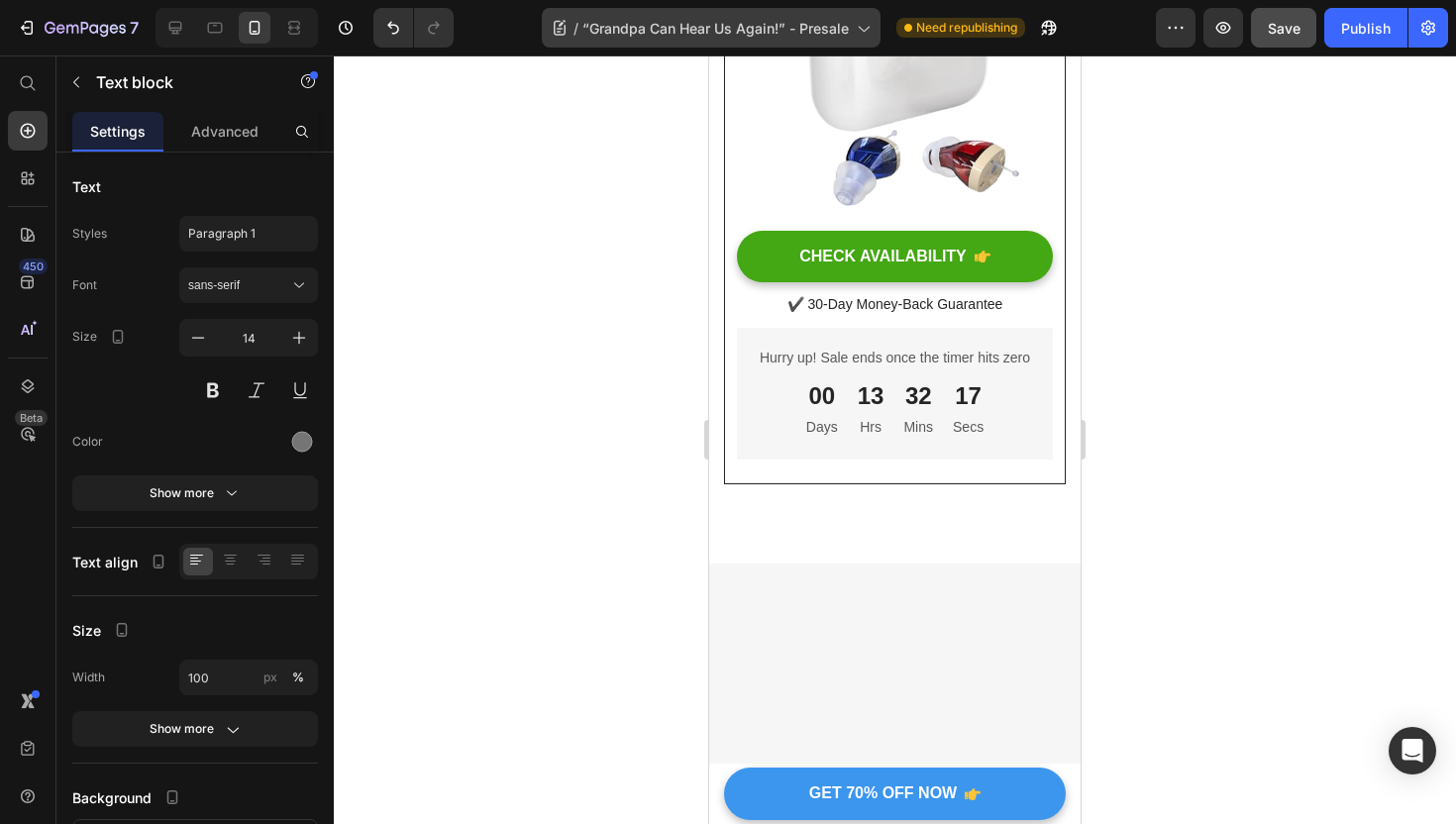 scroll, scrollTop: 15290, scrollLeft: 0, axis: vertical 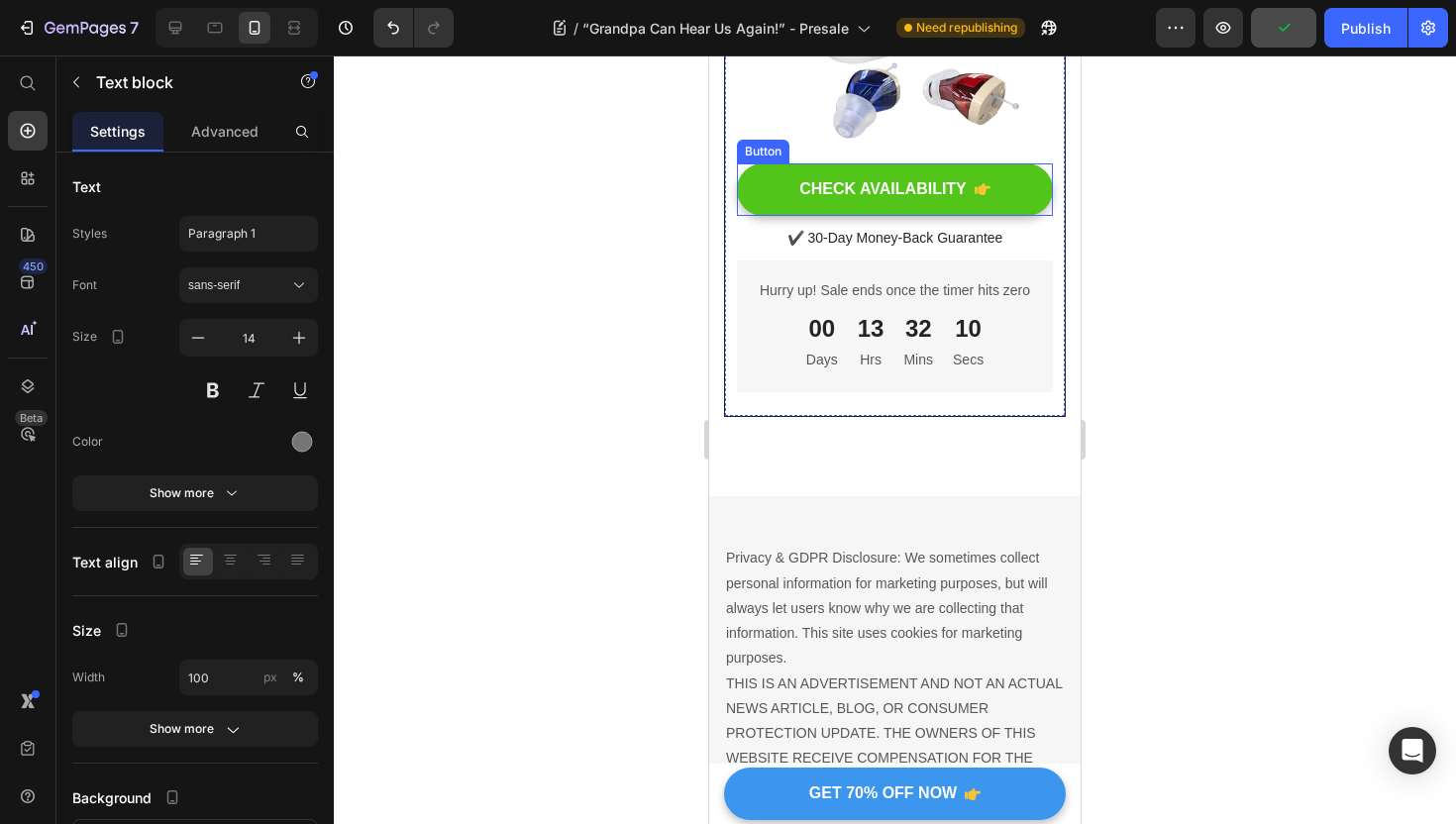 click on "CHECK AVAILABILITY" at bounding box center (894, 189) 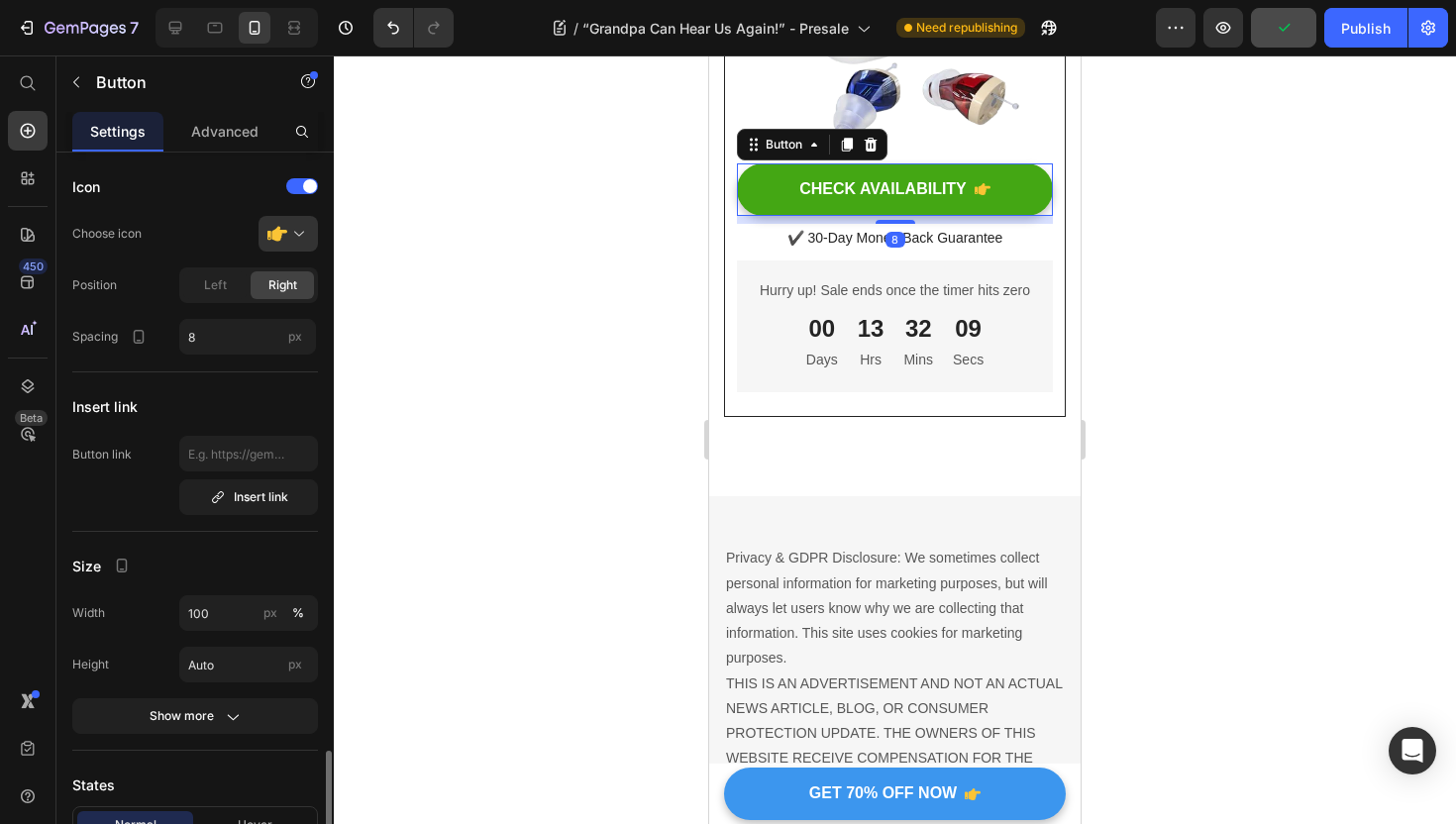 scroll, scrollTop: 424, scrollLeft: 0, axis: vertical 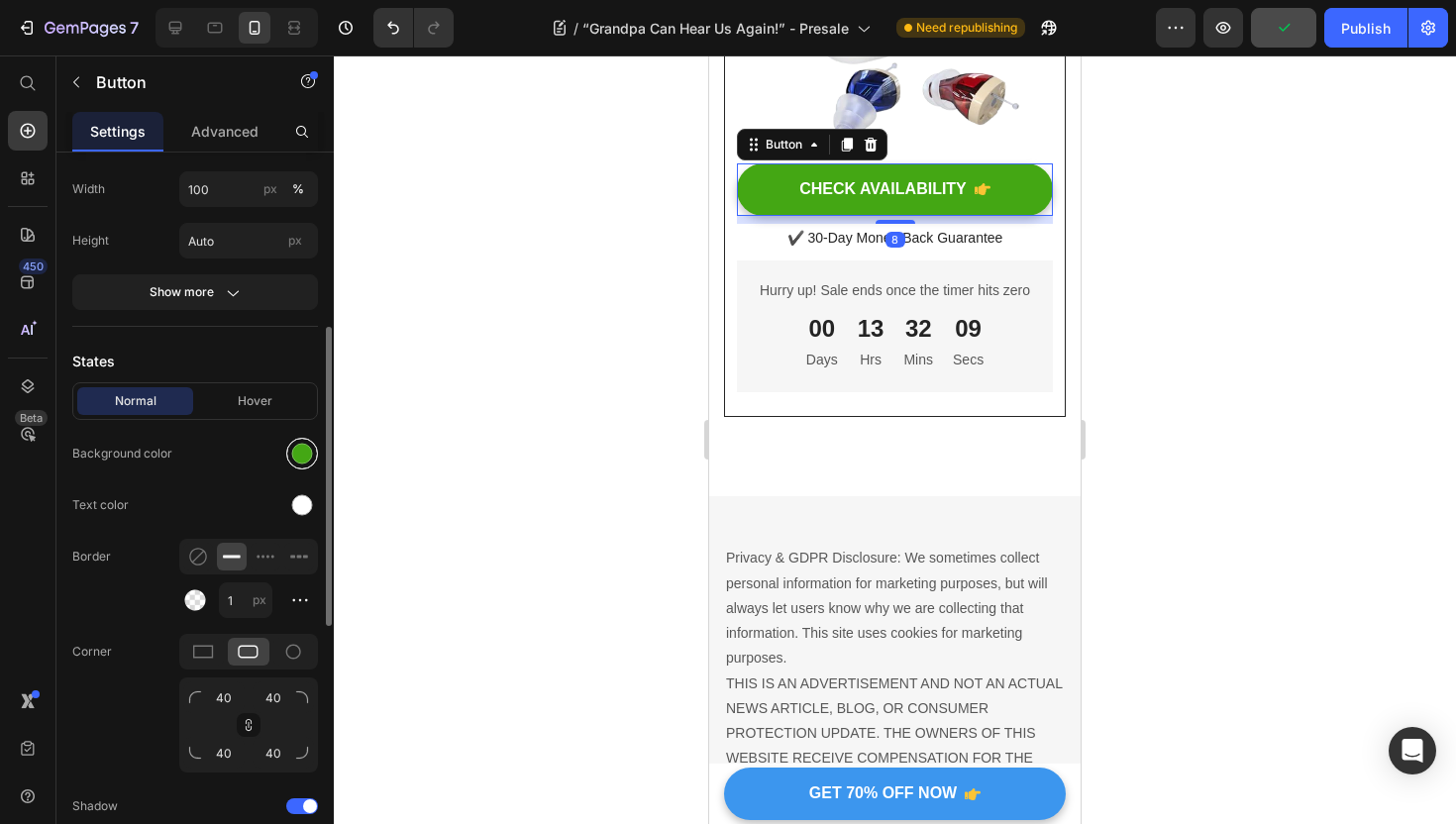 click at bounding box center (302, 454) 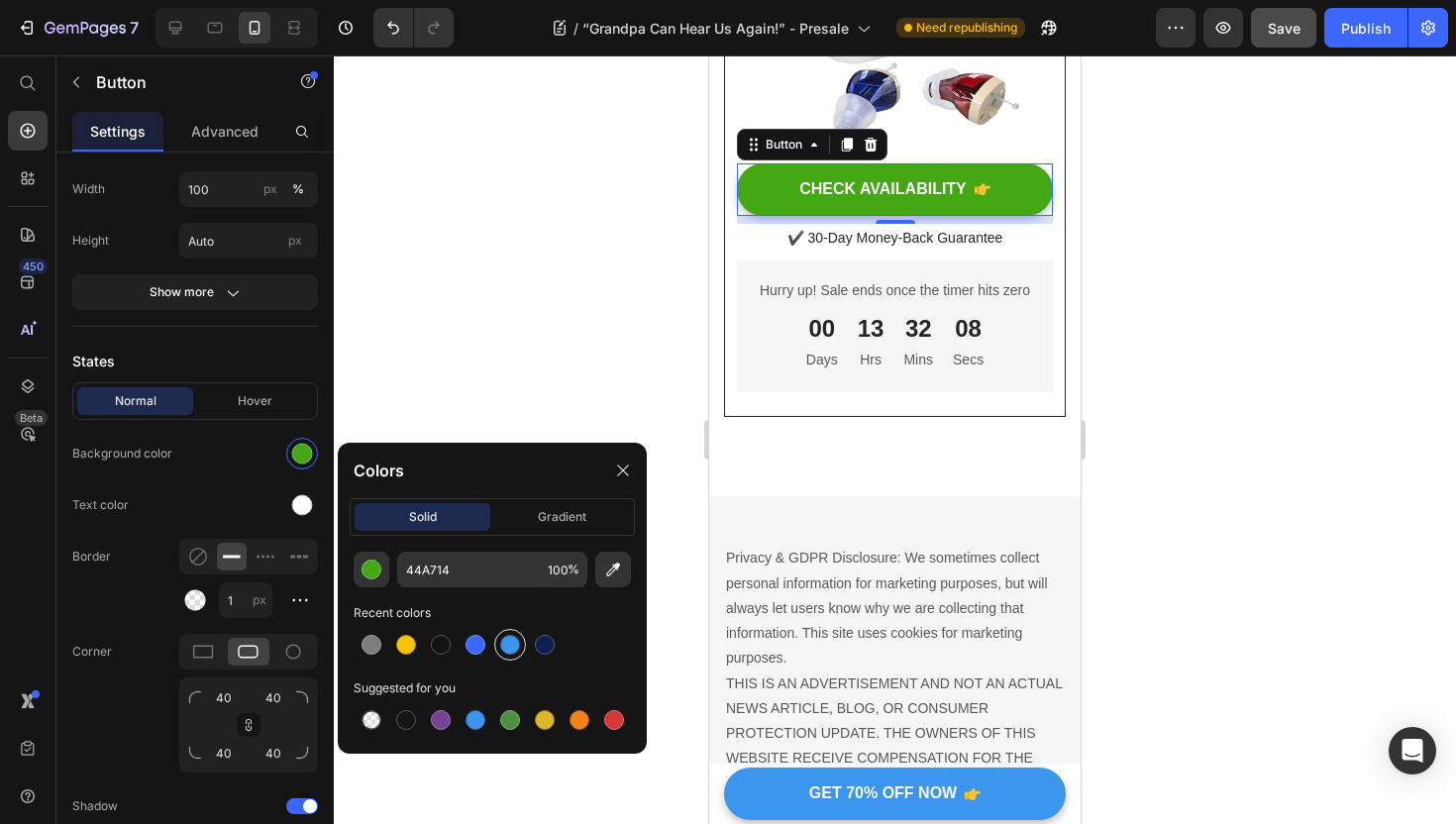 click at bounding box center [510, 645] 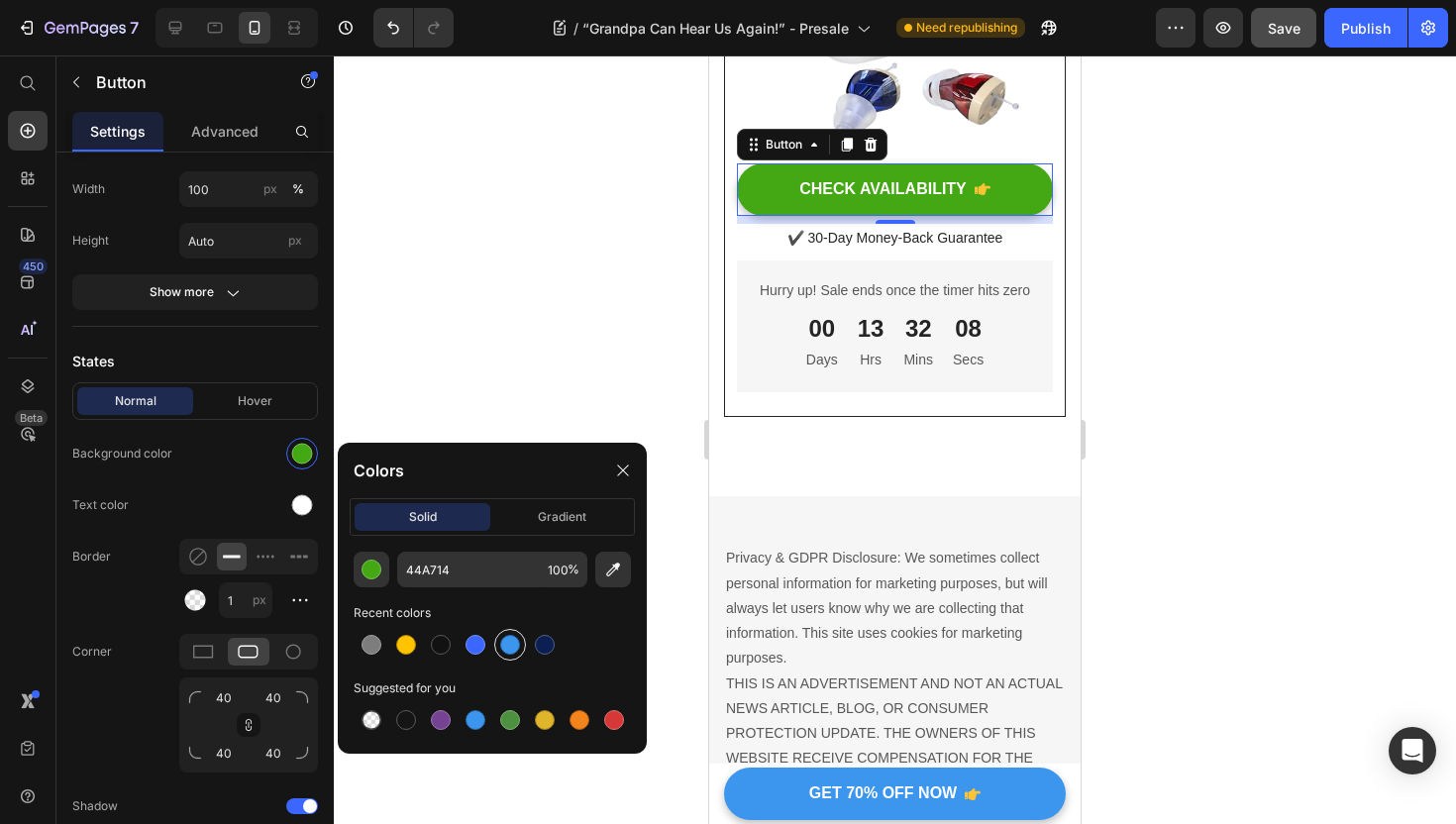 type on "3C96EE" 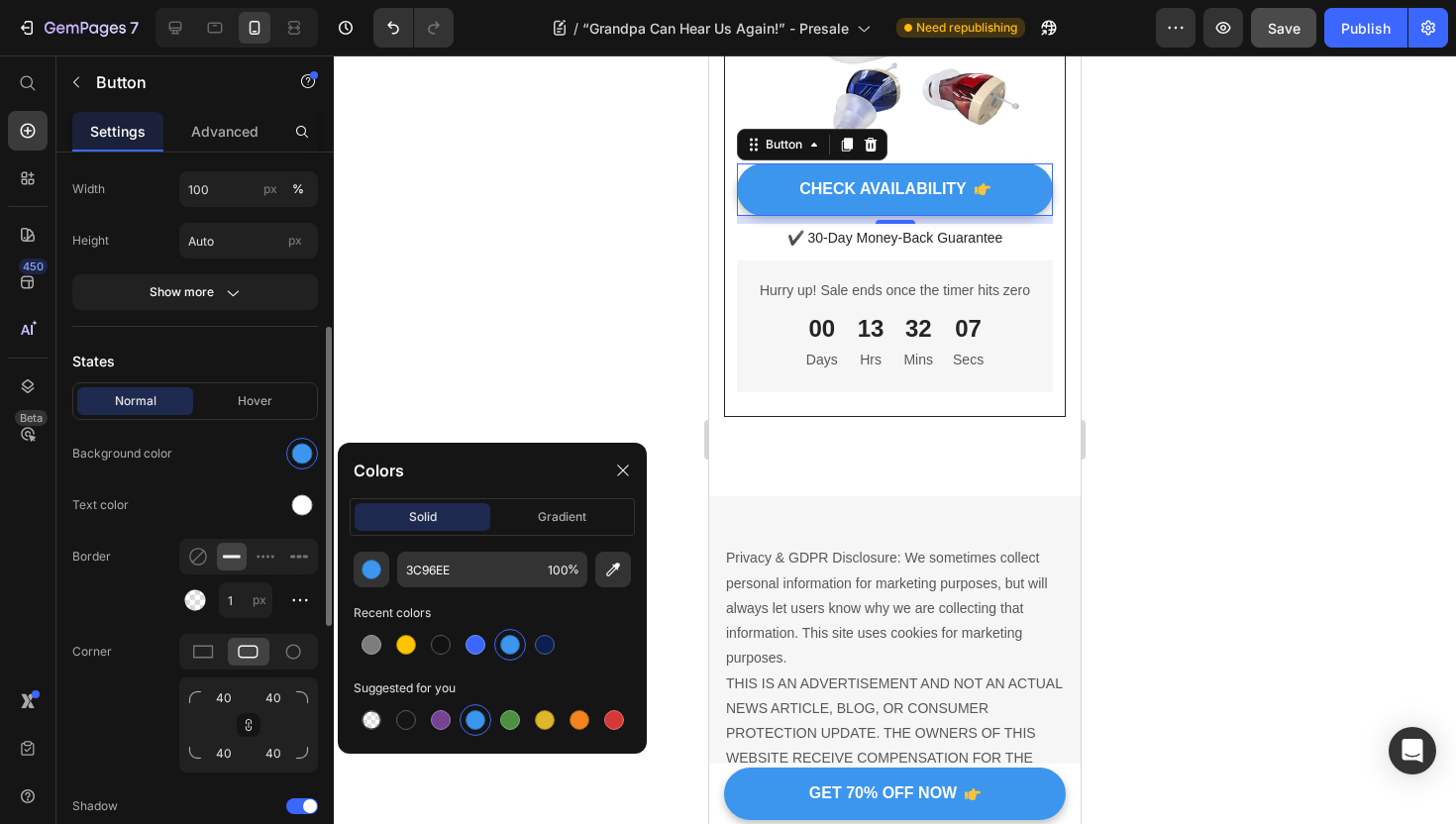 click on "Normal Hover" at bounding box center [195, 401] 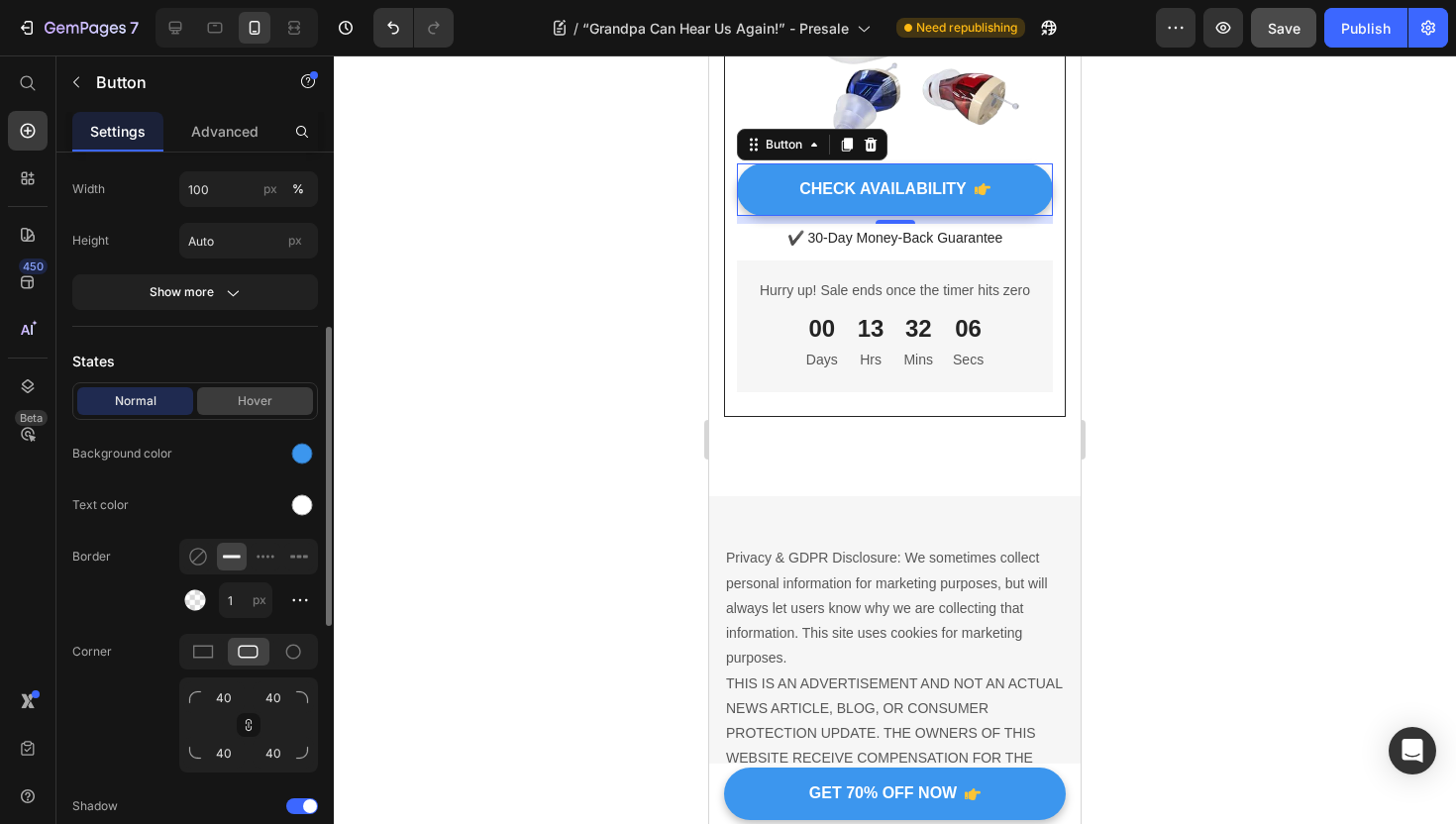 click on "Hover" at bounding box center (255, 401) 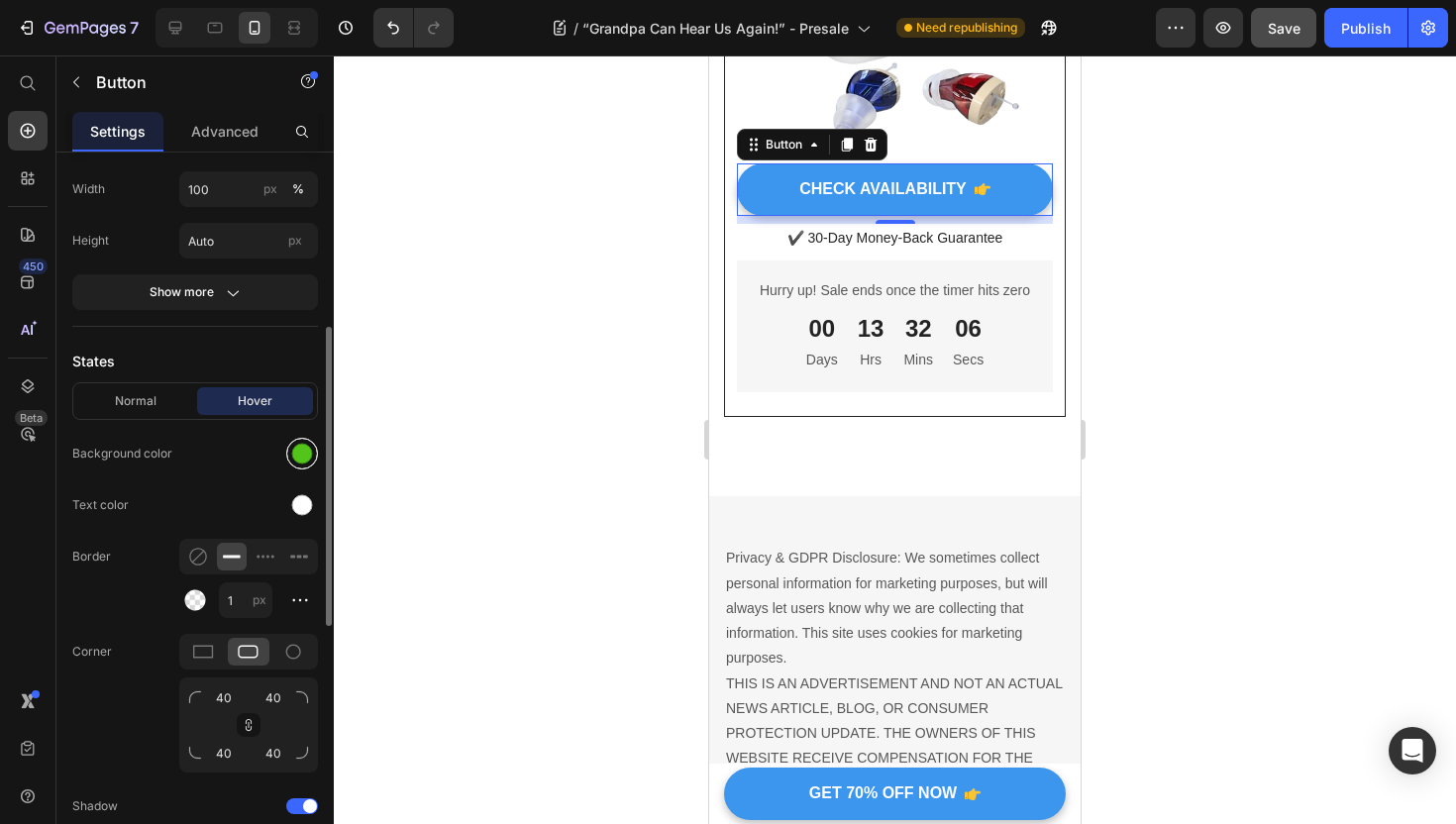 click at bounding box center (302, 454) 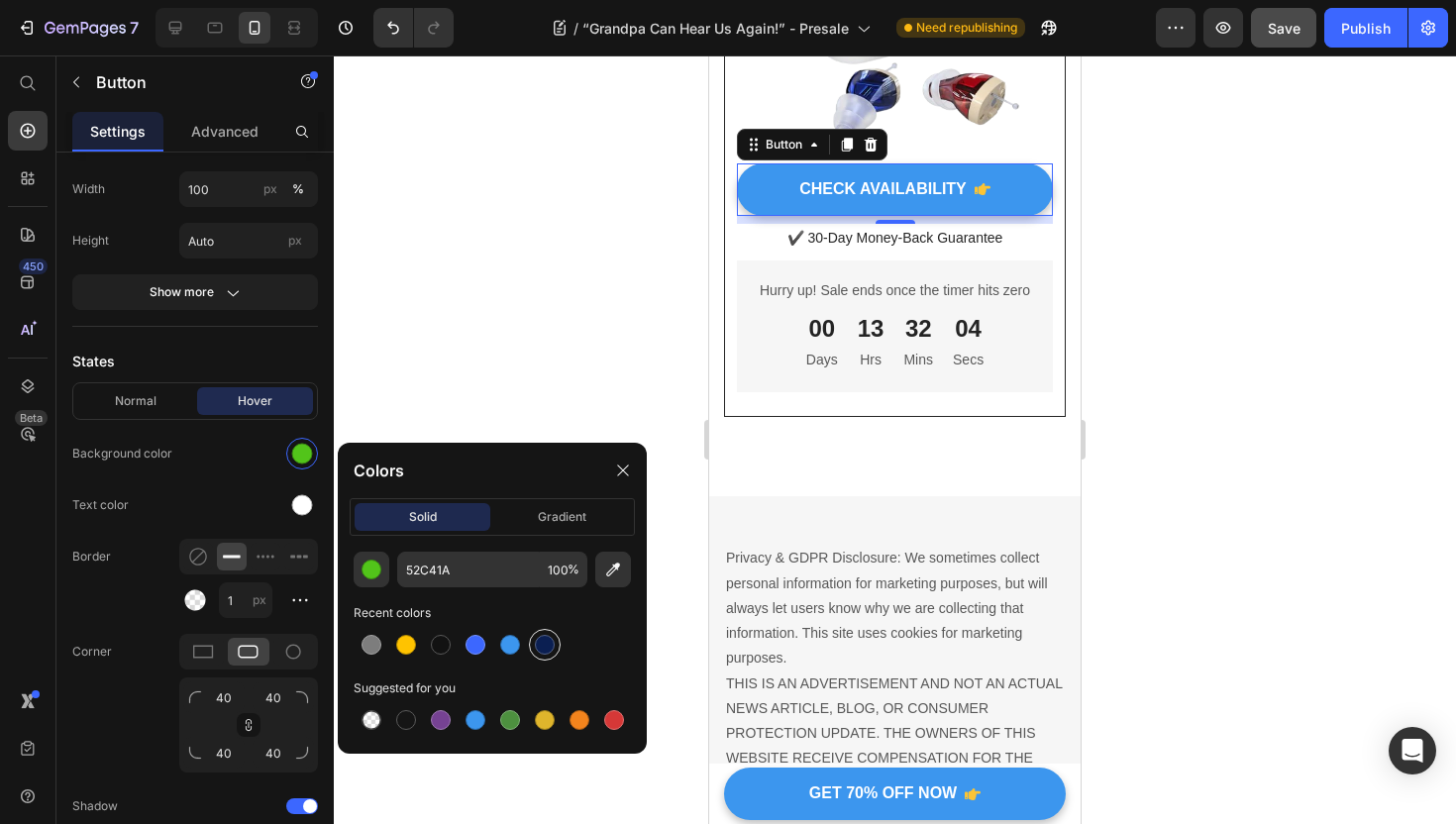 click at bounding box center (545, 645) 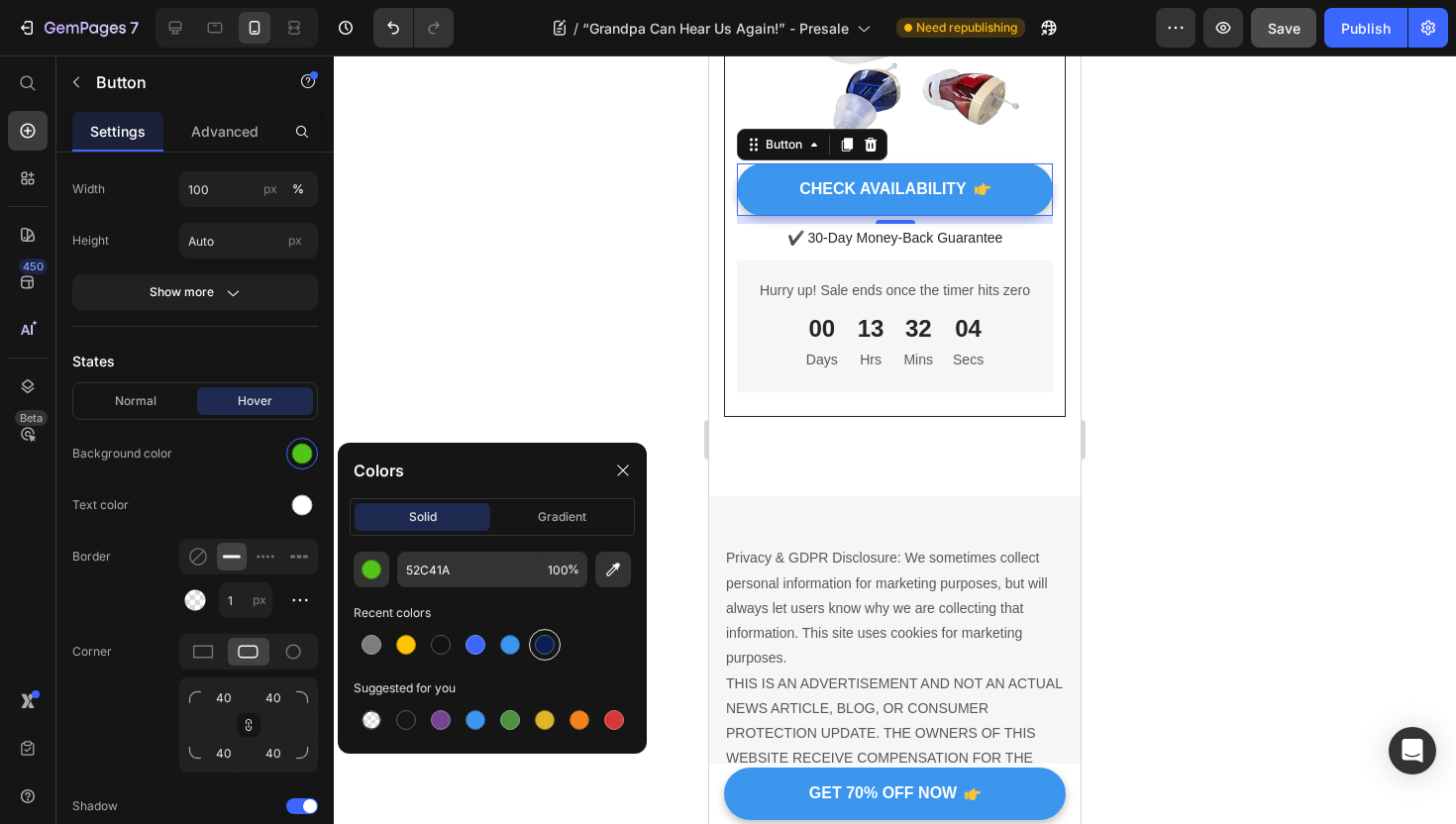 type on "0B1F52" 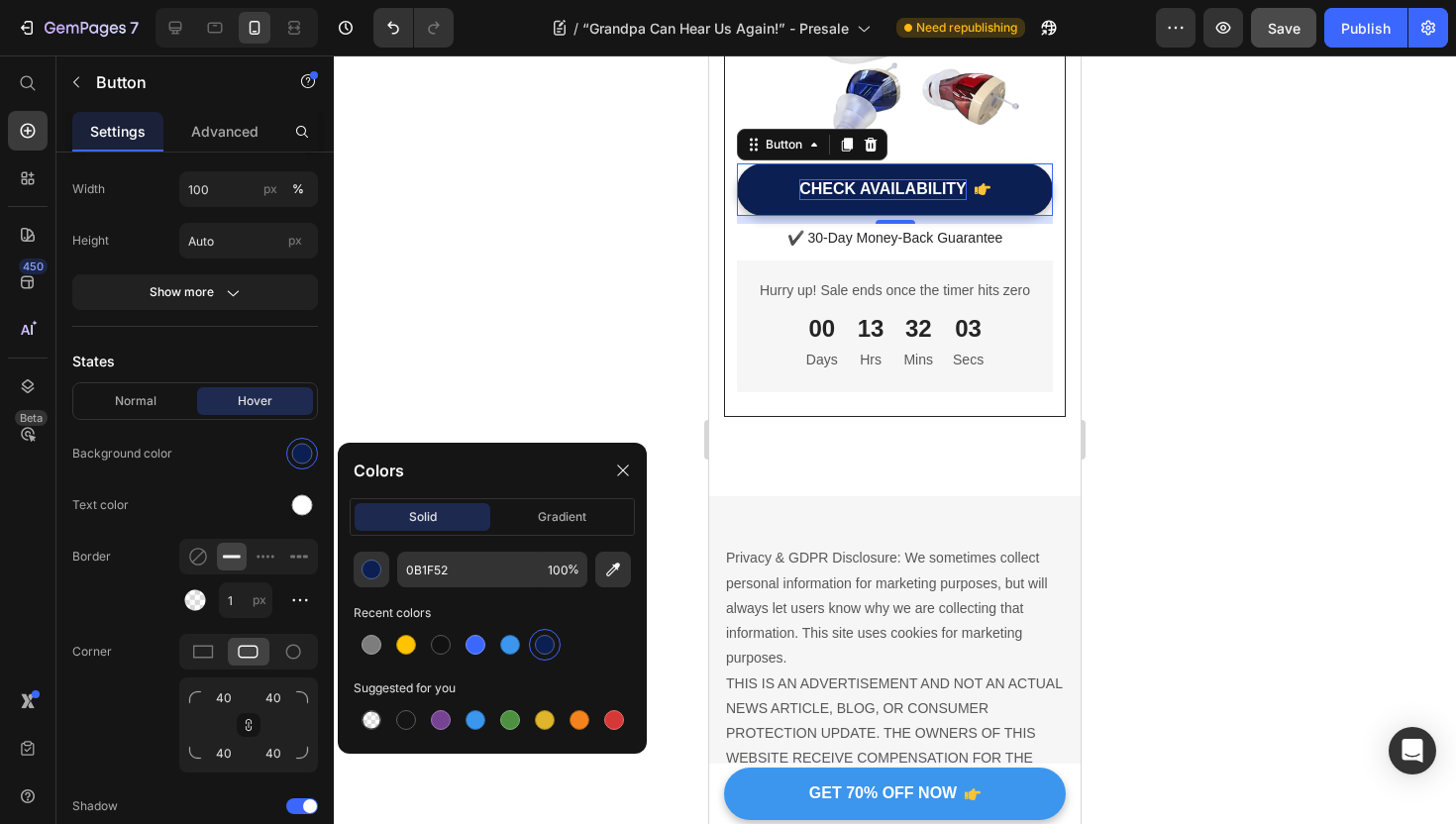 click on "CHECK AVAILABILITY" at bounding box center [883, 189] 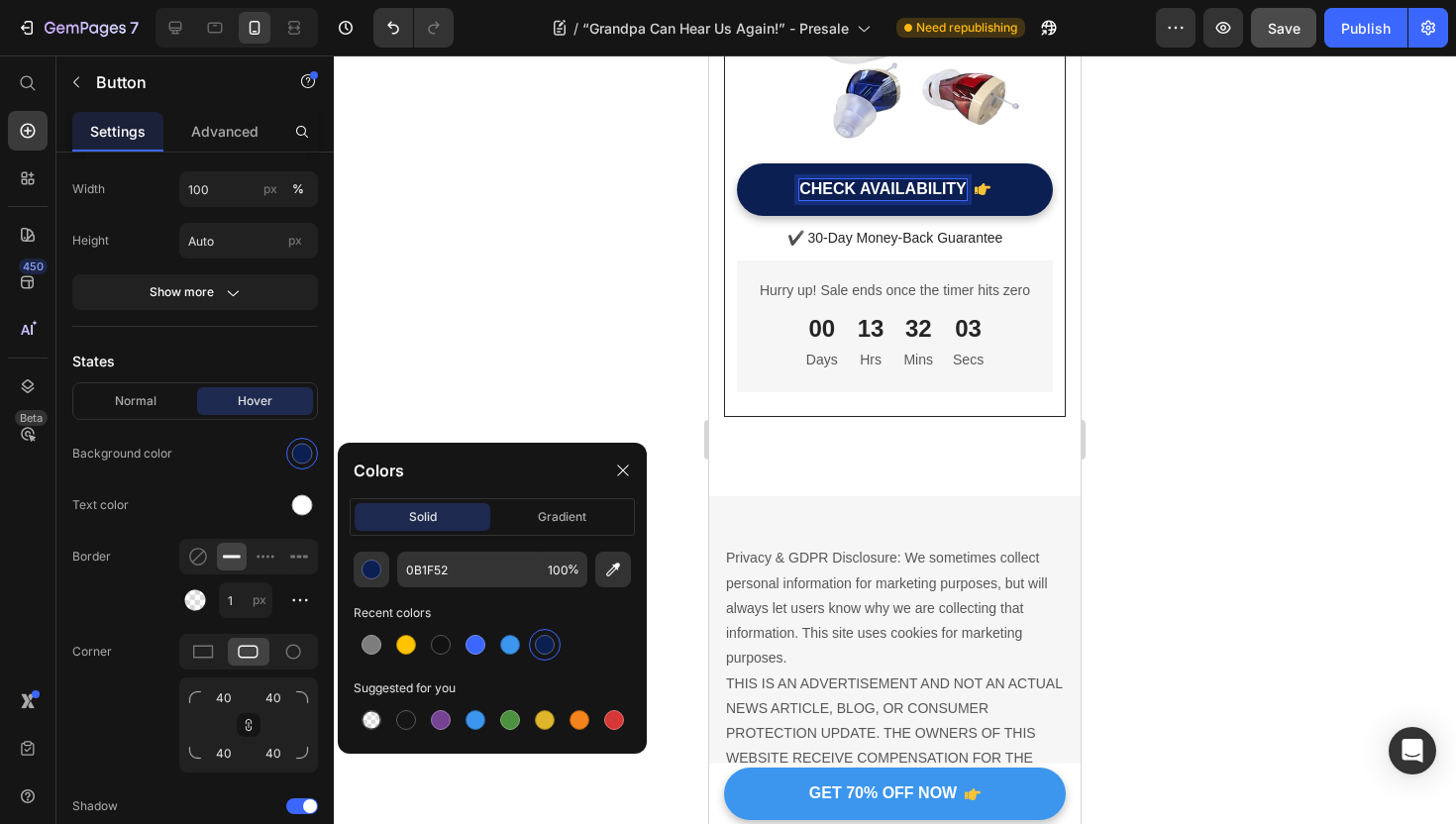 click on "CHECK AVAILABILITY" at bounding box center (883, 189) 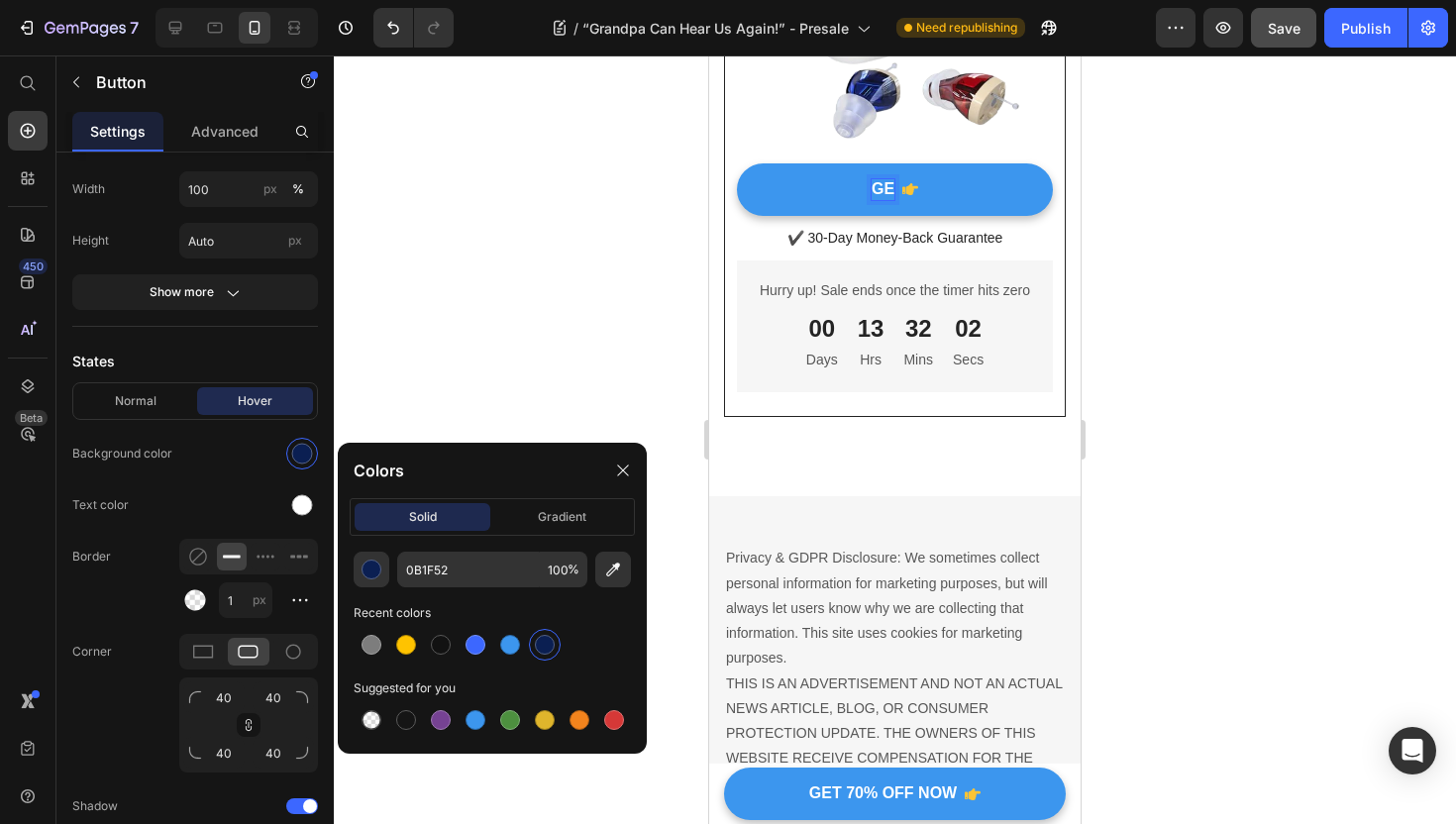 click on "GE" at bounding box center [894, 189] 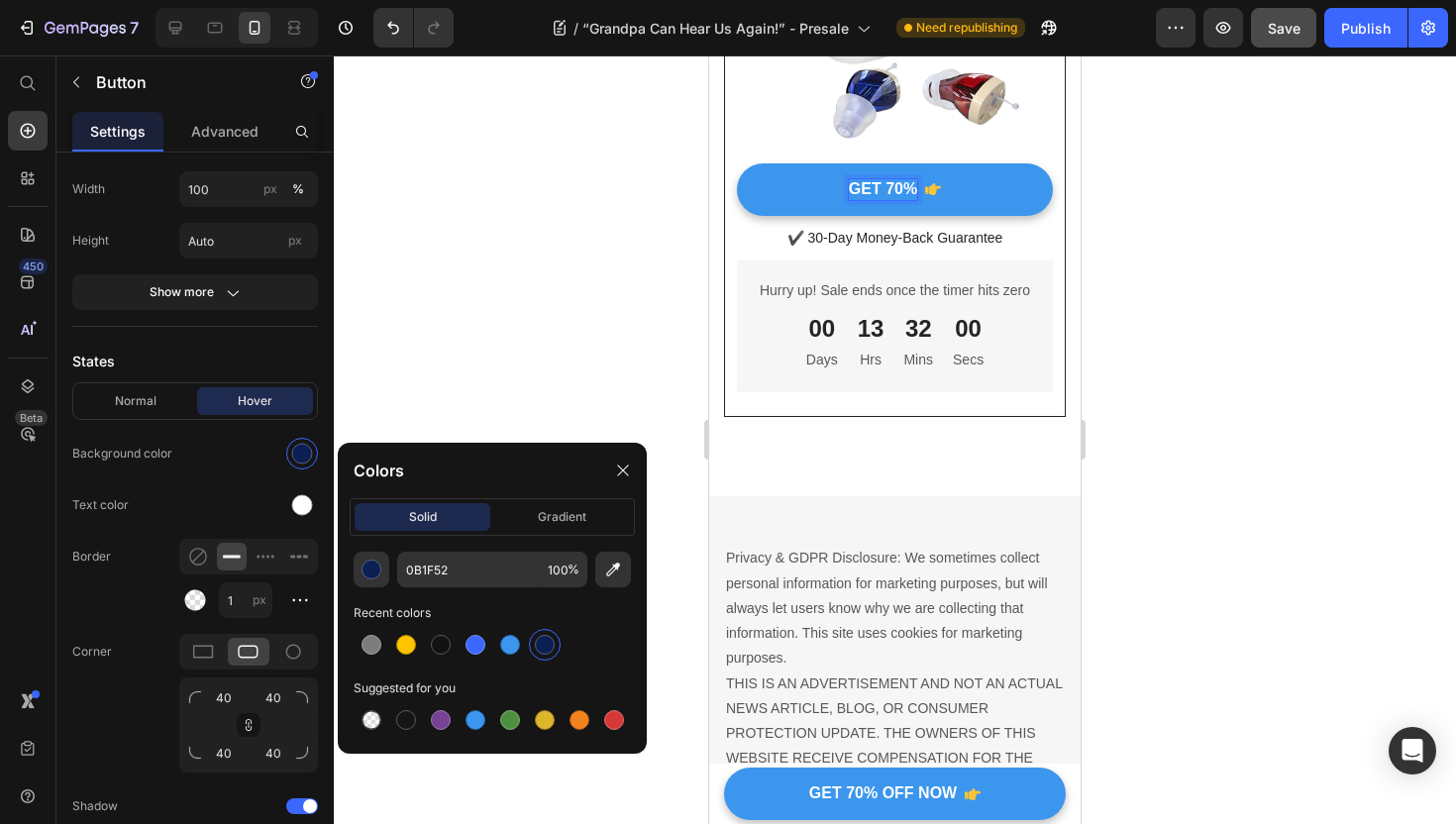 click on "GET 70%" at bounding box center [894, 189] 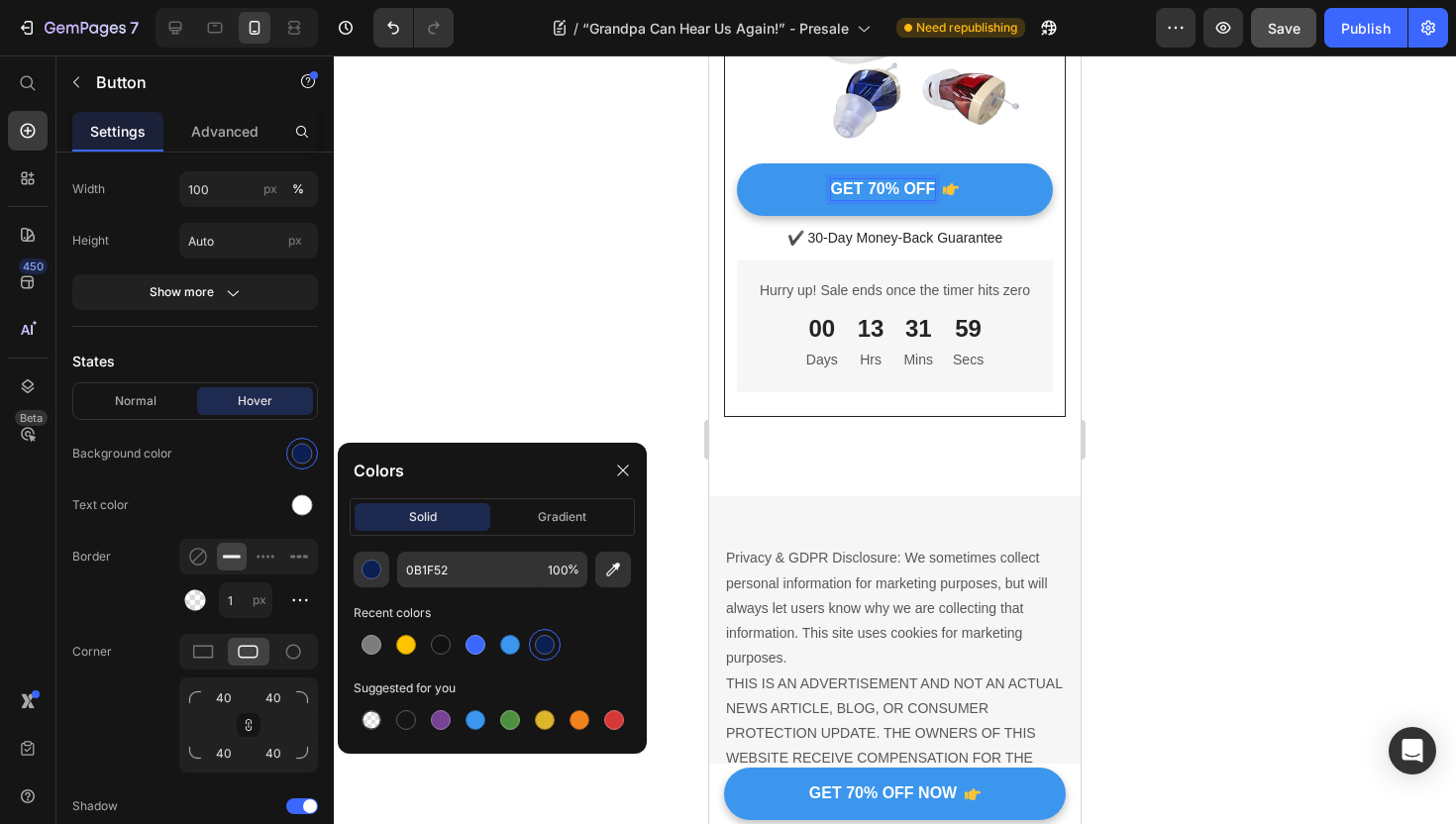 click on "GET 70% OFF" at bounding box center [894, 189] 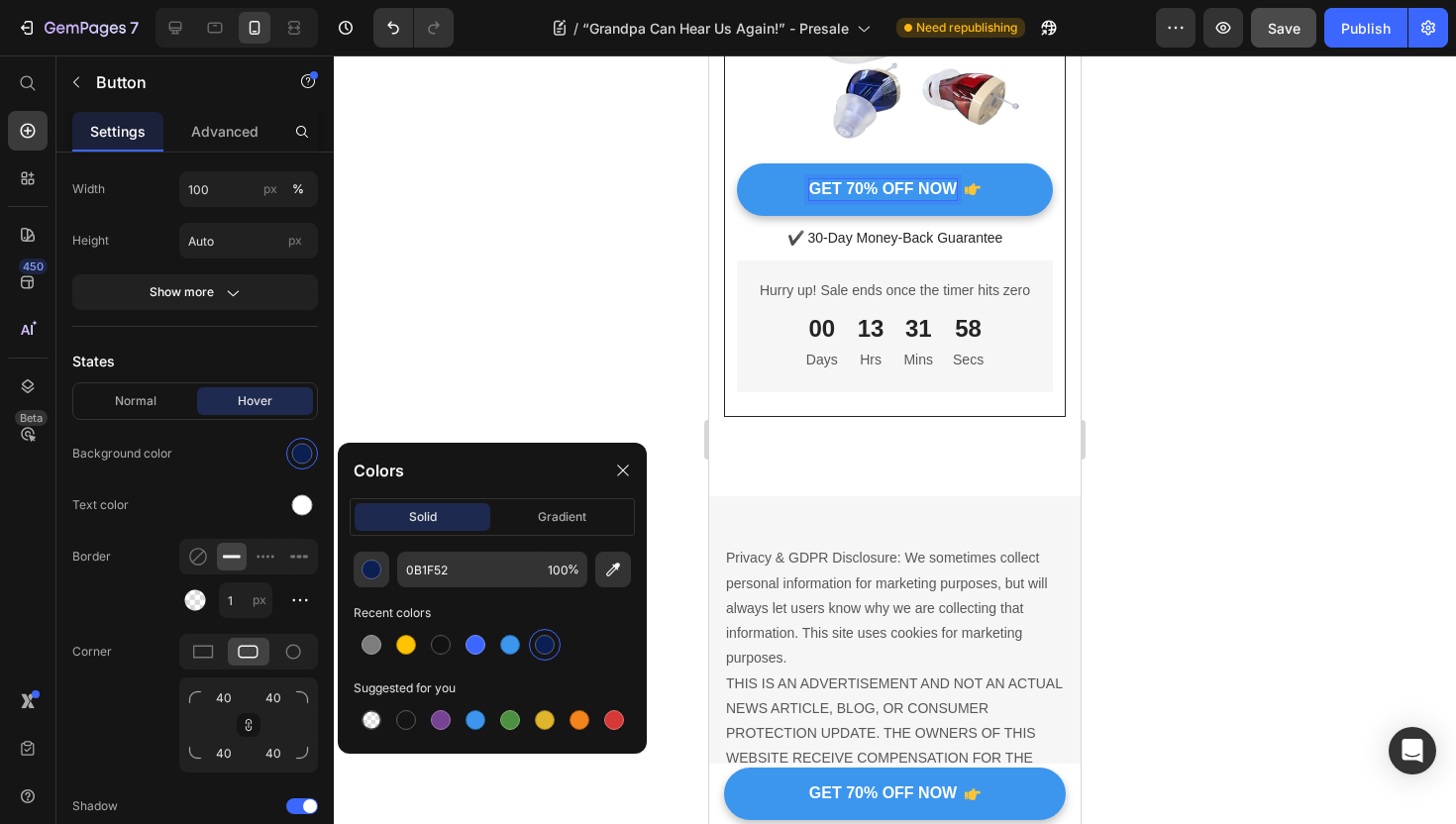 click on "GET 70% OFF NOW" at bounding box center [894, 189] 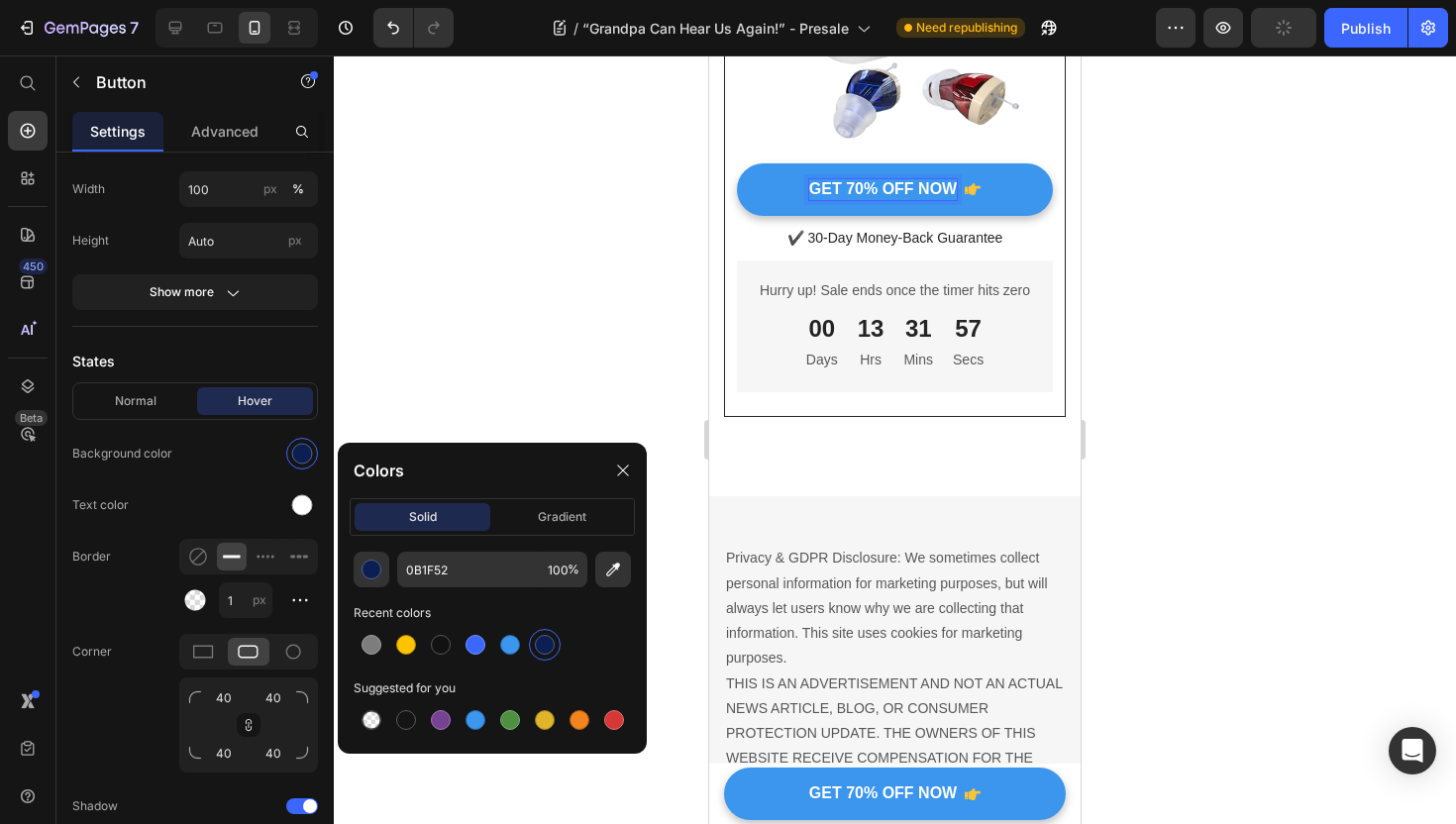 click 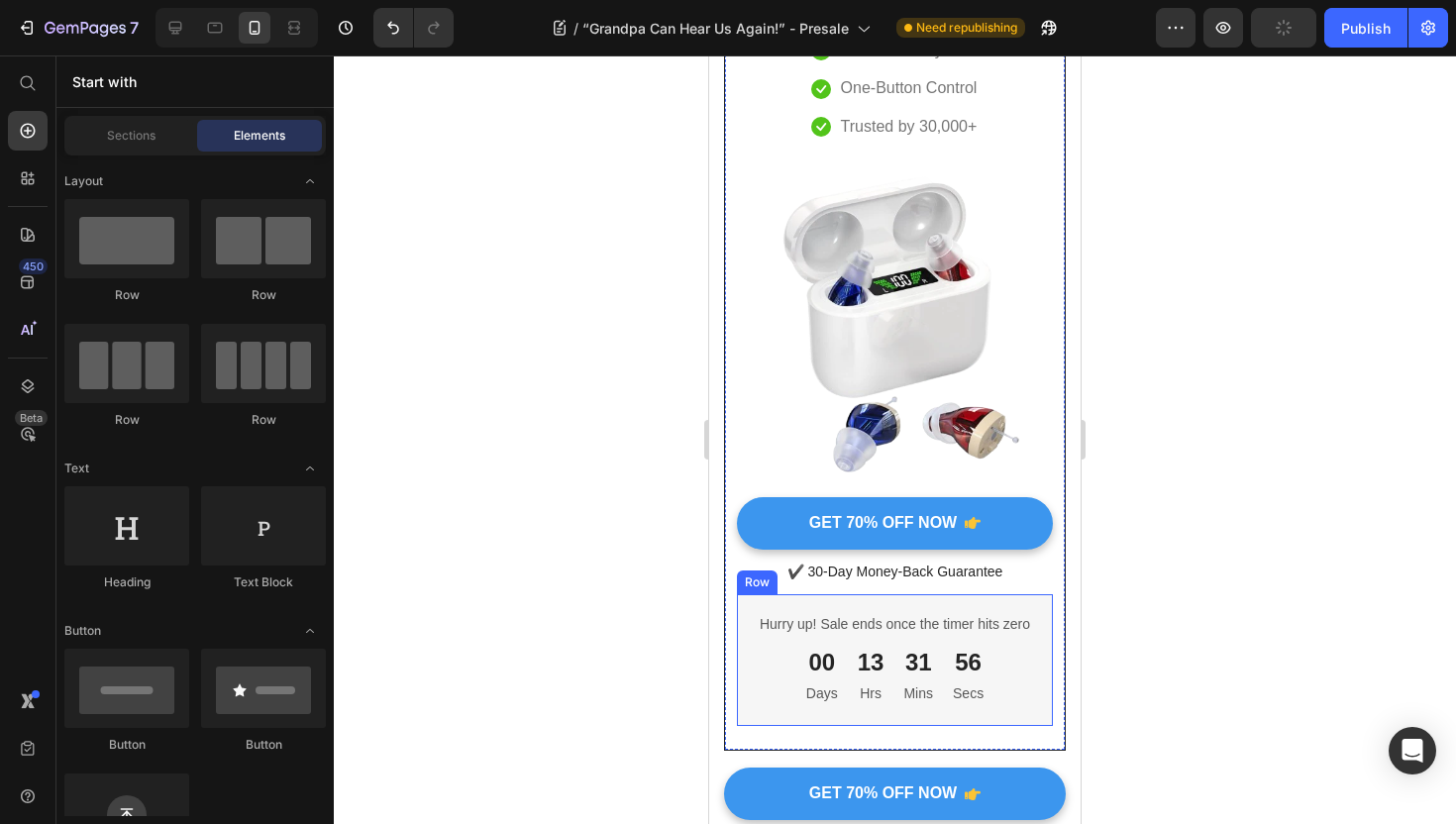 scroll, scrollTop: 16072, scrollLeft: 0, axis: vertical 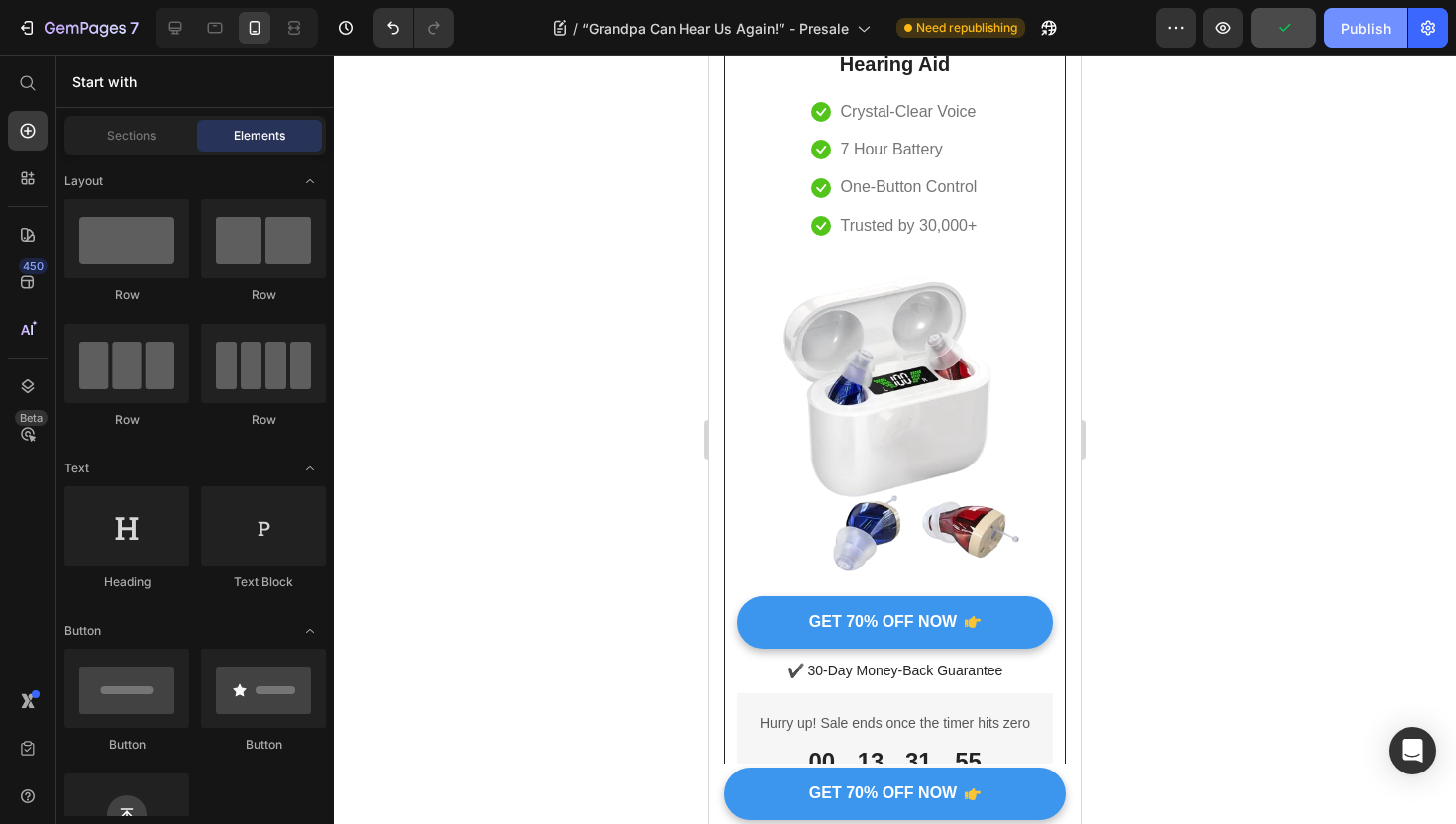 click on "Publish" 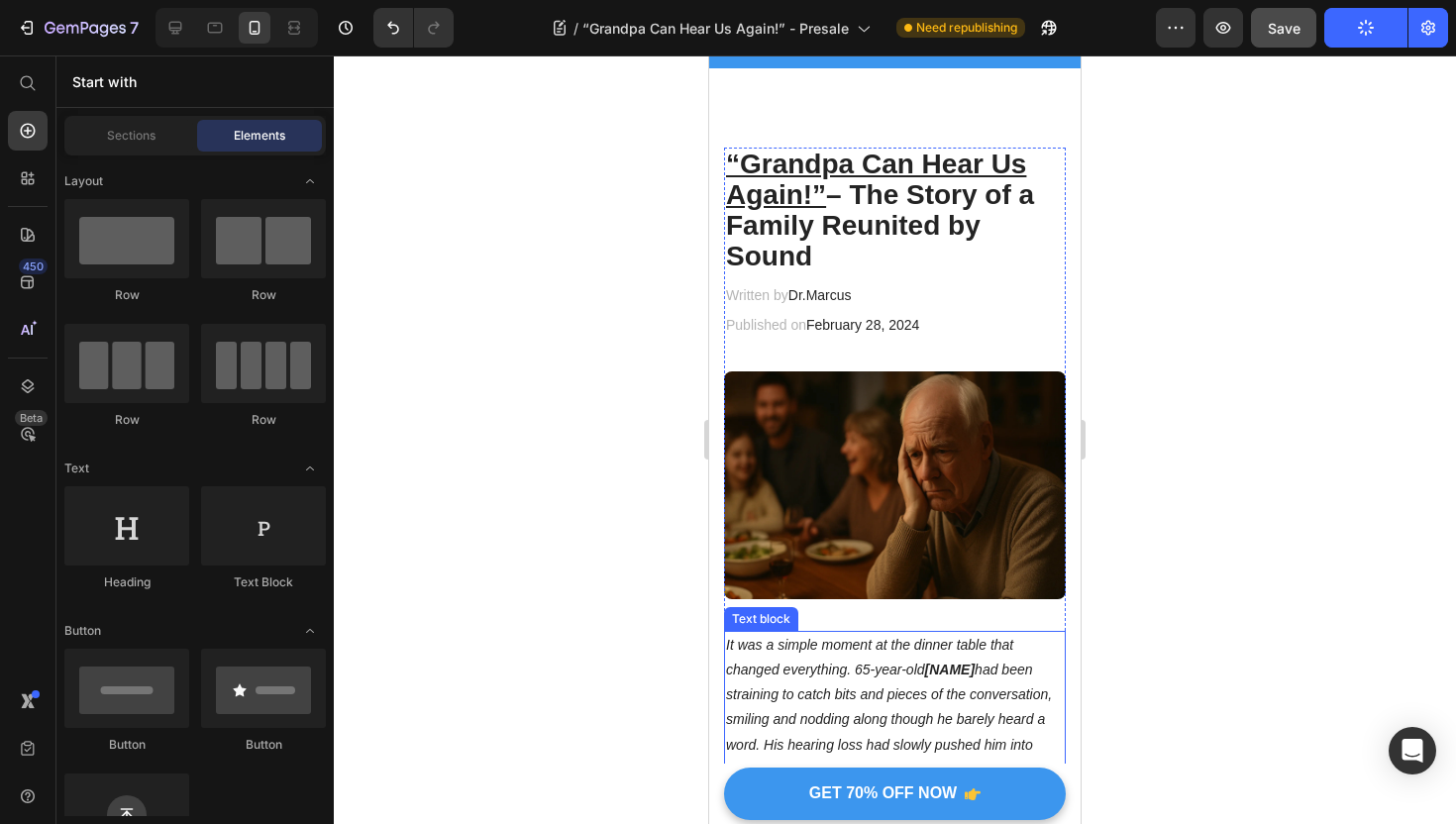 scroll, scrollTop: 0, scrollLeft: 0, axis: both 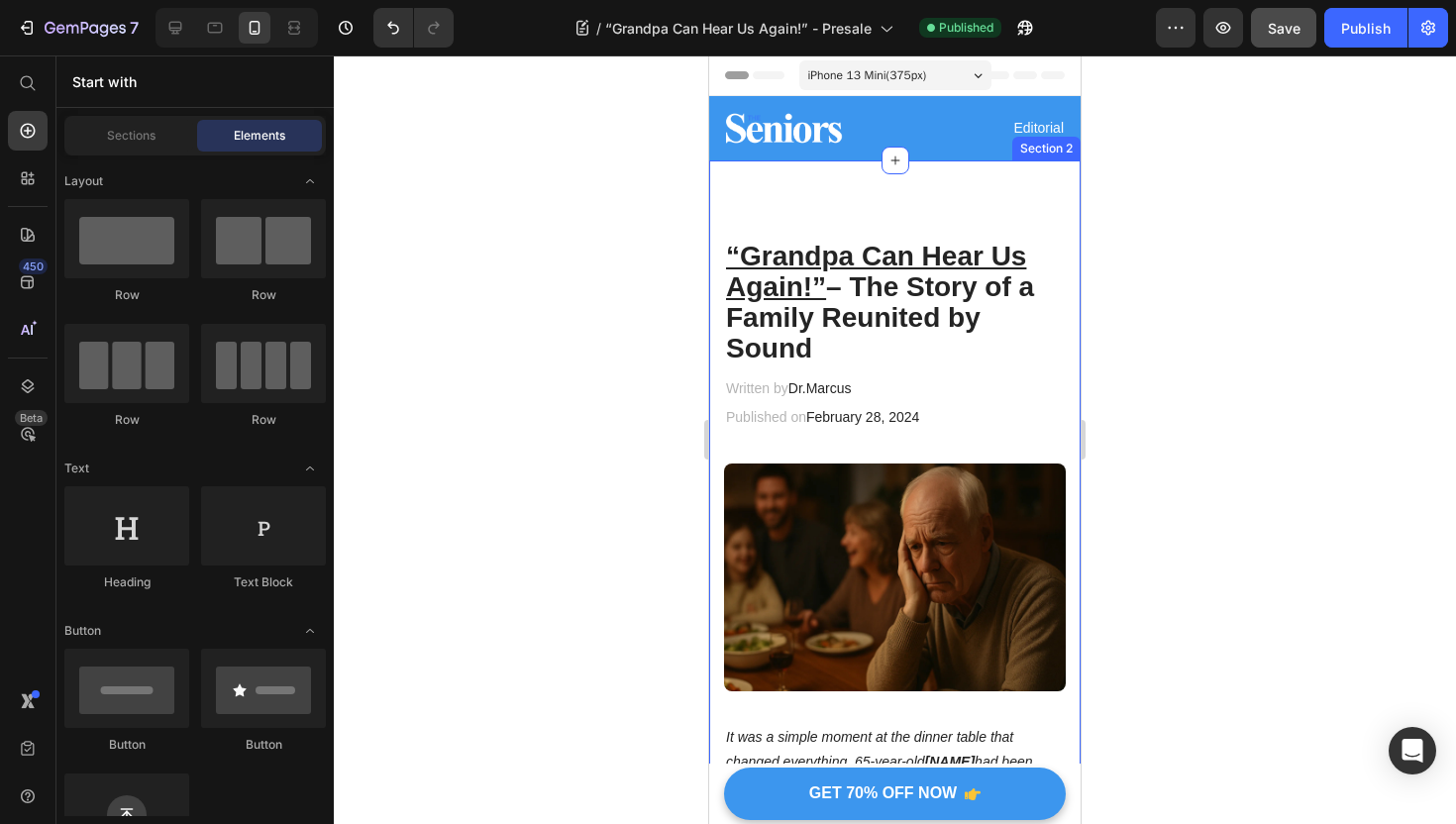 click on "“Grandpa Can Hear Us Again!”  – The Story of a Family Reunited by Sound Heading Written by  [NAME]   Text block Published on  [DATE] Text block Row Image It was a simple moment at the dinner table that changed everything. 65-year-old  [NAME]  had been straining to catch bits and pieces of the conversation, smiling and nodding along though he barely heard a word. His hearing loss had slowly pushed him into silence. One night, as his grandchildren giggled over a secret joke, [NAME] sat there feeling left out and heartbroken. Little did he know, a tiny new device called  ReliefHearing  was about to bring the noise of life back into his world – along with tears of joy. Text block Feeling Left Out:  The Silent Struggle of Hearing Loss Heading . Why? In [NAME]’s case, it was a mix of pride, stigma, and frustration. He had tried to cope without help, until the day he knew something had to change. Text block
Icon The problem wasn’t for lack of trying Text block Row Icon ." at bounding box center [894, 5537] 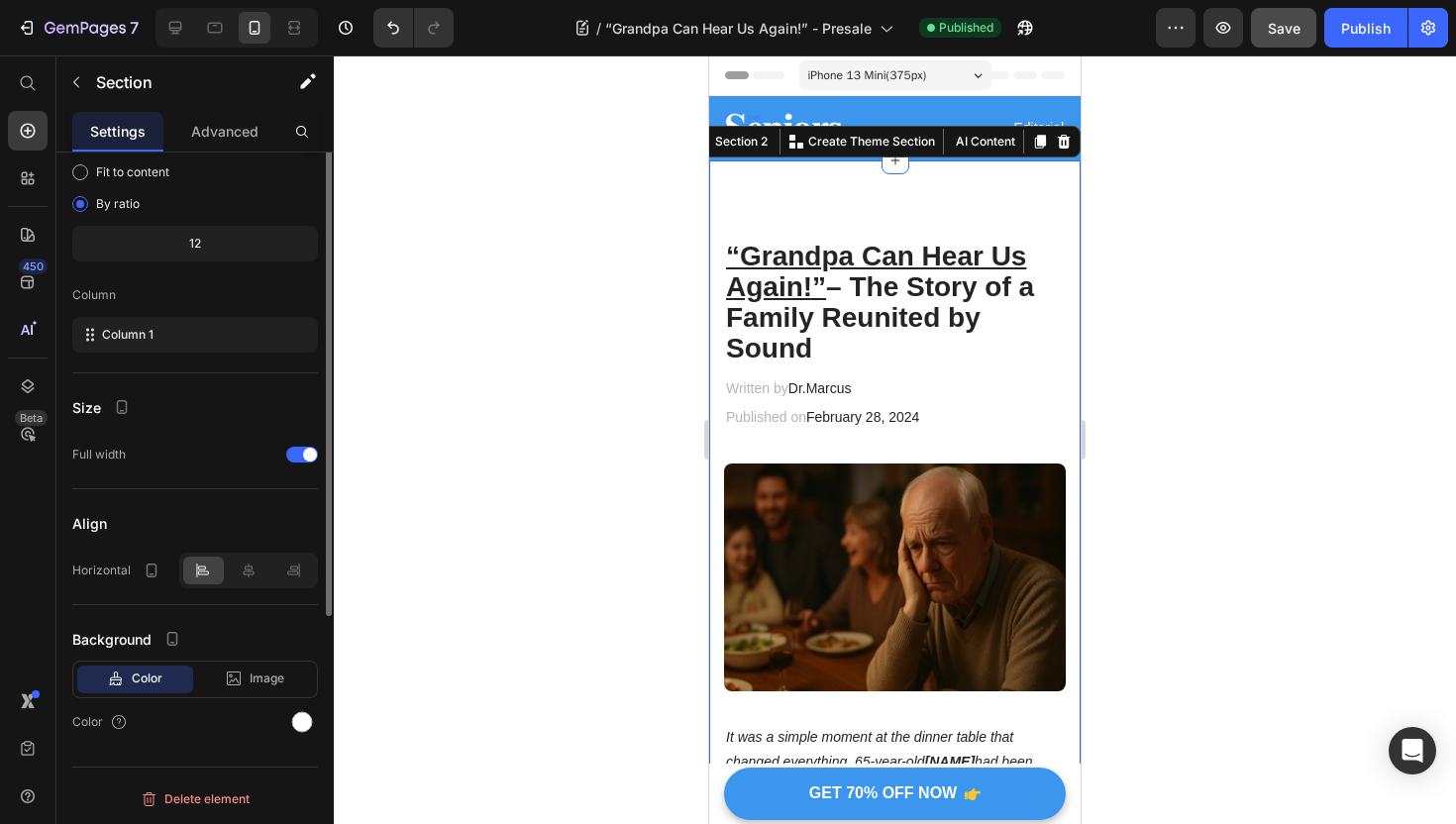 scroll, scrollTop: 0, scrollLeft: 0, axis: both 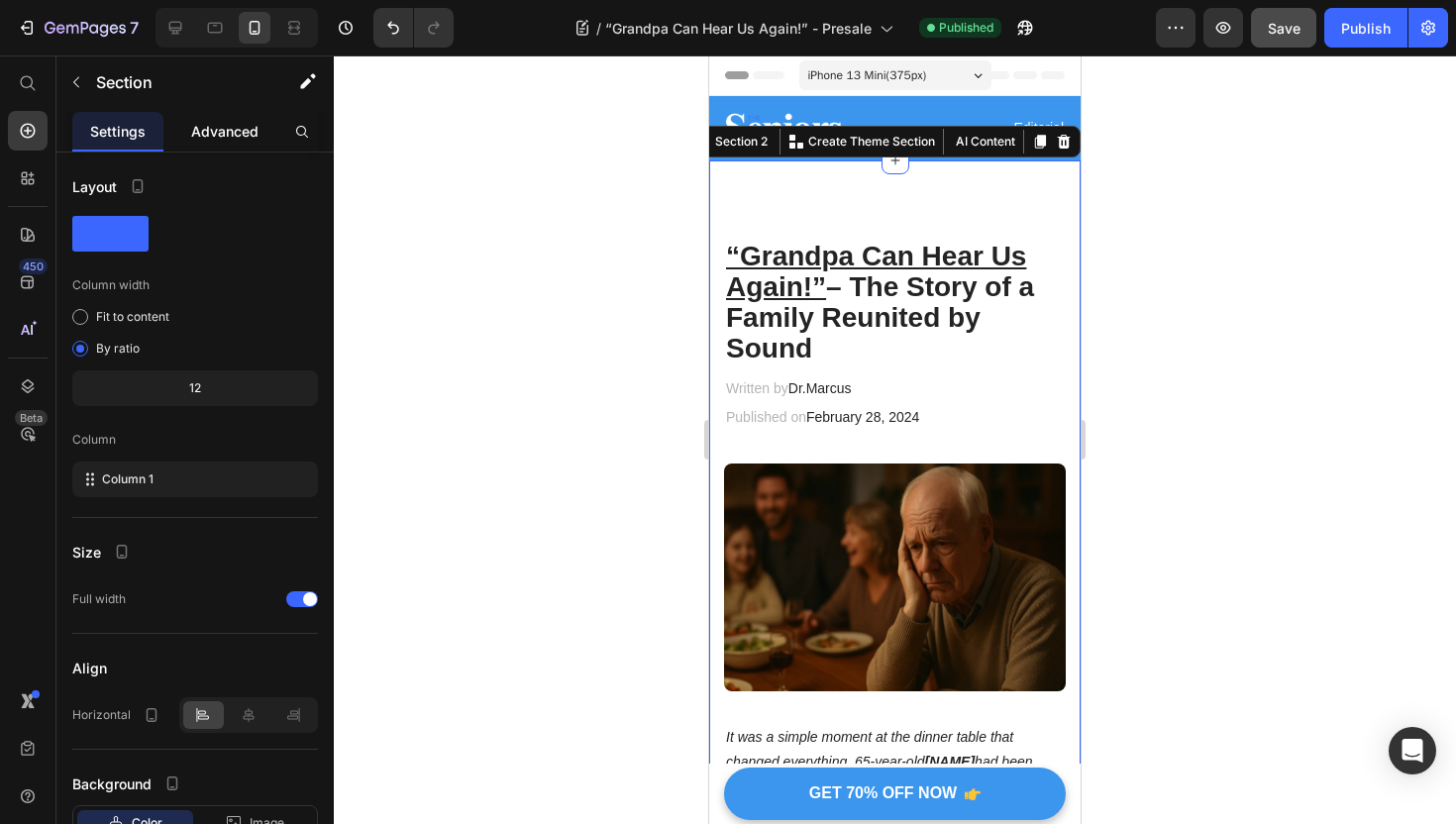 click on "Advanced" 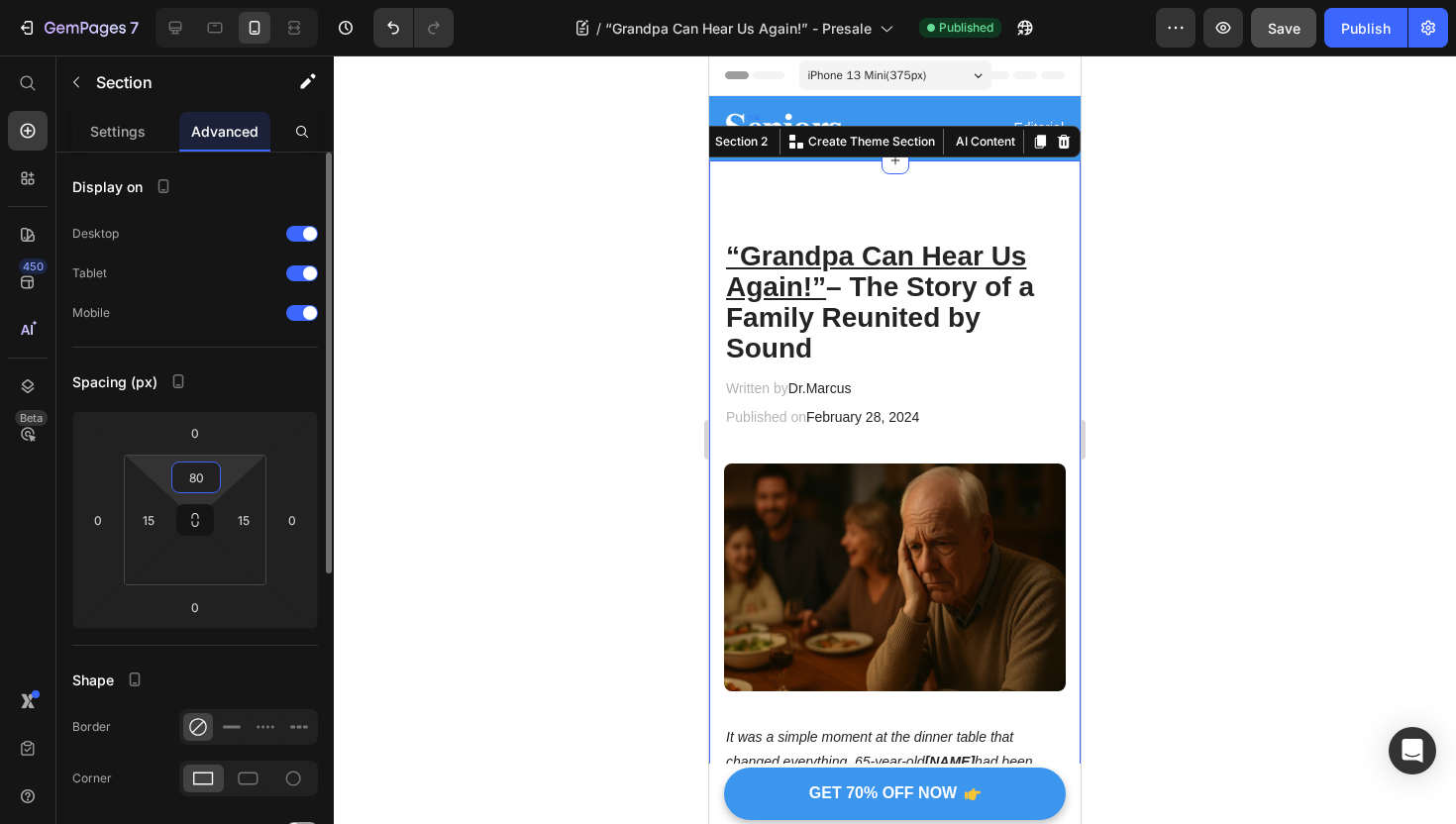 click on "80" at bounding box center [196, 477] 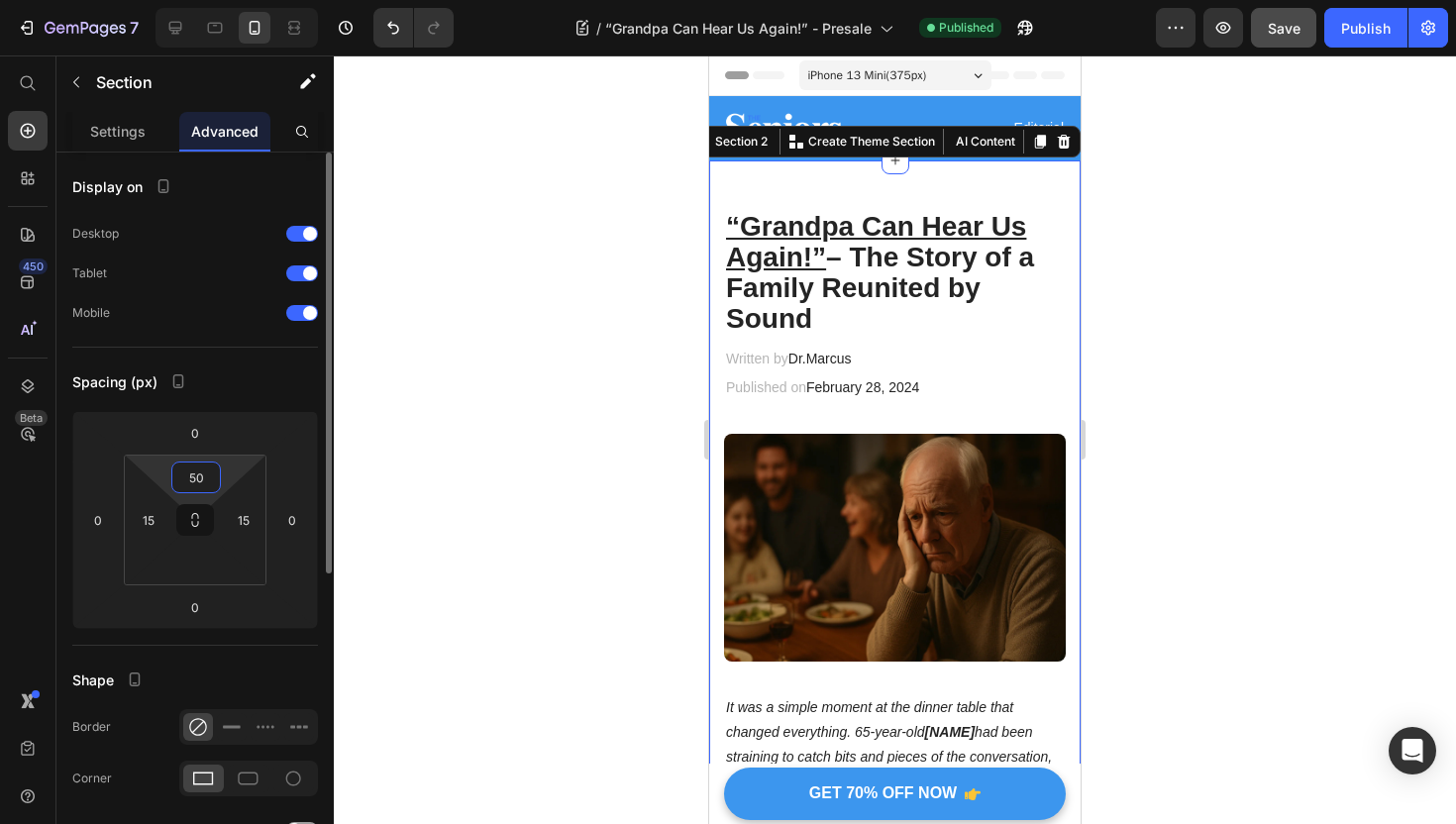 type on "5" 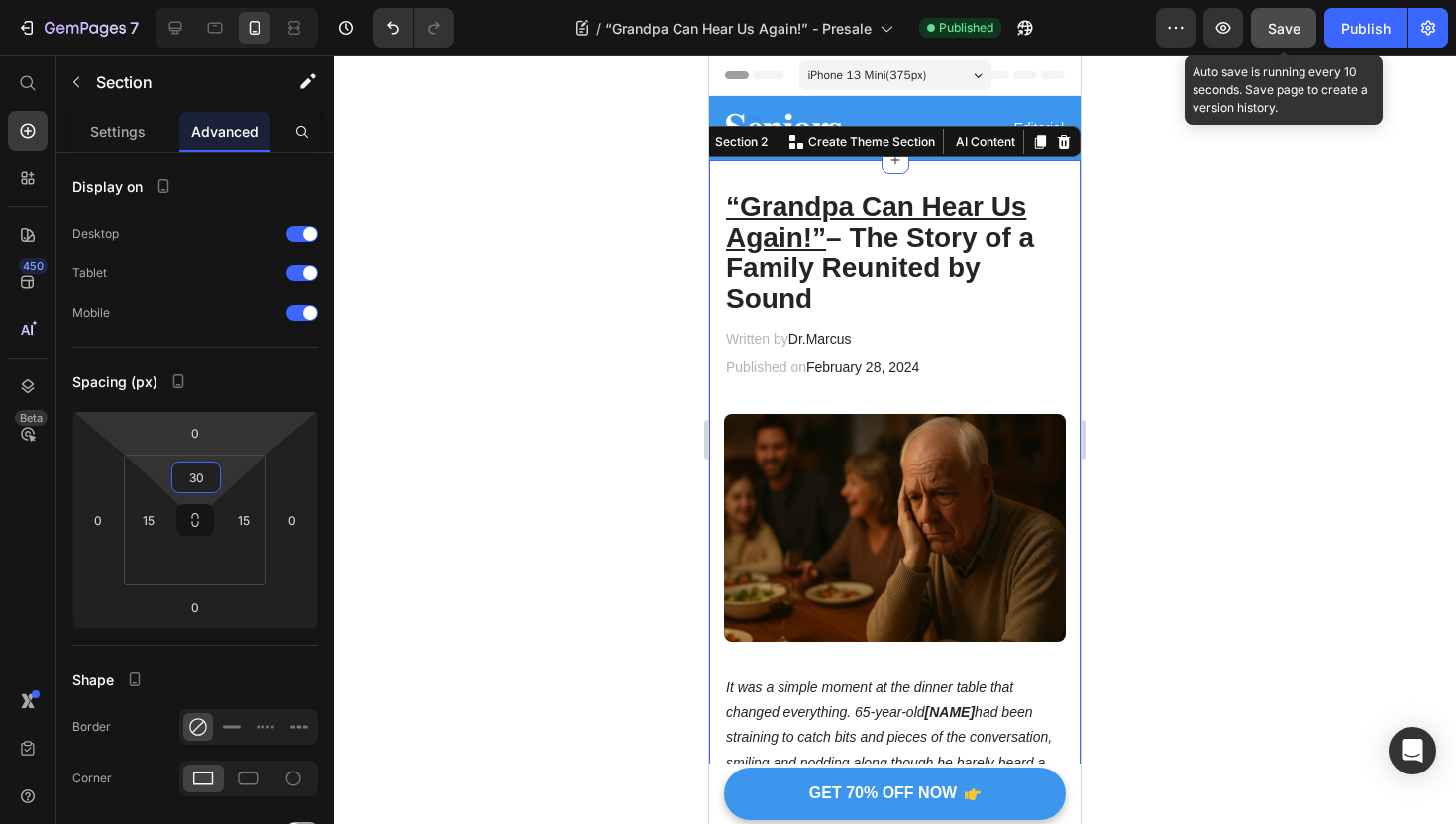 type on "30" 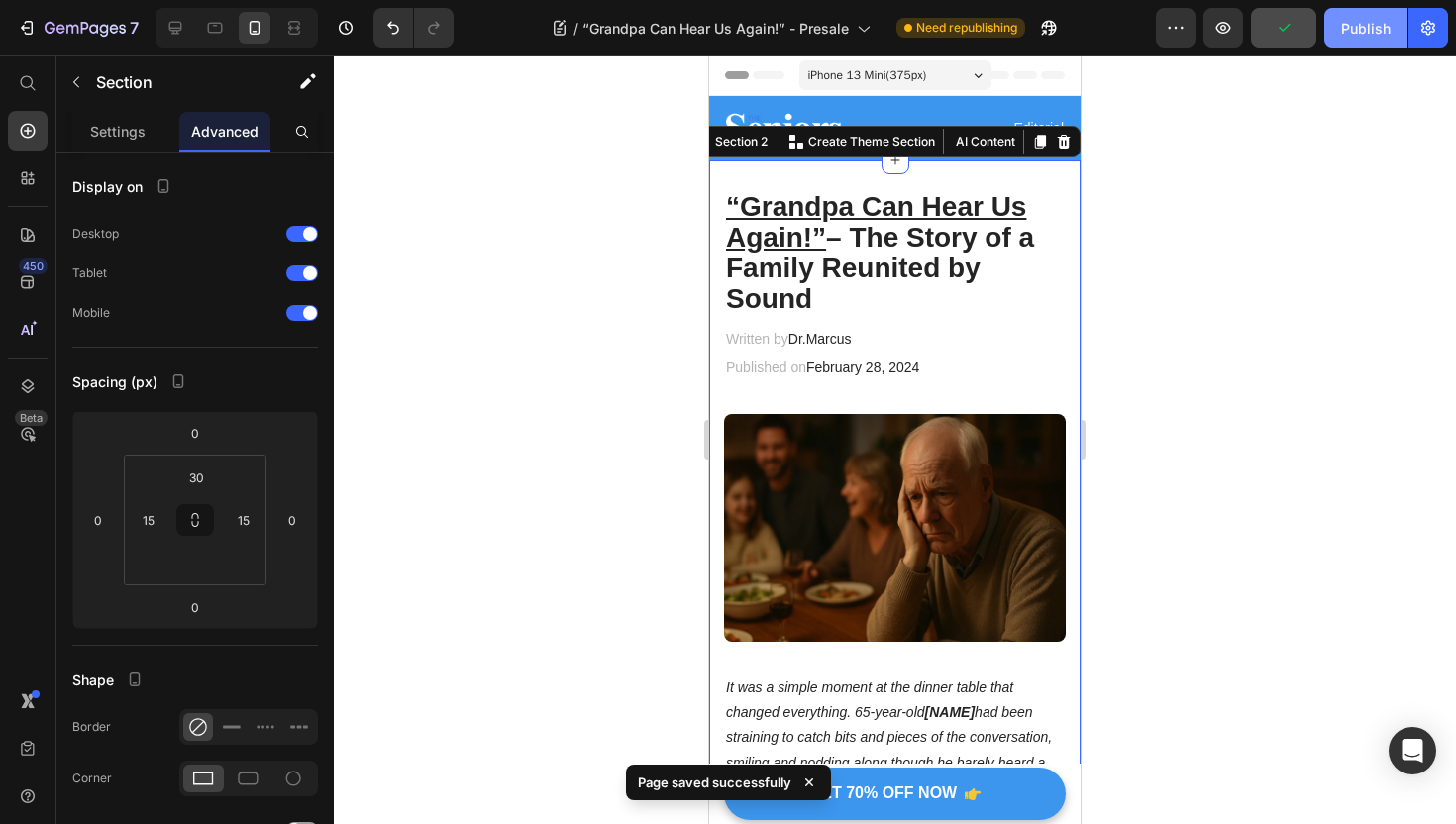 click on "Publish" at bounding box center [1366, 28] 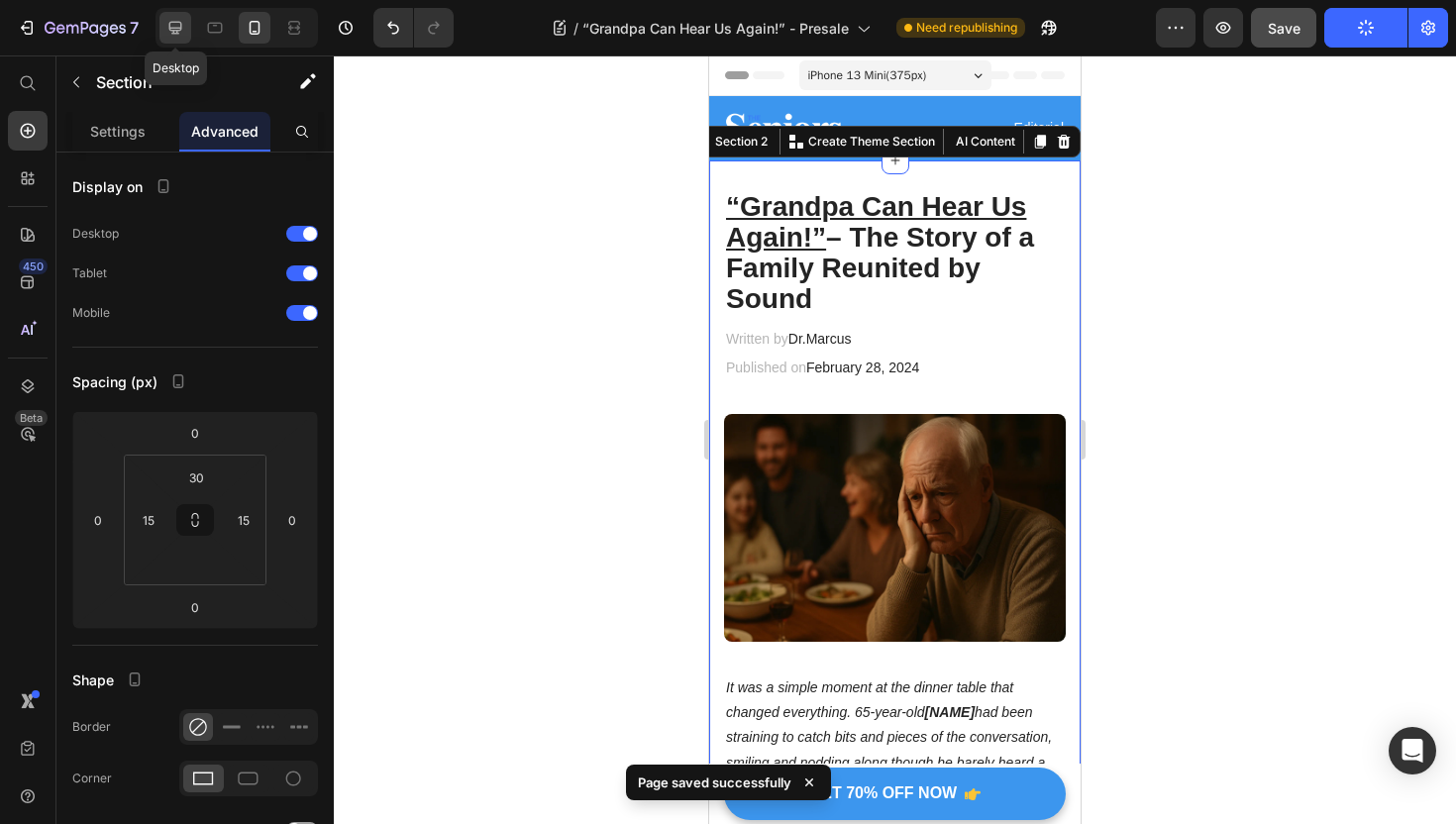 click 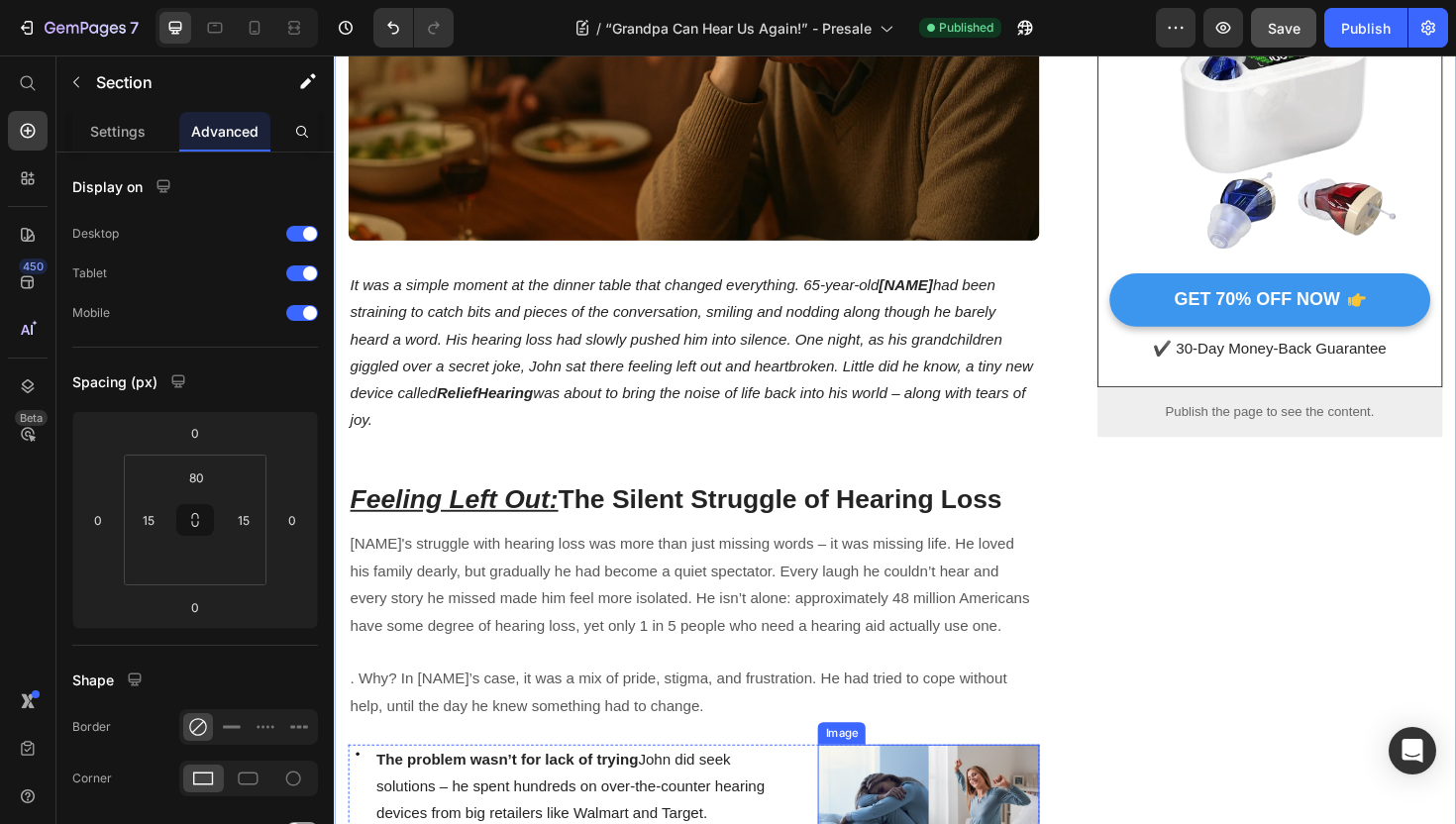 scroll, scrollTop: 0, scrollLeft: 0, axis: both 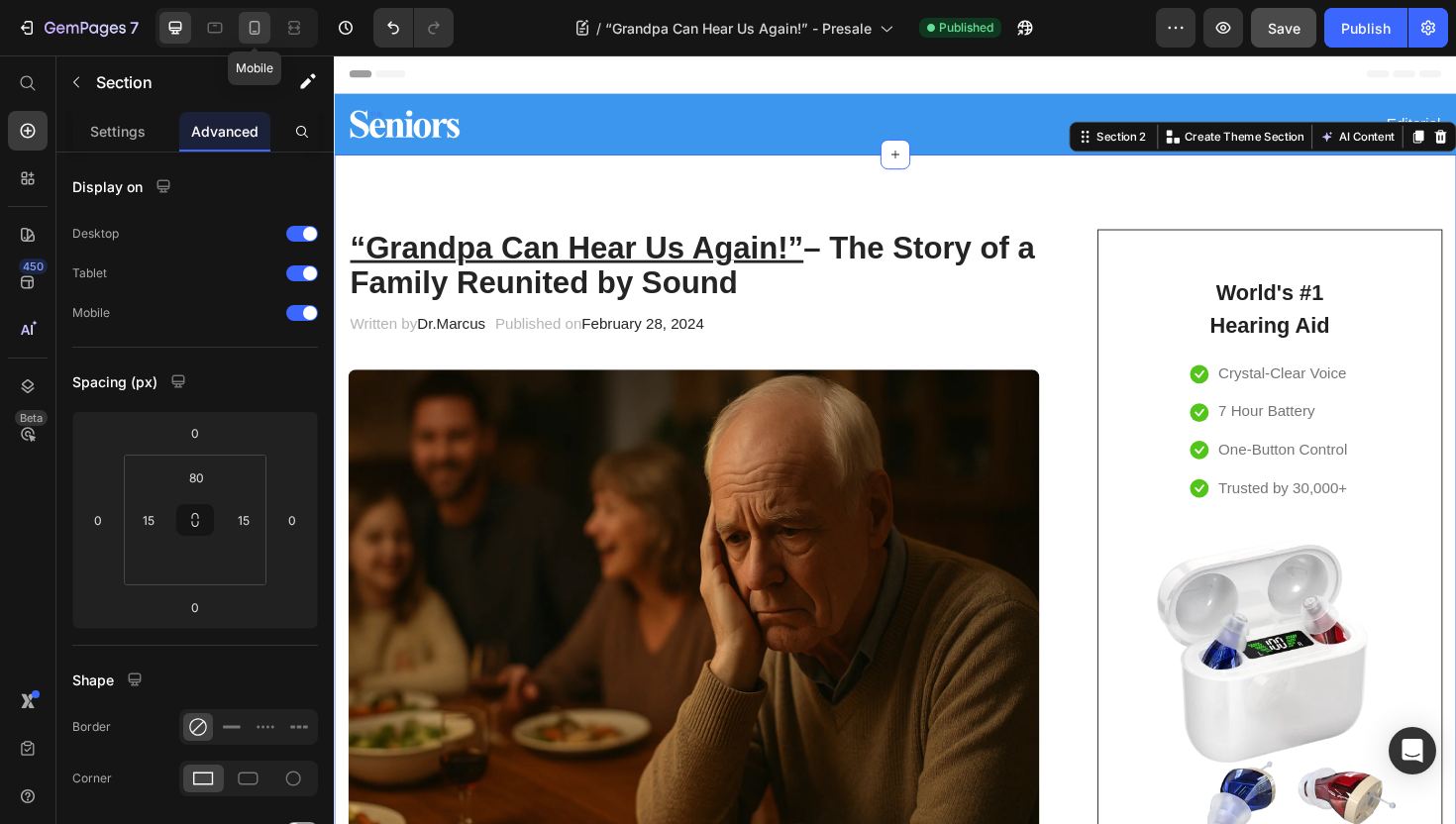 click 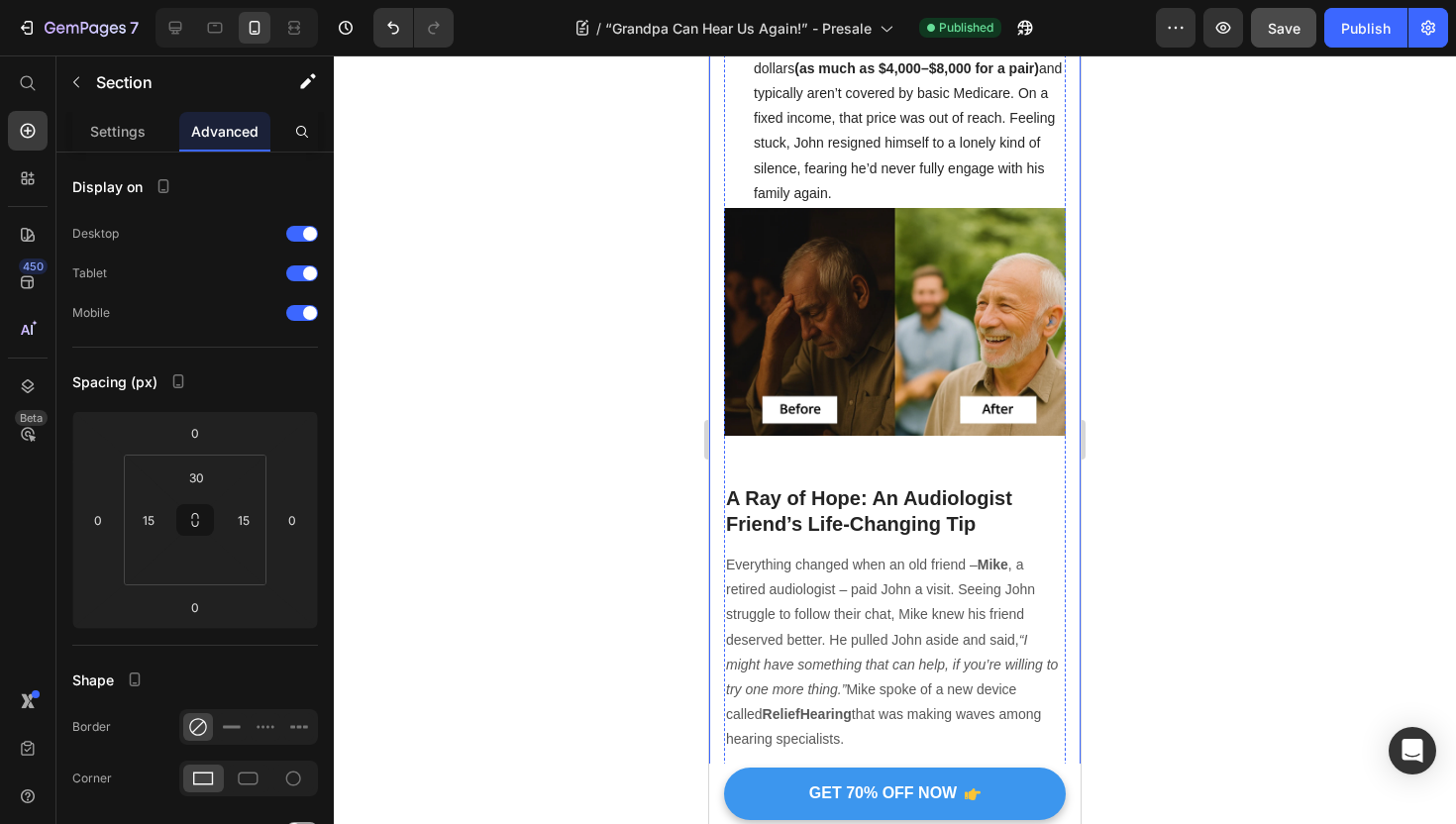 scroll, scrollTop: 1842, scrollLeft: 0, axis: vertical 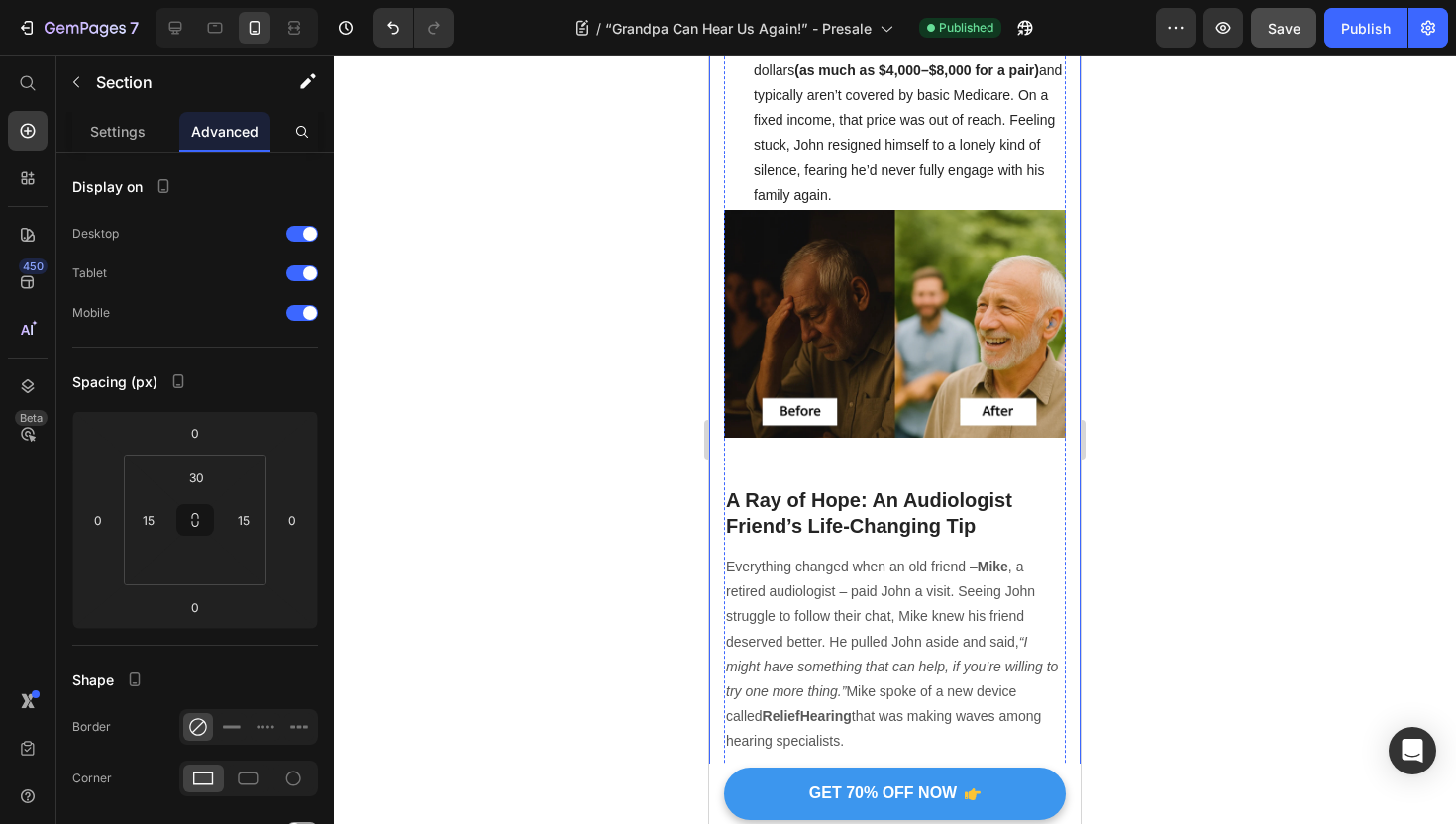 click at bounding box center (894, 324) 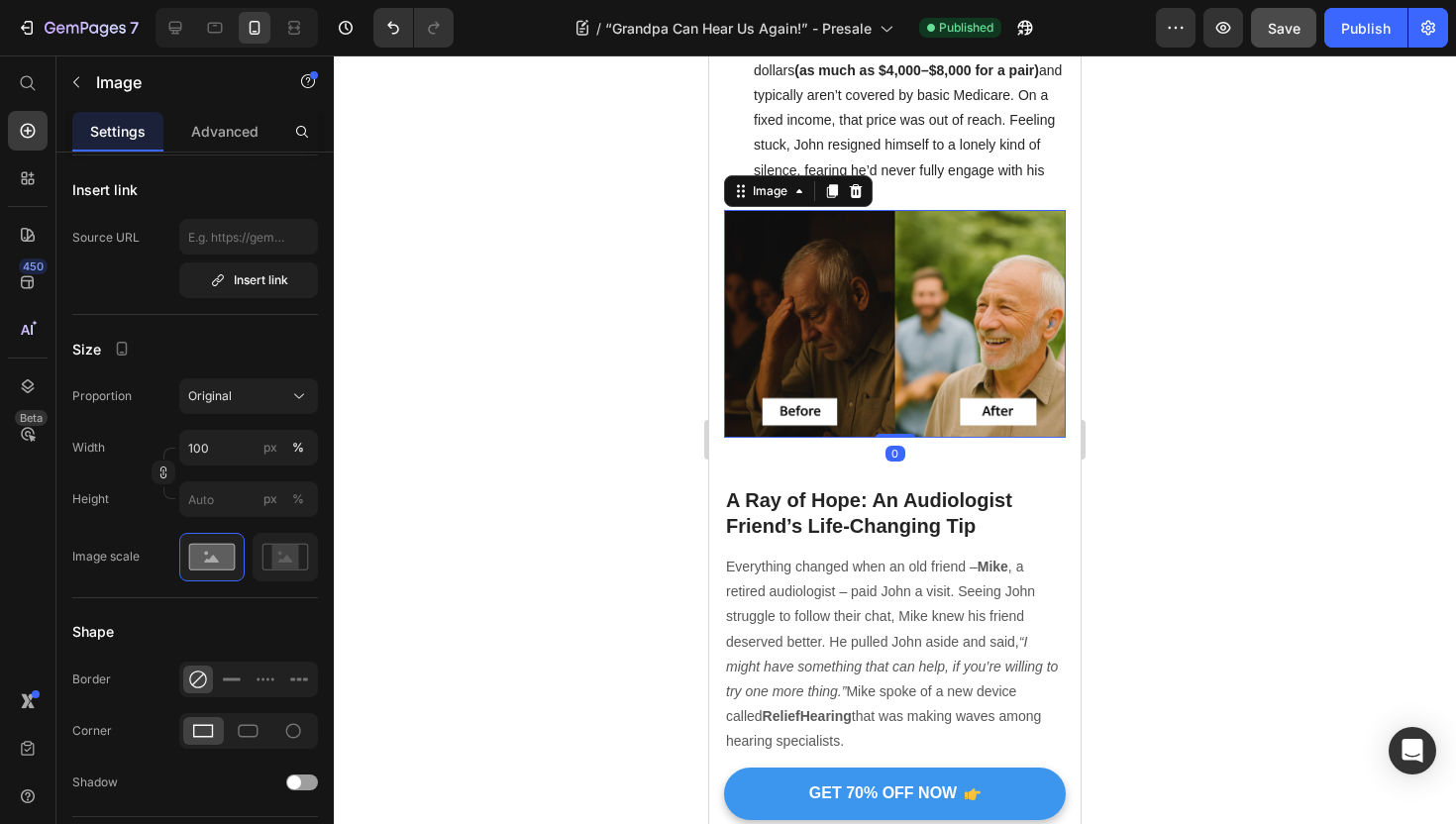 scroll, scrollTop: 772, scrollLeft: 0, axis: vertical 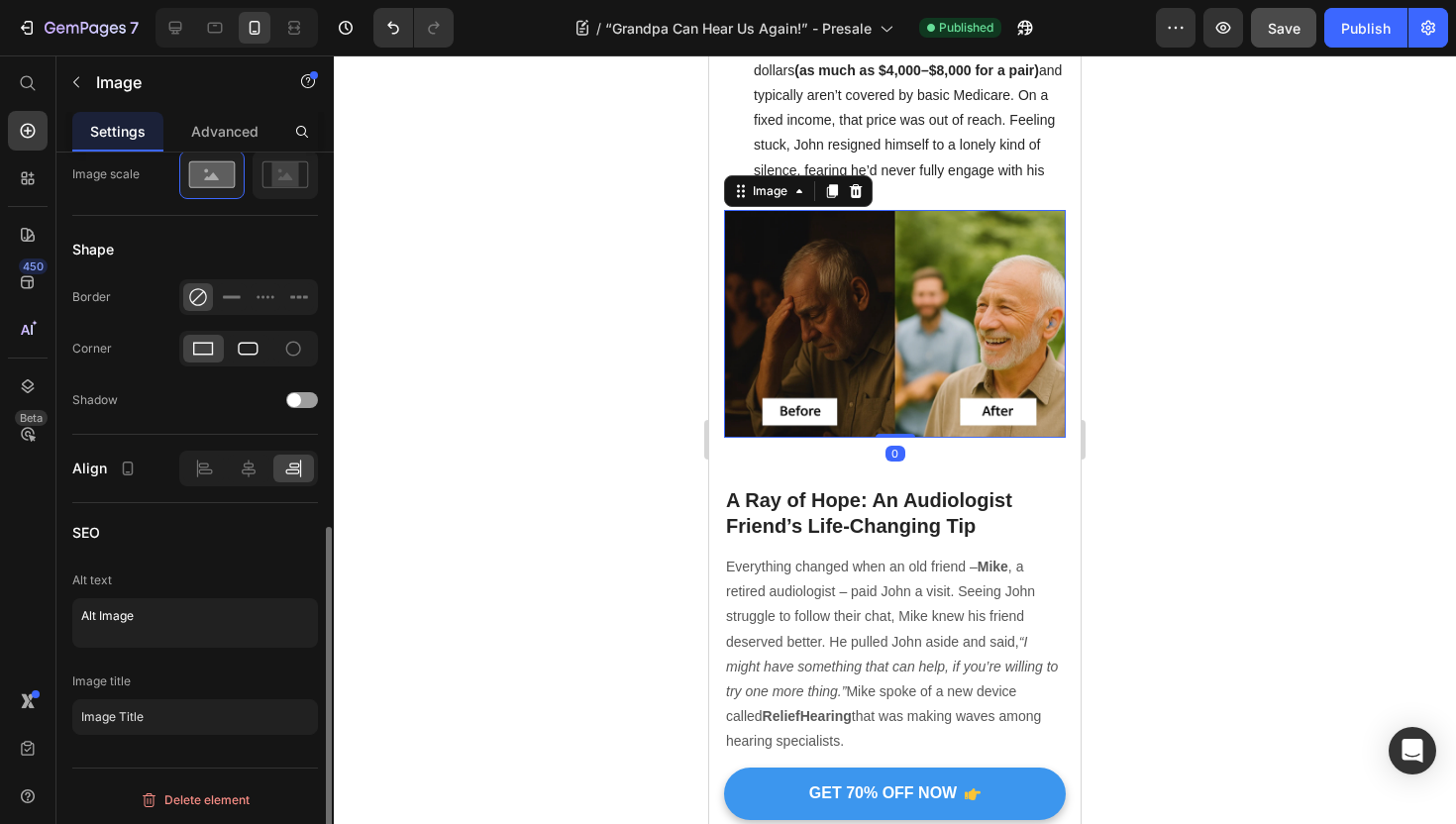 click 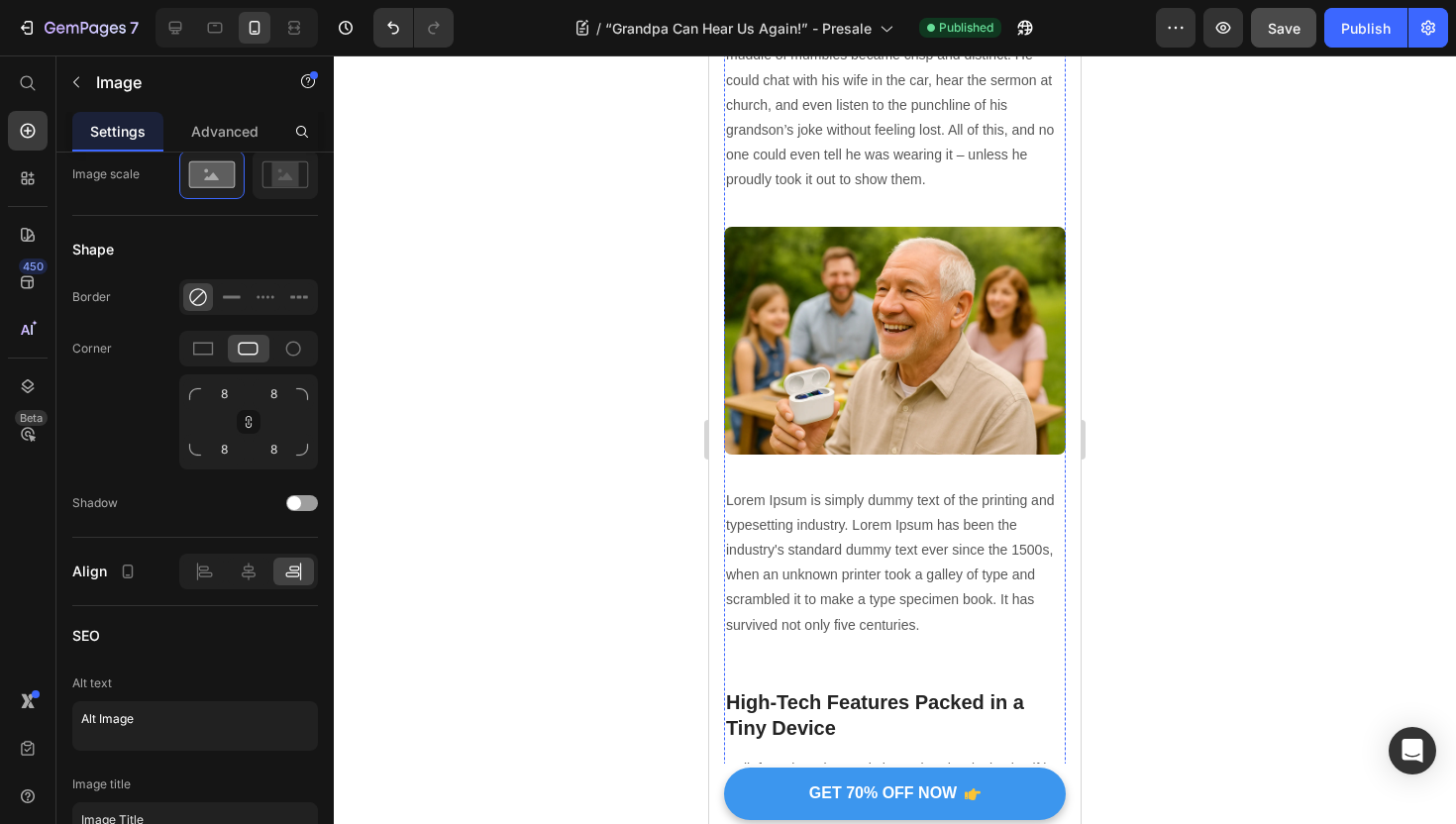 scroll, scrollTop: 4795, scrollLeft: 0, axis: vertical 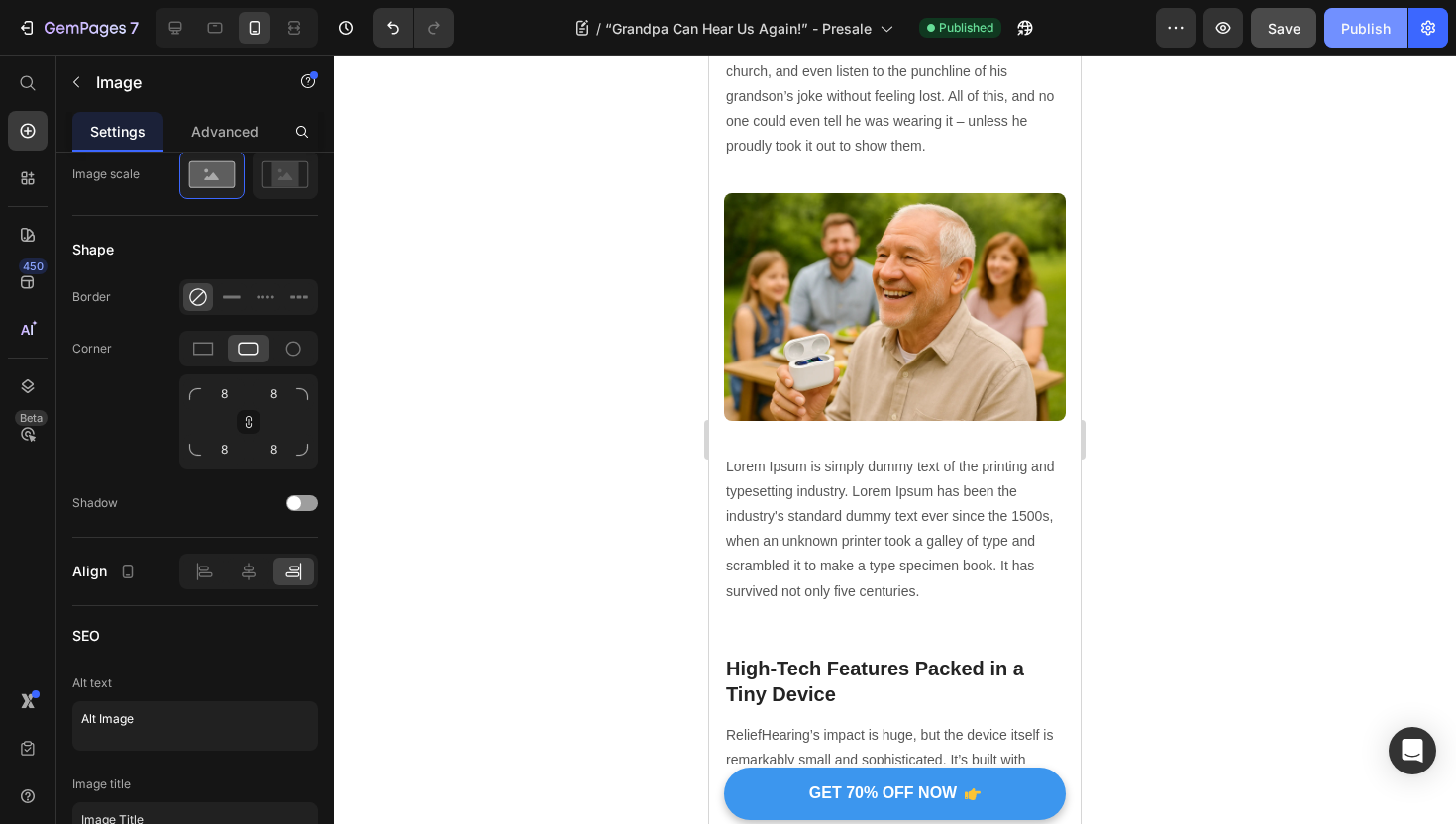 click on "Publish" 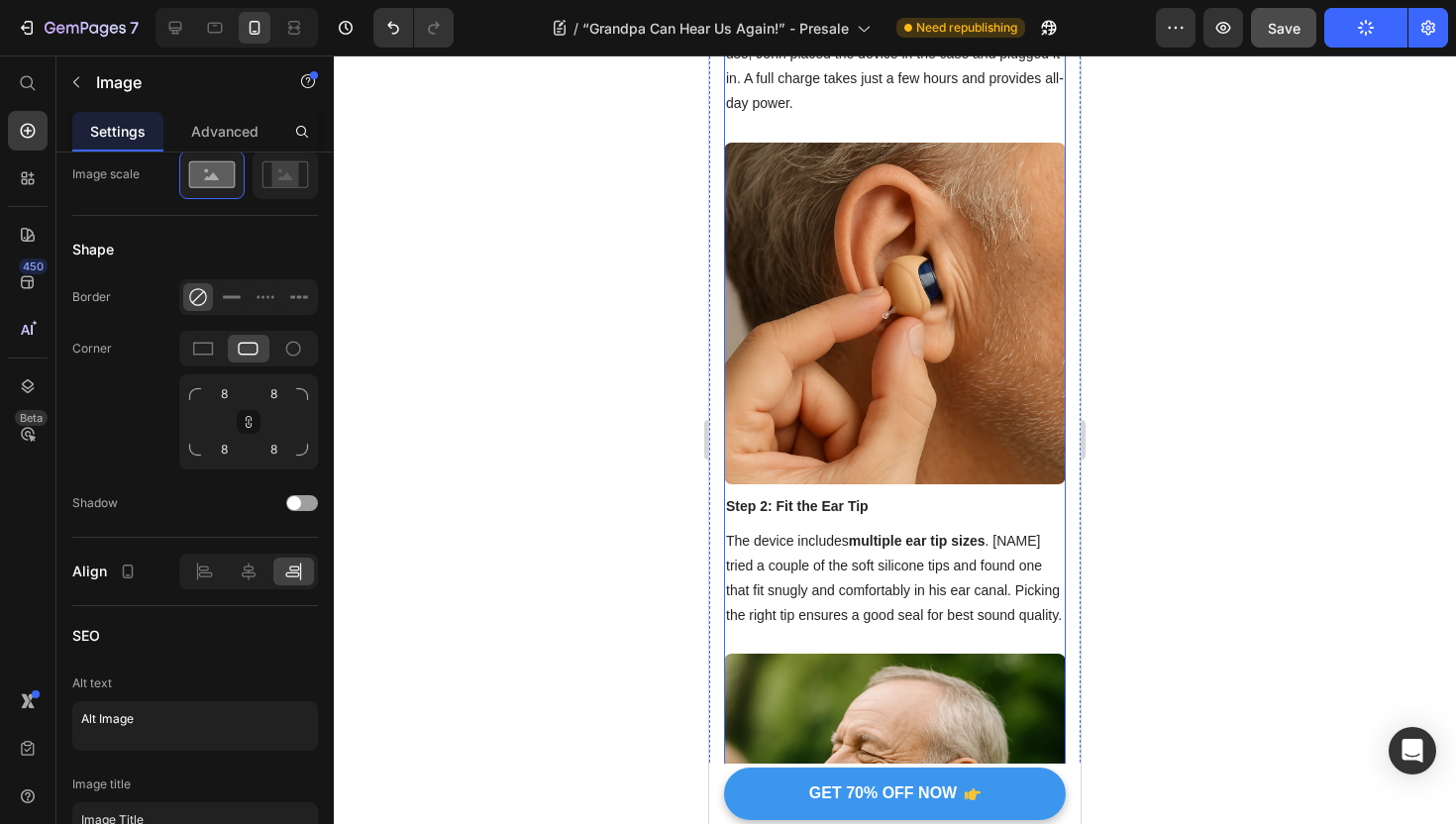 scroll, scrollTop: 9945, scrollLeft: 0, axis: vertical 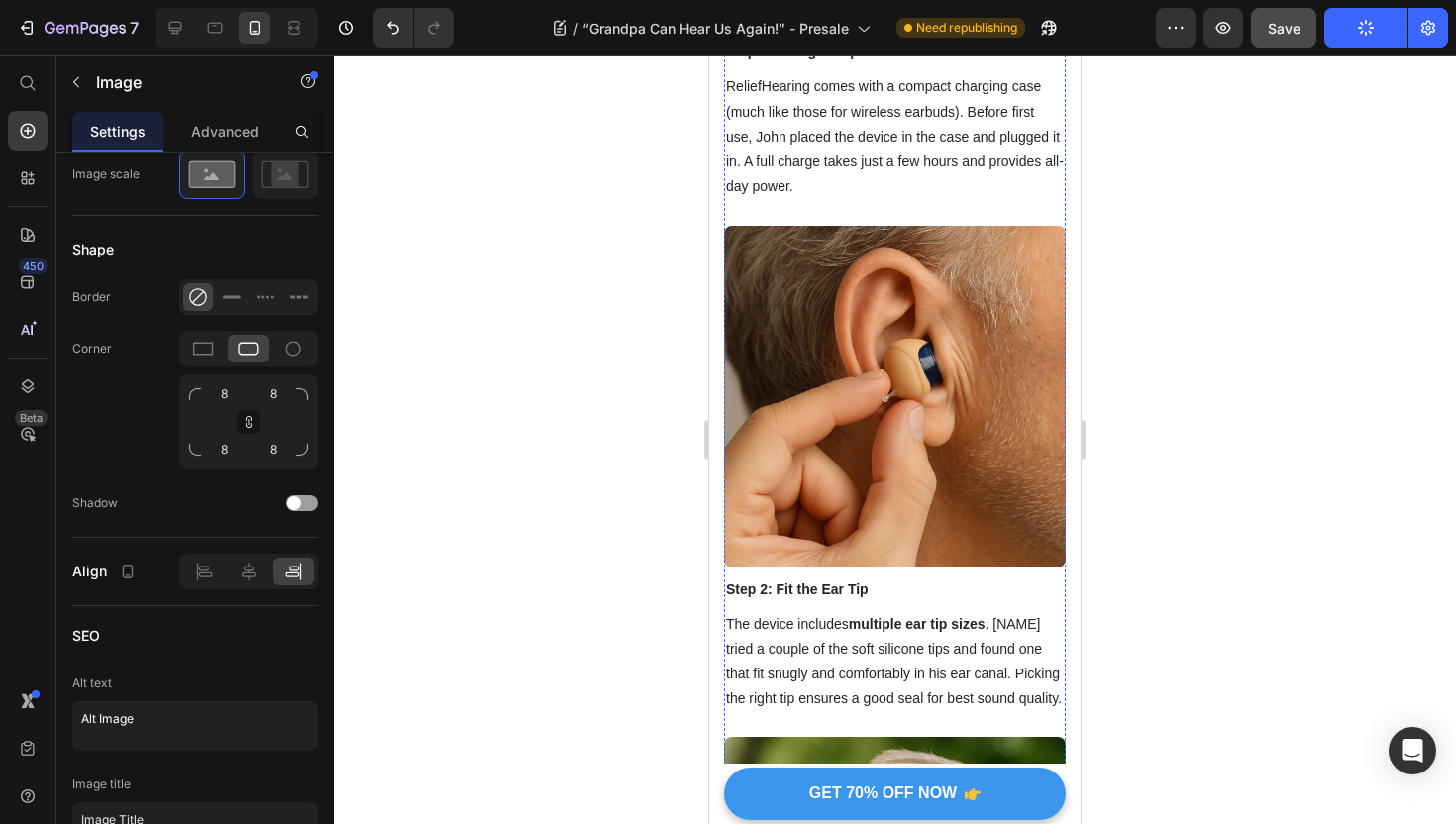 click at bounding box center (894, -142) 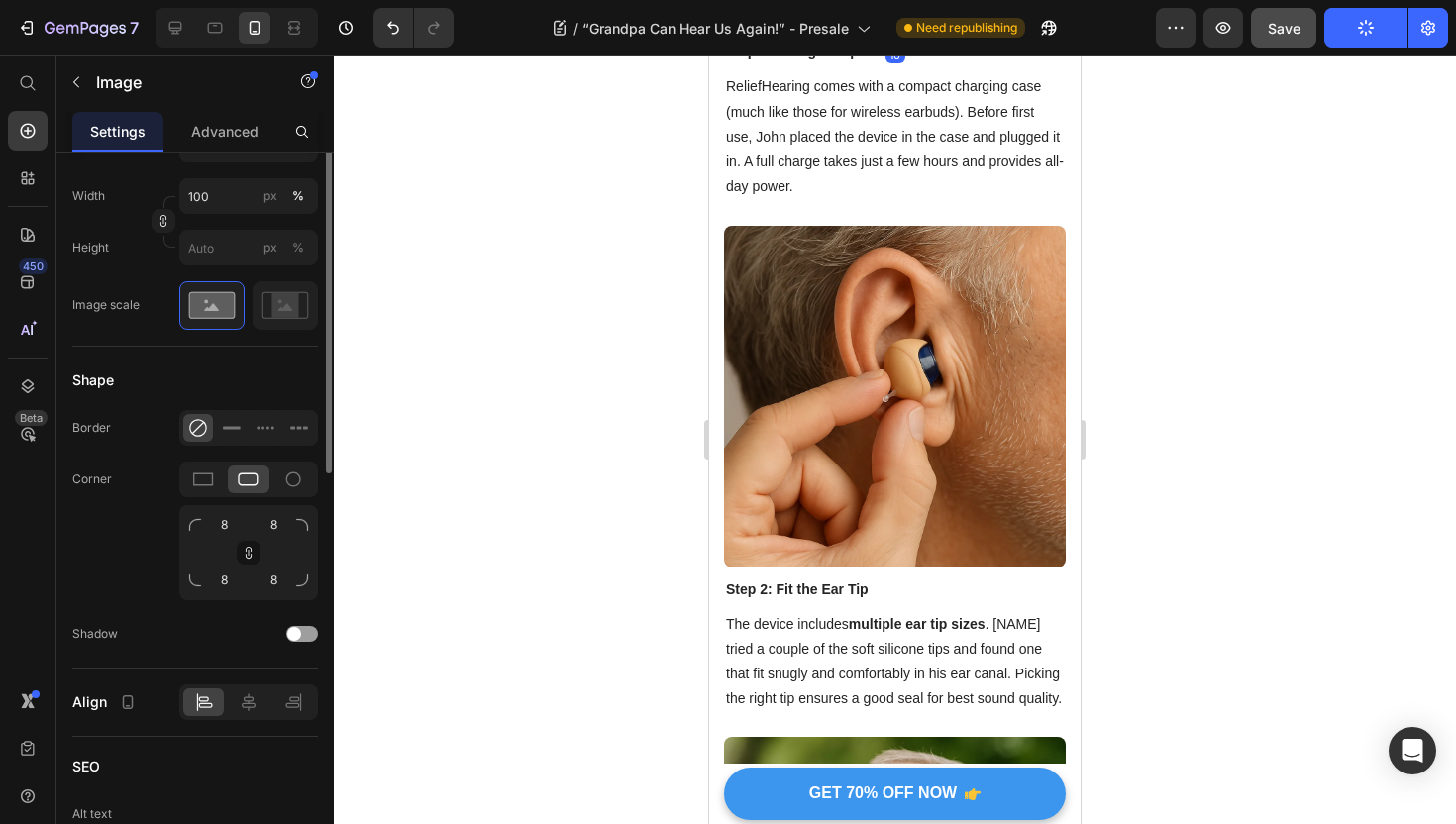 scroll, scrollTop: 371, scrollLeft: 0, axis: vertical 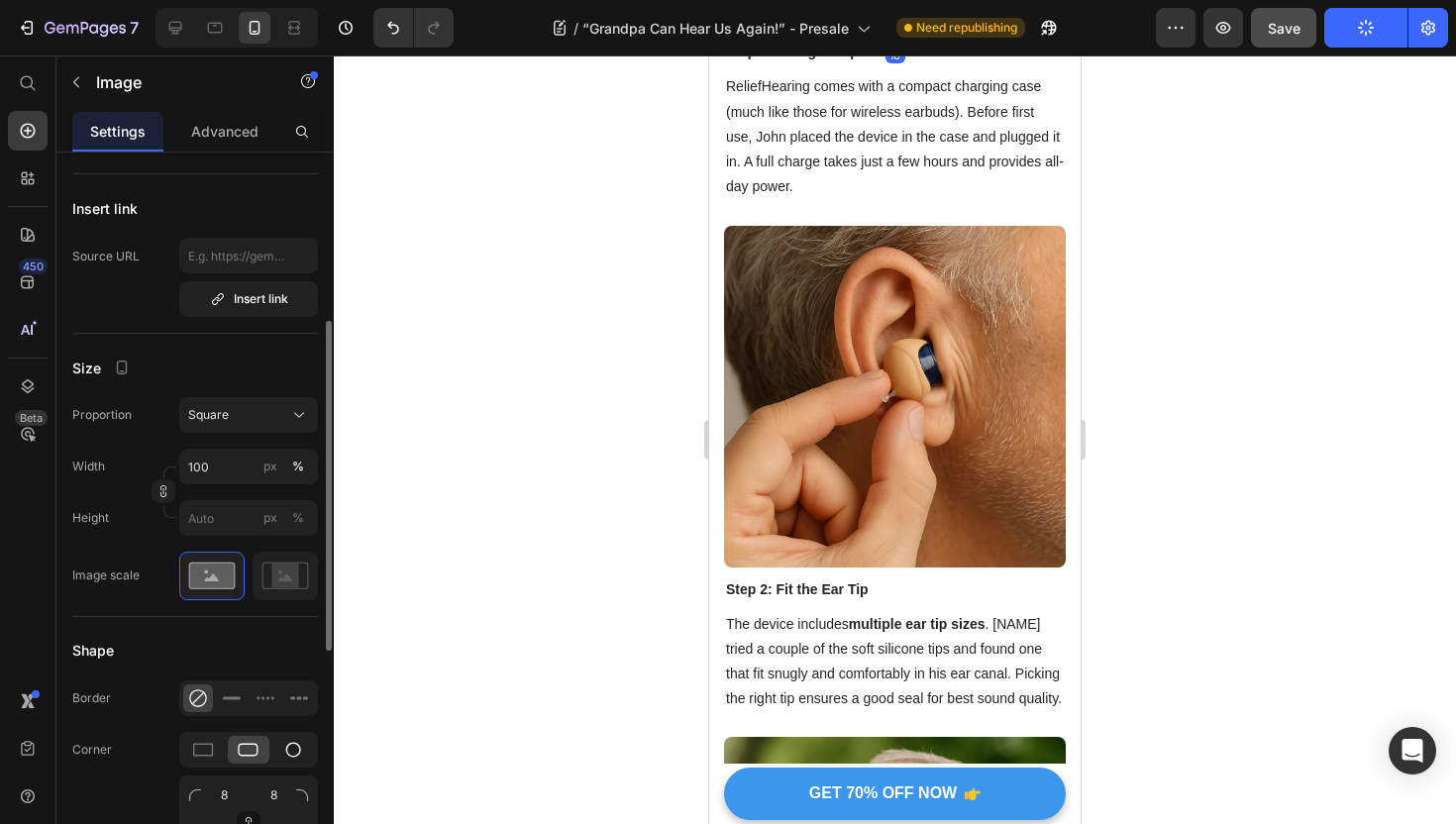 click 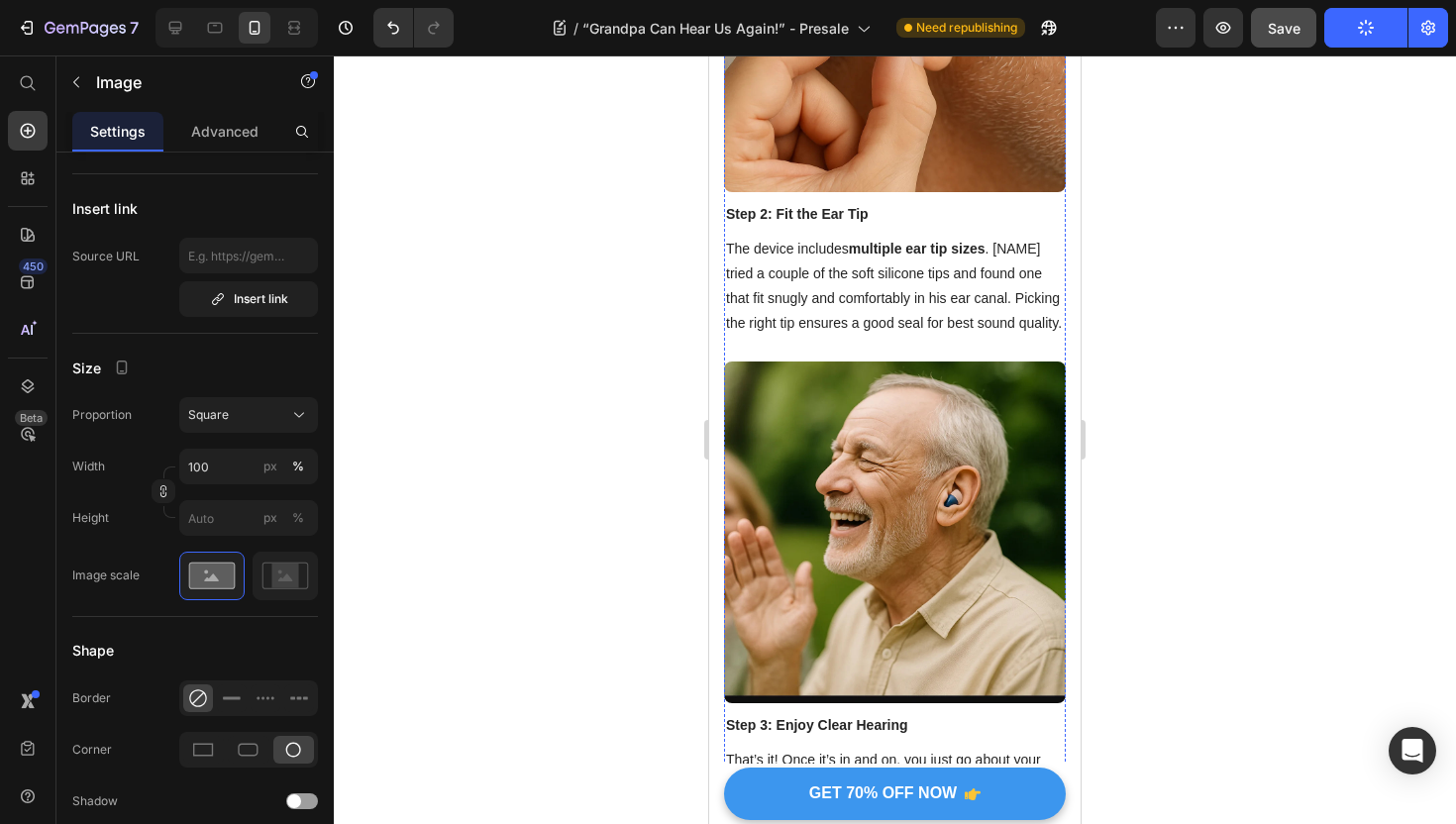 scroll, scrollTop: 10324, scrollLeft: 0, axis: vertical 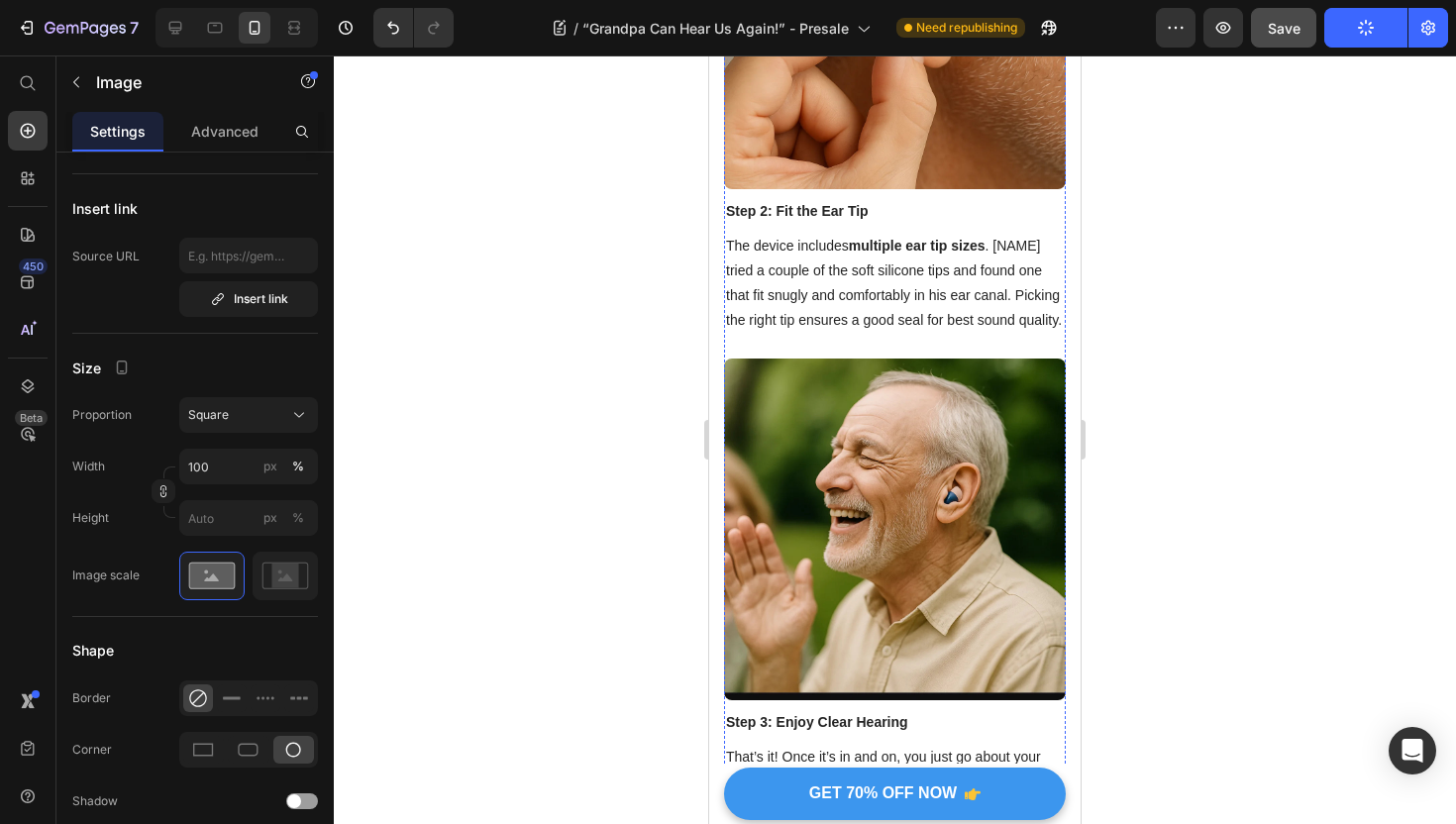 click at bounding box center [894, 18] 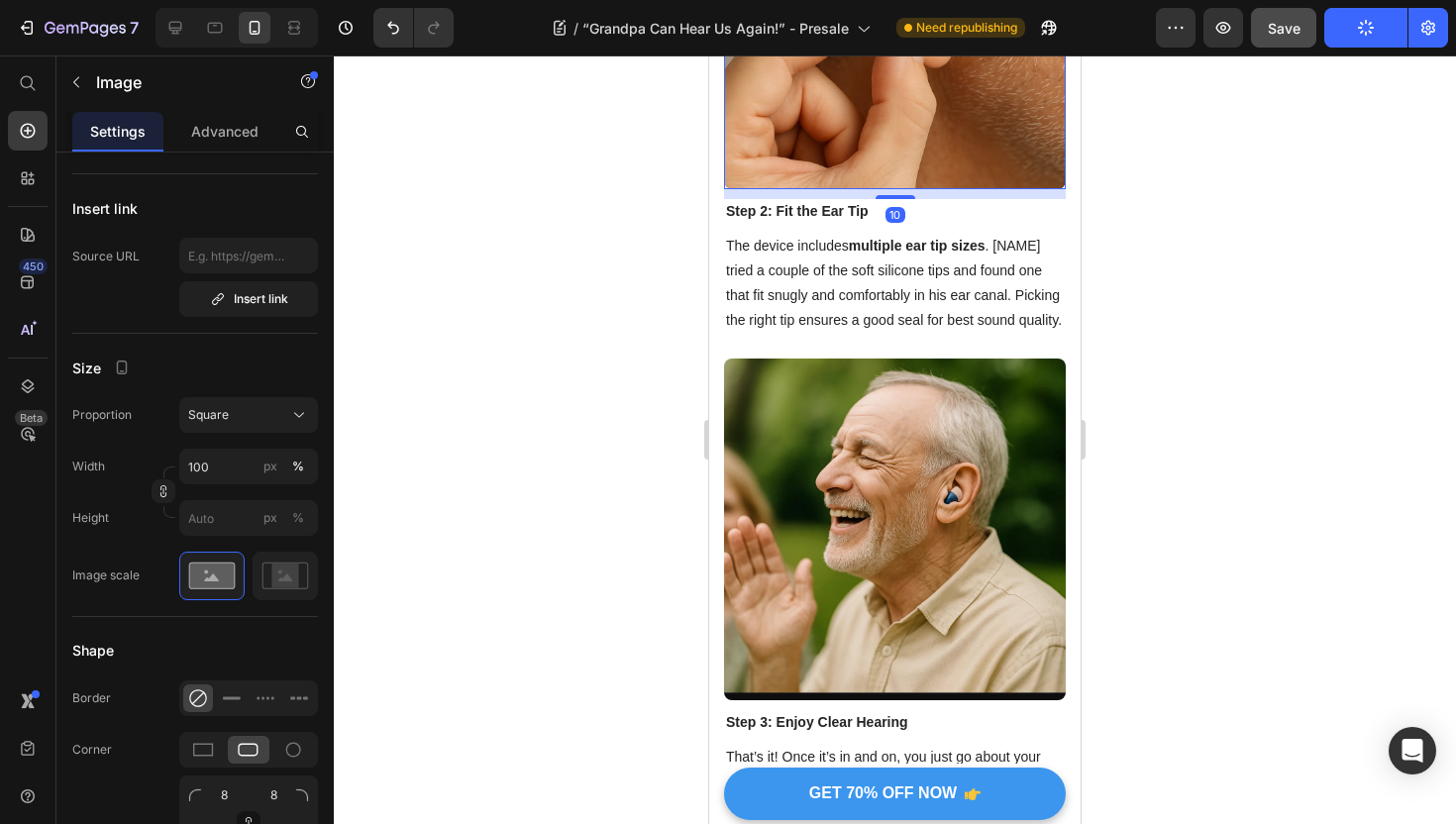 scroll, scrollTop: 371, scrollLeft: 0, axis: vertical 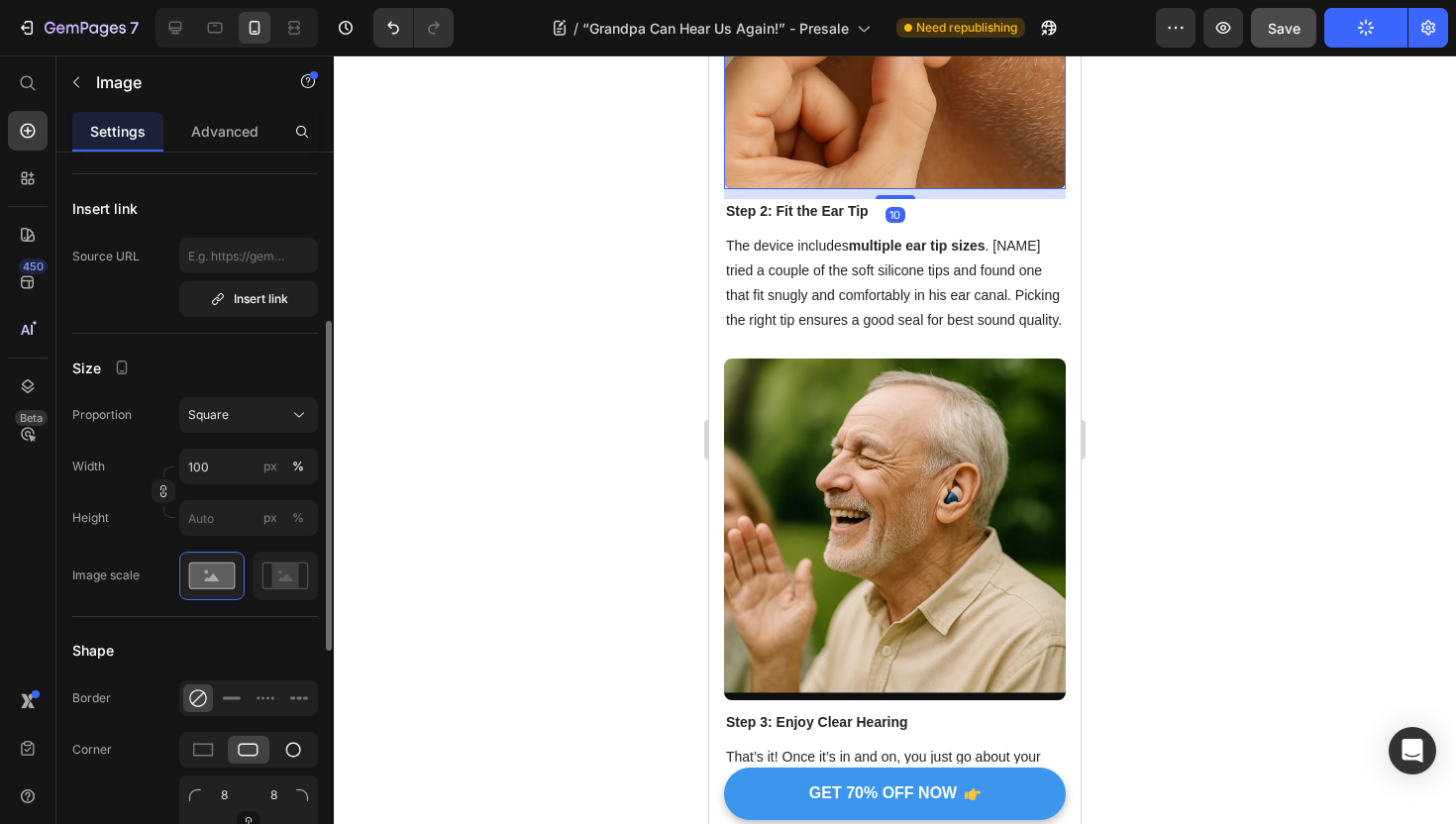 click 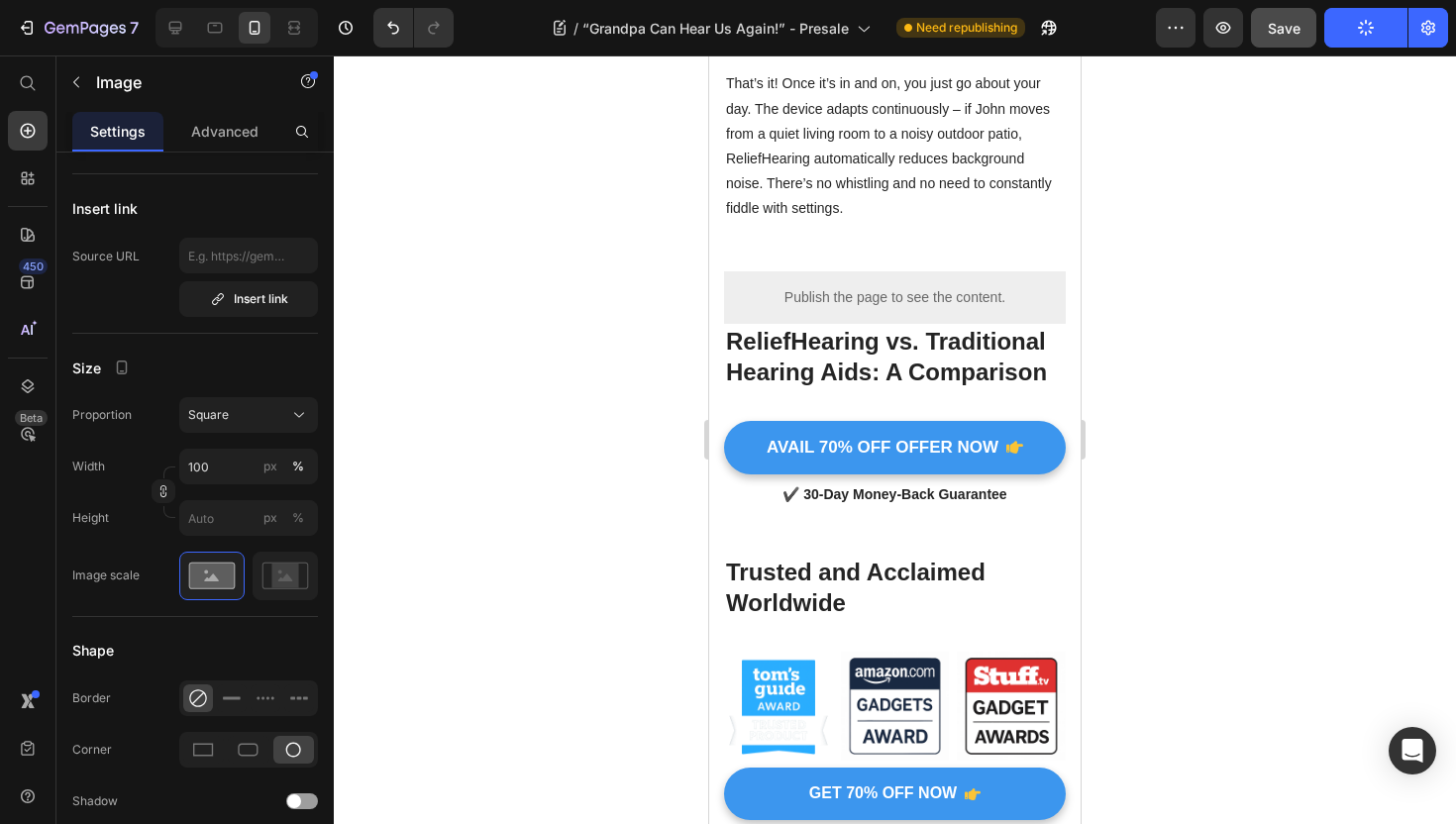 scroll, scrollTop: 10998, scrollLeft: 0, axis: vertical 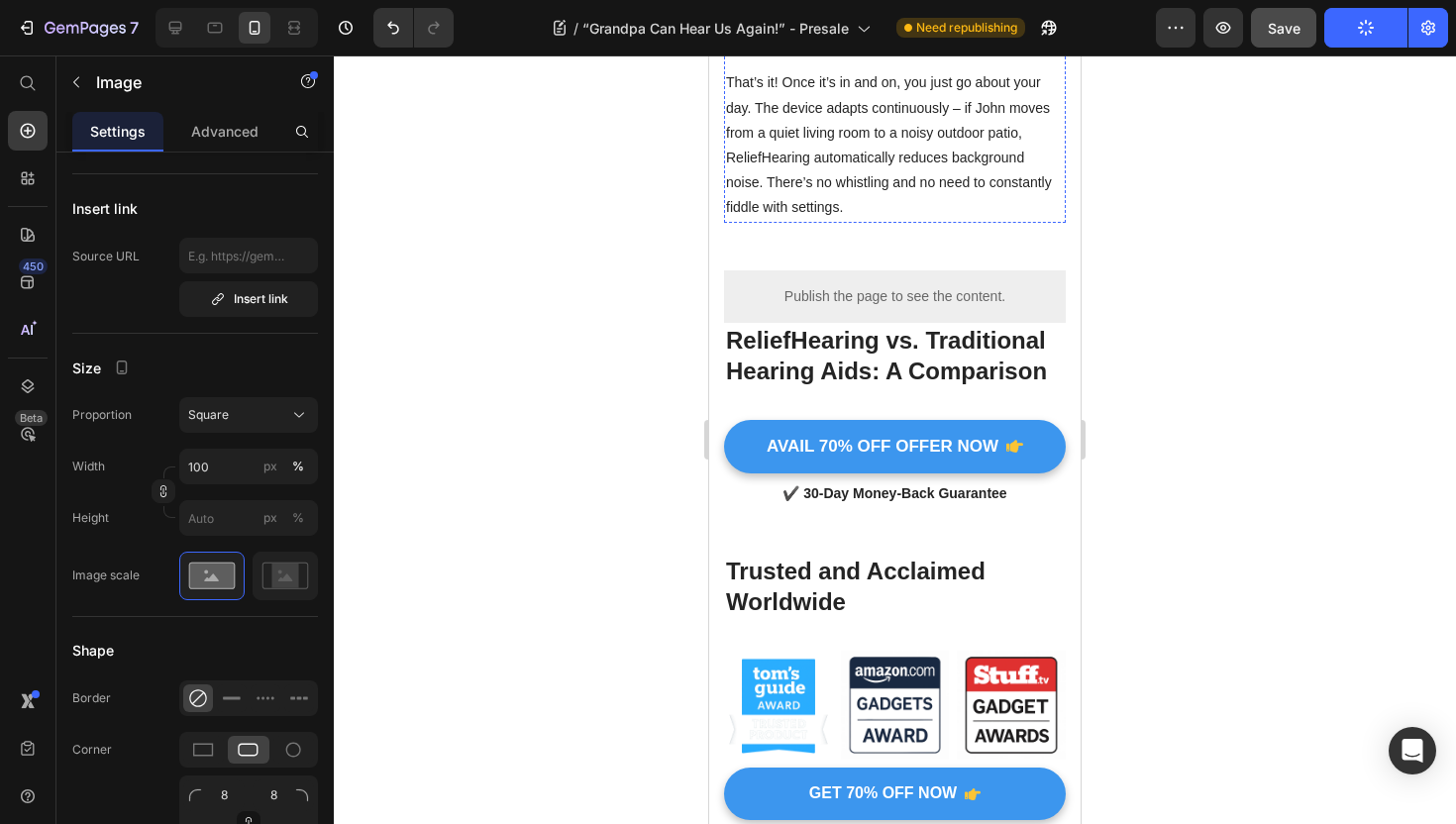 click at bounding box center [894, -146] 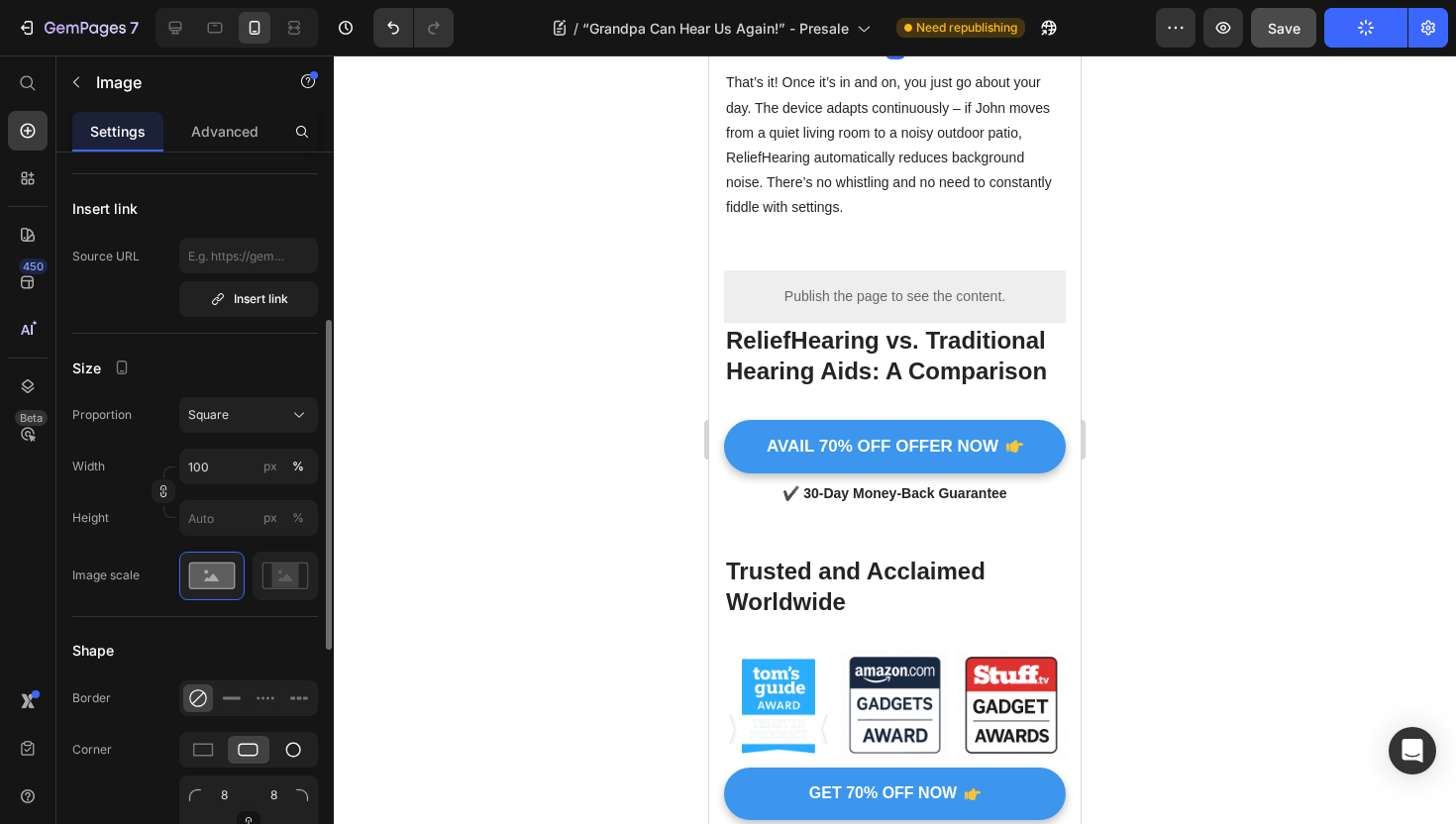 click 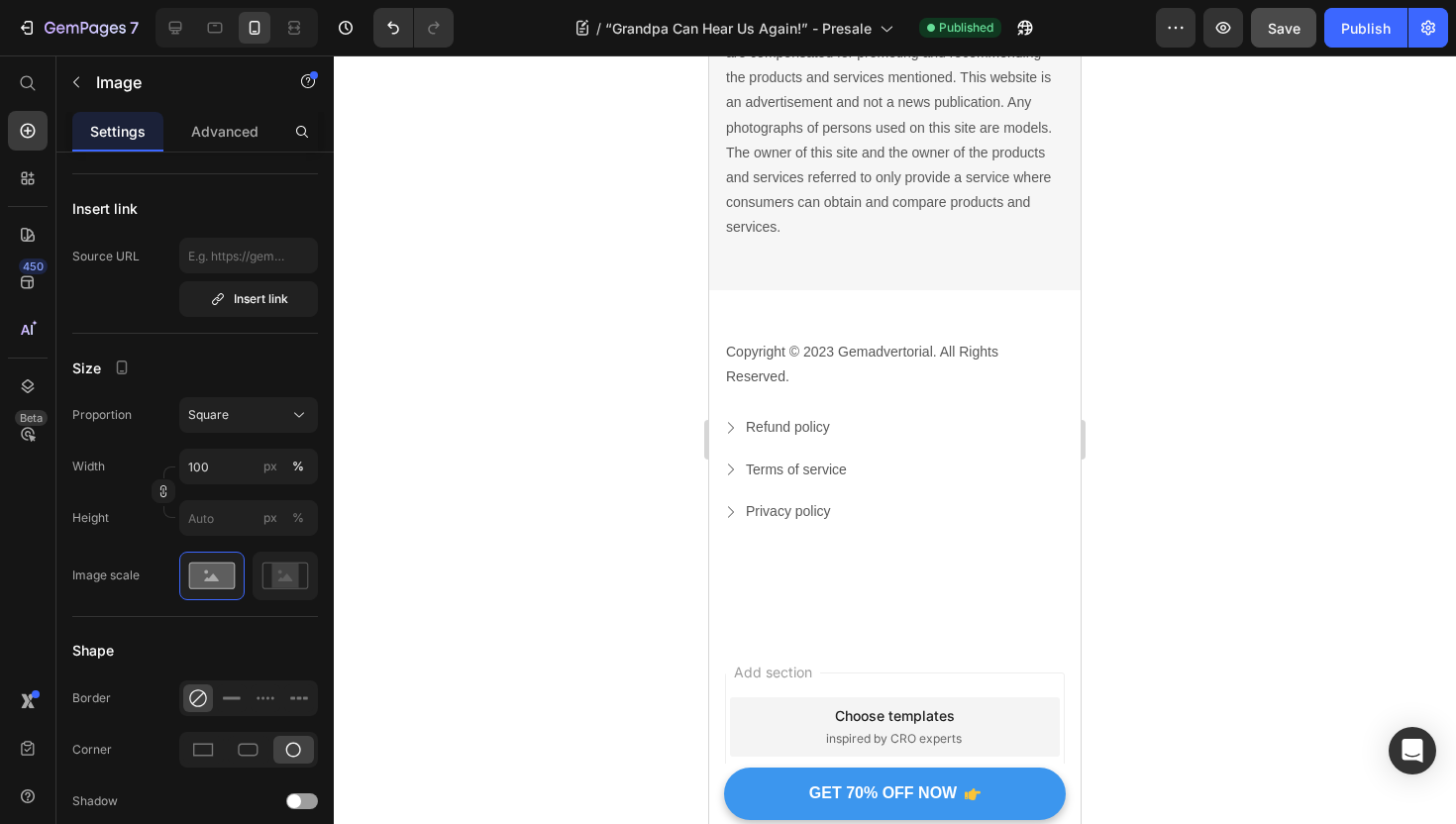scroll, scrollTop: 17374, scrollLeft: 0, axis: vertical 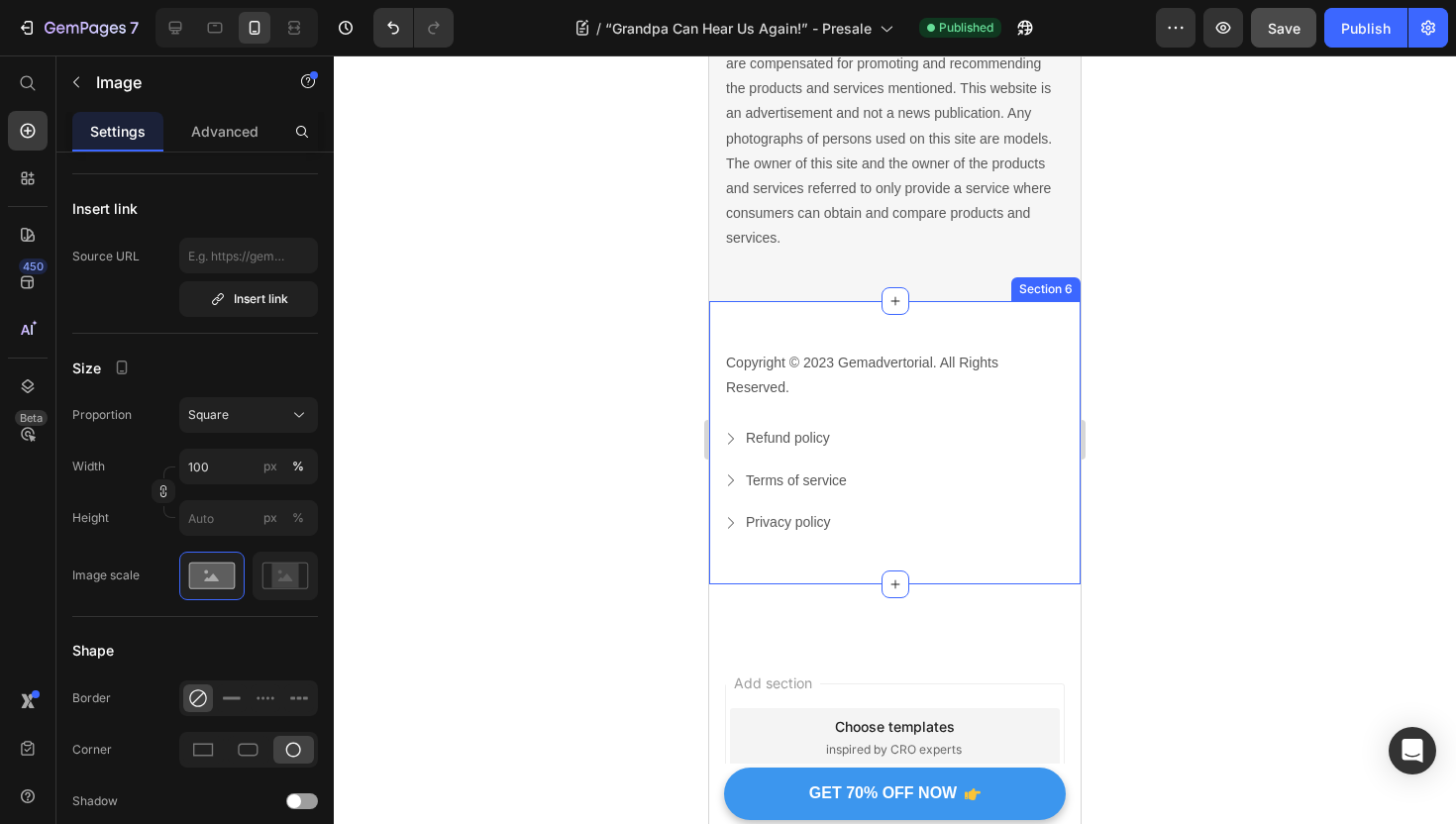 click on "Copyright © 2023 Gemadvertorial. All Rights Reserved. Text block
Refund policy Button
Terms of service Button
Privacy policy Button Row Row Section 6" at bounding box center (894, 443) 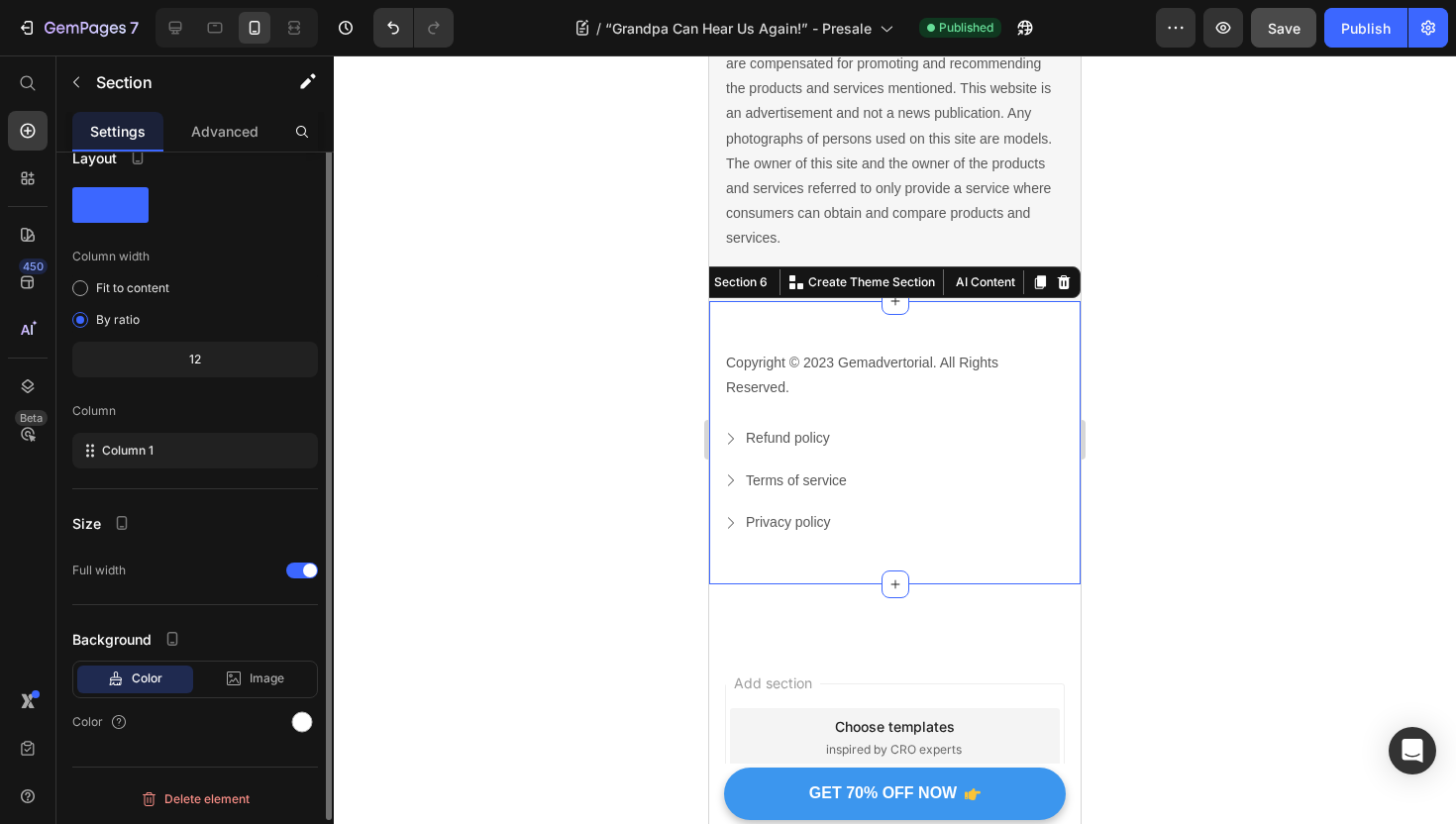 scroll, scrollTop: 0, scrollLeft: 0, axis: both 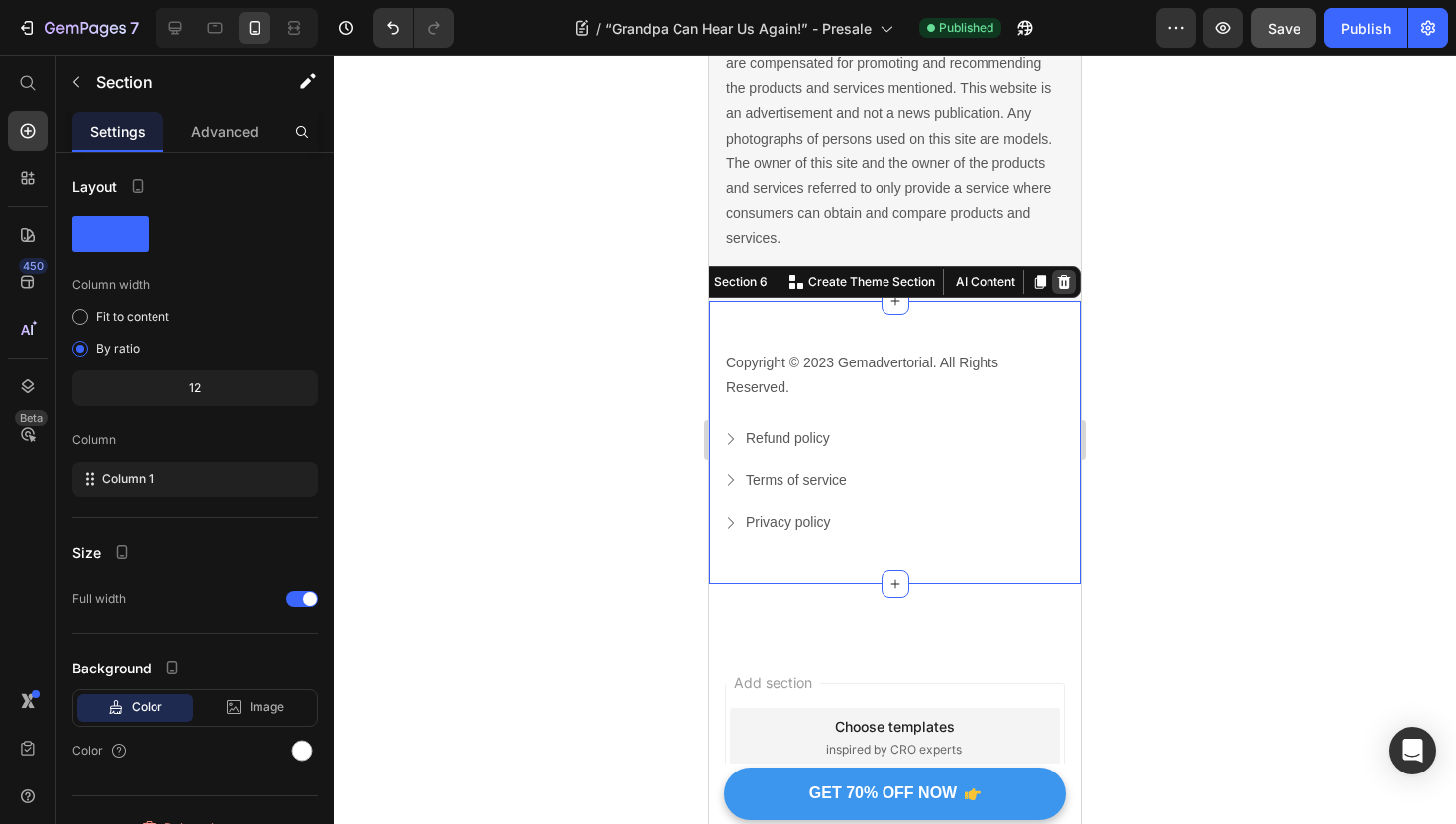 click 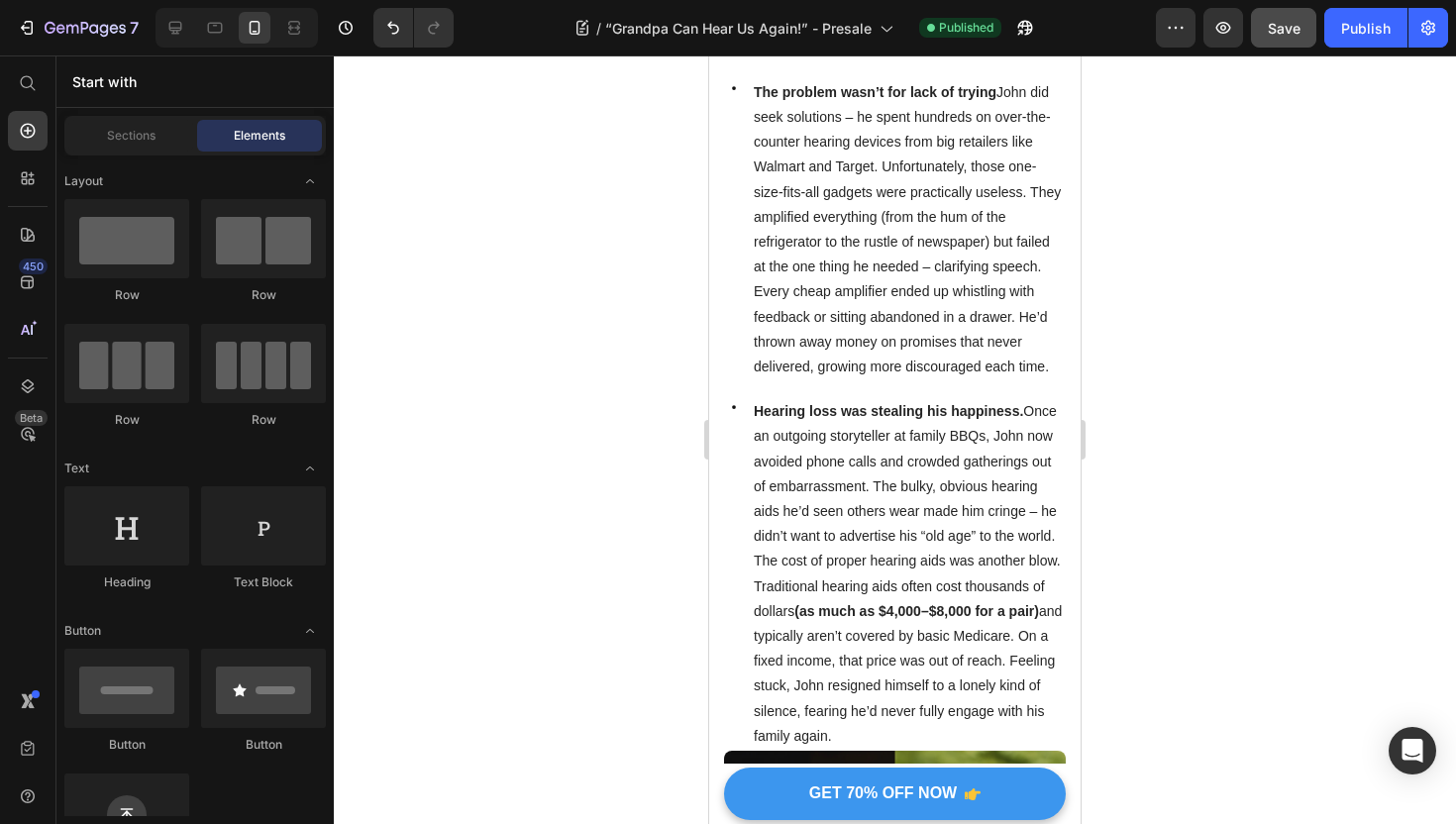 scroll, scrollTop: 1211, scrollLeft: 0, axis: vertical 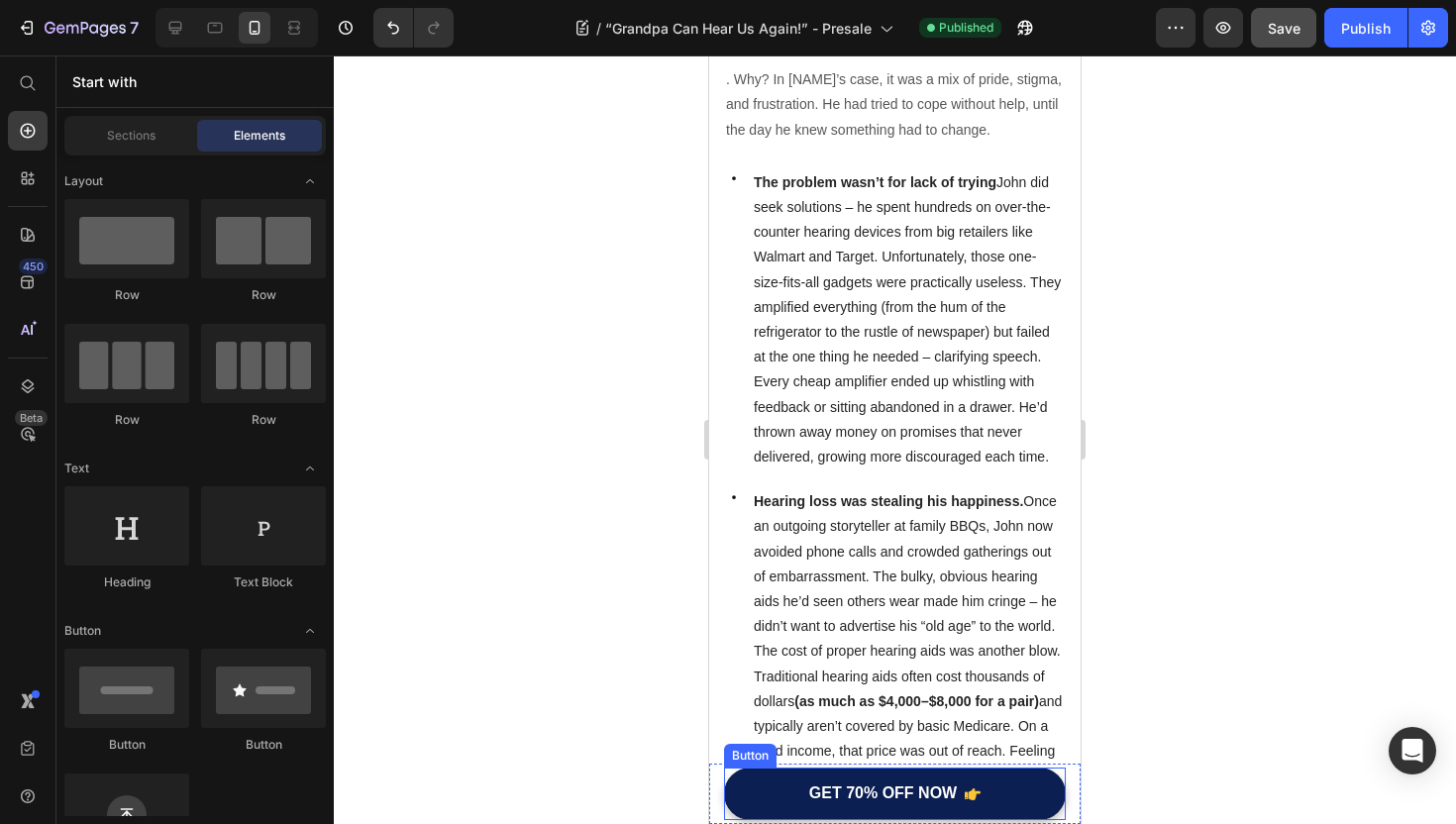 click on "GET 70% OFF NOW" at bounding box center [894, 793] 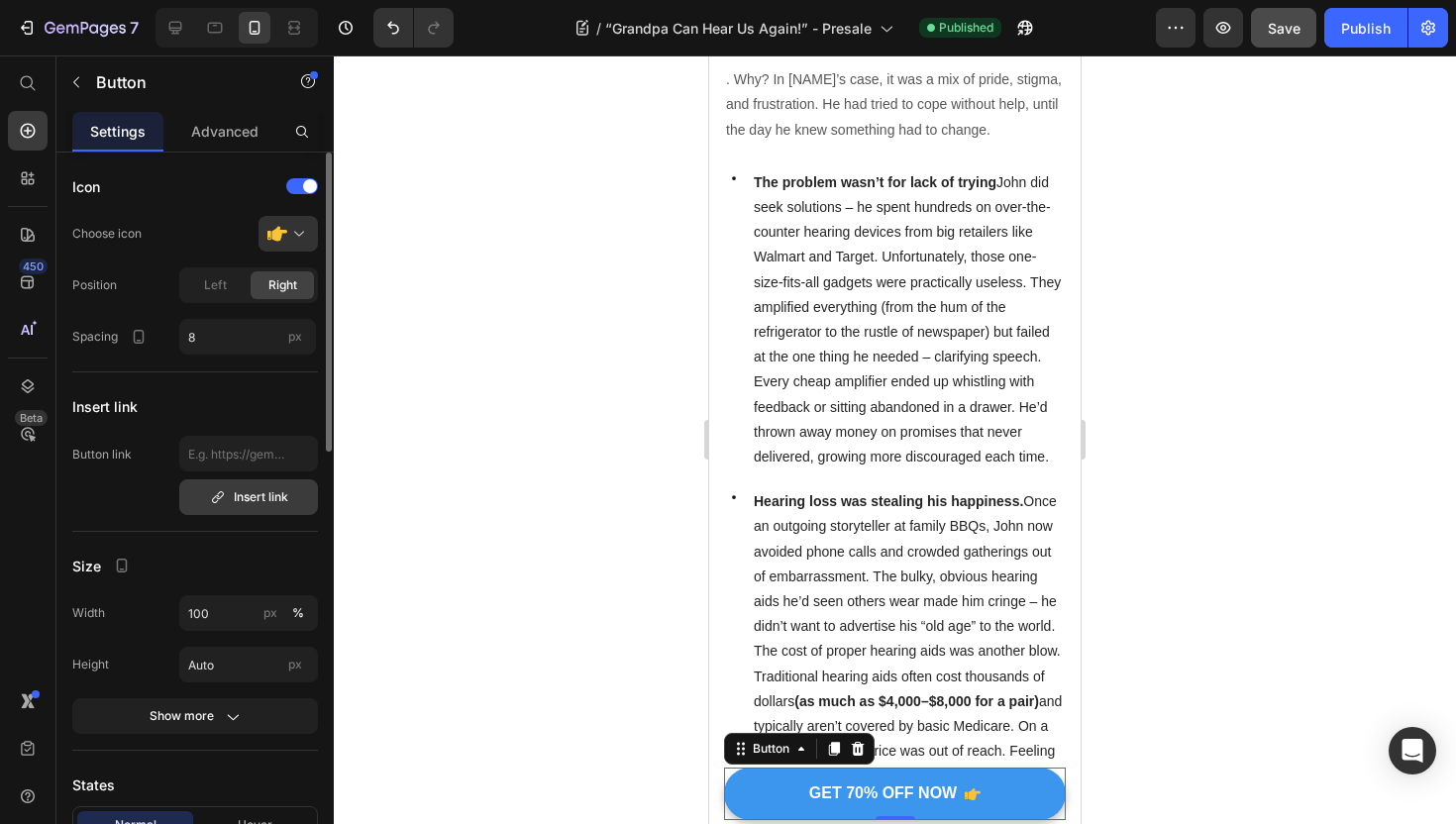 click on "Insert link" at bounding box center [249, 497] 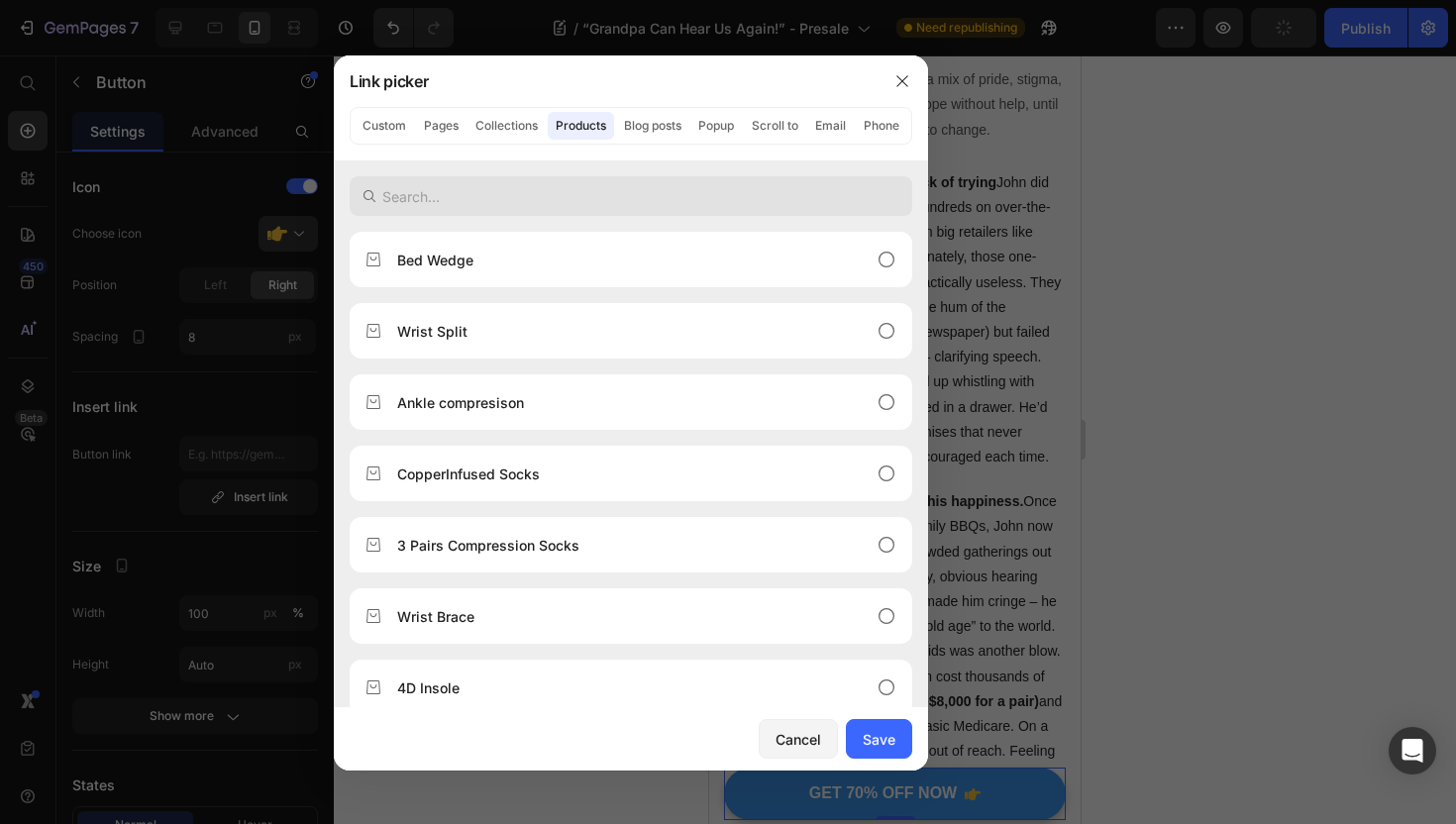 click at bounding box center (631, 196) 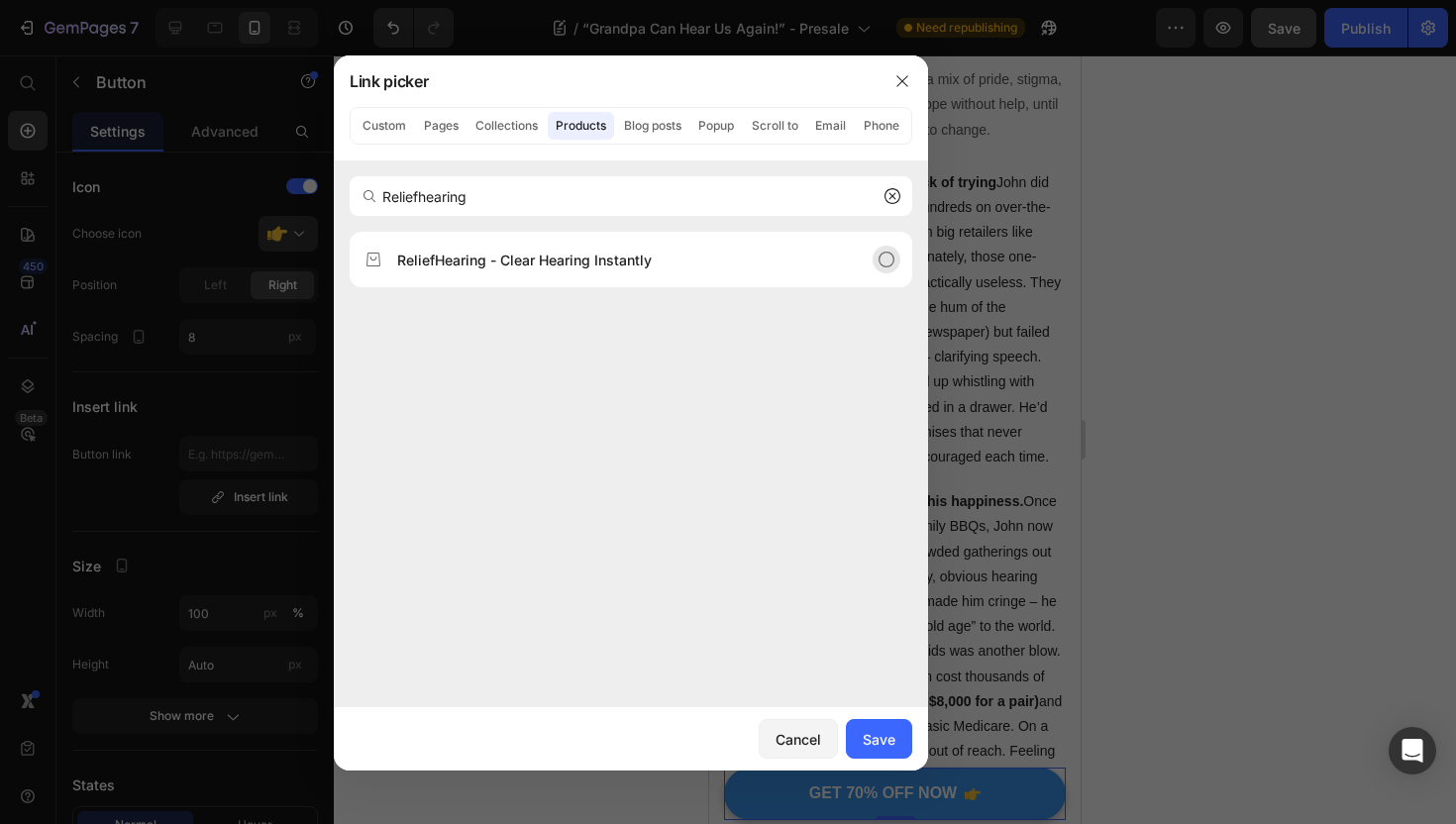 type on "Reliefhearing" 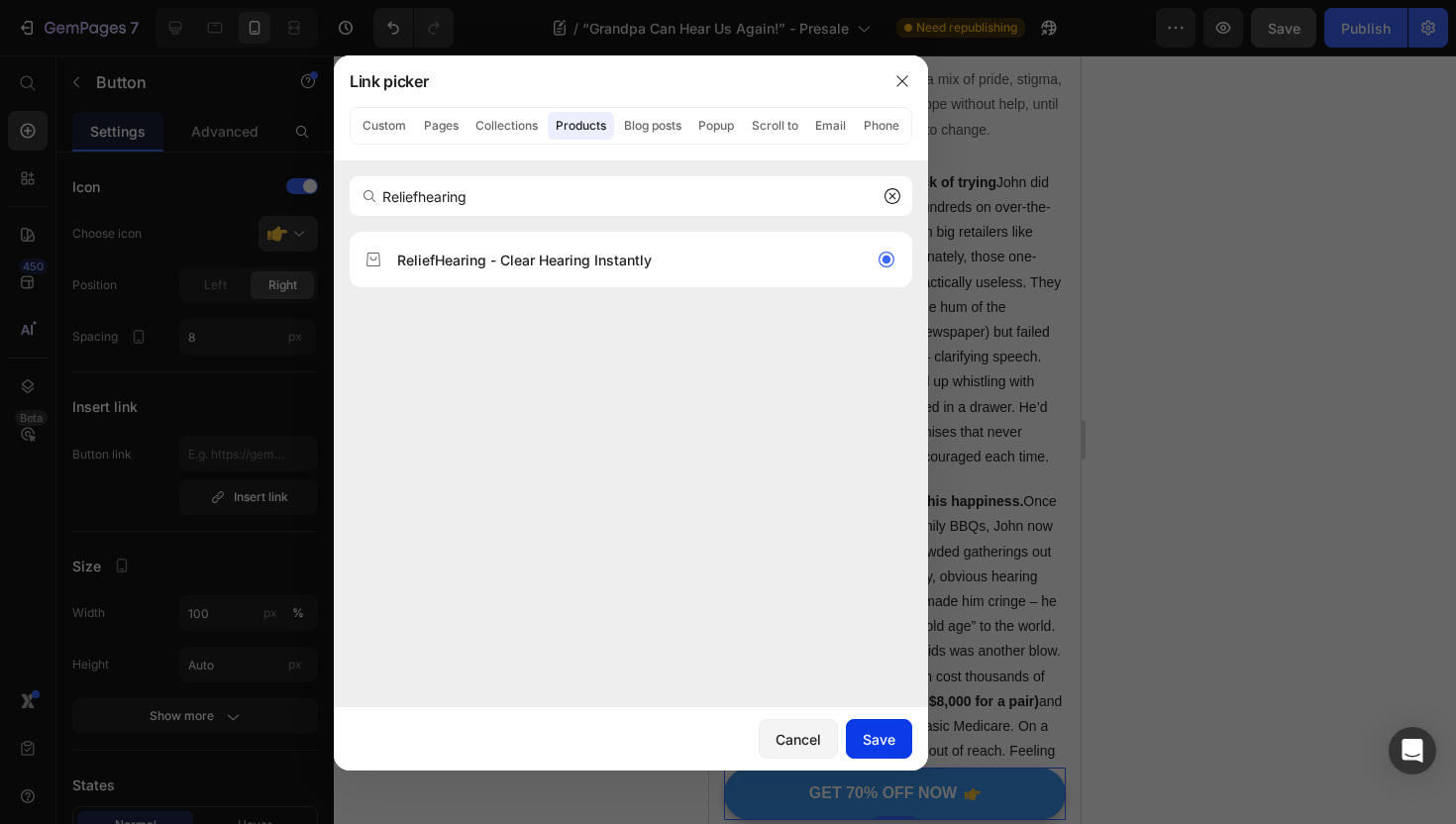 click on "Save" at bounding box center (879, 739) 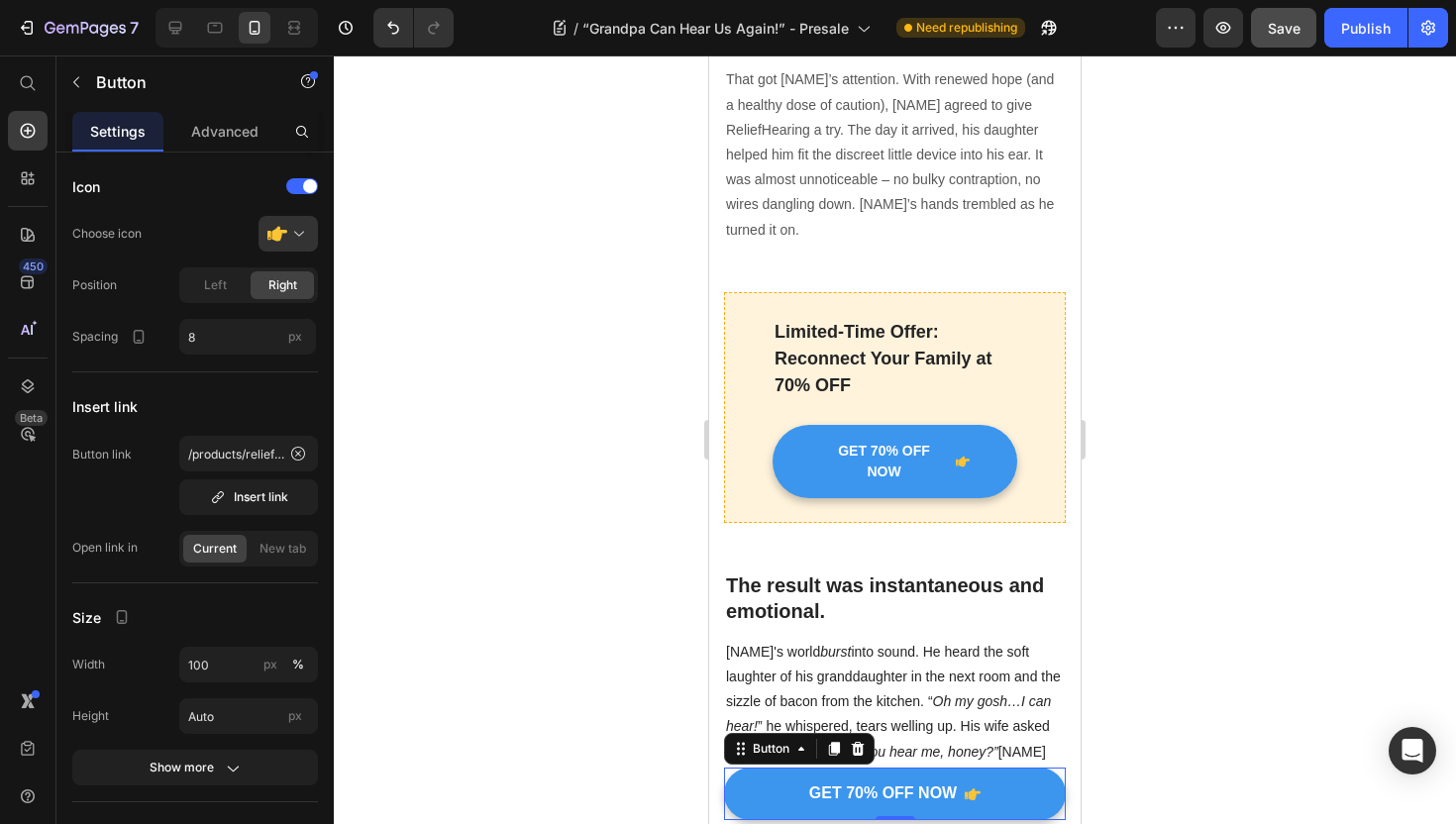 scroll, scrollTop: 2902, scrollLeft: 0, axis: vertical 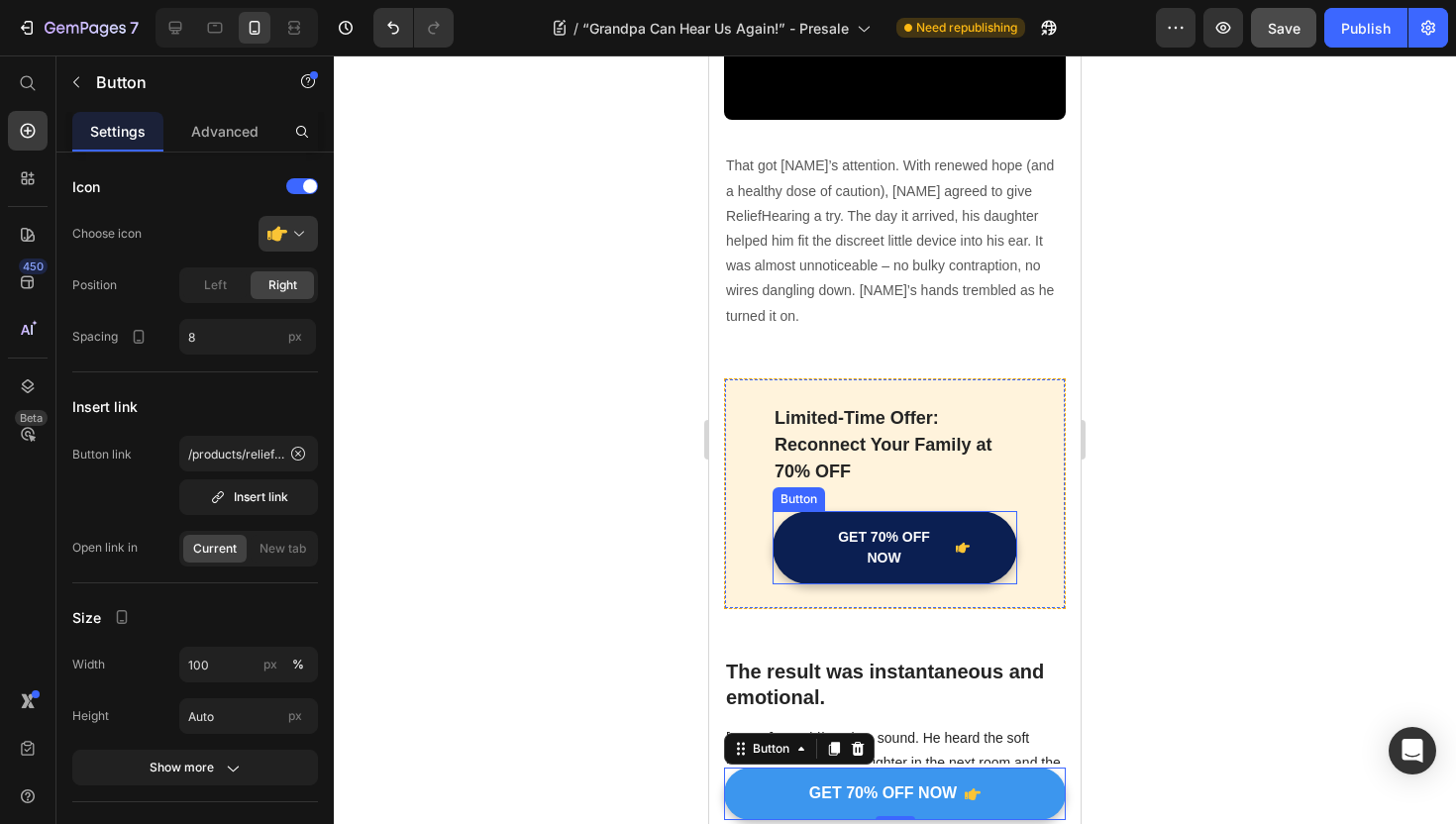 click on "GET 70% OFF NOW" at bounding box center [894, 548] 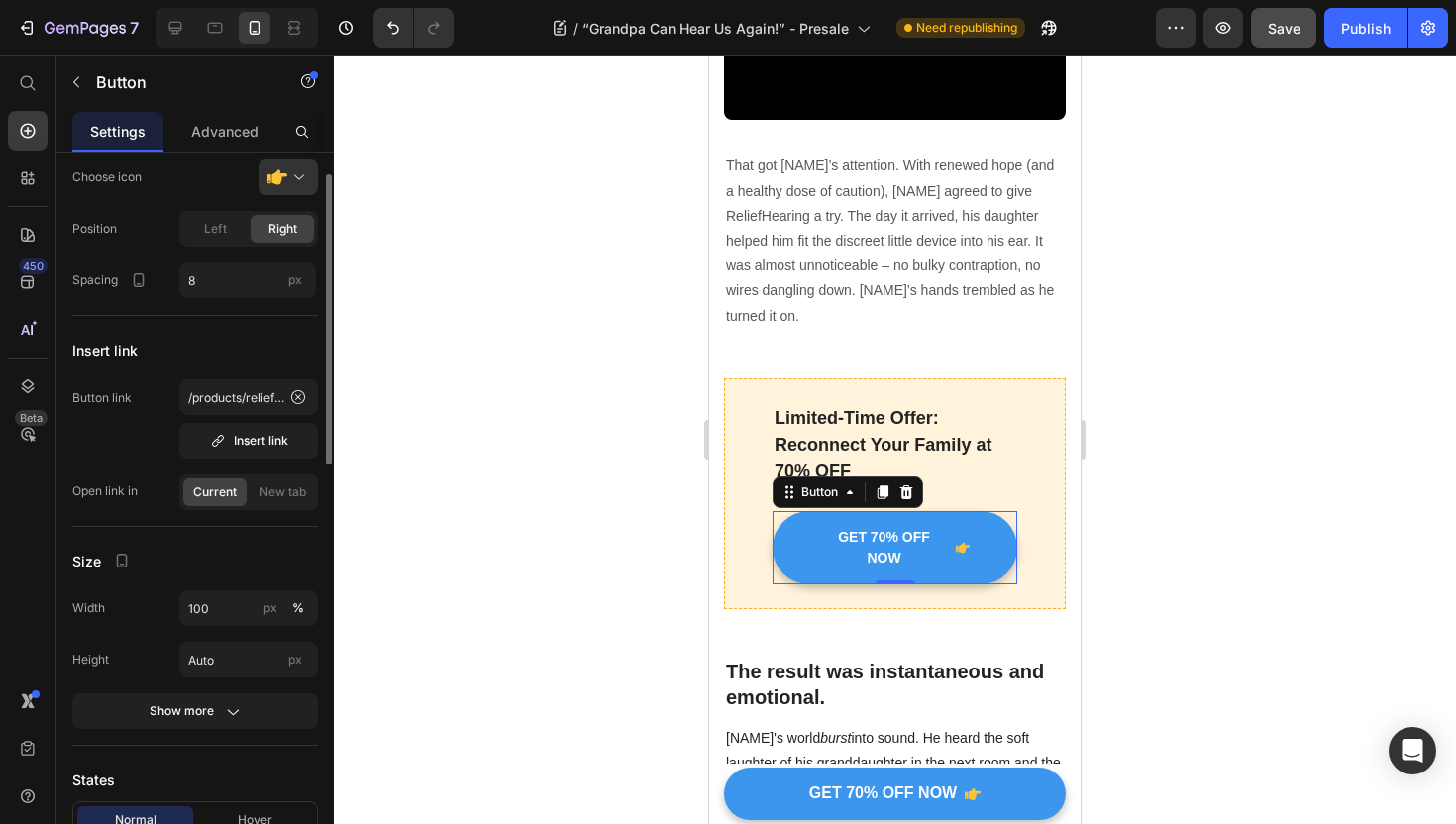 scroll, scrollTop: 1092, scrollLeft: 0, axis: vertical 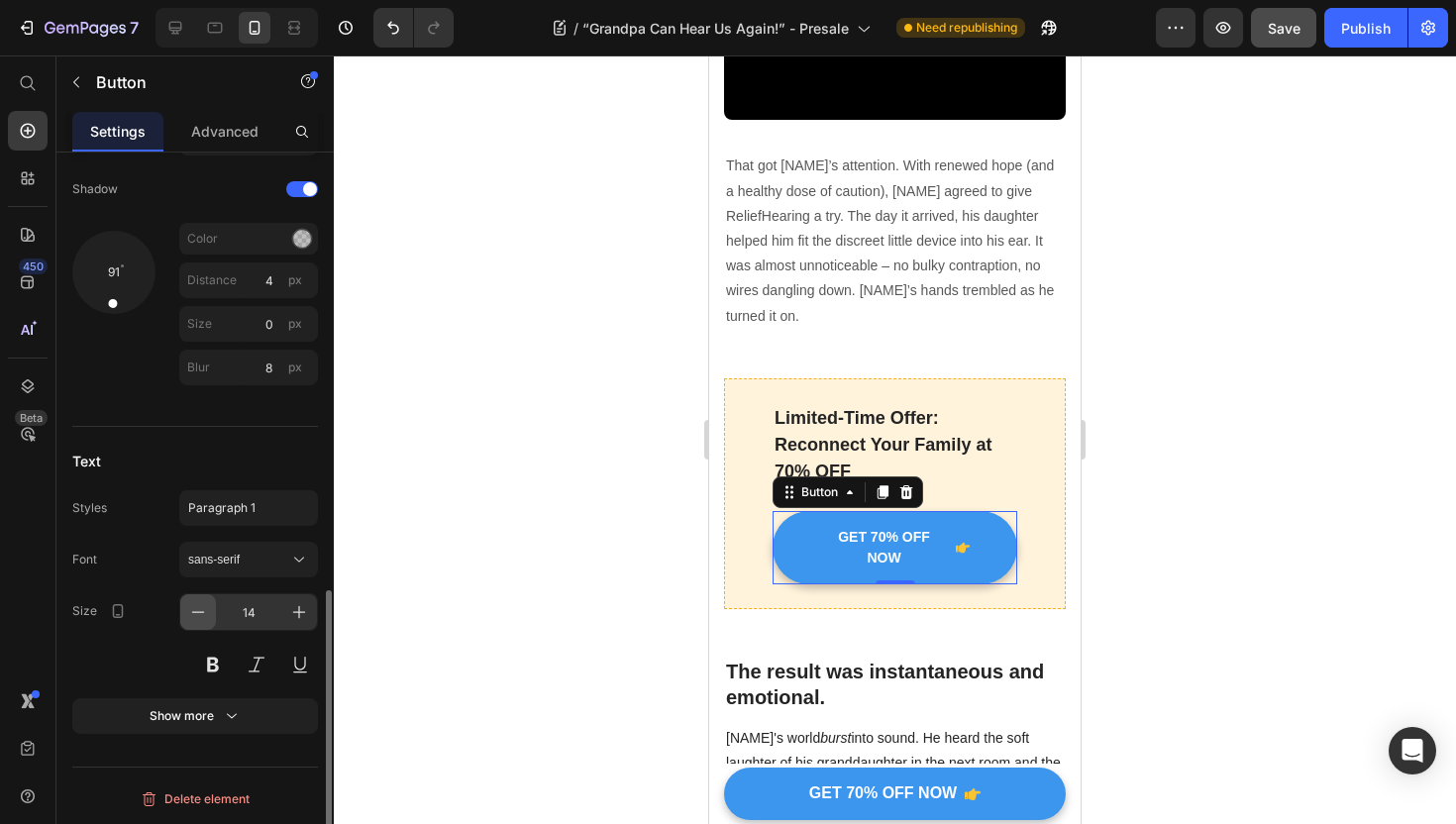 click 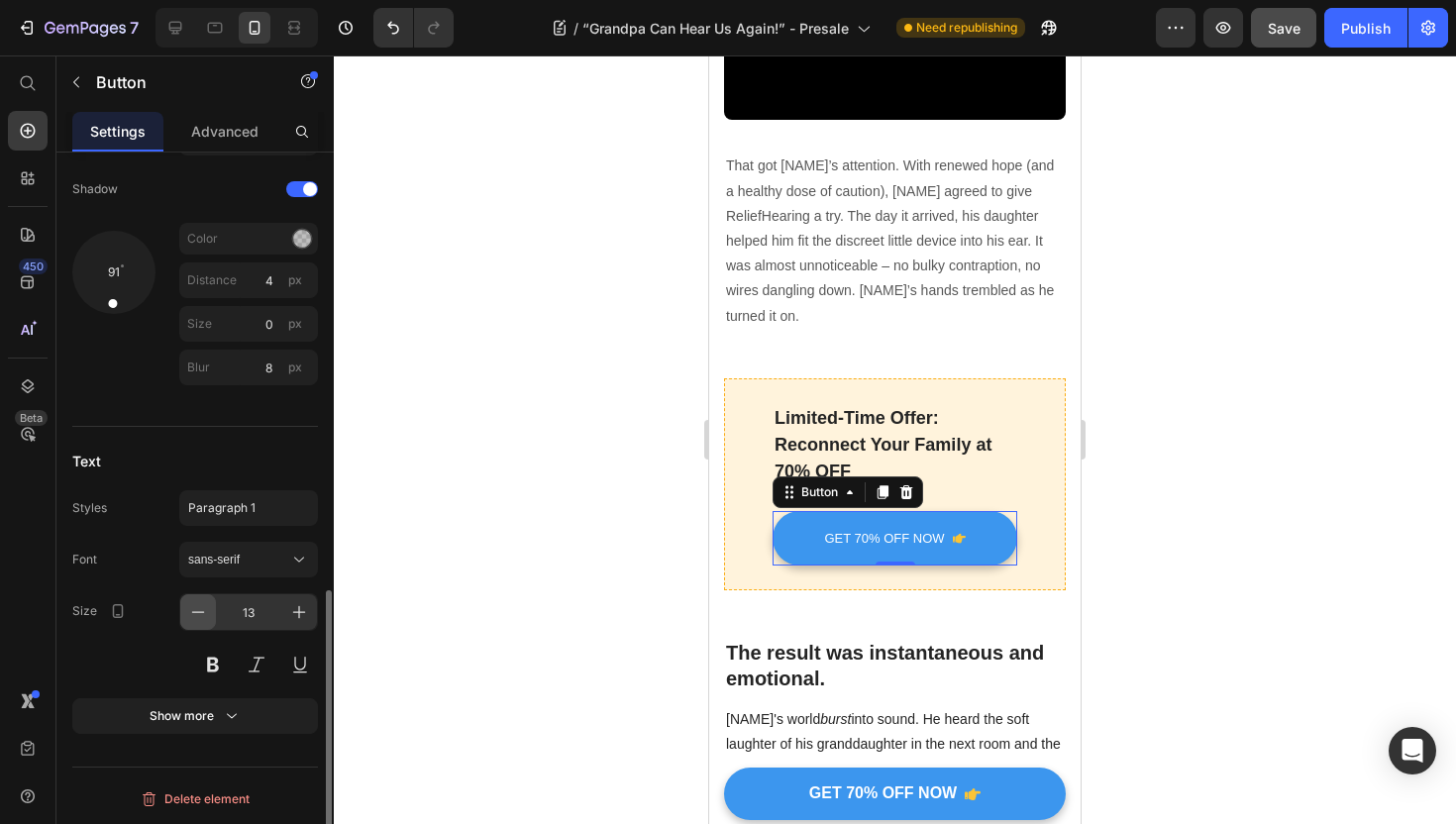 click 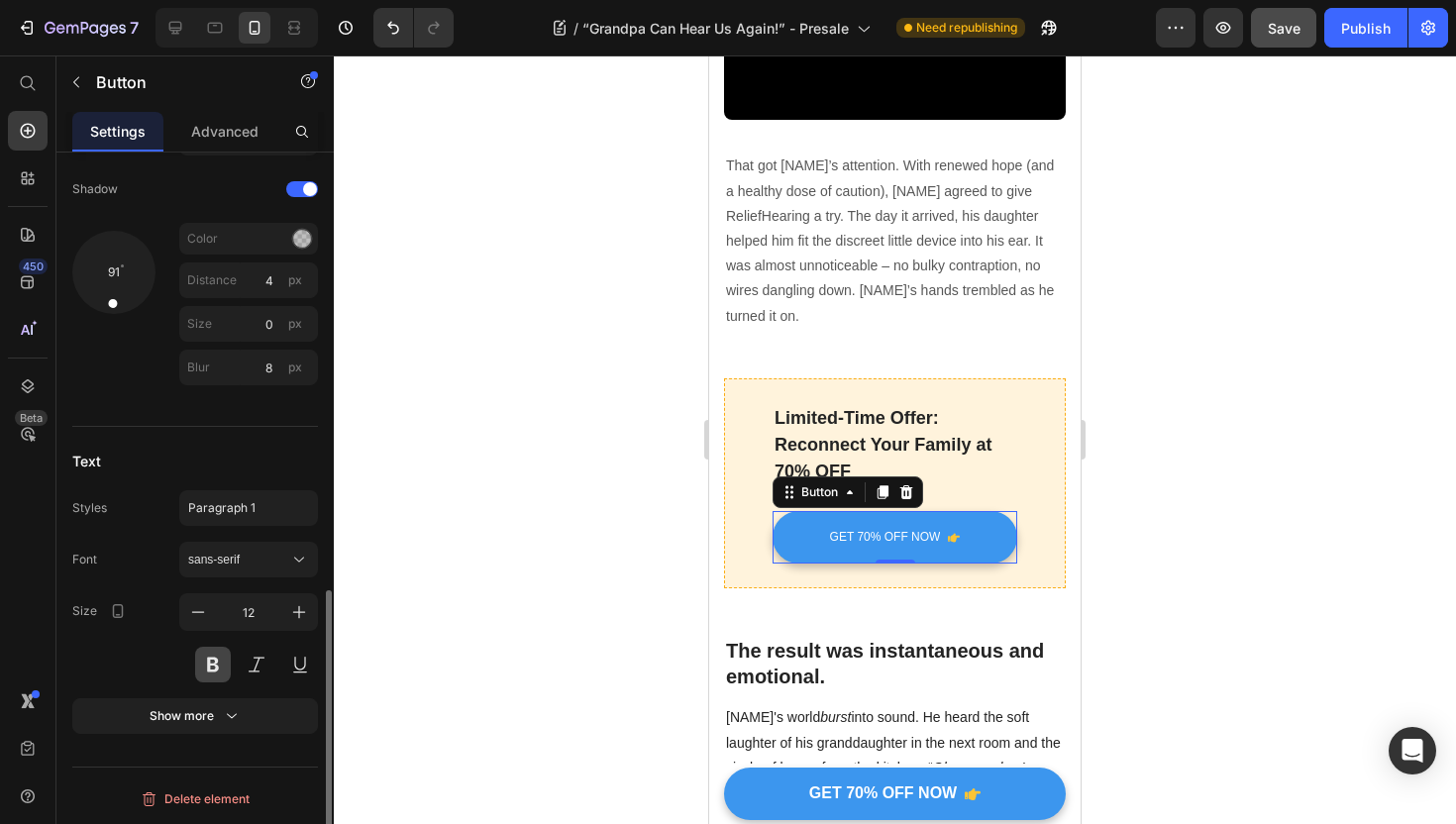 click at bounding box center (213, 665) 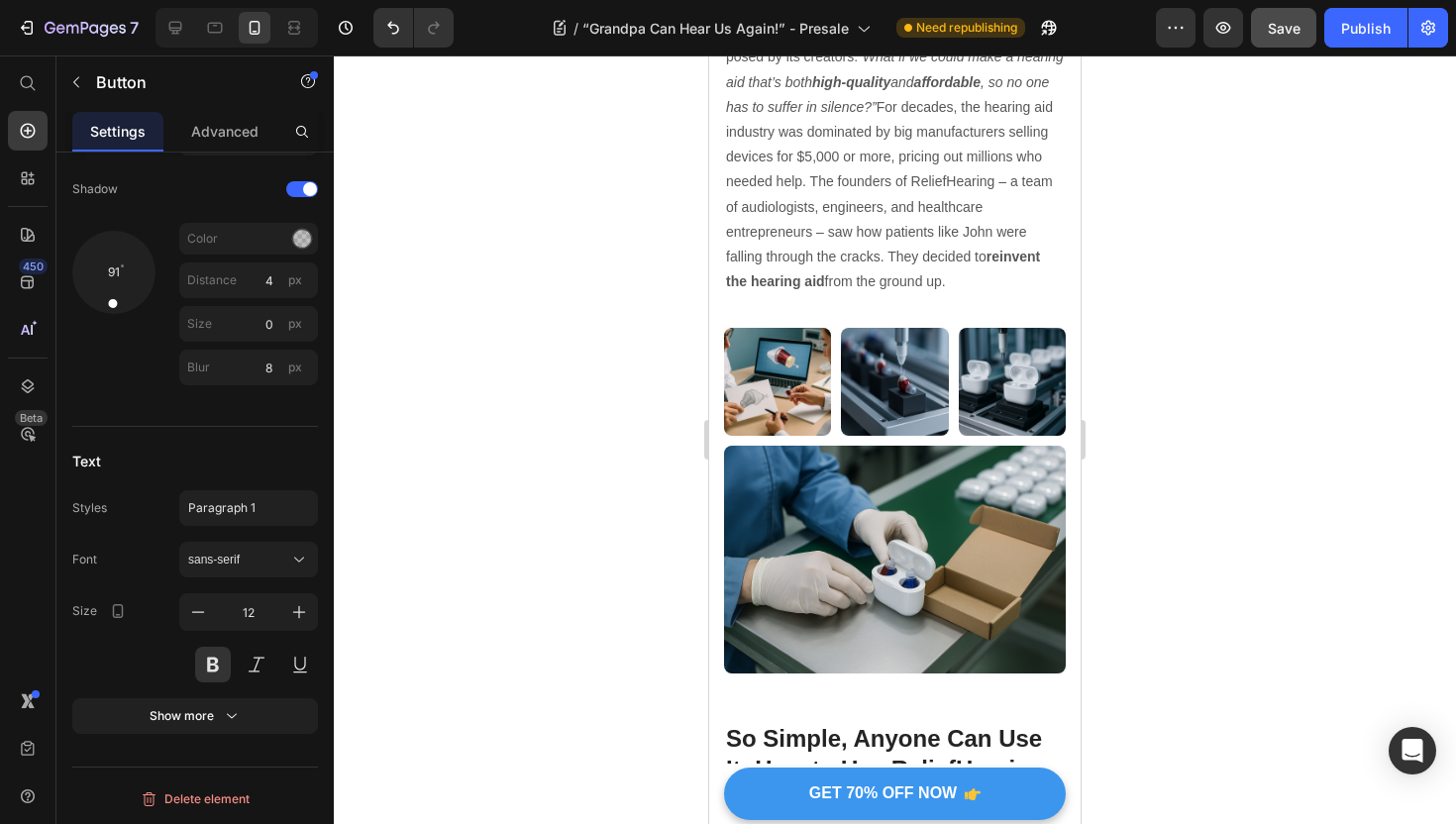 scroll, scrollTop: 8799, scrollLeft: 0, axis: vertical 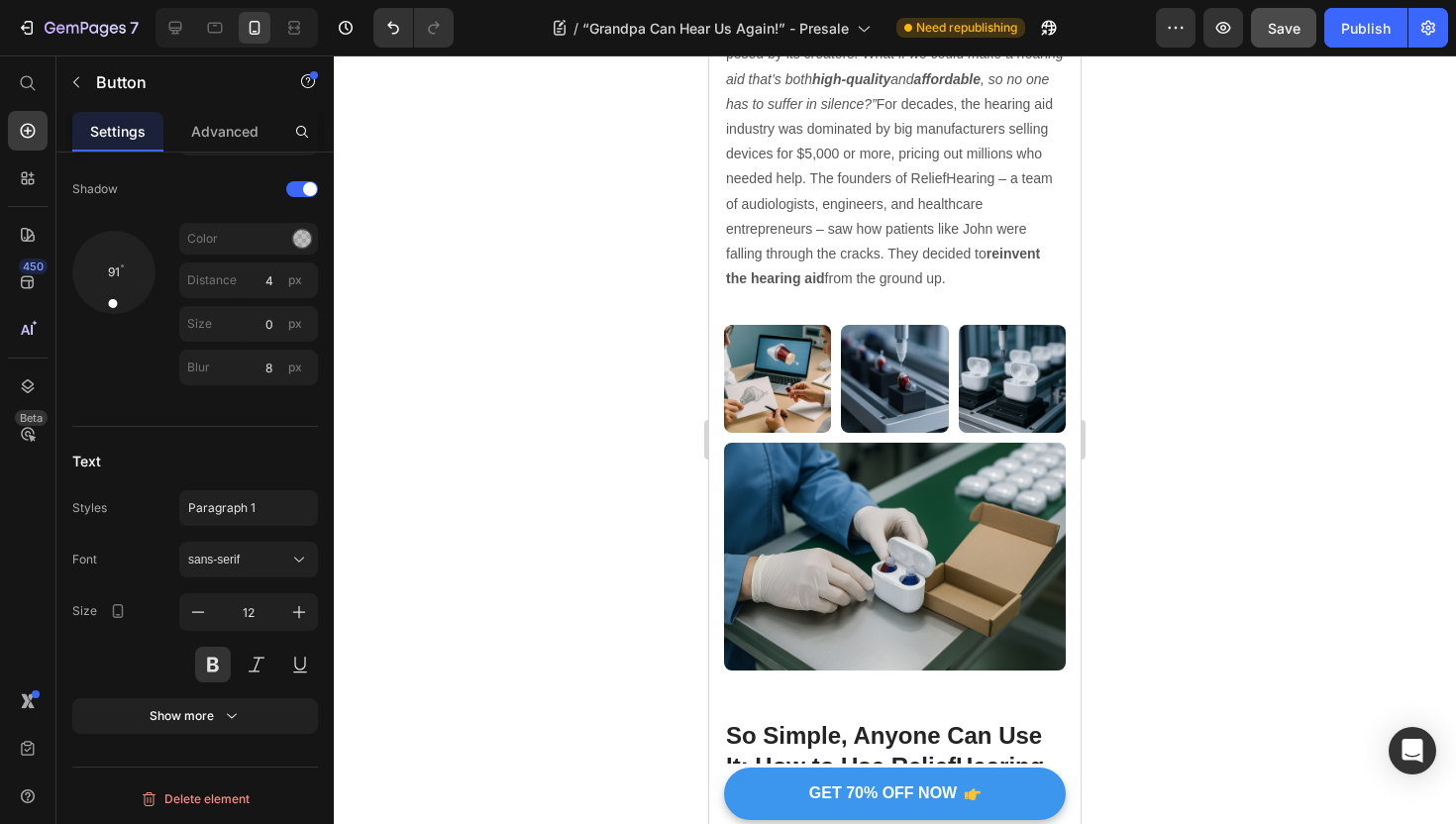 click on "GET 70% OFF NOW" at bounding box center (894, -171) 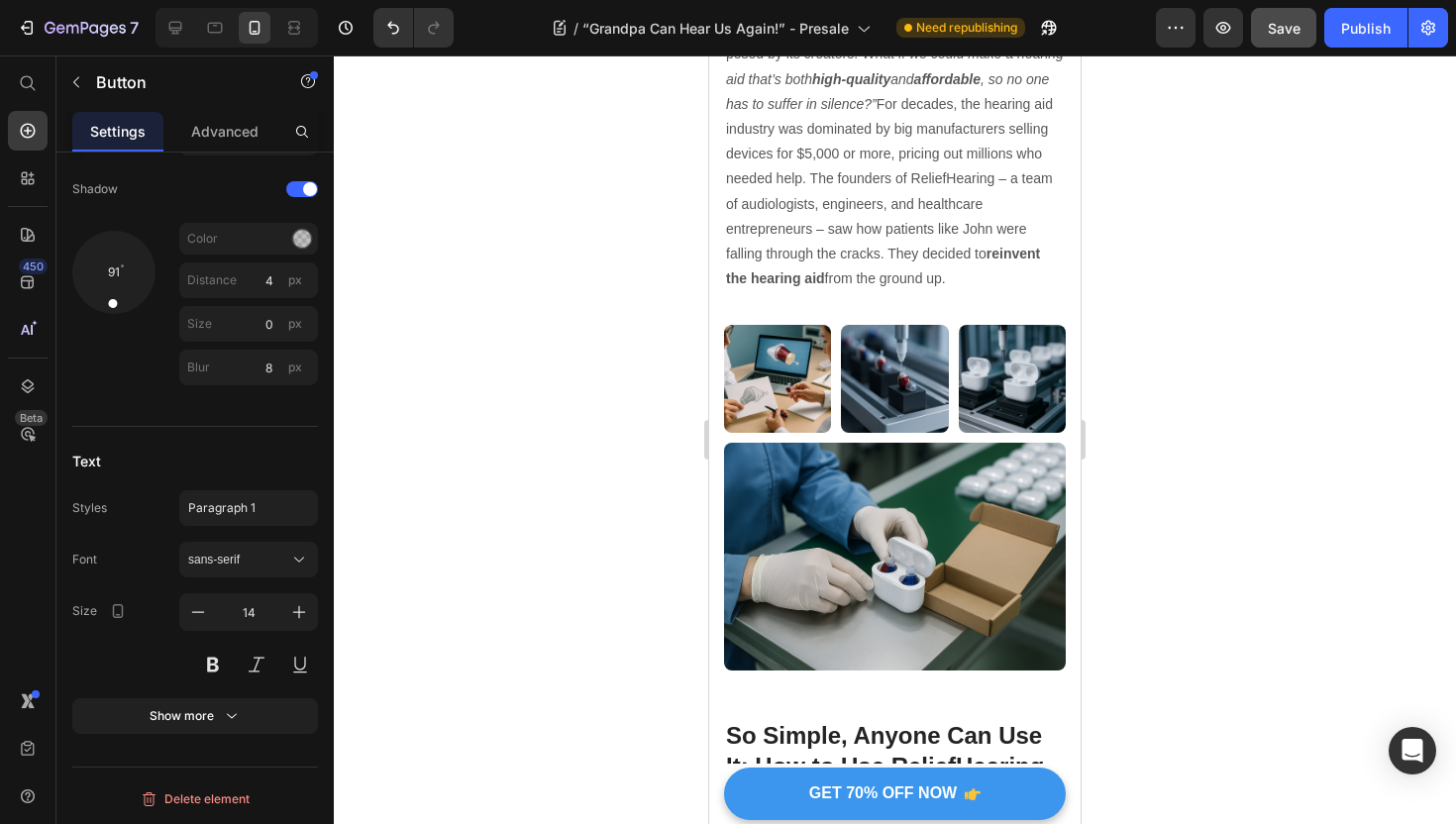 click on "GET 70% OFF NOW" at bounding box center (884, -171) 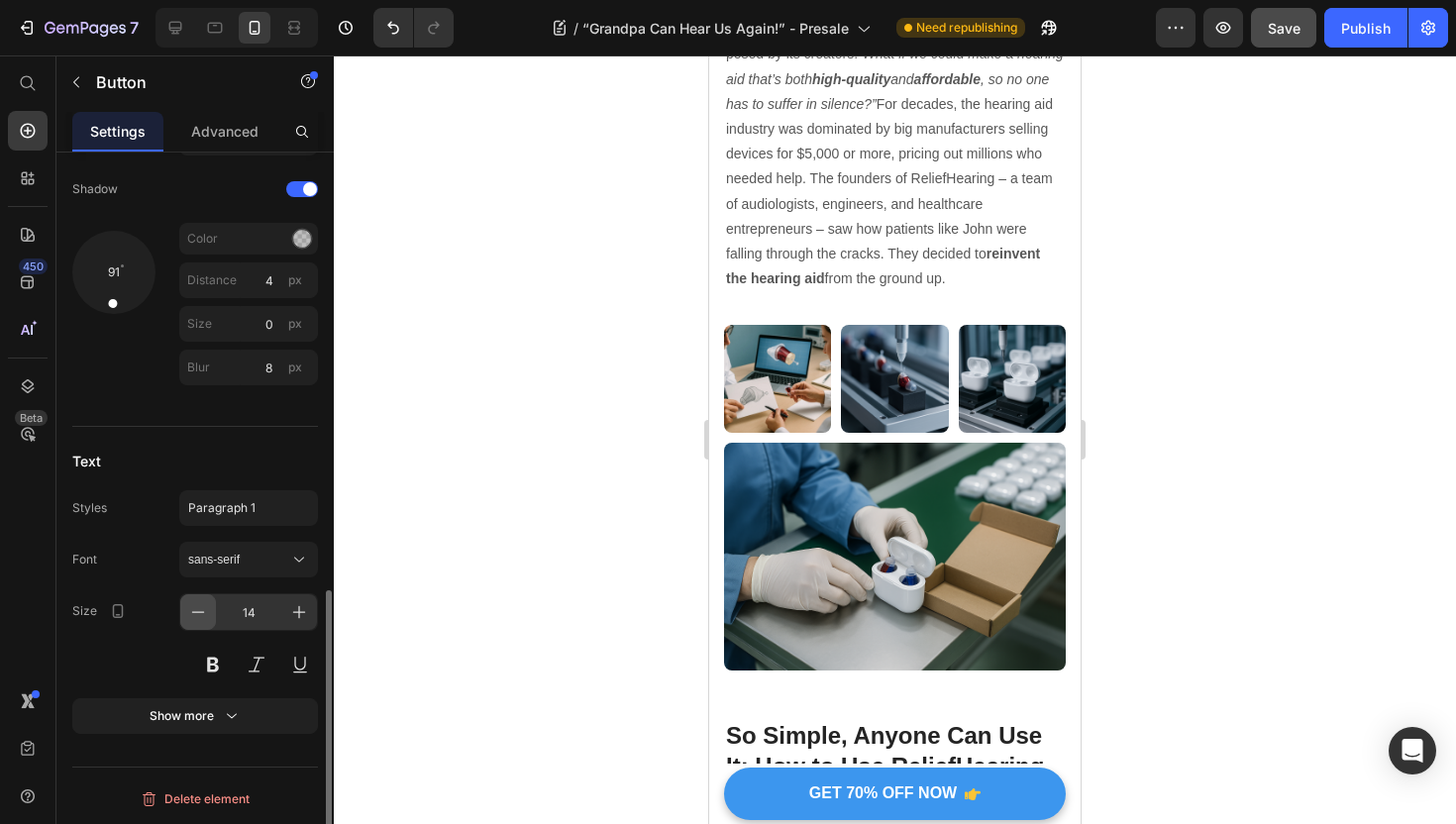 click 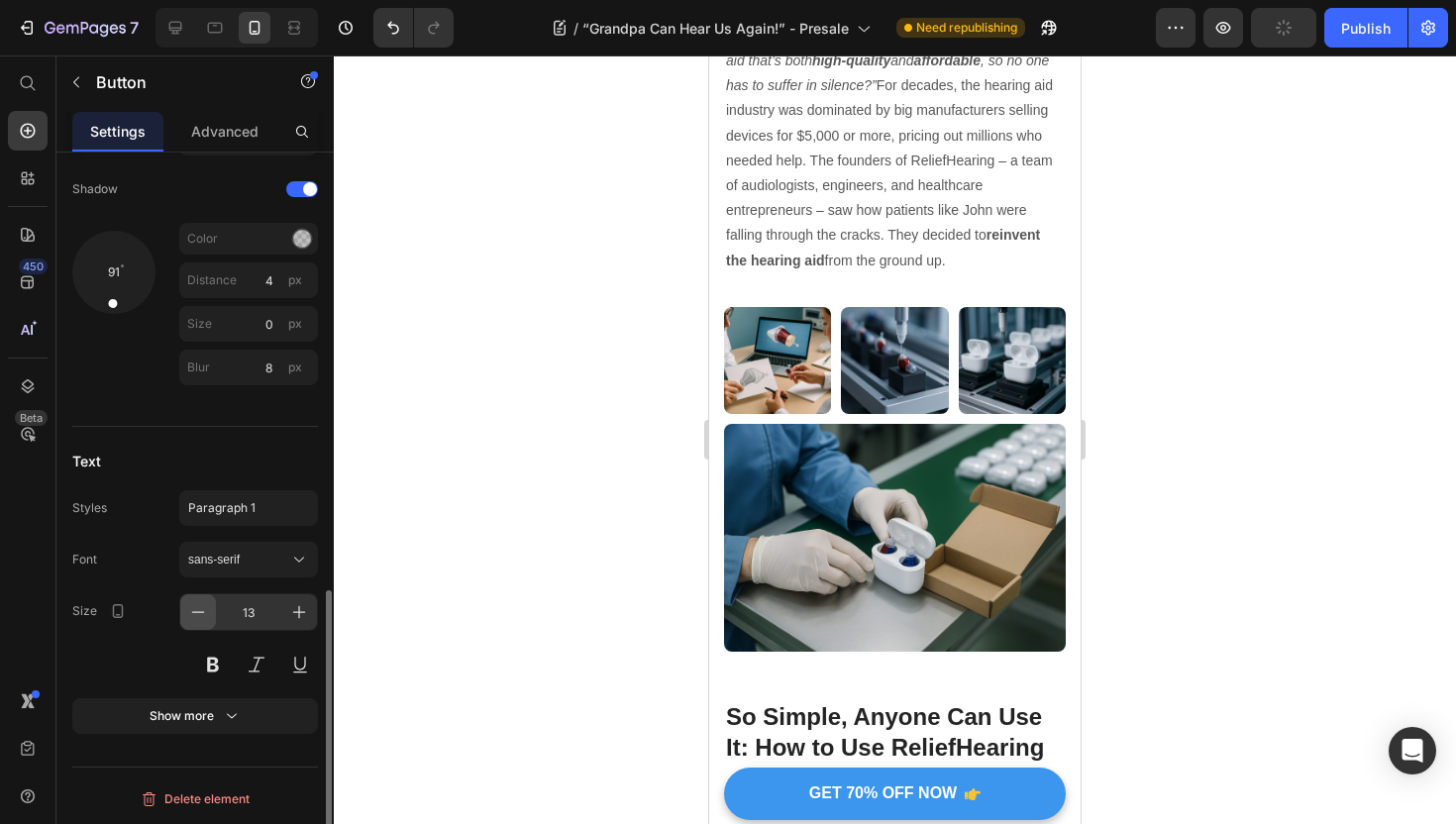 click 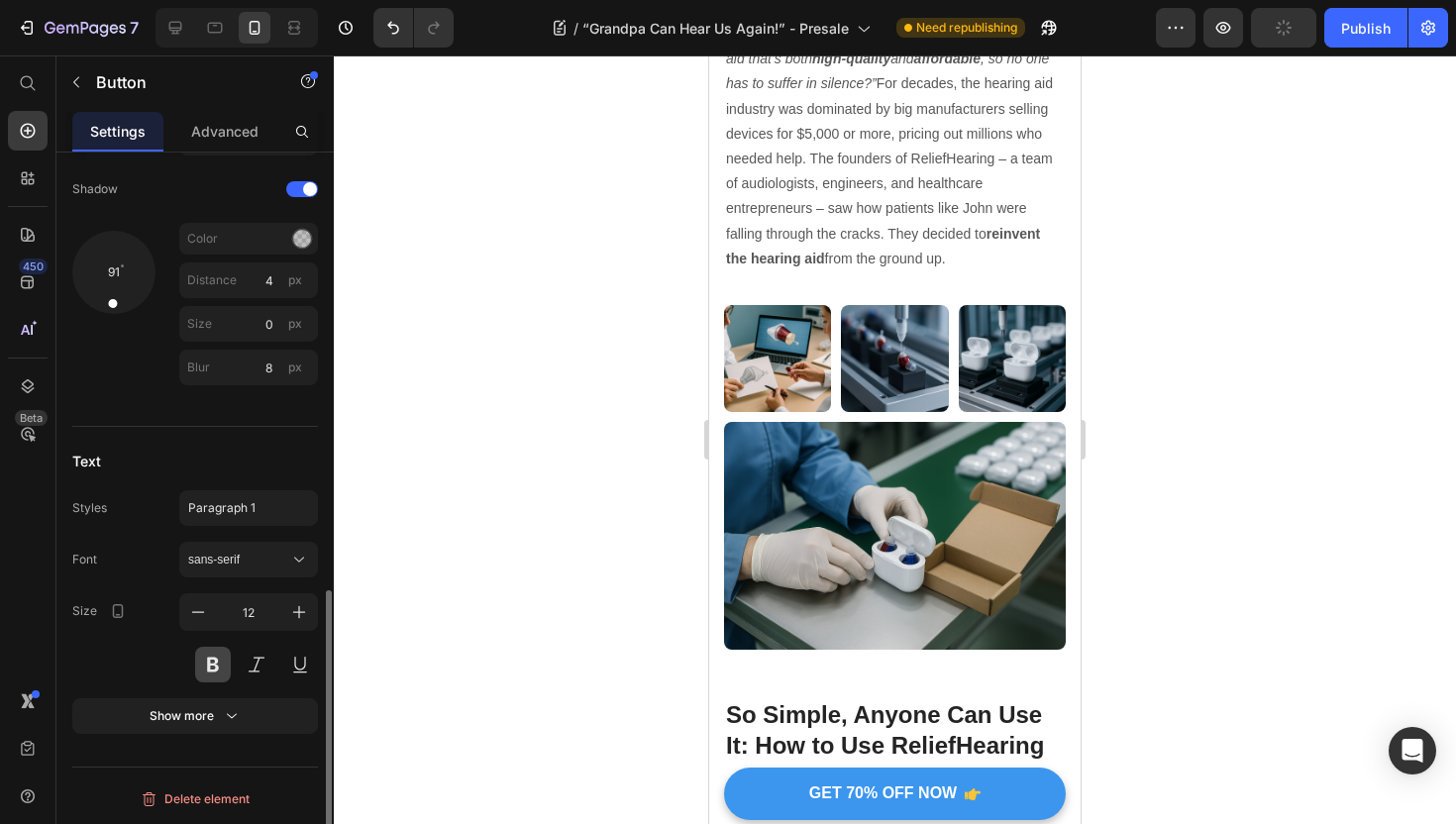 click at bounding box center [213, 665] 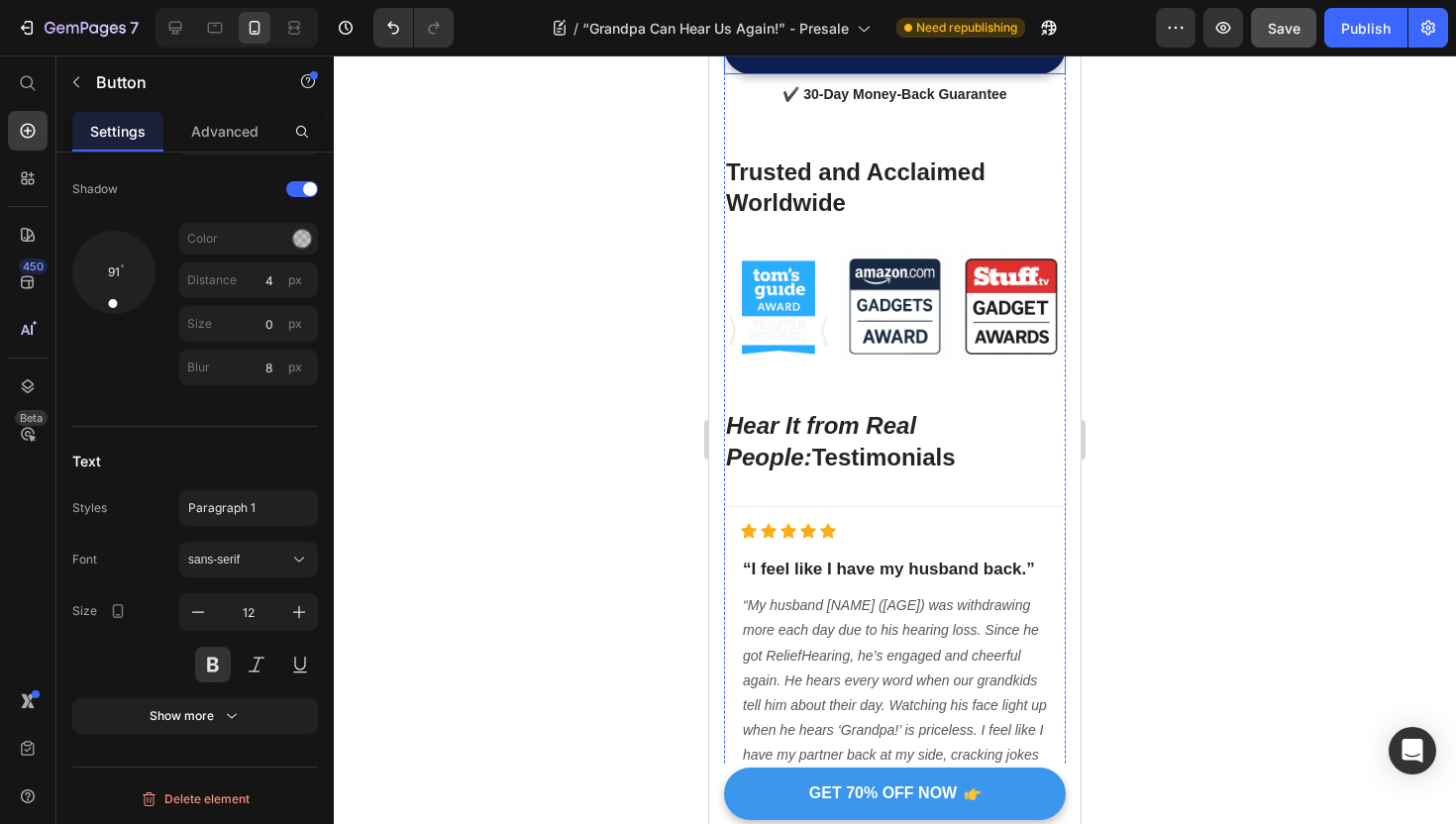 scroll, scrollTop: 11377, scrollLeft: 0, axis: vertical 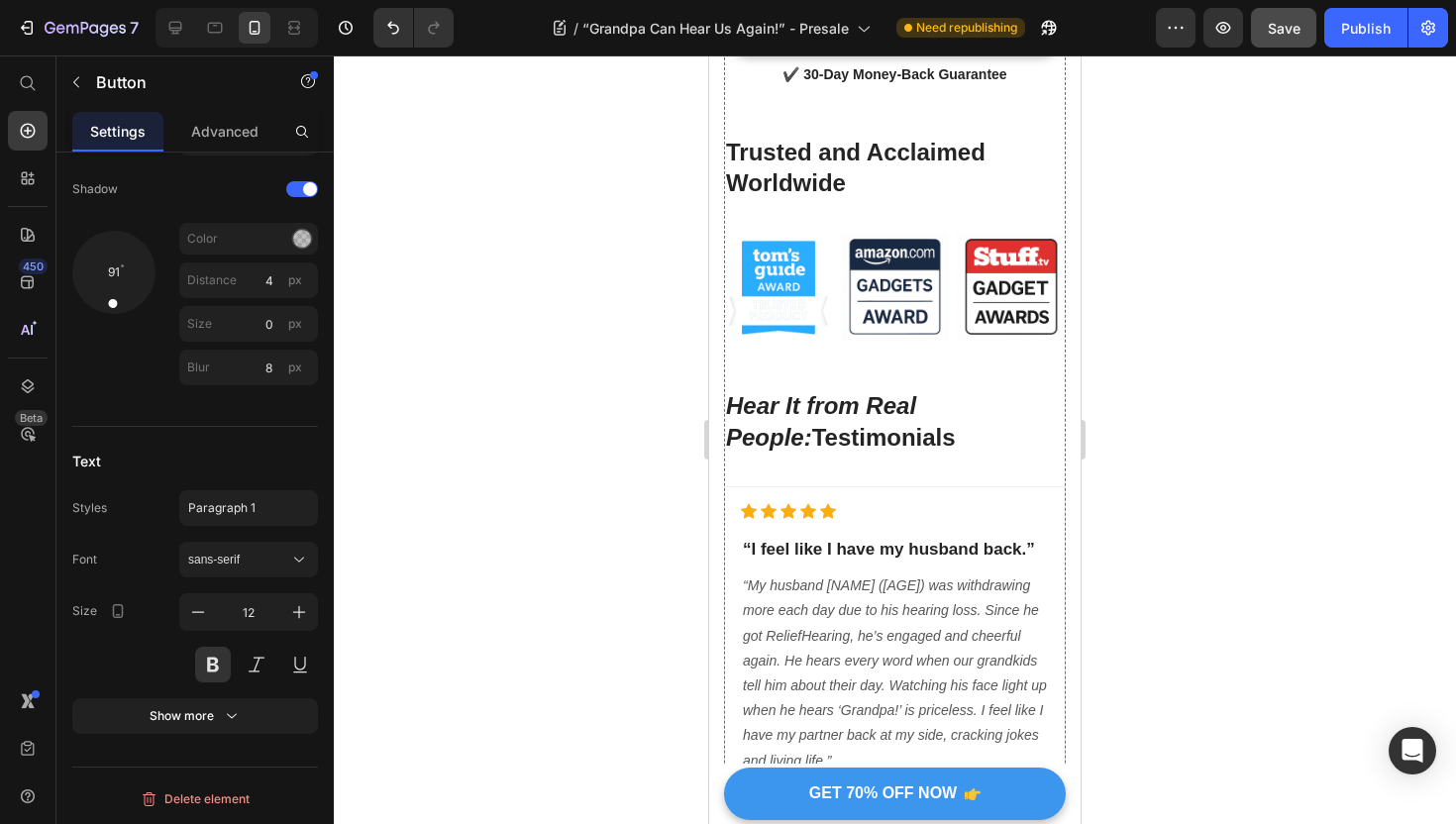 click on "AVAIL 70% OFF OFFER NOW" at bounding box center [883, 28] 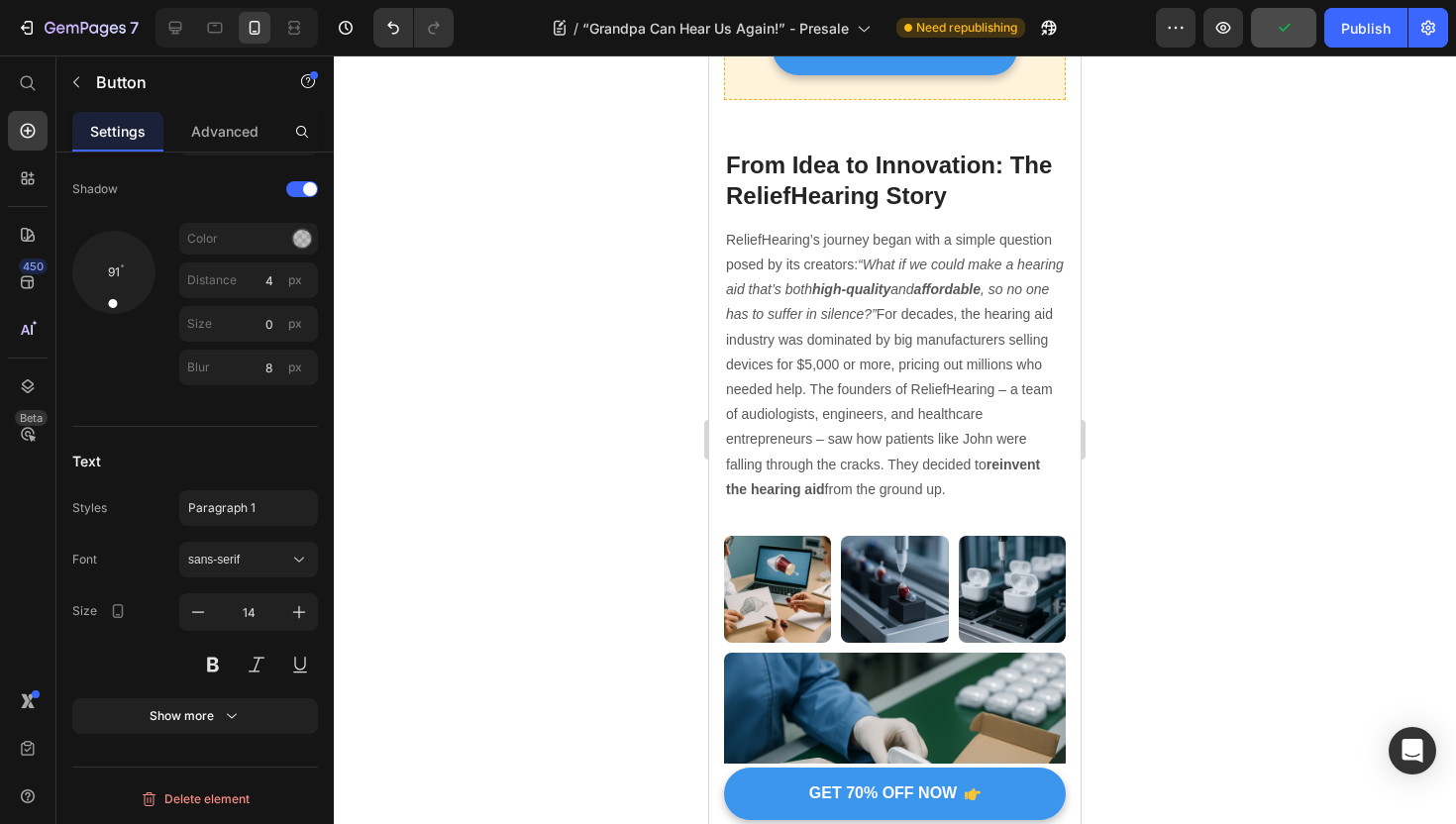 scroll, scrollTop: 8576, scrollLeft: 0, axis: vertical 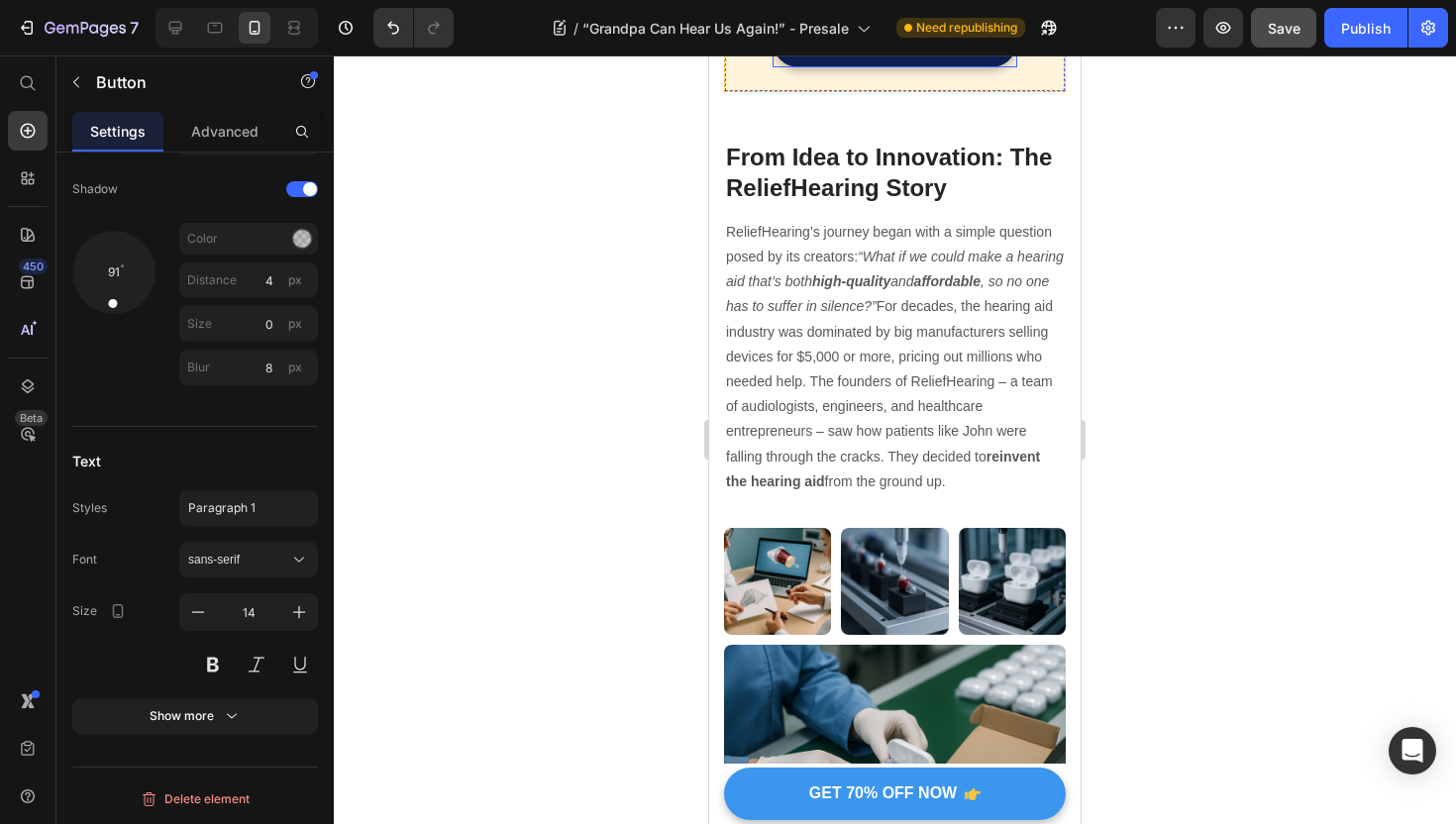 click on "GET 70% OFF NOW" at bounding box center [884, 42] 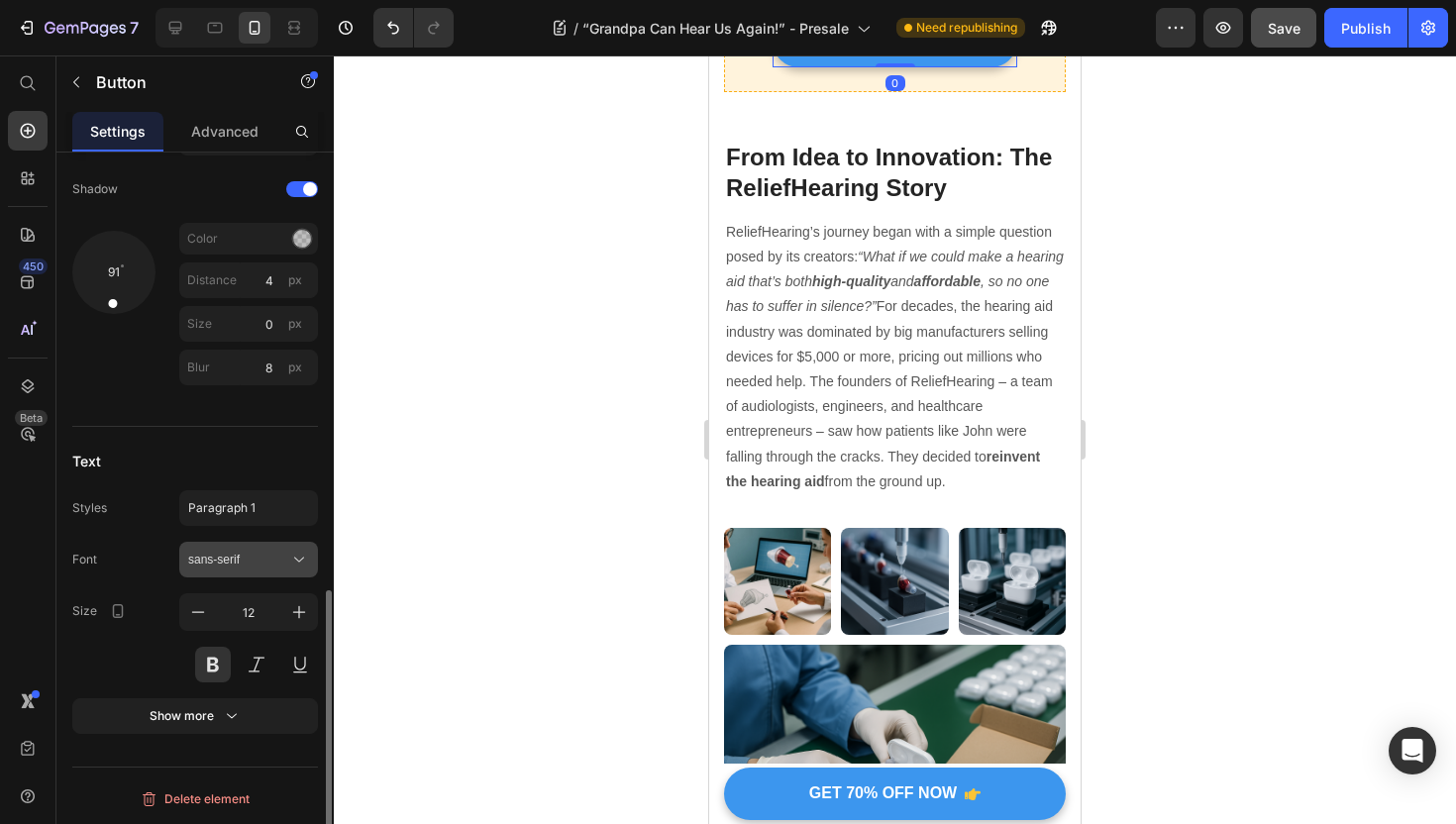 click 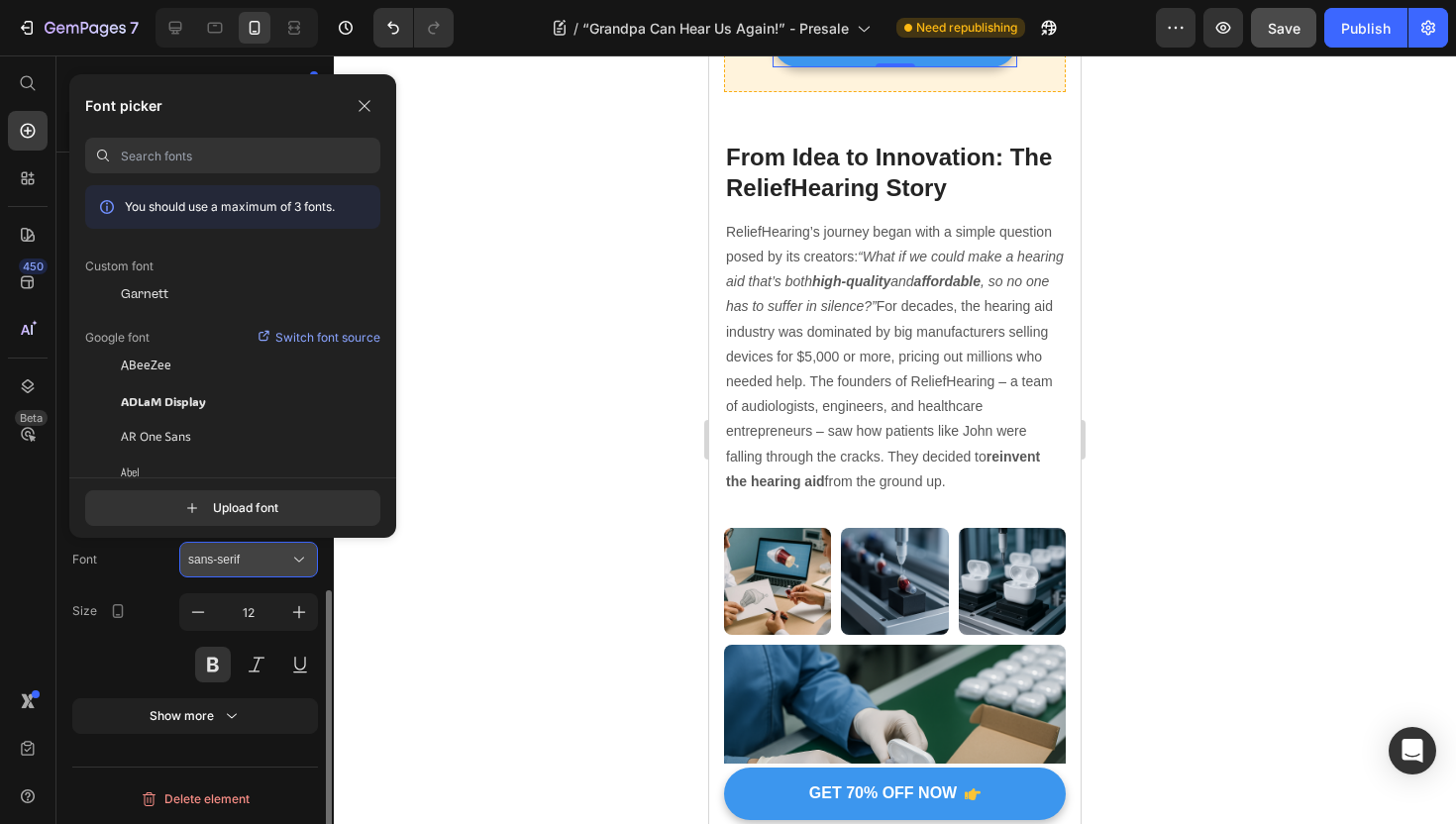 click 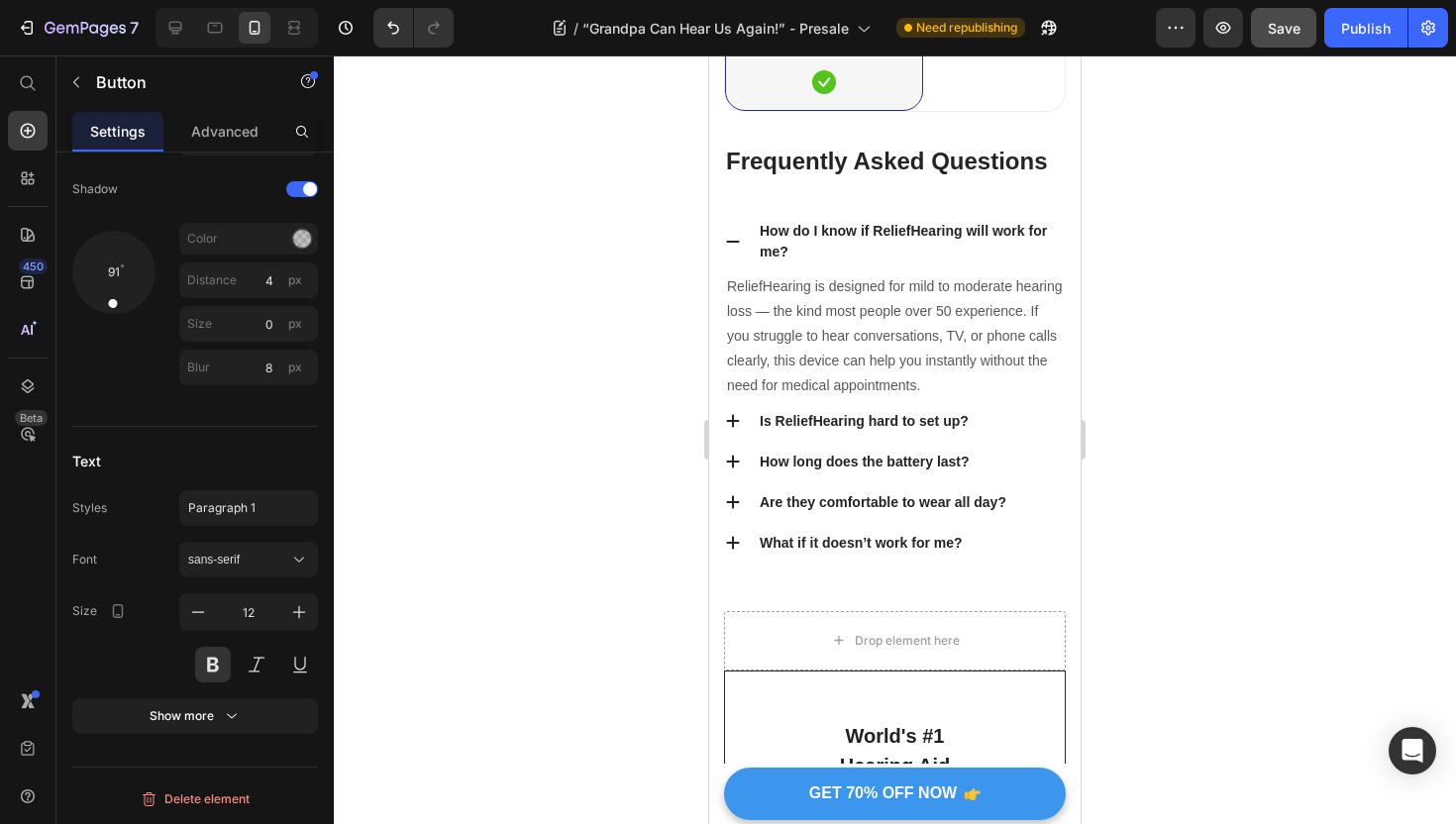 scroll, scrollTop: 15189, scrollLeft: 0, axis: vertical 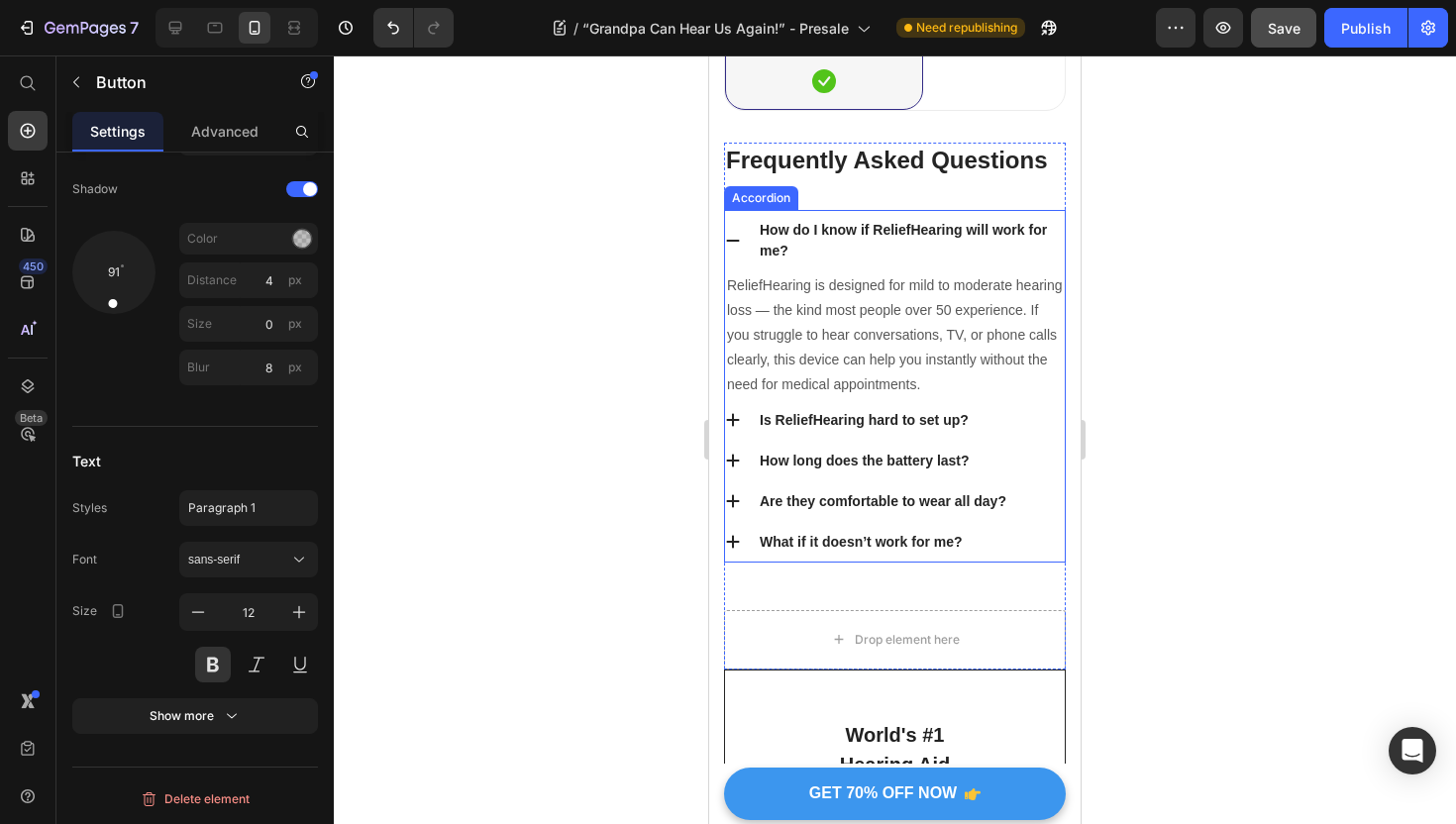 click 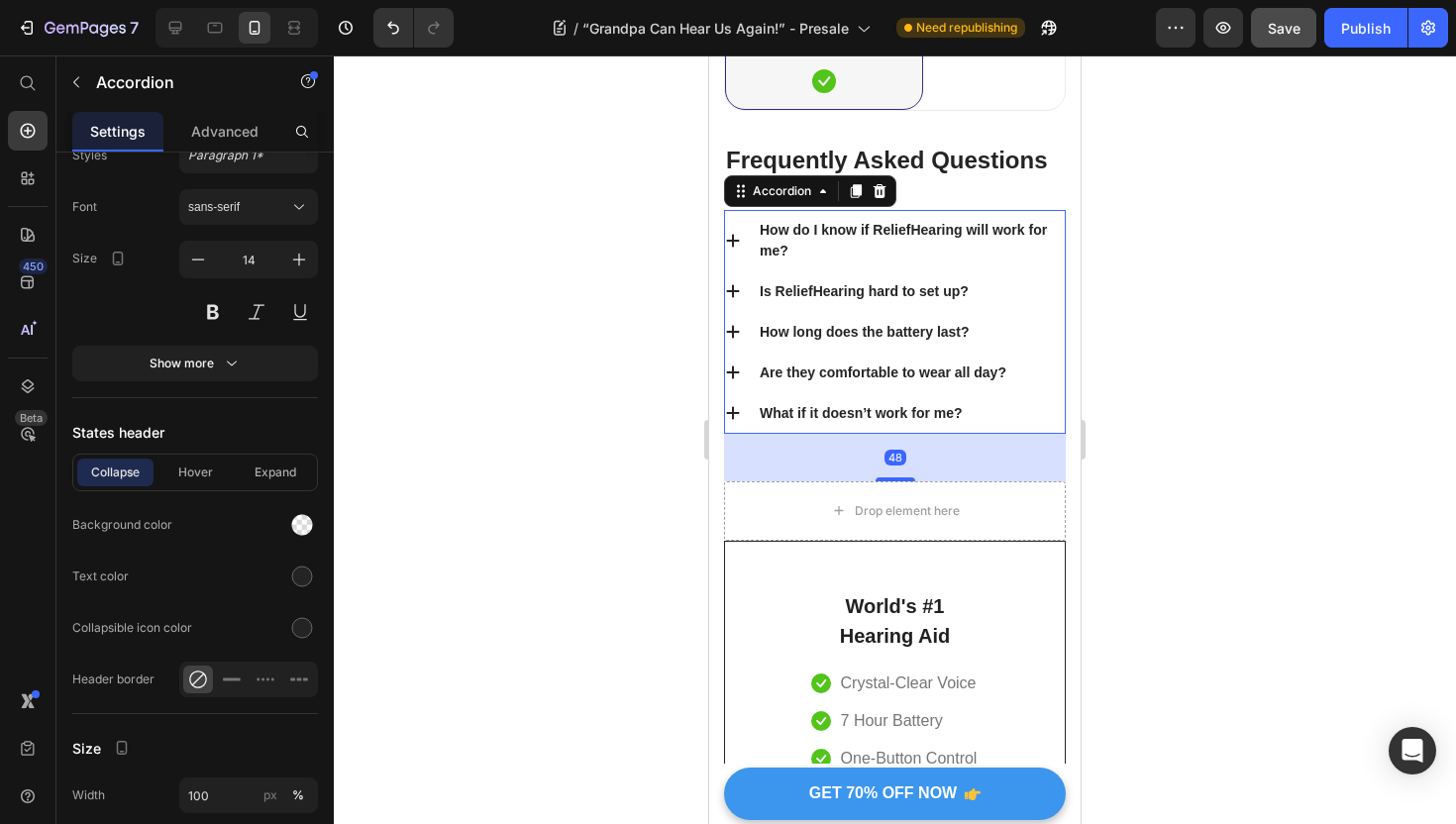 scroll, scrollTop: 0, scrollLeft: 0, axis: both 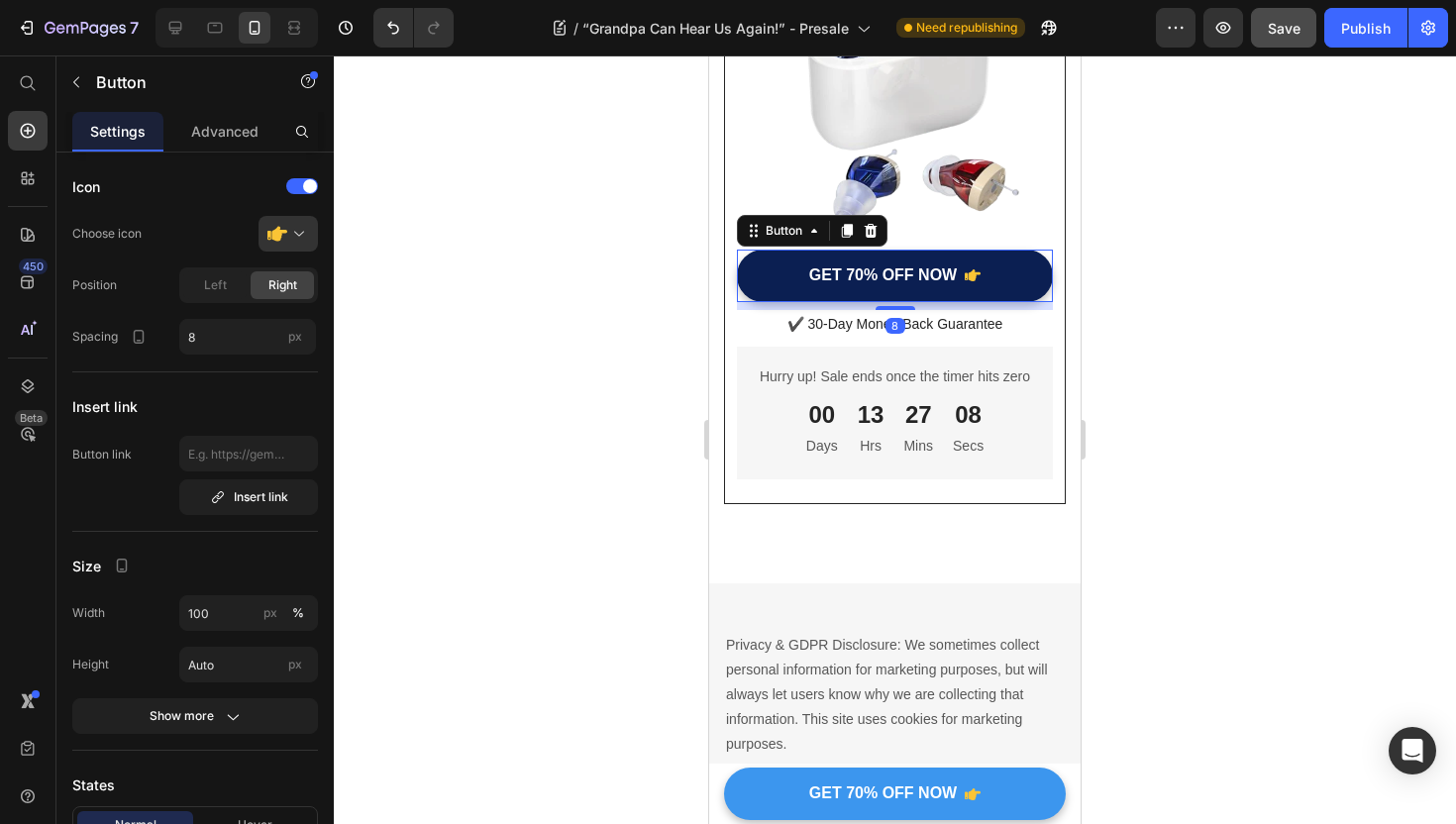 click on "GET 70% OFF NOW" at bounding box center (894, 275) 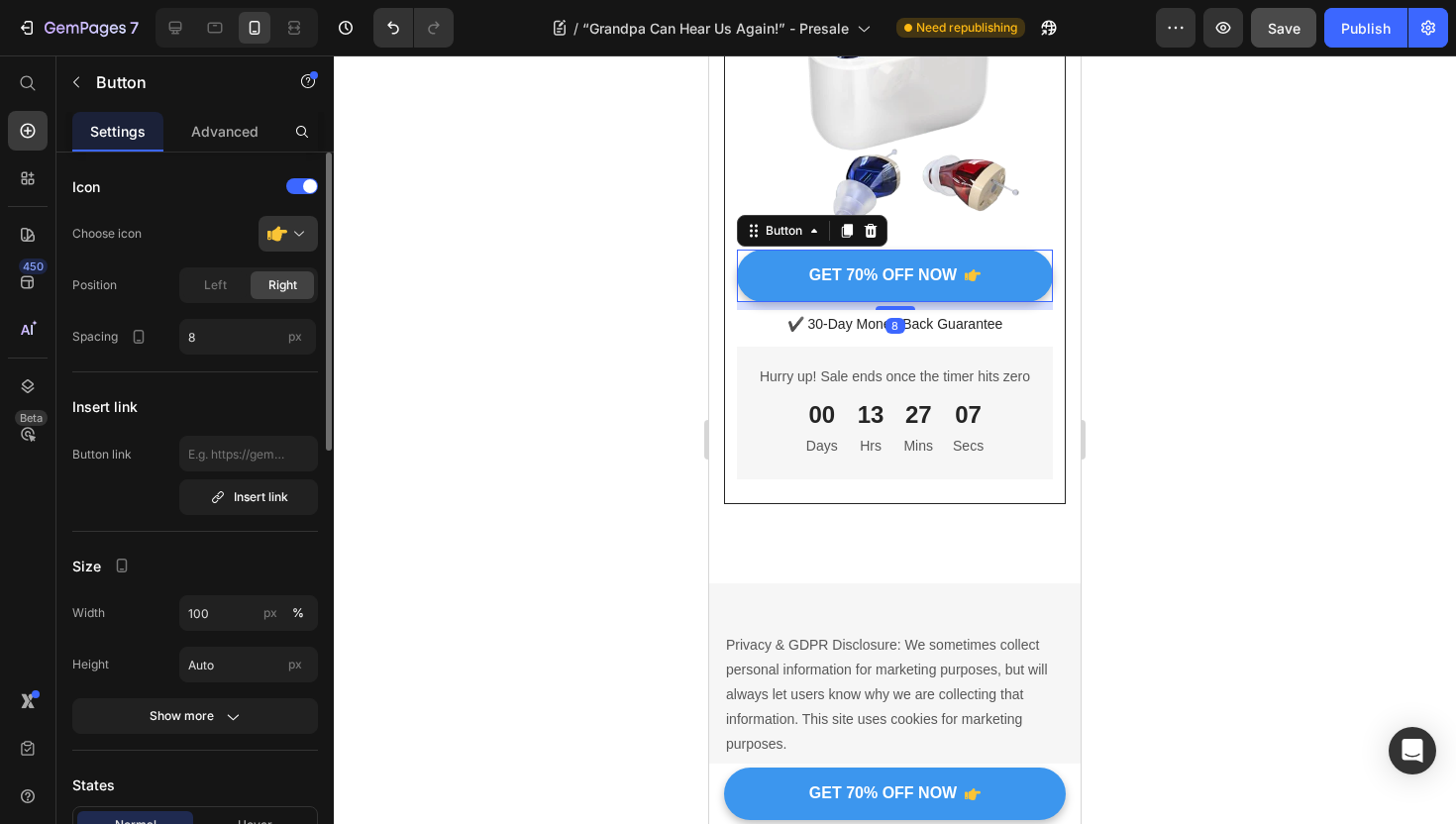 click on "Insert link Button link  Insert link" 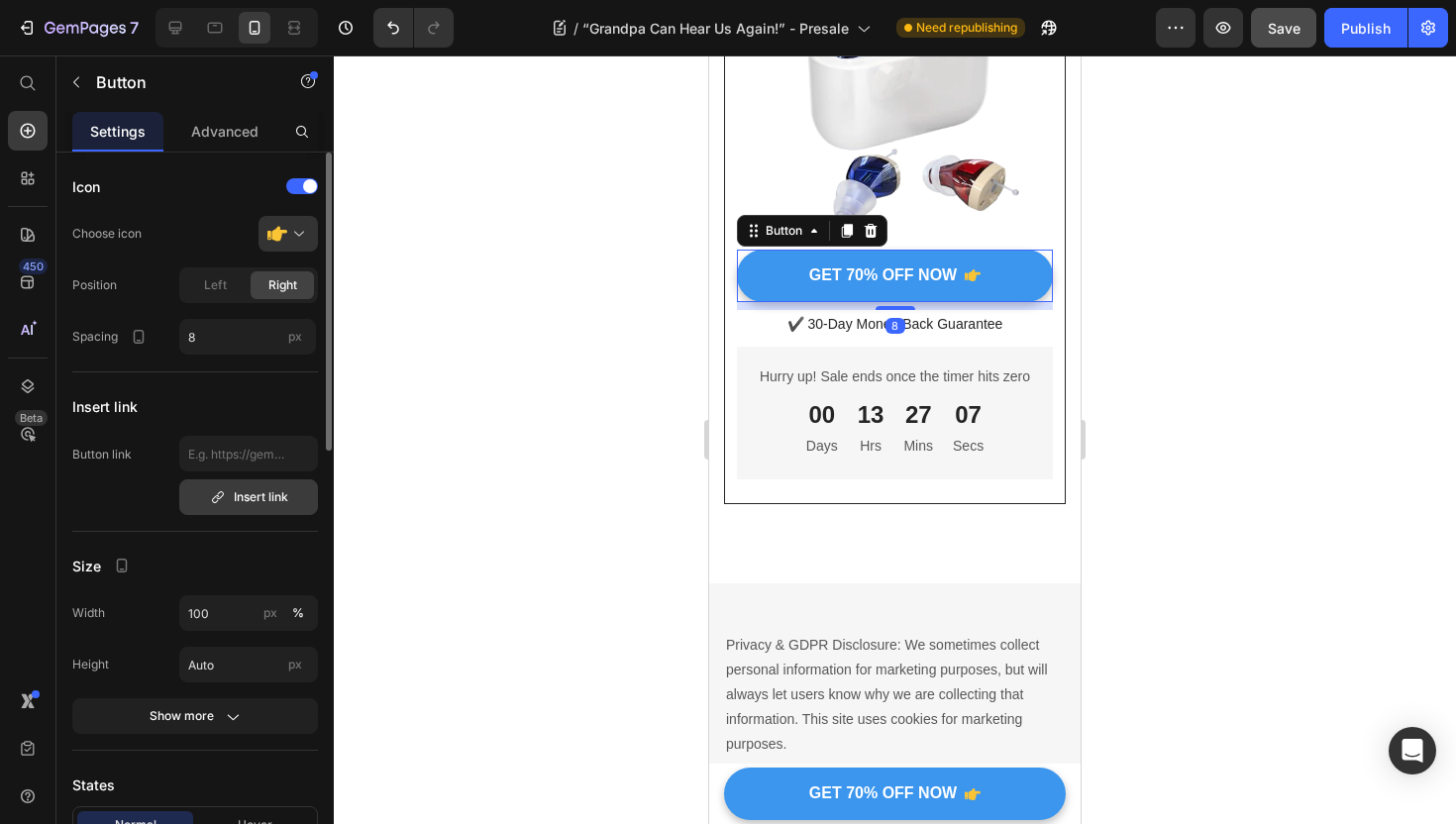 click on "Insert link" at bounding box center (249, 497) 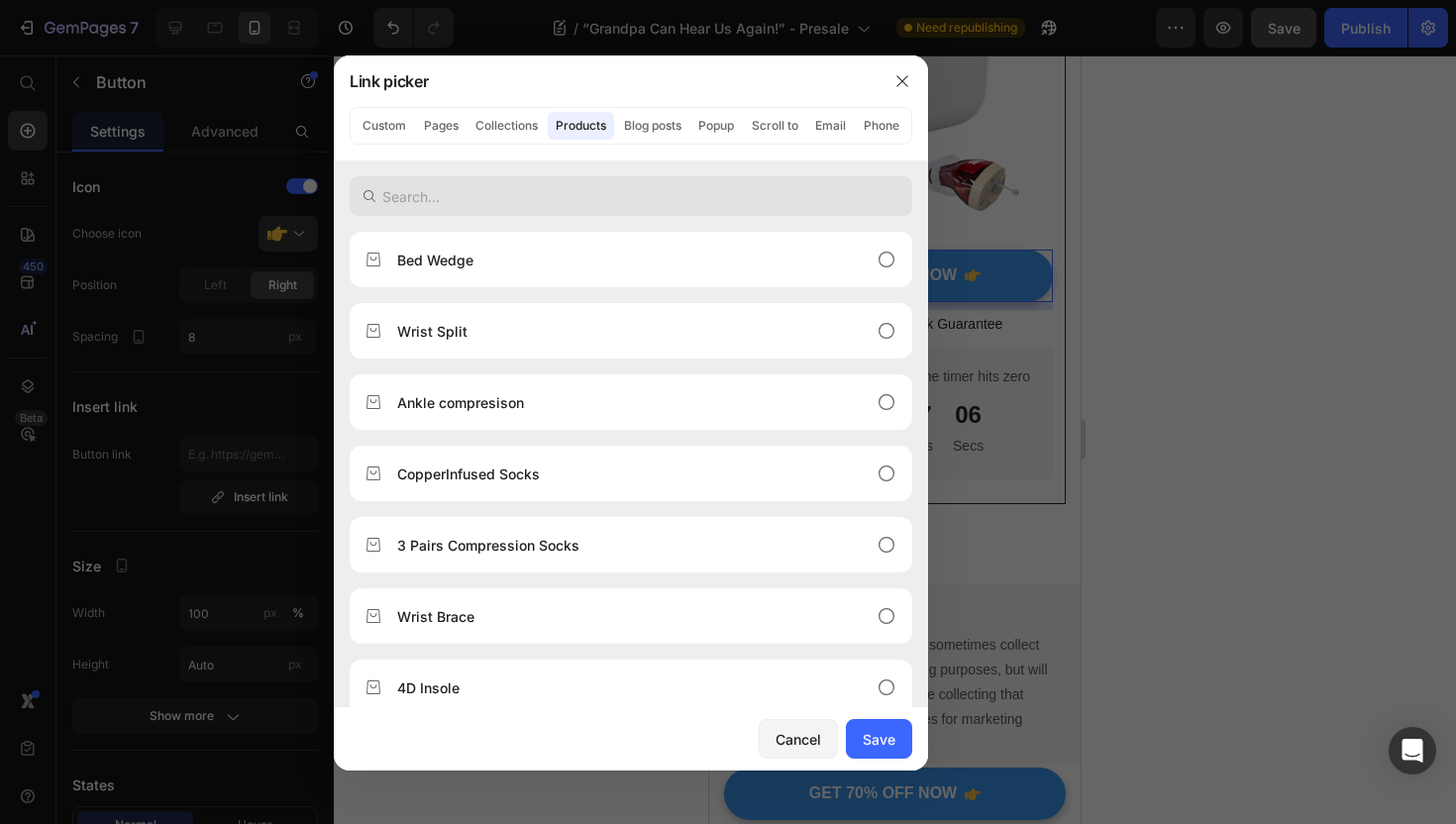 click at bounding box center (631, 196) 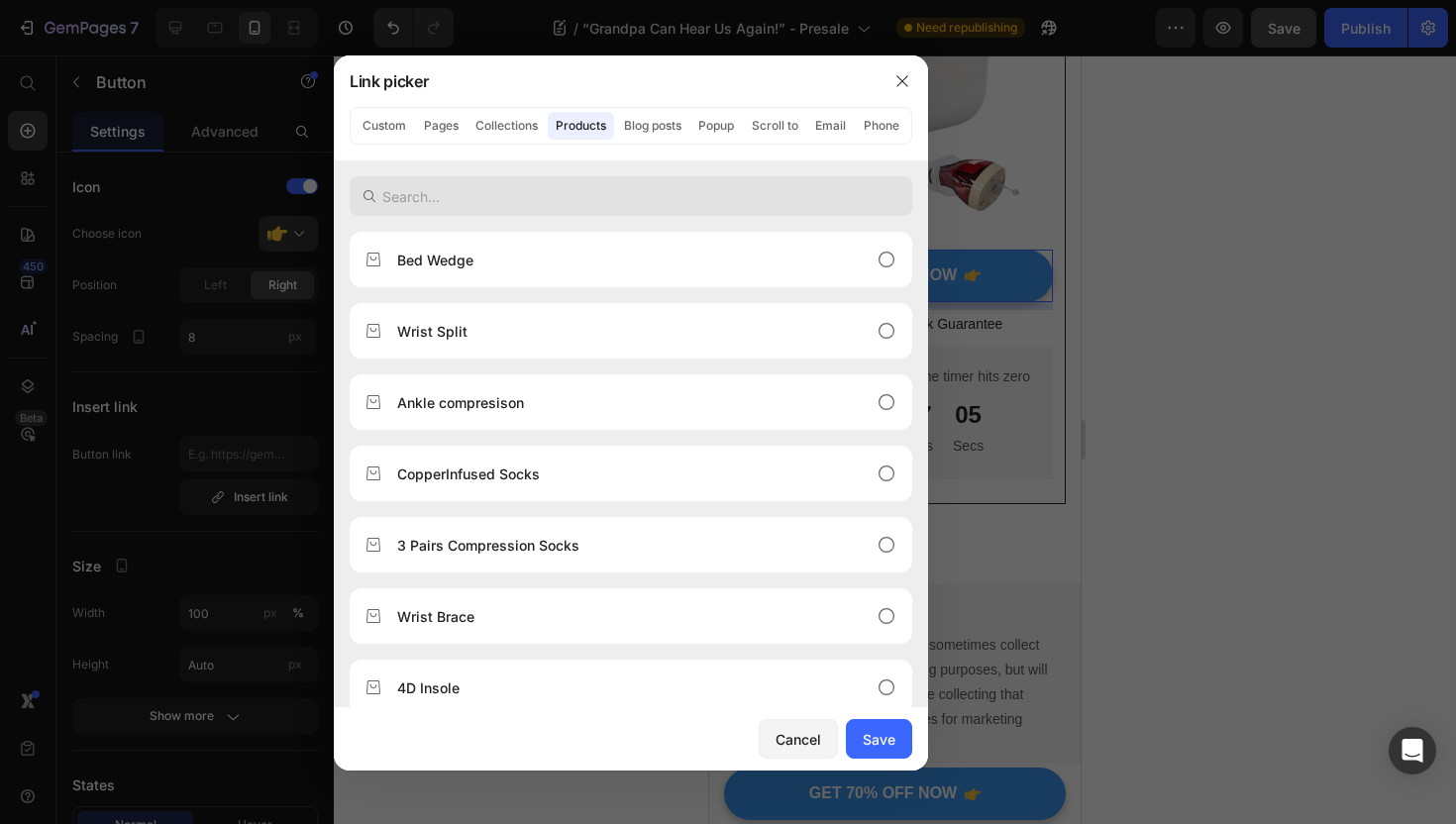click at bounding box center (631, 196) 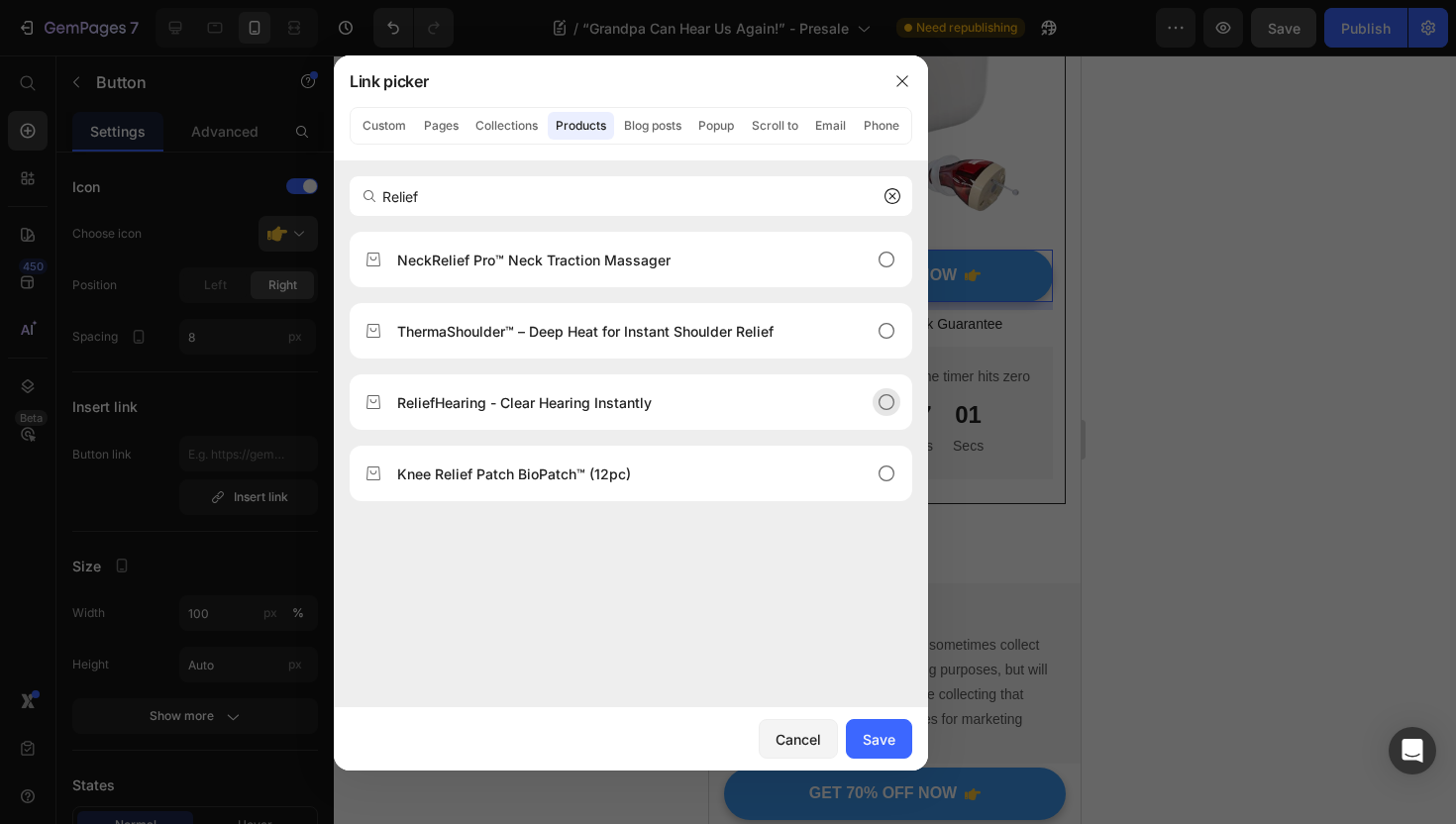 type on "Relief" 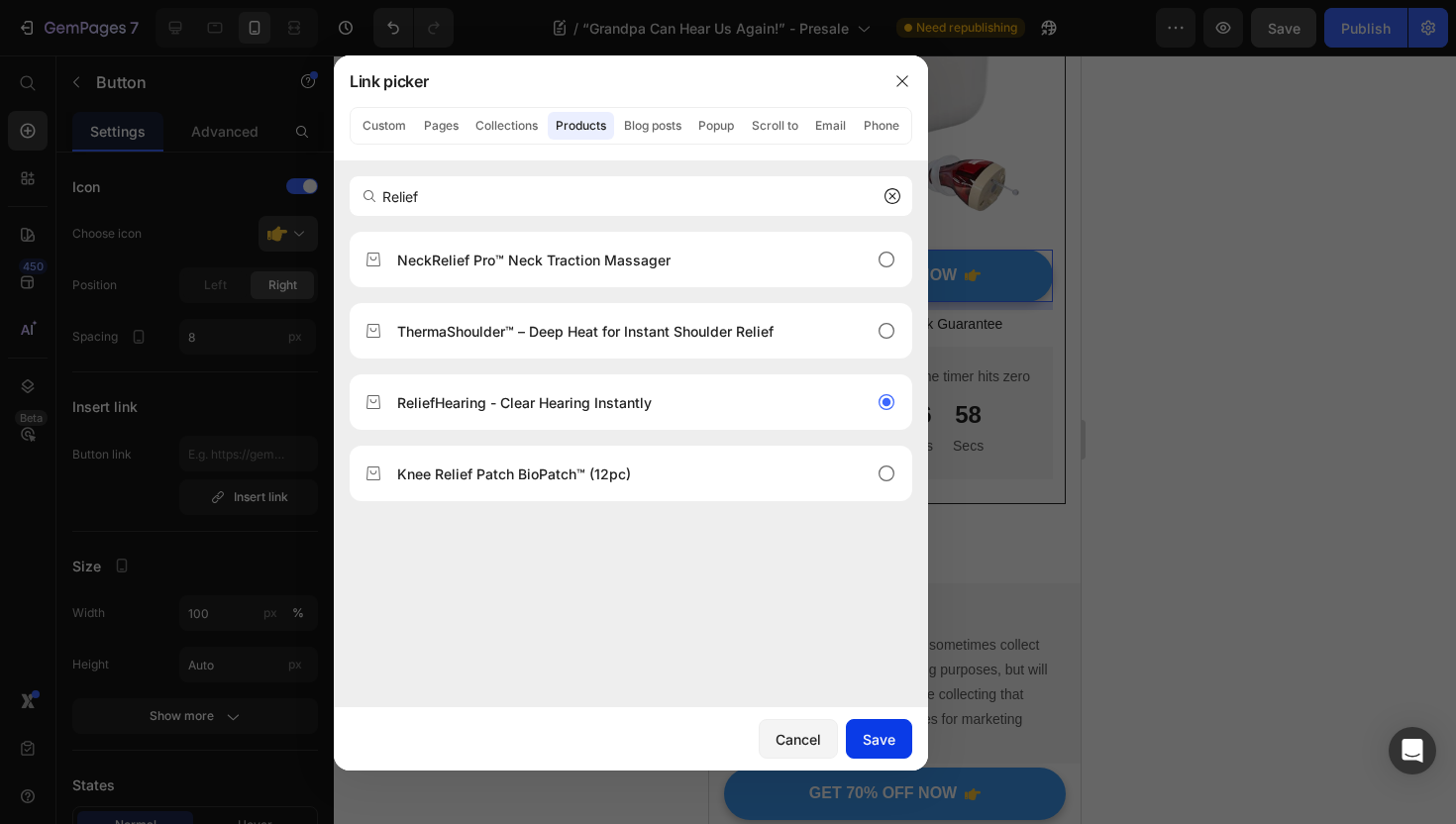 click on "Save" at bounding box center (879, 739) 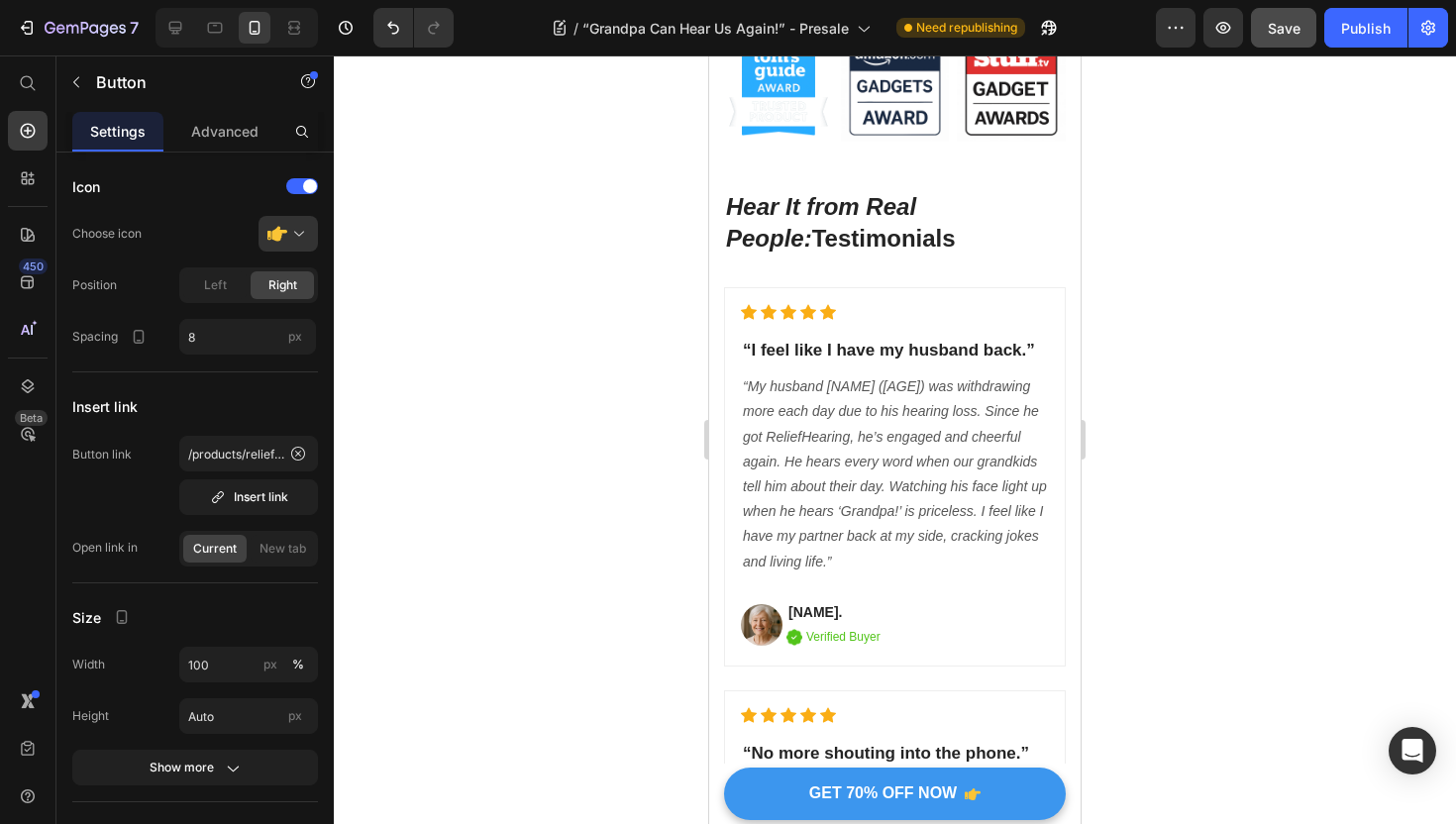 scroll, scrollTop: 11379, scrollLeft: 0, axis: vertical 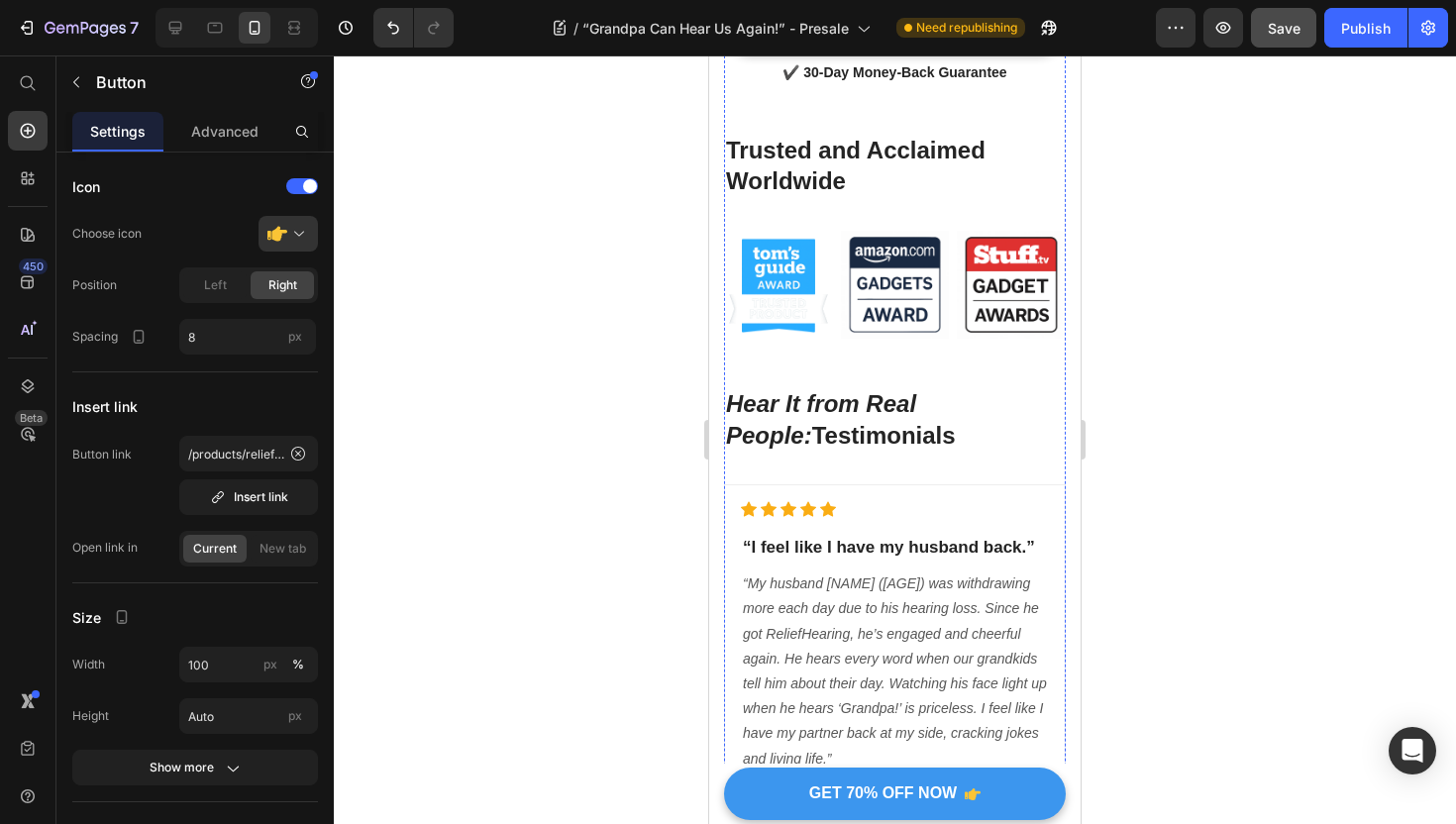 click on "AVAIL 70% OFF OFFER NOW" at bounding box center [894, 26] 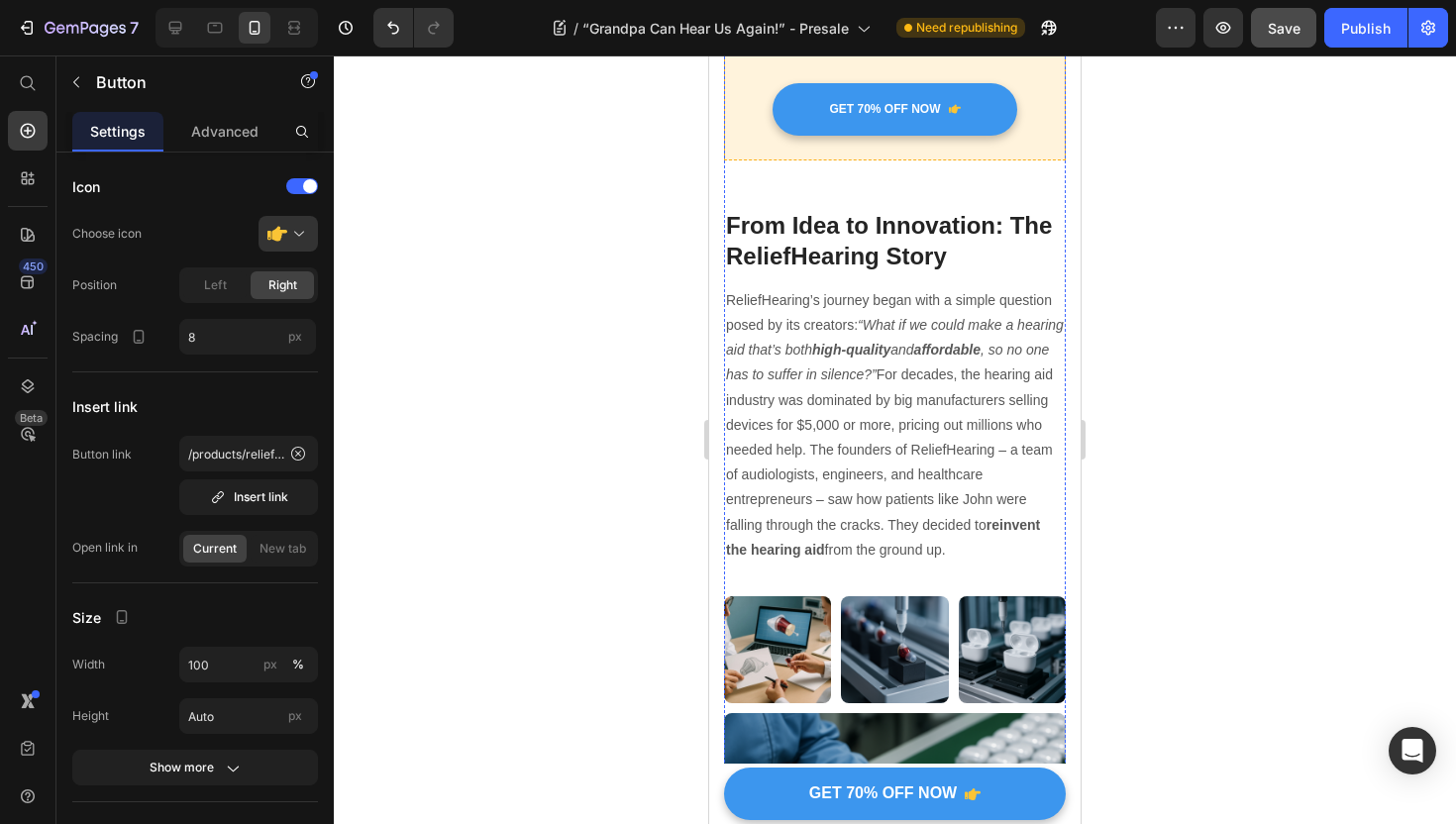 scroll, scrollTop: 8516, scrollLeft: 0, axis: vertical 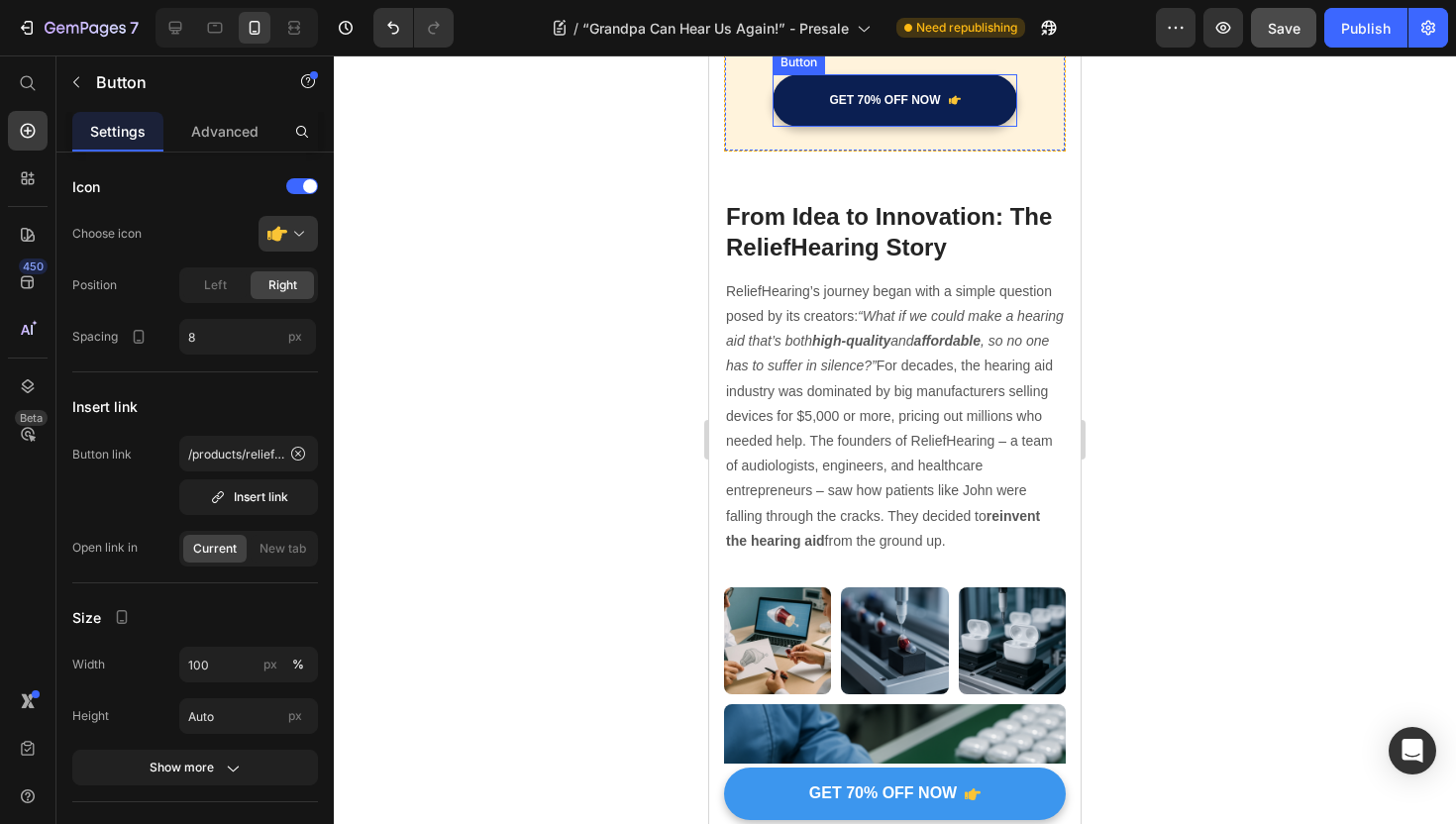click on "GET 70% OFF NOW" at bounding box center (894, 101) 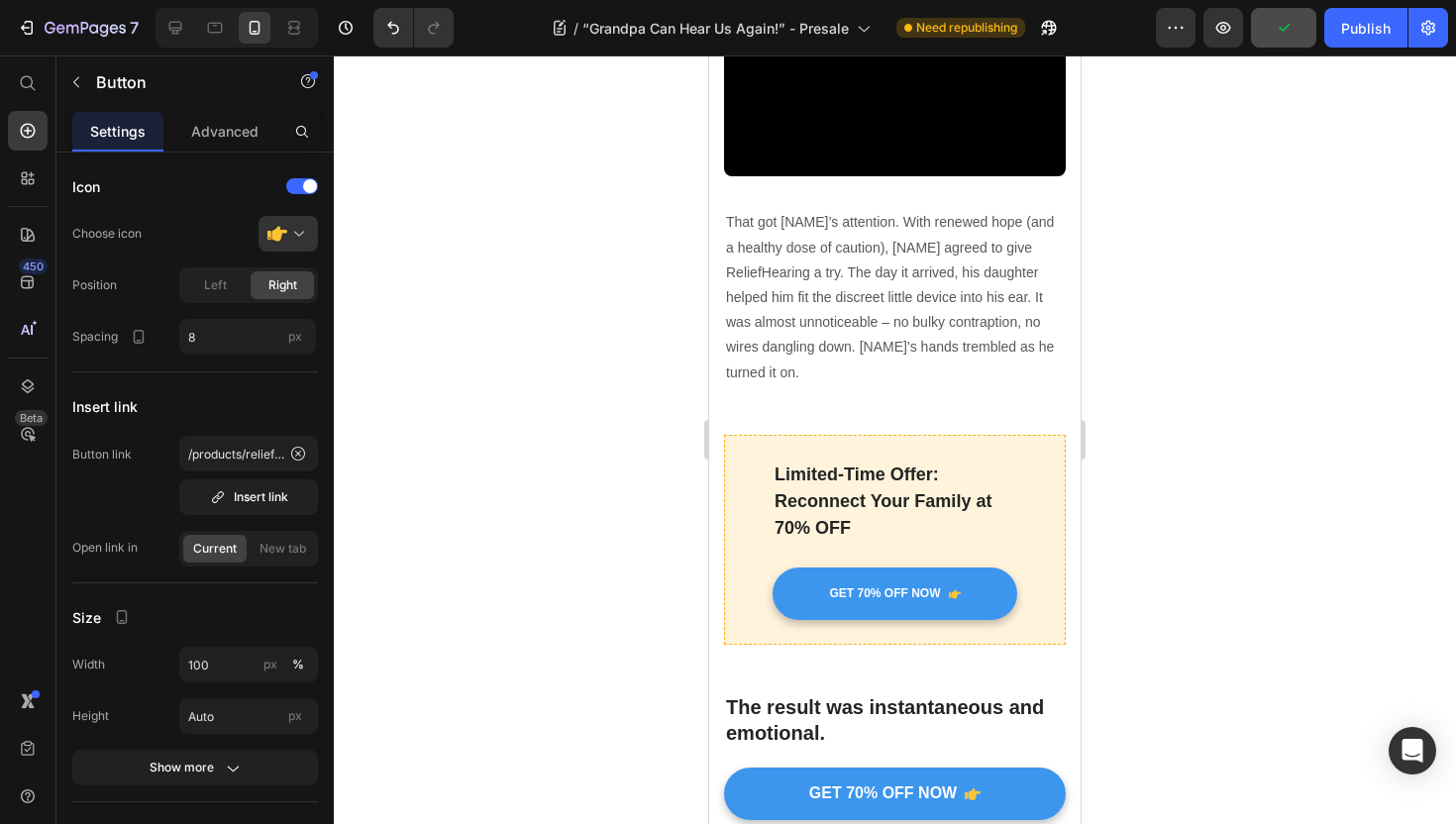scroll, scrollTop: 2830, scrollLeft: 0, axis: vertical 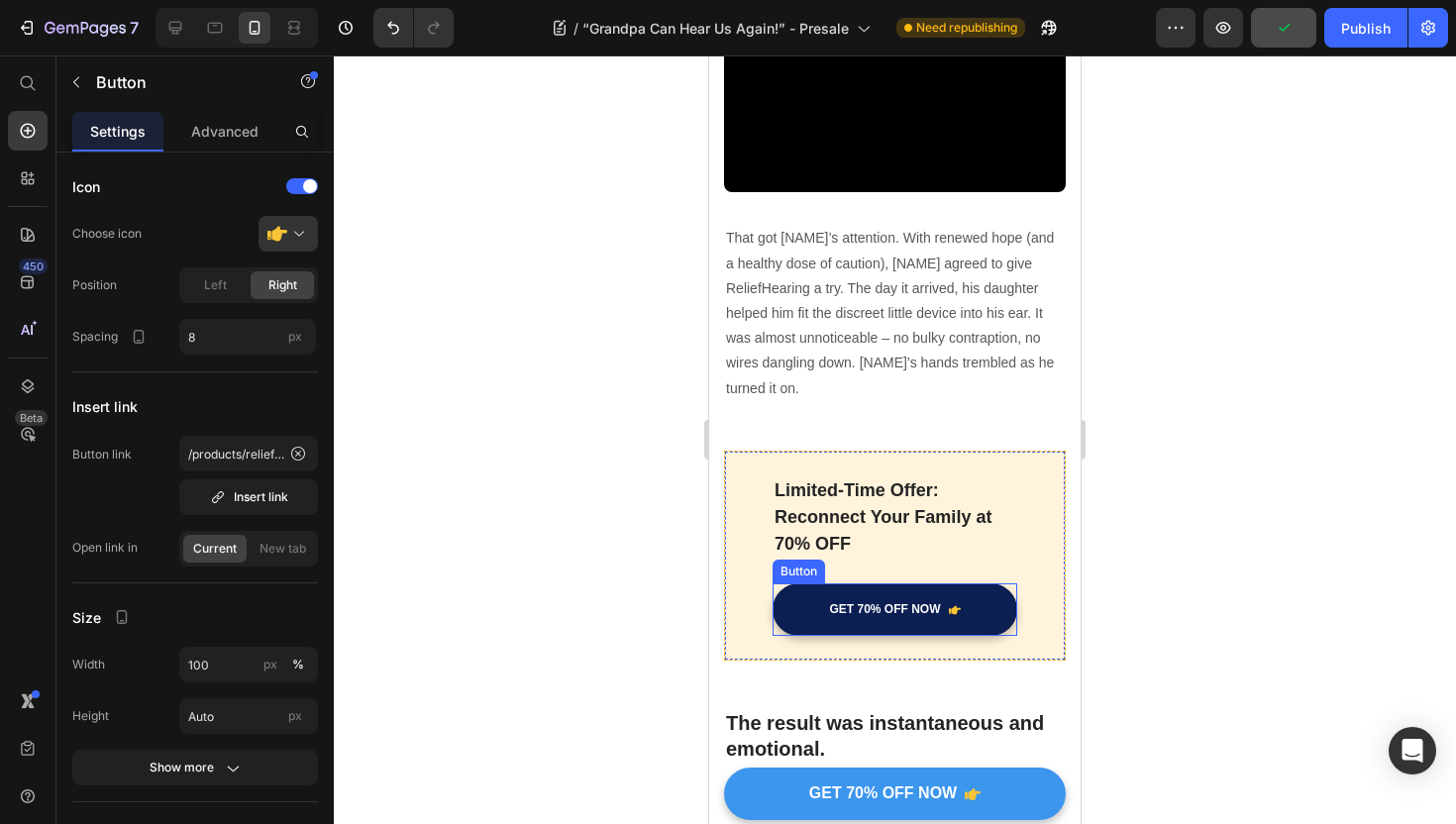 click on "GET 70% OFF NOW" at bounding box center [894, 610] 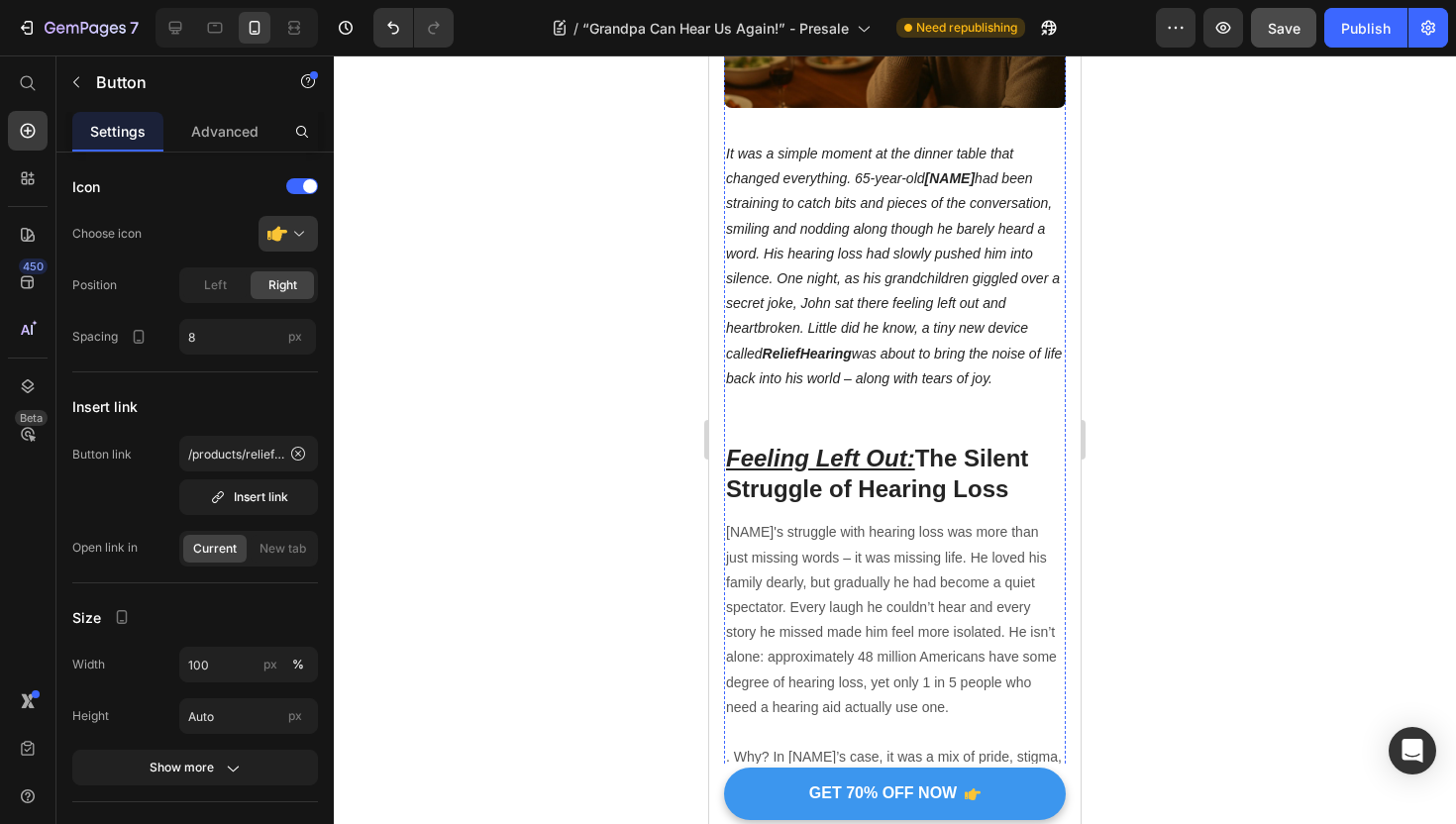 scroll, scrollTop: 0, scrollLeft: 0, axis: both 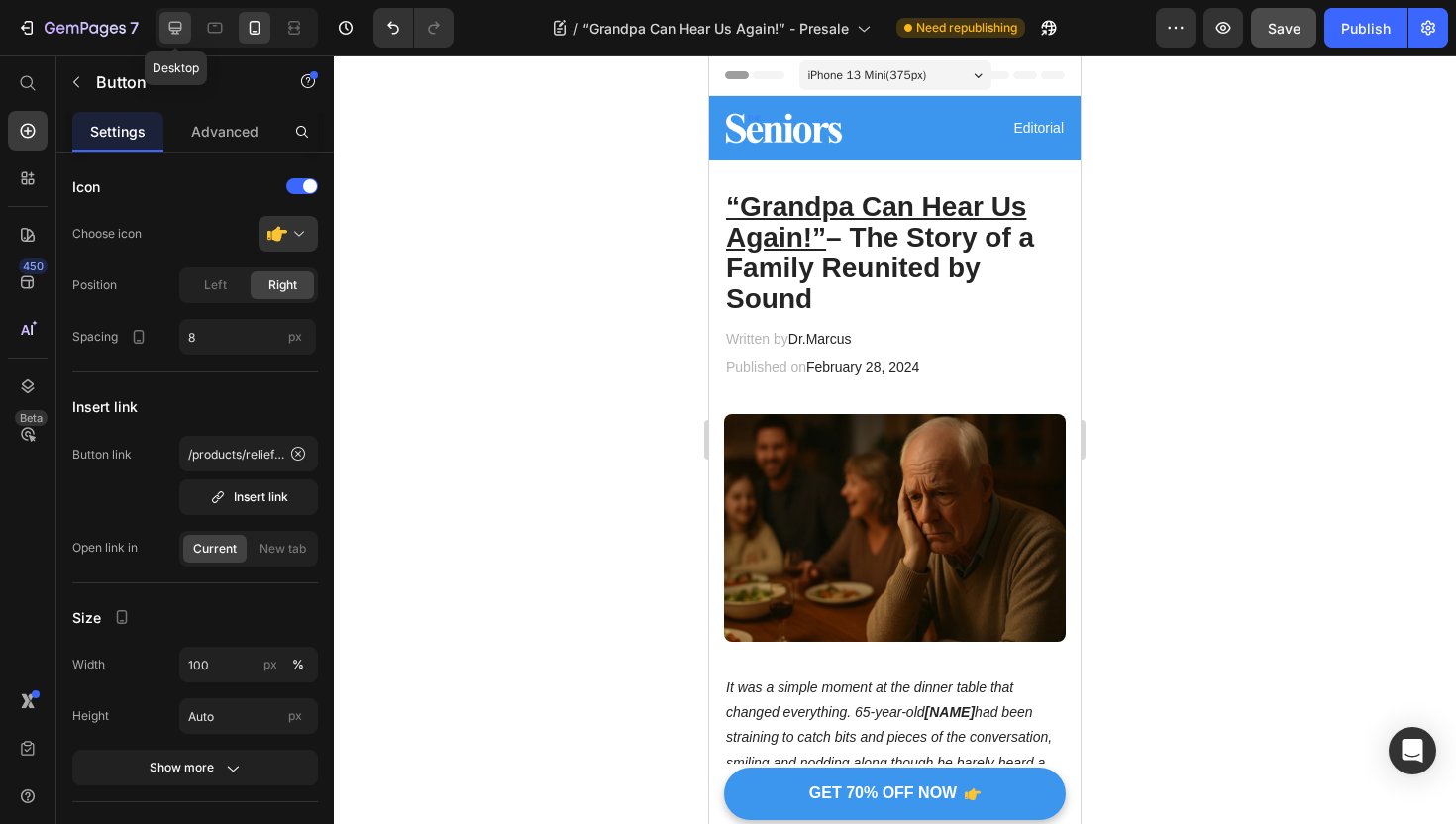 click 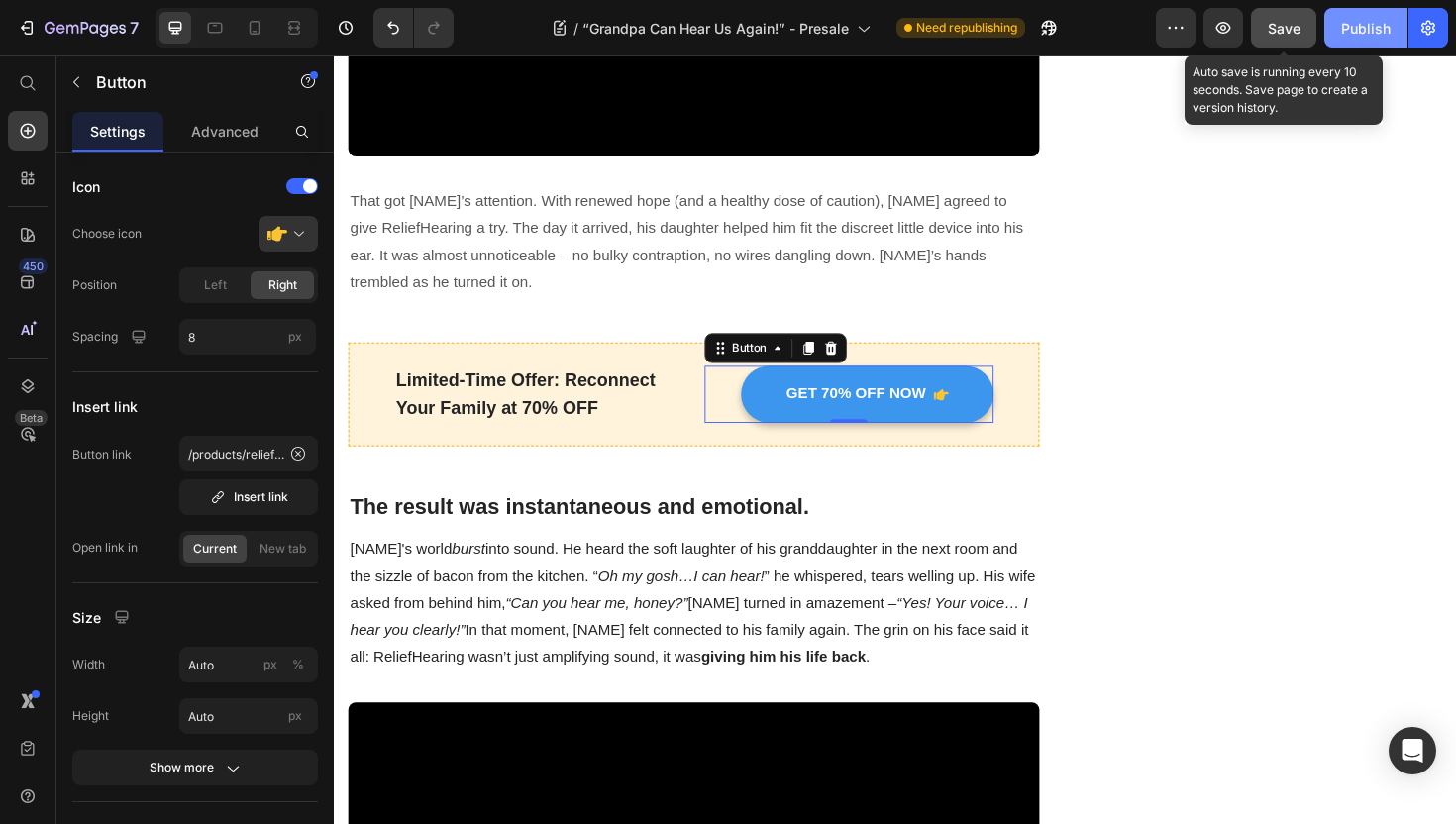 scroll, scrollTop: 2942, scrollLeft: 0, axis: vertical 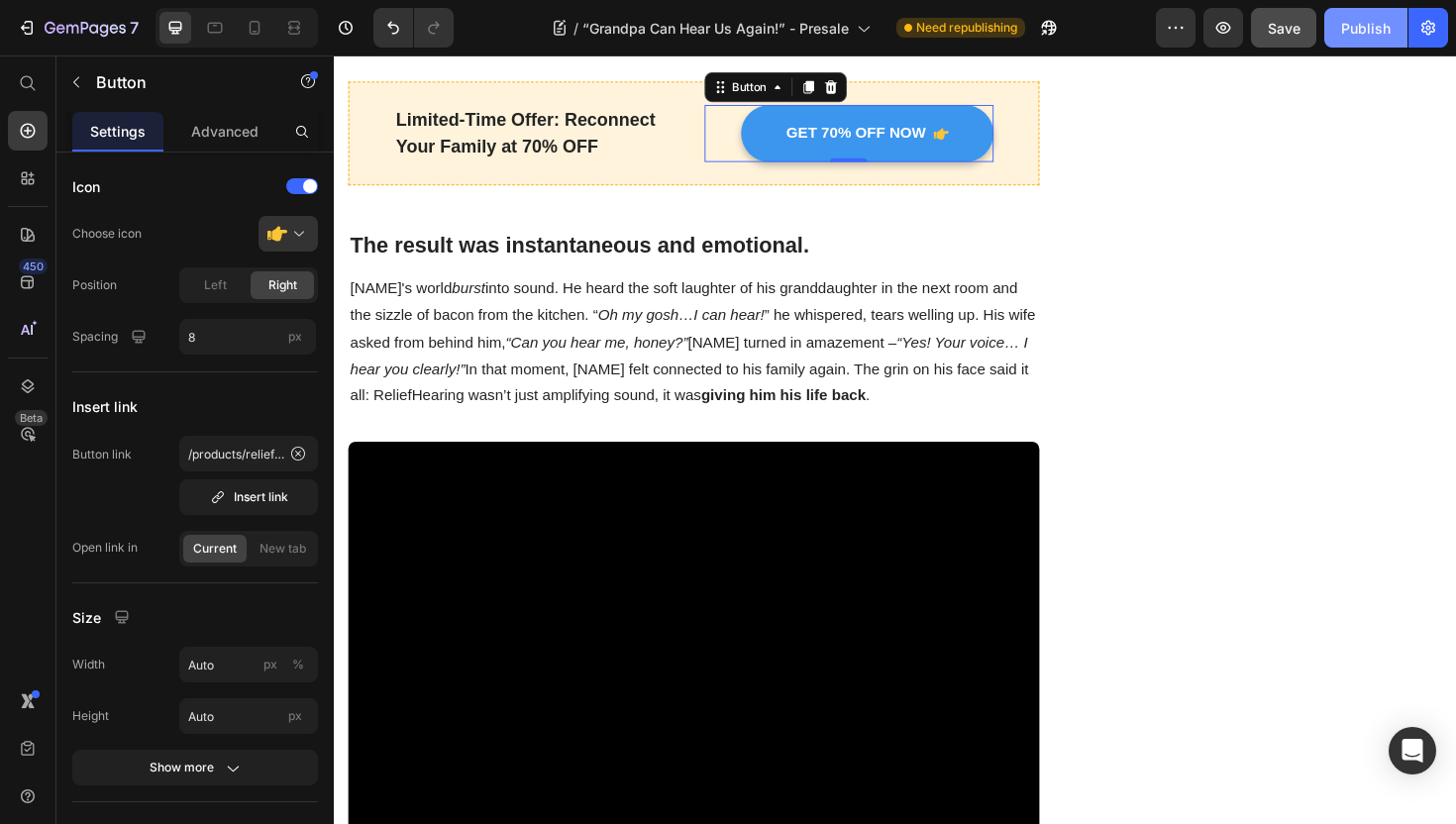 click on "Publish" 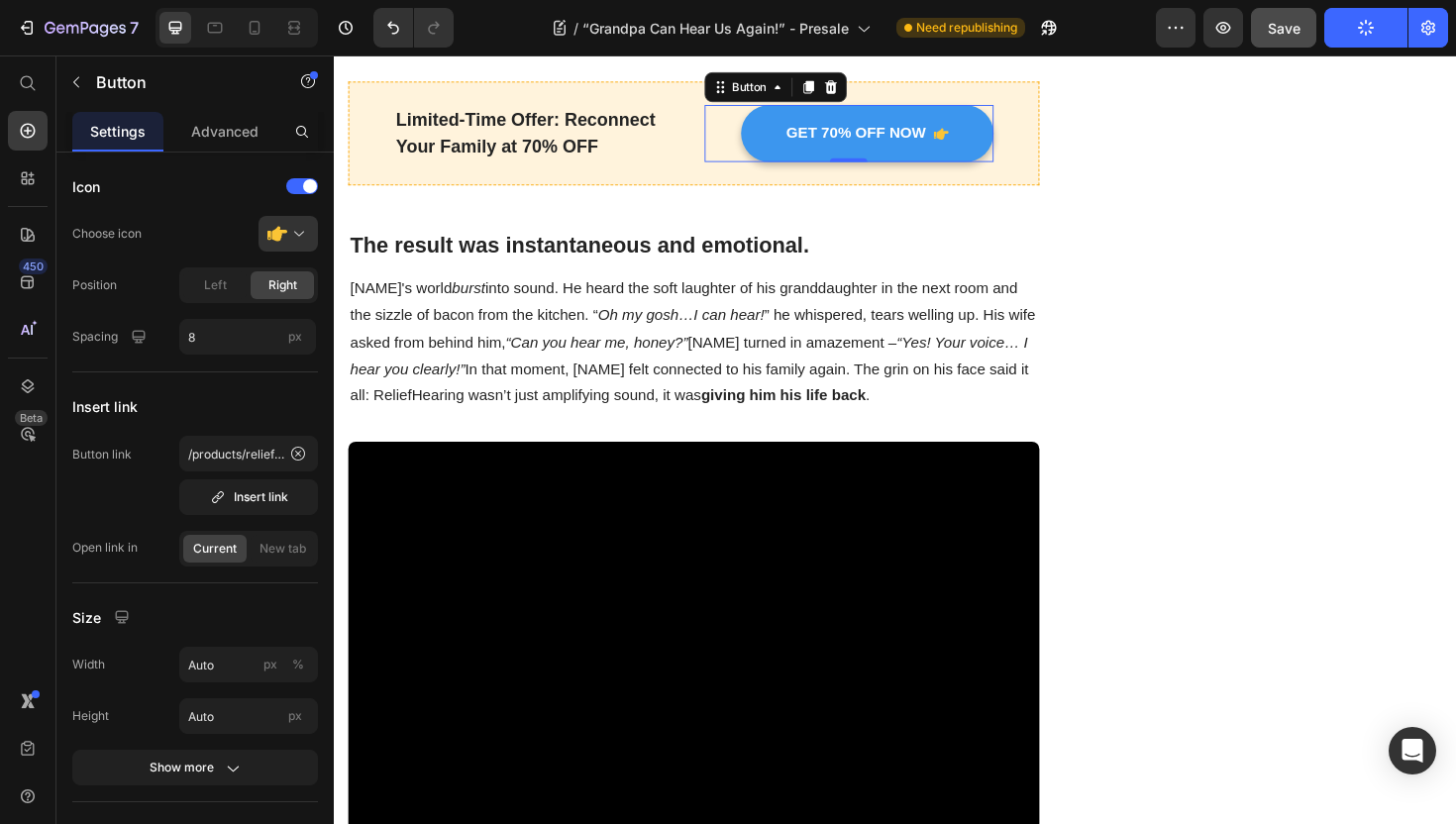 scroll, scrollTop: 2926, scrollLeft: 0, axis: vertical 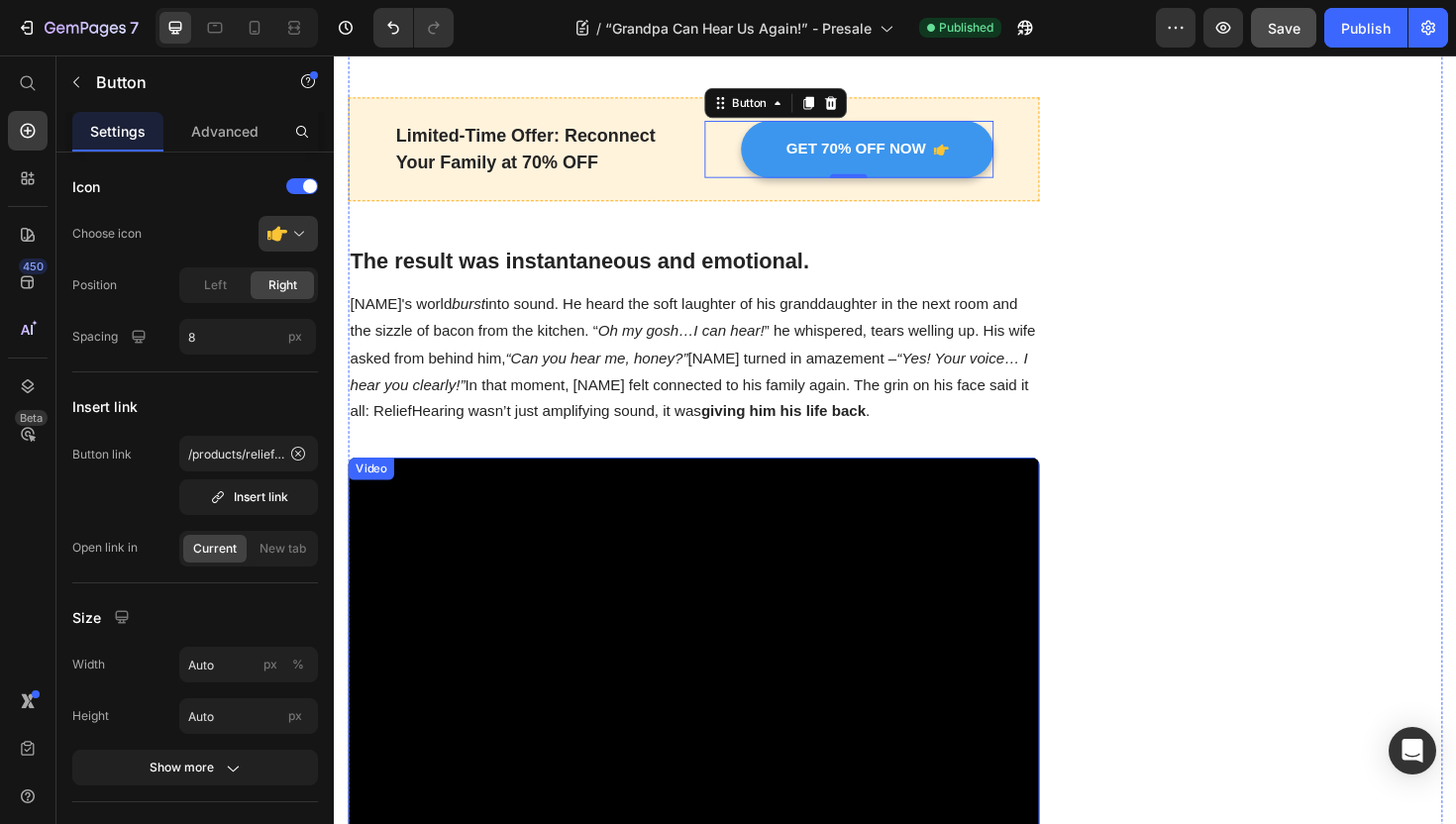 click at bounding box center [714, 686] 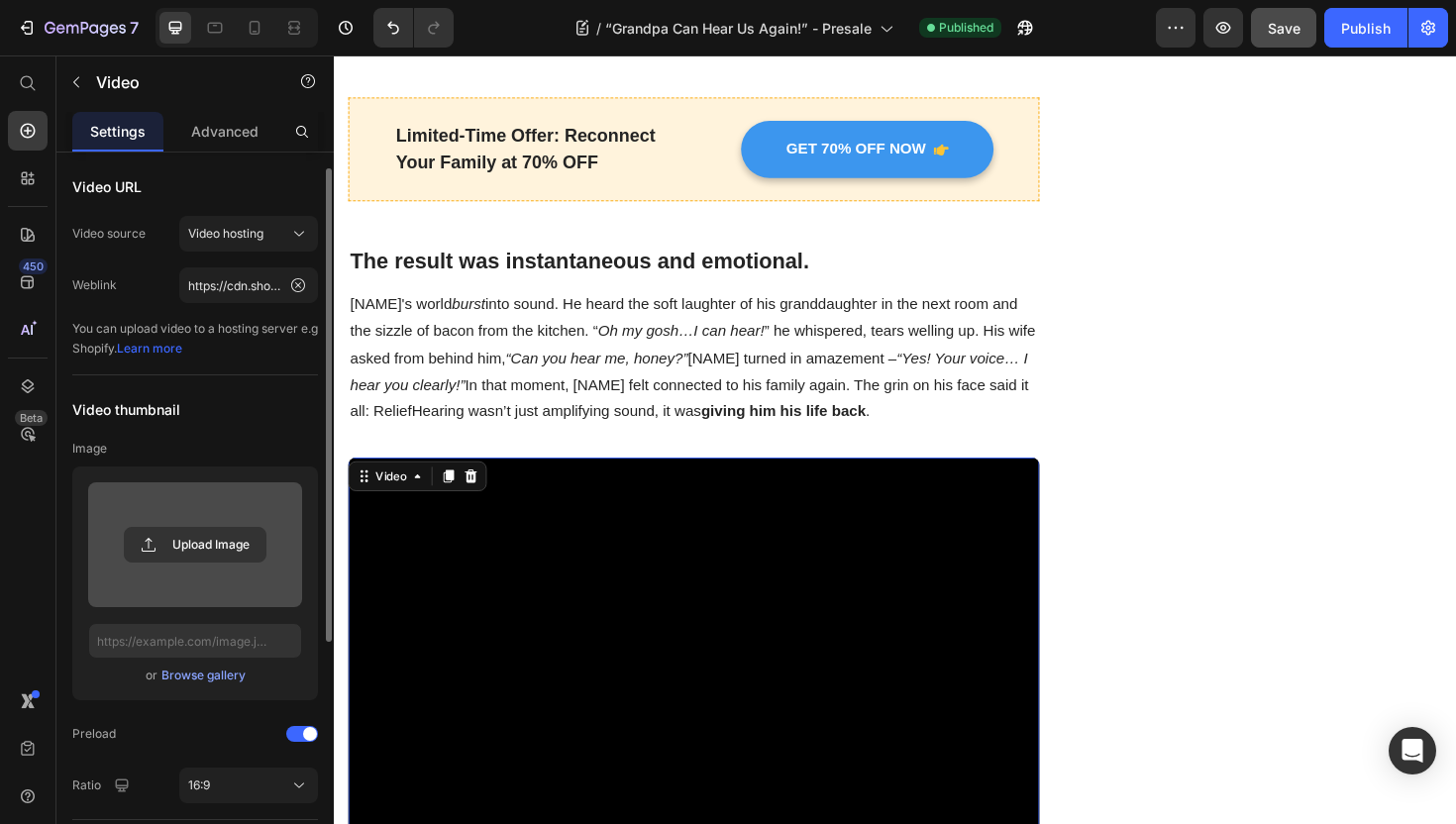 scroll, scrollTop: 391, scrollLeft: 0, axis: vertical 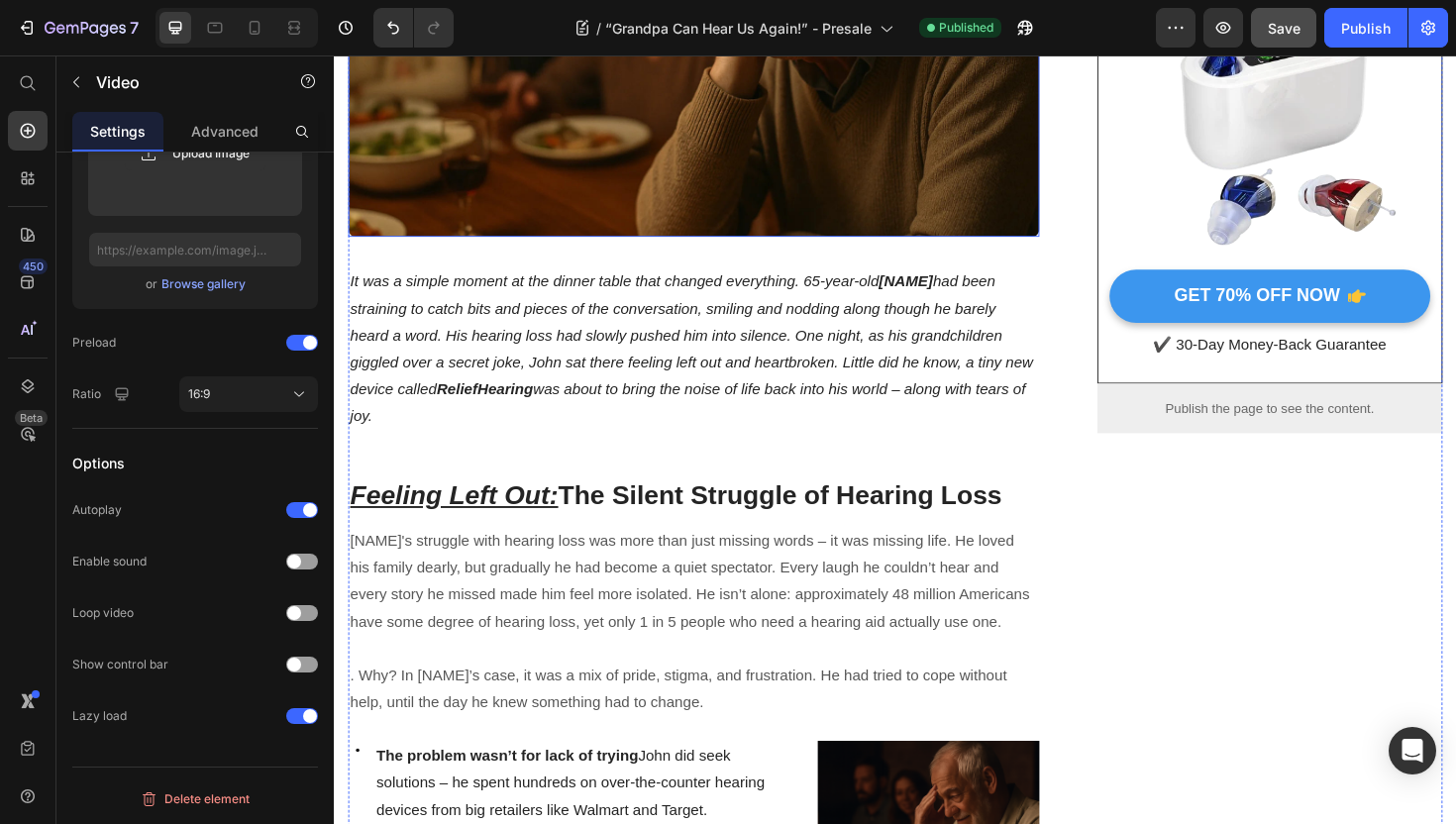drag, startPoint x: 771, startPoint y: 510, endPoint x: 631, endPoint y: 486, distance: 142.04225 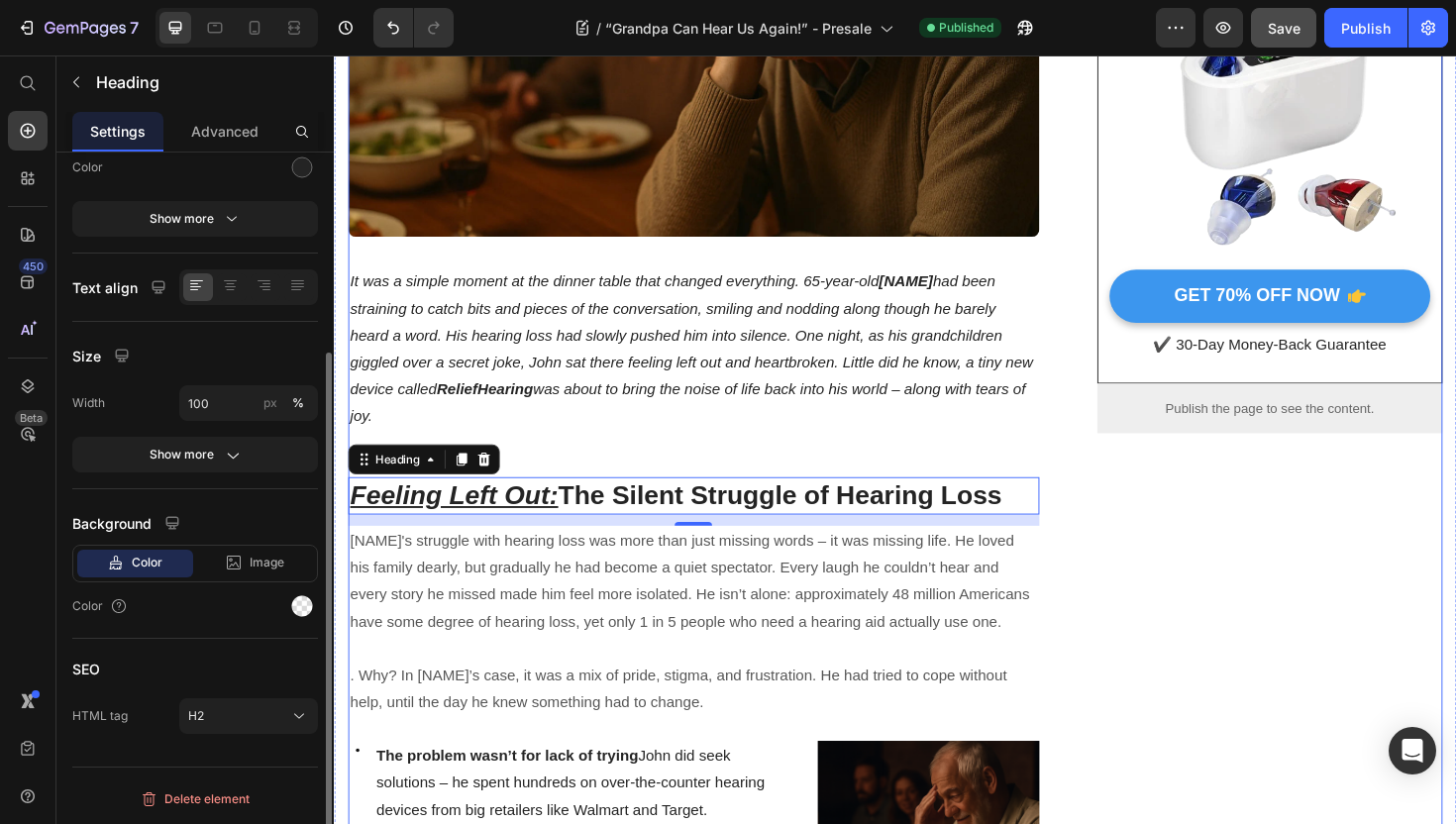 scroll, scrollTop: 0, scrollLeft: 0, axis: both 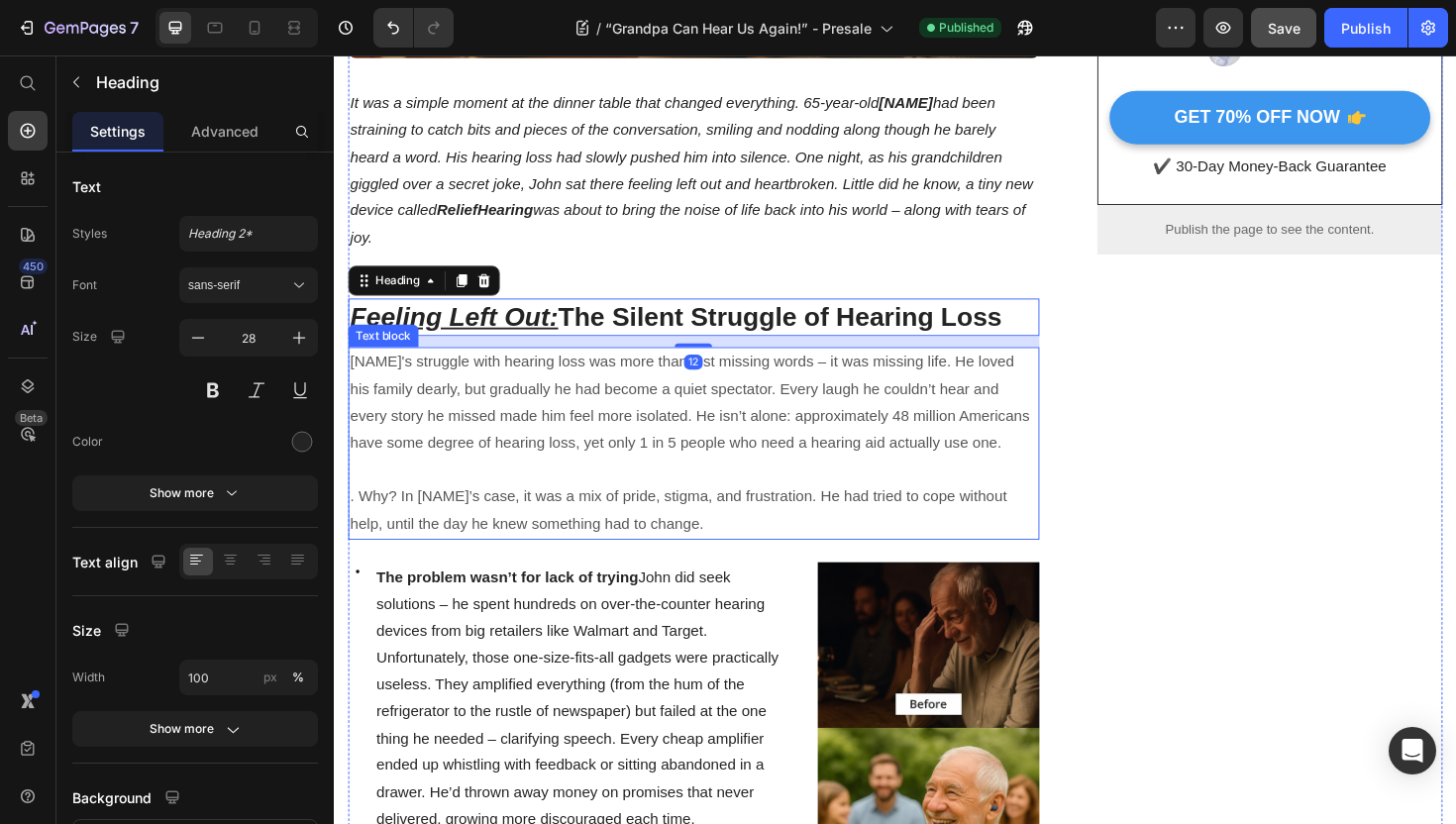 click on "[NAME]'s struggle with hearing loss was more than just missing words – it was missing life. He loved his family dearly, but gradually he had become a quiet spectator. Every laugh he couldn’t hear and every story he missed made him feel more isolated. He isn’t alone: approximately 48 million Americans have some degree of hearing loss, yet only 1 in 5 people who need a hearing aid actually use one. . Why? In [NAME]’s case, it was a mix of pride, stigma, and frustration. He had tried to cope without help, until the day he knew something had to change." at bounding box center (714, 466) 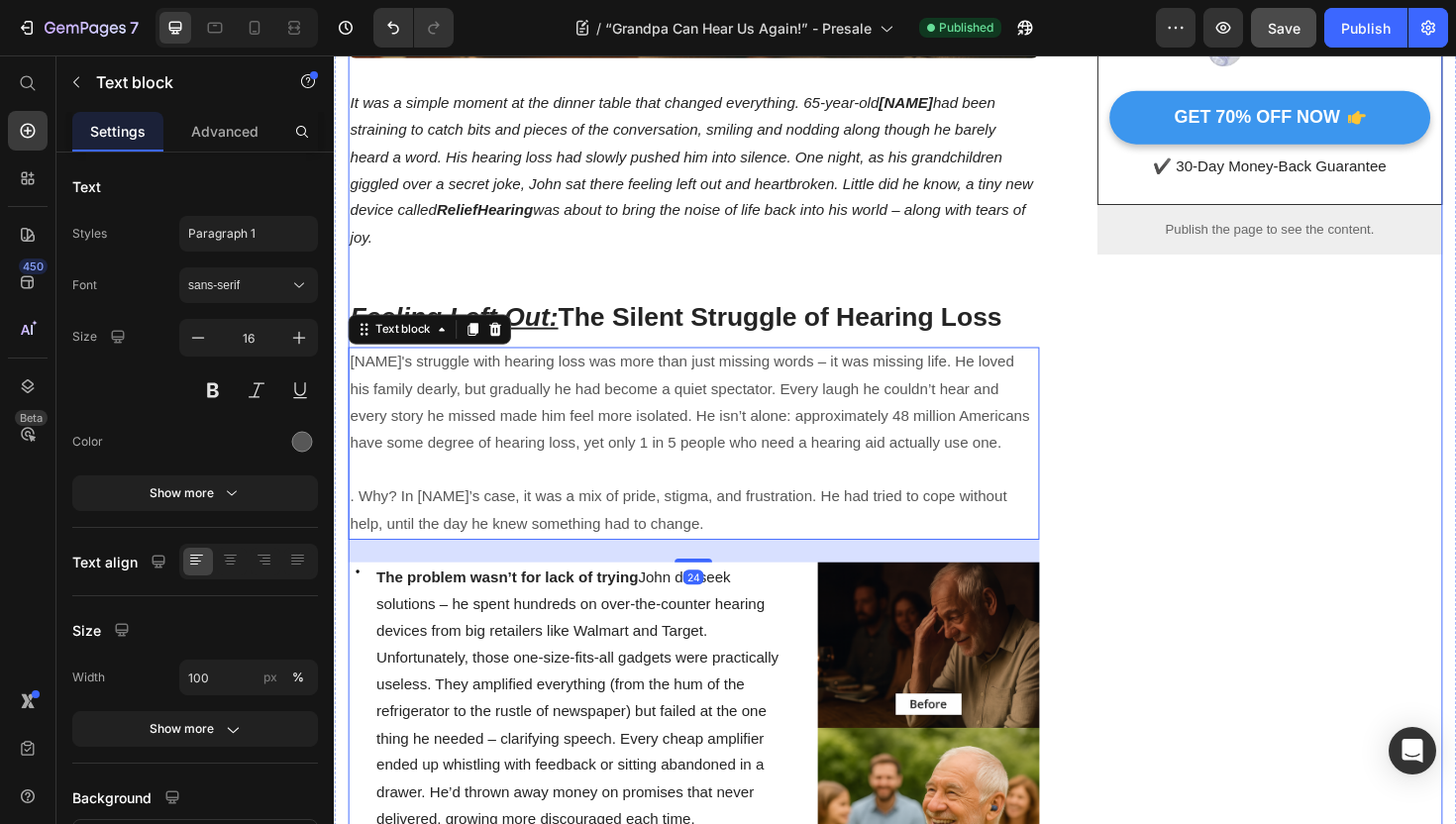 click on "World's #1 Hearing Aid Heading
Icon Crystal-Clear Voice Text block
Icon 7 Hour Battery  Text block
Icon One-Button Control Text block
Icon Trusted by 30,000+ Text block Icon List Row Image  	   GET 70% OFF NOW Button ✔️ 30-Day Money-Back Guarantee Text block Row
Publish the page to see the content.
Sticky sidebar" at bounding box center [1324, 4143] 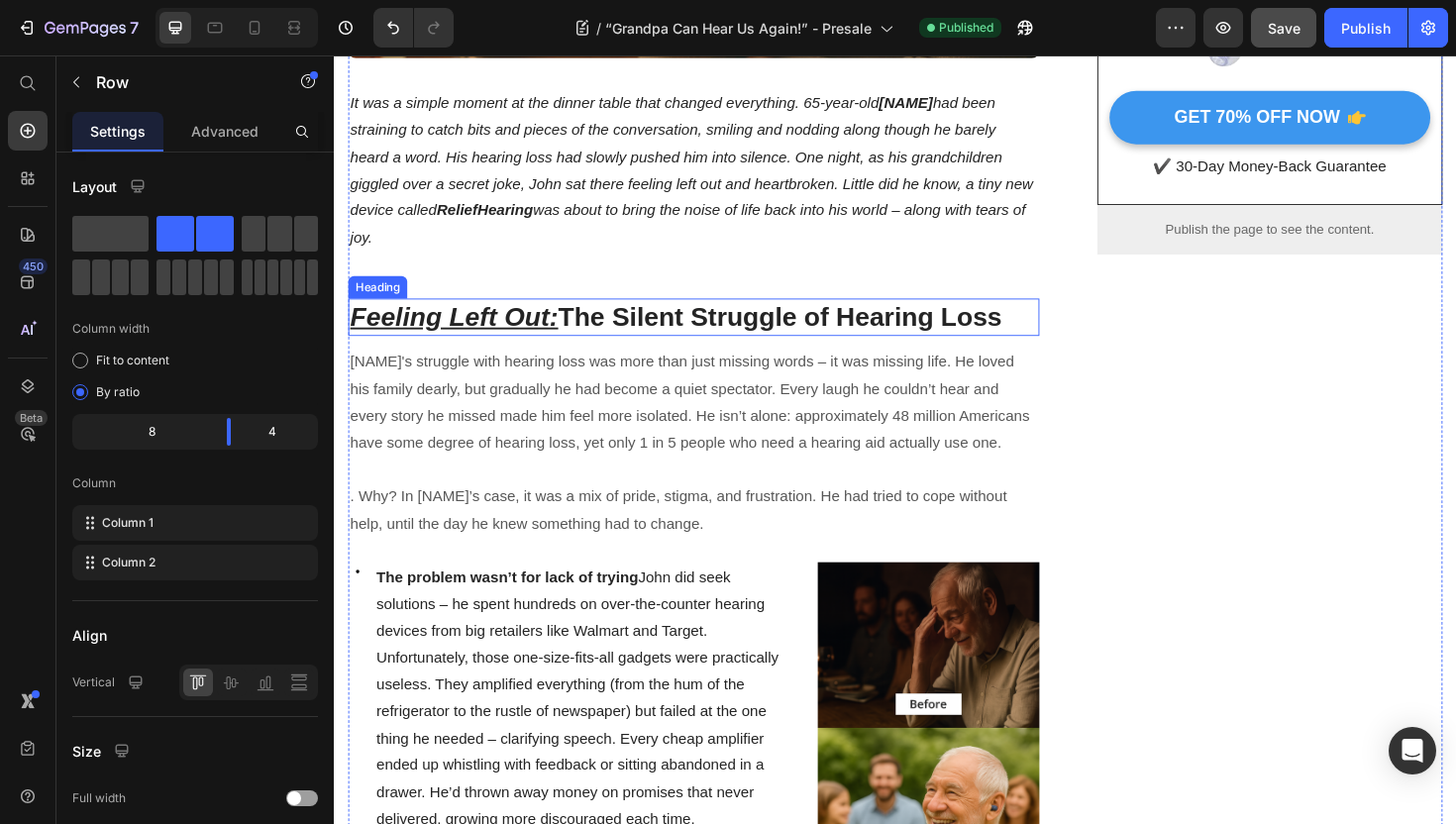 click on "Feeling Left Out:  The Silent Struggle of Hearing Loss" at bounding box center (714, 333) 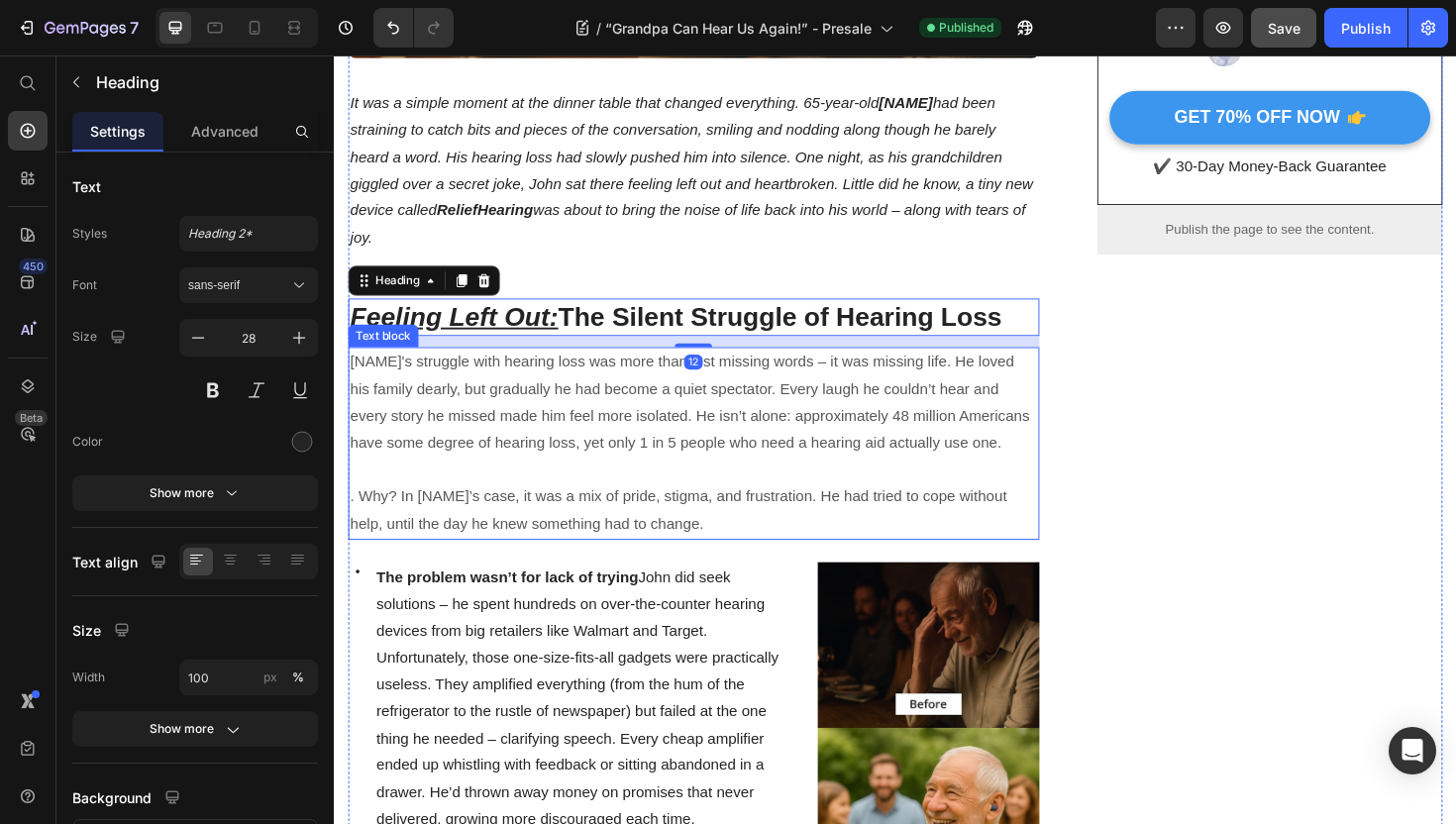 click on "[NAME]'s struggle with hearing loss was more than just missing words – it was missing life. He loved his family dearly, but gradually he had become a quiet spectator. Every laugh he couldn’t hear and every story he missed made him feel more isolated. He isn’t alone: approximately 48 million Americans have some degree of hearing loss, yet only 1 in 5 people who need a hearing aid actually use one. . Why? In [NAME]’s case, it was a mix of pride, stigma, and frustration. He had tried to cope without help, until the day he knew something had to change." at bounding box center (714, 466) 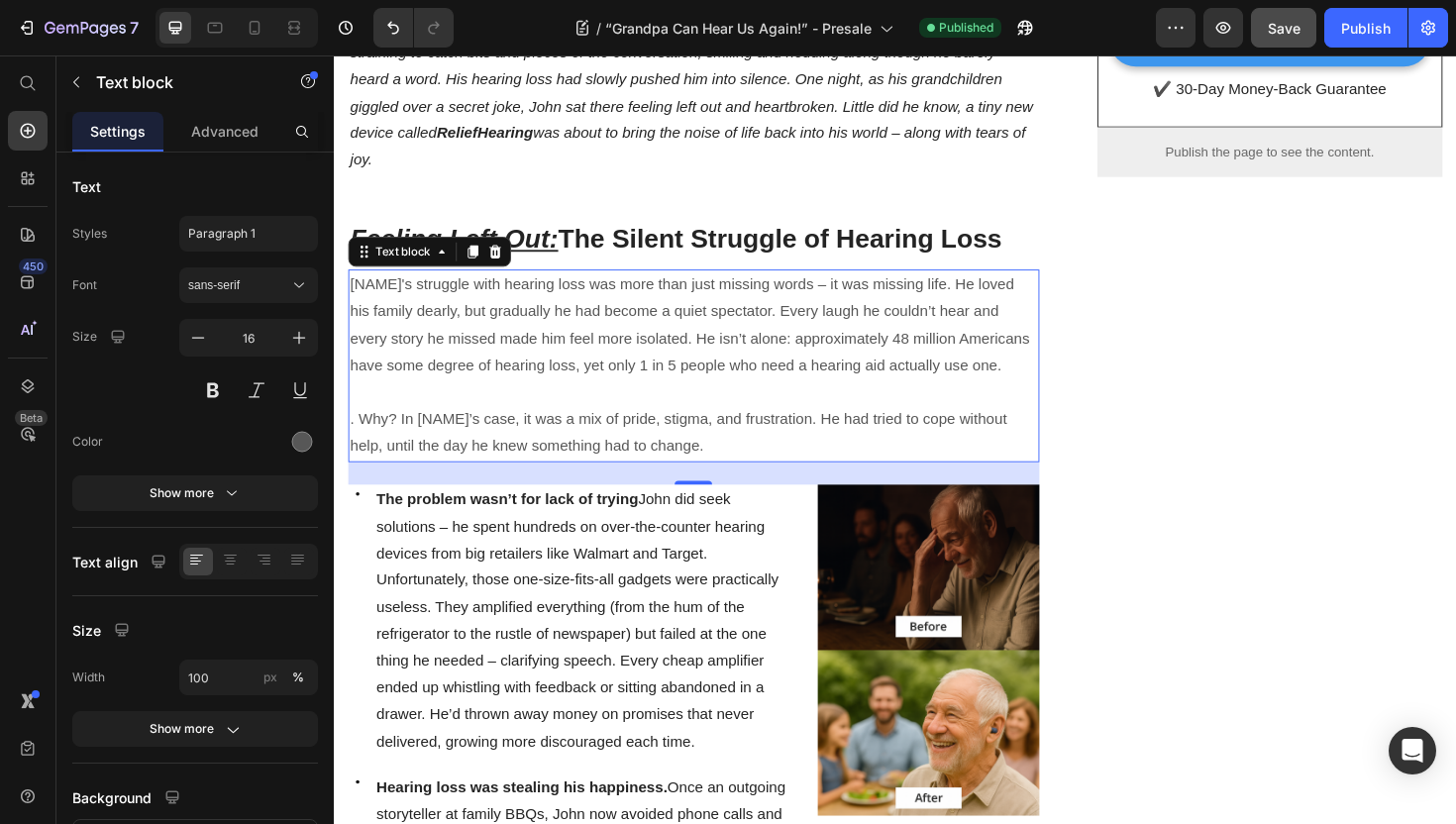 scroll, scrollTop: 925, scrollLeft: 0, axis: vertical 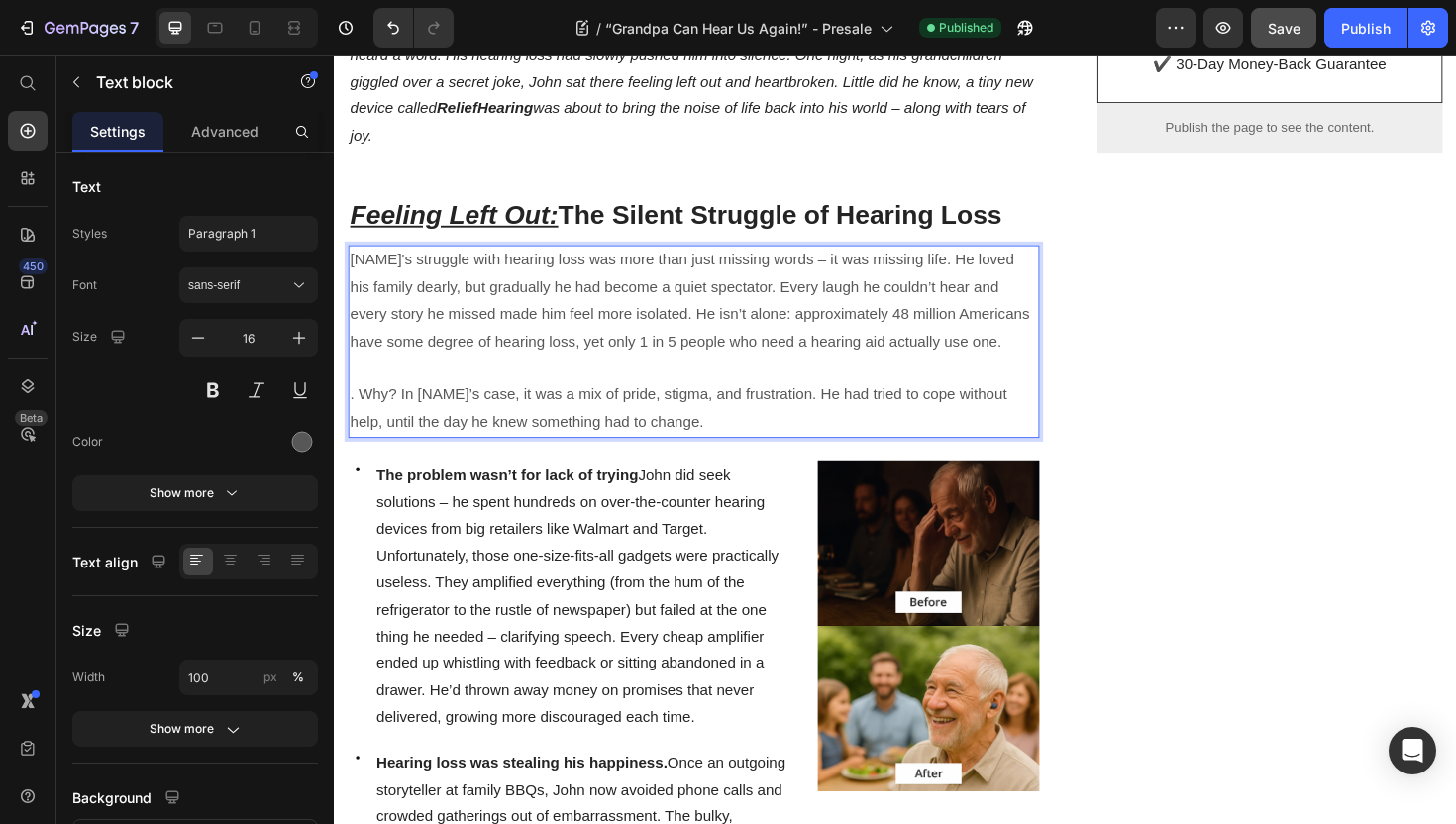 click on "[NAME]'s struggle with hearing loss was more than just missing words – it was missing life. He loved his family dearly, but gradually he had become a quiet spectator. Every laugh he couldn’t hear and every story he missed made him feel more isolated. He isn’t alone: approximately 48 million Americans have some degree of hearing loss, yet only 1 in 5 people who need a hearing aid actually use one. . Why? In [NAME]’s case, it was a mix of pride, stigma, and frustration. He had tried to cope without help, until the day he knew something had to change." at bounding box center (714, 359) 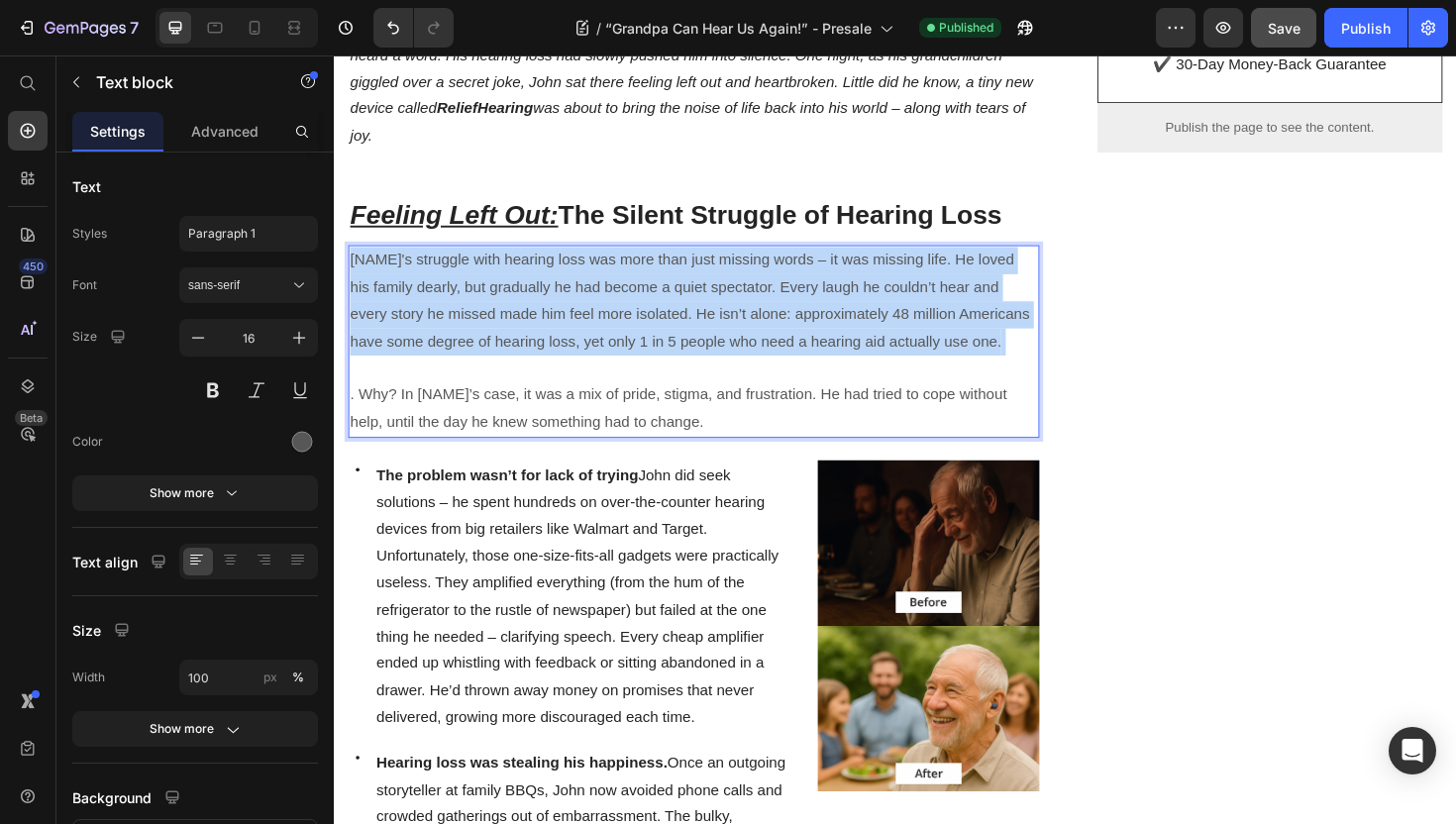 click on "[NAME]'s struggle with hearing loss was more than just missing words – it was missing life. He loved his family dearly, but gradually he had become a quiet spectator. Every laugh he couldn’t hear and every story he missed made him feel more isolated. He isn’t alone: approximately 48 million Americans have some degree of hearing loss, yet only 1 in 5 people who need a hearing aid actually use one. . Why? In [NAME]’s case, it was a mix of pride, stigma, and frustration. He had tried to cope without help, until the day he knew something had to change." at bounding box center (714, 359) 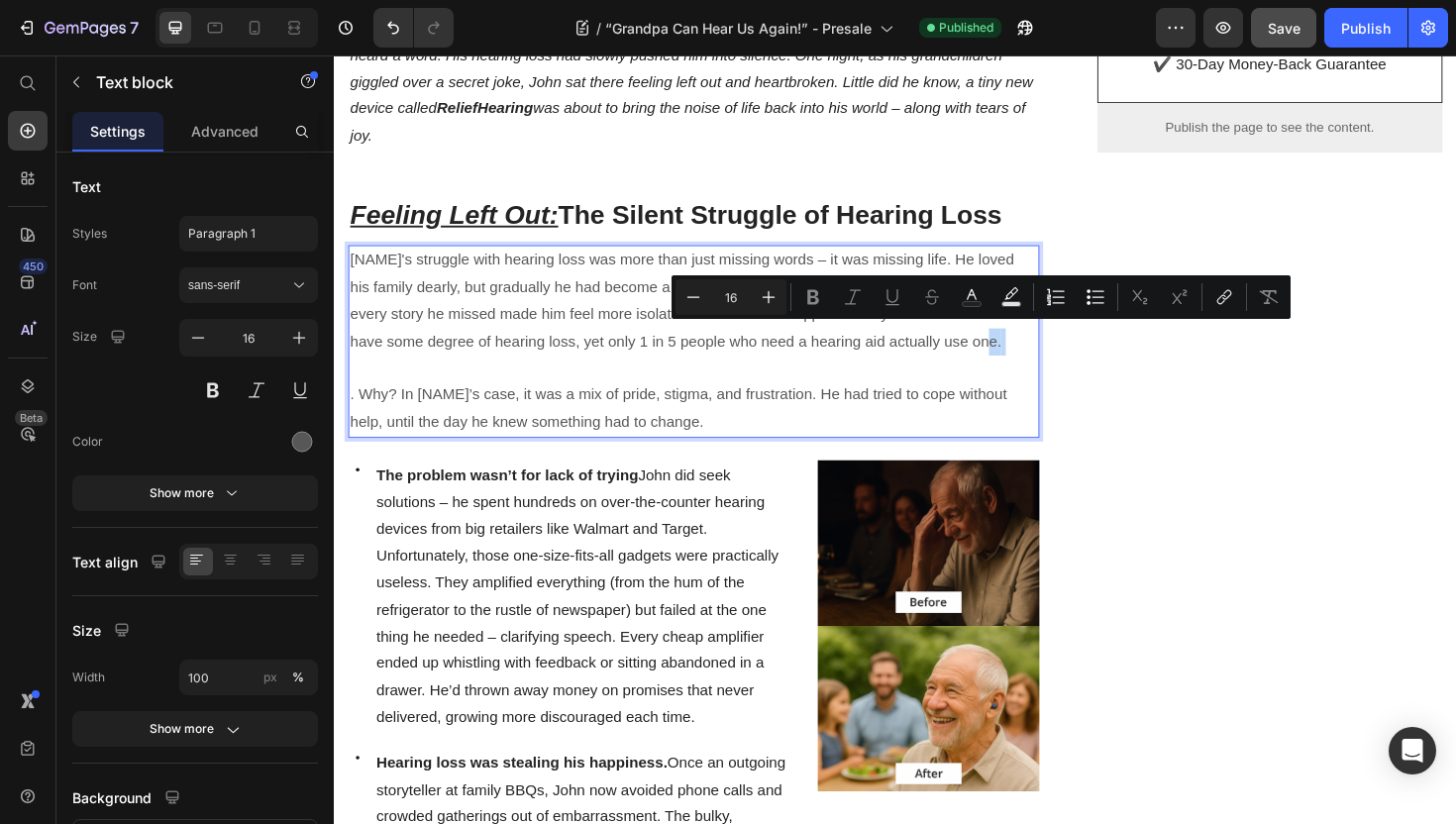 click on "[NAME]'s struggle with hearing loss was more than just missing words – it was missing life. He loved his family dearly, but gradually he had become a quiet spectator. Every laugh he couldn’t hear and every story he missed made him feel more isolated. He isn’t alone: approximately 48 million Americans have some degree of hearing loss, yet only 1 in 5 people who need a hearing aid actually use one. . Why? In [NAME]’s case, it was a mix of pride, stigma, and frustration. He had tried to cope without help, until the day he knew something had to change." at bounding box center (714, 359) 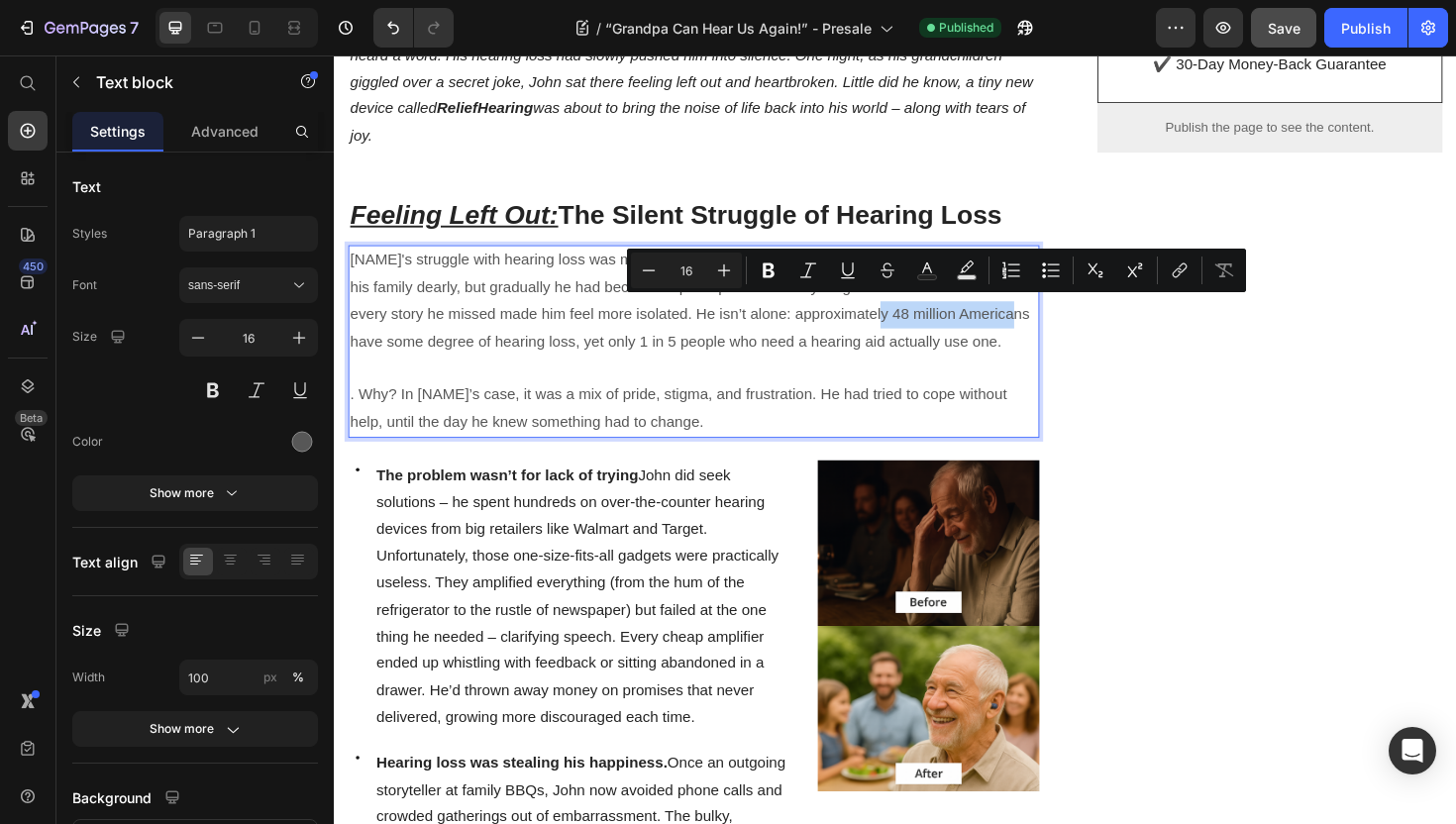 drag, startPoint x: 881, startPoint y: 328, endPoint x: 1026, endPoint y: 334, distance: 145.12408 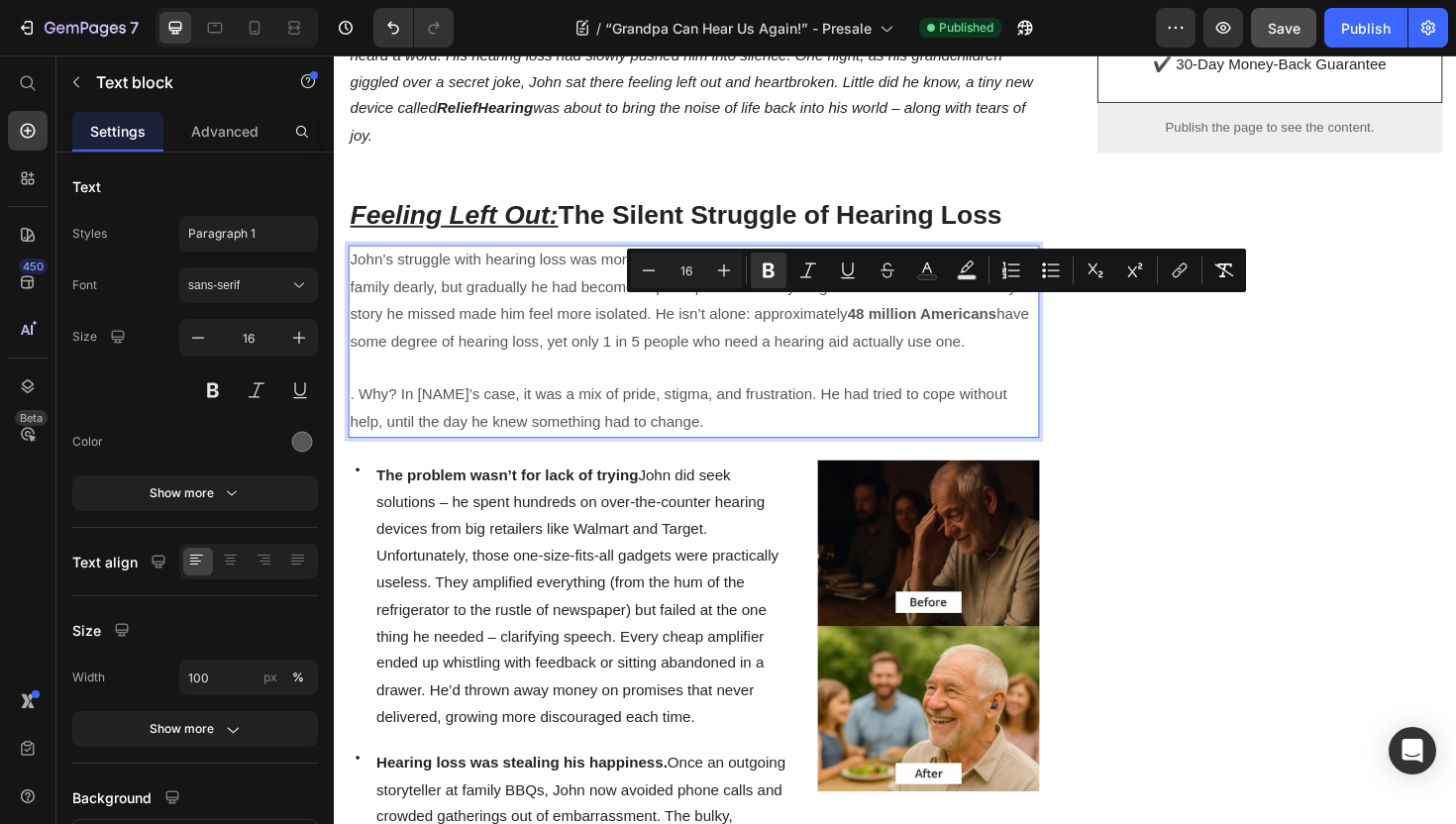 click on "[NAME]'s struggle with hearing loss was more than just missing words – it was missing life. He loved his family dearly, but gradually he had become a quiet spectator. Every laugh he couldn’t hear and every story he missed made him feel more isolated. He isn’t alone: approximately  48 million Americans  have some degree of hearing loss, yet only 1 in 5 people who need a hearing aid actually use one. . Why? In [NAME]’s case, it was a mix of pride, stigma, and frustration. He had tried to cope without help, until the day he knew something had to change." at bounding box center (714, 359) 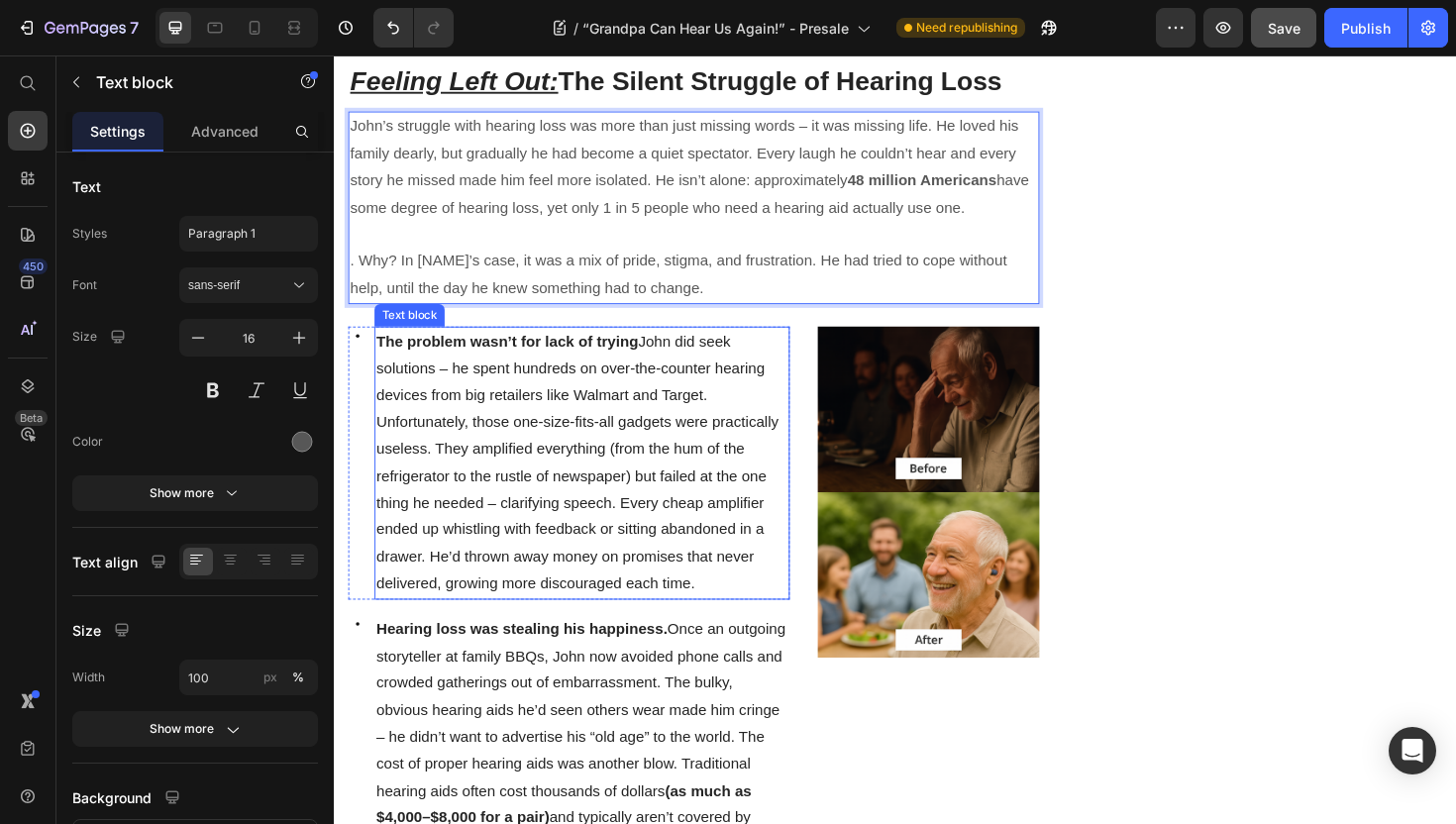 scroll, scrollTop: 1175, scrollLeft: 0, axis: vertical 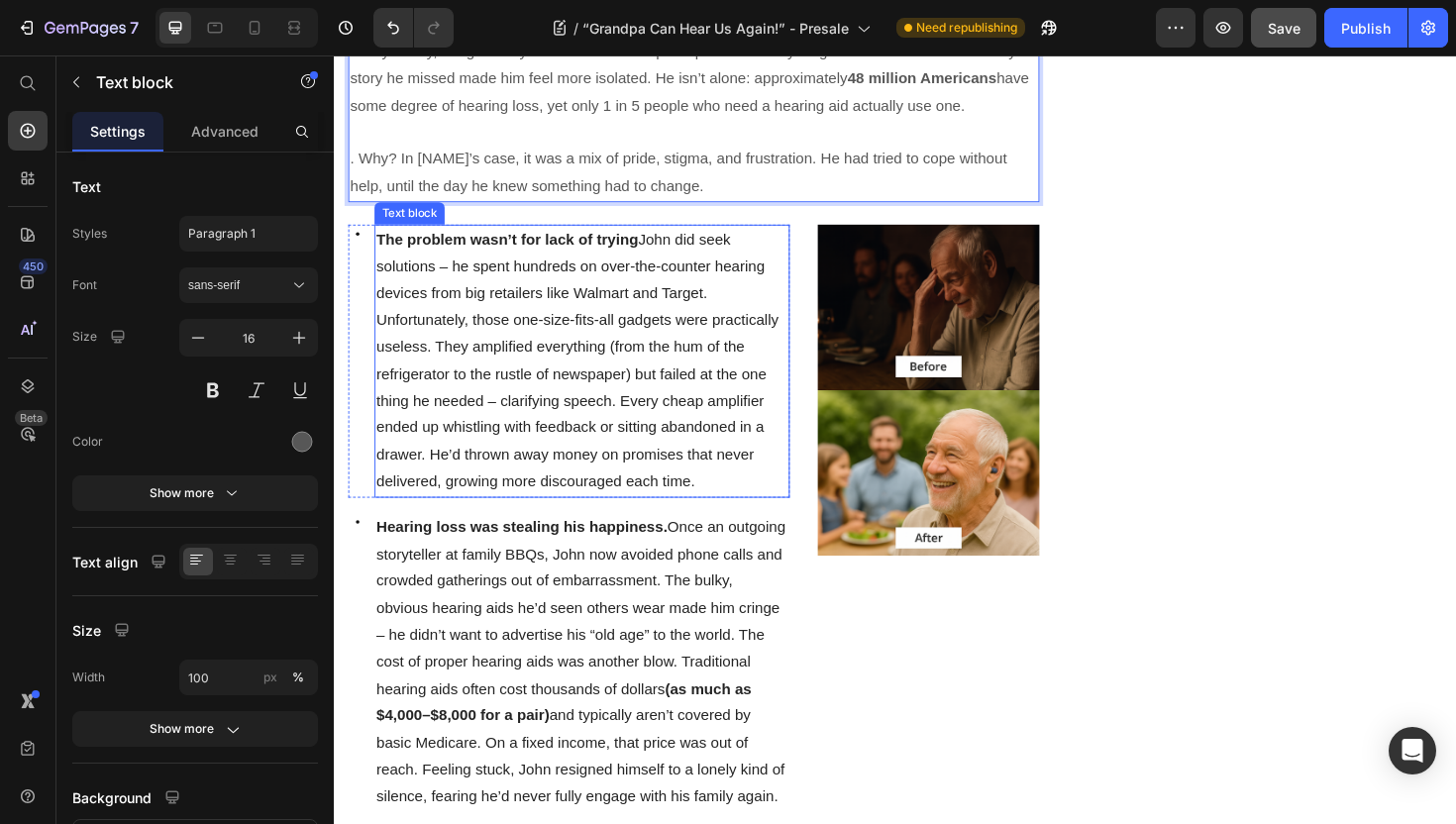 click on "The problem wasn’t for lack of trying  [NAME] did seek solutions – he spent hundreds on over-the-counter hearing devices from big retailers like Walmart and Target. Unfortunately, those one-size-fits-all gadgets were practically useless. They amplified everything (from the hum of the refrigerator to the rustle of newspaper) but failed at the one thing he needed – clarifying speech. Every cheap amplifier ended up whistling with feedback or sitting abandoned in a drawer. He’d thrown away money on promises that never delivered, growing more discouraged each time." at bounding box center (591, 378) 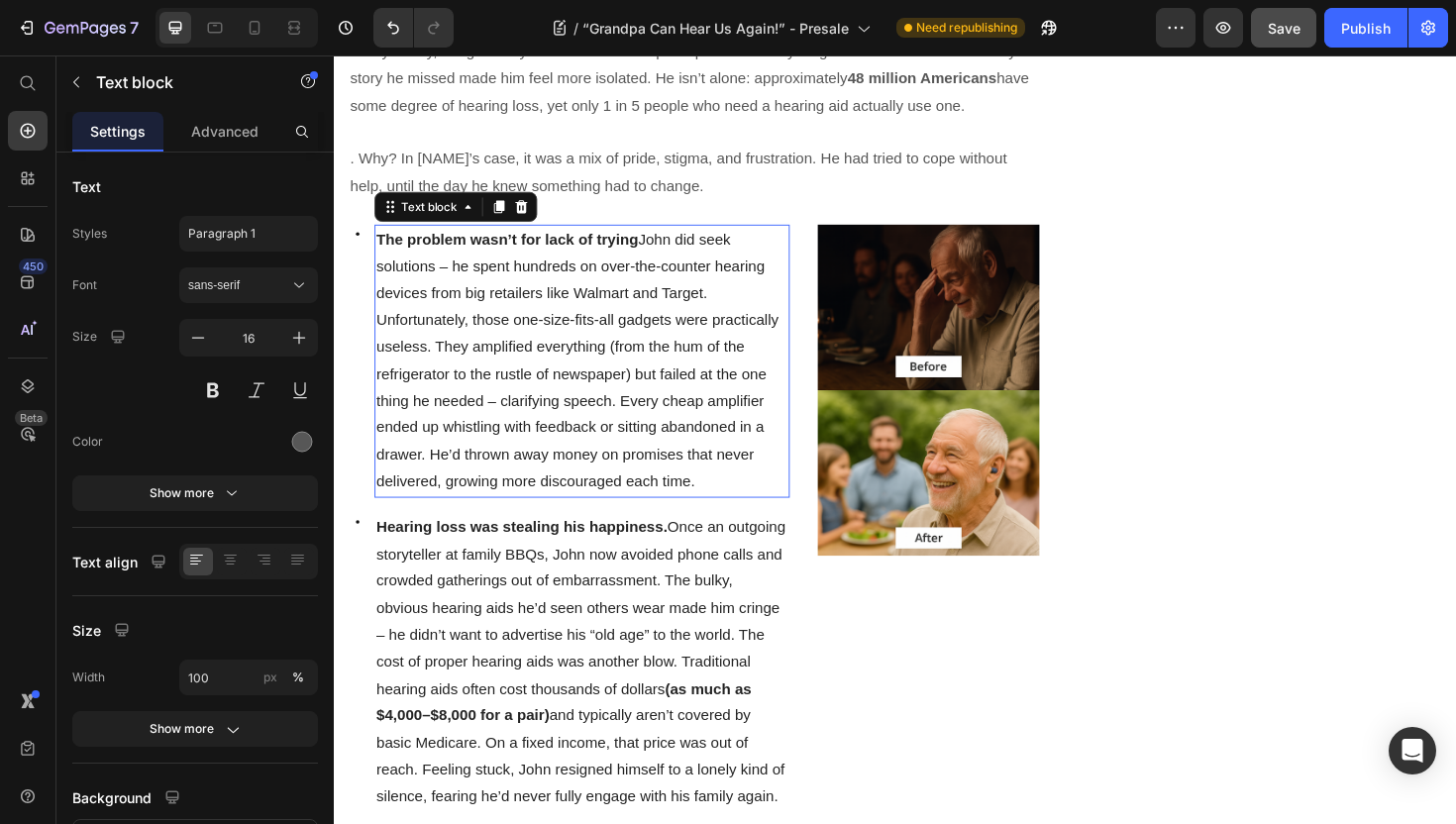 click on "The problem wasn’t for lack of trying  [NAME] did seek solutions – he spent hundreds on over-the-counter hearing devices from big retailers like Walmart and Target. Unfortunately, those one-size-fits-all gadgets were practically useless. They amplified everything (from the hum of the refrigerator to the rustle of newspaper) but failed at the one thing he needed – clarifying speech. Every cheap amplifier ended up whistling with feedback or sitting abandoned in a drawer. He’d thrown away money on promises that never delivered, growing more discouraged each time." at bounding box center [591, 378] 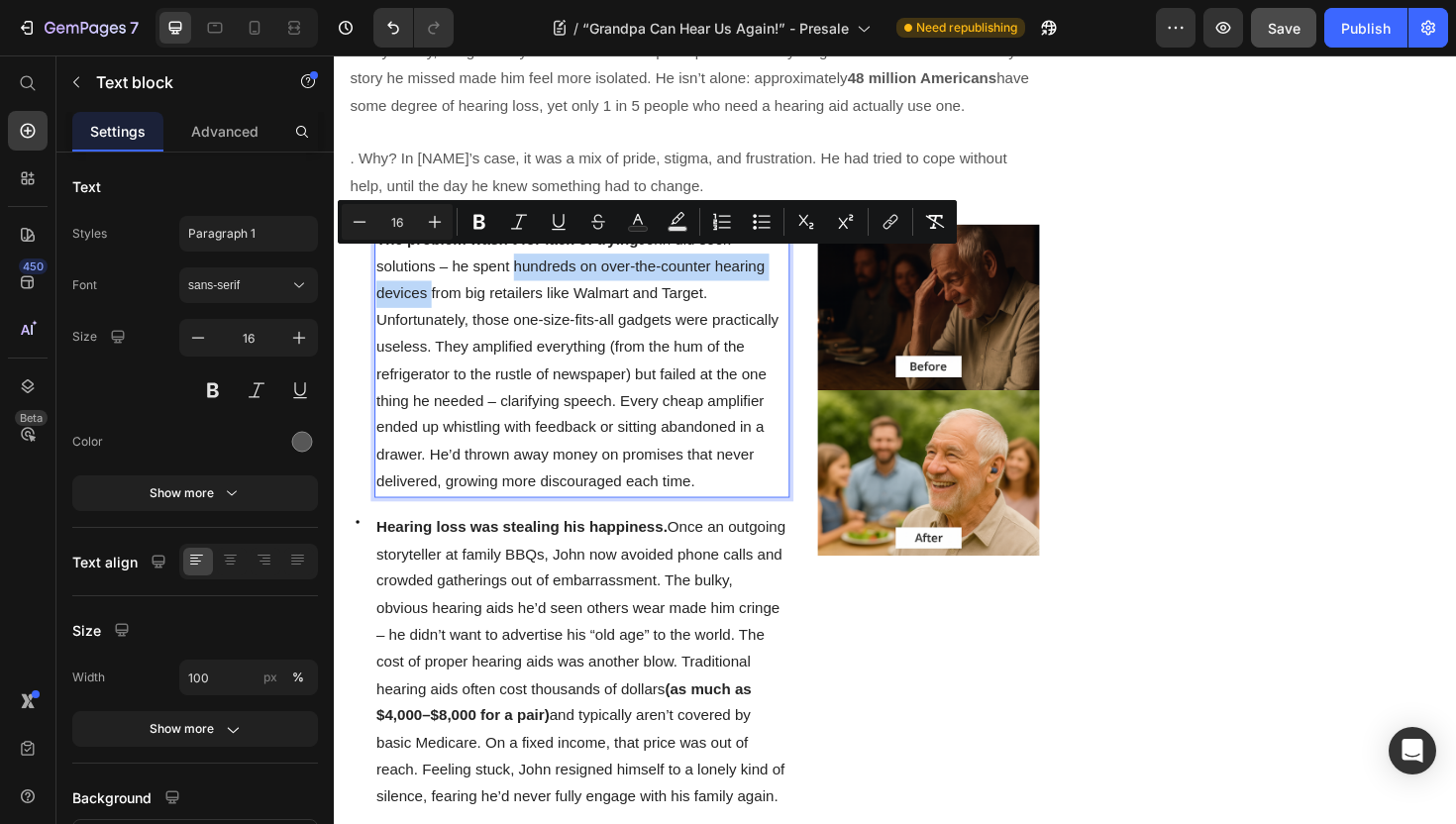 drag, startPoint x: 533, startPoint y: 270, endPoint x: 432, endPoint y: 302, distance: 105.948101 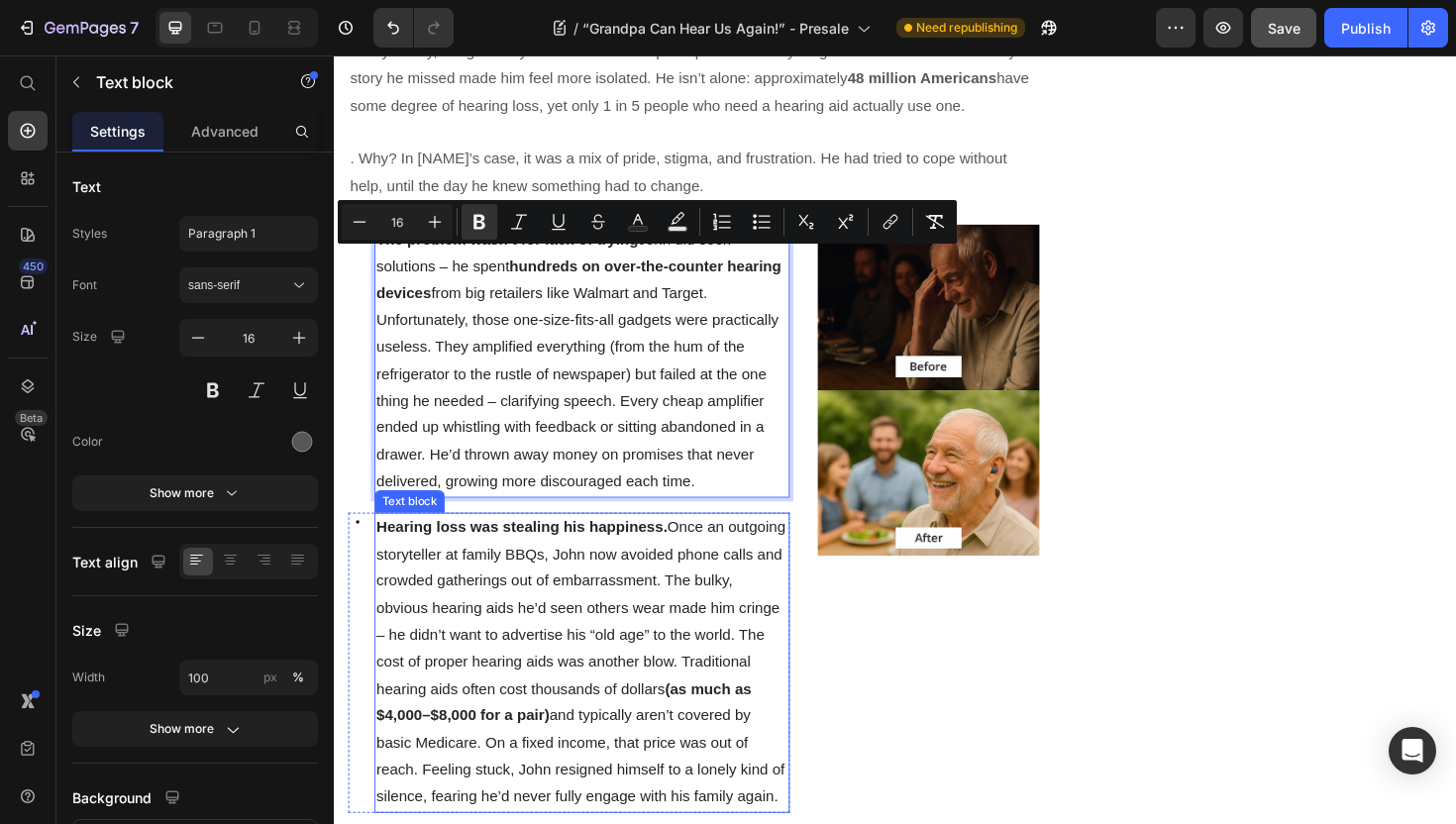click on "Hearing loss was stealing his happiness.  Once an outgoing storyteller at family BBQs, [NAME] now avoided phone calls and crowded gatherings out of embarrassment. The bulky, obvious hearing aids he’d seen others wear made him cringe – he didn’t want to advertise his “old age” to the world. The cost of proper hearing aids was another blow. Traditional hearing aids often cost thousands of dollars  (as much as $4,000–$8,000 for a pair)  and typically aren’t covered by basic Medicare. On a fixed income, that price was out of reach. Feeling stuck, [NAME] resigned himself to a lonely kind of silence, fearing he’d never fully engage with his family again." at bounding box center (595, 697) 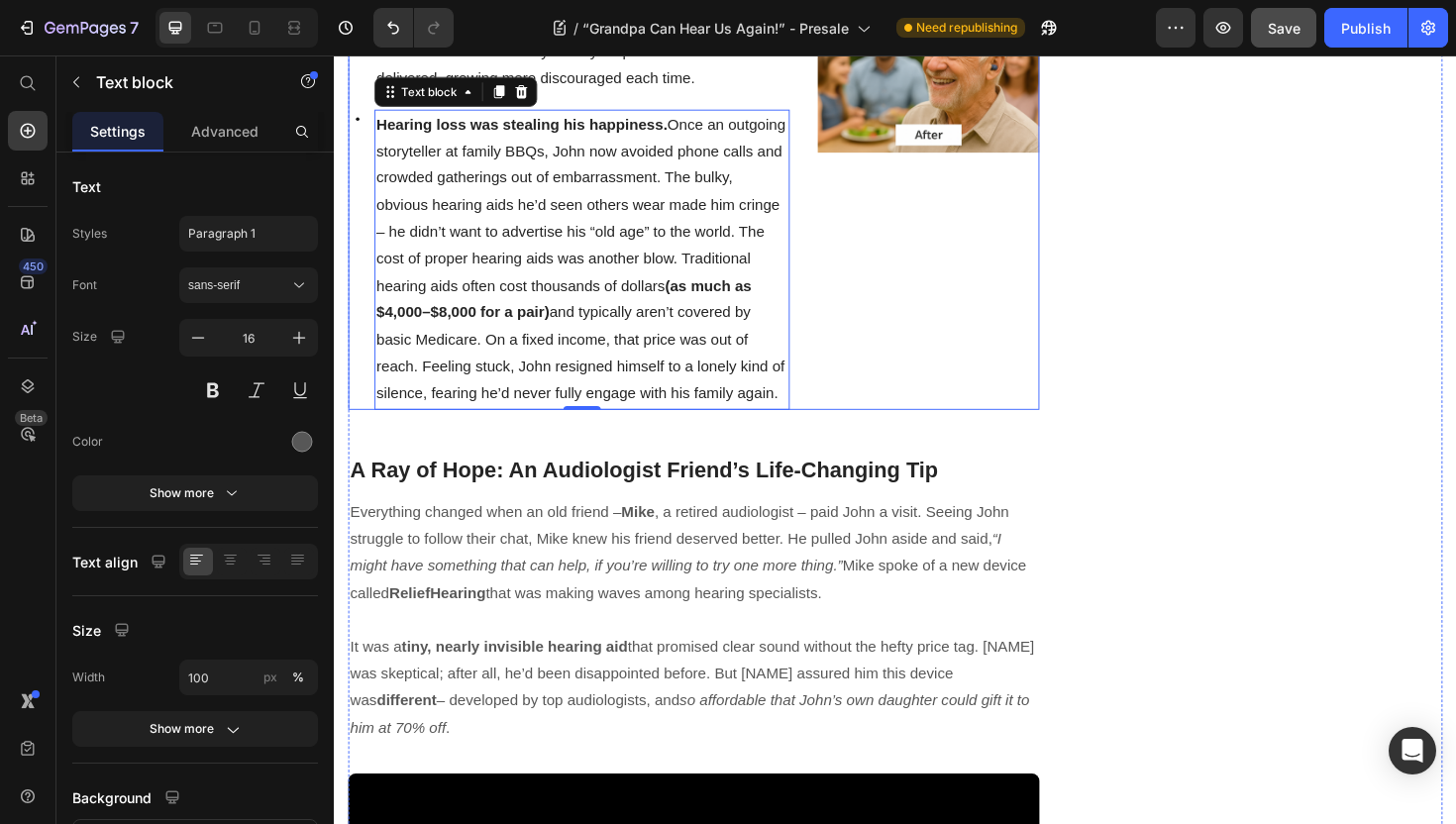 scroll, scrollTop: 1697, scrollLeft: 0, axis: vertical 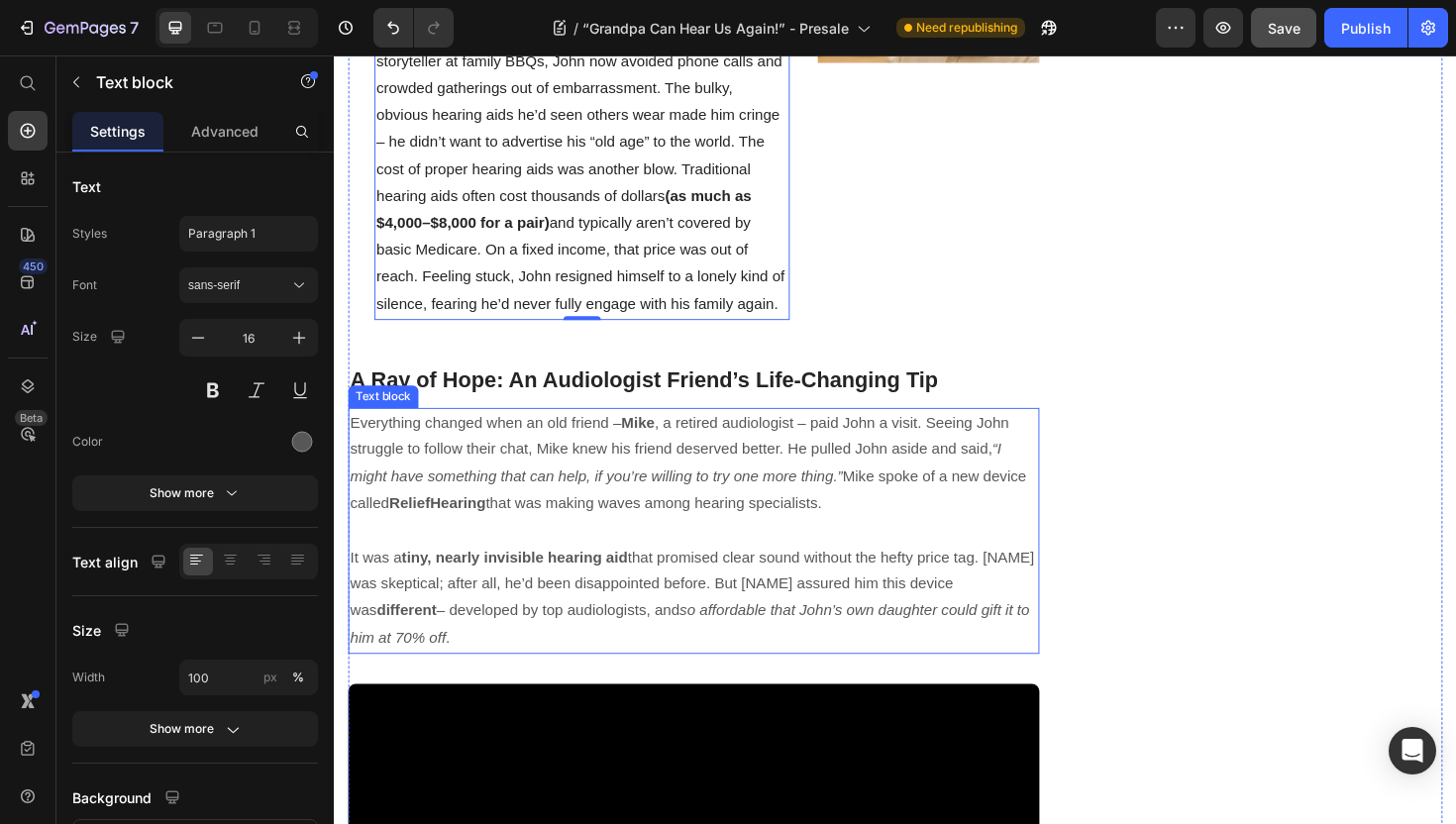 click on "Everything changed when an old friend –  [NAME] , a retired audiologist – paid [NAME] a visit. Seeing [NAME] struggle to follow their chat, [NAME] knew his friend deserved better. He pulled [NAME] aside and said,  “I might have something that can help, if you’re willing to try one more thing.”  [NAME] spoke of a new device called  ReliefHearing  that was making waves among hearing specialists." at bounding box center [714, 487] 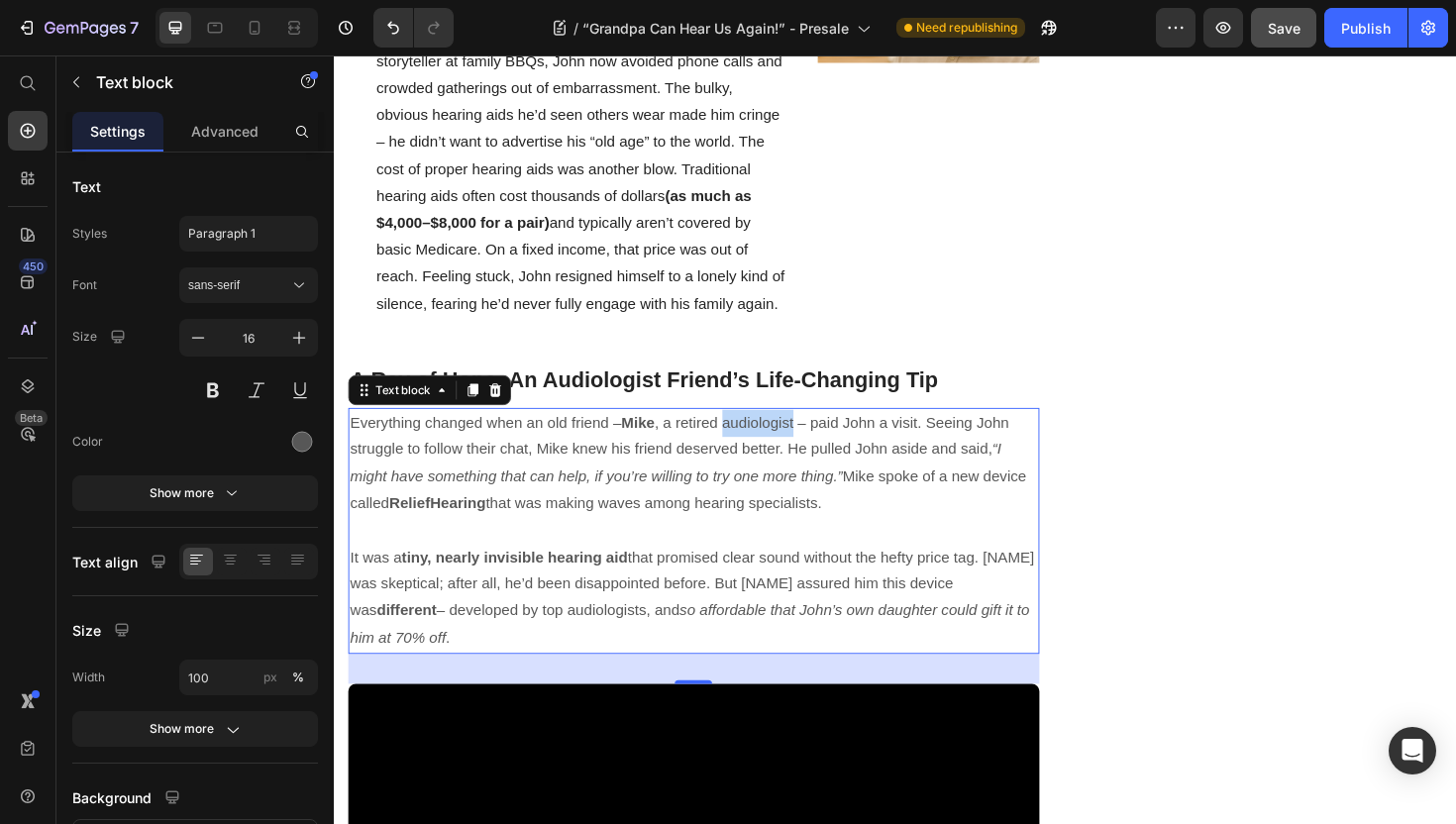 click on "Everything changed when an old friend –  [NAME] , a retired audiologist – paid [NAME] a visit. Seeing [NAME] struggle to follow their chat, [NAME] knew his friend deserved better. He pulled [NAME] aside and said,  “I might have something that can help, if you’re willing to try one more thing.”  [NAME] spoke of a new device called  ReliefHearing  that was making waves among hearing specialists." at bounding box center [714, 487] 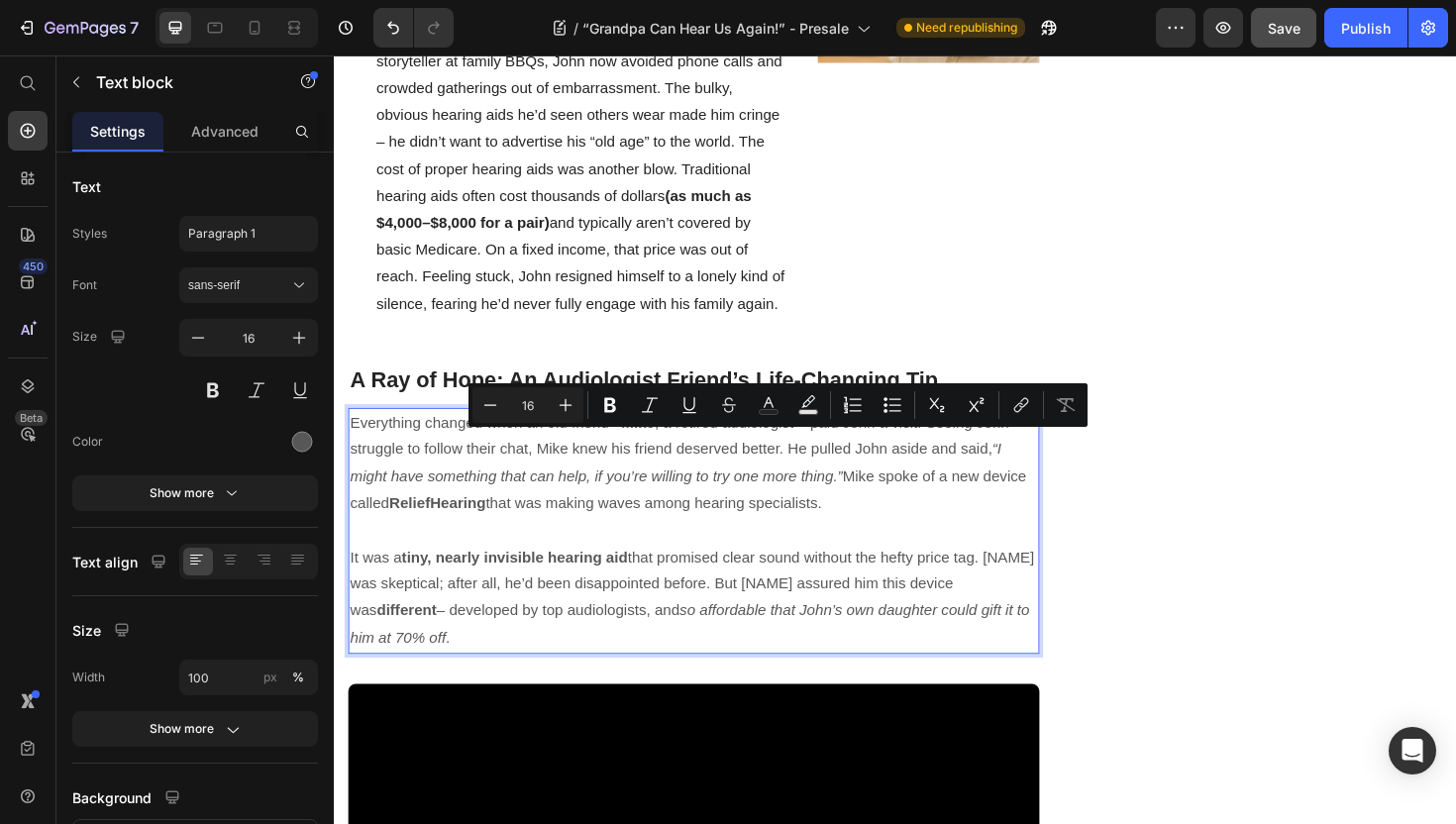 click on "Everything changed when an old friend –  [NAME] , a retired audiologist – paid [NAME] a visit. Seeing [NAME] struggle to follow their chat, [NAME] knew his friend deserved better. He pulled [NAME] aside and said,  “I might have something that can help, if you’re willing to try one more thing.”  [NAME] spoke of a new device called  ReliefHearing  that was making waves among hearing specialists." at bounding box center [714, 487] 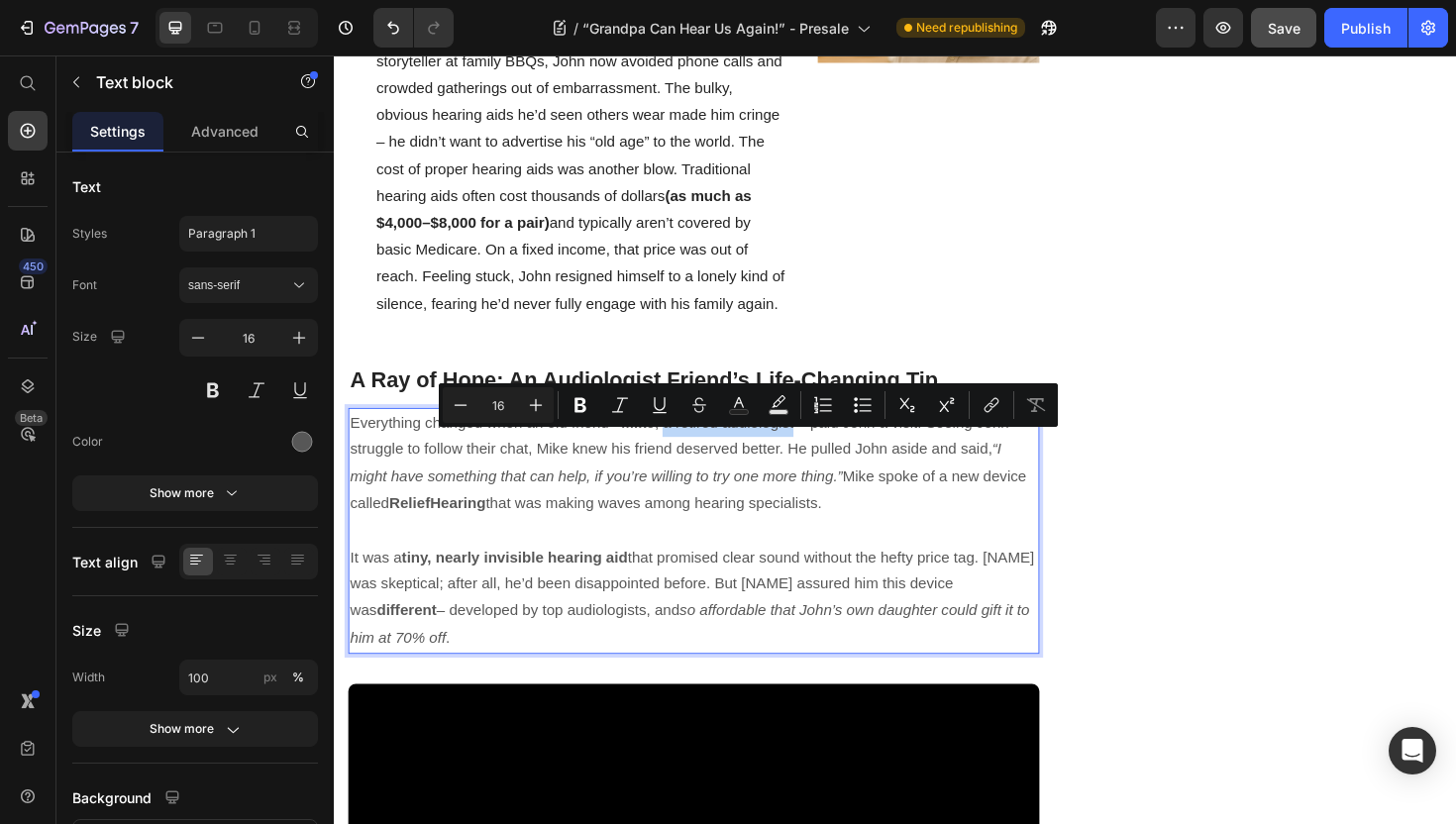 drag, startPoint x: 822, startPoint y: 467, endPoint x: 685, endPoint y: 470, distance: 137.03284 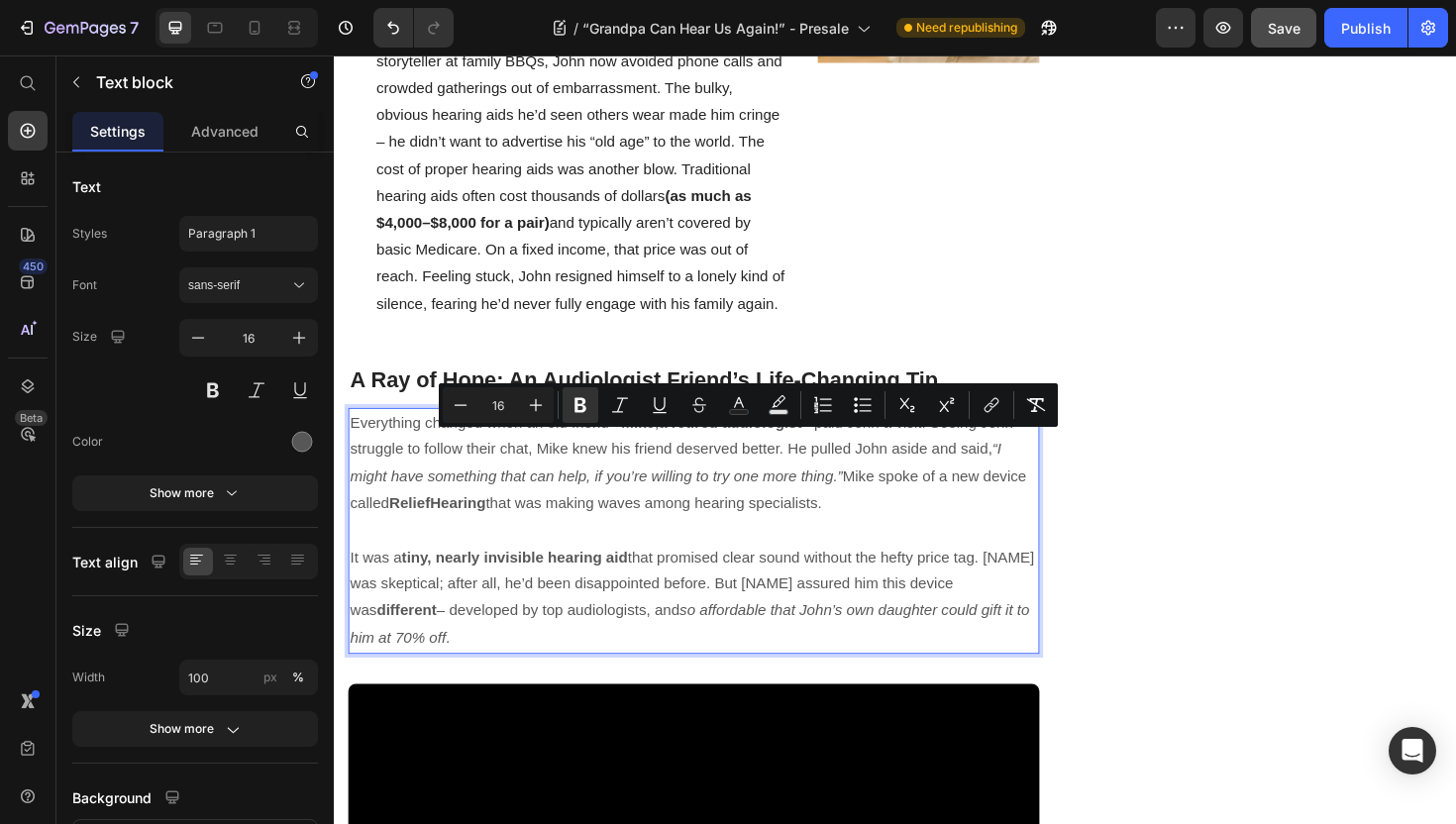 click on "Everything changed when an old friend –  [NAME] ,  a retired audiologist  – paid [NAME] a visit. Seeing [NAME] struggle to follow their chat, [NAME] knew his friend deserved better. He pulled [NAME] aside and said,  “I might have something that can help, if you’re willing to try one more thing.”  [NAME] spoke of a new device called  ReliefHearing  that was making waves among hearing specialists." at bounding box center [714, 487] 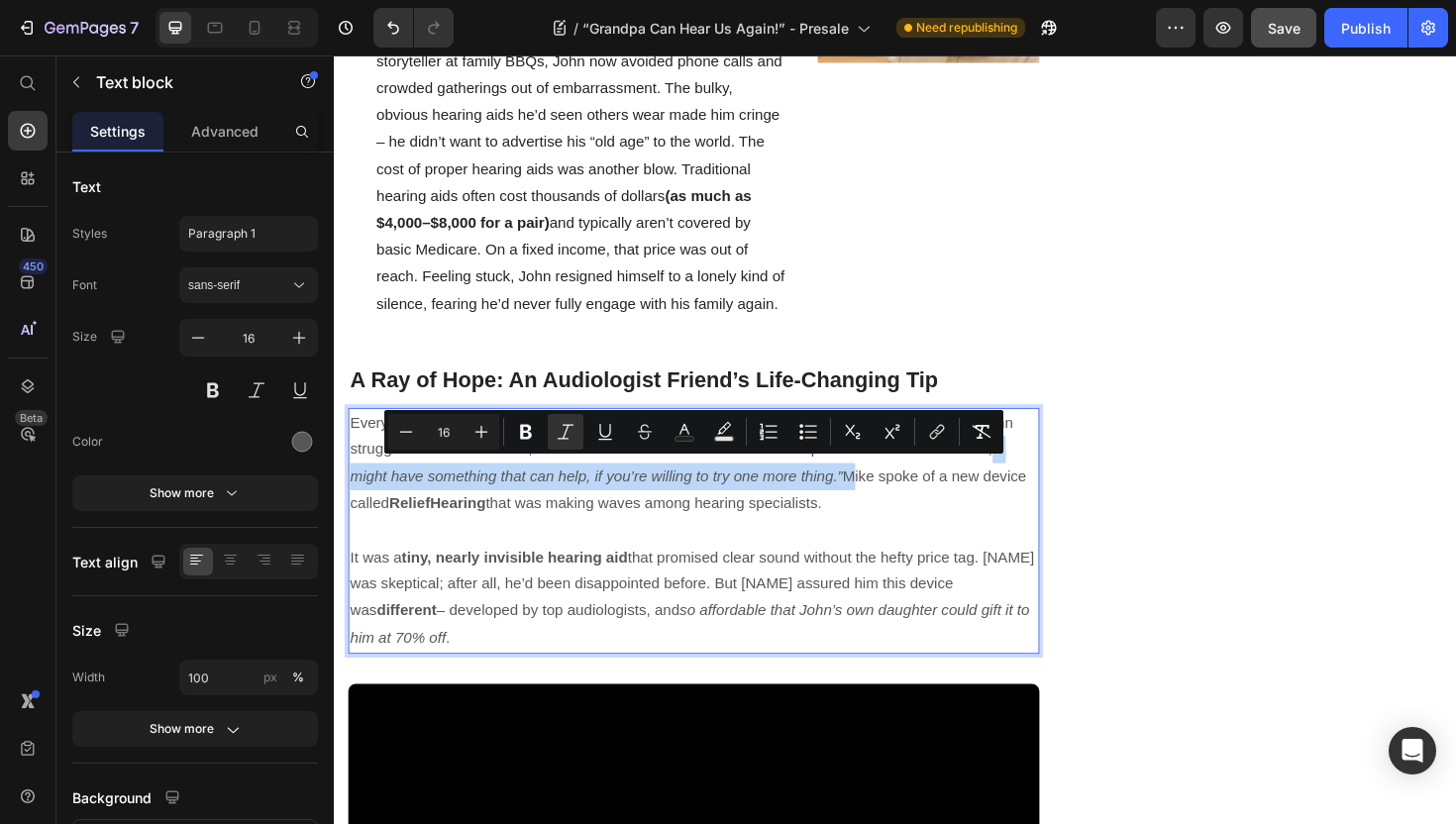 drag, startPoint x: 1033, startPoint y: 495, endPoint x: 875, endPoint y: 530, distance: 161.83016 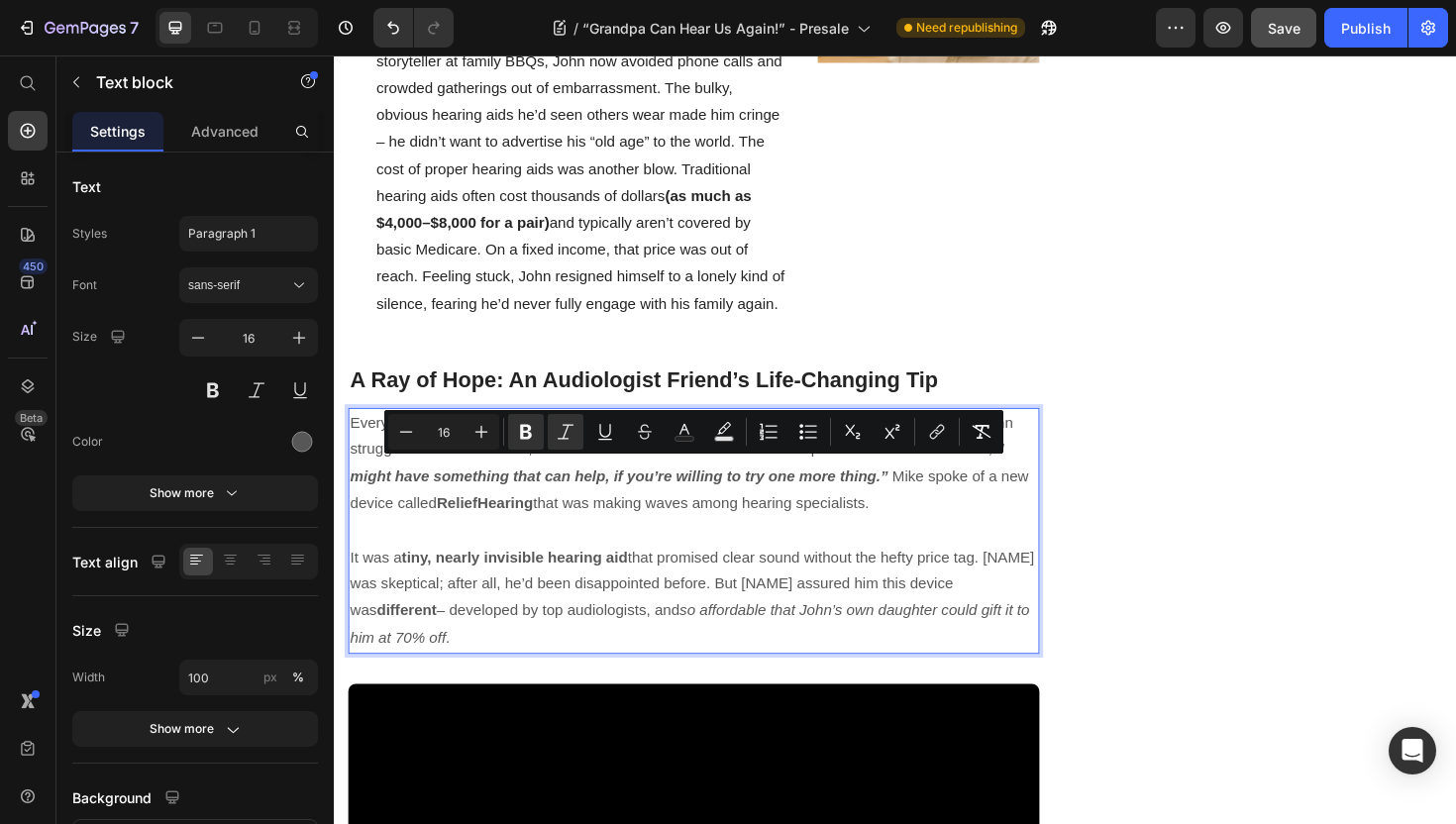 click on "Everything changed when an old friend –  [NAME] ,  a retired audiologist  – paid [NAME] a visit. Seeing [NAME] struggle to follow their chat, [NAME] knew his friend deserved better. He pulled [NAME] aside and said,  “I might have something that can help, if you’re willing to try one more thing.”   [NAME] spoke of a new device called  ReliefHearing  that was making waves among hearing specialists." at bounding box center [714, 487] 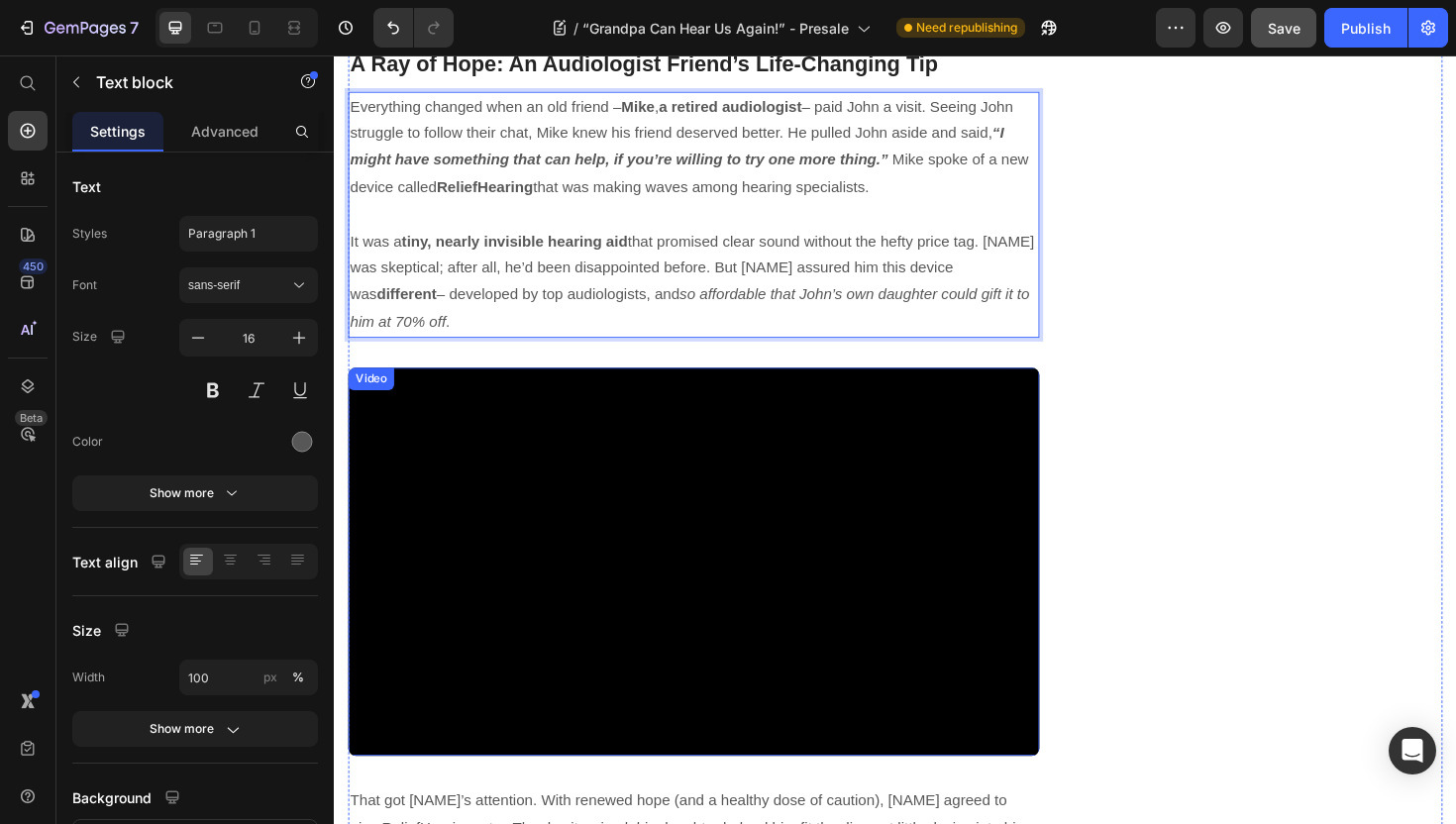 scroll, scrollTop: 2035, scrollLeft: 0, axis: vertical 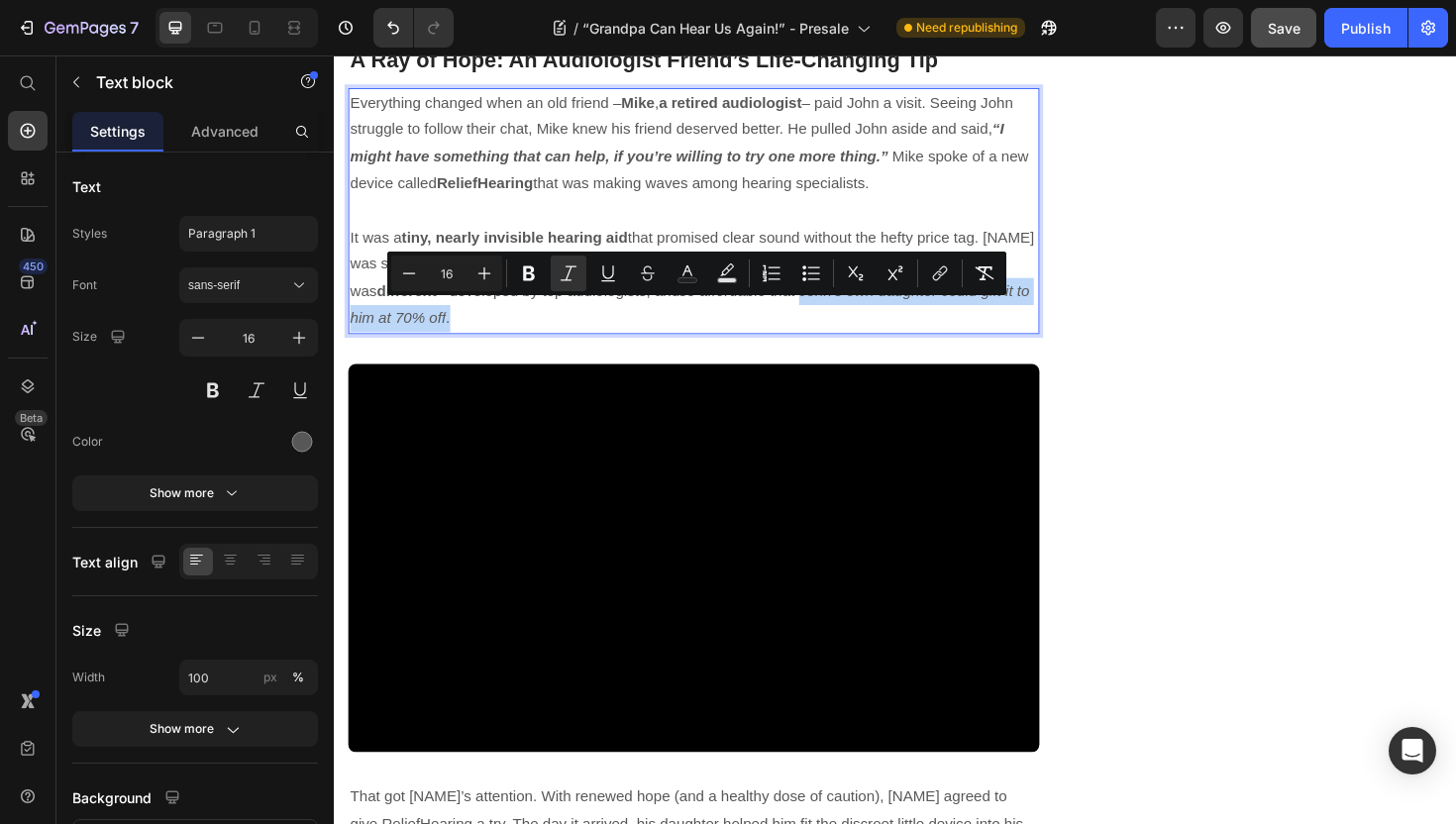drag, startPoint x: 806, startPoint y: 328, endPoint x: 814, endPoint y: 348, distance: 21.540659 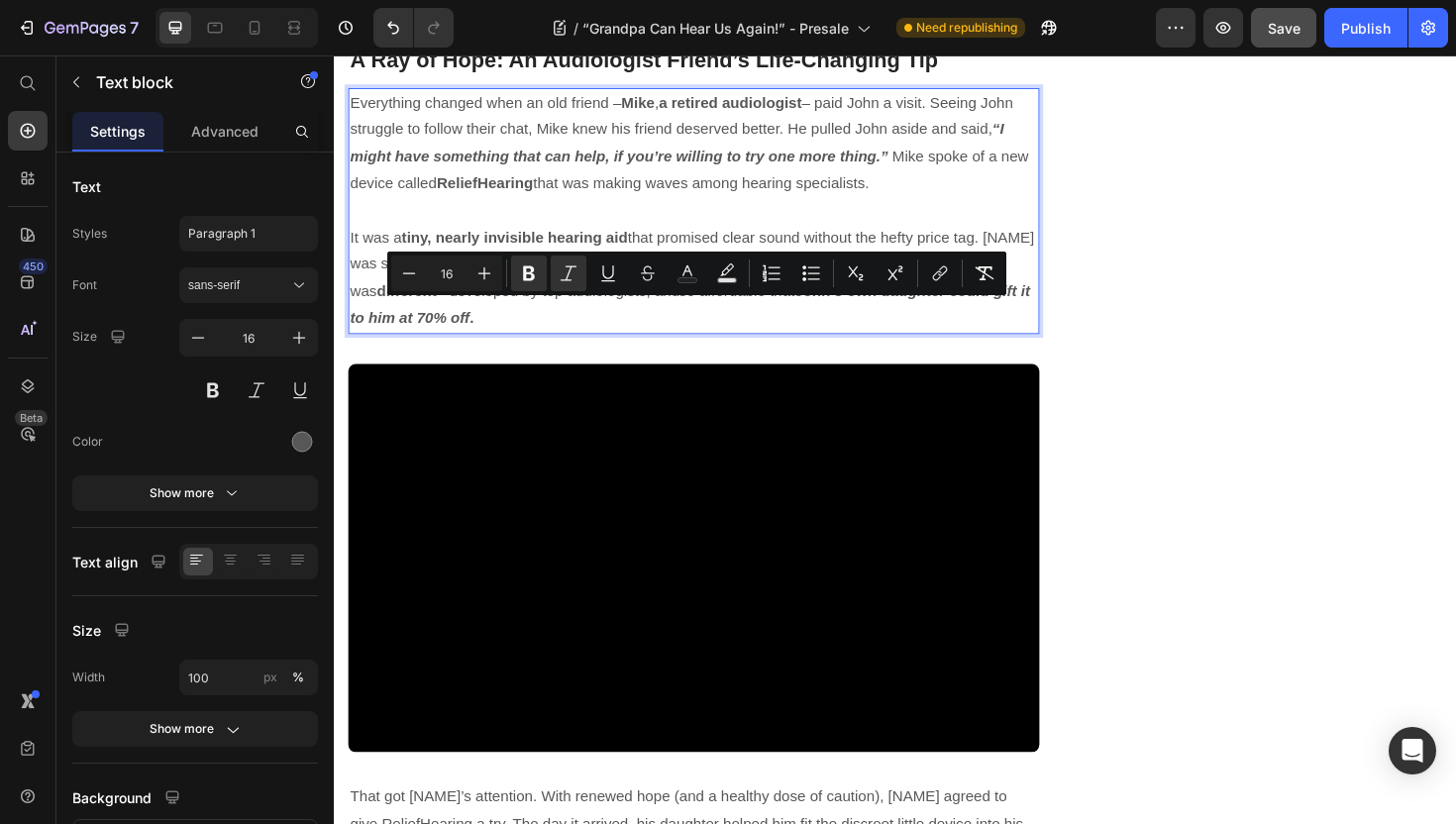 click on "It was a  tiny, nearly invisible hearing aid  that promised clear sound without the hefty price tag. [NAME] was skeptical; after all, he’d been disappointed before. But [NAME] assured him this device was  different  – developed by top audiologists, and  so affordable that  [NAME]’s own daughter could gift it to him at 70% off ." at bounding box center (714, 291) 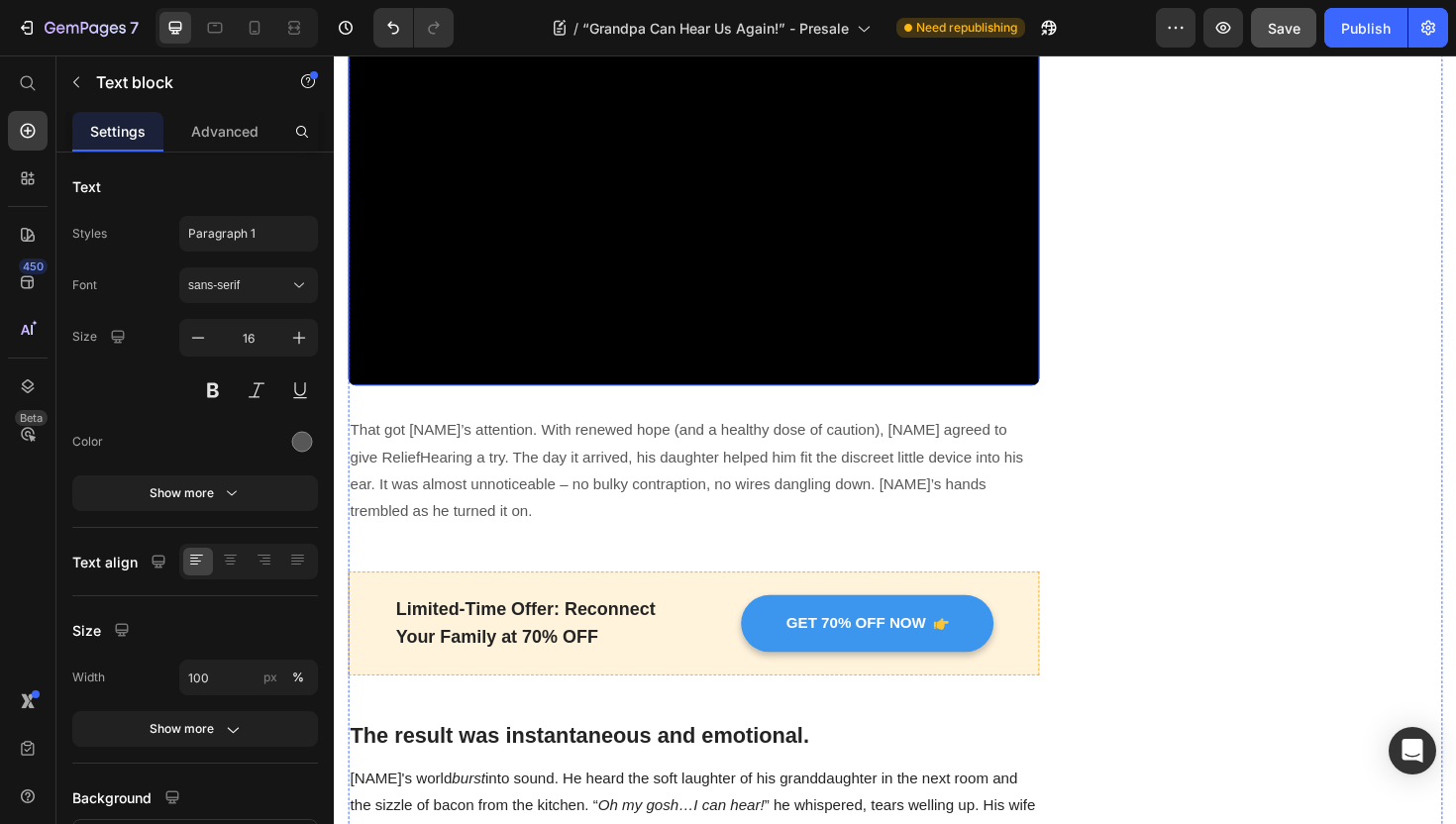 scroll, scrollTop: 2445, scrollLeft: 0, axis: vertical 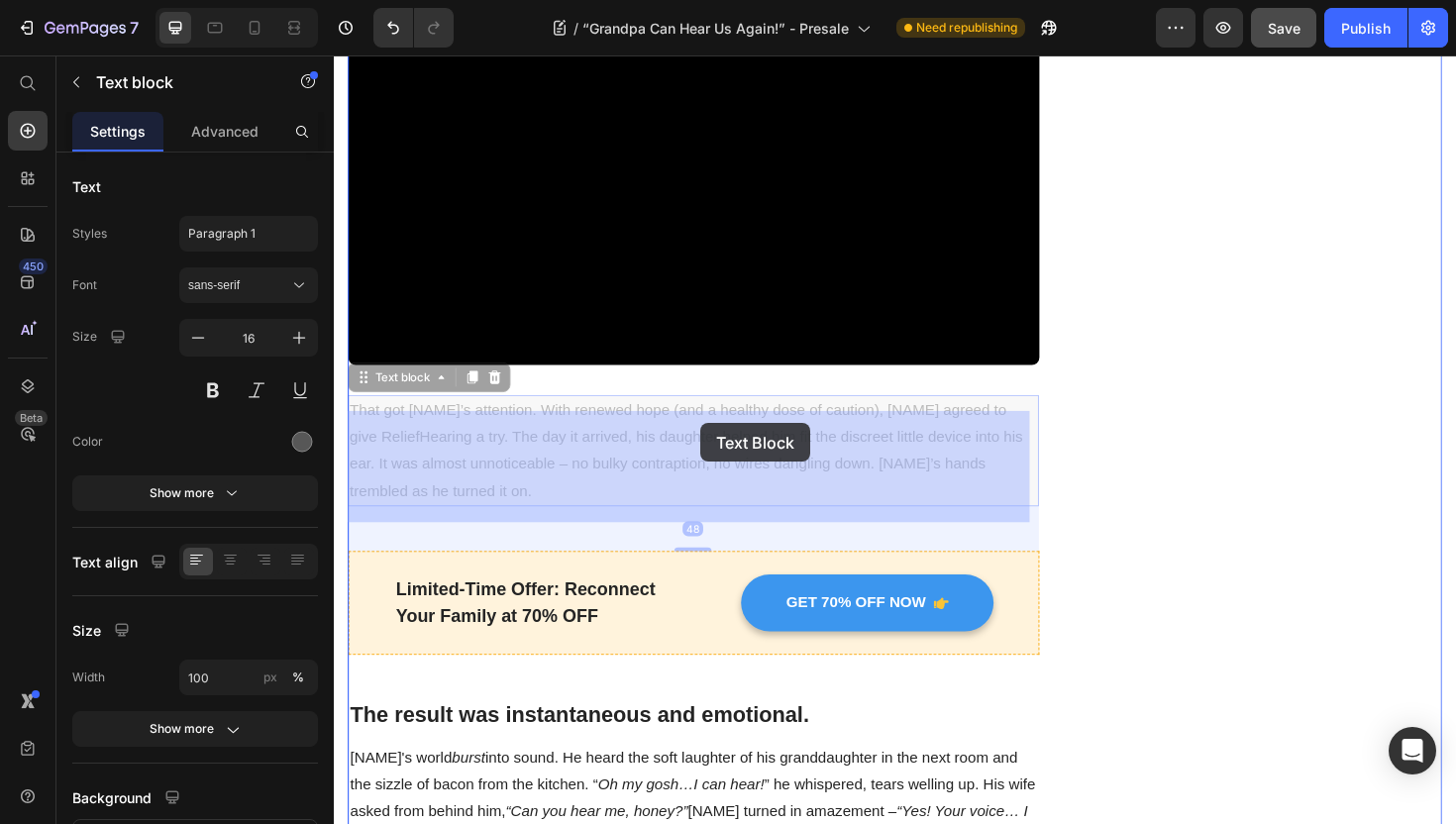 drag, startPoint x: 886, startPoint y: 449, endPoint x: 722, endPoint y: 445, distance: 164.04877 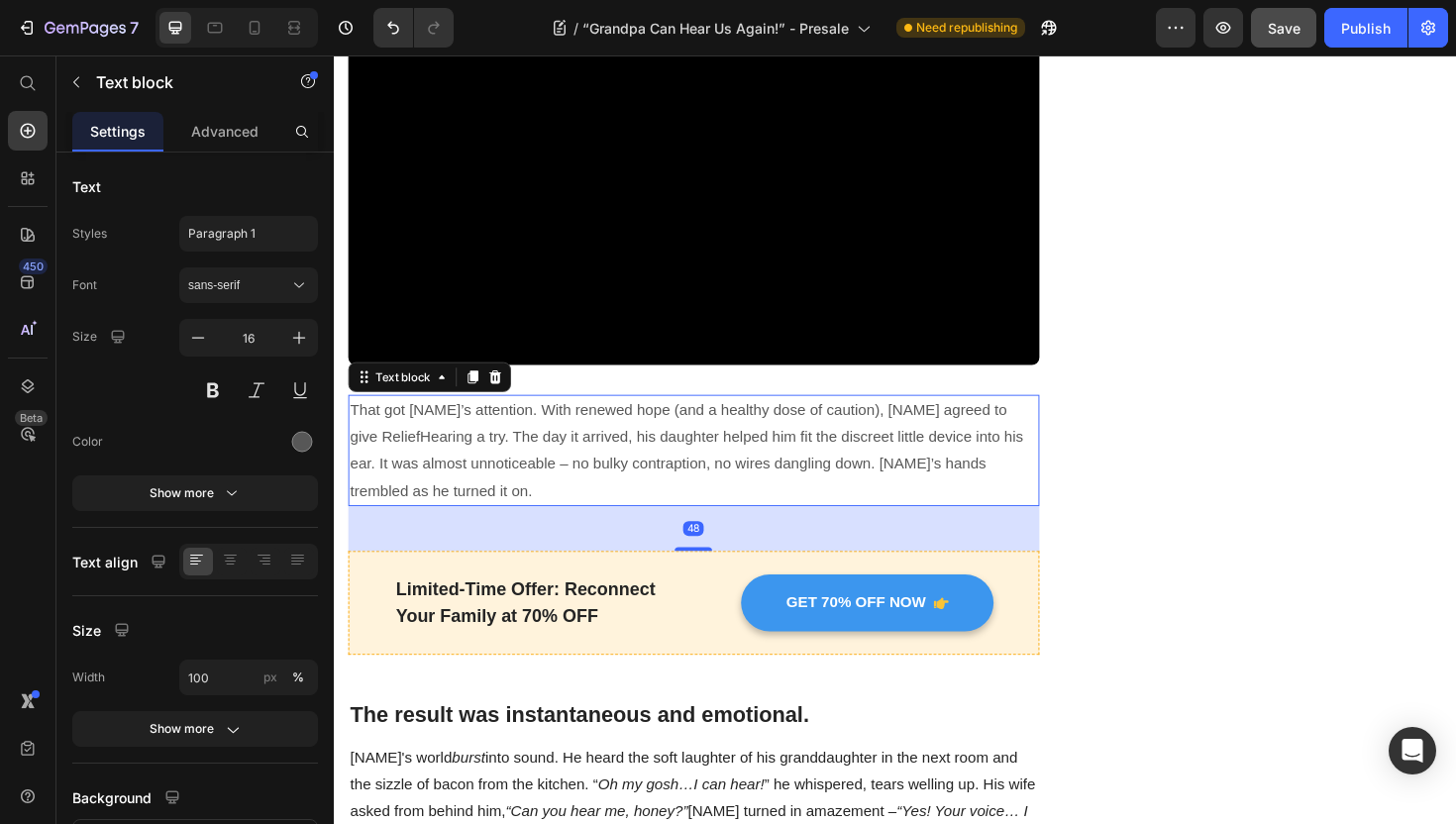 click on "That got [NAME]’s attention. With renewed hope (and a healthy dose of caution), [NAME] agreed to give ReliefHearing a try. The day it arrived, his daughter helped him fit the discreet little device into his ear. It was almost unnoticeable – no bulky contraption, no wires dangling down. [NAME]’s hands trembled as he turned it on." at bounding box center [714, 473] 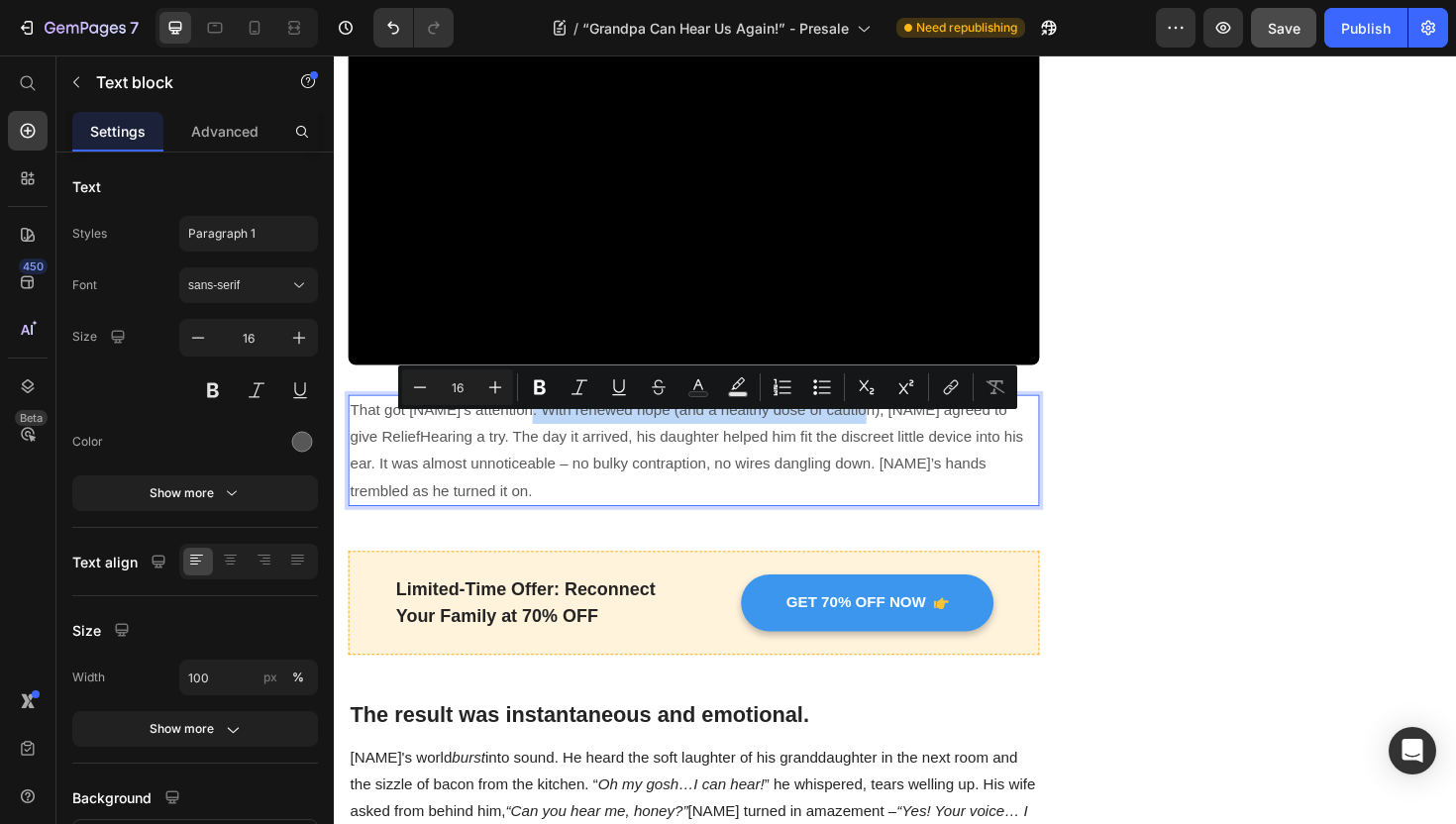 drag, startPoint x: 891, startPoint y: 448, endPoint x: 537, endPoint y: 449, distance: 354.0014 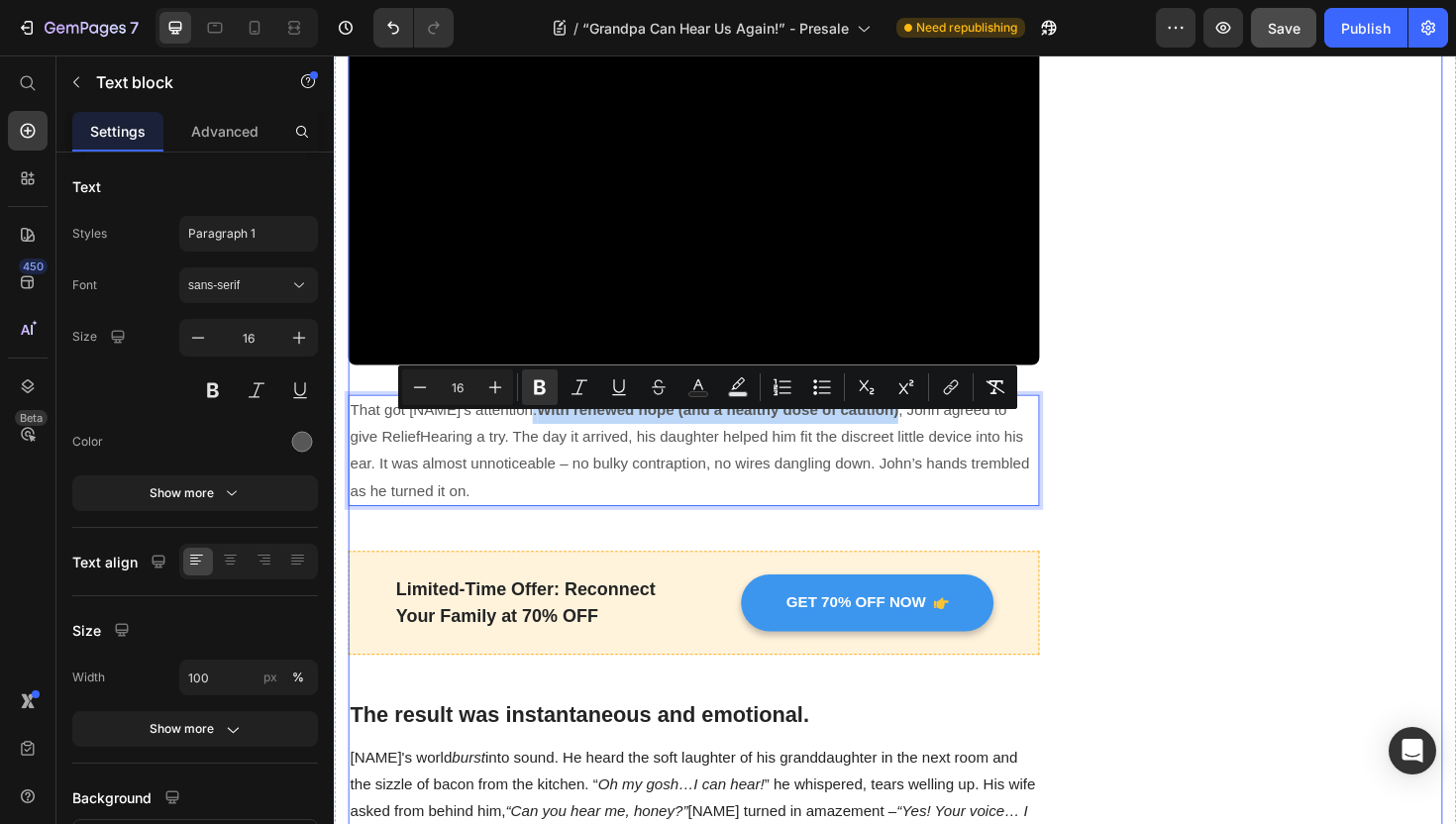 click on "“Grandpa Can Hear Us Again!”  – The Story of a Family Reunited by Sound Heading Written by  [NAME]   Text block Published on  [DATE] Text block Row Image It was a simple moment at the dinner table that changed everything. 65-year-old  [NAME]  had been straining to catch bits and pieces of the conversation, smiling and nodding along though he barely heard a word. His hearing loss had slowly pushed him into silence. One night, as his grandchildren giggled over a secret joke, [NAME] sat there feeling left out and heartbroken. Little did he know, a tiny new device called  ReliefHearing  was about to bring the noise of life back into his world – along with tears of joy. Text block Feeling Left Out:  The Silent Struggle of Hearing Loss Heading 48 million Americans  have some degree of hearing loss, yet only 1 in 5 people who need a hearing aid actually use one. ⁠⁠⁠⁠⁠⁠⁠ Text block
Icon The problem wasn’t for lack of trying Text block Row
Row" at bounding box center (928, 2515) 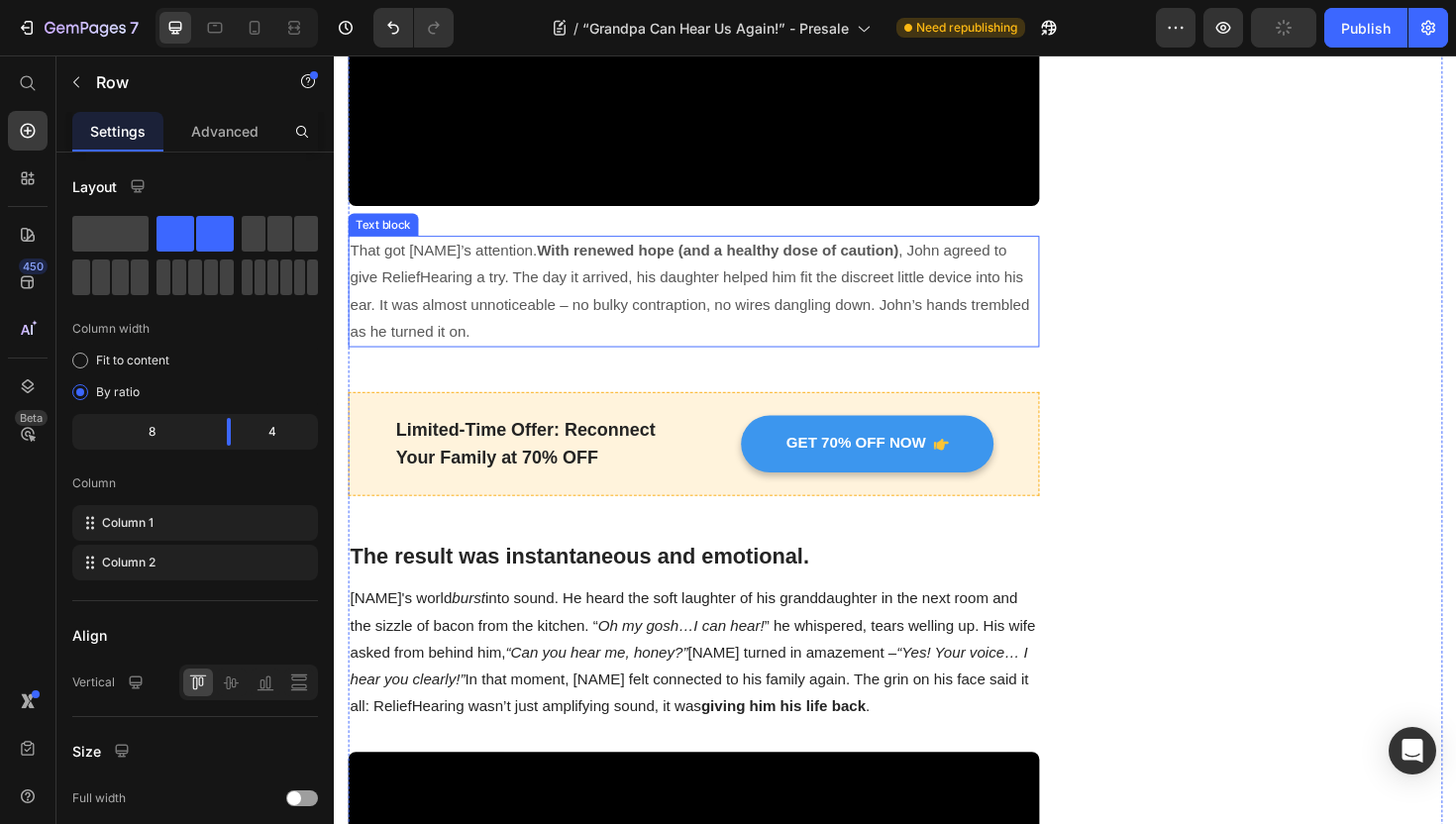 scroll, scrollTop: 3023, scrollLeft: 0, axis: vertical 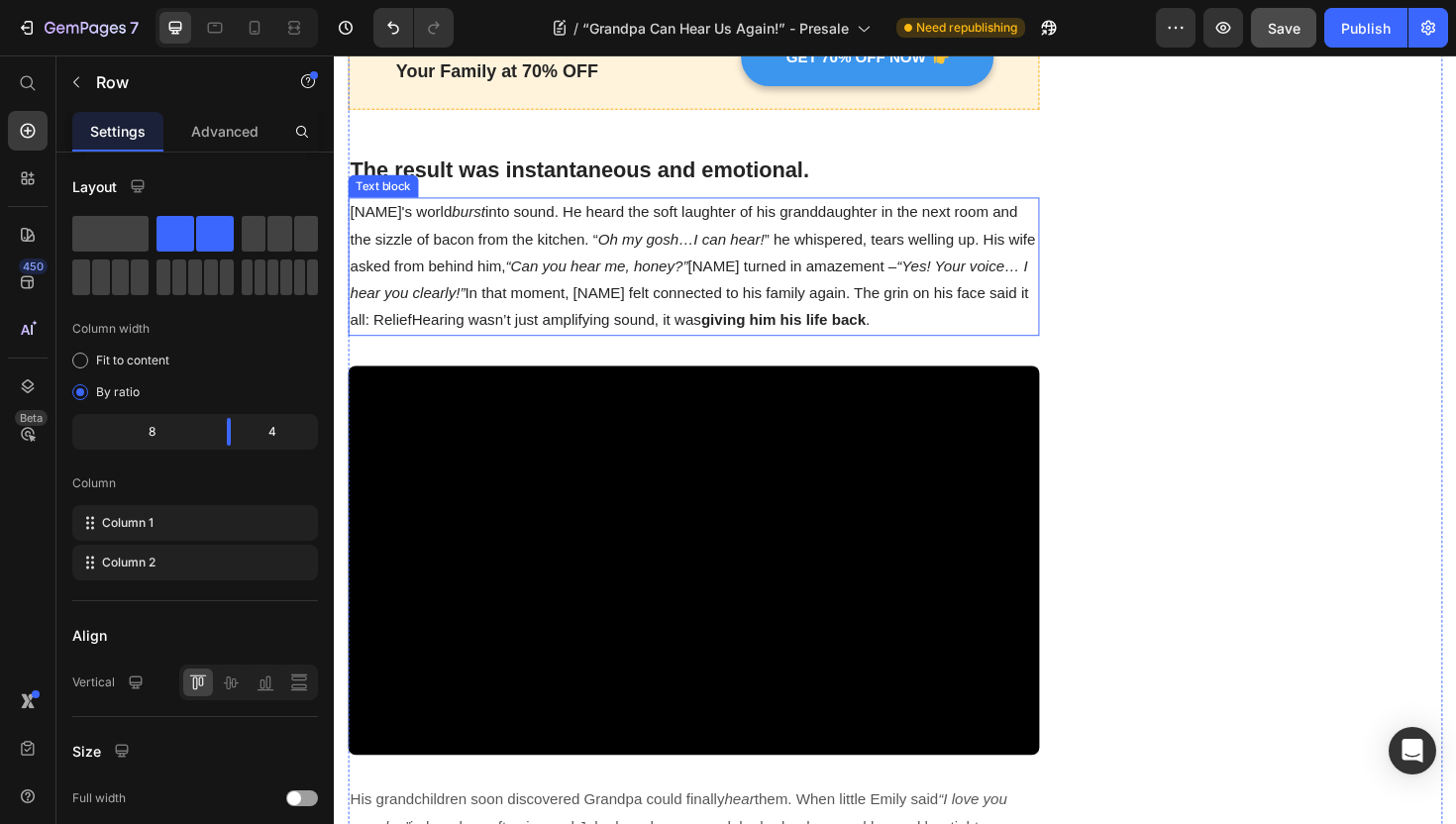 click on "[NAME]'s world  burst  into sound. He heard the soft laughter of his granddaughter in the next room and the sizzle of bacon from the kitchen. “ Oh my gosh…I can hear! ” he whispered, tears welling up. His wife asked from behind him,  “Can you hear me, honey?”  [NAME] turned in amazement –  “Yes! Your voice… I hear you clearly!”  In that moment, [NAME] felt connected to his family again. The grin on his face said it all: ReliefHearing wasn’t just amplifying sound, it was  giving him his life back ." at bounding box center (714, 279) 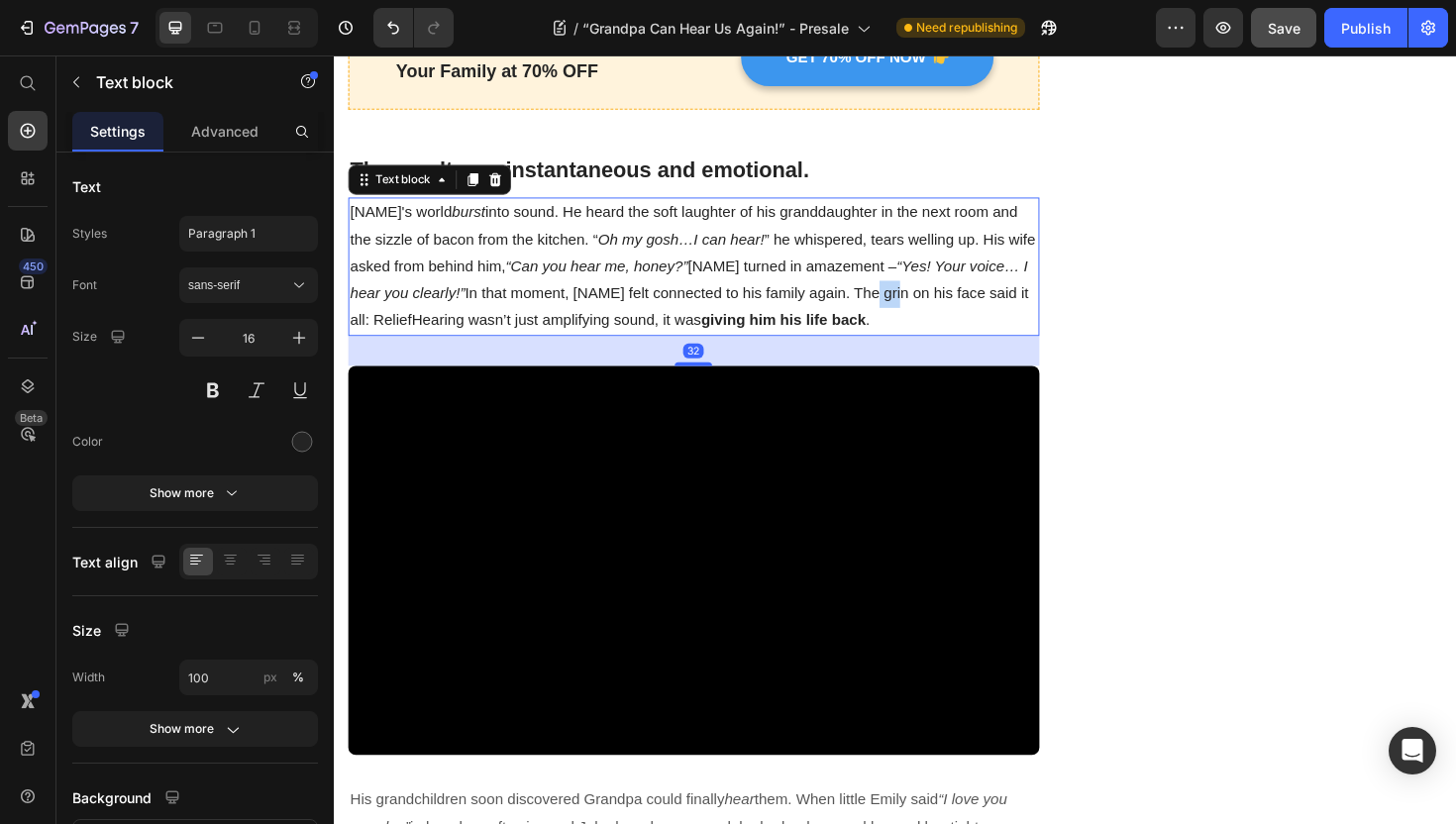 click on "[NAME]'s world  burst  into sound. He heard the soft laughter of his granddaughter in the next room and the sizzle of bacon from the kitchen. “ Oh my gosh…I can hear! ” he whispered, tears welling up. His wife asked from behind him,  “Can you hear me, honey?”  [NAME] turned in amazement –  “Yes! Your voice… I hear you clearly!”  In that moment, [NAME] felt connected to his family again. The grin on his face said it all: ReliefHearing wasn’t just amplifying sound, it was  giving him his life back ." at bounding box center [714, 279] 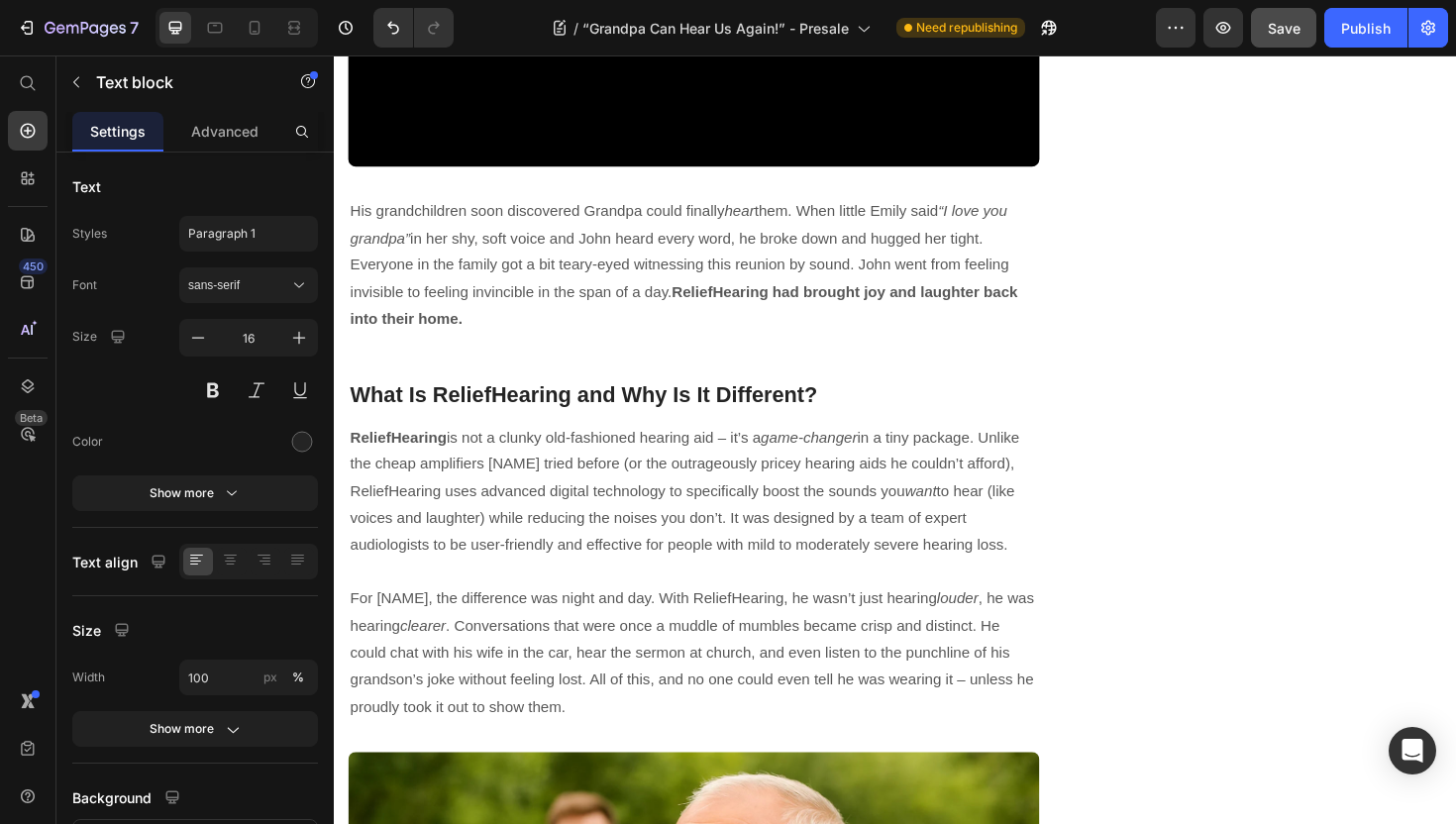 scroll, scrollTop: 3543, scrollLeft: 0, axis: vertical 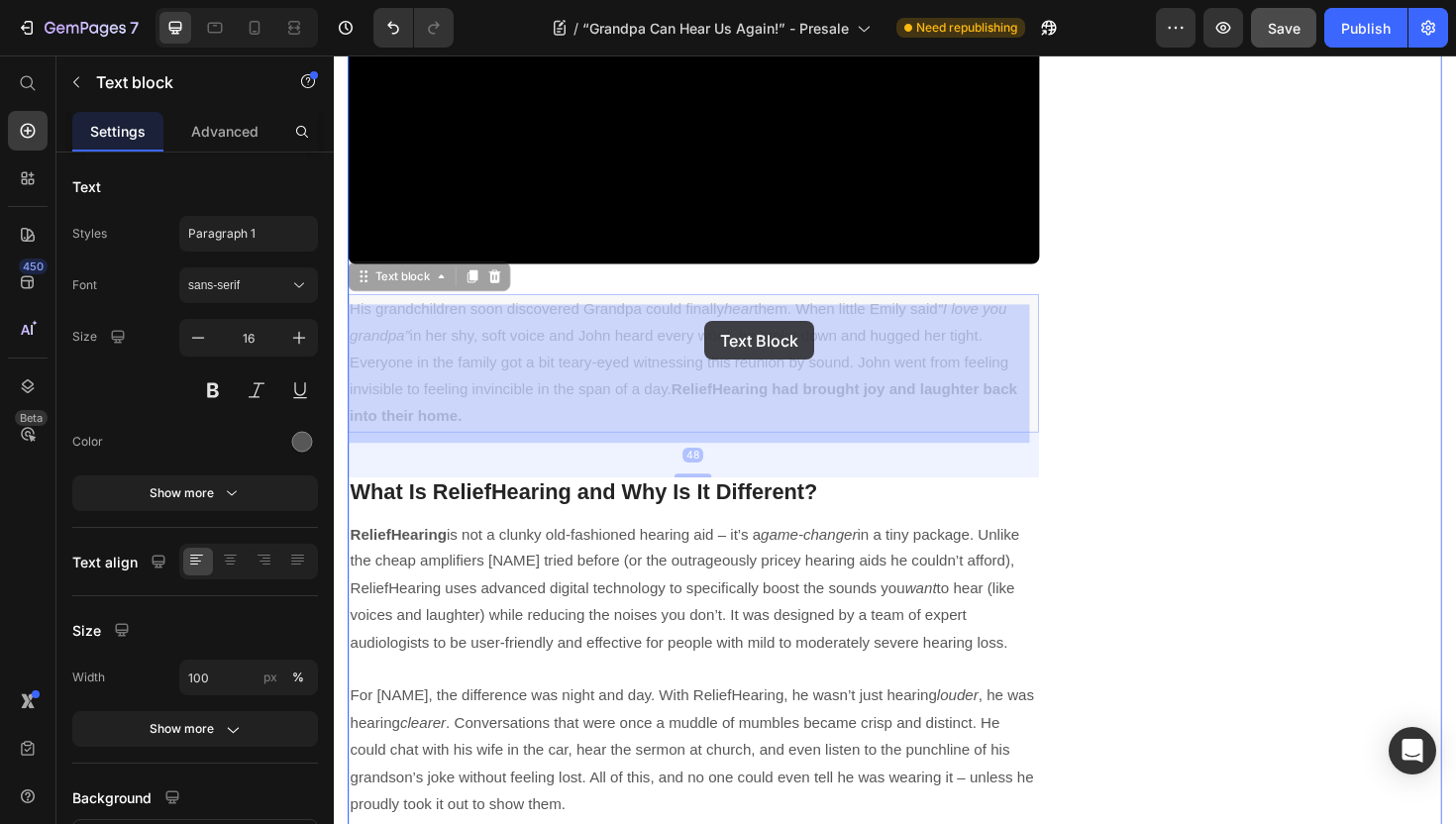 drag, startPoint x: 810, startPoint y: 341, endPoint x: 729, endPoint y: 337, distance: 81.0987 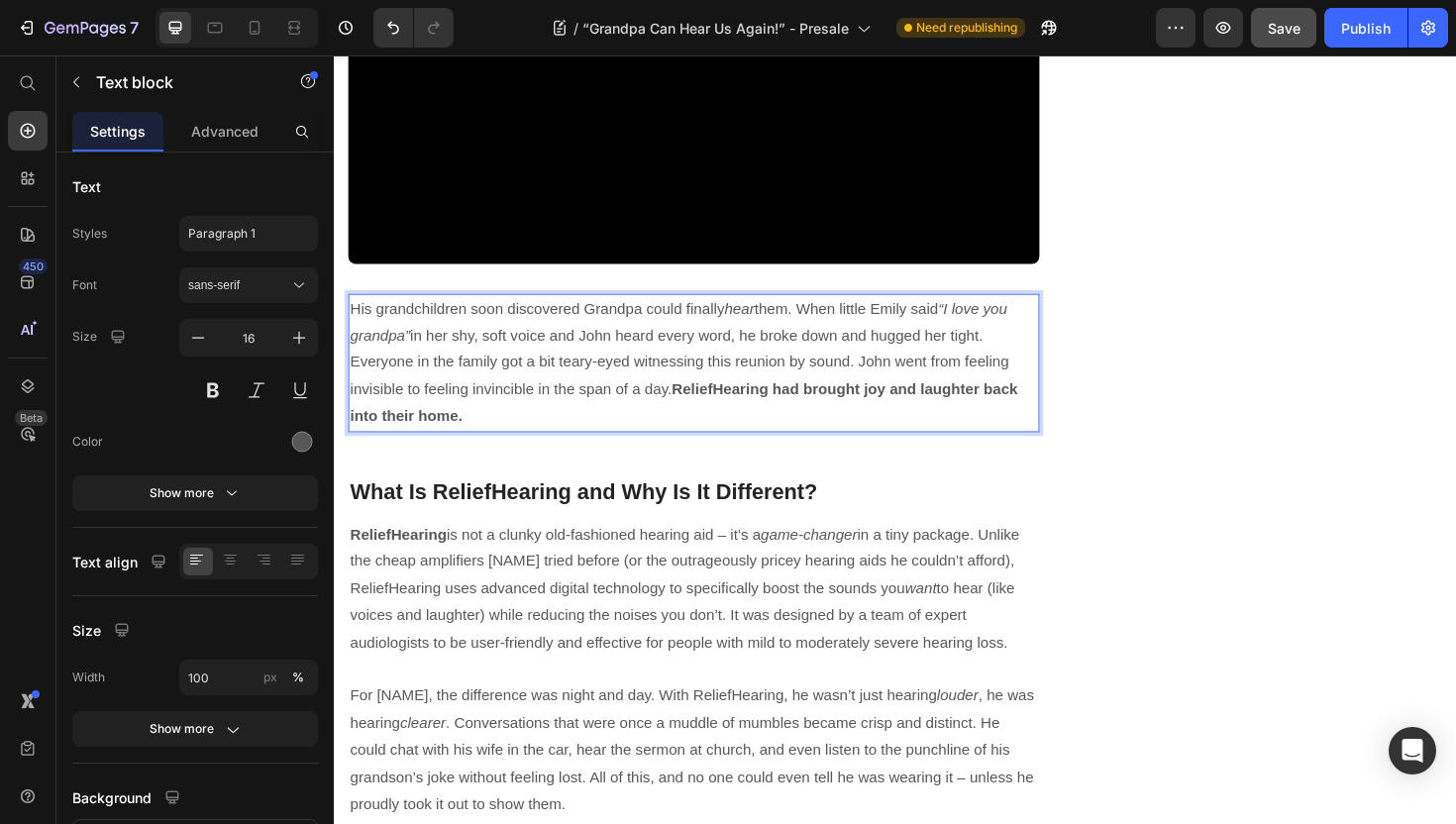 click on "His grandchildren soon discovered Grandpa could finally  hear  them. When little Emily said  “I love you grandpa”  in her shy, soft voice and [NAME] heard every word, he broke down and hugged her tight. Everyone in the family got a bit teary-eyed witnessing this reunion by sound. [NAME] went from feeling invisible to feeling invincible in the span of a day.  ReliefHearing had brought joy and laughter back into their home." at bounding box center (714, 381) 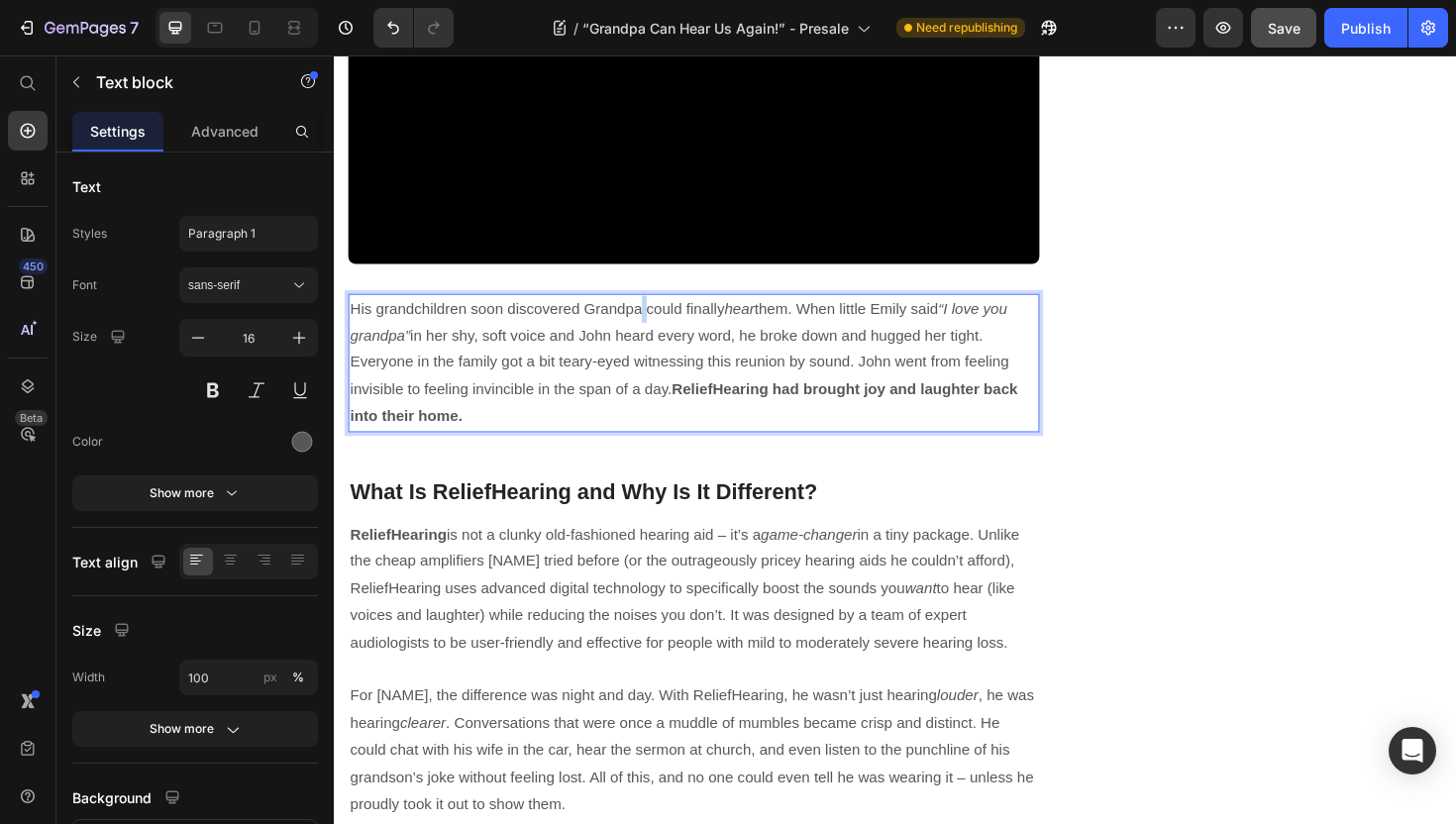 click on "His grandchildren soon discovered Grandpa could finally  hear  them. When little Emily said  “I love you grandpa”  in her shy, soft voice and [NAME] heard every word, he broke down and hugged her tight. Everyone in the family got a bit teary-eyed witnessing this reunion by sound. [NAME] went from feeling invisible to feeling invincible in the span of a day.  ReliefHearing had brought joy and laughter back into their home." at bounding box center (714, 381) 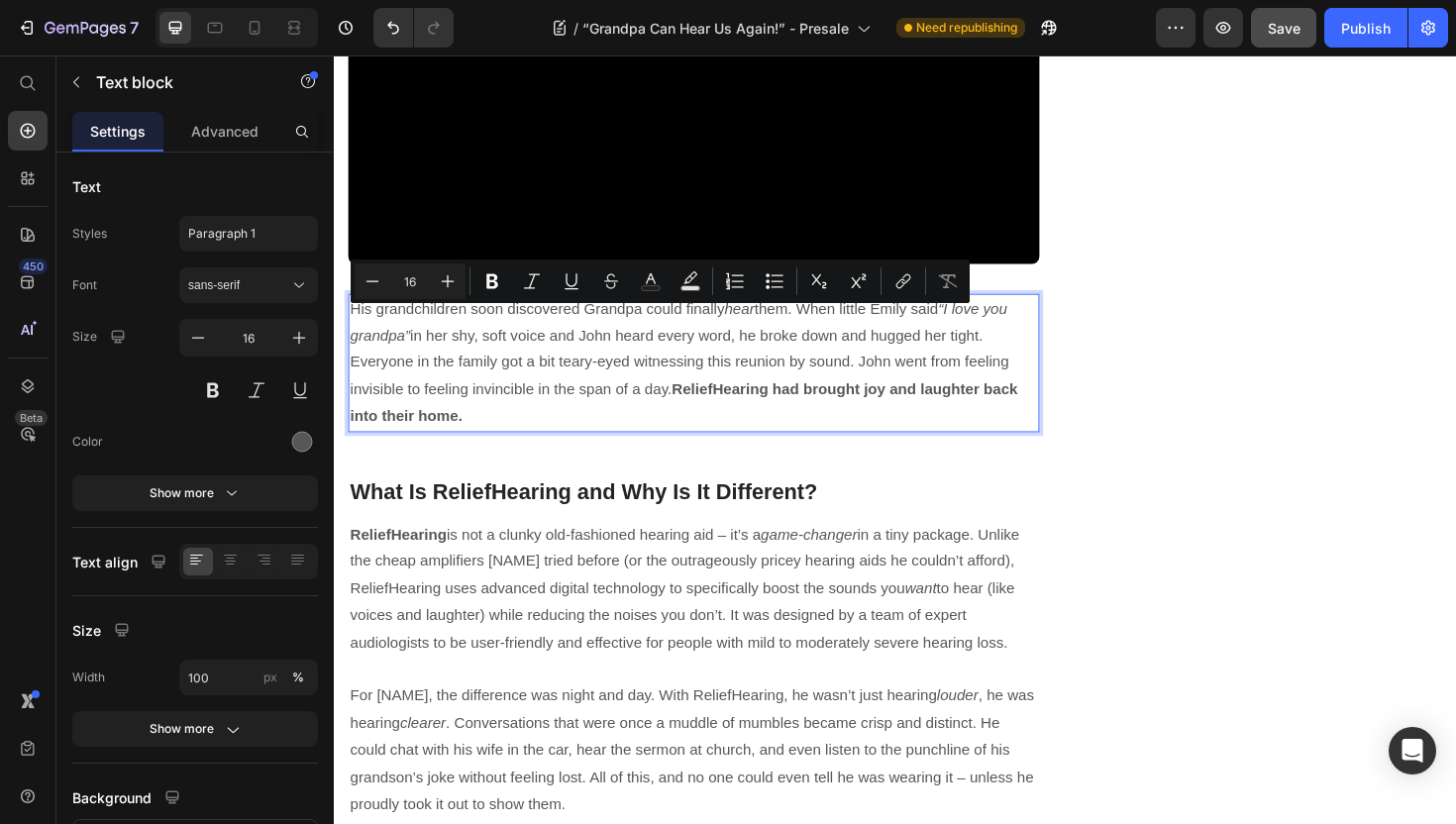 click on "His grandchildren soon discovered Grandpa could finally  hear  them. When little Emily said  “I love you grandpa”  in her shy, soft voice and [NAME] heard every word, he broke down and hugged her tight. Everyone in the family got a bit teary-eyed witnessing this reunion by sound. [NAME] went from feeling invisible to feeling invincible in the span of a day.  ReliefHearing had brought joy and laughter back into their home." at bounding box center [714, 381] 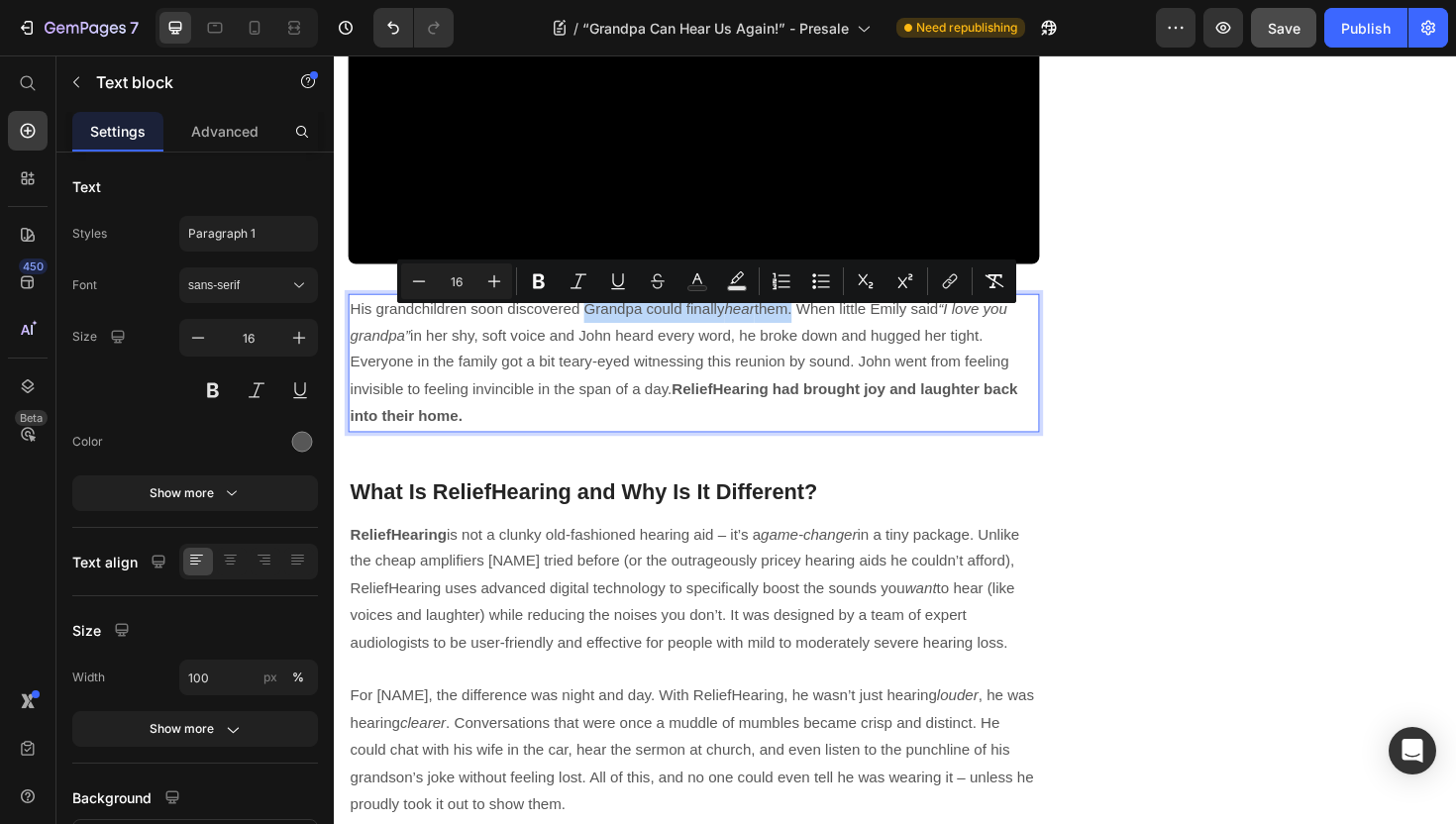 drag, startPoint x: 596, startPoint y: 333, endPoint x: 820, endPoint y: 338, distance: 224.0558 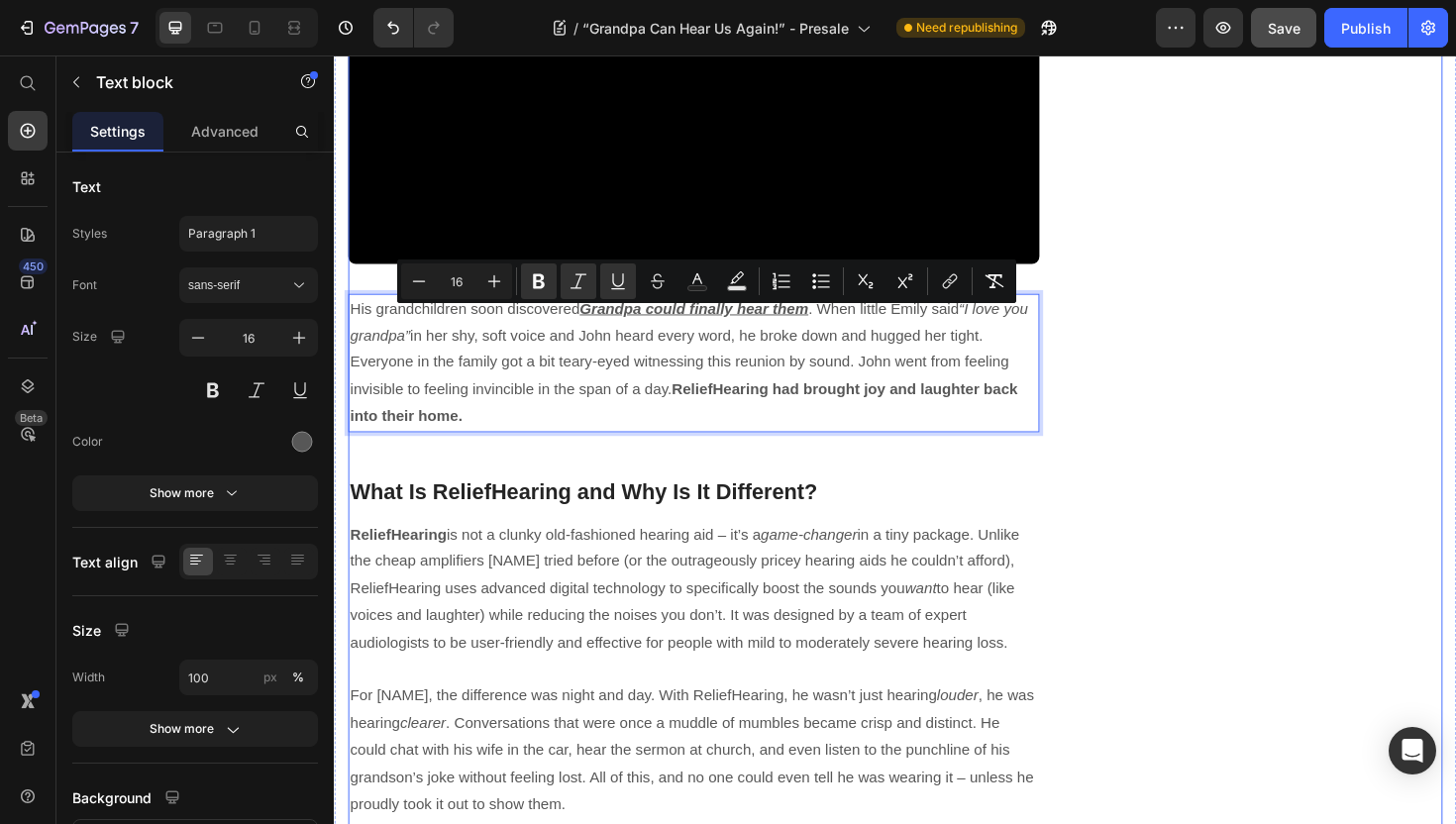 click on "“Grandpa Can Hear Us Again!”  – The Story of a Family Reunited by Sound Heading Written by  [NAME]   Text block Published on  [DATE] Text block Row Image It was a simple moment at the dinner table that changed everything. 65-year-old  [NAME]  had been straining to catch bits and pieces of the conversation, smiling and nodding along though he barely heard a word. His hearing loss had slowly pushed him into silence. One night, as his grandchildren giggled over a secret joke, [NAME] sat there feeling left out and heartbroken. Little did he know, a tiny new device called  ReliefHearing  was about to bring the noise of life back into his world – along with tears of joy. Text block Feeling Left Out:  The Silent Struggle of Hearing Loss Heading 48 million Americans  have some degree of hearing loss, yet only 1 in 5 people who need a hearing aid actually use one. ⁠⁠⁠⁠⁠⁠⁠ Text block
Icon The problem wasn’t for lack of trying Text block Row
Row" at bounding box center (928, 1417) 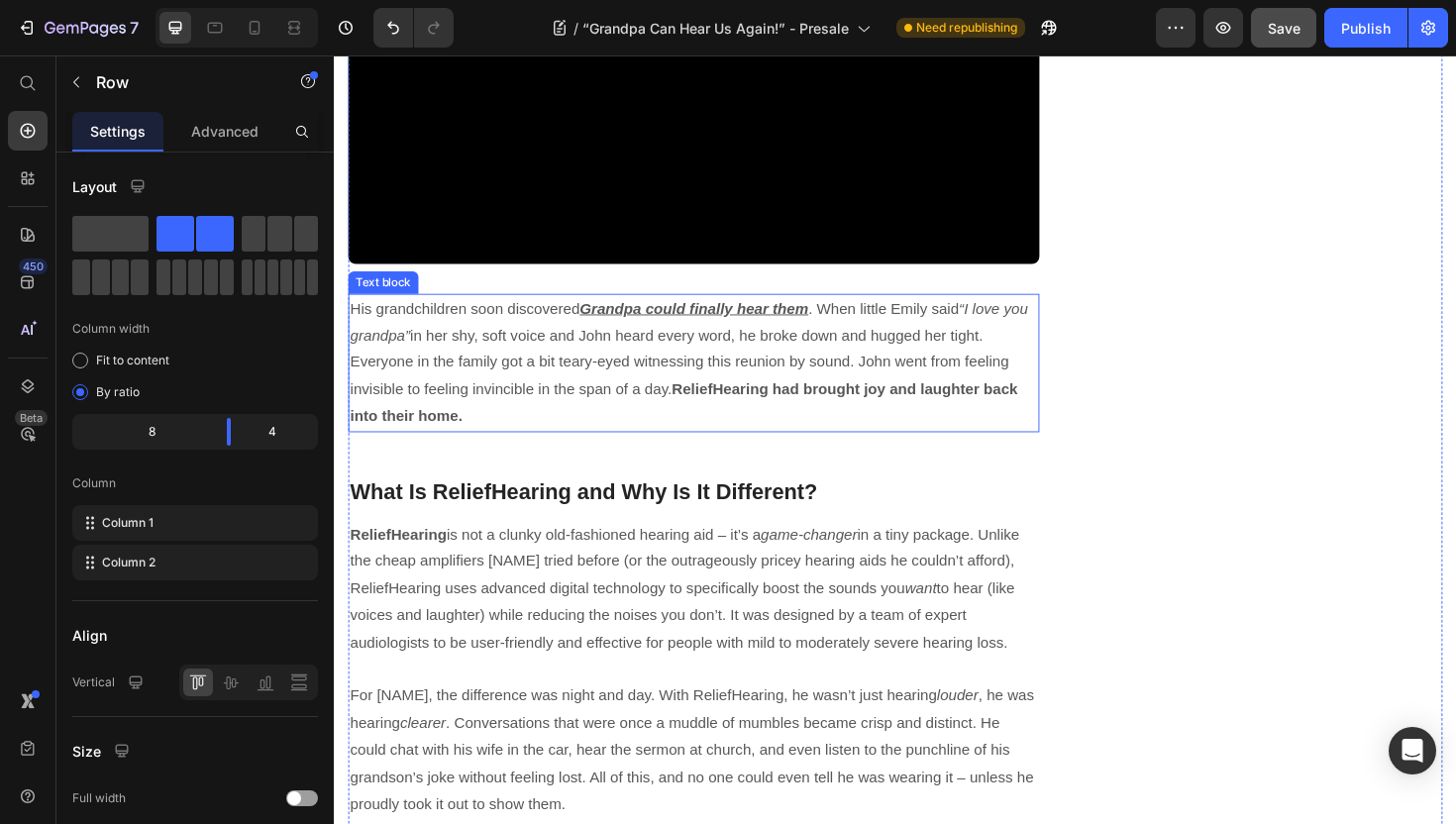 click on "“I love you grandpa”" at bounding box center (709, 338) 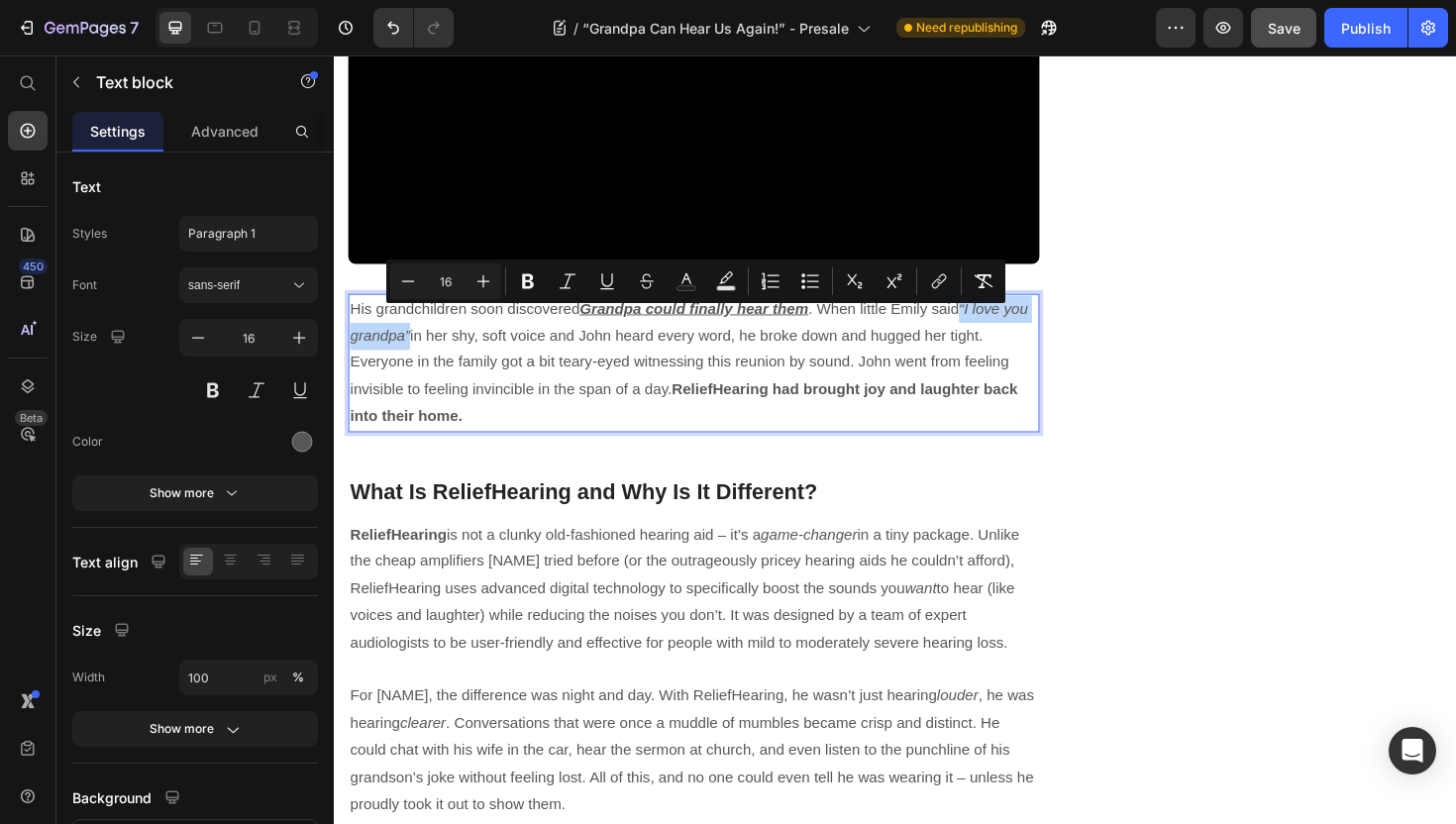 drag, startPoint x: 1000, startPoint y: 336, endPoint x: 445, endPoint y: 366, distance: 555.81022 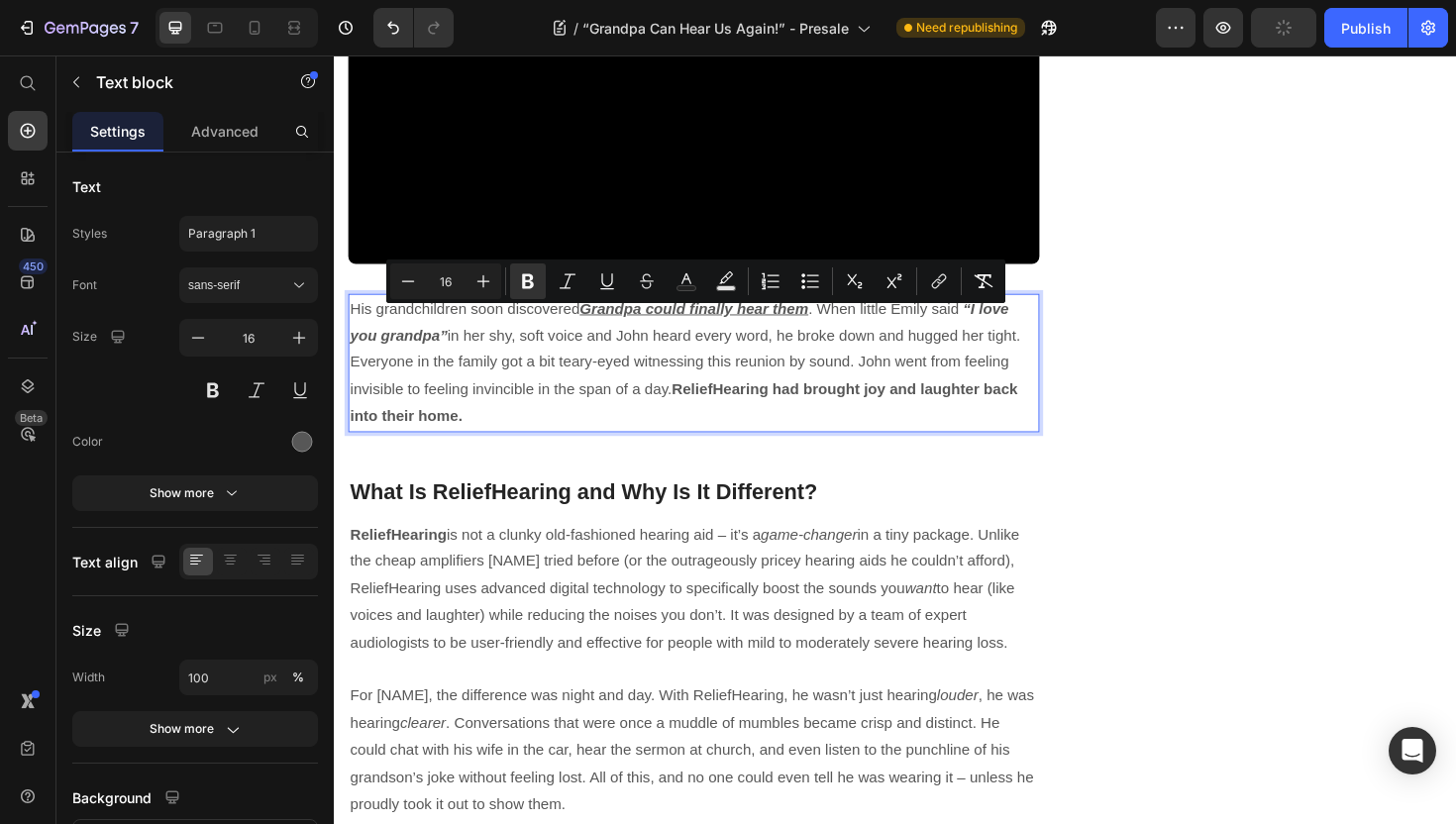 click on "His grandchildren soon discovered  Grandpa could finally hear them . When little Emily said   “I love you grandpa”  in her shy, soft voice and [NAME] heard every word, he broke down and hugged her tight. Everyone in the family got a bit teary-eyed witnessing this reunion by sound. [NAME] went from feeling invisible to feeling invincible in the span of a day.  ReliefHearing had brought joy and laughter back into their home." at bounding box center [714, 381] 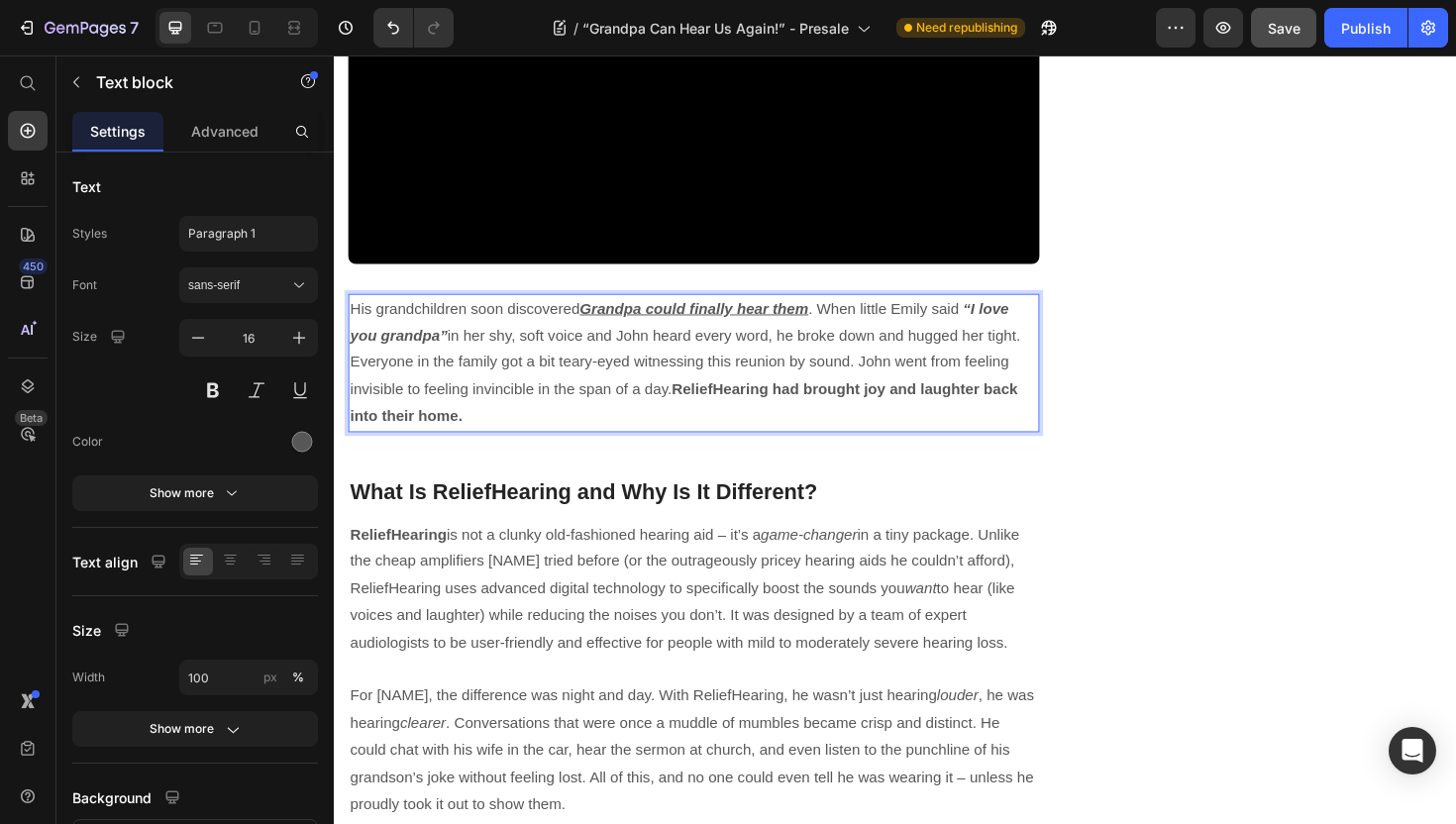 click on "His grandchildren soon discovered  Grandpa could finally hear them . When little Emily said   “I love you grandpa”  in her shy, soft voice and [NAME] heard every word, he broke down and hugged her tight. Everyone in the family got a bit teary-eyed witnessing this reunion by sound. [NAME] went from feeling invisible to feeling invincible in the span of a day.  ReliefHearing had brought joy and laughter back into their home." at bounding box center (714, 381) 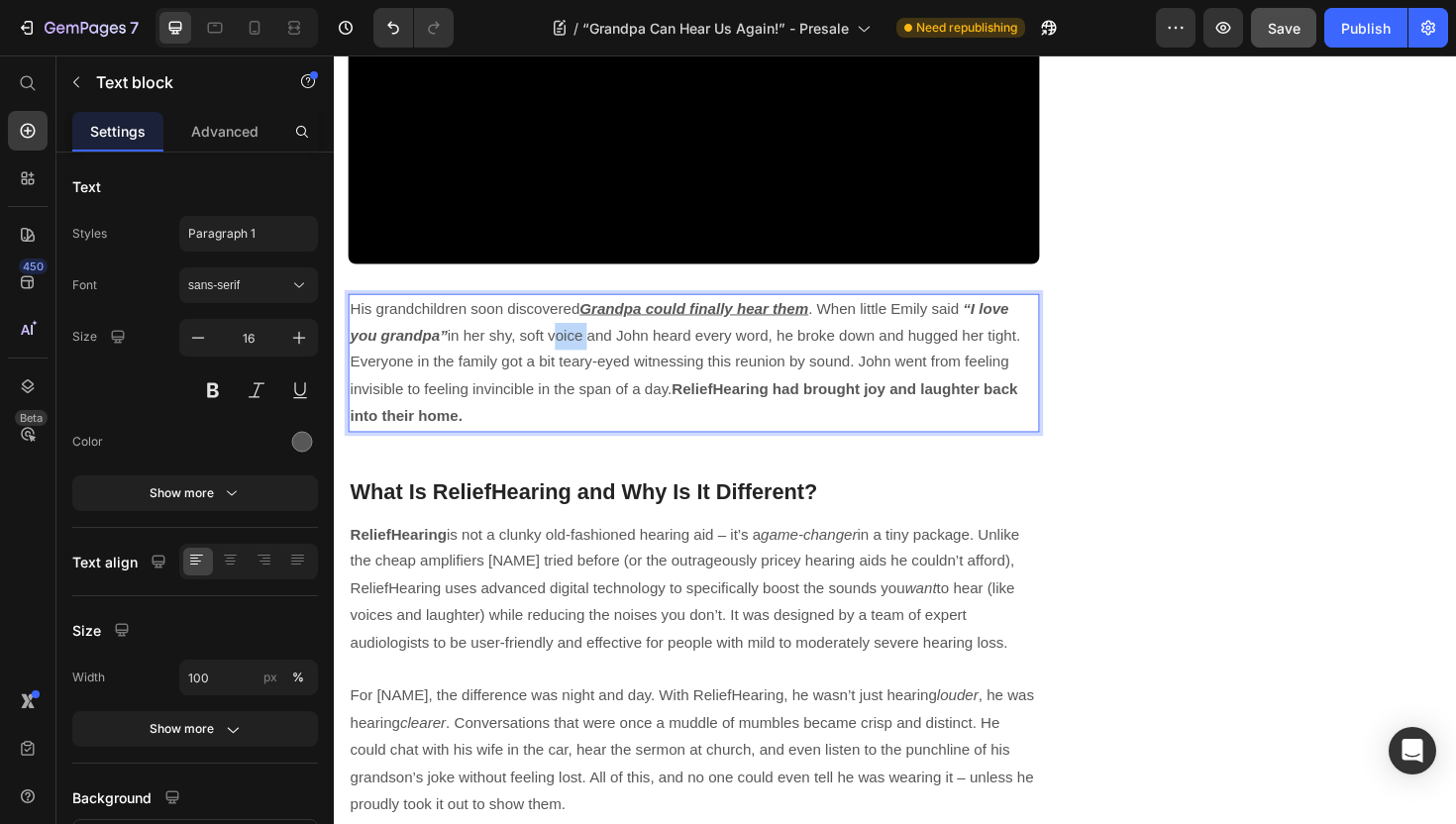 click on "His grandchildren soon discovered  Grandpa could finally hear them . When little Emily said   “I love you grandpa”  in her shy, soft voice and [NAME] heard every word, he broke down and hugged her tight. Everyone in the family got a bit teary-eyed witnessing this reunion by sound. [NAME] went from feeling invisible to feeling invincible in the span of a day.  ReliefHearing had brought joy and laughter back into their home." at bounding box center (714, 381) 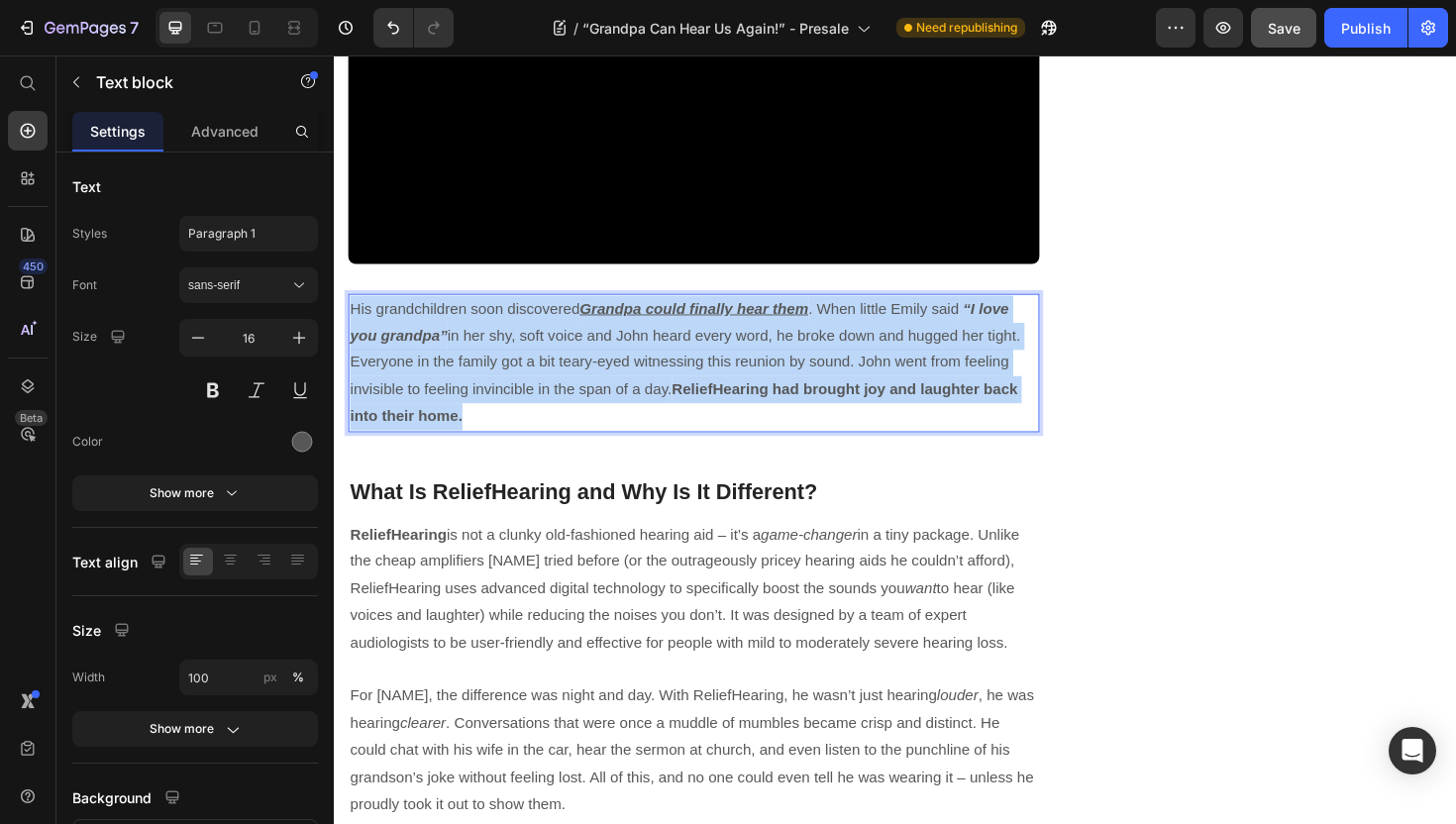 click on "His grandchildren soon discovered  Grandpa could finally hear them . When little Emily said   “I love you grandpa”  in her shy, soft voice and [NAME] heard every word, he broke down and hugged her tight. Everyone in the family got a bit teary-eyed witnessing this reunion by sound. [NAME] went from feeling invisible to feeling invincible in the span of a day.  ReliefHearing had brought joy and laughter back into their home." at bounding box center [714, 381] 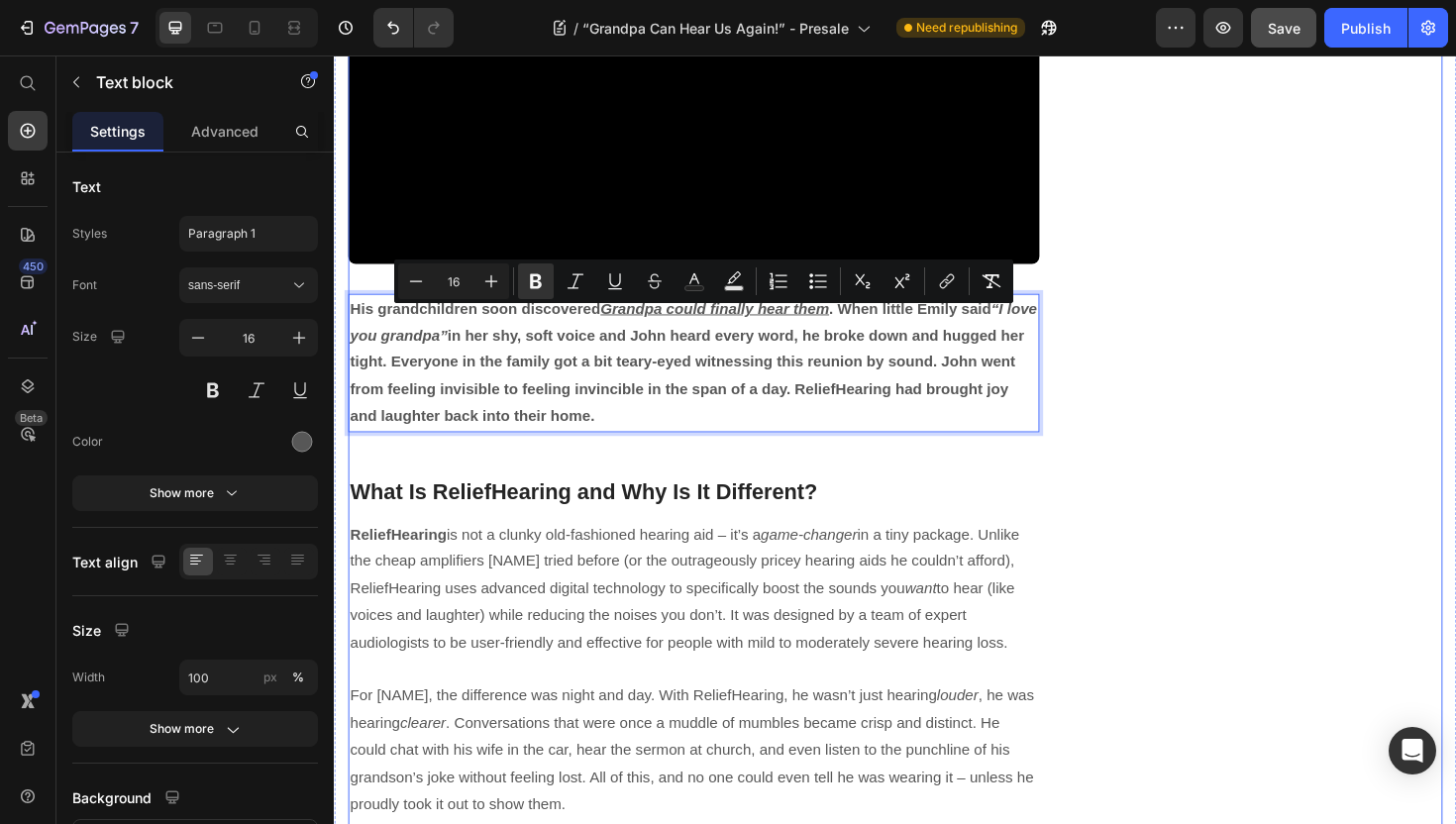 click on "“Grandpa Can Hear Us Again!”  – The Story of a Family Reunited by Sound Heading Written by  [NAME]   Text block Published on  [DATE] Text block Row Image It was a simple moment at the dinner table that changed everything. 65-year-old  [NAME]  had been straining to catch bits and pieces of the conversation, smiling and nodding along though he barely heard a word. His hearing loss had slowly pushed him into silence. One night, as his grandchildren giggled over a secret joke, [NAME] sat there feeling left out and heartbroken. Little did he know, a tiny new device called  ReliefHearing  was about to bring the noise of life back into his world – along with tears of joy. Text block Feeling Left Out:  The Silent Struggle of Hearing Loss Heading 48 million Americans  have some degree of hearing loss, yet only 1 in 5 people who need a hearing aid actually use one. ⁠⁠⁠⁠⁠⁠⁠ Text block
Icon The problem wasn’t for lack of trying Text block Row
Row" at bounding box center (928, 1417) 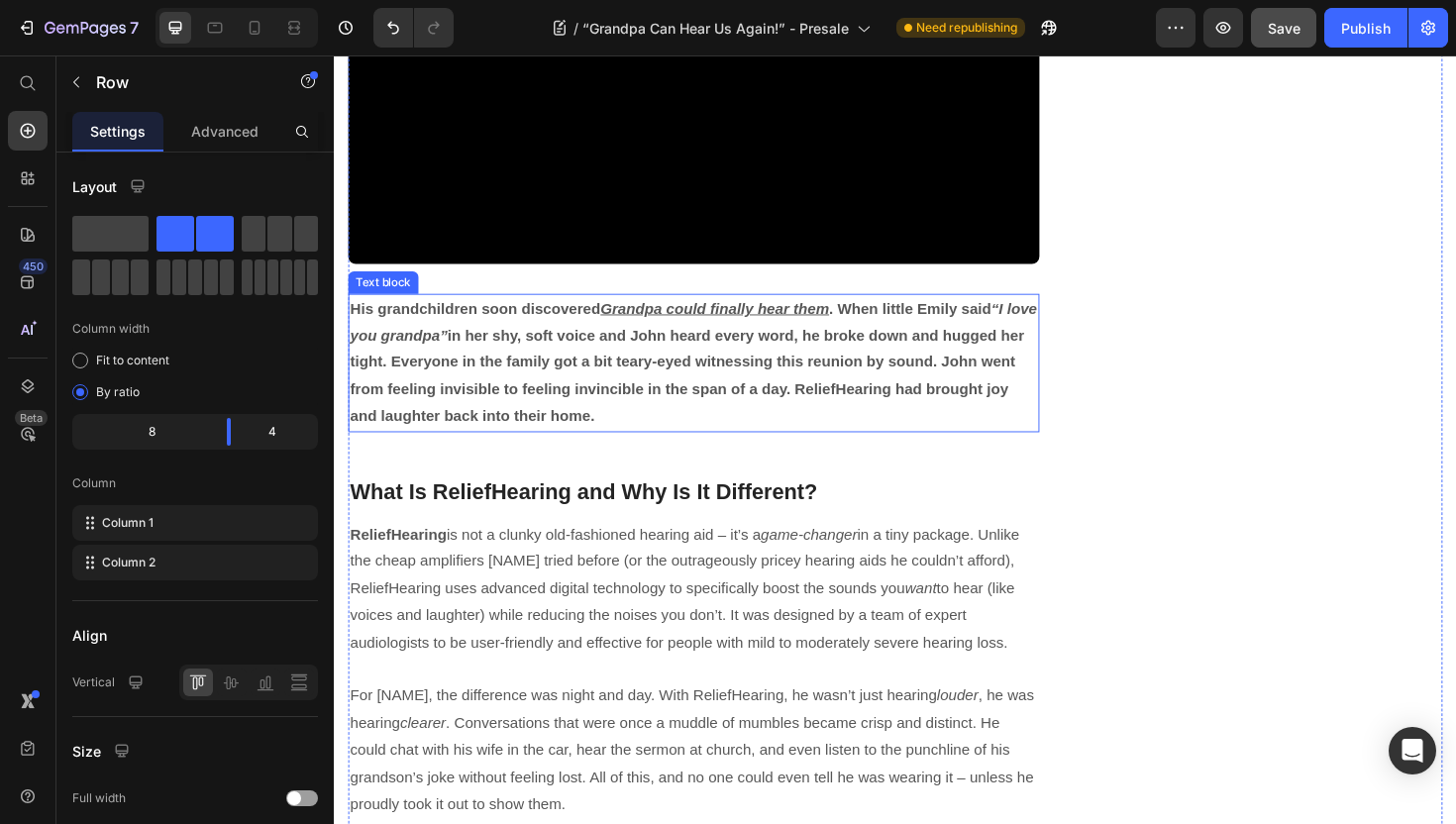 scroll, scrollTop: 3791, scrollLeft: 0, axis: vertical 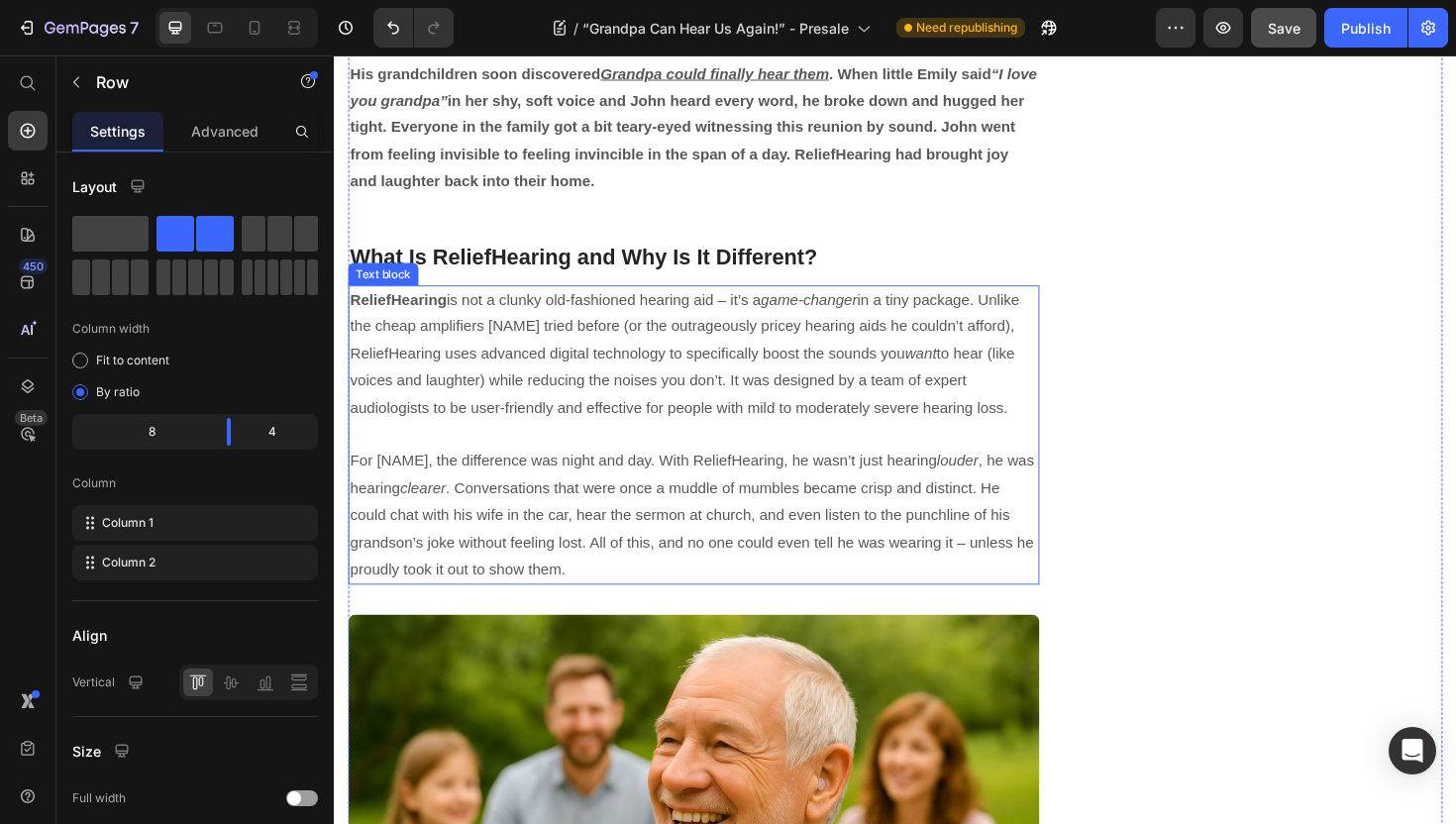 click on "ReliefHearing  is not a clunky old-fashioned hearing aid – it’s a  game-changer  in a tiny package. Unlike the cheap amplifiers [NAME] tried before (or the outrageously pricey hearing aids he couldn’t afford), ReliefHearing uses advanced digital technology to specifically boost the sounds you  want  to hear (like voices and laughter) while reducing the noises you don’t. It was designed by a team of expert audiologists to be user-friendly and effective for people with mild to moderately severe hearing loss." at bounding box center [714, 372] 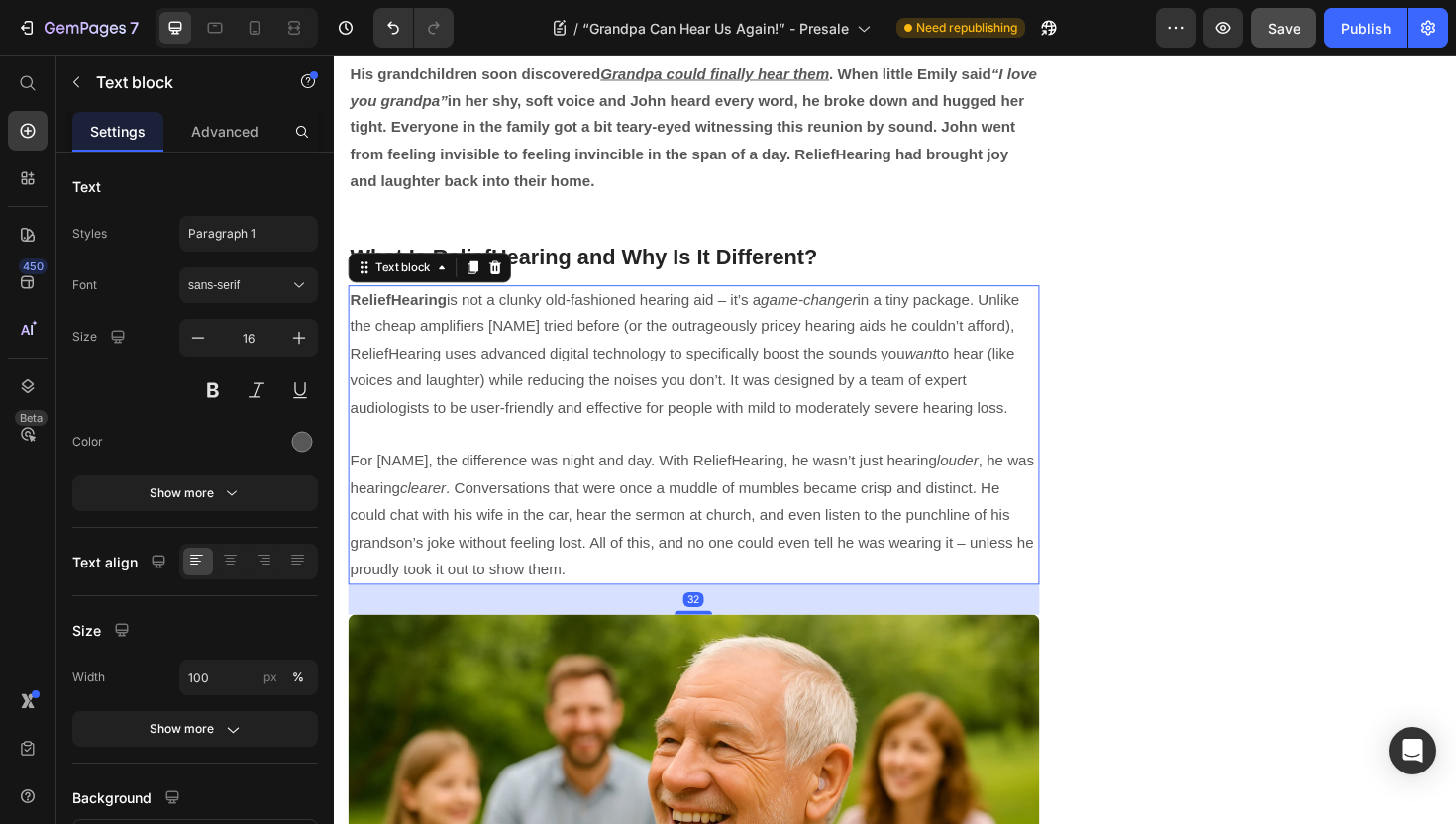 click on "ReliefHearing  is not a clunky old-fashioned hearing aid – it’s a  game-changer  in a tiny package. Unlike the cheap amplifiers [NAME] tried before (or the outrageously pricey hearing aids he couldn’t afford), ReliefHearing uses advanced digital technology to specifically boost the sounds you  want  to hear (like voices and laughter) while reducing the noises you don’t. It was designed by a team of expert audiologists to be user-friendly and effective for people with mild to moderately severe hearing loss." at bounding box center [714, 372] 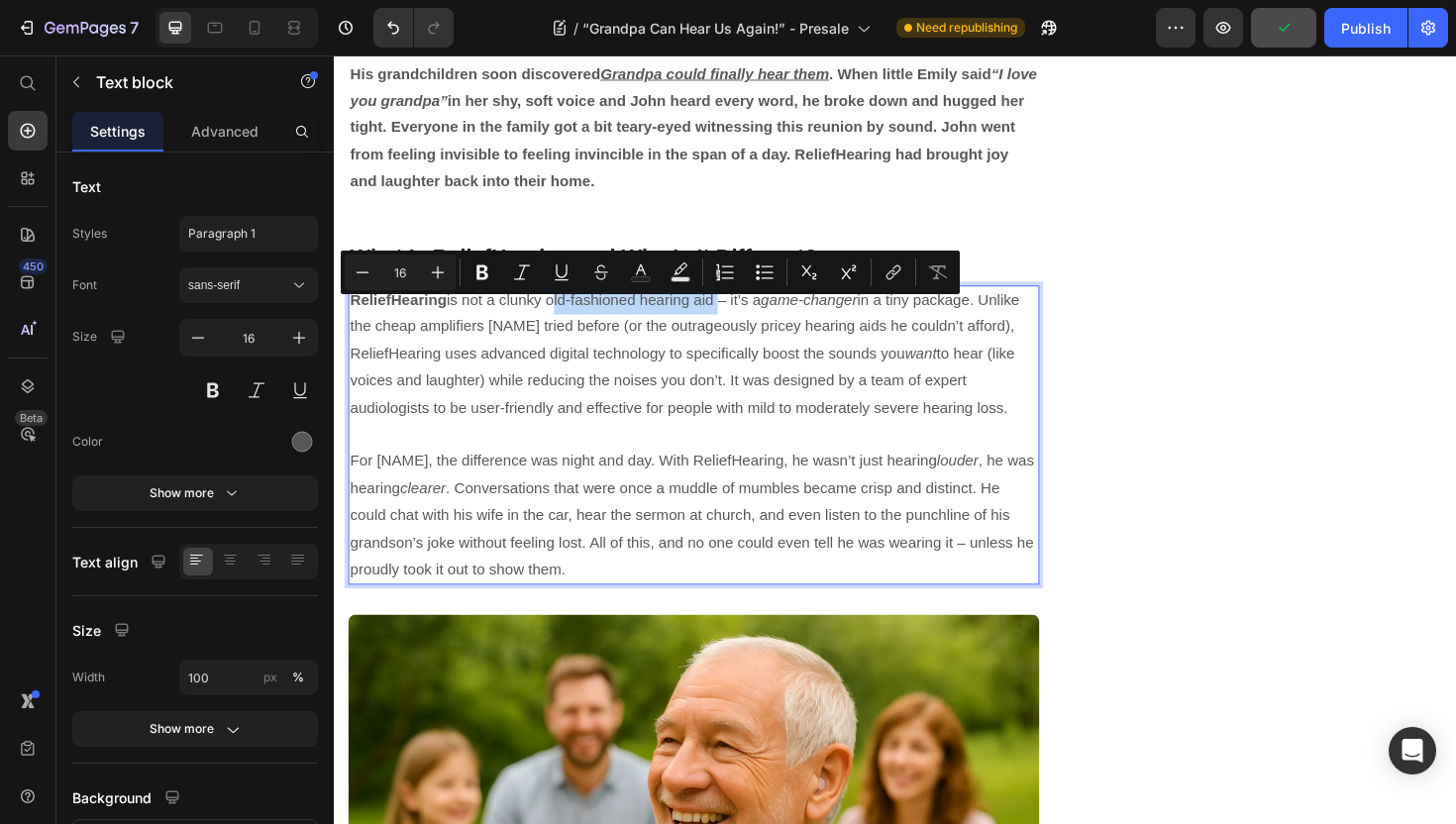 drag, startPoint x: 560, startPoint y: 331, endPoint x: 738, endPoint y: 328, distance: 178.025 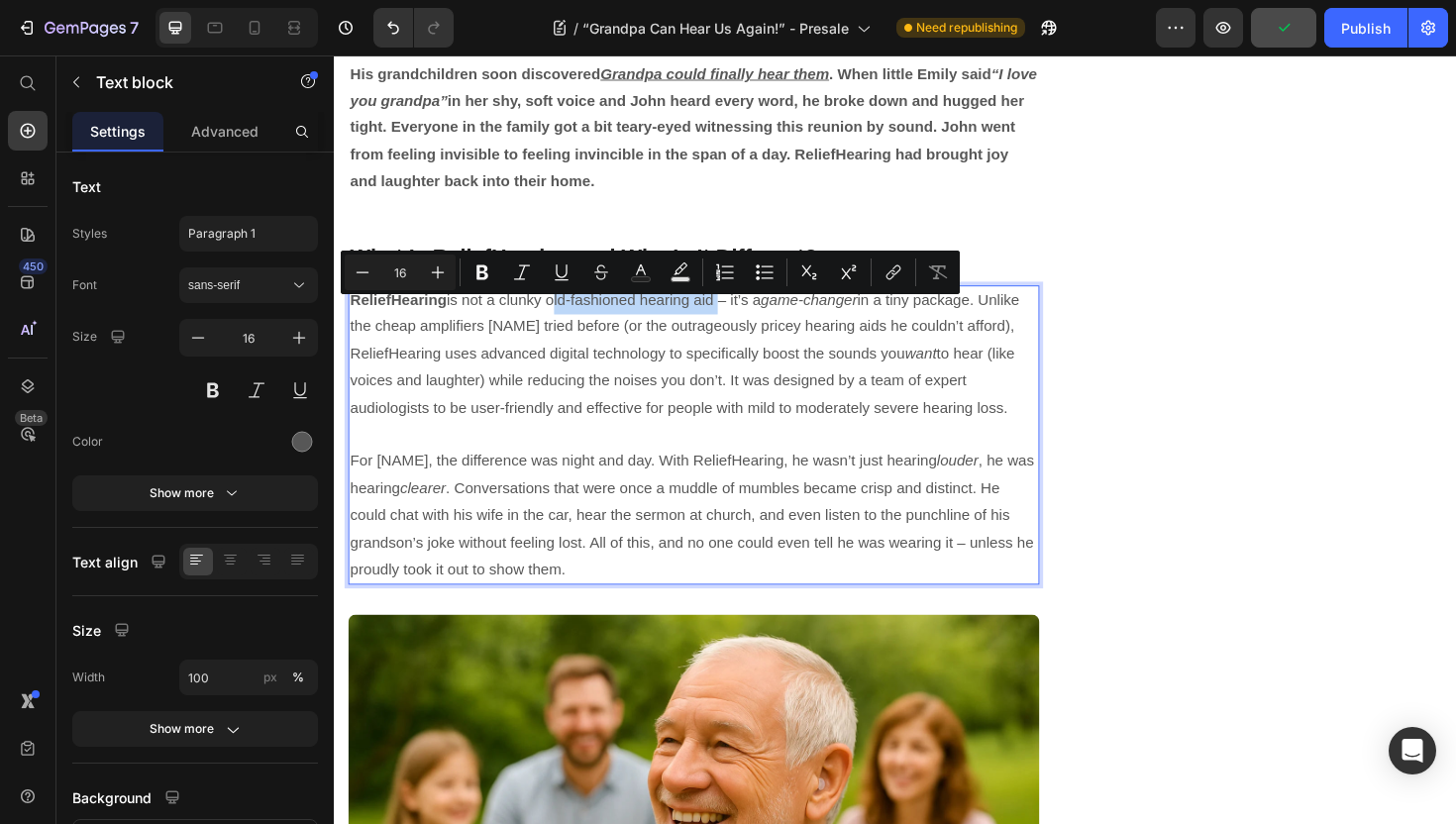 click on "ReliefHearing  is not a clunky old-fashioned hearing aid – it’s a  game-changer  in a tiny package. Unlike the cheap amplifiers [NAME] tried before (or the outrageously pricey hearing aids he couldn’t afford), ReliefHearing uses advanced digital technology to specifically boost the sounds you  want  to hear (like voices and laughter) while reducing the noises you don’t. It was designed by a team of expert audiologists to be user-friendly and effective for people with mild to moderately severe hearing loss." at bounding box center [714, 372] 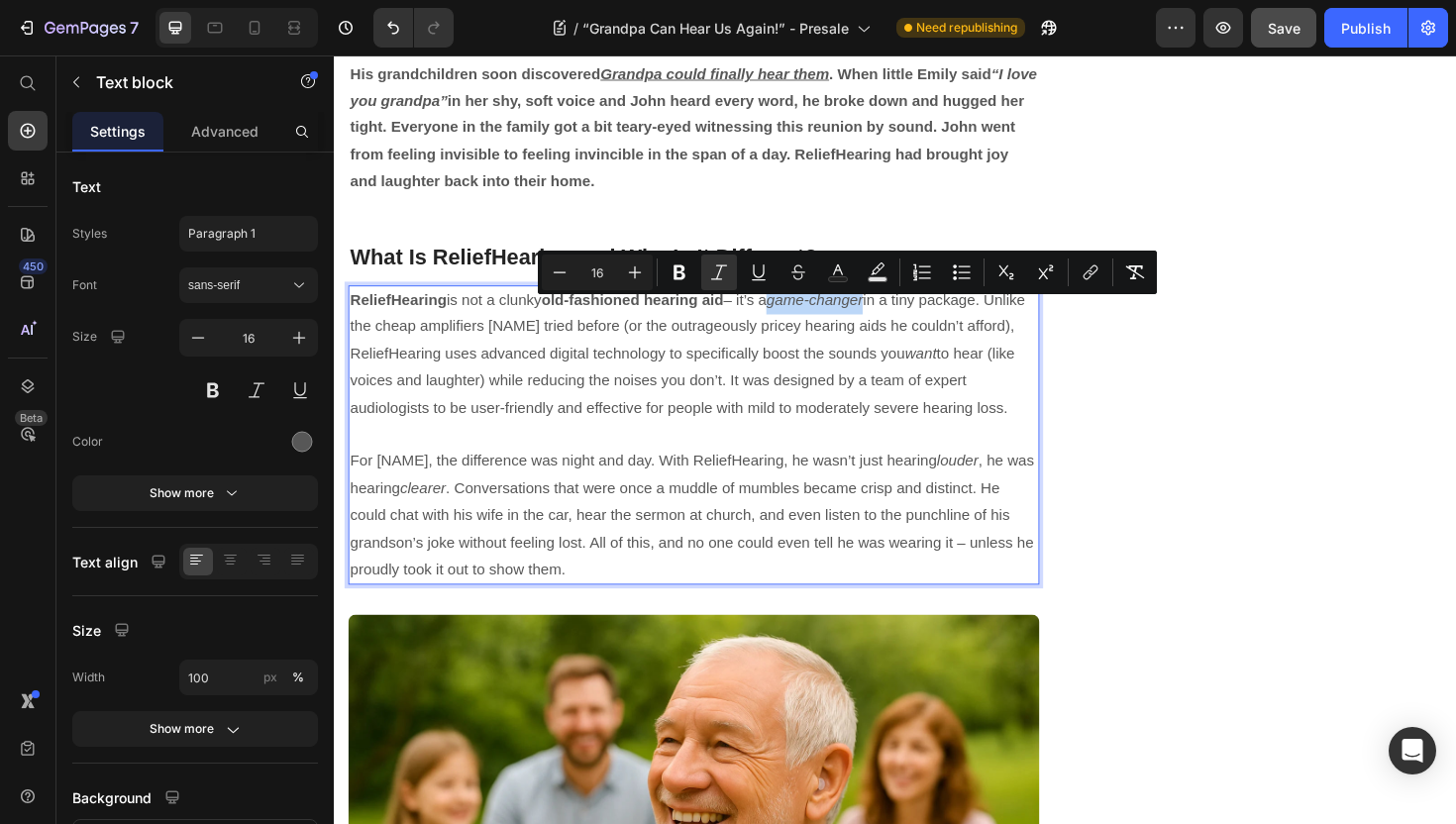 drag, startPoint x: 807, startPoint y: 327, endPoint x: 913, endPoint y: 326, distance: 106.00472 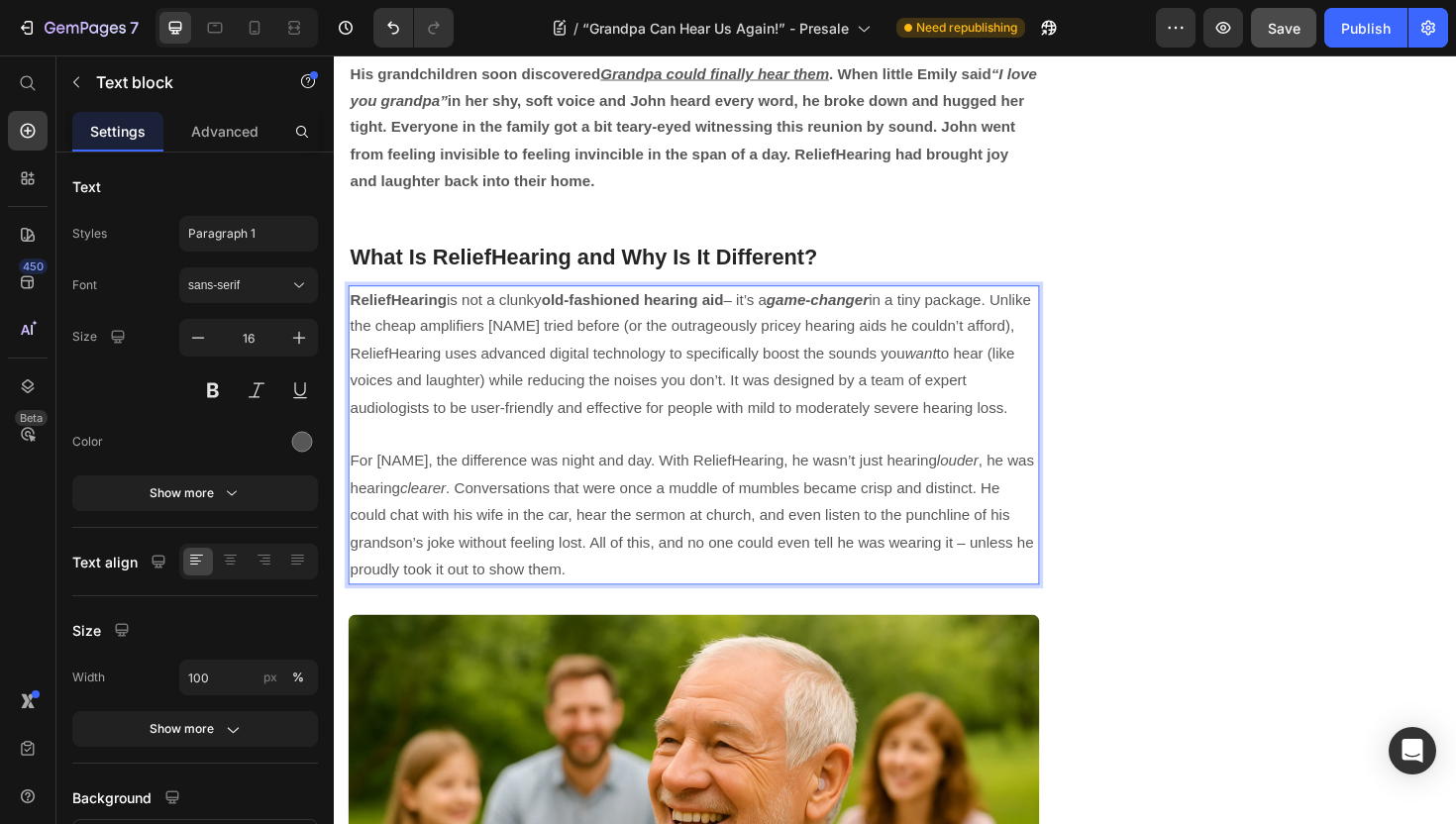 click on "ReliefHearing  is not a clunky  old-fashioned hearing aid  – it’s a  game-changer  in a tiny package. Unlike the cheap amplifiers John tried before (or the outrageously pricey hearing aids he couldn’t afford), ReliefHearing uses advanced digital technology to specifically boost the sounds you  want  to hear (like voices and laughter) while reducing the noises you don’t. It was designed by a team of expert audiologists to be user-friendly and effective for people with mild to moderately severe hearing loss." at bounding box center (714, 372) 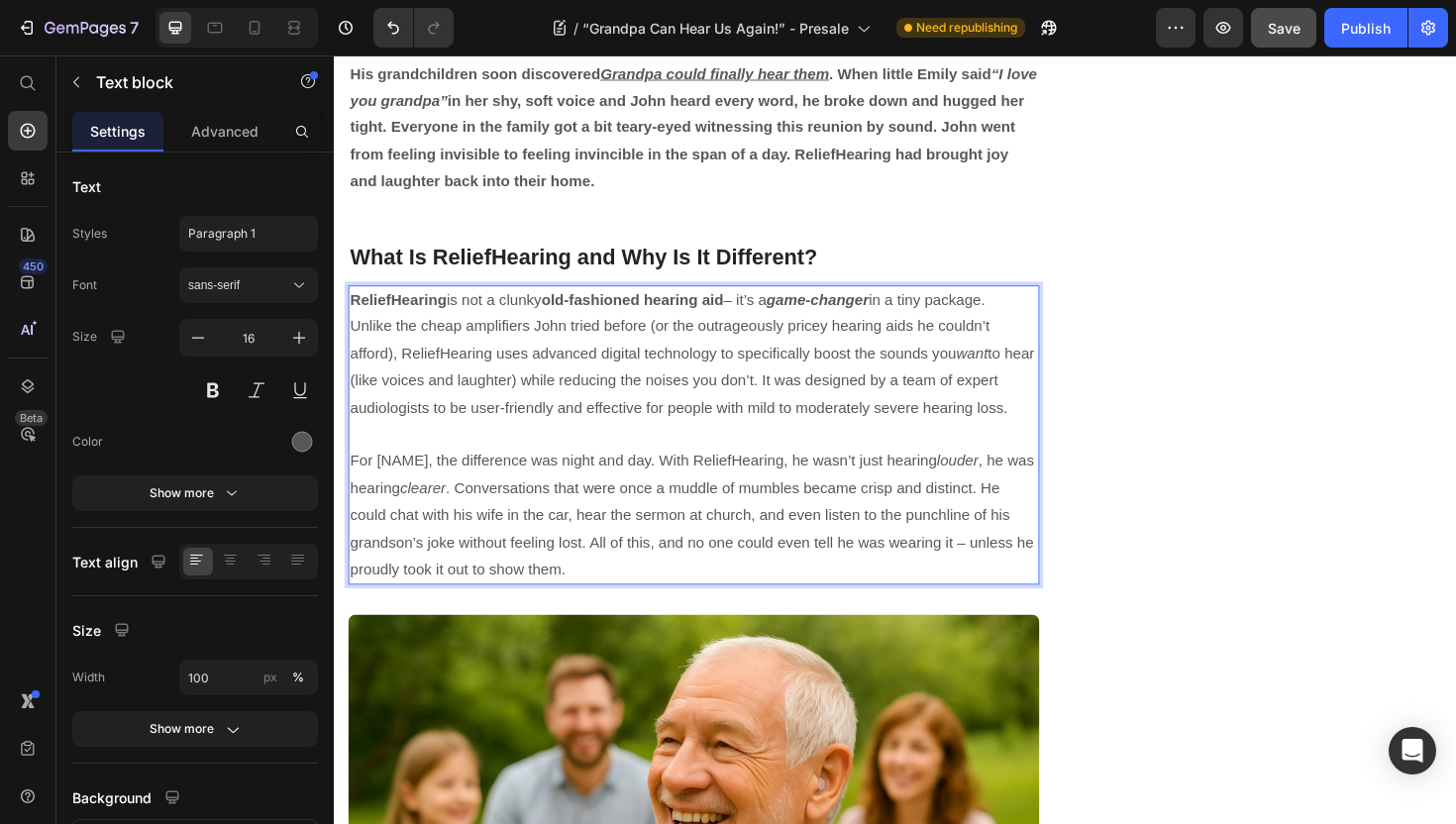 click at bounding box center [714, 458] 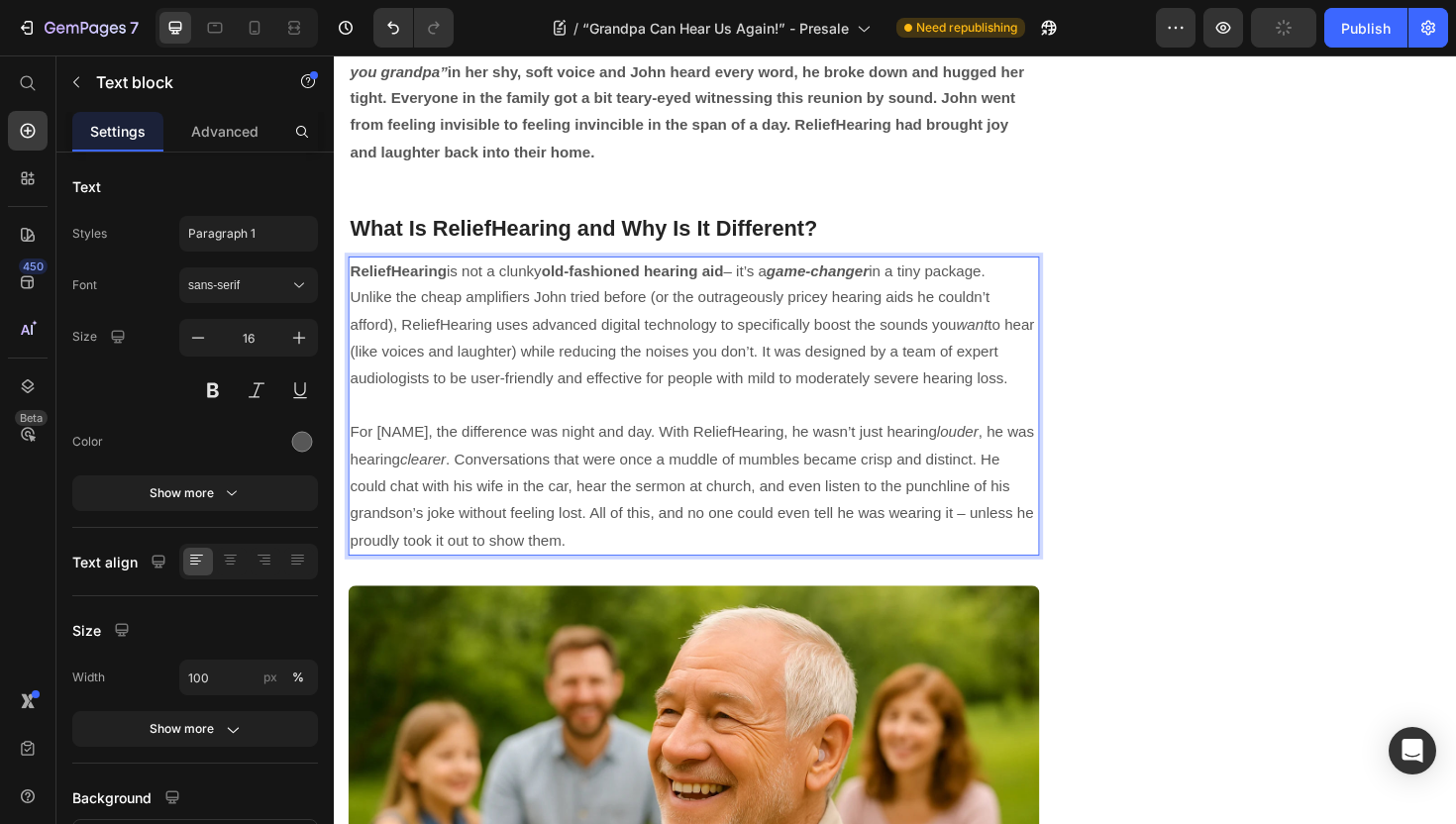 scroll, scrollTop: 3846, scrollLeft: 0, axis: vertical 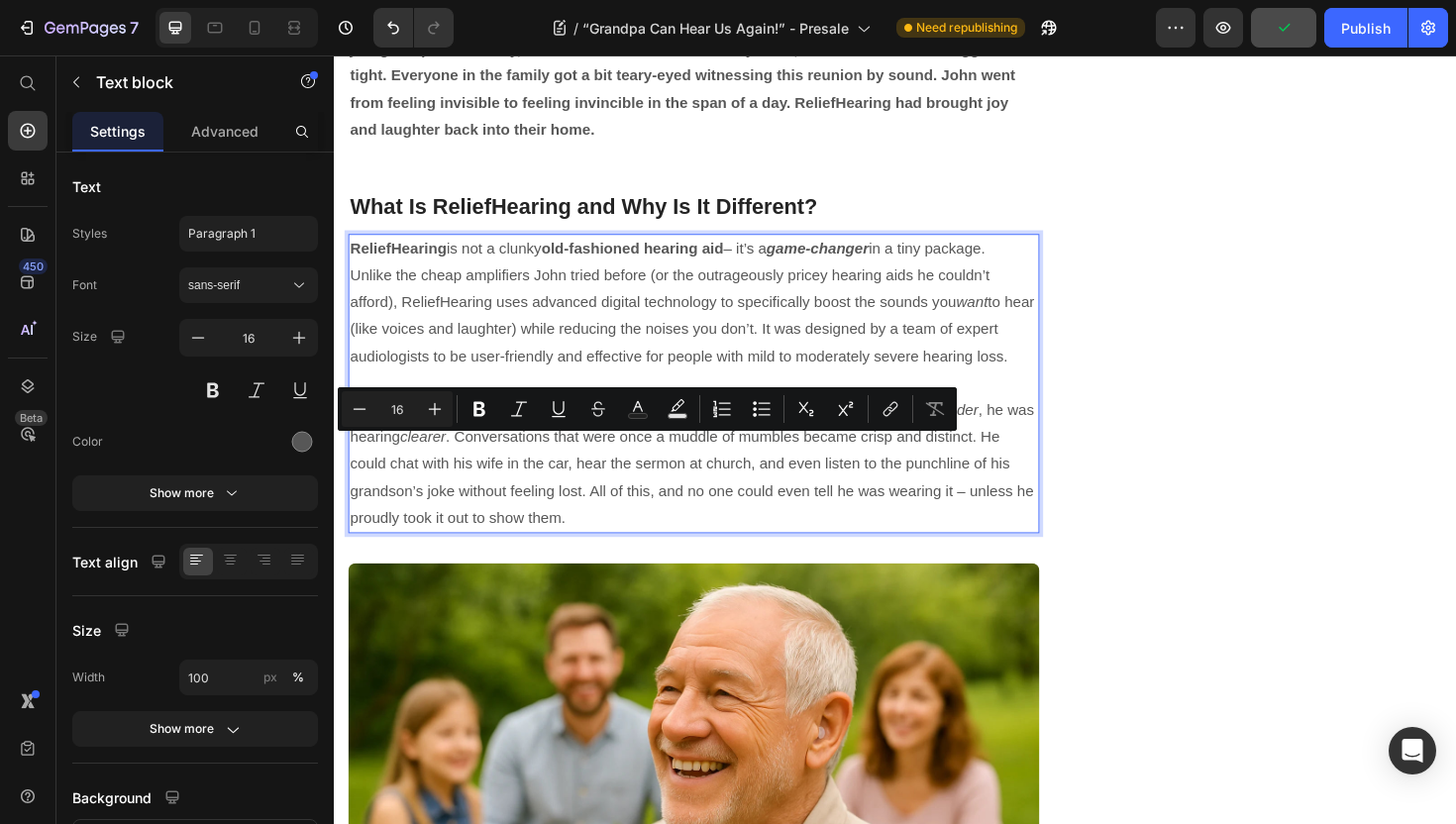 drag, startPoint x: 449, startPoint y: 471, endPoint x: 647, endPoint y: 471, distance: 198 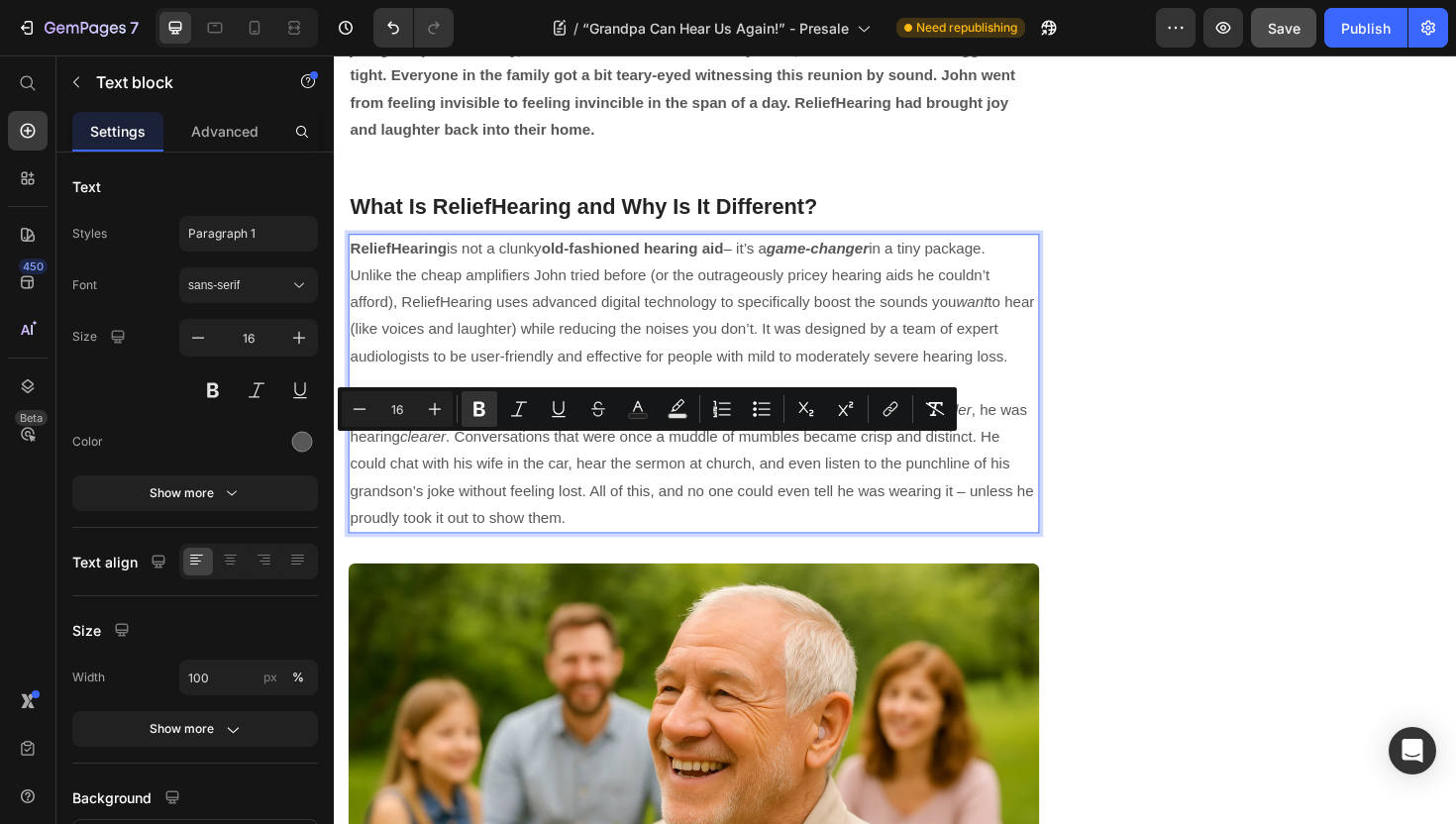 click on "For [NAME], the  difference was night and day . With ReliefHearing, he wasn’t just hearing  louder , he was hearing  clearer . Conversations that were once a muddle of mumbles became crisp and distinct. He could chat with his wife in the car, hear the sermon at church, and even listen to the punchline of his grandson’s joke without feeling lost. All of this, and no one could even tell he was wearing it – unless he proudly took it out to show them." at bounding box center [714, 488] 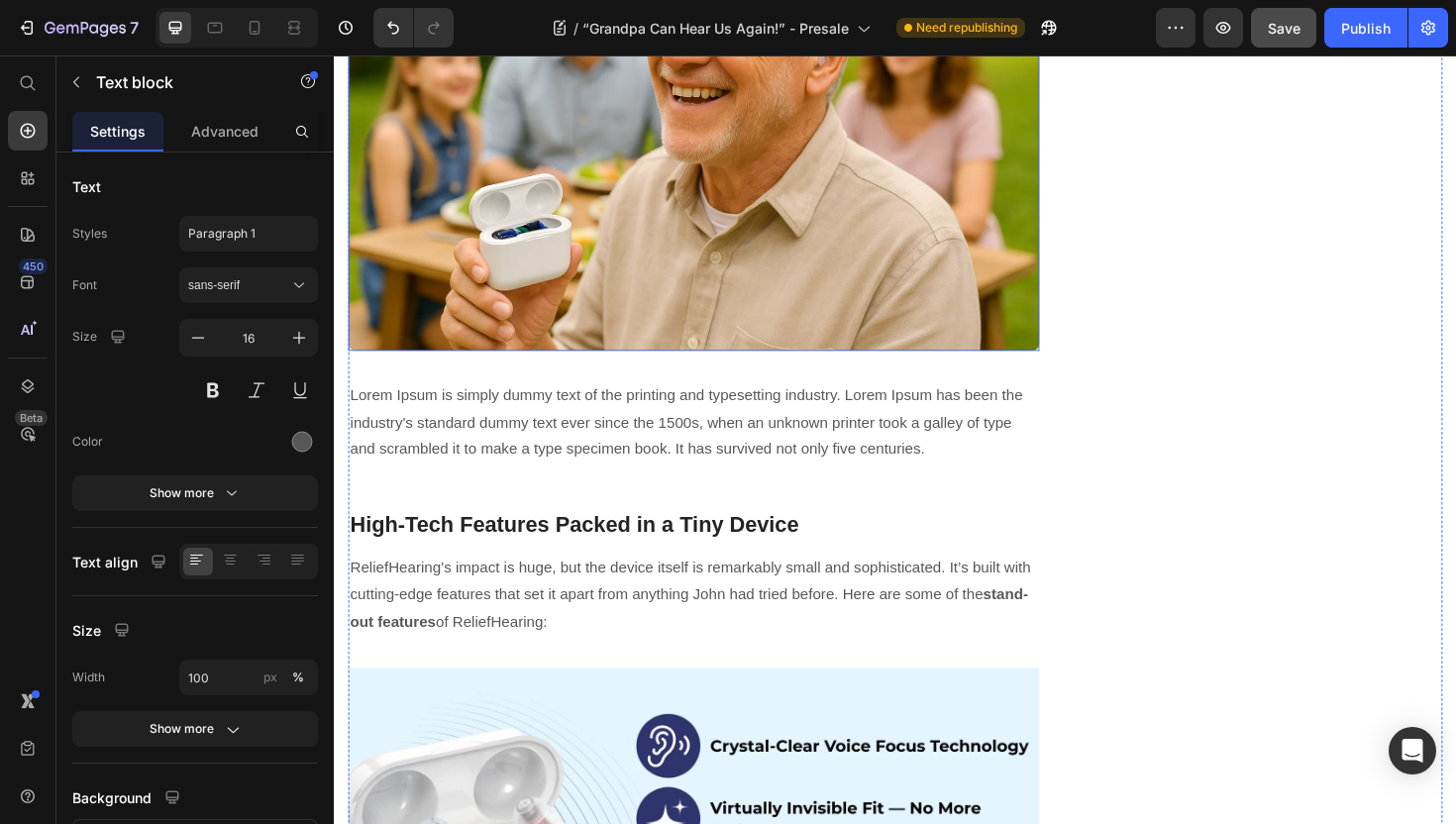 scroll, scrollTop: 4806, scrollLeft: 0, axis: vertical 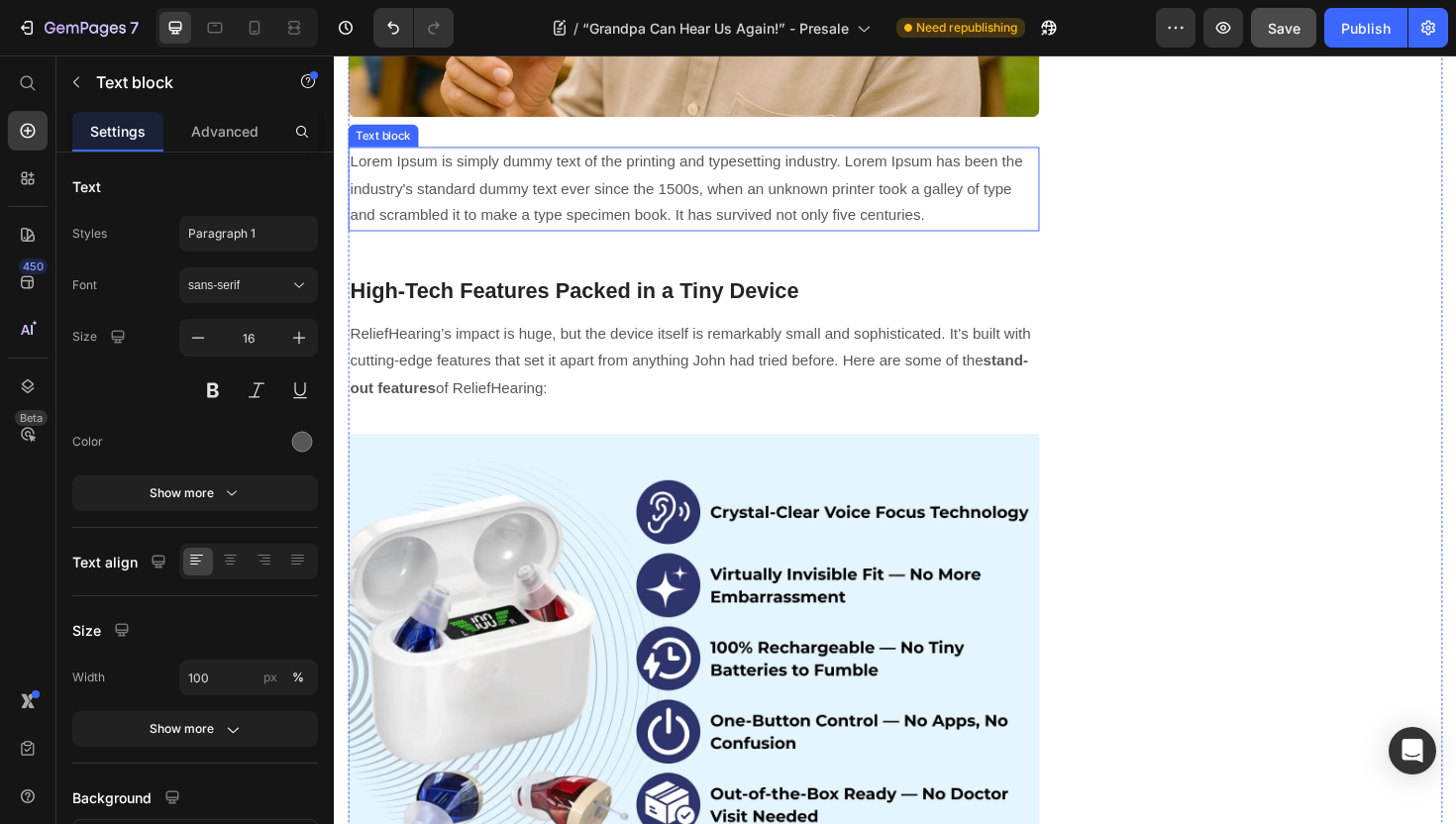 click on "Lorem Ipsum is simply dummy text of the printing and typesetting industry. Lorem Ipsum has been the industry's standard dummy text ever since the 1500s, when an unknown printer took a galley of type and scrambled it to make a type specimen book. It has survived not only five centuries." at bounding box center (714, 197) 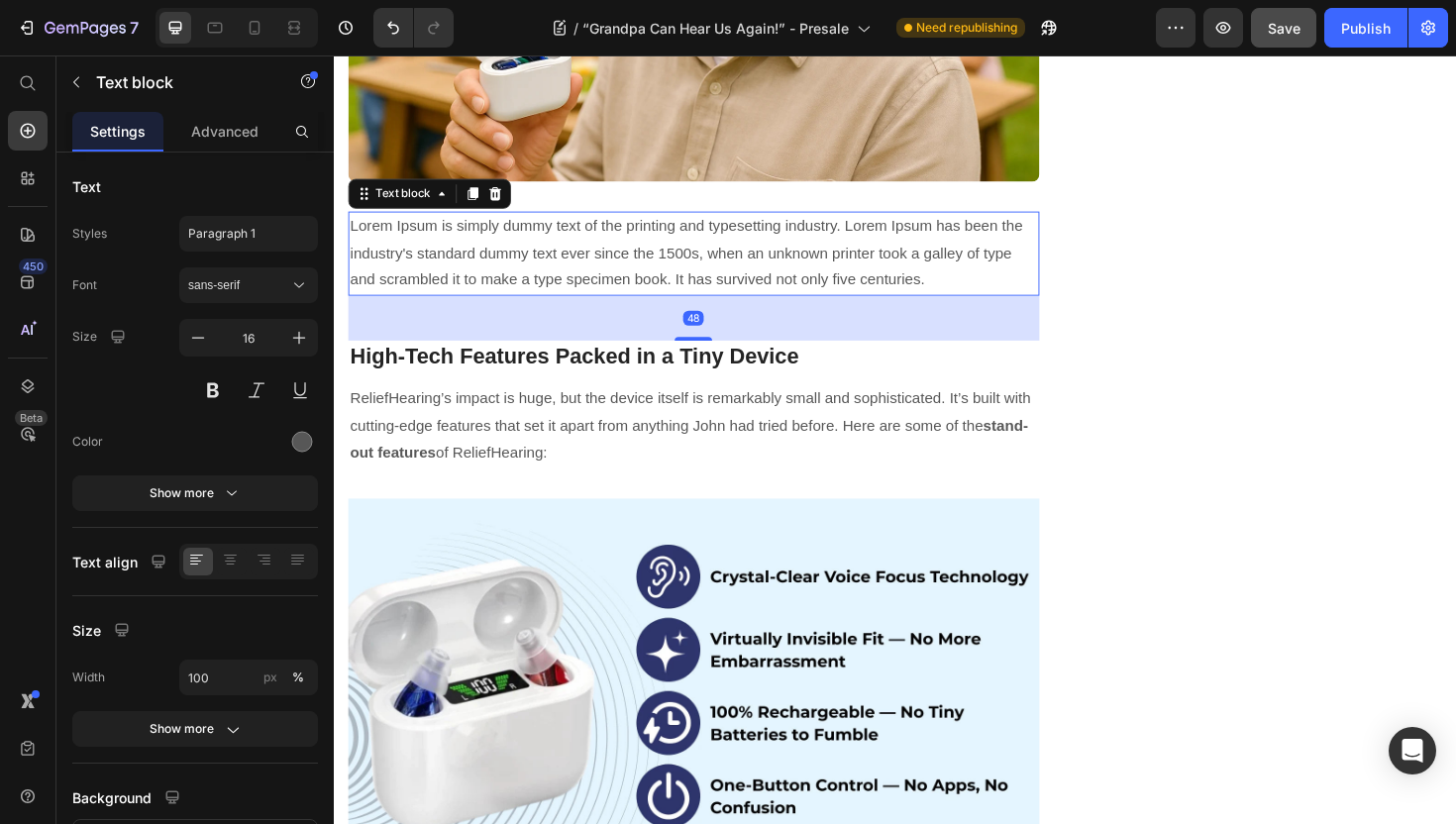 scroll, scrollTop: 4686, scrollLeft: 0, axis: vertical 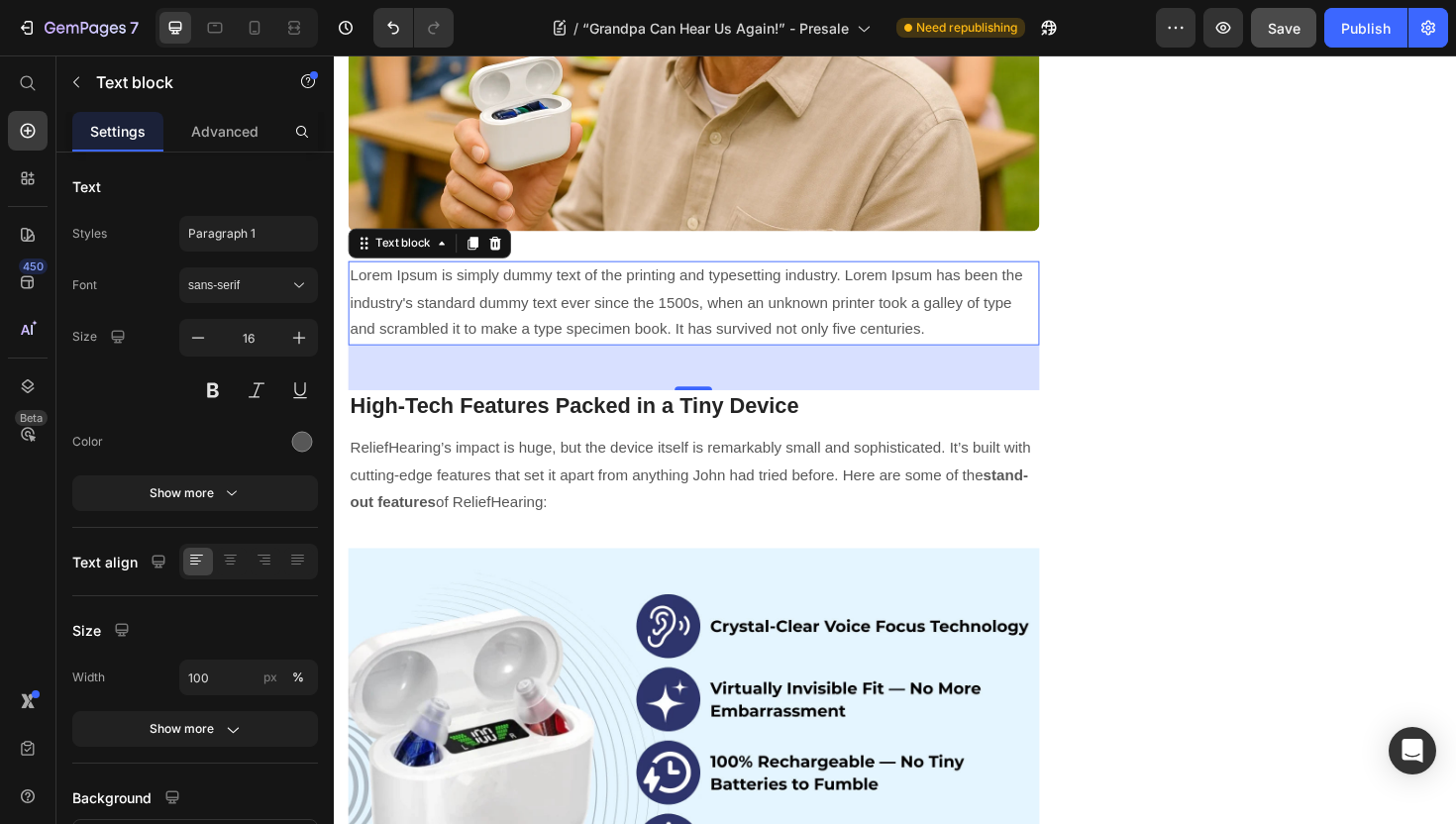 click on "Lorem Ipsum is simply dummy text of the printing and typesetting industry. Lorem Ipsum has been the industry's standard dummy text ever since the 1500s, when an unknown printer took a galley of type and scrambled it to make a type specimen book. It has survived not only five centuries." at bounding box center [714, 318] 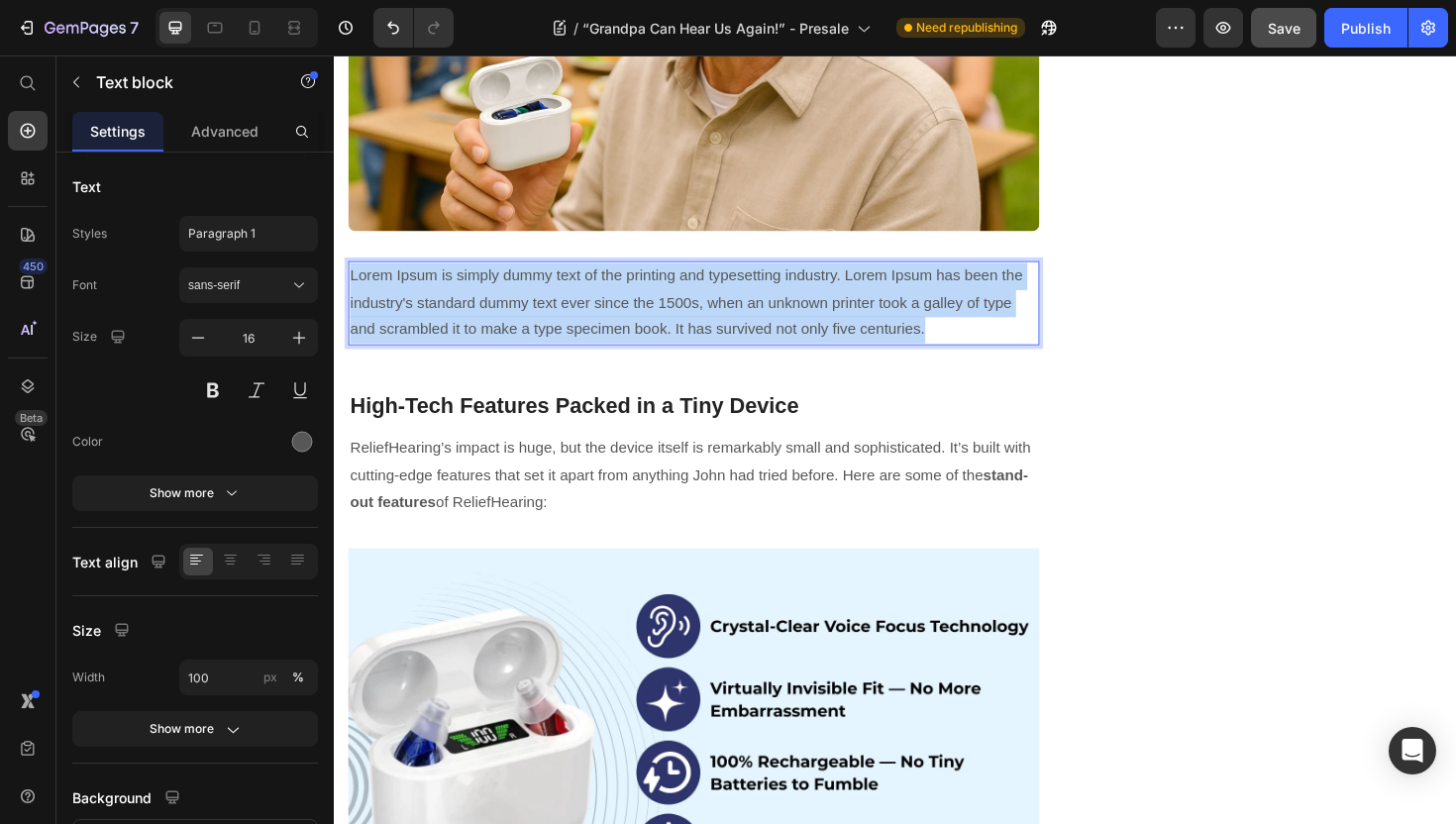 click on "Lorem Ipsum is simply dummy text of the printing and typesetting industry. Lorem Ipsum has been the industry's standard dummy text ever since the 1500s, when an unknown printer took a galley of type and scrambled it to make a type specimen book. It has survived not only five centuries." at bounding box center [714, 318] 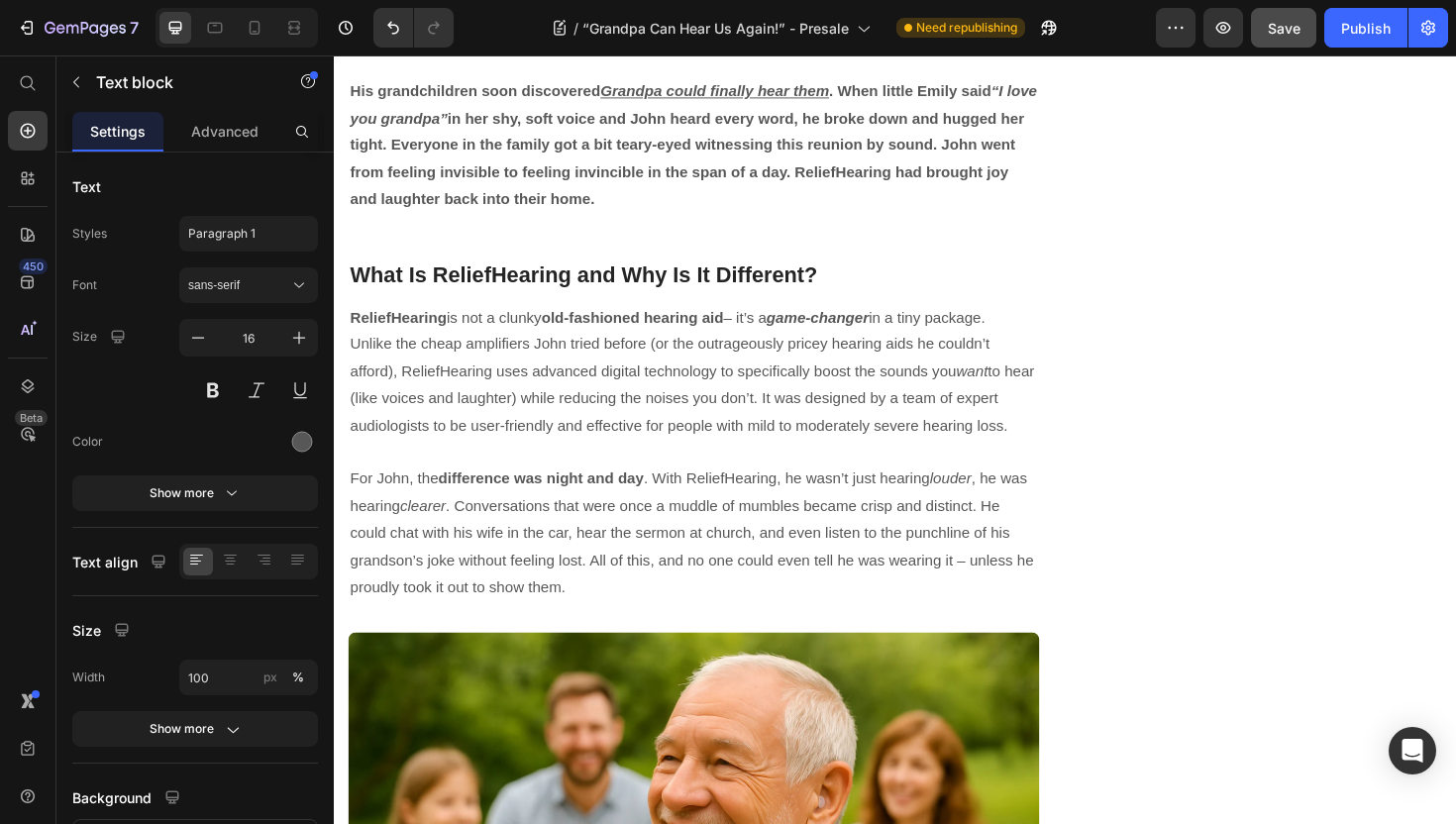 scroll, scrollTop: 4463, scrollLeft: 0, axis: vertical 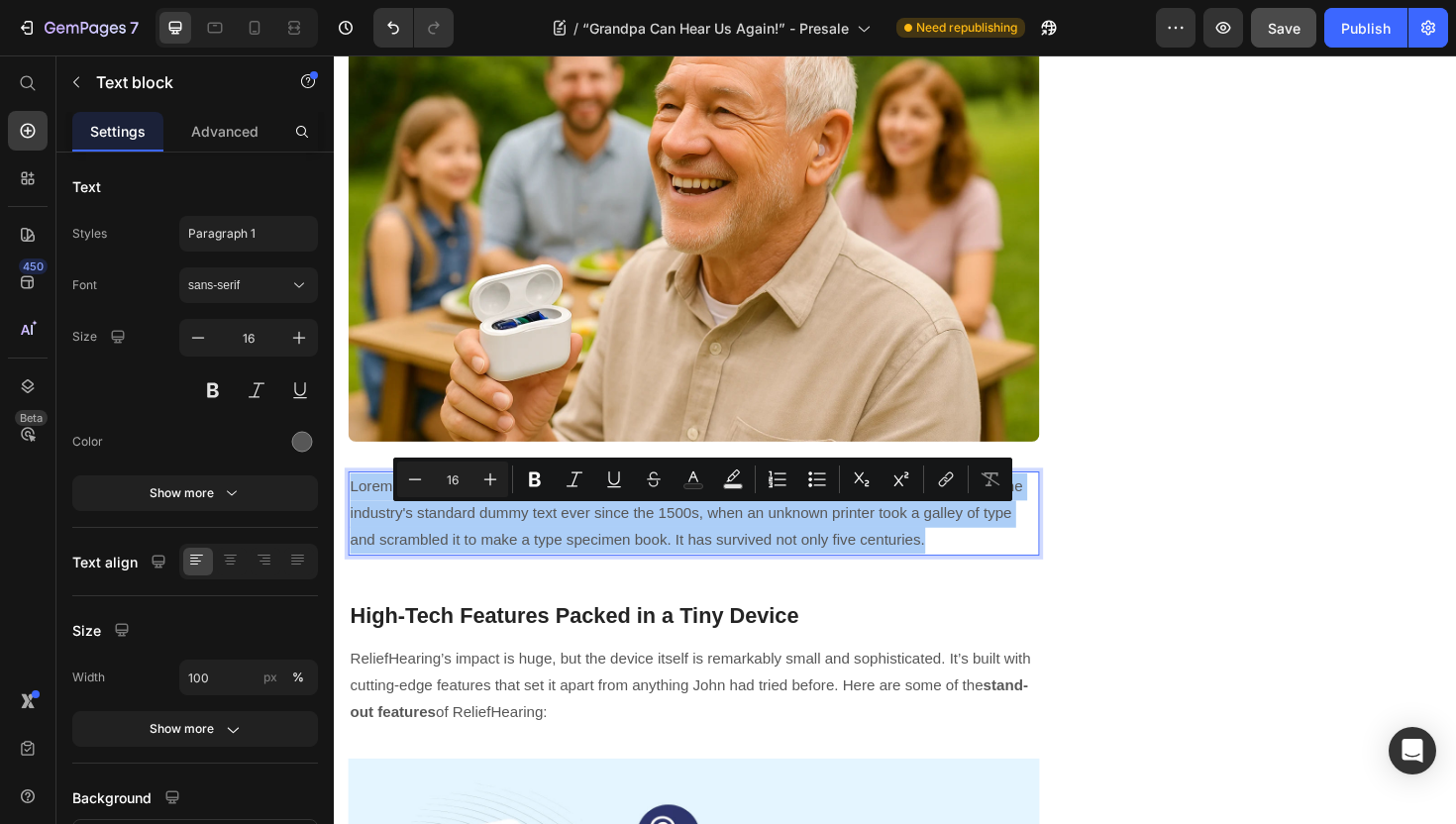 click on "“Grandpa Can Hear Us Again!”  – The Story of a Family Reunited by Sound Heading Written by  [NAME]   Text block Published on  [DATE] Text block Row Image It was a simple moment at the dinner table that changed everything. 65-year-old  [NAME]  had been straining to catch bits and pieces of the conversation, smiling and nodding along though he barely heard a word. His hearing loss had slowly pushed him into silence. One night, as his grandchildren giggled over a secret joke, [NAME] sat there feeling left out and heartbroken. Little did he know, a tiny new device called  ReliefHearing  was about to bring the noise of life back into his world – along with tears of joy. Text block Feeling Left Out:  The Silent Struggle of Hearing Loss Heading 48 million Americans  have some degree of hearing loss, yet only 1 in 5 people who need a hearing aid actually use one. ⁠⁠⁠⁠⁠⁠⁠ Text block
Icon The problem wasn’t for lack of trying Text block Row
Row" at bounding box center [928, 497] 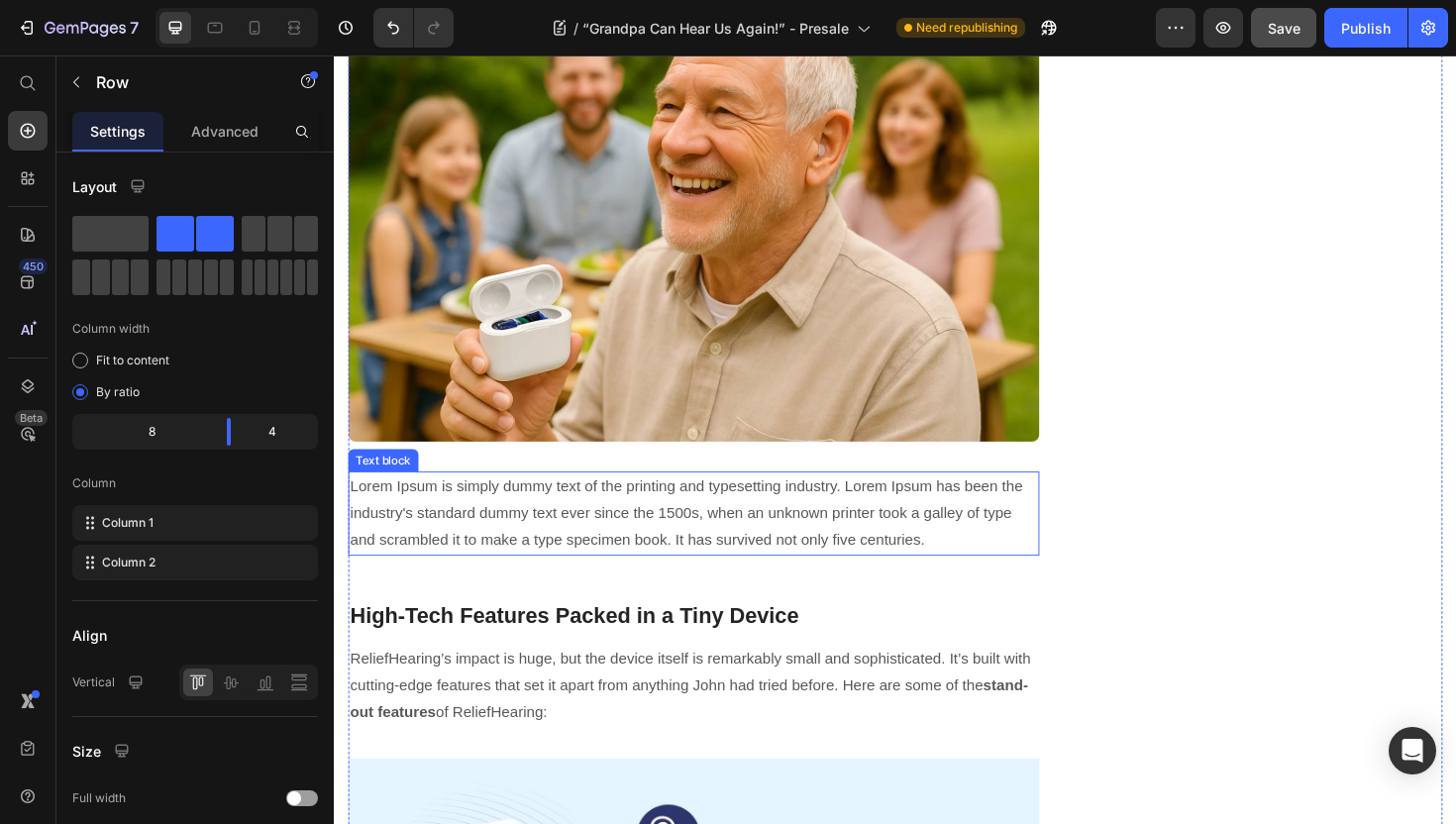 click on "Lorem Ipsum is simply dummy text of the printing and typesetting industry. Lorem Ipsum has been the industry's standard dummy text ever since the 1500s, when an unknown printer took a galley of type and scrambled it to make a type specimen book. It has survived not only five centuries." at bounding box center (714, 541) 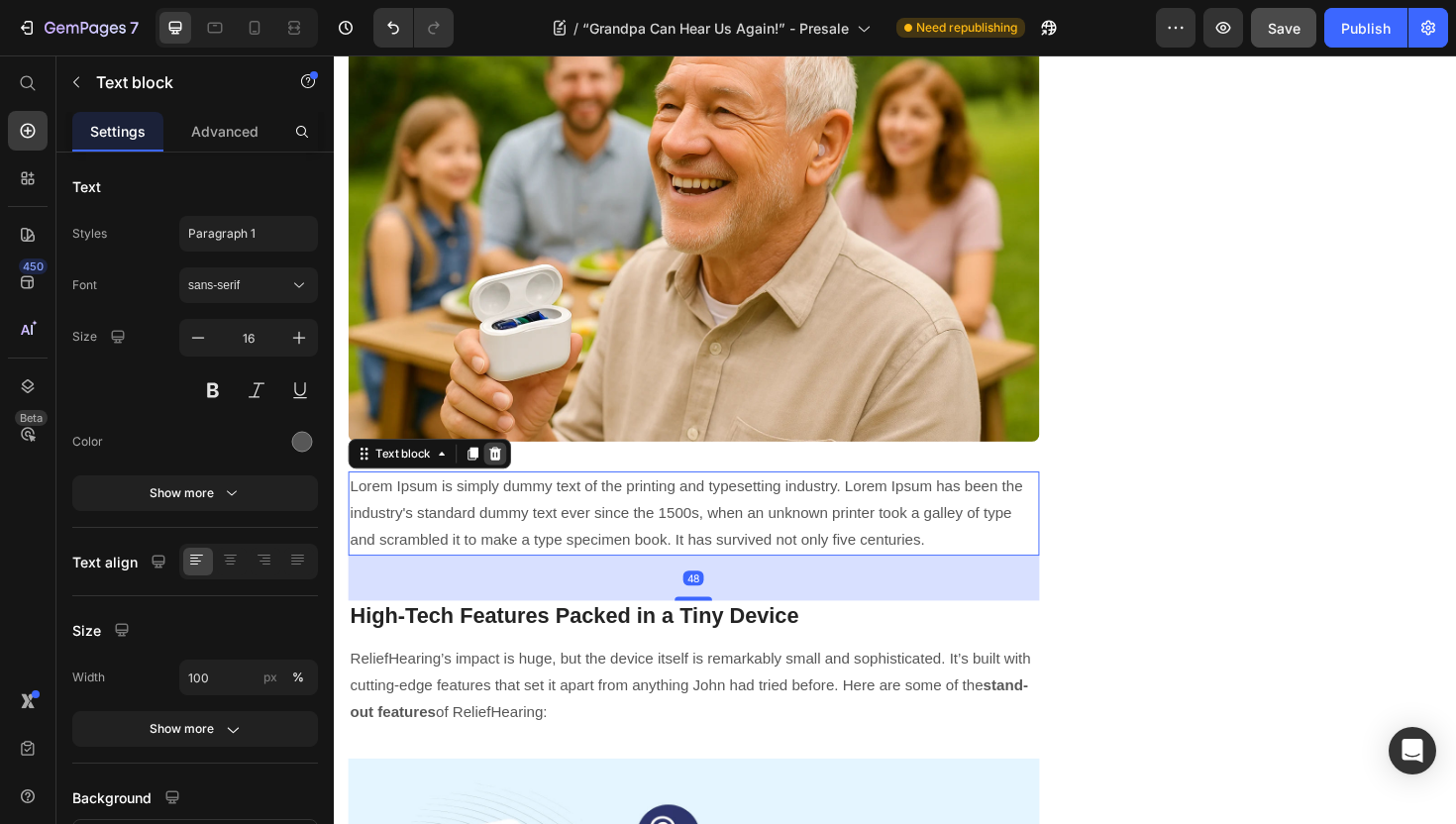 click 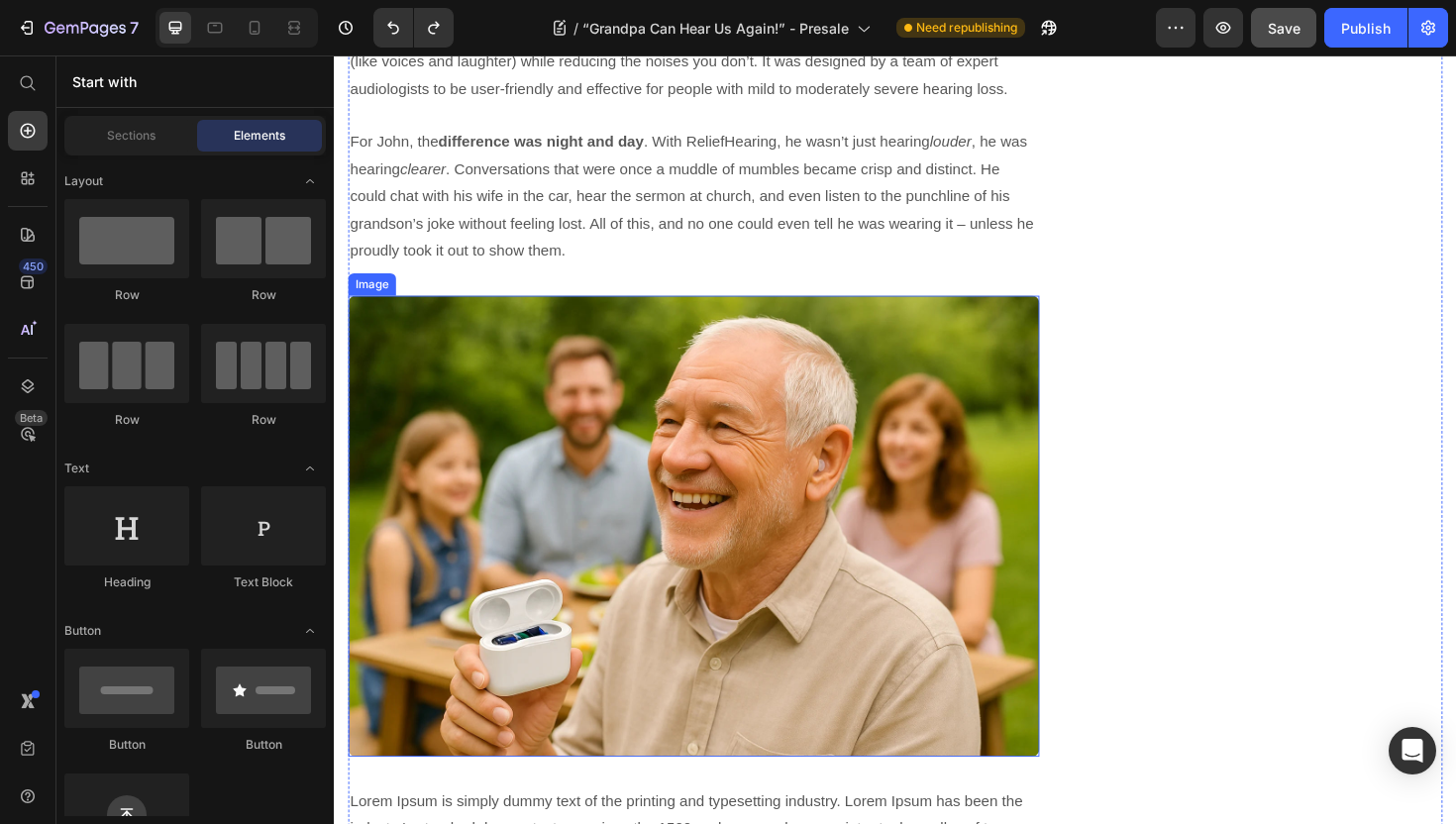scroll, scrollTop: 4127, scrollLeft: 0, axis: vertical 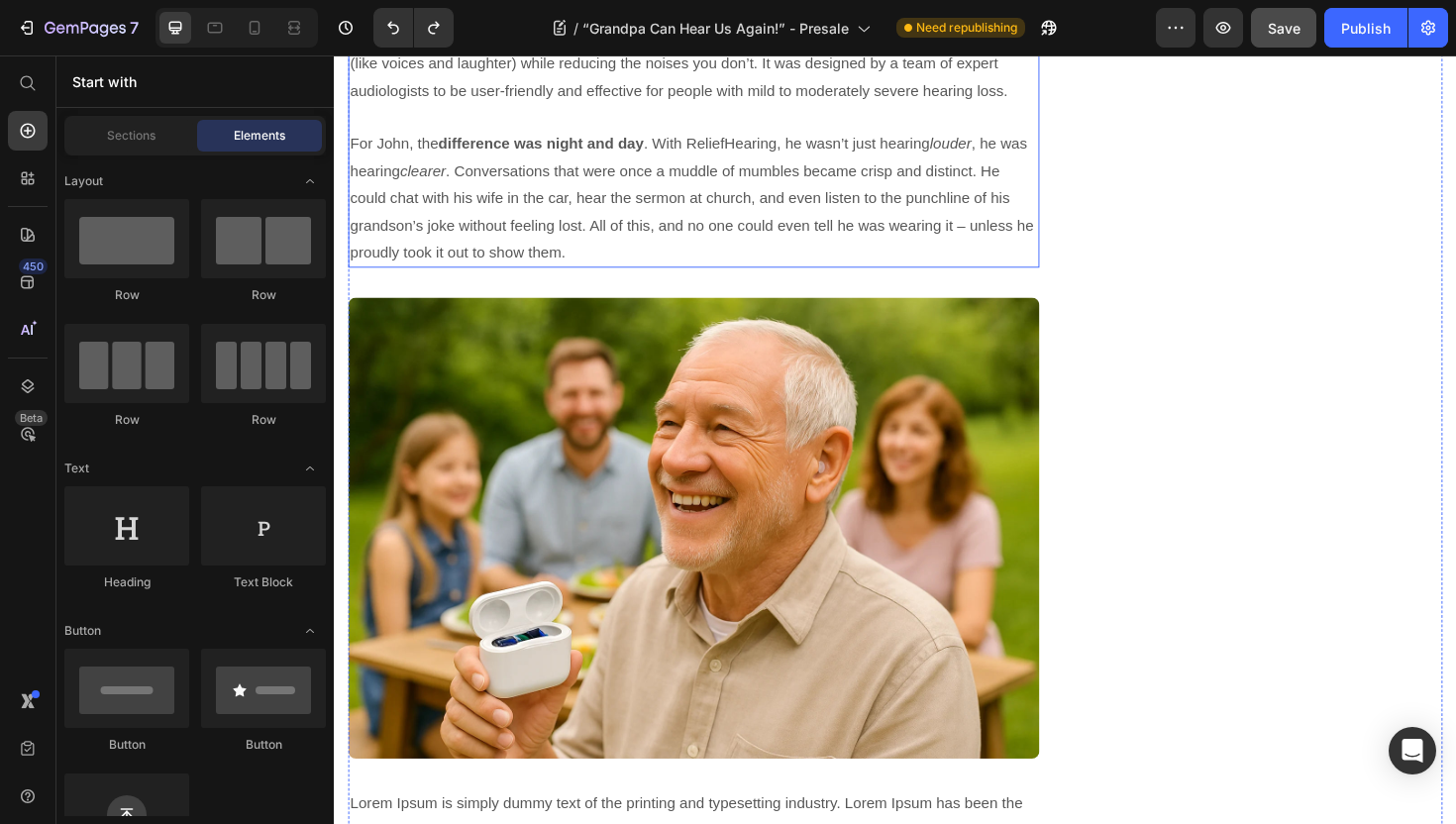 click on "For [NAME], the  difference was night and day . With ReliefHearing, he wasn’t just hearing  louder , he was hearing  clearer . Conversations that were once a muddle of mumbles became crisp and distinct. He could chat with his wife in the car, hear the sermon at church, and even listen to the punchline of his grandson’s joke without feeling lost. All of this, and no one could even tell he was wearing it – unless he proudly took it out to show them." at bounding box center [714, 207] 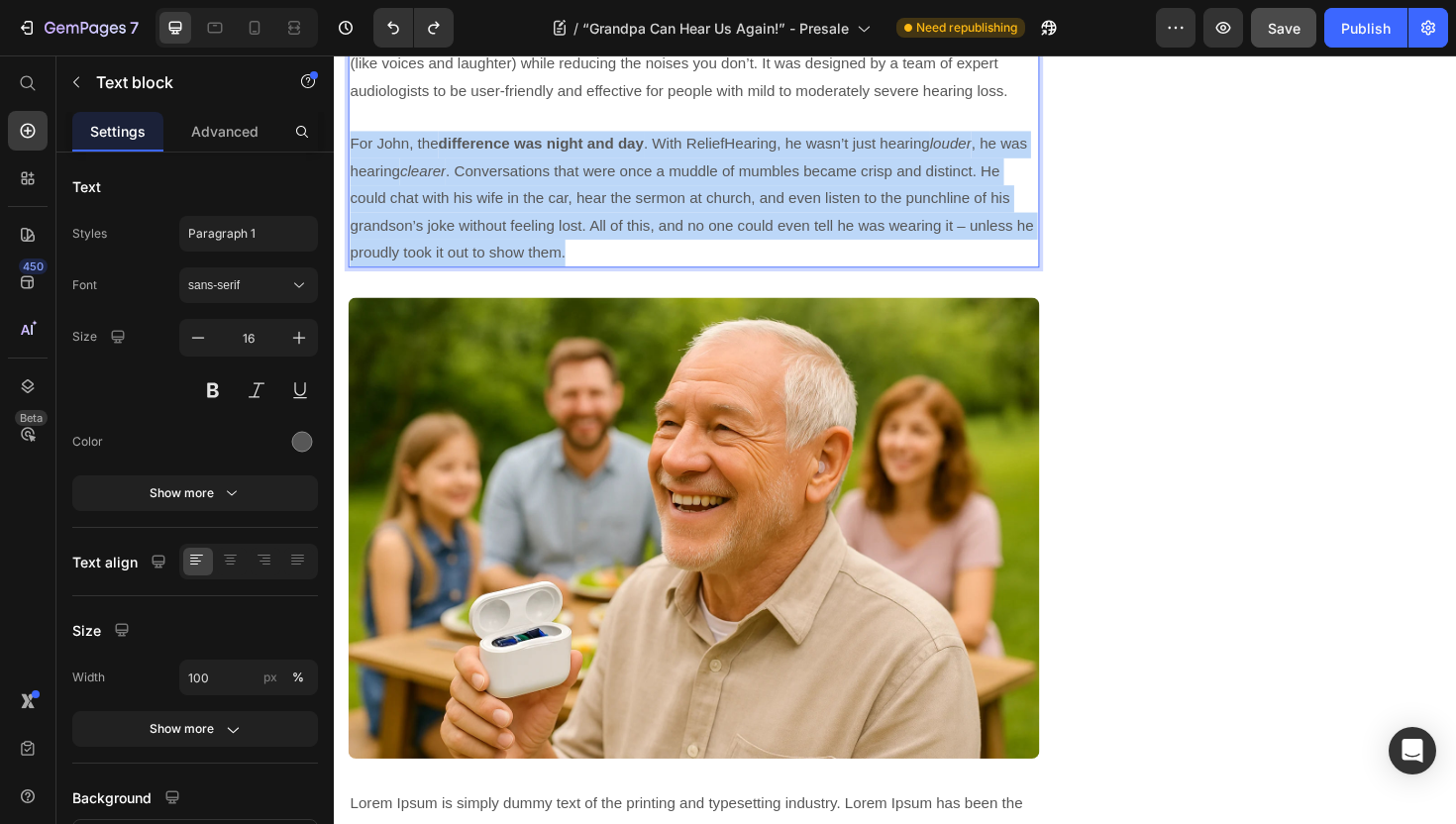 click on "For [NAME], the  difference was night and day . With ReliefHearing, he wasn’t just hearing  louder , he was hearing  clearer . Conversations that were once a muddle of mumbles became crisp and distinct. He could chat with his wife in the car, hear the sermon at church, and even listen to the punchline of his grandson’s joke without feeling lost. All of this, and no one could even tell he was wearing it – unless he proudly took it out to show them." at bounding box center [714, 207] 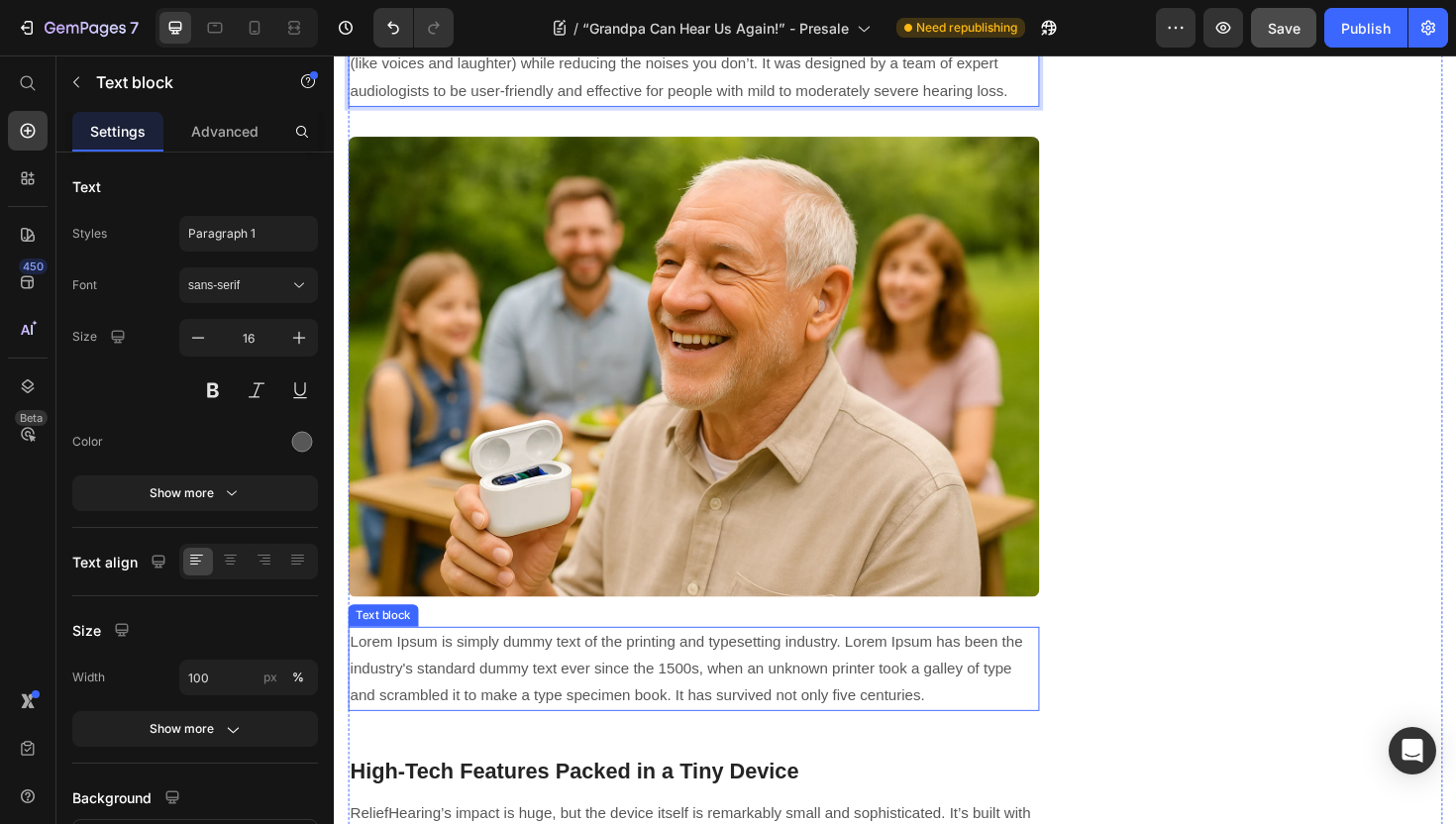 click on "Lorem Ipsum is simply dummy text of the printing and typesetting industry. Lorem Ipsum has been the industry's standard dummy text ever since the 1500s, when an unknown printer took a galley of type and scrambled it to make a type specimen book. It has survived not only five centuries." at bounding box center (714, 705) 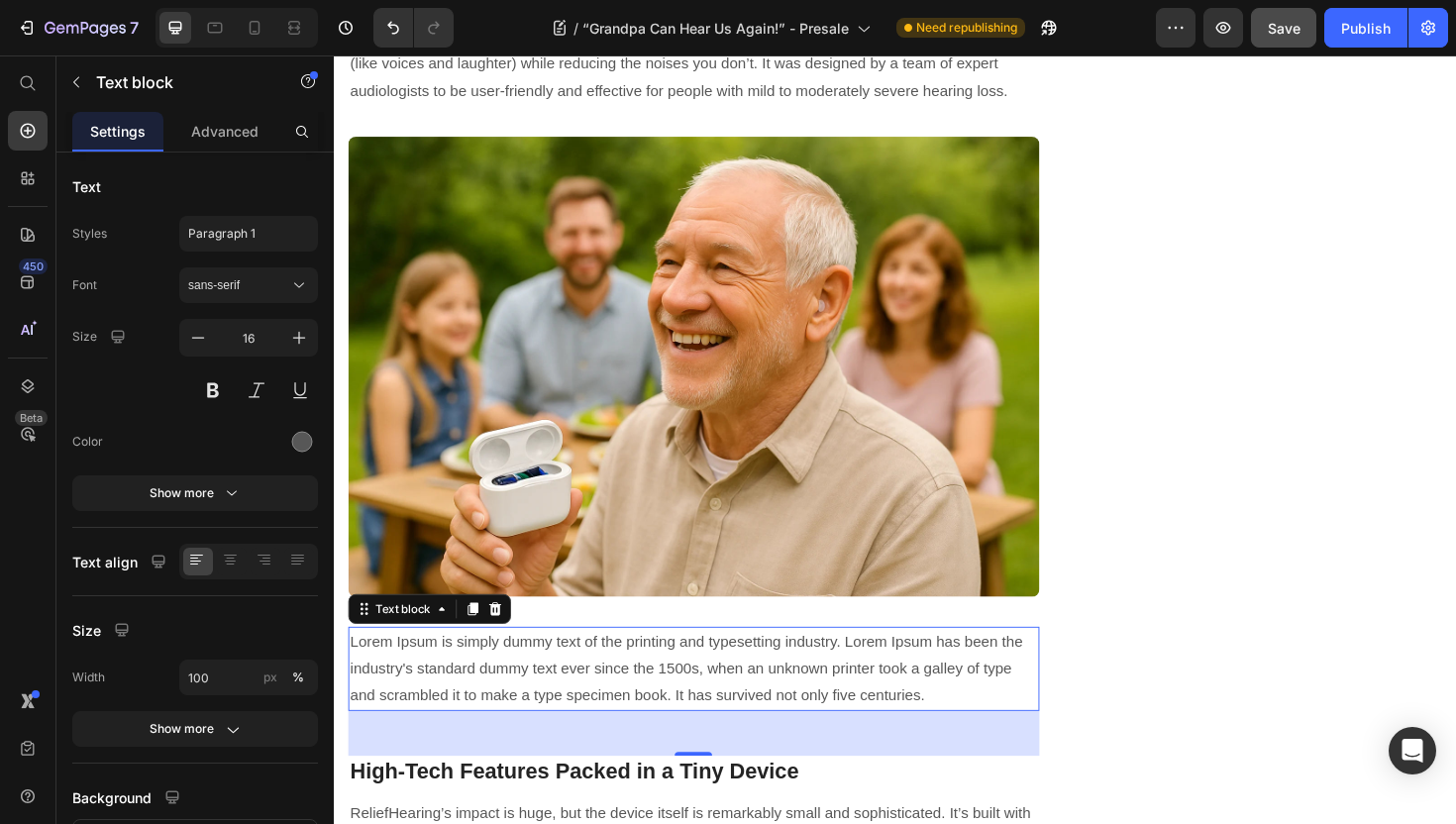 click on "Lorem Ipsum is simply dummy text of the printing and typesetting industry. Lorem Ipsum has been the industry's standard dummy text ever since the 1500s, when an unknown printer took a galley of type and scrambled it to make a type specimen book. It has survived not only five centuries." at bounding box center (714, 705) 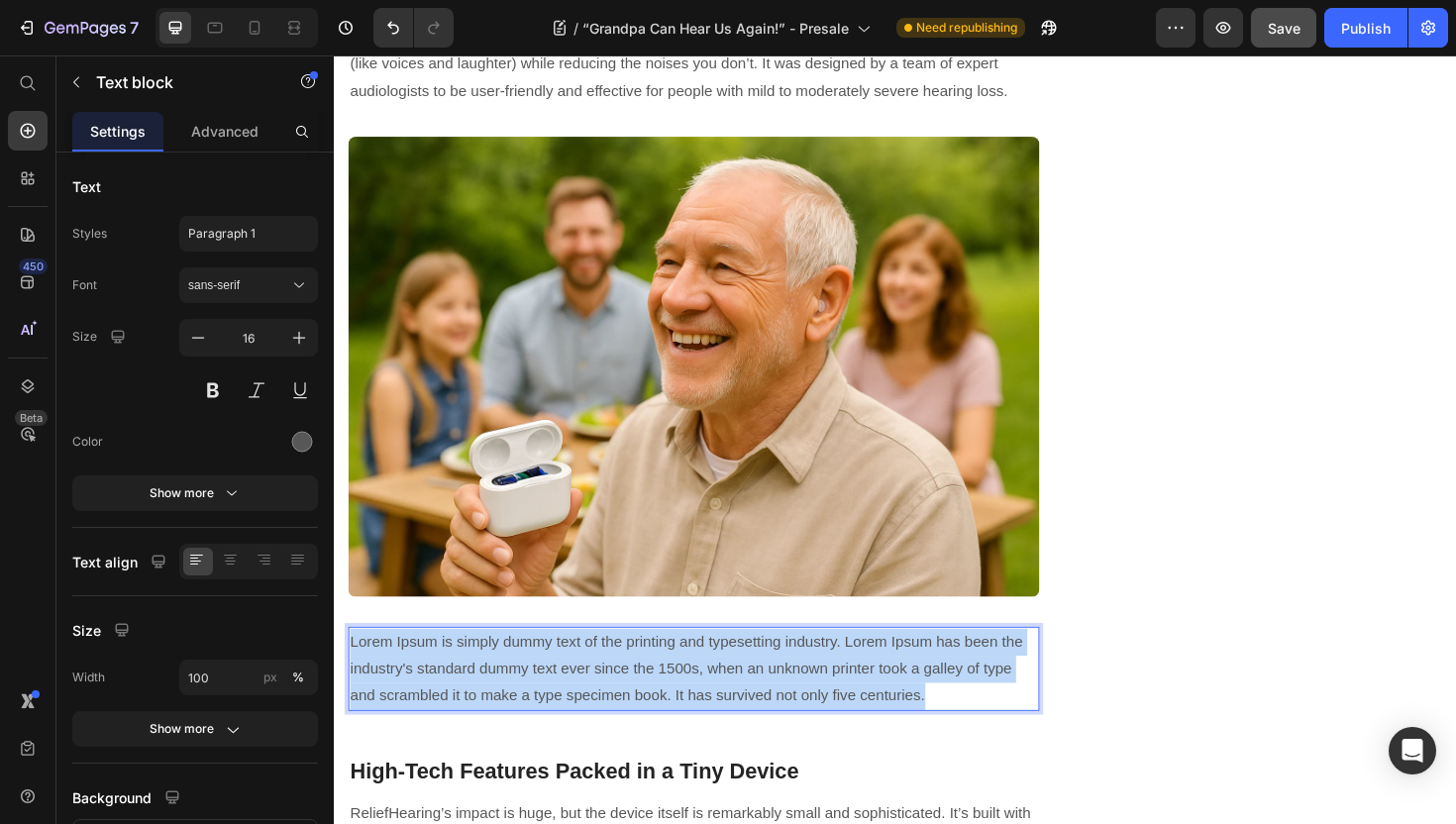 click on "Lorem Ipsum is simply dummy text of the printing and typesetting industry. Lorem Ipsum has been the industry's standard dummy text ever since the 1500s, when an unknown printer took a galley of type and scrambled it to make a type specimen book. It has survived not only five centuries." at bounding box center (714, 705) 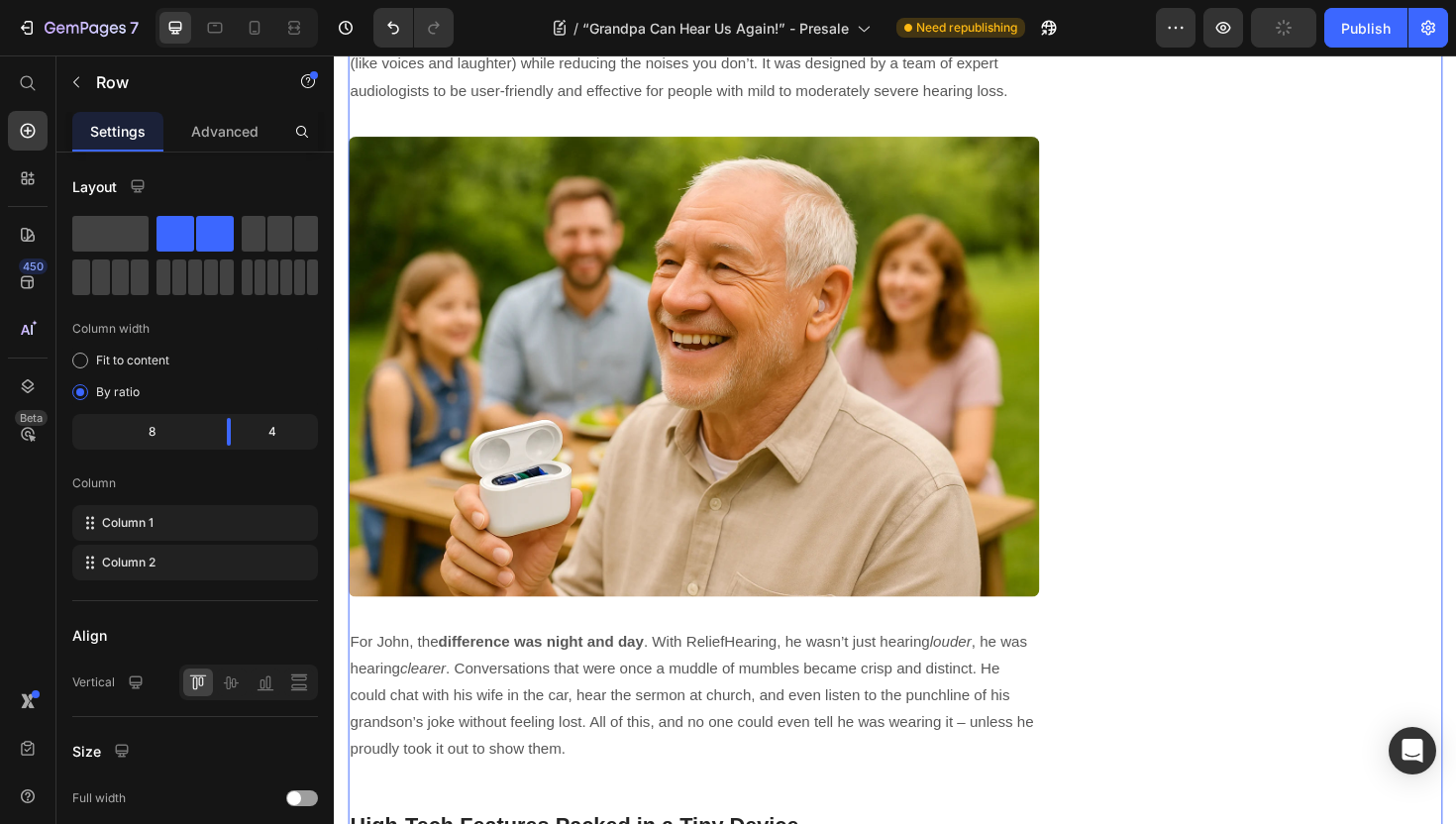click on "“Grandpa Can Hear Us Again!”  – The Story of a Family Reunited by Sound Heading Written by  [NAME]   Text block Published on  [DATE] Text block Row Image It was a simple moment at the dinner table that changed everything. 65-year-old  [NAME]  had been straining to catch bits and pieces of the conversation, smiling and nodding along though he barely heard a word. His hearing loss had slowly pushed him into silence. One night, as his grandchildren giggled over a secret joke, [NAME] sat there feeling left out and heartbroken. Little did he know, a tiny new device called  ReliefHearing  was about to bring the noise of life back into his world – along with tears of joy. Text block Feeling Left Out:  The Silent Struggle of Hearing Loss Heading 48 million Americans  have some degree of hearing loss, yet only 1 in 5 people who need a hearing aid actually use one. ⁠⁠⁠⁠⁠⁠⁠ Text block
Icon The problem wasn’t for lack of trying Text block Row
Row" at bounding box center [928, 775] 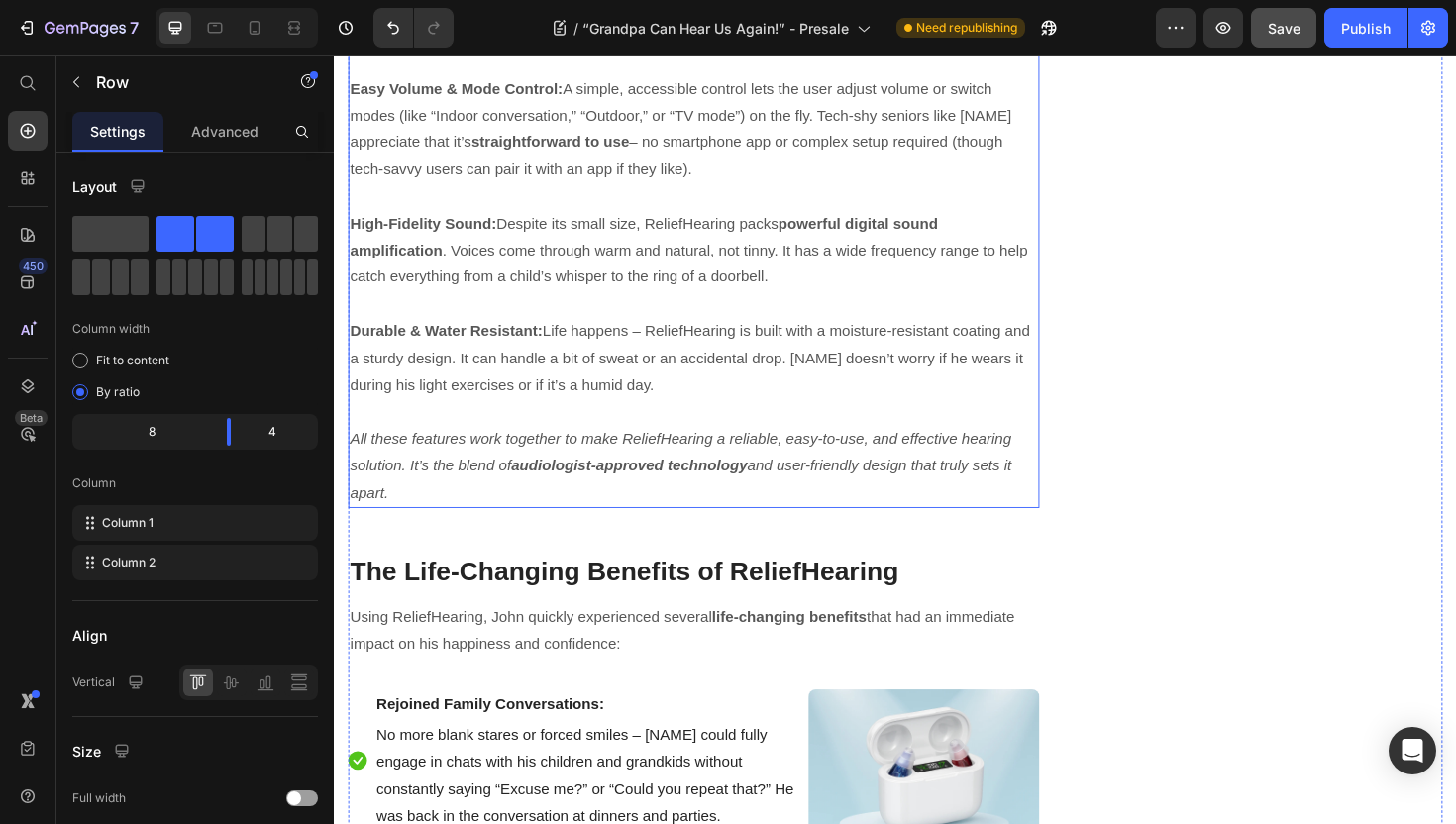 scroll, scrollTop: 6167, scrollLeft: 0, axis: vertical 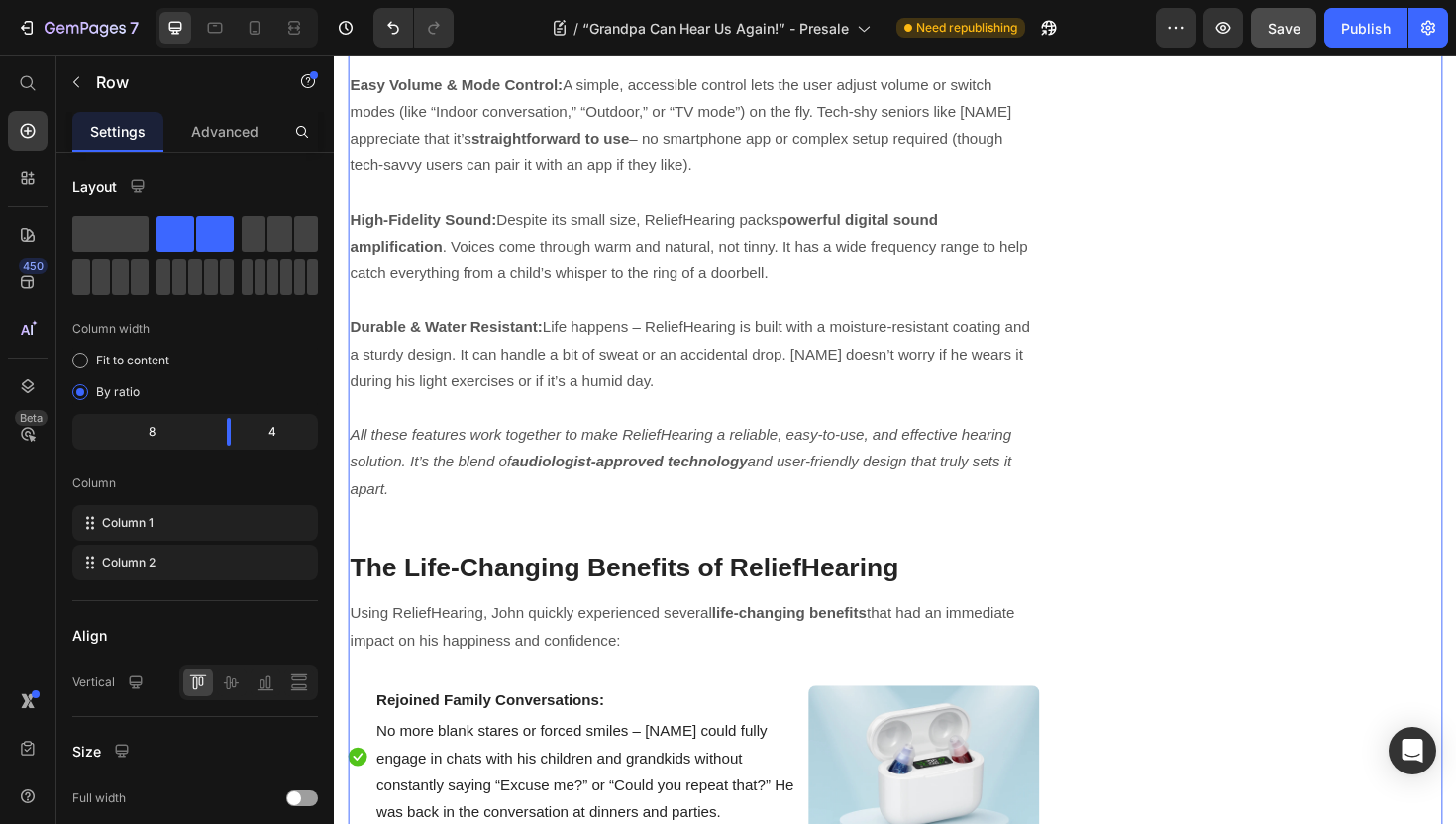 click on "All these features work together to make ReliefHearing a reliable, easy-to-use, and effective hearing solution. It’s the blend of  audiologist-approved technology  and user-friendly design that truly sets it apart." at bounding box center (700, 485) 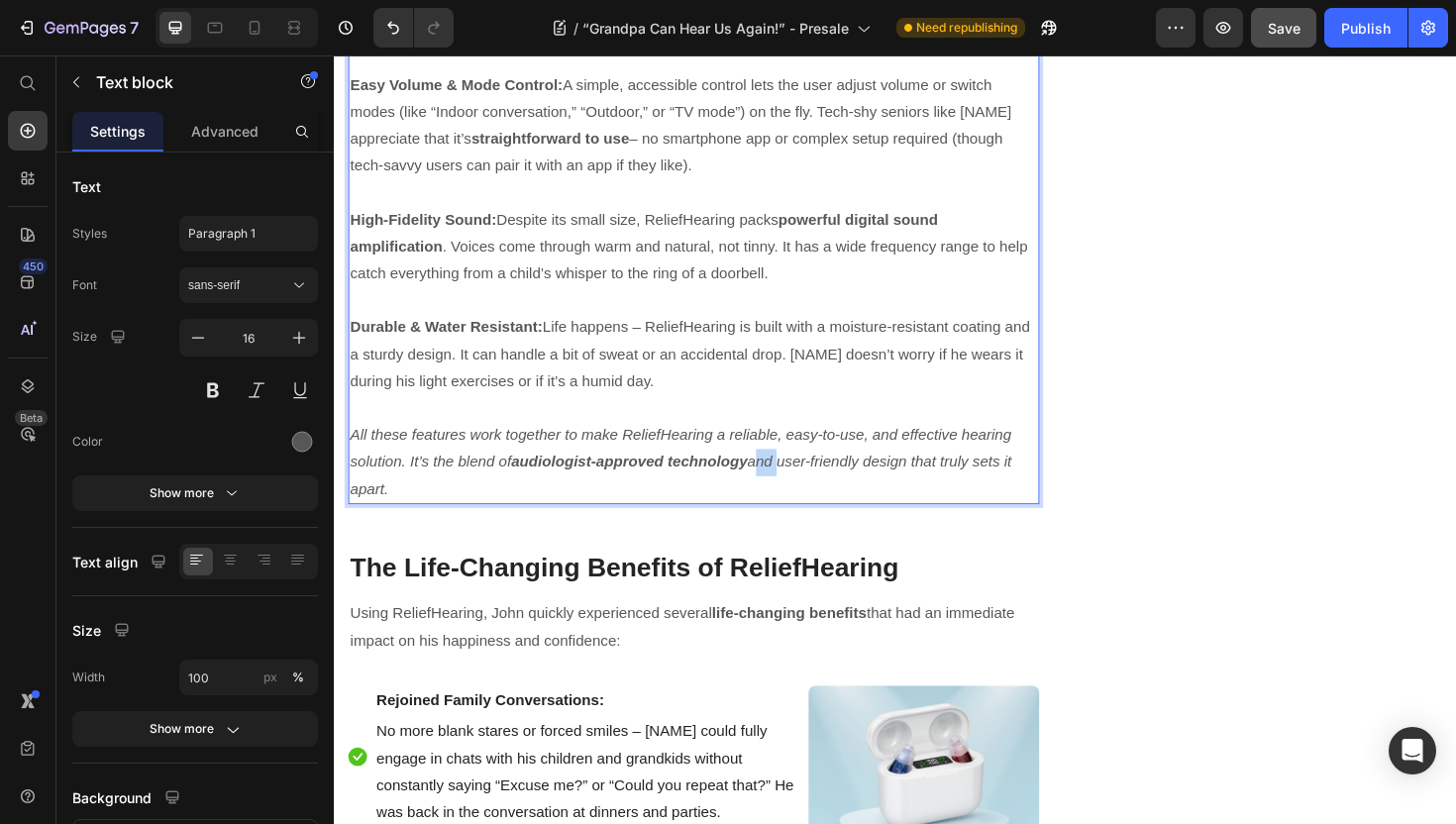 click on "All these features work together to make ReliefHearing a reliable, easy-to-use, and effective hearing solution. It’s the blend of  audiologist-approved technology  and user-friendly design that truly sets it apart." at bounding box center (700, 485) 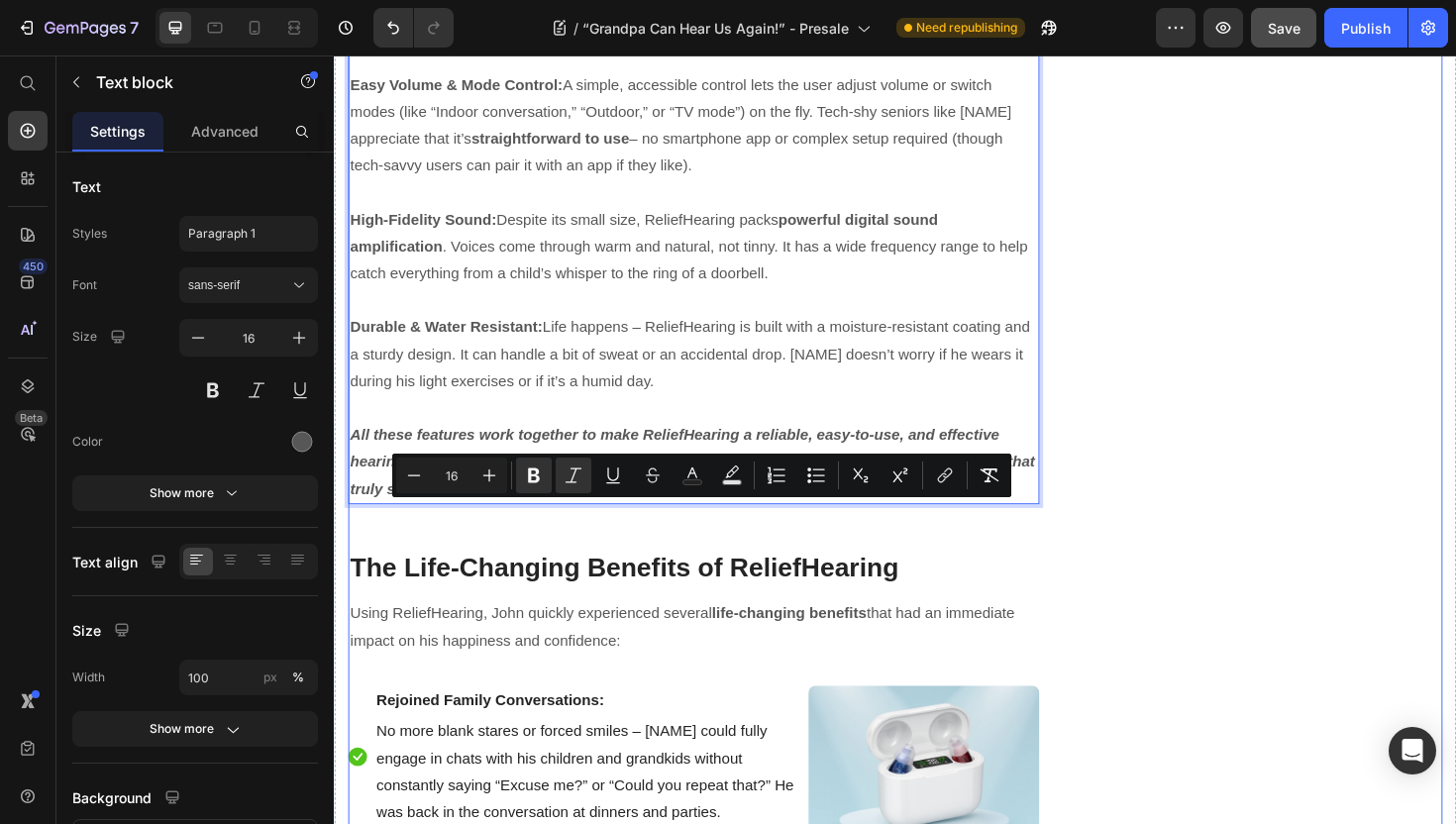 click on "World's #1 Hearing Aid Heading
Icon Crystal-Clear Voice Text block
Icon 7 Hour Battery  Text block
Icon One-Button Control Text block
Icon Trusted by 30,000+ Text block Icon List Row Image  	   GET 70% OFF NOW Button ✔️ 30-Day Money-Back Guarantee Text block Row
Publish the page to see the content.
Sticky sidebar" at bounding box center (1324, -1265) 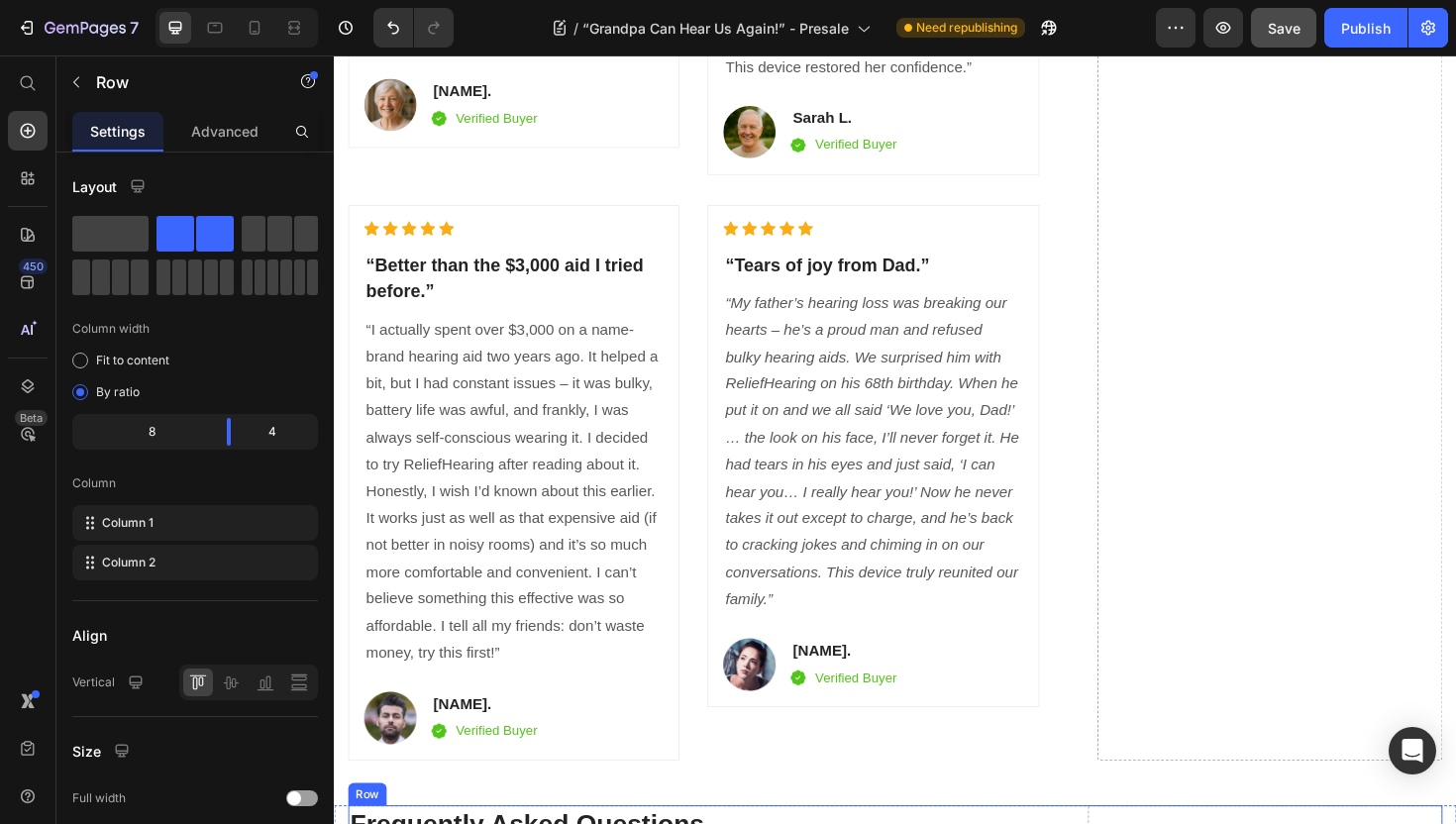 scroll, scrollTop: 10958, scrollLeft: 0, axis: vertical 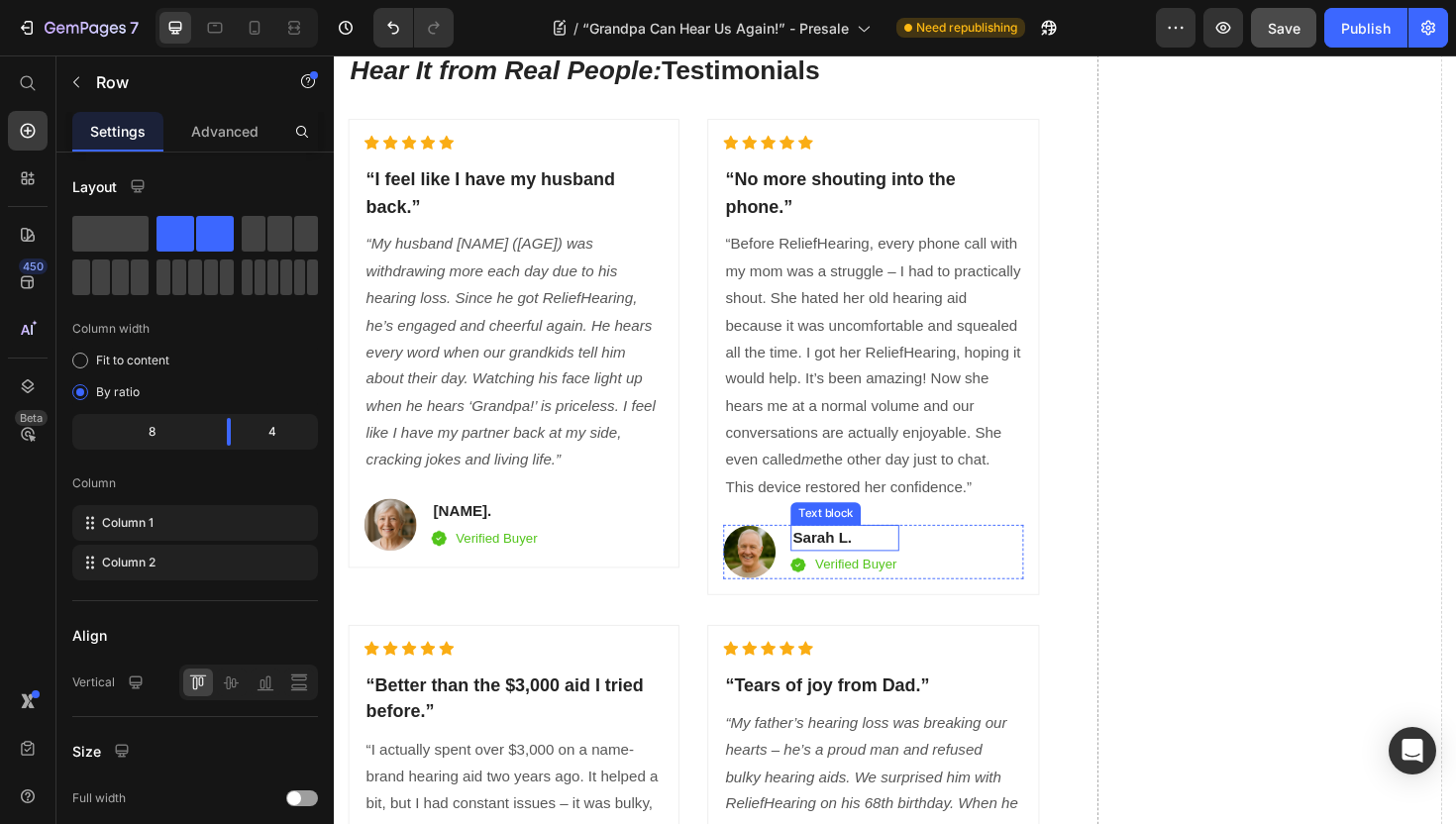 click on "Sarah L." at bounding box center (874, 566) 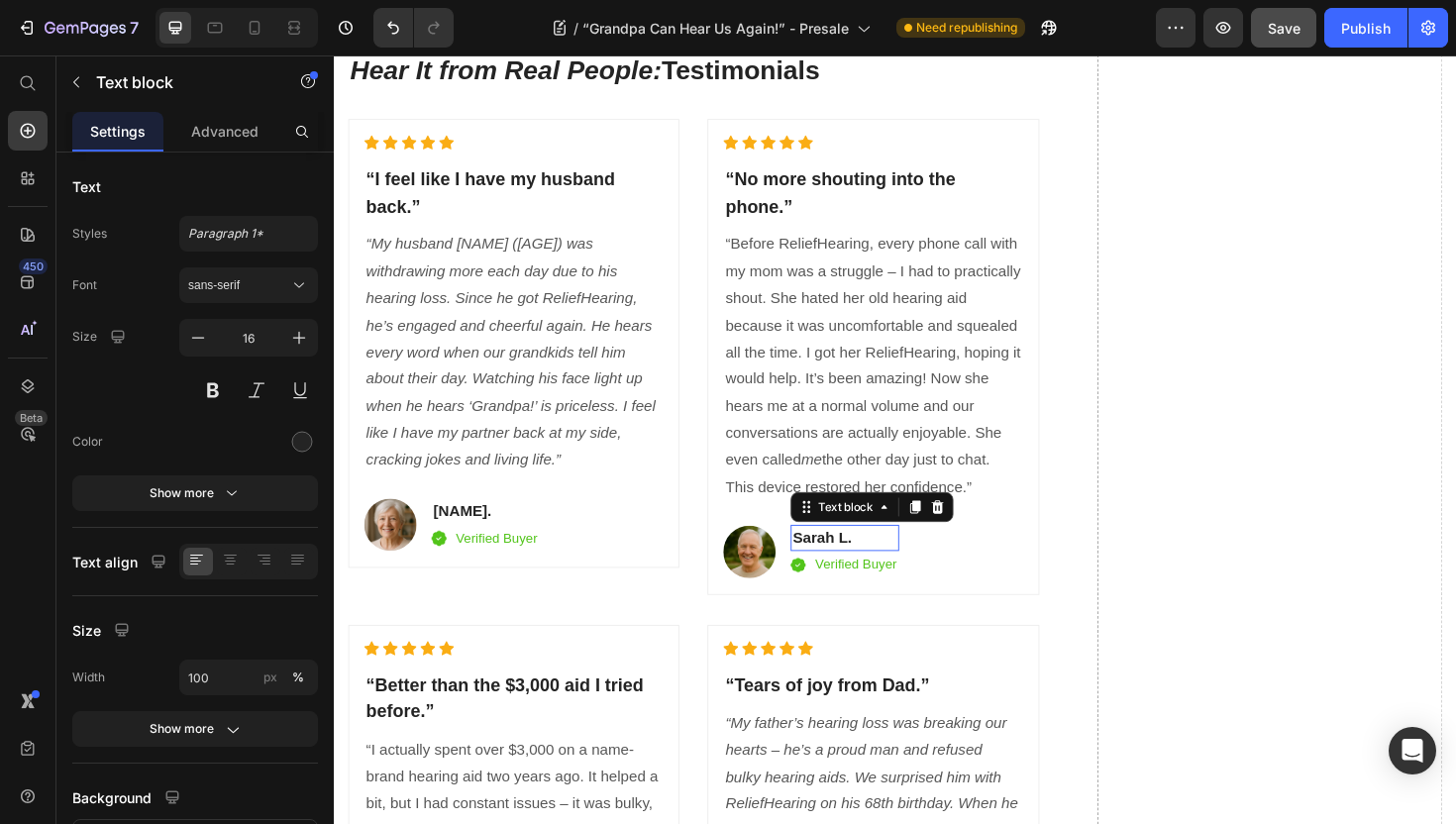 click on "Sarah L." at bounding box center [874, 566] 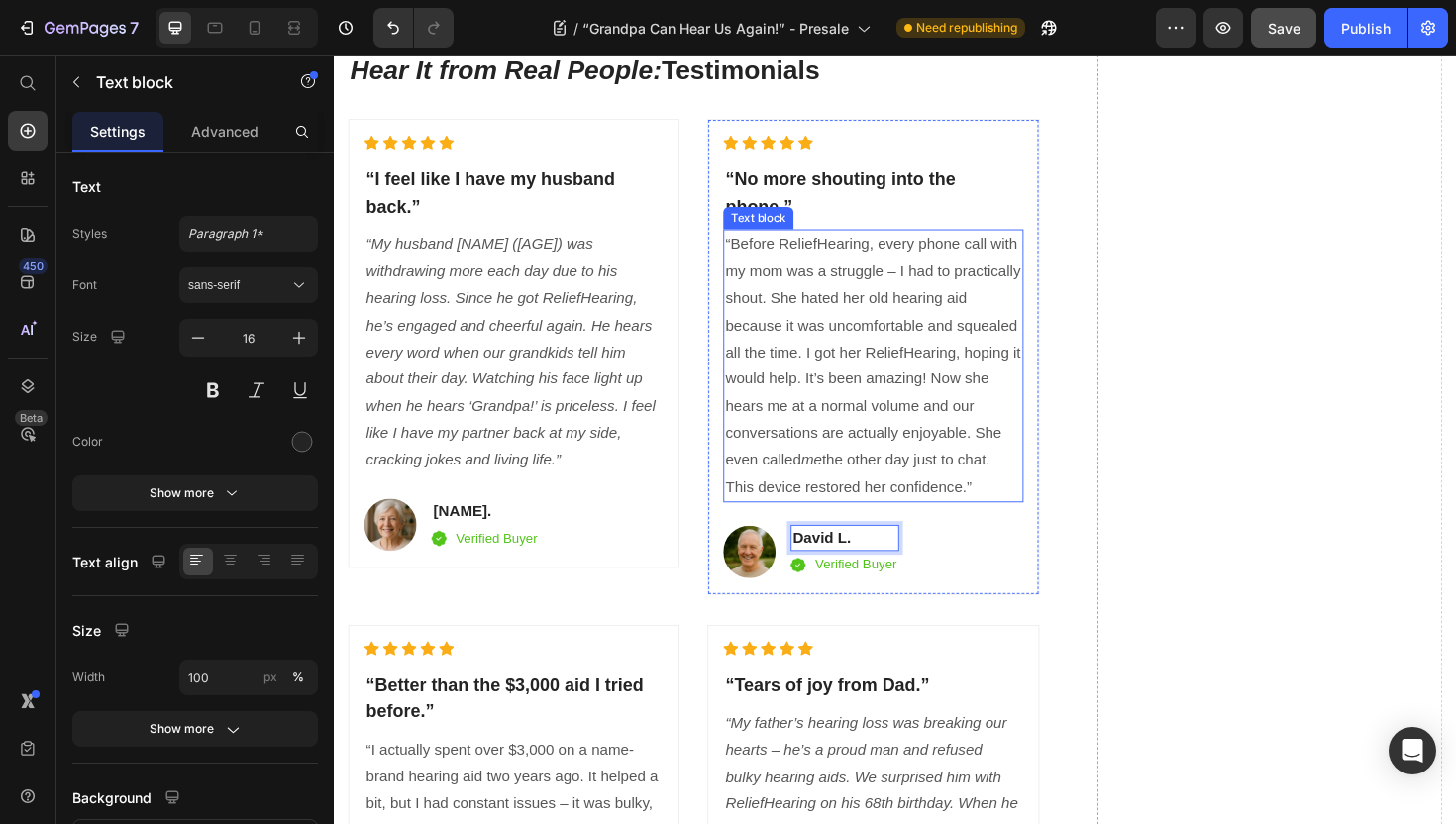 click on "“Before ReliefHearing, every phone call with my mom was a struggle – I had to practically shout. She hated her old hearing aid because it was uncomfortable and squealed all the time. I got her ReliefHearing, hoping it would help. It’s been amazing! Now she hears me at a normal volume and our conversations are actually enjoyable. She even called  me  the other day just to chat. This device restored her confidence.”" at bounding box center (904, 384) 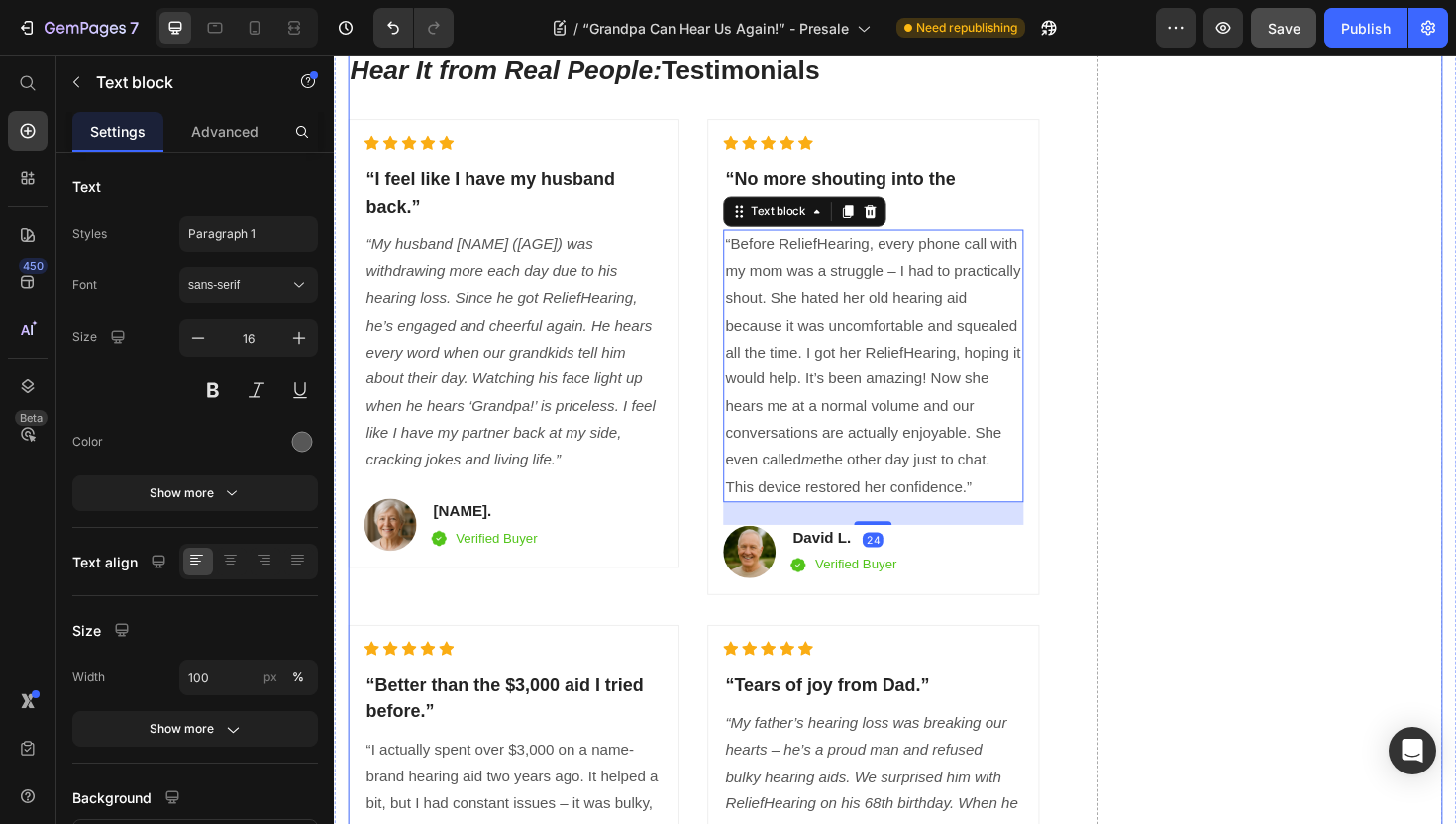 click on "7  Version history  /  “Grandpa Can Hear Us Again!” - Presale Need republishing Preview  Save   Publish" 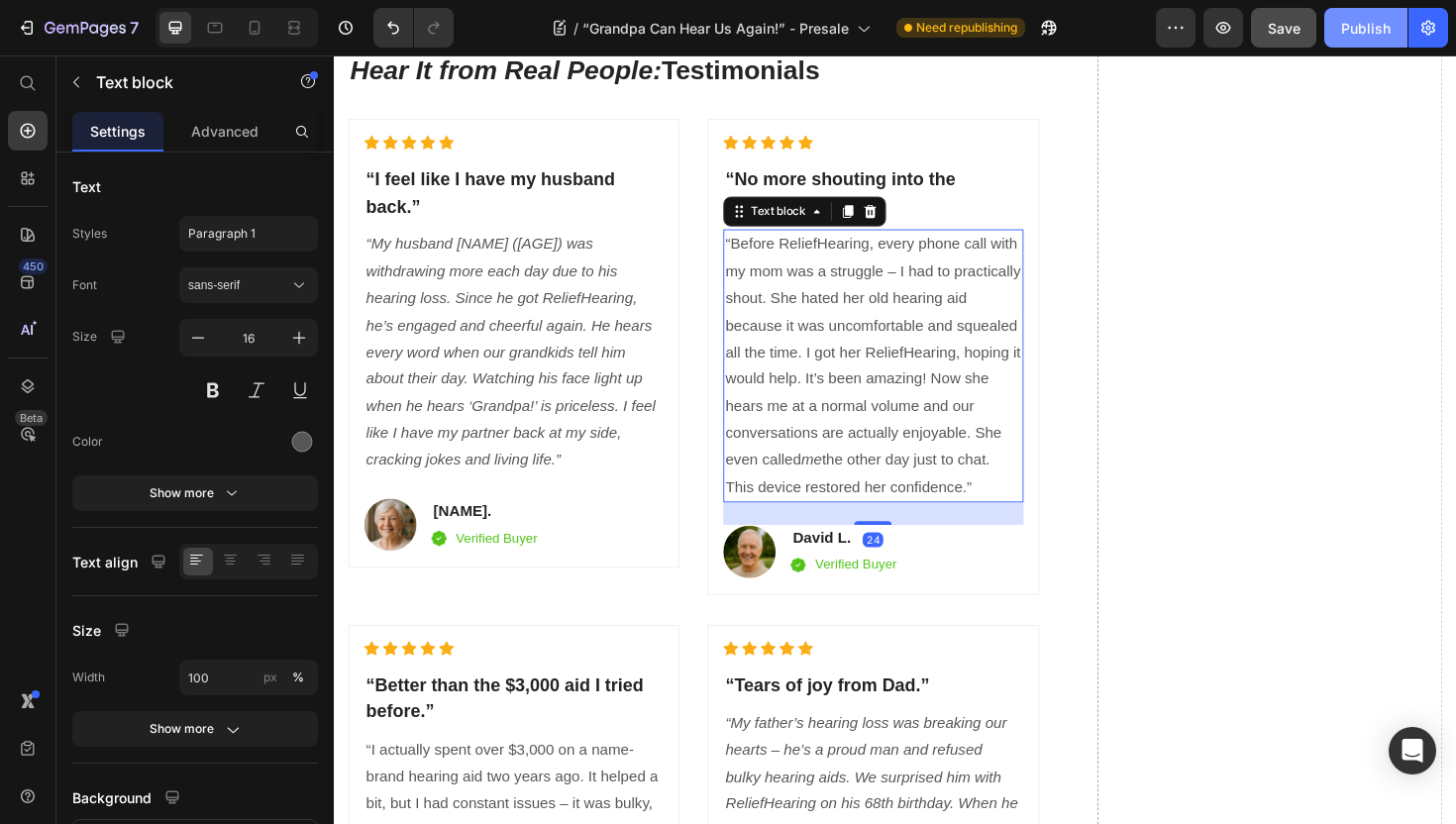 click on "Publish" 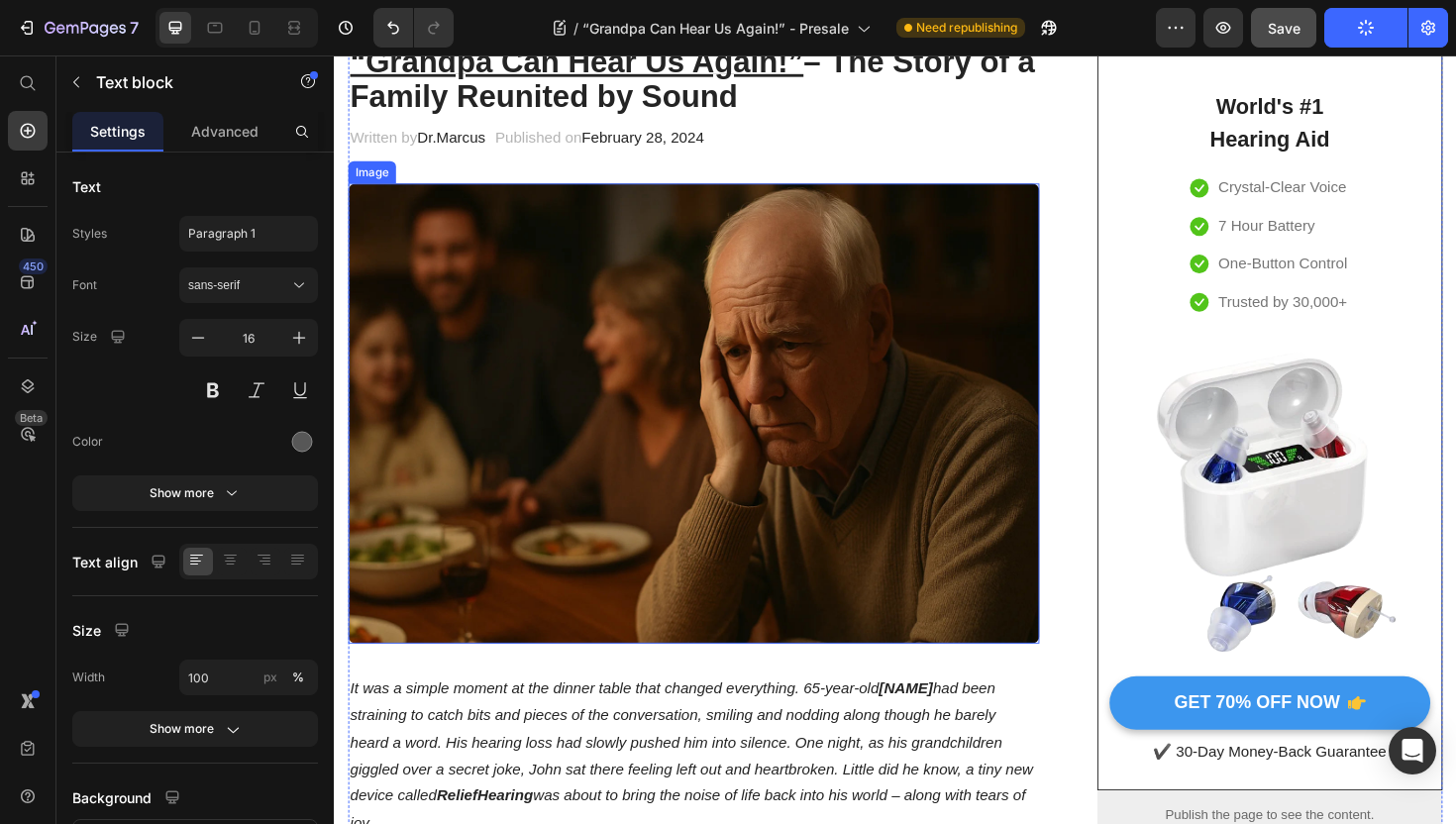 scroll, scrollTop: 0, scrollLeft: 0, axis: both 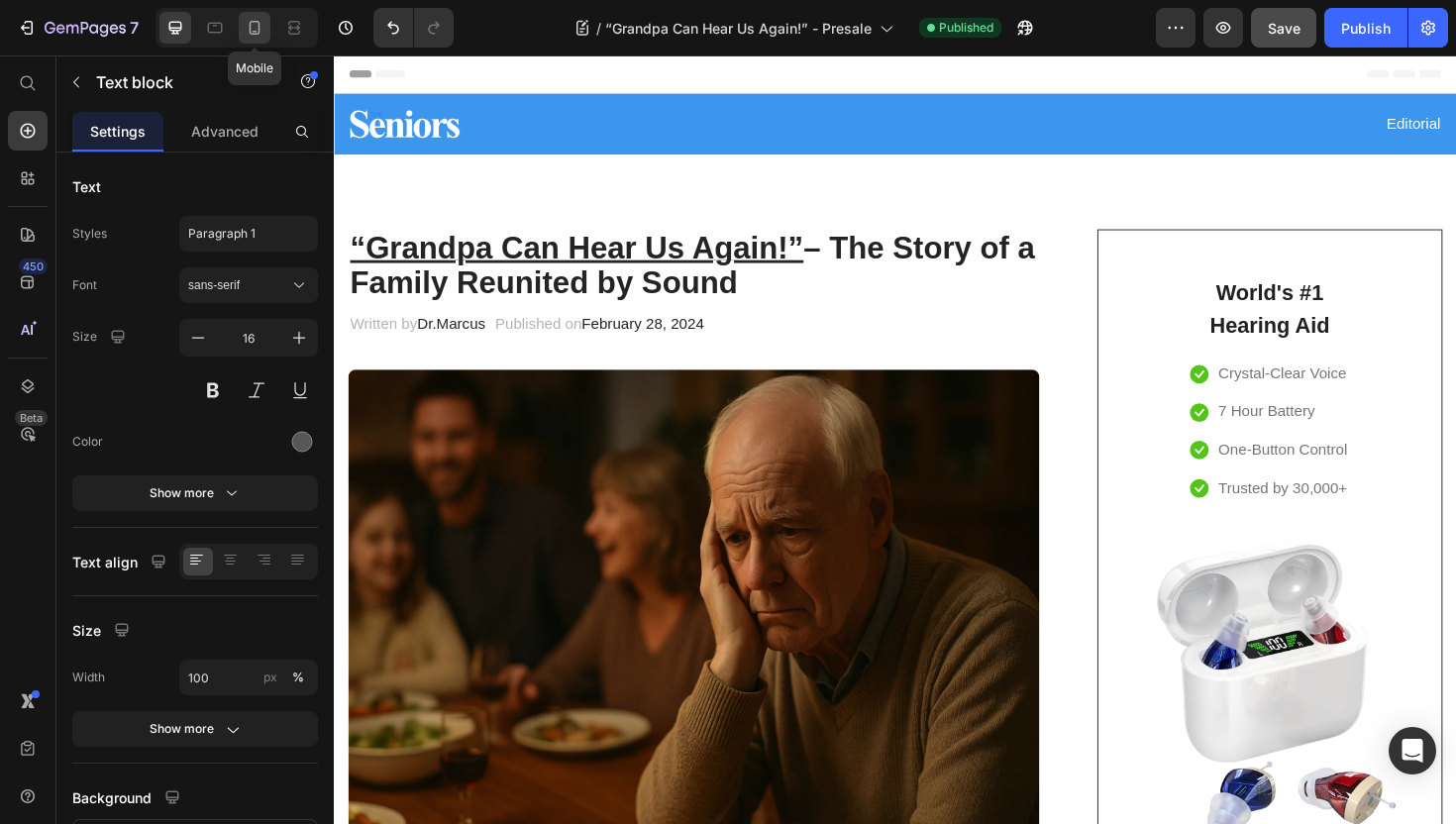 click 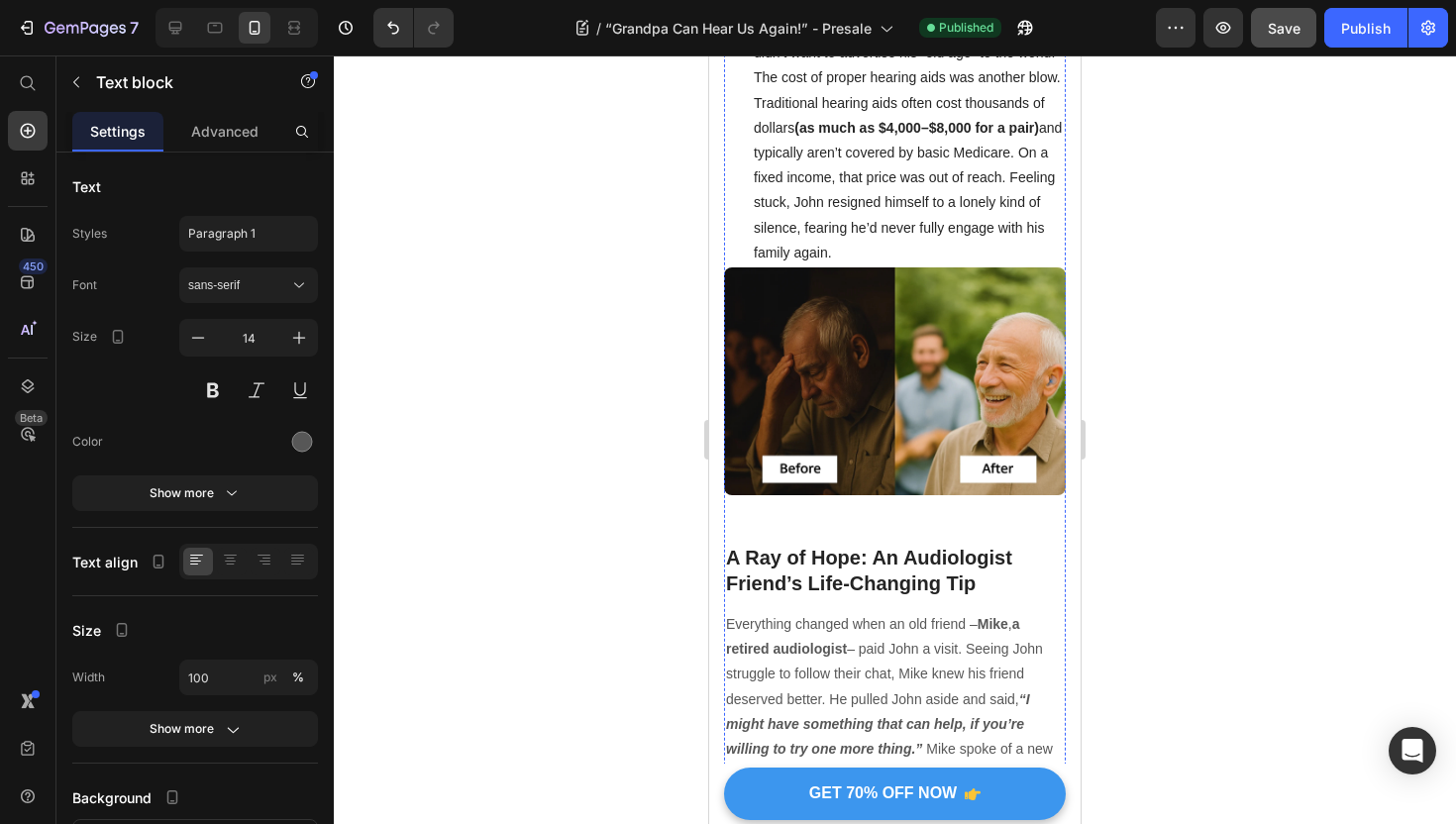 scroll, scrollTop: 1788, scrollLeft: 0, axis: vertical 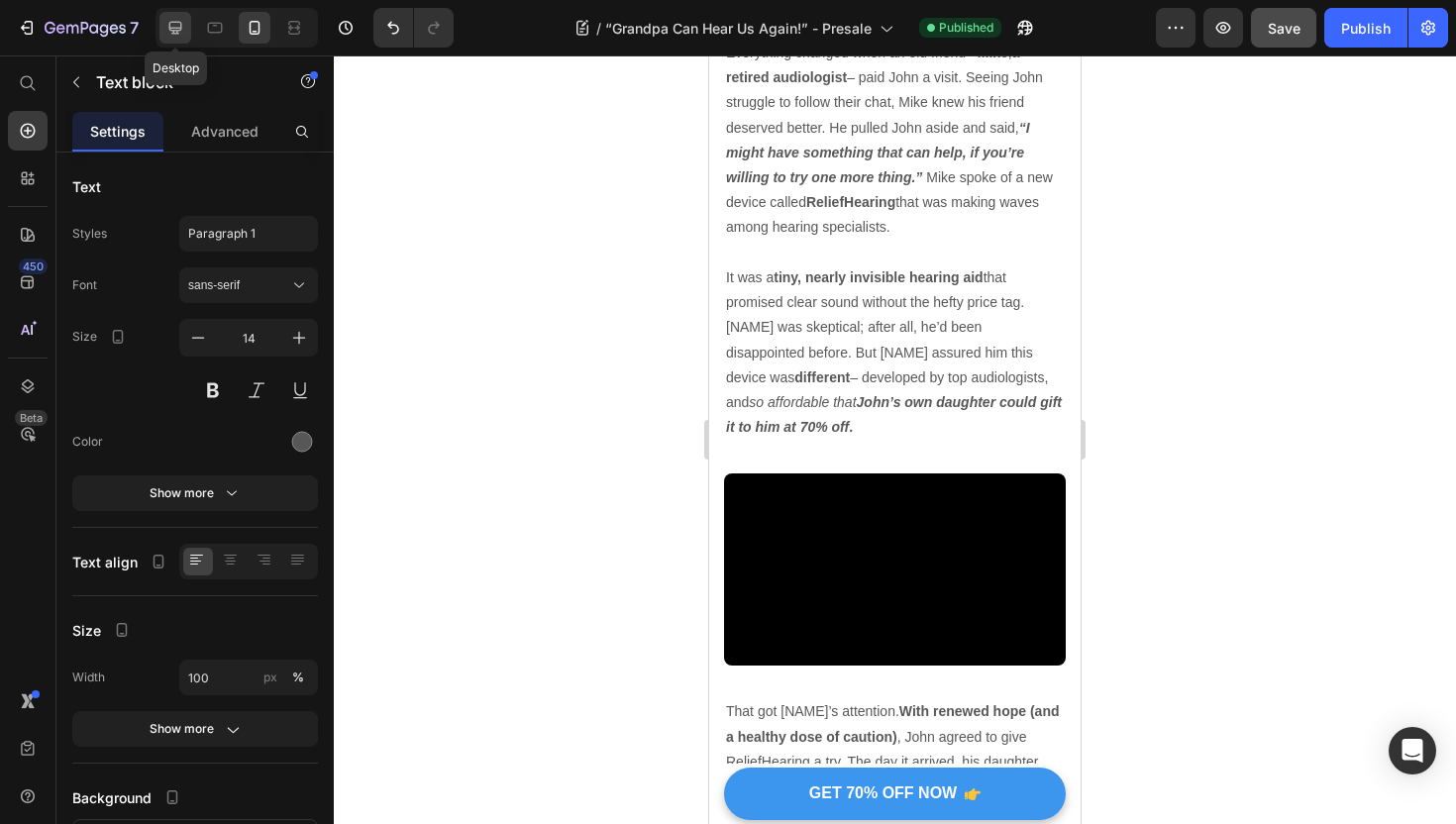 click 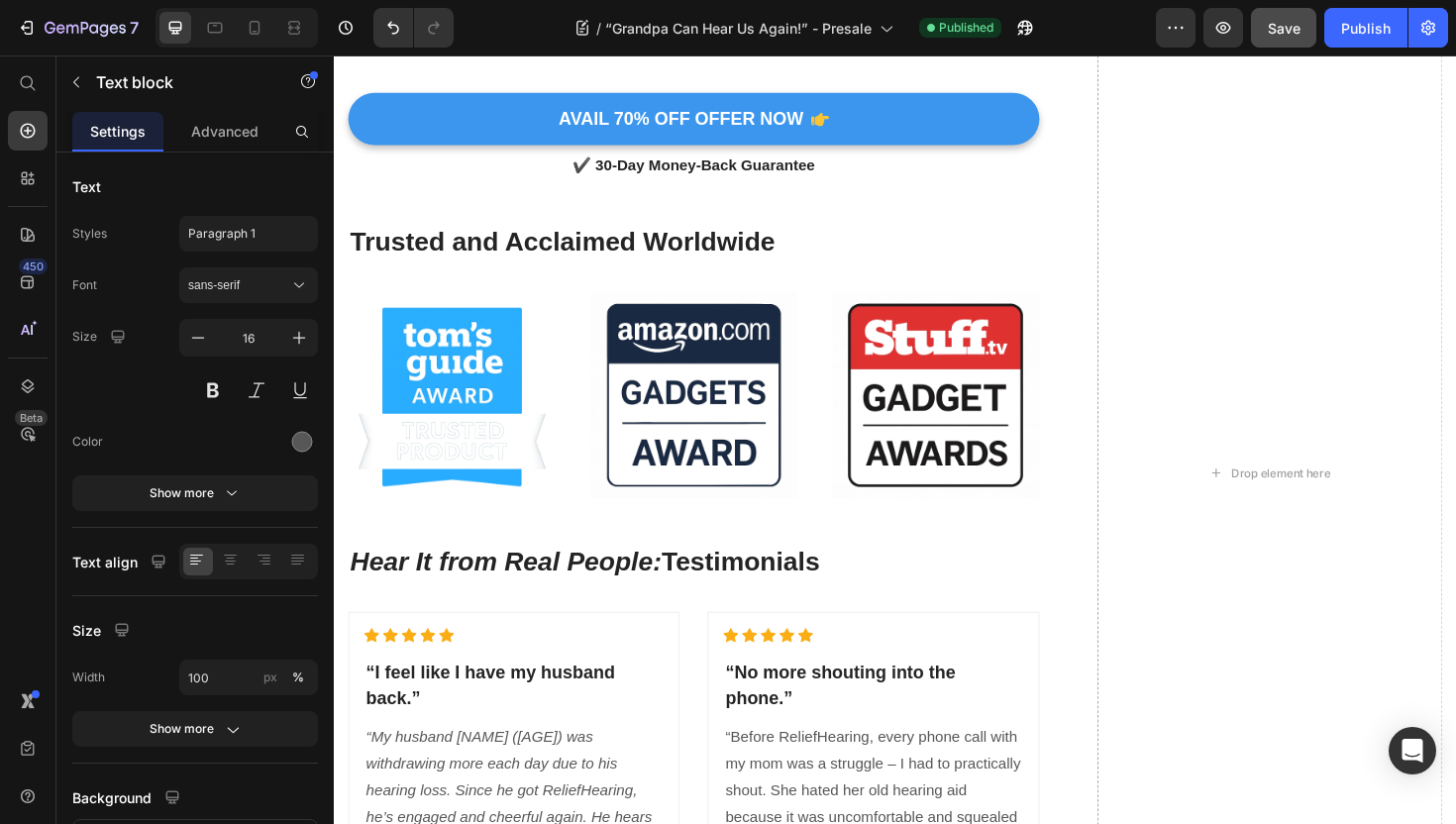 scroll, scrollTop: 10417, scrollLeft: 0, axis: vertical 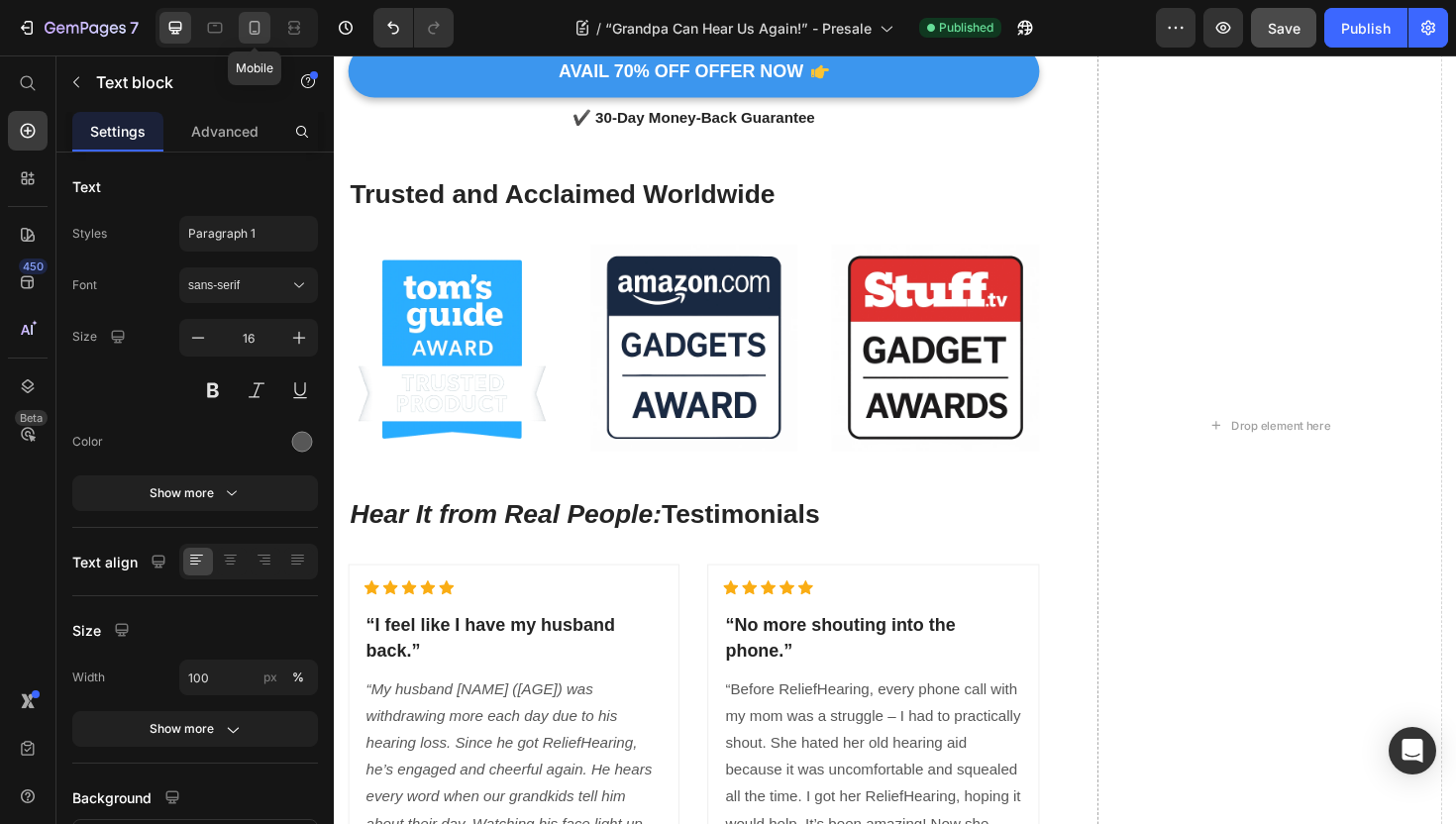 click 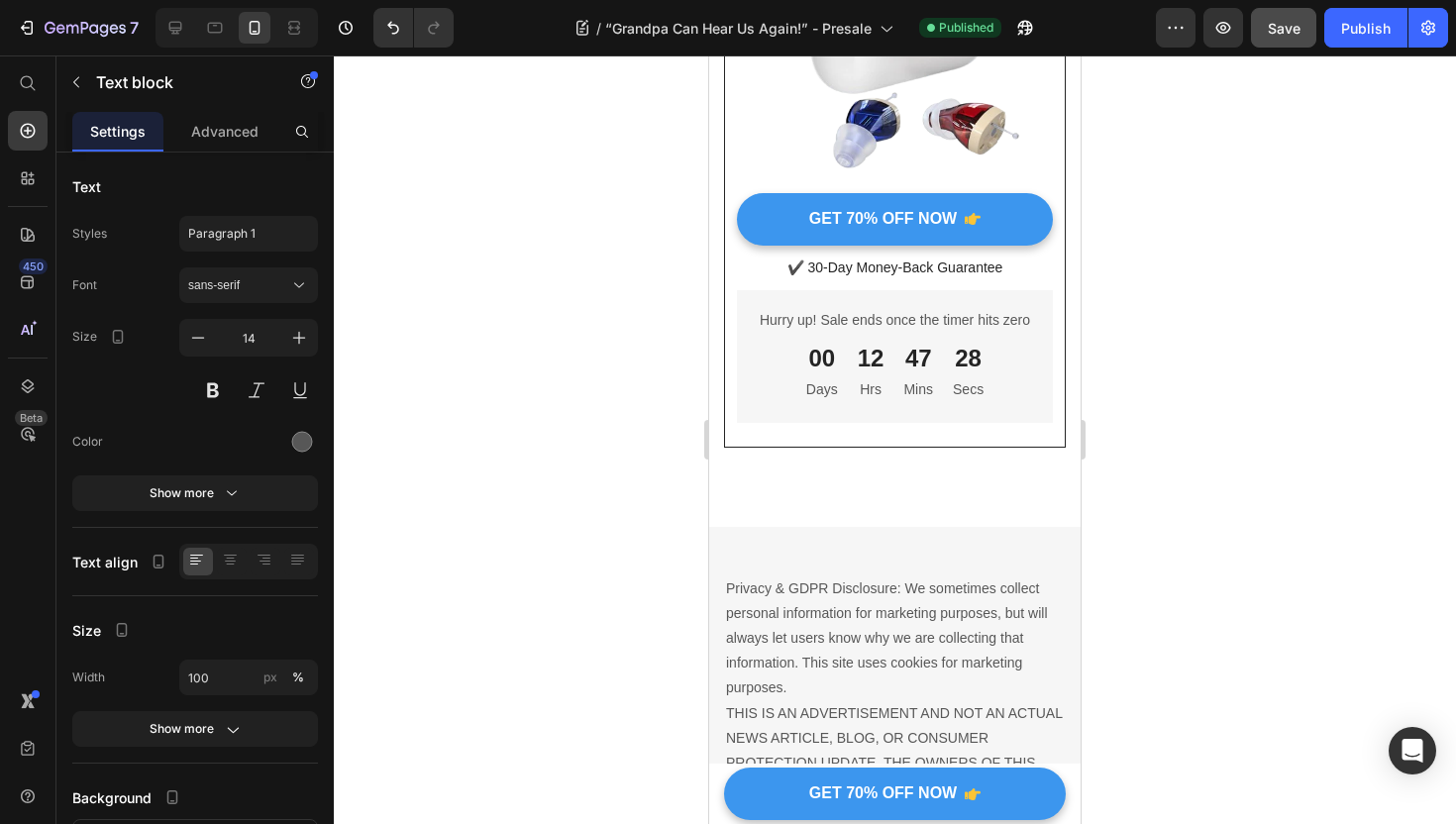 scroll, scrollTop: 15743, scrollLeft: 0, axis: vertical 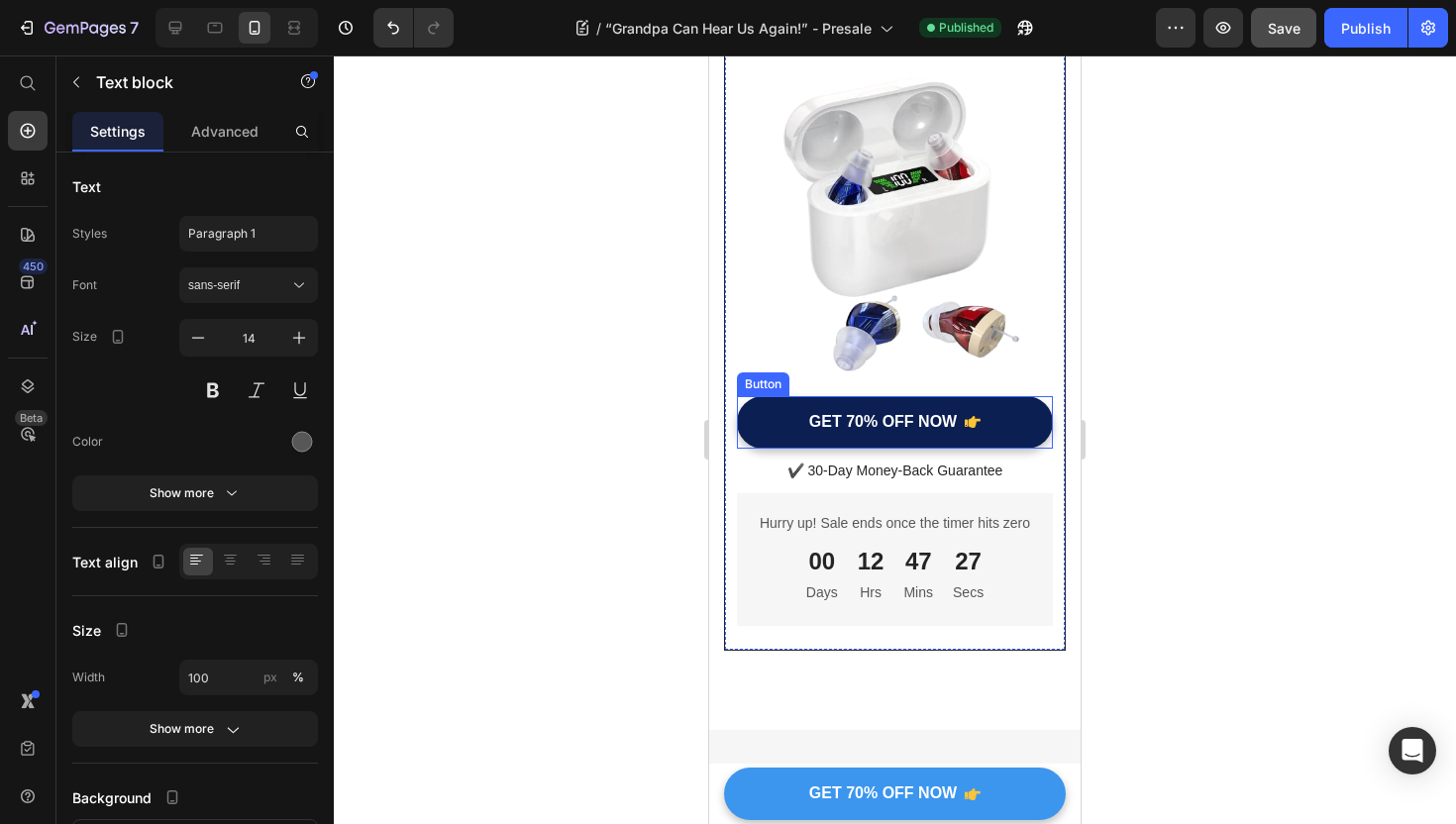 click on "GET 70% OFF NOW" at bounding box center (894, 422) 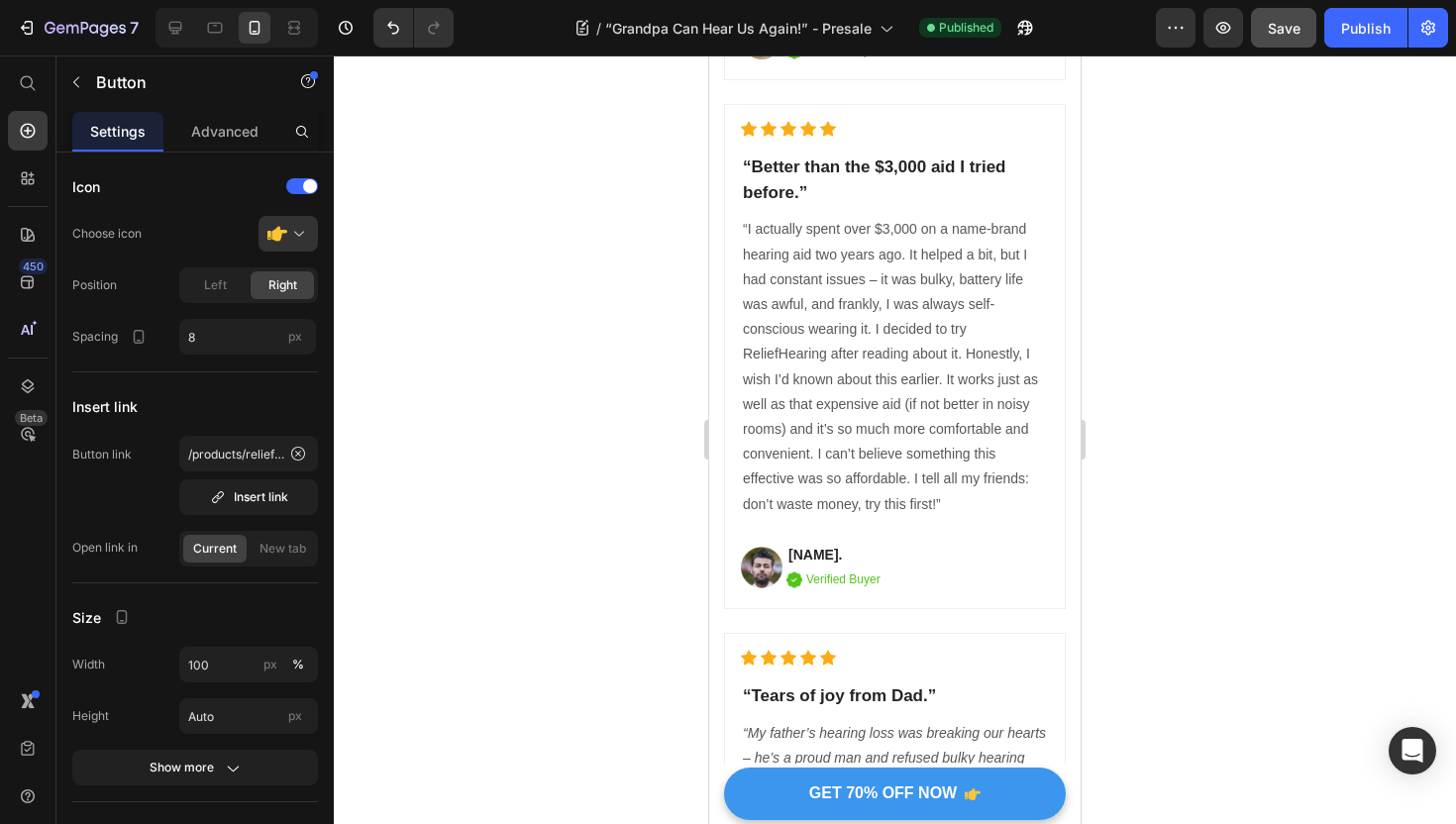 scroll, scrollTop: 12584, scrollLeft: 0, axis: vertical 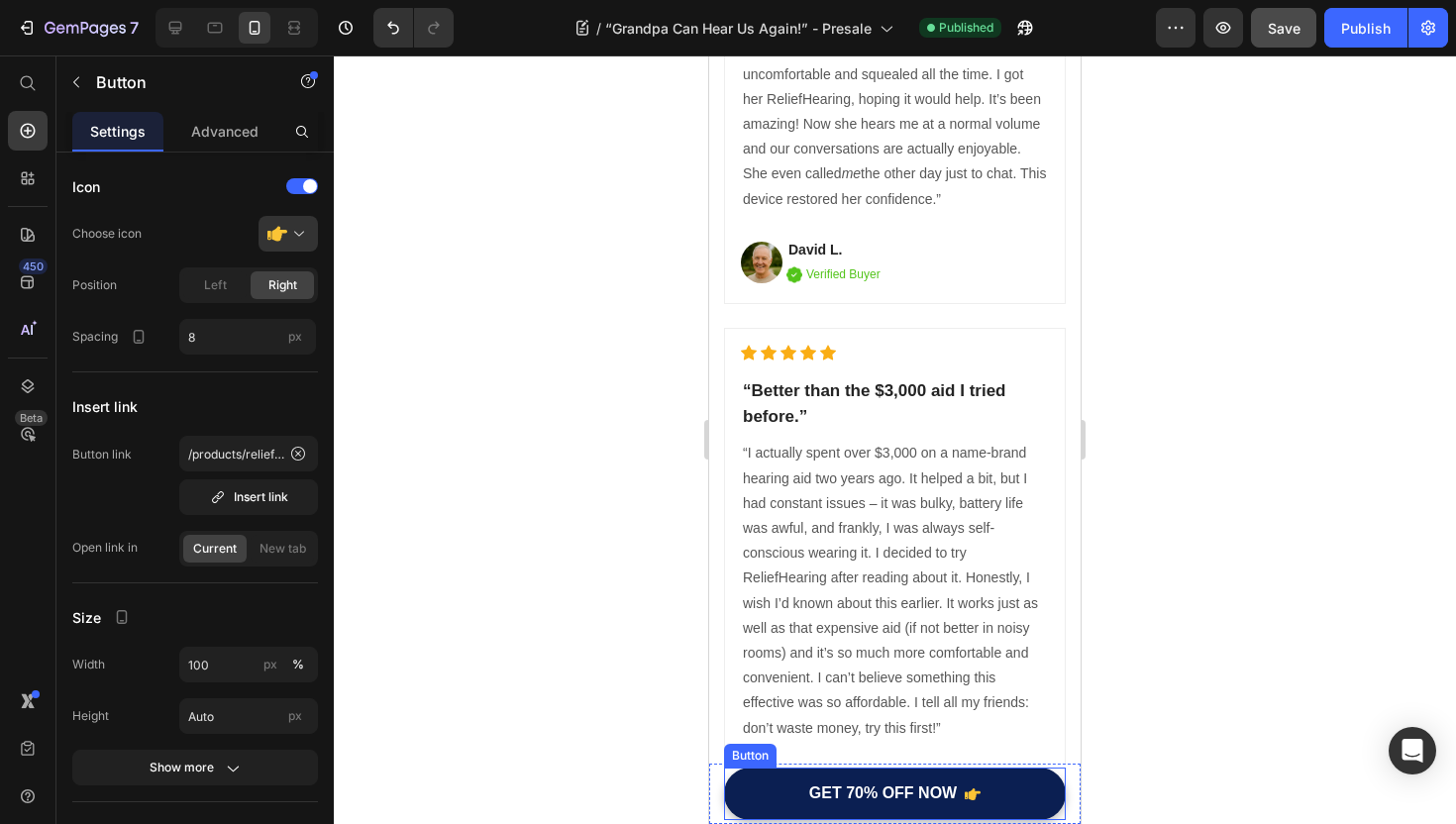 click on "GET 70% OFF NOW" at bounding box center [894, 793] 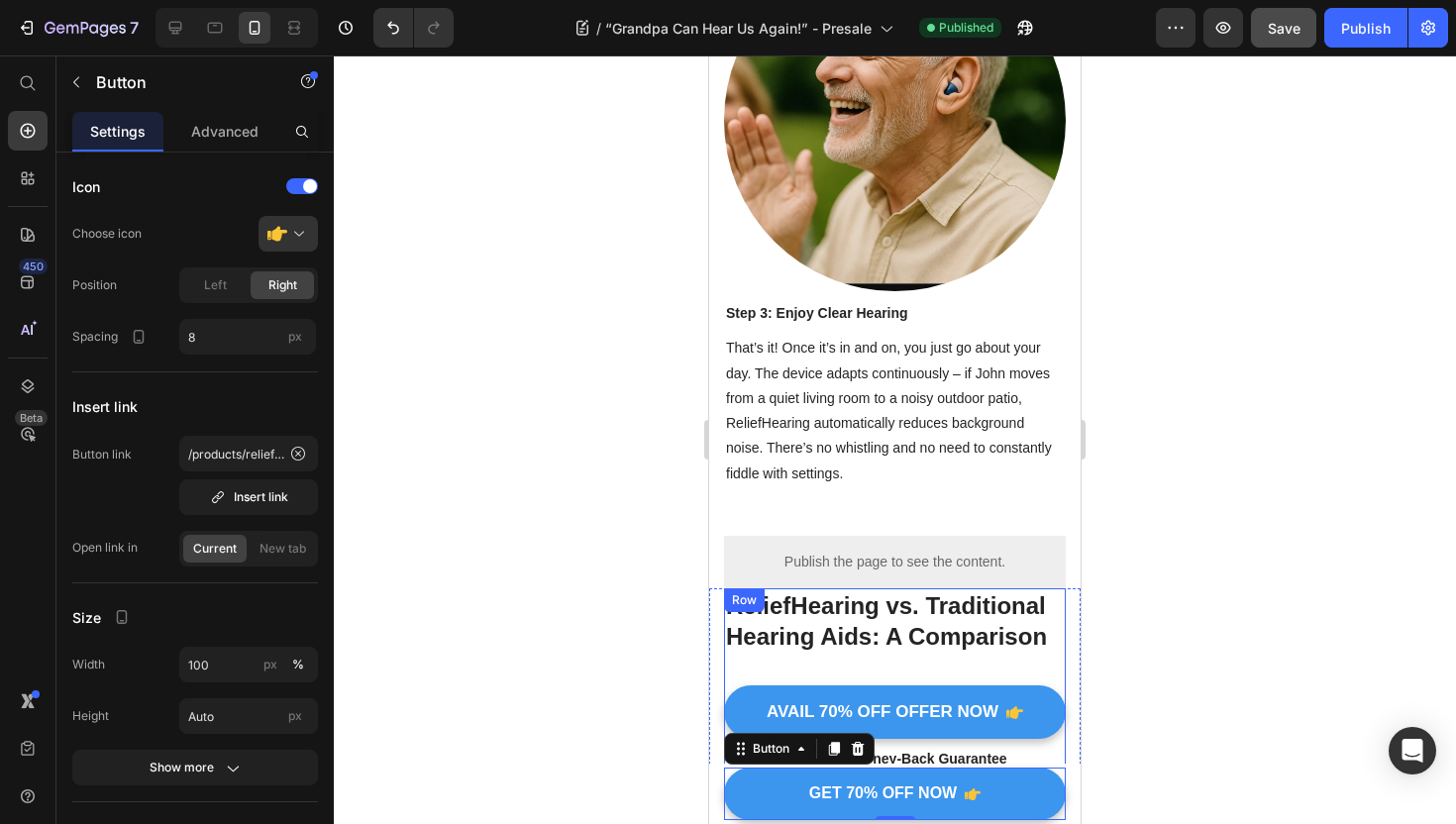 scroll, scrollTop: 11154, scrollLeft: 0, axis: vertical 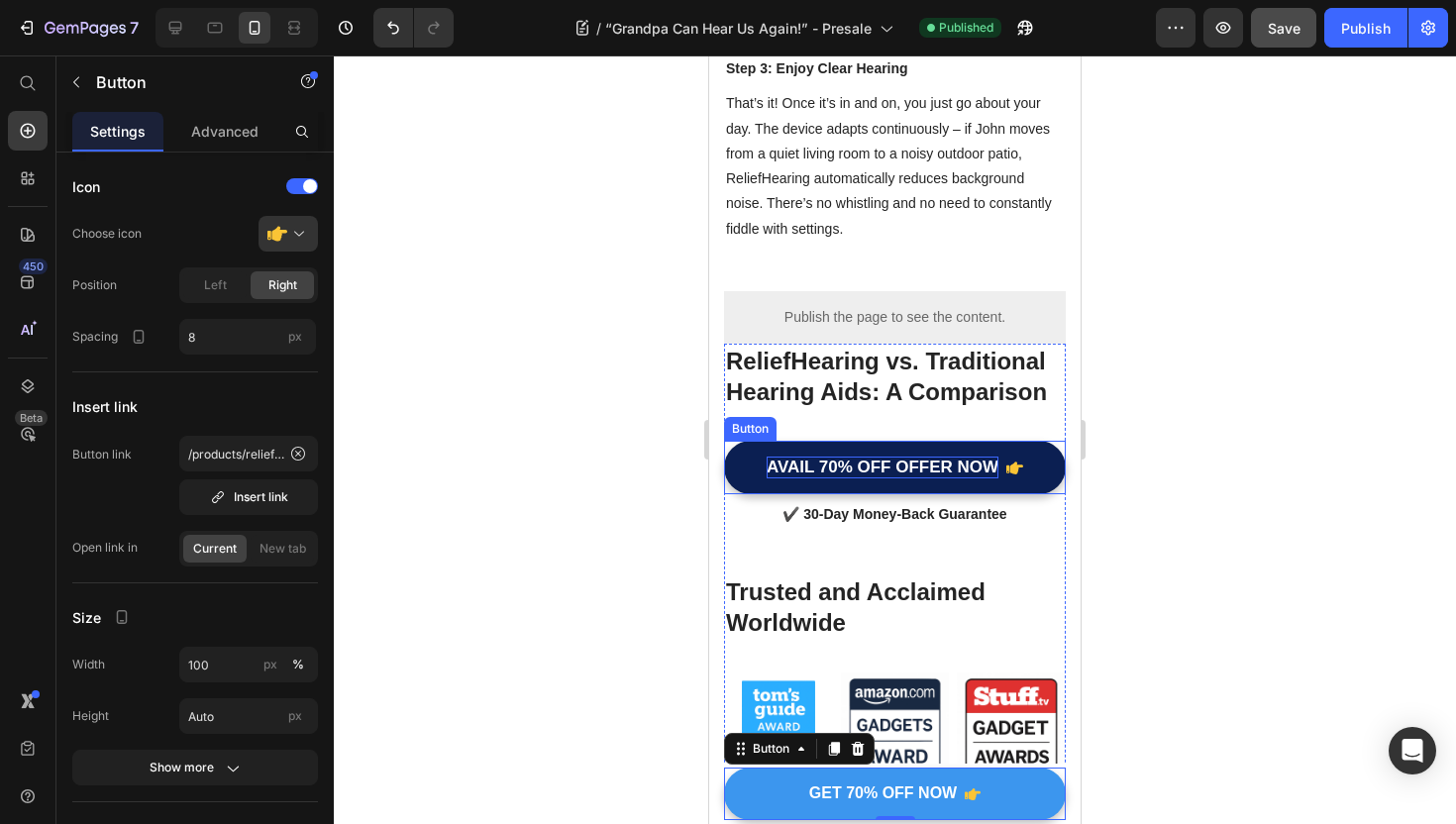 click on "AVAIL 70% OFF OFFER NOW" at bounding box center (883, 467) 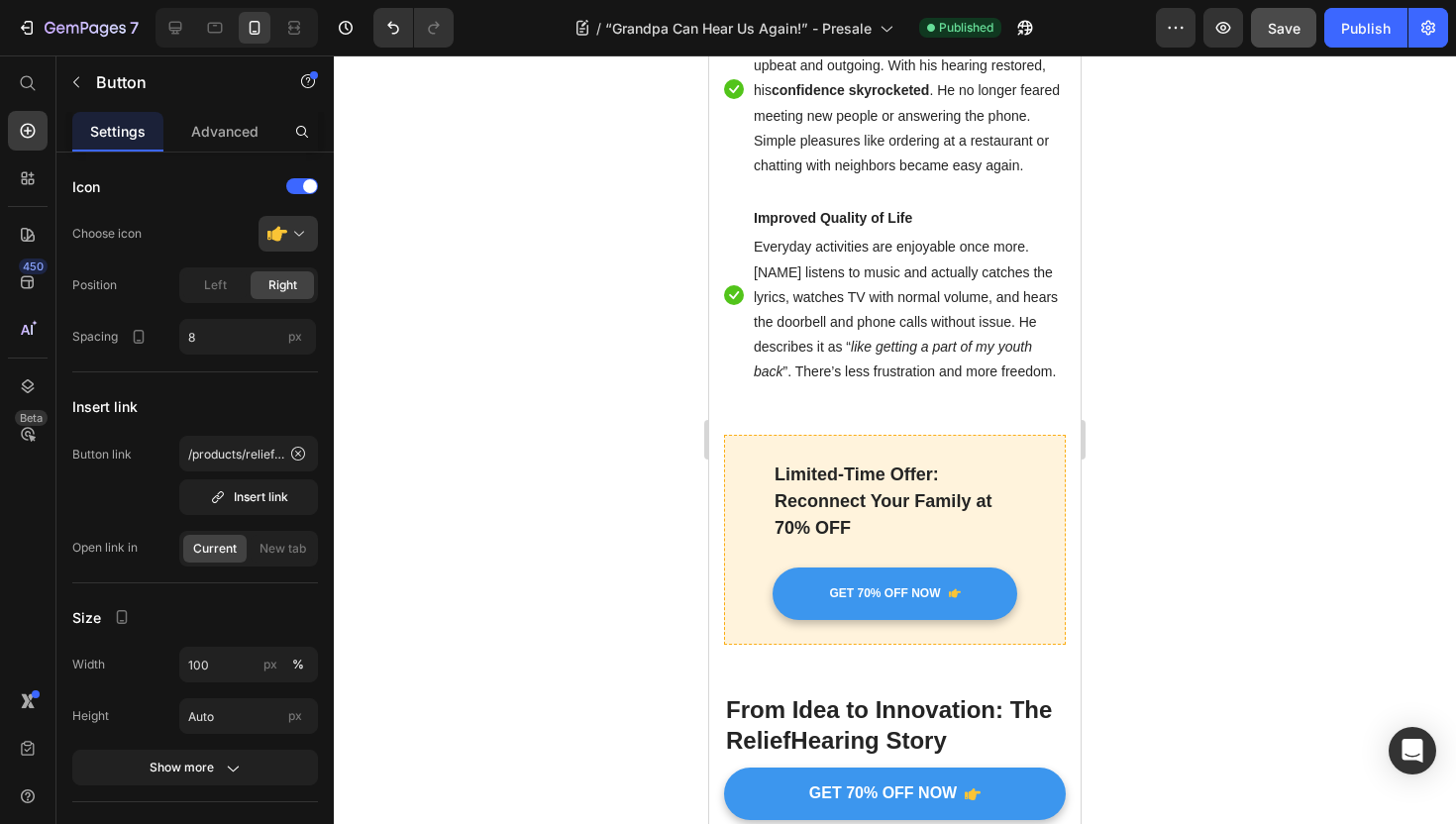 scroll, scrollTop: 8294, scrollLeft: 0, axis: vertical 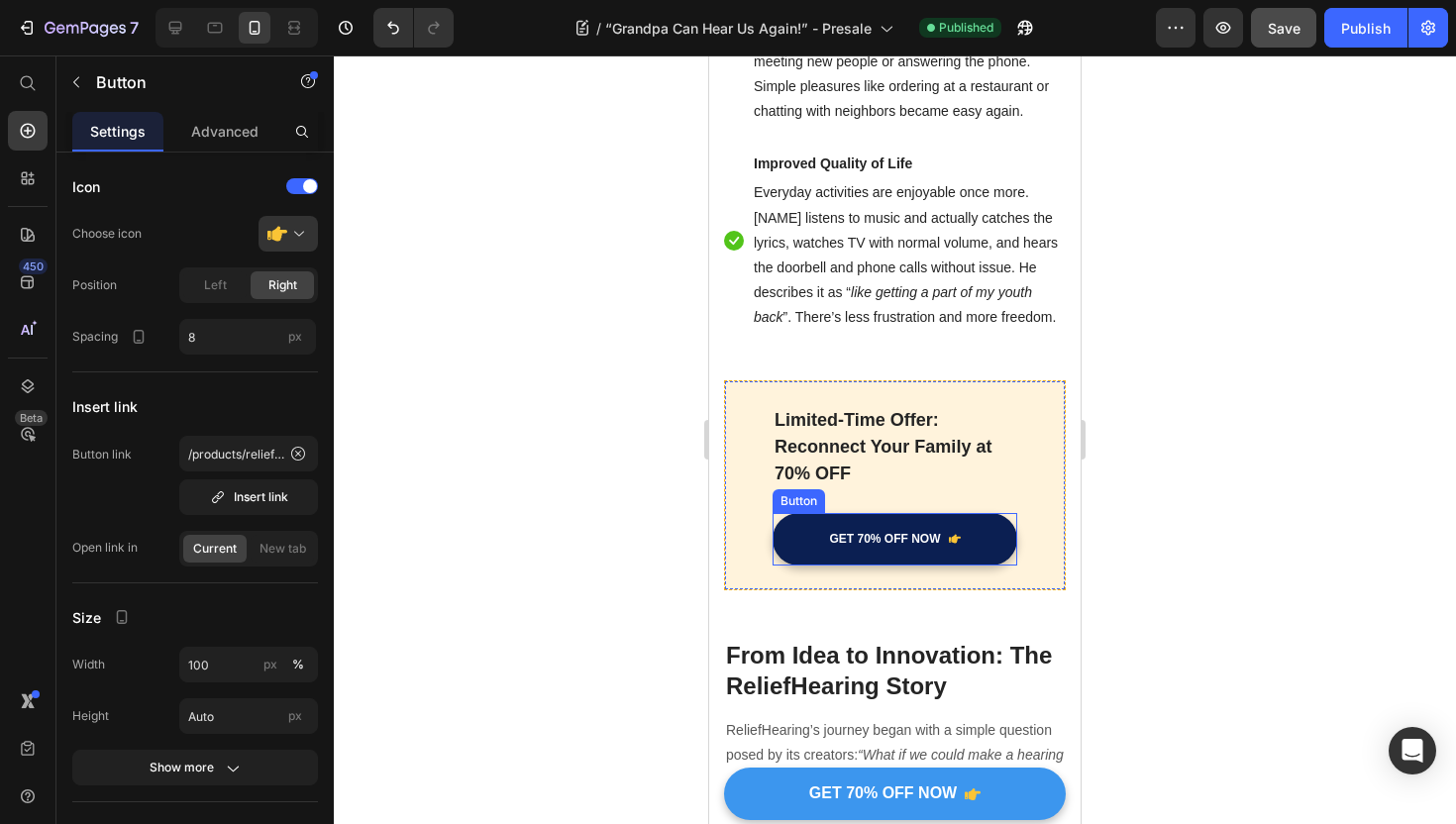 click on "GET 70% OFF NOW" at bounding box center [894, 540] 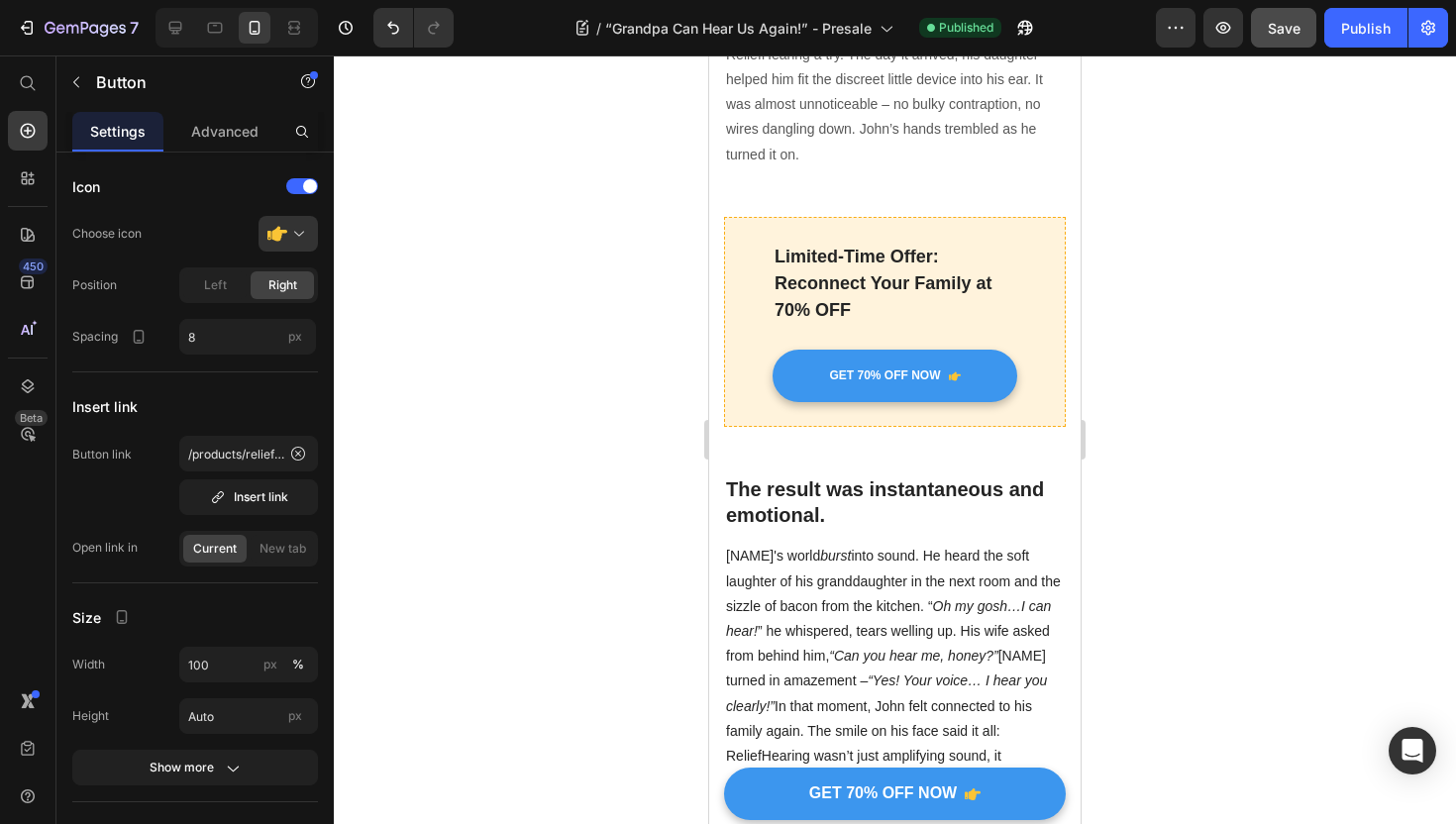 scroll, scrollTop: 3145, scrollLeft: 0, axis: vertical 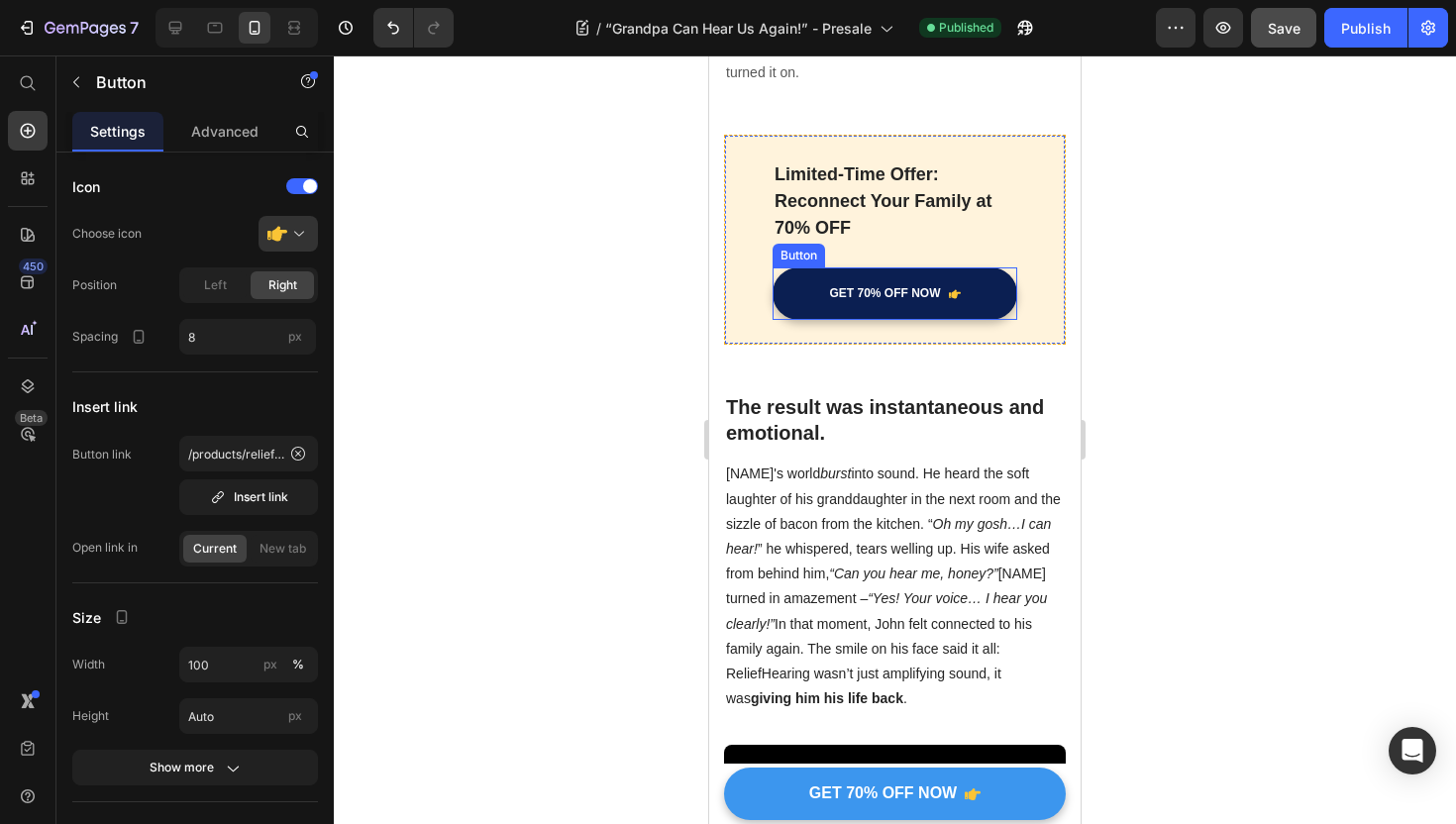 click on "GET 70% OFF NOW" at bounding box center [894, 294] 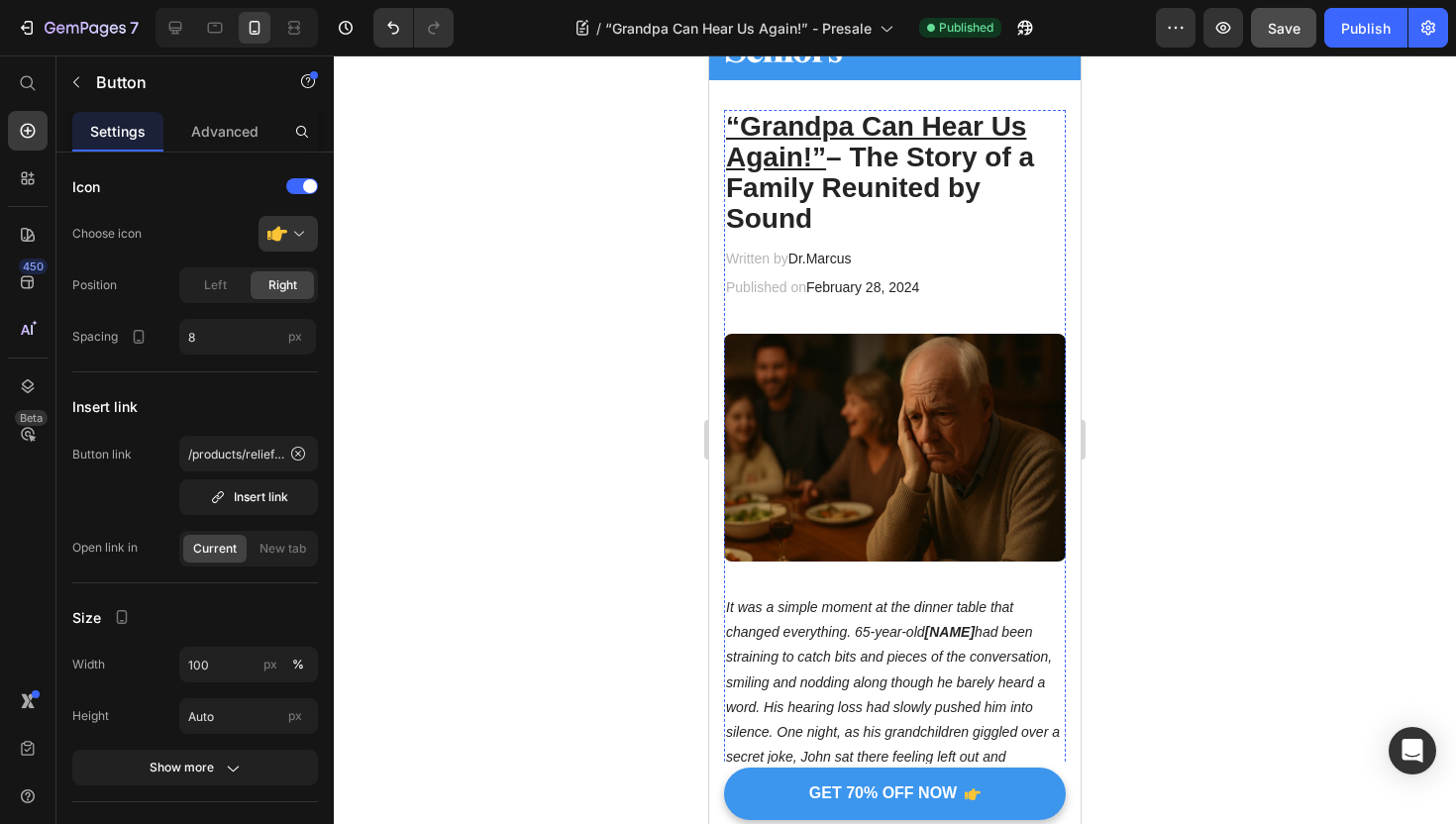 scroll, scrollTop: 0, scrollLeft: 0, axis: both 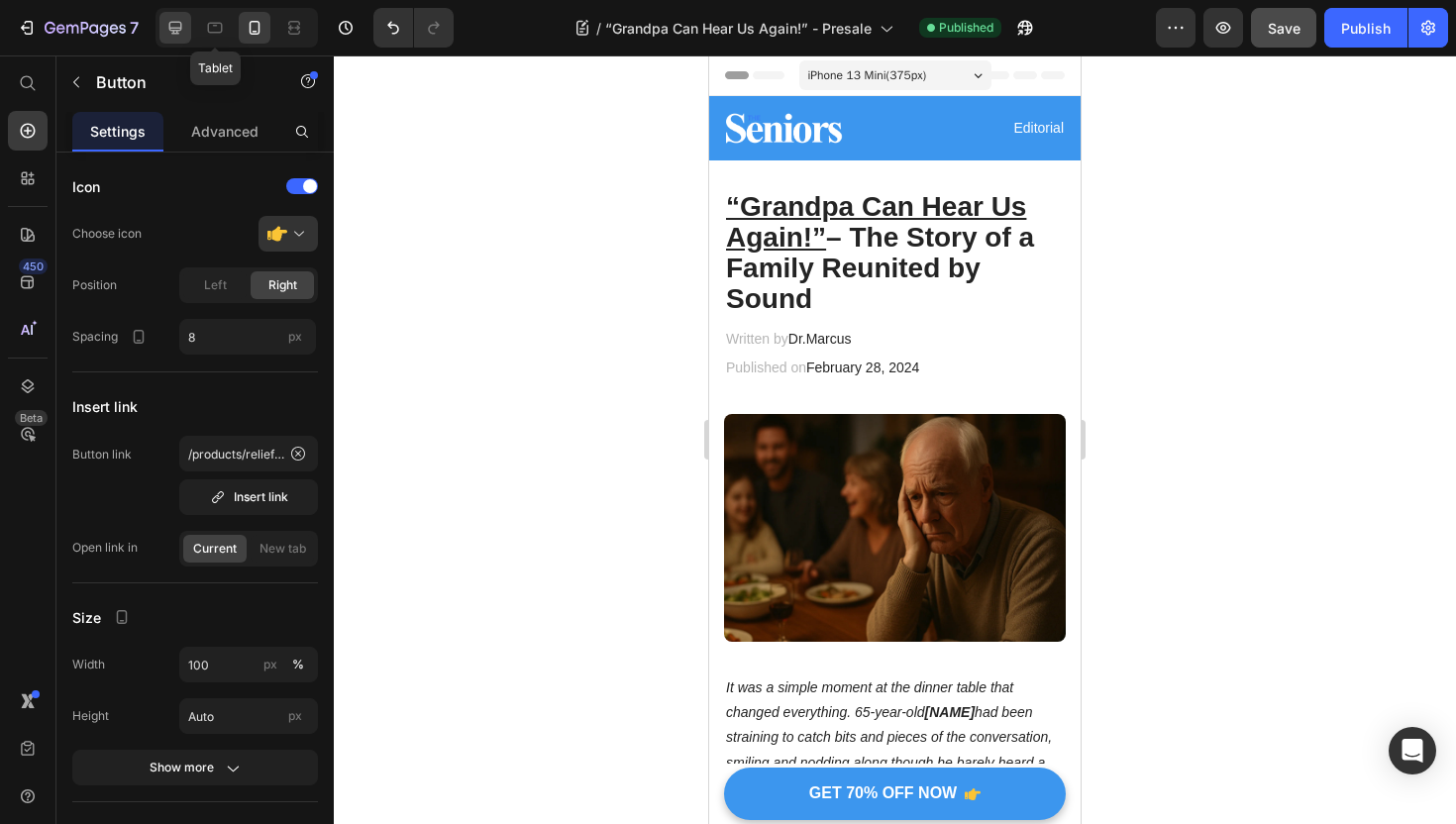 click 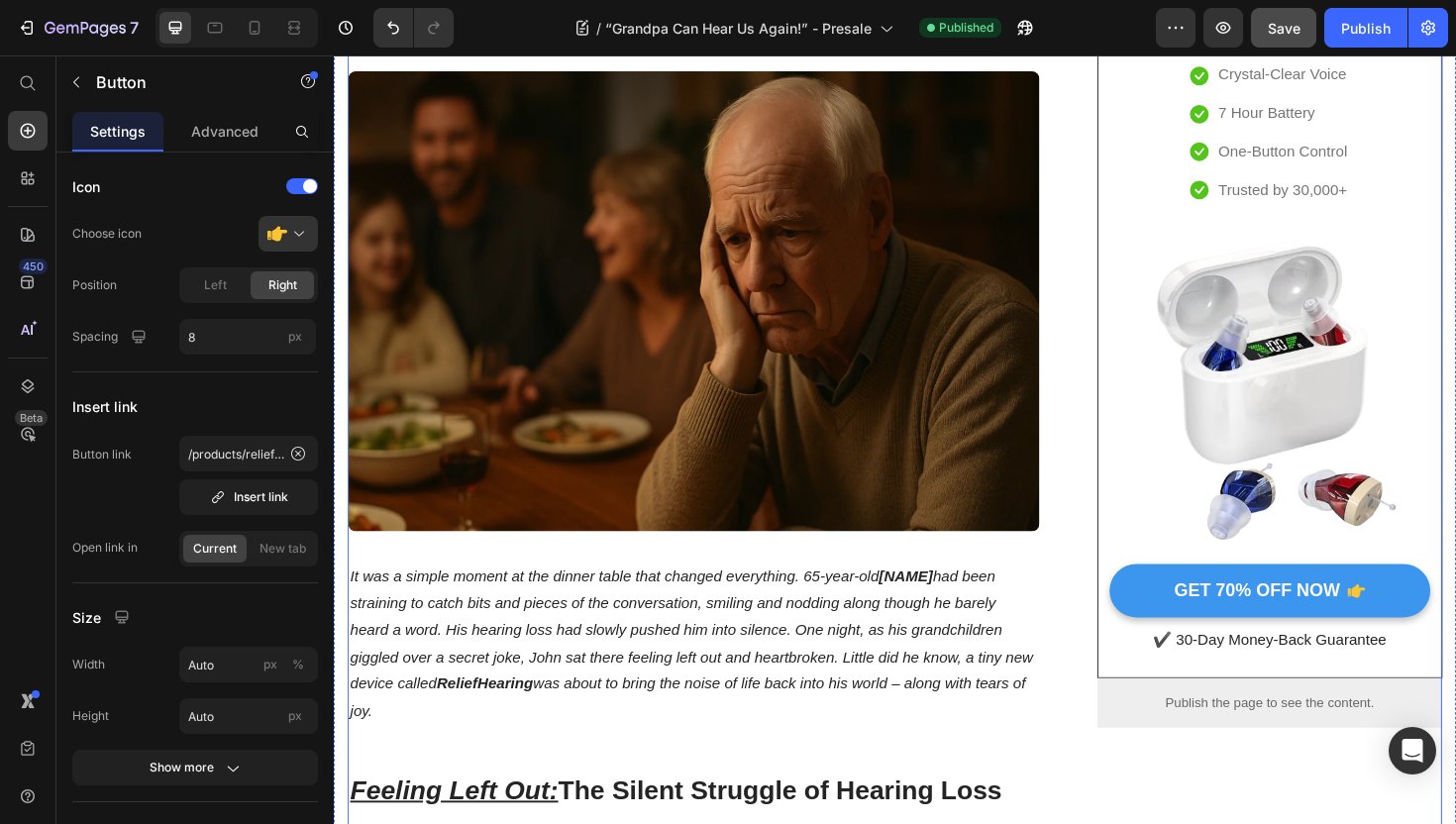 scroll, scrollTop: 326, scrollLeft: 0, axis: vertical 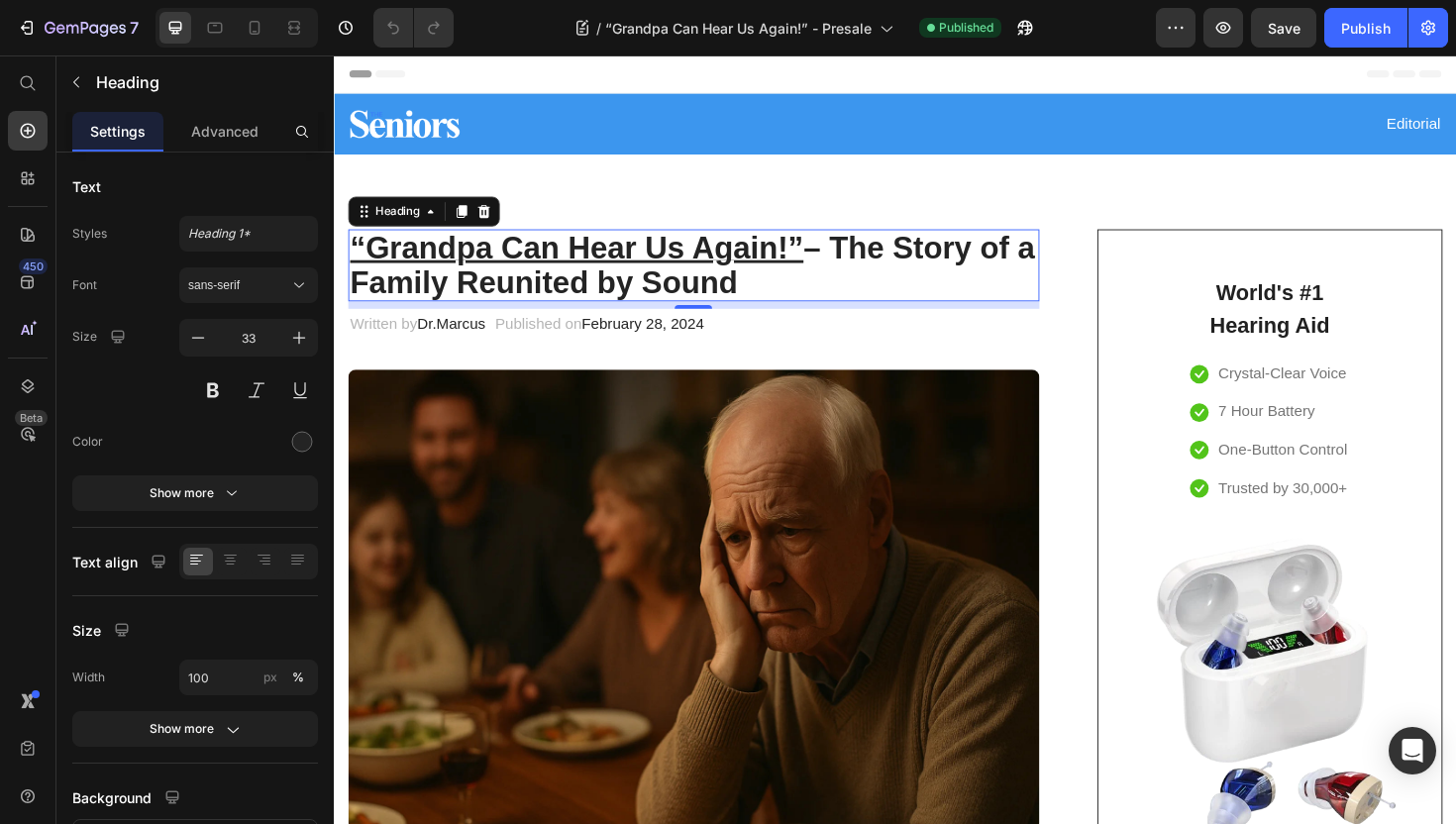 click on "“Grandpa Can Hear Us Again!”  – The Story of a Family Reunited by Sound" at bounding box center (714, 277) 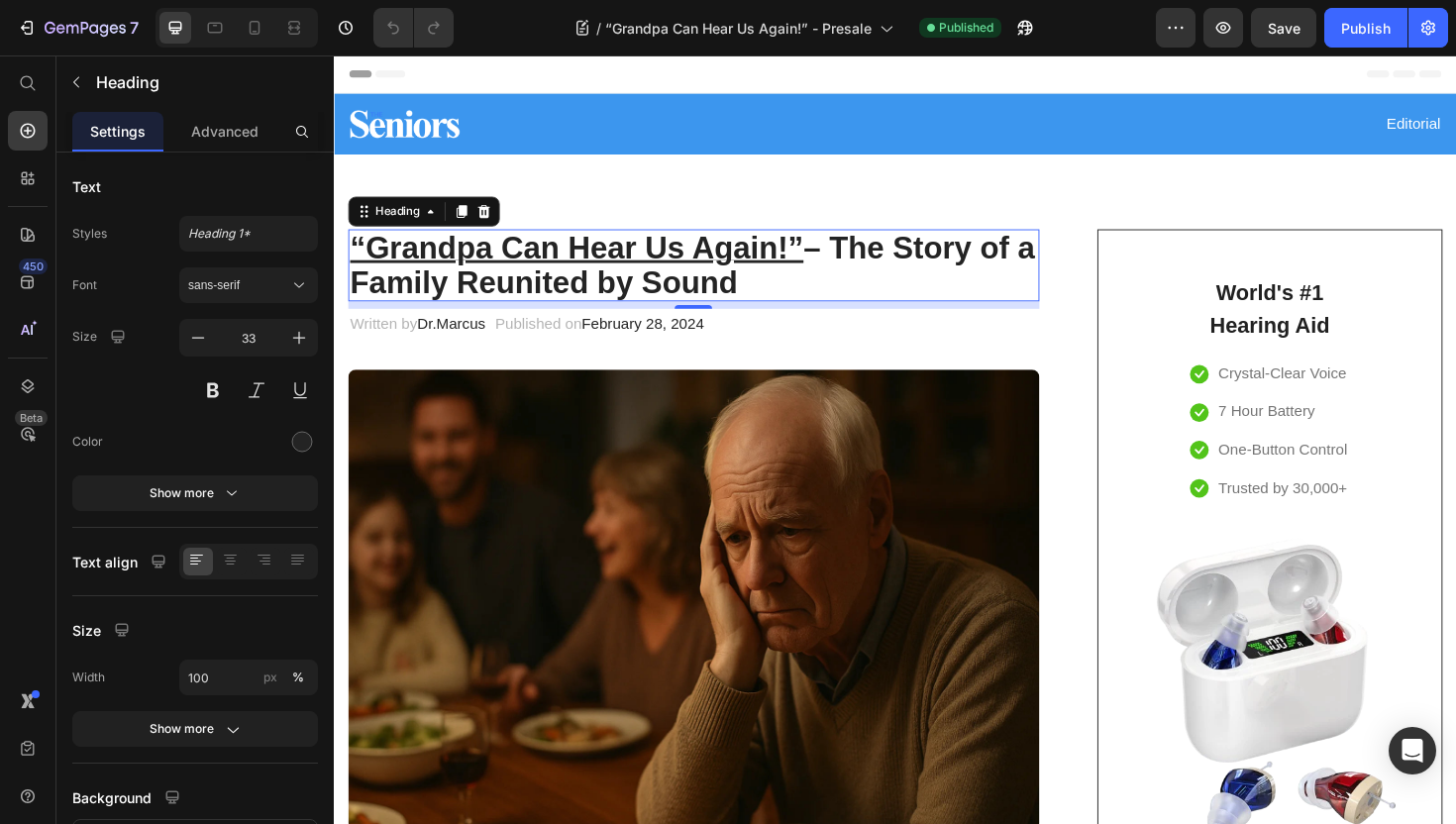 click on "“Grandpa Can Hear Us Again!”  – The Story of a Family Reunited by Sound" at bounding box center [714, 277] 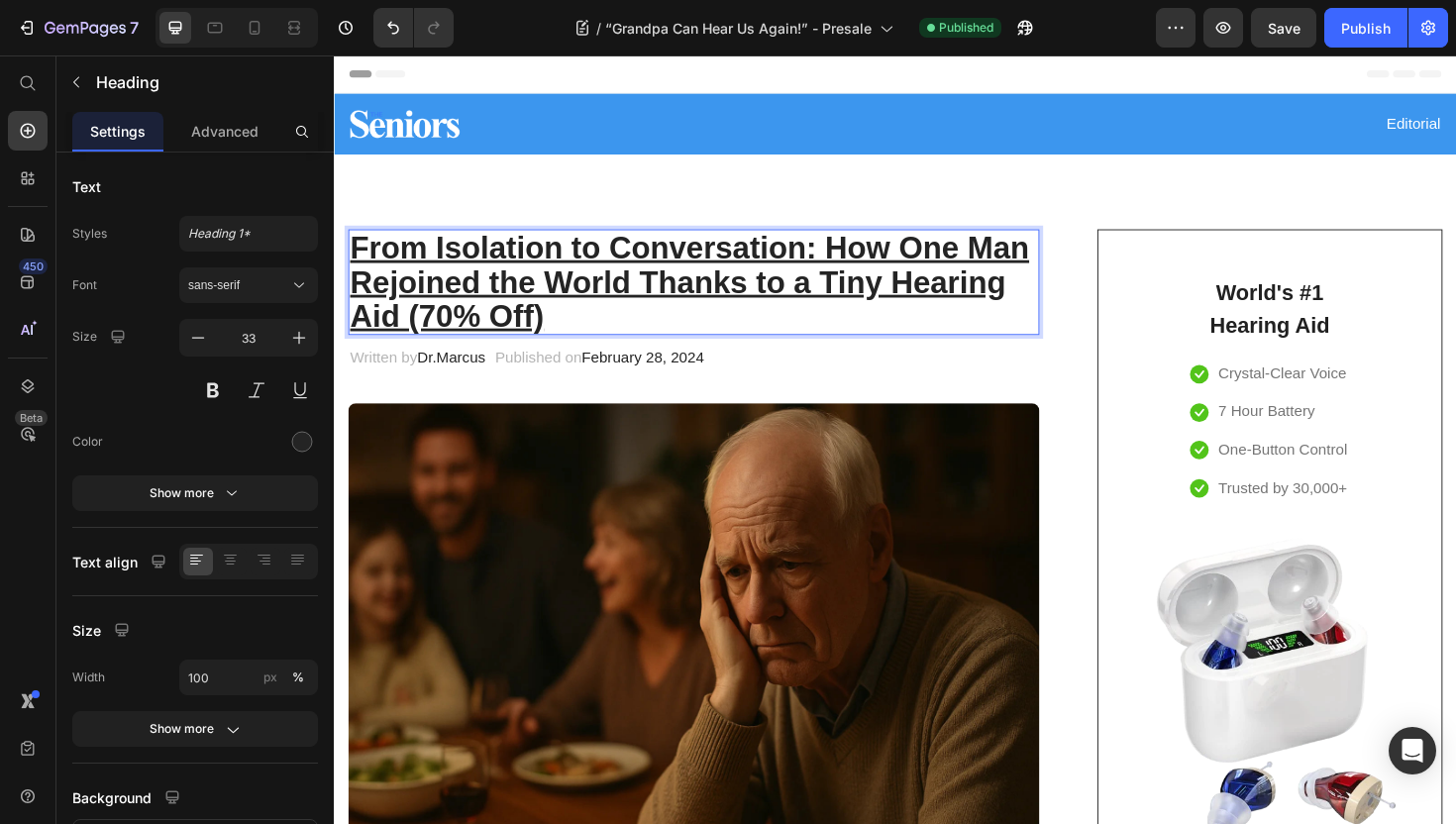 click on "From Isolation to Conversation: How One Man Rejoined the World Thanks to a Tiny Hearing Aid (70% Off)" at bounding box center (710, 295) 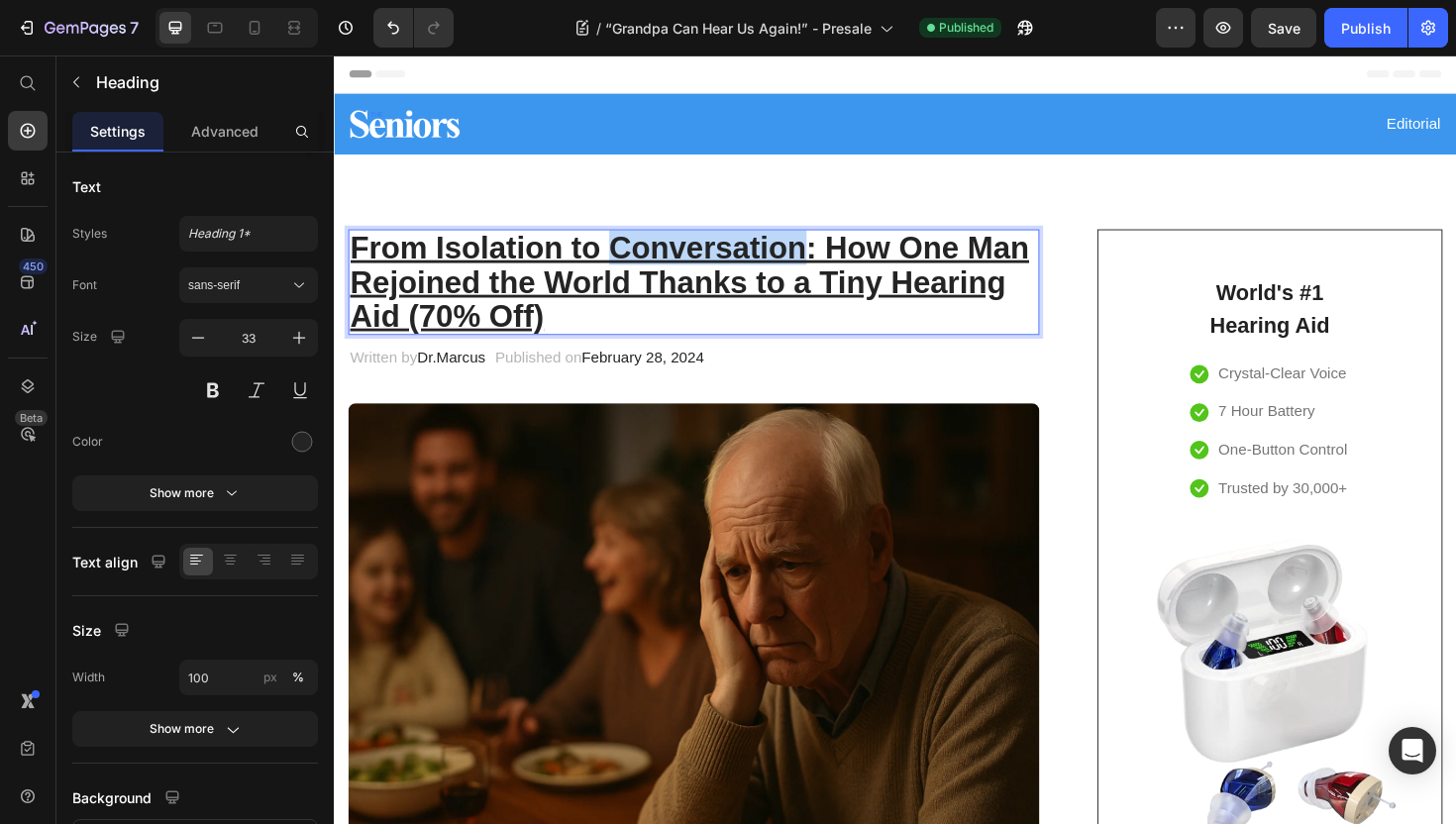 click on "From Isolation to Conversation: How One Man Rejoined the World Thanks to a Tiny Hearing Aid (70% Off)" at bounding box center [710, 295] 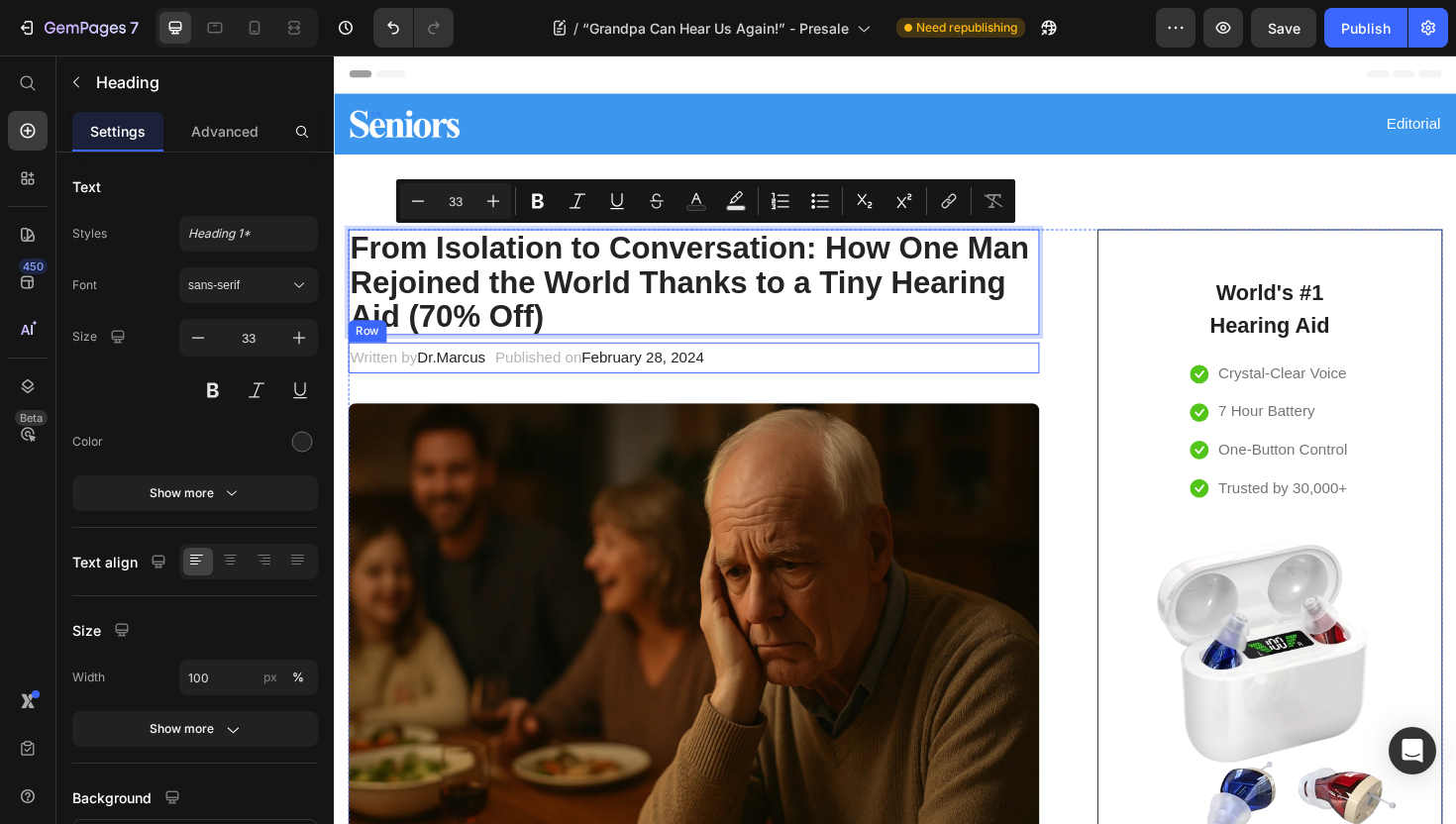 click on "Written by Dr. [LAST] Text block Published on [DATE] Text block Row" at bounding box center [714, 375] 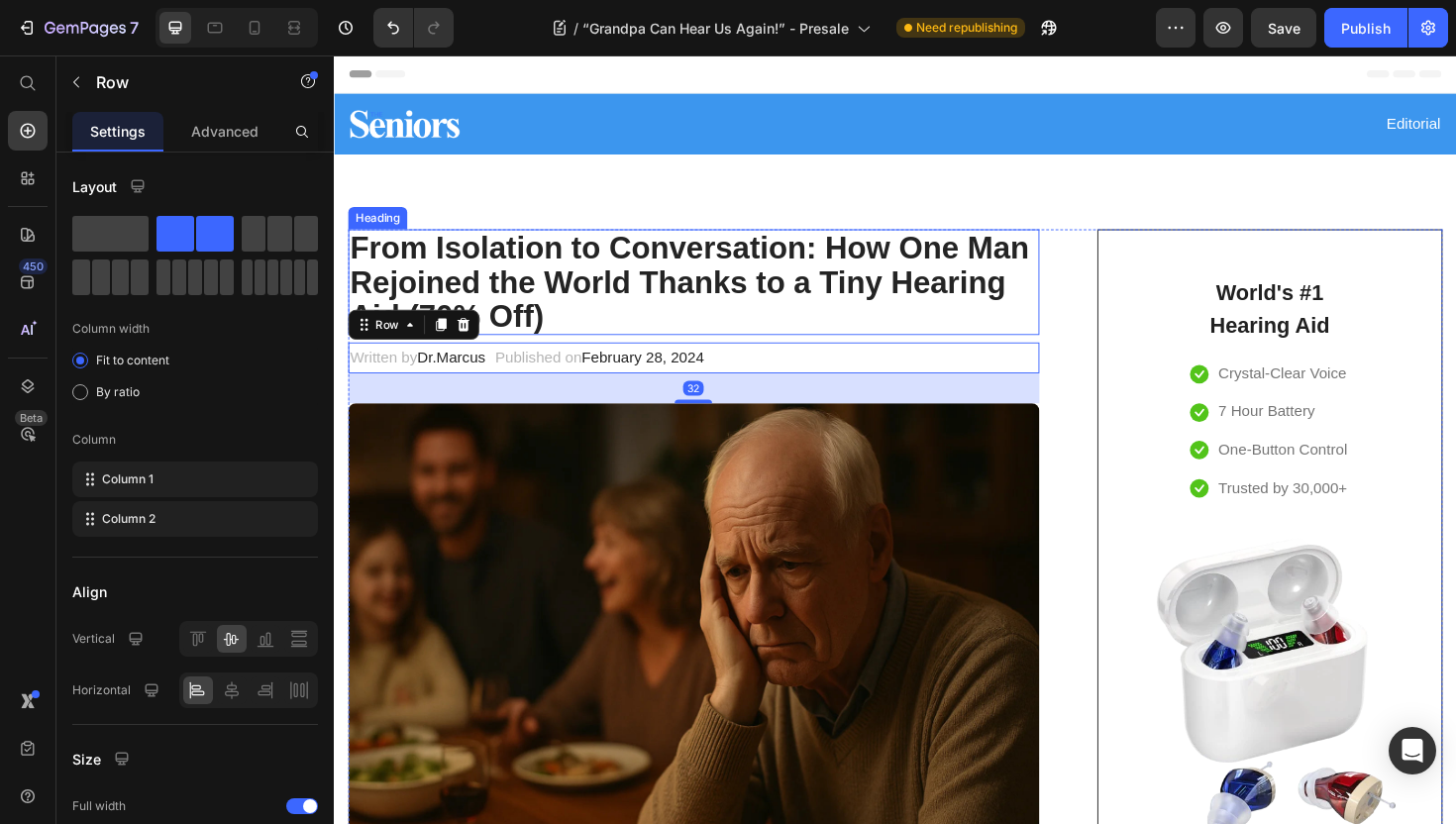click on "From Isolation to Conversation: How One Man Rejoined the World Thanks to a Tiny Hearing Aid (70% Off)" at bounding box center [714, 295] 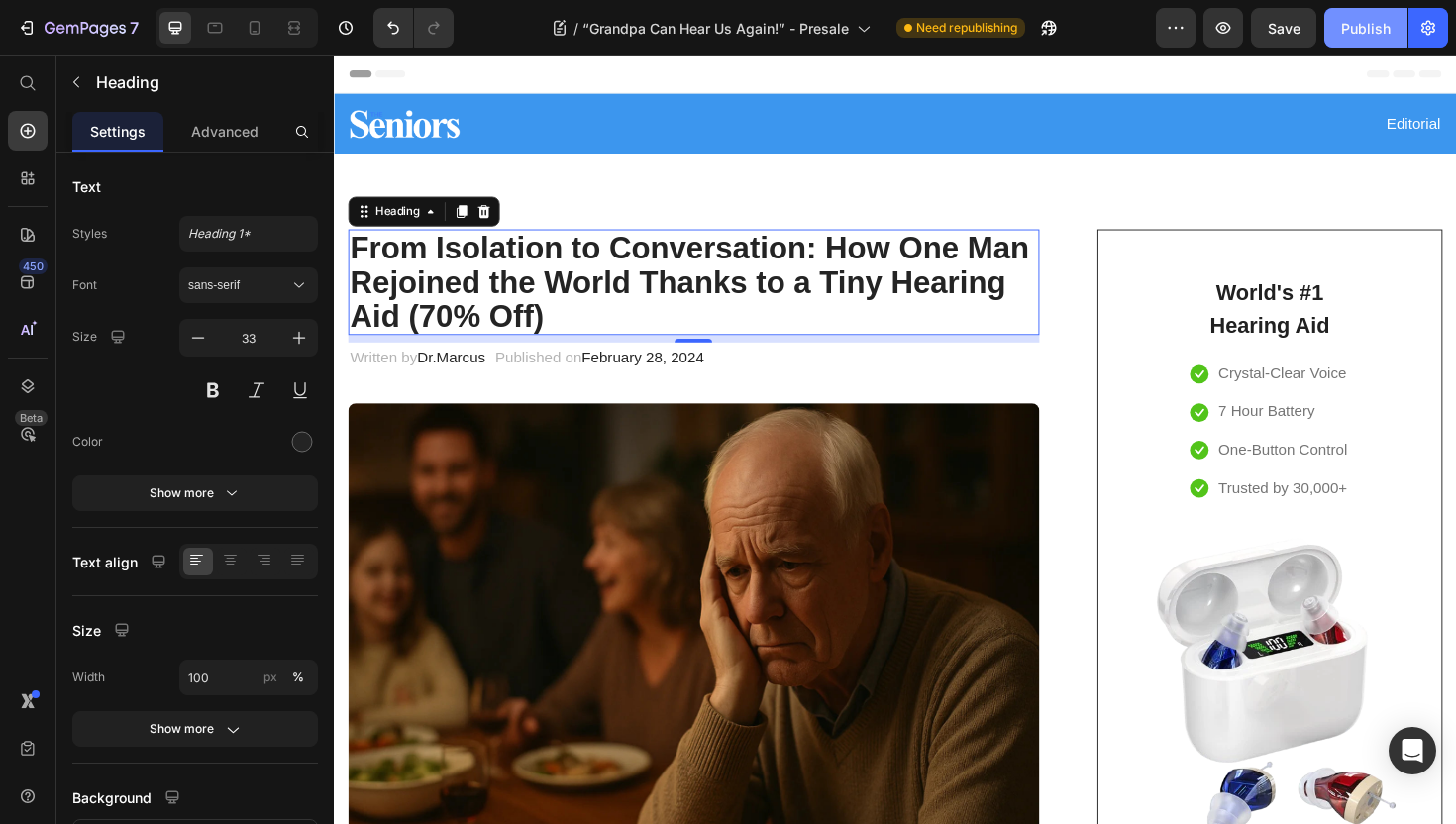 click on "Publish" at bounding box center (1366, 28) 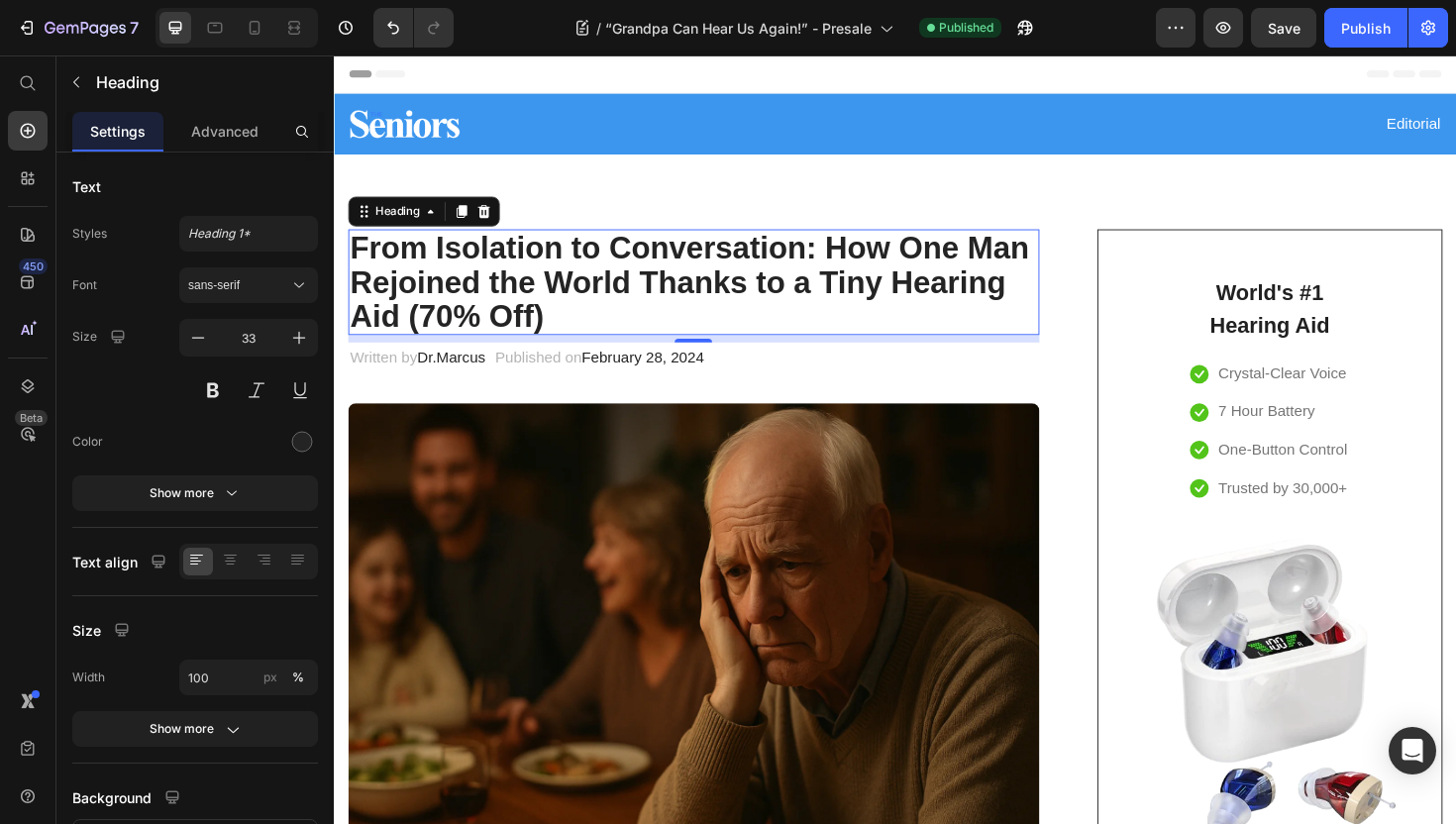 type 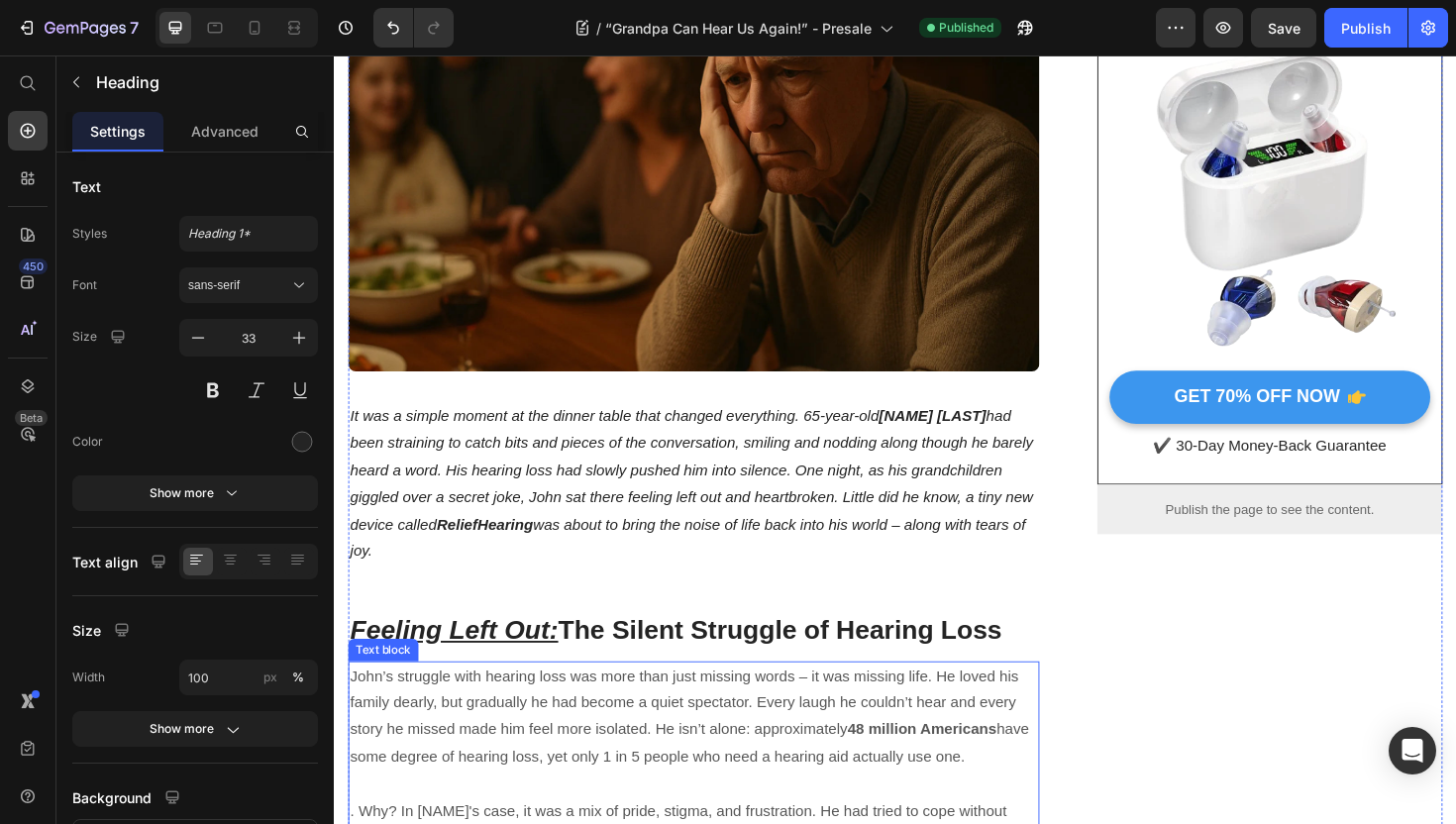 scroll, scrollTop: 0, scrollLeft: 0, axis: both 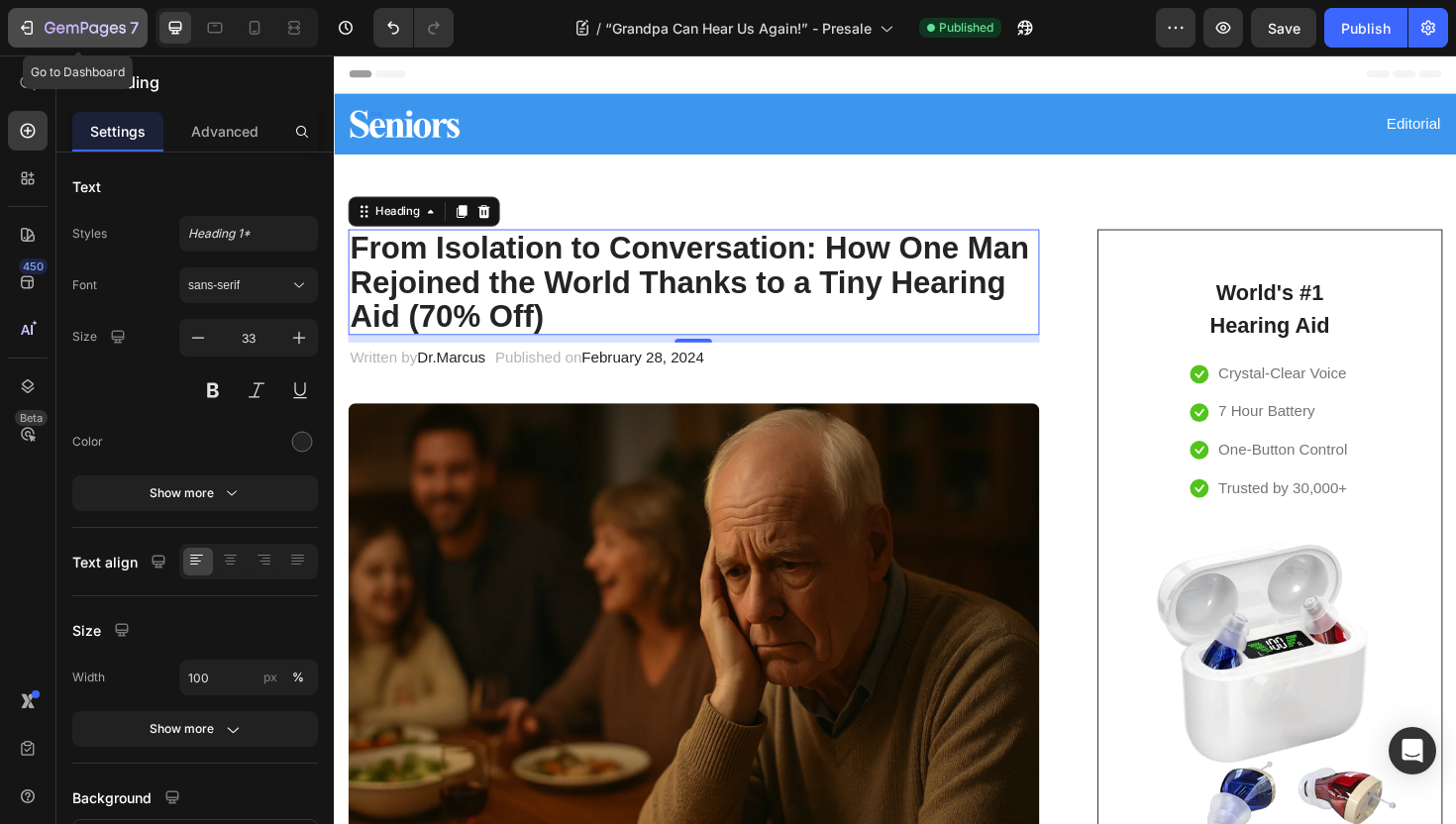 click 